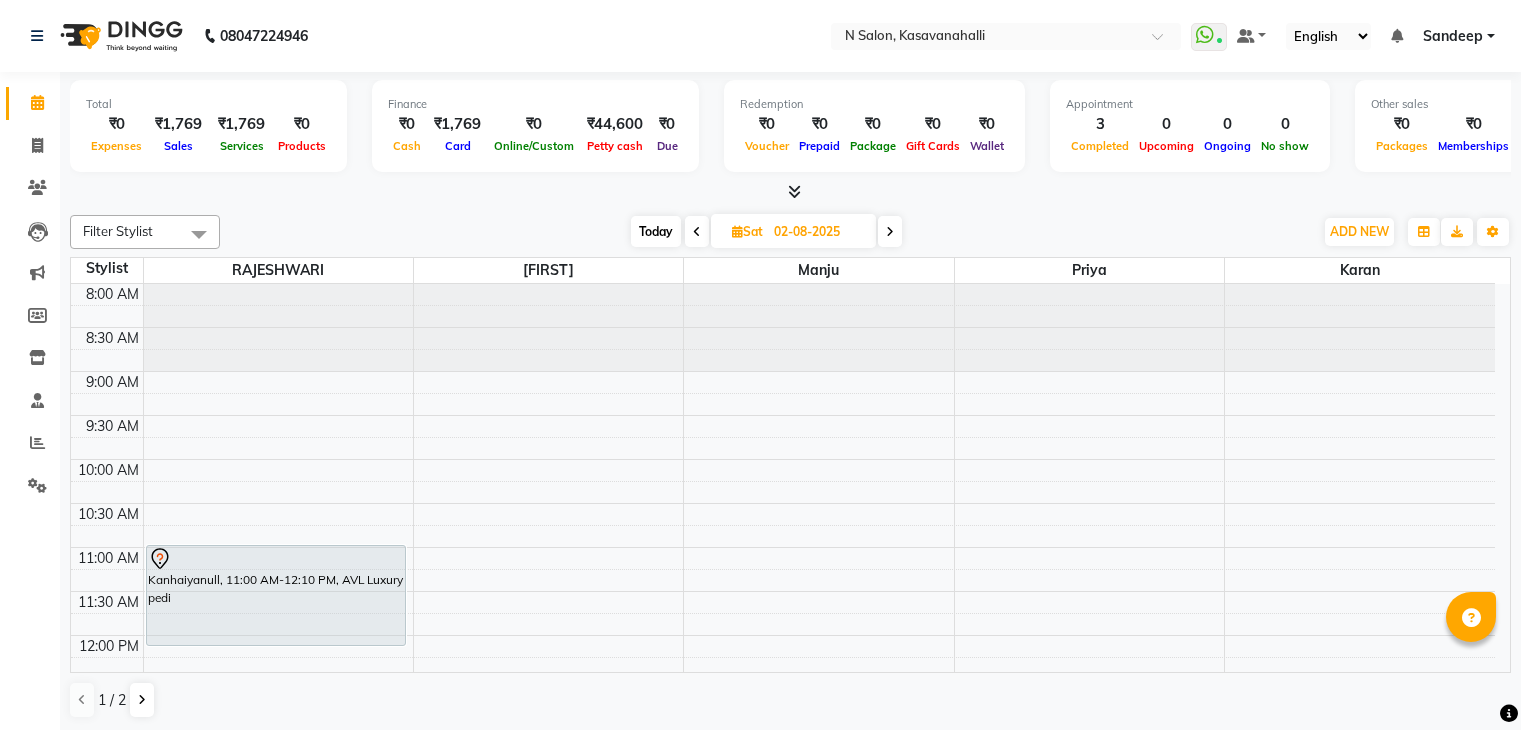 scroll, scrollTop: 0, scrollLeft: 0, axis: both 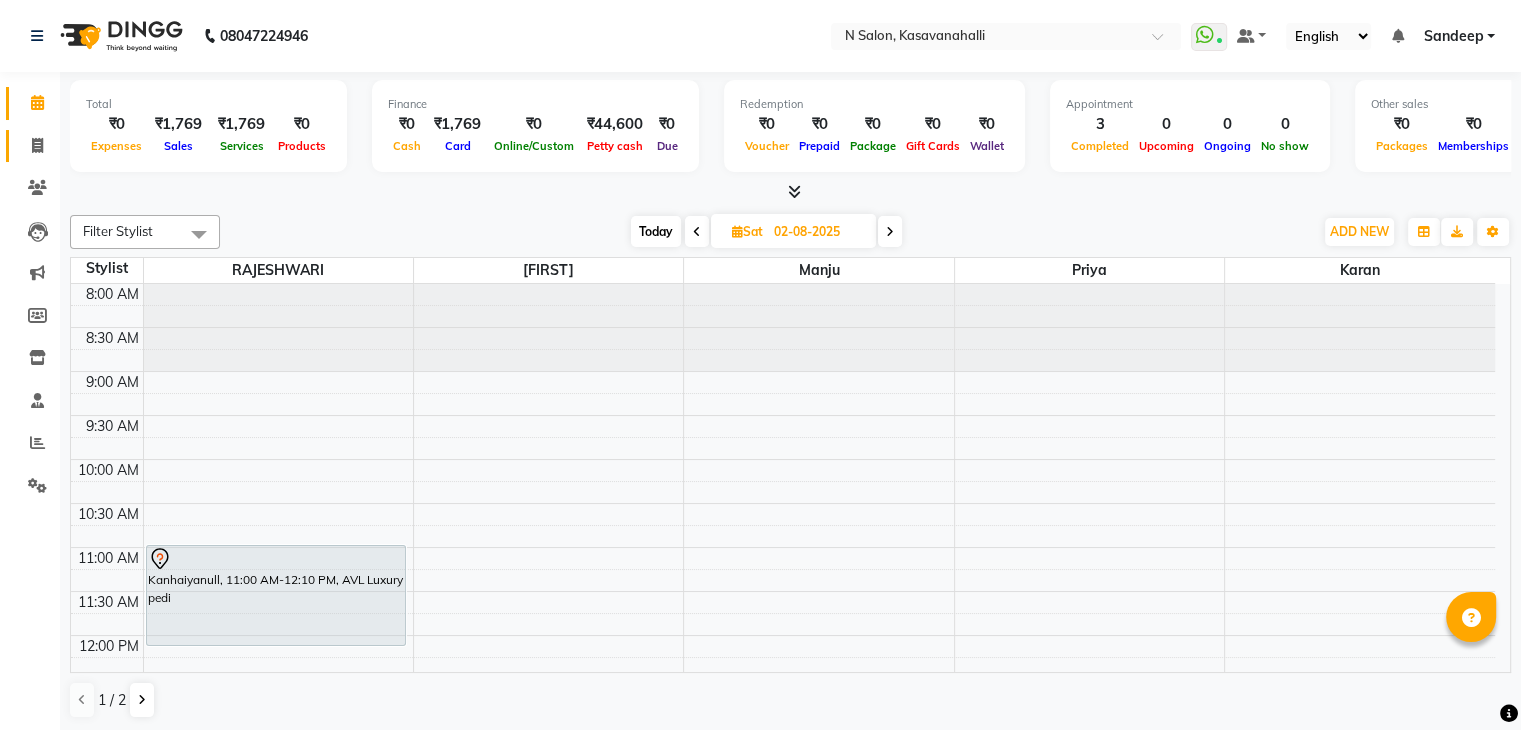 click on "Invoice" 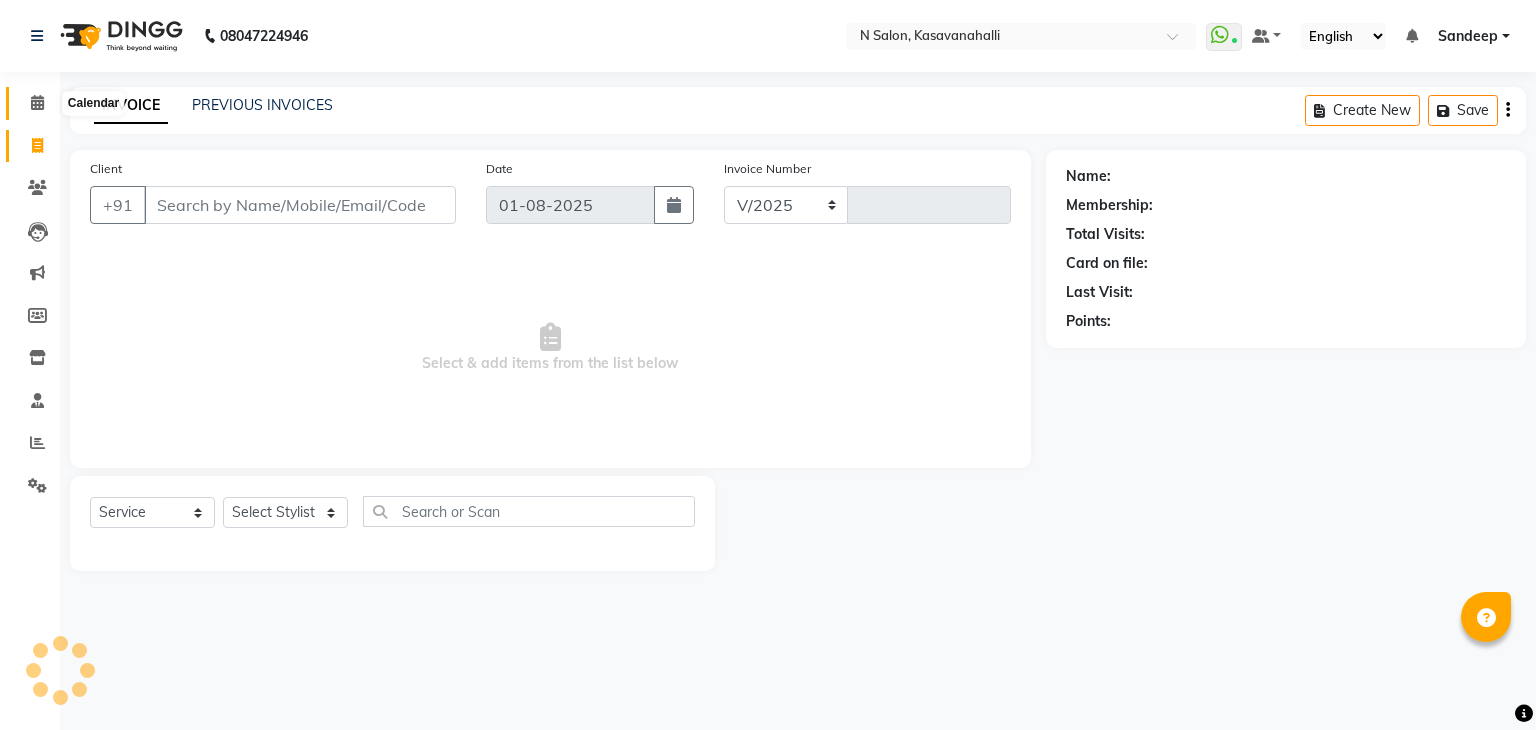 select on "7111" 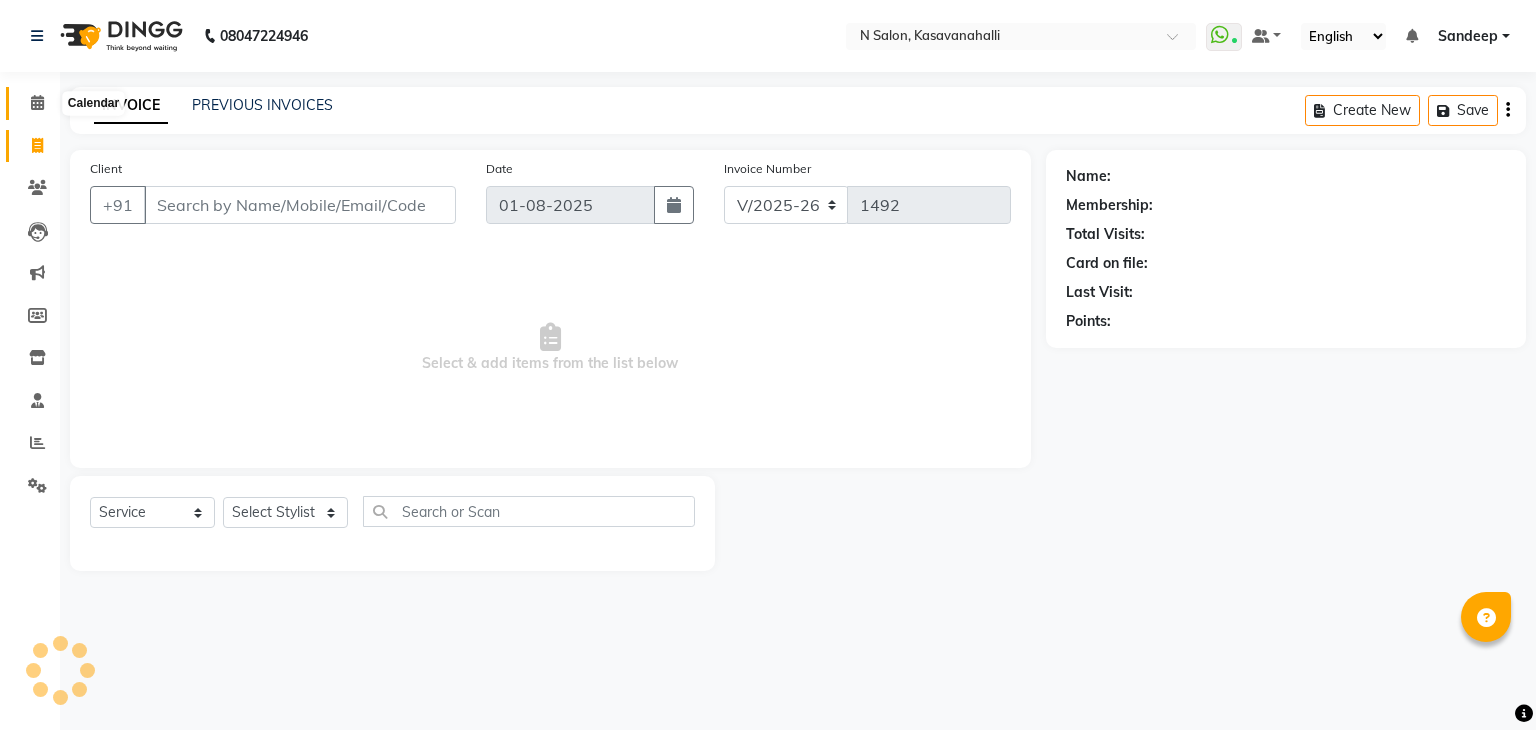 click 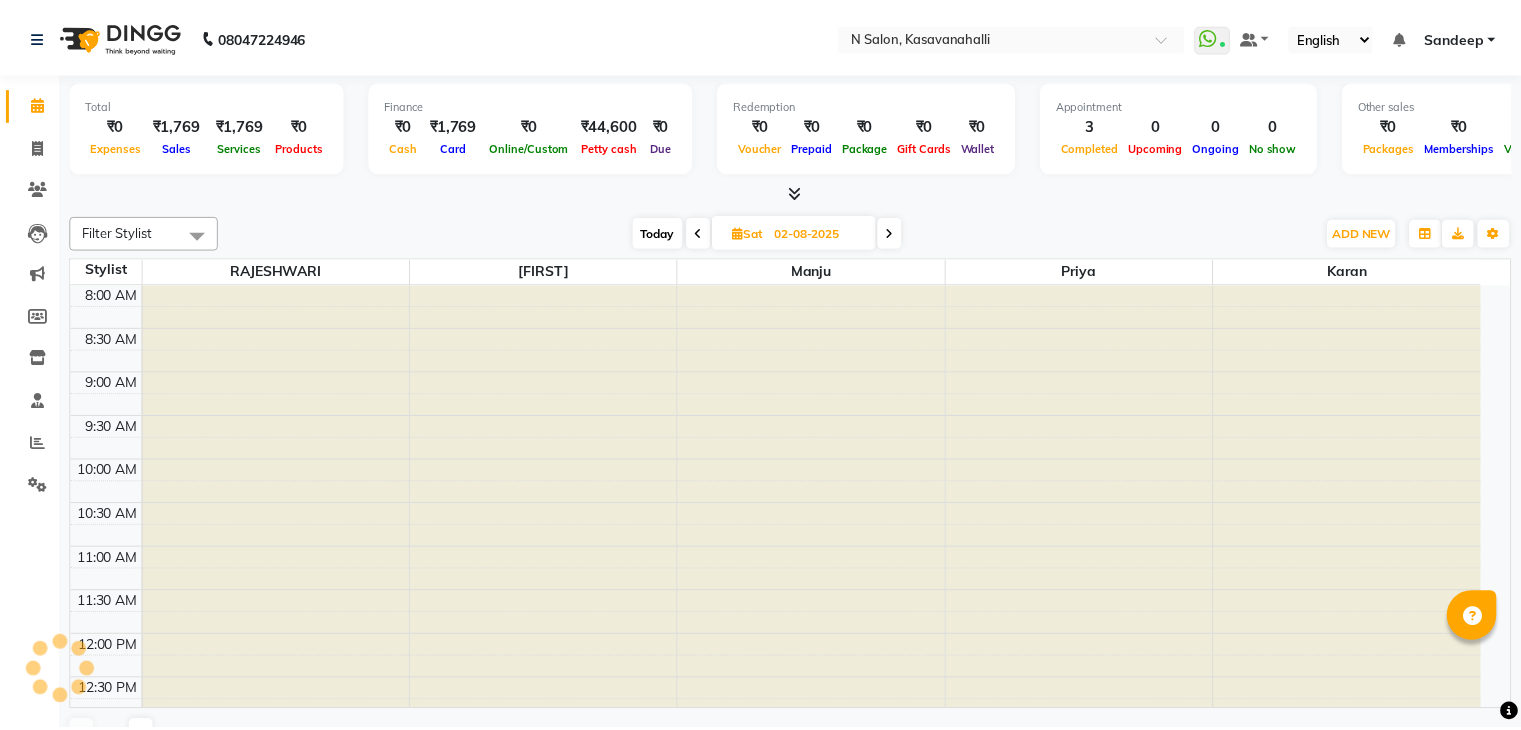 scroll, scrollTop: 0, scrollLeft: 0, axis: both 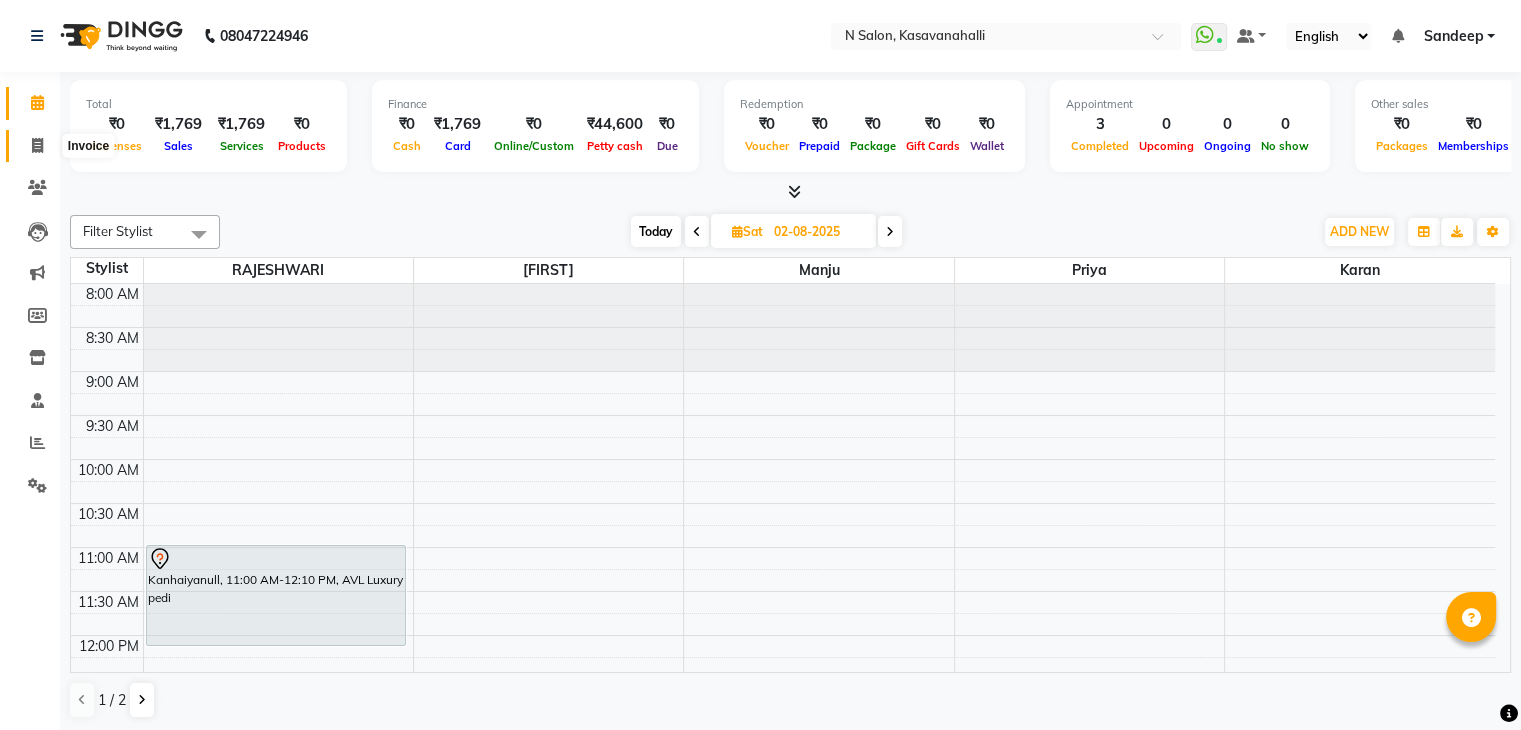click 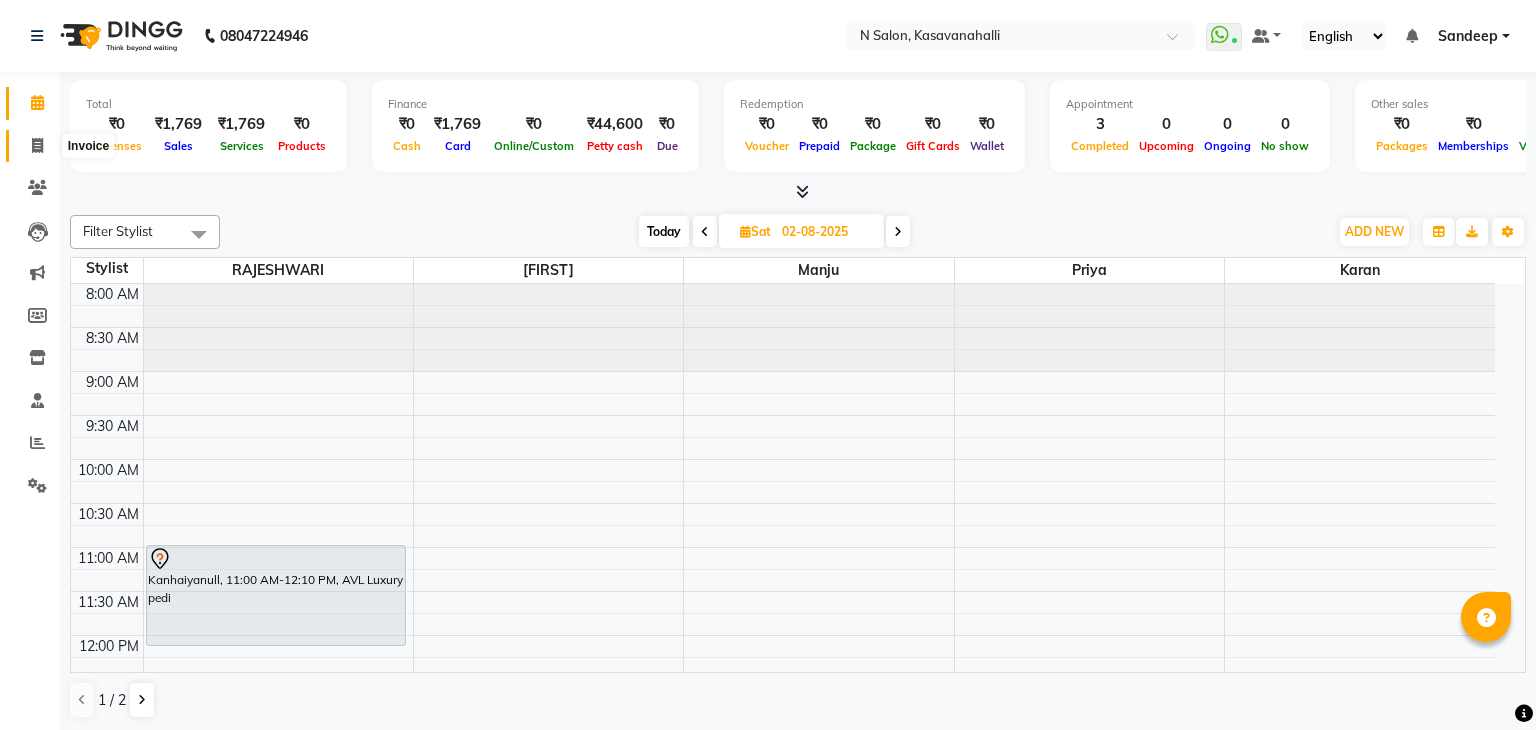 select on "service" 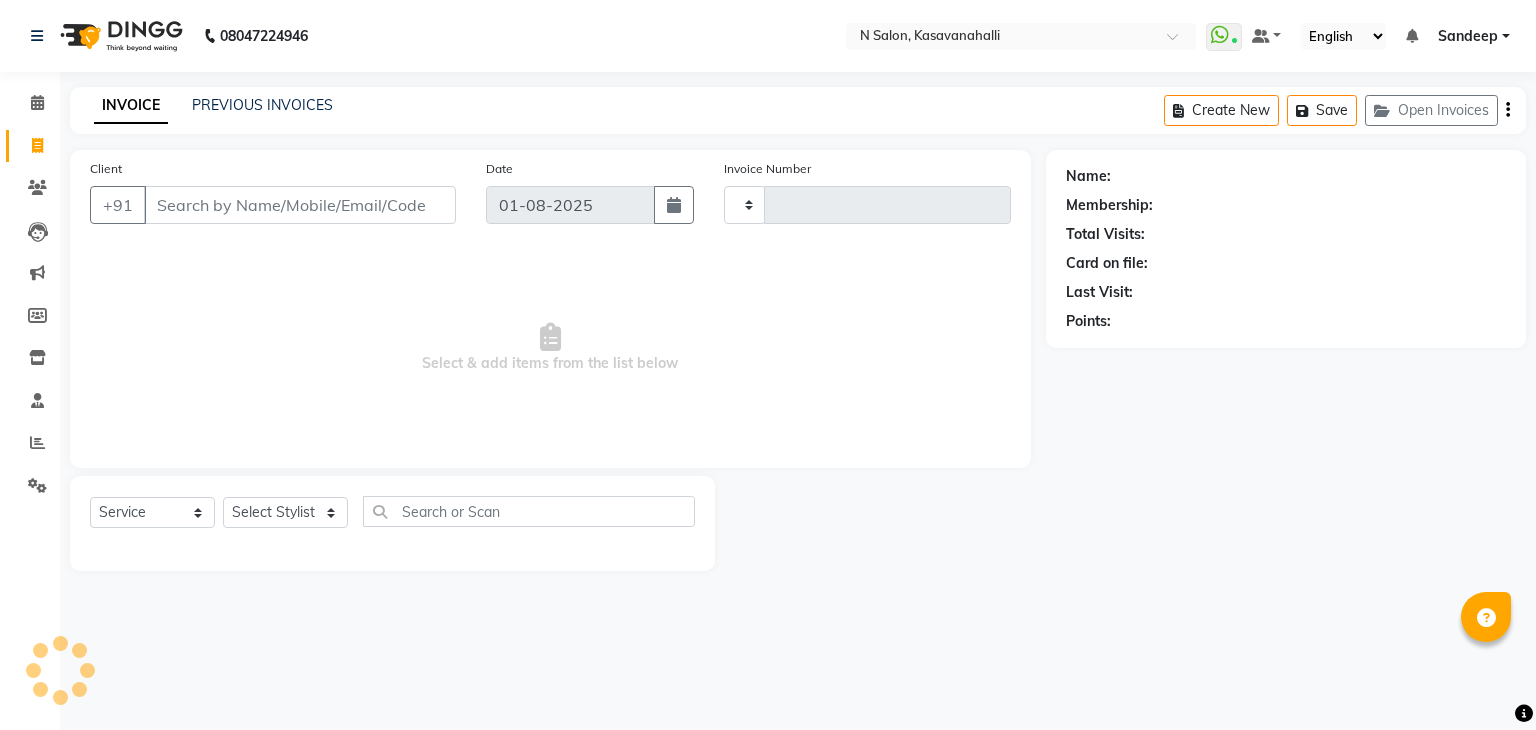 type on "1492" 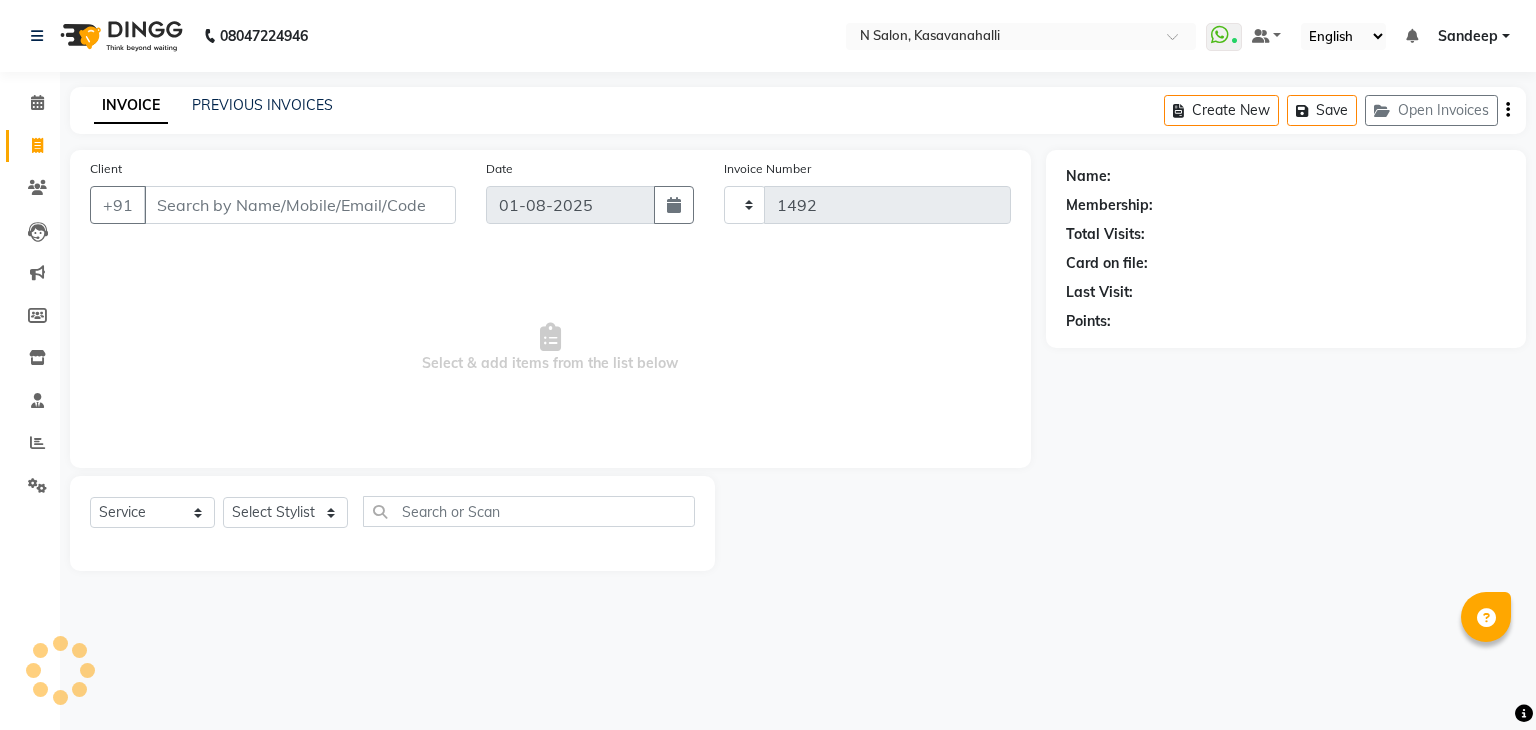 select on "7111" 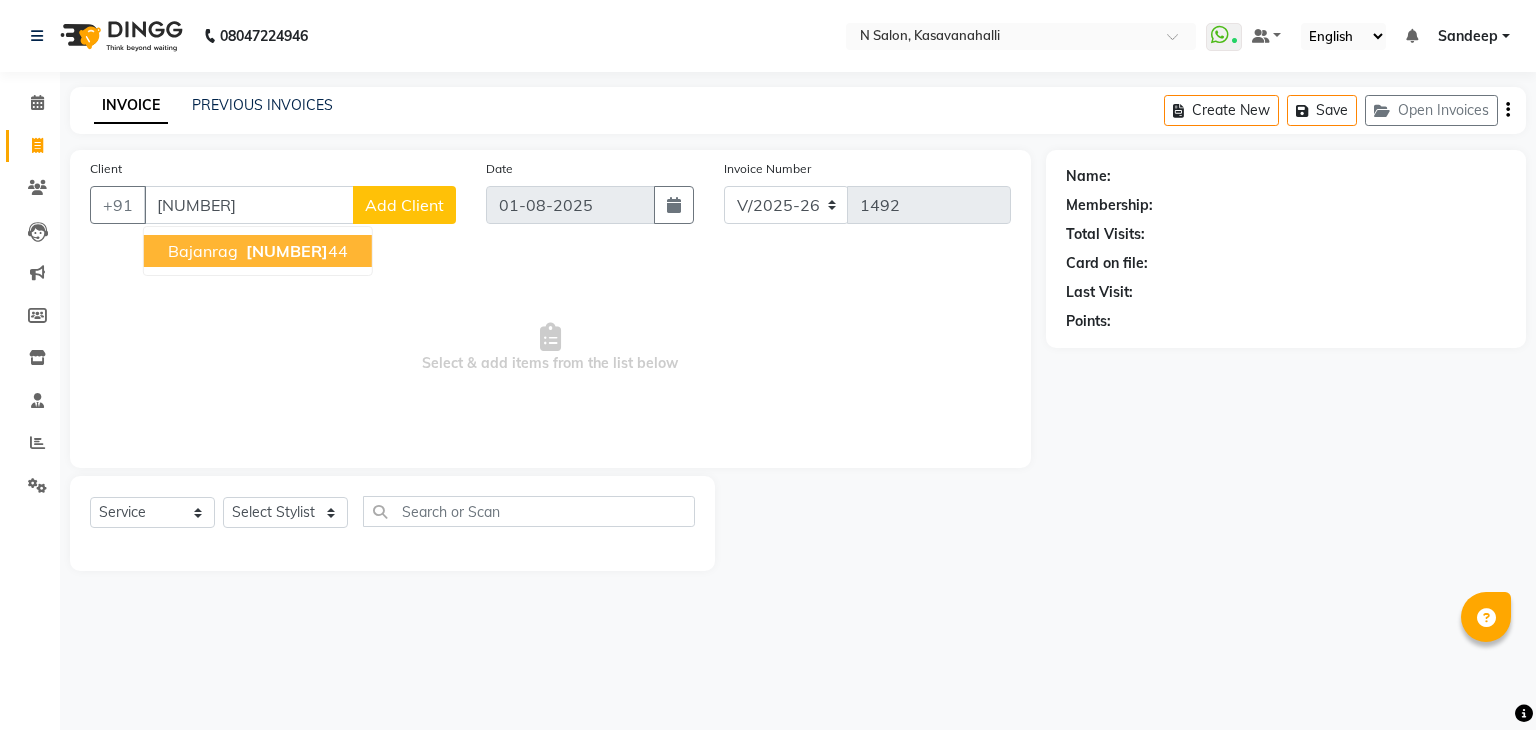 click on "Bajanrag   91581000 44" at bounding box center [258, 251] 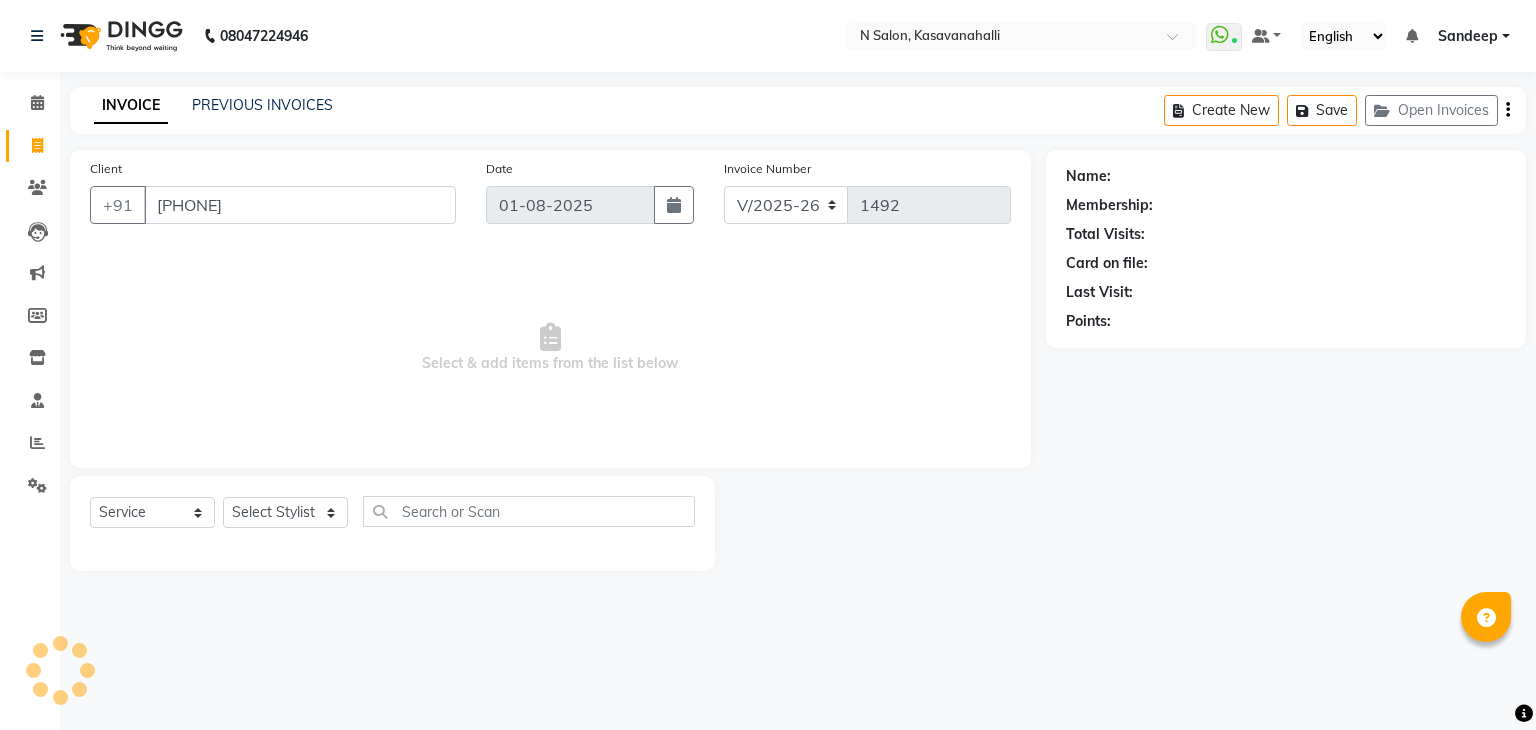 type on "9158100044" 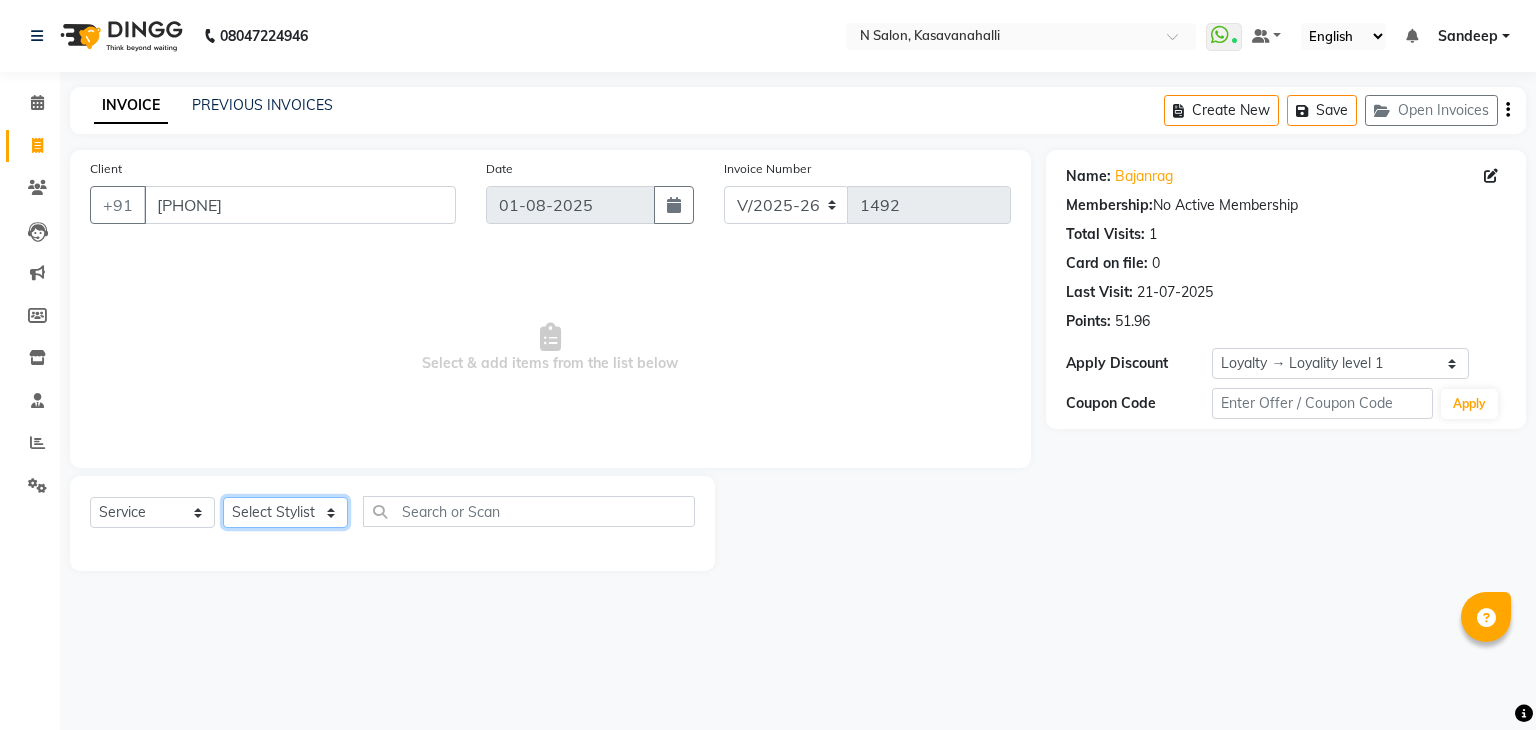 click on "Select Stylist Abisekh Karan  Manju Owner Priya RAJESHWARI  Sandeep Tika" 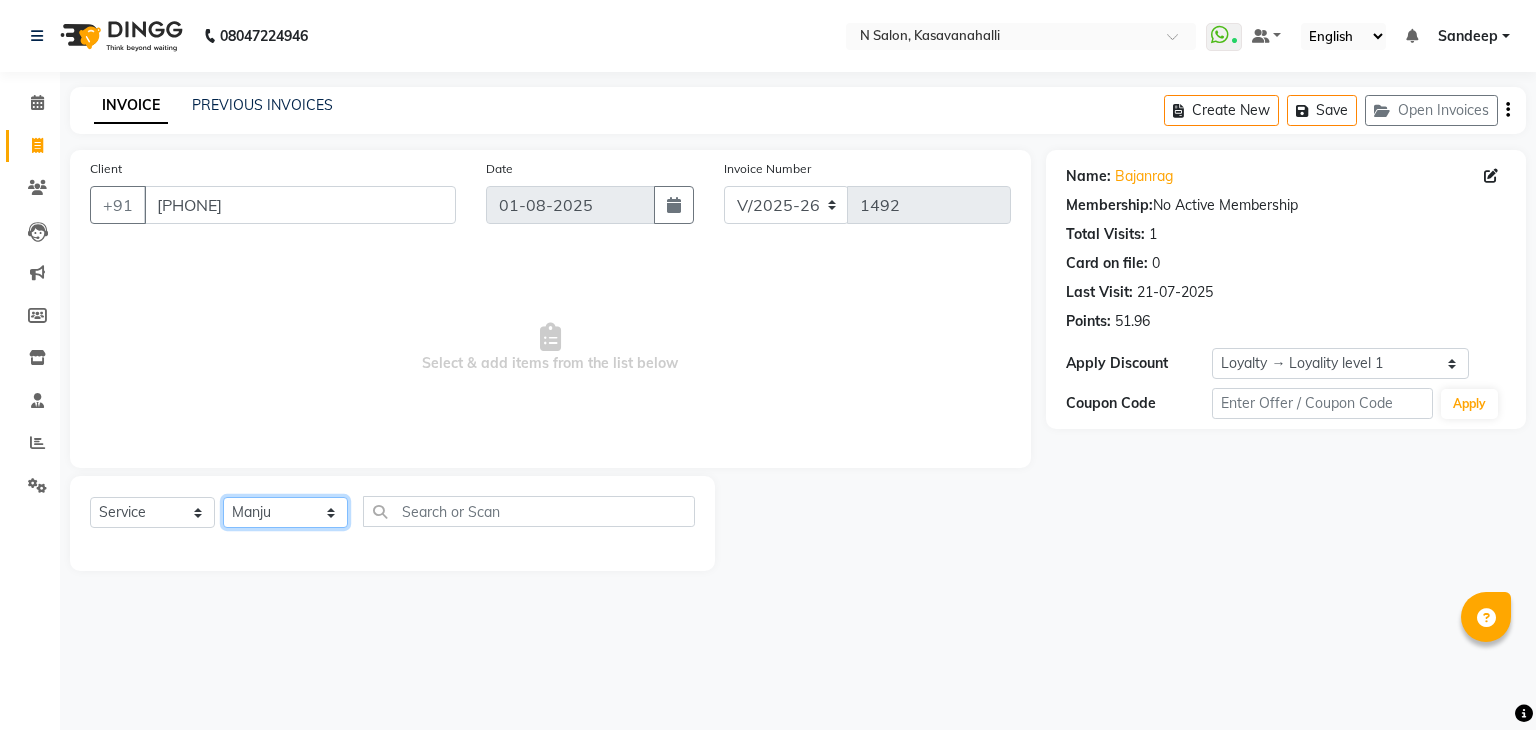 click on "Select Stylist Abisekh Karan  Manju Owner Priya RAJESHWARI  Sandeep Tika" 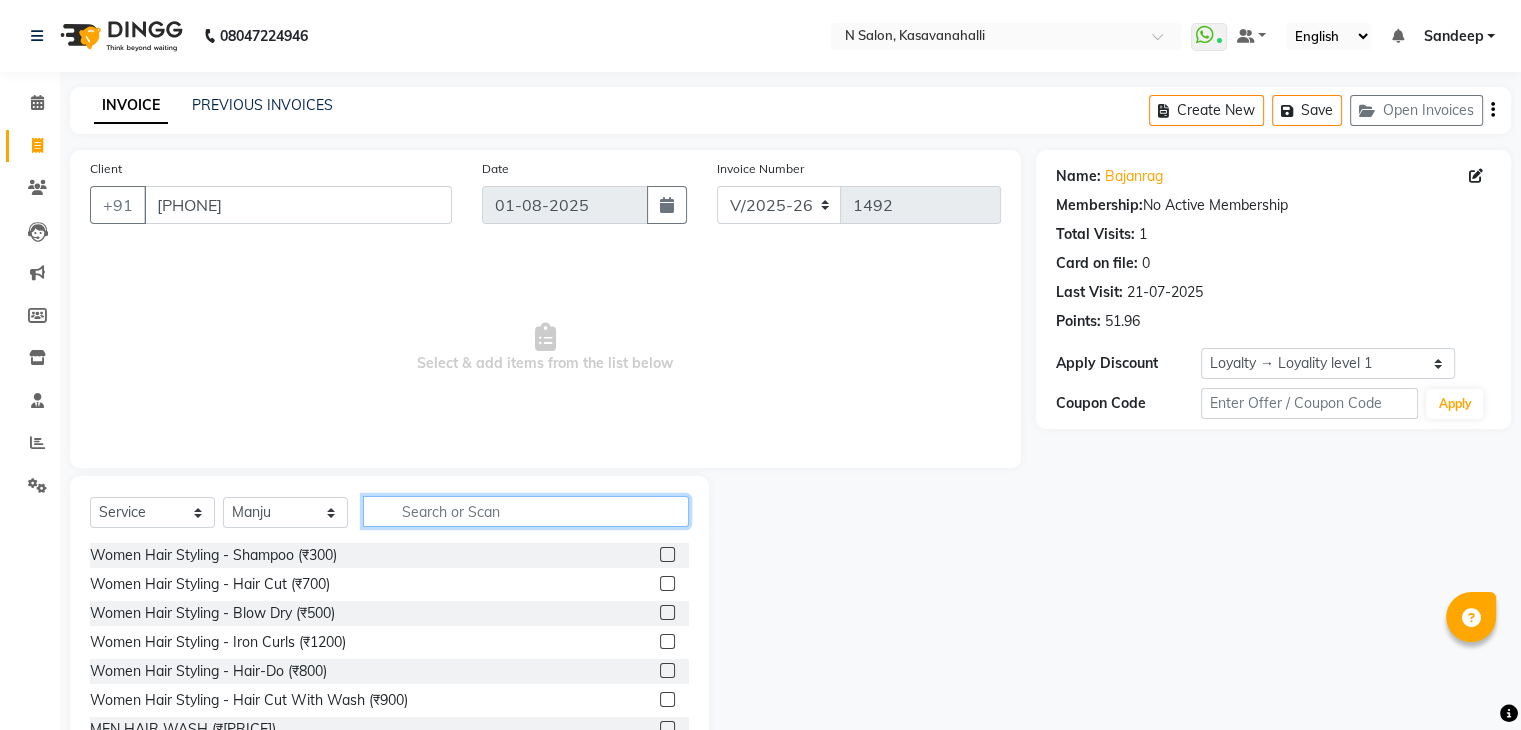 click 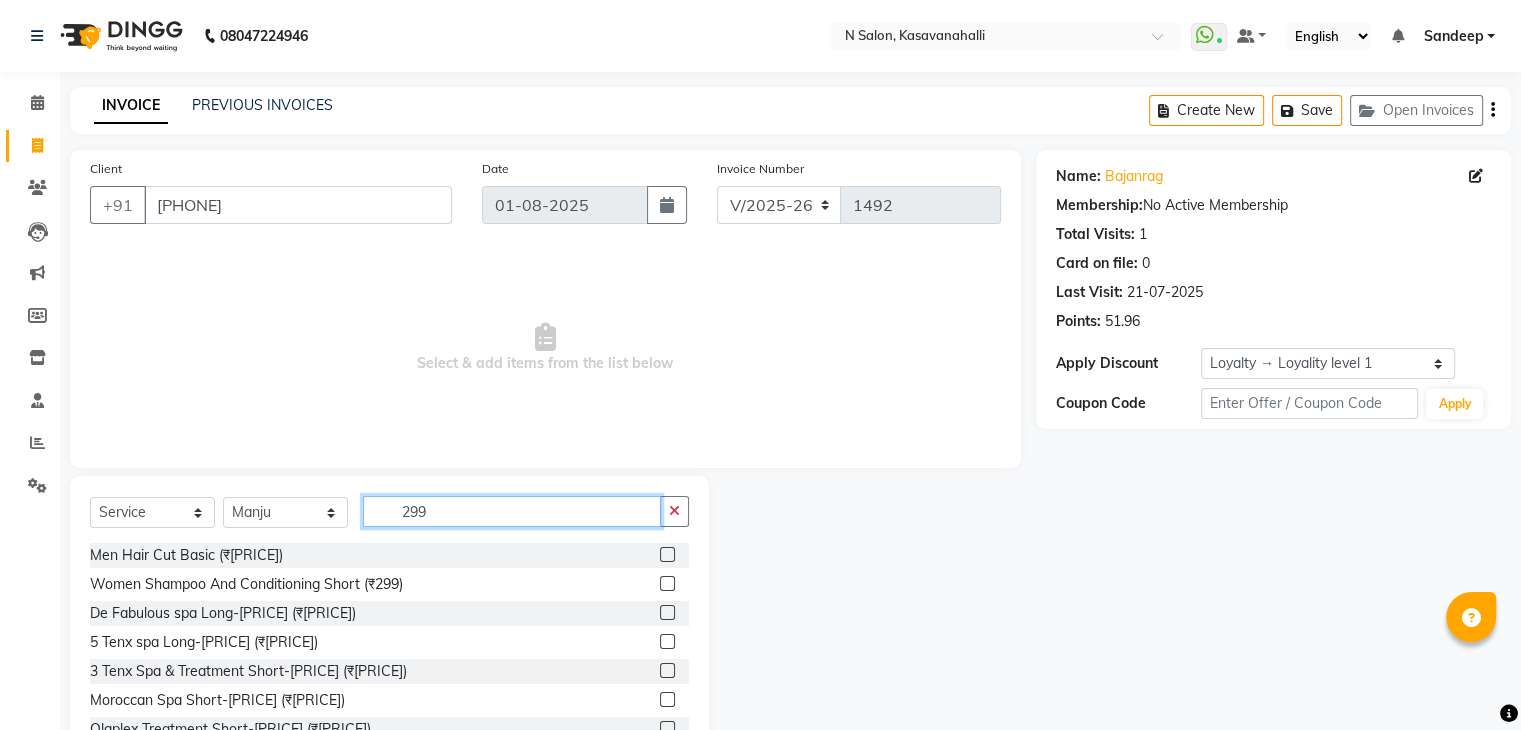 type on "299" 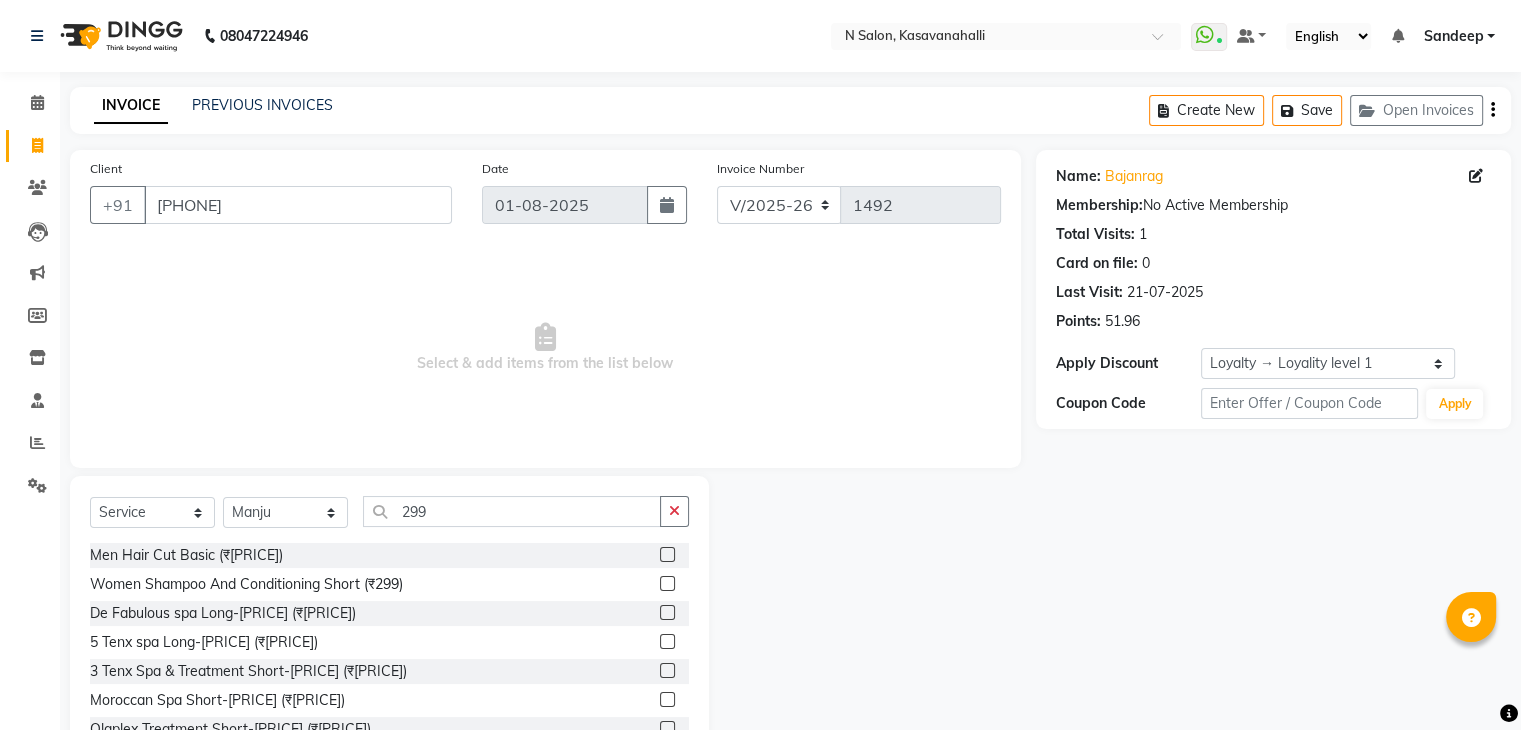 click 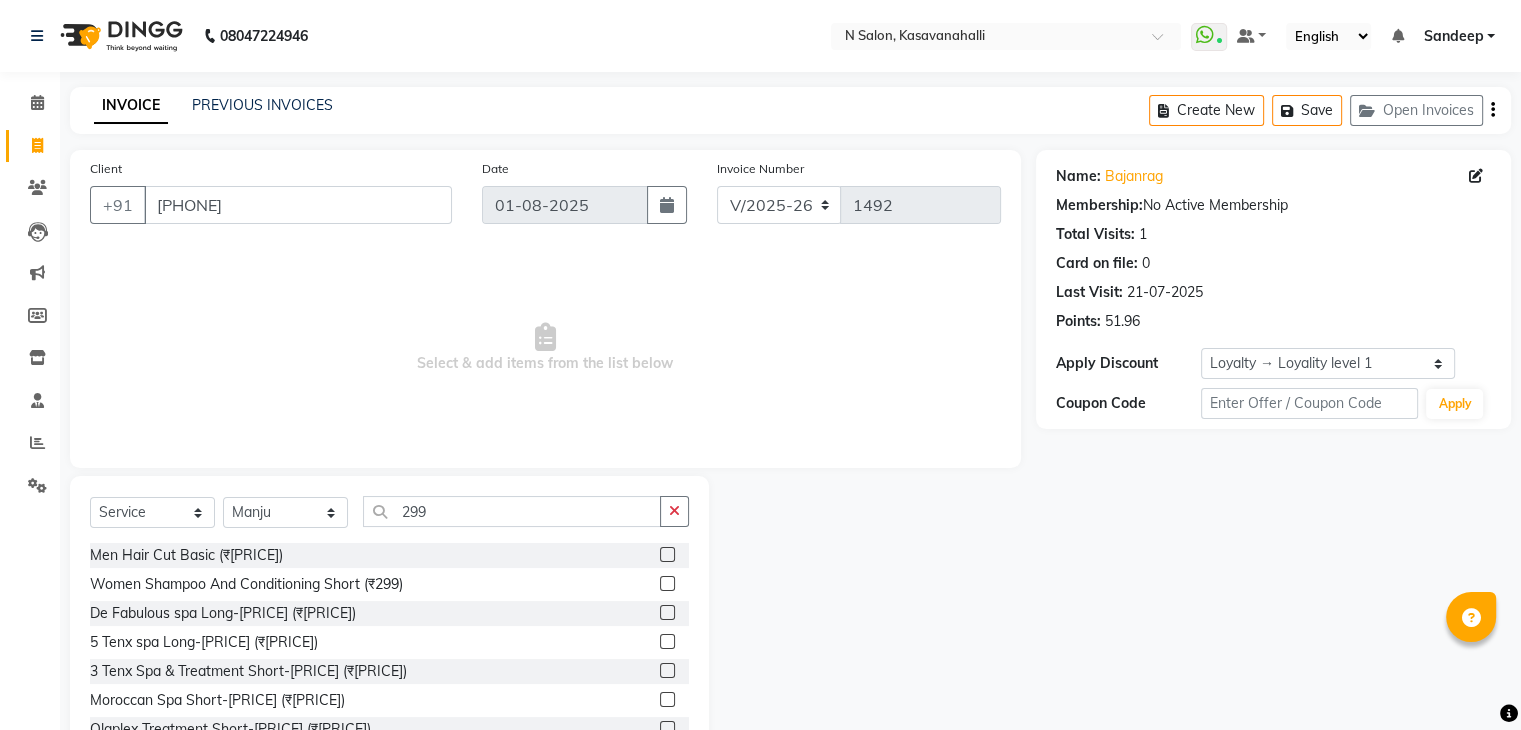 click 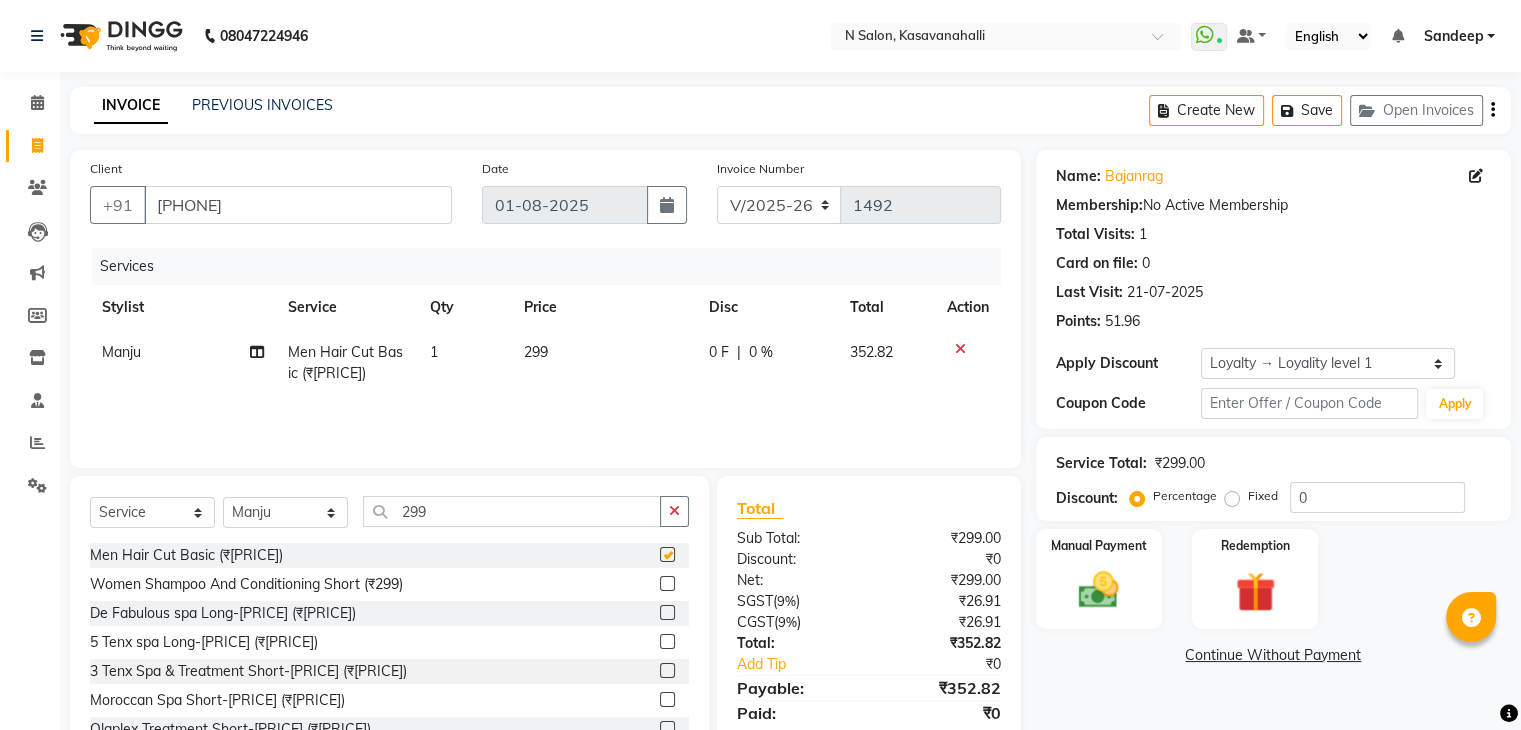 checkbox on "false" 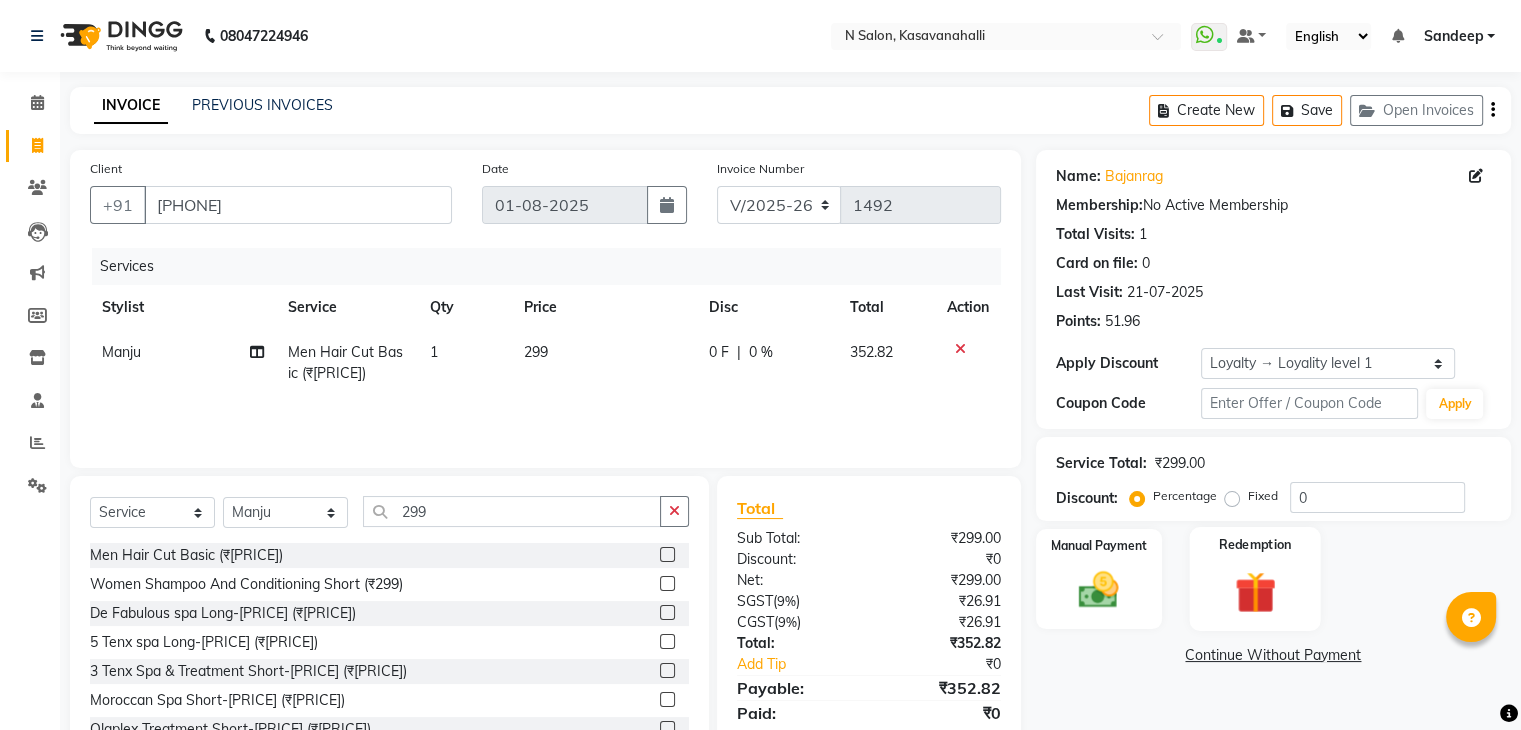 click on "Redemption" 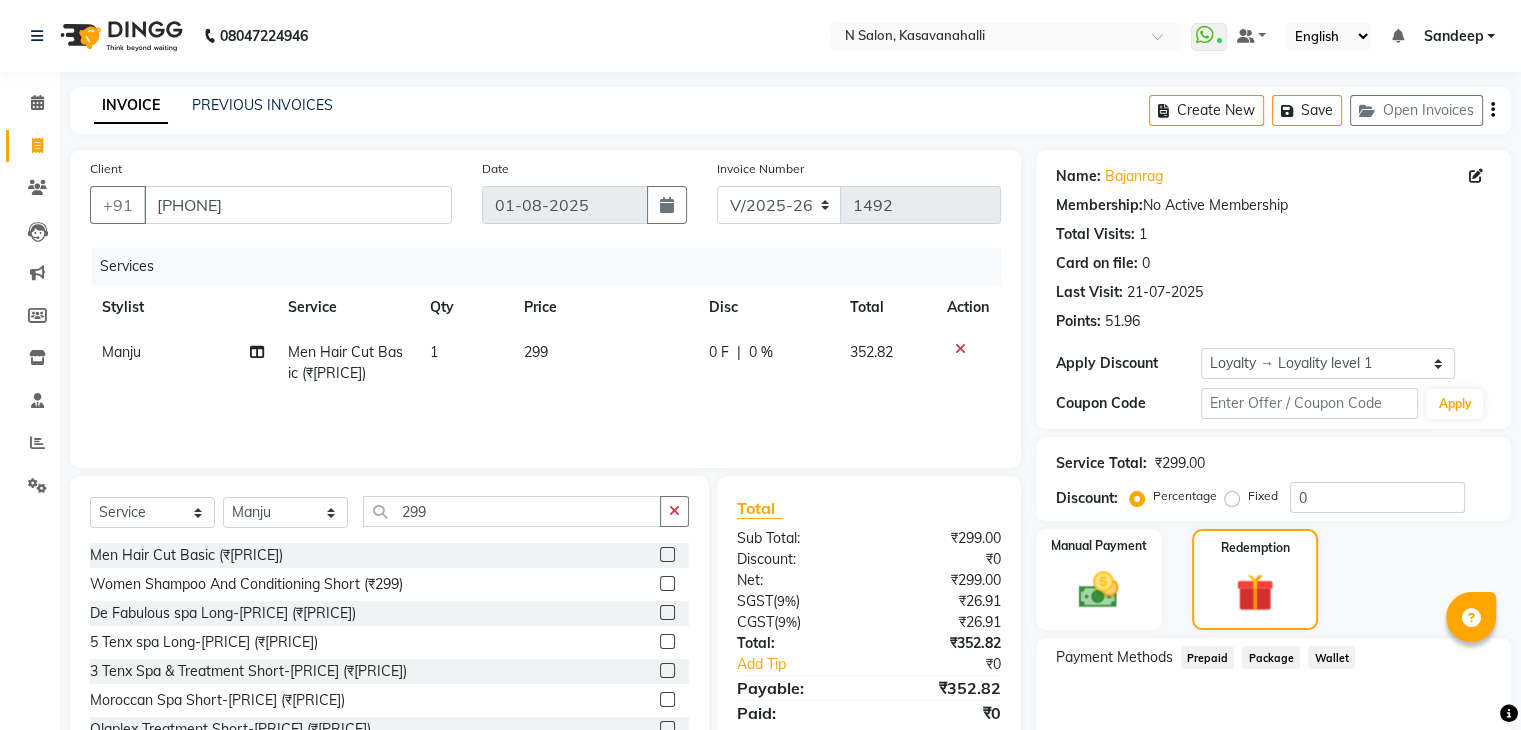 click on "299" 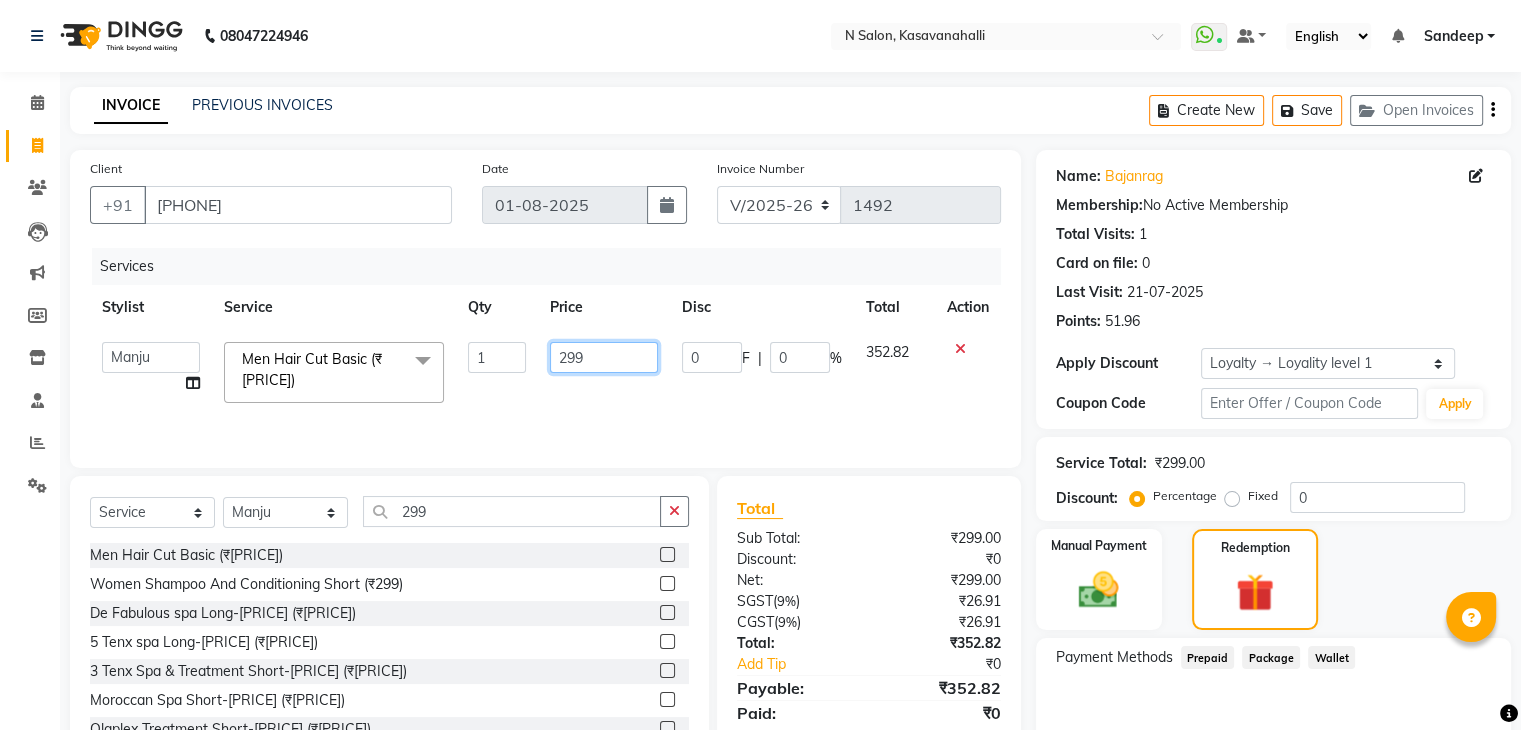 click on "299" 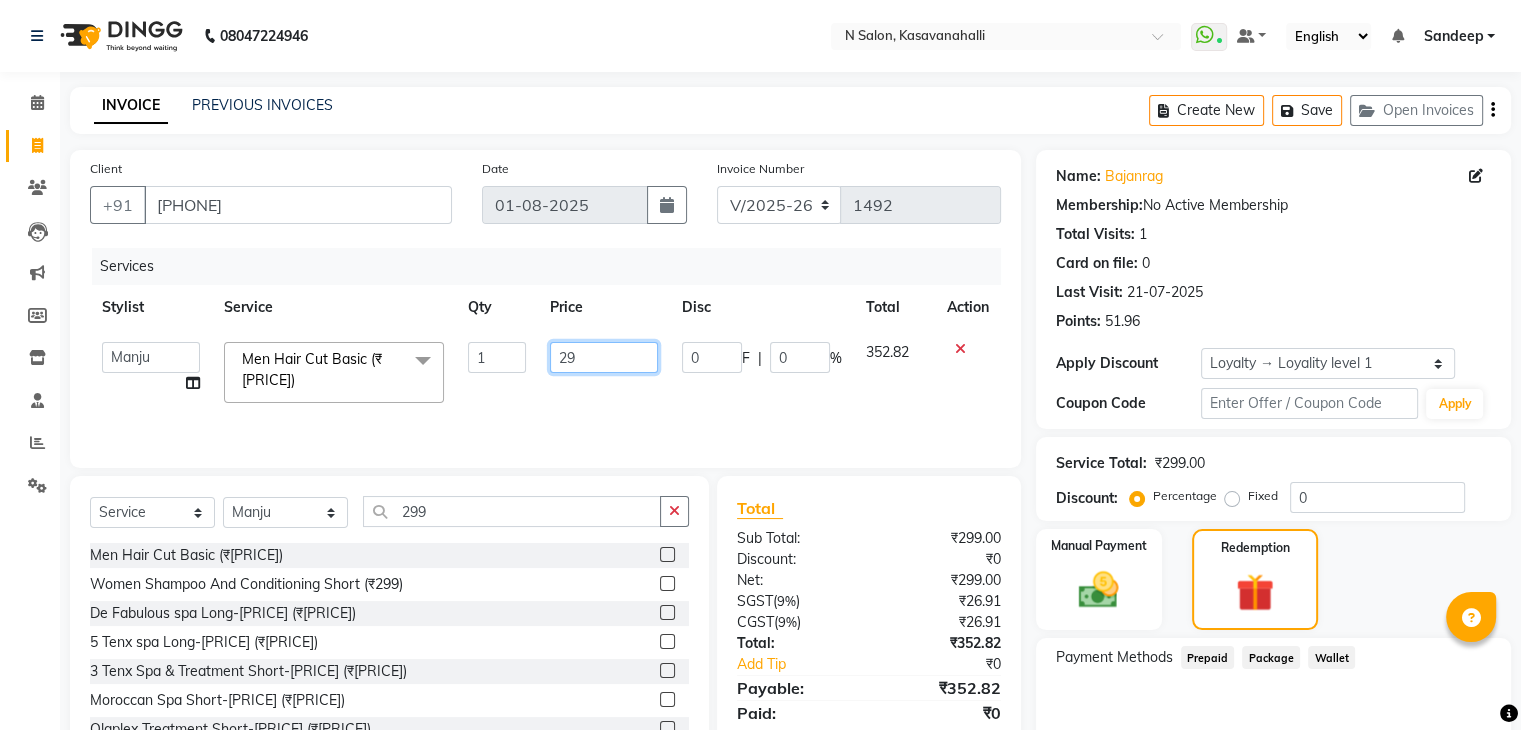 type on "2" 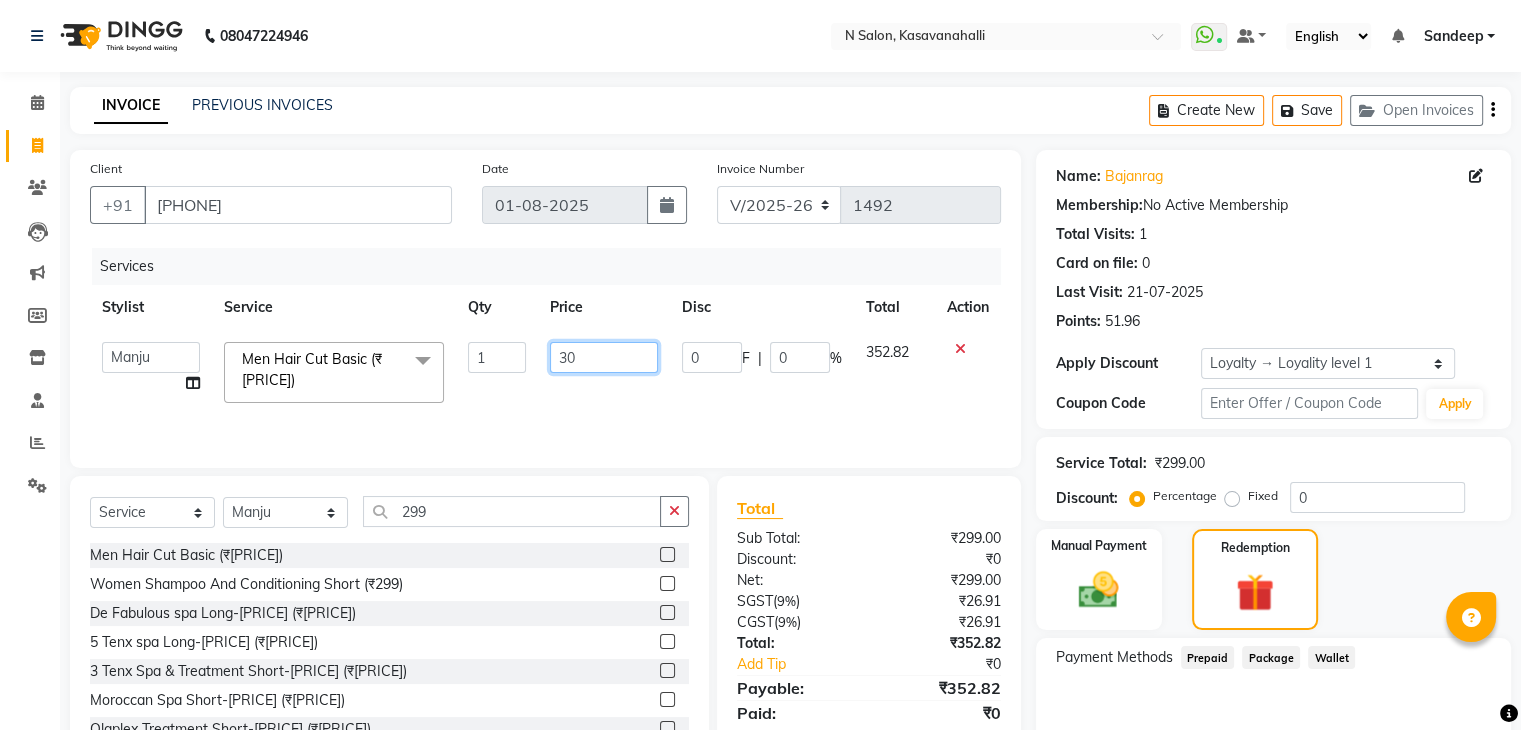 type on "300" 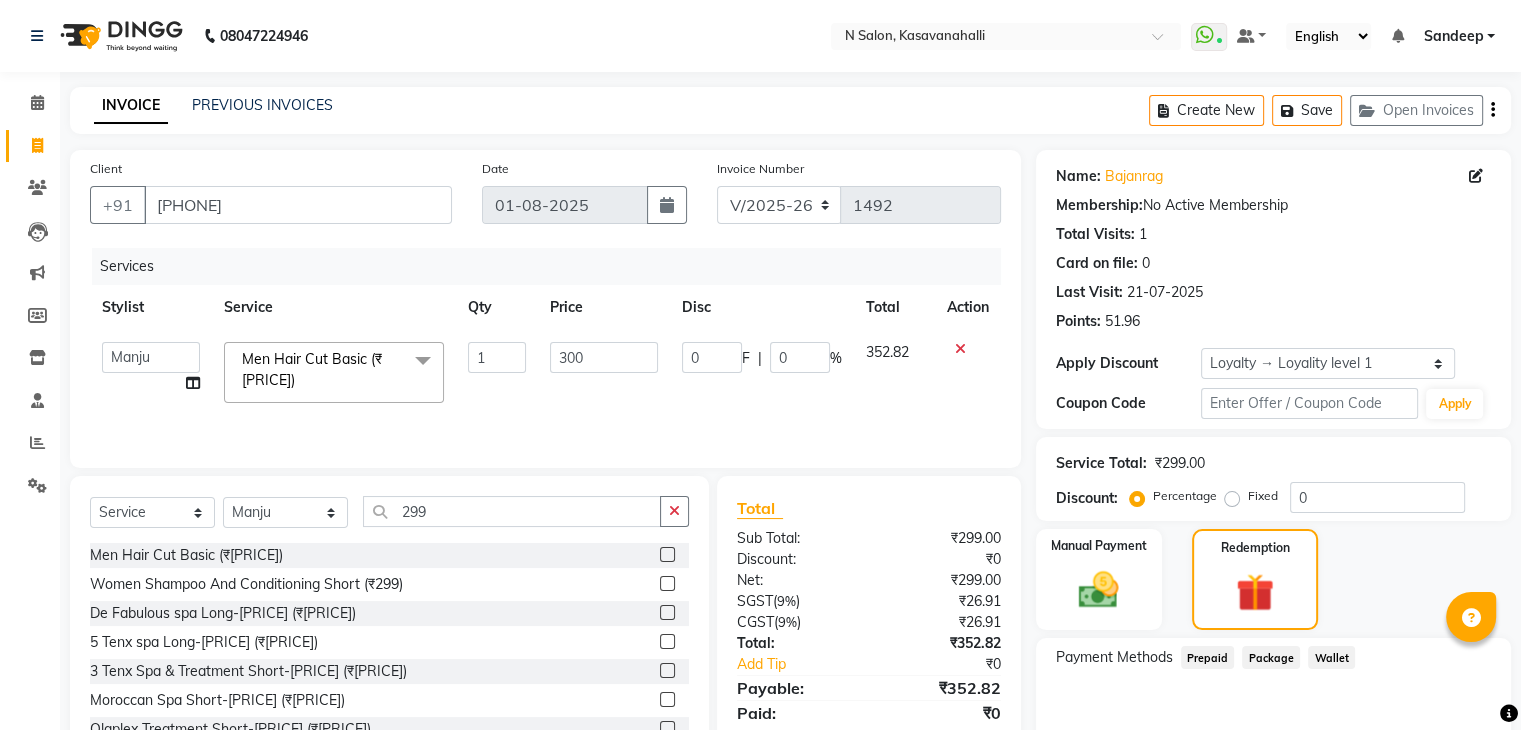 click on "300" 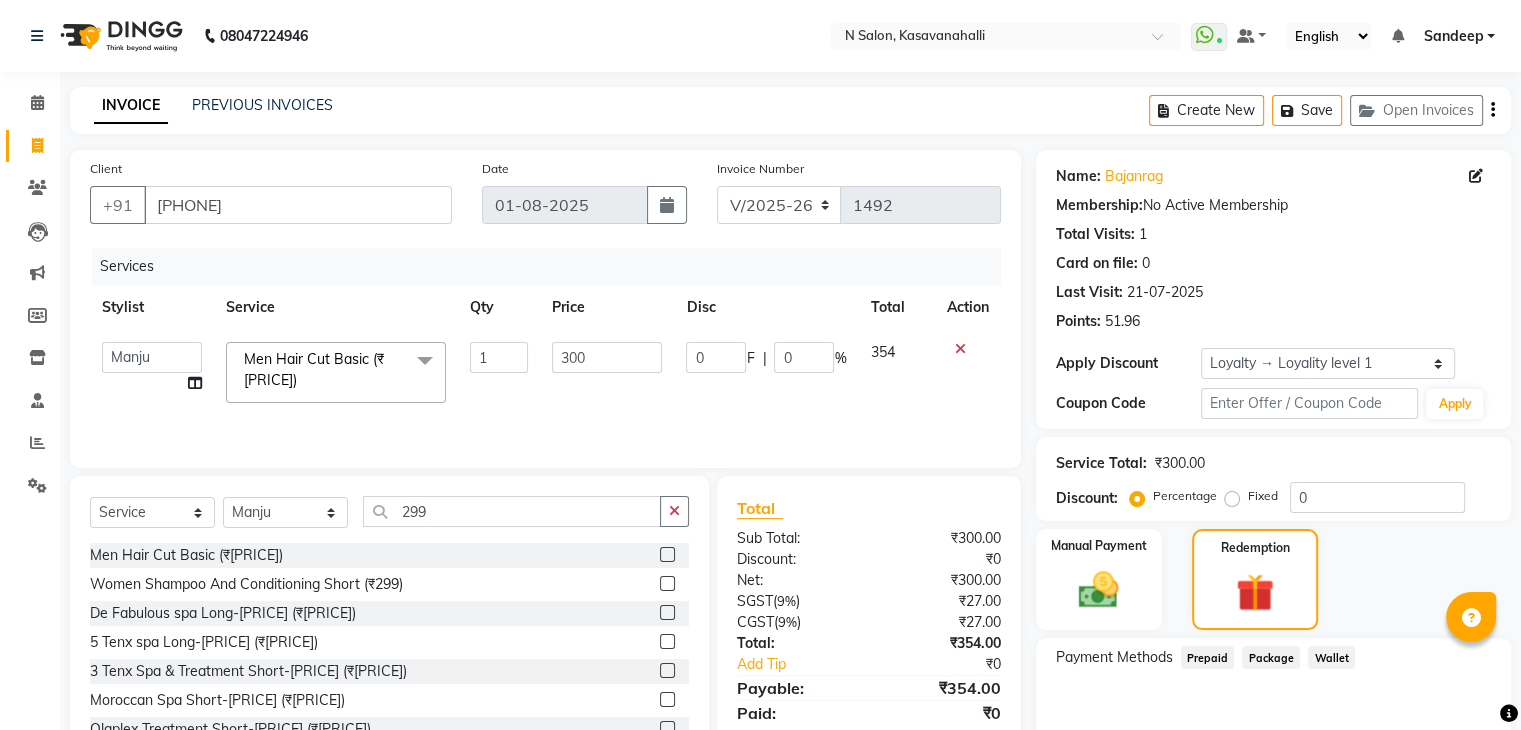 click on "Manual Payment Redemption" 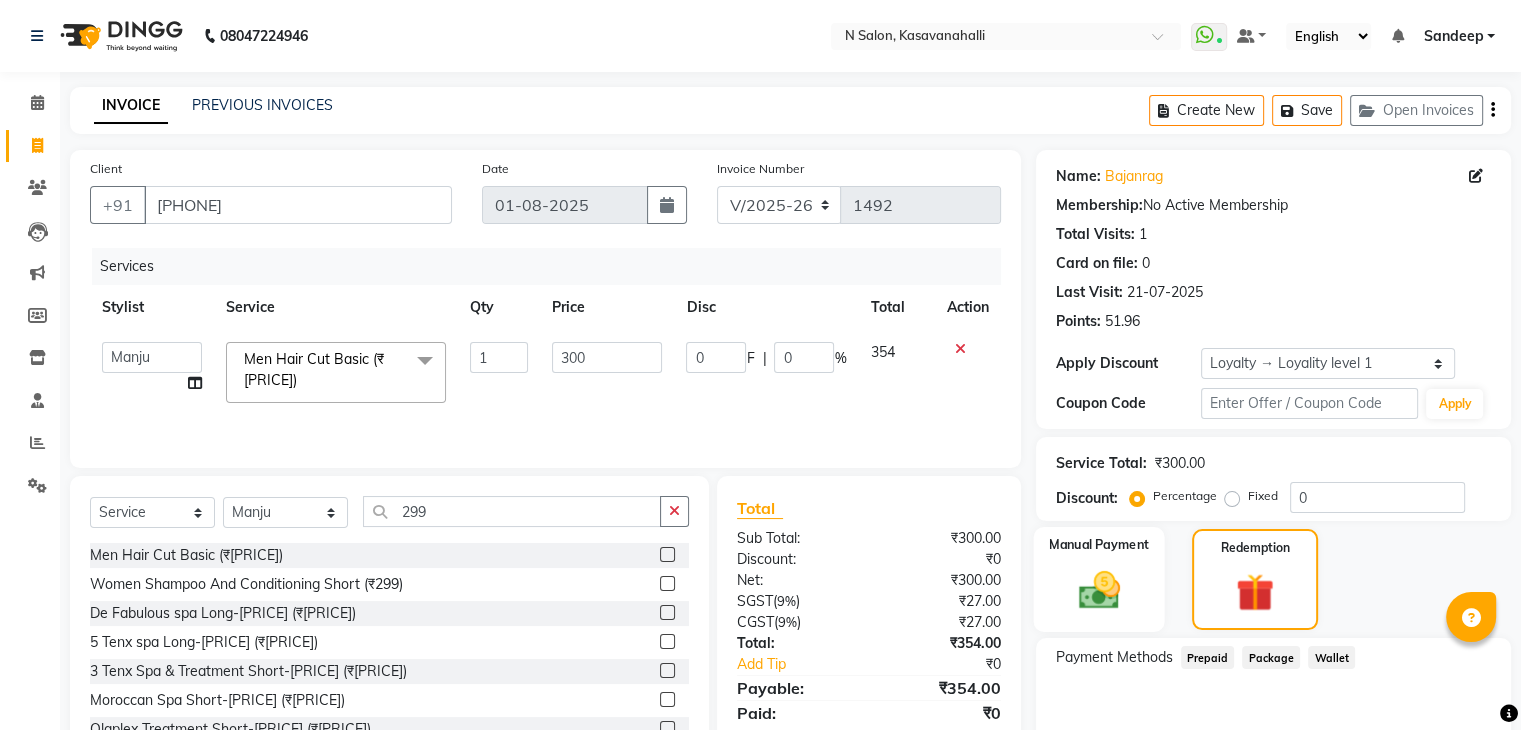click 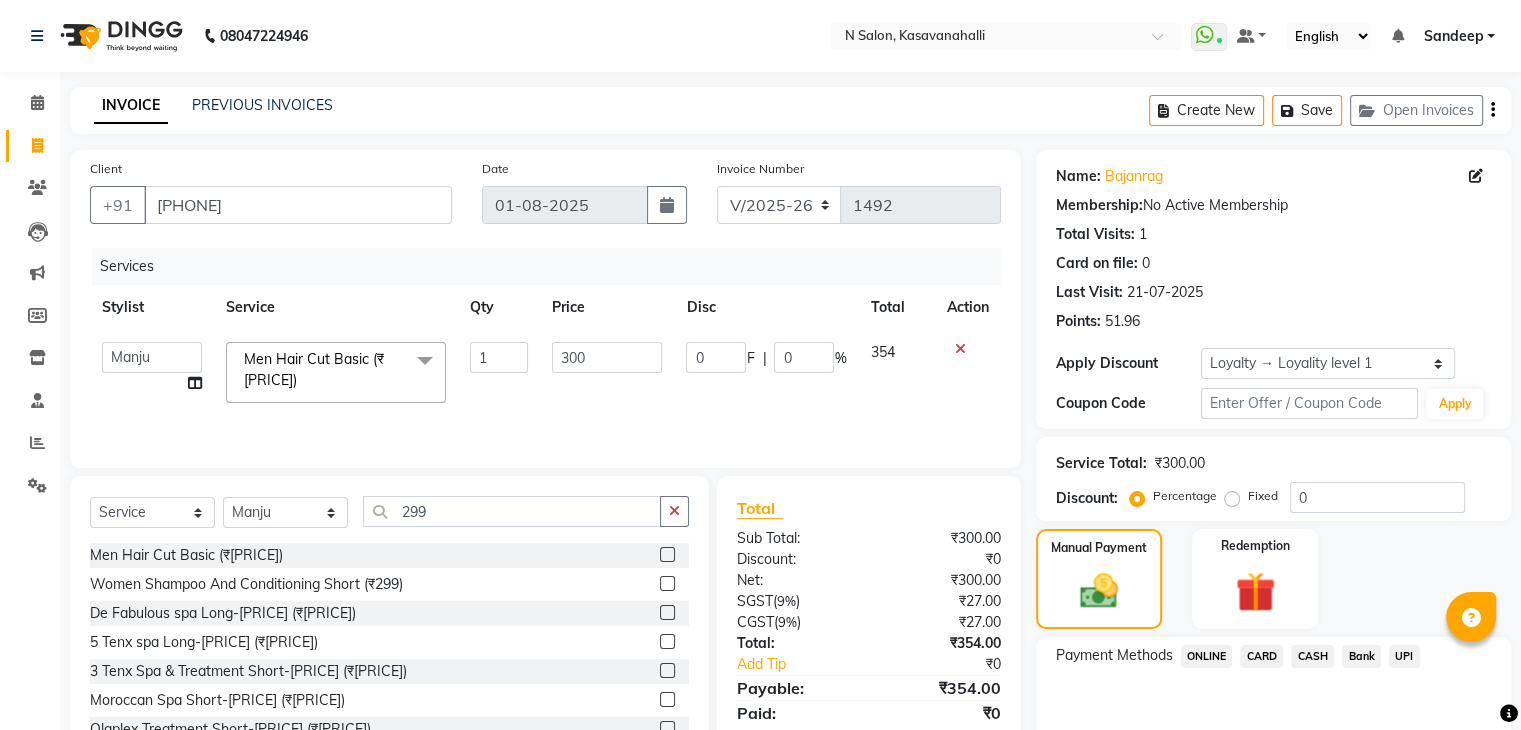 click on "CARD" 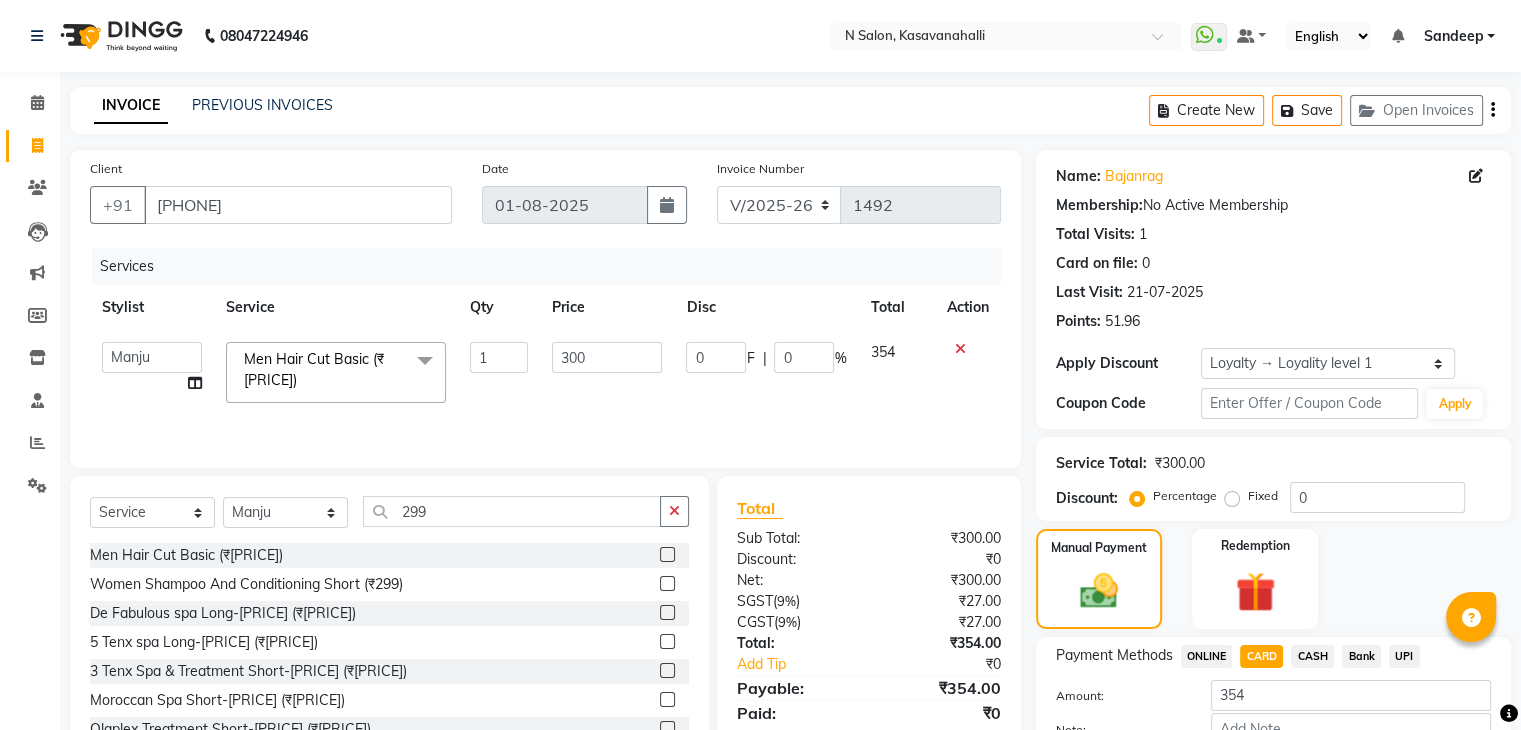 click on "Add Payment" 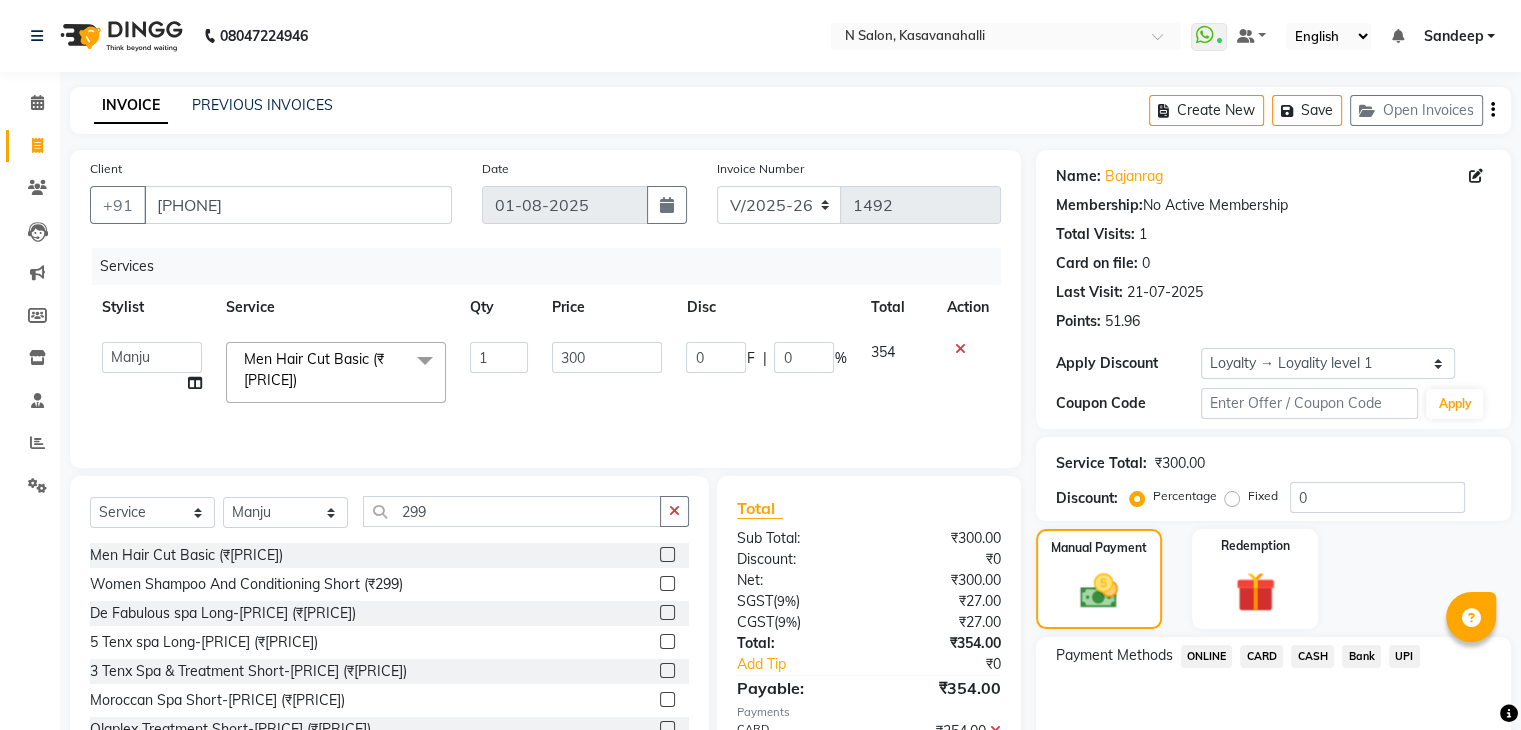 click on "Checkout" 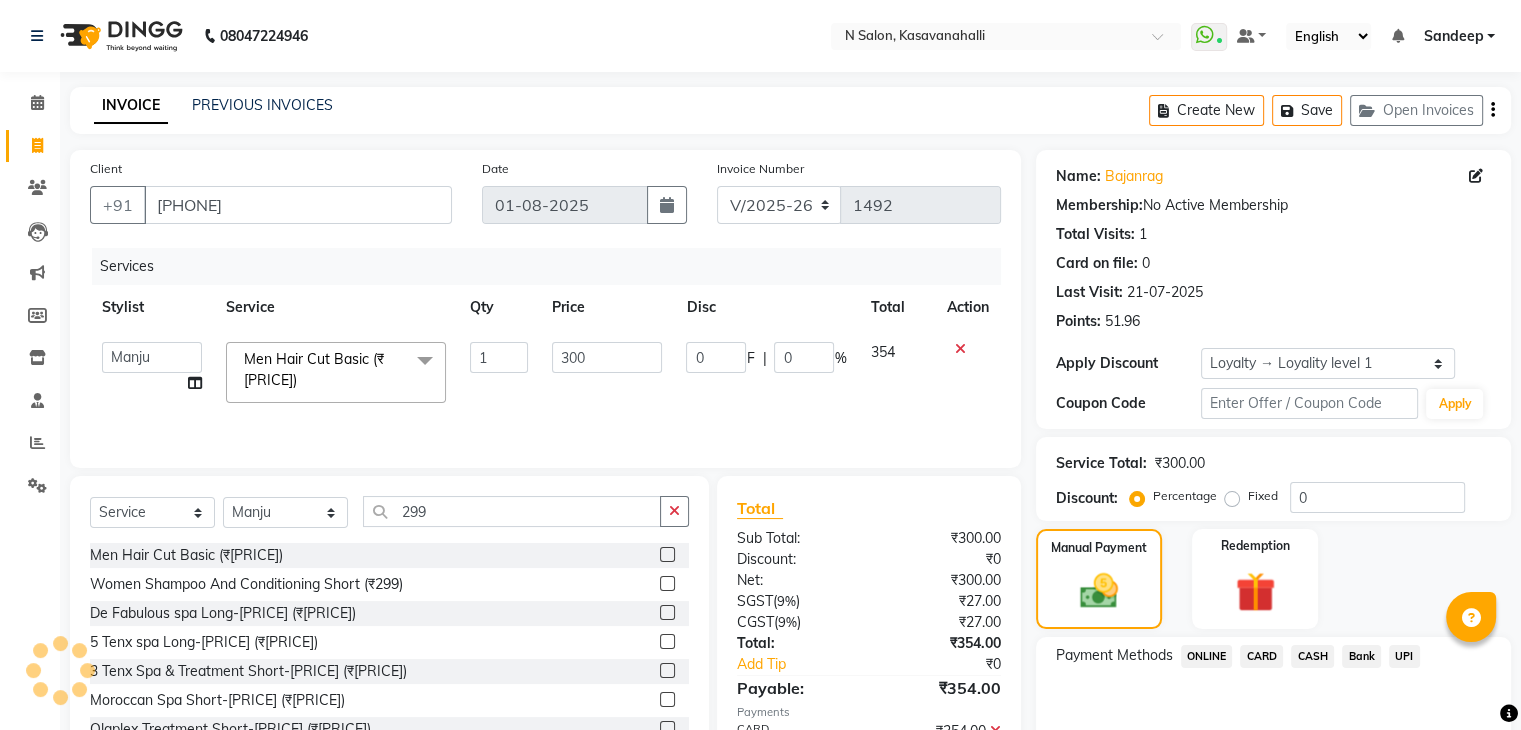 scroll, scrollTop: 212, scrollLeft: 0, axis: vertical 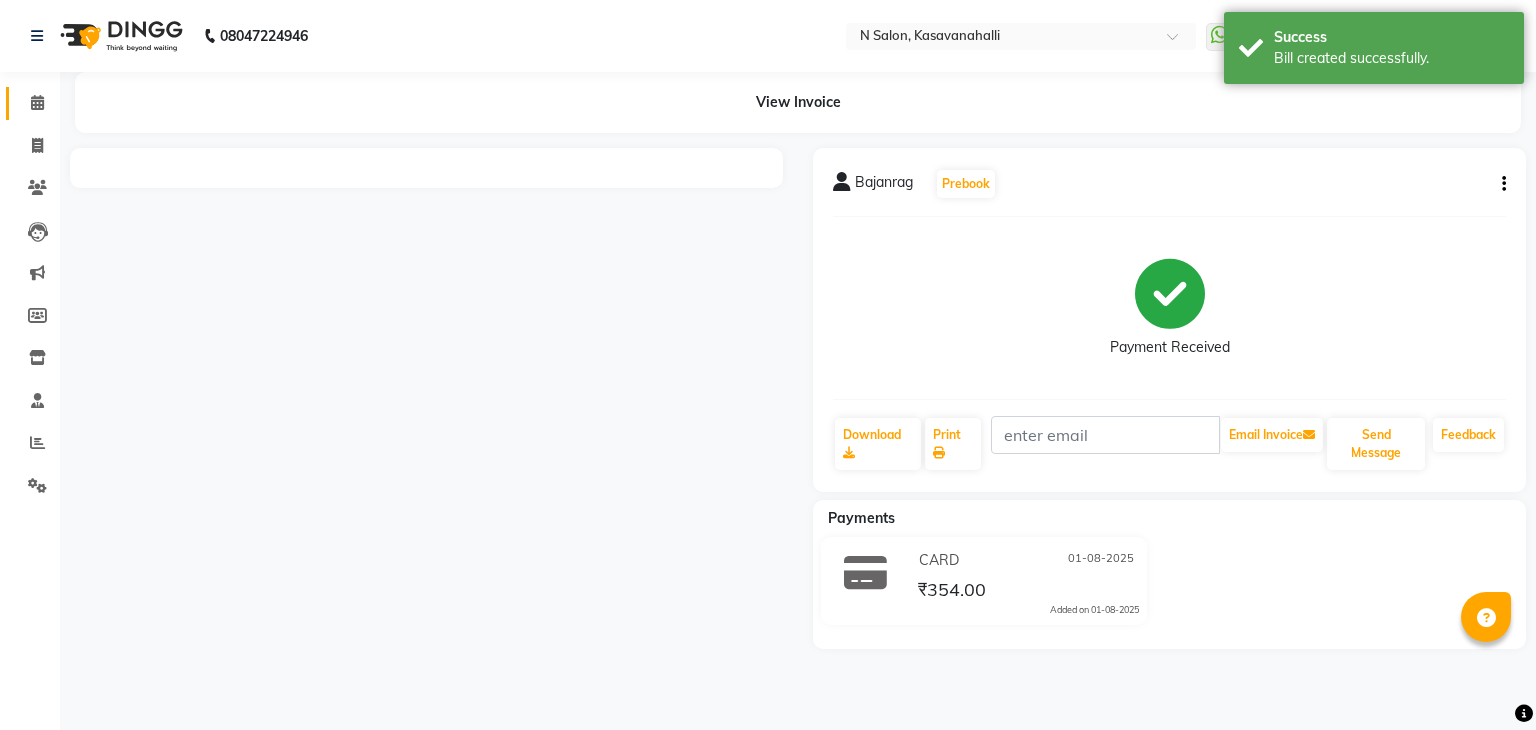click 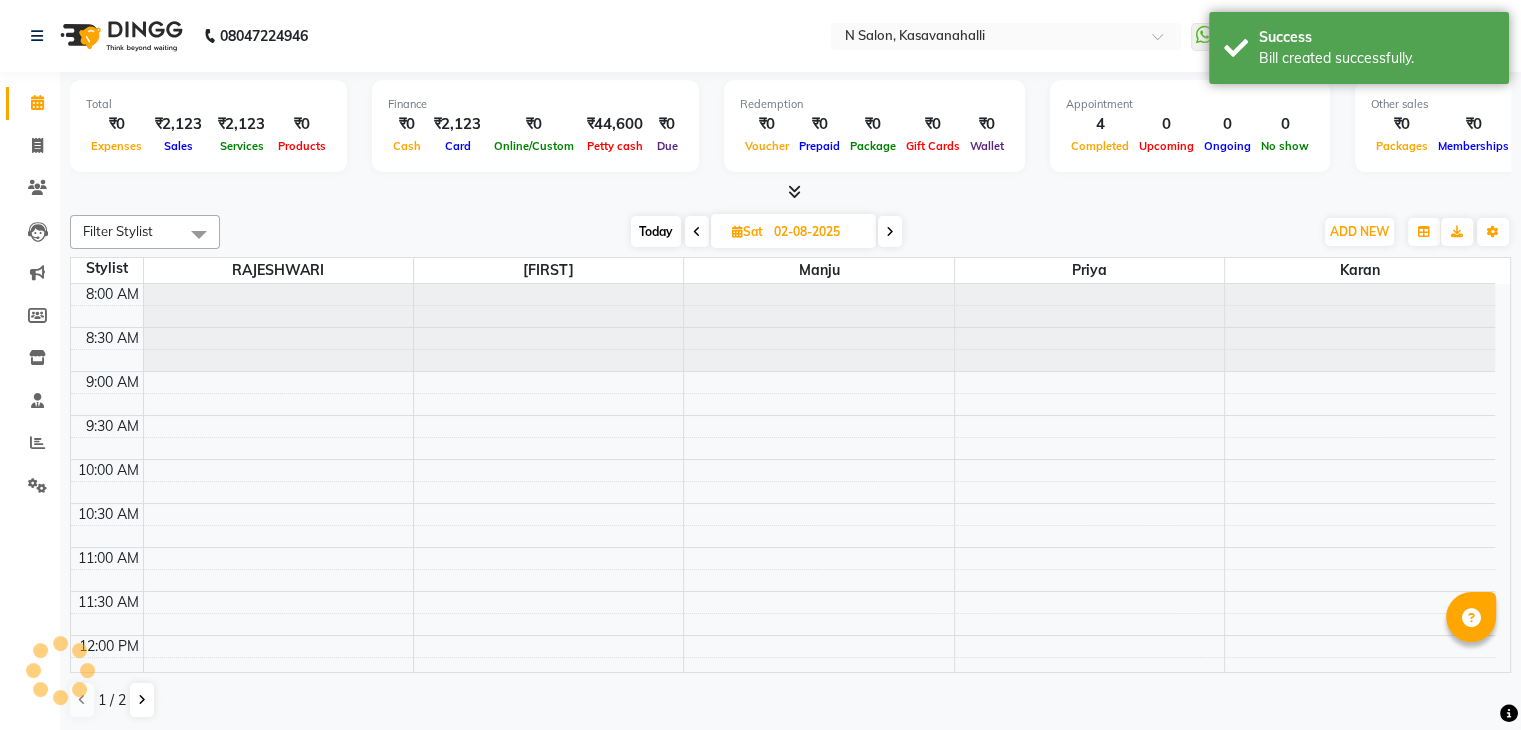 scroll, scrollTop: 0, scrollLeft: 0, axis: both 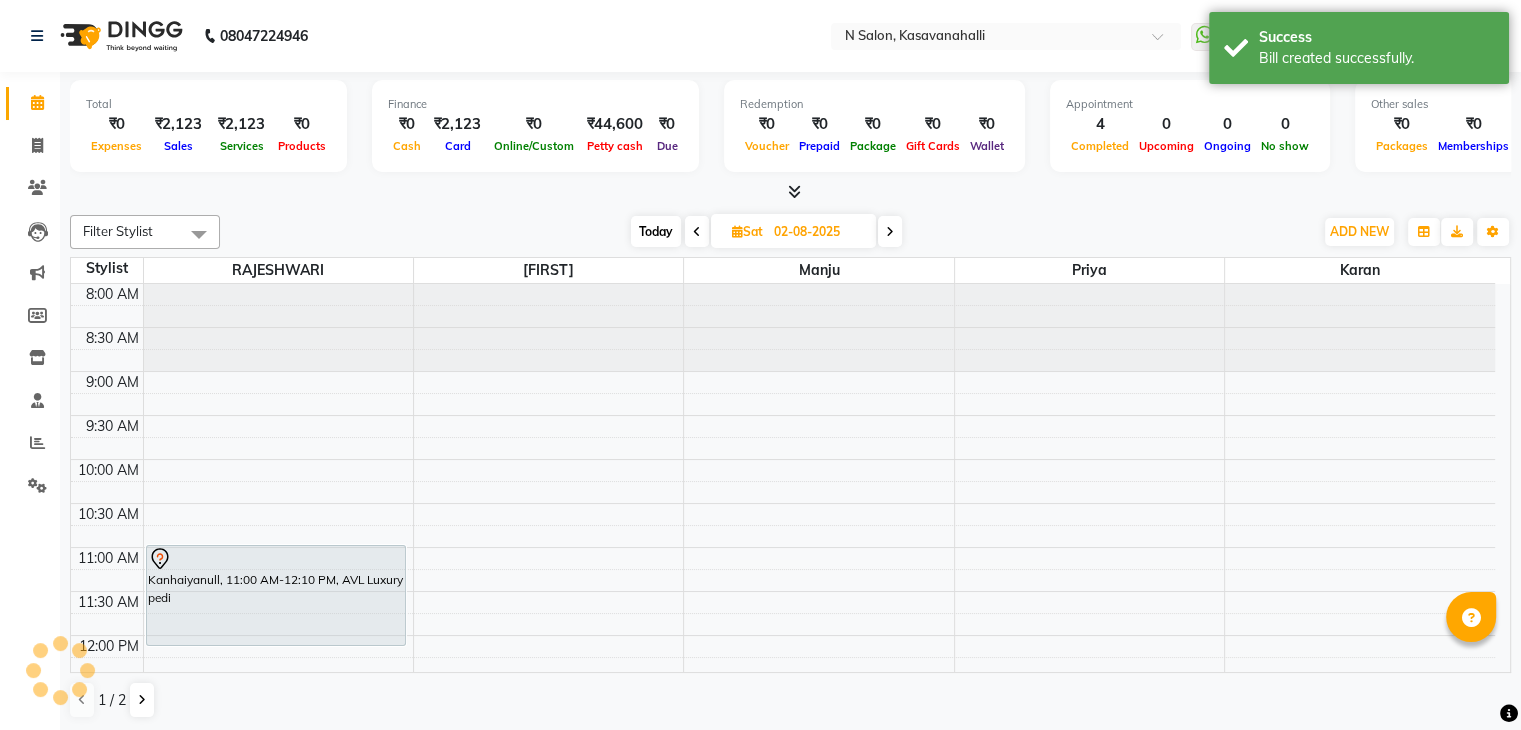 click on "8:00 AM 8:30 AM 9:00 AM 9:30 AM 10:00 AM 10:30 AM 11:00 AM 11:30 AM 12:00 PM 12:30 PM 1:00 PM 1:30 PM 2:00 PM 2:30 PM 3:00 PM 3:30 PM 4:00 PM 4:30 PM 5:00 PM 5:30 PM 6:00 PM 6:30 PM 7:00 PM 7:30 PM 8:00 PM 8:30 PM             Kanhaiyanull, 11:00 AM-12:10 PM, AVL Luxury pedi" at bounding box center (783, 855) 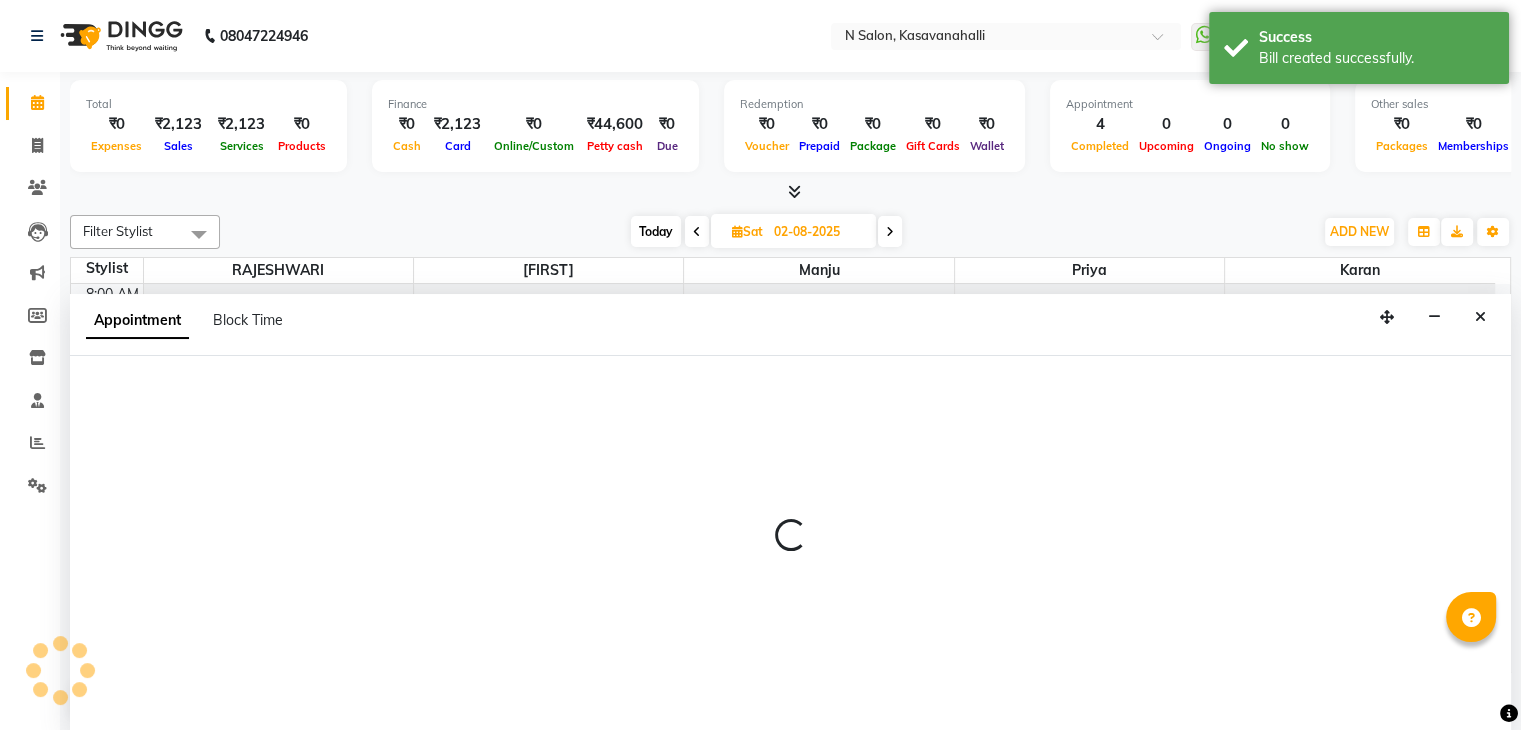 scroll, scrollTop: 1, scrollLeft: 0, axis: vertical 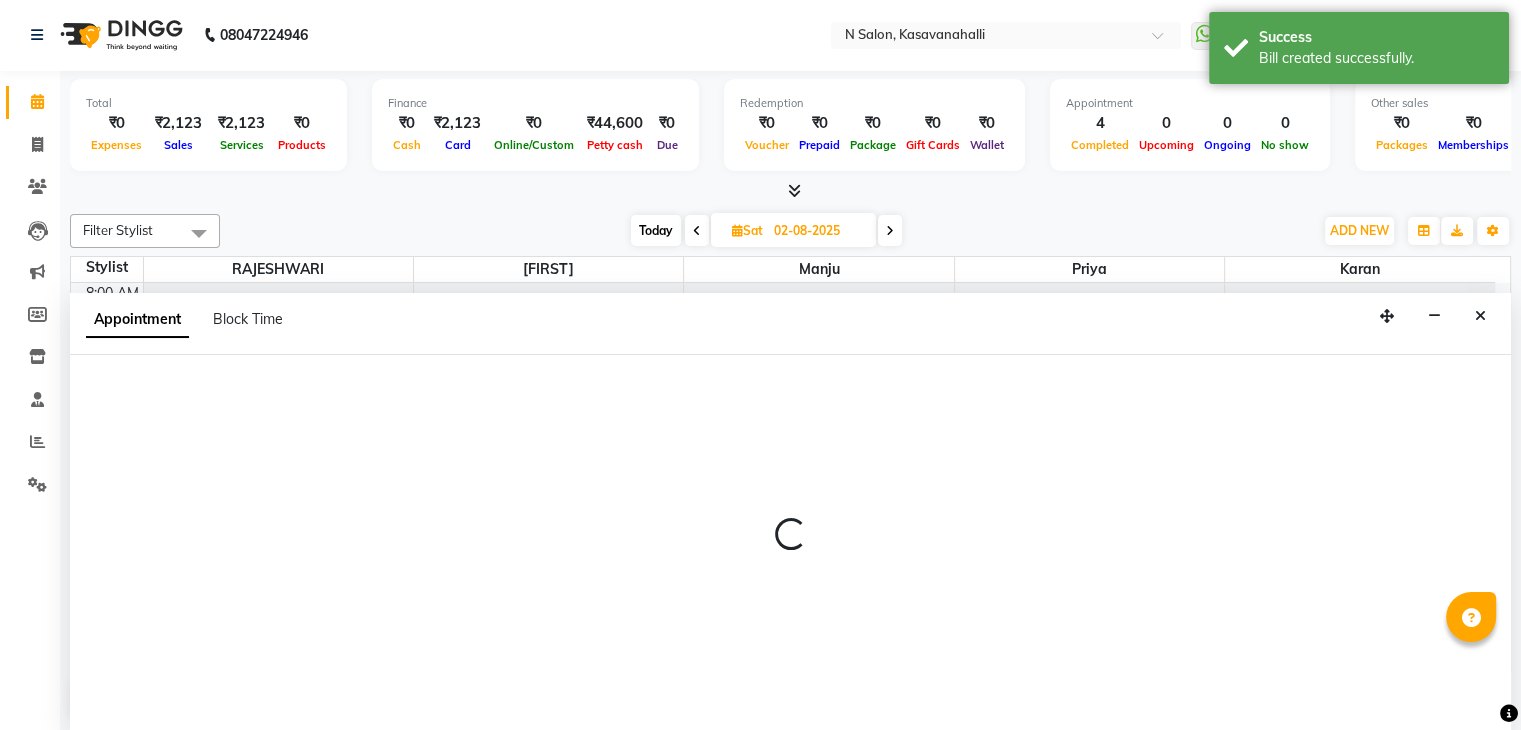 select on "[POSTAL_CODE]" 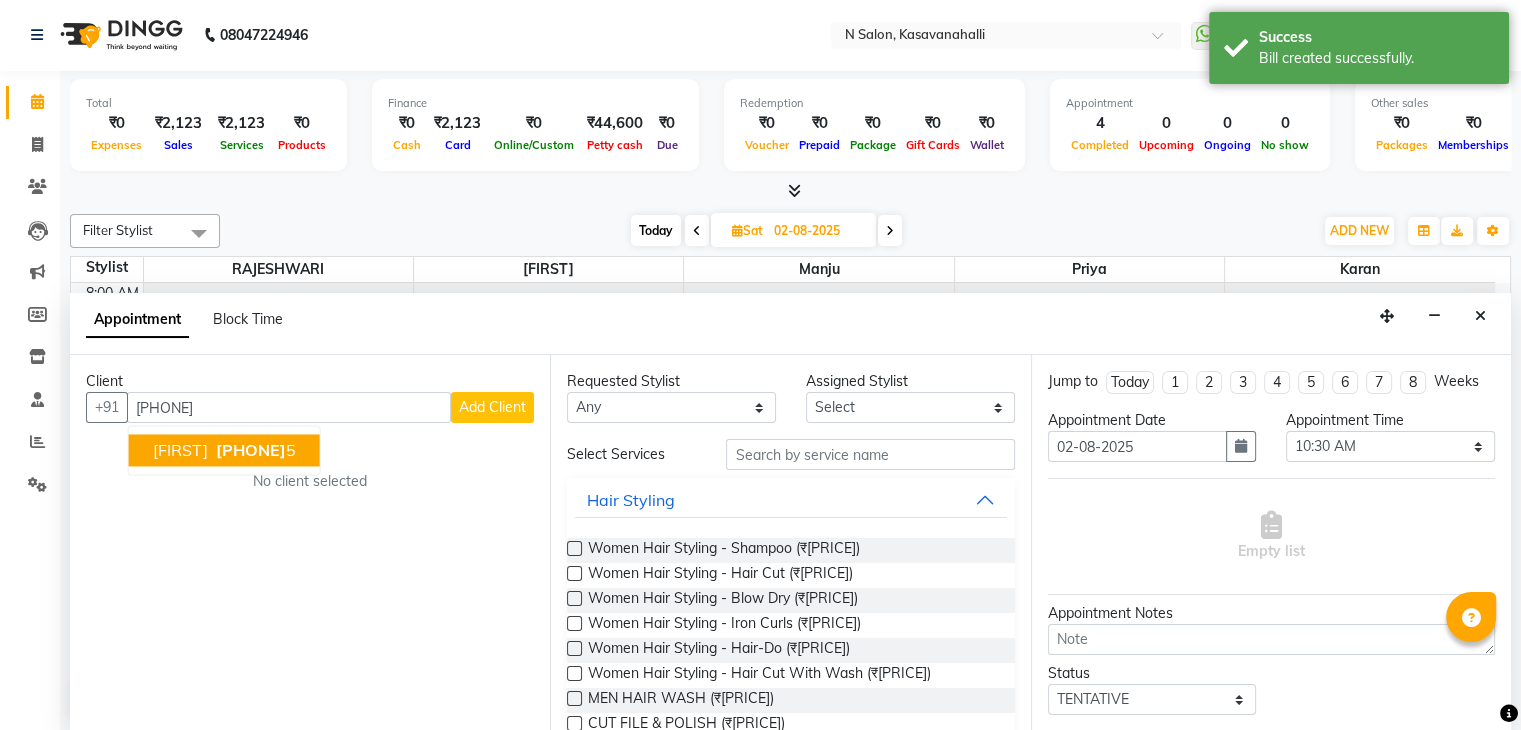 click on "988601790" at bounding box center [251, 451] 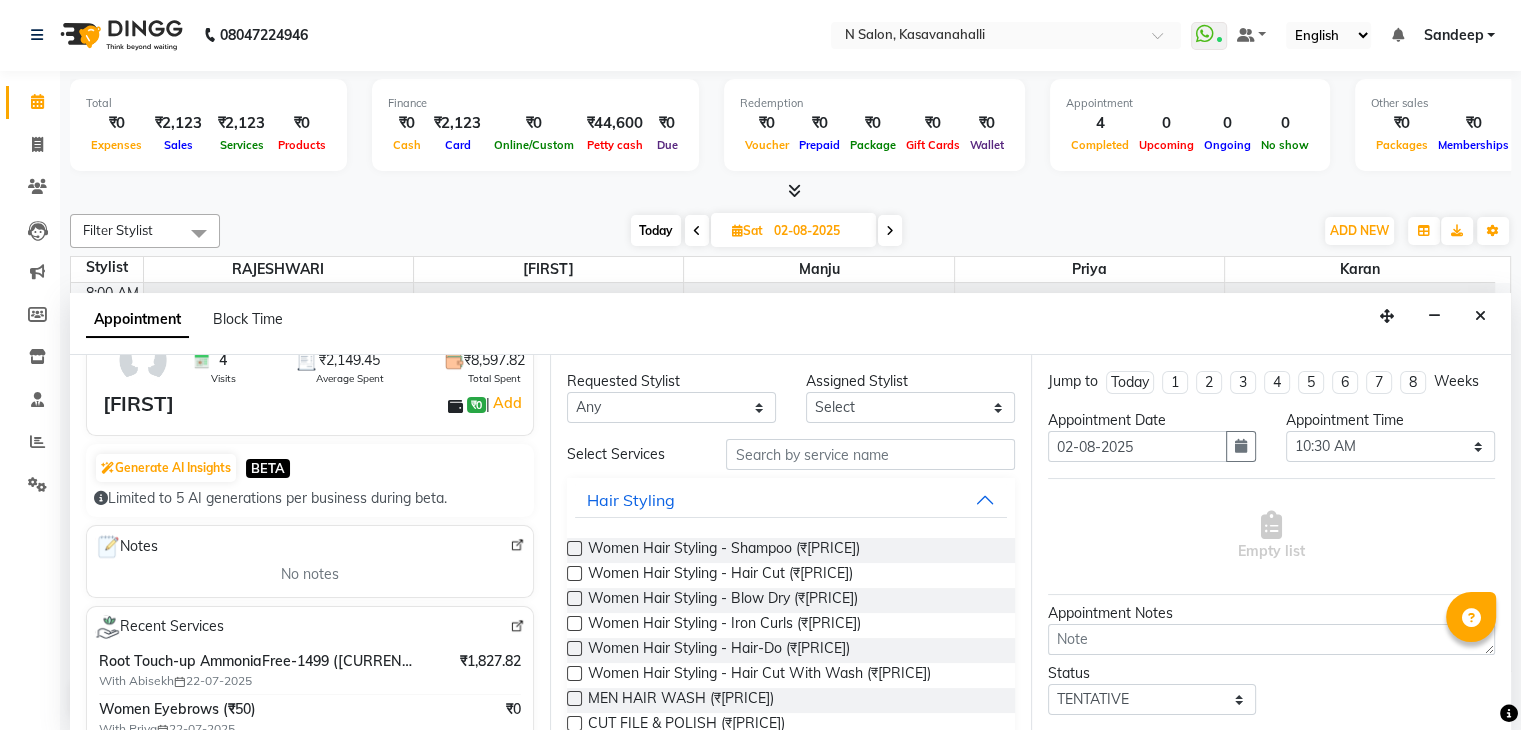 scroll, scrollTop: 200, scrollLeft: 0, axis: vertical 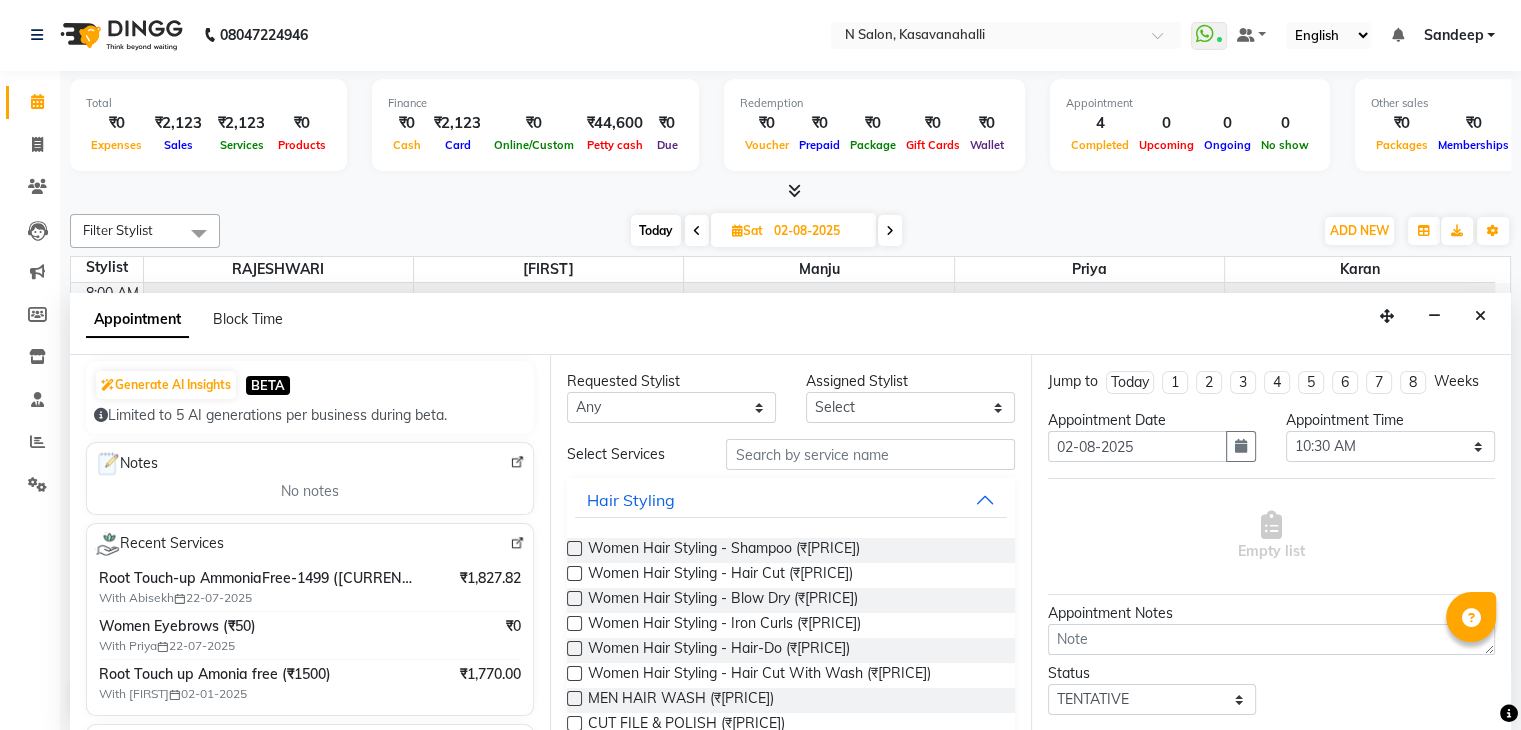 type on "[PHONE]" 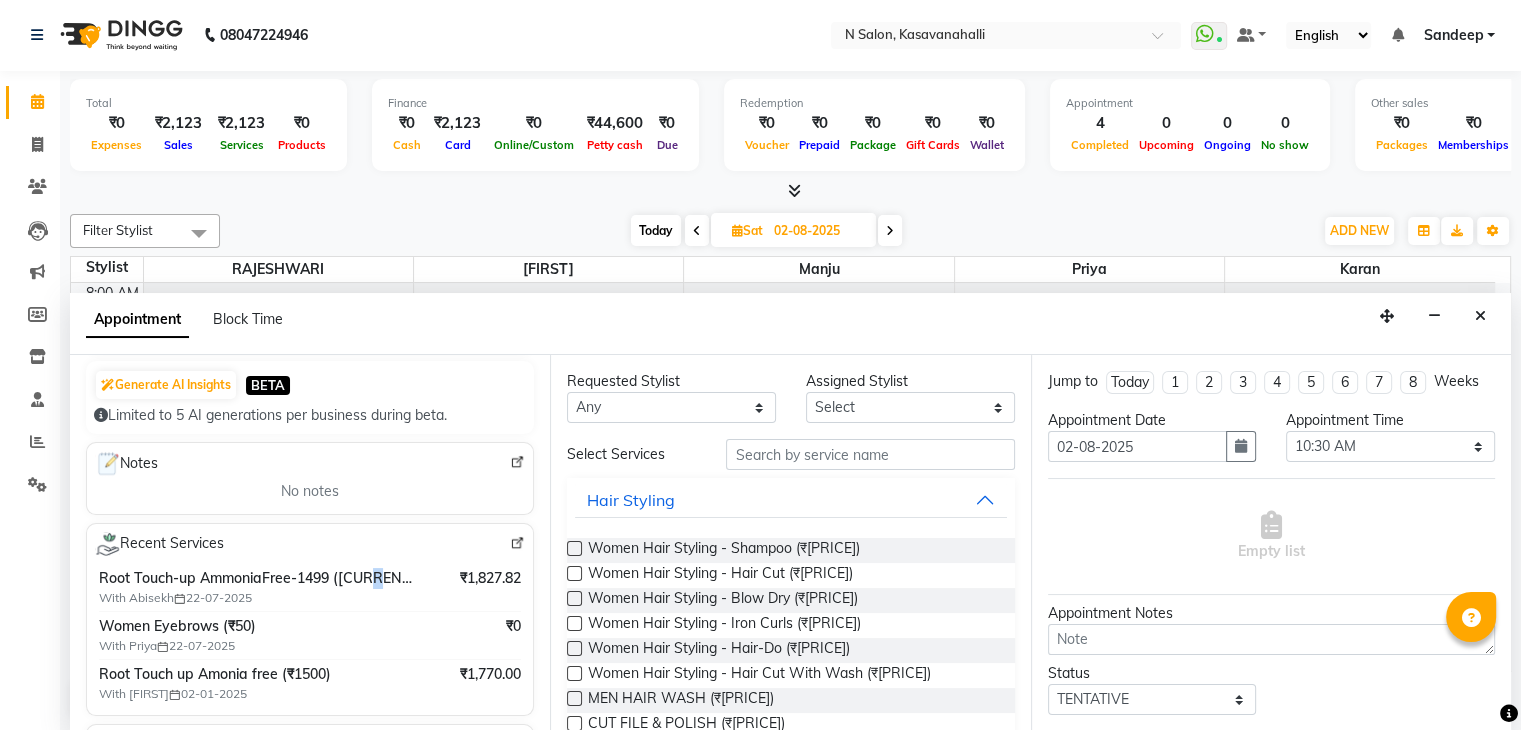 click at bounding box center (517, 544) 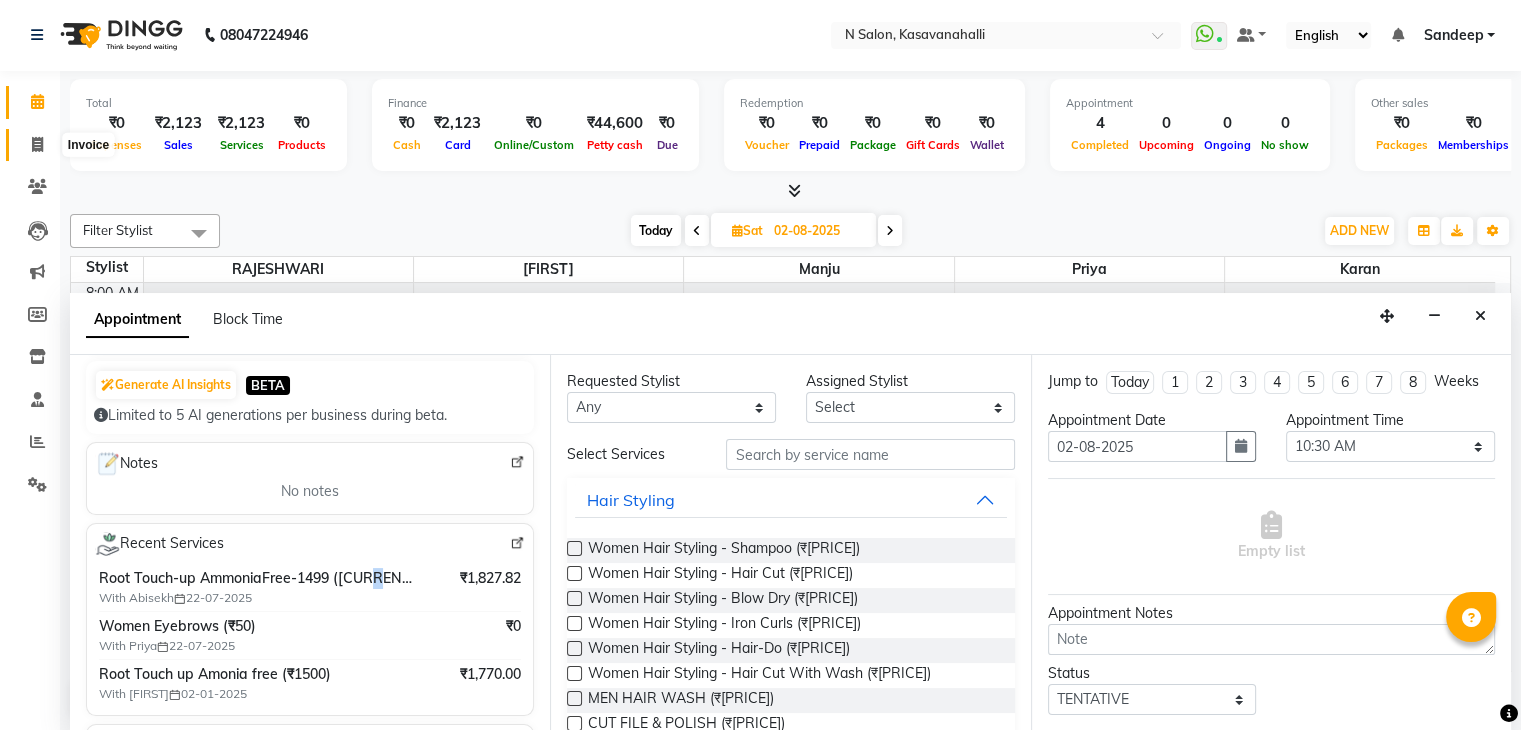 click 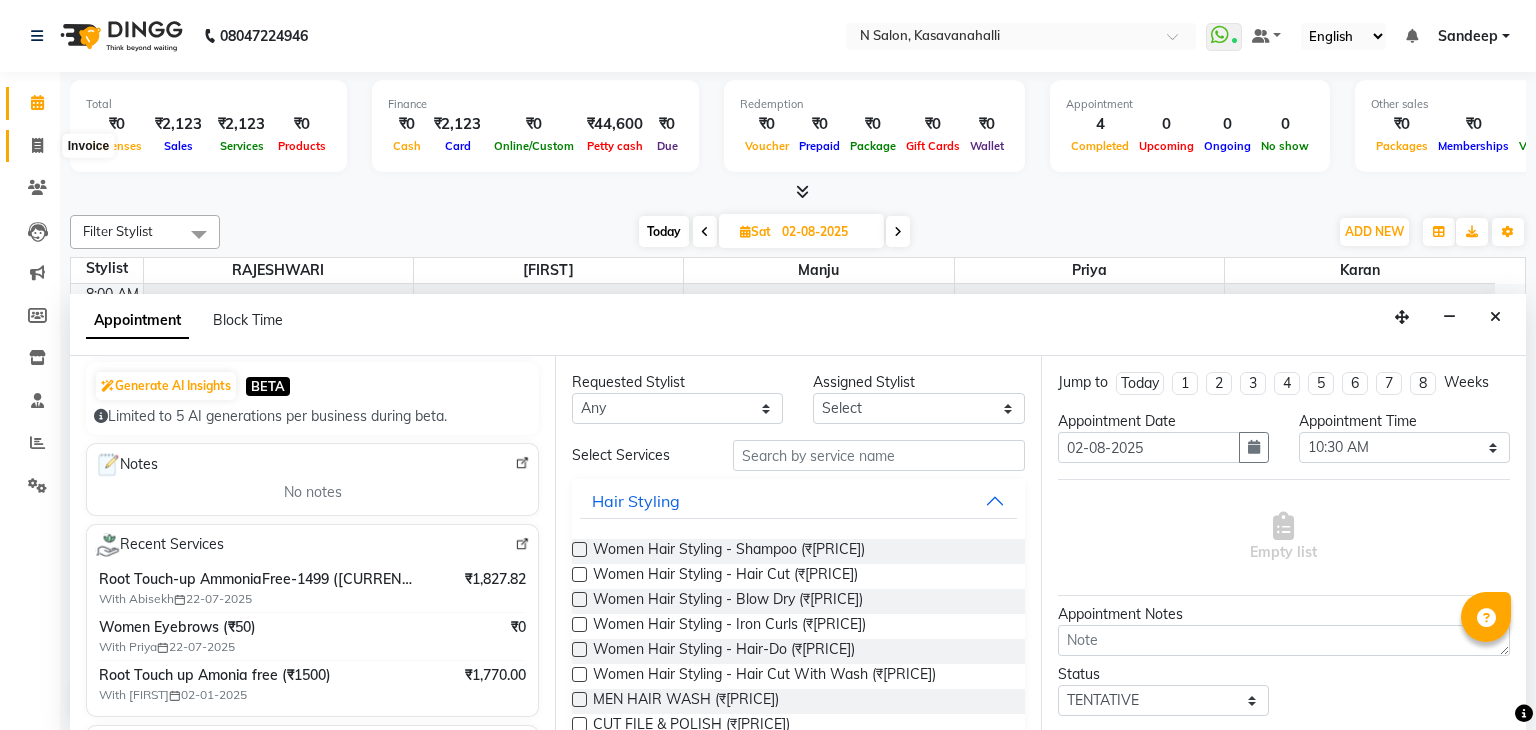 select on "service" 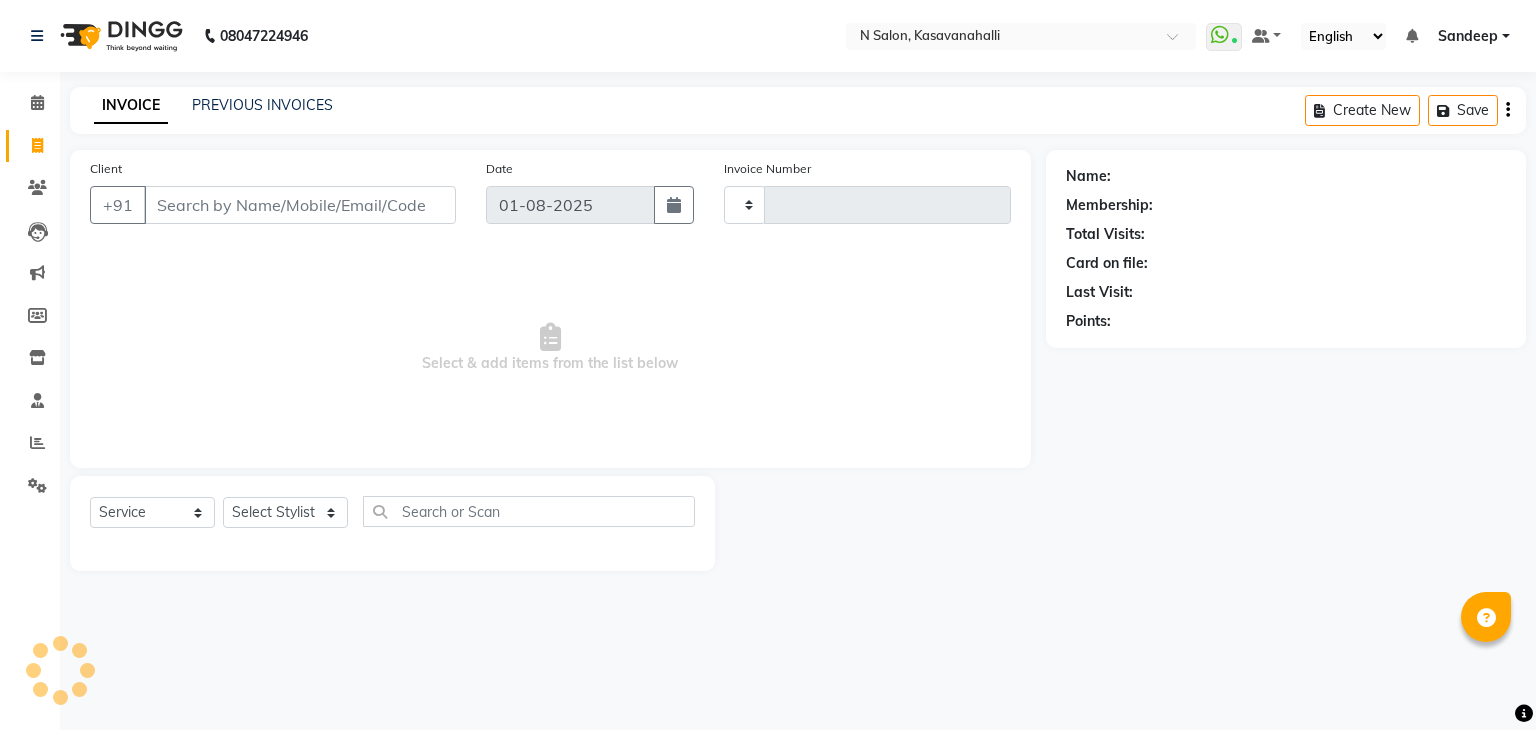 type on "1493" 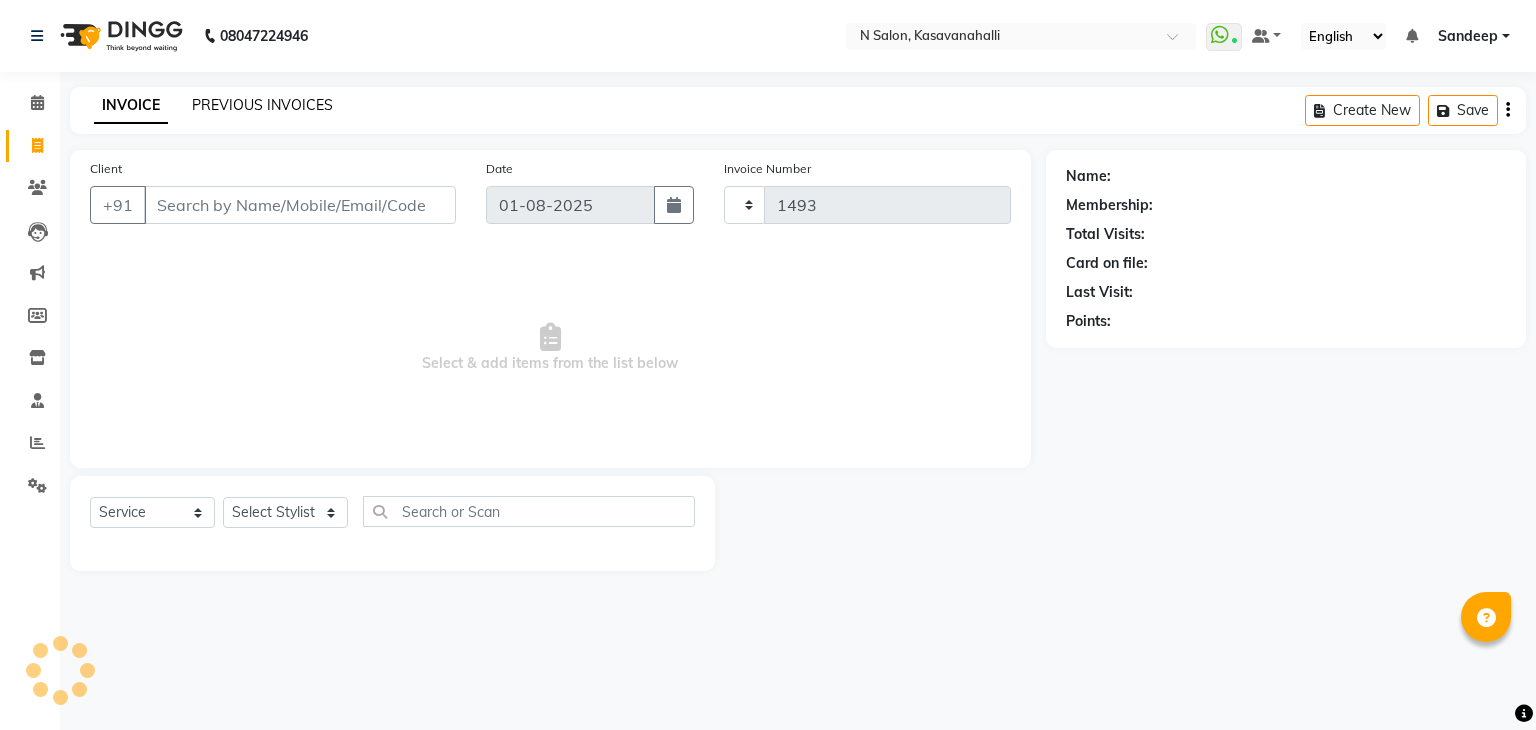 select on "7111" 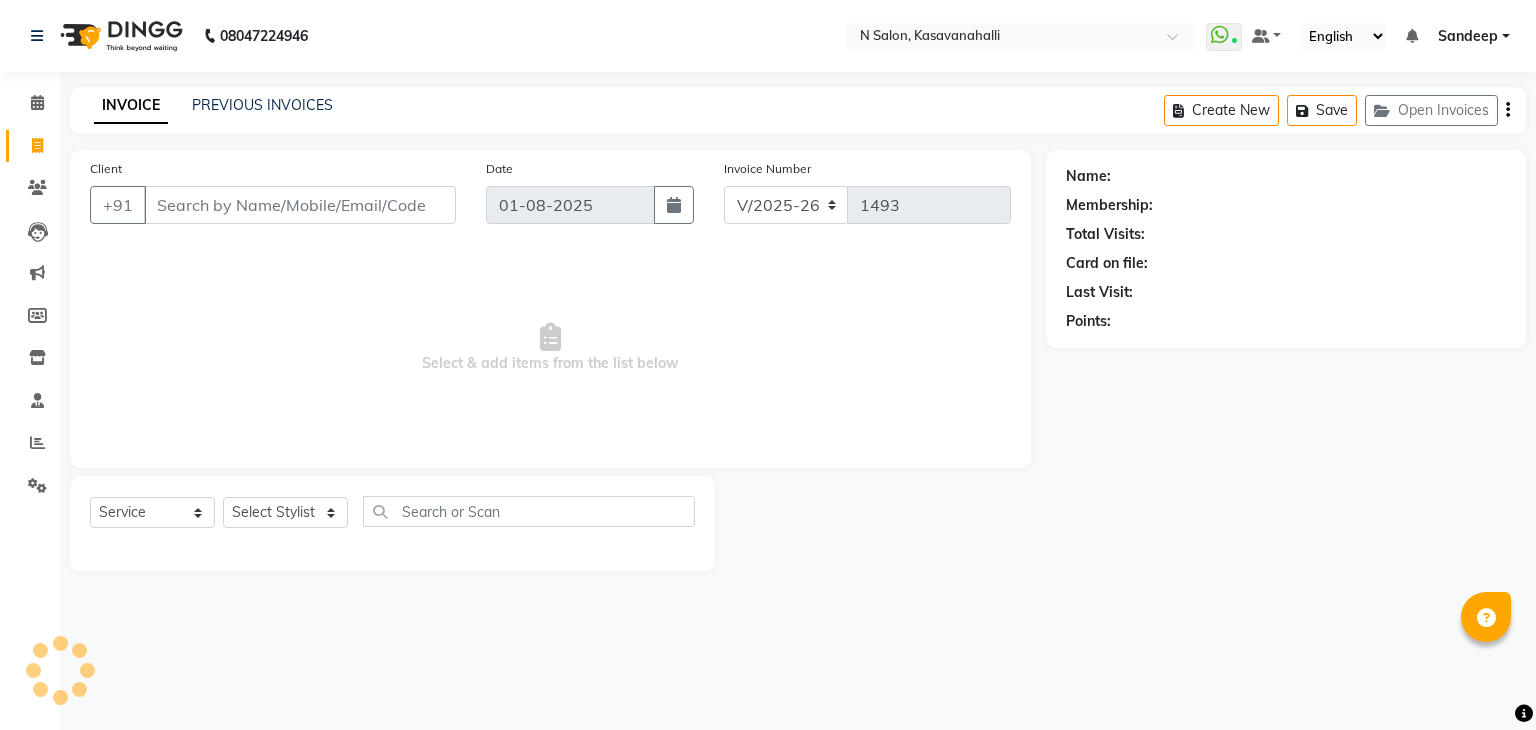 click on "INVOICE PREVIOUS INVOICES Create New   Save   Open Invoices" 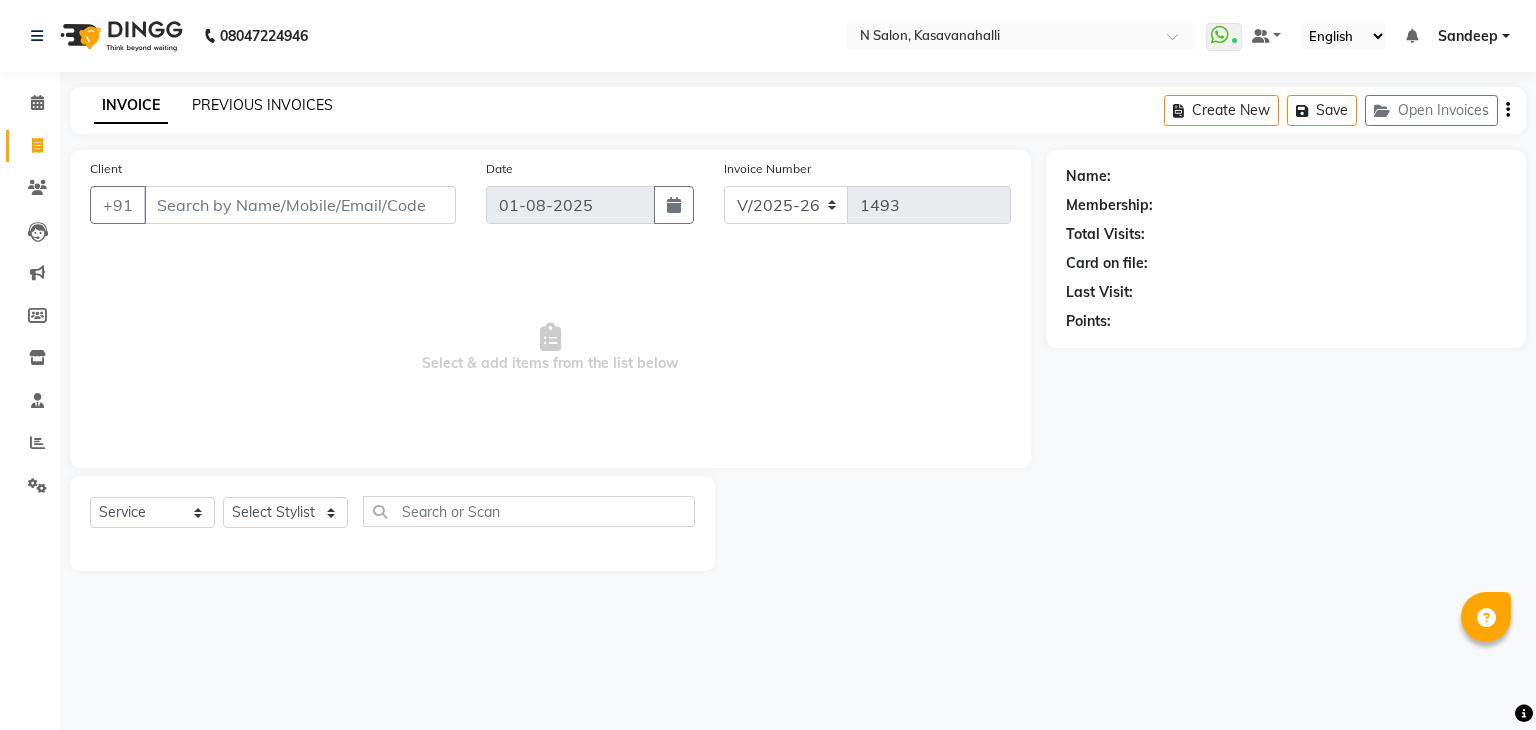 click on "PREVIOUS INVOICES" 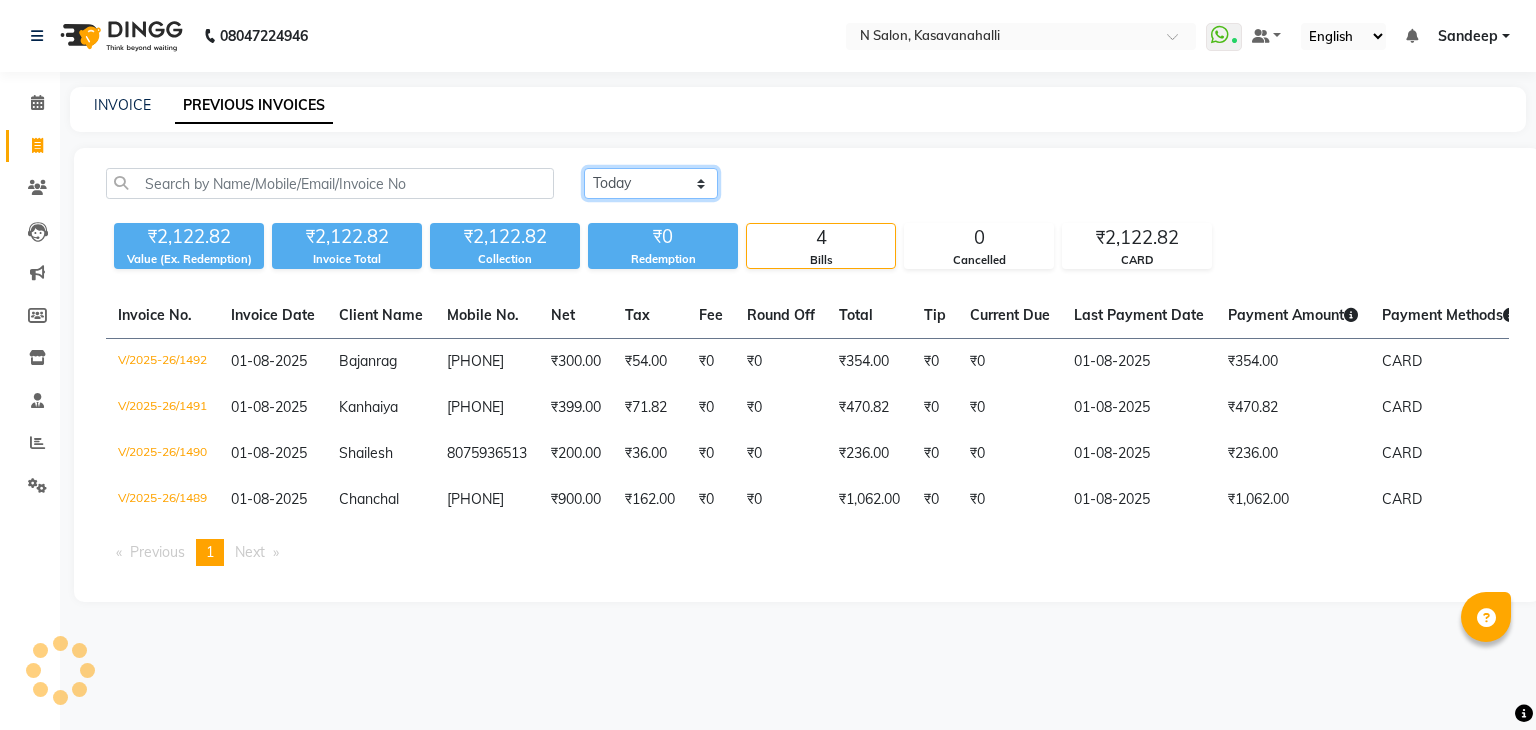 click on "Today Yesterday Custom Range" 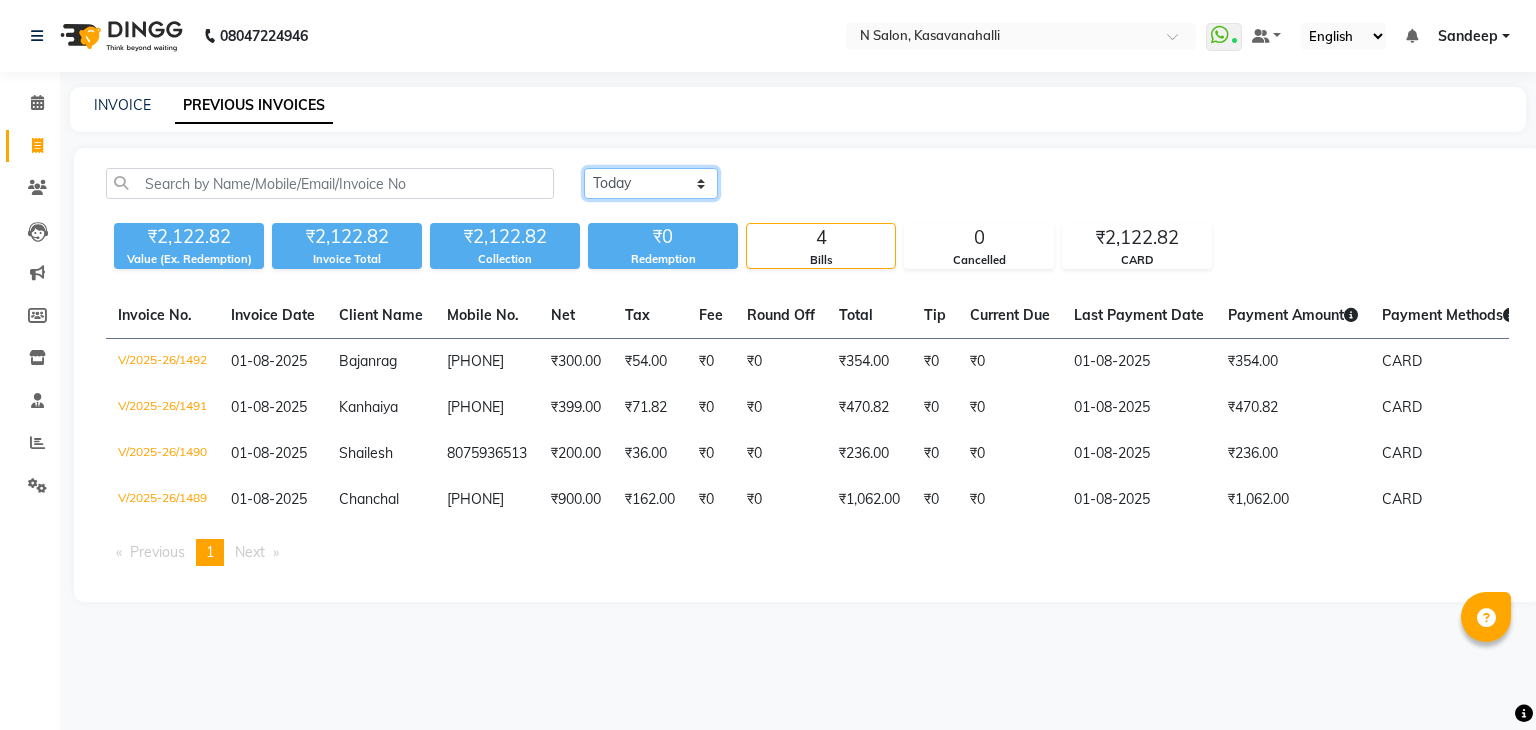 select on "range" 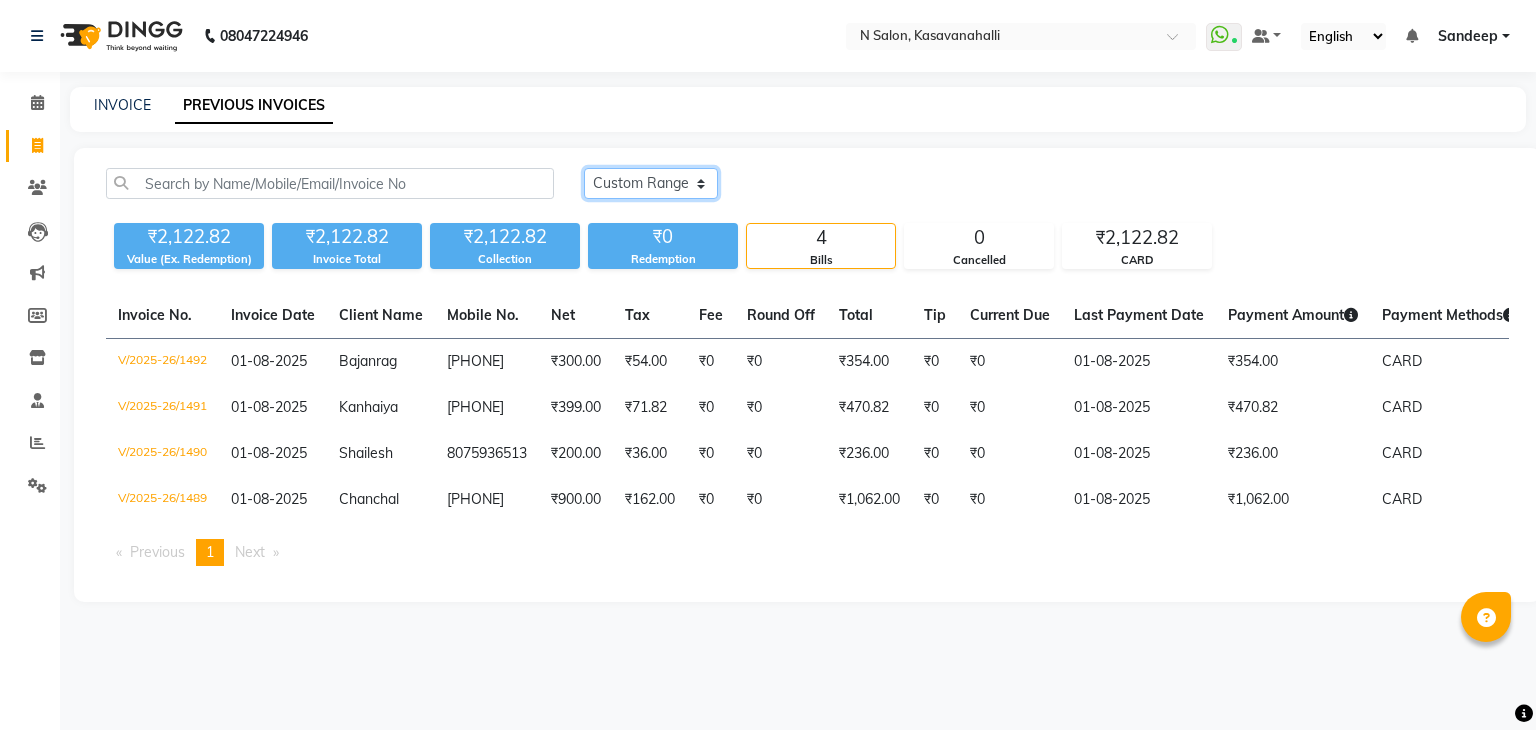 click on "Today Yesterday Custom Range" 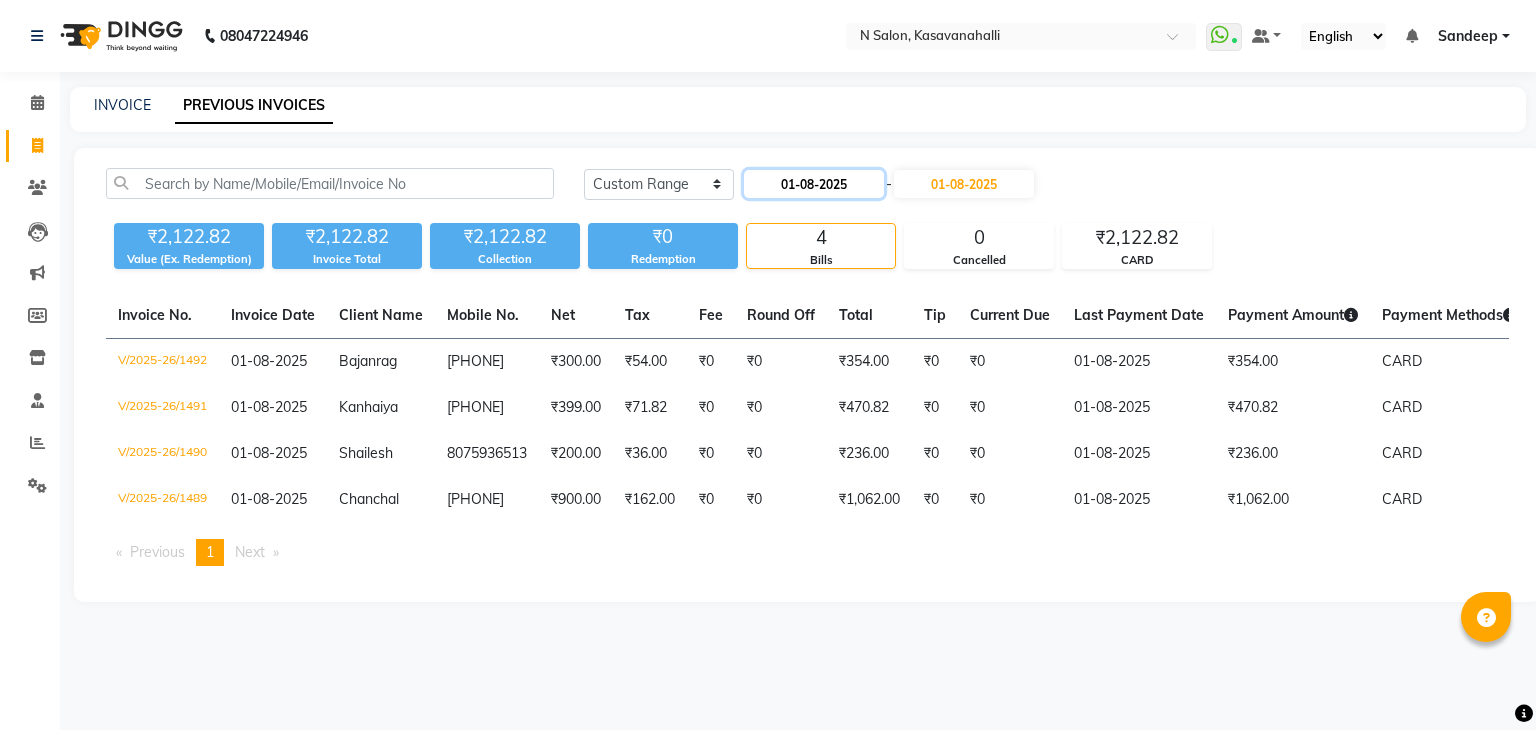click on "01-08-2025" 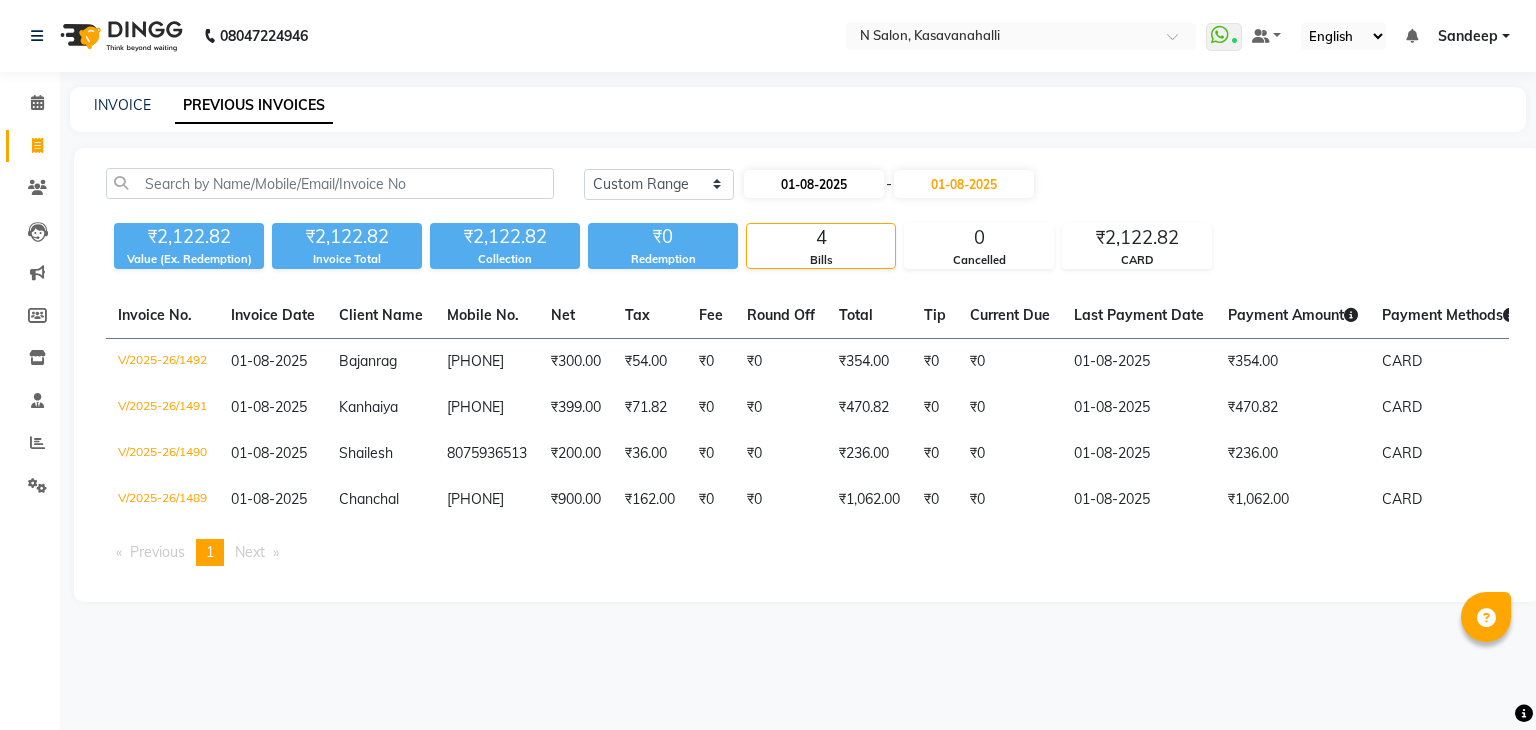 select on "8" 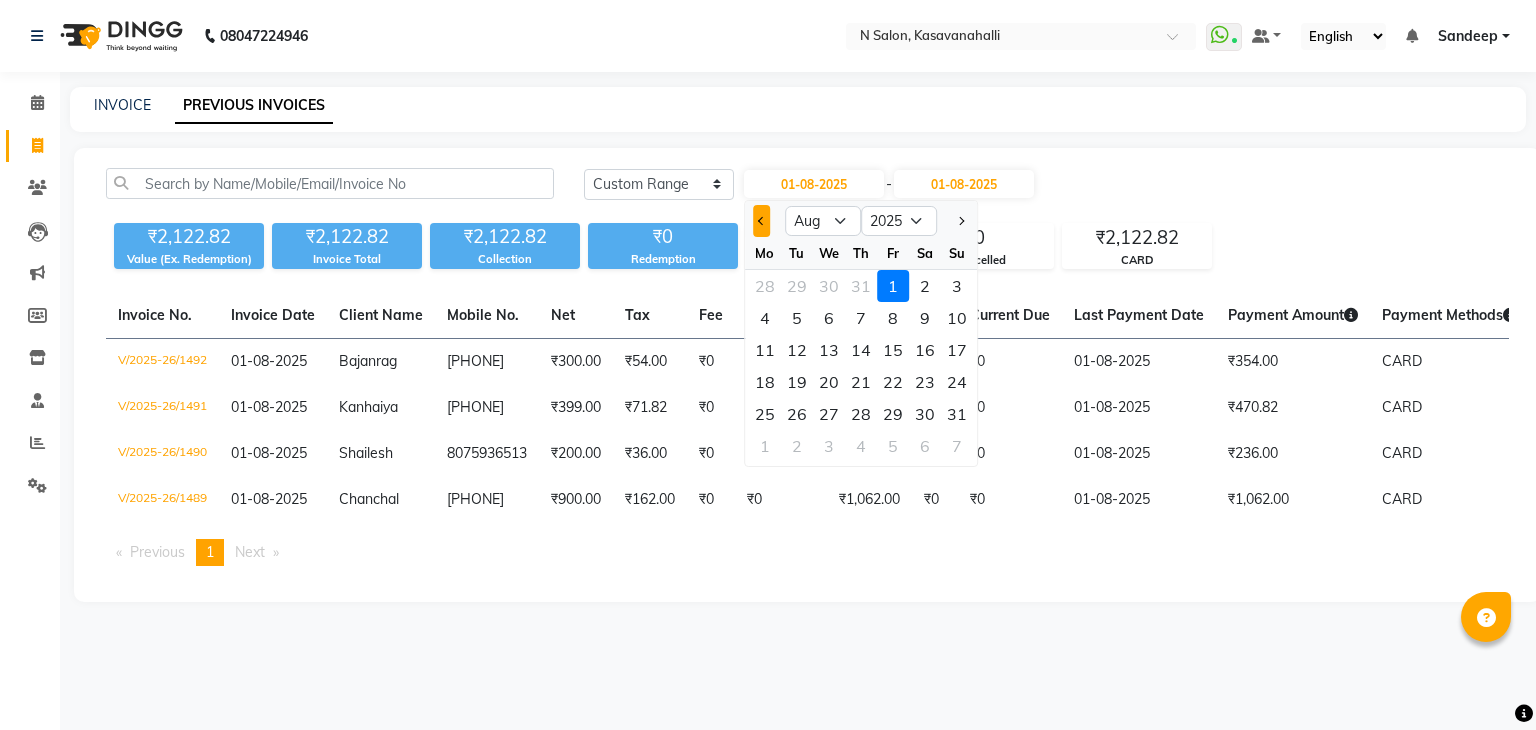 click 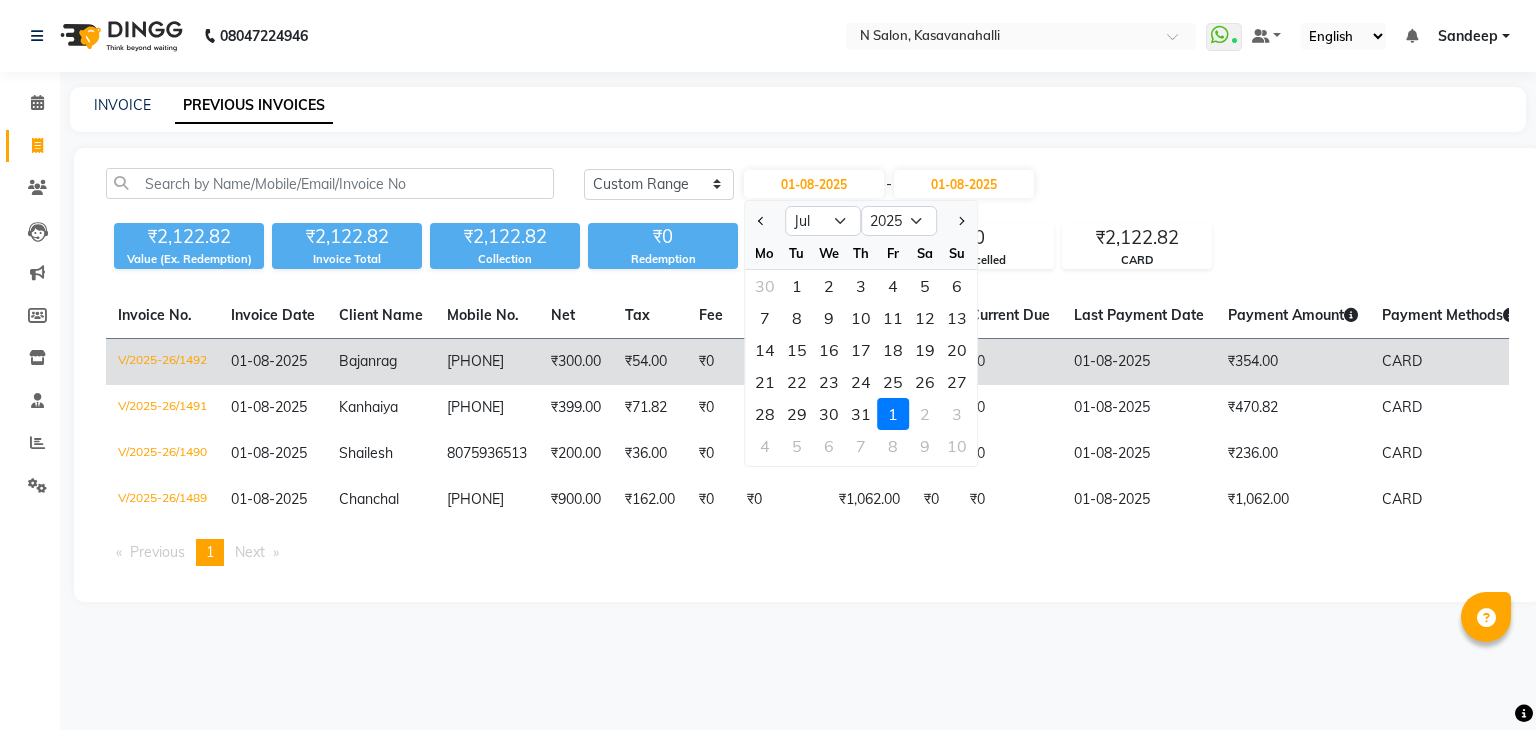 click on "22" 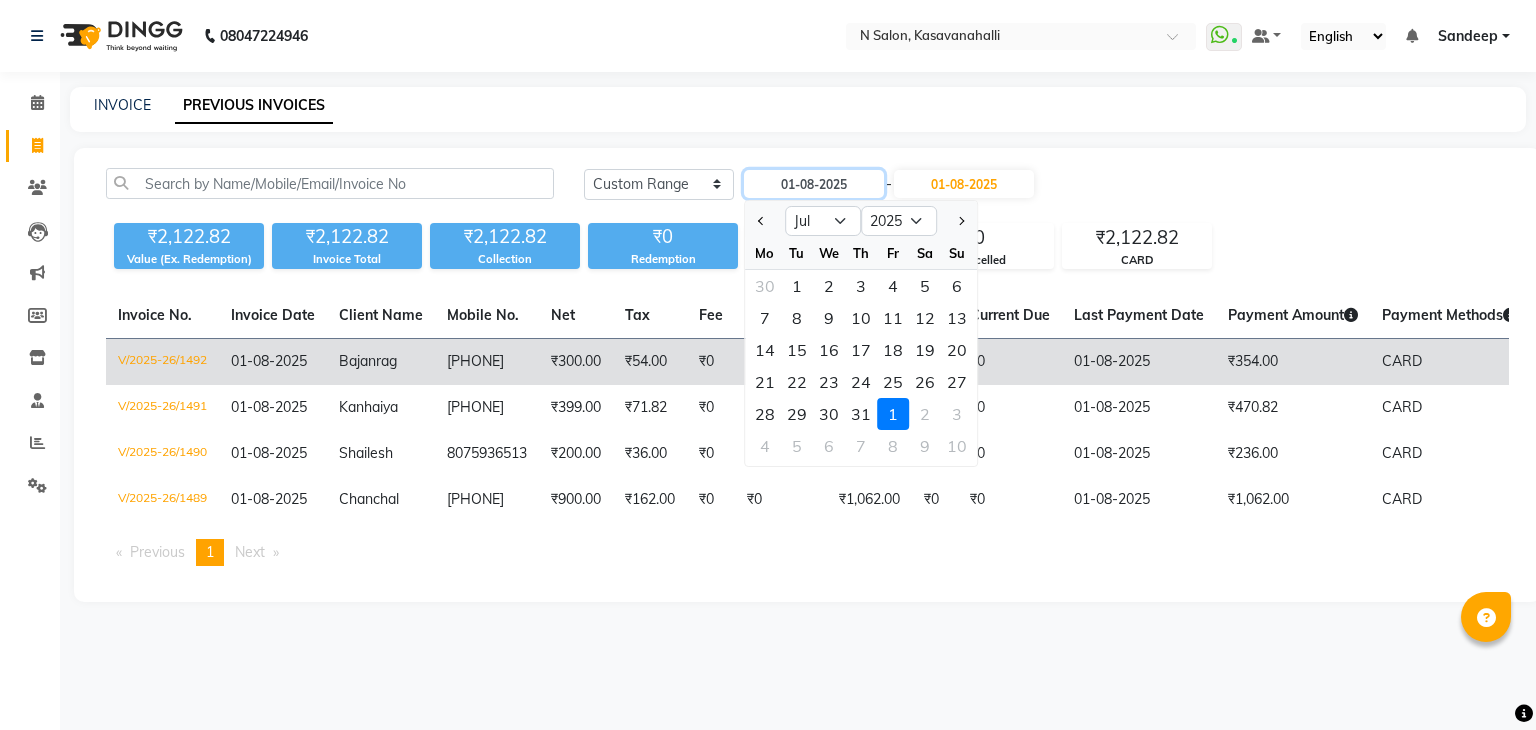 type on "22-07-2025" 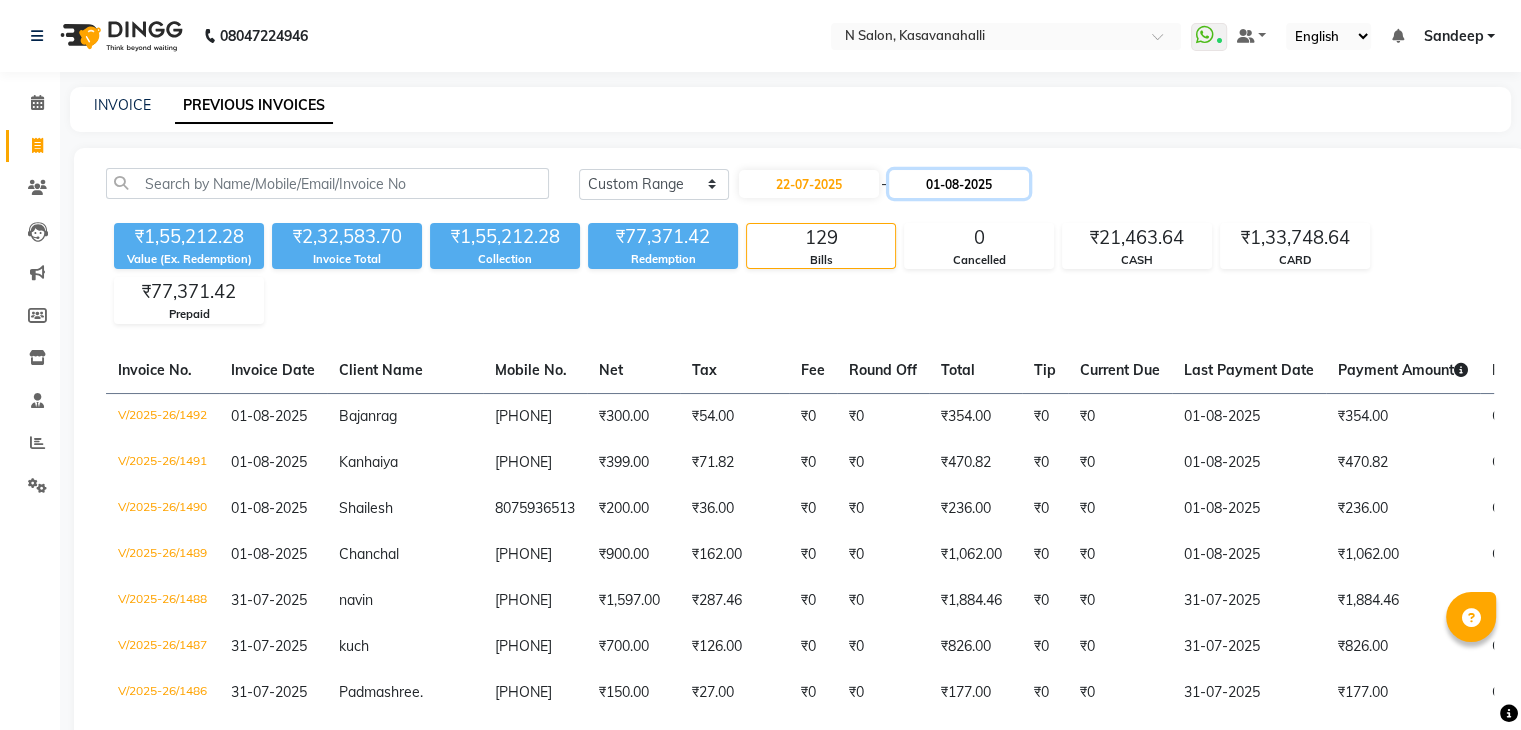 click on "01-08-2025" 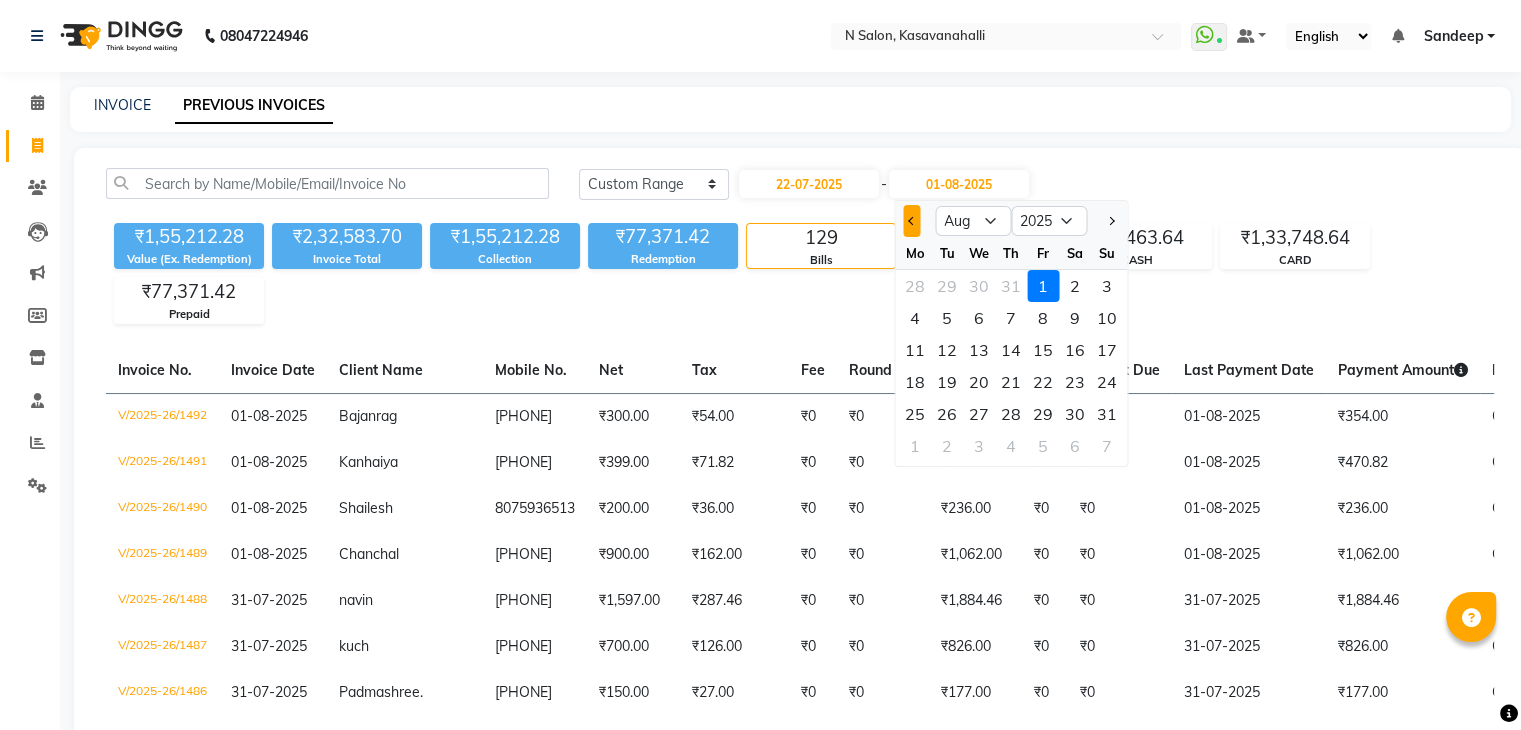 click 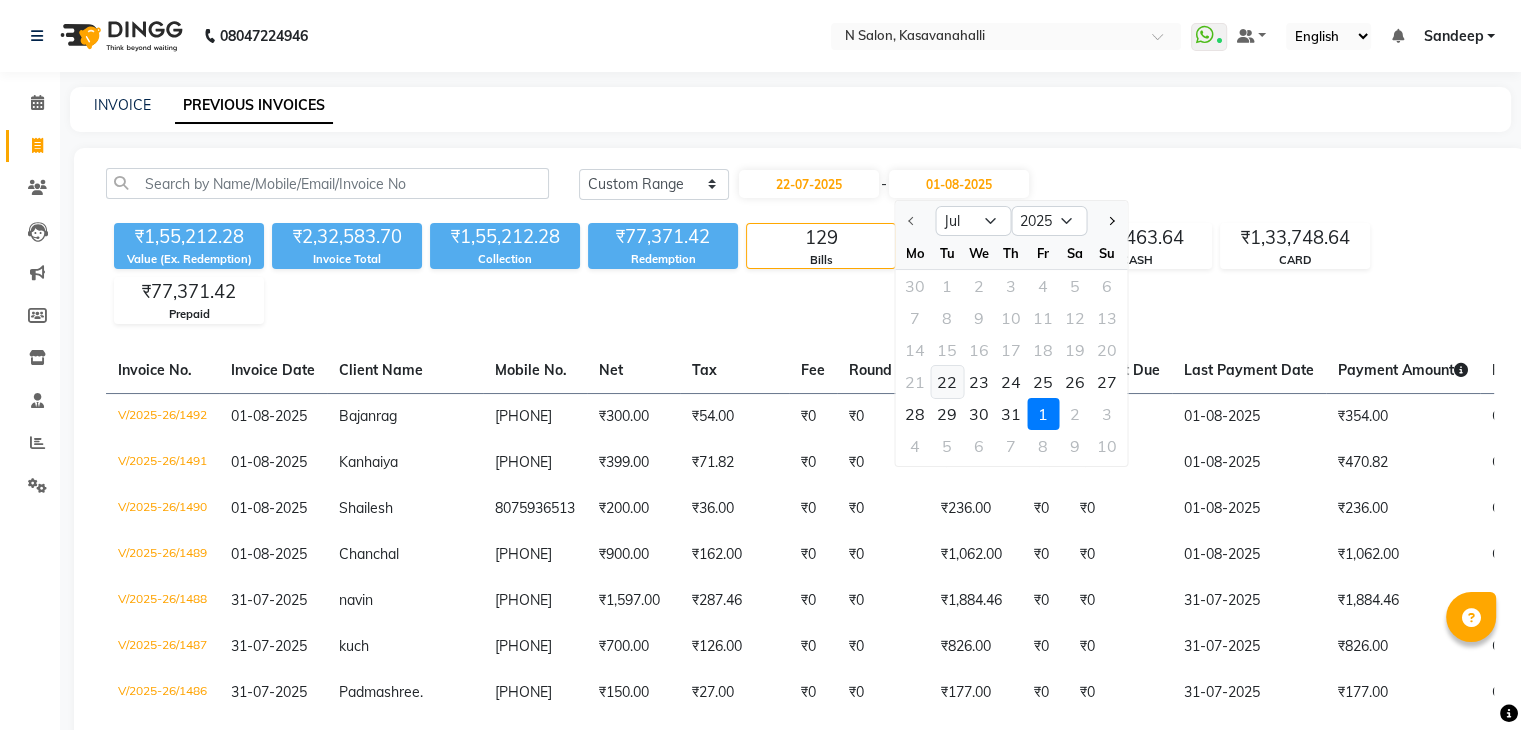 click on "22" 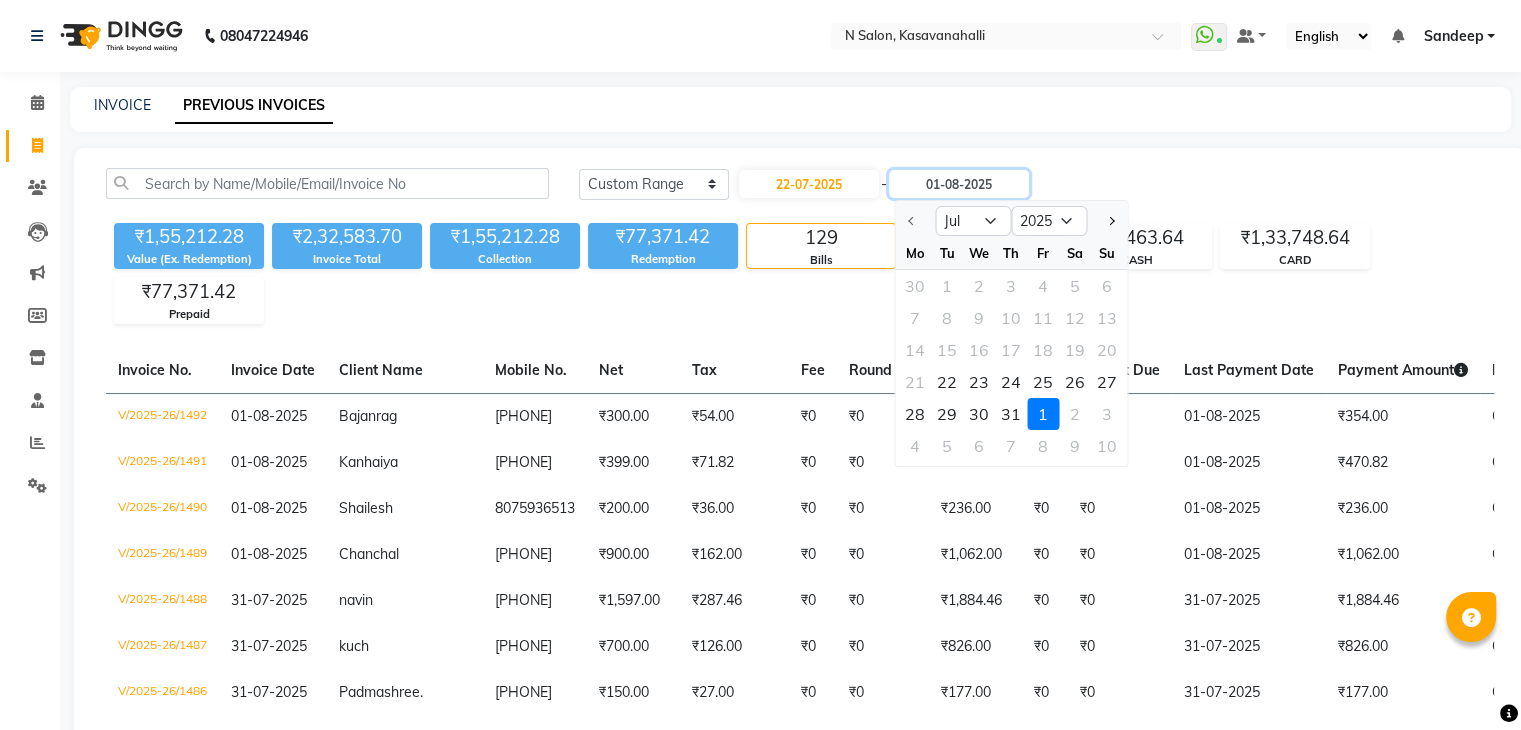 type on "22-07-2025" 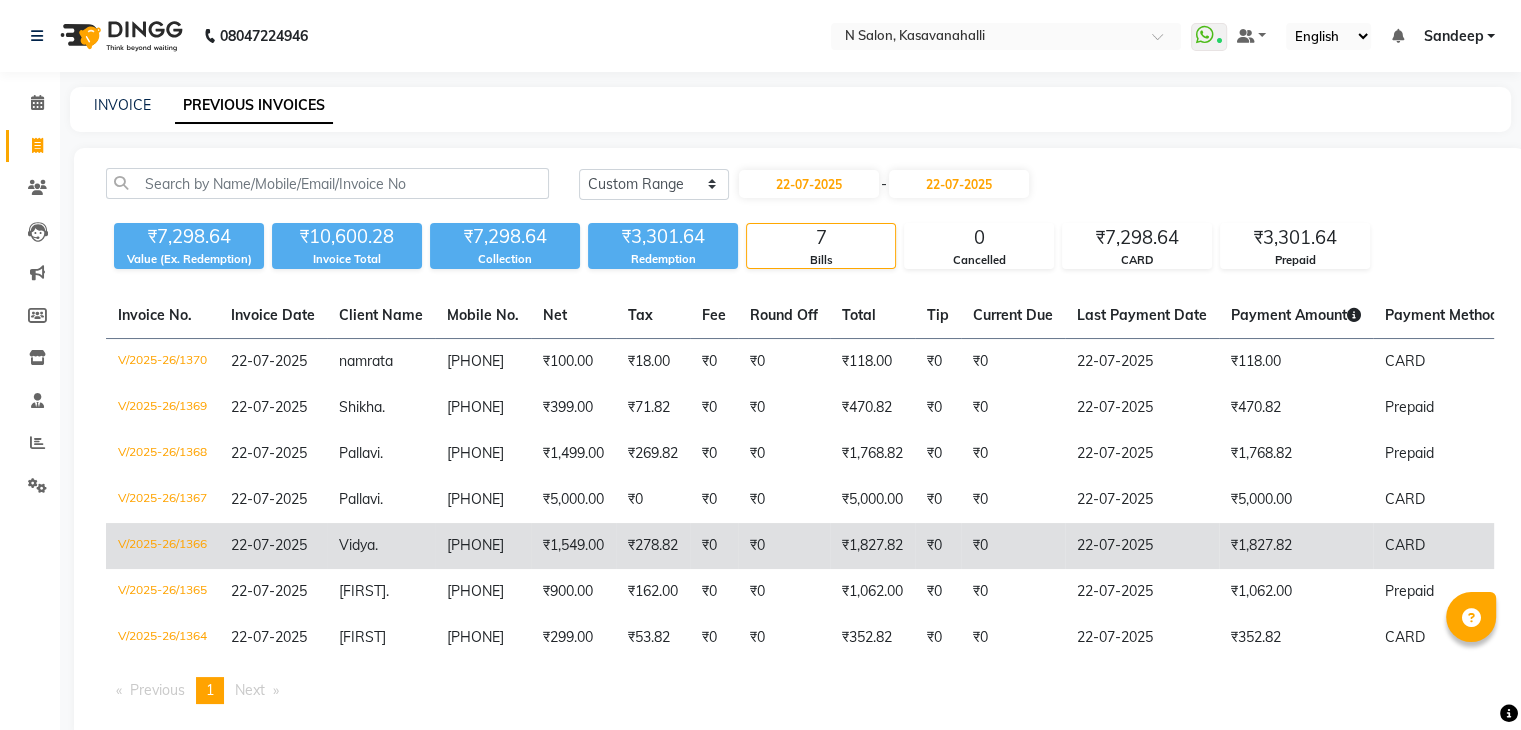 click on "V/2025-26/1366" 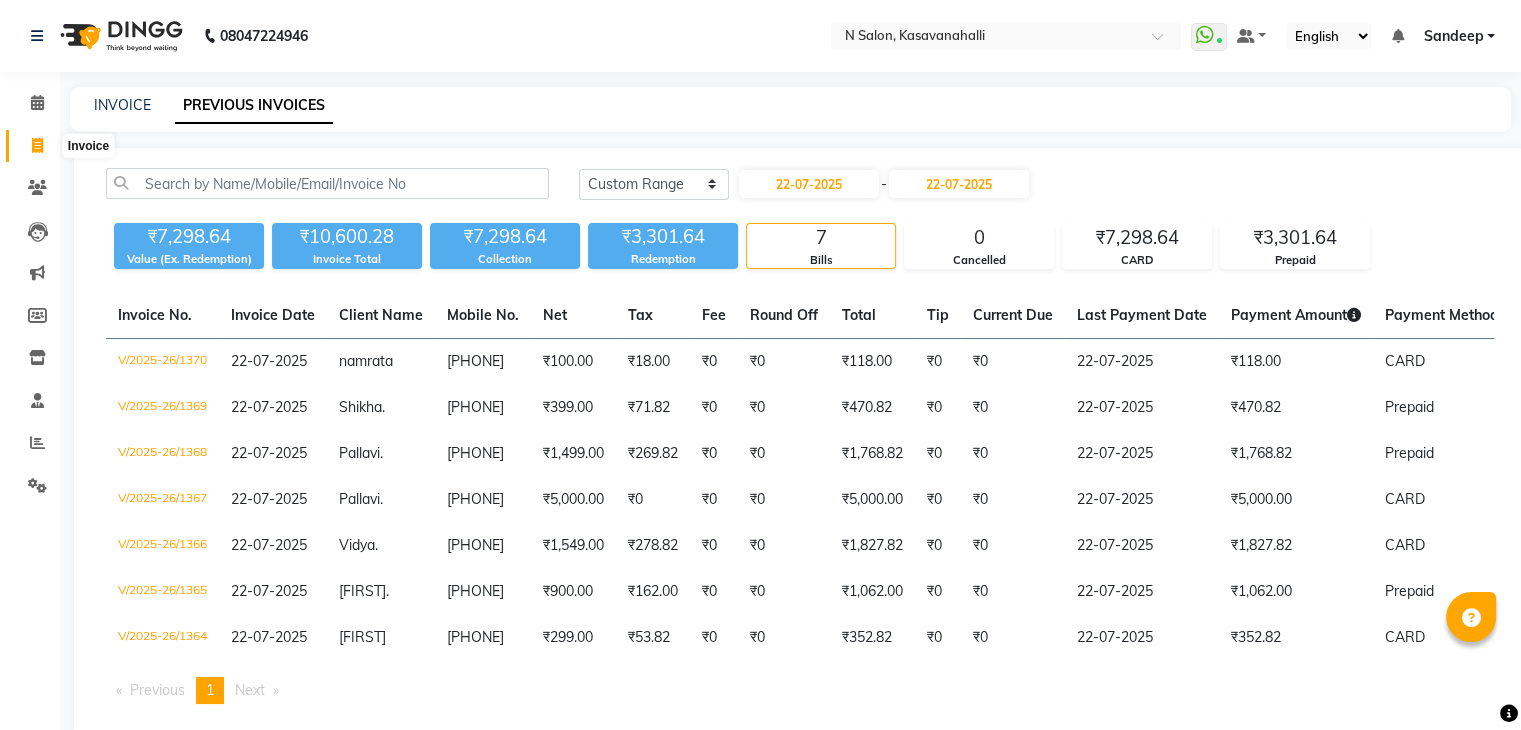 click 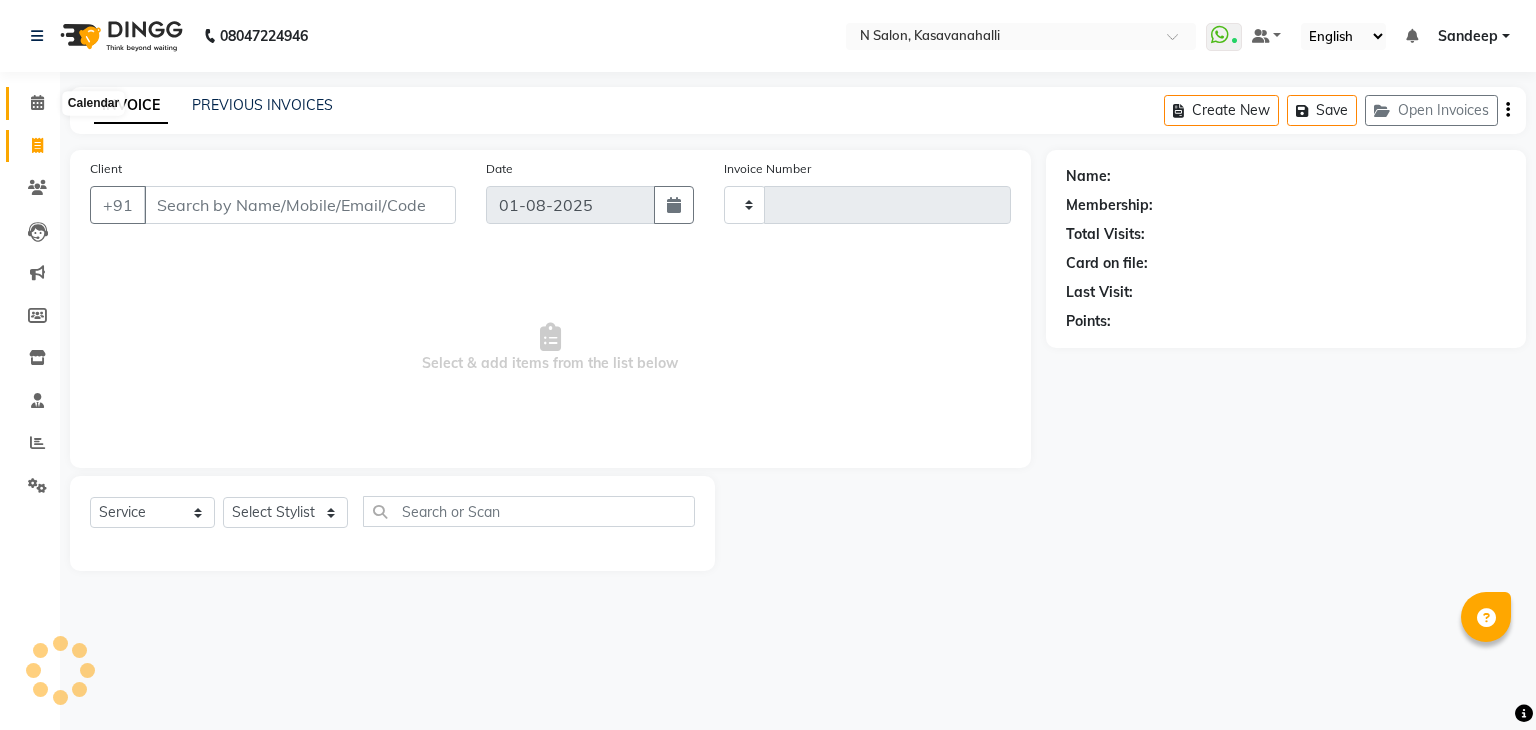 click 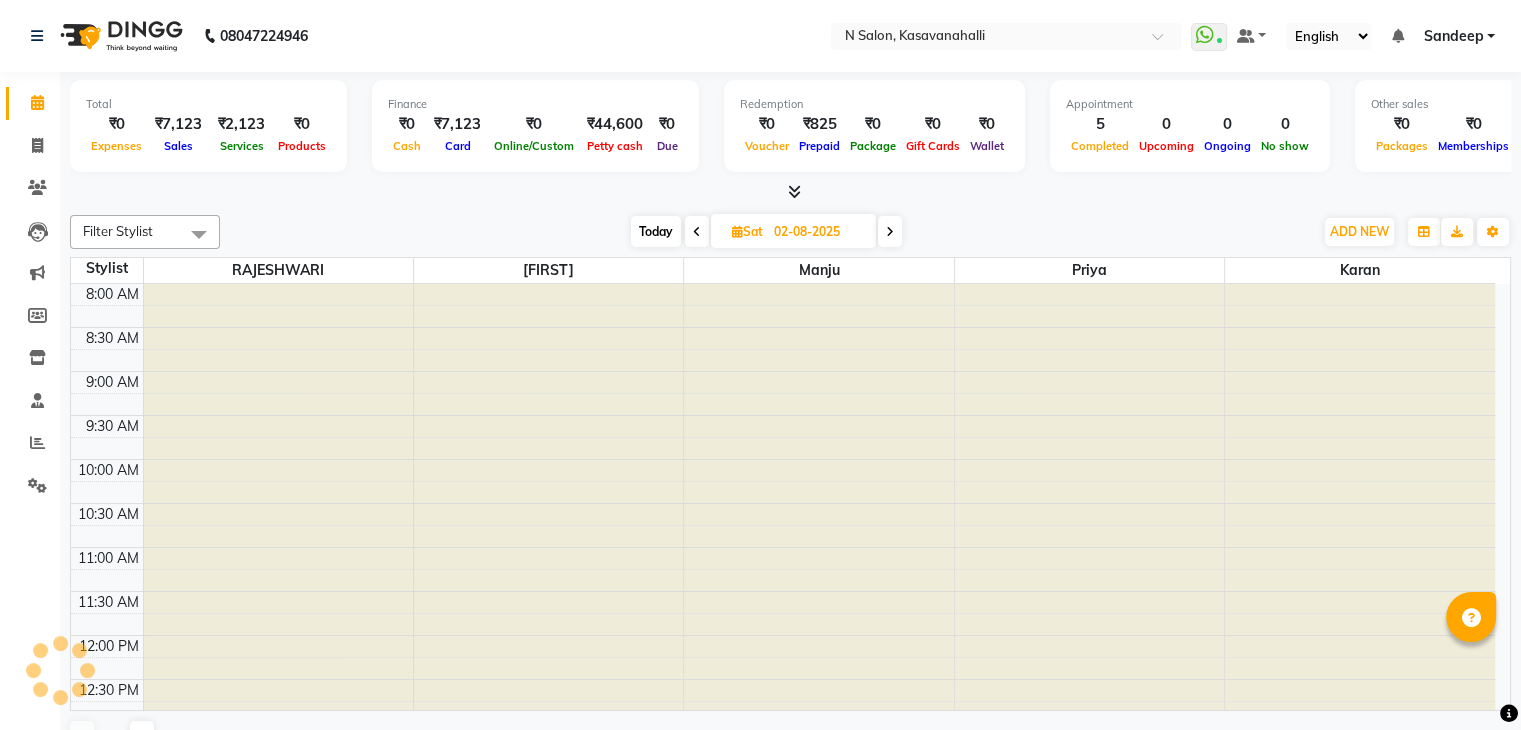 scroll, scrollTop: 0, scrollLeft: 0, axis: both 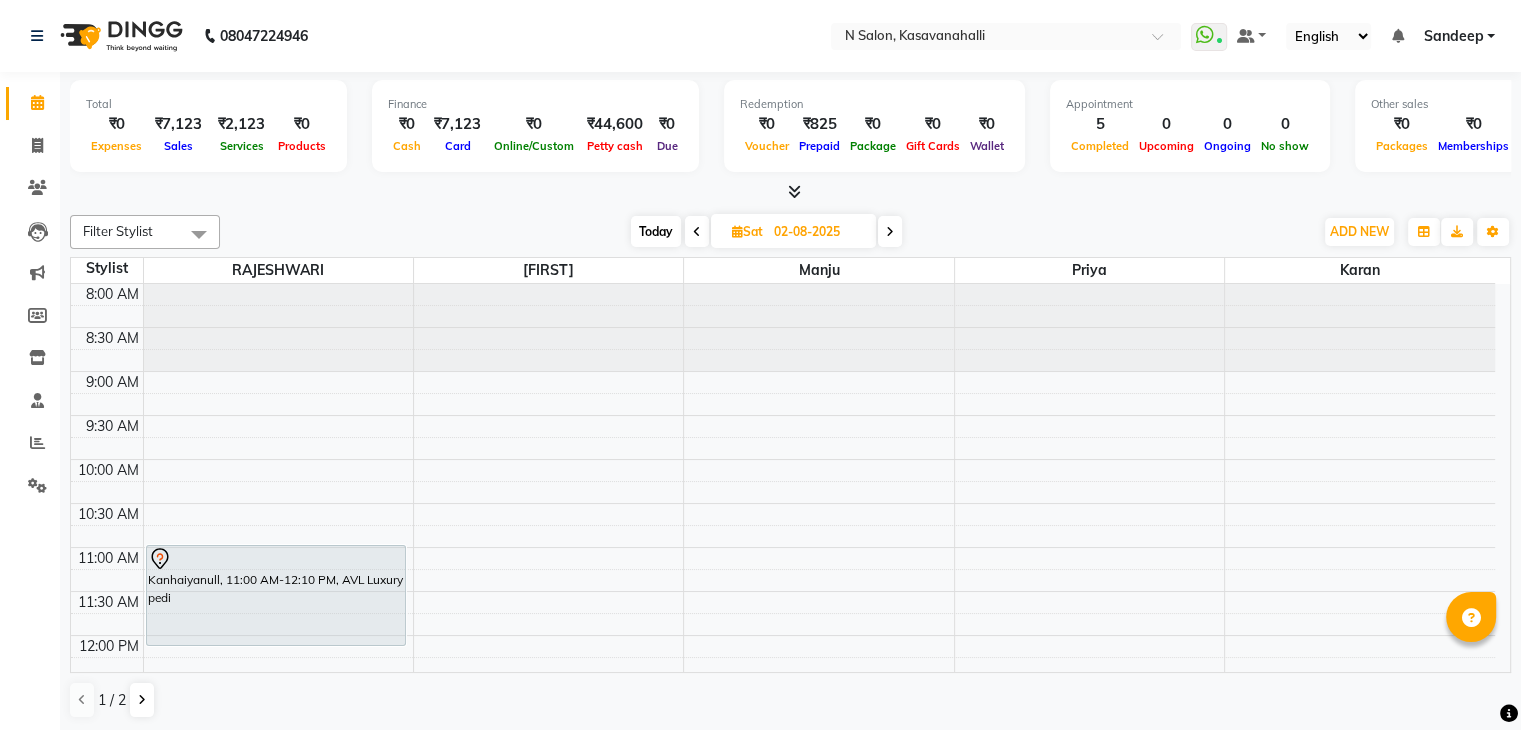 click on "Invoice" 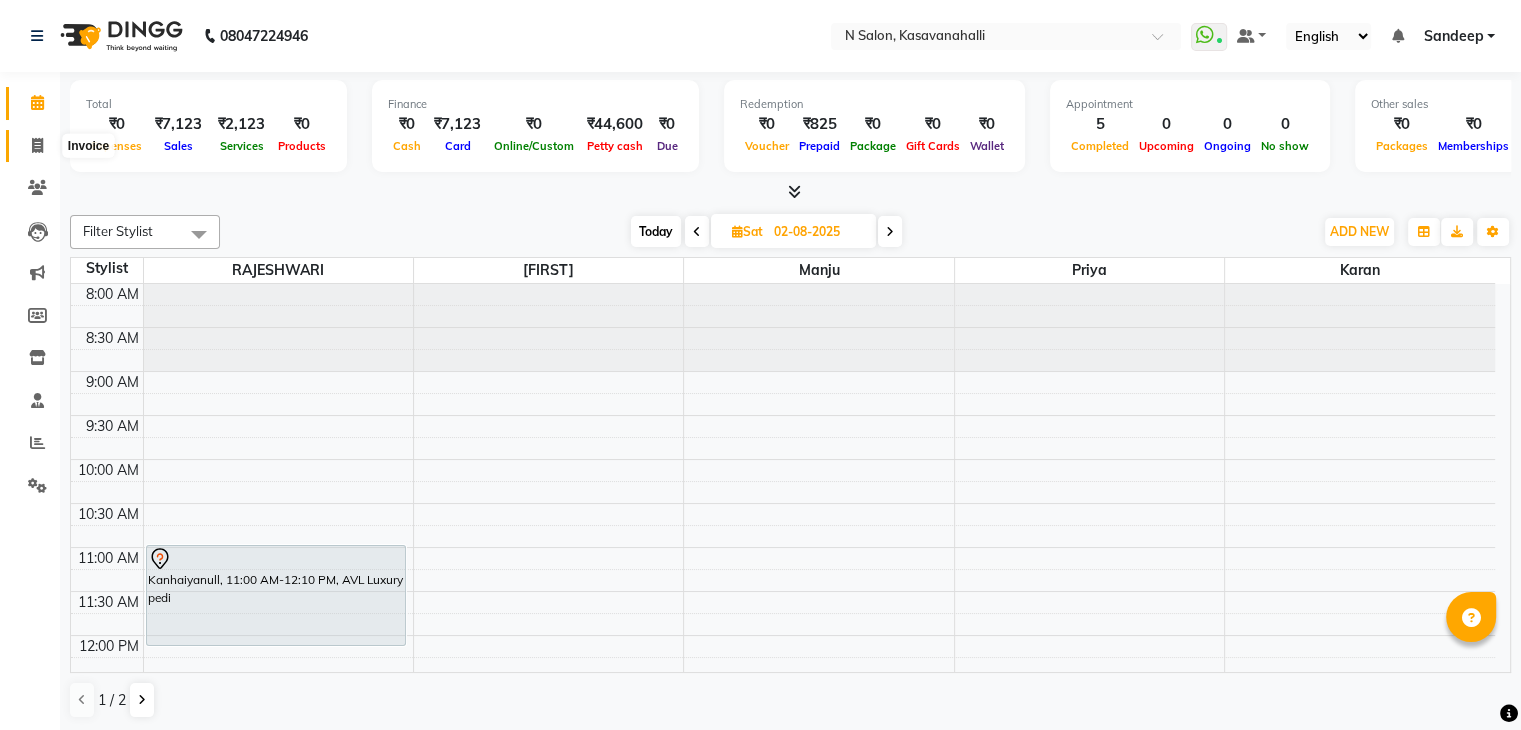 click 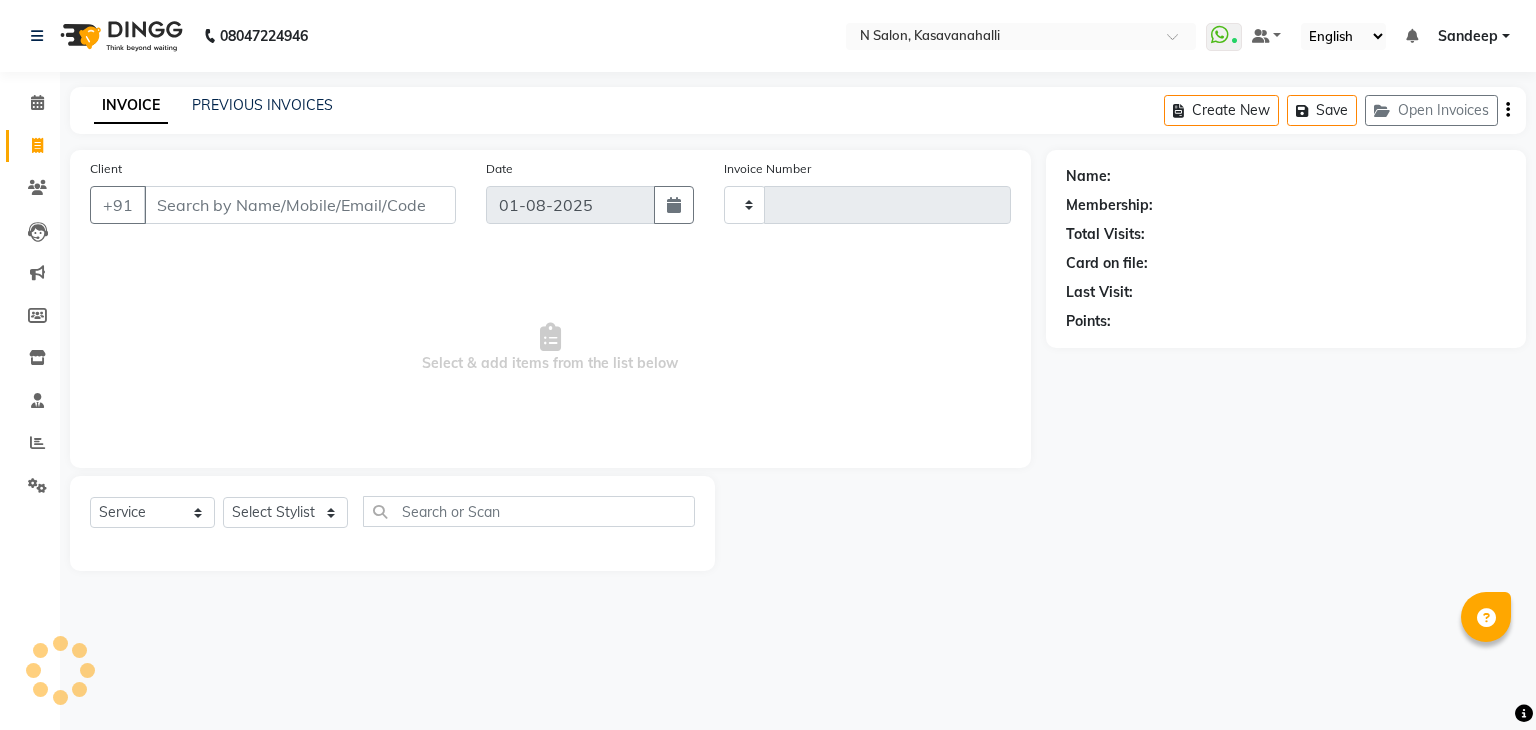 type on "1495" 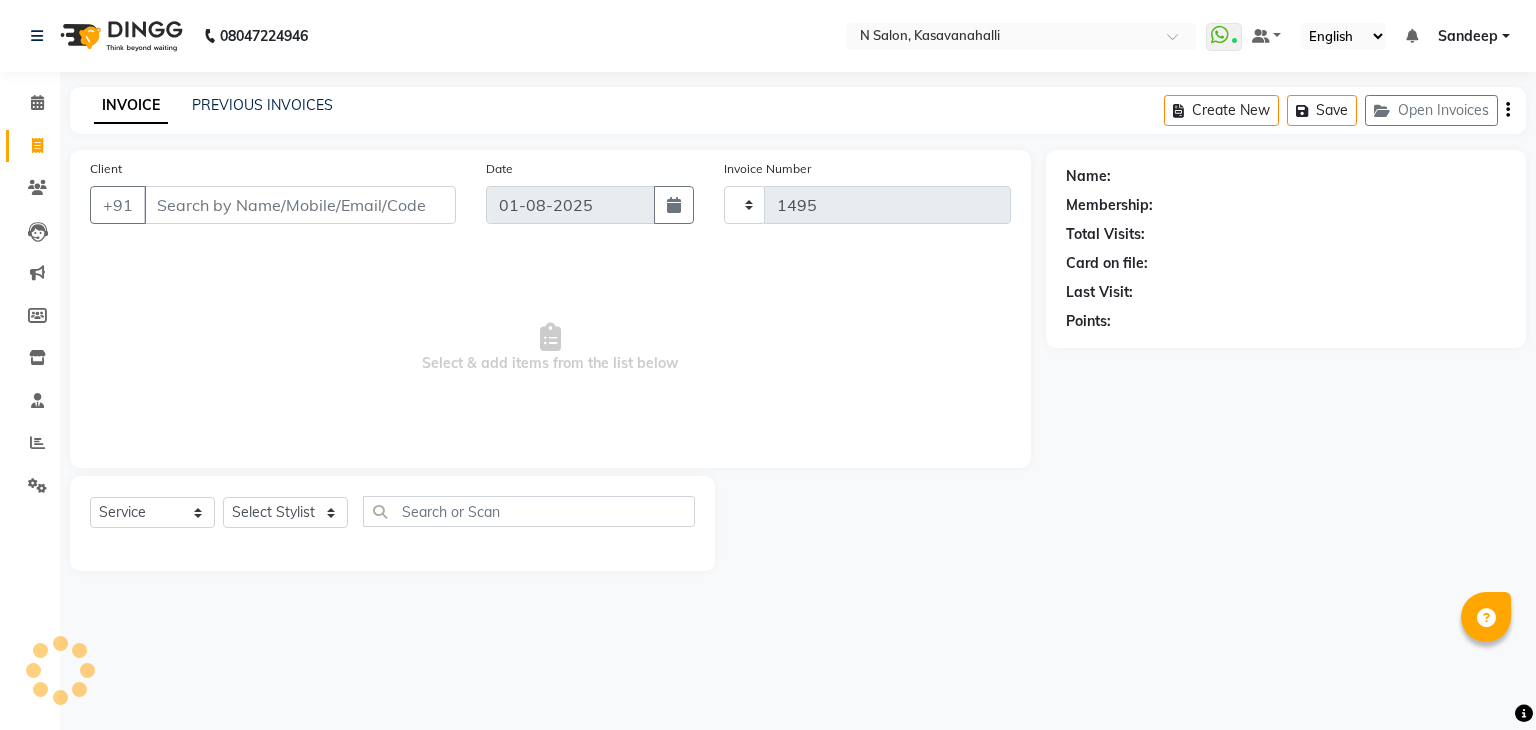 select on "7111" 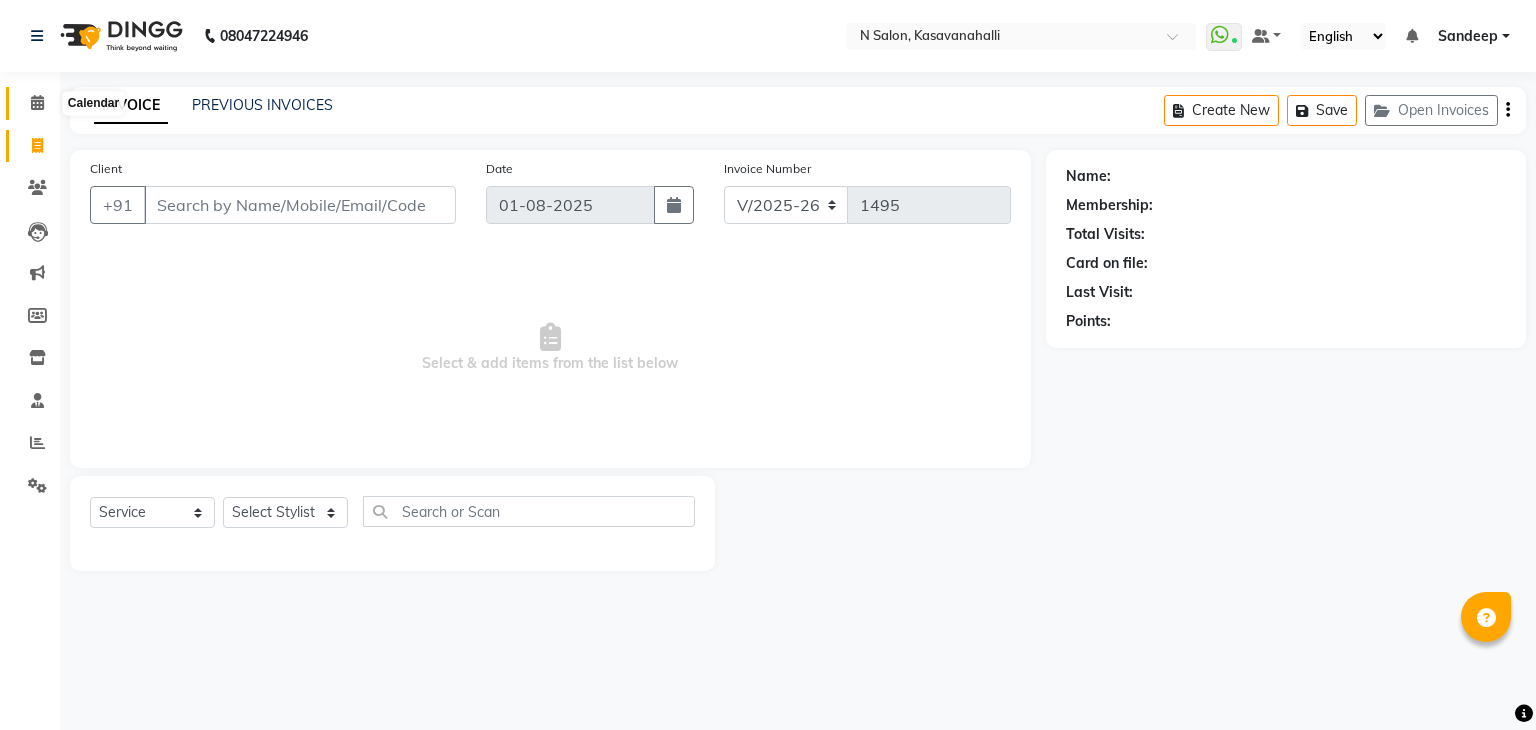 click 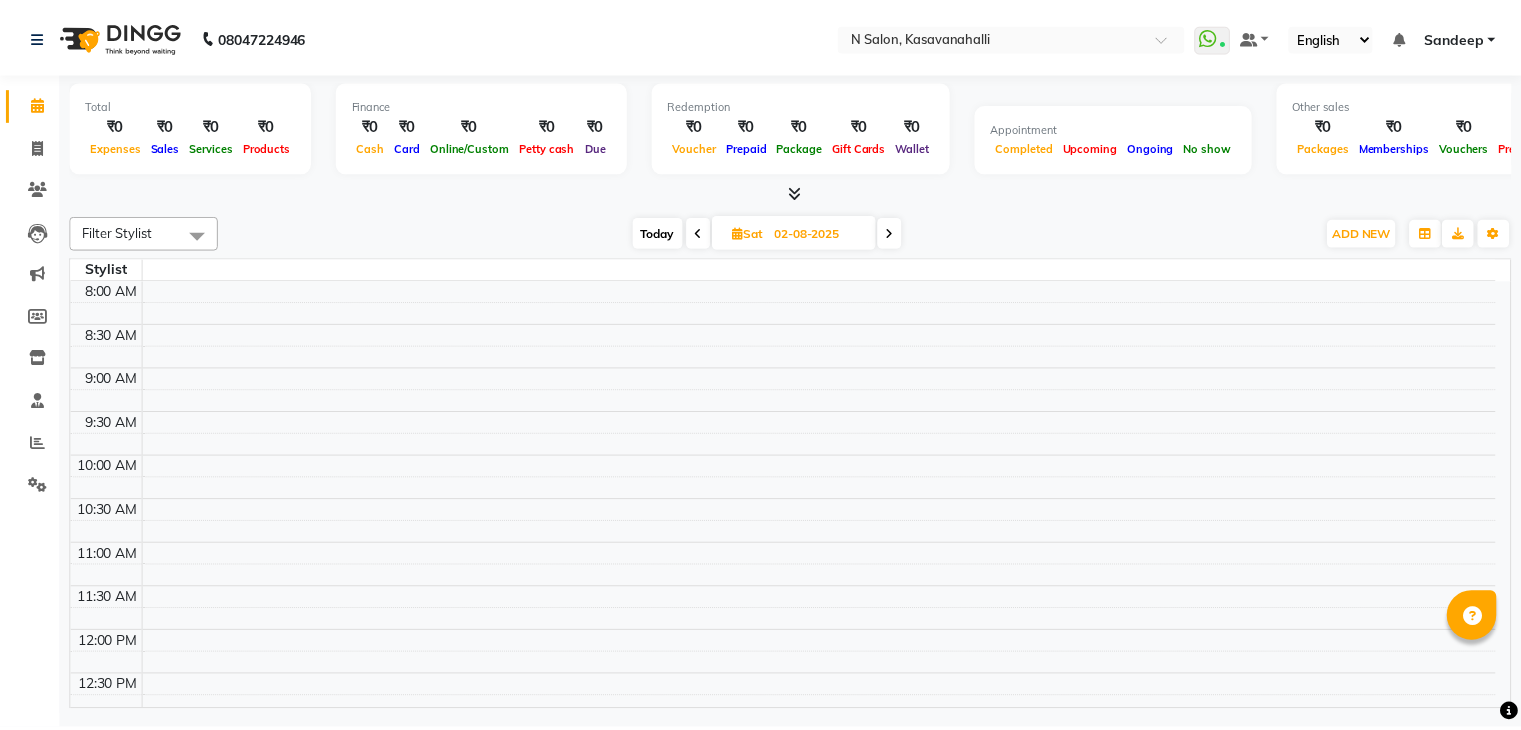 scroll, scrollTop: 0, scrollLeft: 0, axis: both 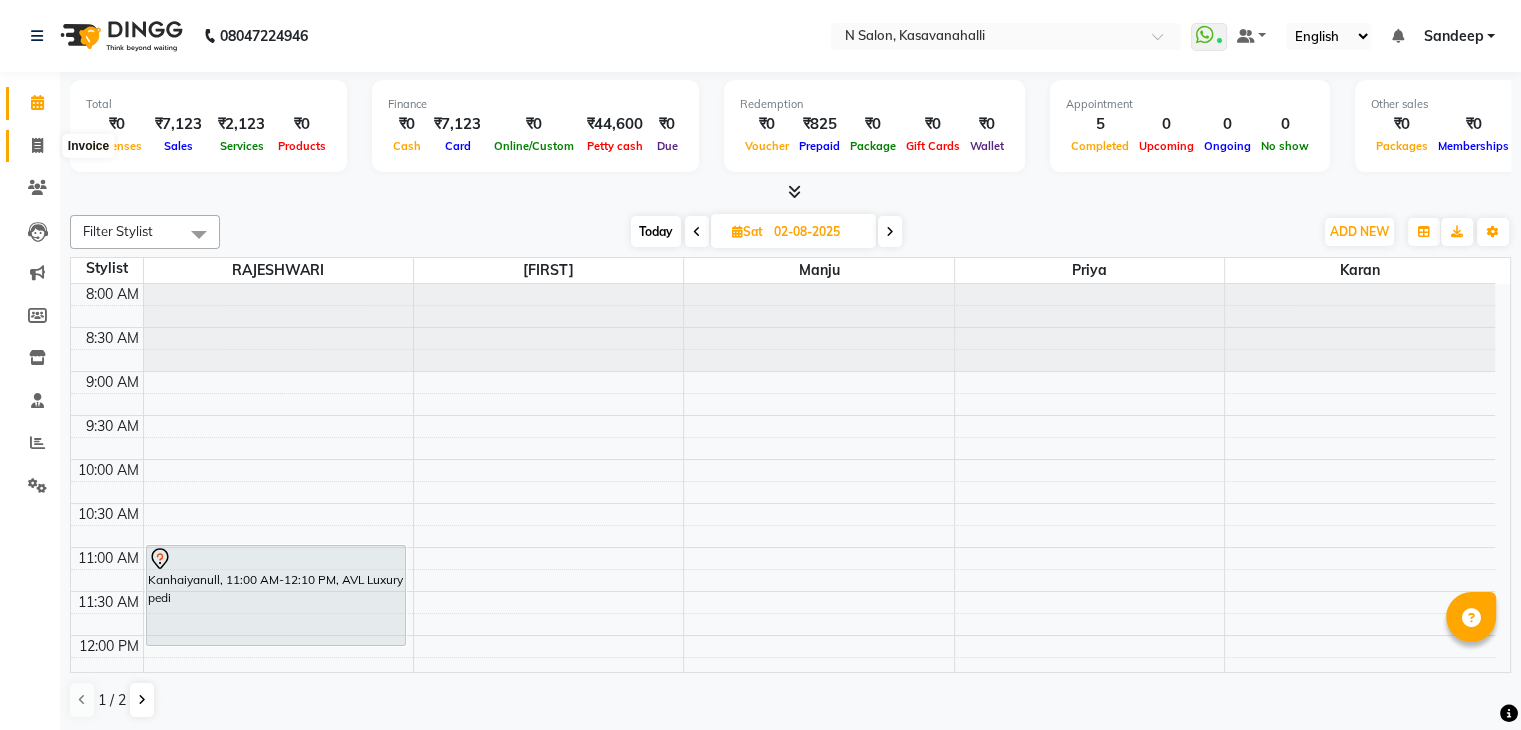 click 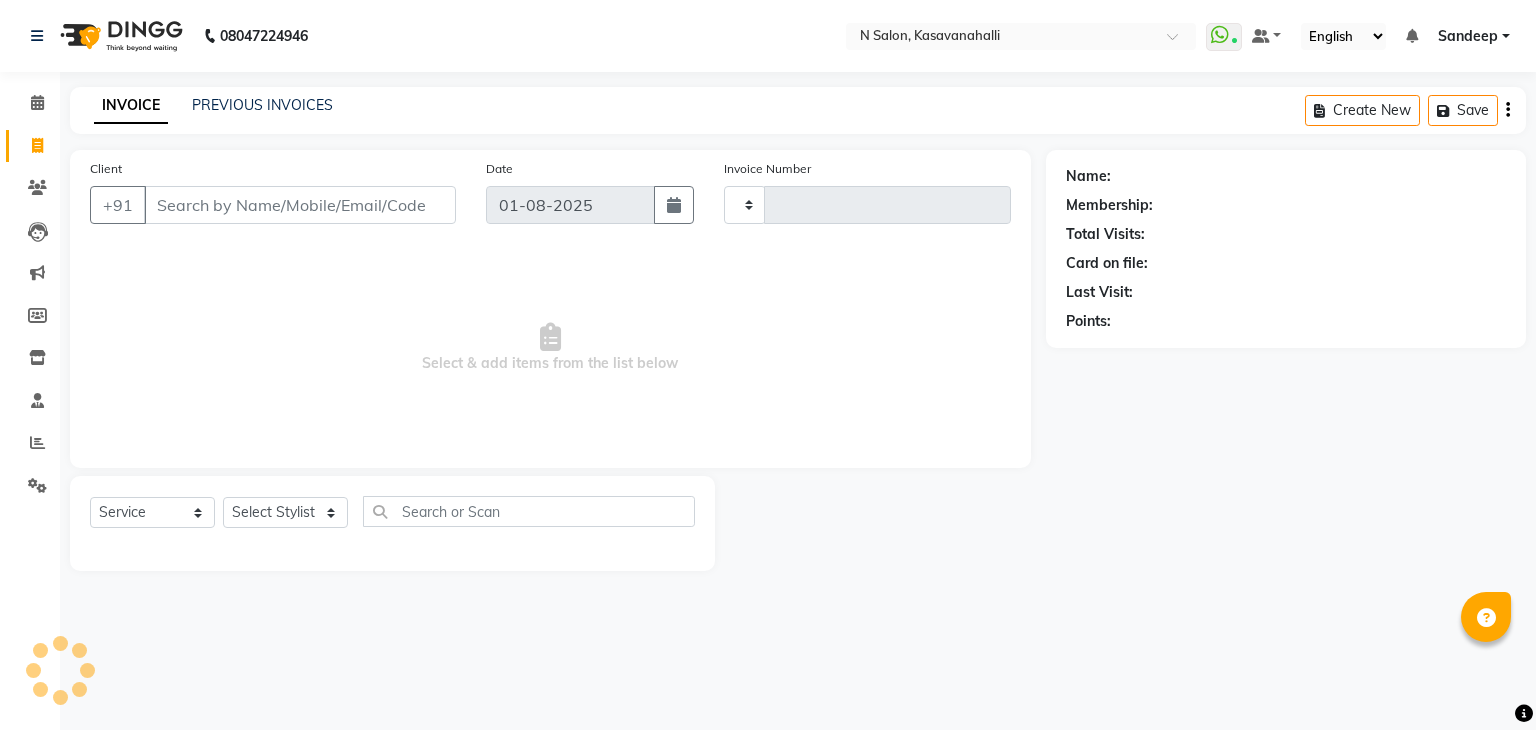 type on "1495" 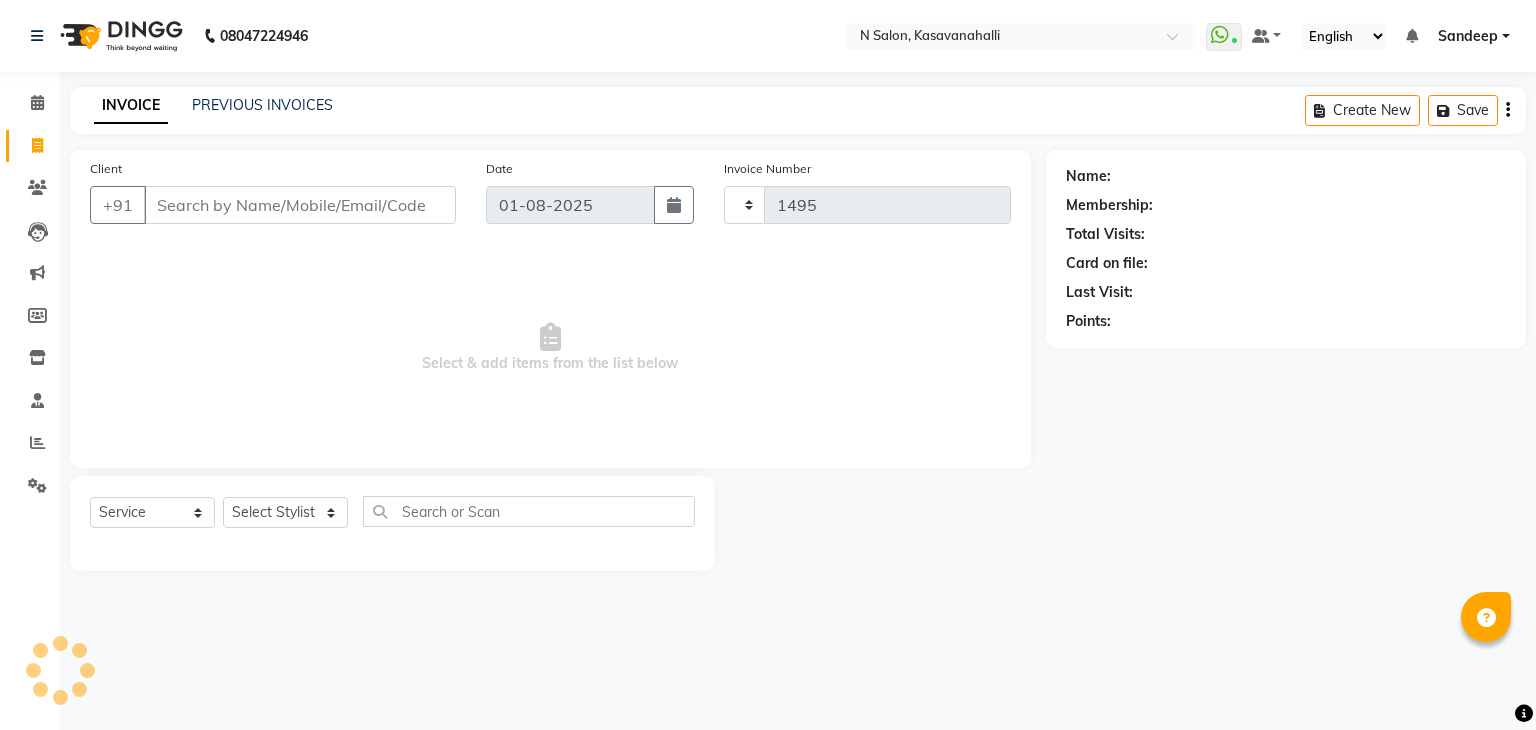 select on "7111" 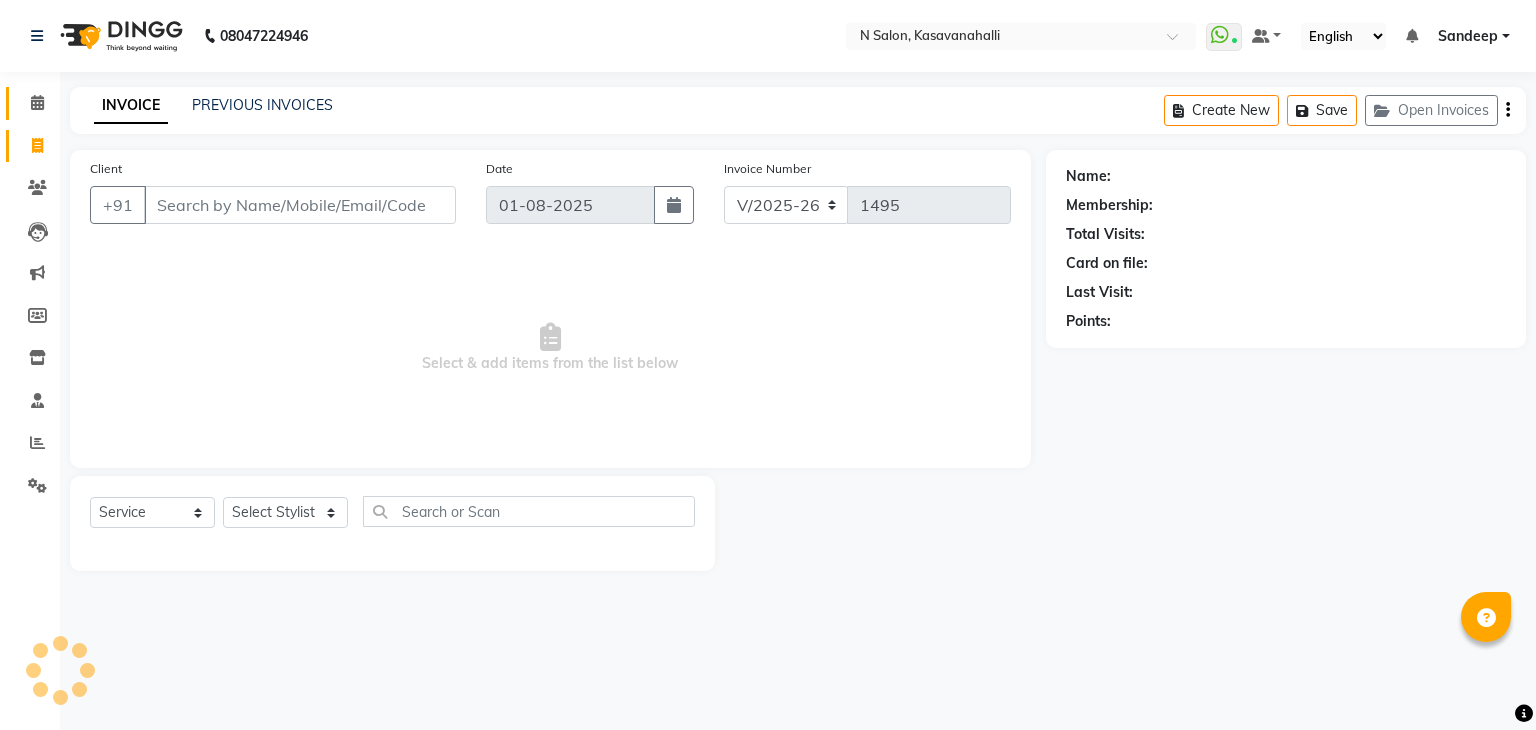 click on "Calendar" 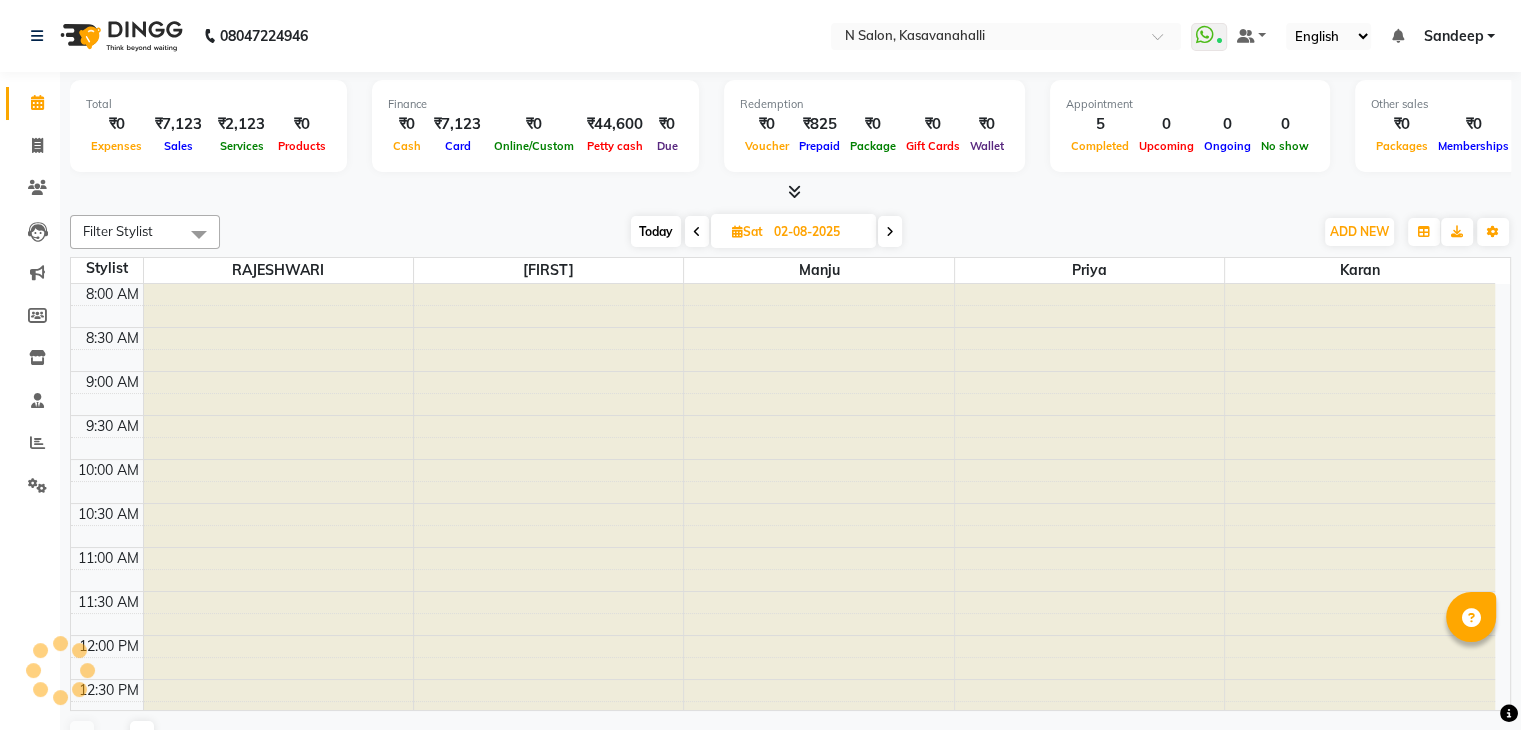 scroll, scrollTop: 0, scrollLeft: 0, axis: both 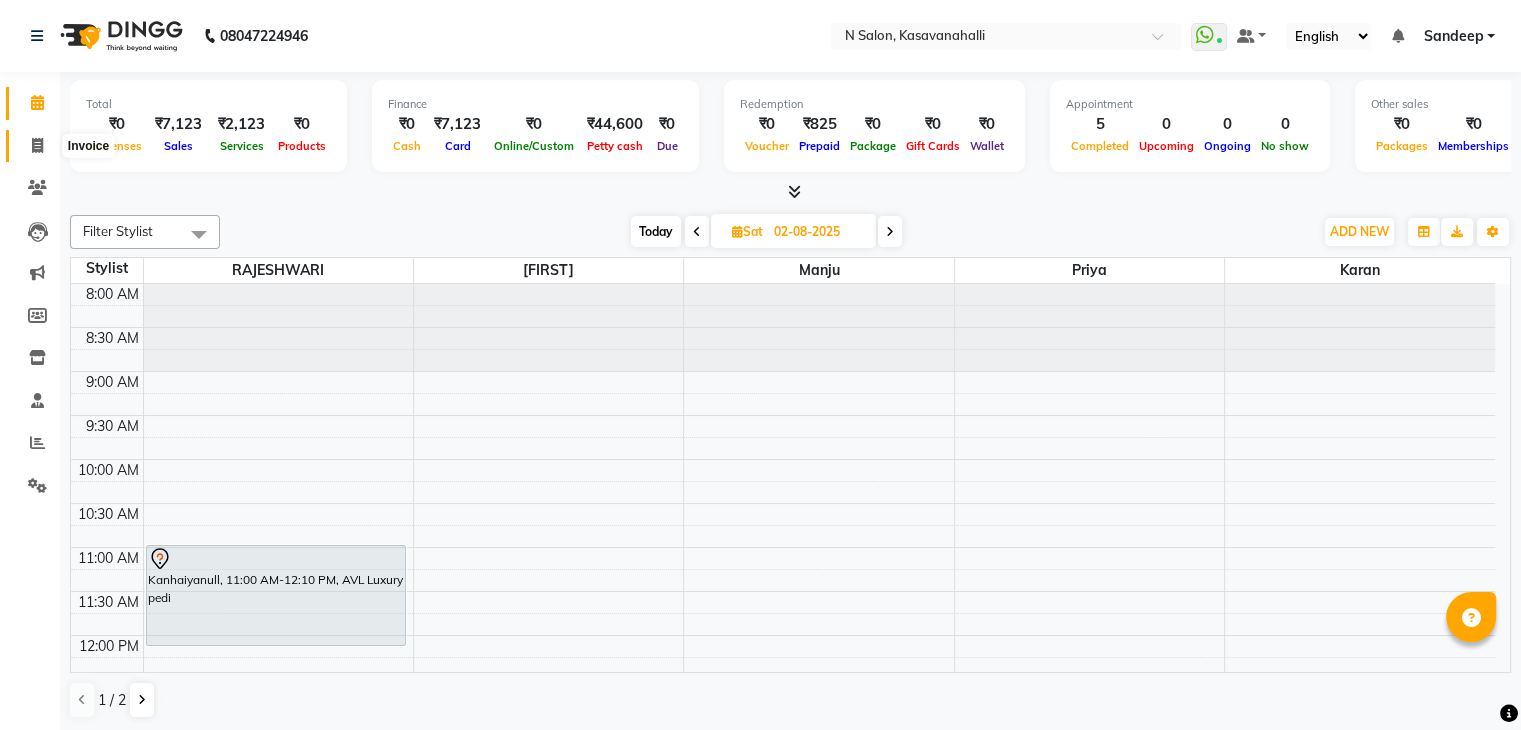 click 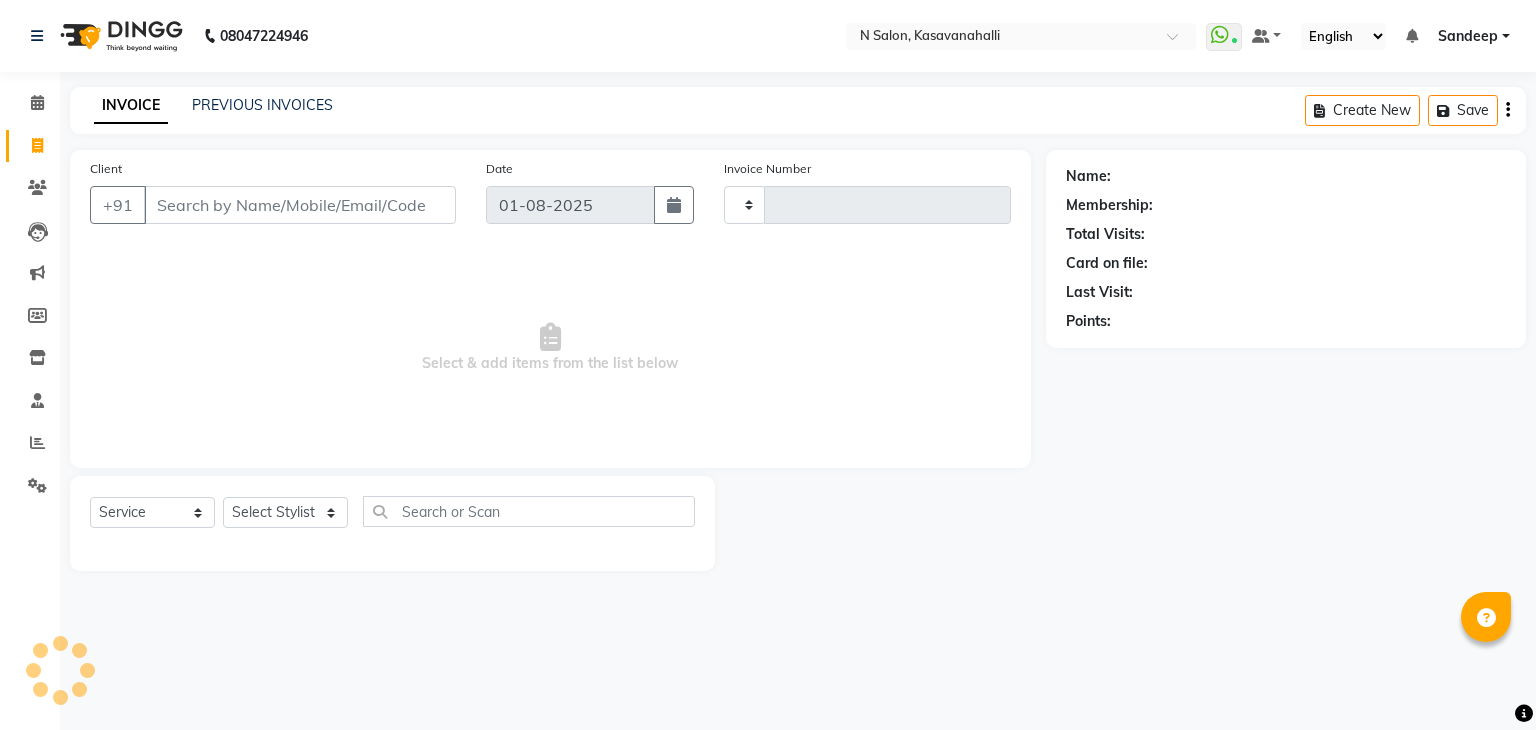 type on "1495" 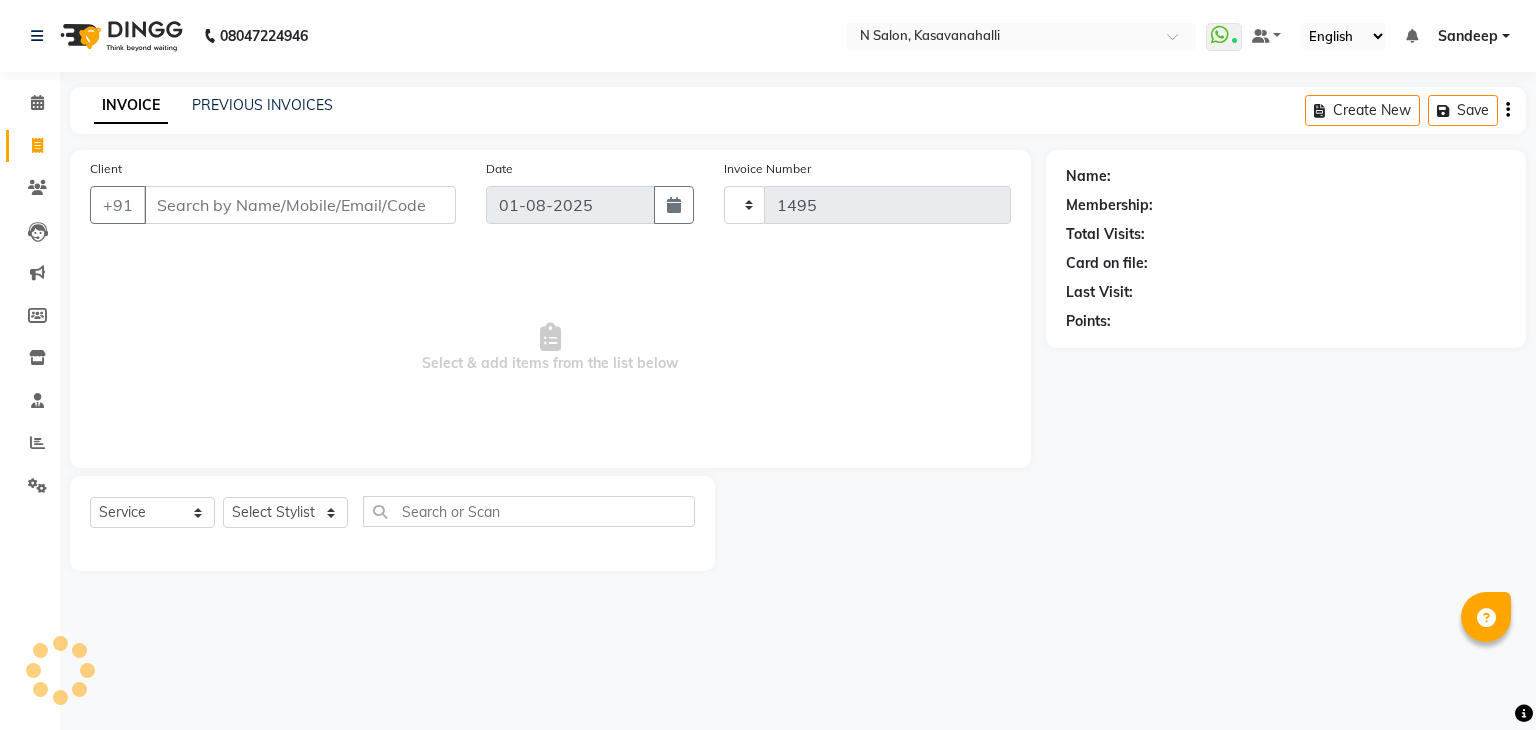 type on "8" 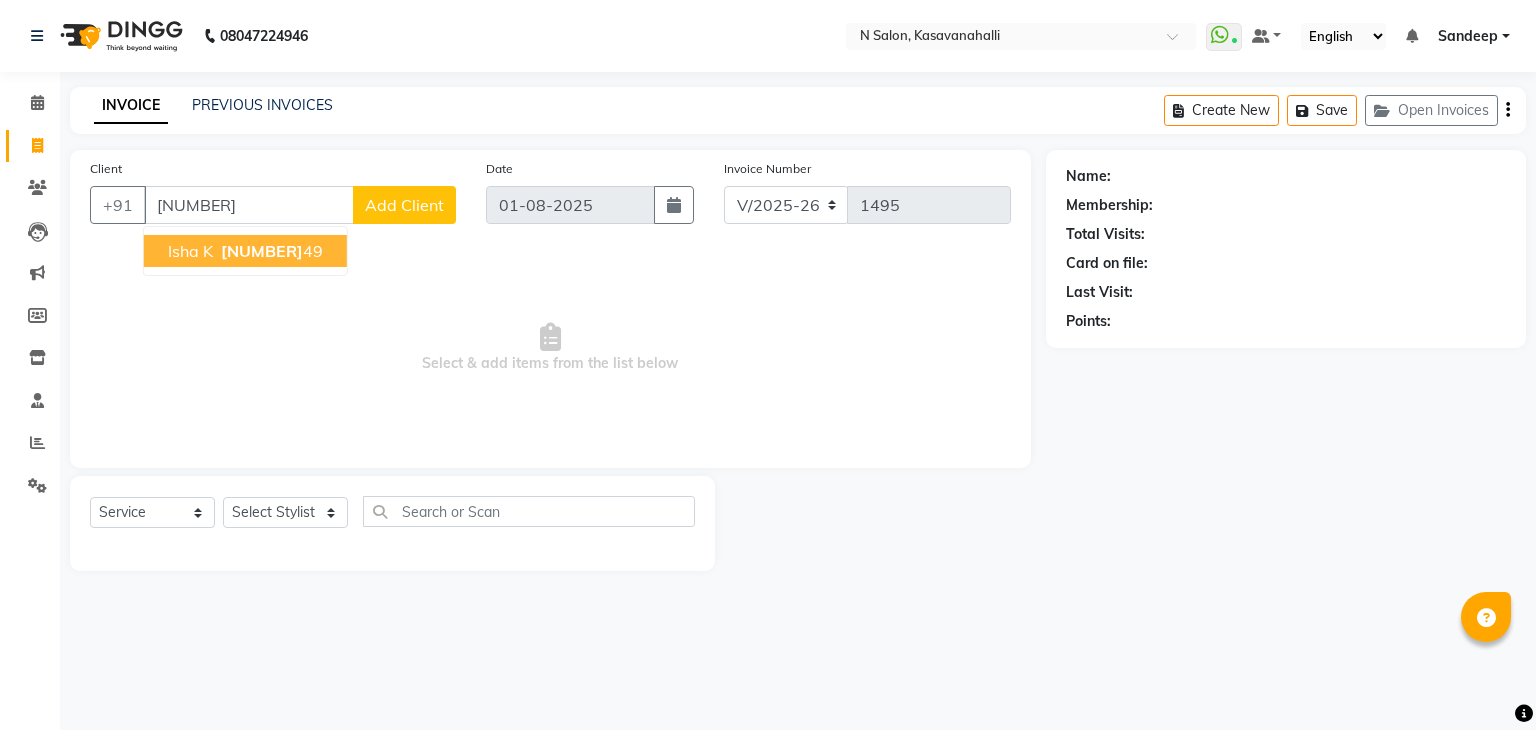 click on "83902310" at bounding box center [262, 251] 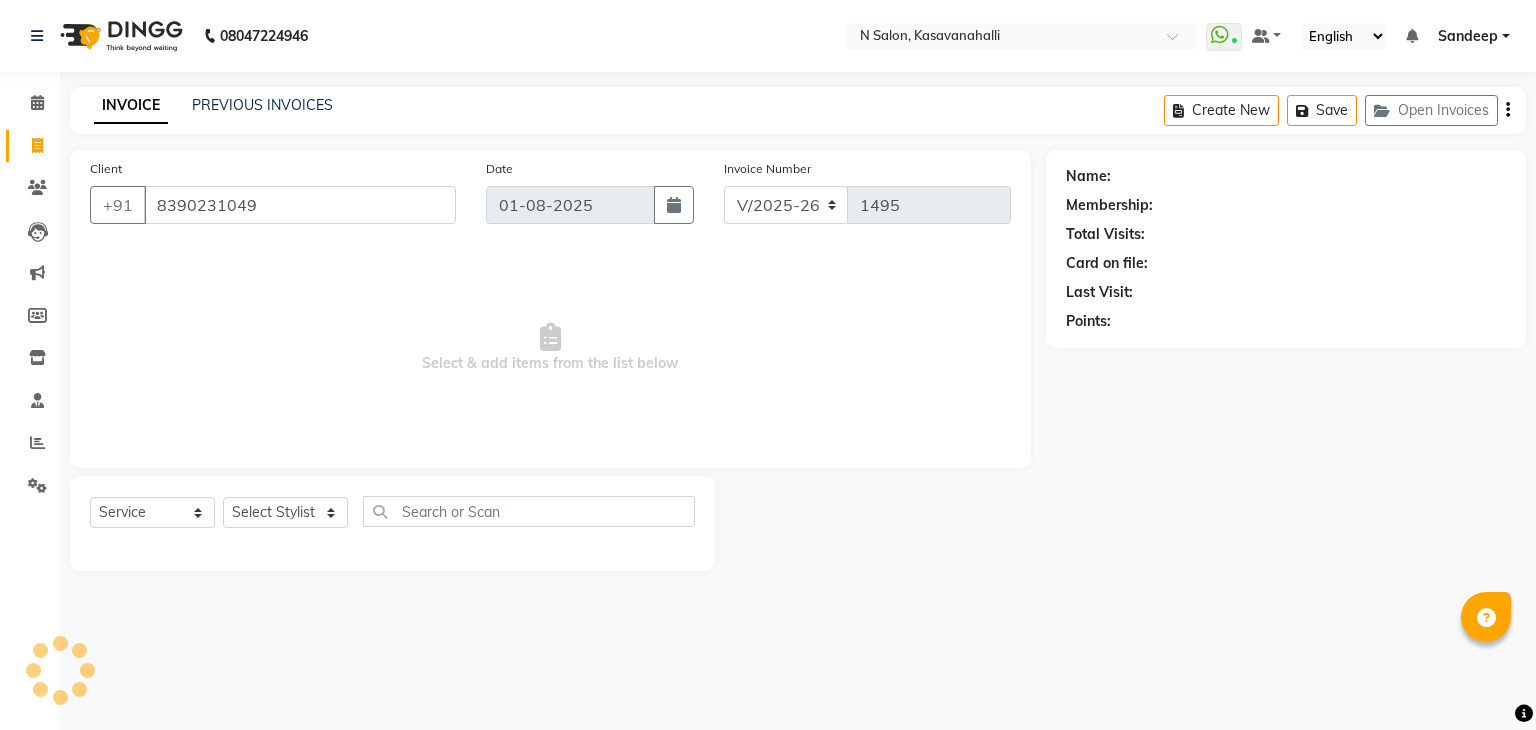 type on "8390231049" 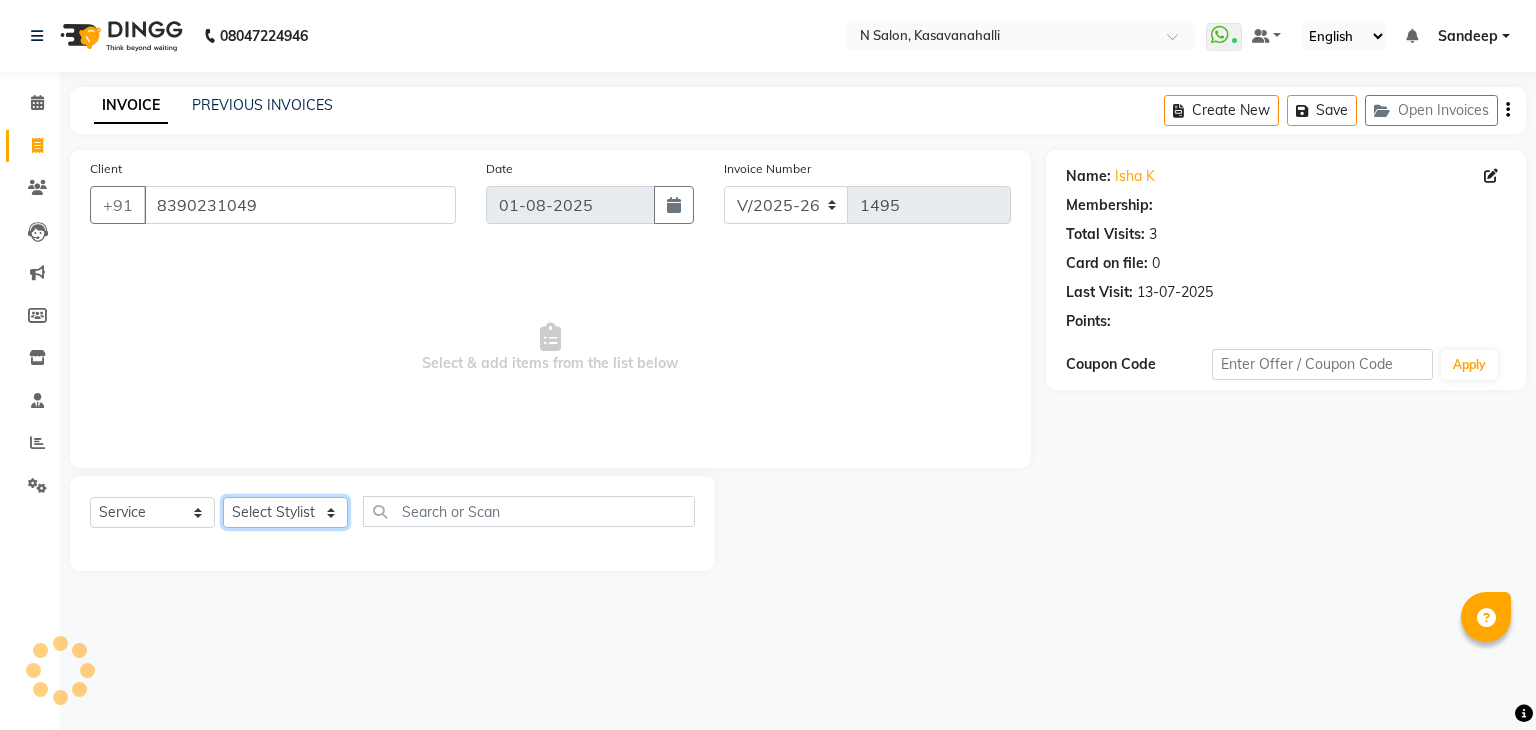 click on "Select Stylist Abisekh Karan  Manju Owner Priya RAJESHWARI  Sandeep Tika" 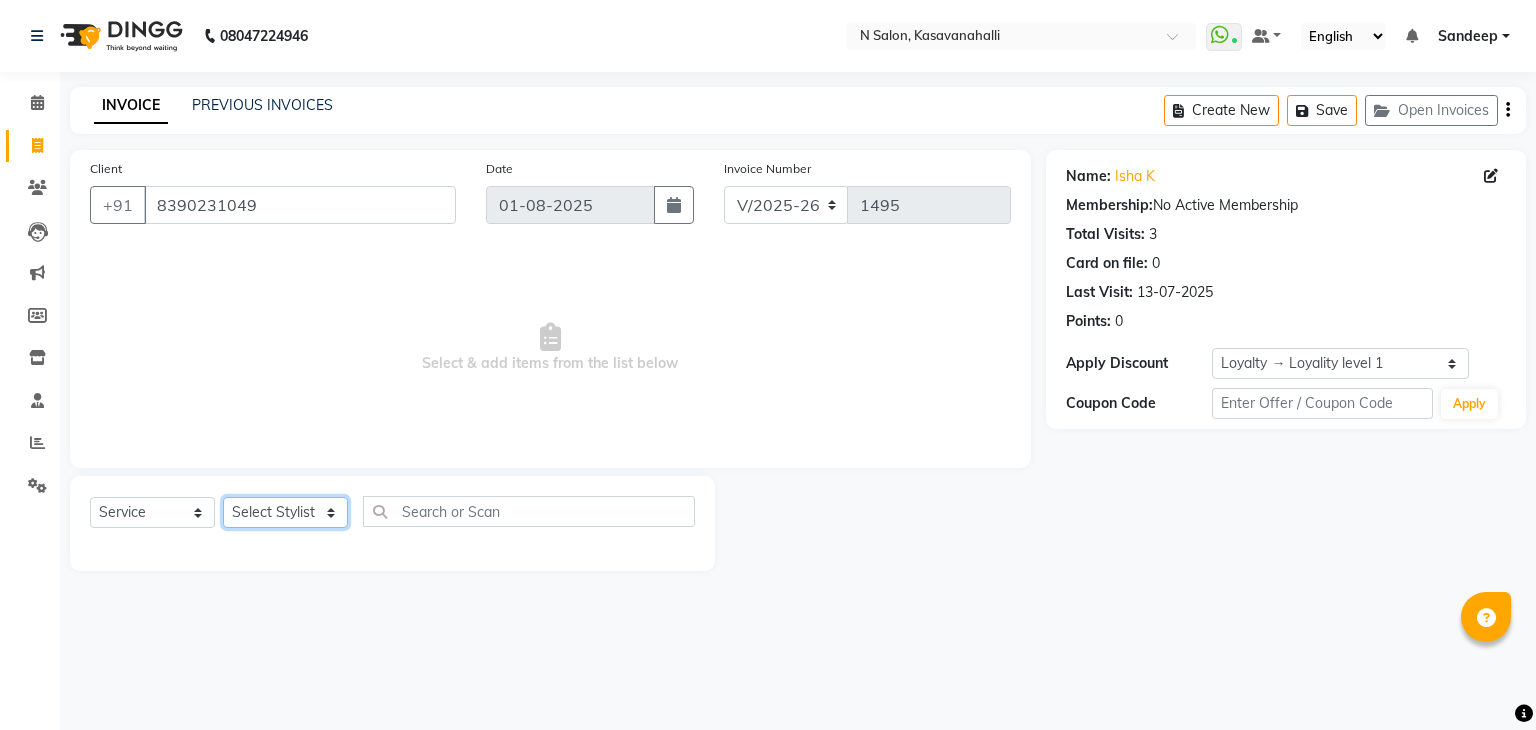 select on "86035" 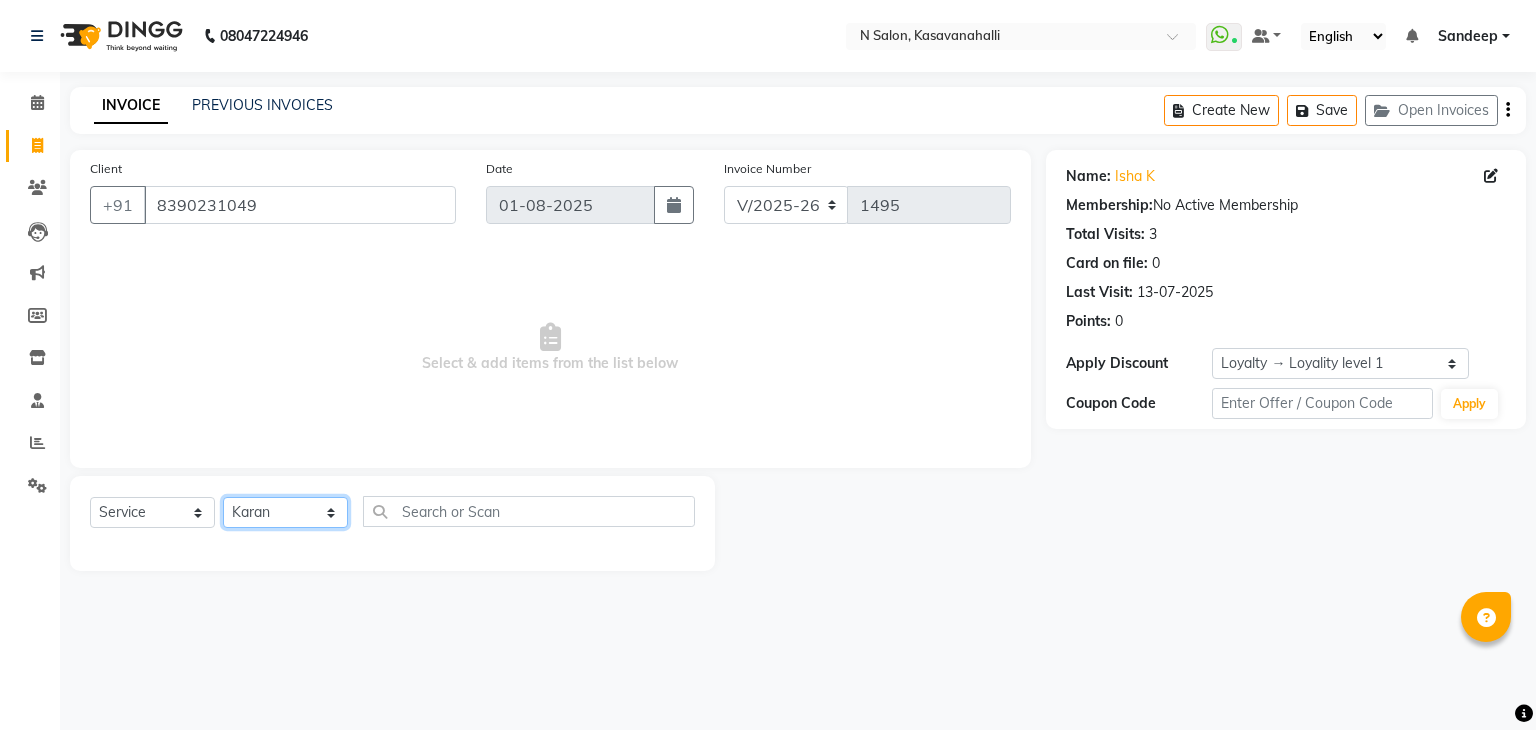 click on "Select Stylist Abisekh Karan  Manju Owner Priya RAJESHWARI  Sandeep Tika" 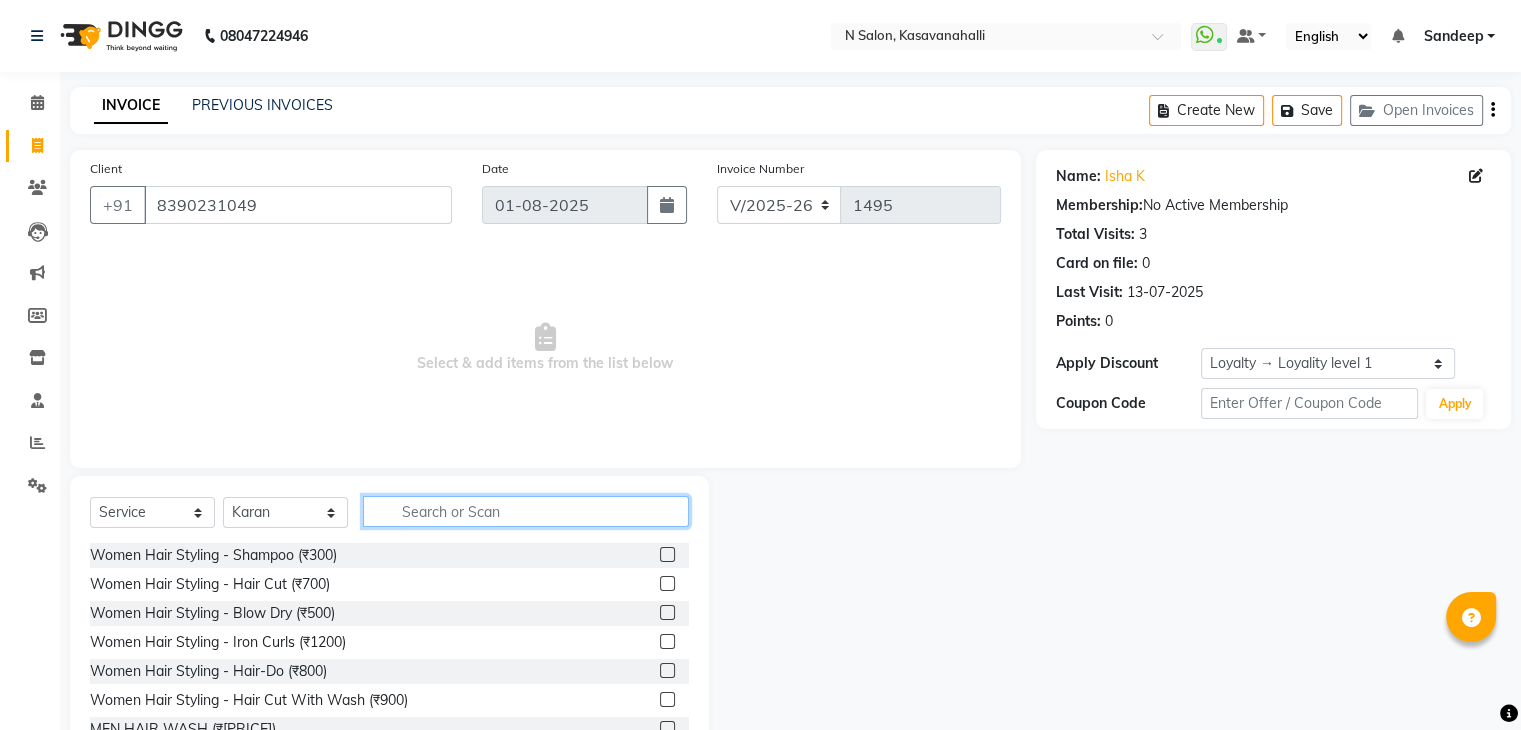 click 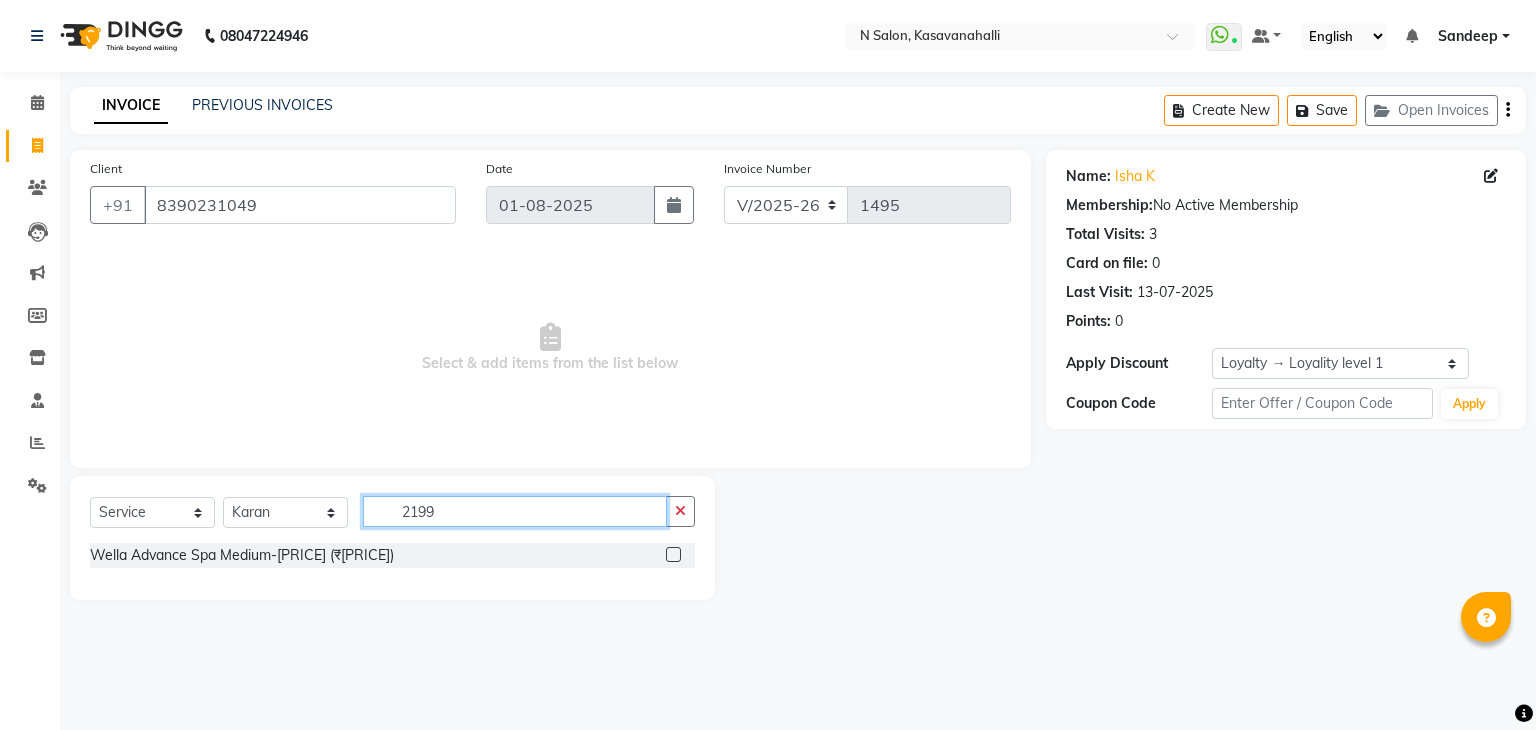 type on "2199" 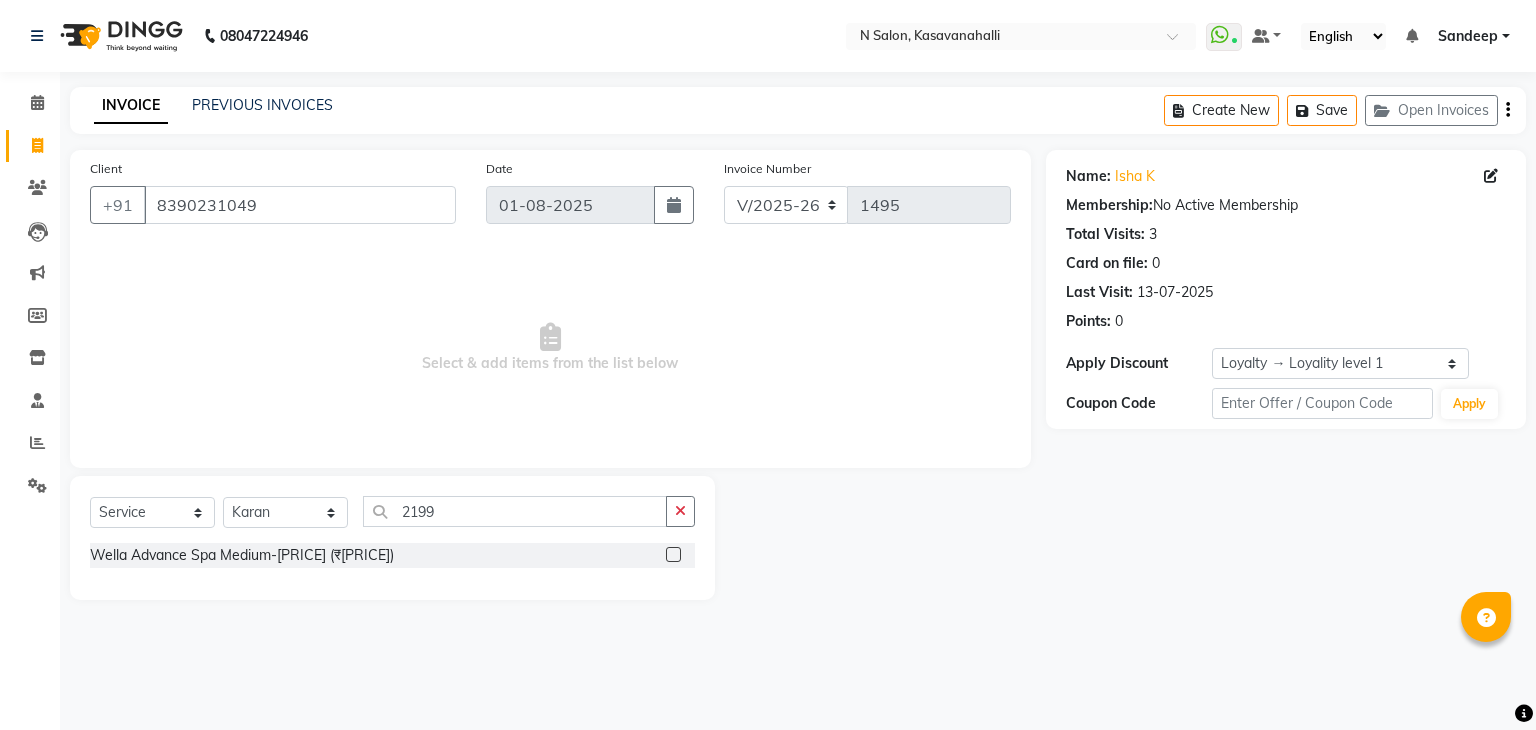 click 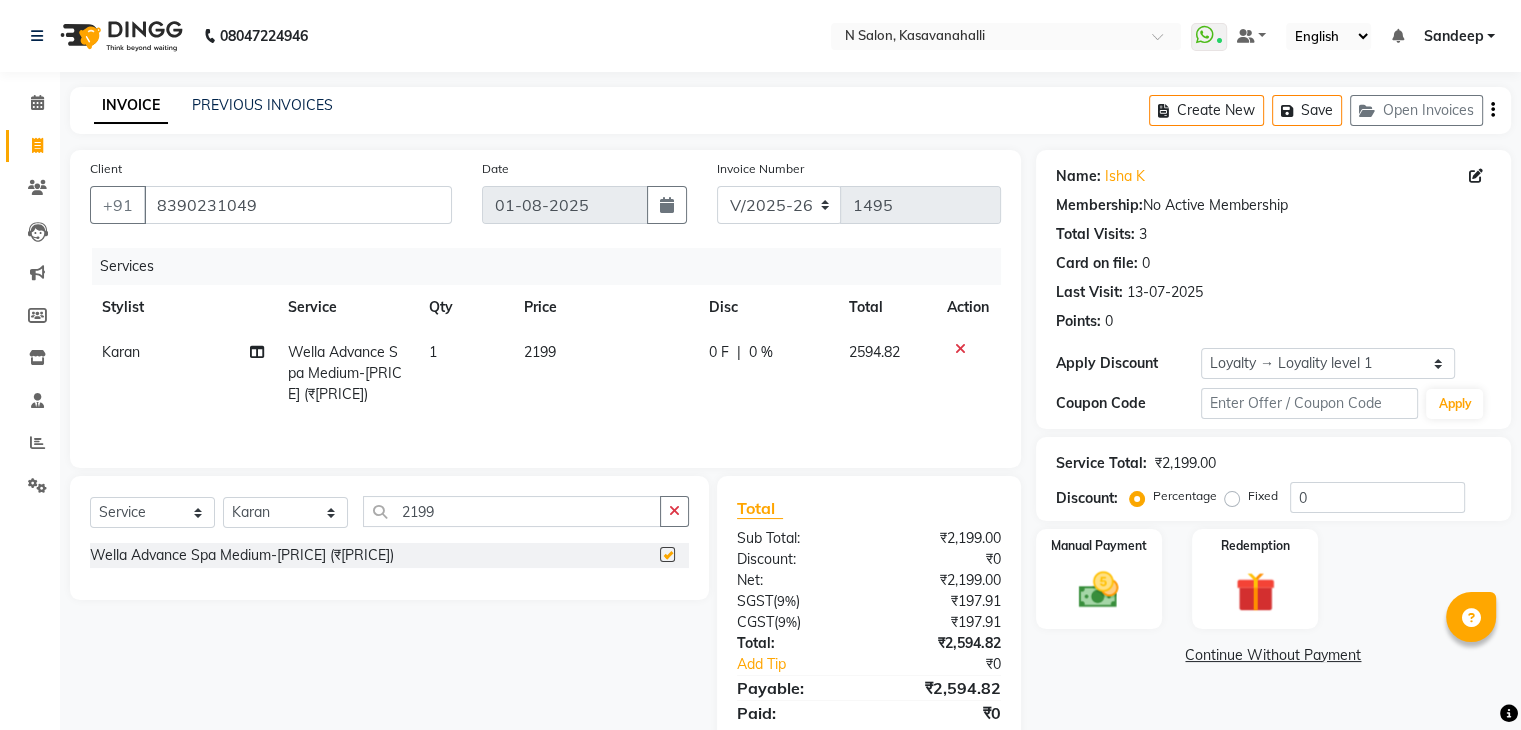 checkbox on "false" 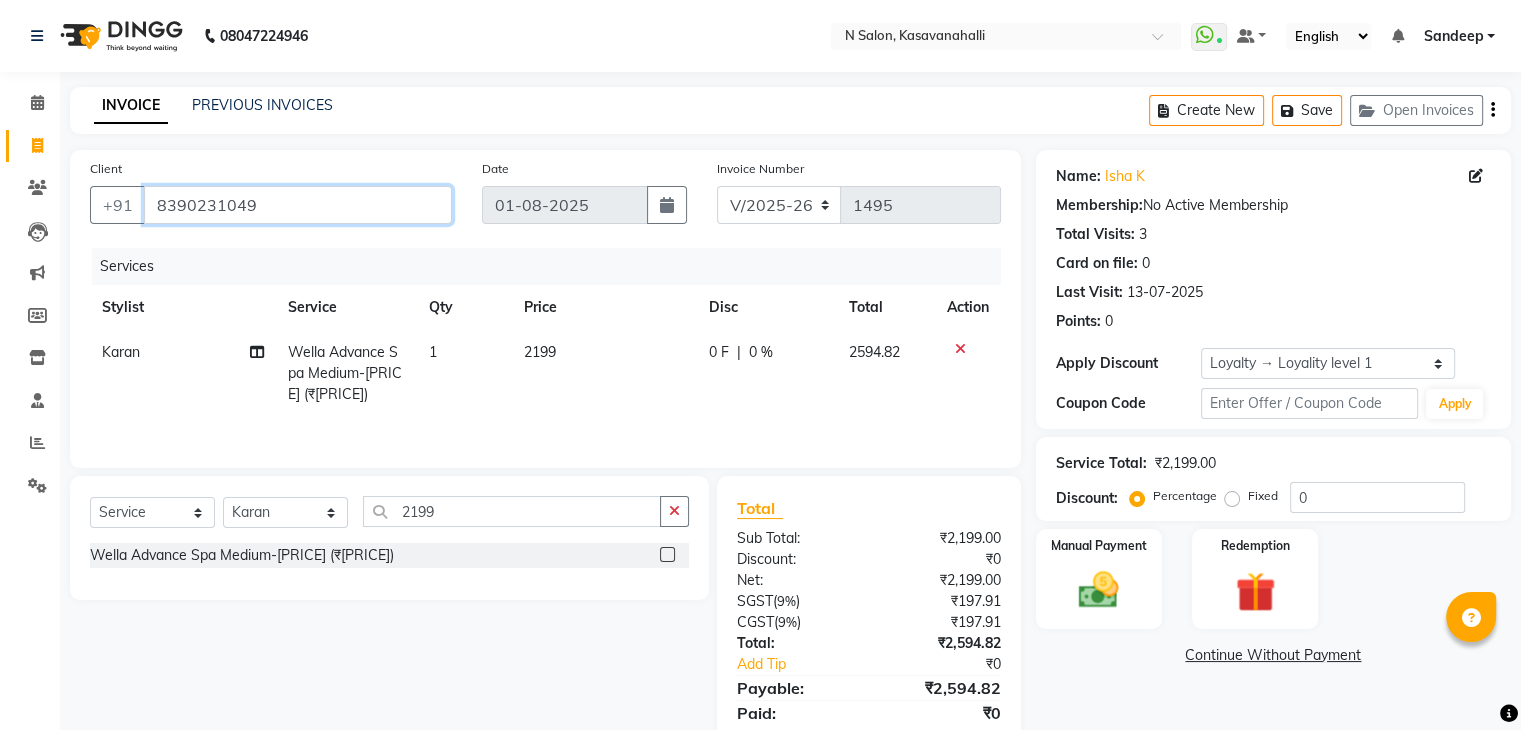 drag, startPoint x: 290, startPoint y: 205, endPoint x: 152, endPoint y: 211, distance: 138.13037 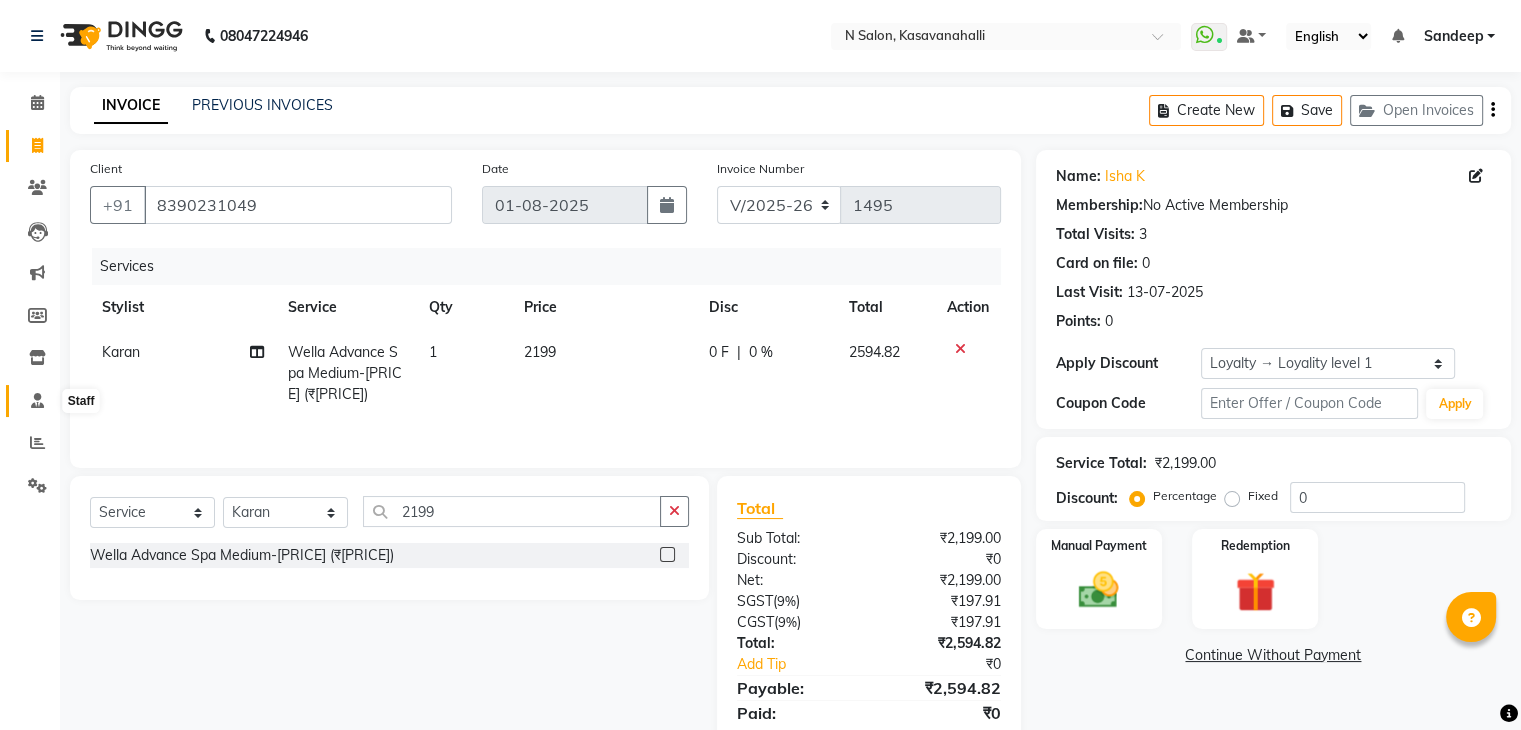 drag, startPoint x: 28, startPoint y: 409, endPoint x: 946, endPoint y: 143, distance: 955.7615 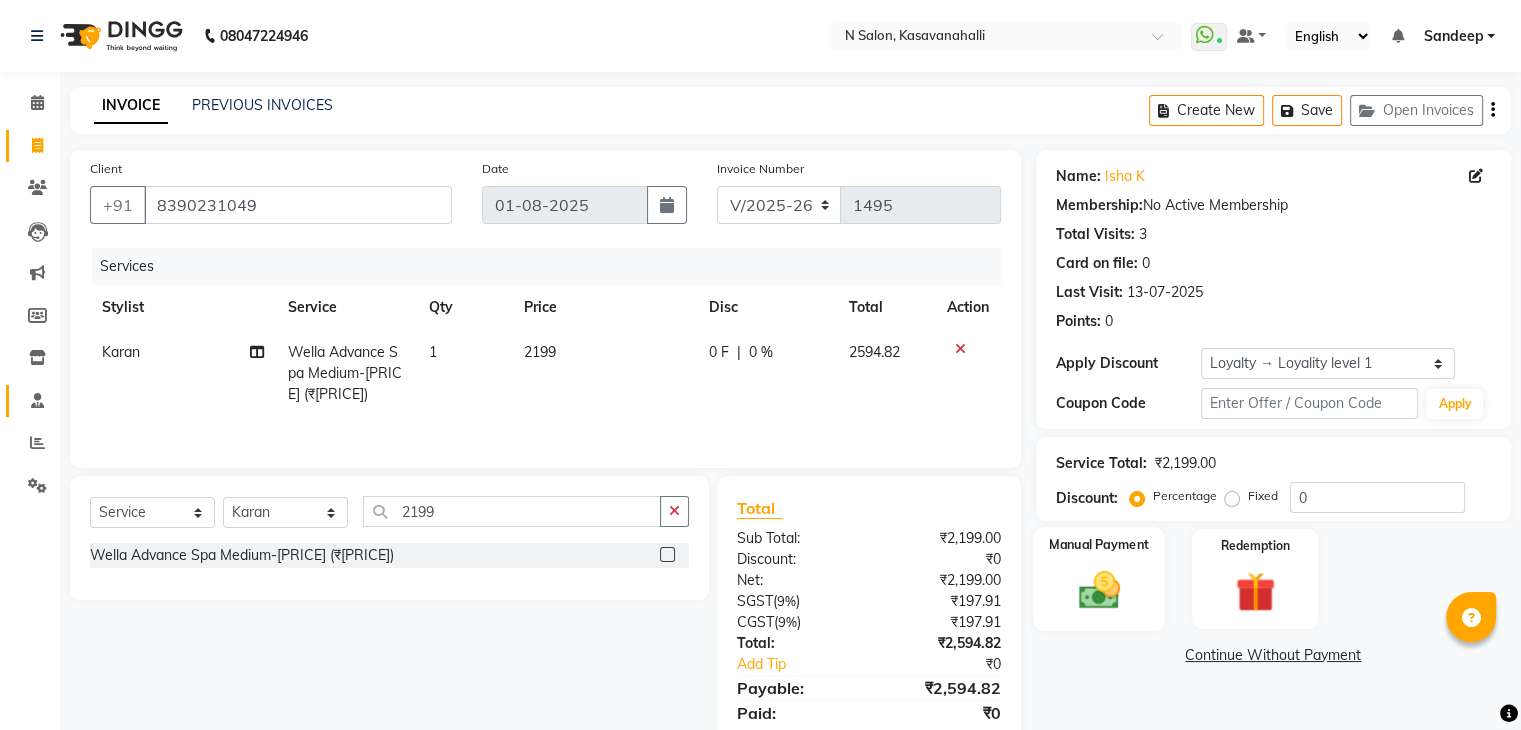 scroll, scrollTop: 71, scrollLeft: 0, axis: vertical 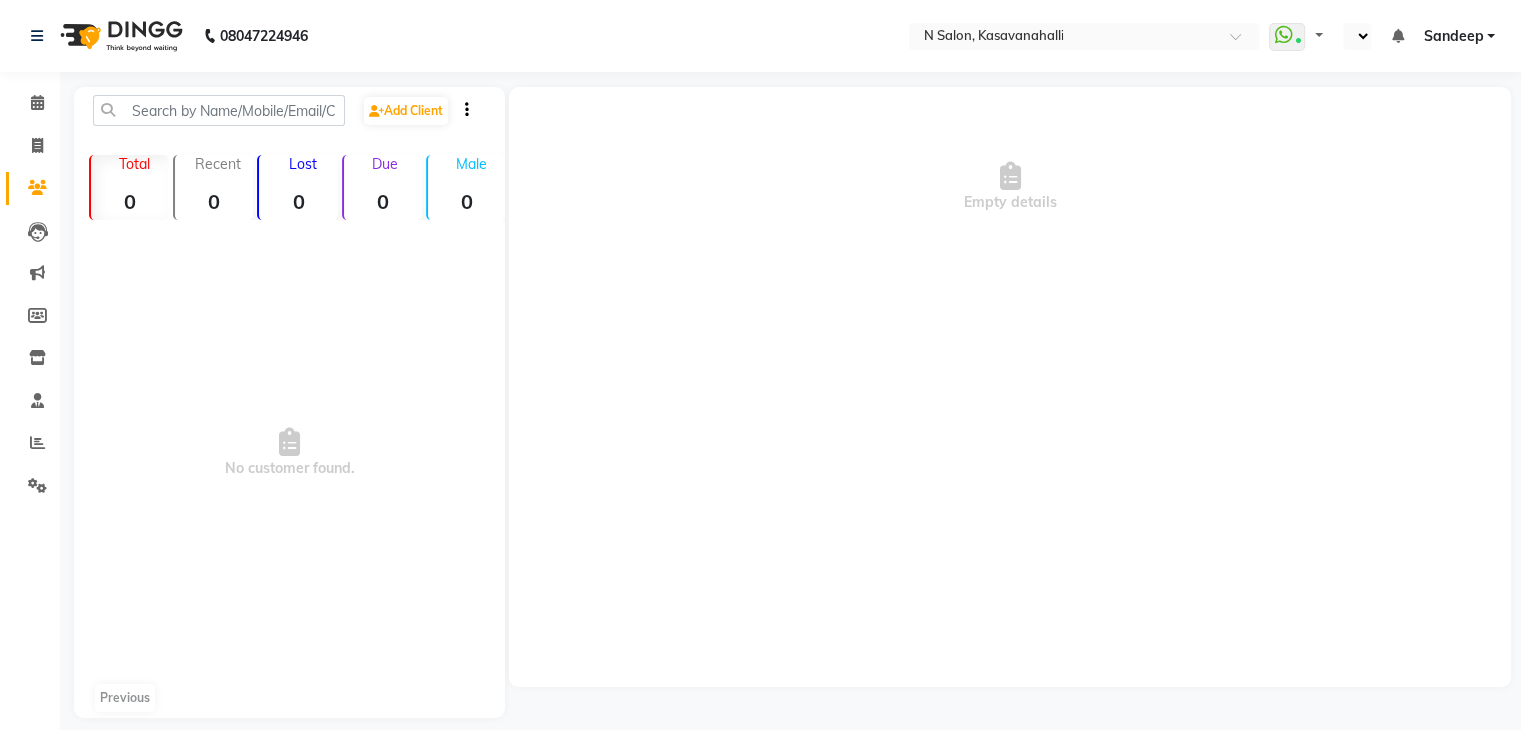 select on "en" 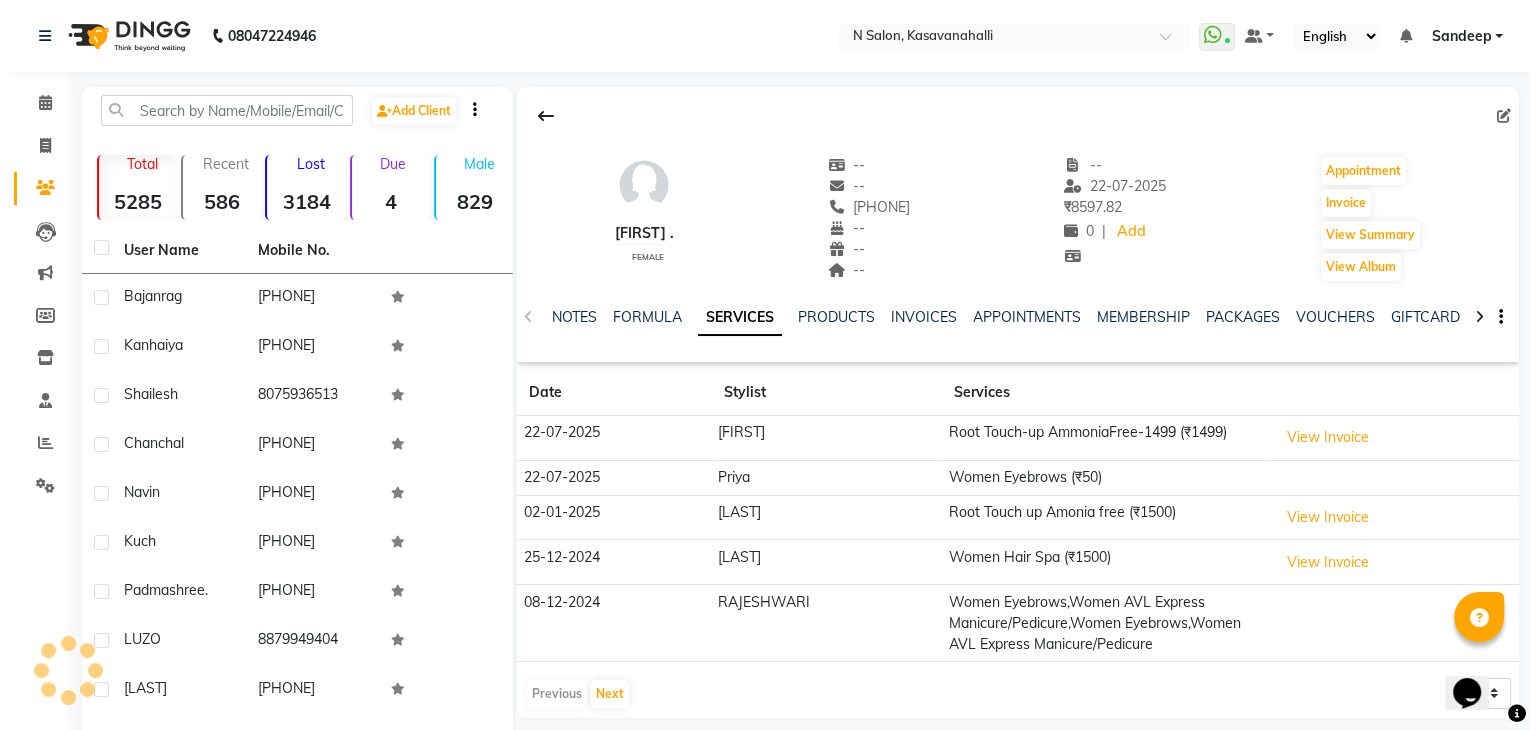 scroll, scrollTop: 0, scrollLeft: 0, axis: both 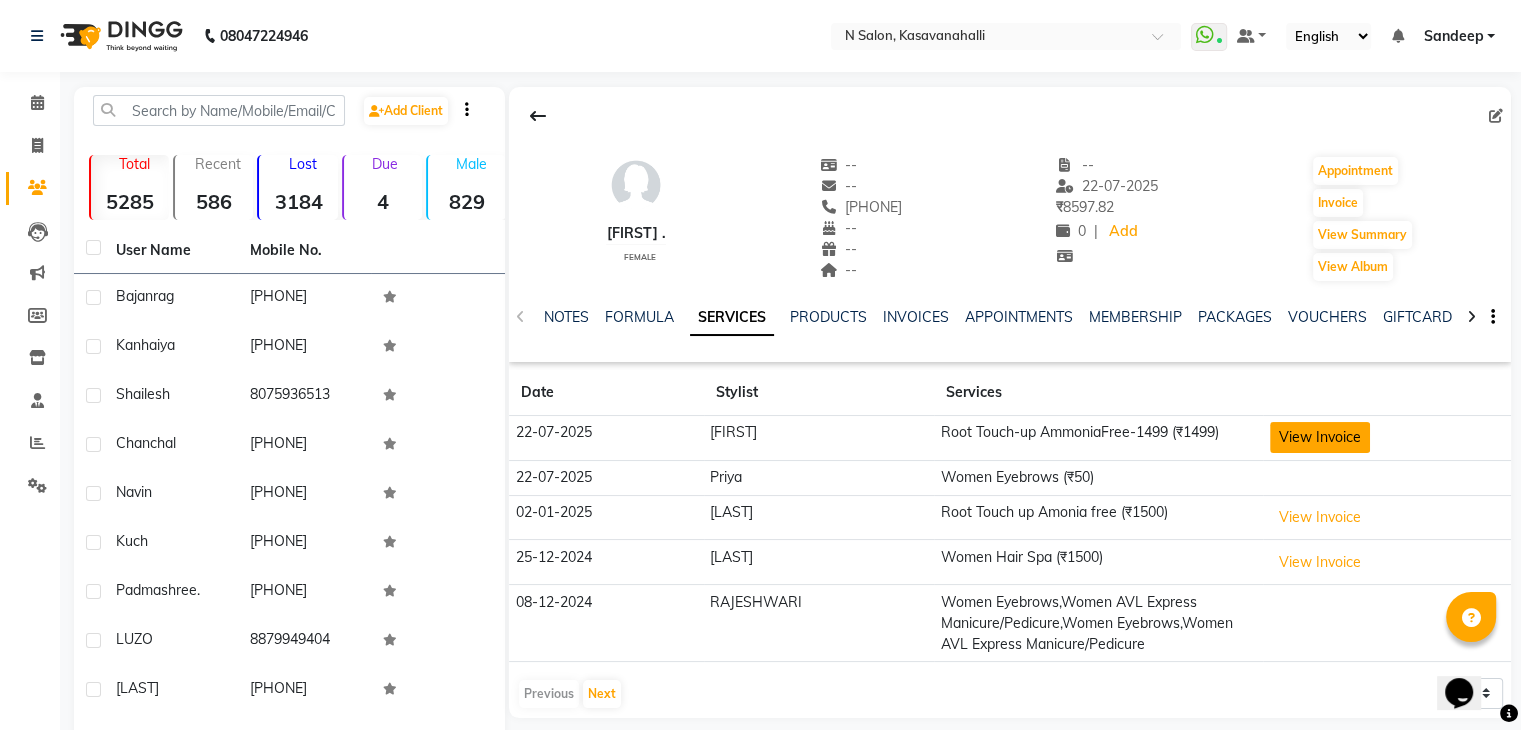 click on "View Invoice" 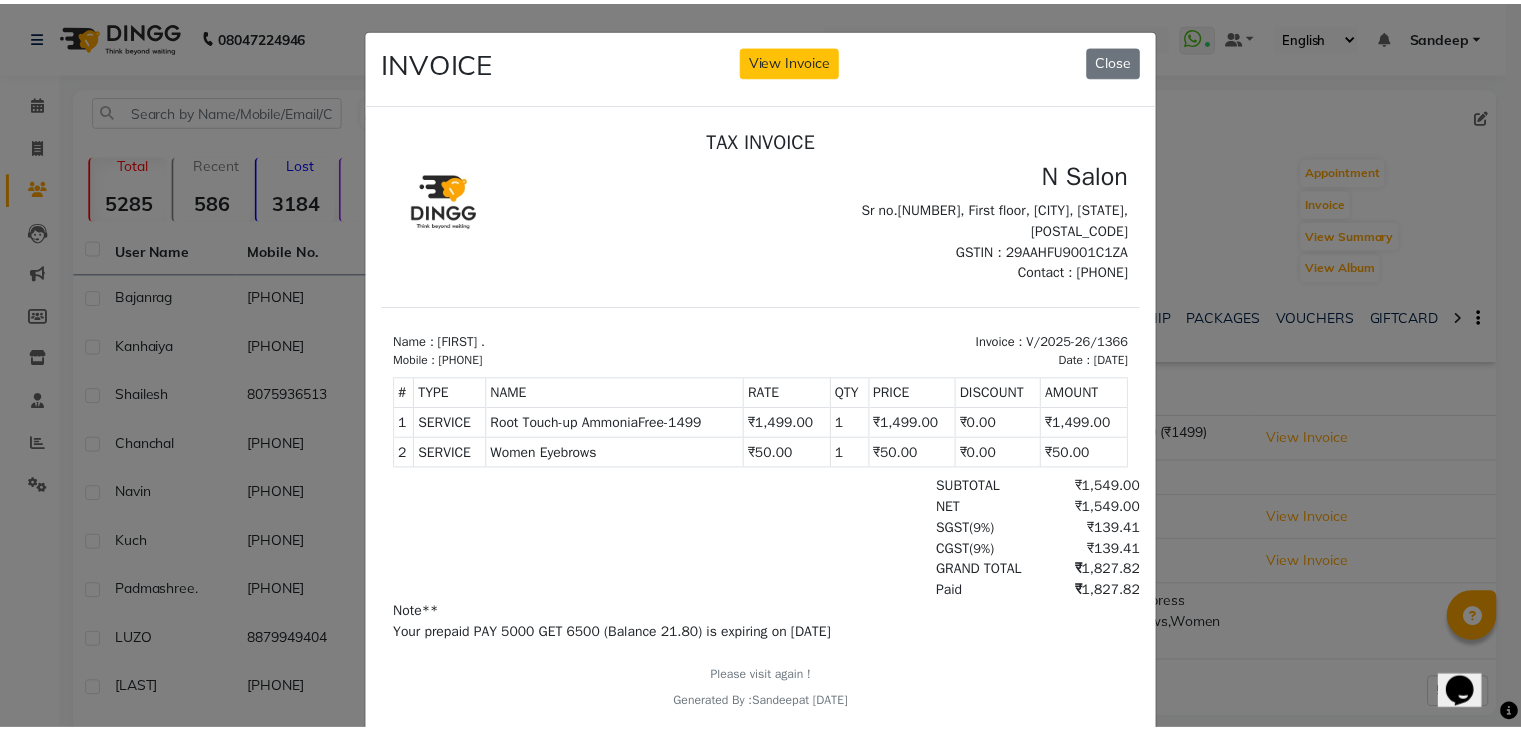 scroll, scrollTop: 16, scrollLeft: 0, axis: vertical 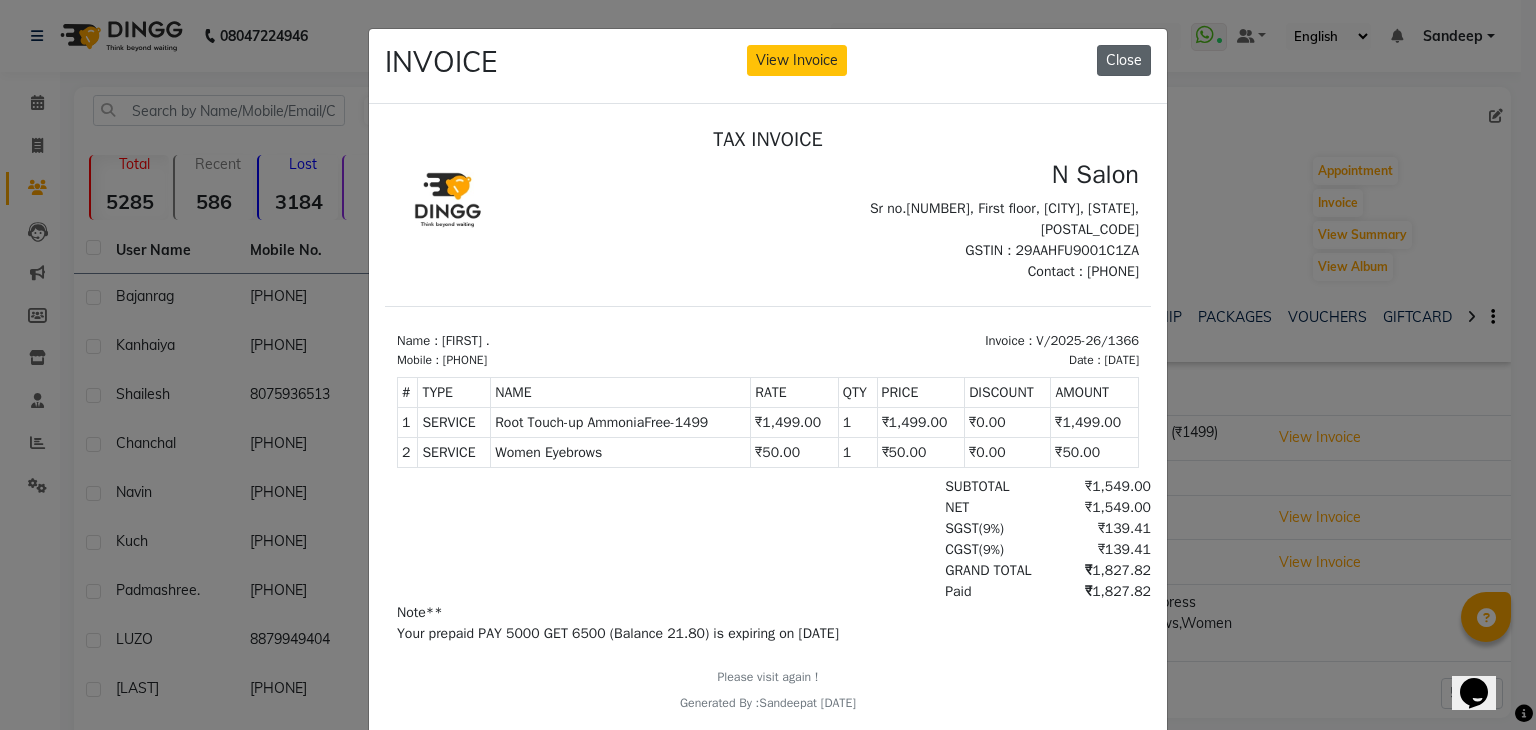 click on "Close" 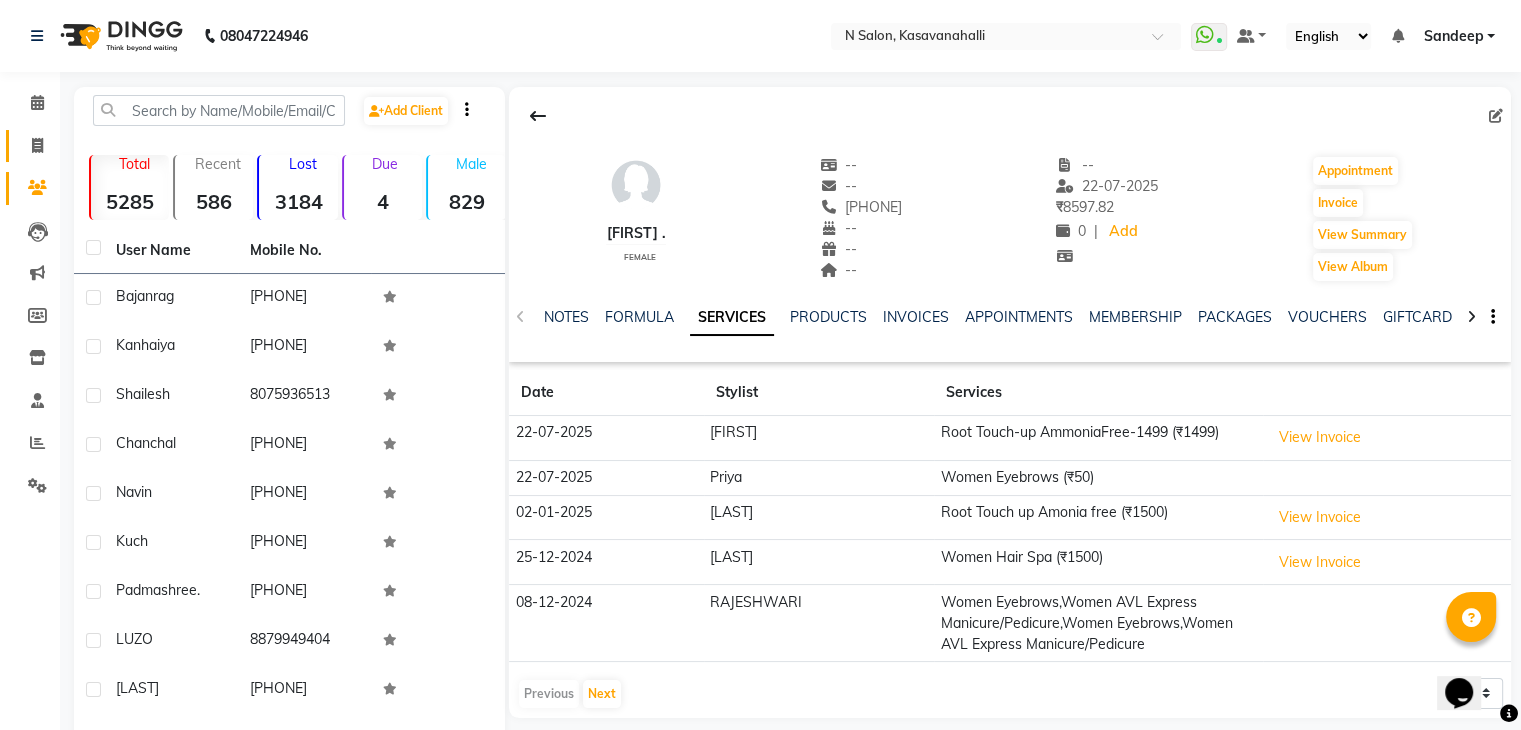 click on "Invoice" 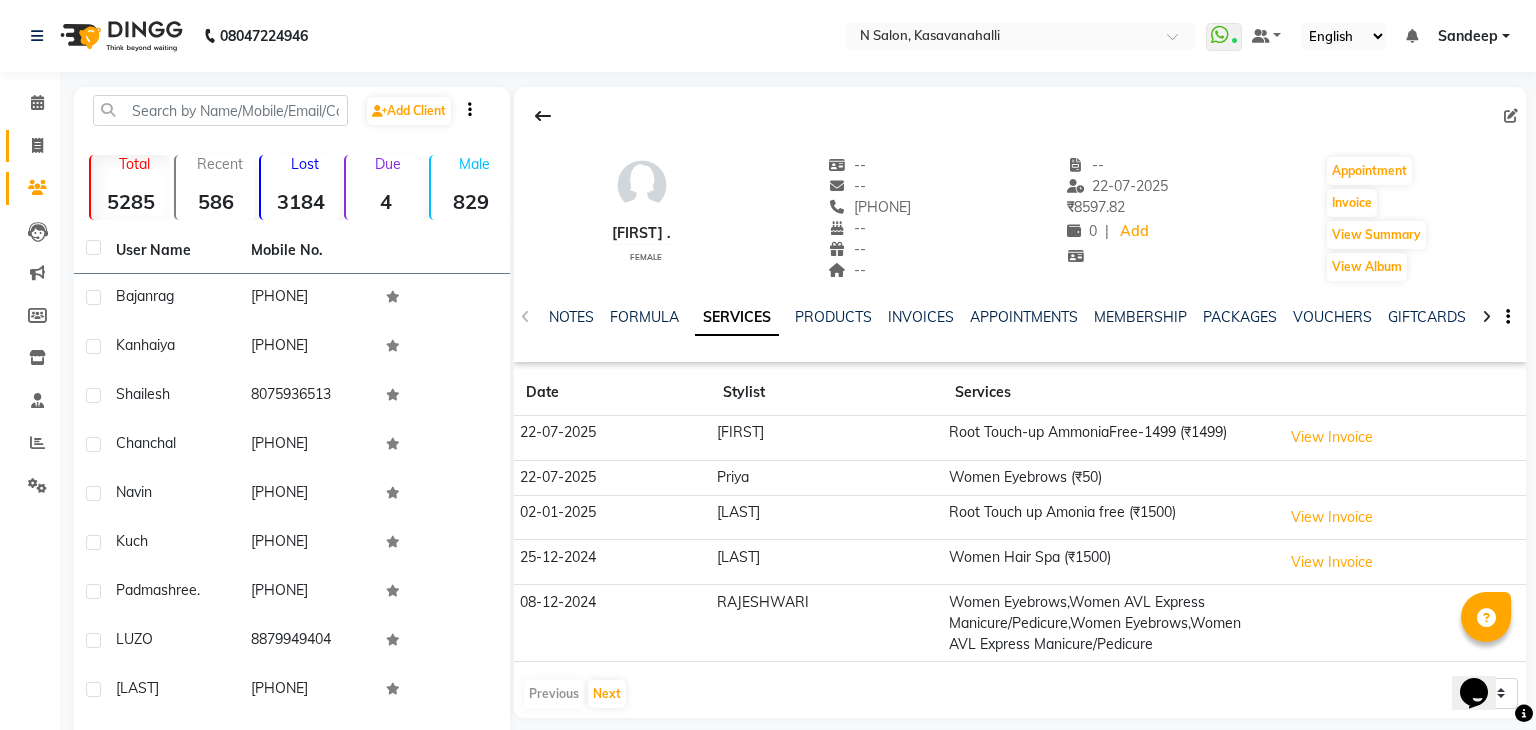select on "service" 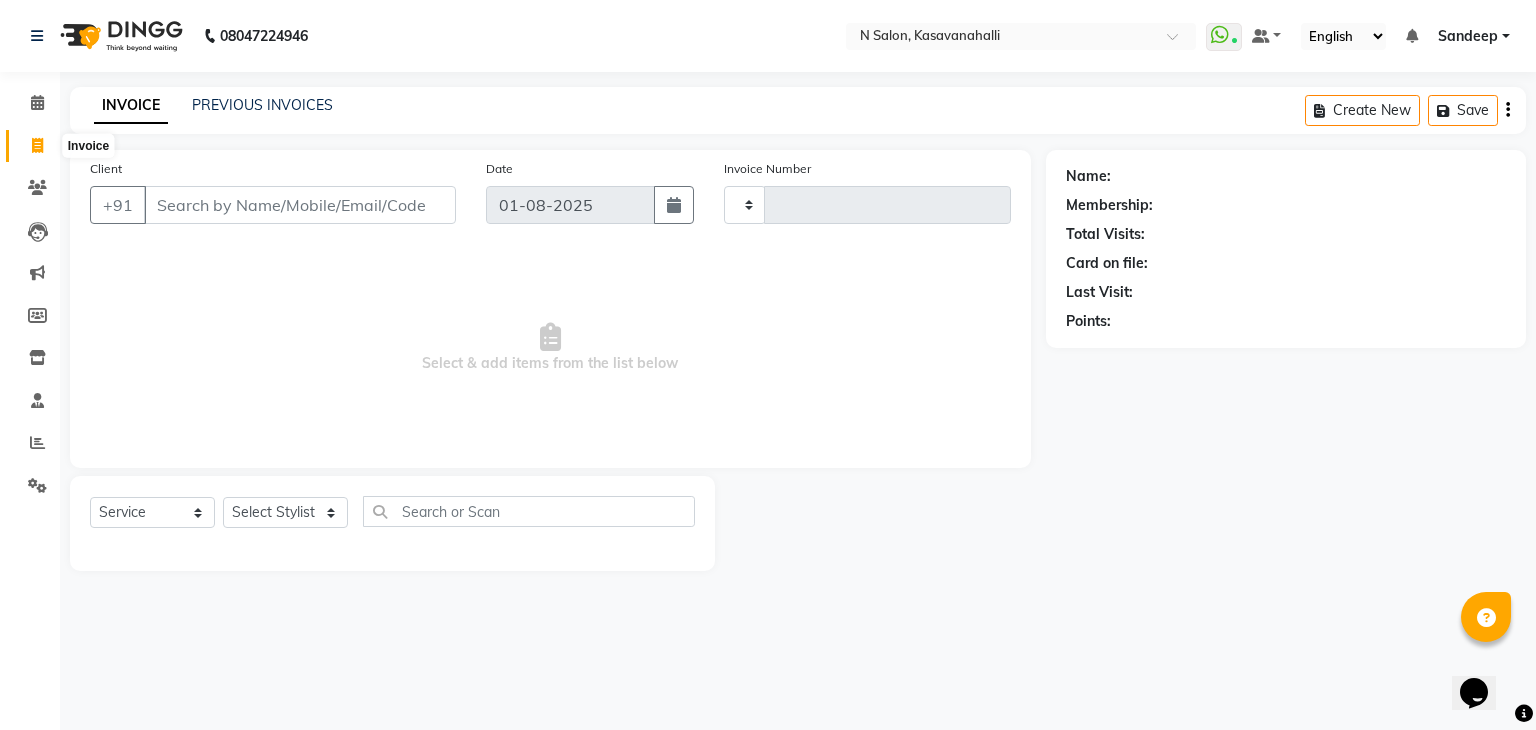 type on "1493" 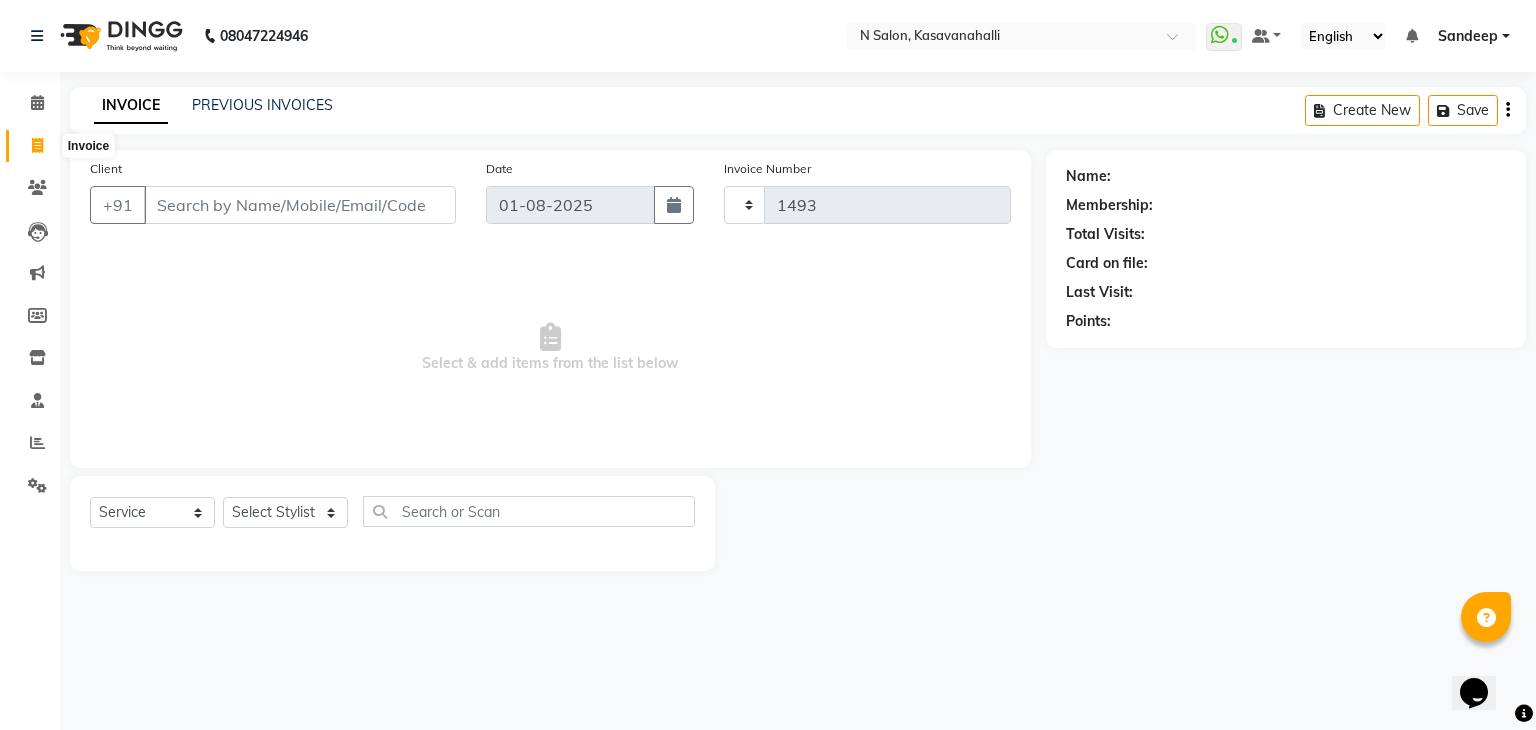 select on "7111" 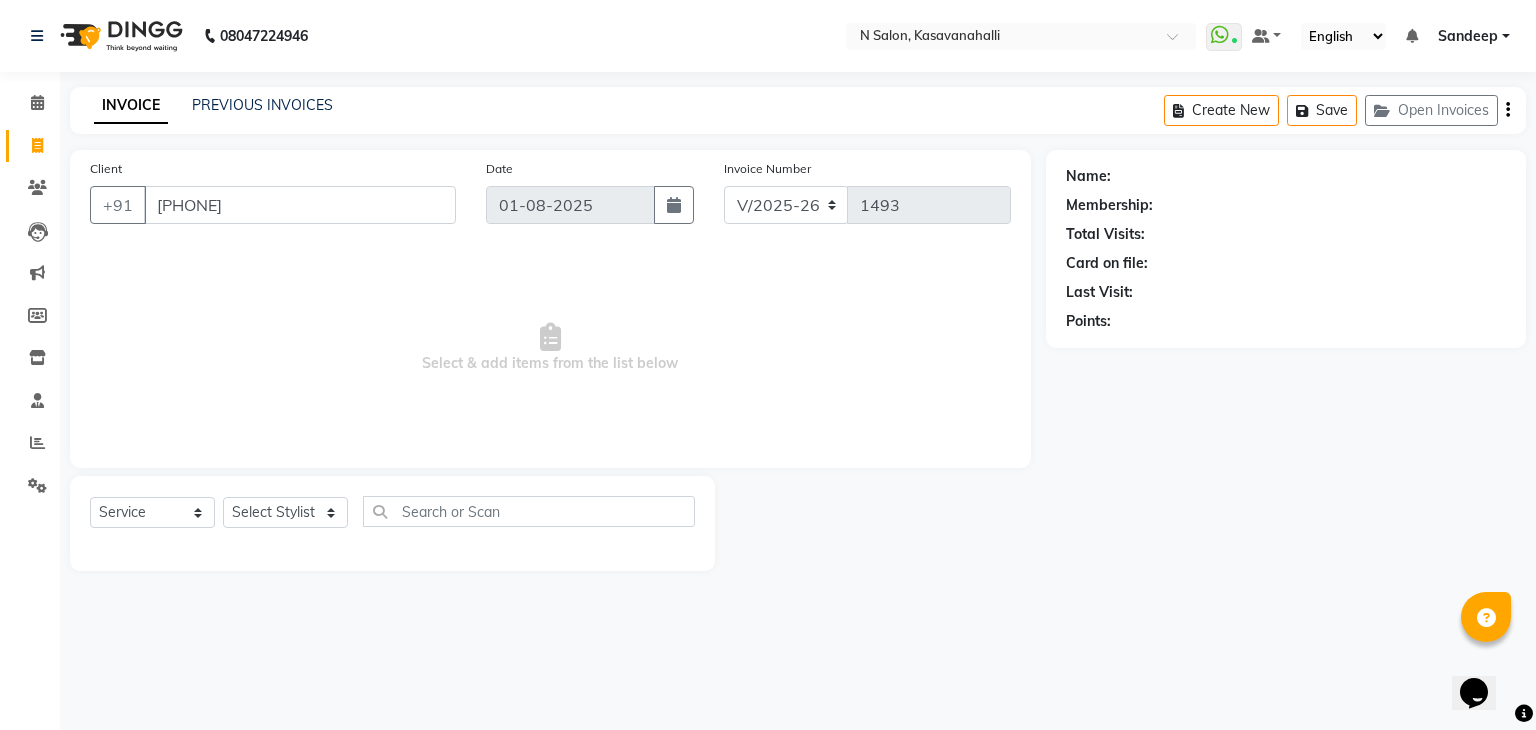type on "[PHONE]" 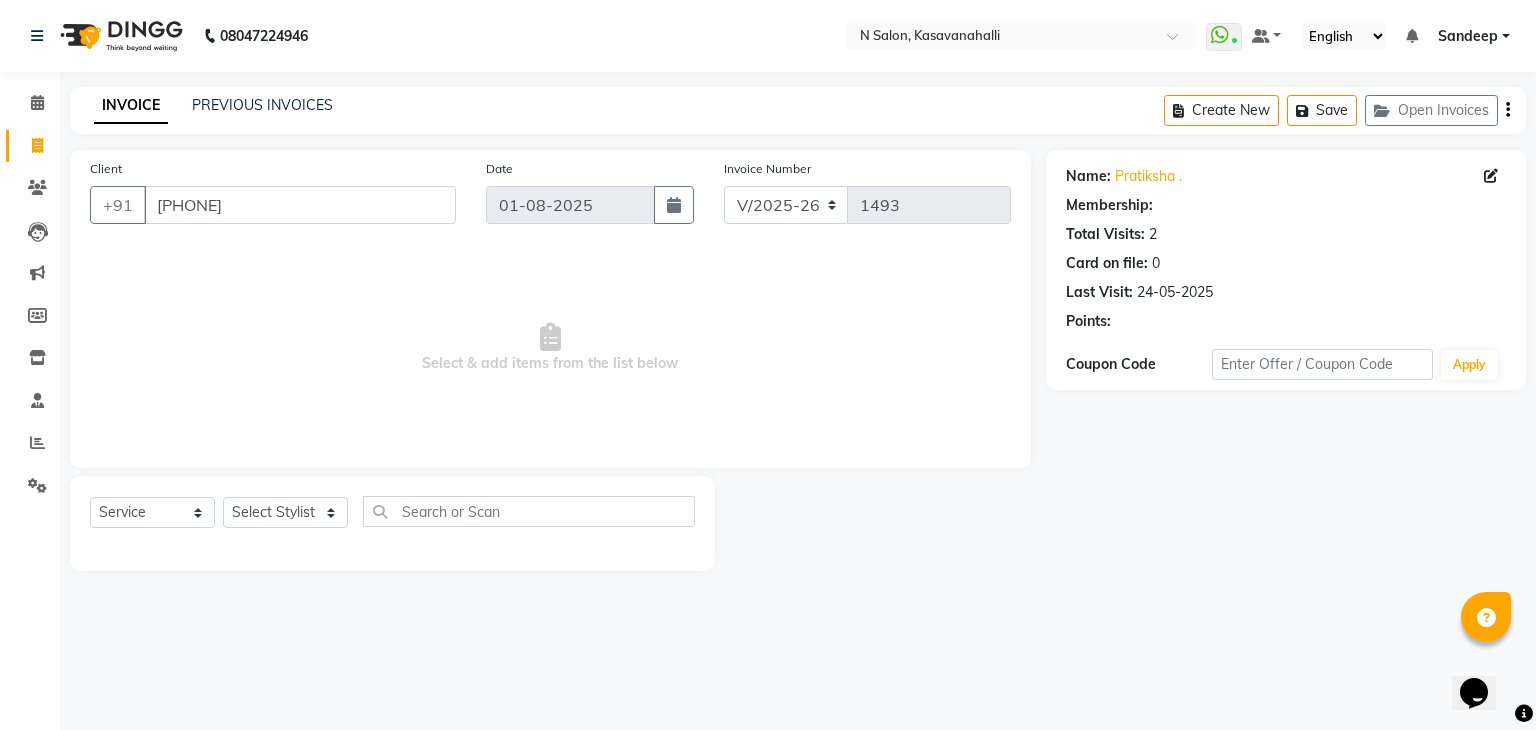 select on "1: Object" 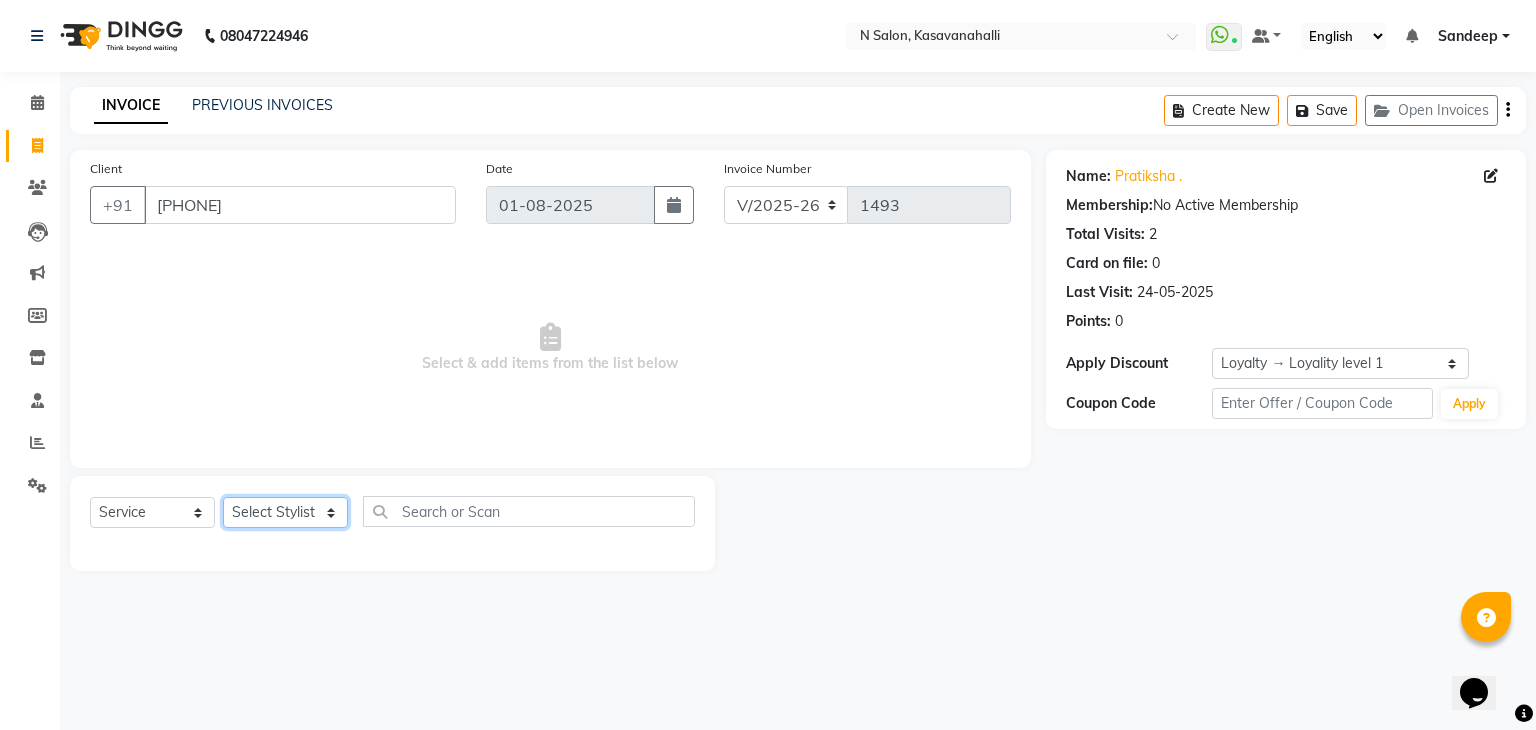 click on "Select Stylist Abisekh Karan  Manju Owner Priya RAJESHWARI  Sandeep Tika" 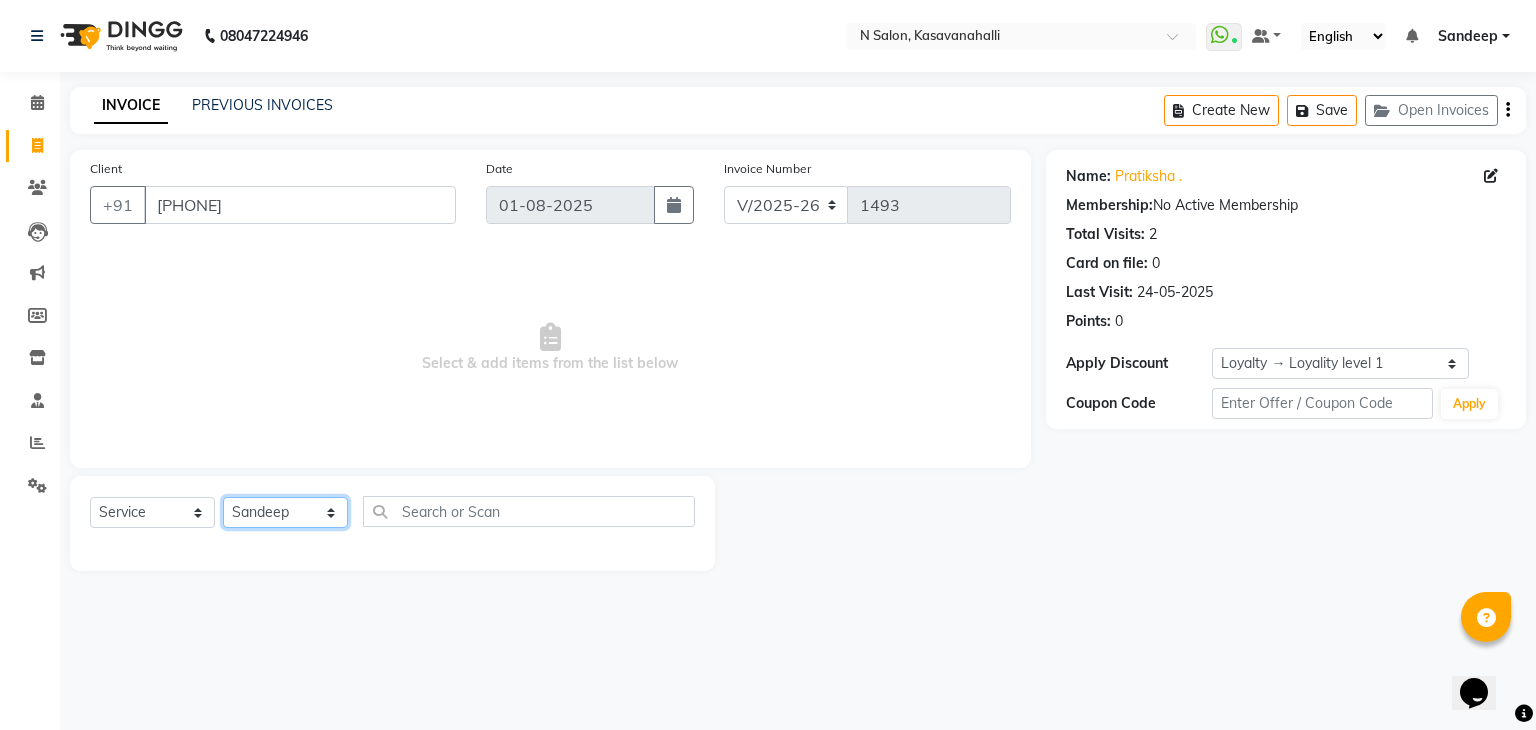 click on "Select Stylist Abisekh Karan  Manju Owner Priya RAJESHWARI  Sandeep Tika" 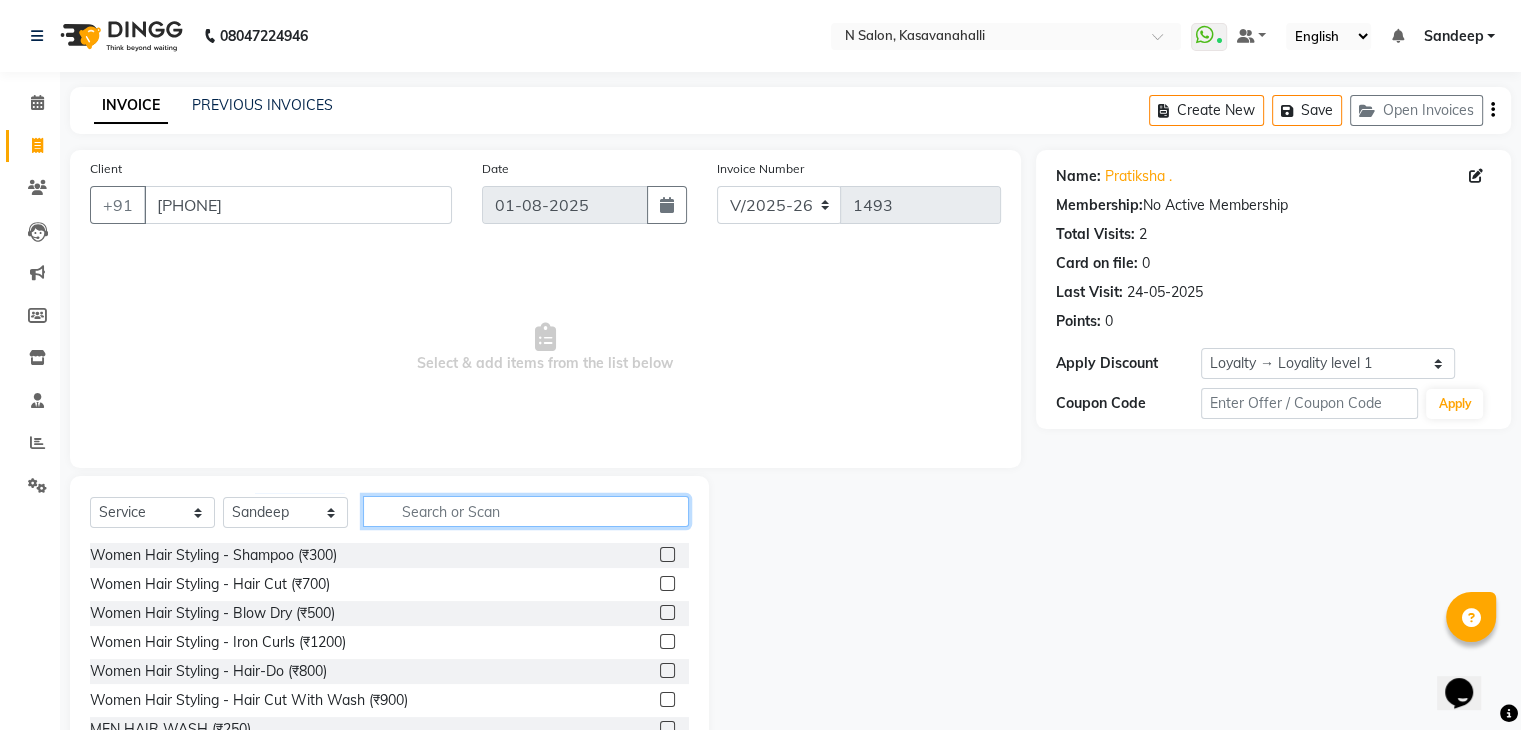 click 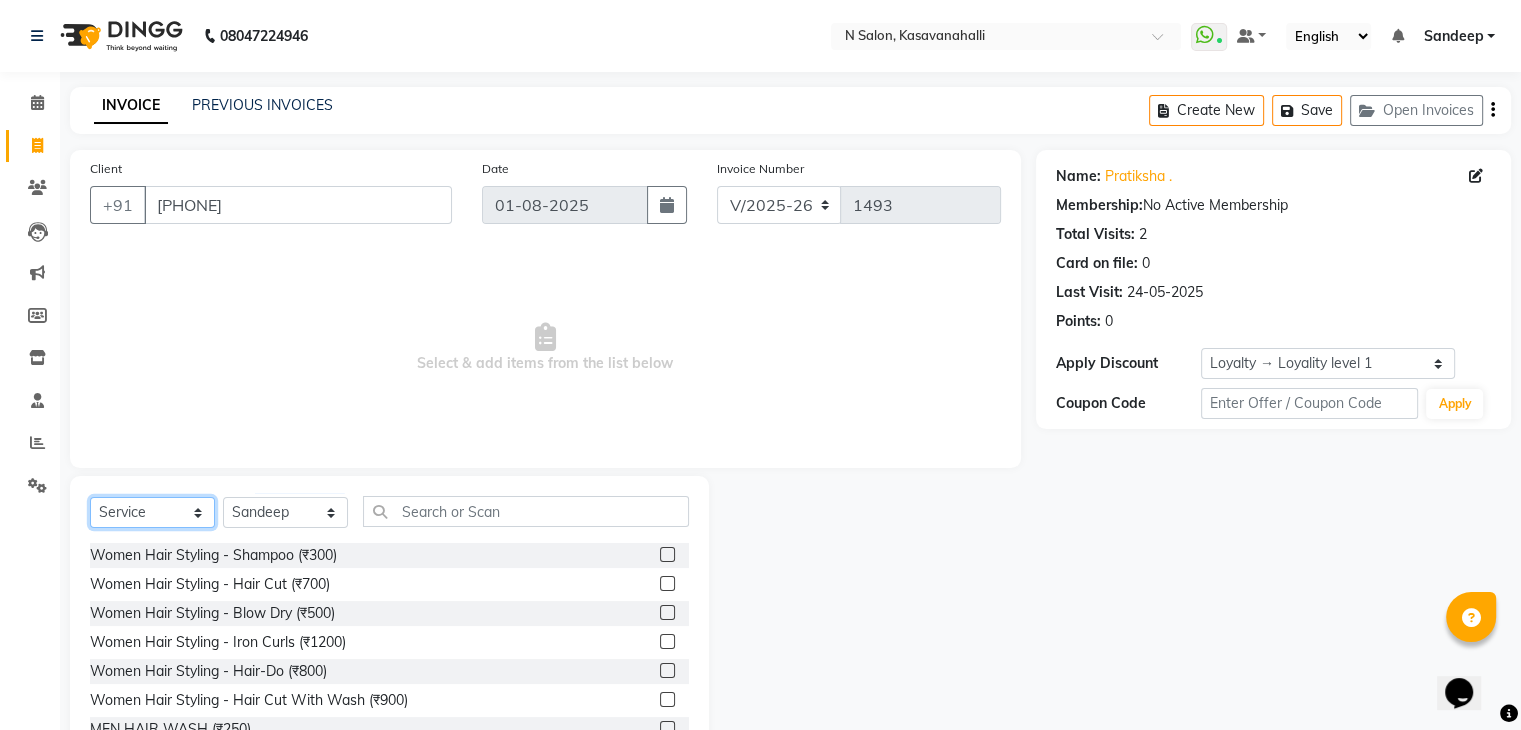 click on "Select  Service  Product  Membership  Package Voucher Prepaid Gift Card" 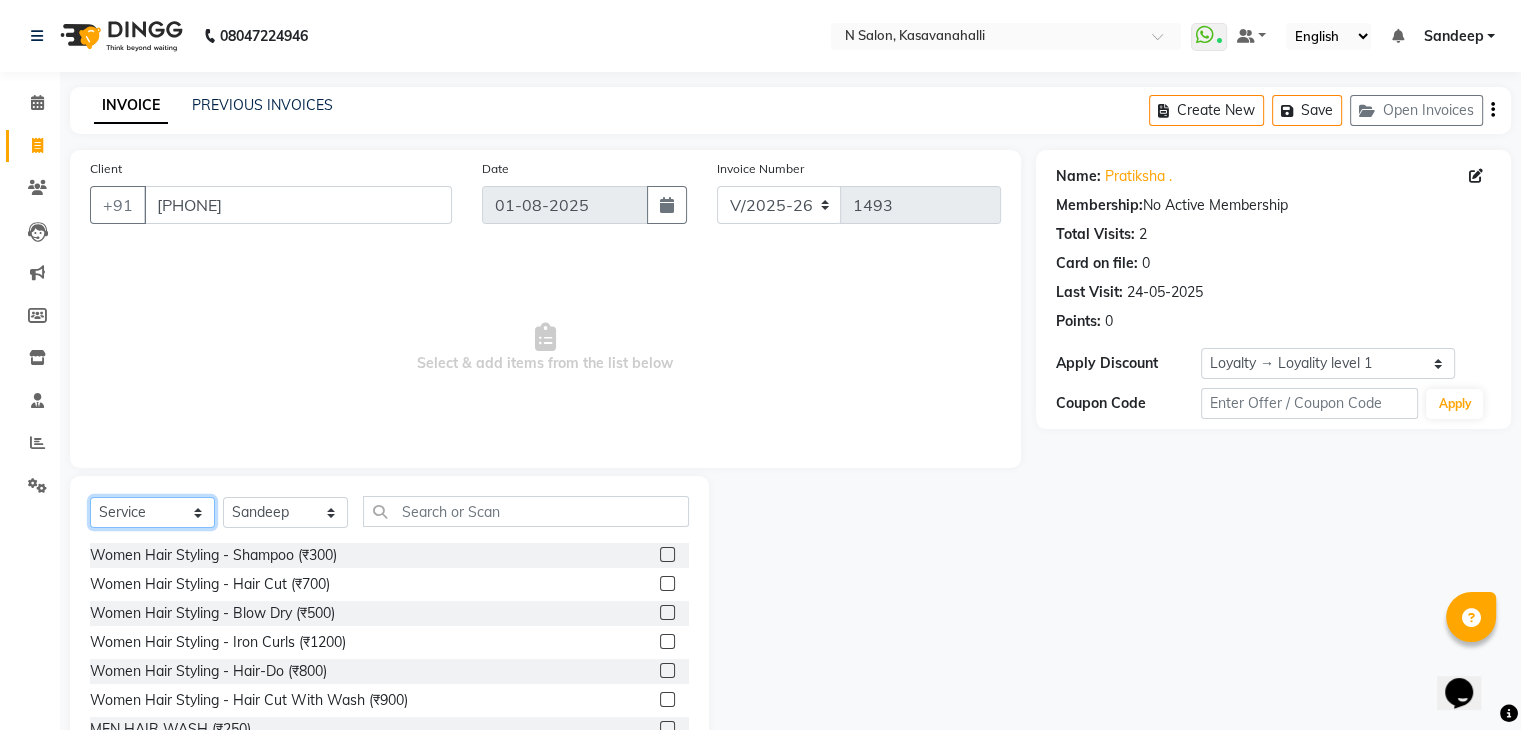 select on "P" 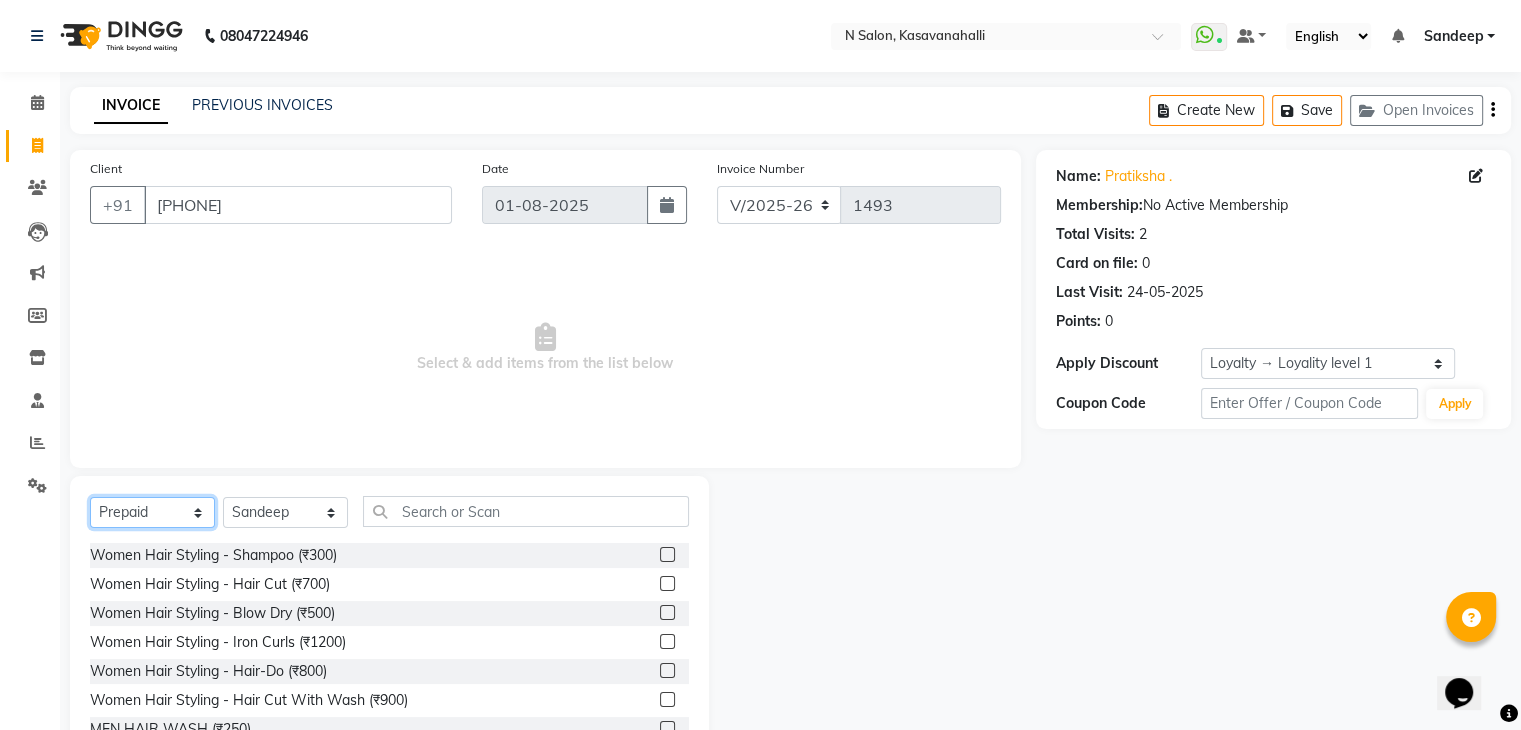 click on "Select  Service  Product  Membership  Package Voucher Prepaid Gift Card" 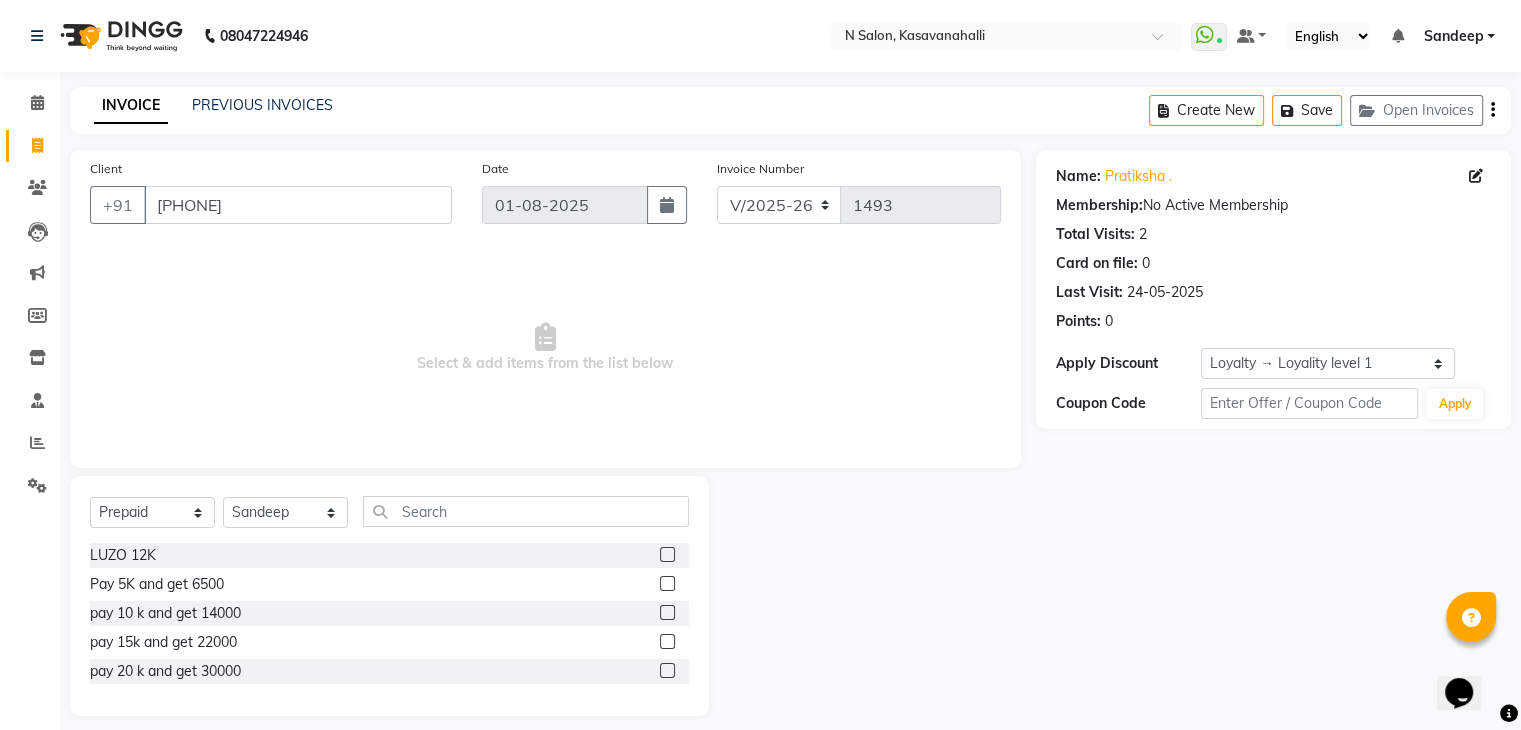 click 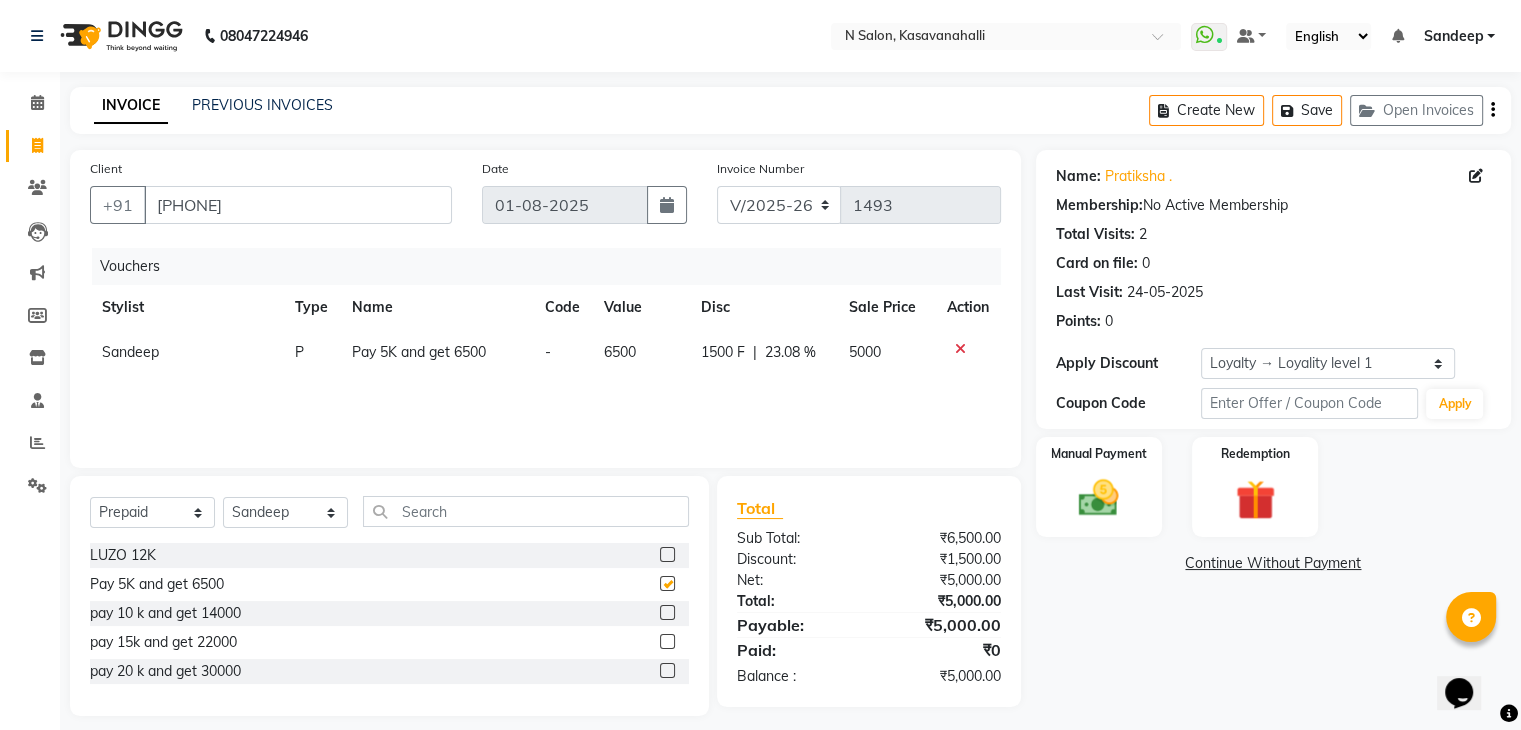 checkbox on "false" 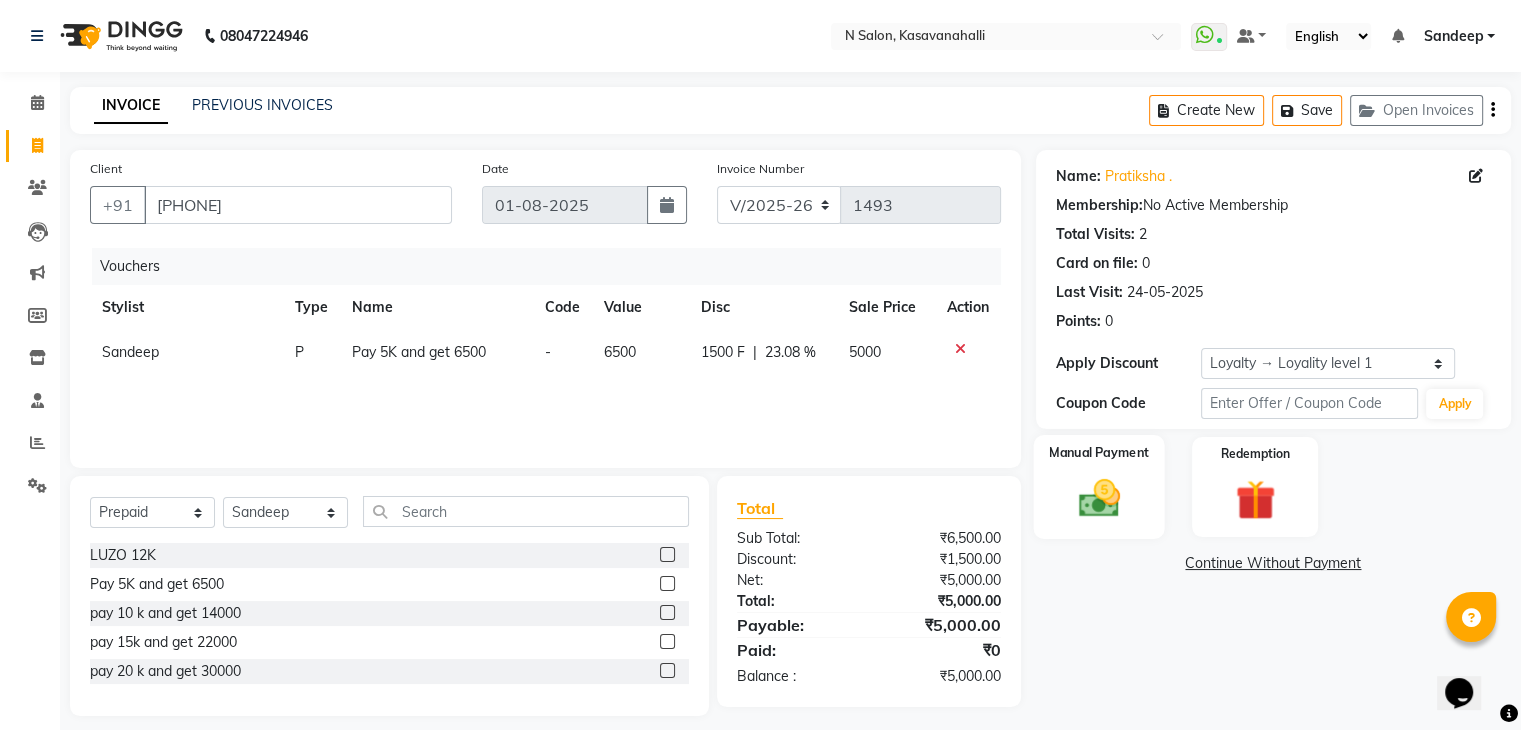 click on "Manual Payment" 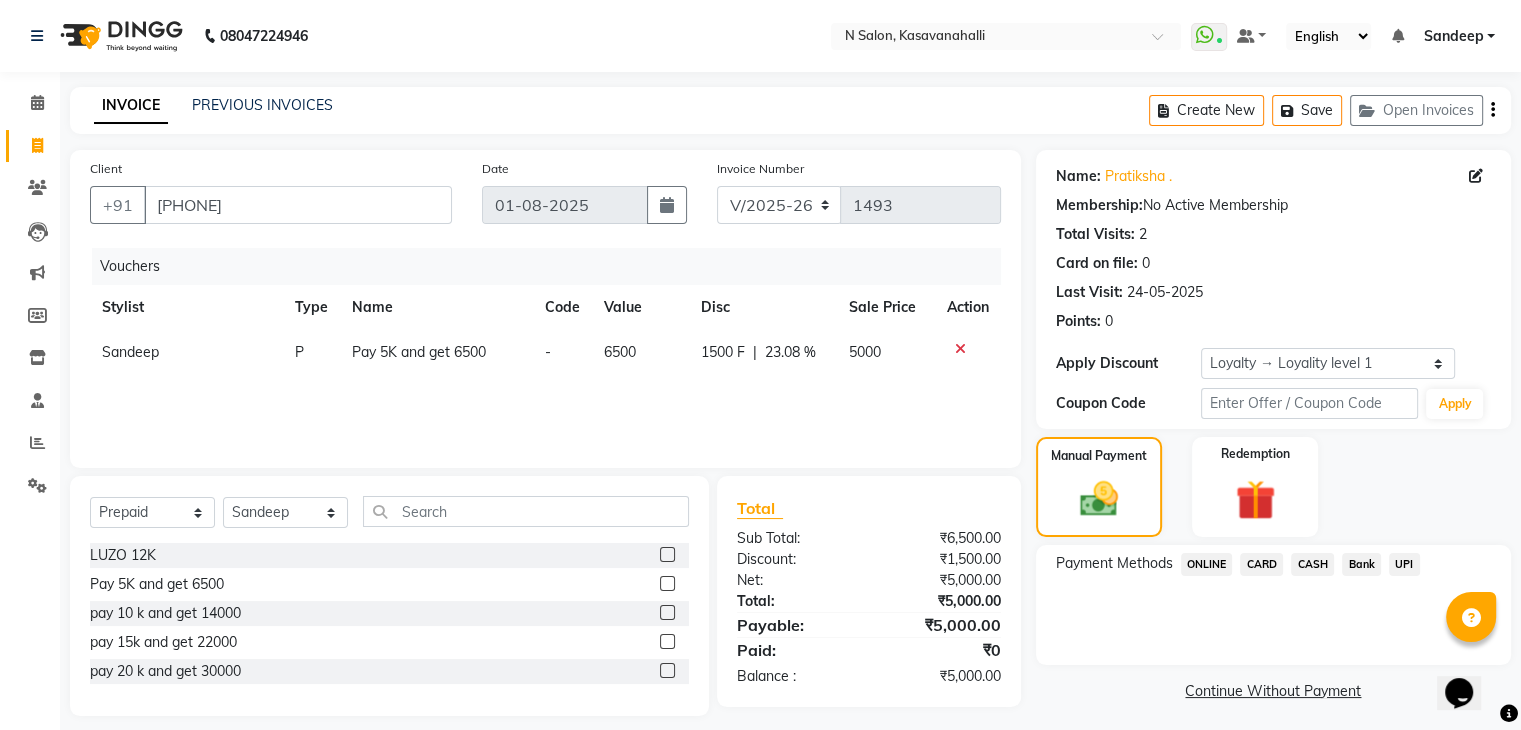 drag, startPoint x: 1267, startPoint y: 557, endPoint x: 1278, endPoint y: 559, distance: 11.18034 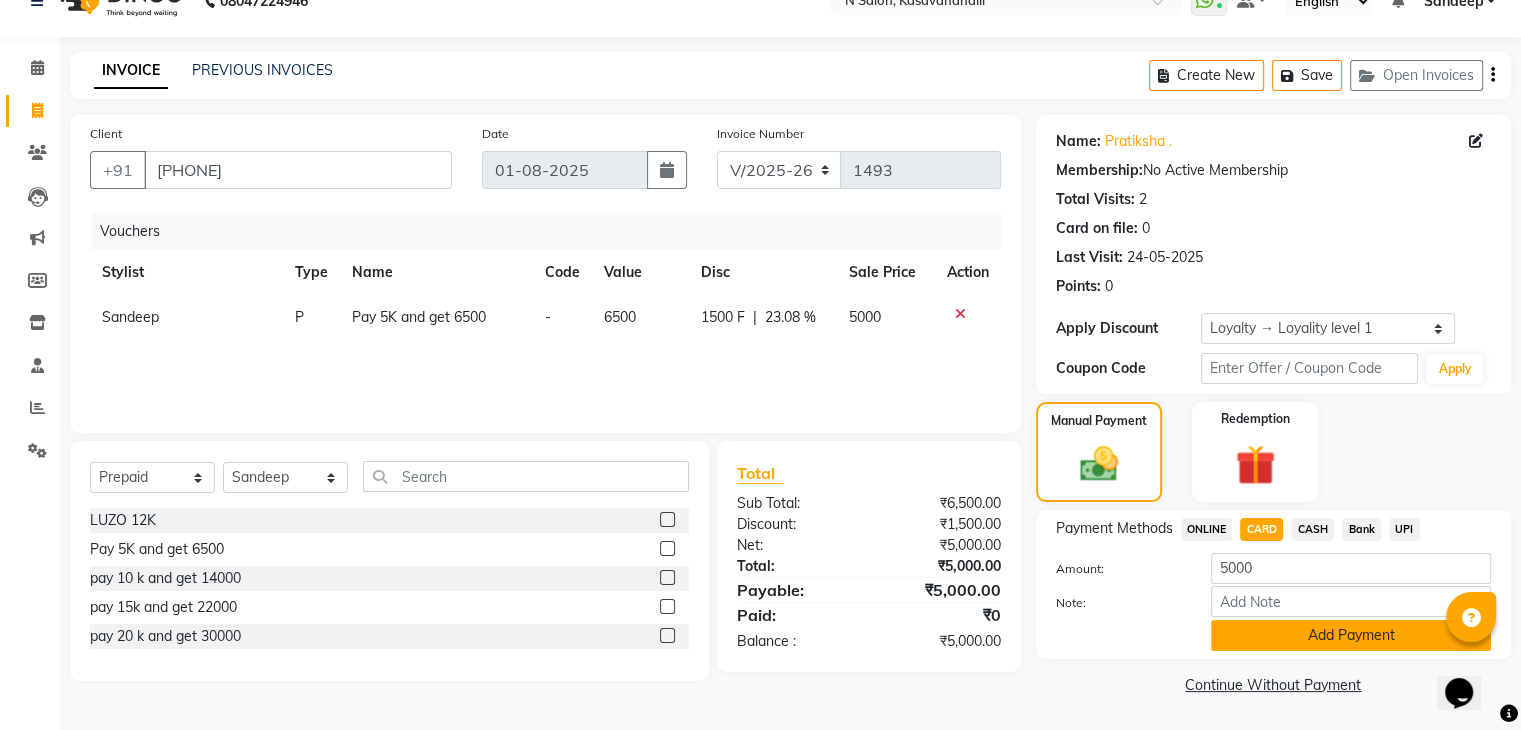 click on "Add Payment" 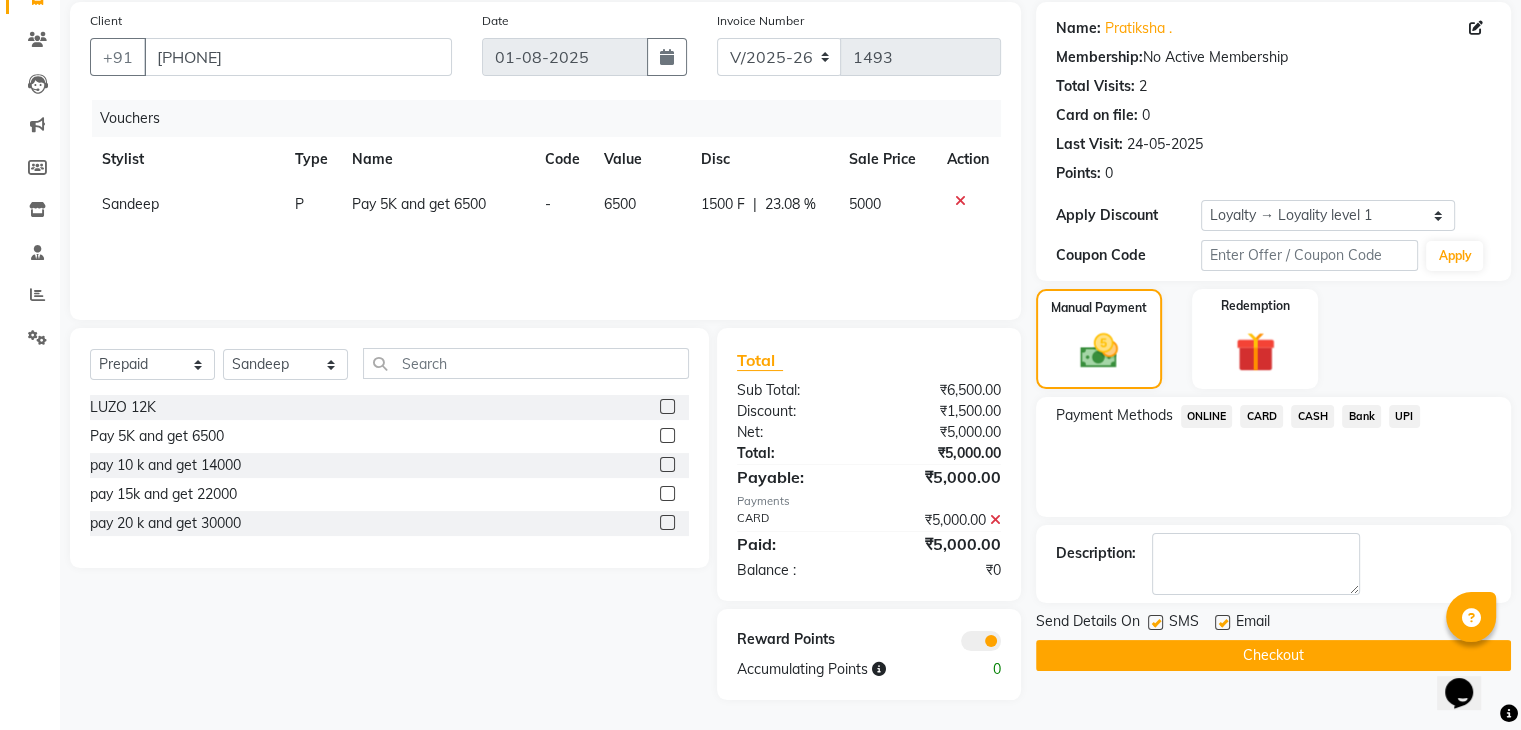 scroll, scrollTop: 149, scrollLeft: 0, axis: vertical 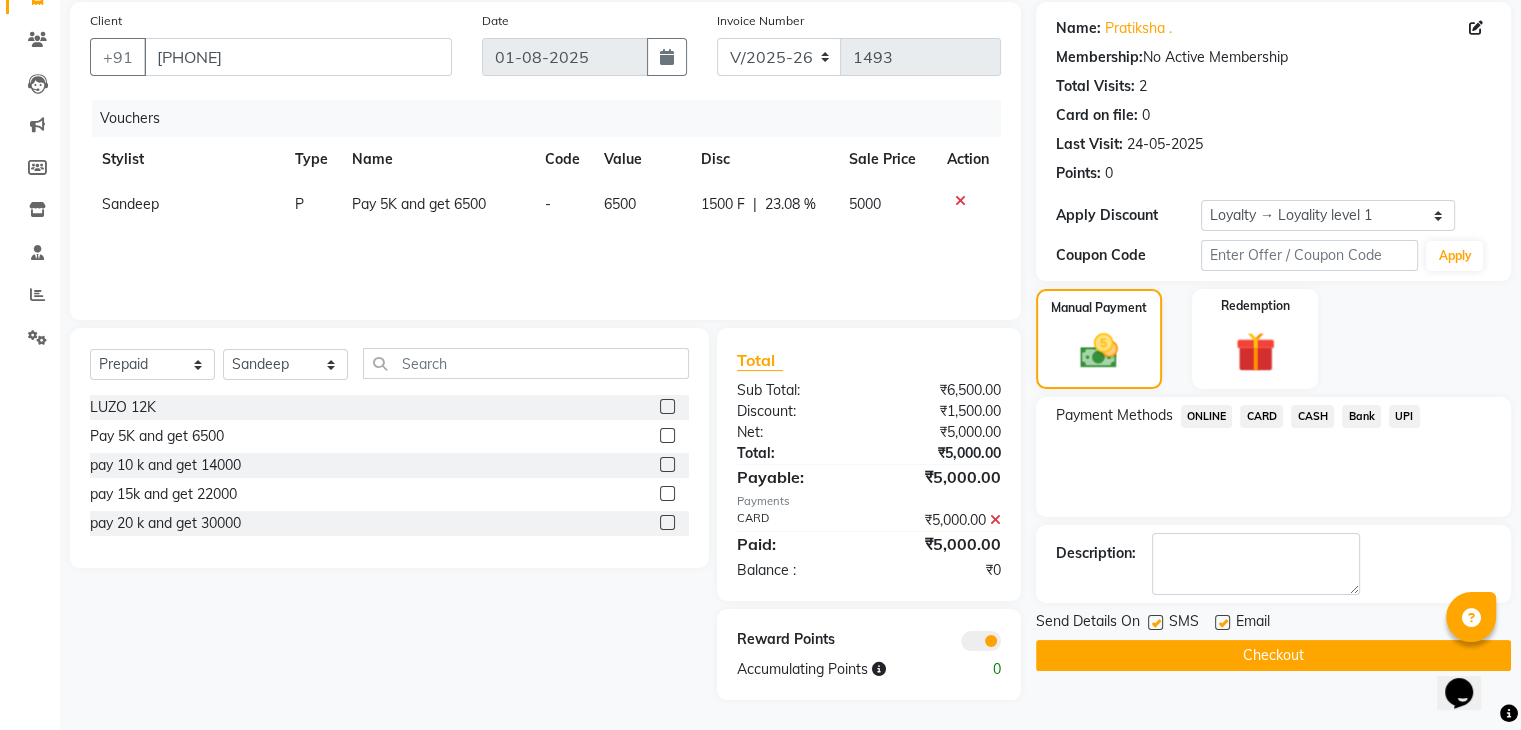click on "Checkout" 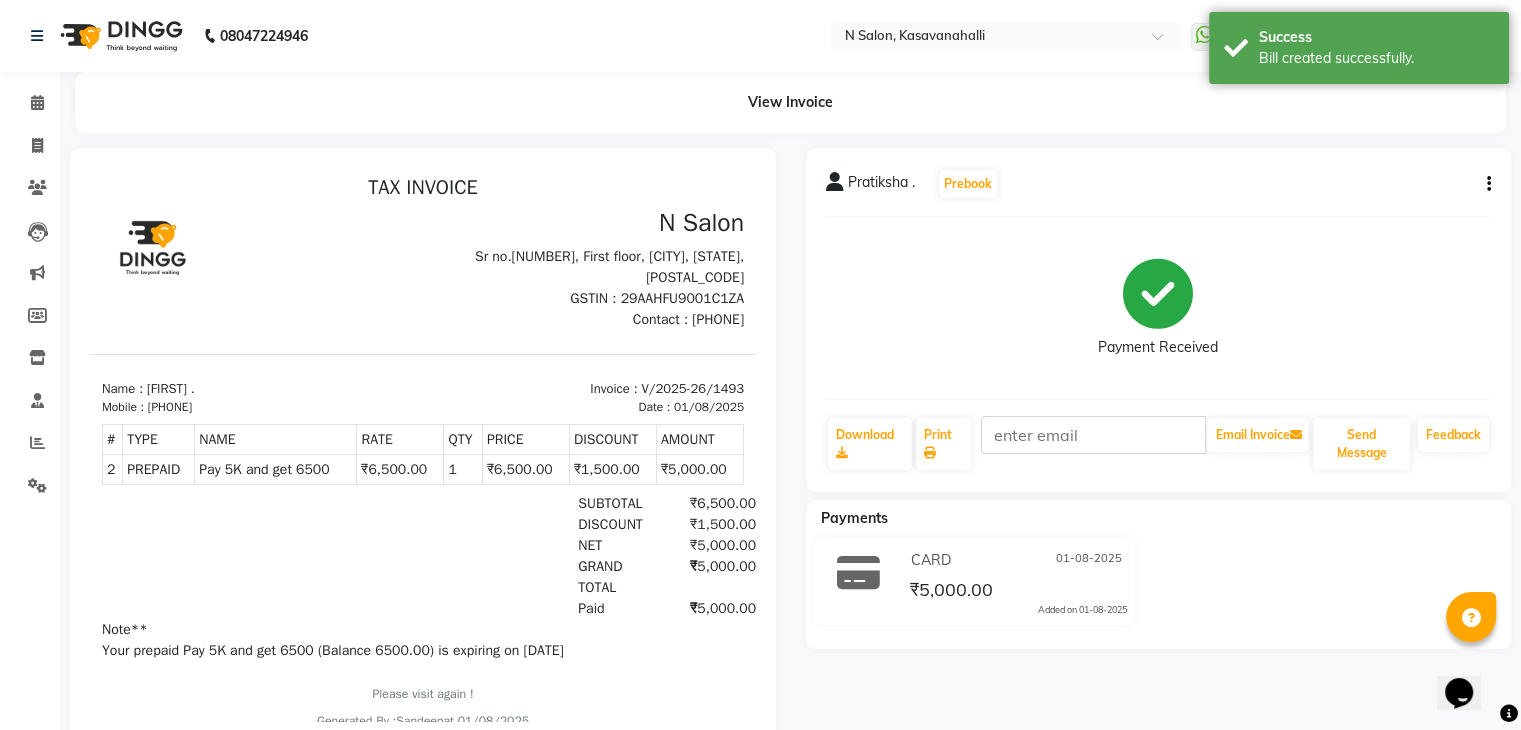 scroll, scrollTop: 0, scrollLeft: 0, axis: both 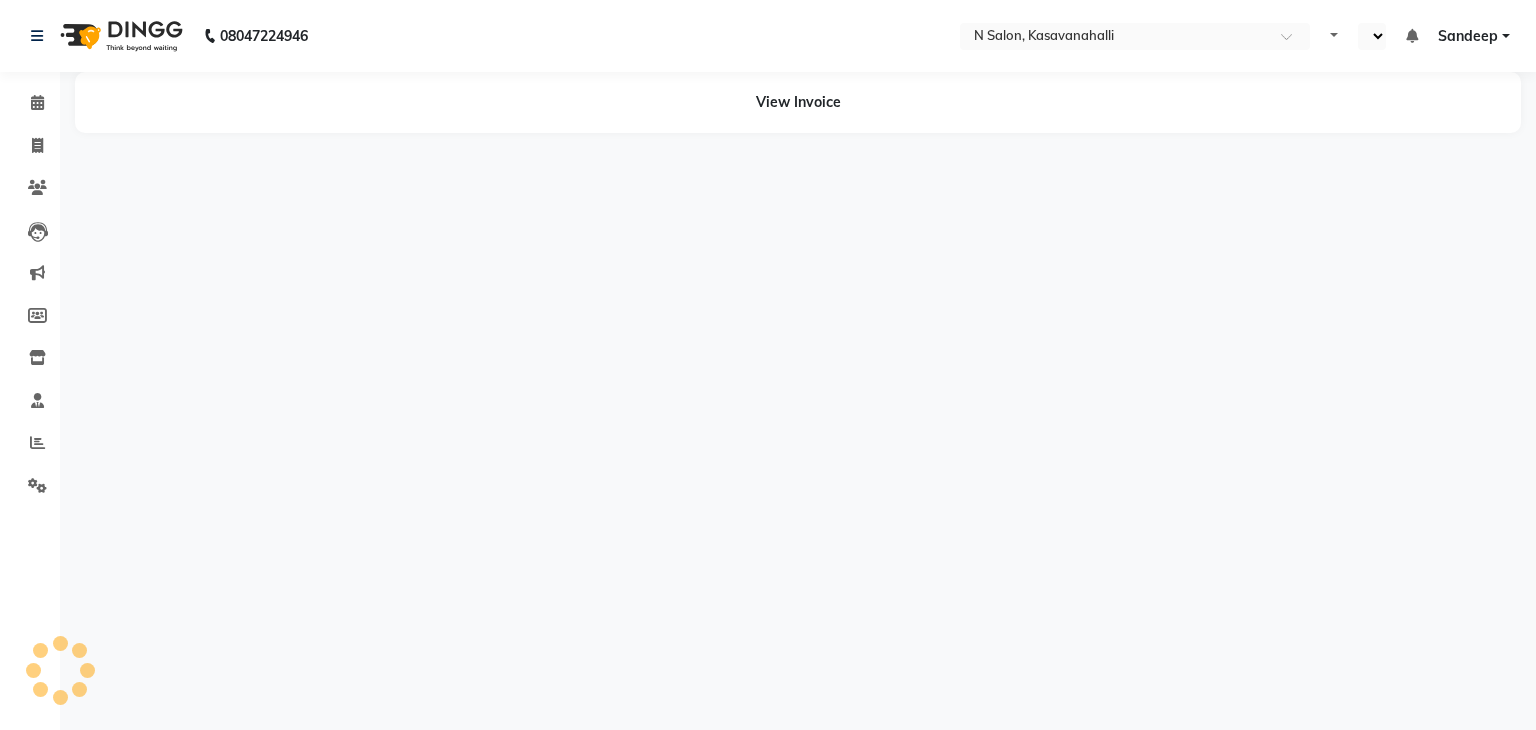select on "en" 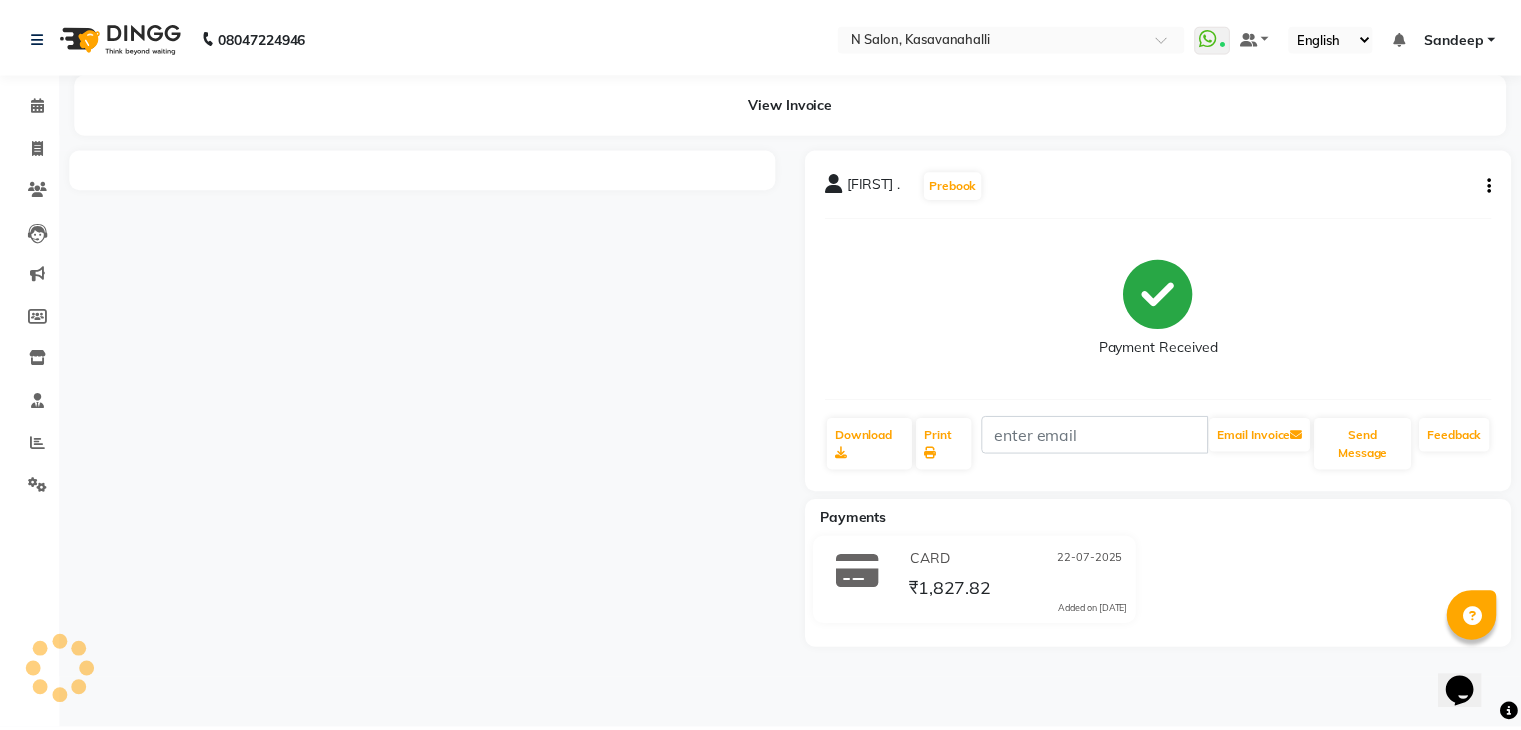 scroll, scrollTop: 0, scrollLeft: 0, axis: both 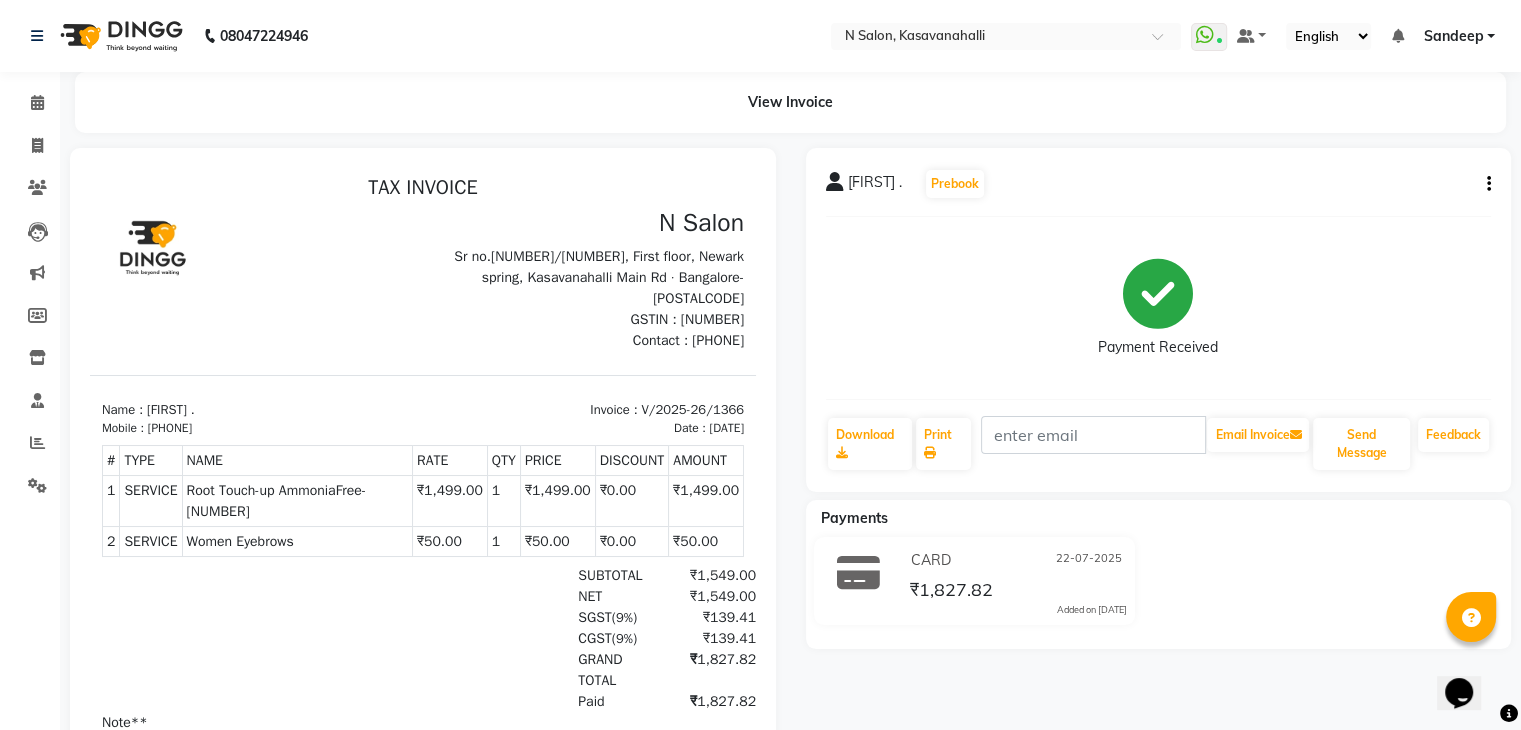 click on "Vidya .  Prebook" 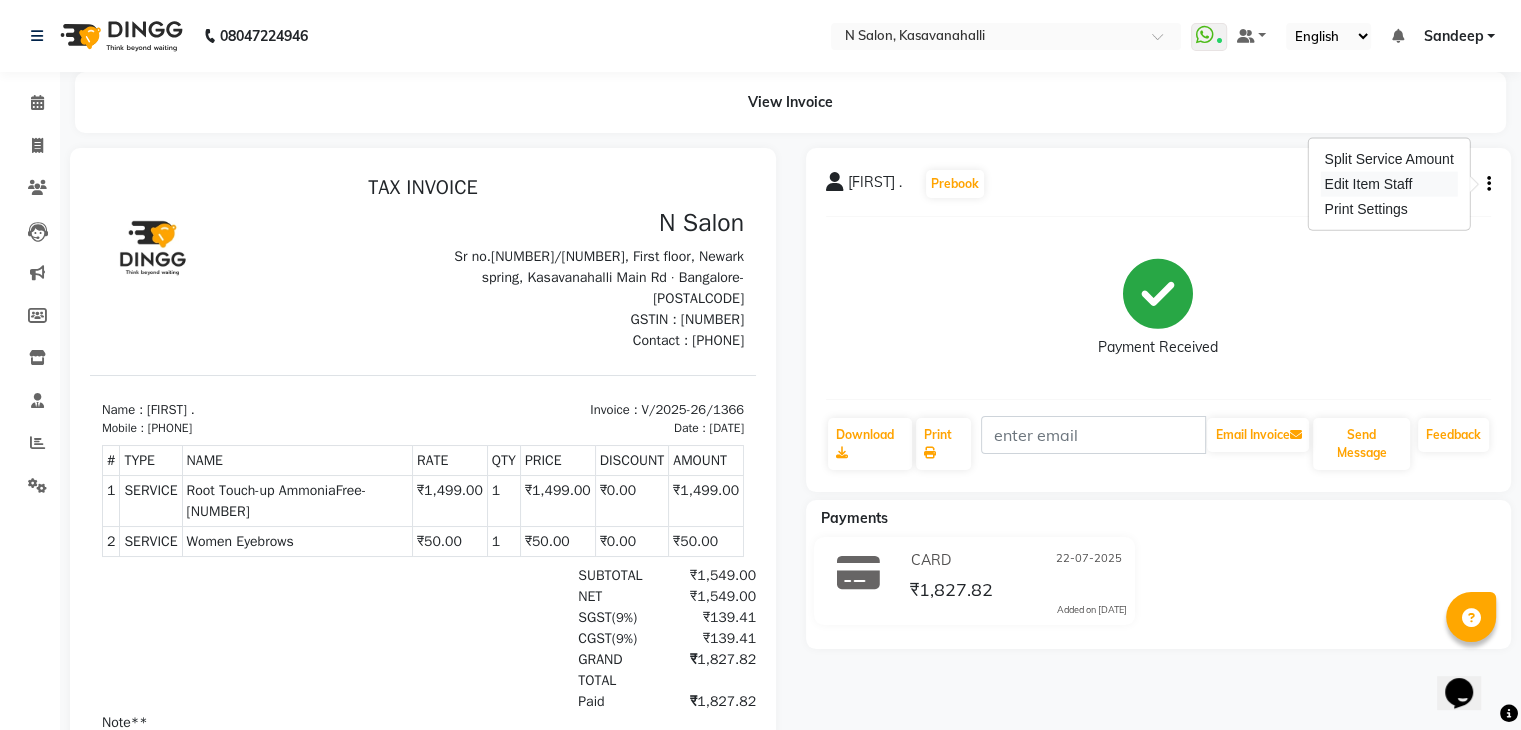 click on "Edit Item Staff" at bounding box center [1388, 184] 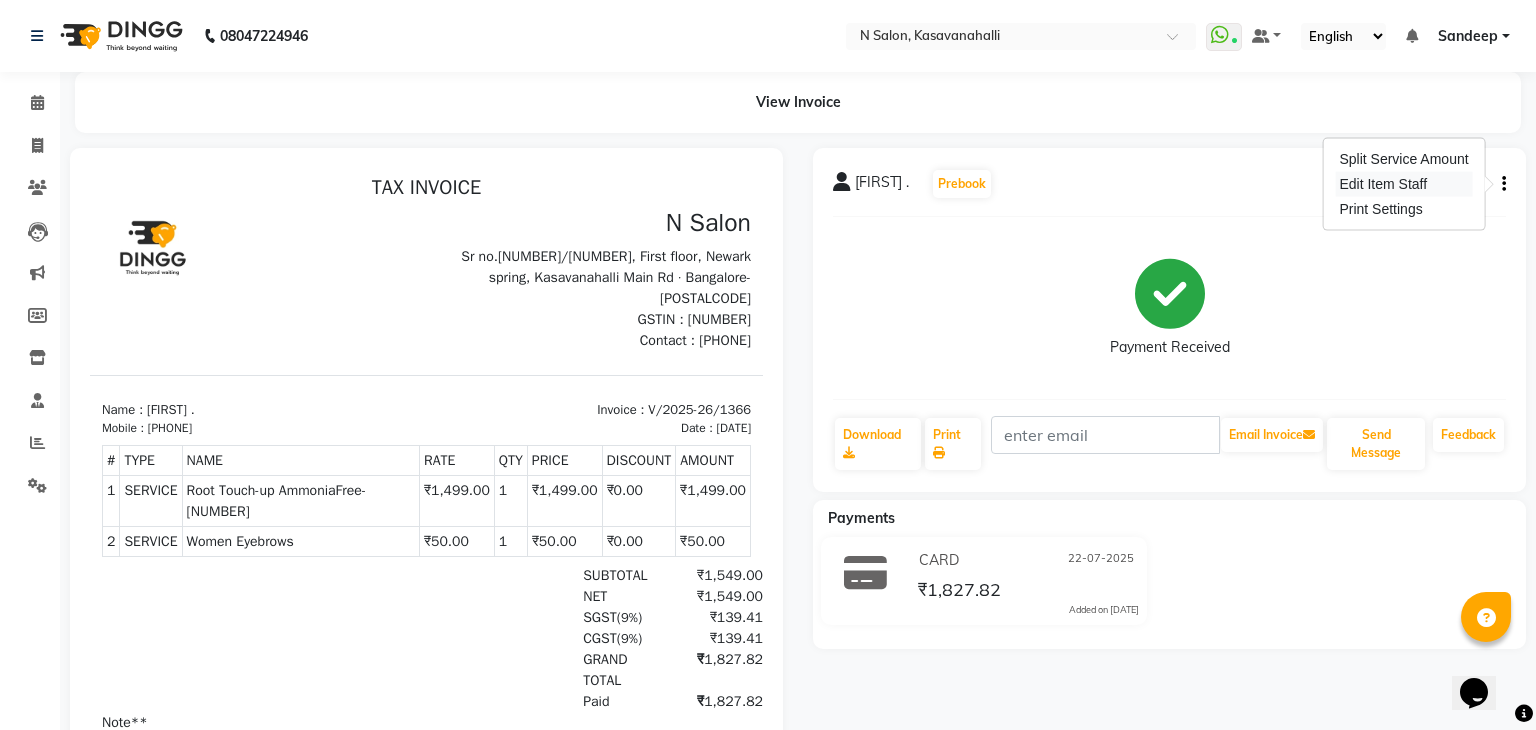 select 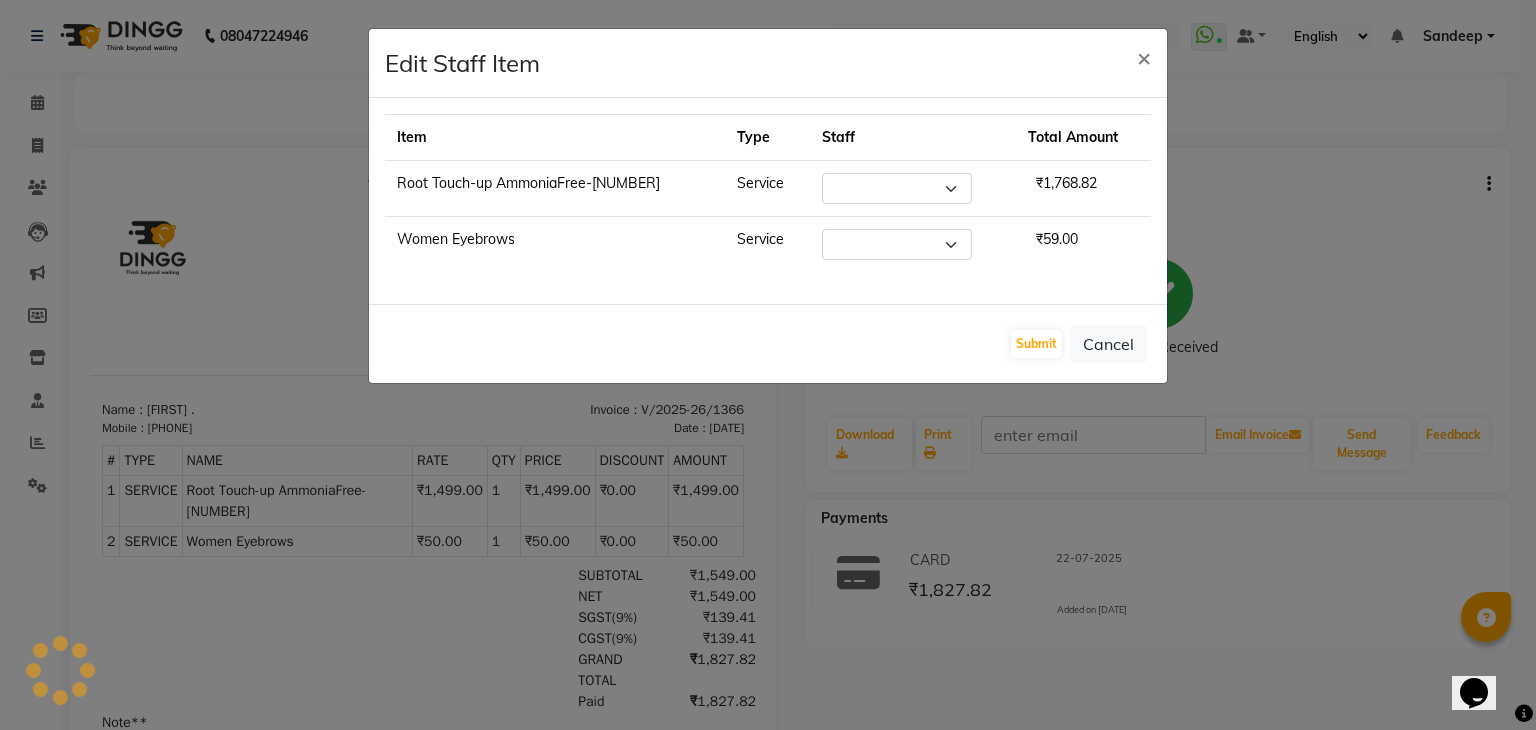 select on "82995" 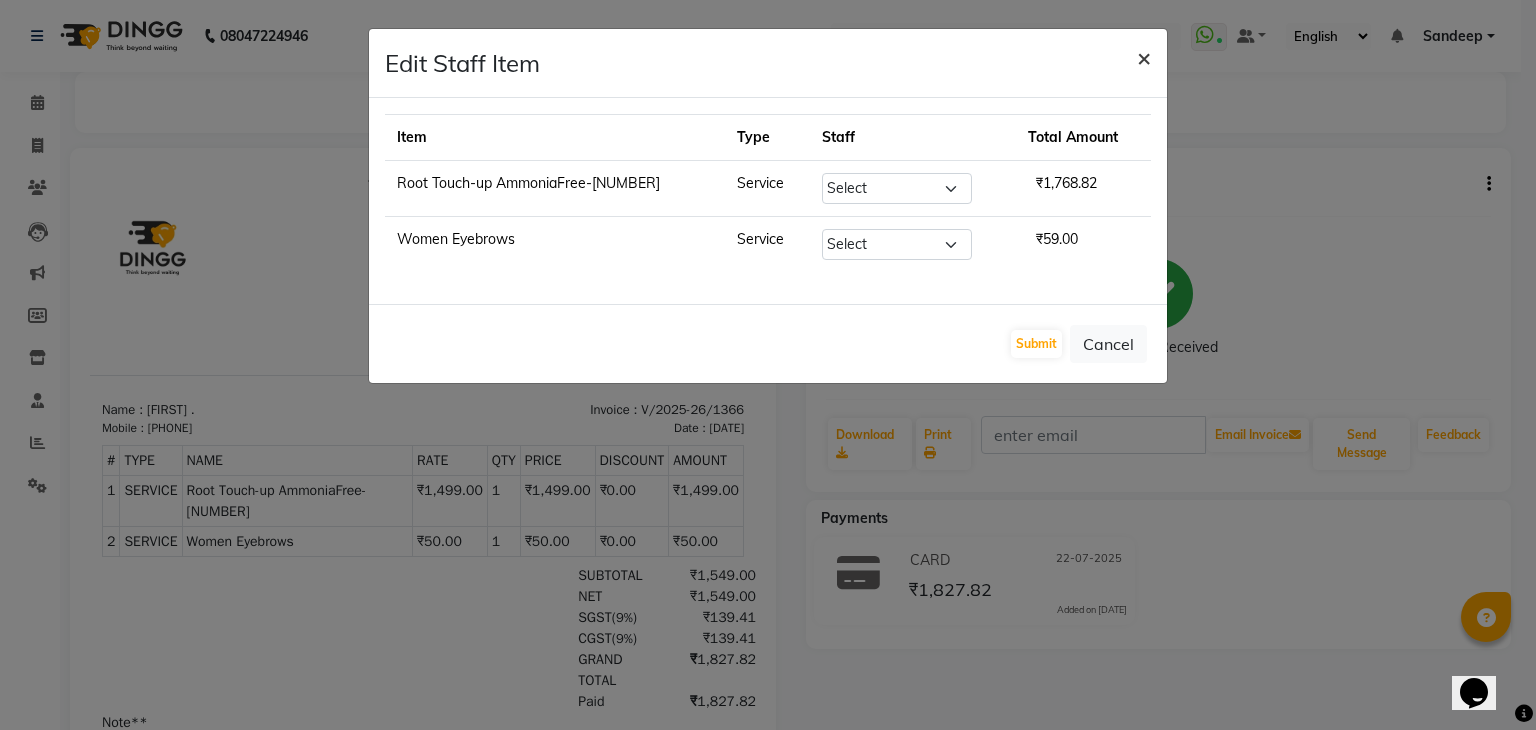 click on "×" 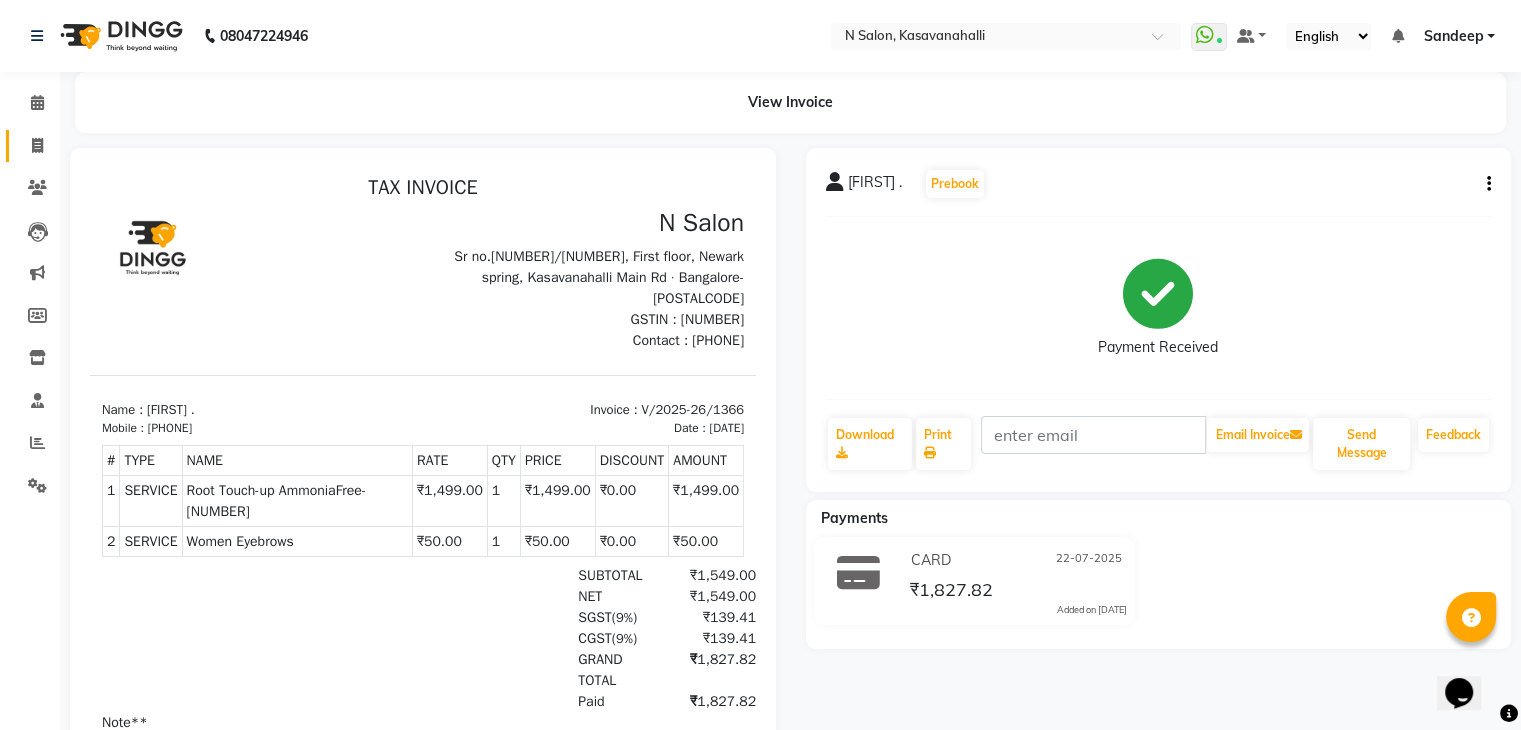 click on "Invoice" 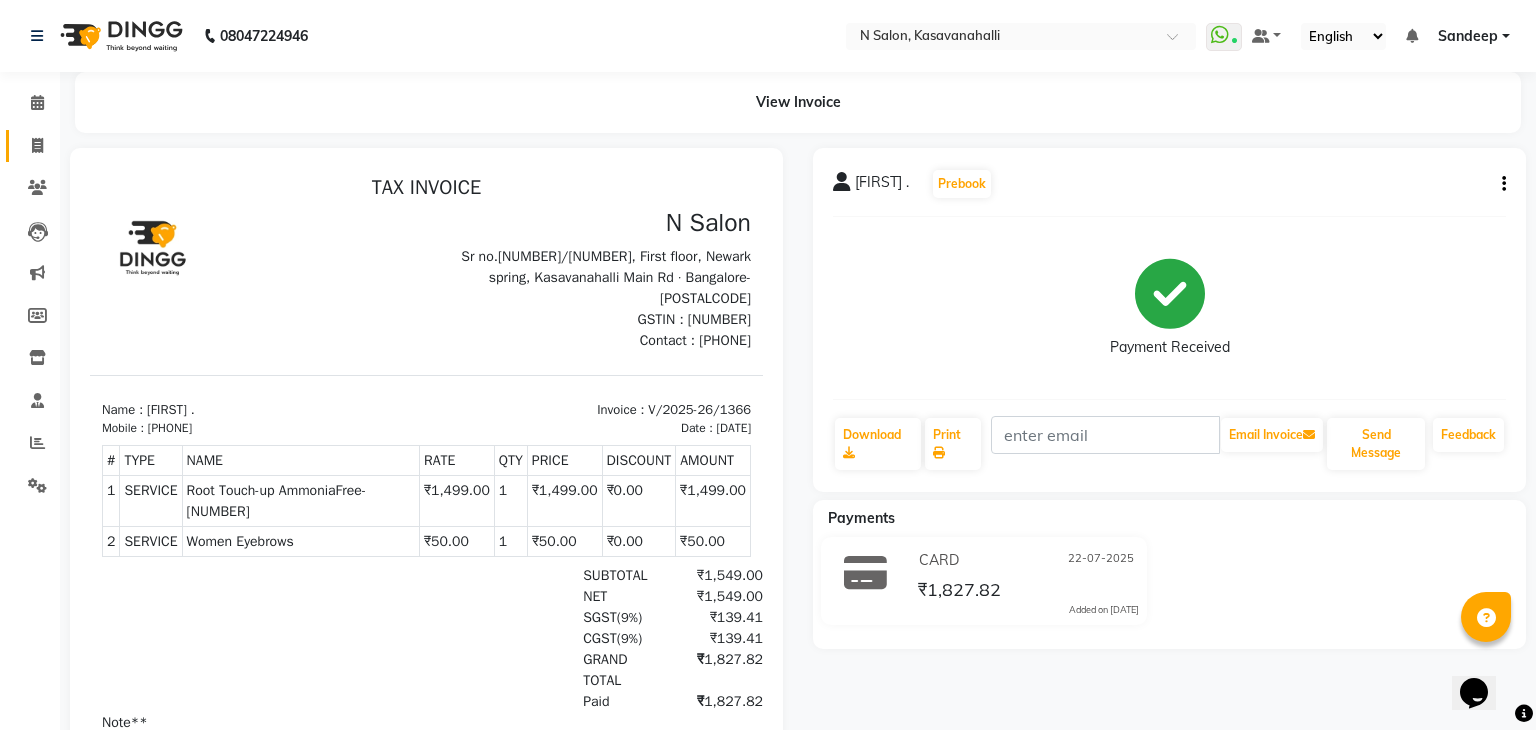 select on "service" 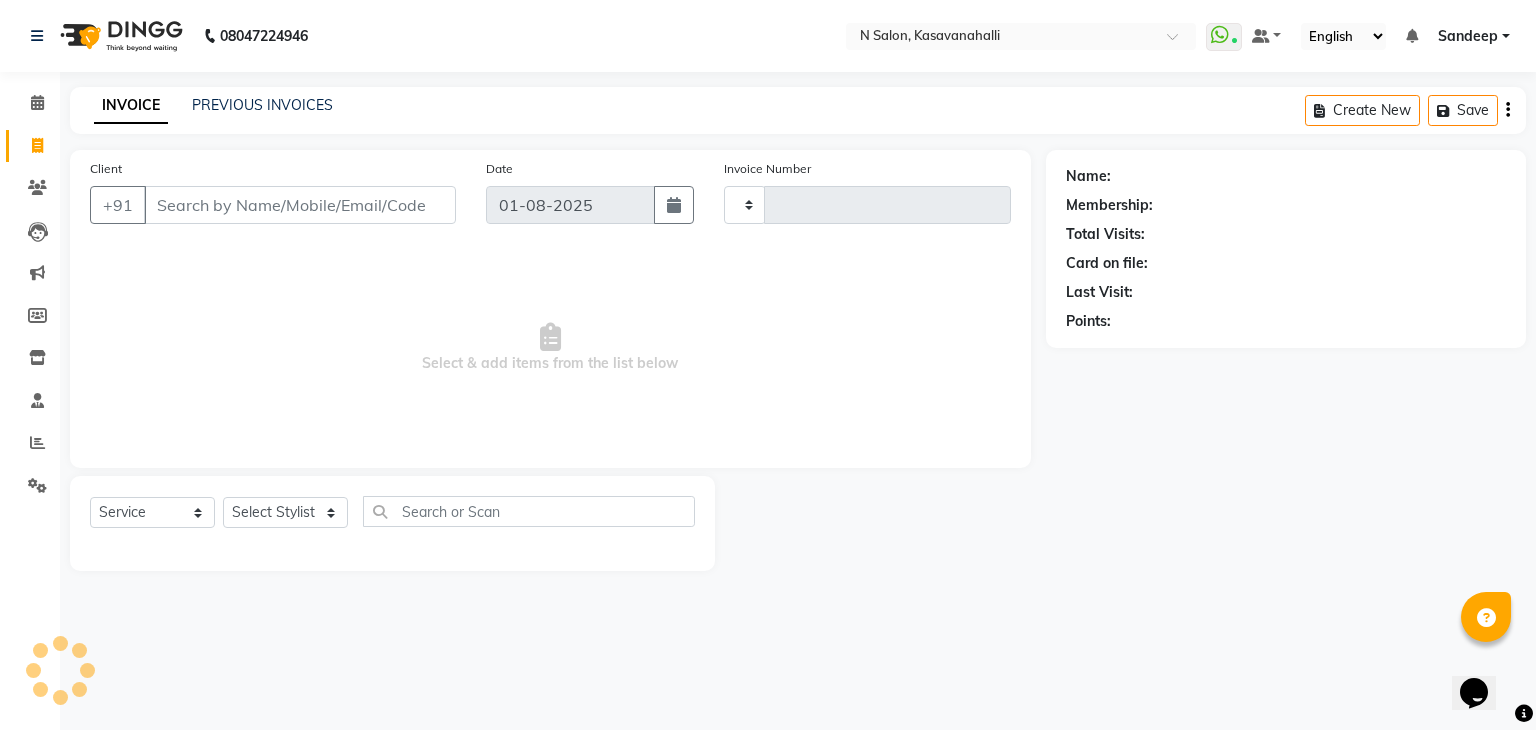 type on "1493" 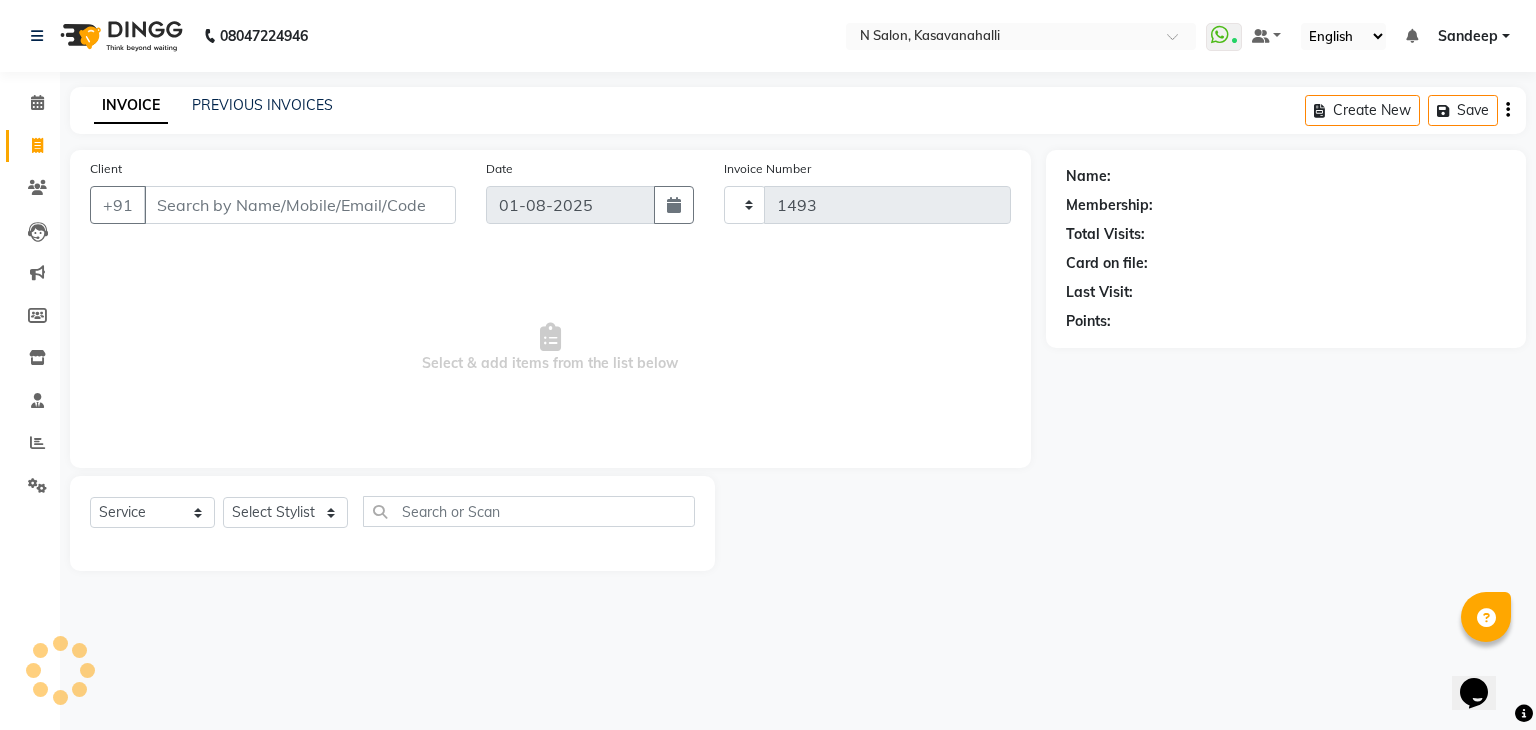 select on "7111" 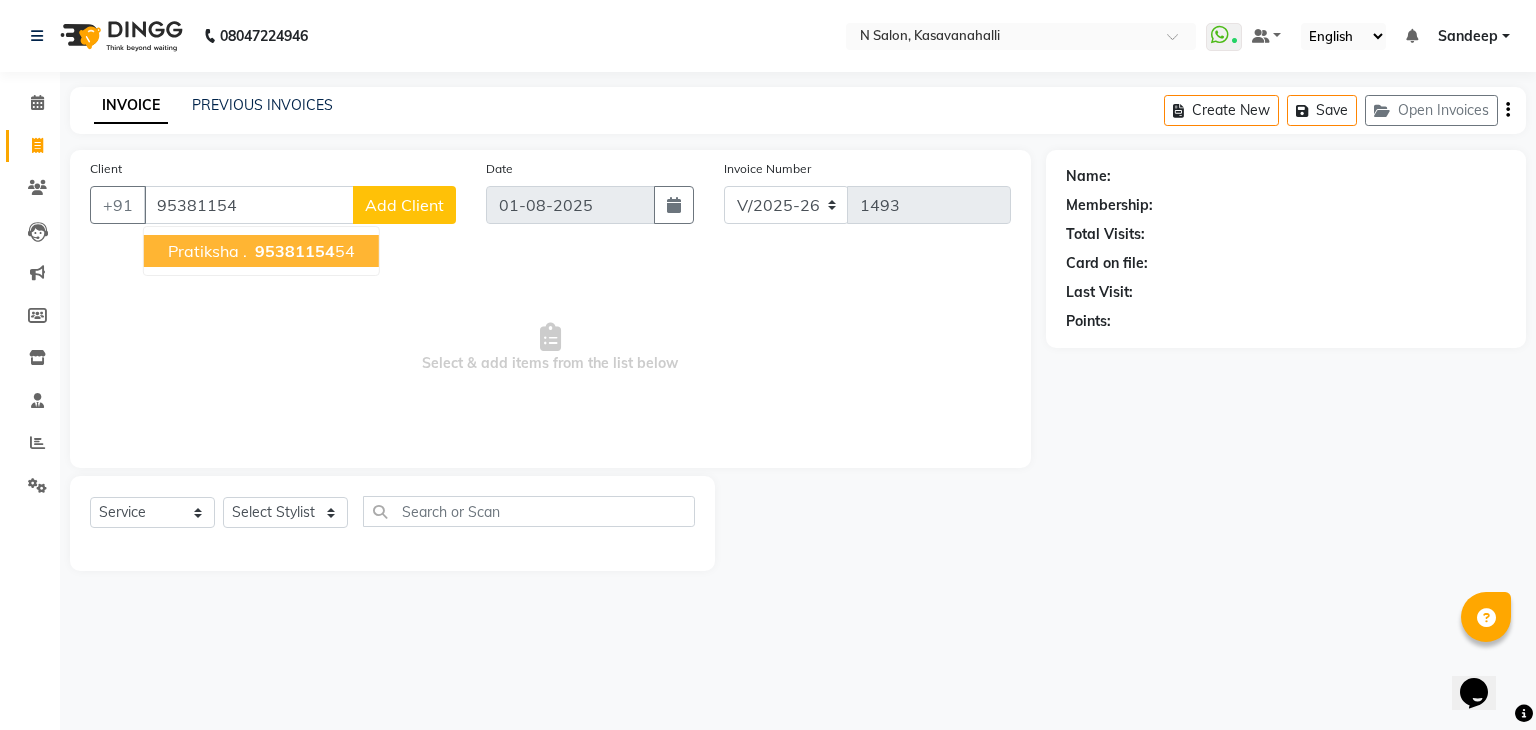 click on "Pratiksha .   95381154 54" at bounding box center (261, 251) 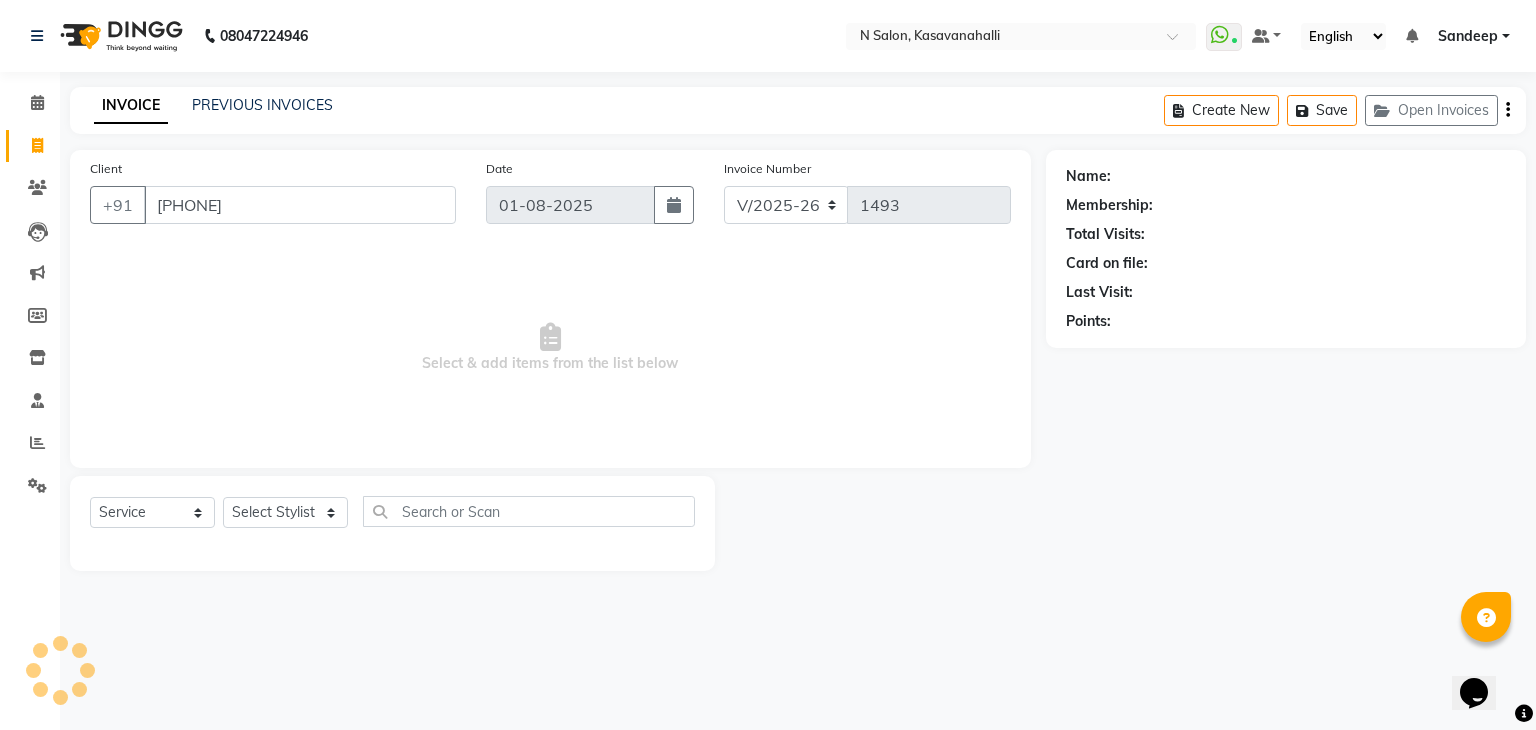 type on "9538115454" 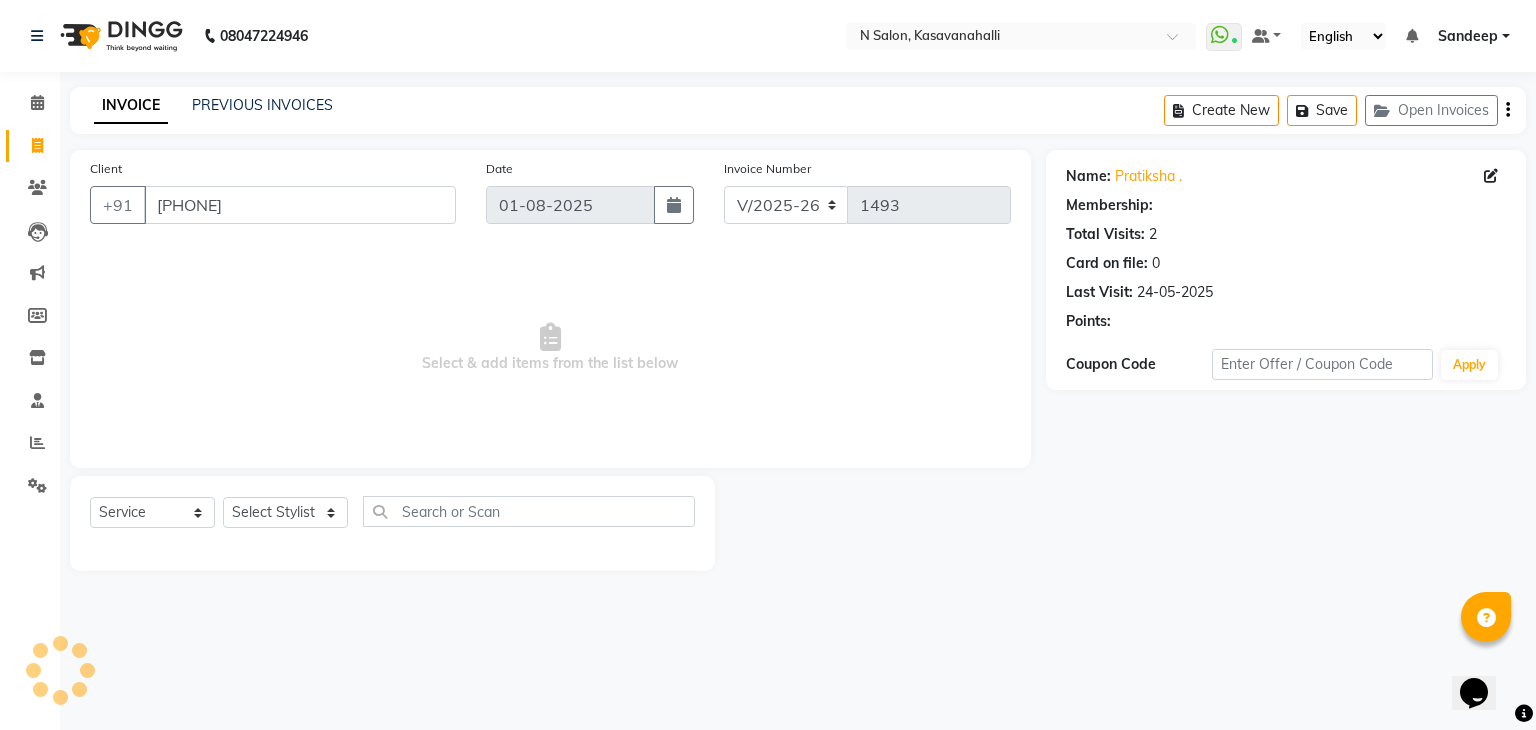 select on "1: Object" 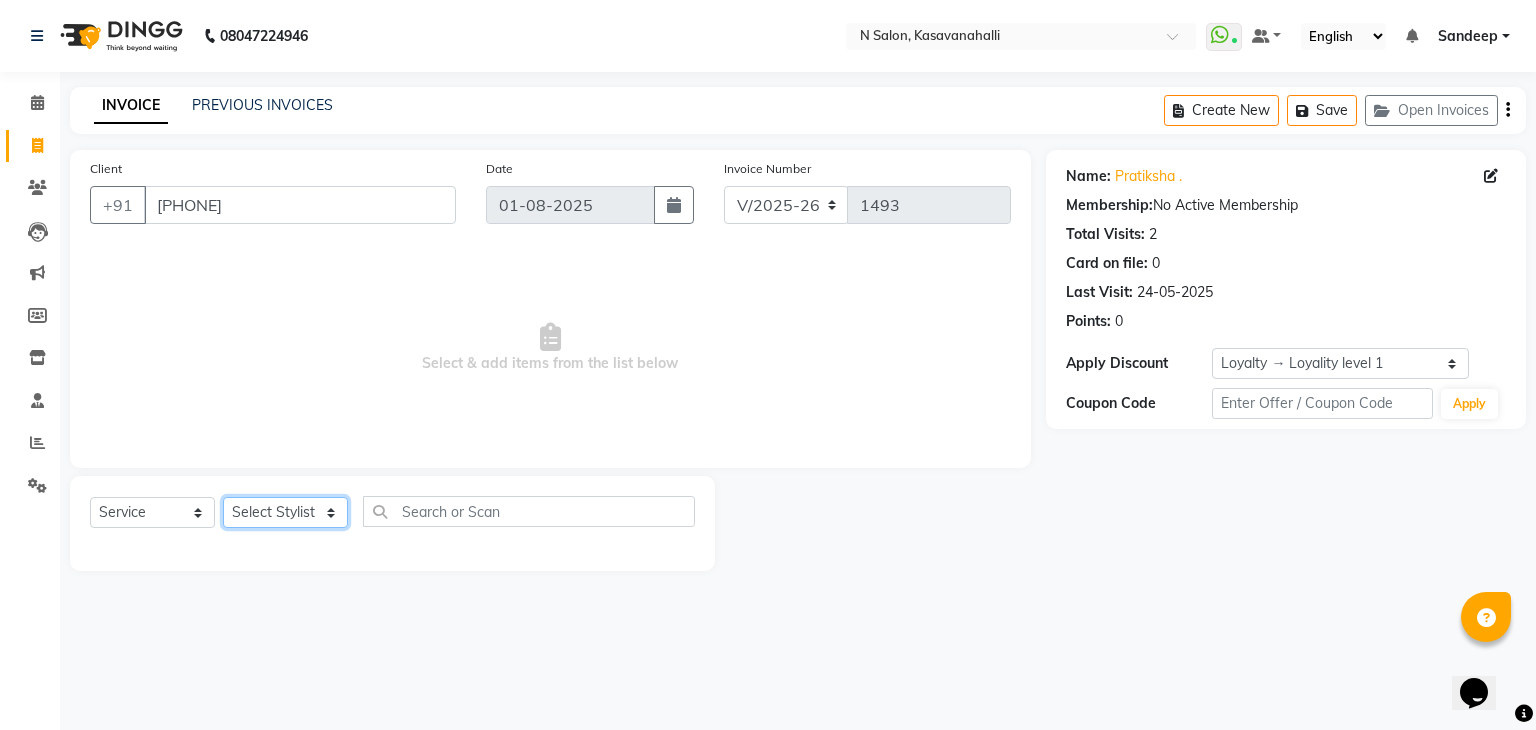 click on "Select Stylist Abisekh Karan  Manju Owner Priya RAJESHWARI  Sandeep Tika" 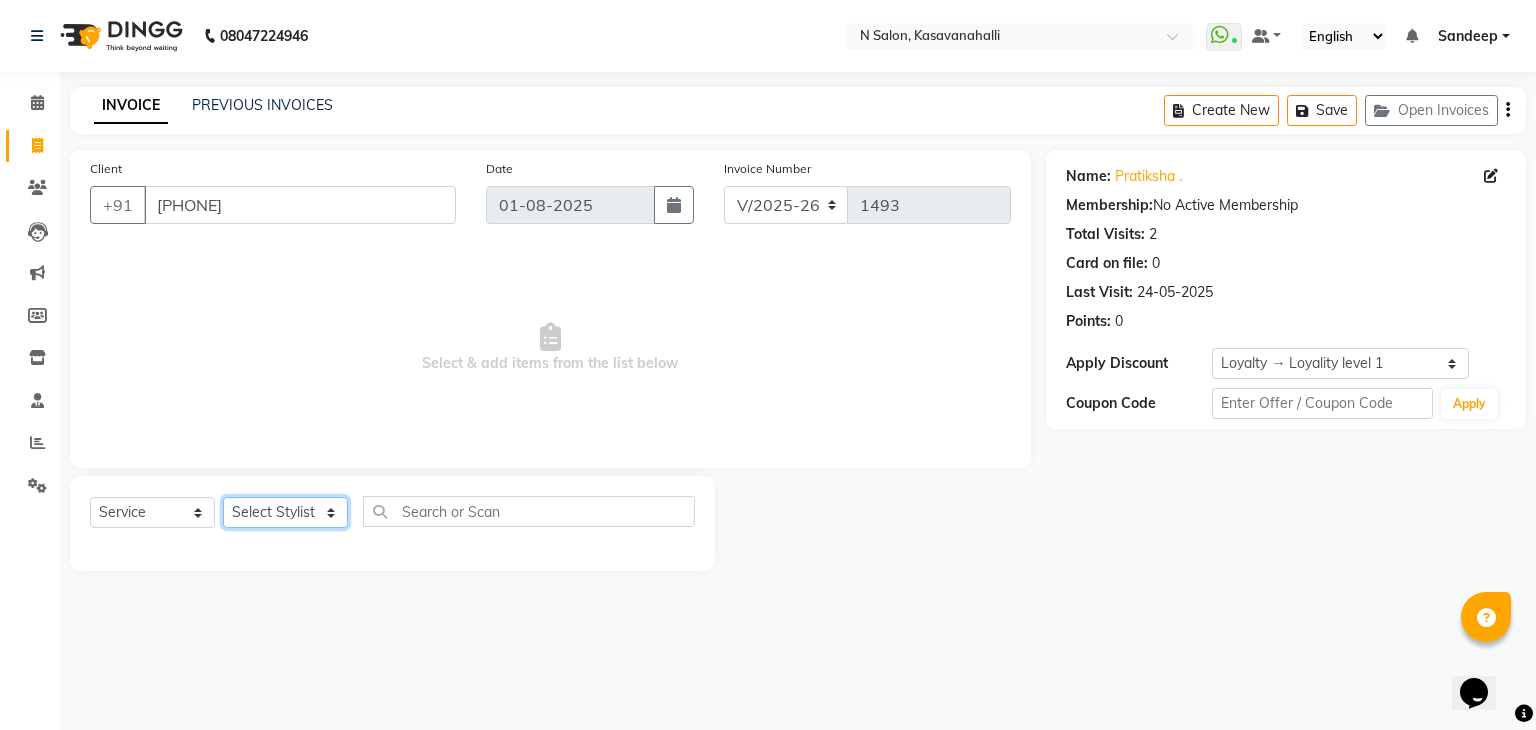 select on "82995" 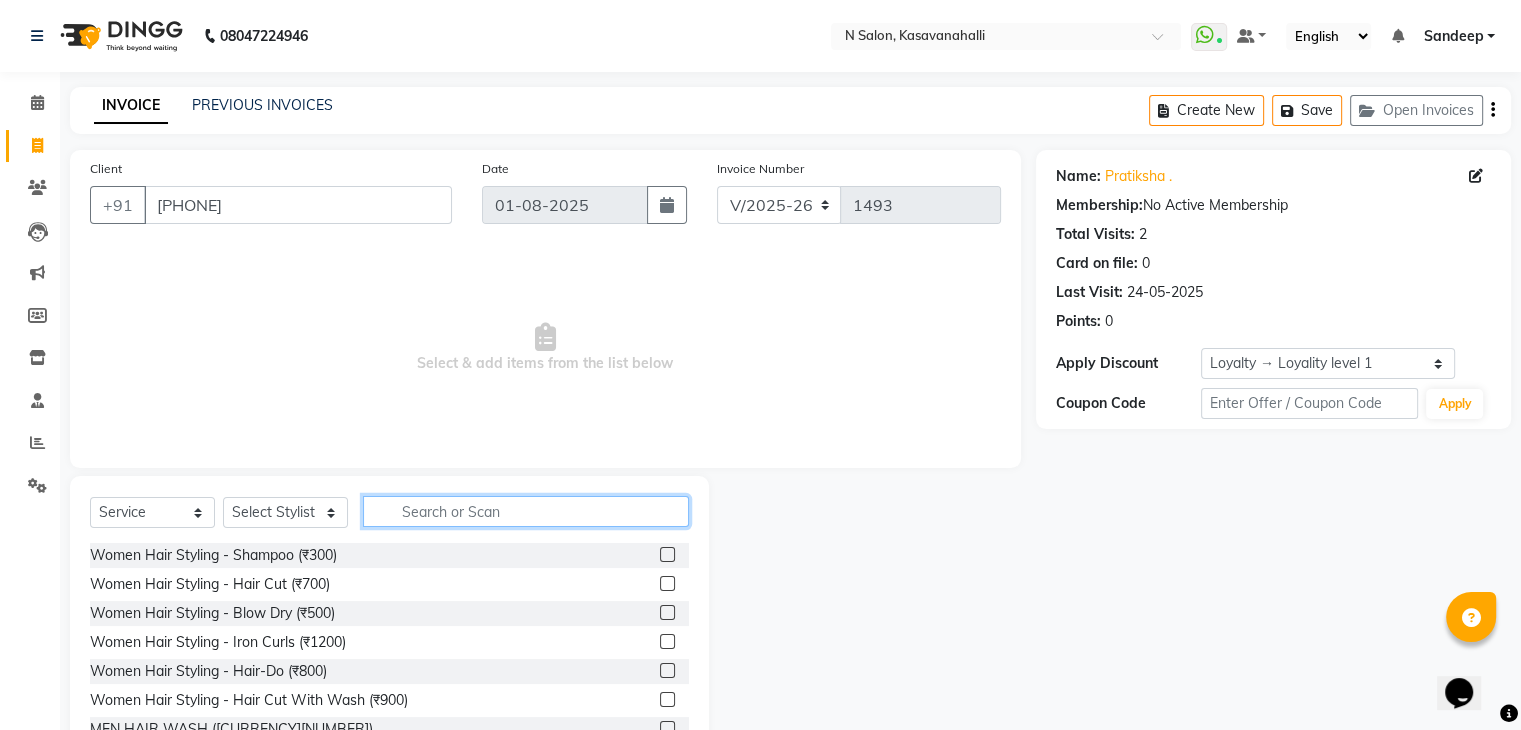 click 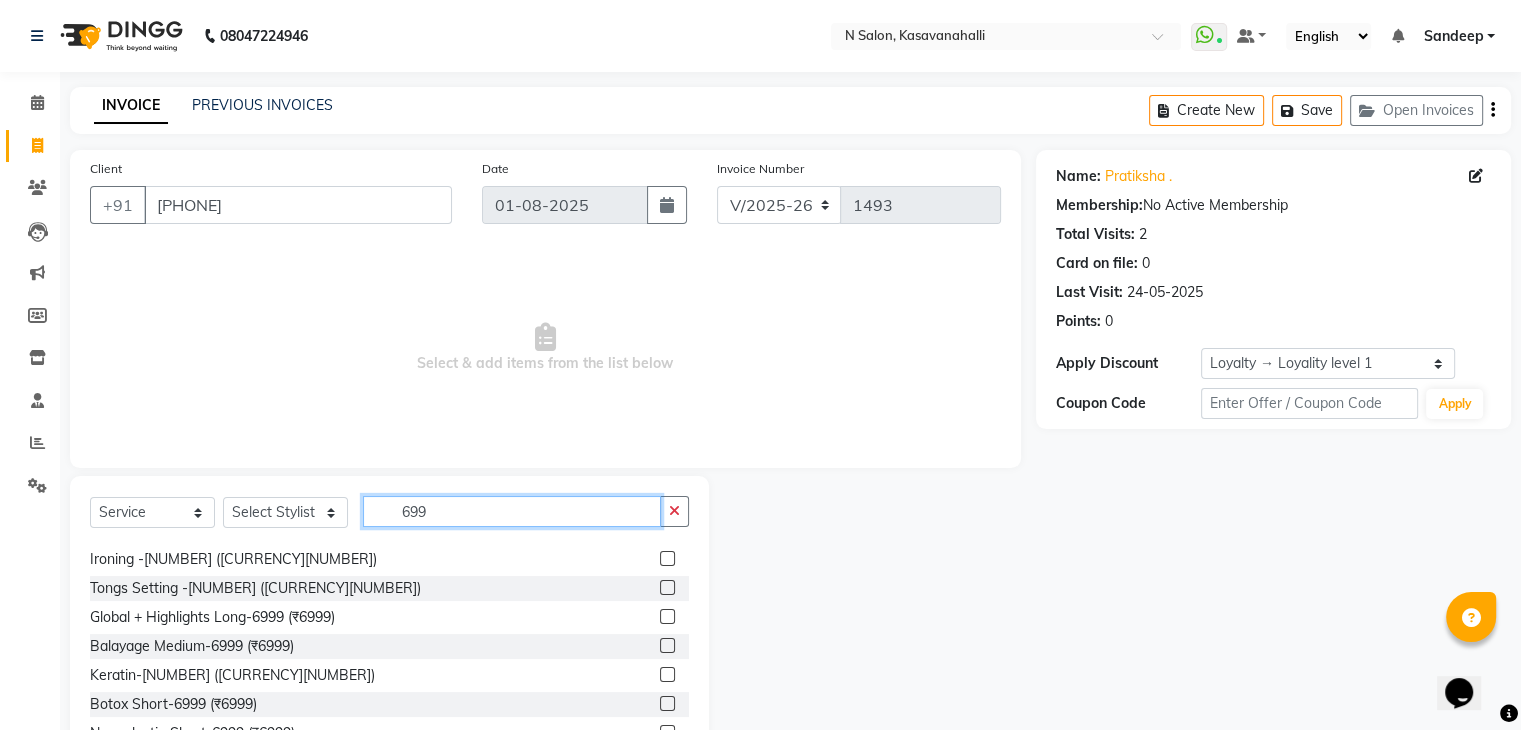 scroll, scrollTop: 0, scrollLeft: 0, axis: both 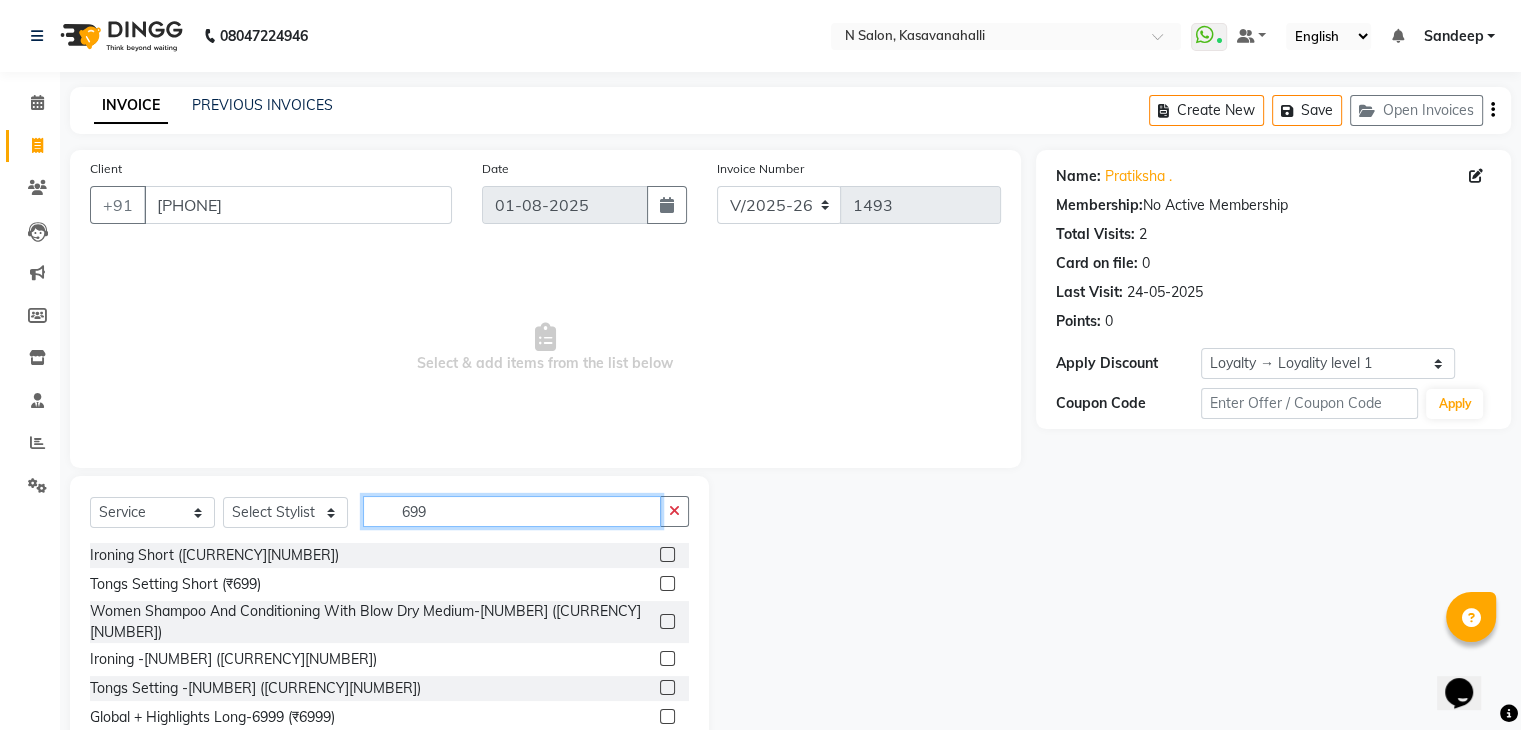 type on "699" 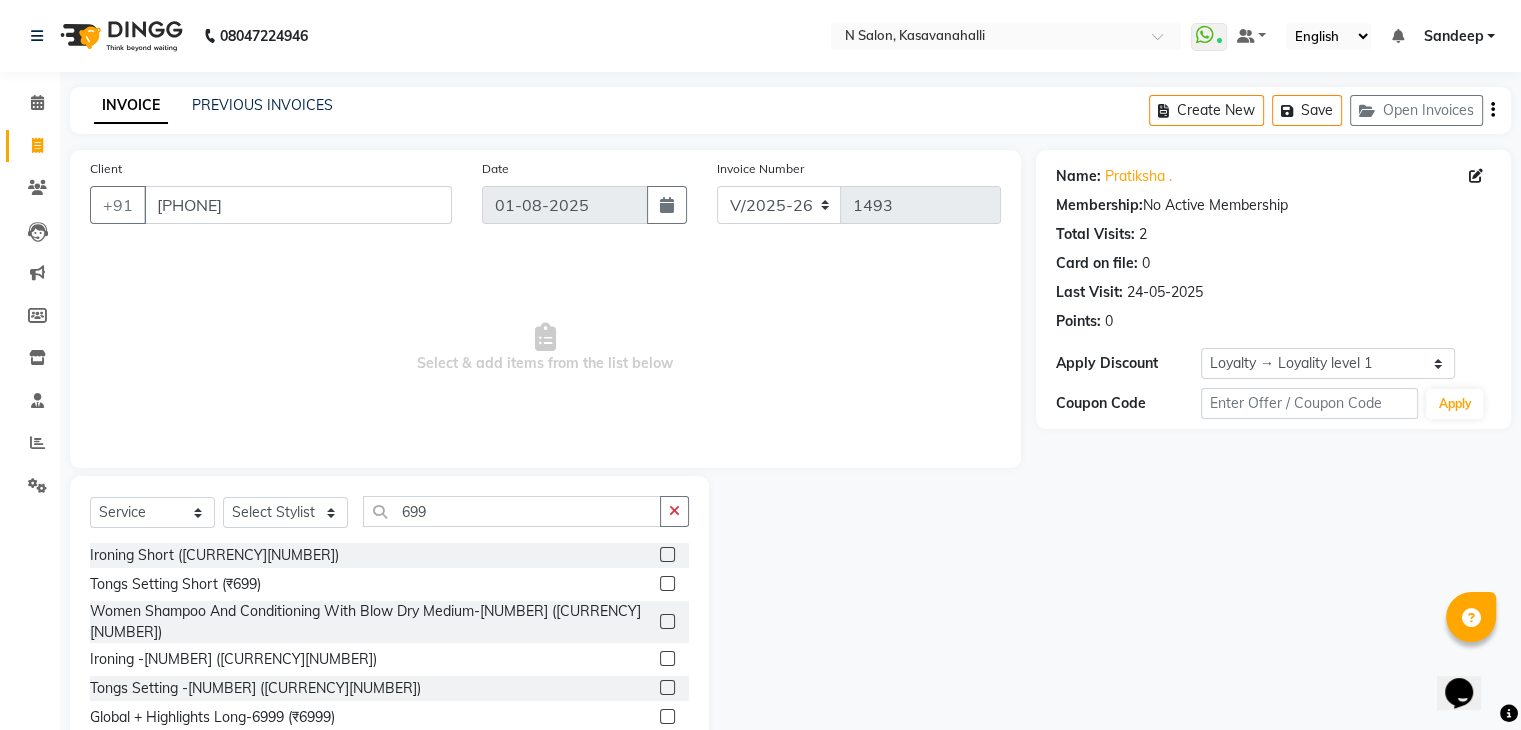 click 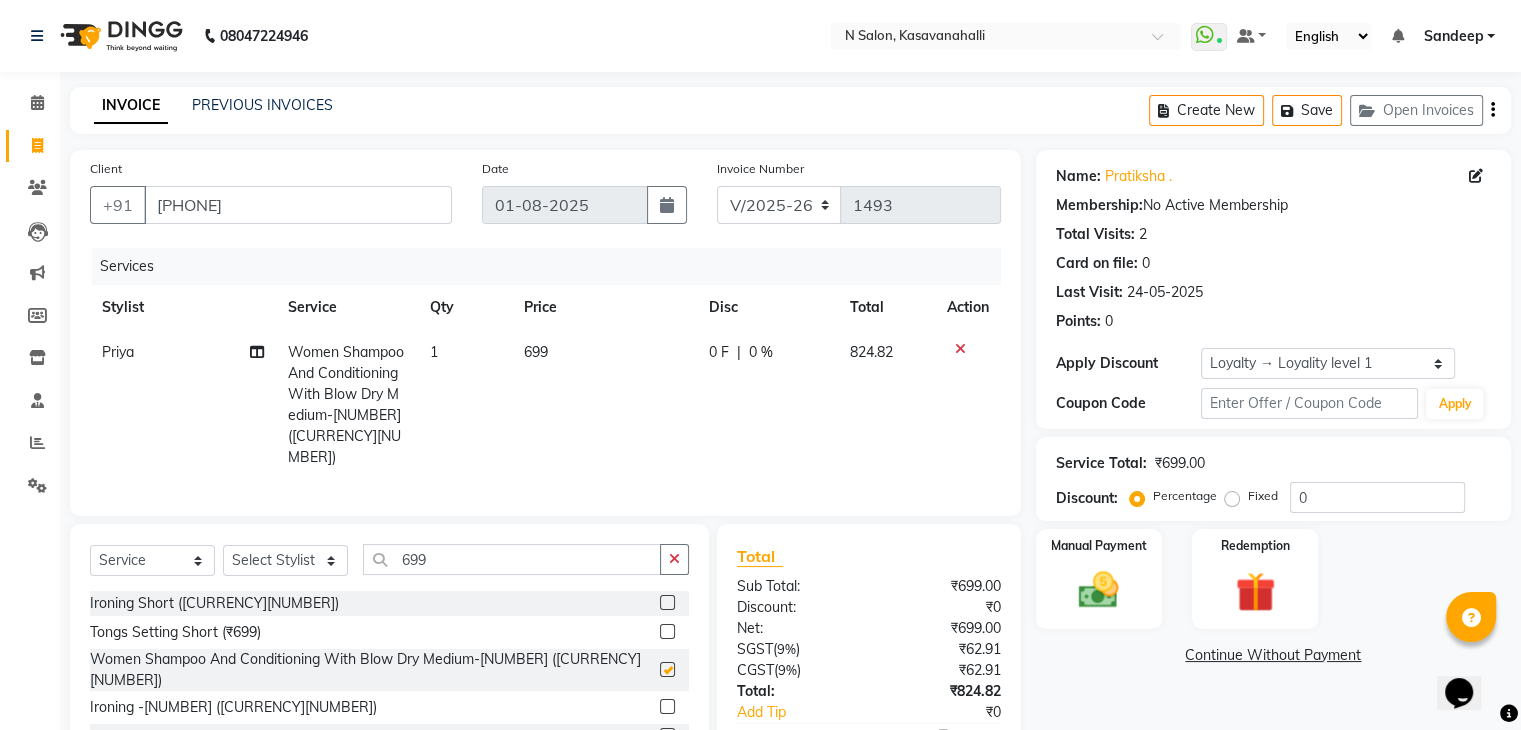 checkbox on "false" 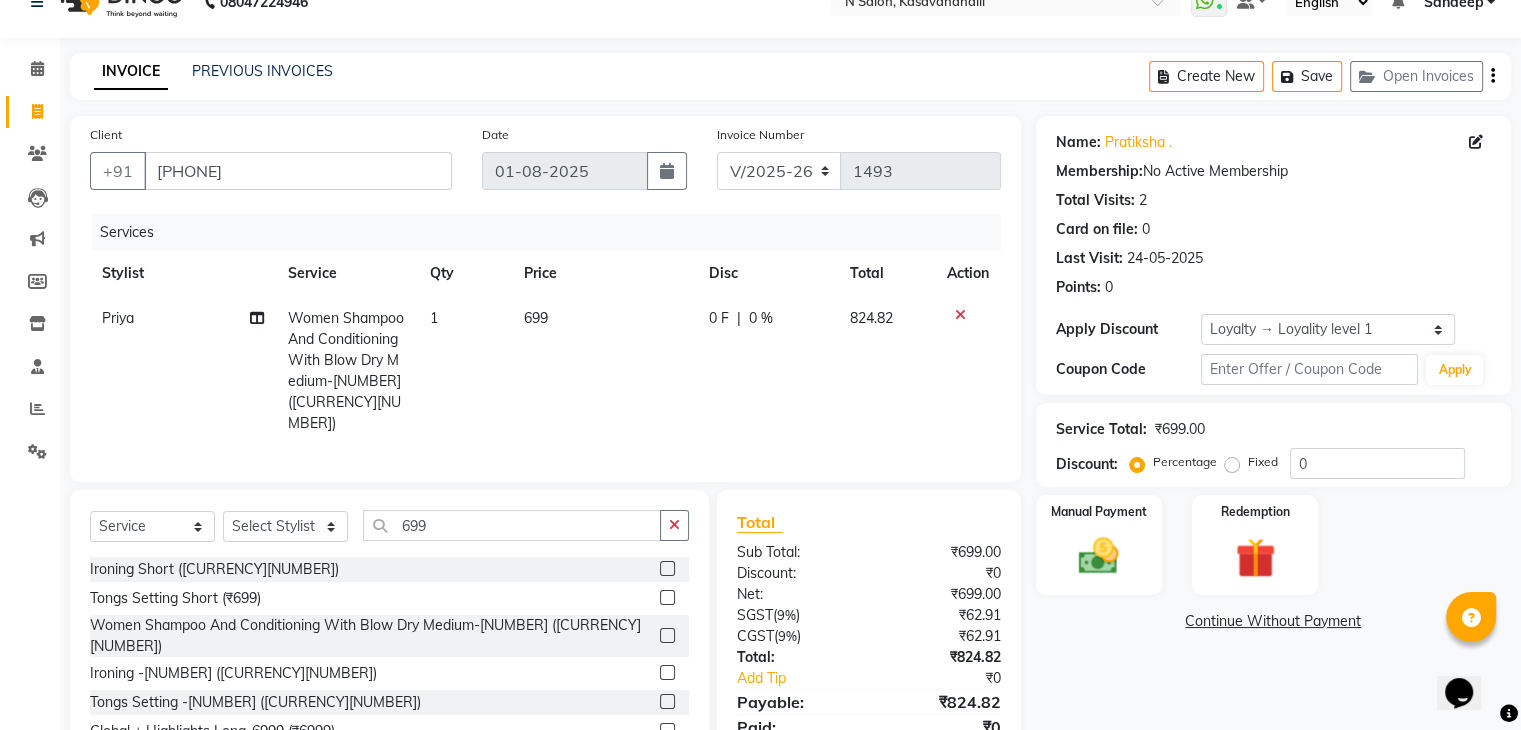 scroll, scrollTop: 93, scrollLeft: 0, axis: vertical 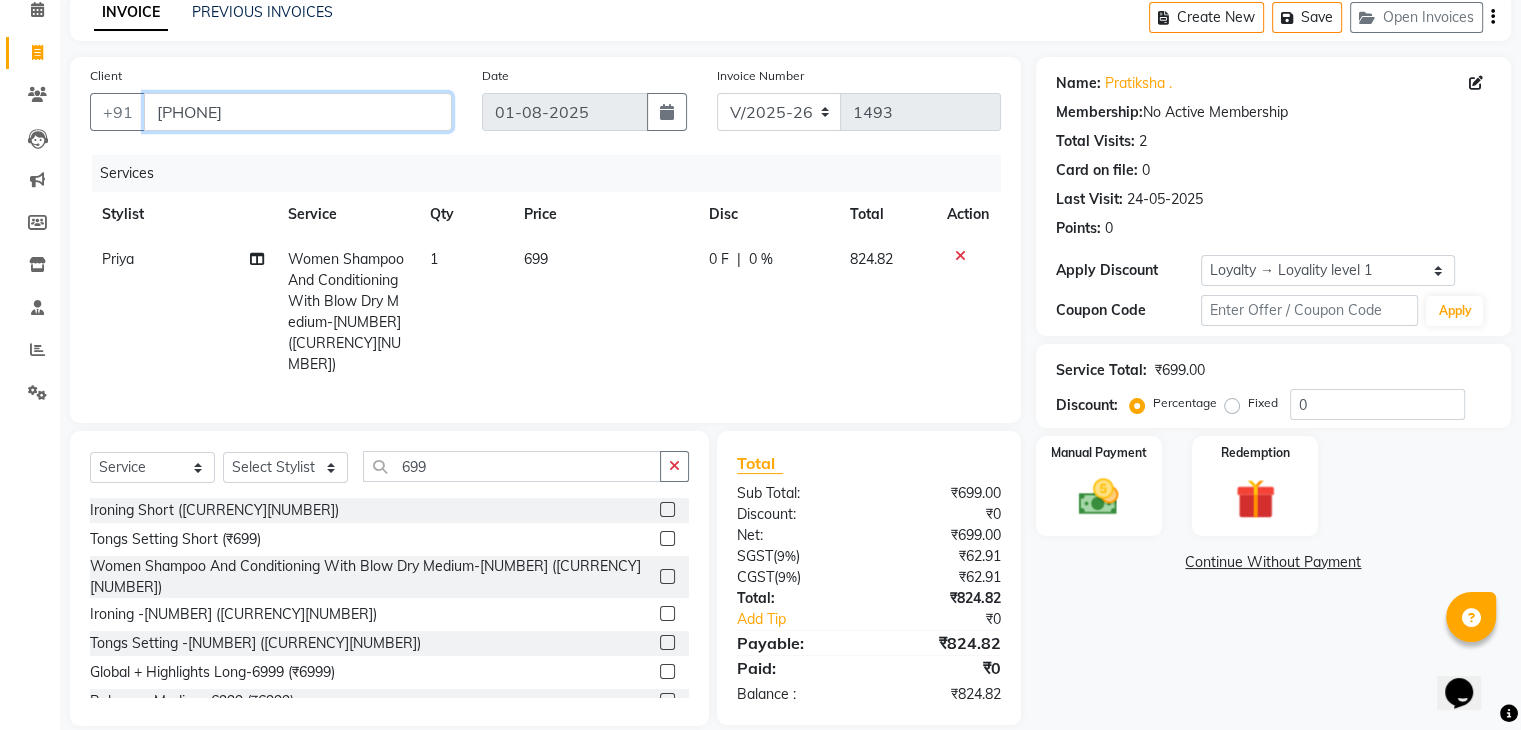 drag, startPoint x: 268, startPoint y: 115, endPoint x: 149, endPoint y: 102, distance: 119.70798 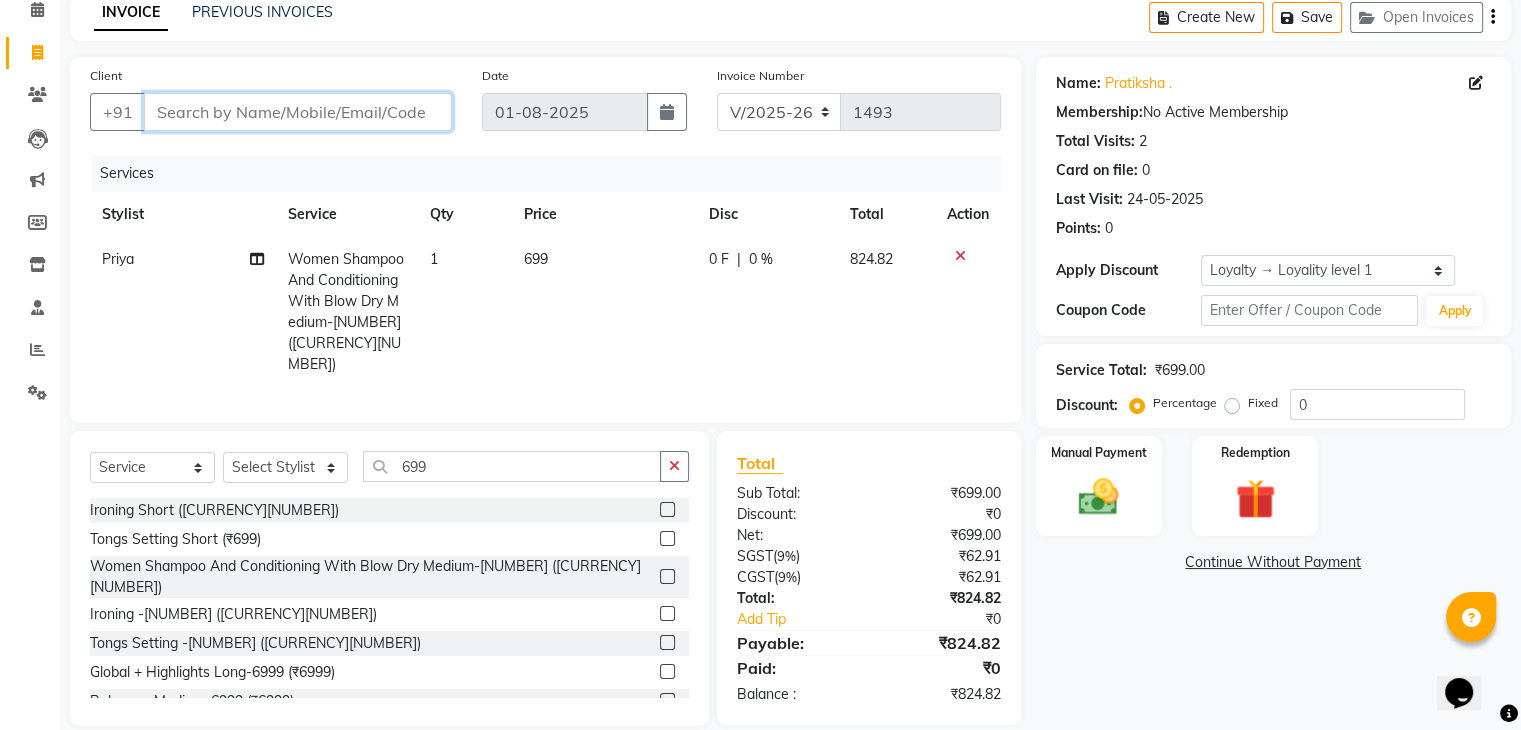paste on "[PHONE]" 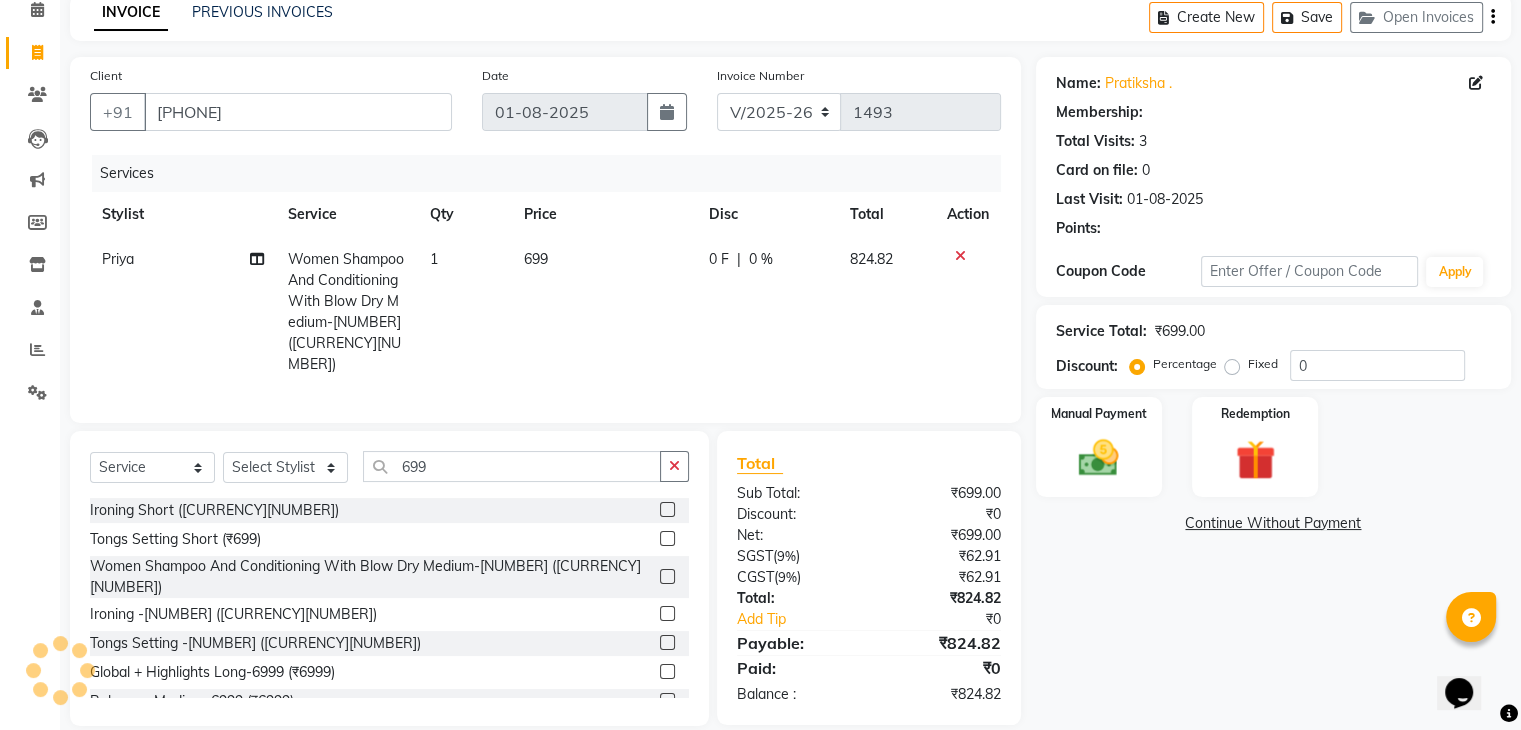 select on "1: Object" 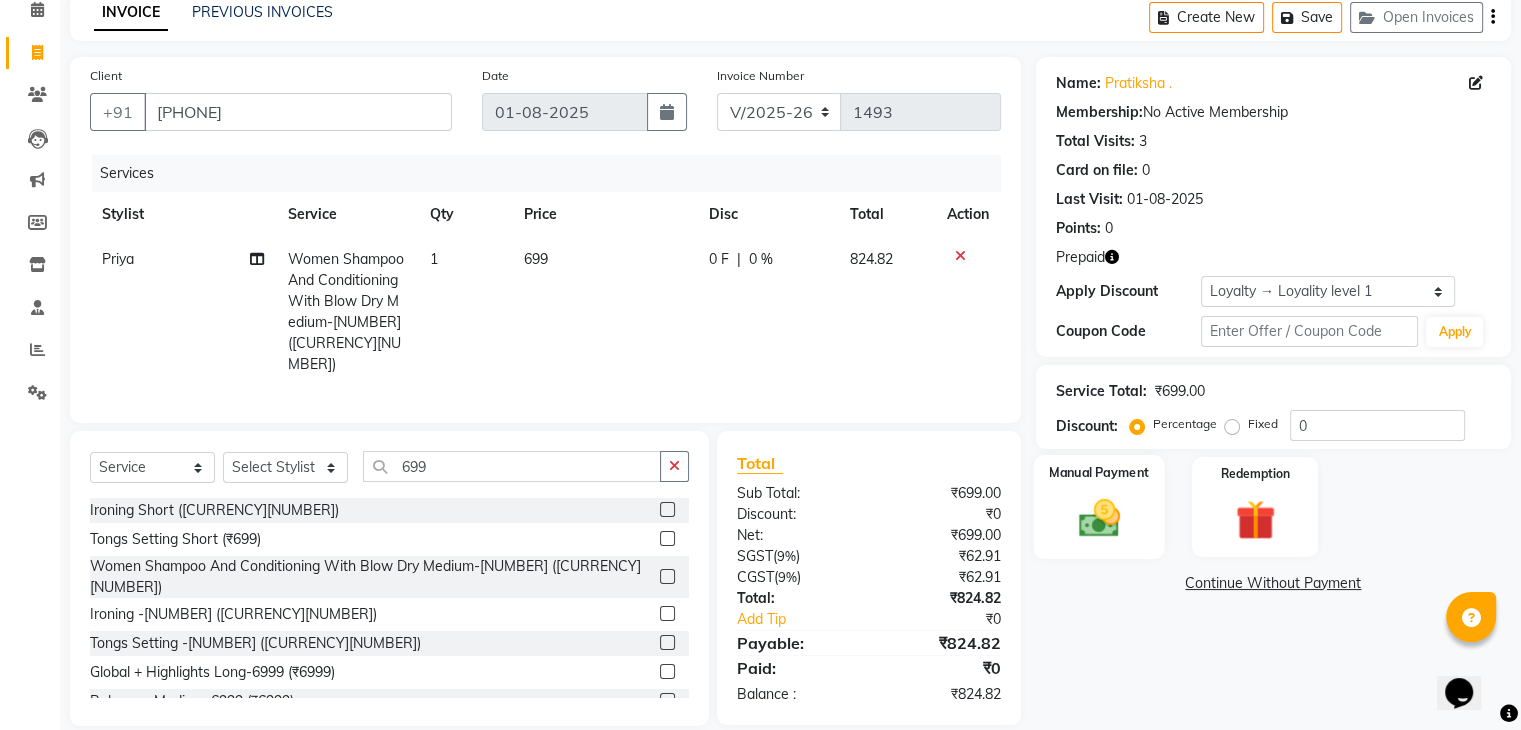 click 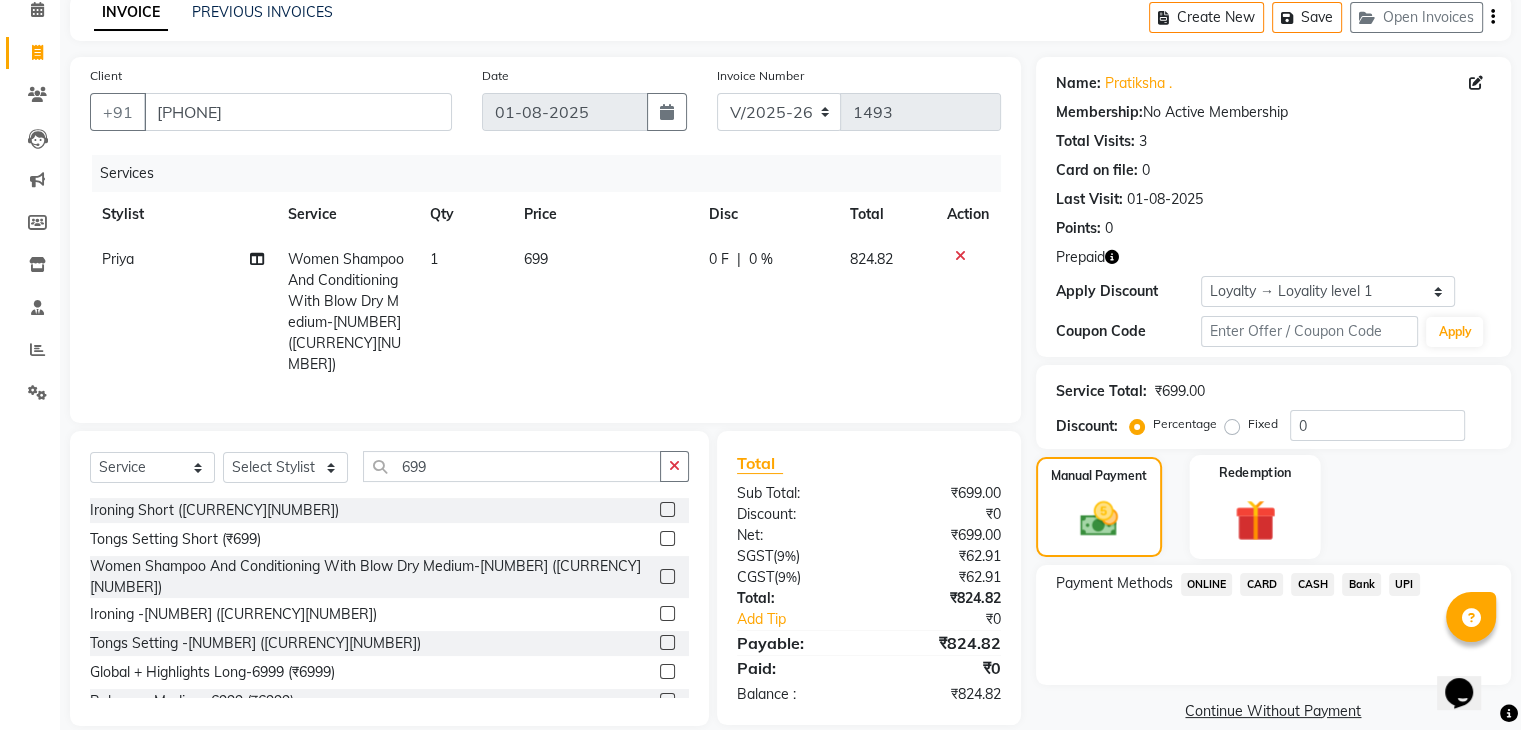 click 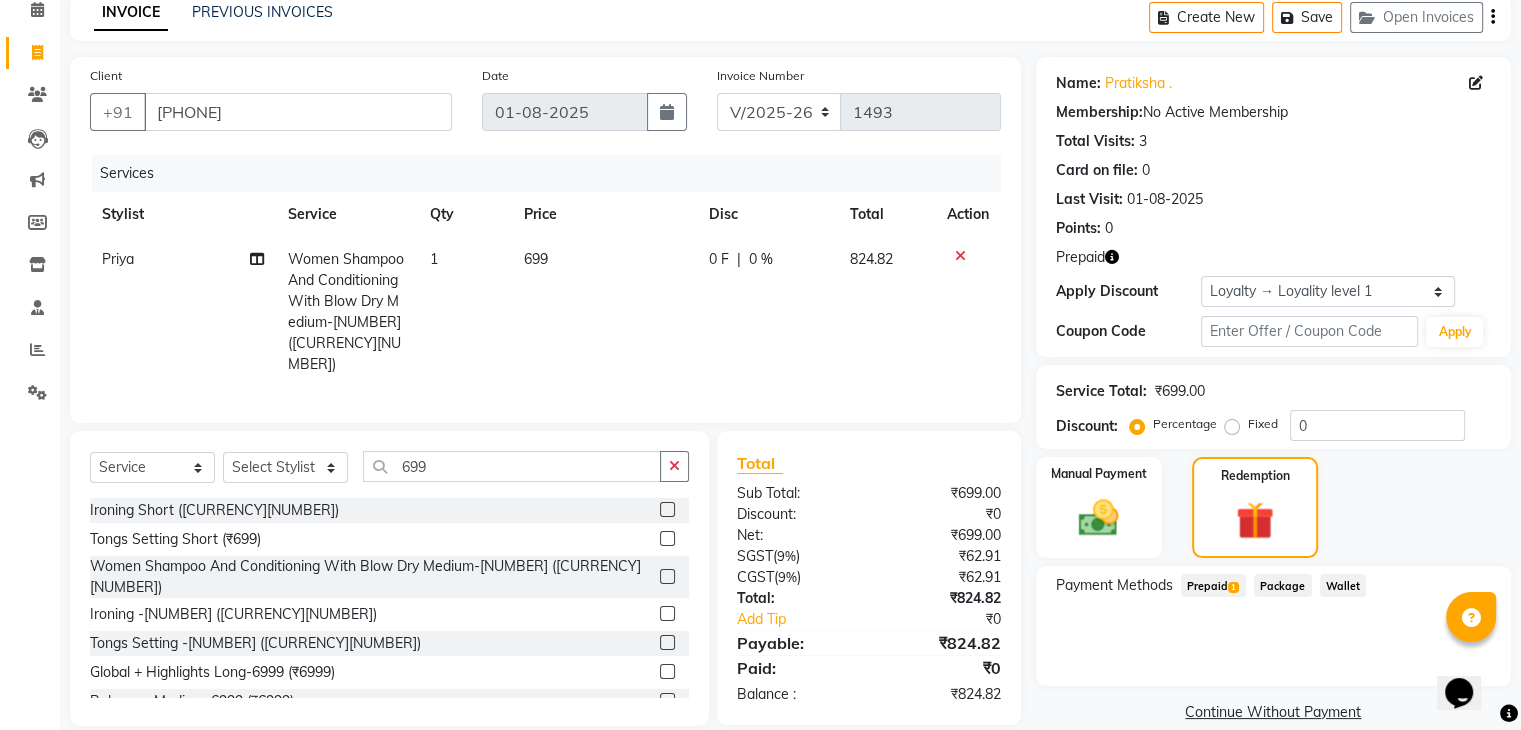 click on "Prepaid  1" 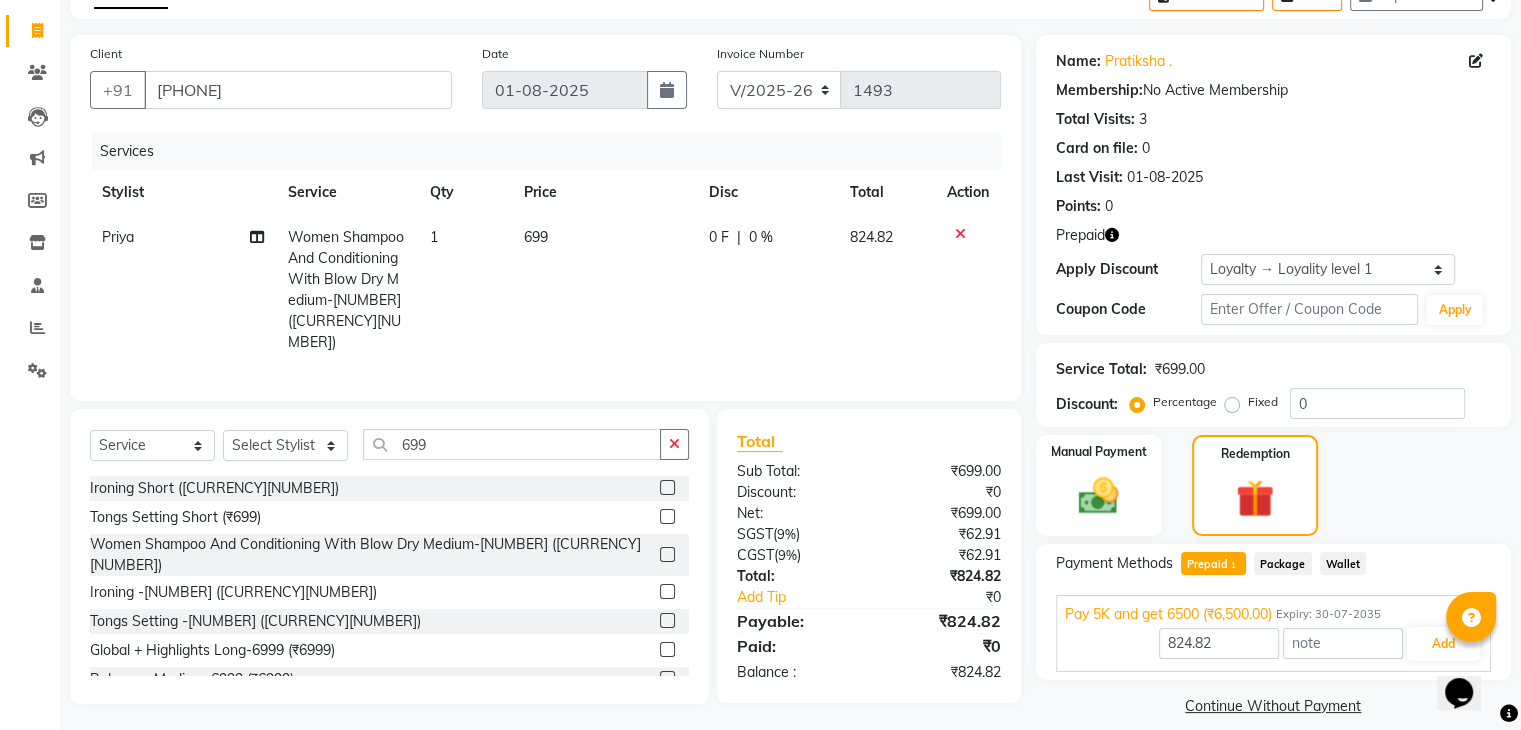scroll, scrollTop: 136, scrollLeft: 0, axis: vertical 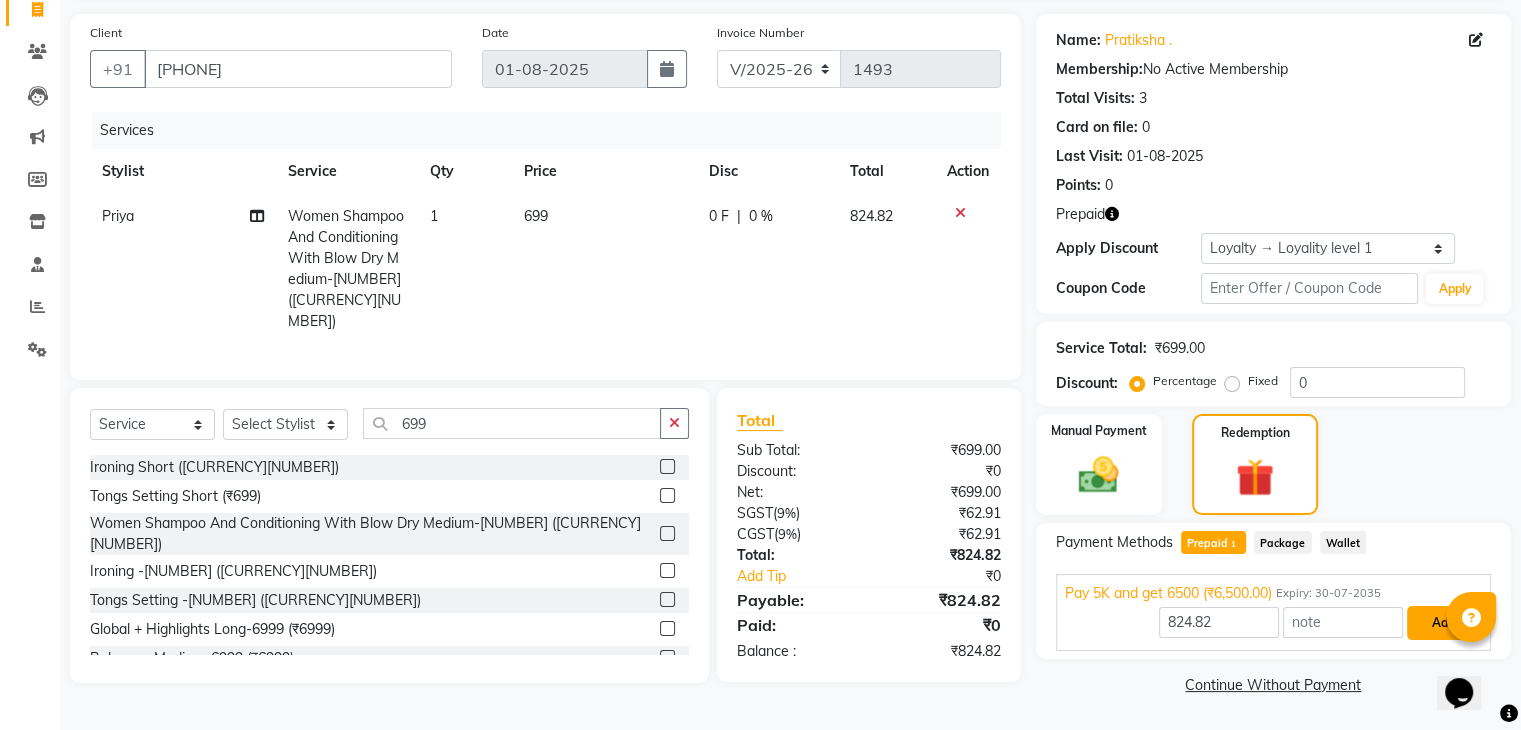 click on "Add" at bounding box center [1443, 623] 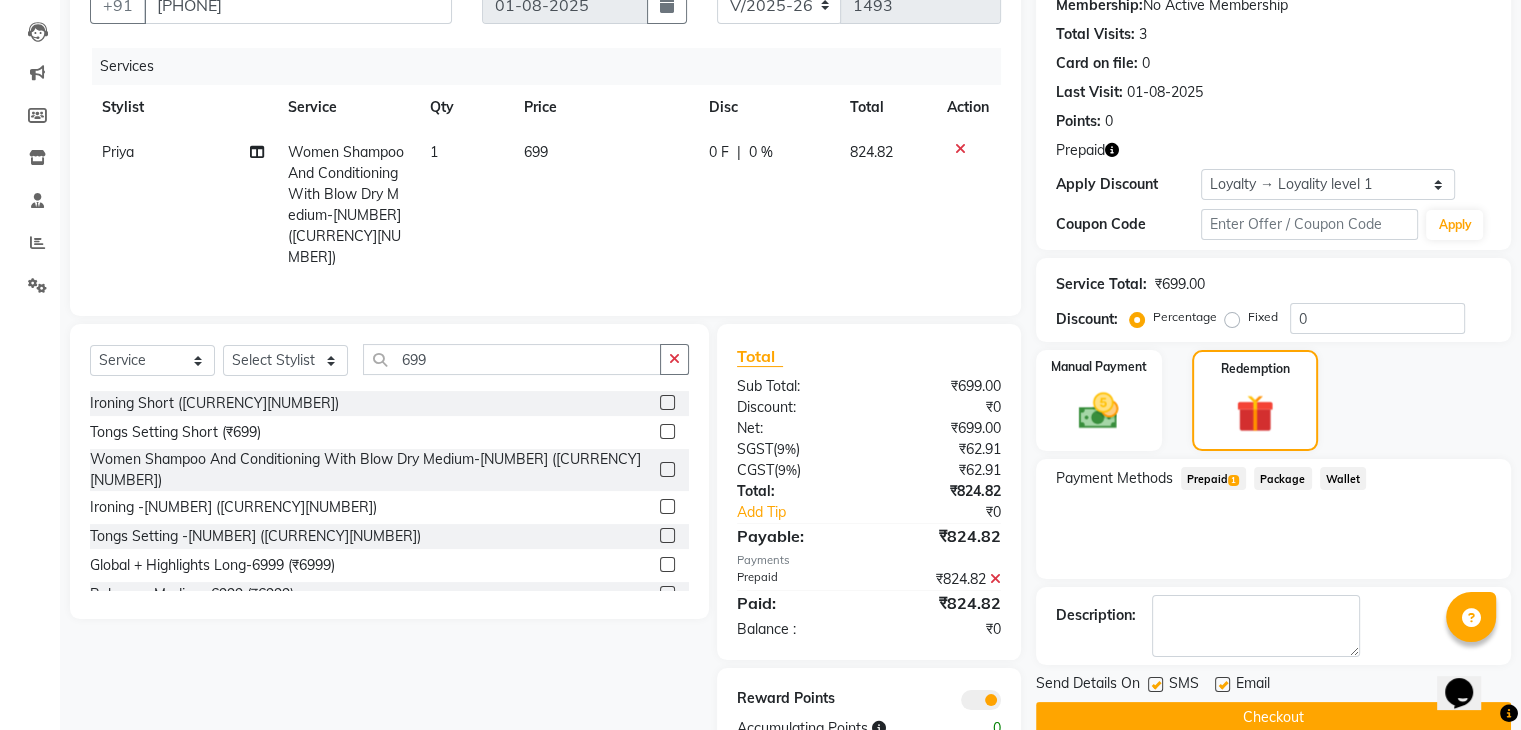 scroll, scrollTop: 234, scrollLeft: 0, axis: vertical 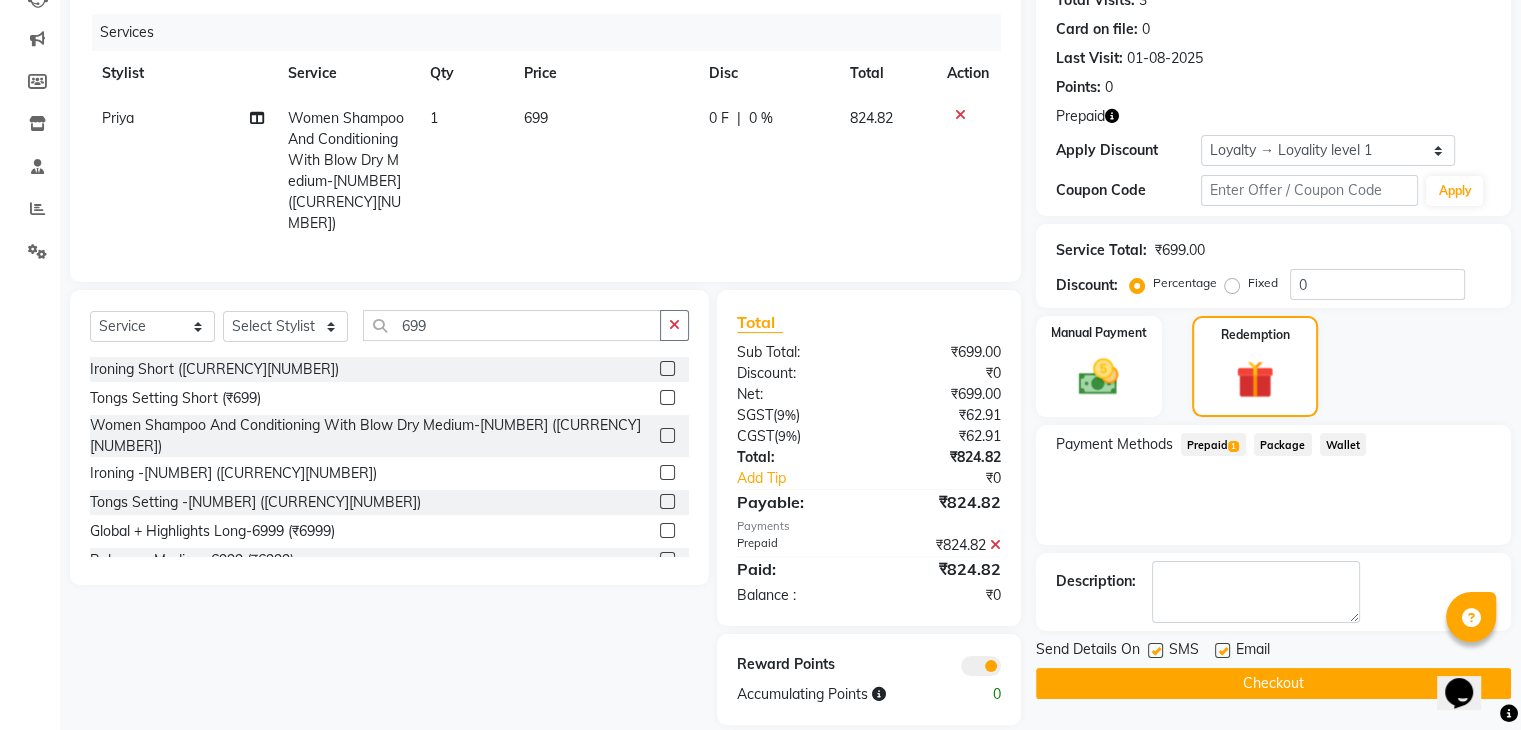 click on "Name: Pratiksha . Membership:  No Active Membership  Total Visits:  3 Card on file:  0 Last Visit:   01-08-2025 Points:   0  Prepaid Apply Discount Select  Loyalty → Loyality level 1  Coupon Code Apply Service Total:  ₹699.00  Discount:  Percentage   Fixed  0 Manual Payment Redemption Payment Methods  Prepaid  1  Package   Wallet  Description:                  Send Details On SMS Email  Checkout" 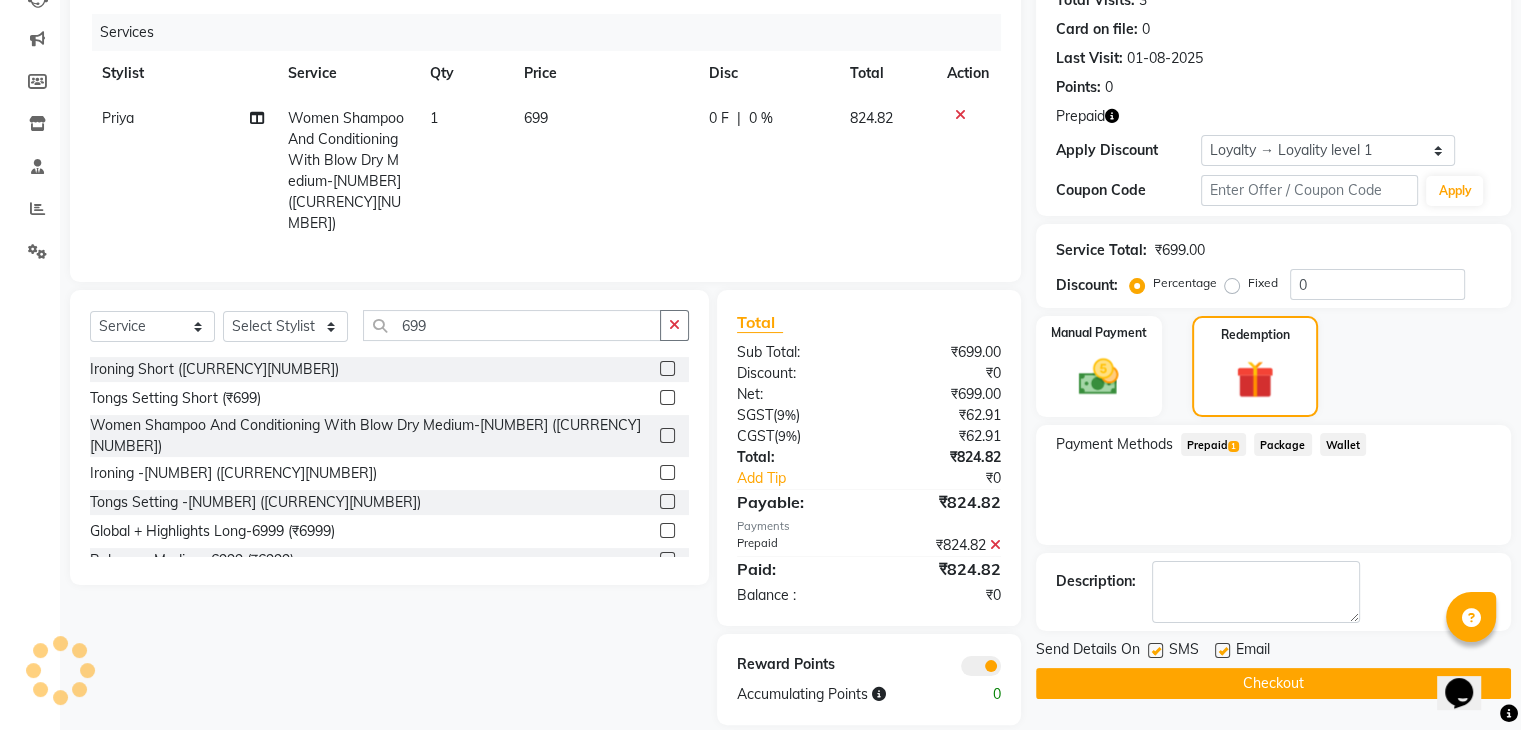 click on "Checkout" 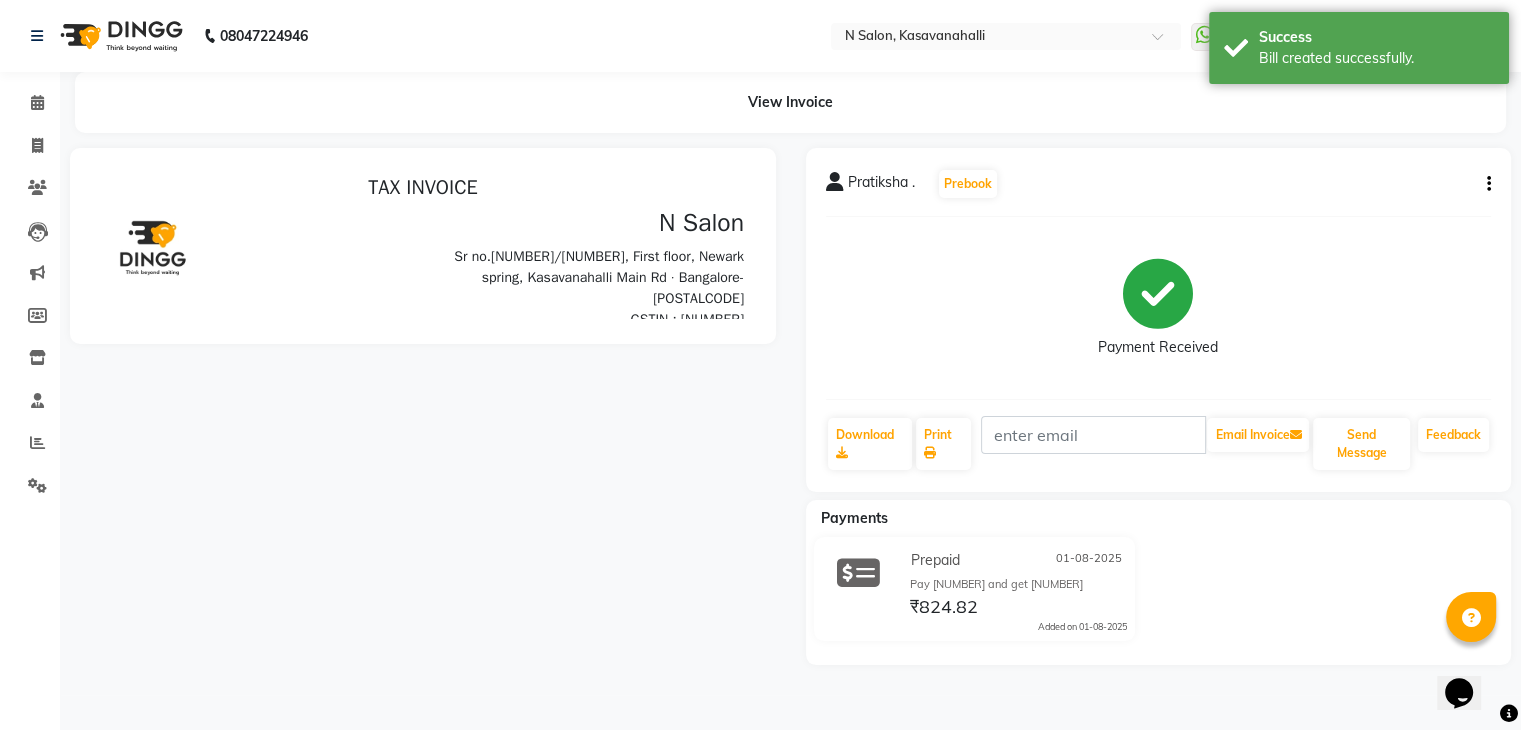 scroll, scrollTop: 0, scrollLeft: 0, axis: both 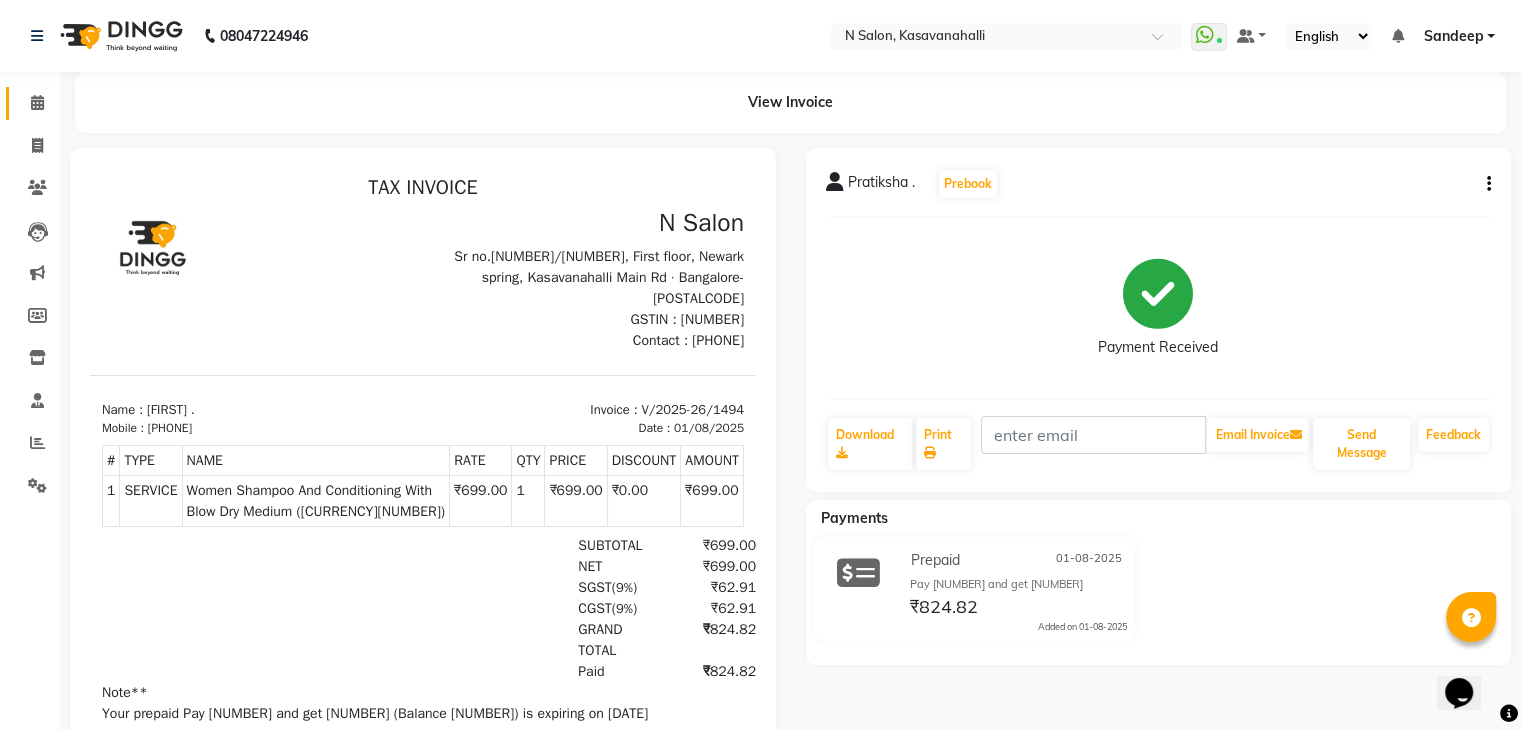 click on "Calendar" 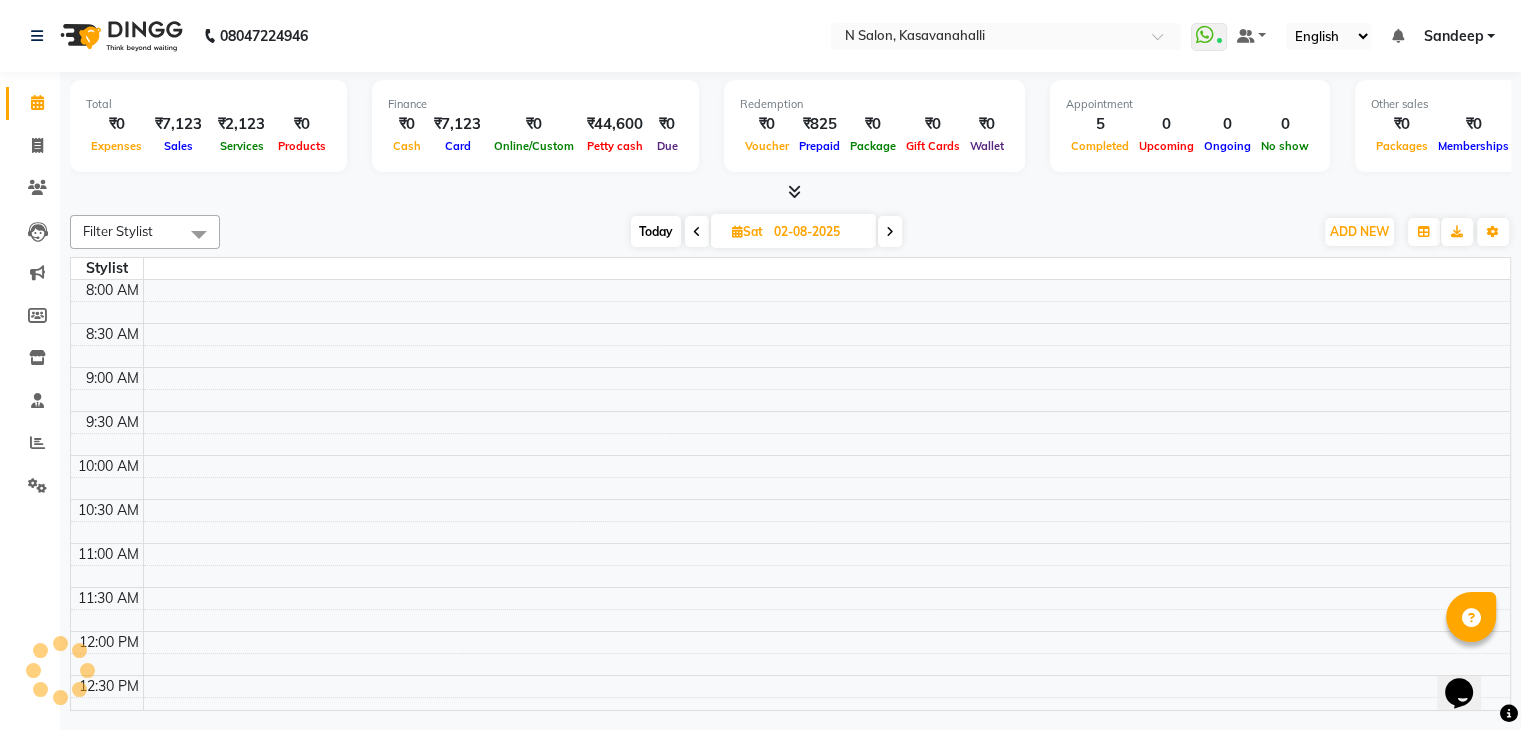 scroll, scrollTop: 705, scrollLeft: 0, axis: vertical 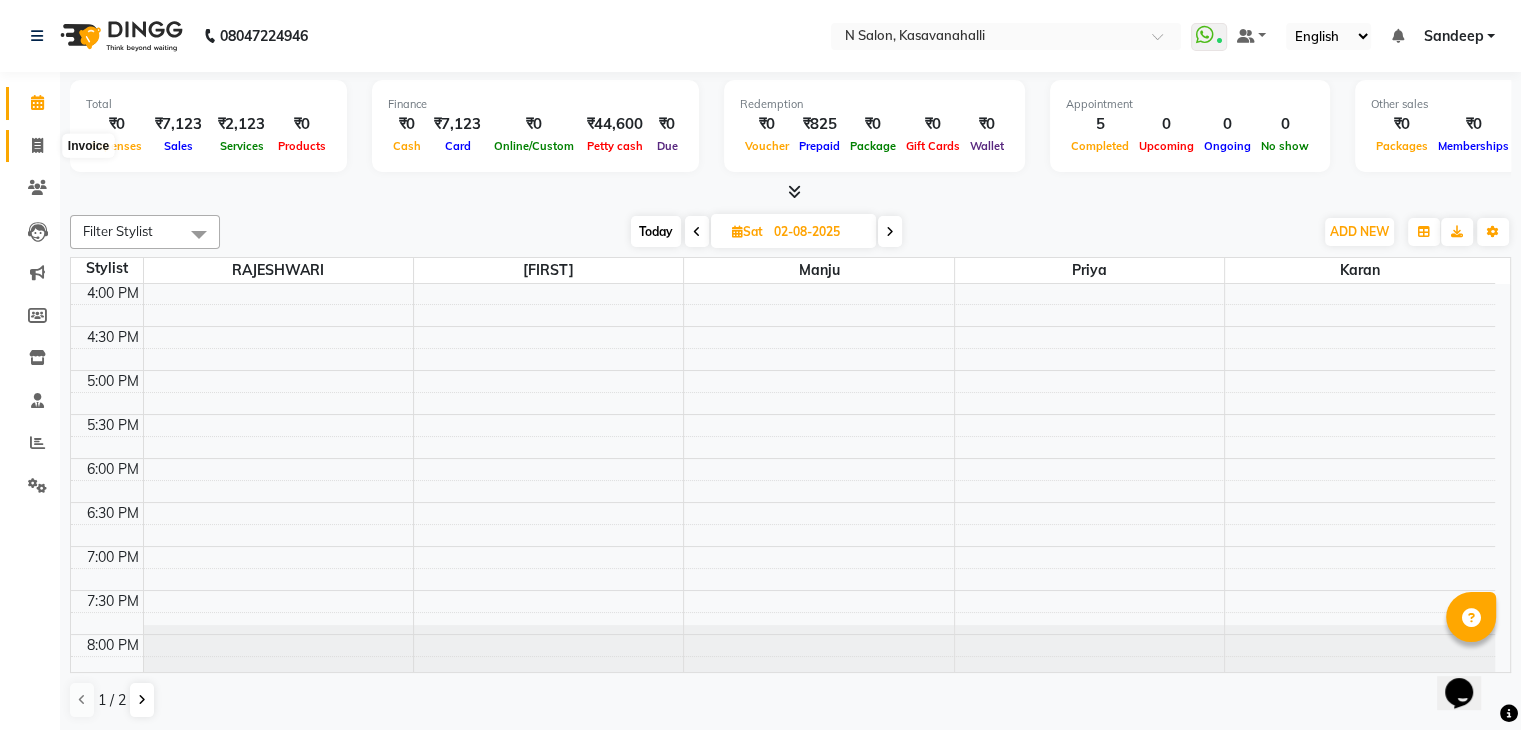 click 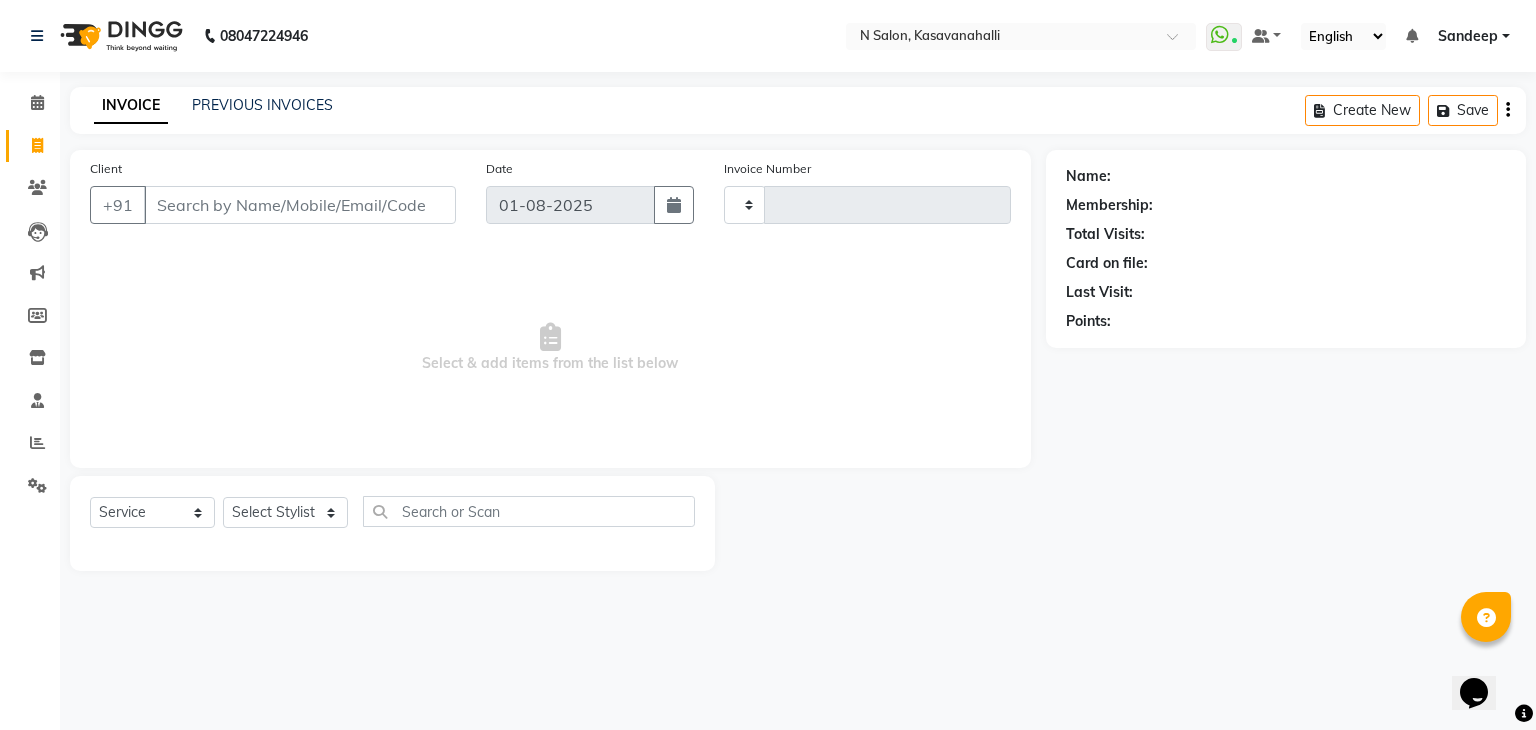 type on "1495" 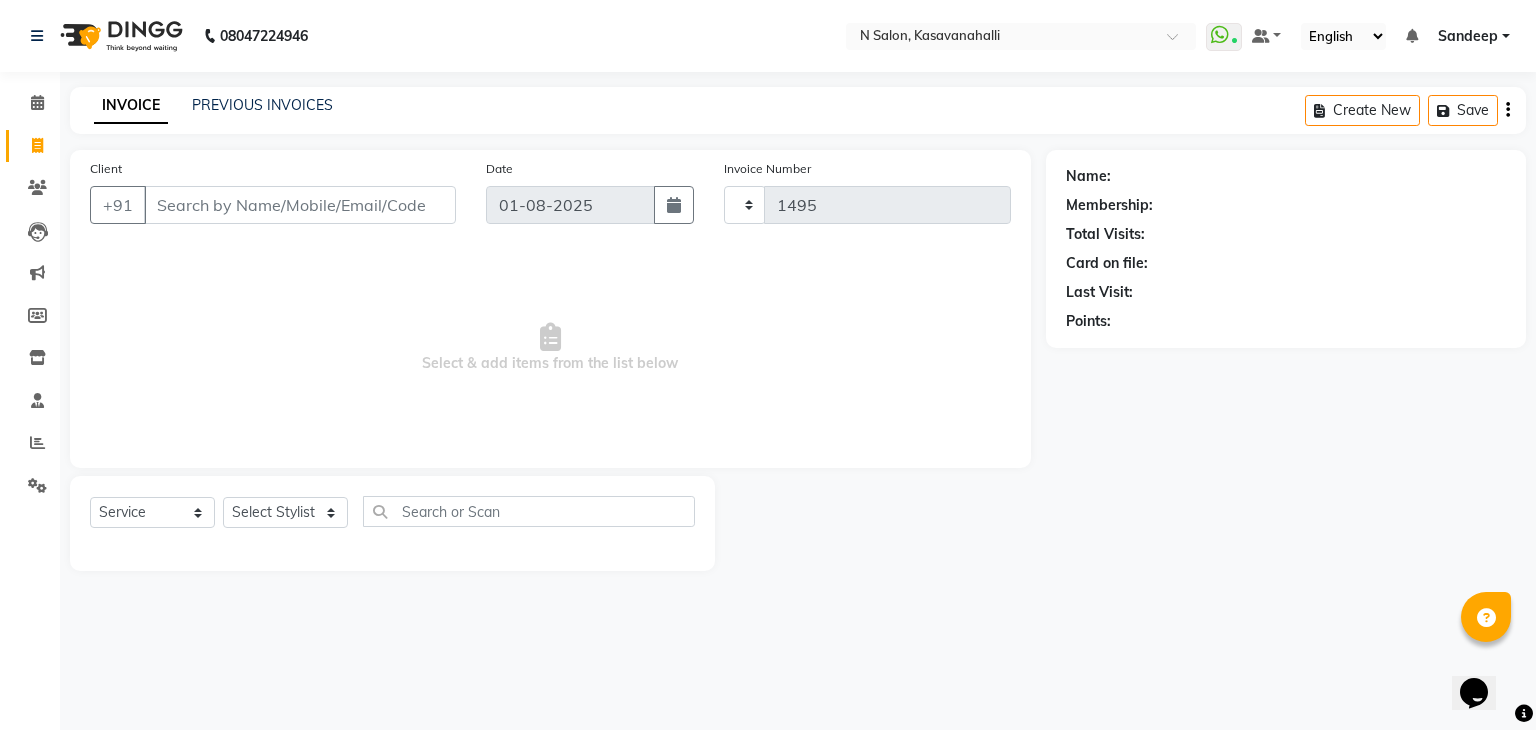 select on "7111" 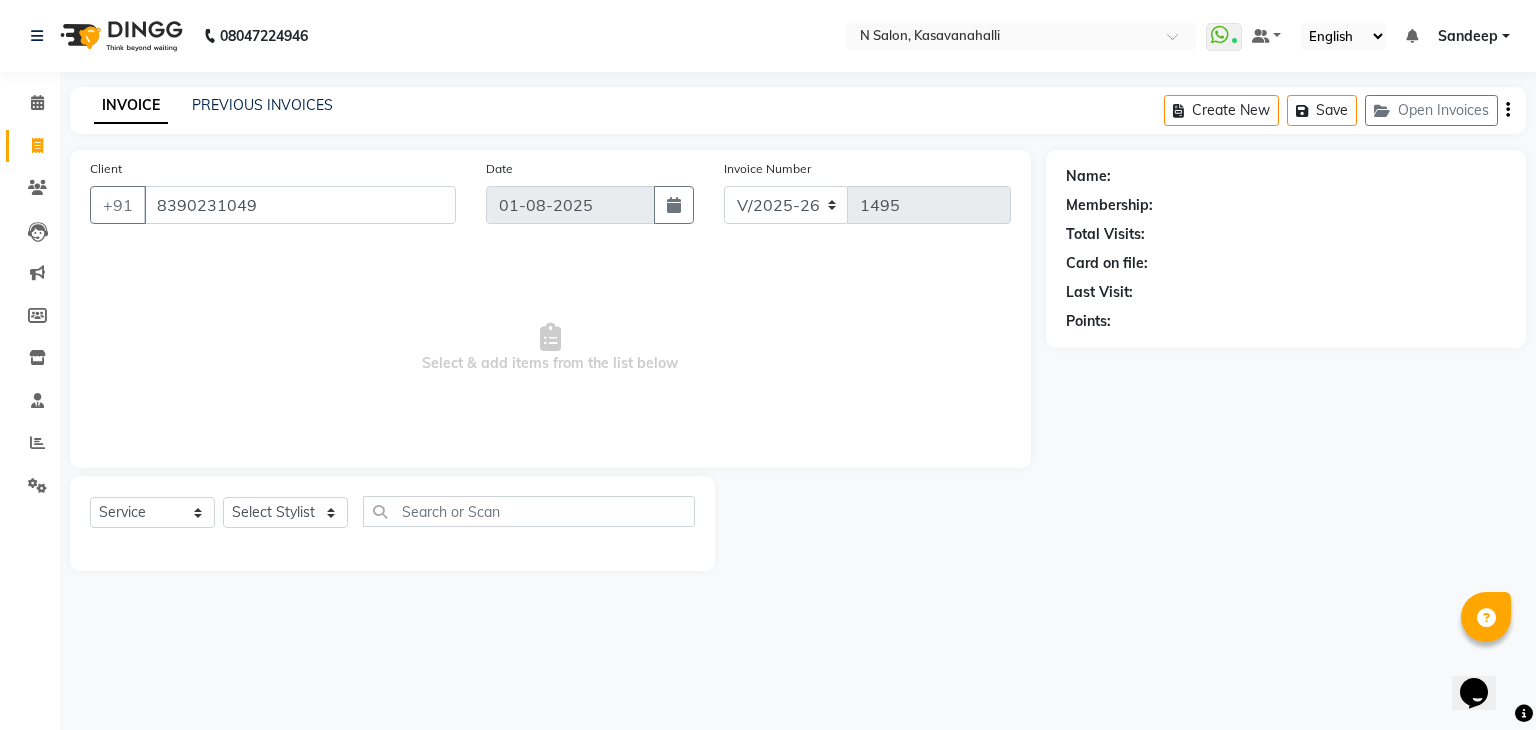 type on "8390231049" 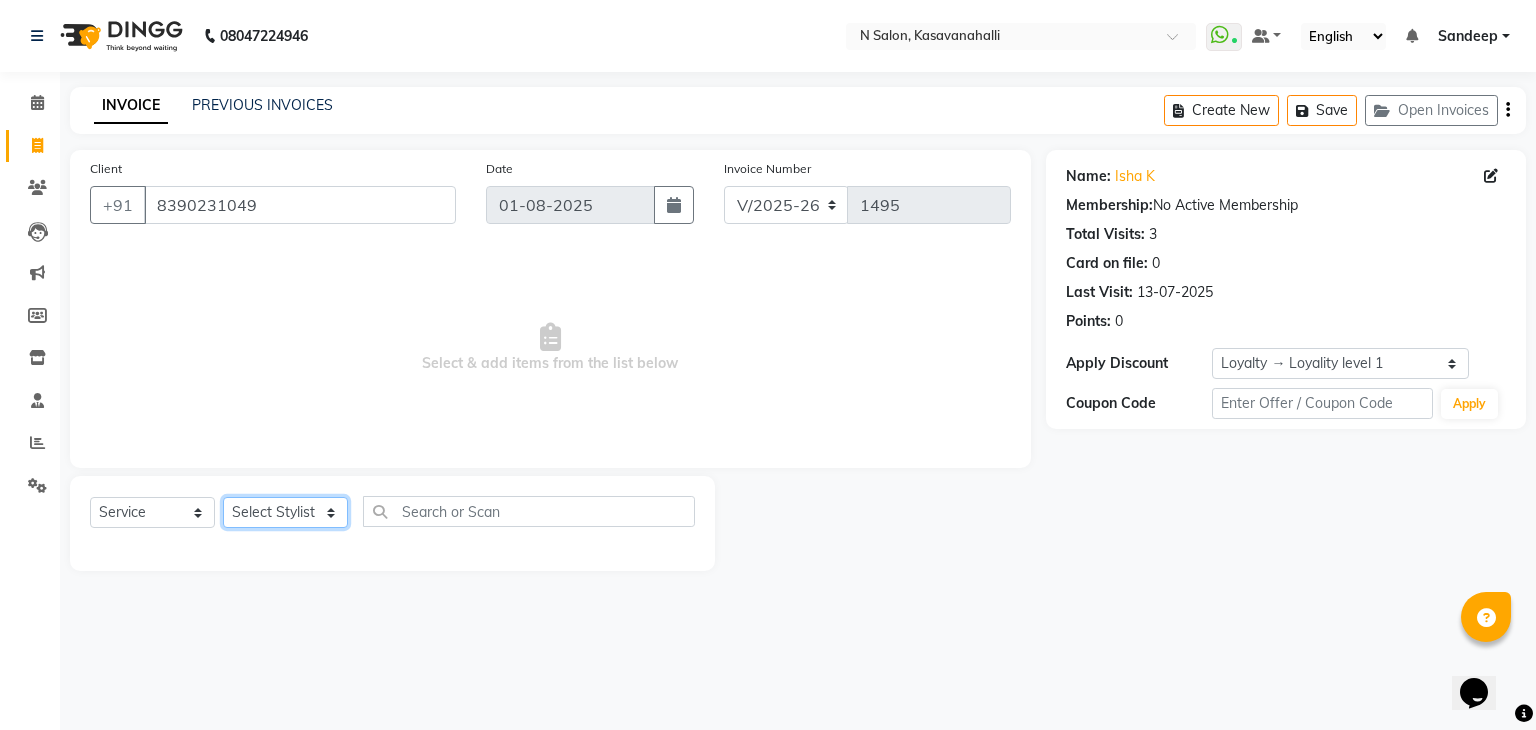 click on "Select Stylist Abisekh Karan  Manju Owner Priya RAJESHWARI  Sandeep Tika" 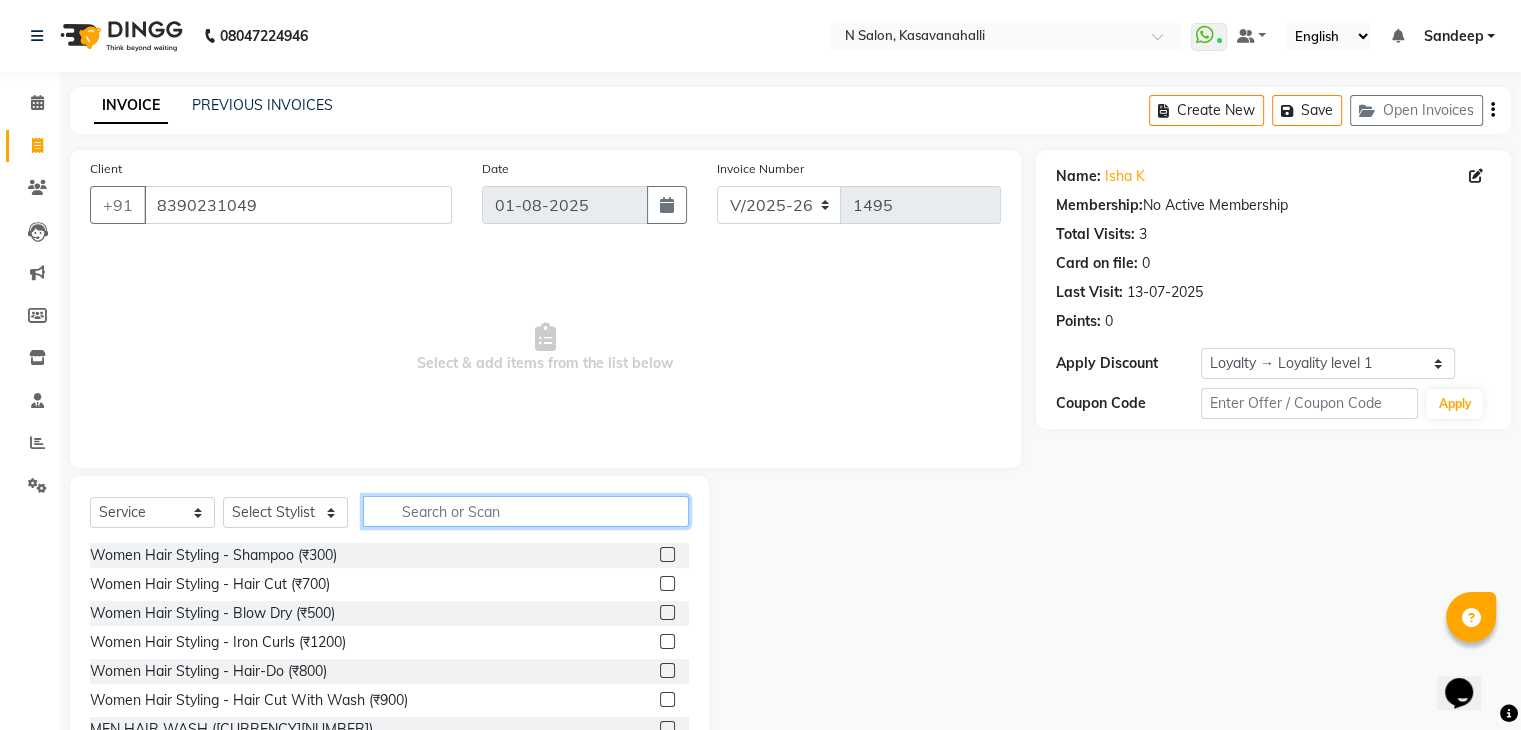 click 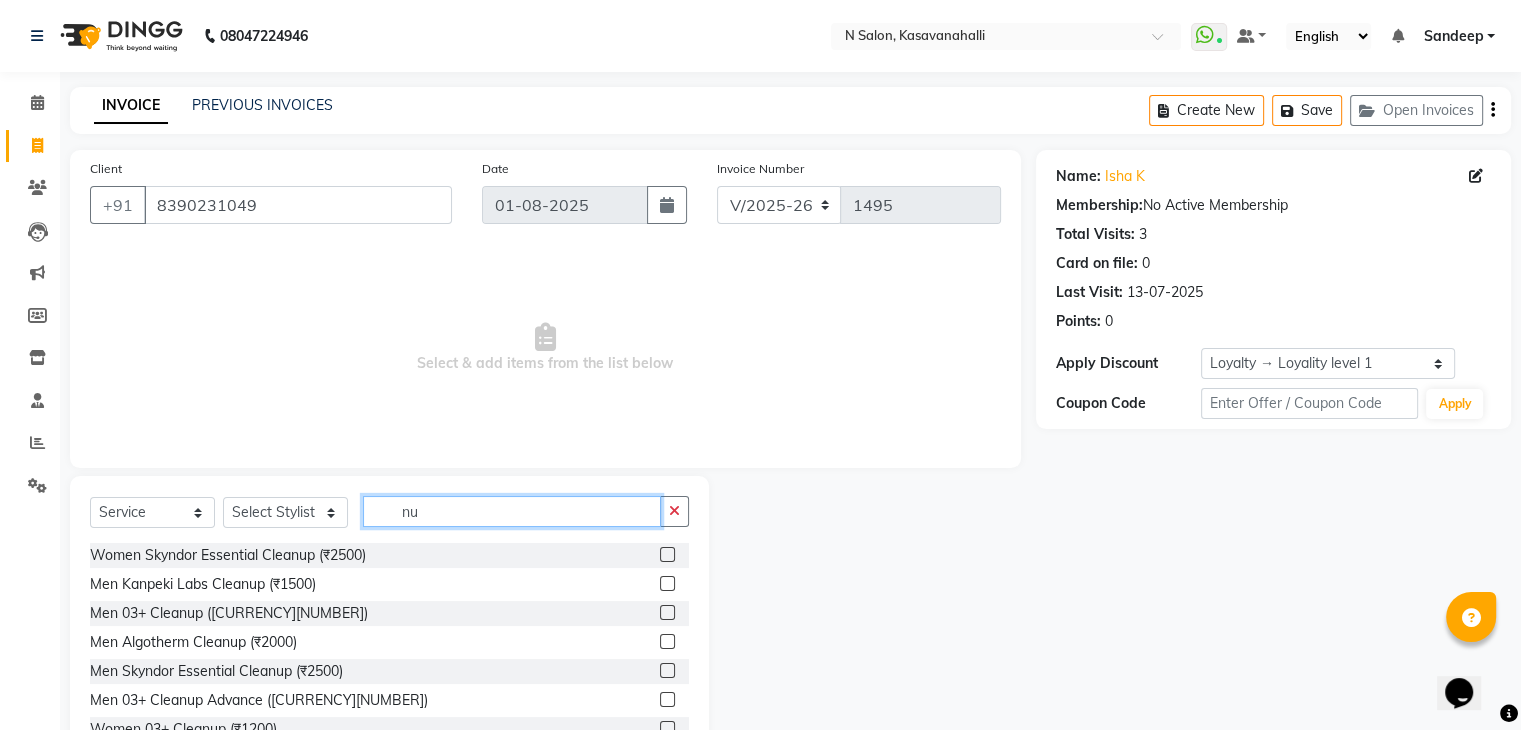 type on "n" 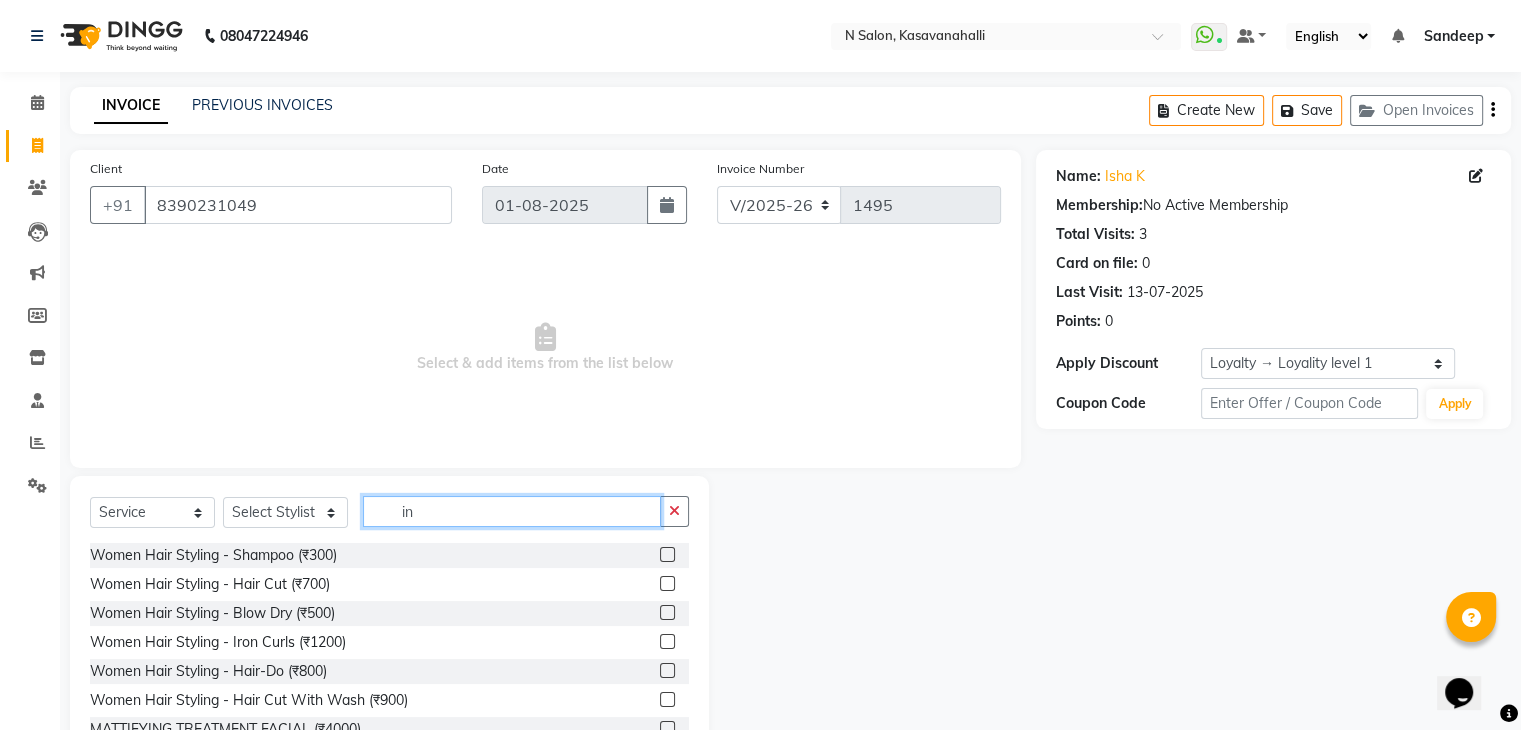 type on "i" 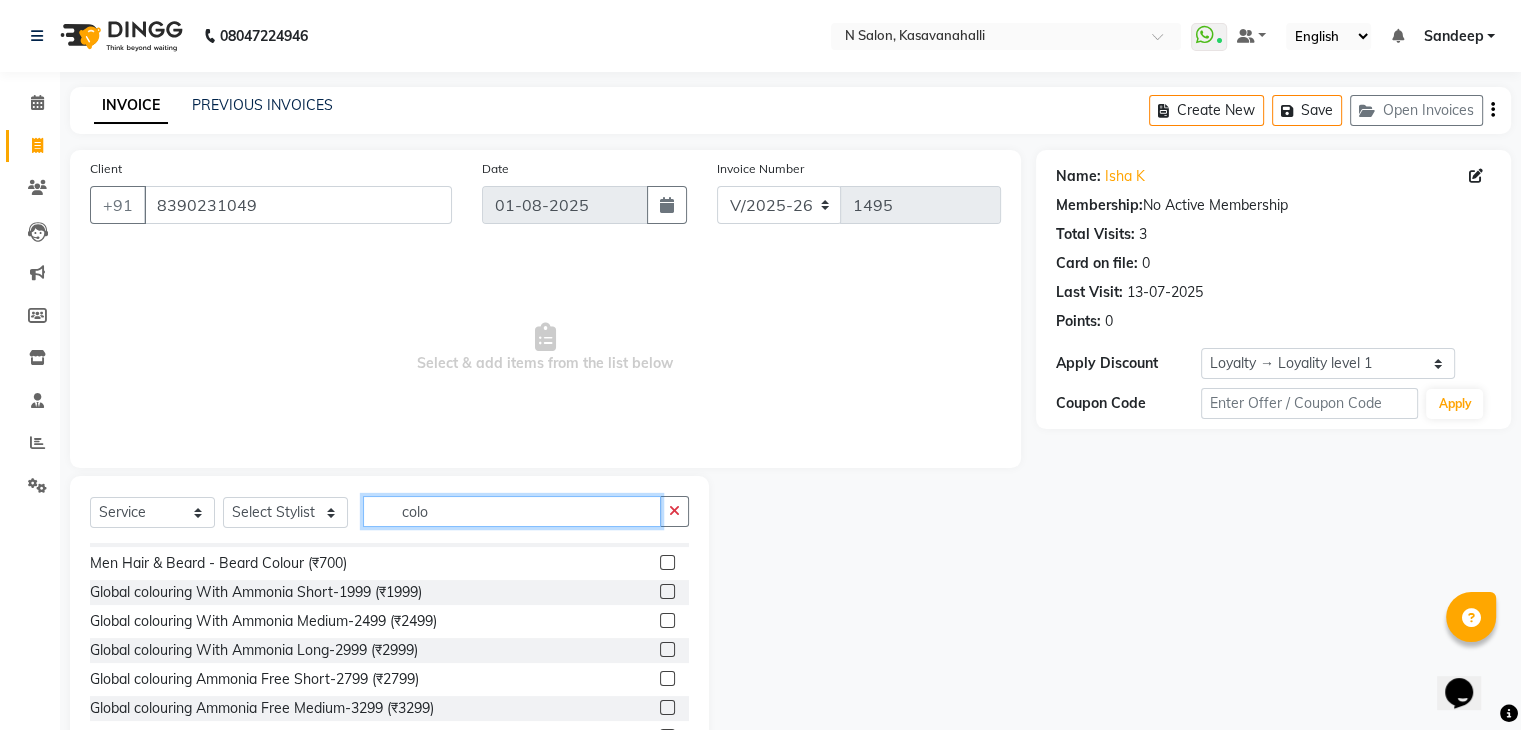 scroll, scrollTop: 200, scrollLeft: 0, axis: vertical 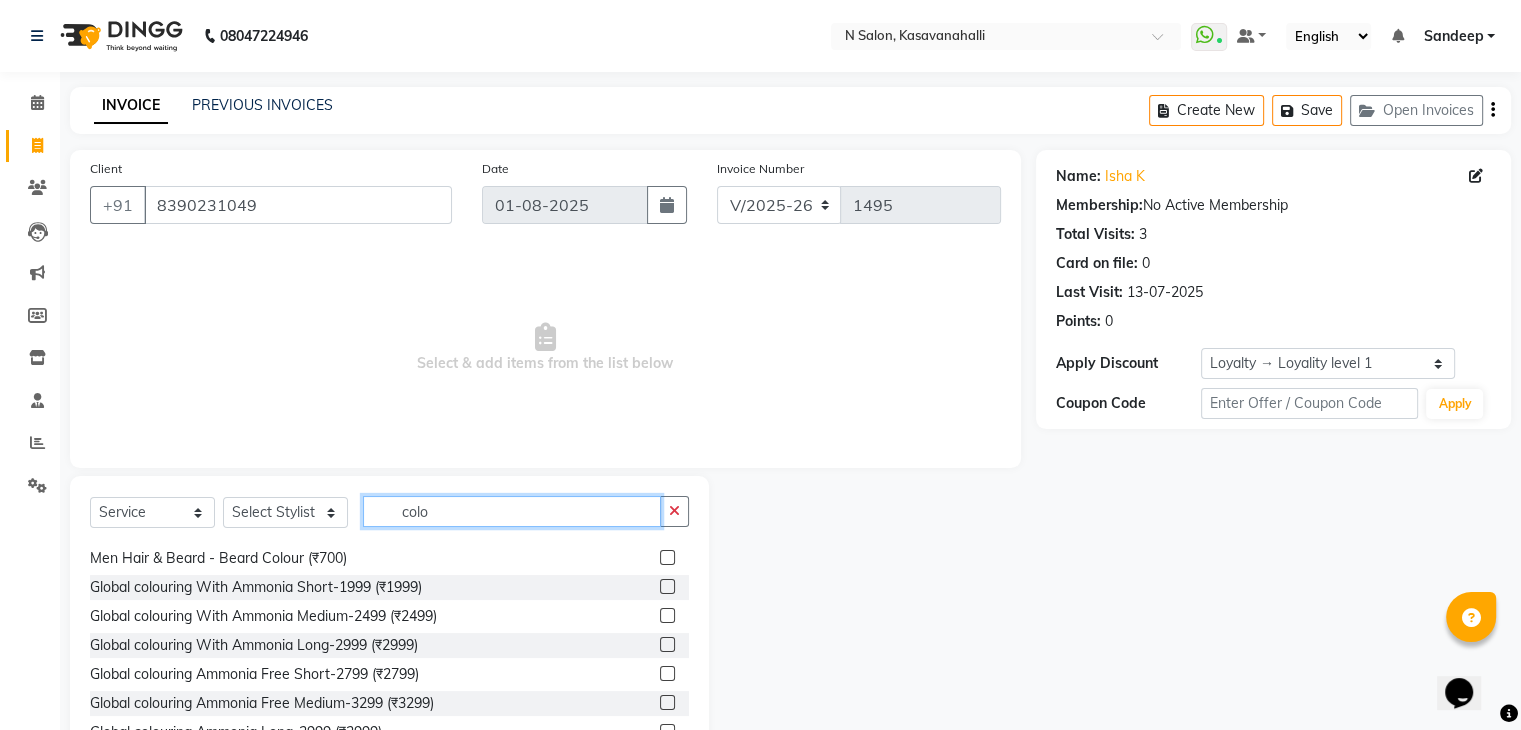 type on "colo" 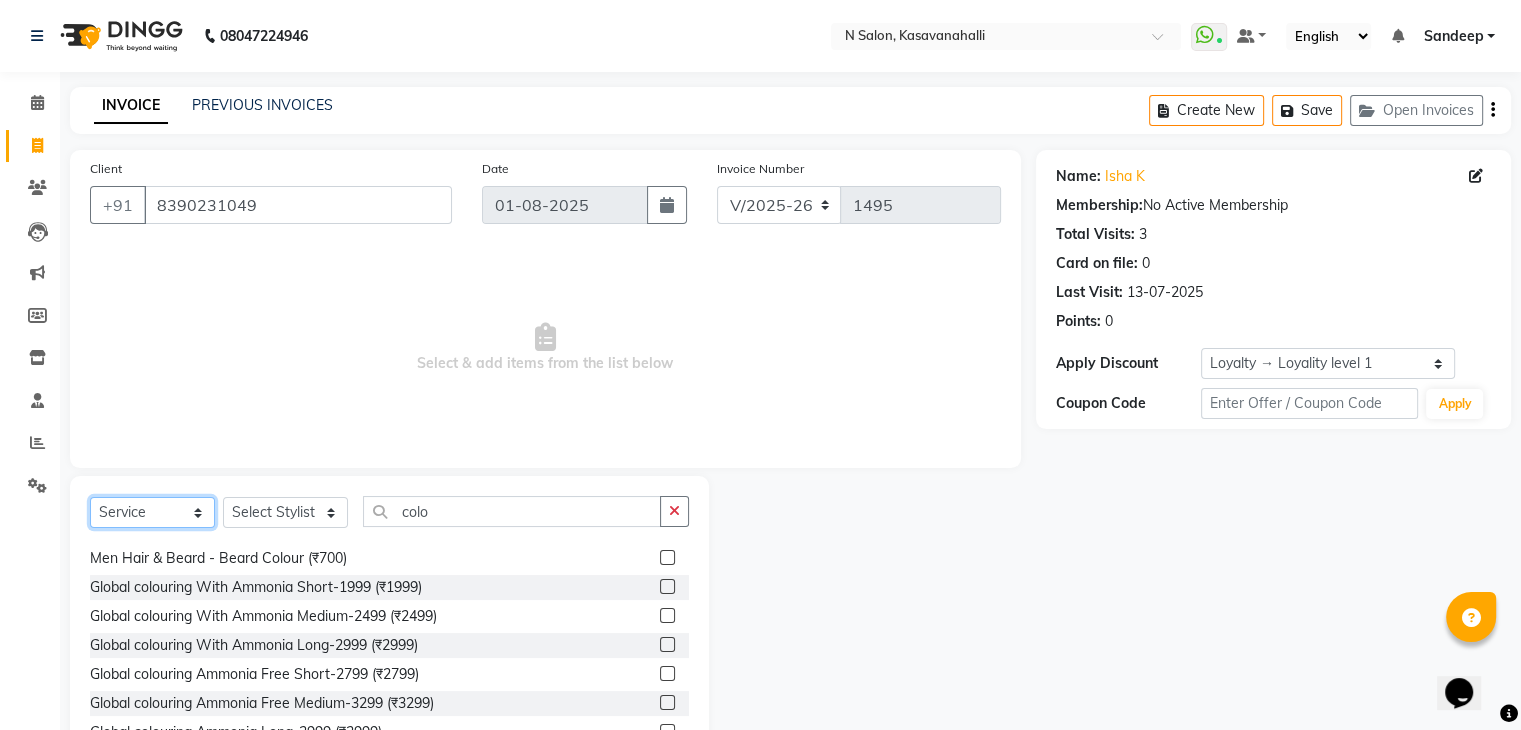 click on "Select  Service  Product  Membership  Package Voucher Prepaid Gift Card" 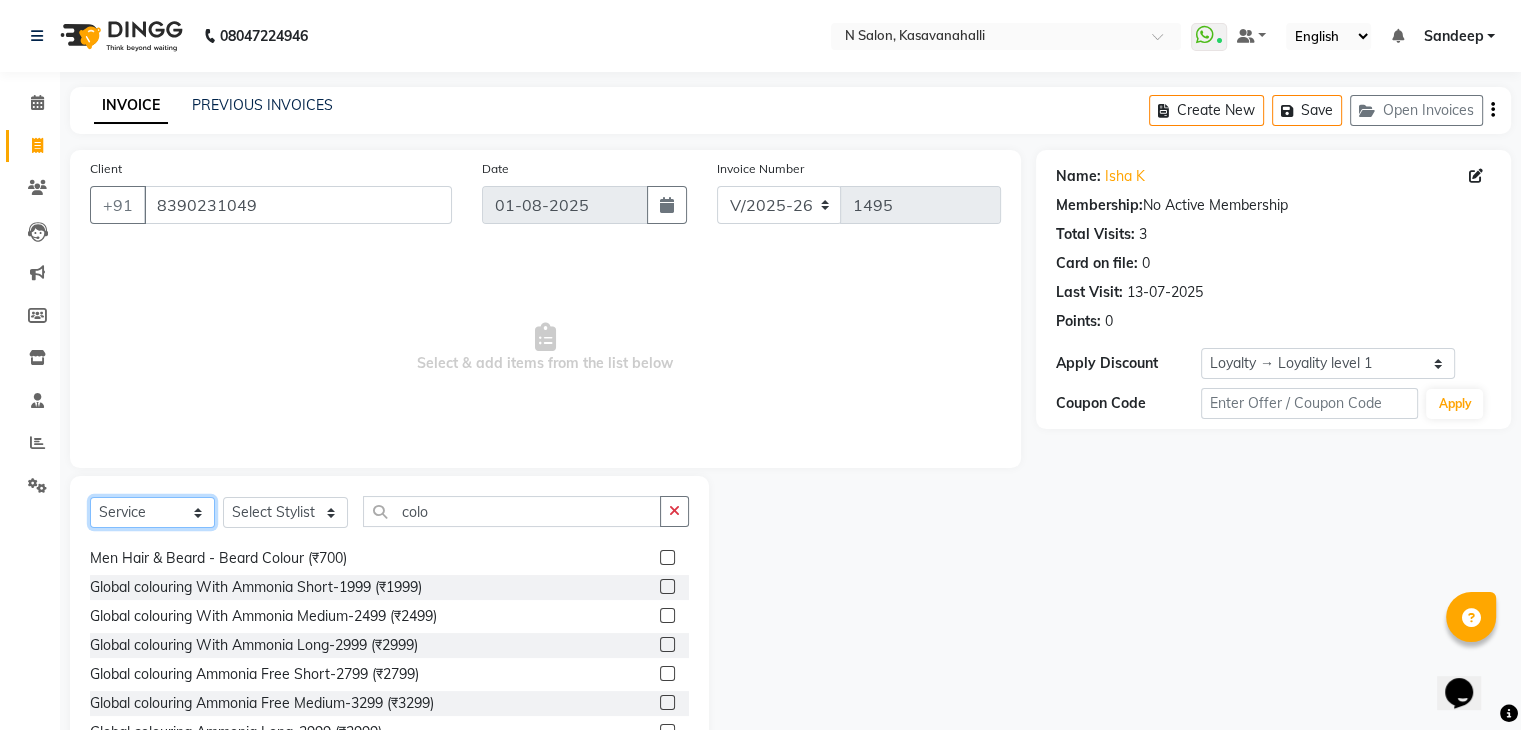 select on "product" 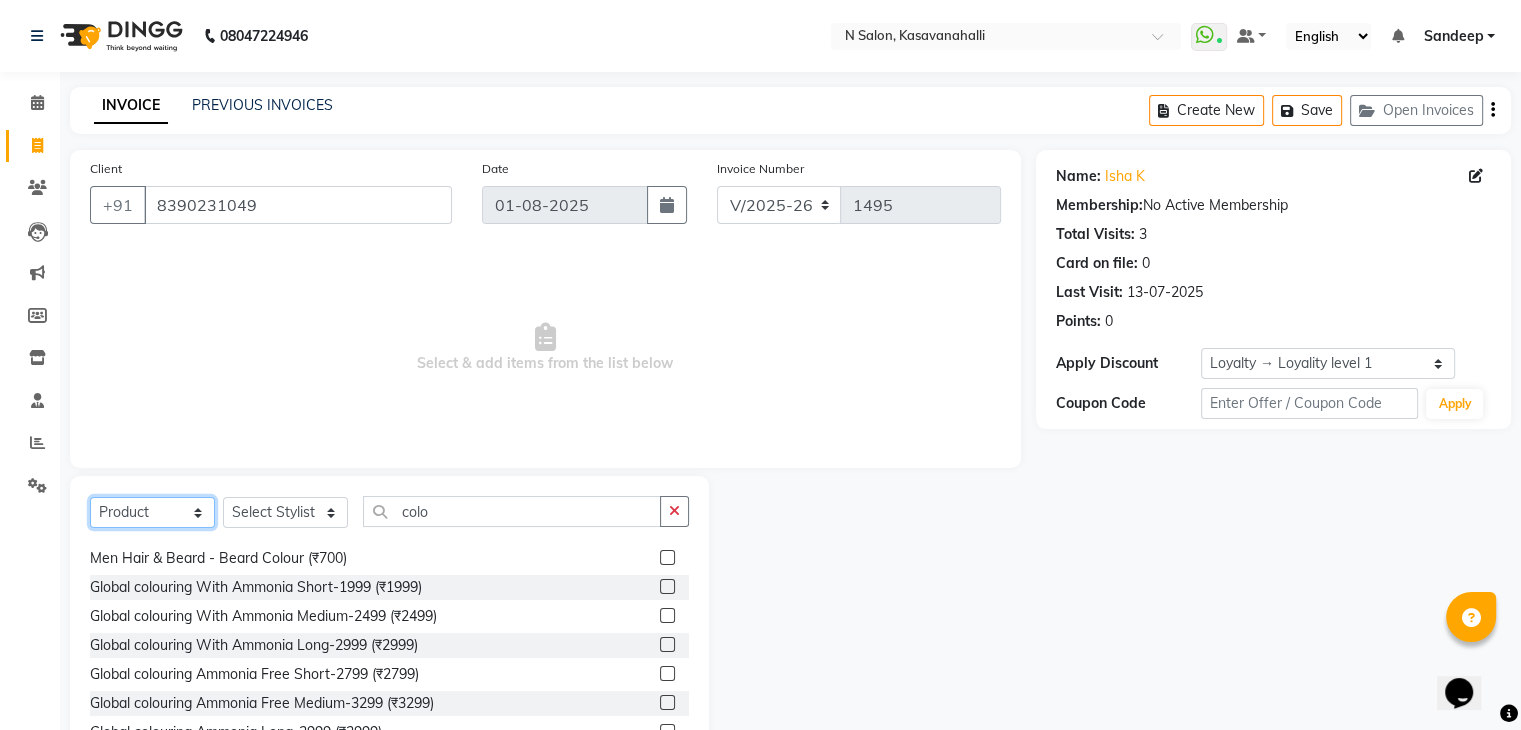 click on "Select  Service  Product  Membership  Package Voucher Prepaid Gift Card" 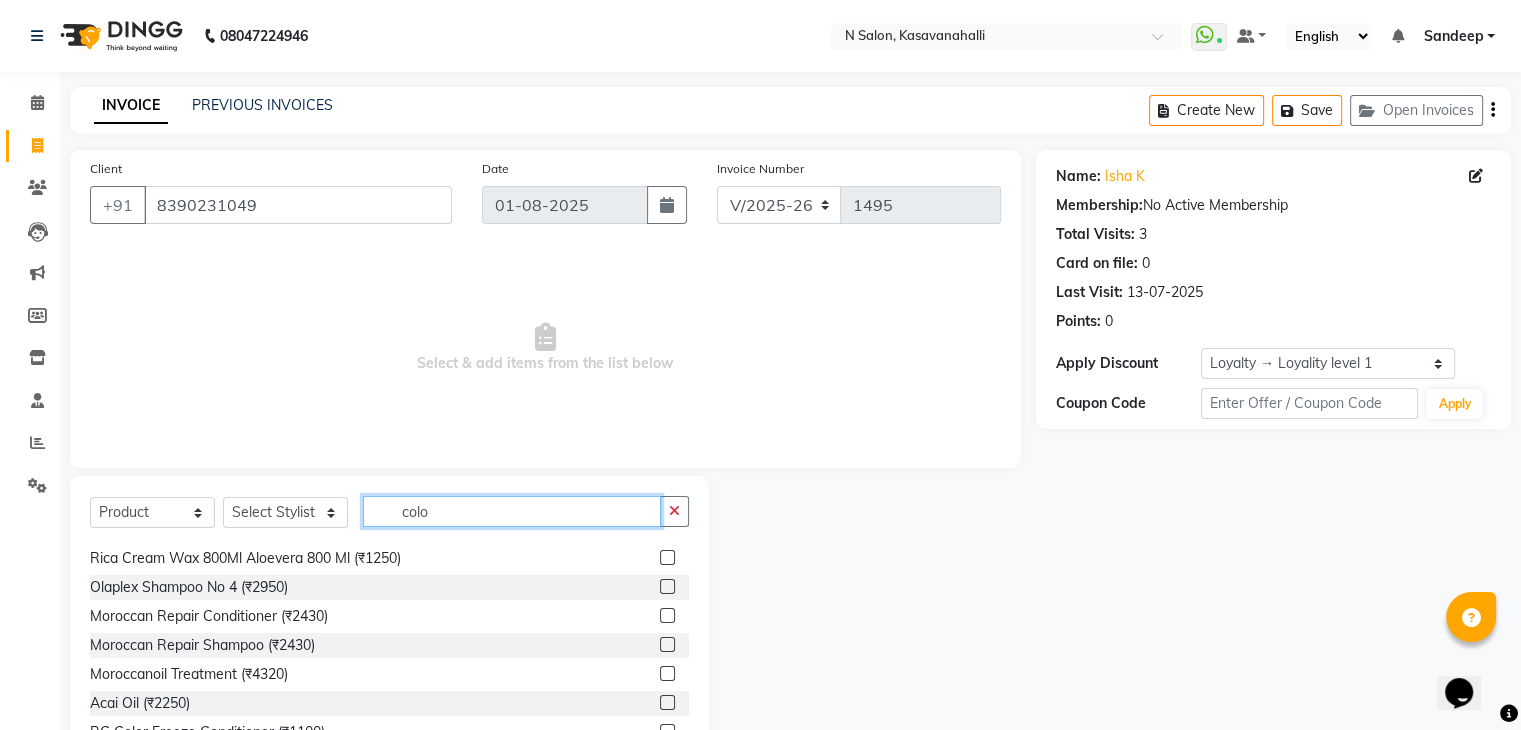 click on "colo" 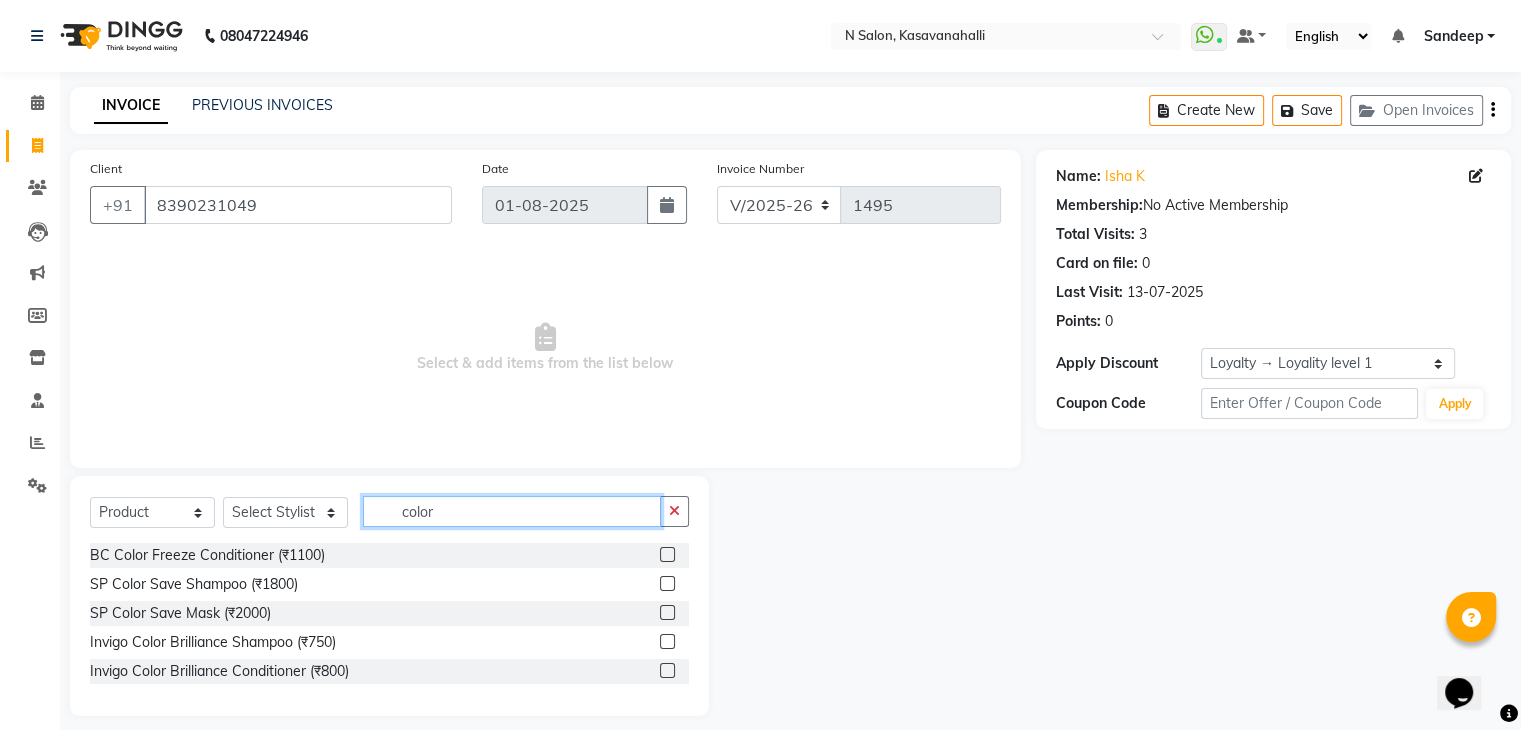 scroll, scrollTop: 0, scrollLeft: 0, axis: both 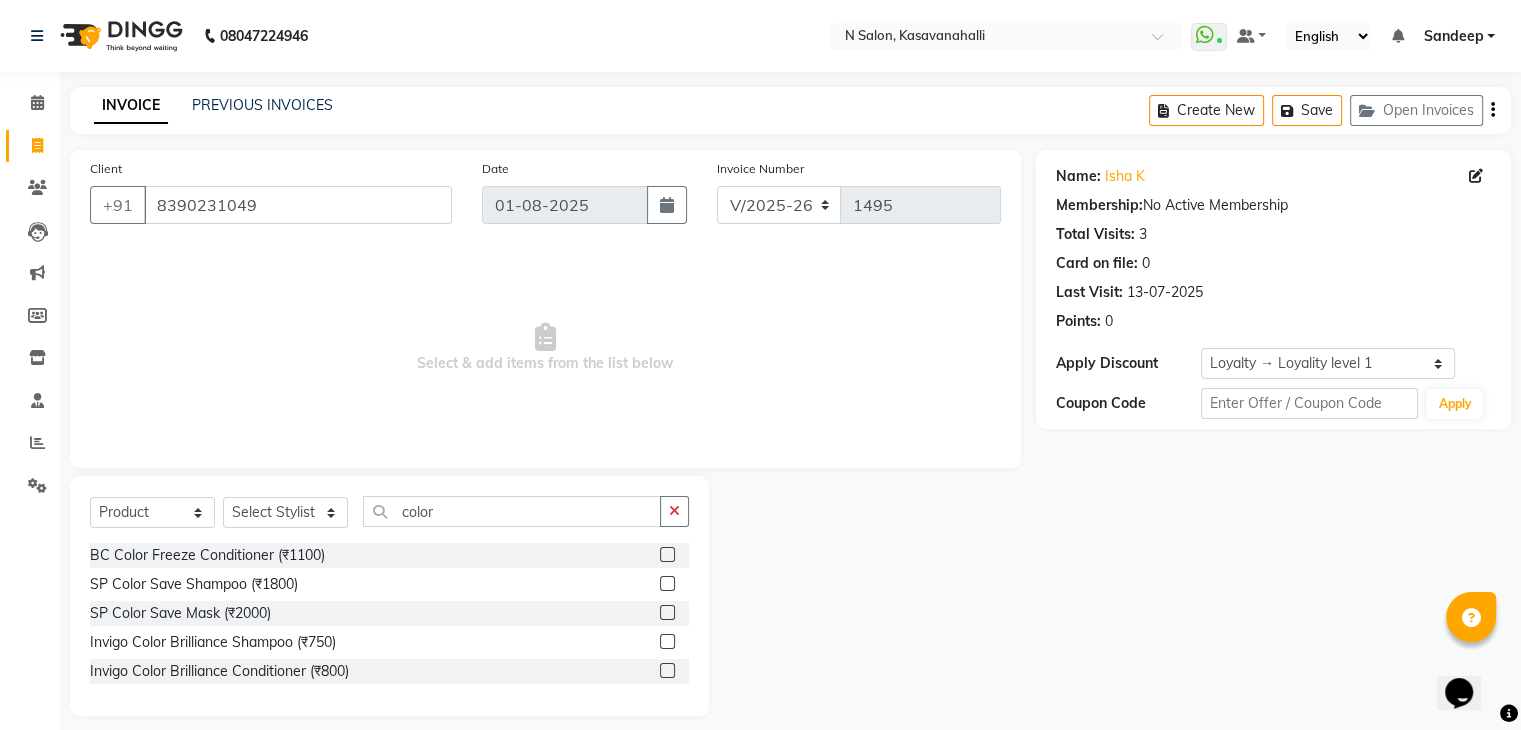click 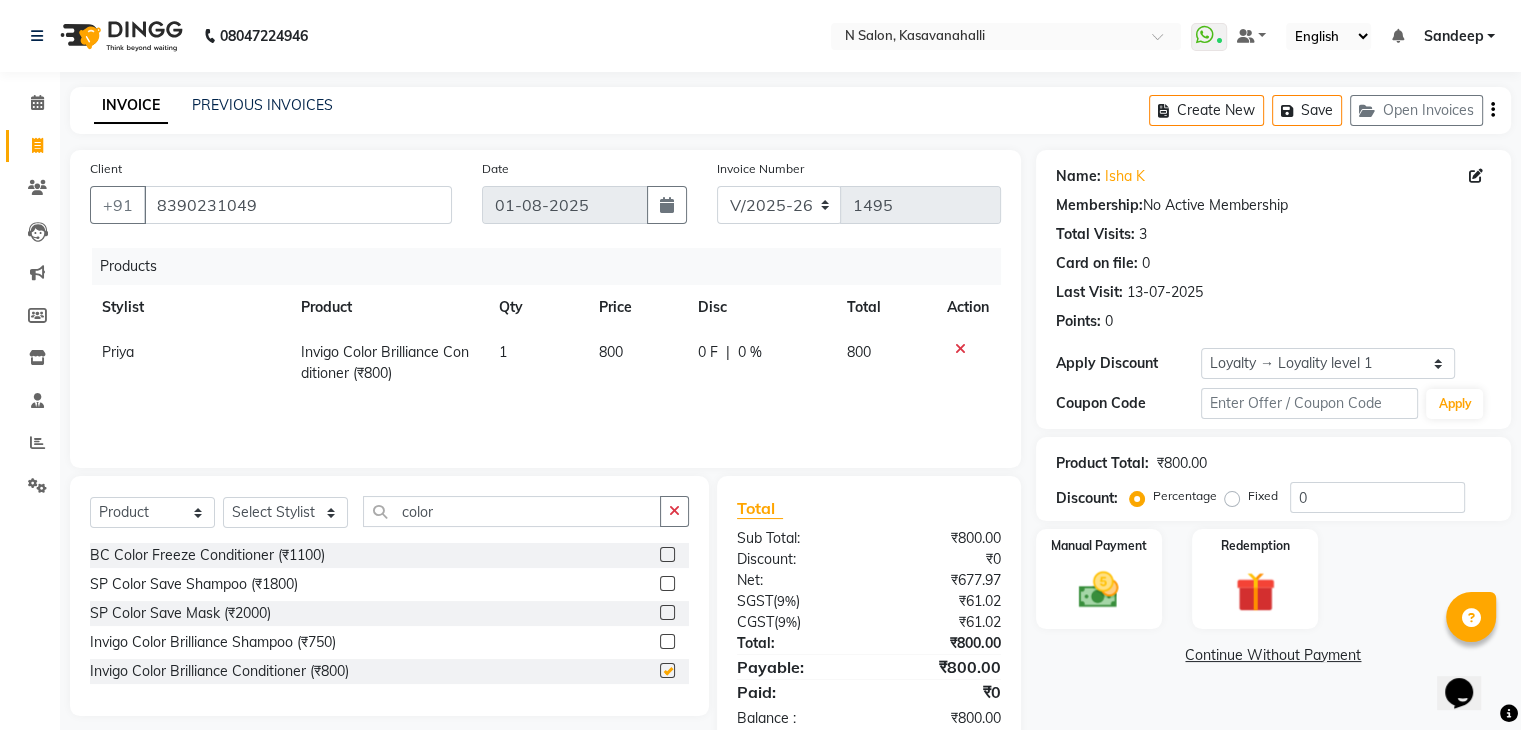 checkbox on "false" 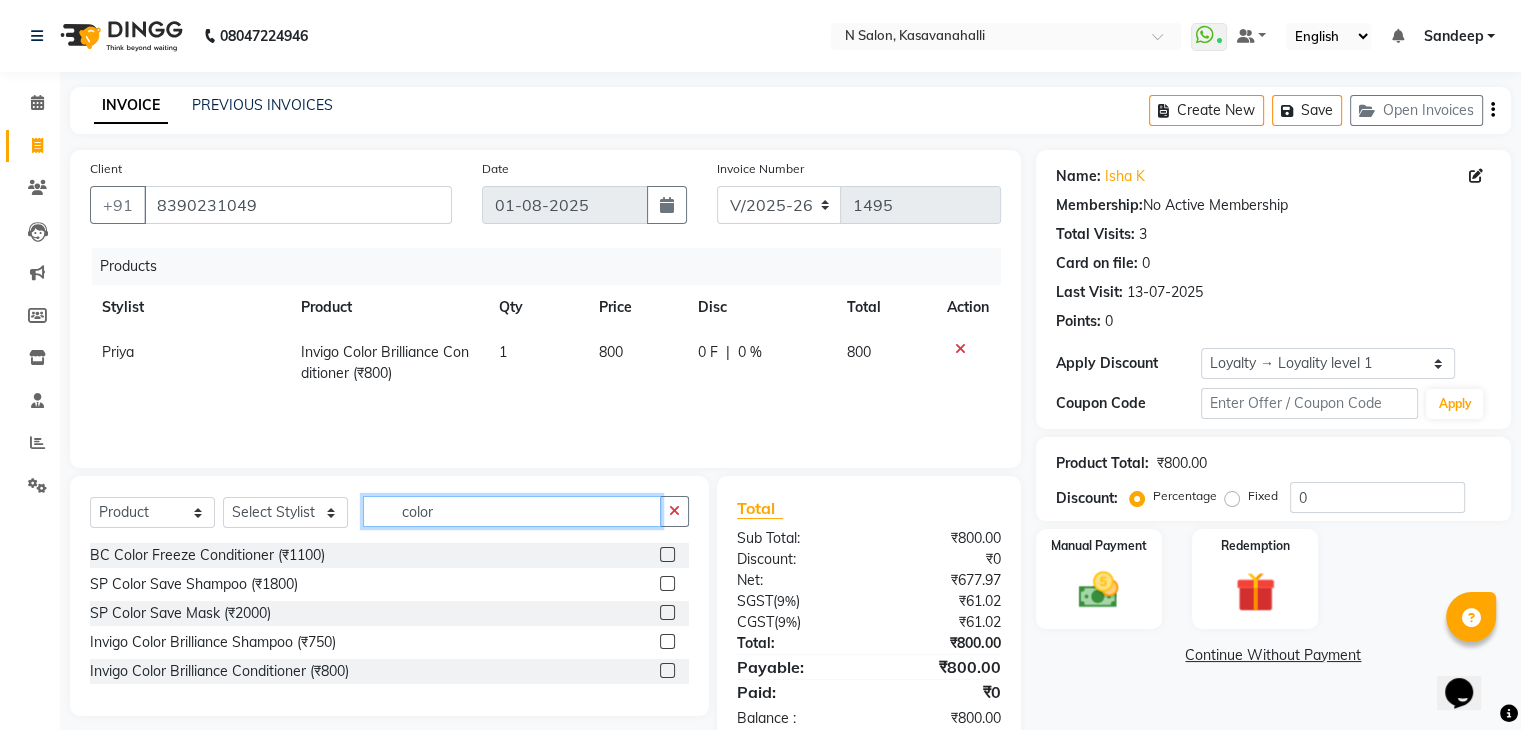 click on "color" 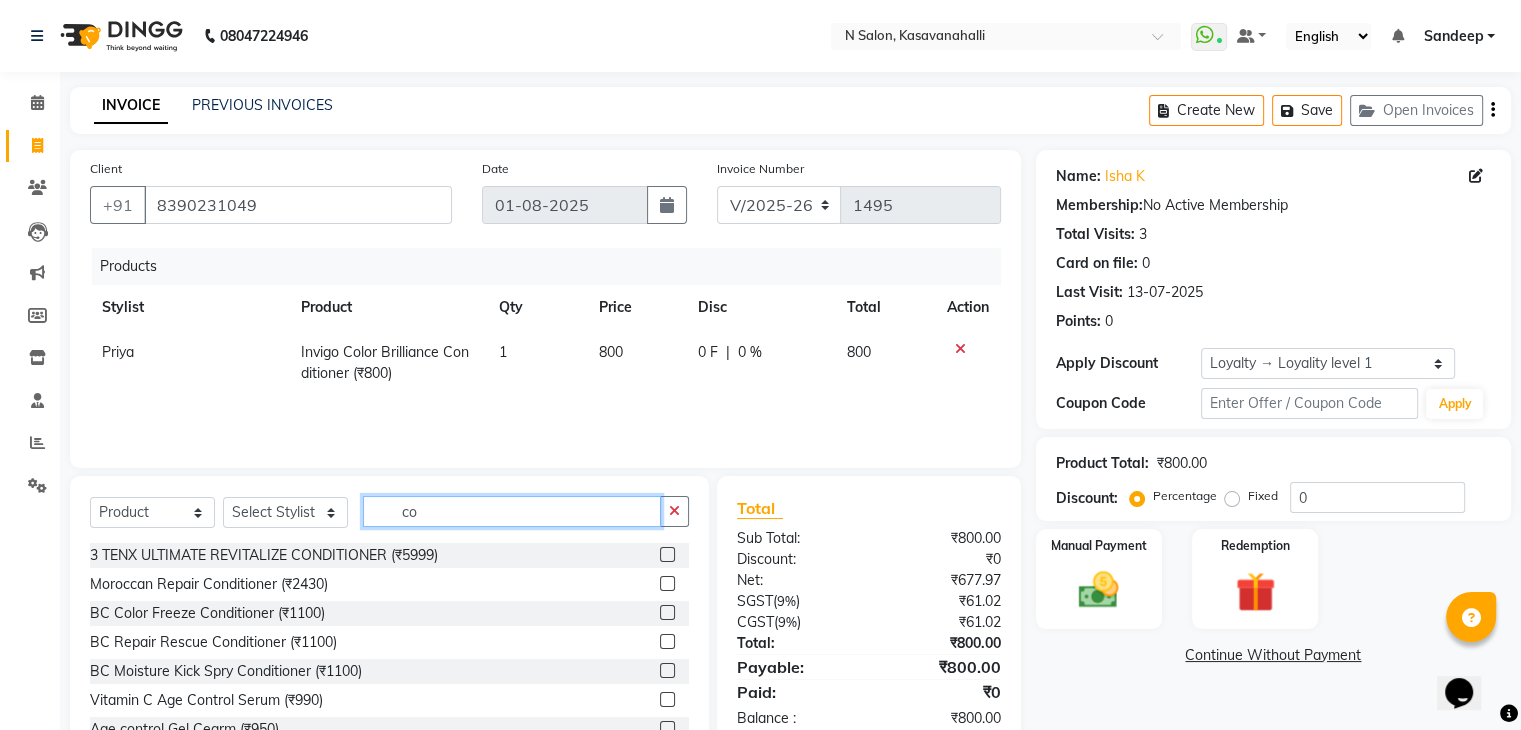 type on "c" 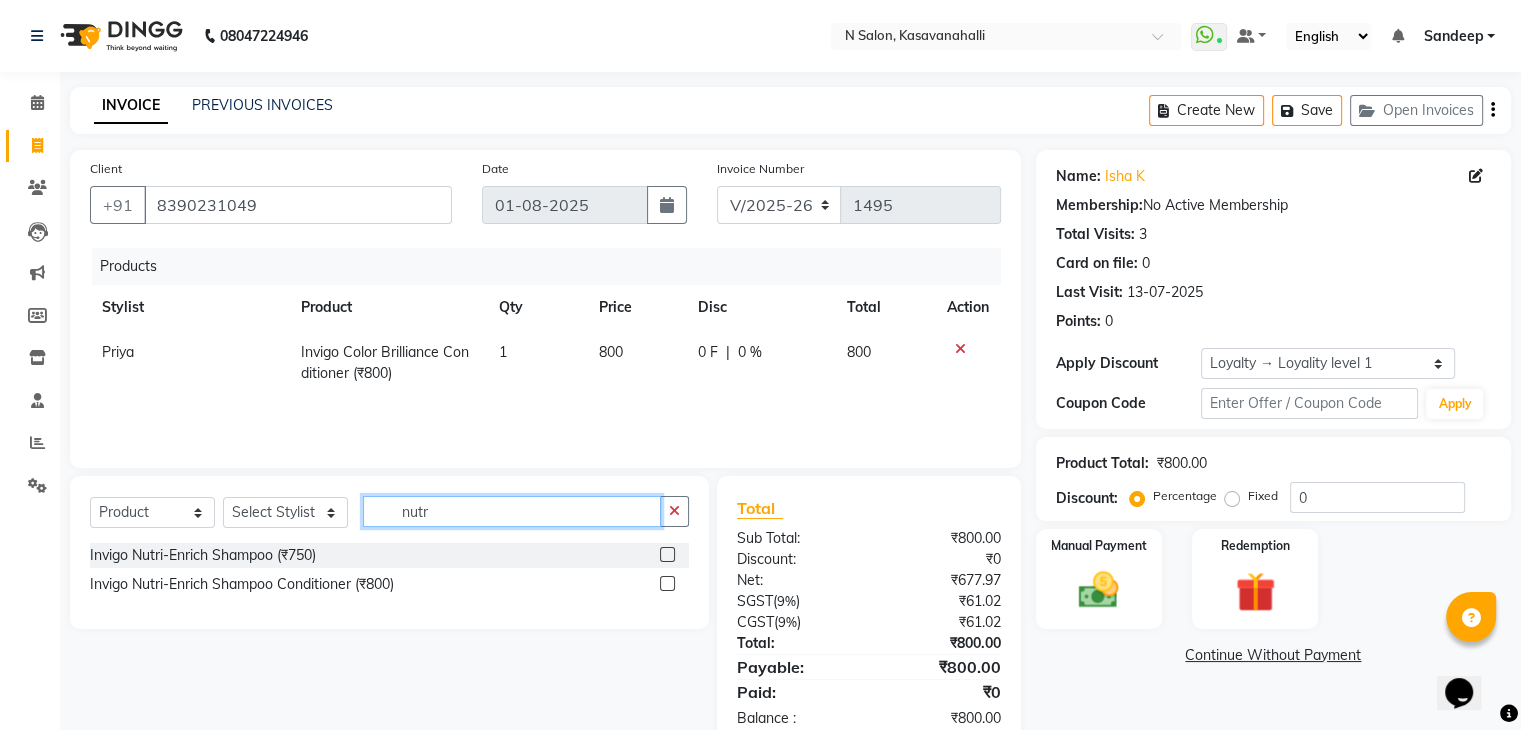 type on "nutr" 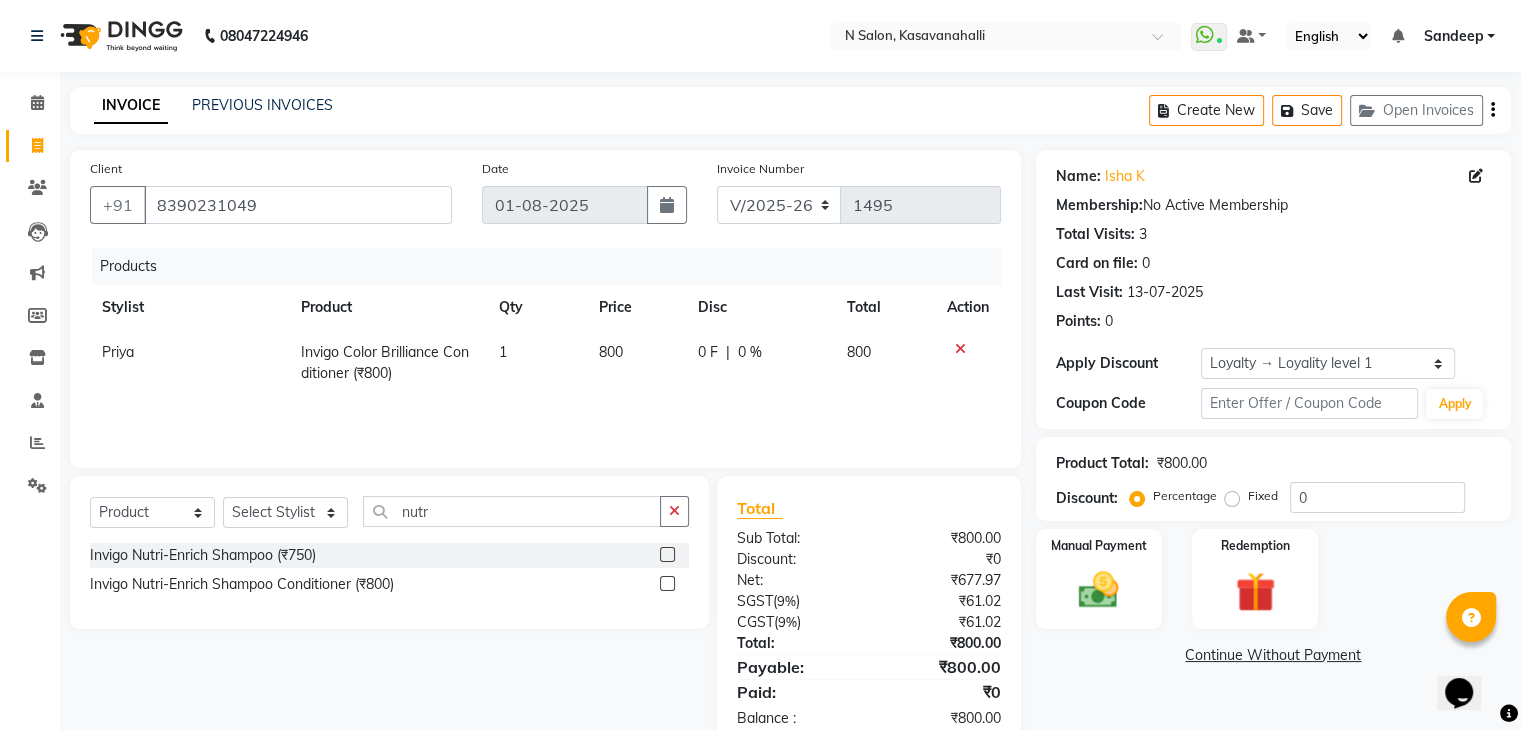 click 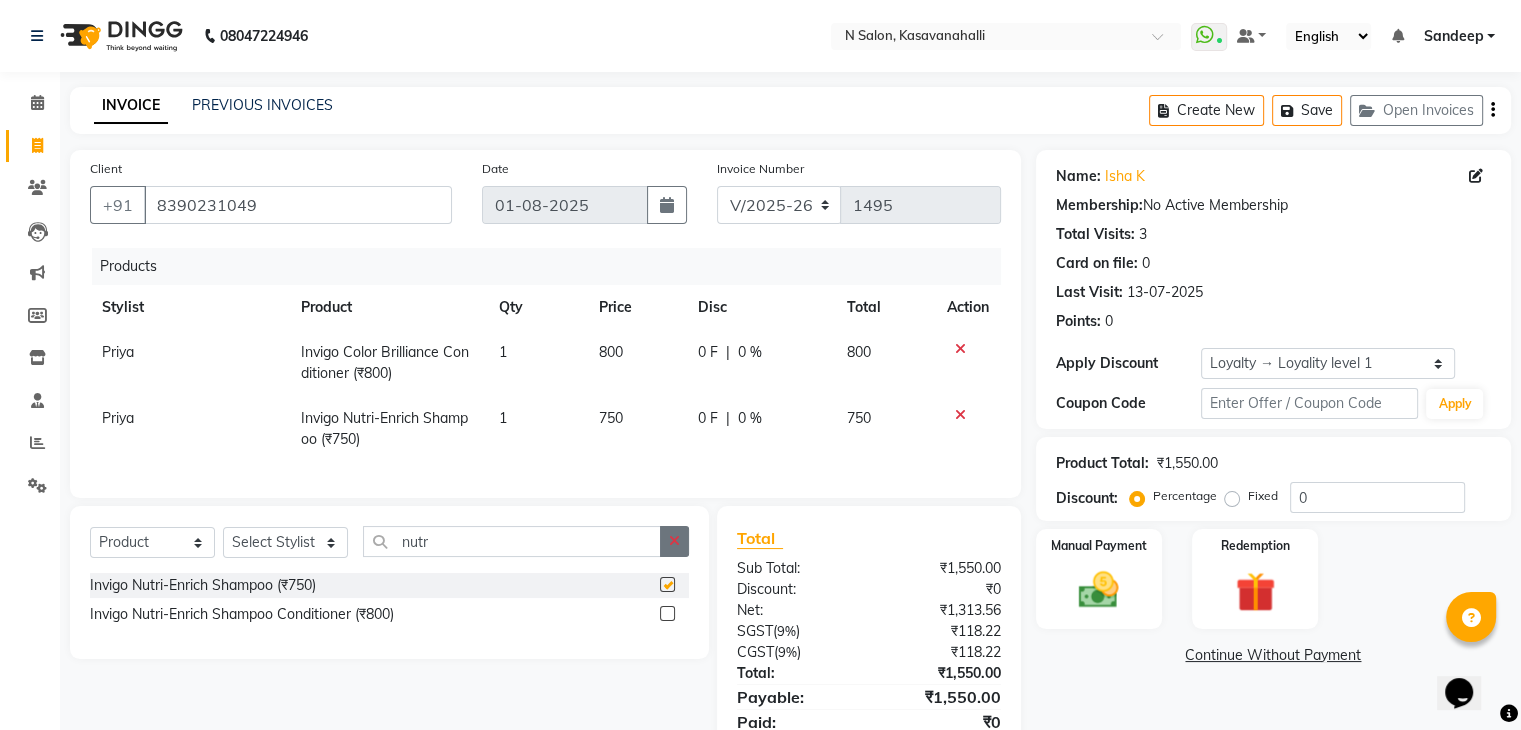 checkbox on "false" 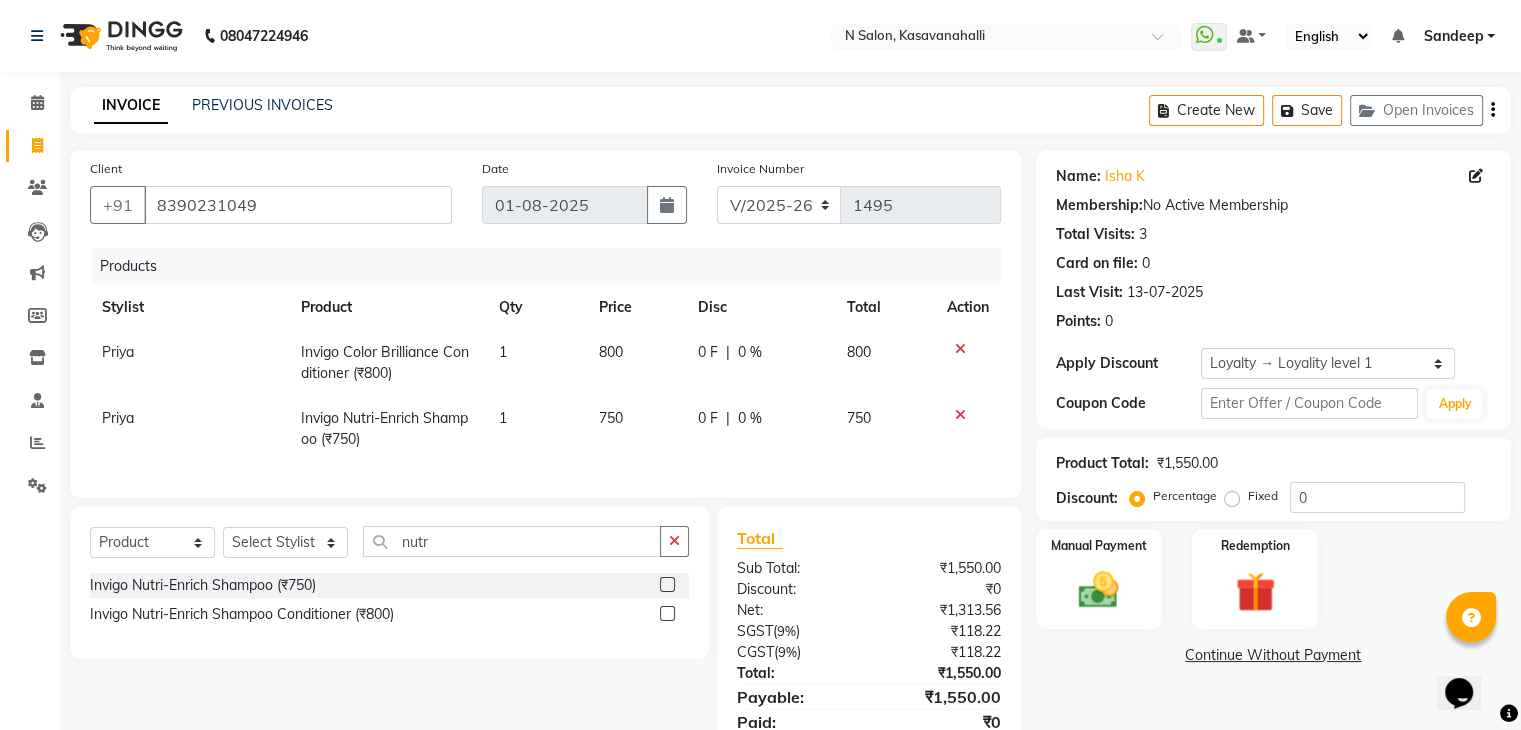 scroll, scrollTop: 95, scrollLeft: 0, axis: vertical 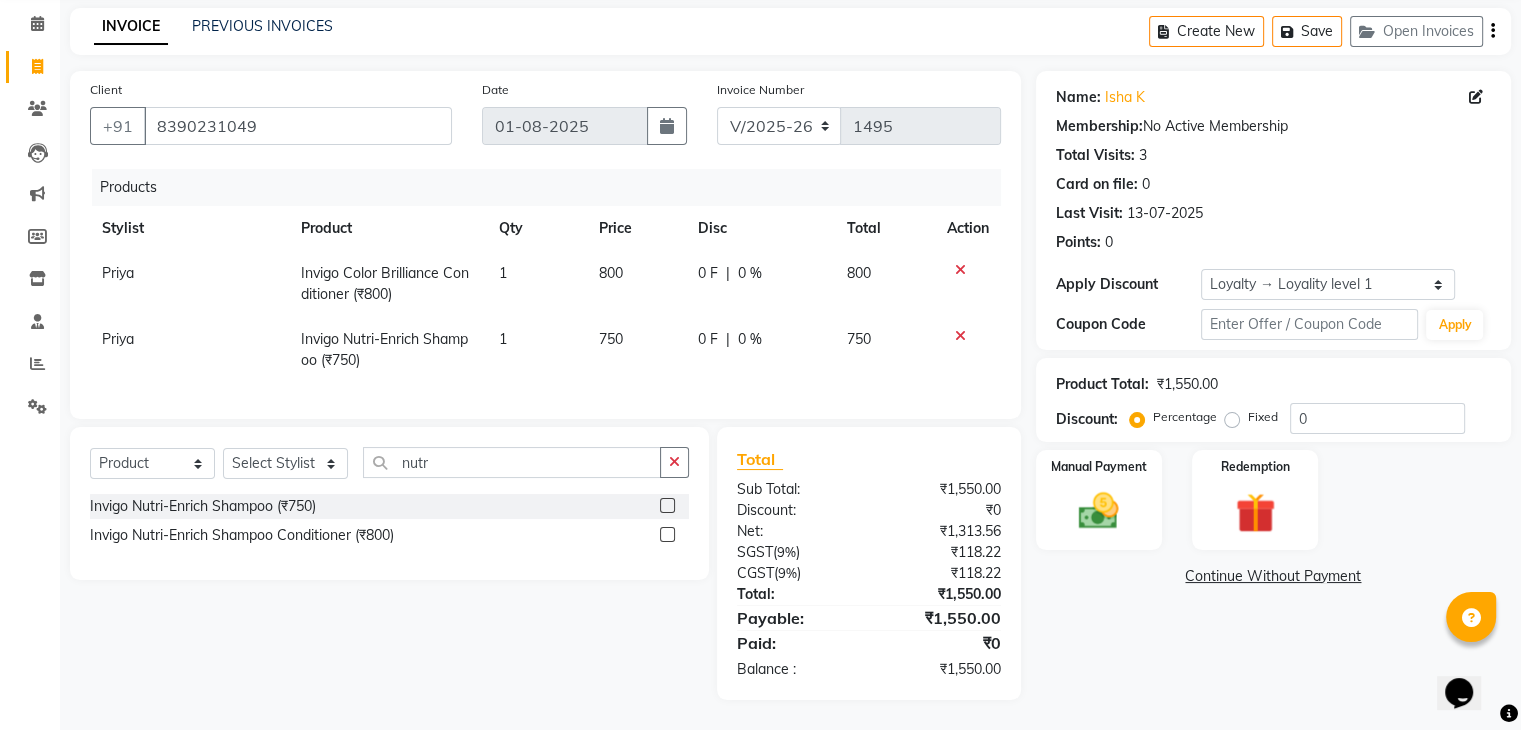 click on "Priya" 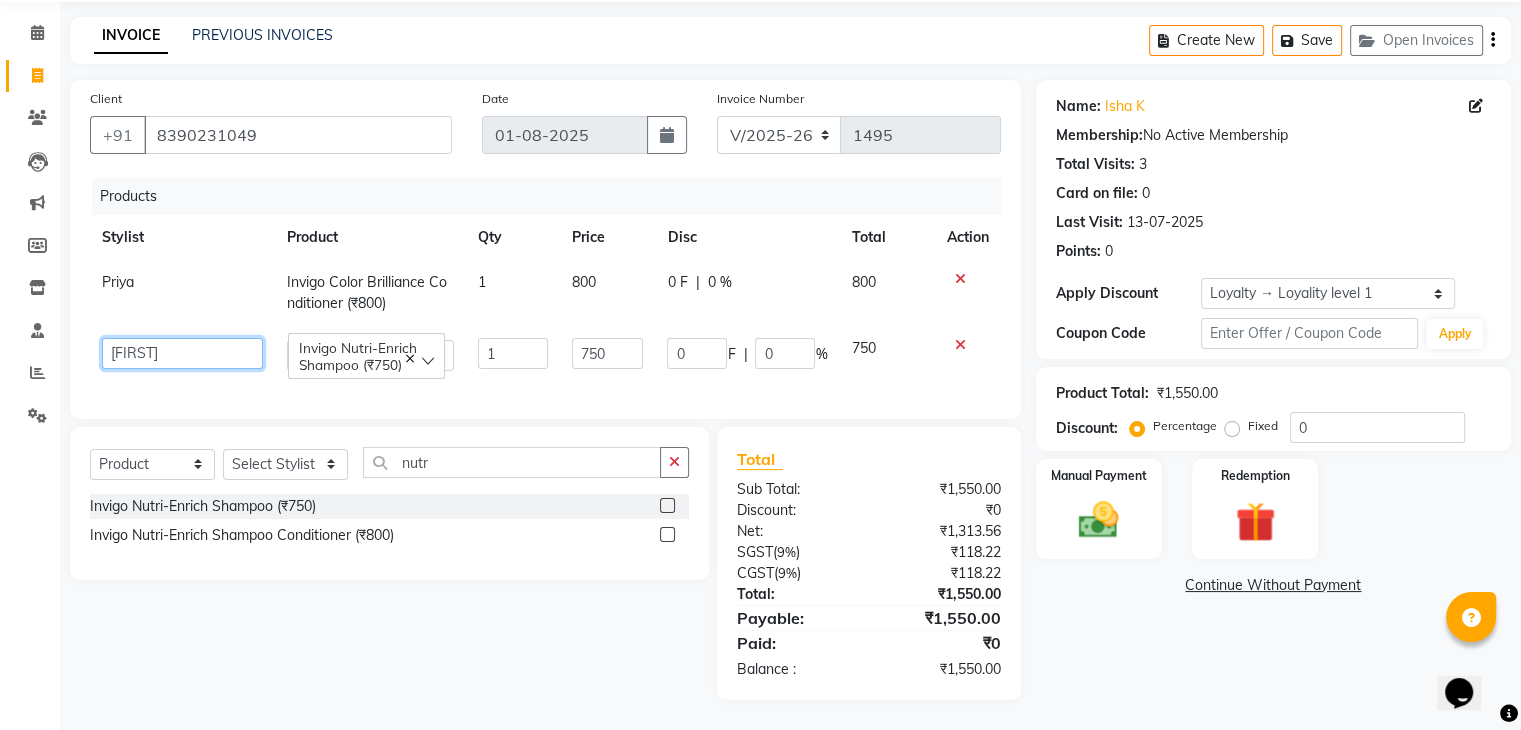 click on "Abisekh   Karan    Manju   Owner   Priya   RAJESHWARI    Sandeep   Tika" 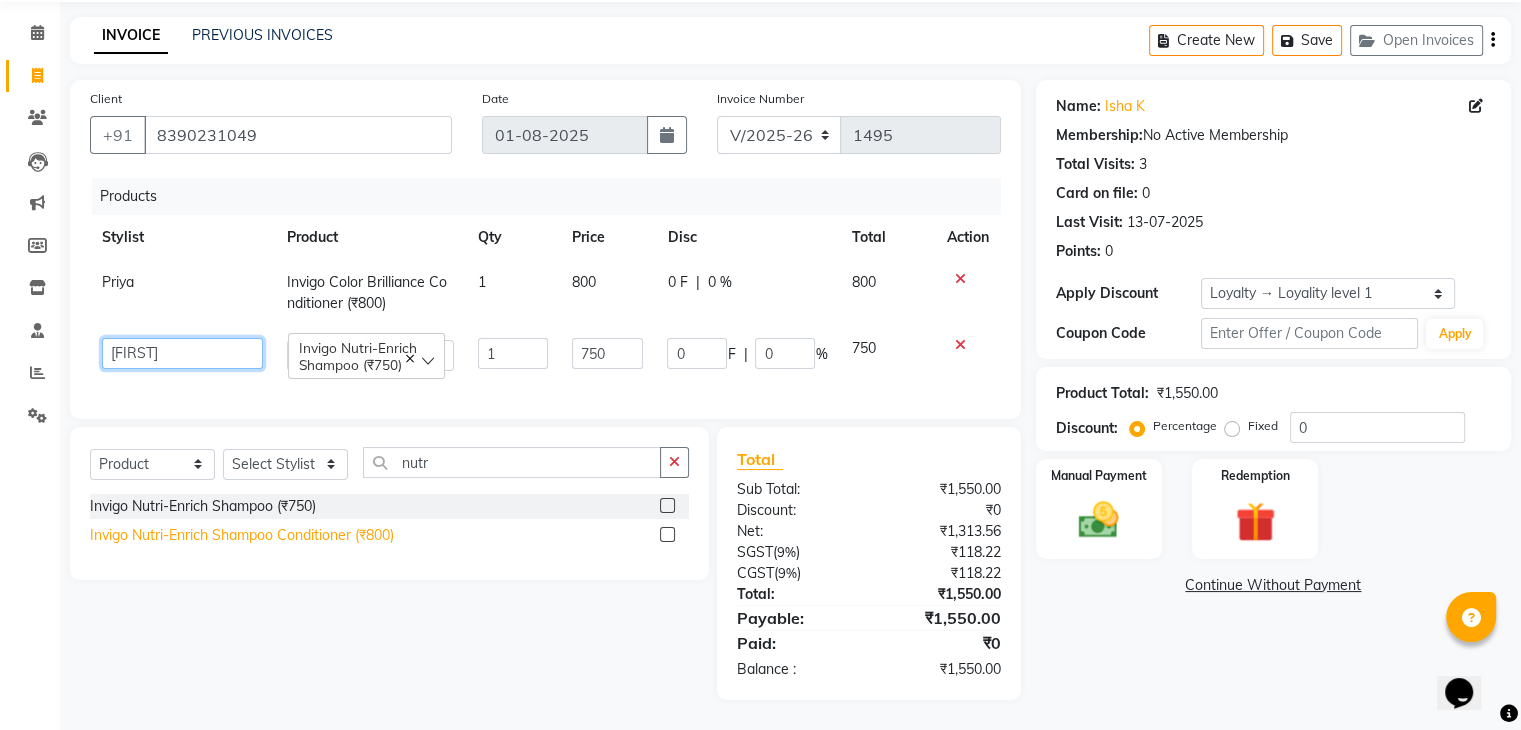 click on "Abisekh   Karan    Manju   Owner   Priya   RAJESHWARI    Sandeep   Tika" 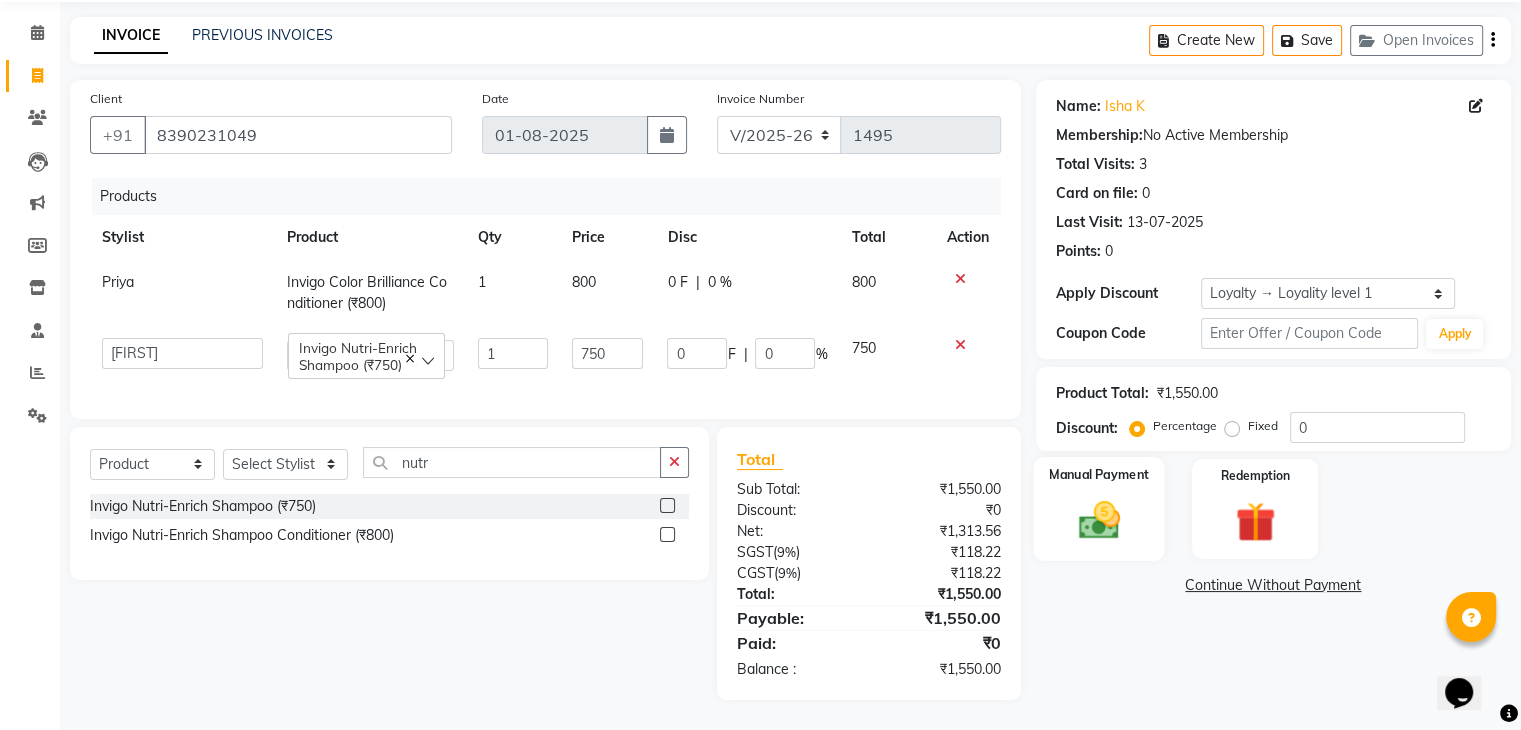 click 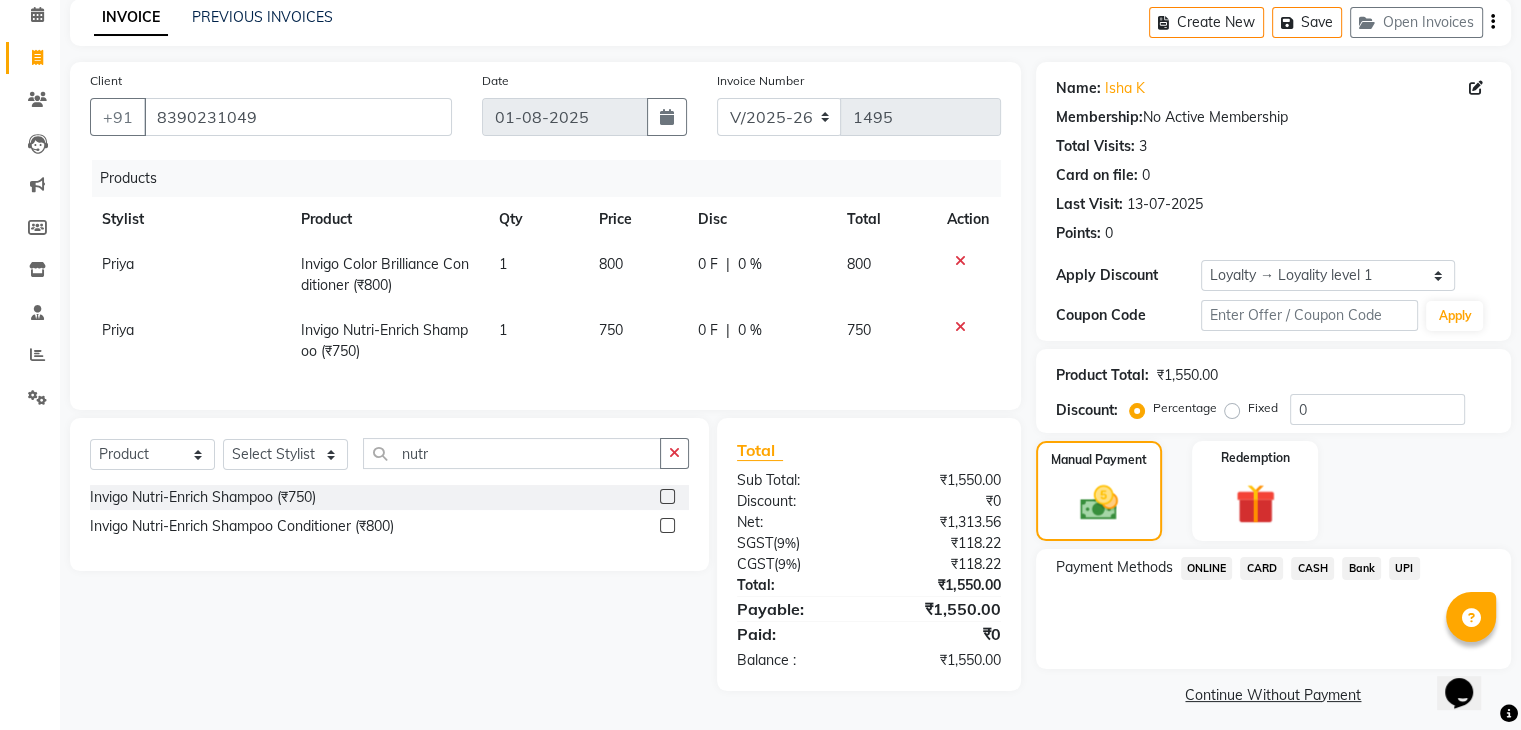 click on "Priya" 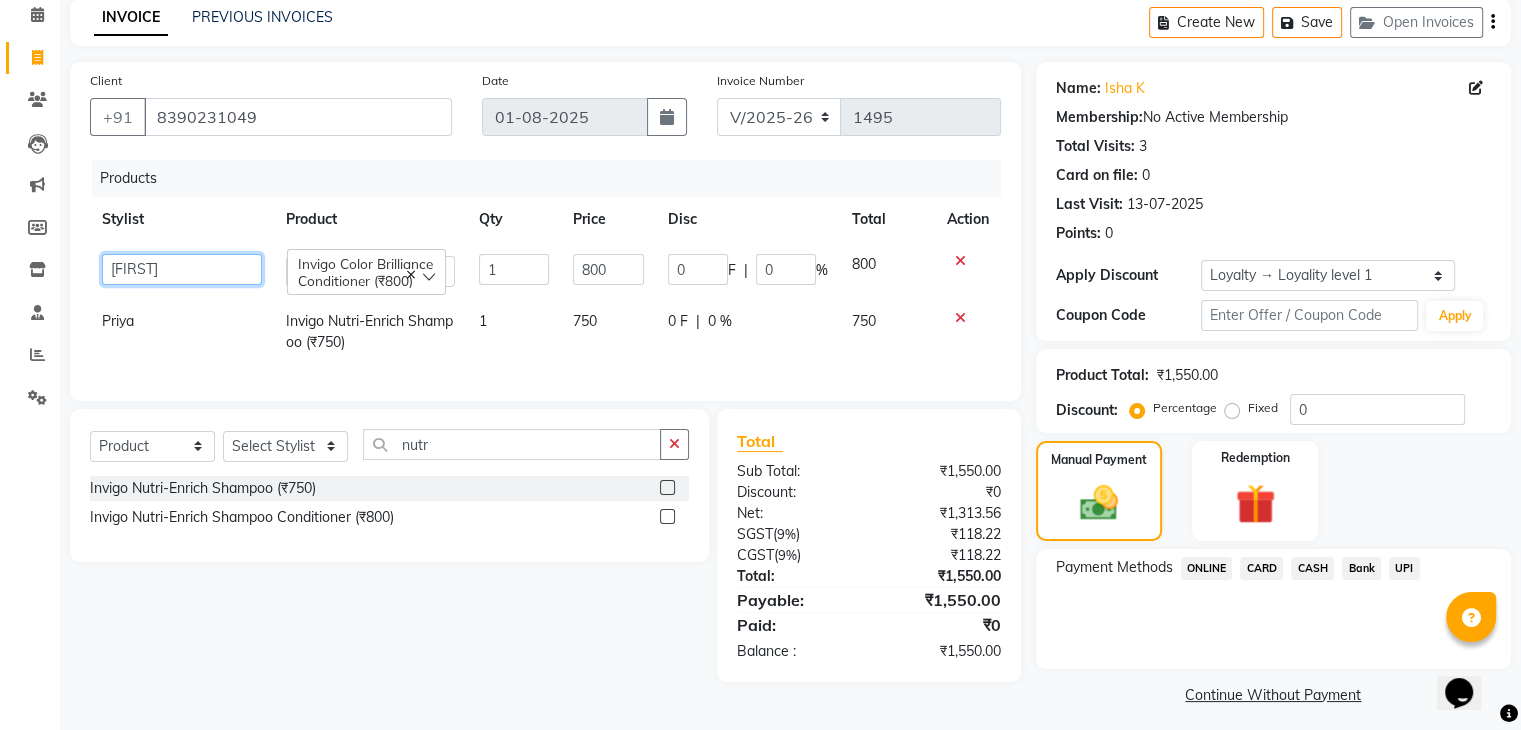 click on "Abisekh   Karan    Manju   Owner   Priya   RAJESHWARI    Sandeep   Tika" 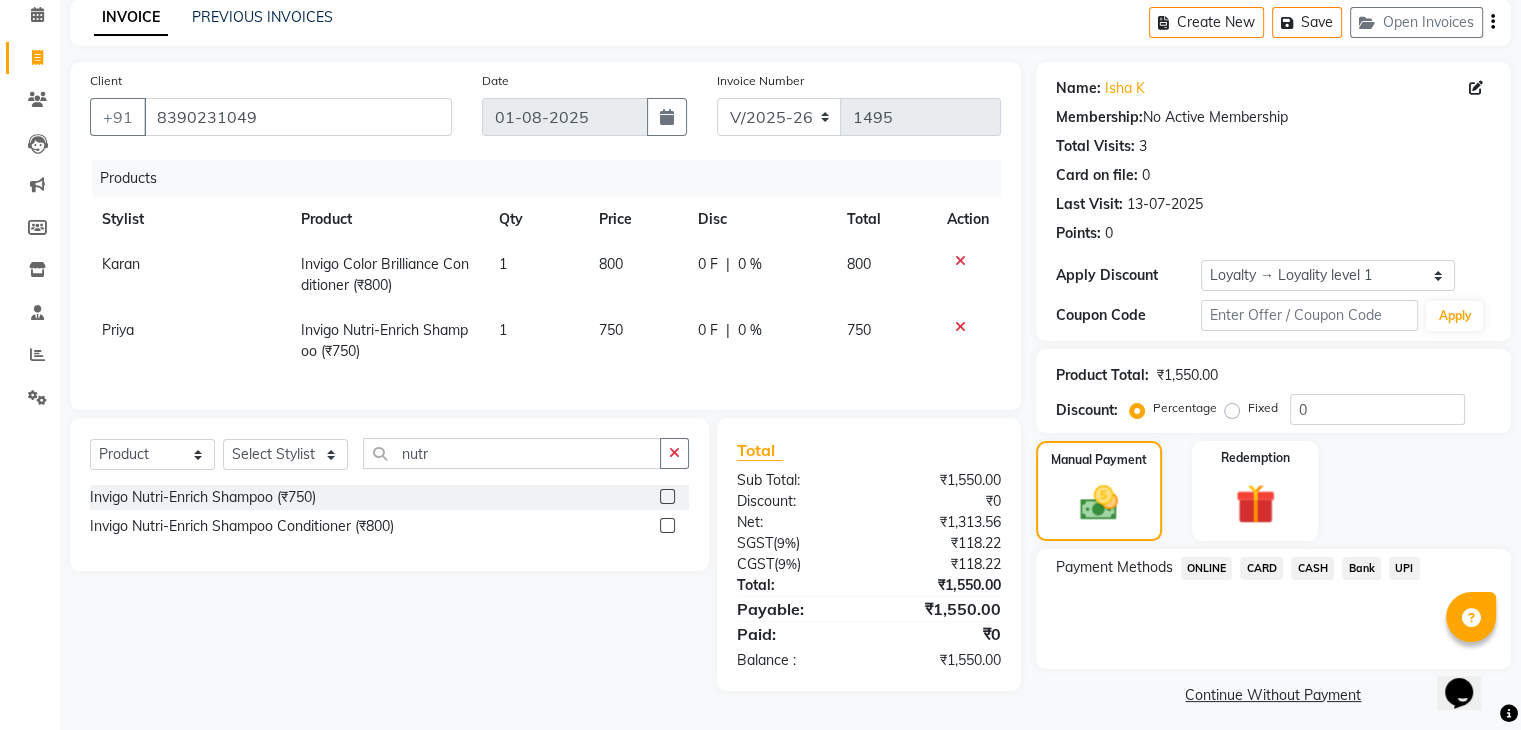 click on "CARD" 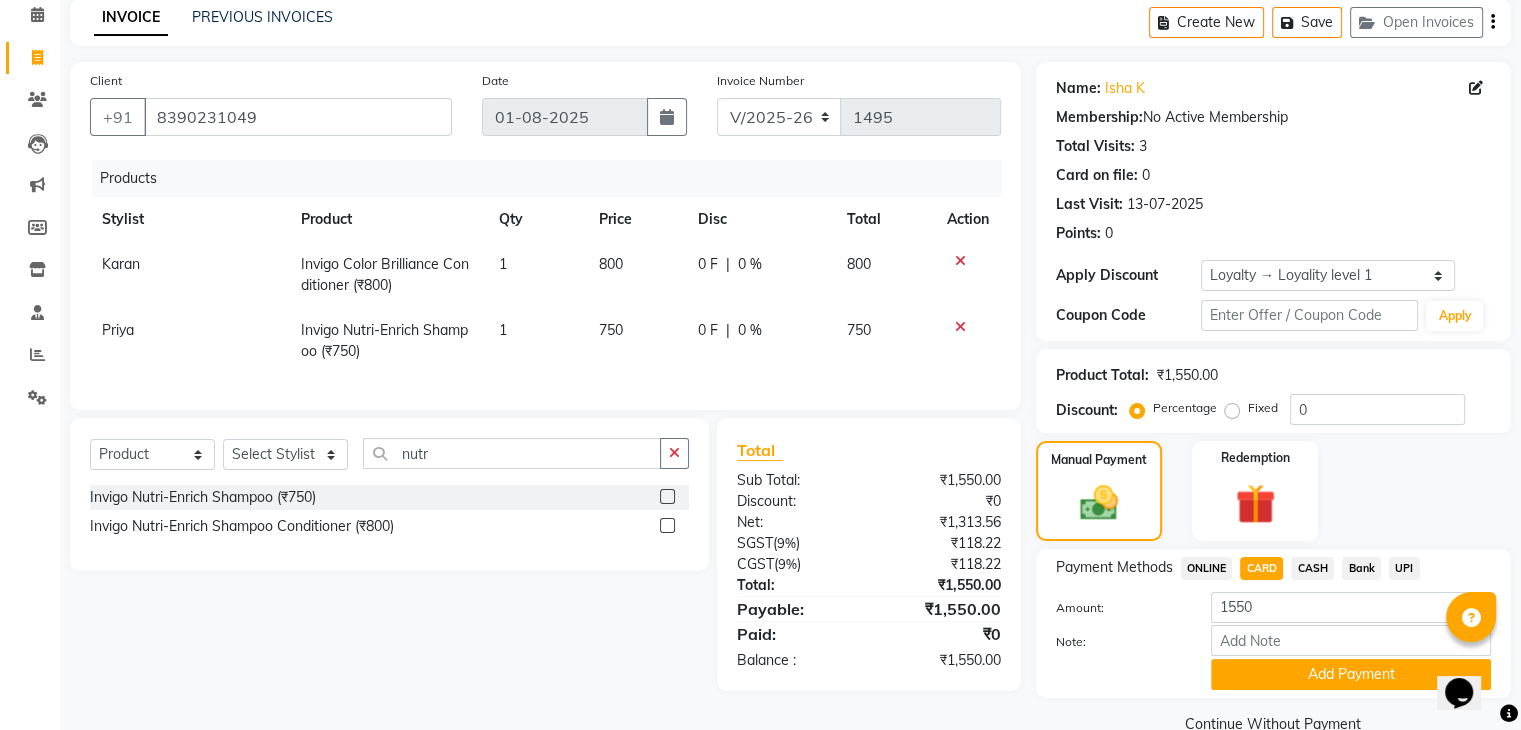 scroll, scrollTop: 128, scrollLeft: 0, axis: vertical 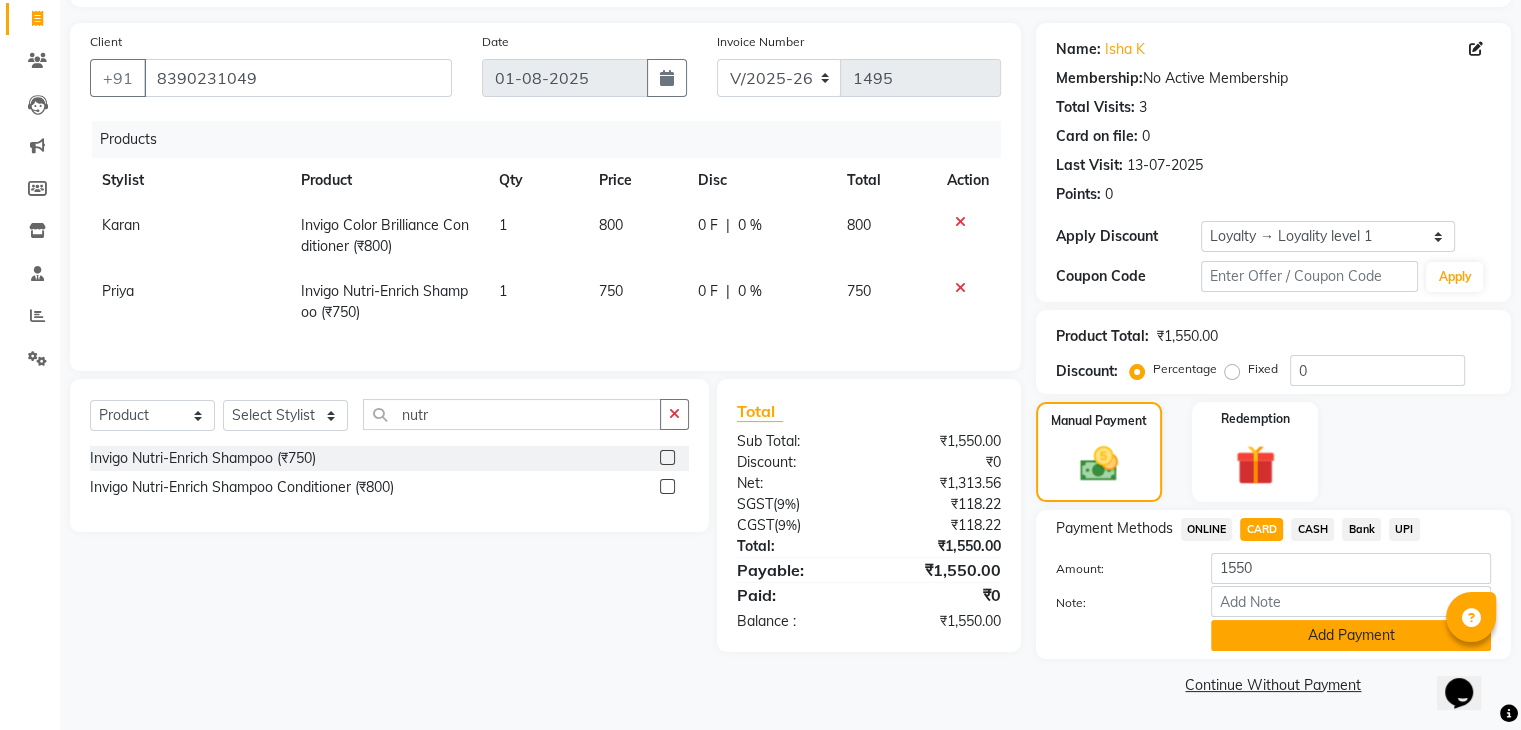 click on "Add Payment" 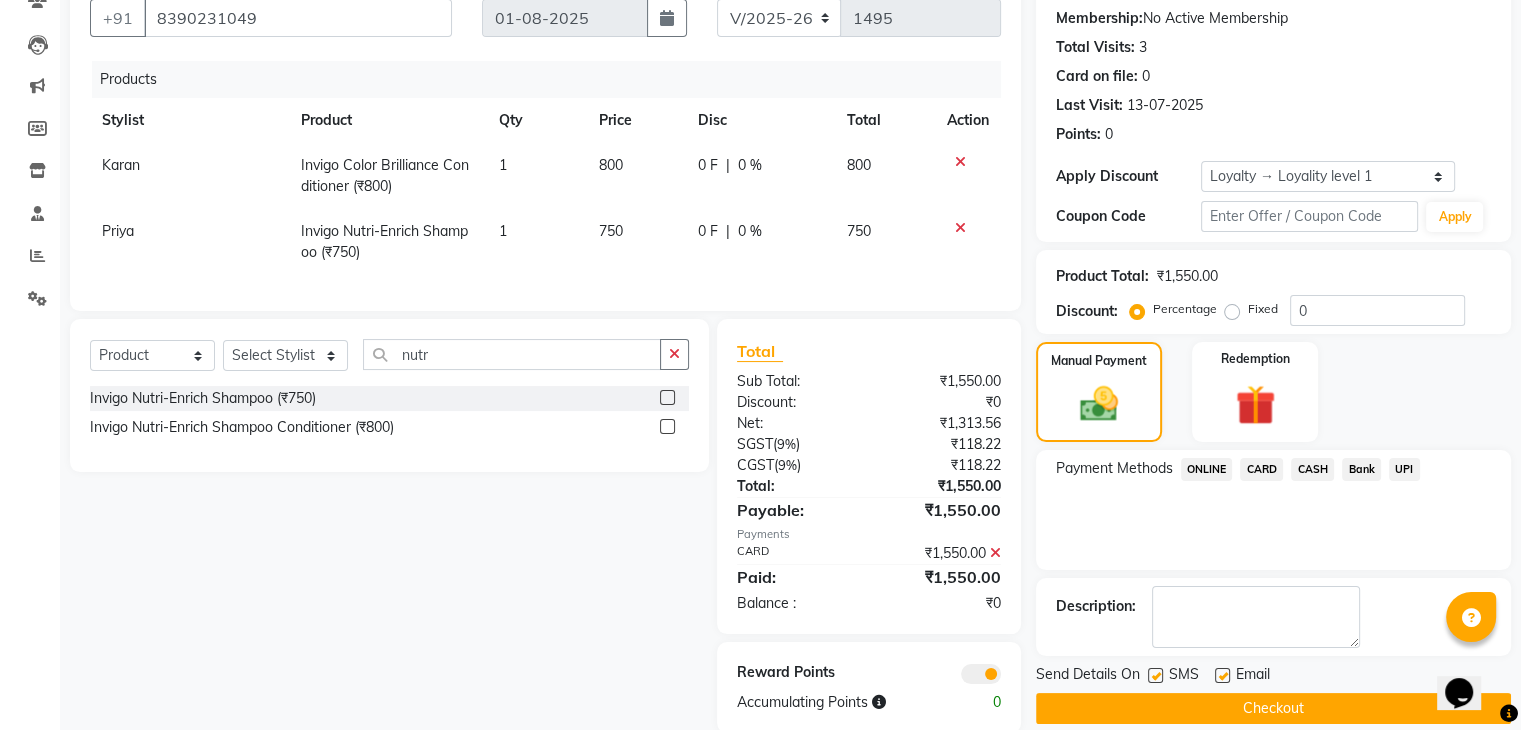 scroll, scrollTop: 237, scrollLeft: 0, axis: vertical 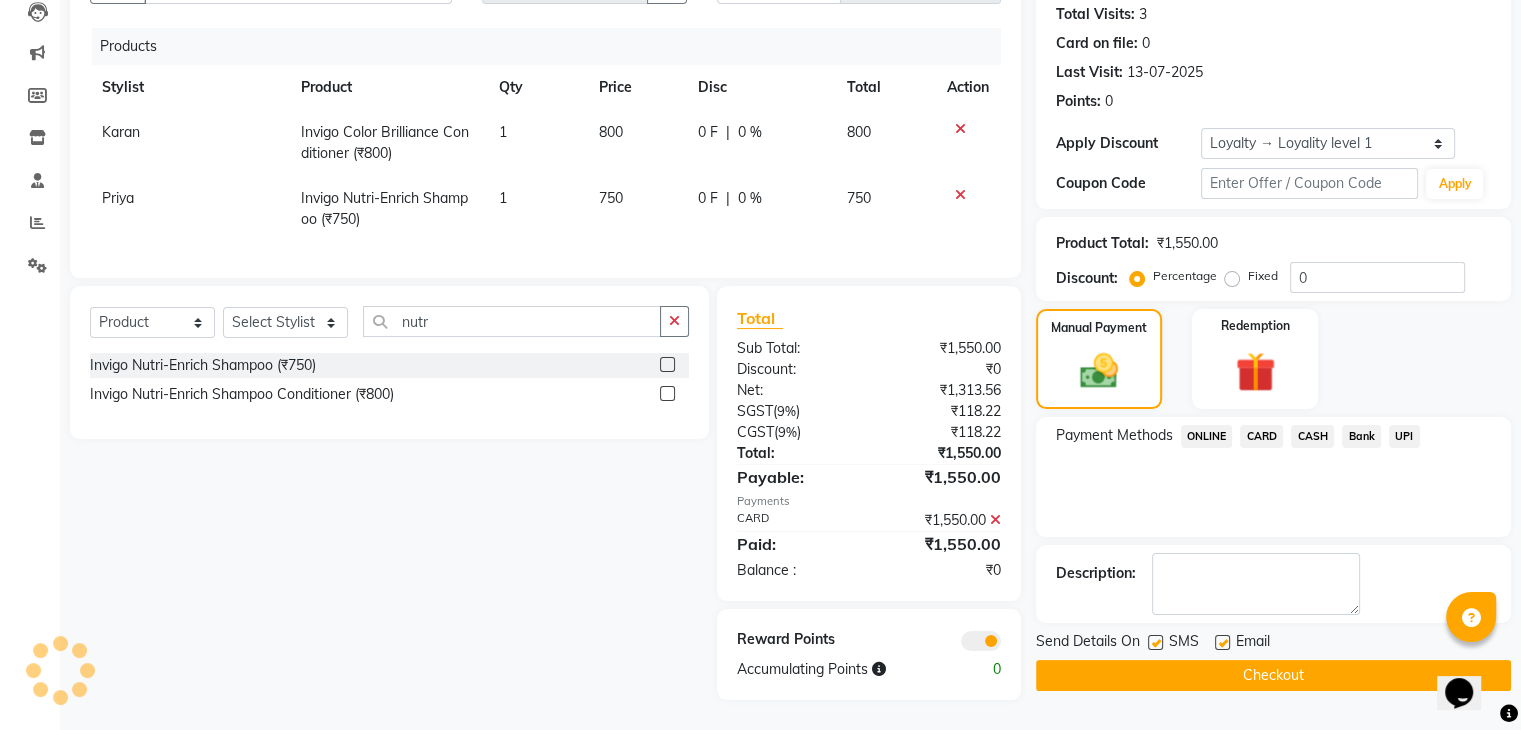 click on "Checkout" 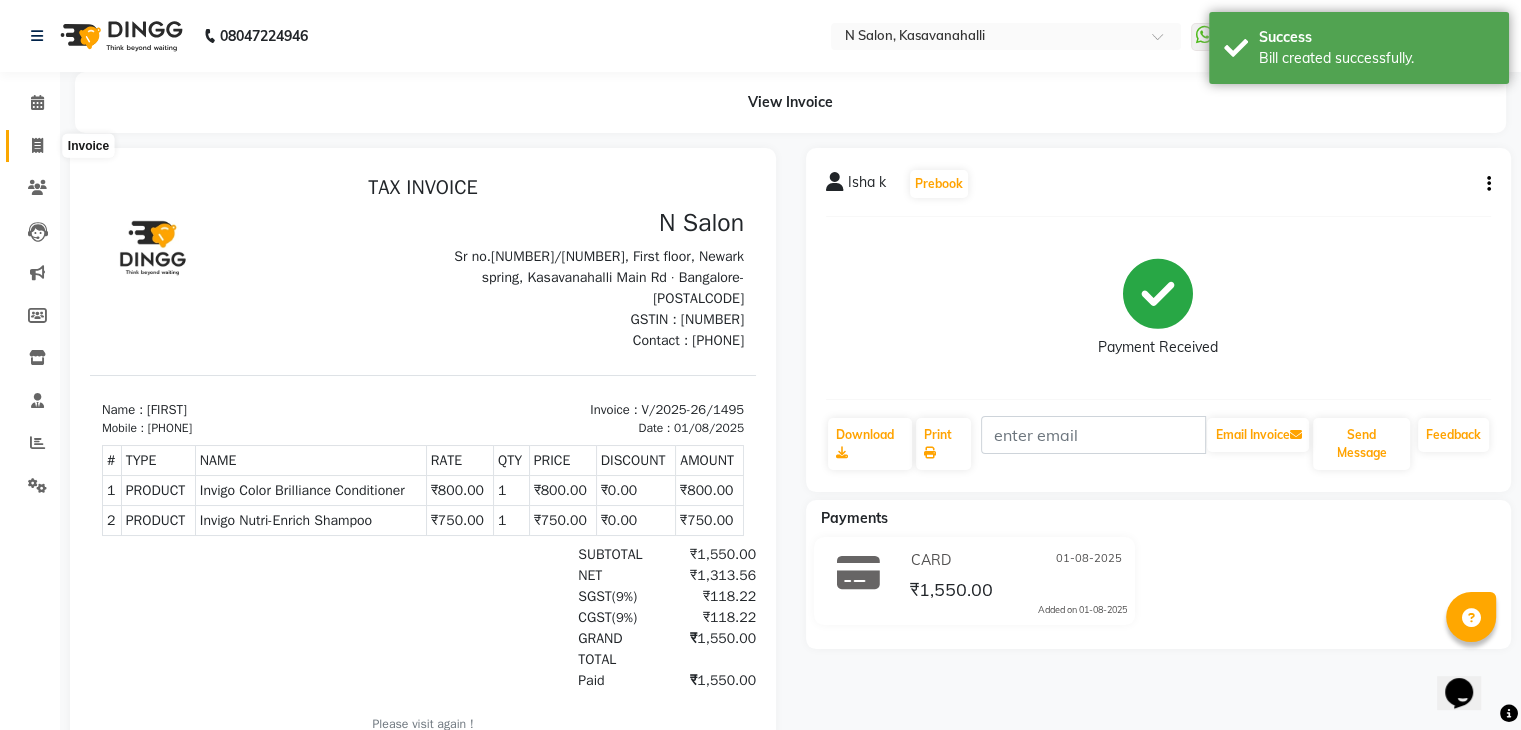 scroll, scrollTop: 0, scrollLeft: 0, axis: both 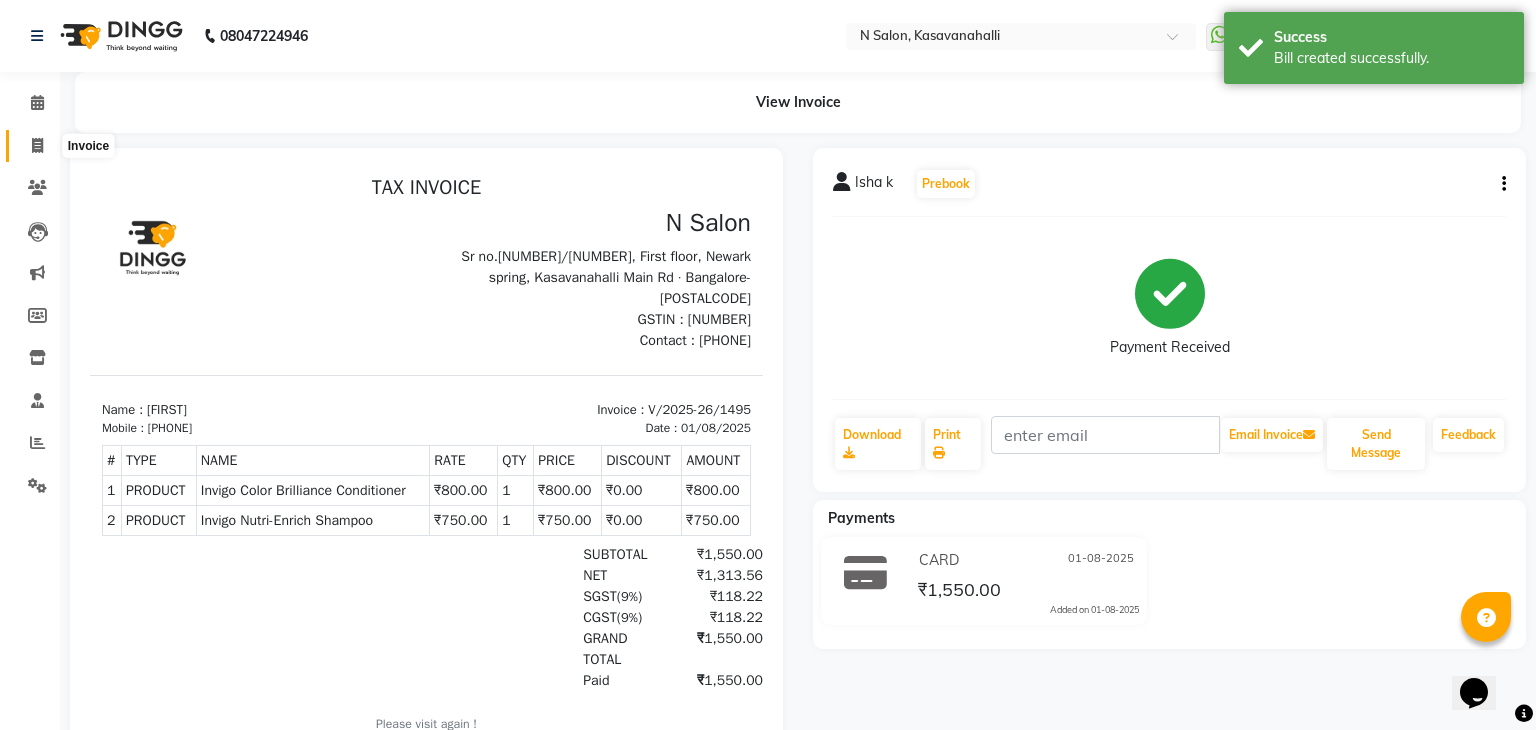 select on "service" 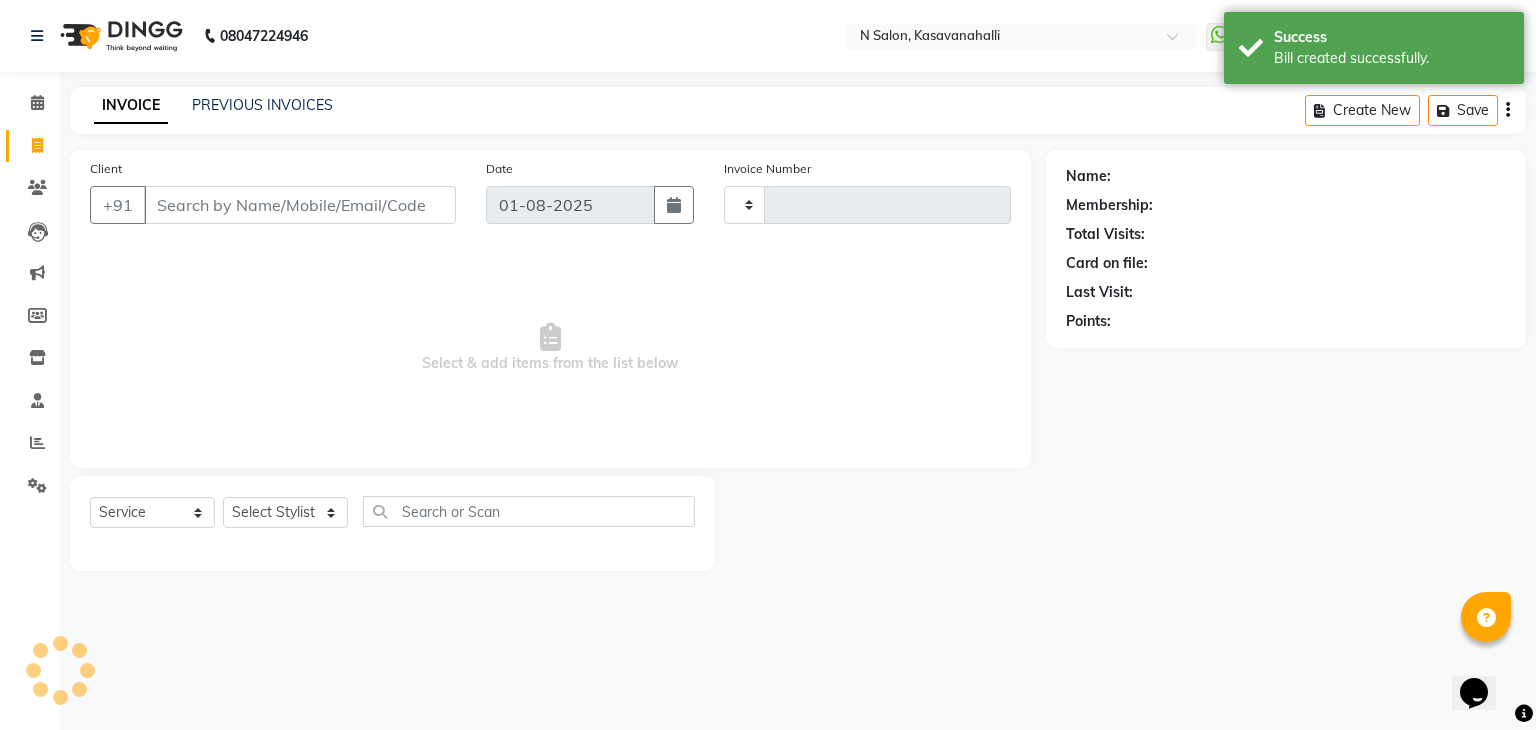 type on "1496" 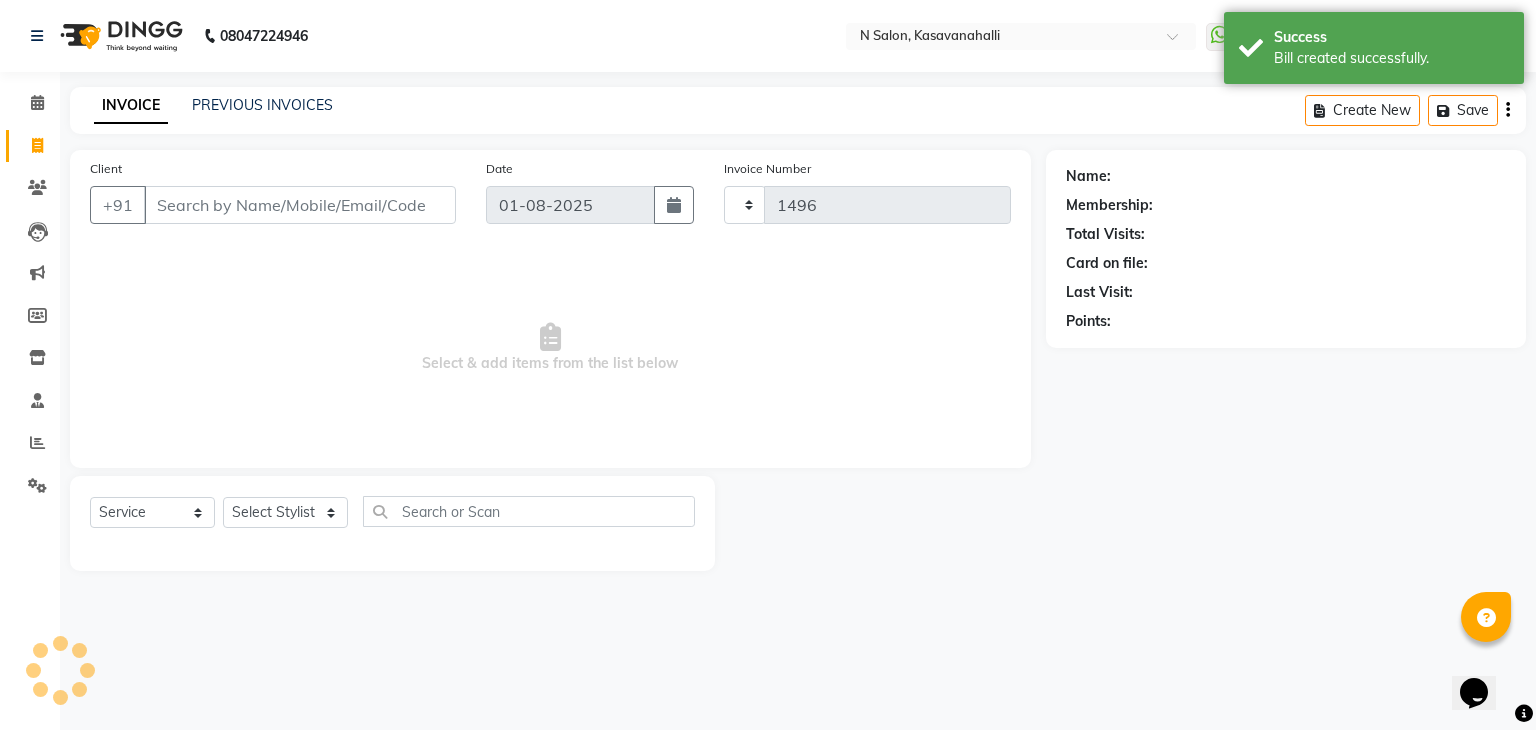 select on "7111" 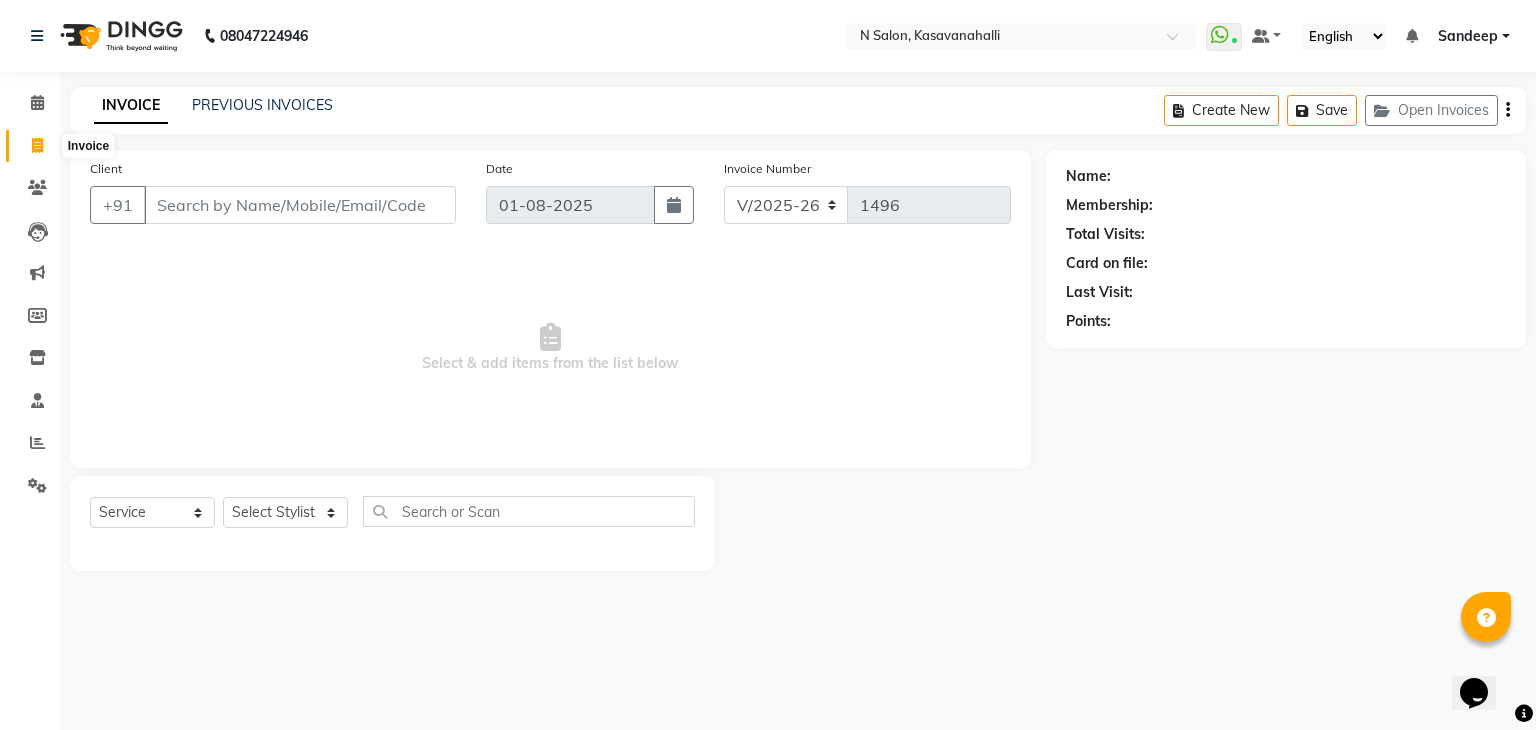 click 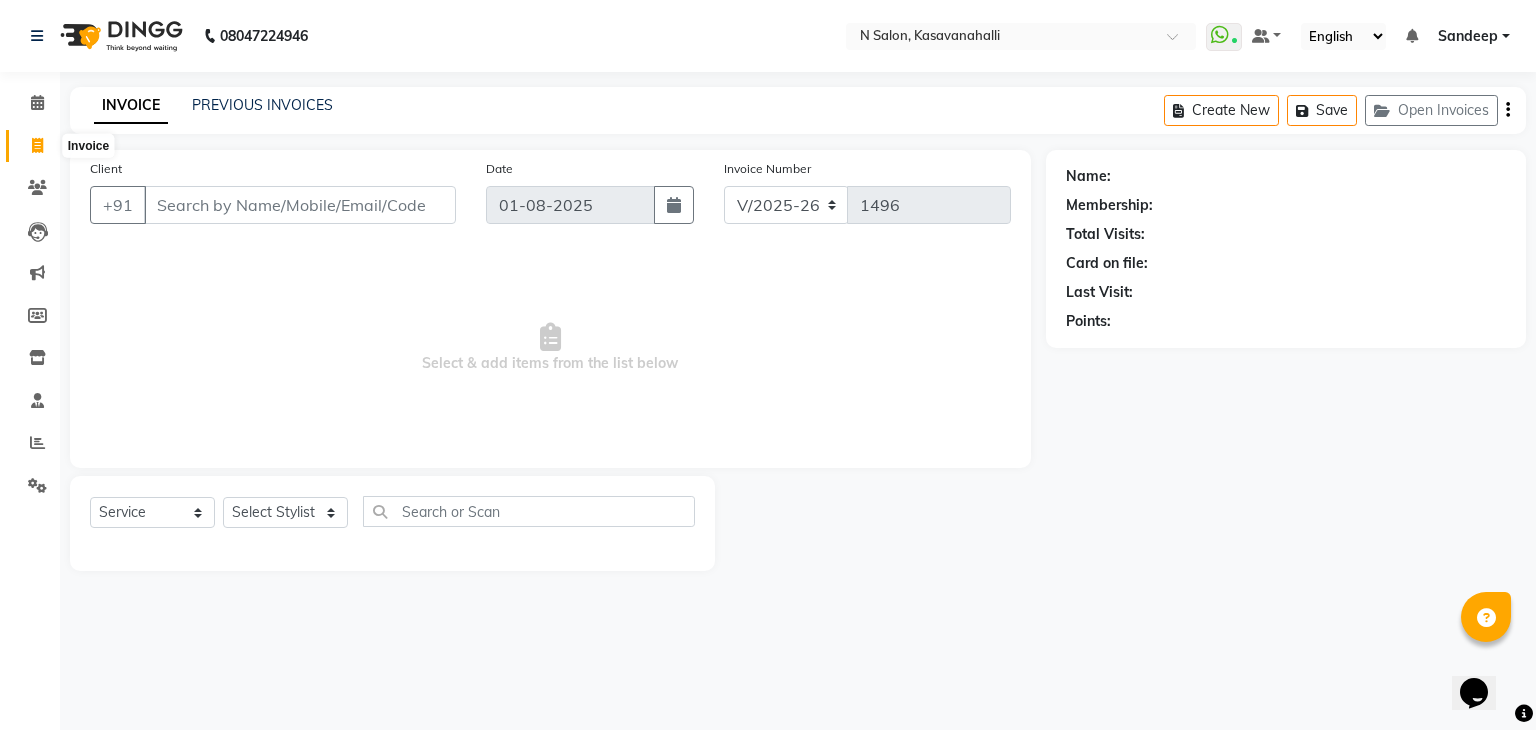 select on "service" 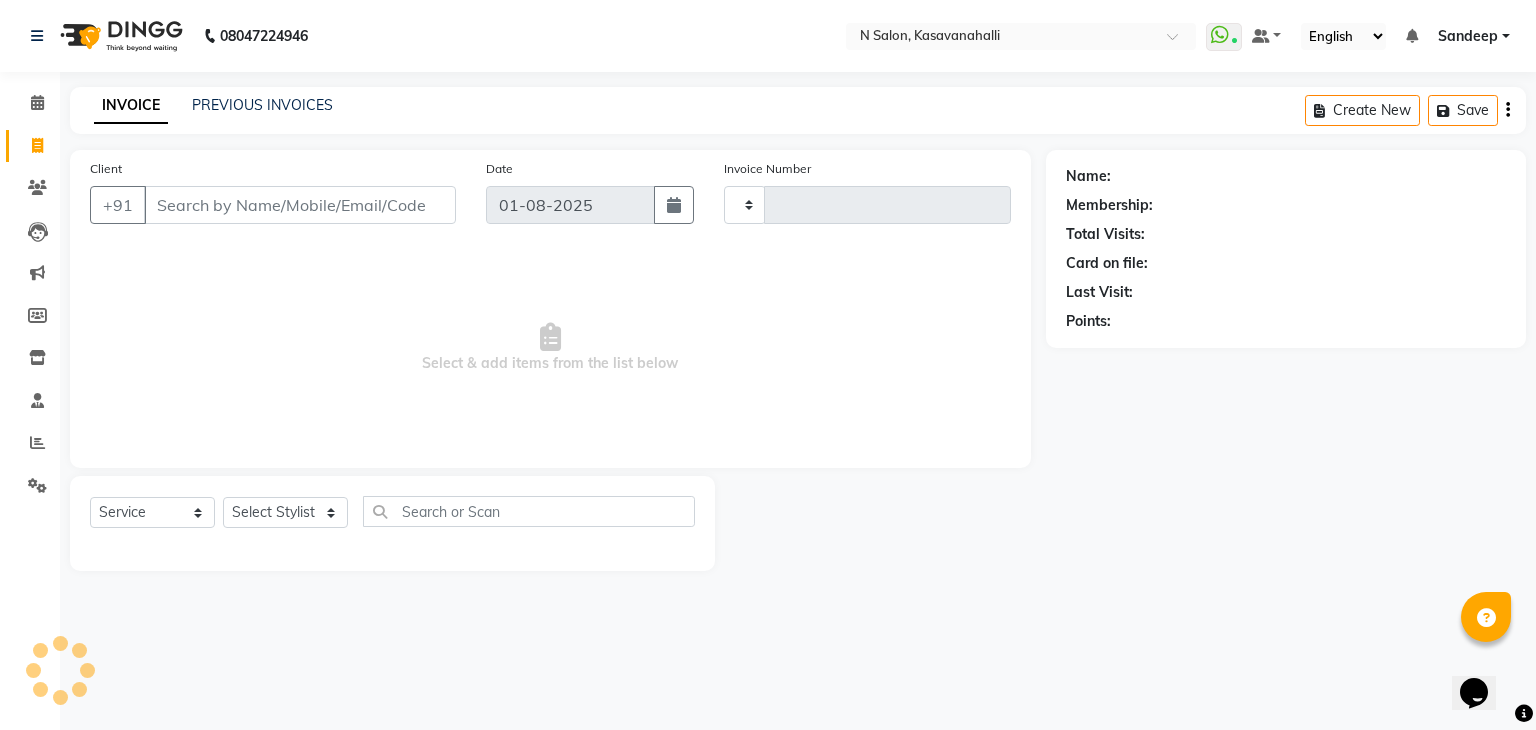 type on "1496" 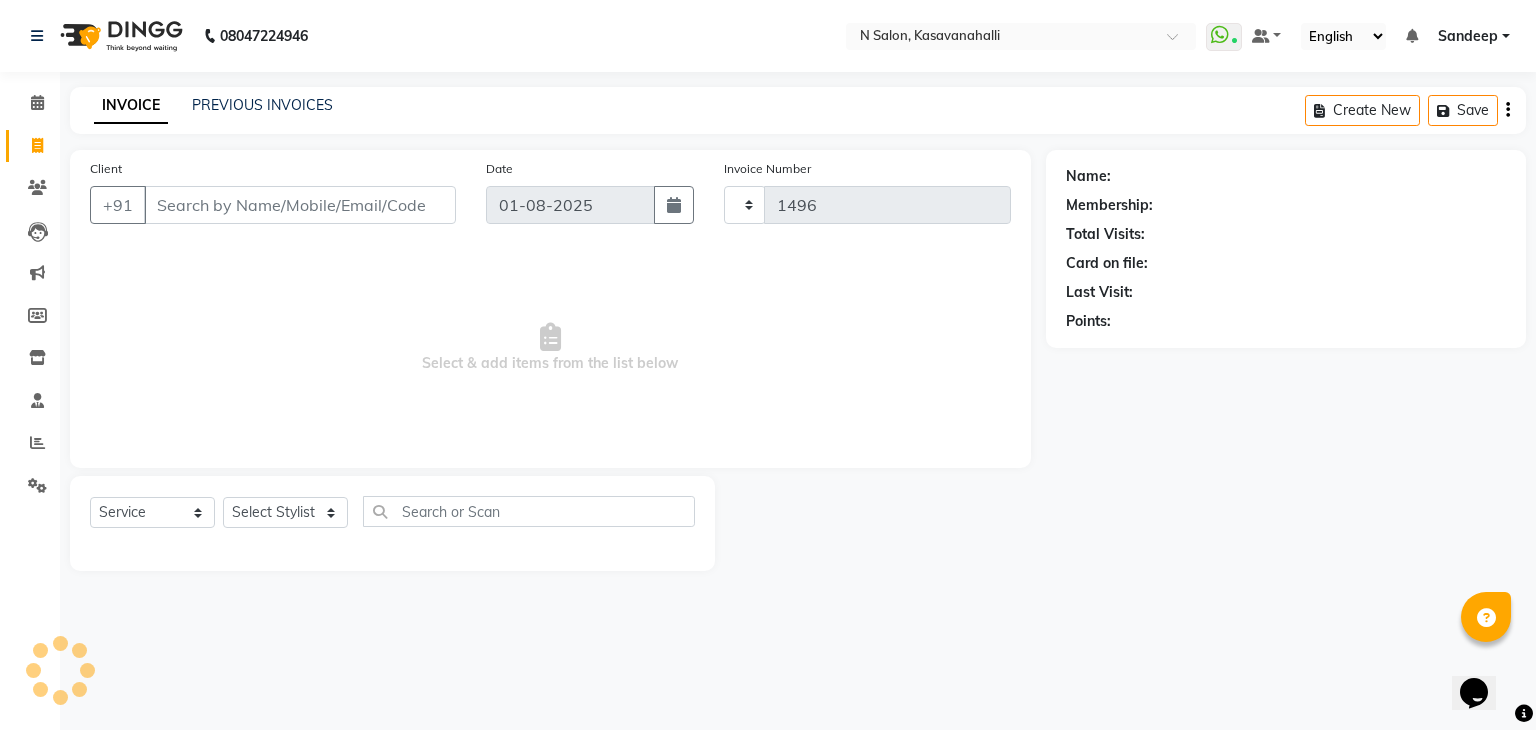 select on "7111" 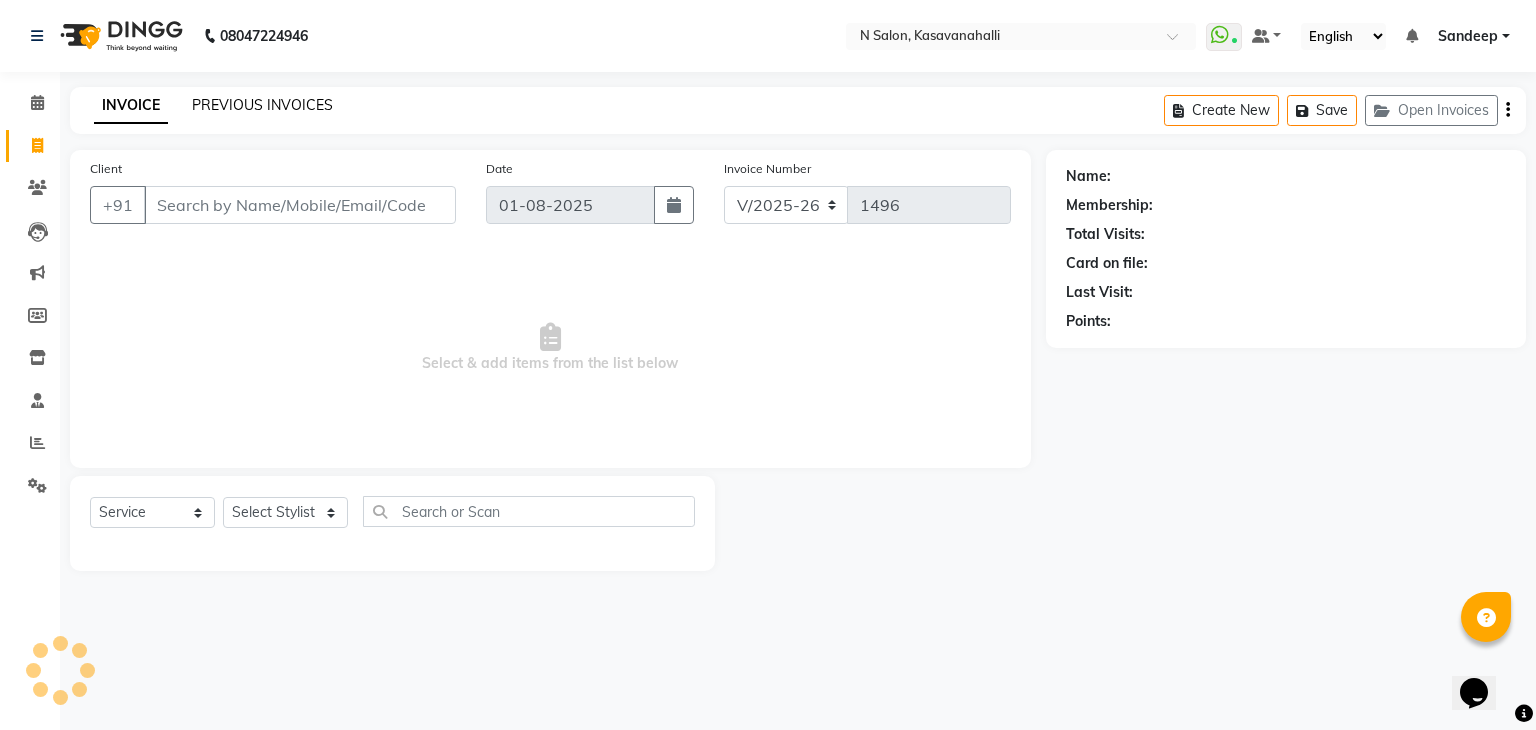 click on "PREVIOUS INVOICES" 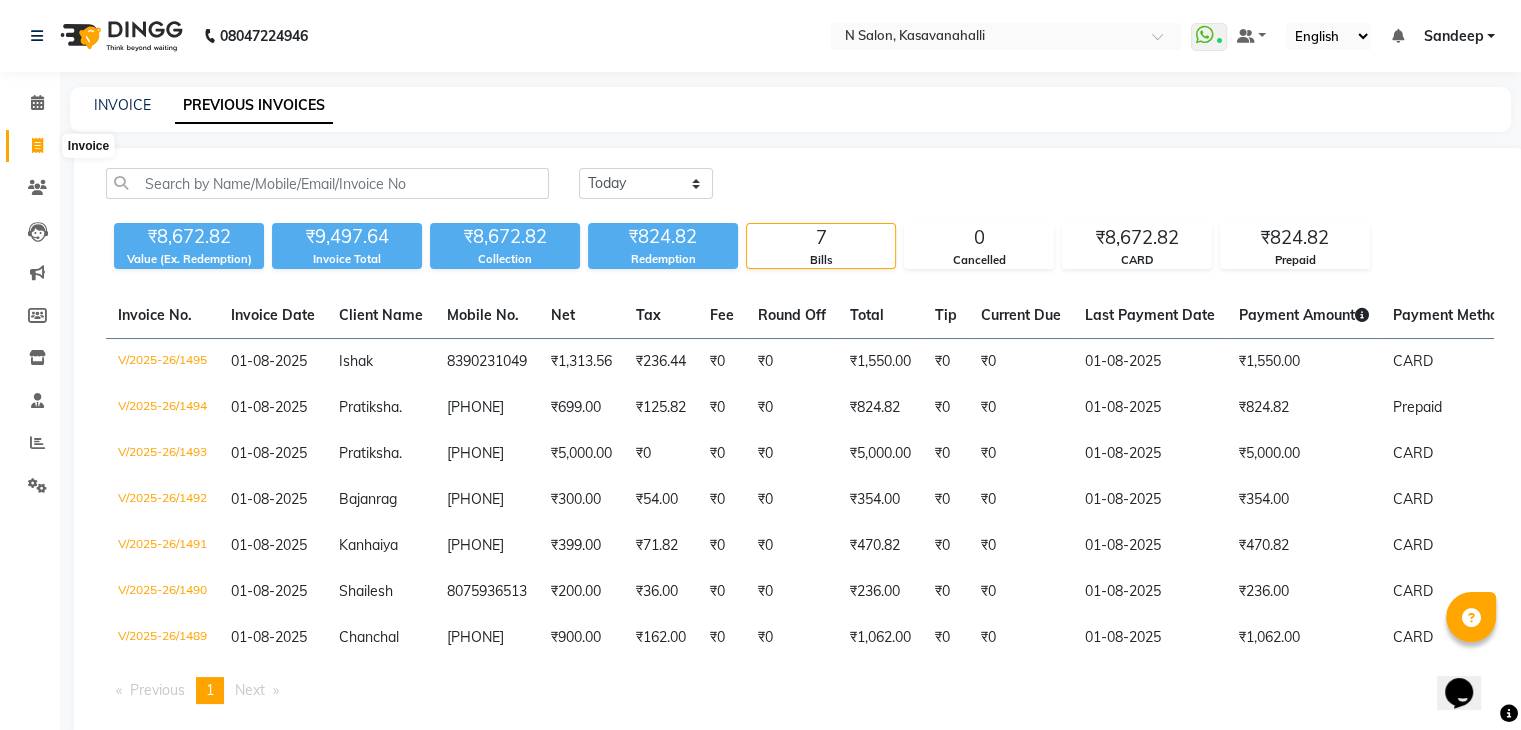 click 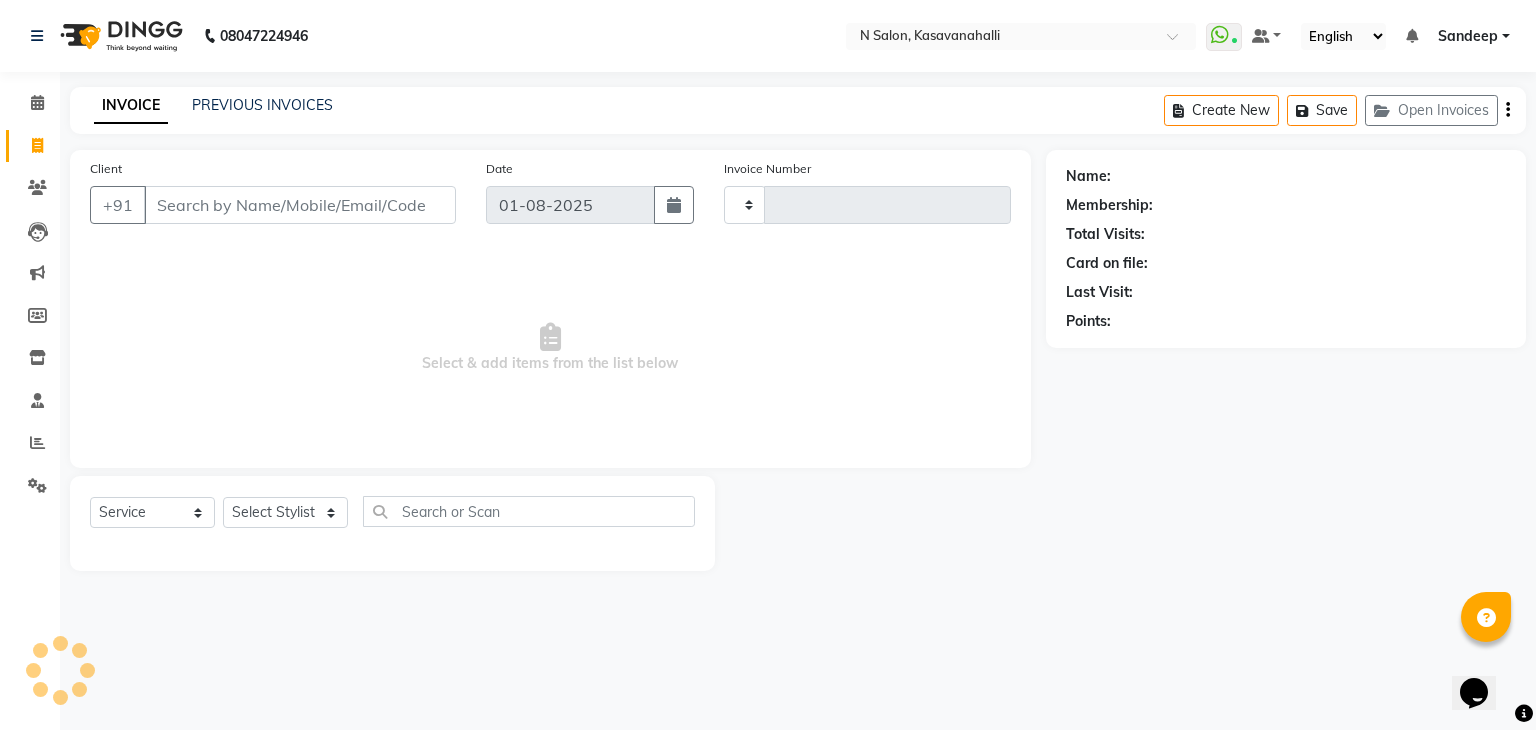 type on "1496" 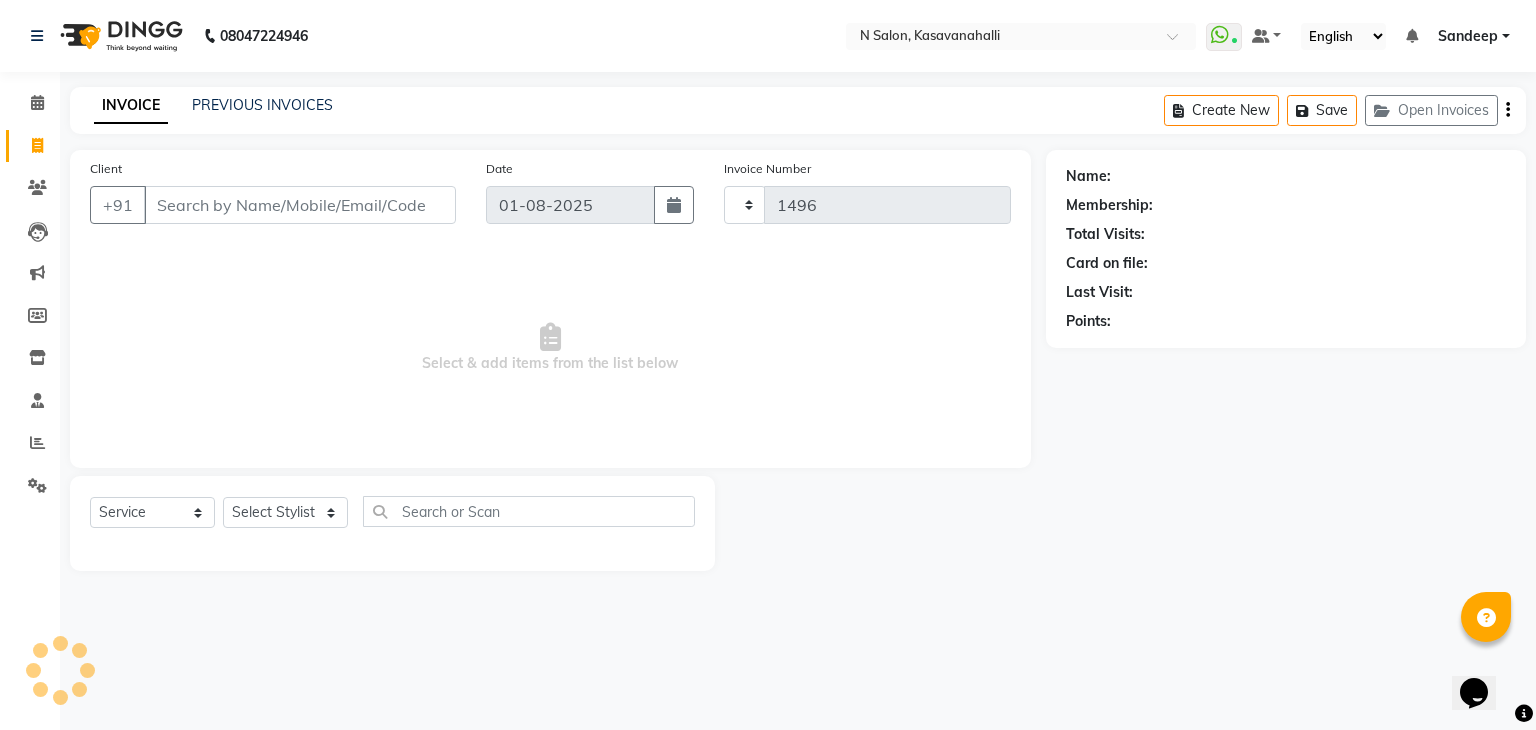 select on "7111" 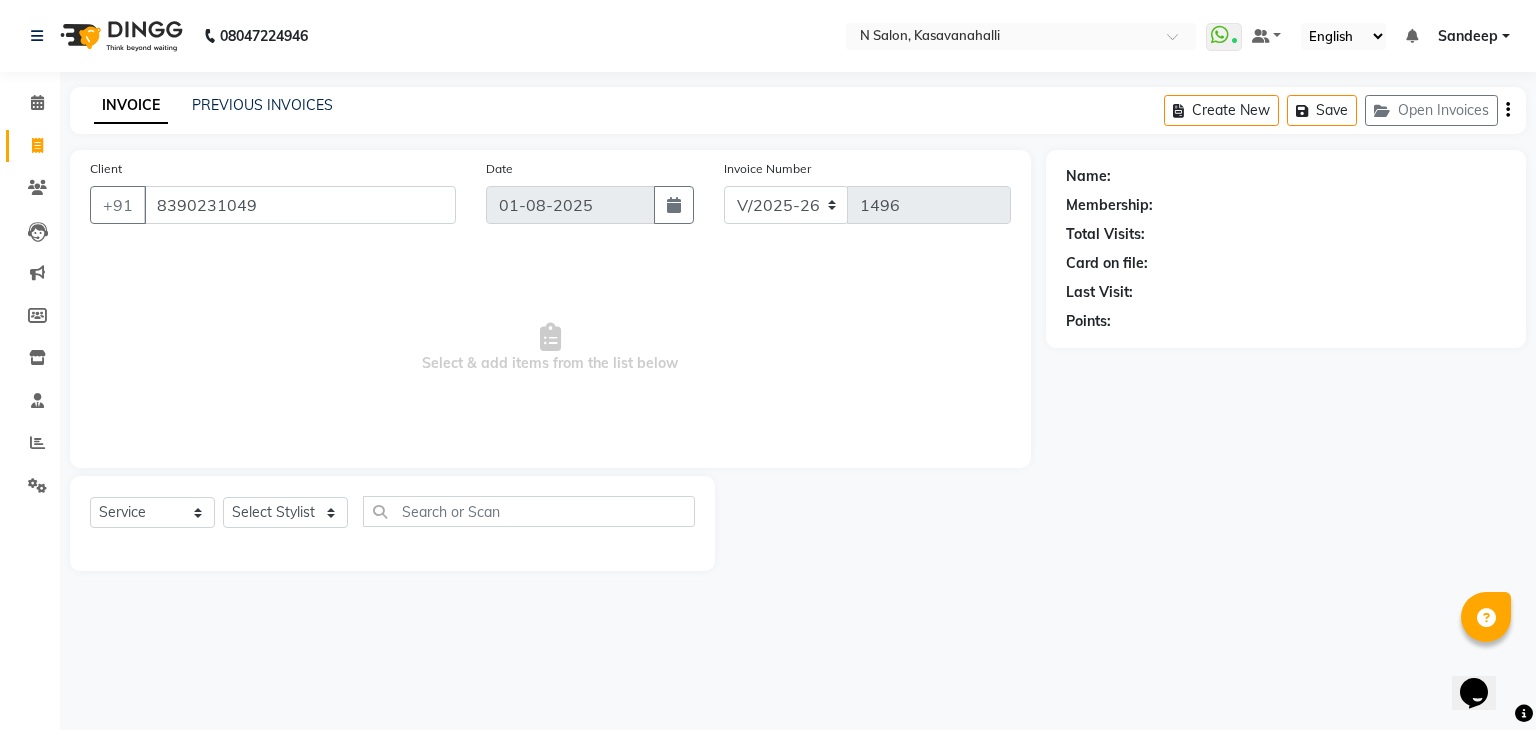 type on "8390231049" 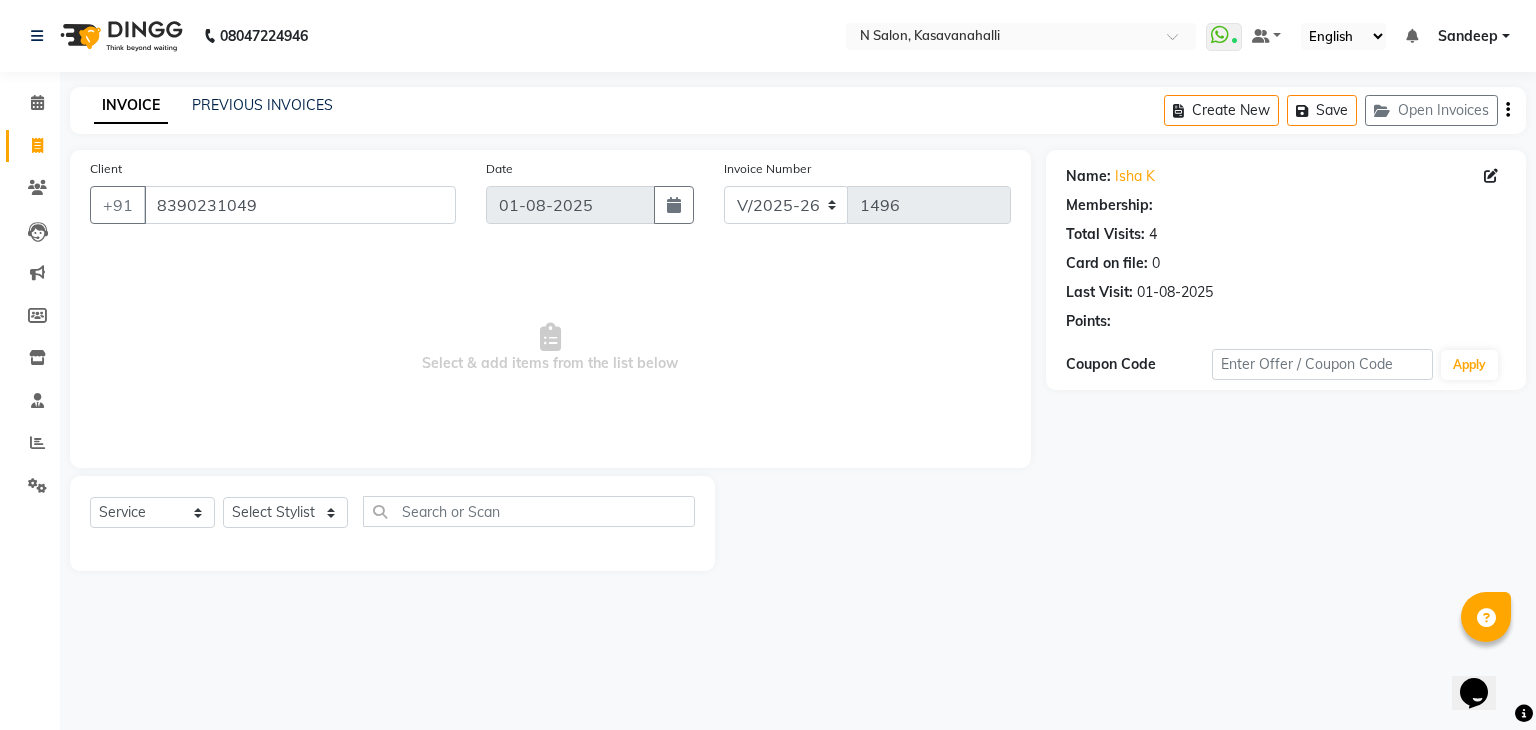 select on "1: Object" 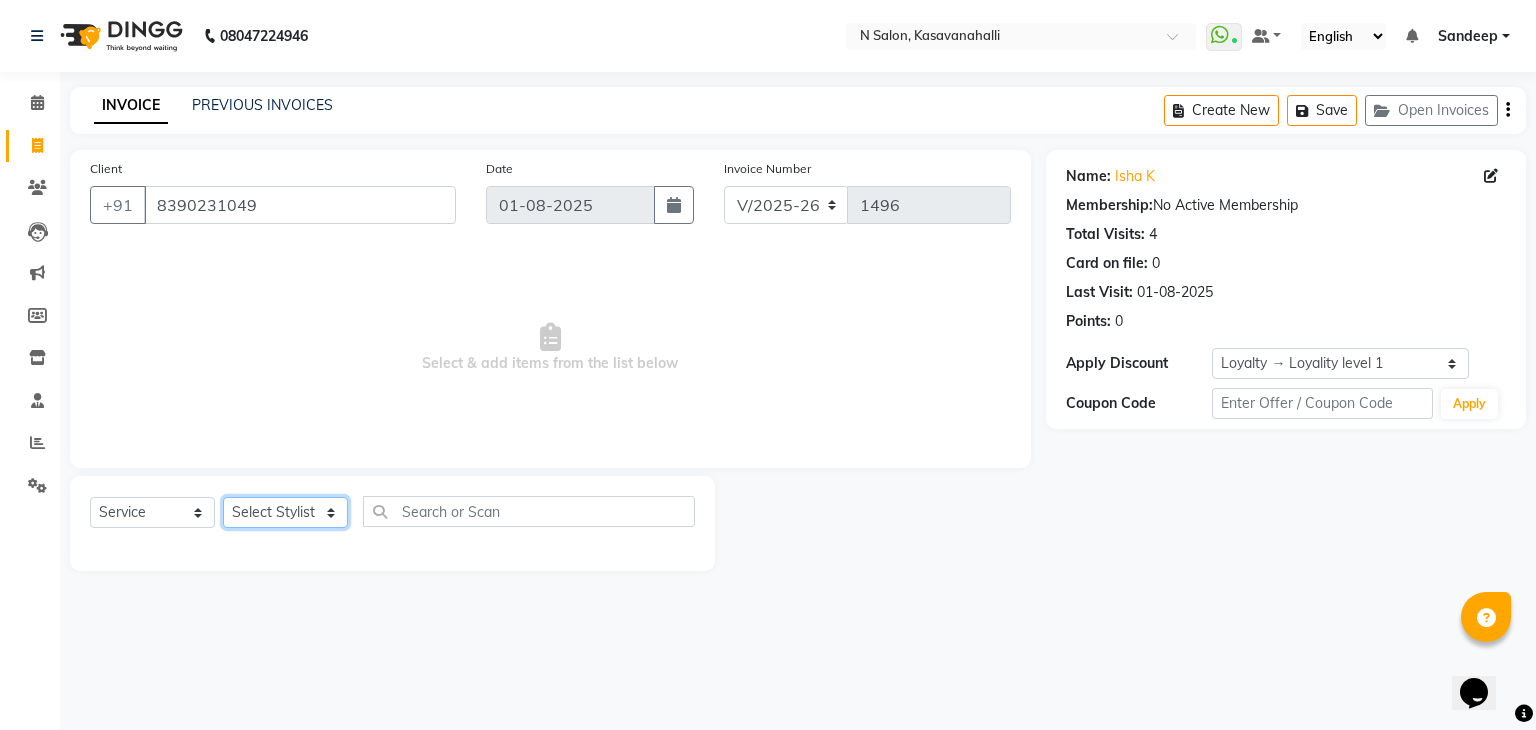 click on "Select Stylist Abisekh Karan  Manju Owner Priya RAJESHWARI  Sandeep Tika" 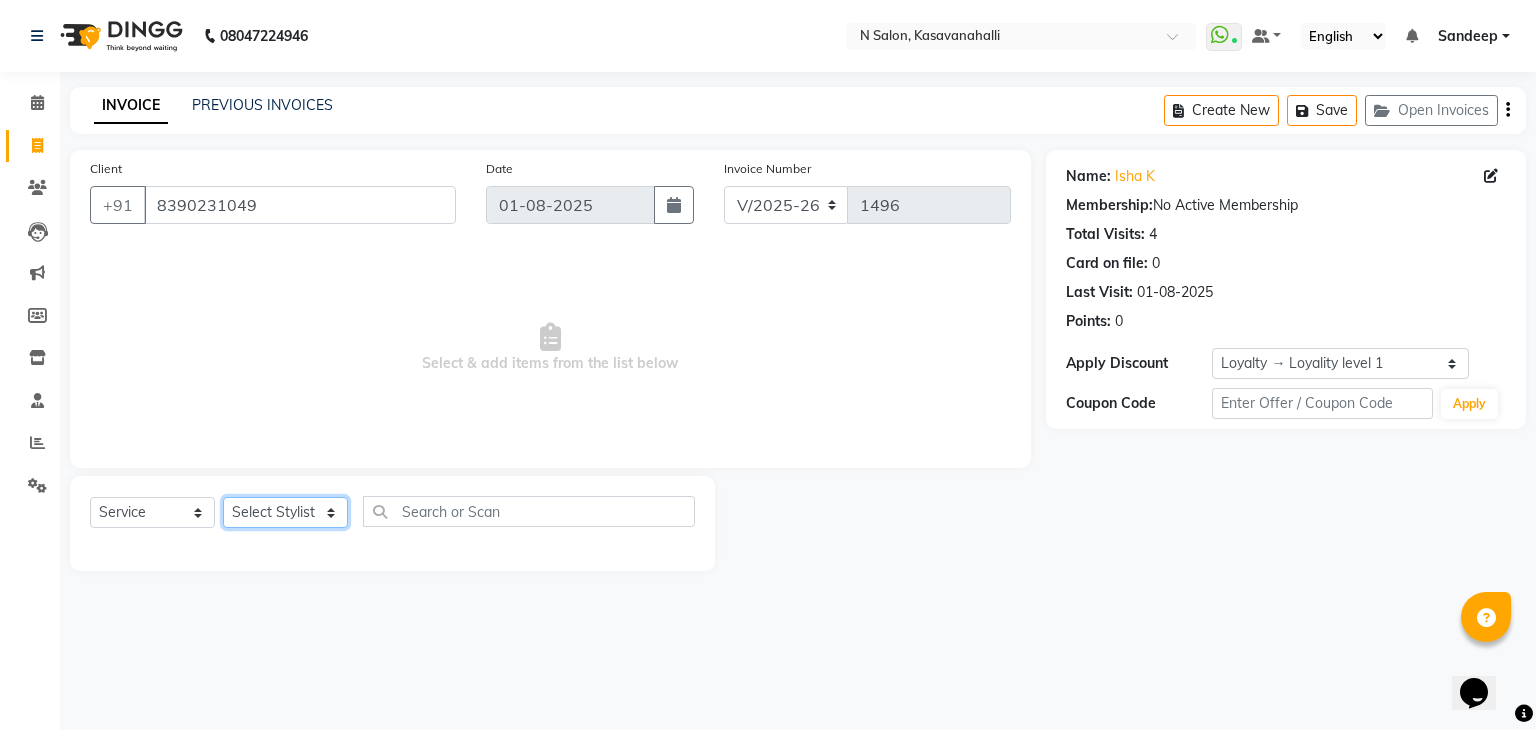 select on "86035" 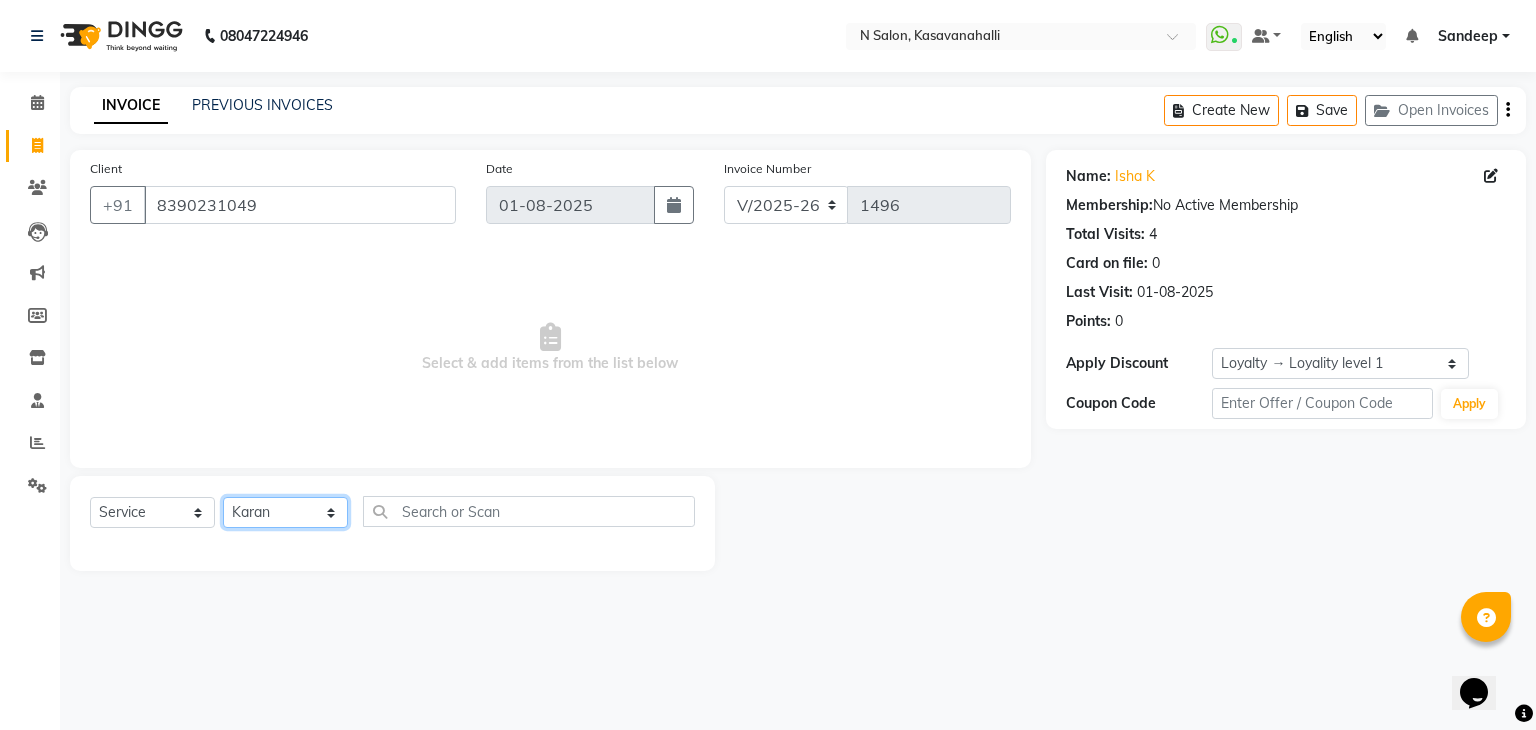 click on "Select Stylist Abisekh Karan  Manju Owner Priya RAJESHWARI  Sandeep Tika" 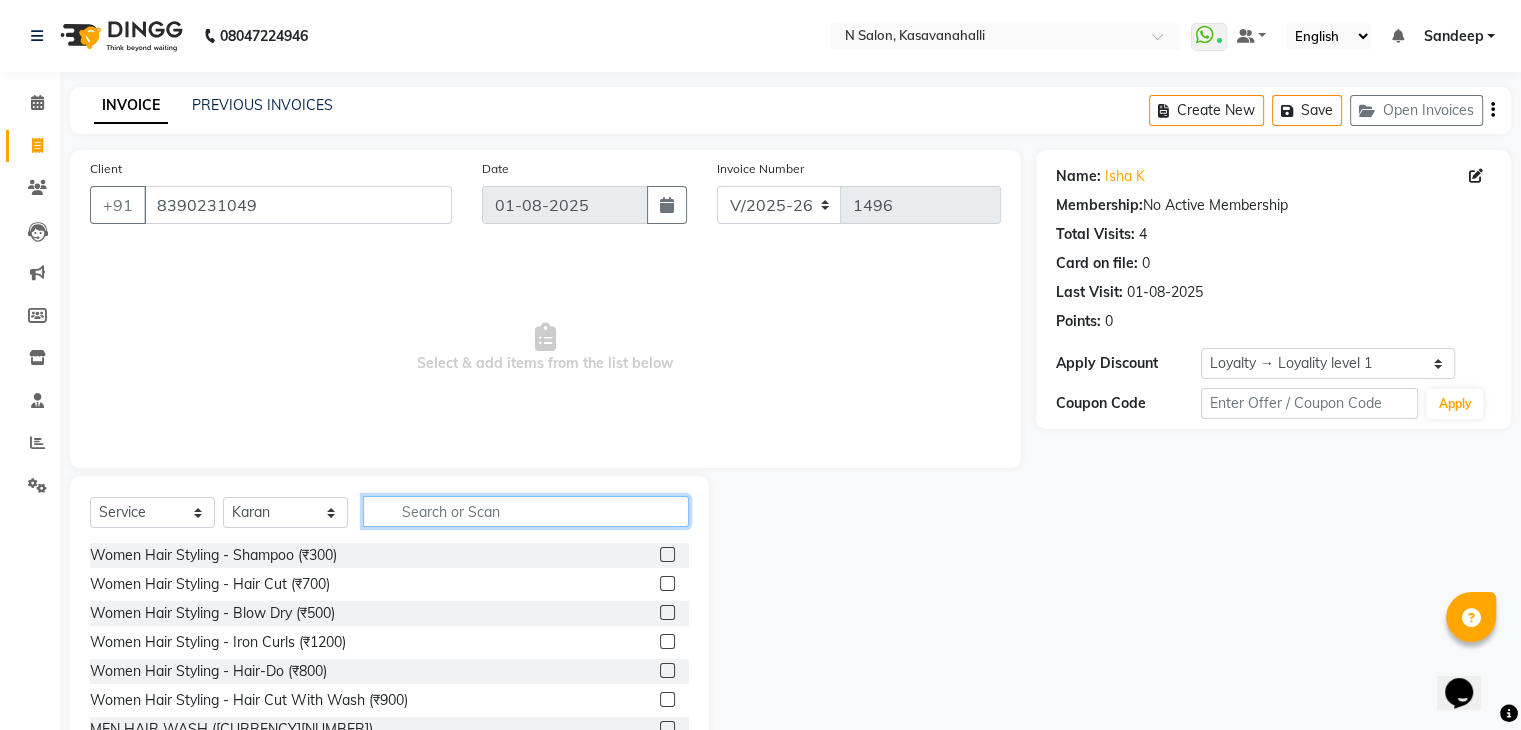 click 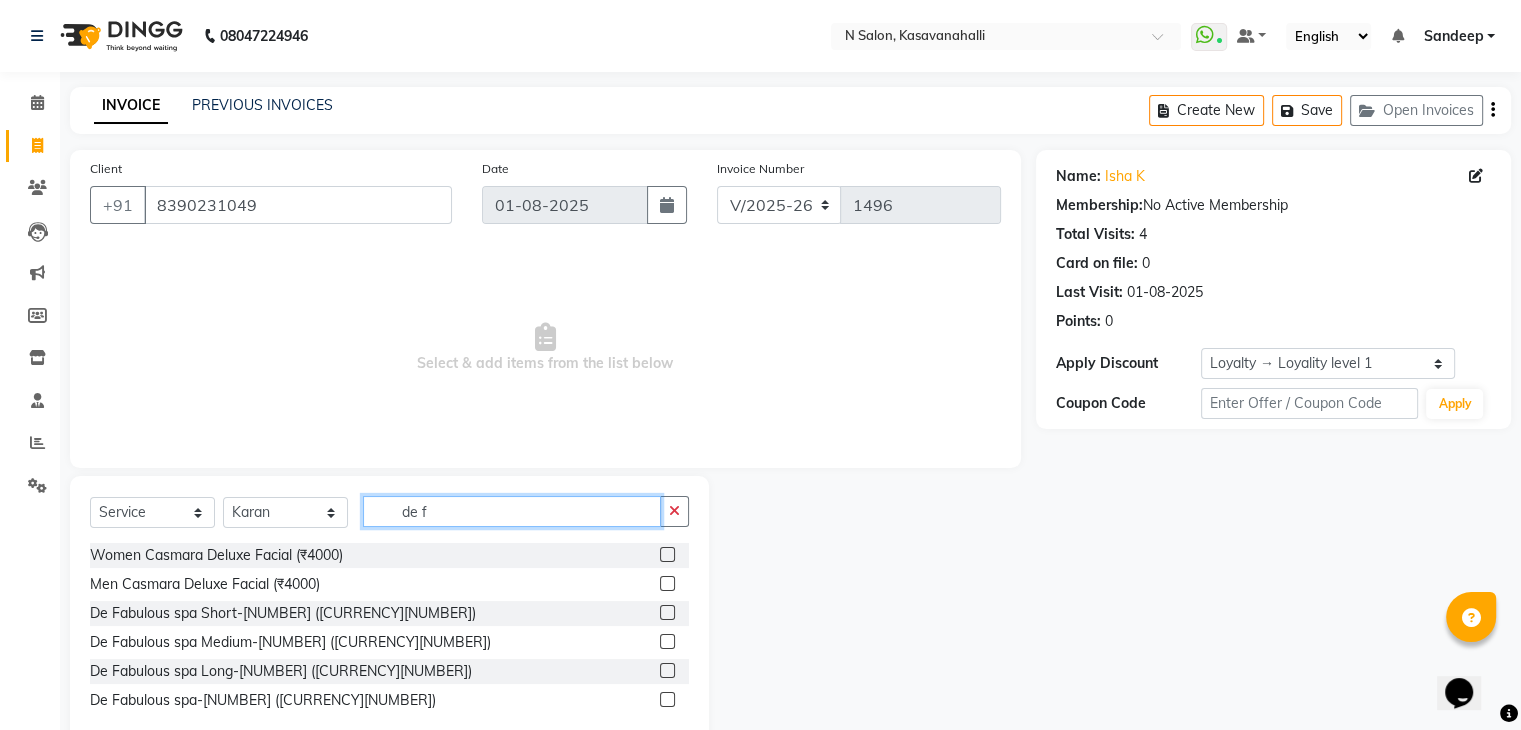 type on "de f" 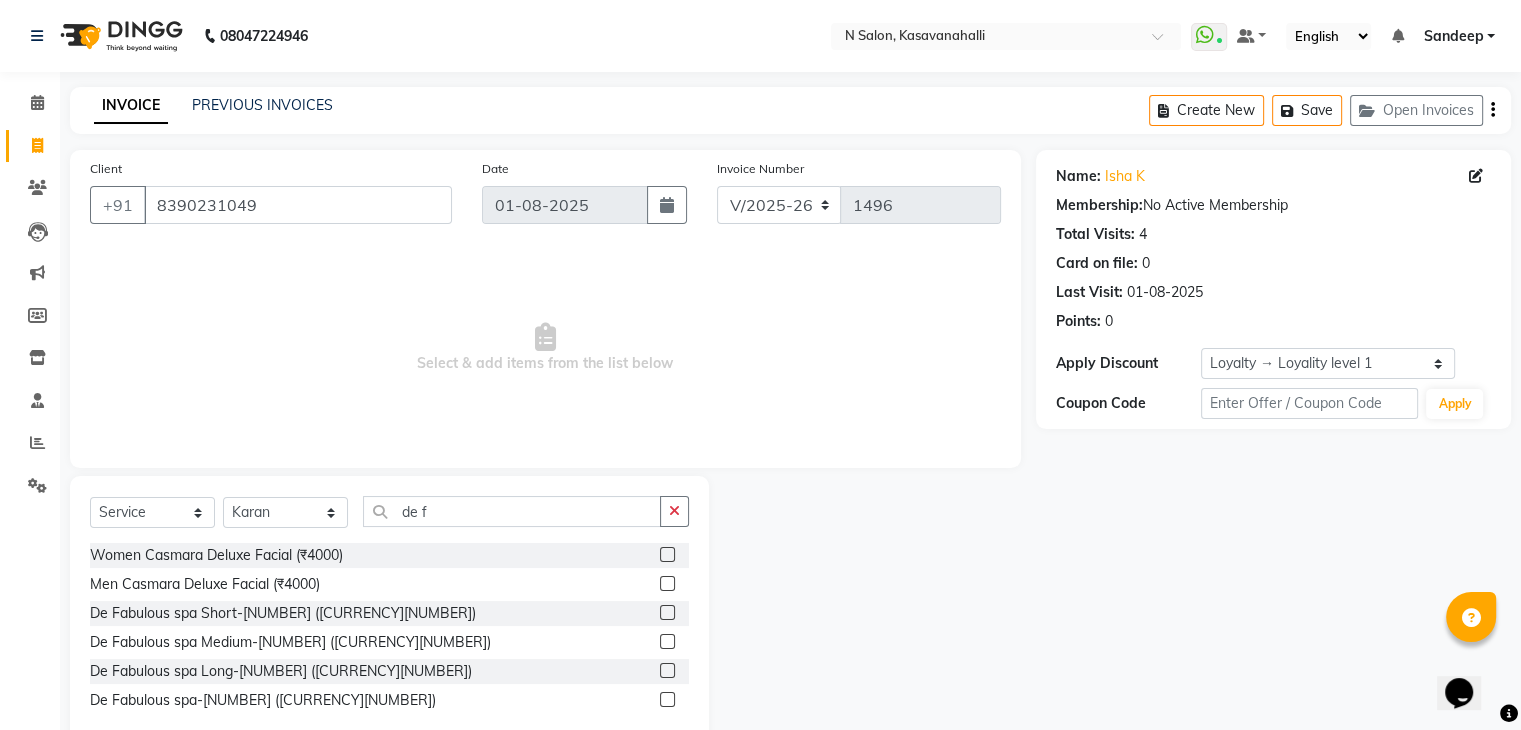 click 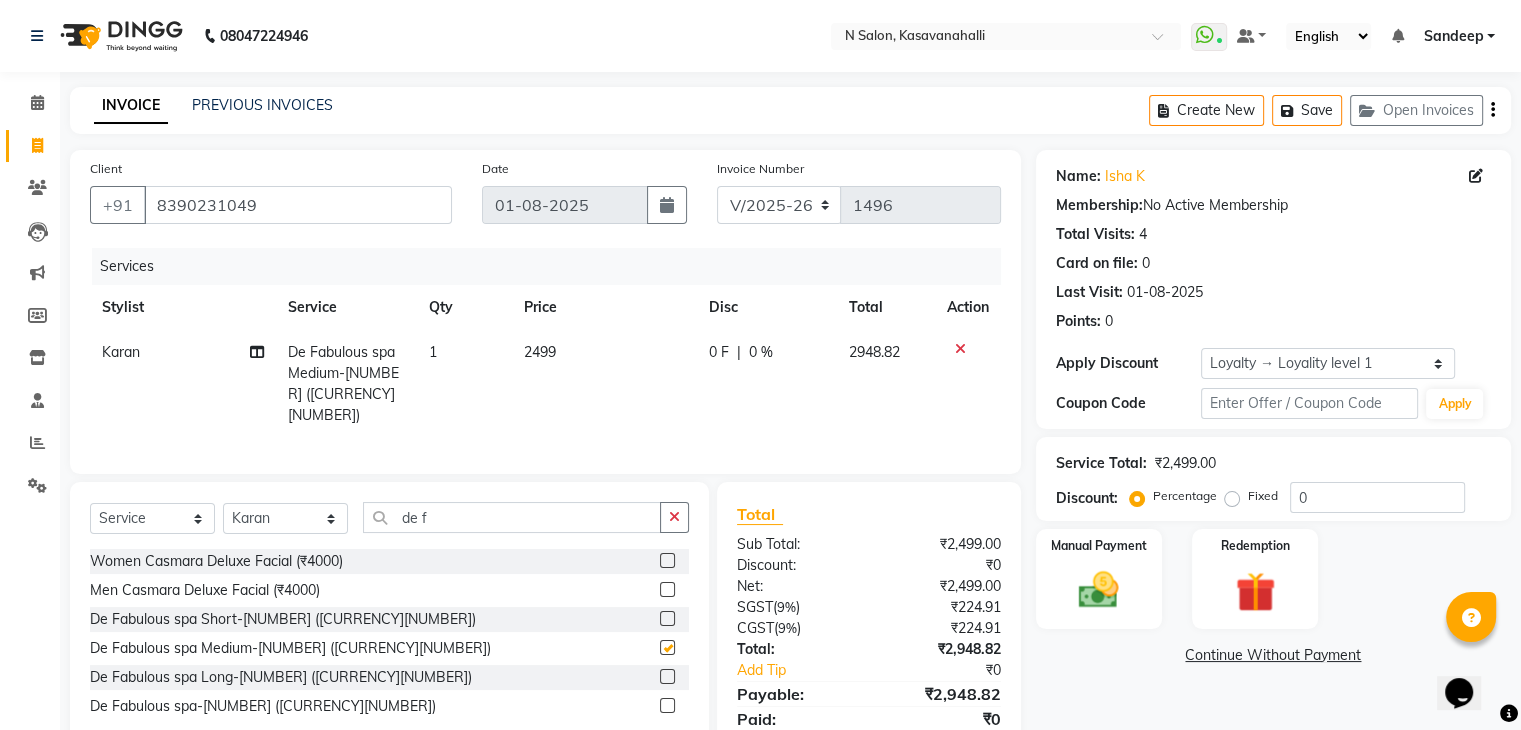 checkbox on "false" 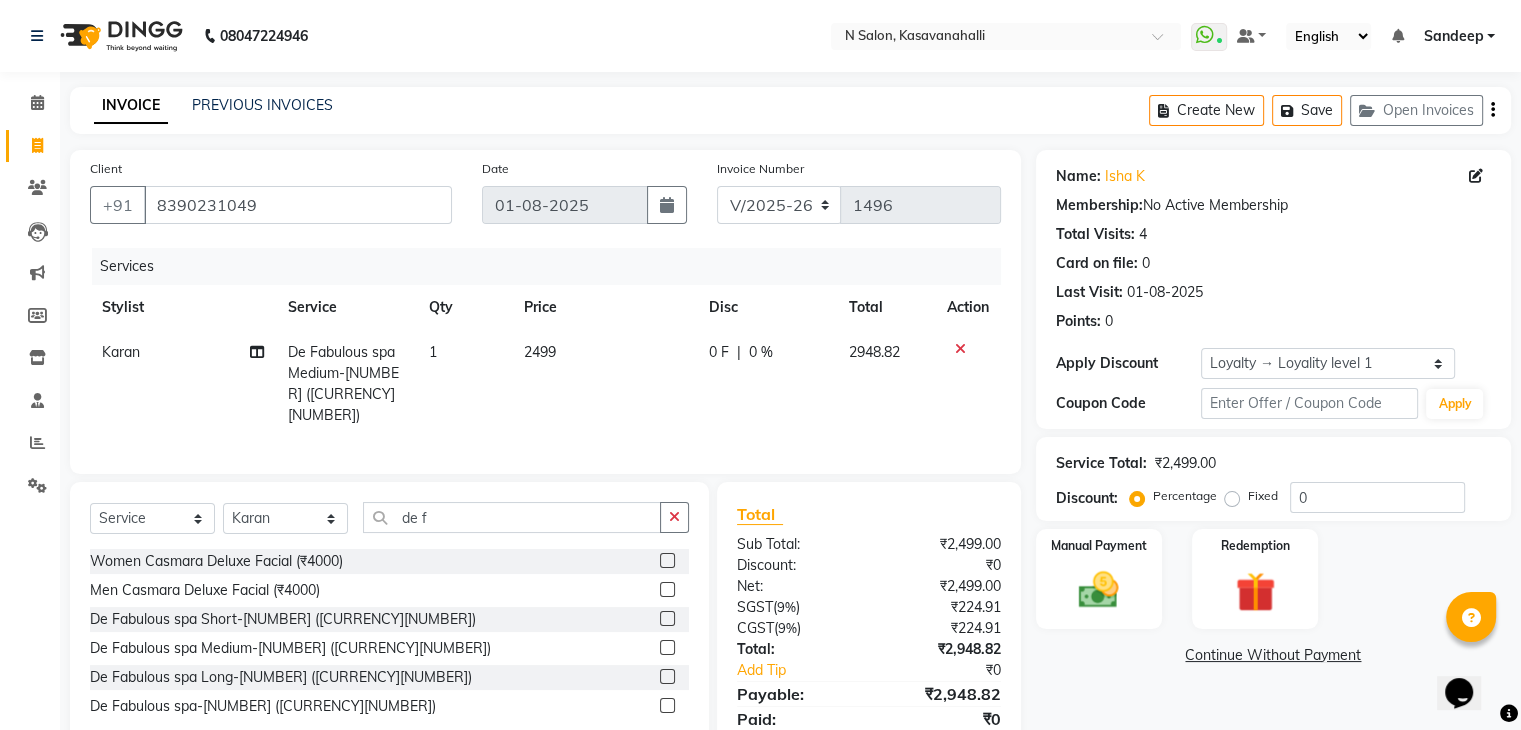 click on "Fixed" 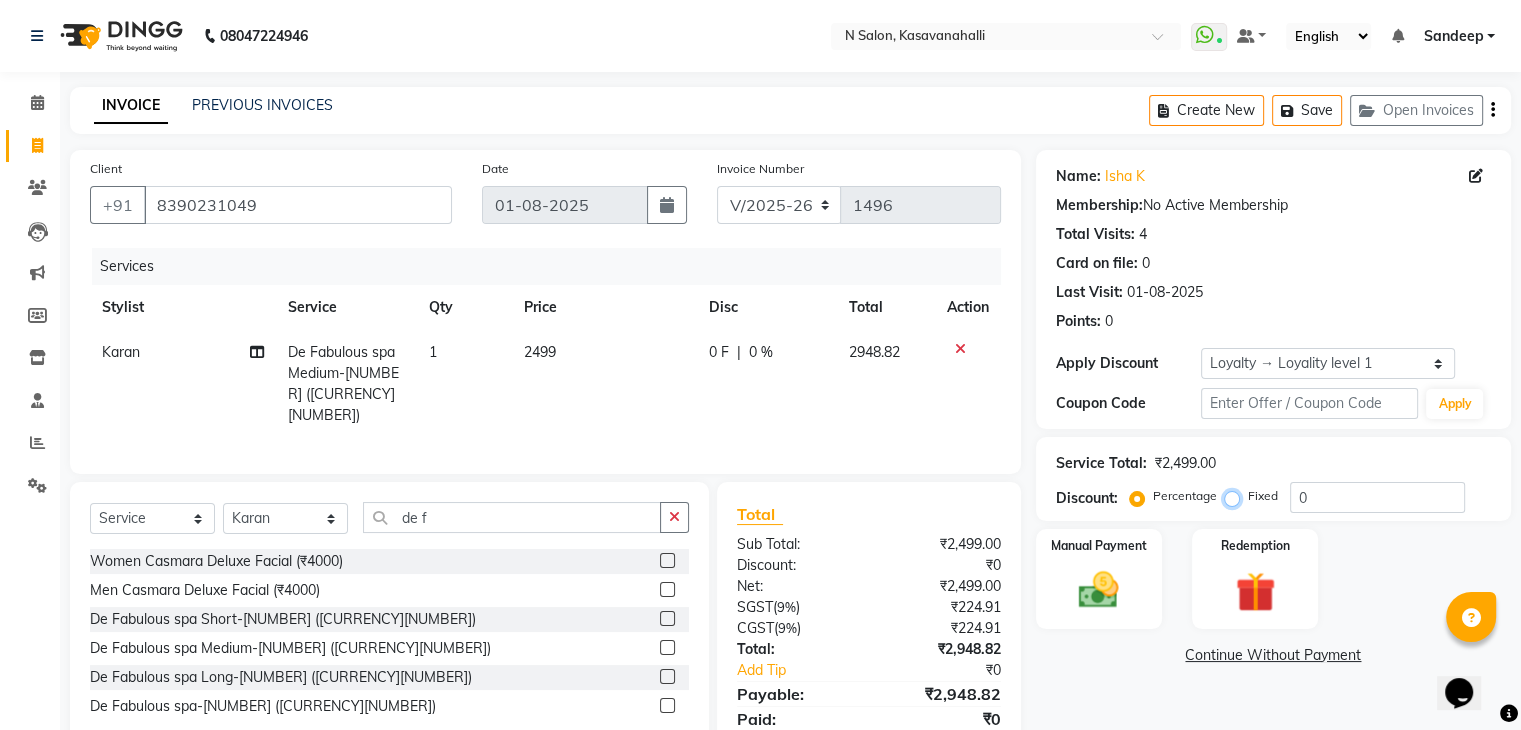 click on "Fixed" at bounding box center (1236, 496) 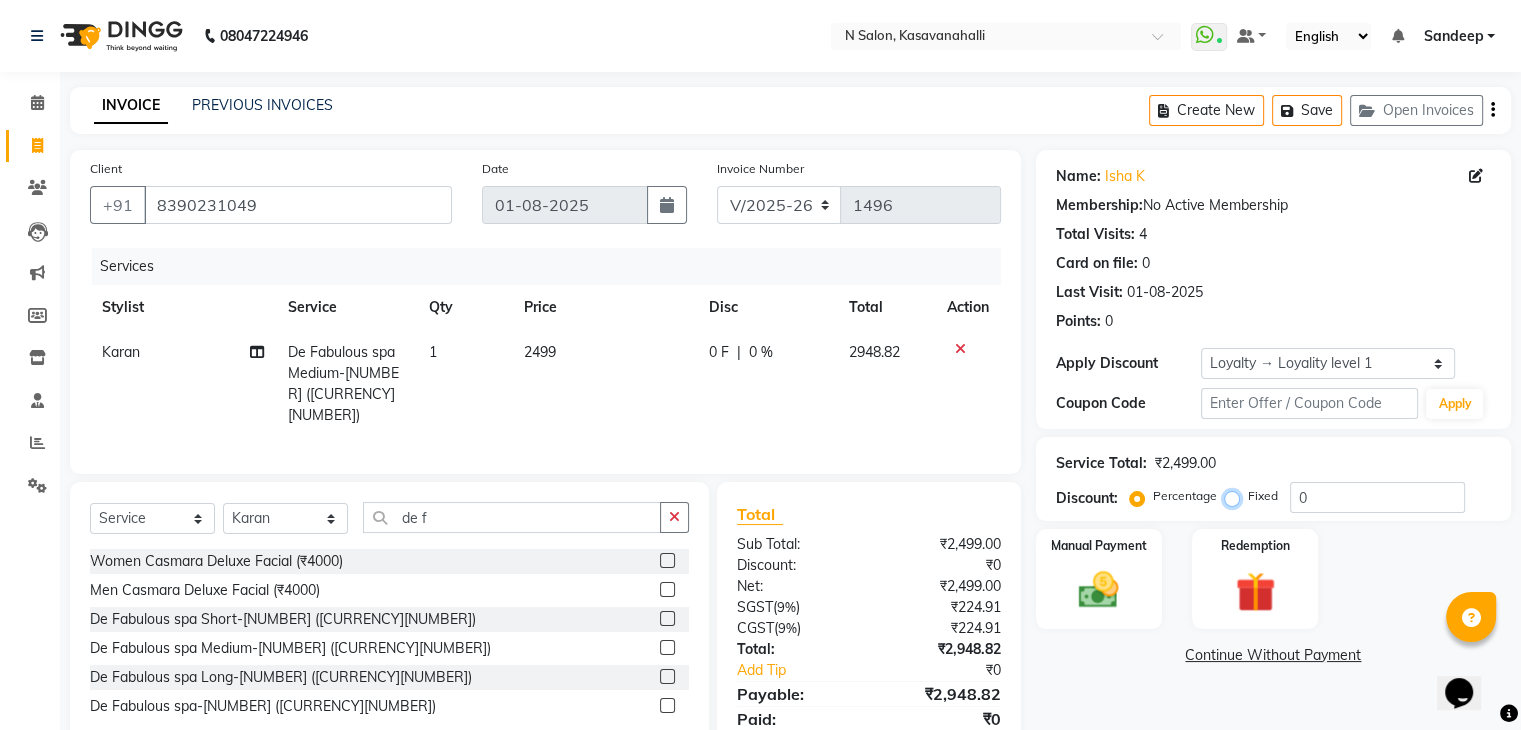 radio on "true" 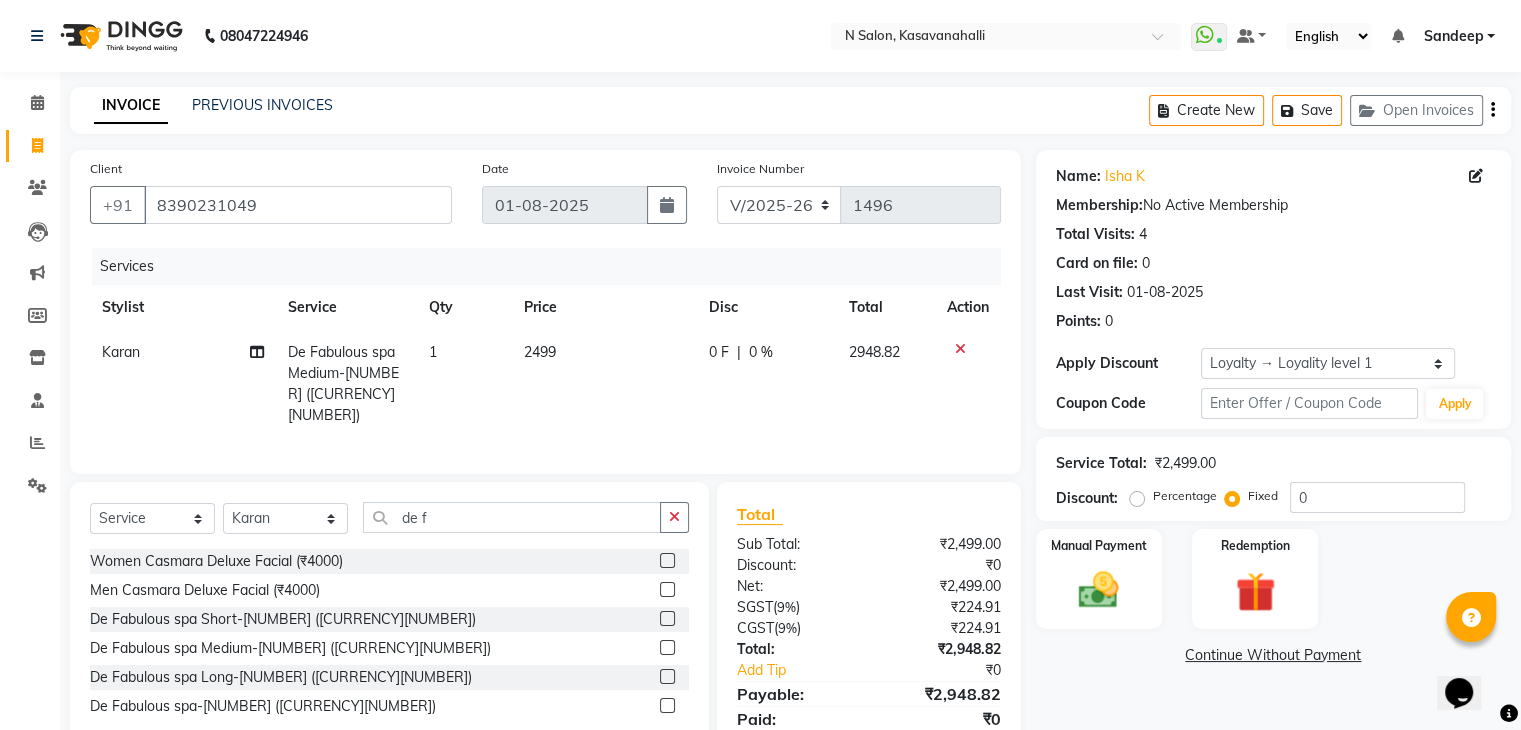click on "Service Total:  ₹2,499.00  Discount:  Percentage   Fixed  0" 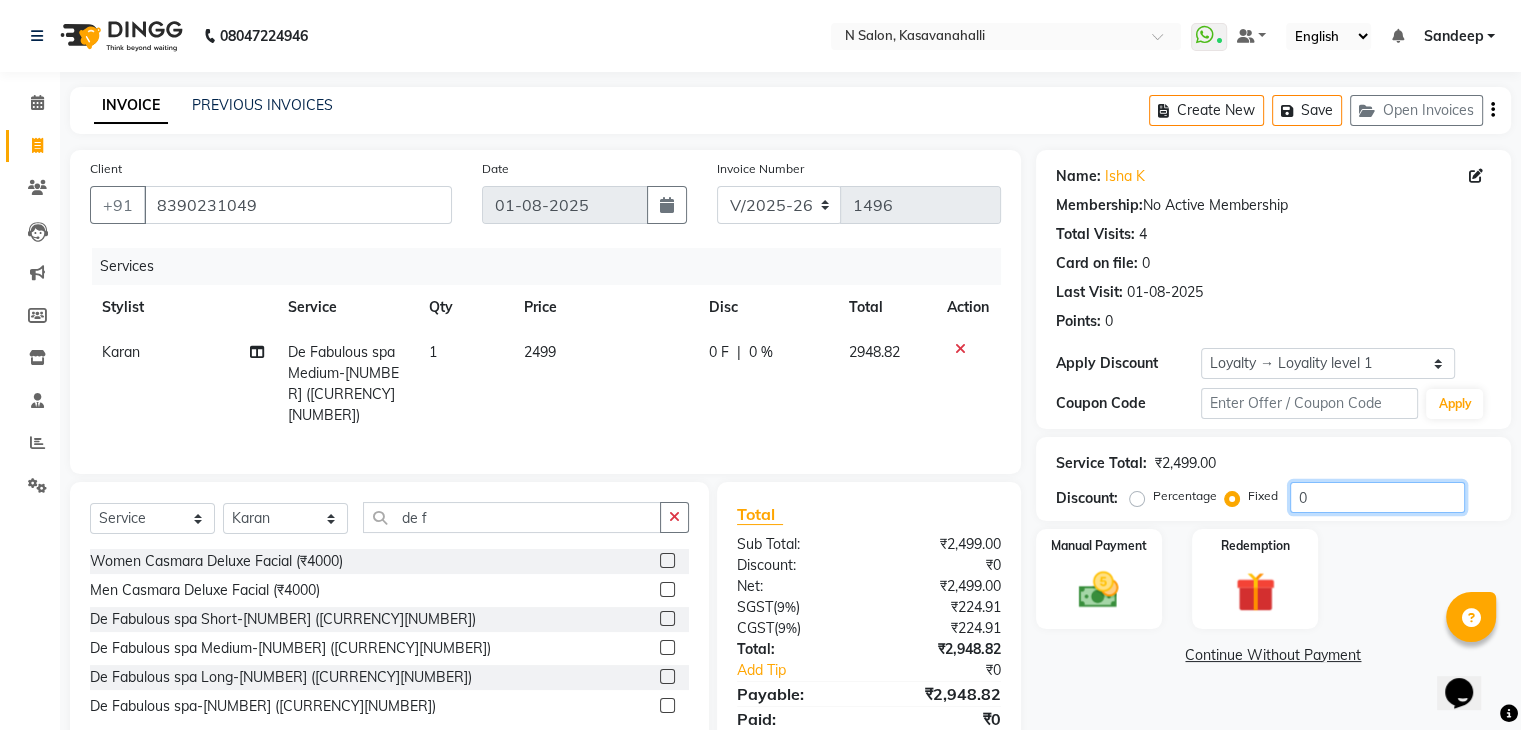 click on "0" 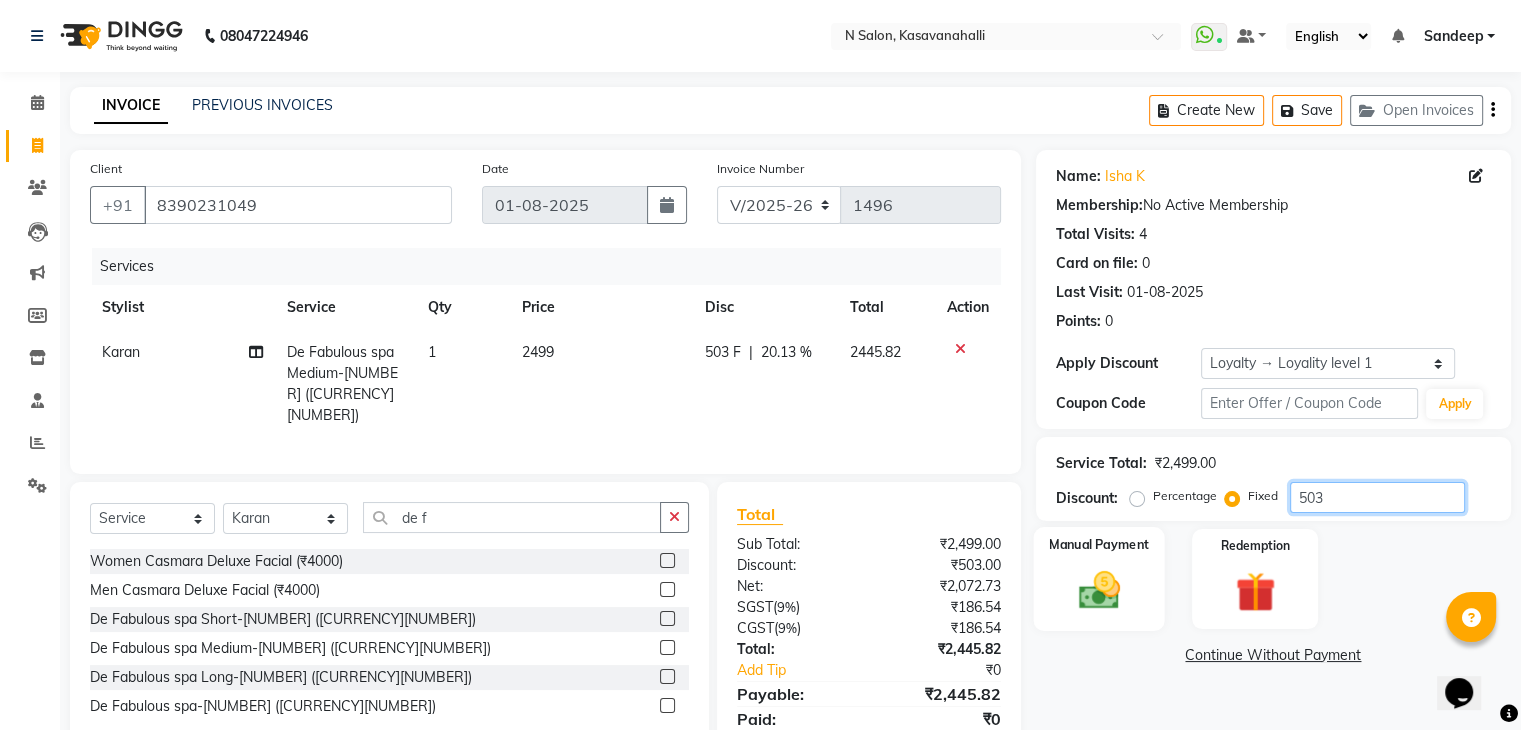 type on "503" 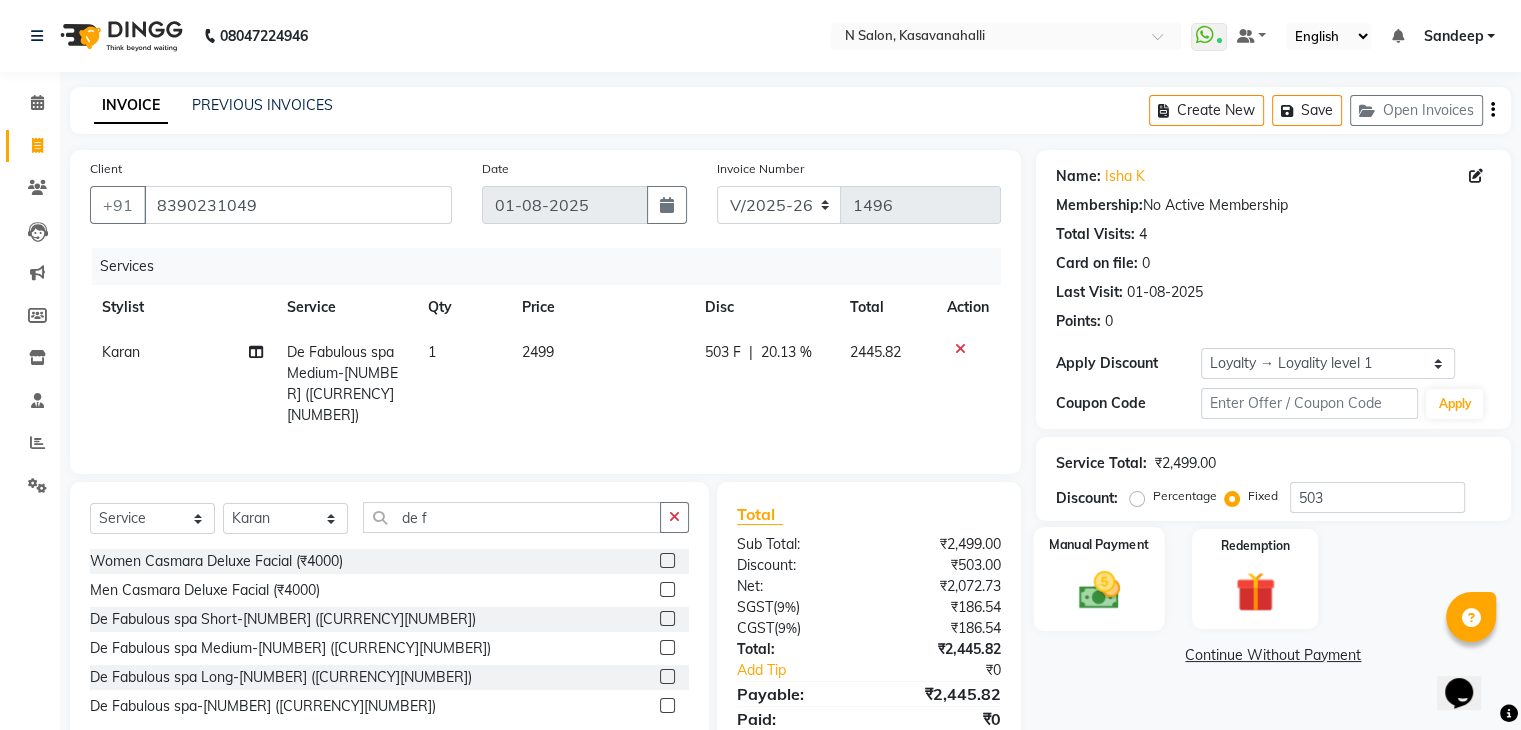 click 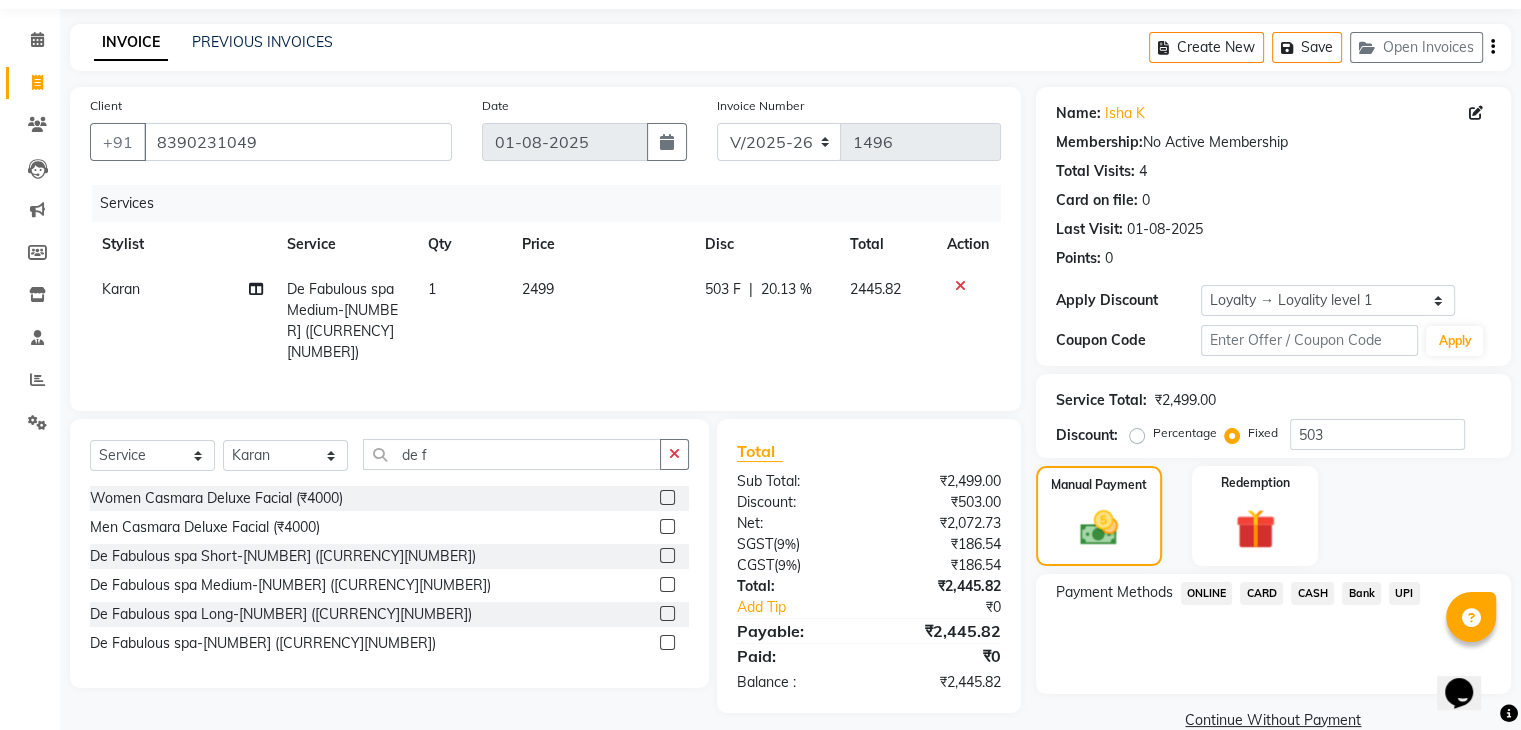 scroll, scrollTop: 97, scrollLeft: 0, axis: vertical 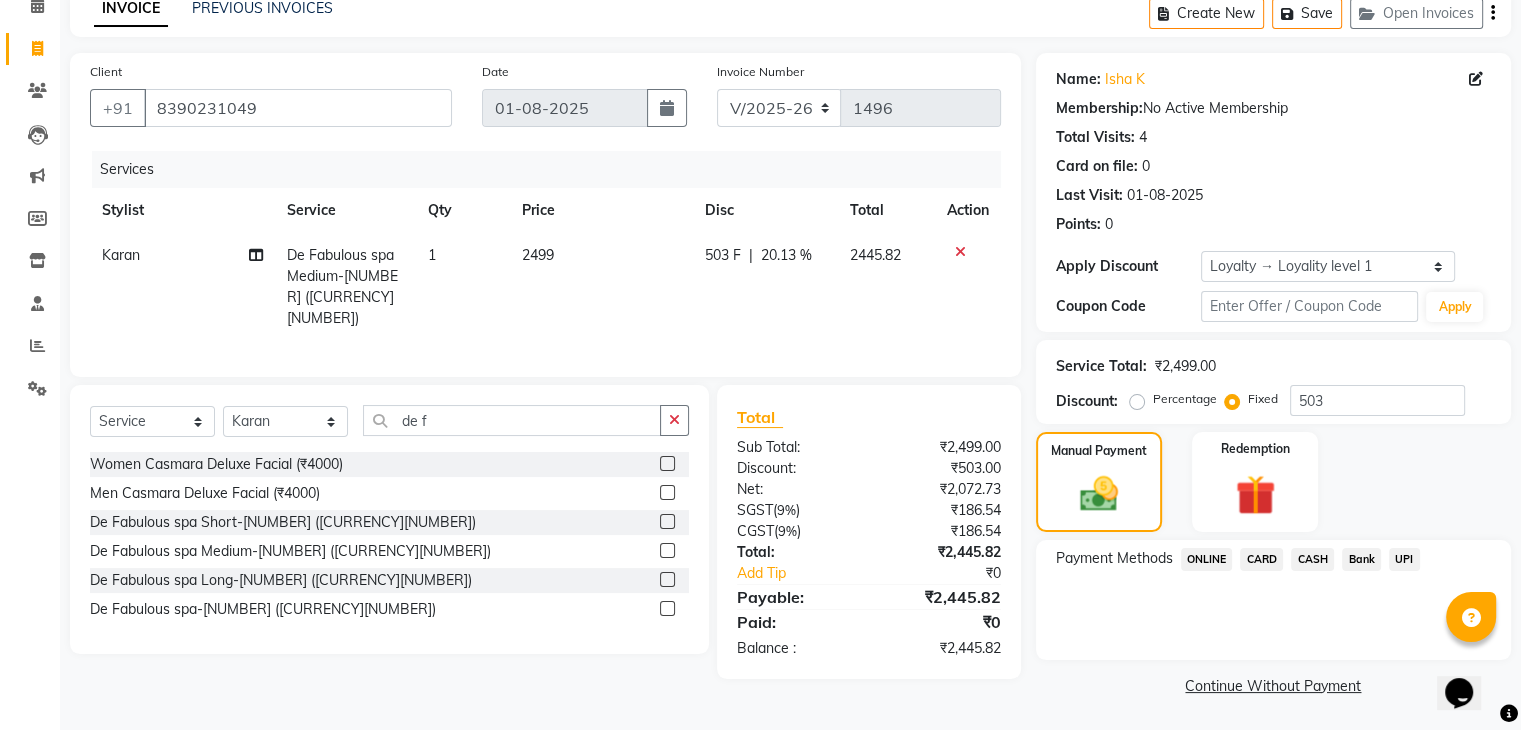 click on "CARD" 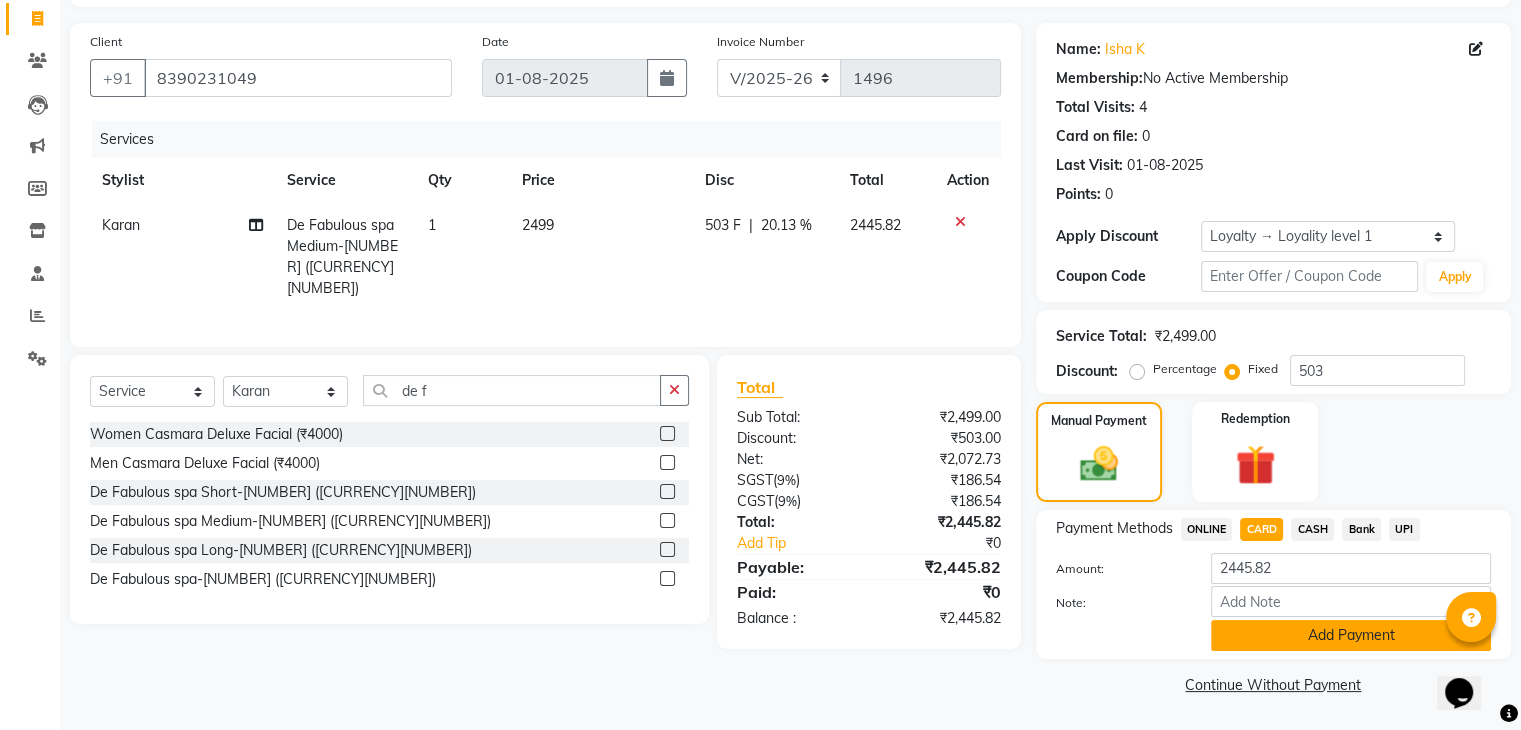 click on "Add Payment" 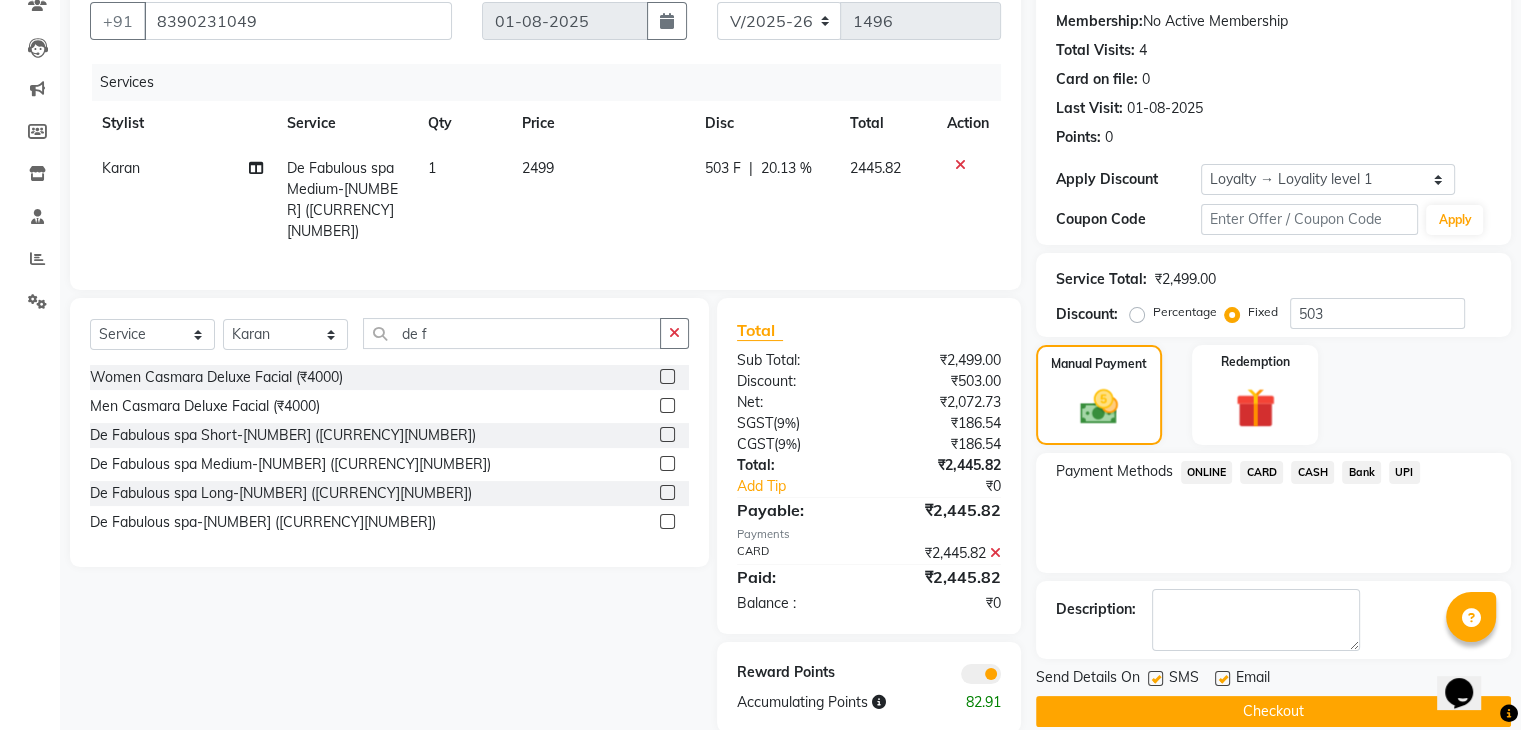 scroll, scrollTop: 213, scrollLeft: 0, axis: vertical 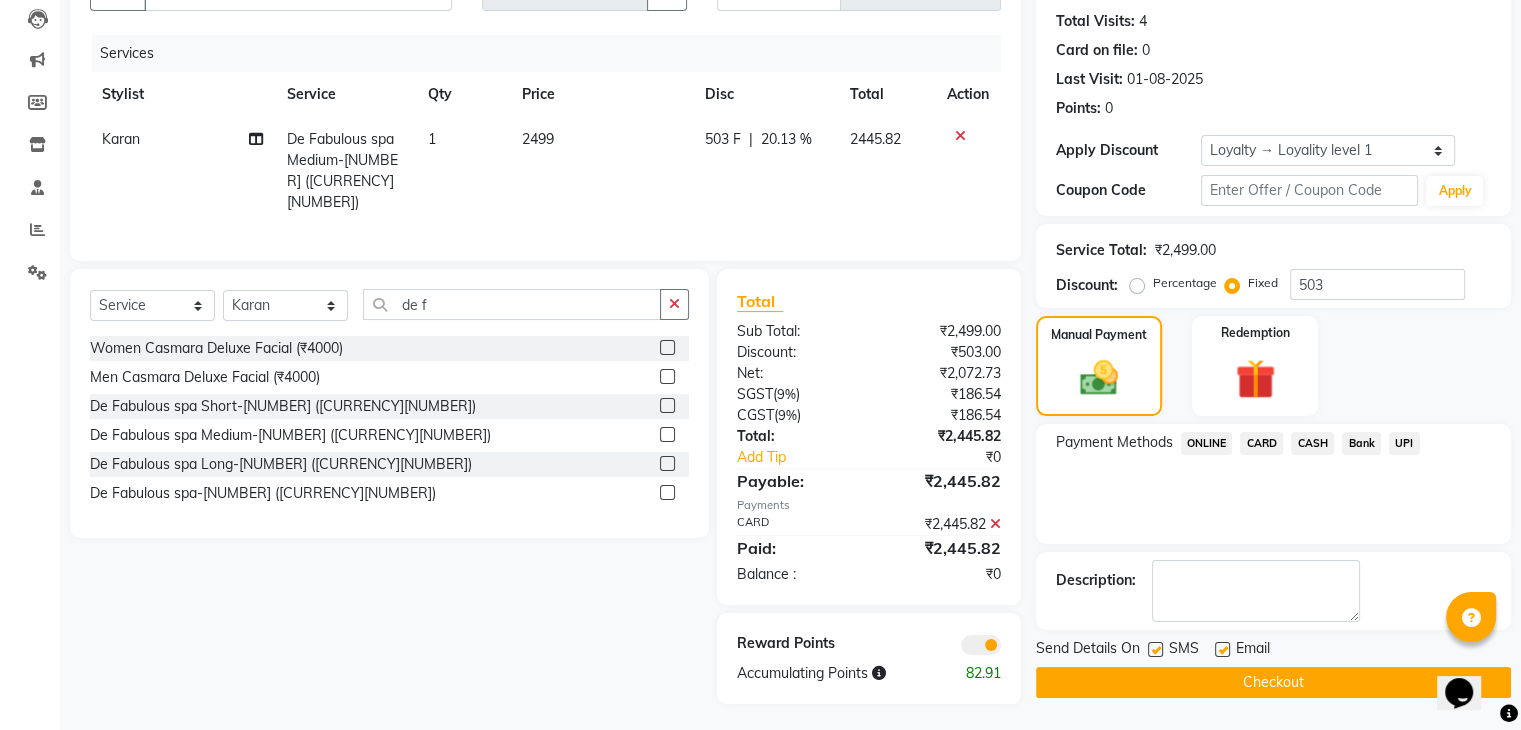 click on "Checkout" 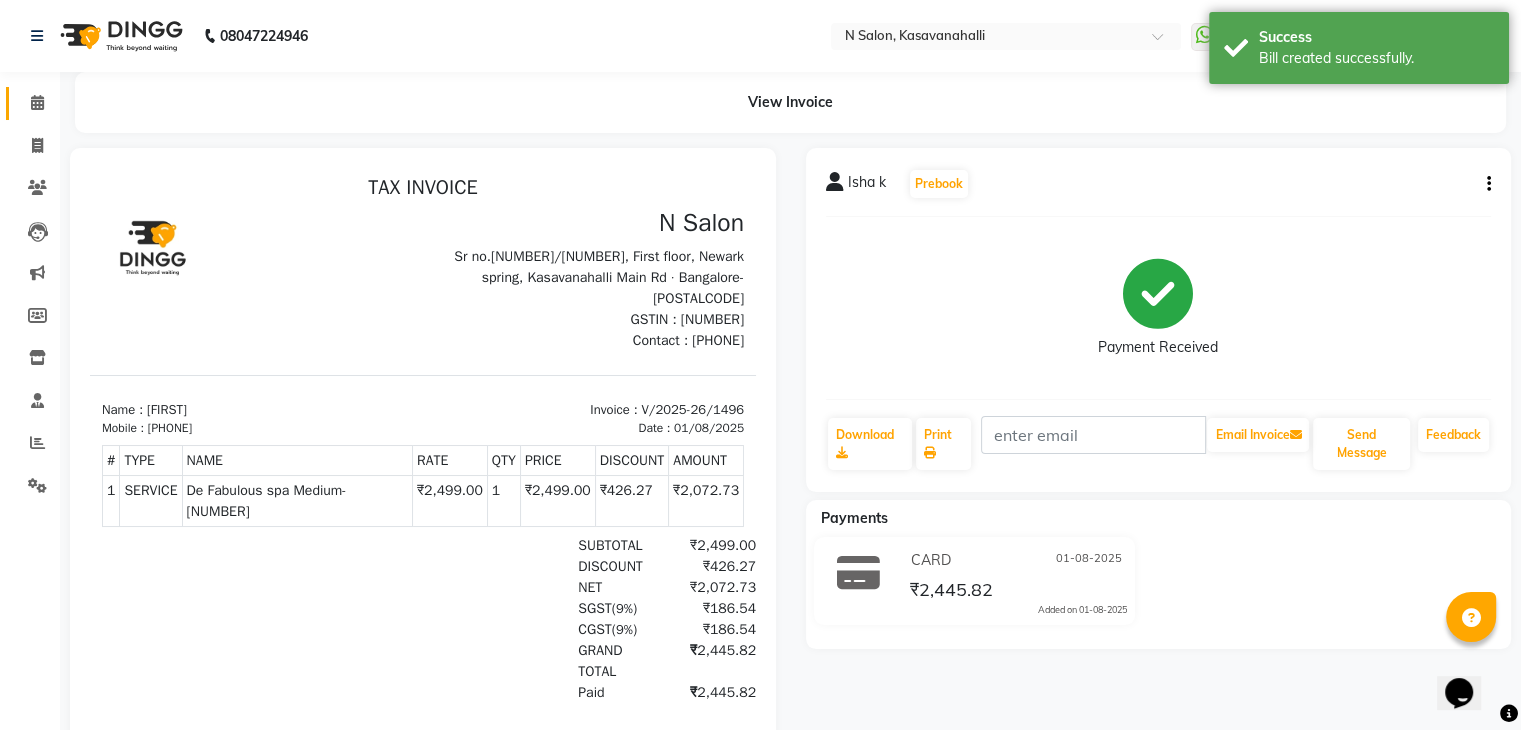 scroll, scrollTop: 0, scrollLeft: 0, axis: both 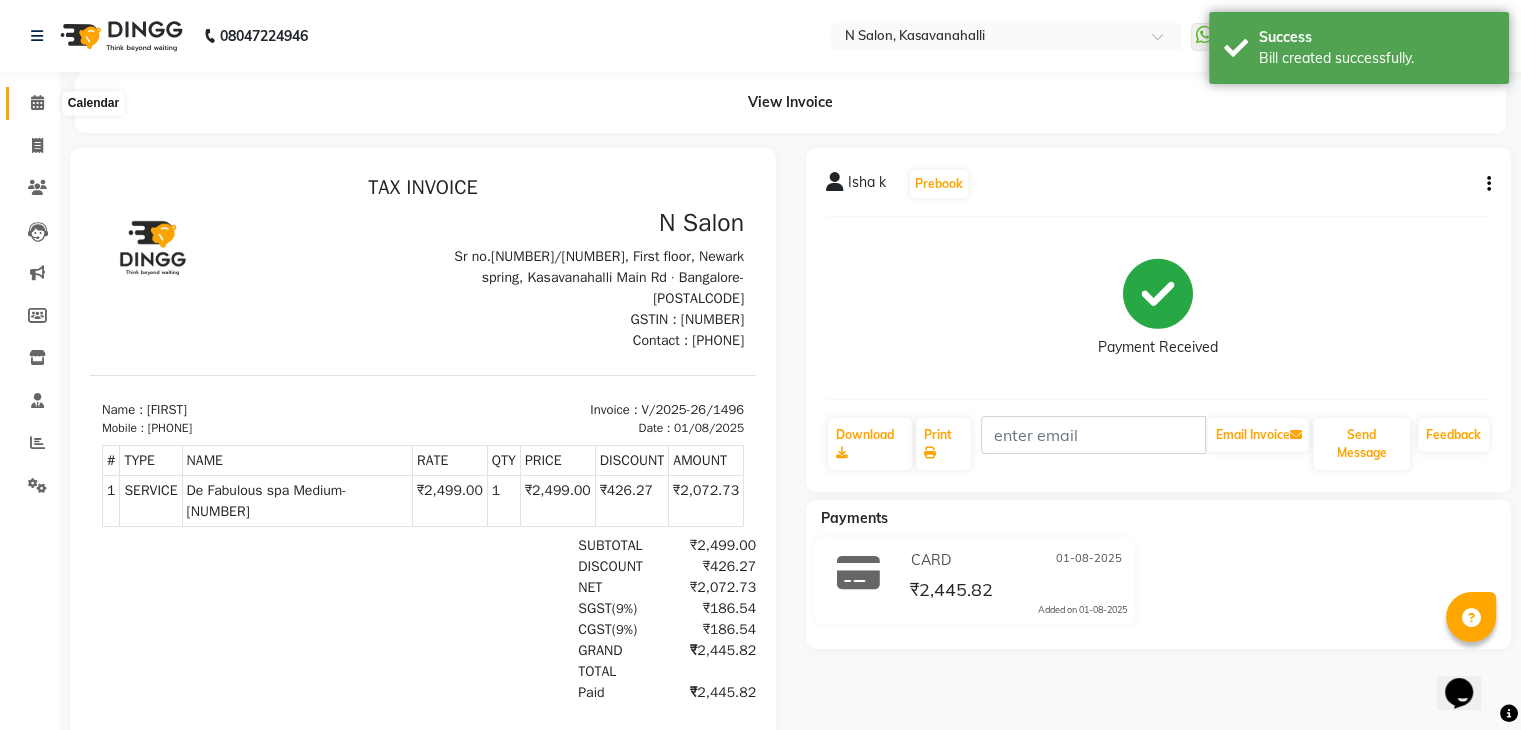 click 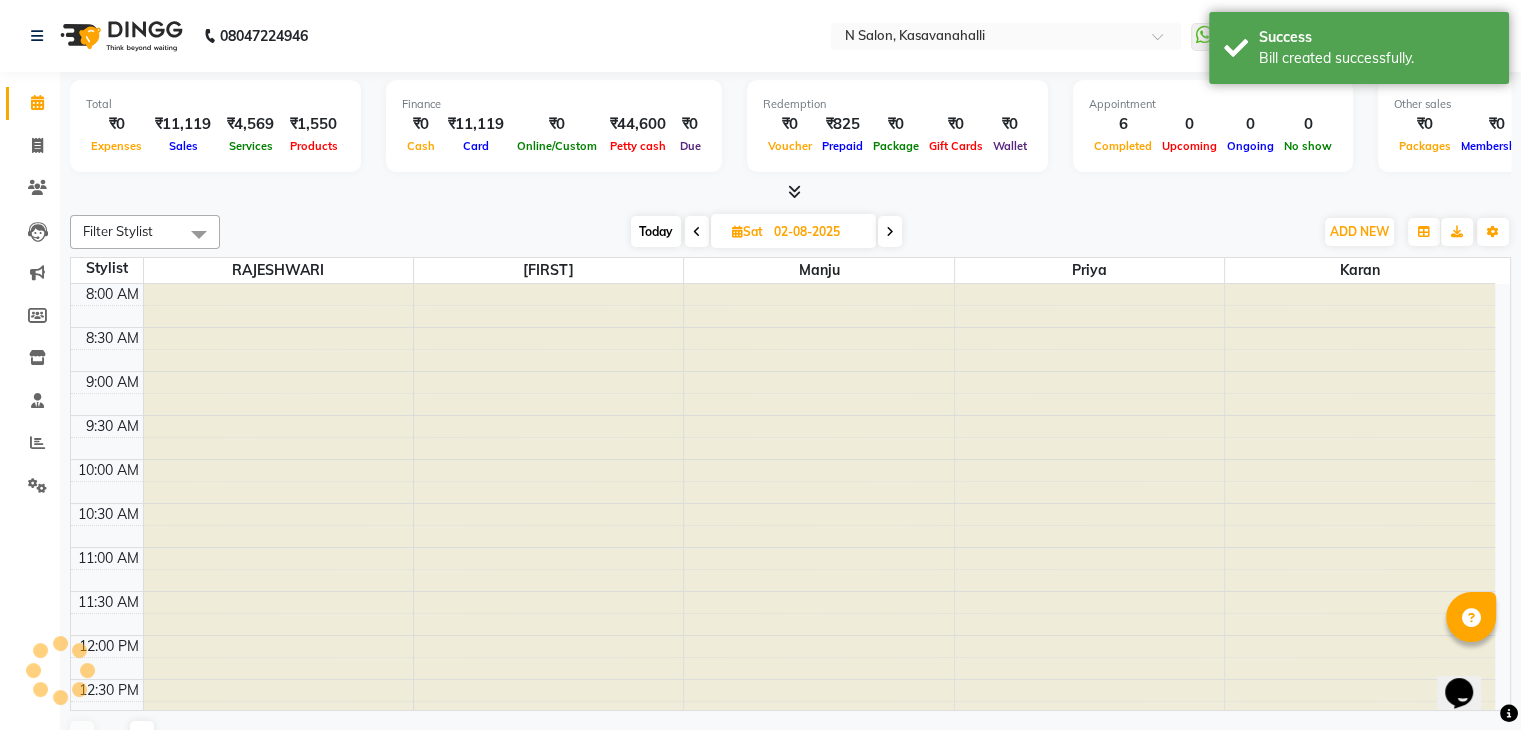 scroll, scrollTop: 0, scrollLeft: 0, axis: both 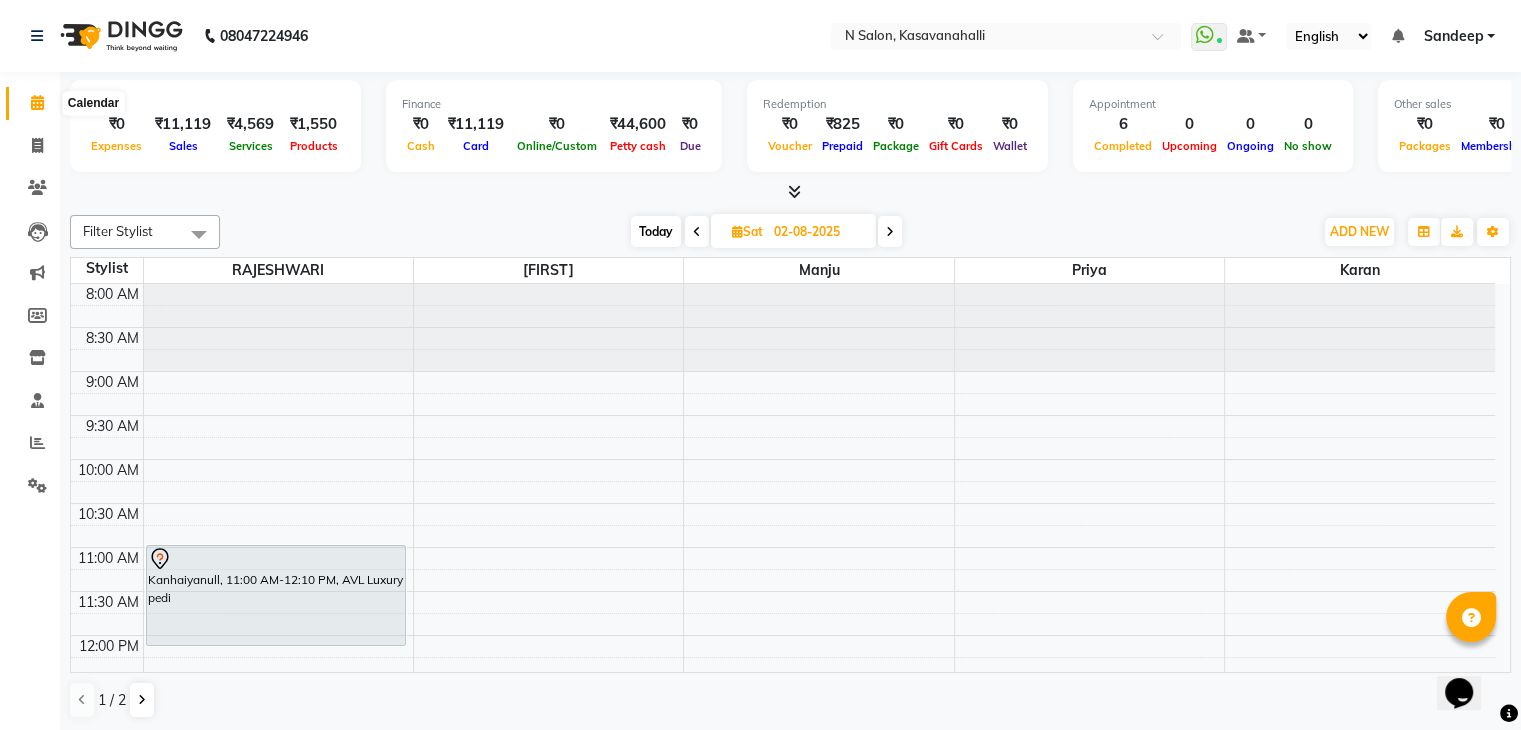 click 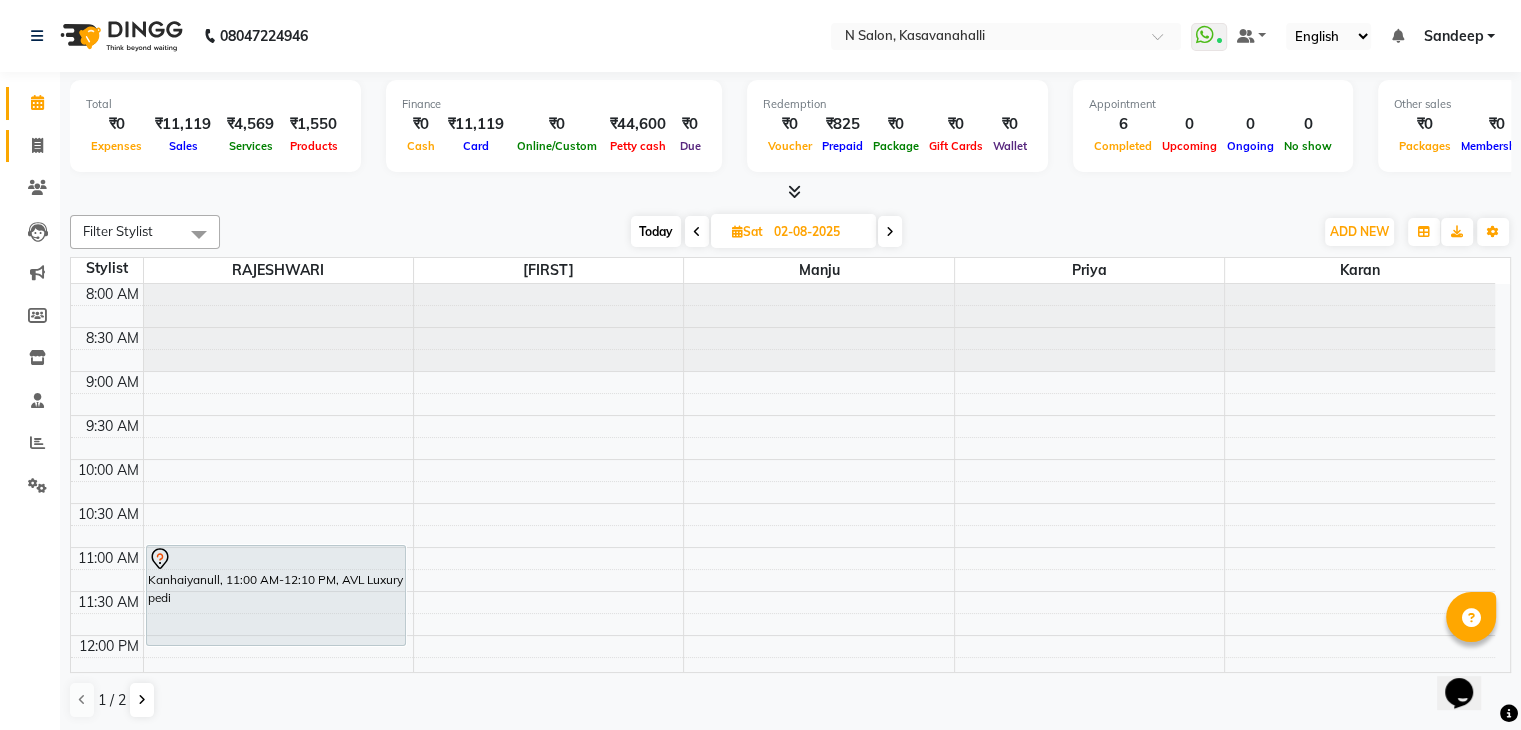 click on "Invoice" 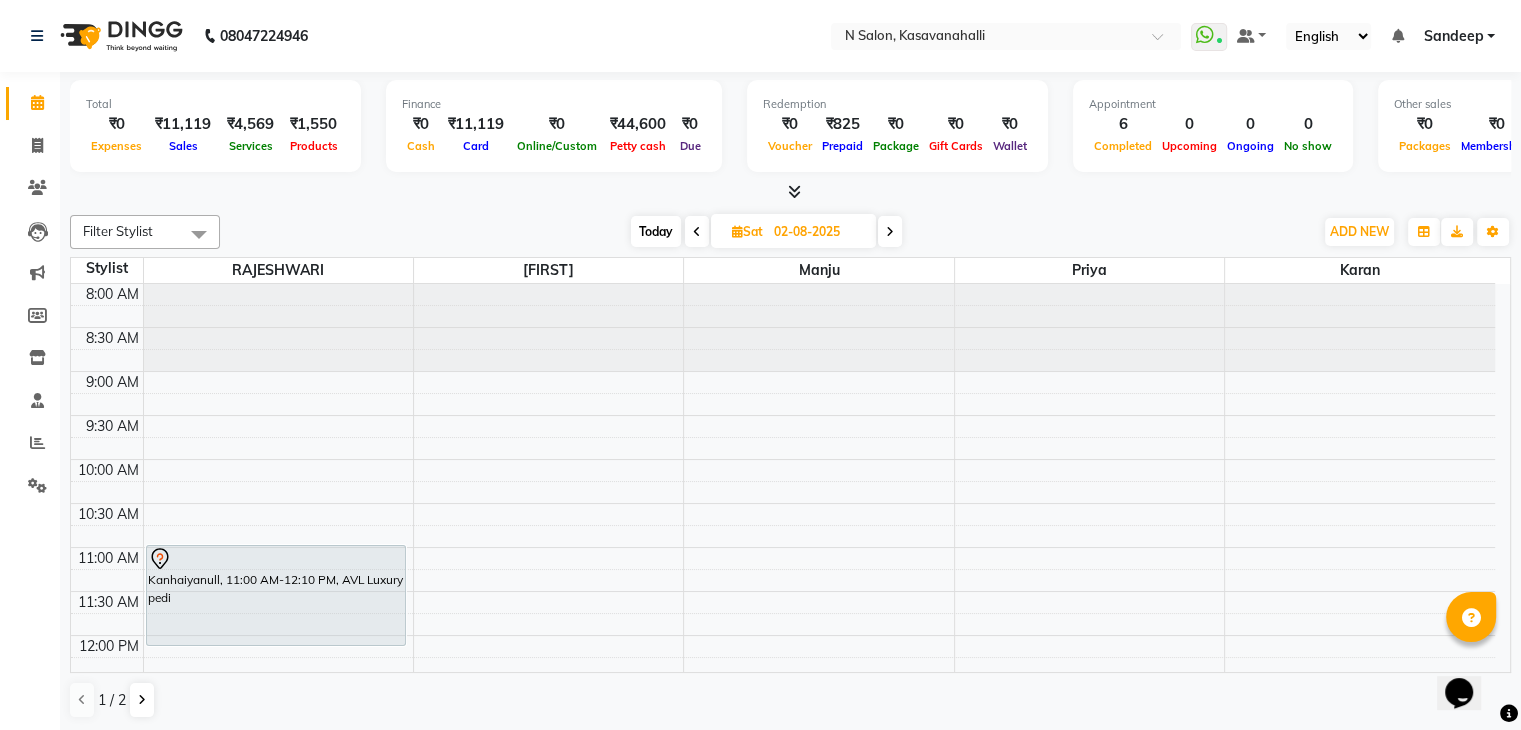 select on "service" 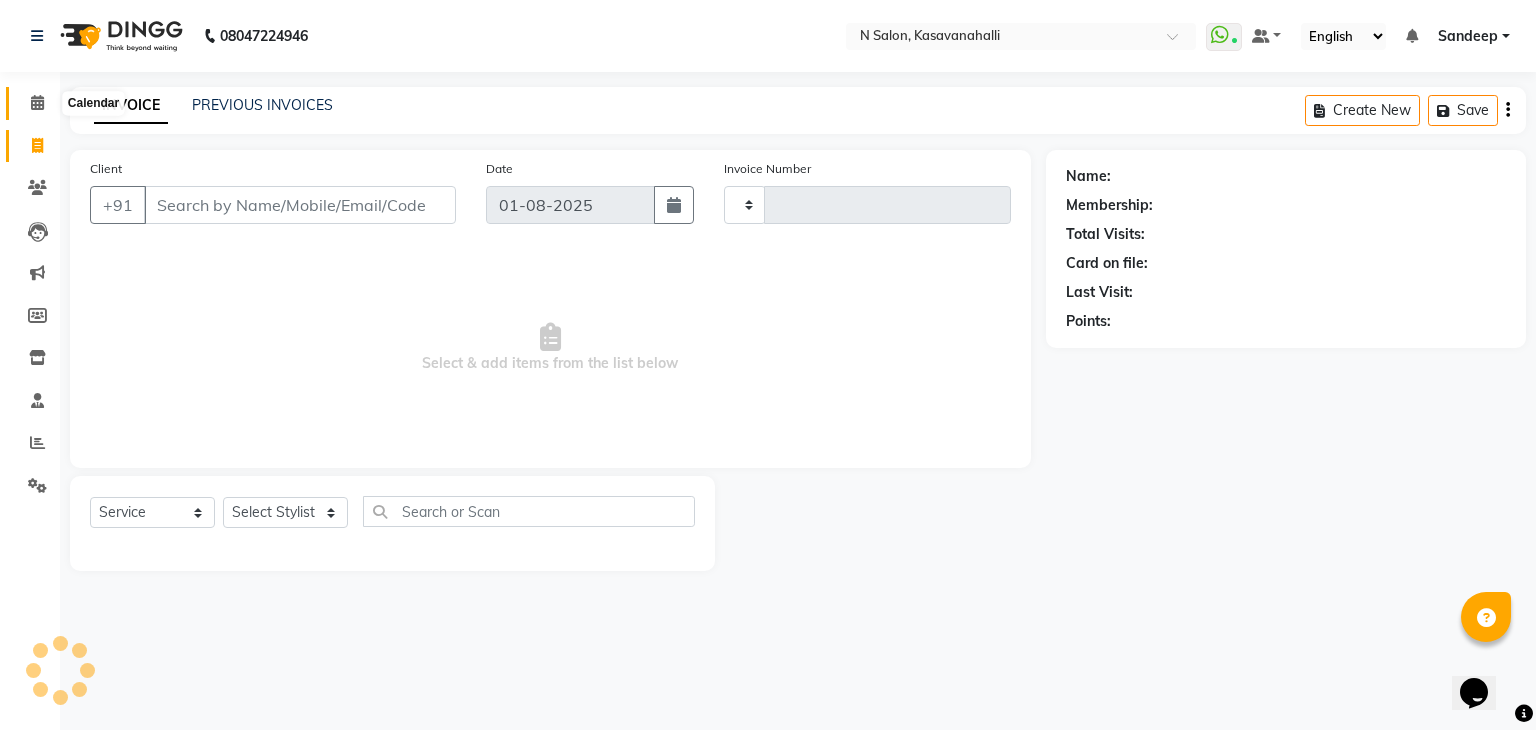 type on "1497" 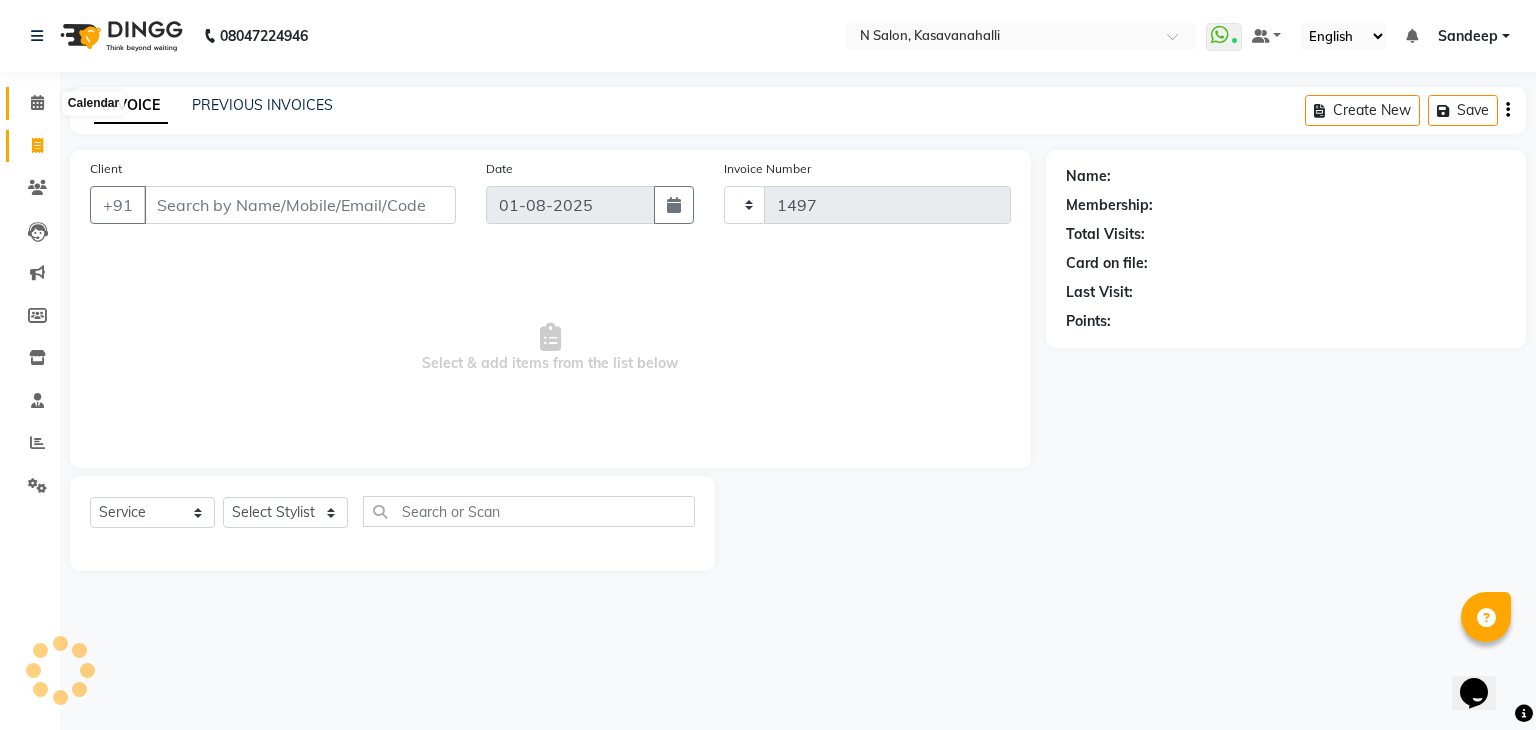 click 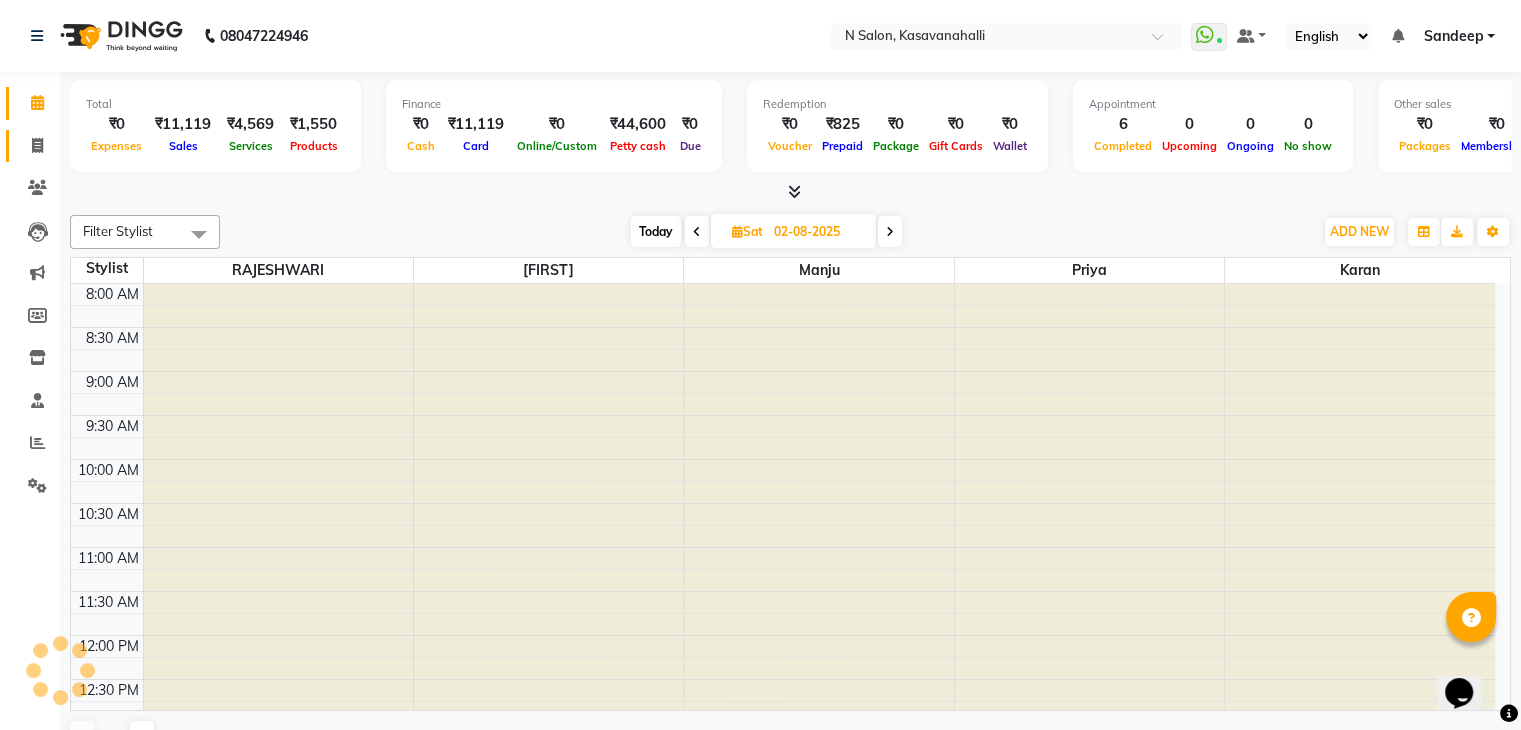 scroll, scrollTop: 0, scrollLeft: 0, axis: both 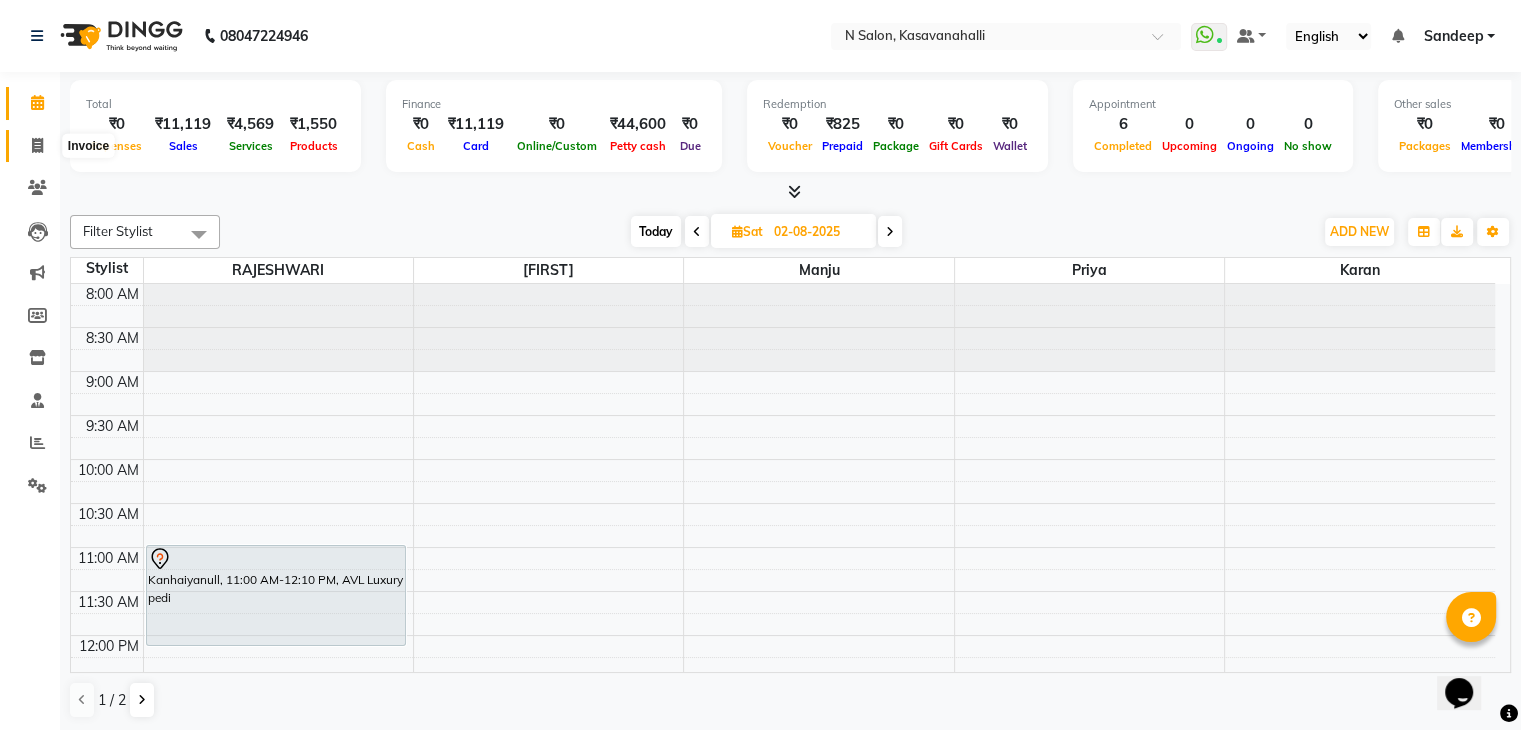 drag, startPoint x: 37, startPoint y: 145, endPoint x: 47, endPoint y: 137, distance: 12.806249 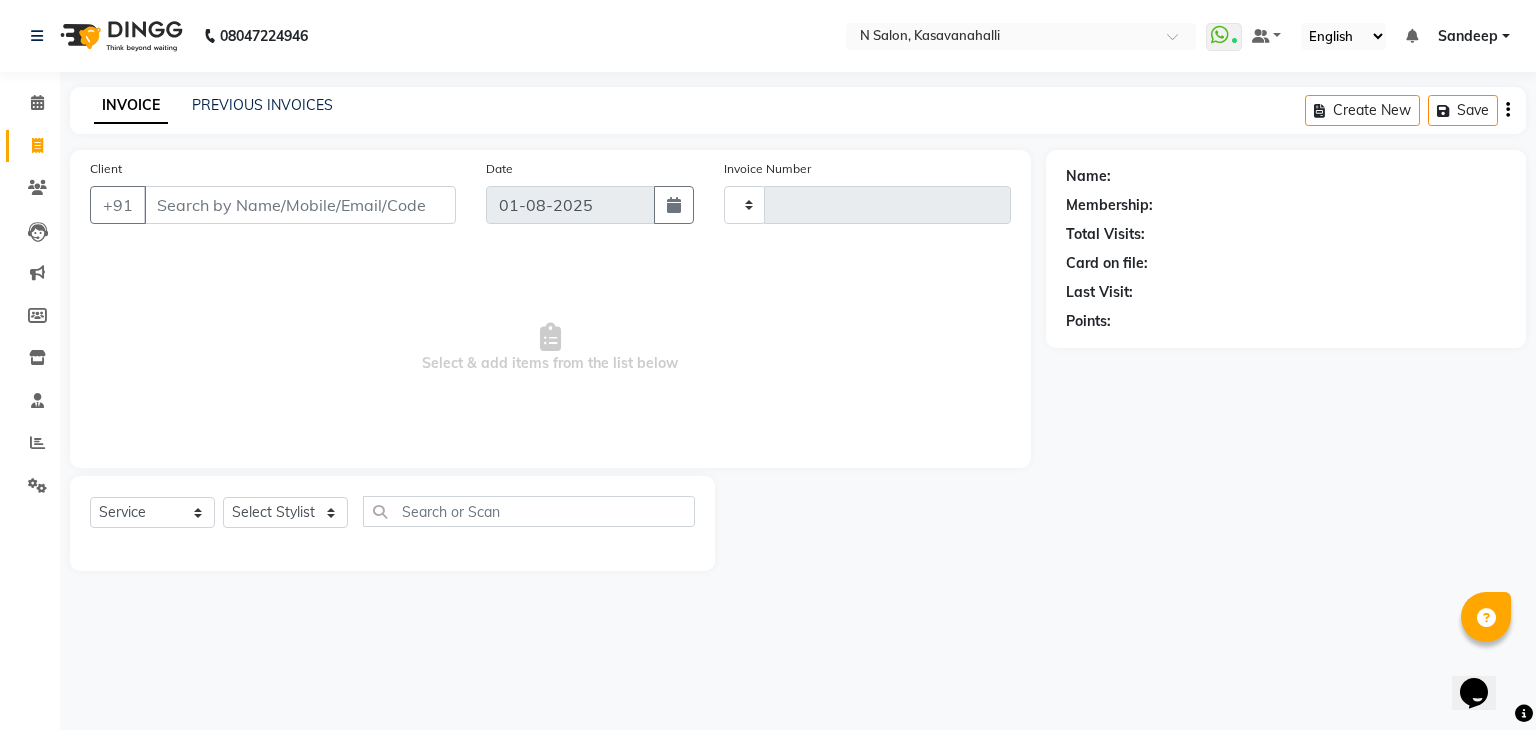 type on "1497" 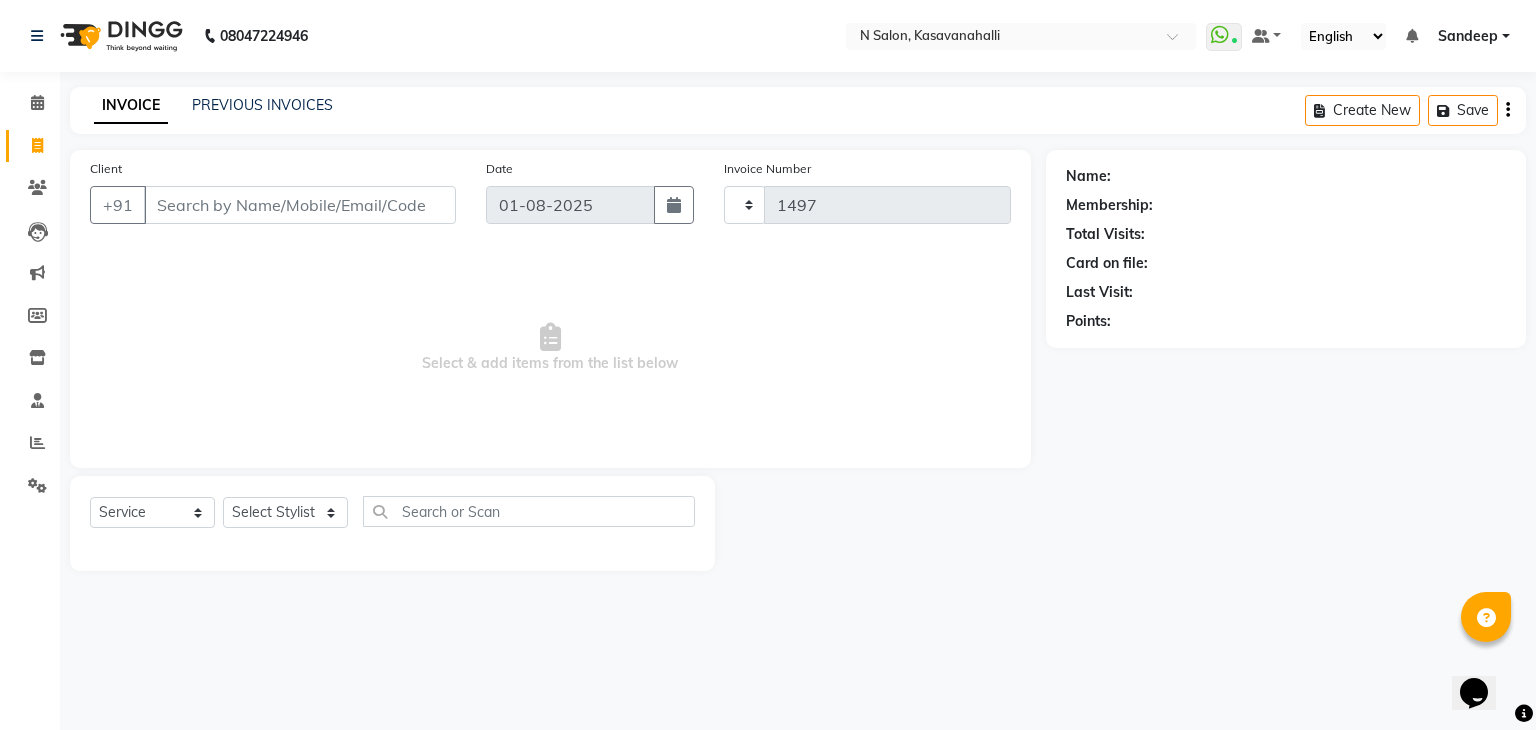select on "7111" 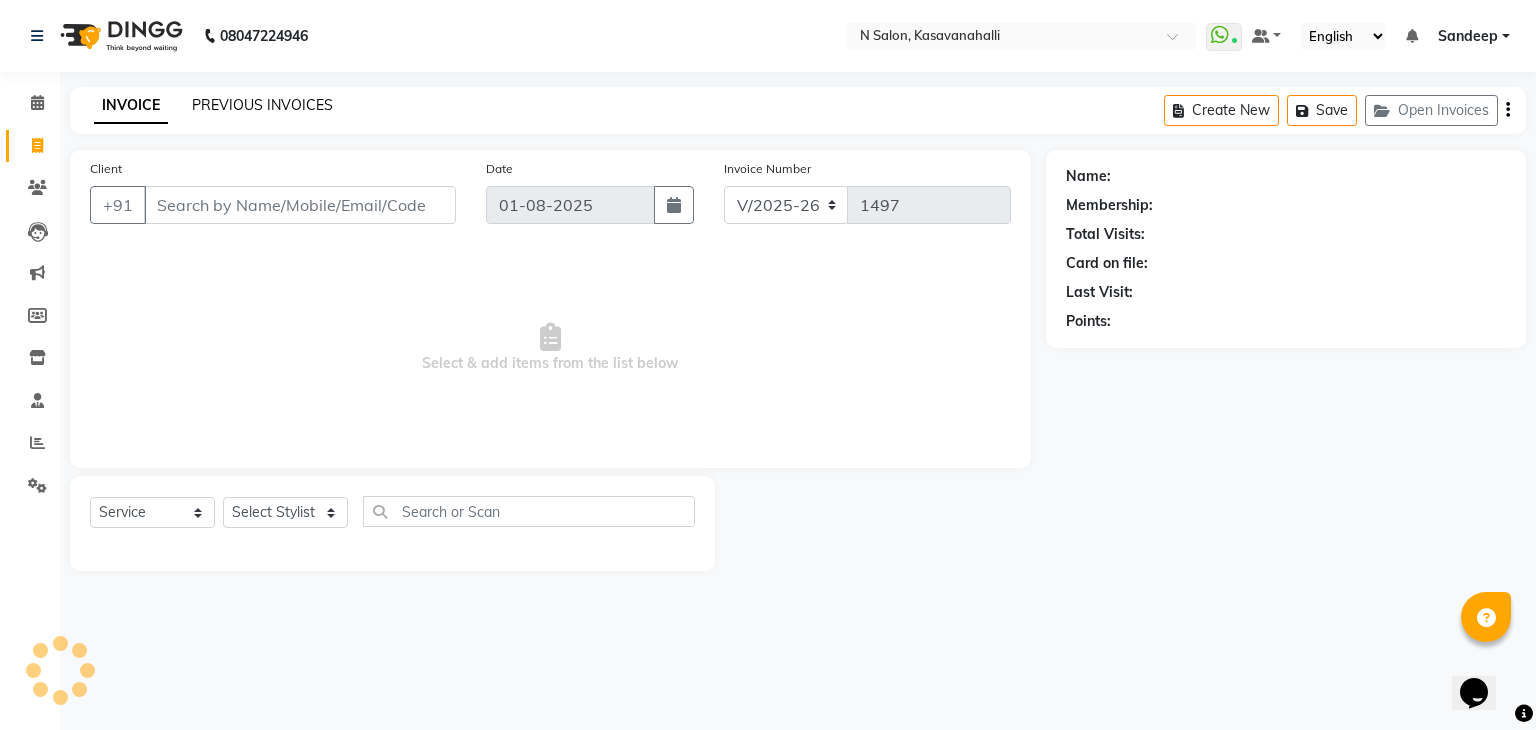 click on "PREVIOUS INVOICES" 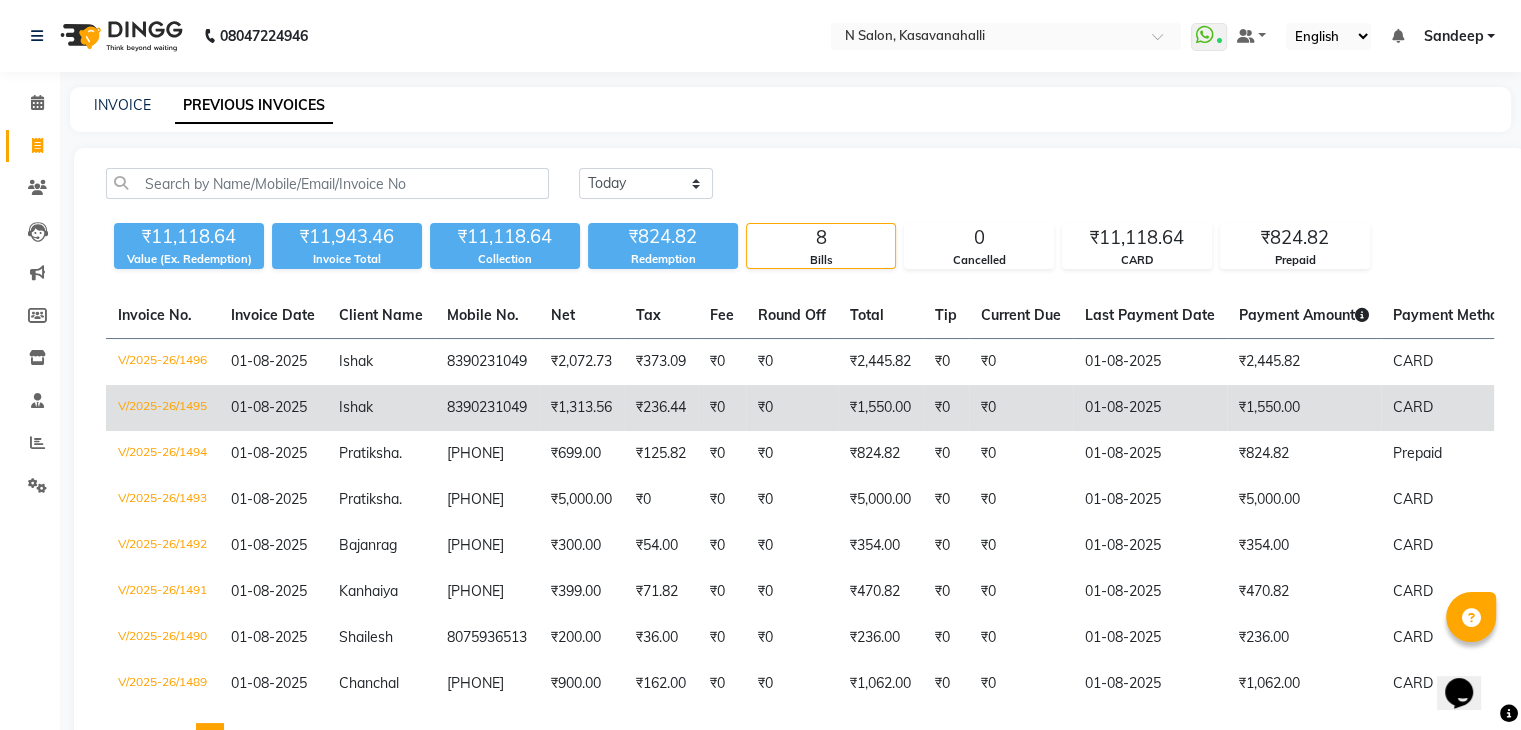 click on "01-08-2025" 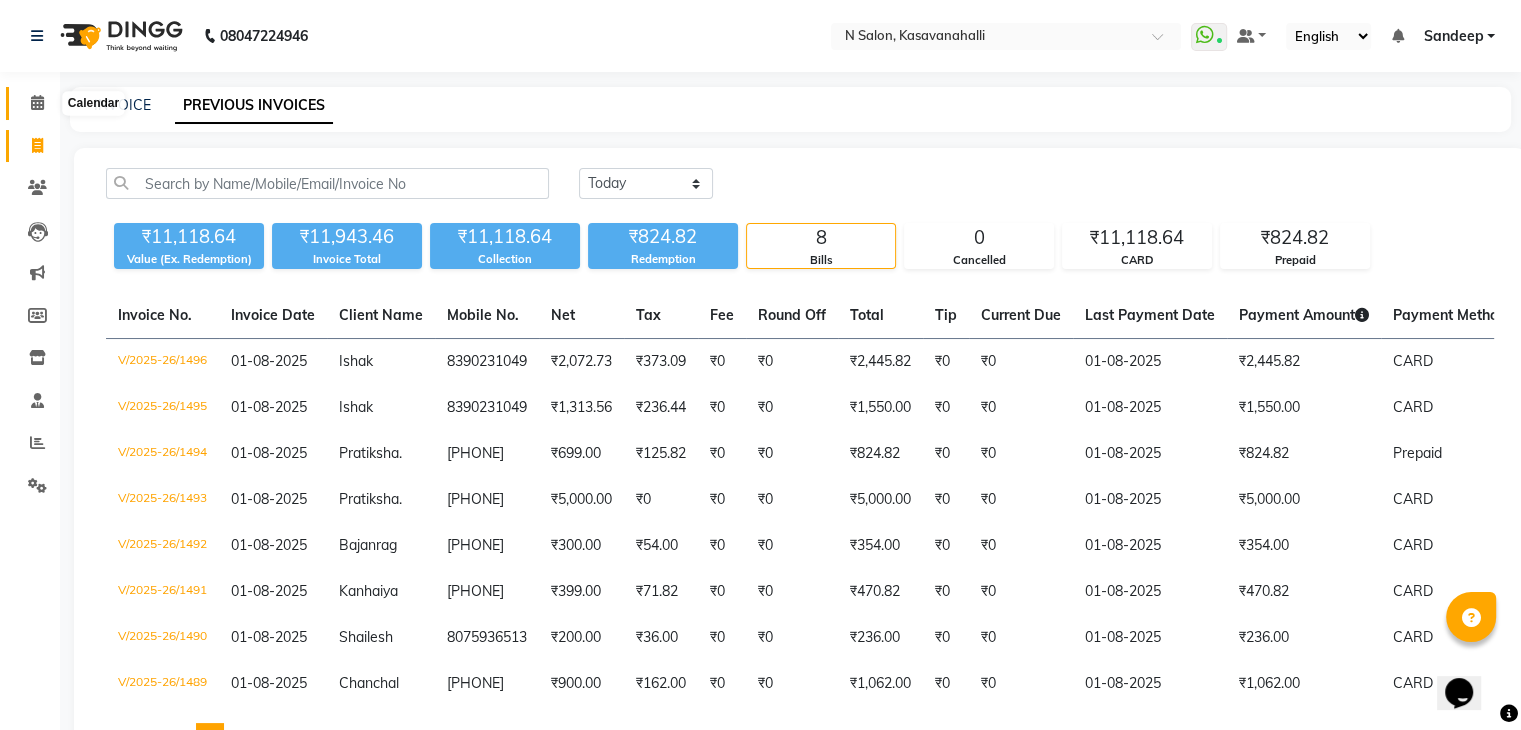 click 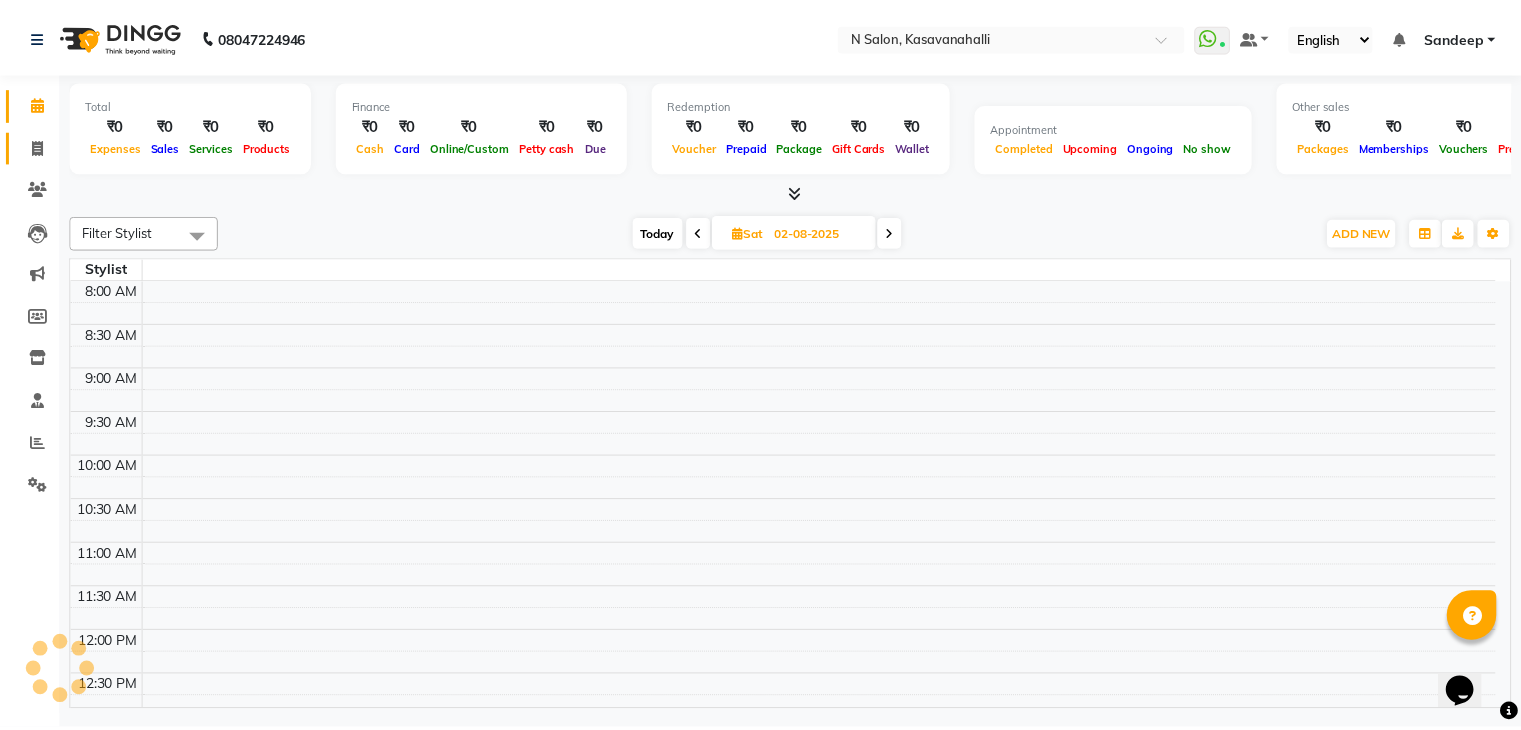 scroll, scrollTop: 705, scrollLeft: 0, axis: vertical 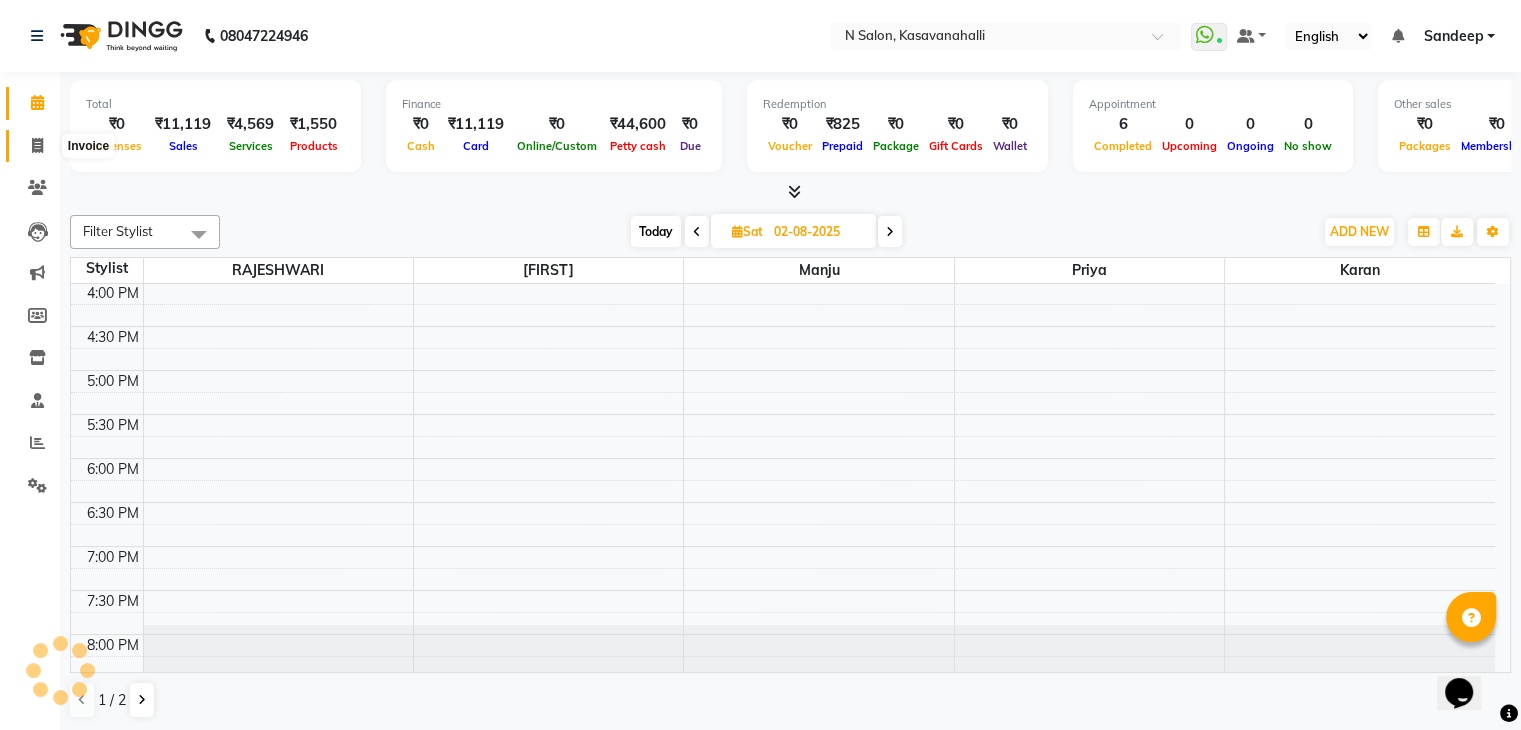 click 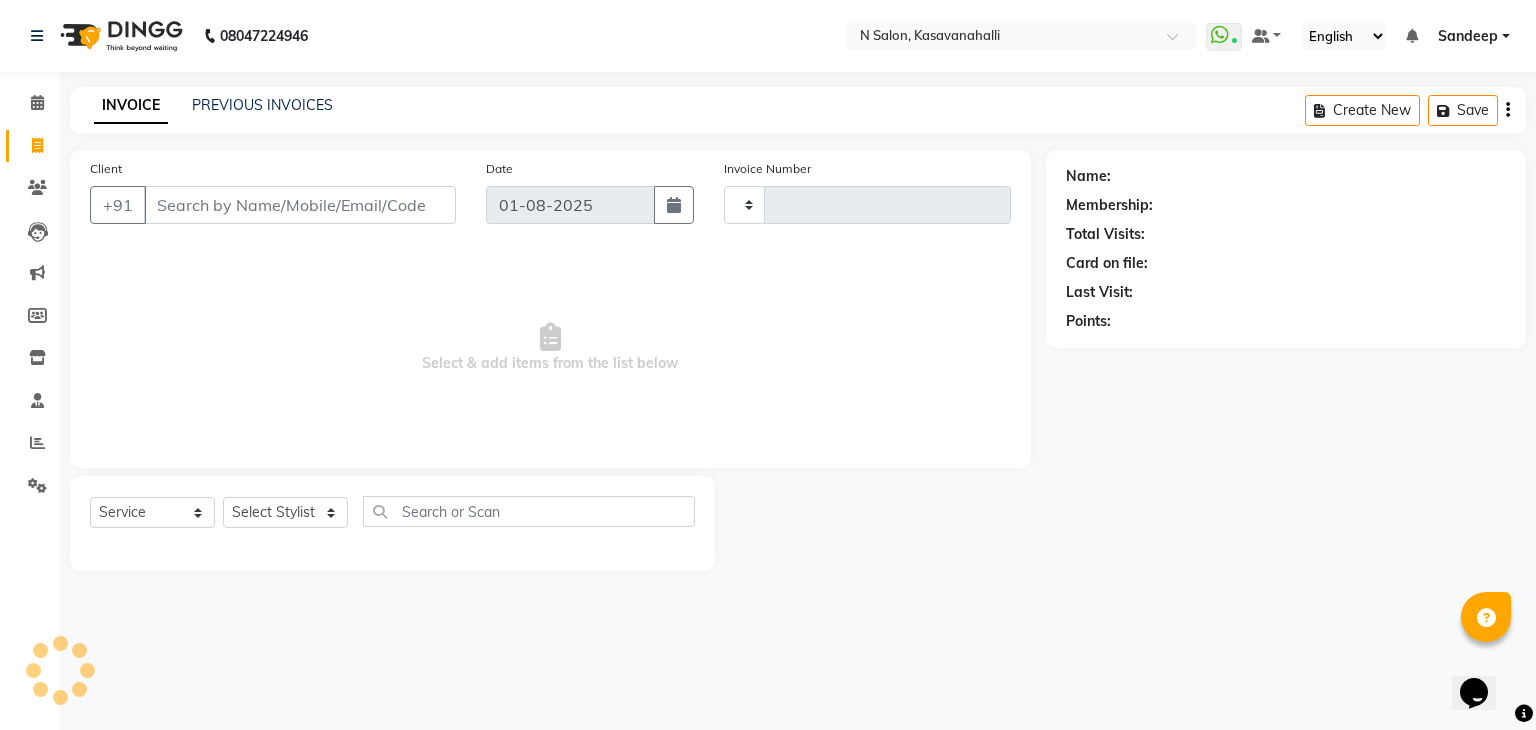 type on "1497" 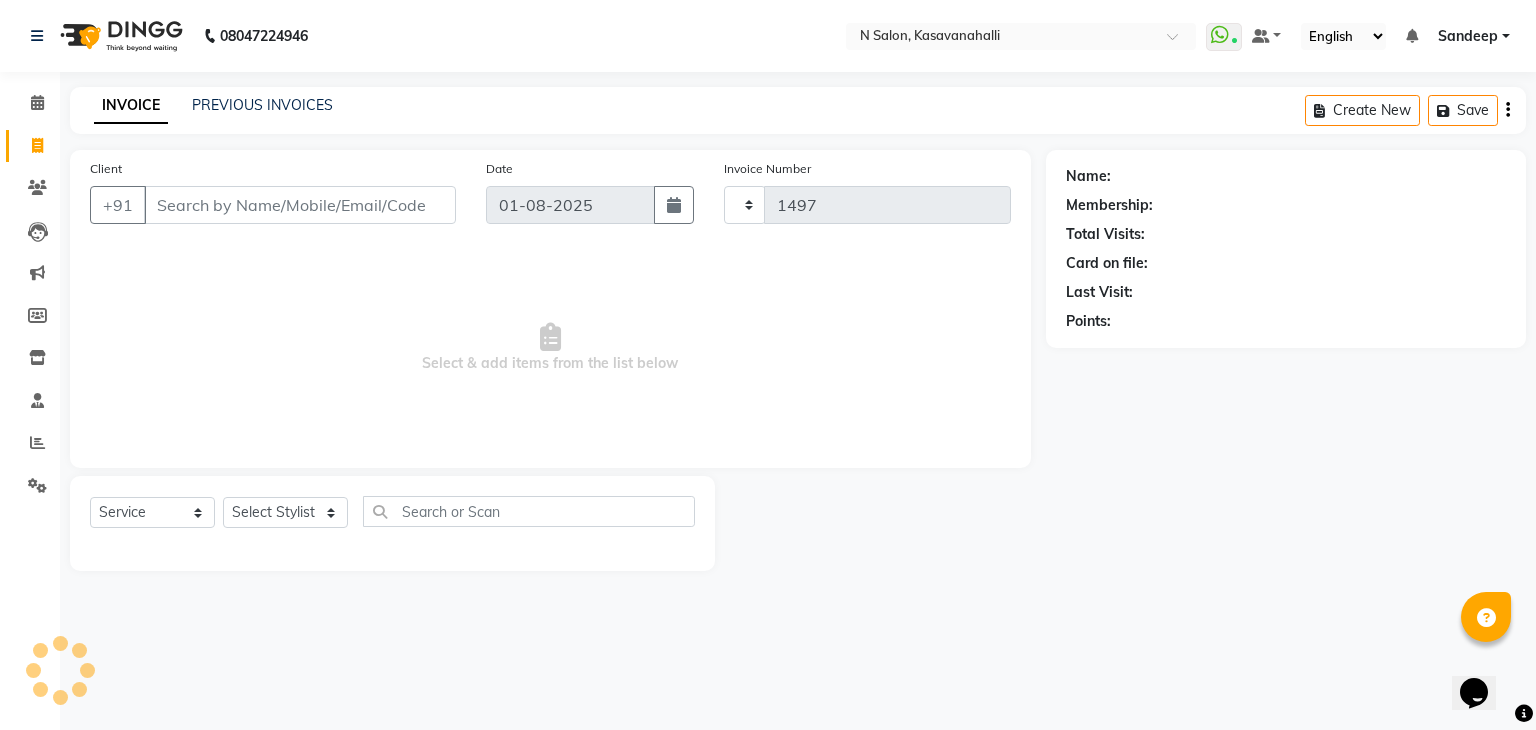 select on "7111" 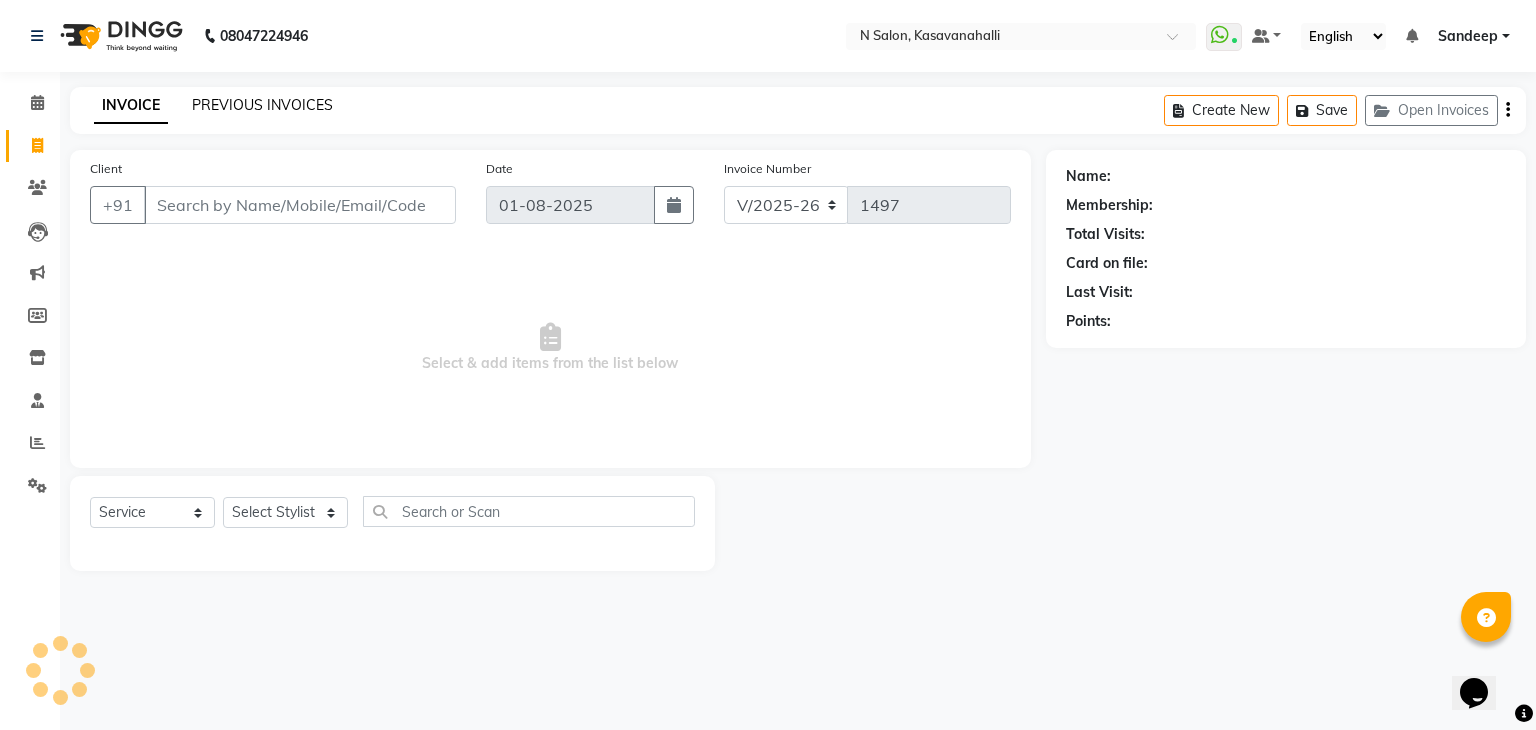 click on "PREVIOUS INVOICES" 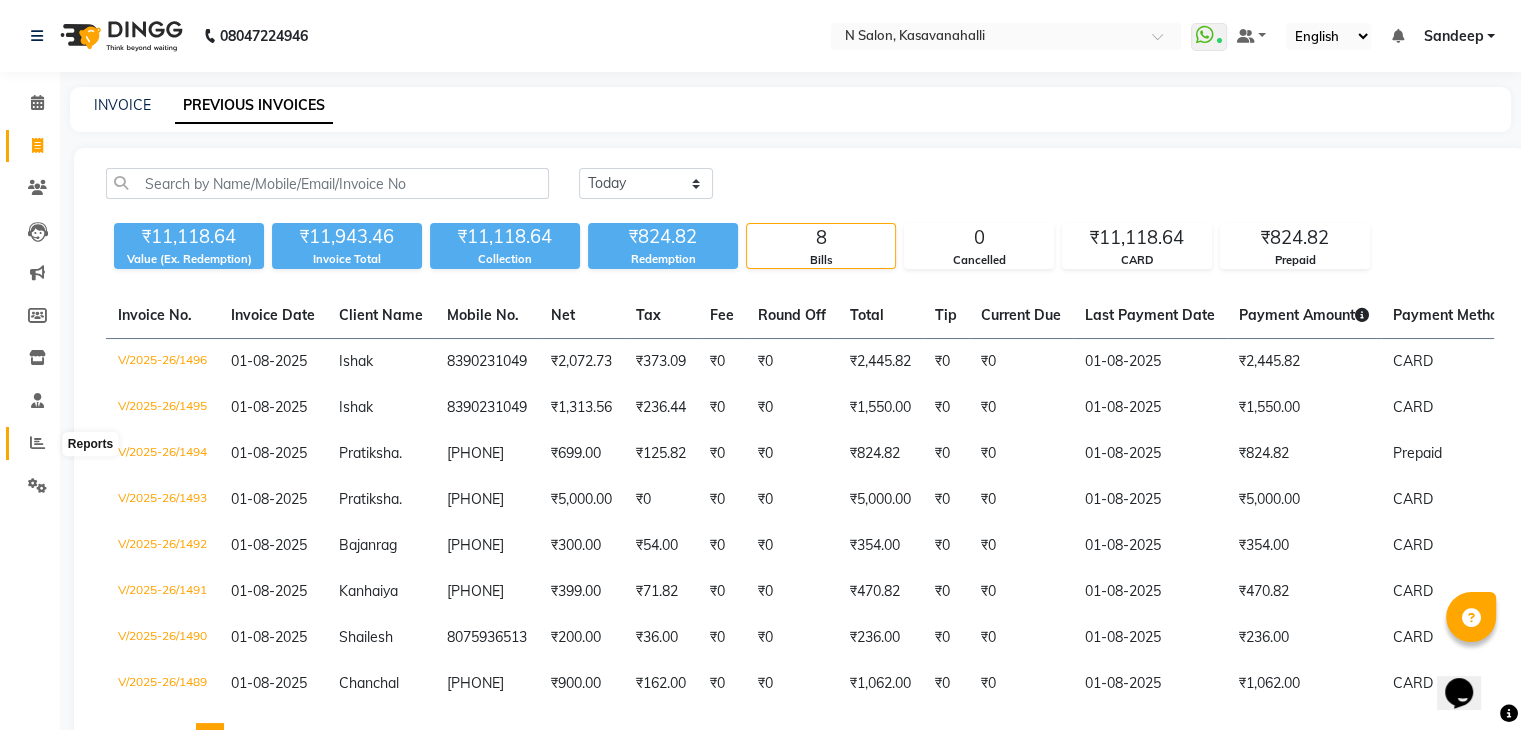 click 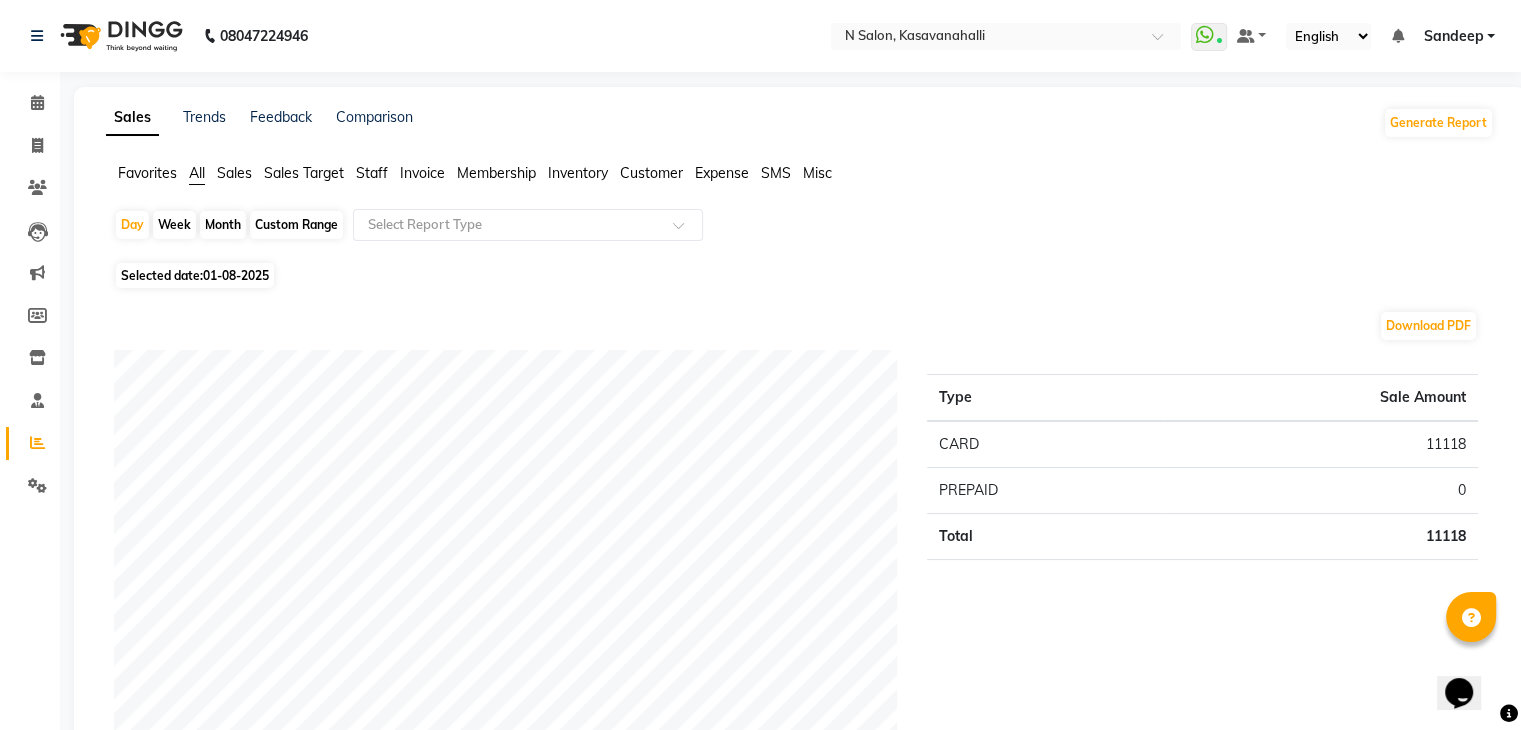 click on "Month" 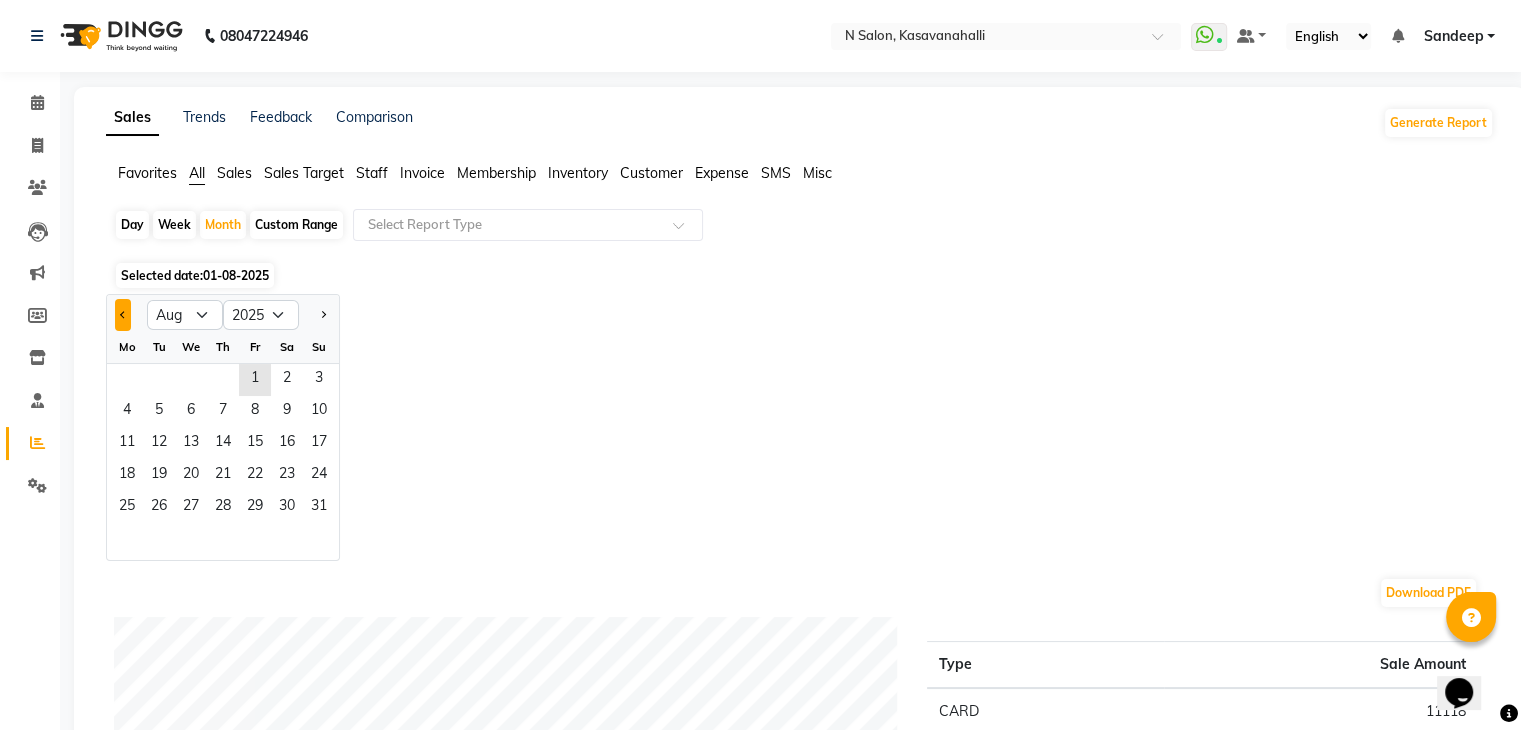 click 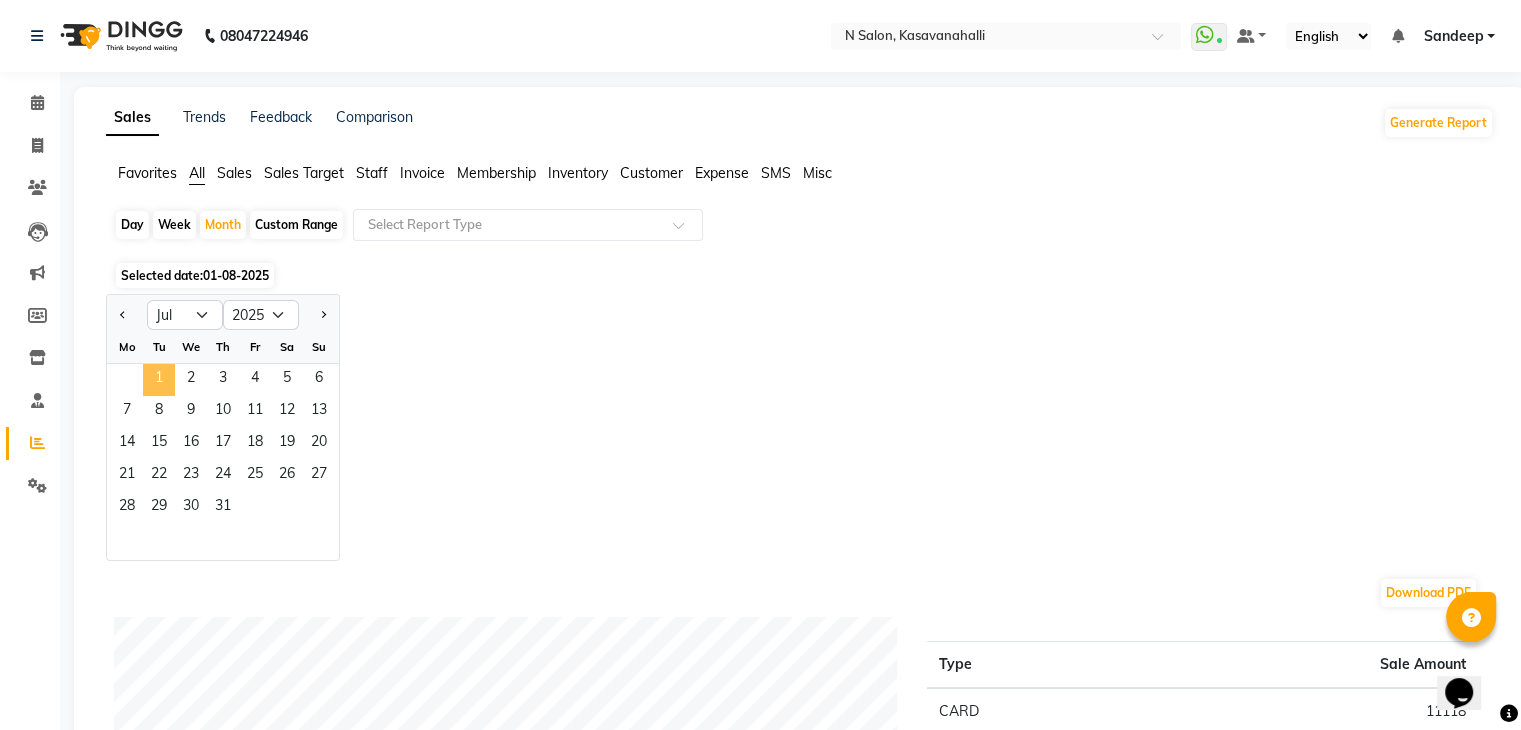 click on "1" 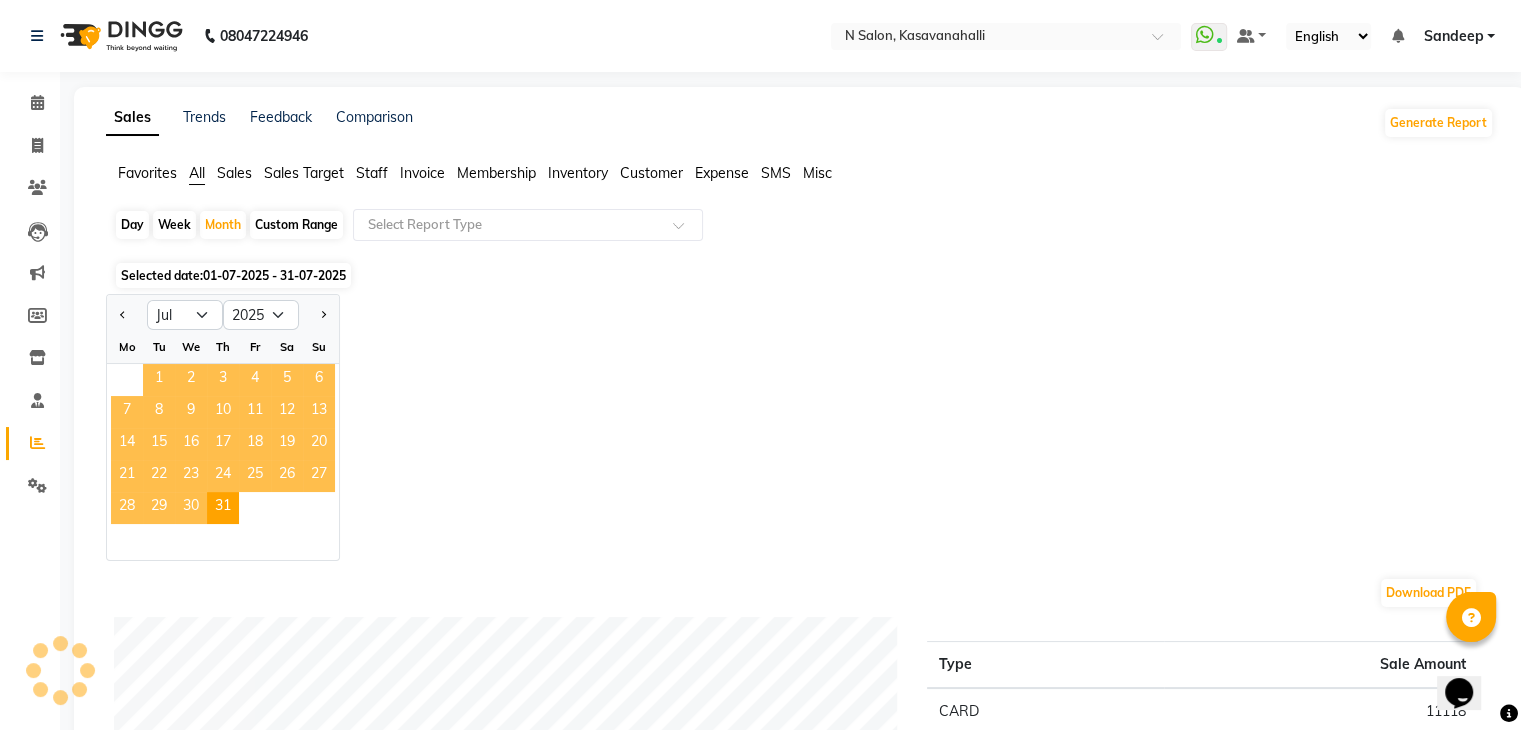 click on "1" 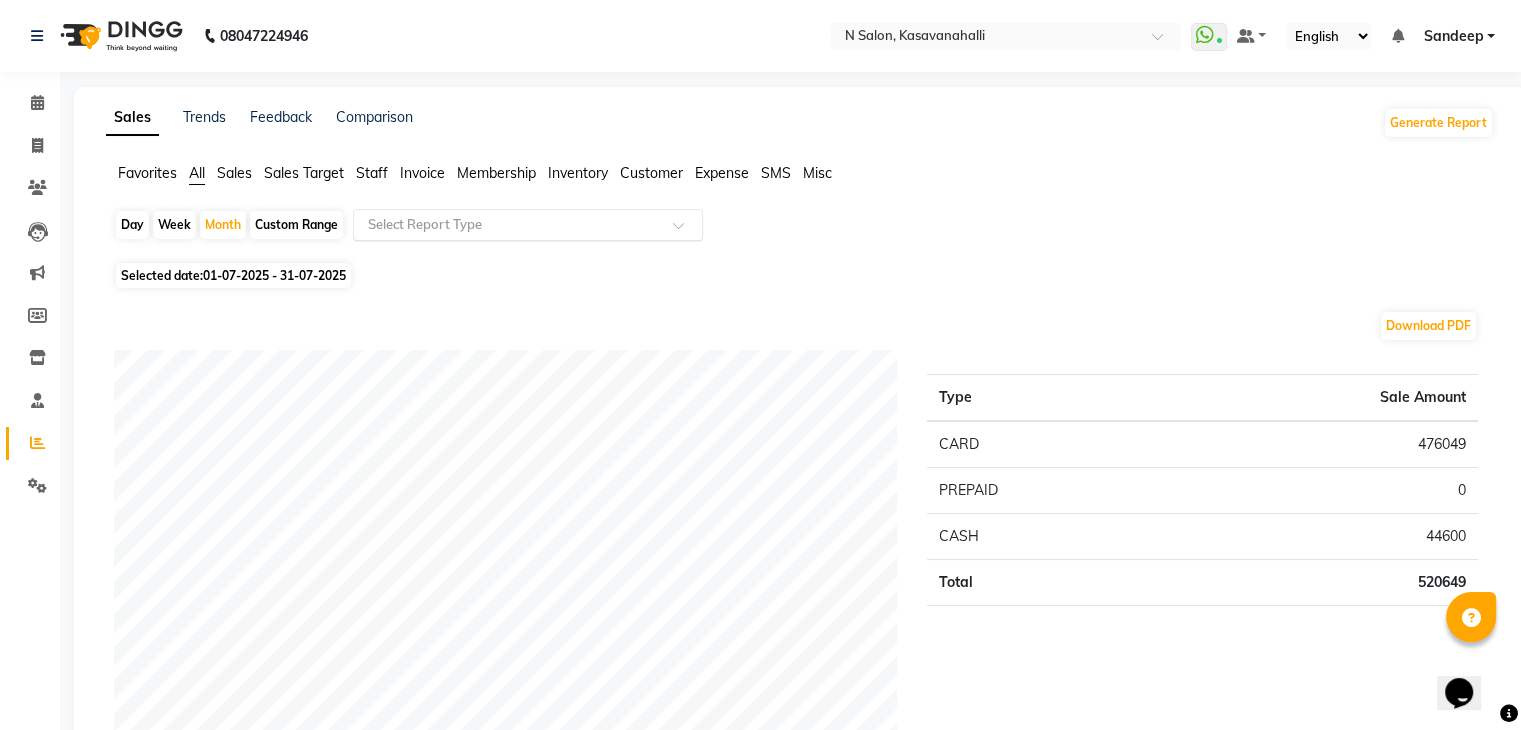 click 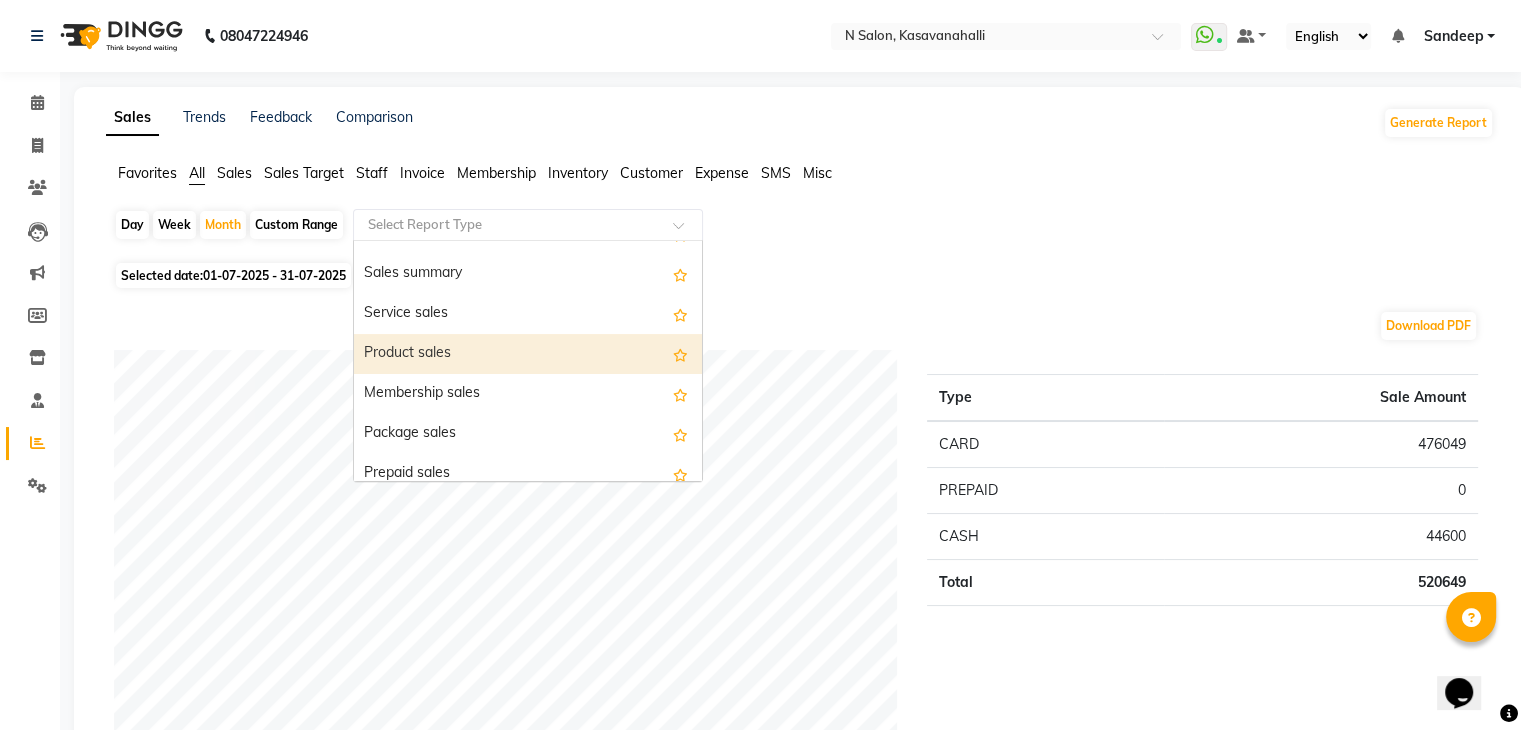 scroll, scrollTop: 100, scrollLeft: 0, axis: vertical 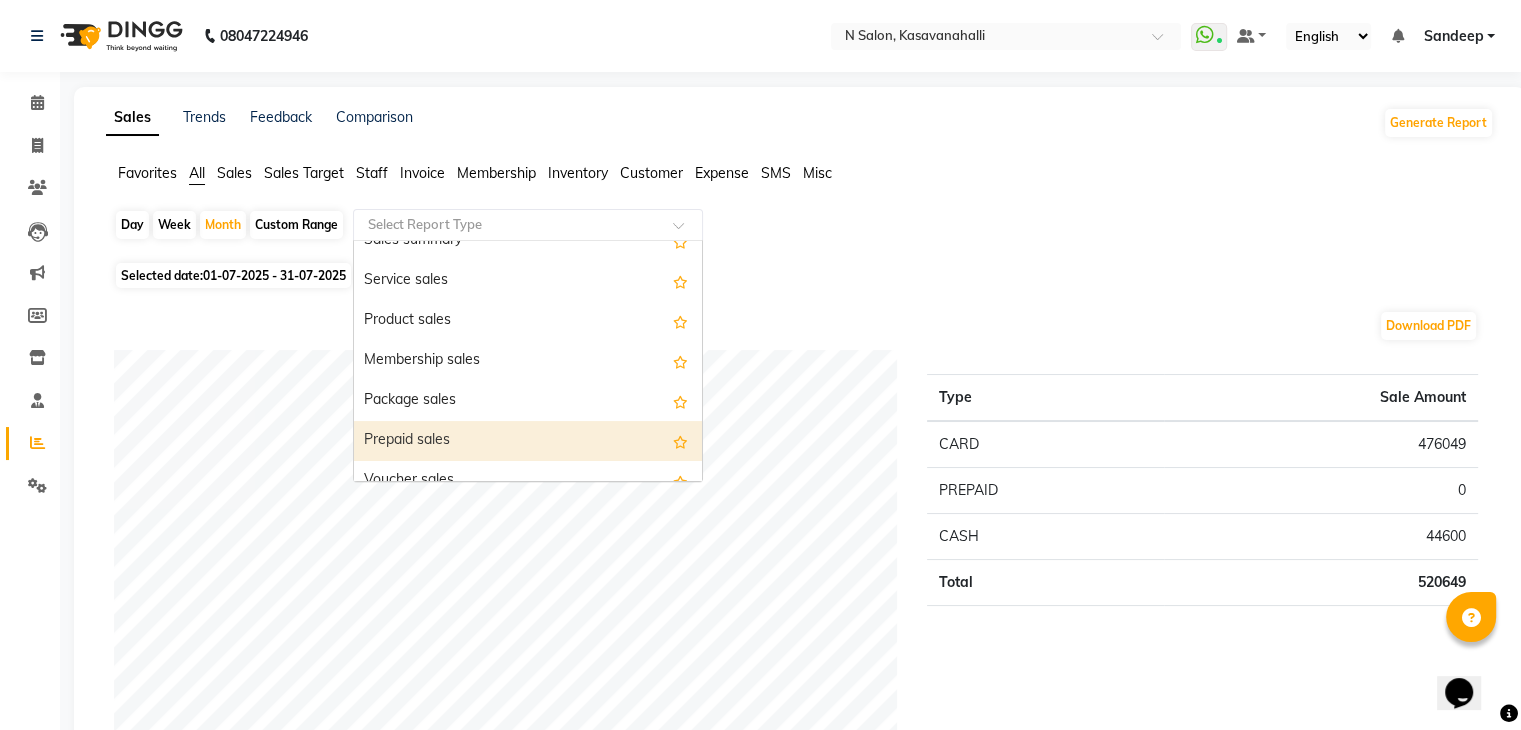 click on "Prepaid sales" at bounding box center [528, 441] 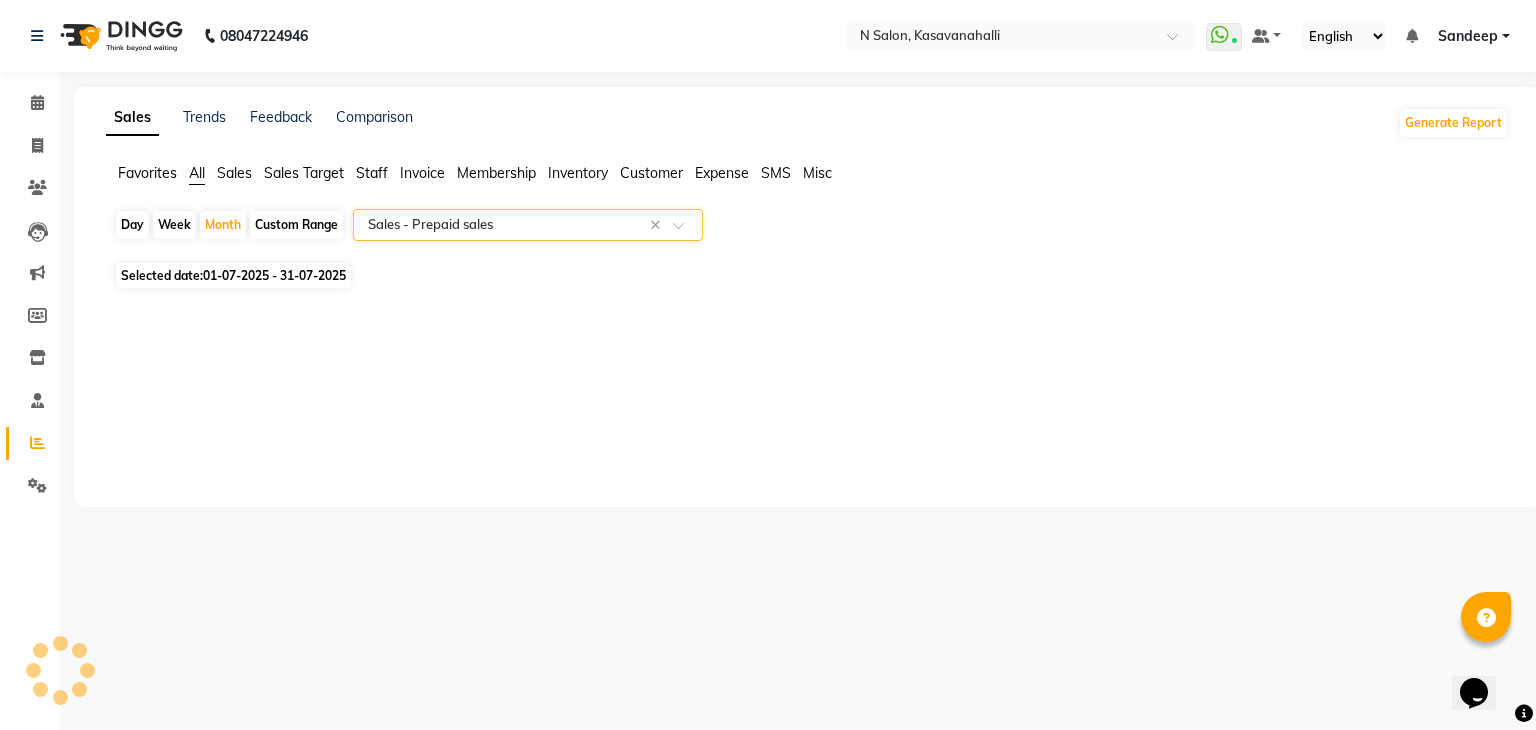 select on "full_report" 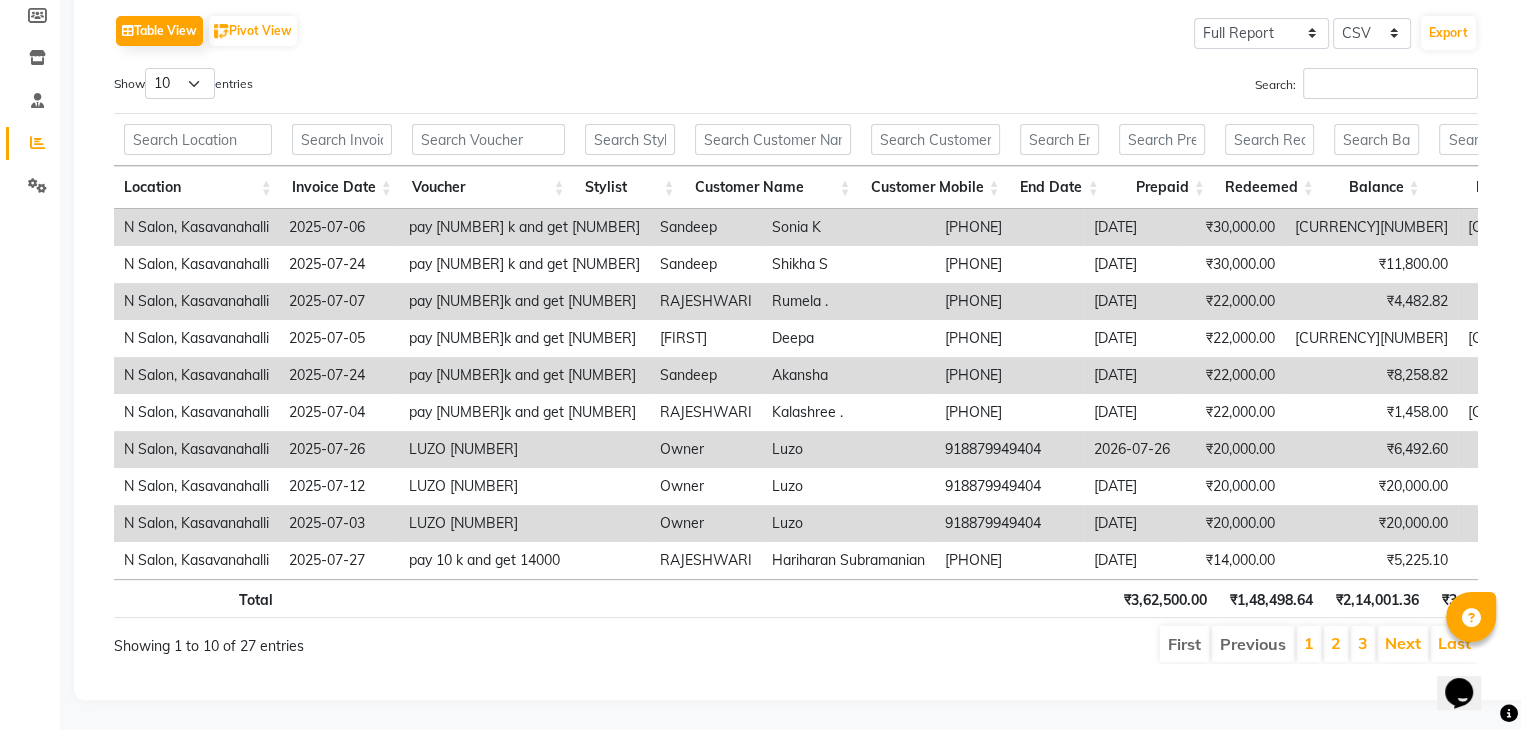 scroll, scrollTop: 328, scrollLeft: 0, axis: vertical 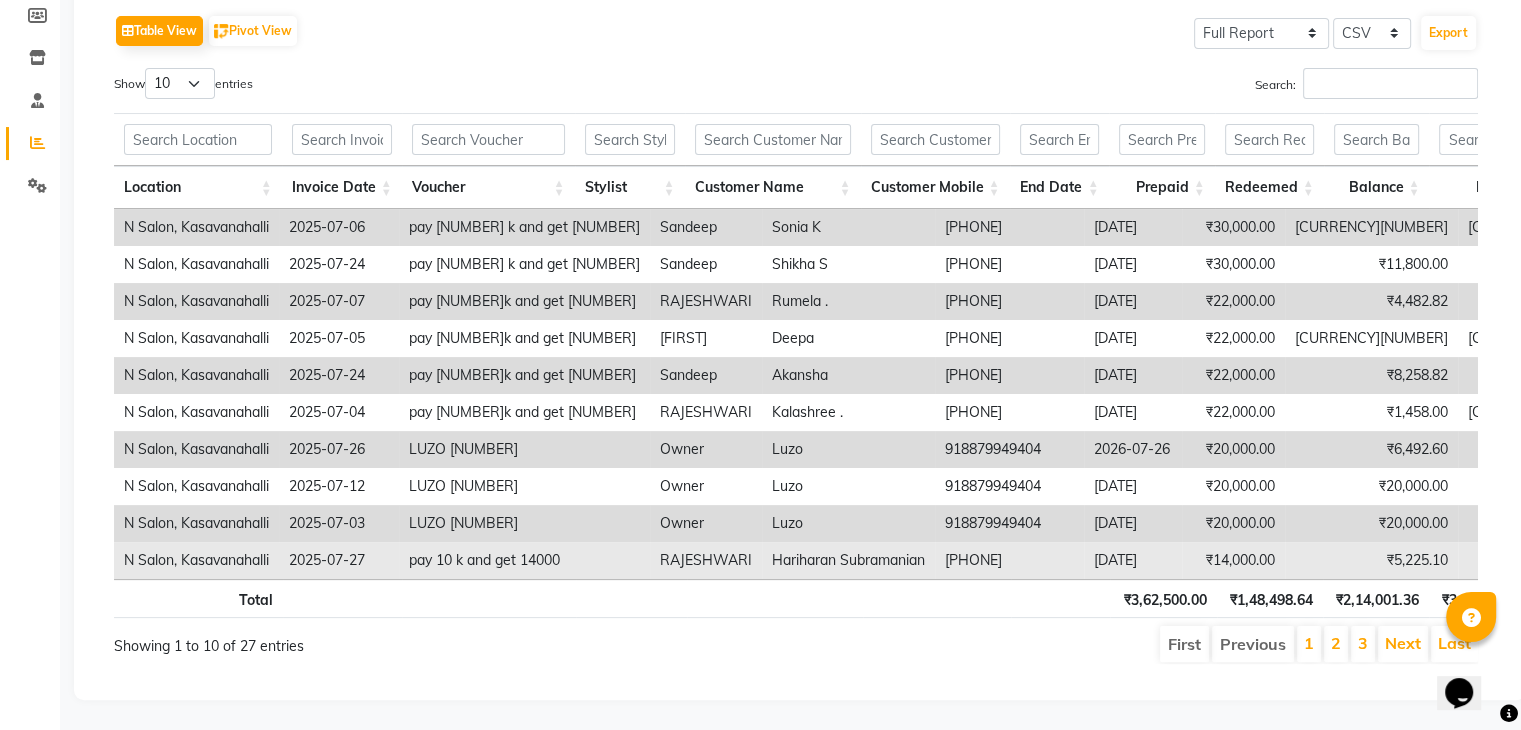 drag, startPoint x: 853, startPoint y: 548, endPoint x: 996, endPoint y: 548, distance: 143 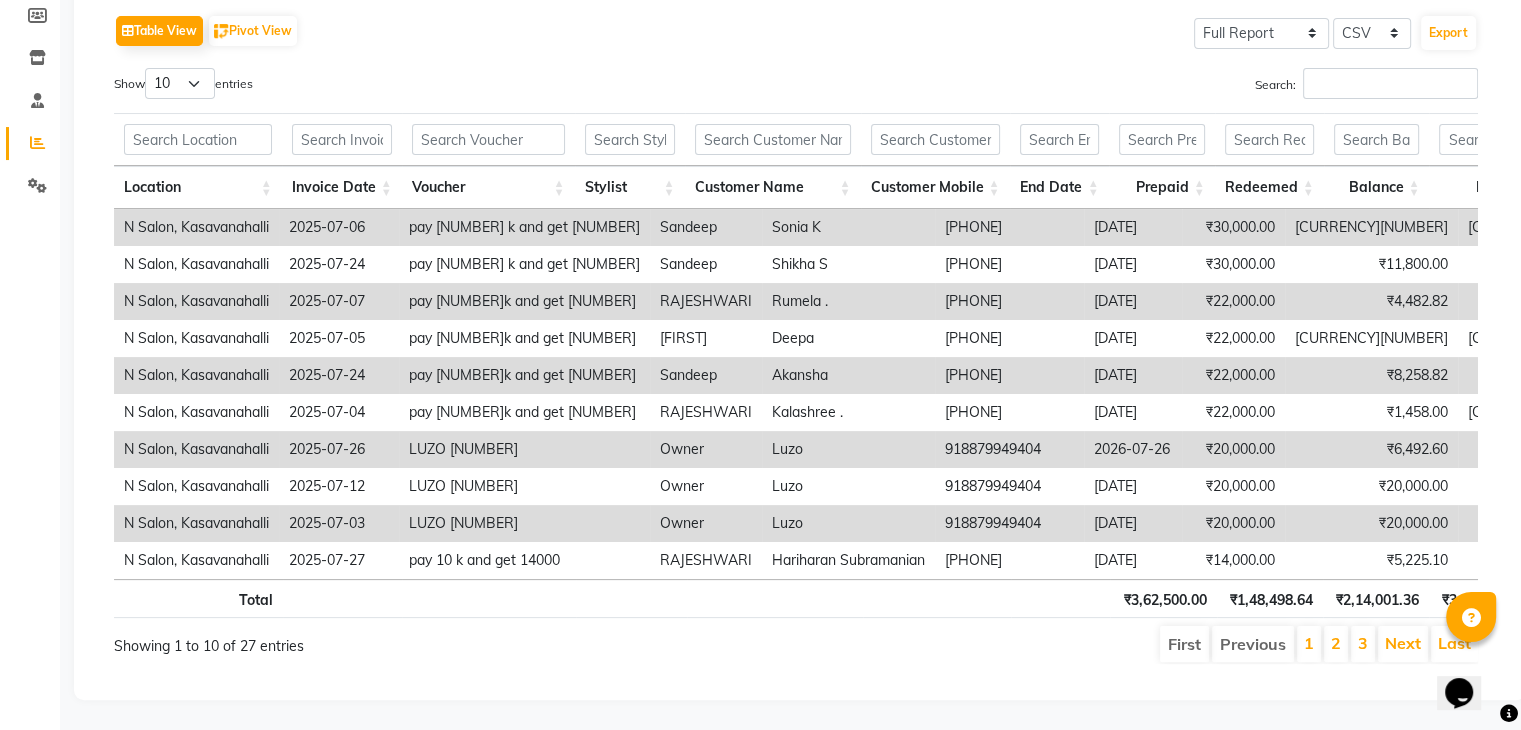 scroll, scrollTop: 0, scrollLeft: 161, axis: horizontal 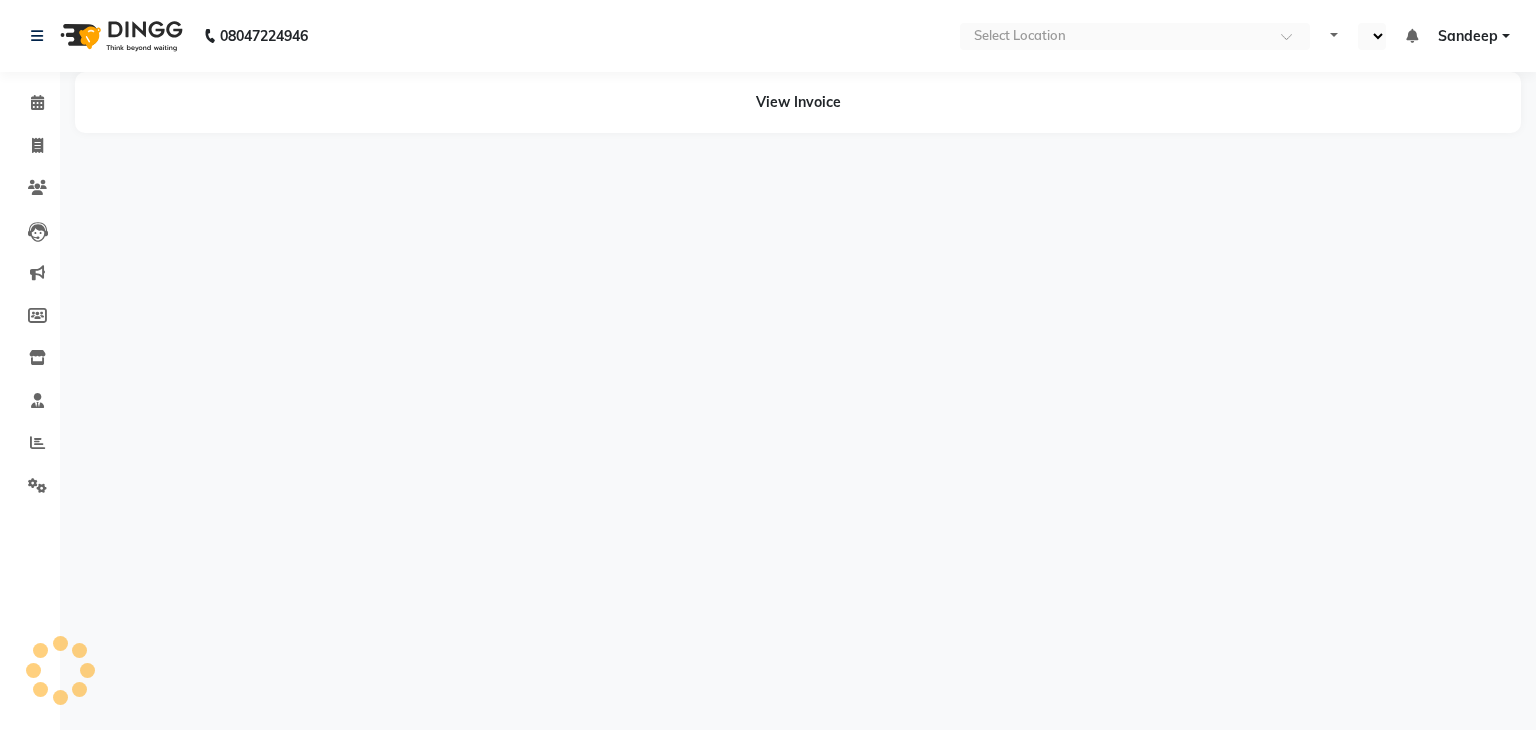 select on "en" 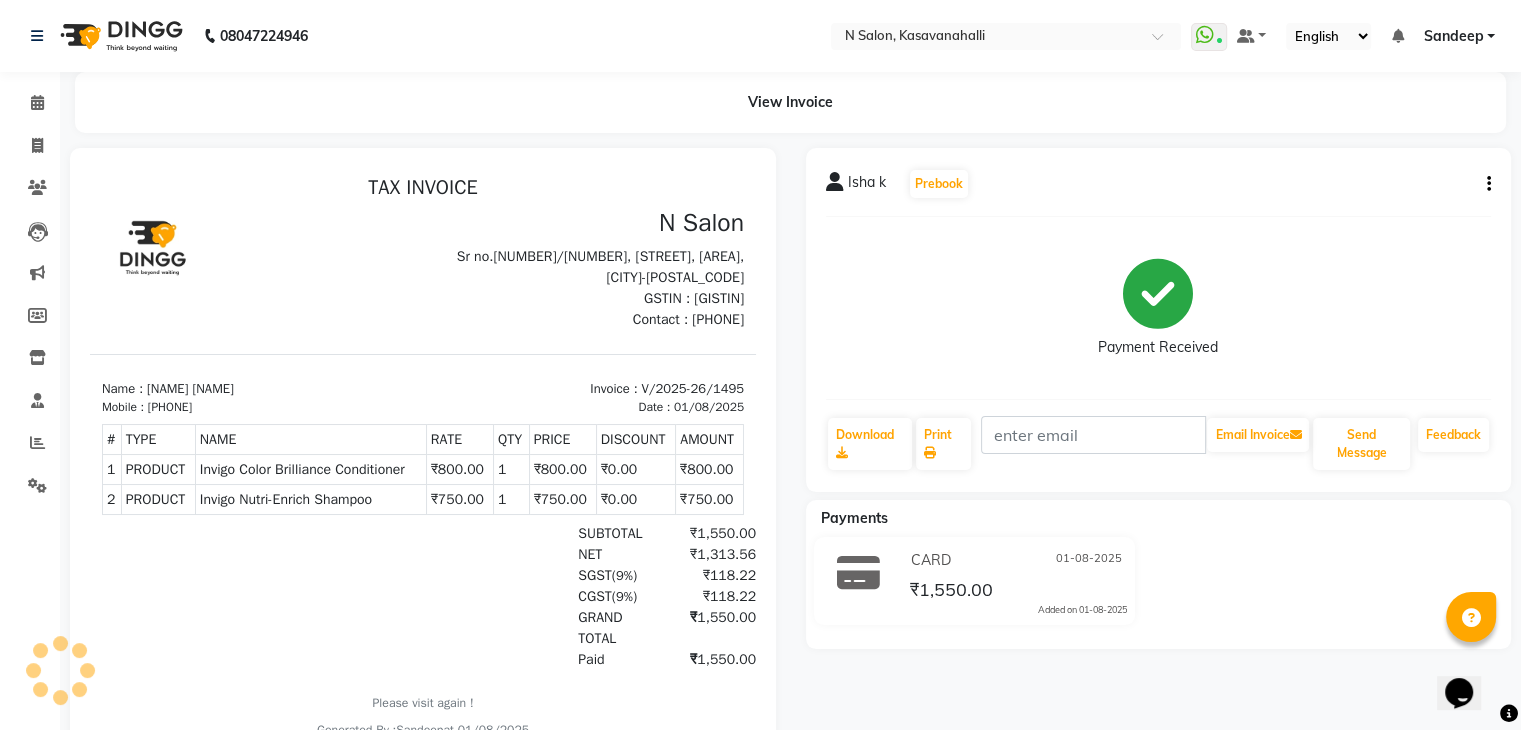scroll, scrollTop: 0, scrollLeft: 0, axis: both 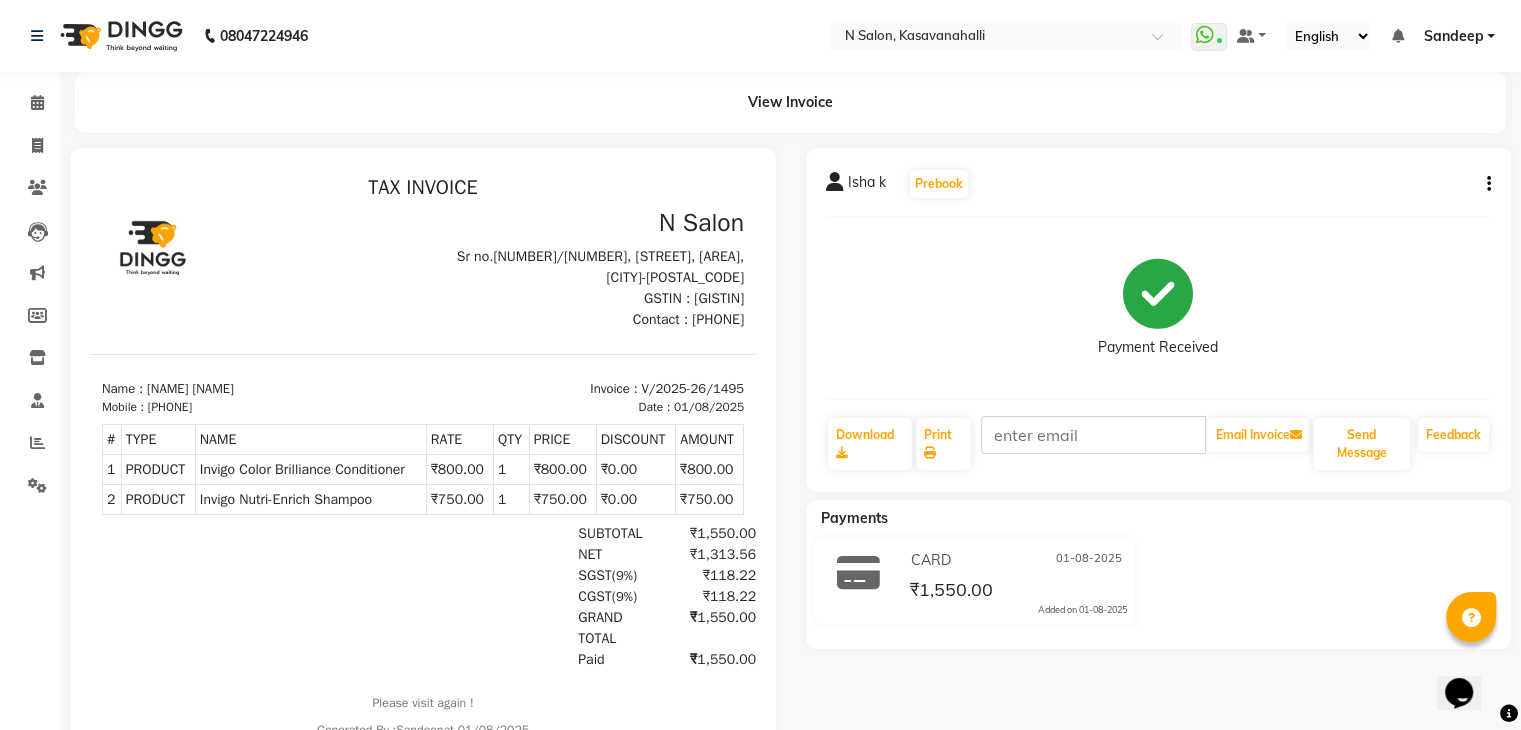 click 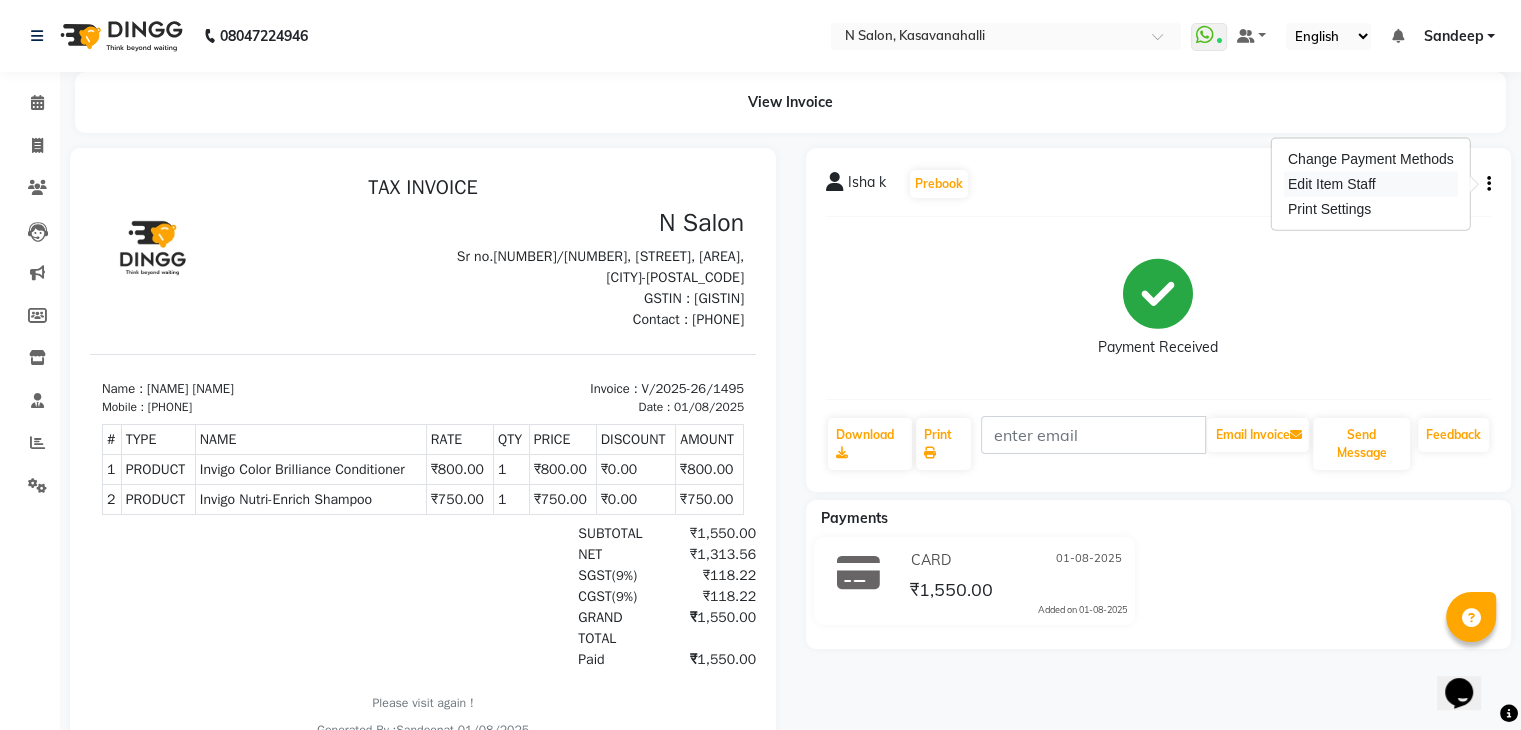 click on "Edit Item Staff" at bounding box center [1371, 184] 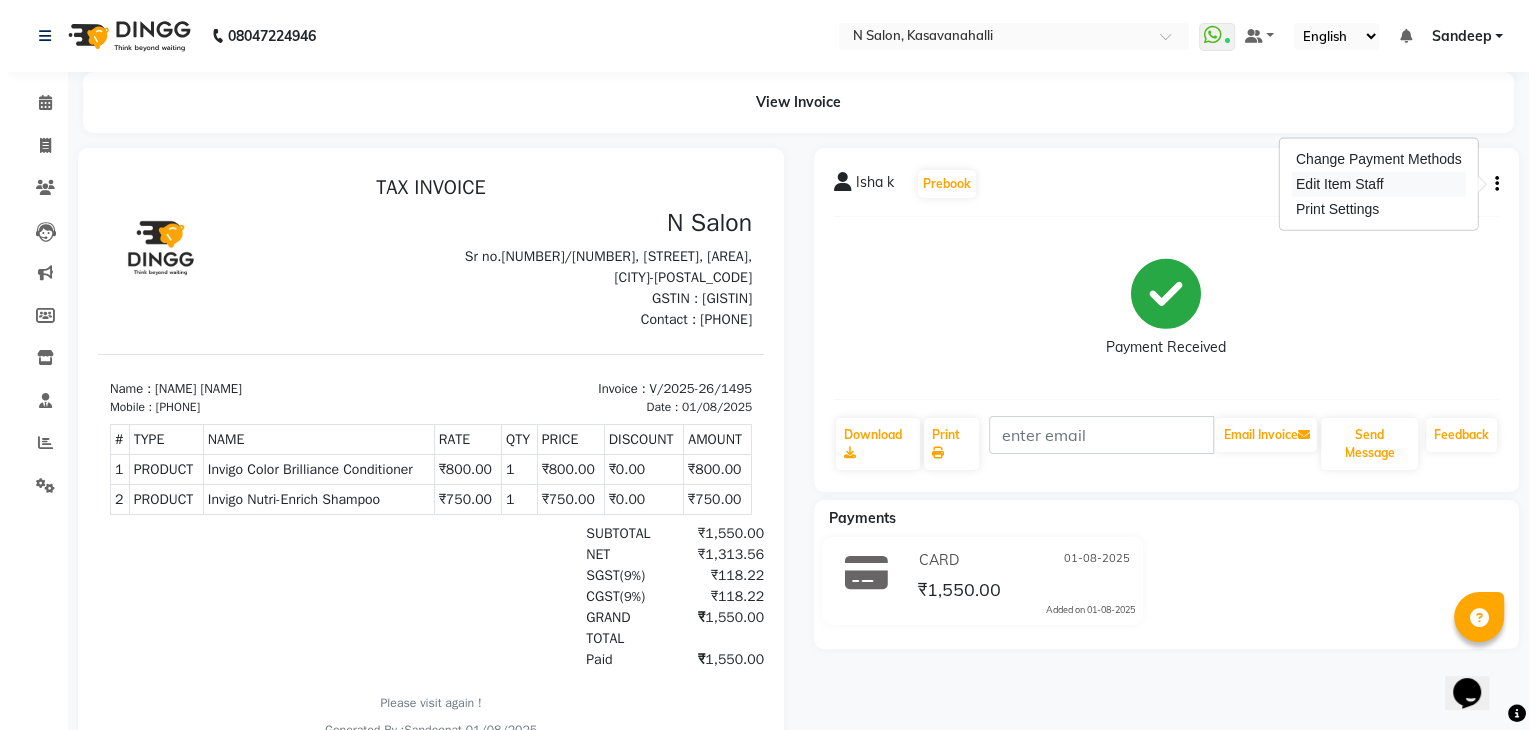 select 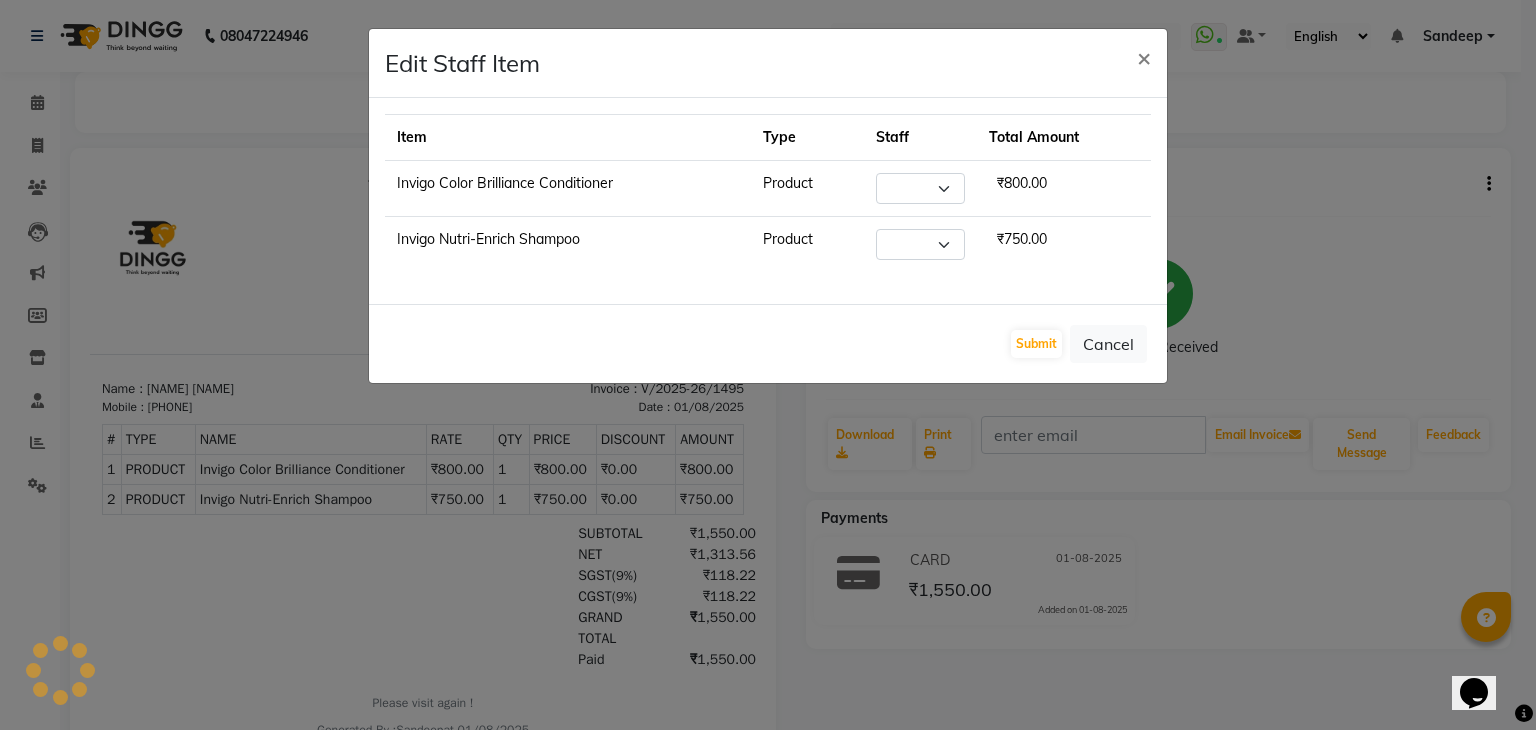 select on "86035" 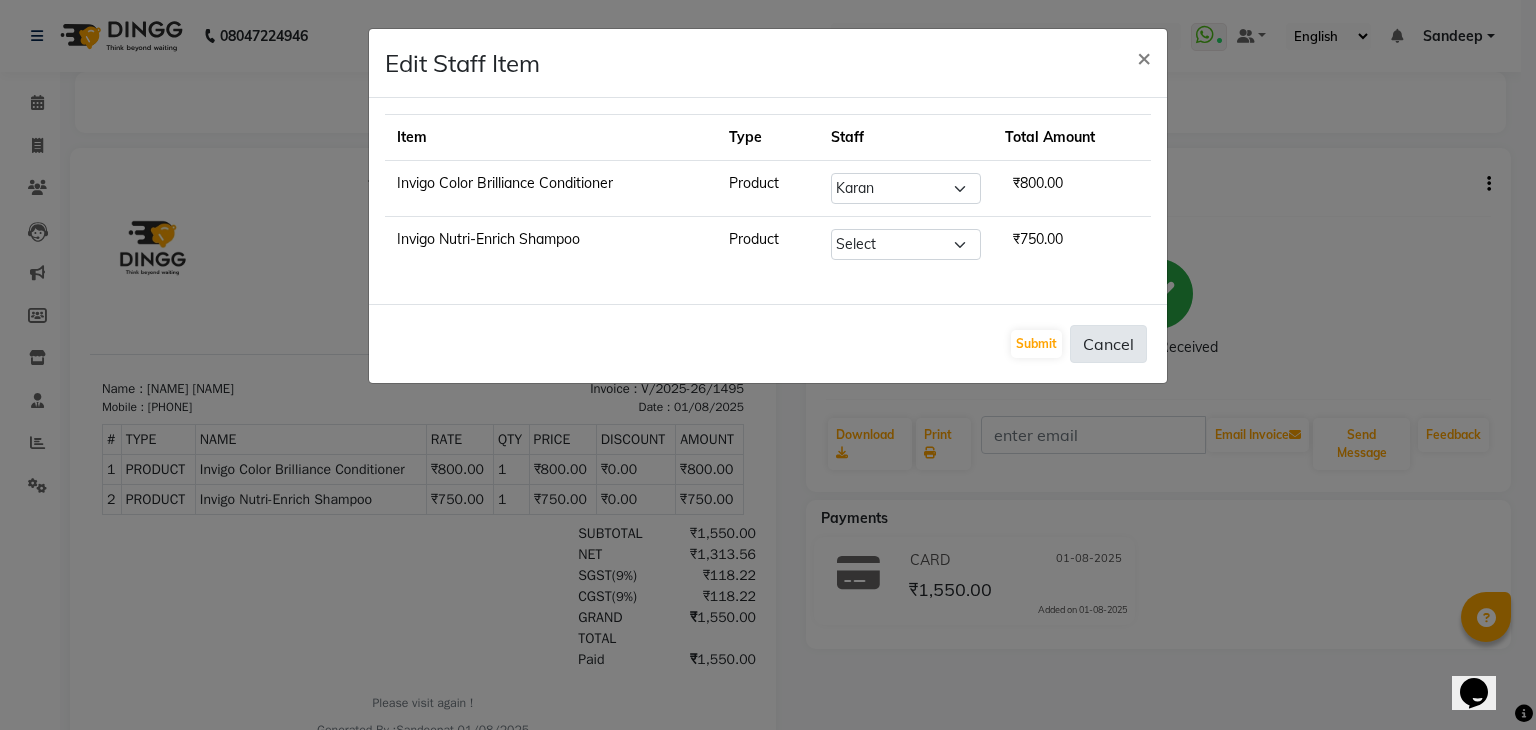 click on "Cancel" 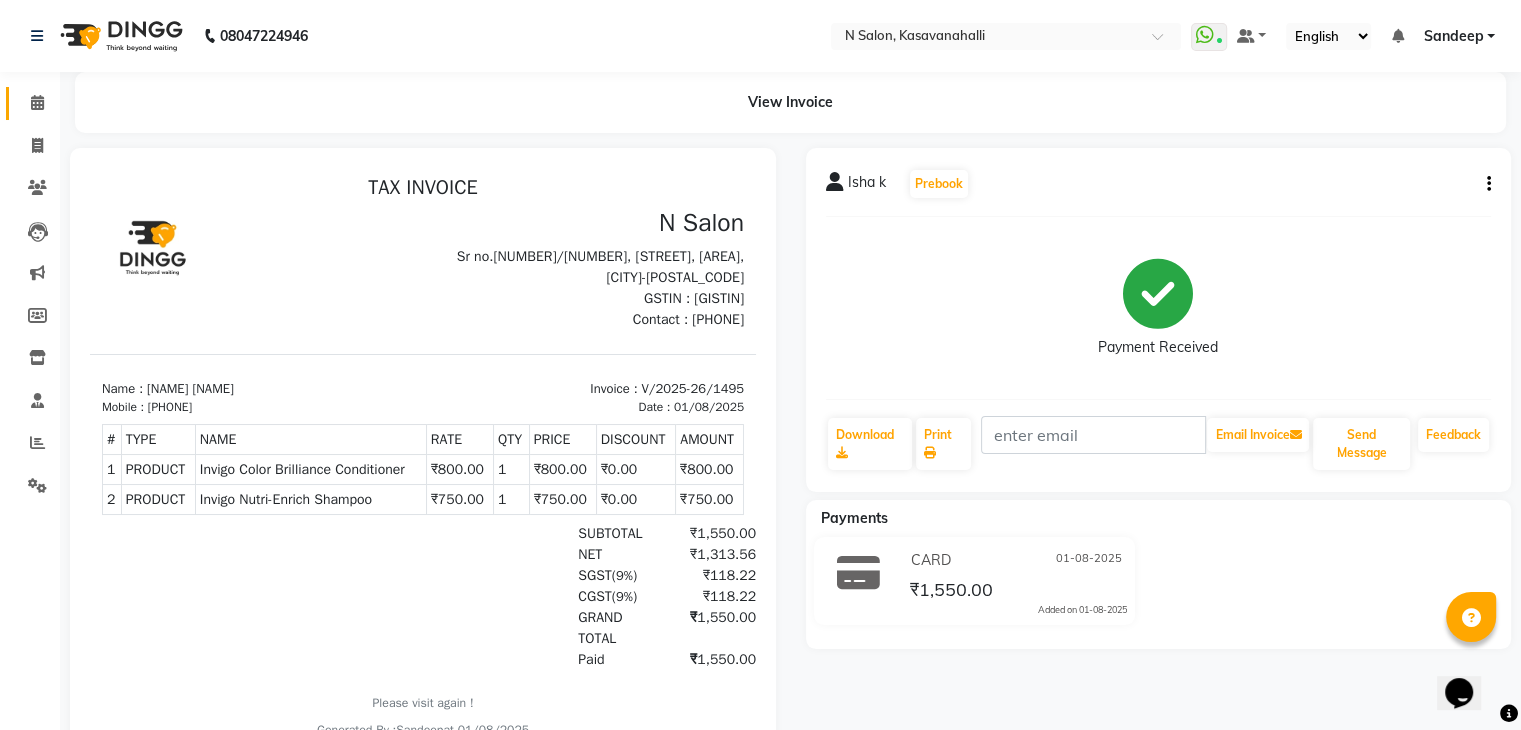click 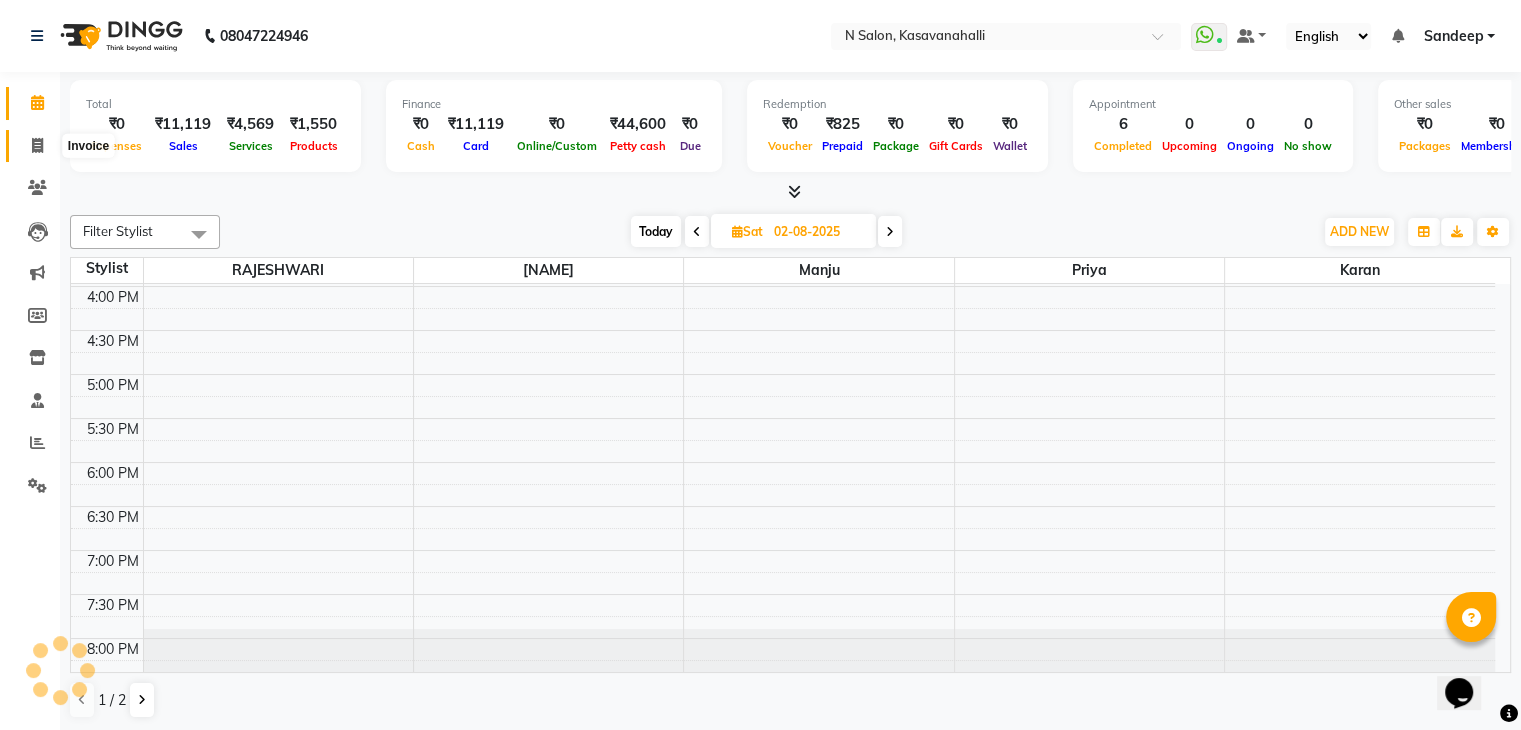 scroll, scrollTop: 0, scrollLeft: 0, axis: both 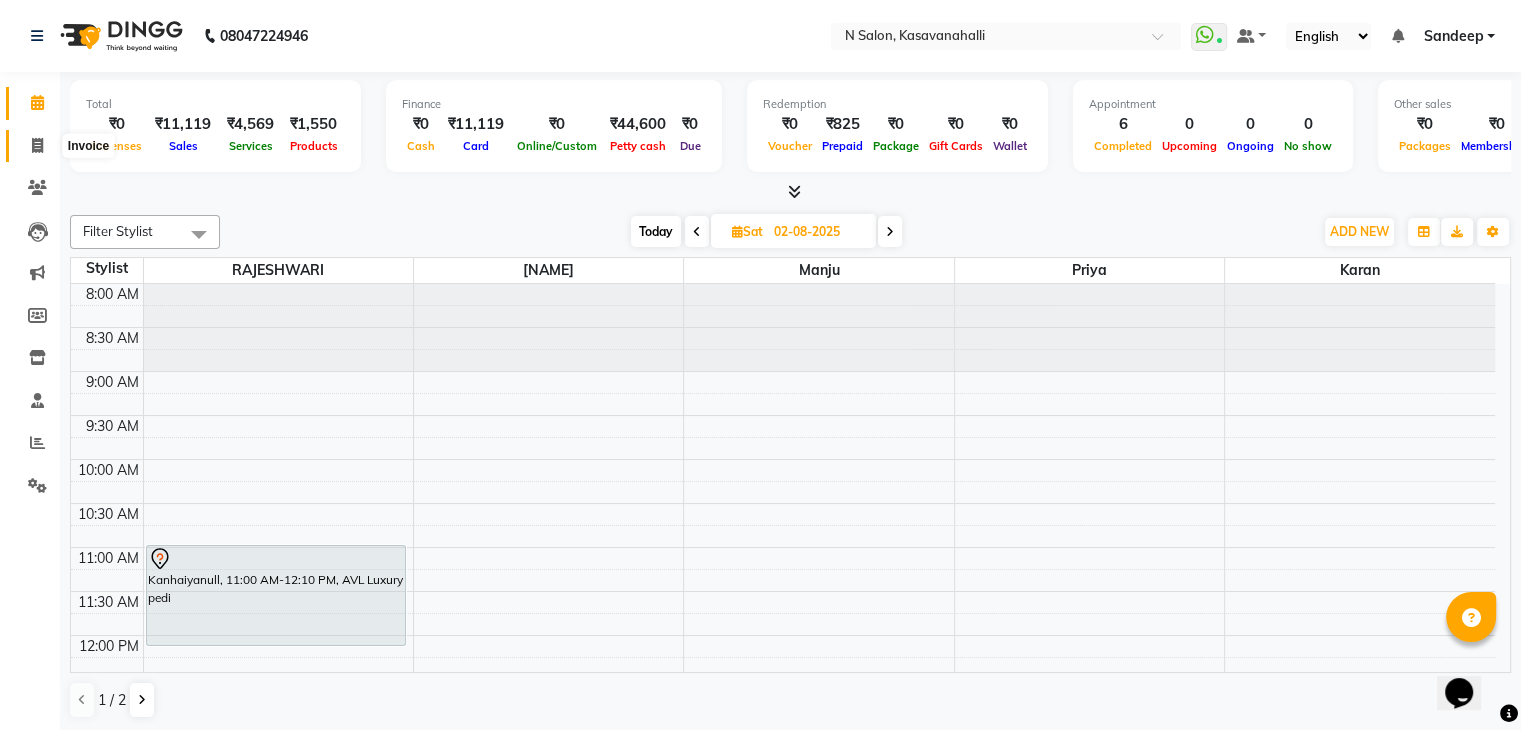 drag, startPoint x: 36, startPoint y: 149, endPoint x: 33, endPoint y: 137, distance: 12.369317 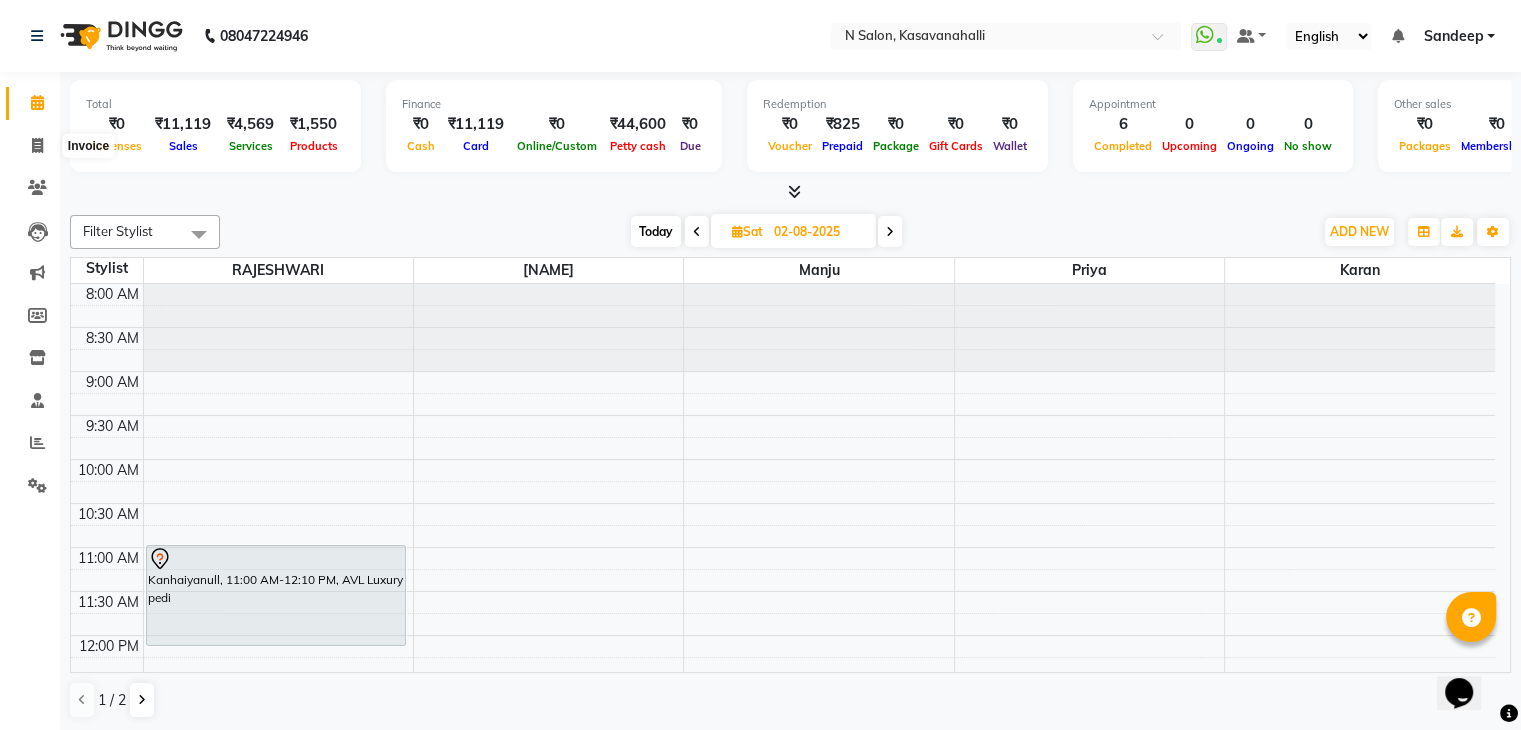 select on "service" 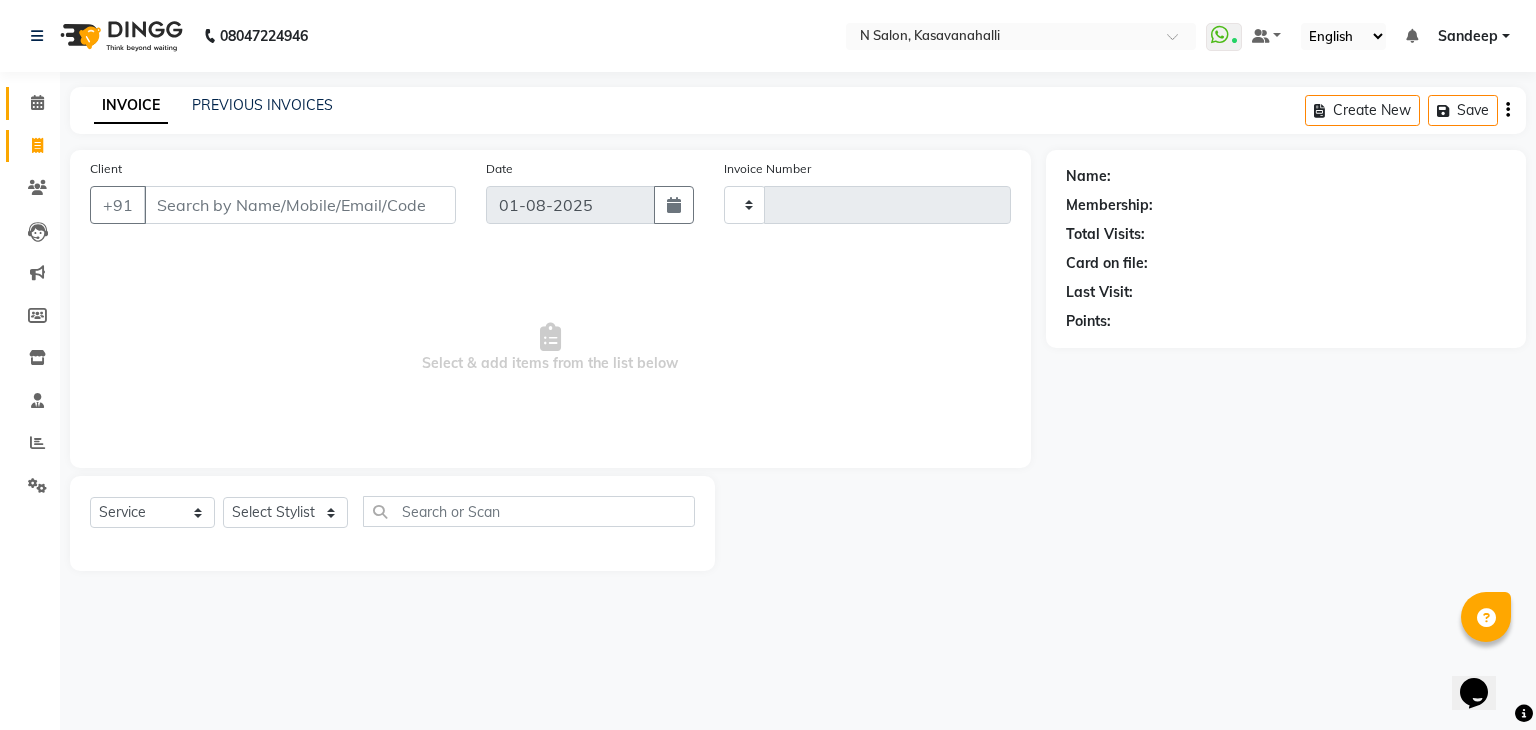type on "1497" 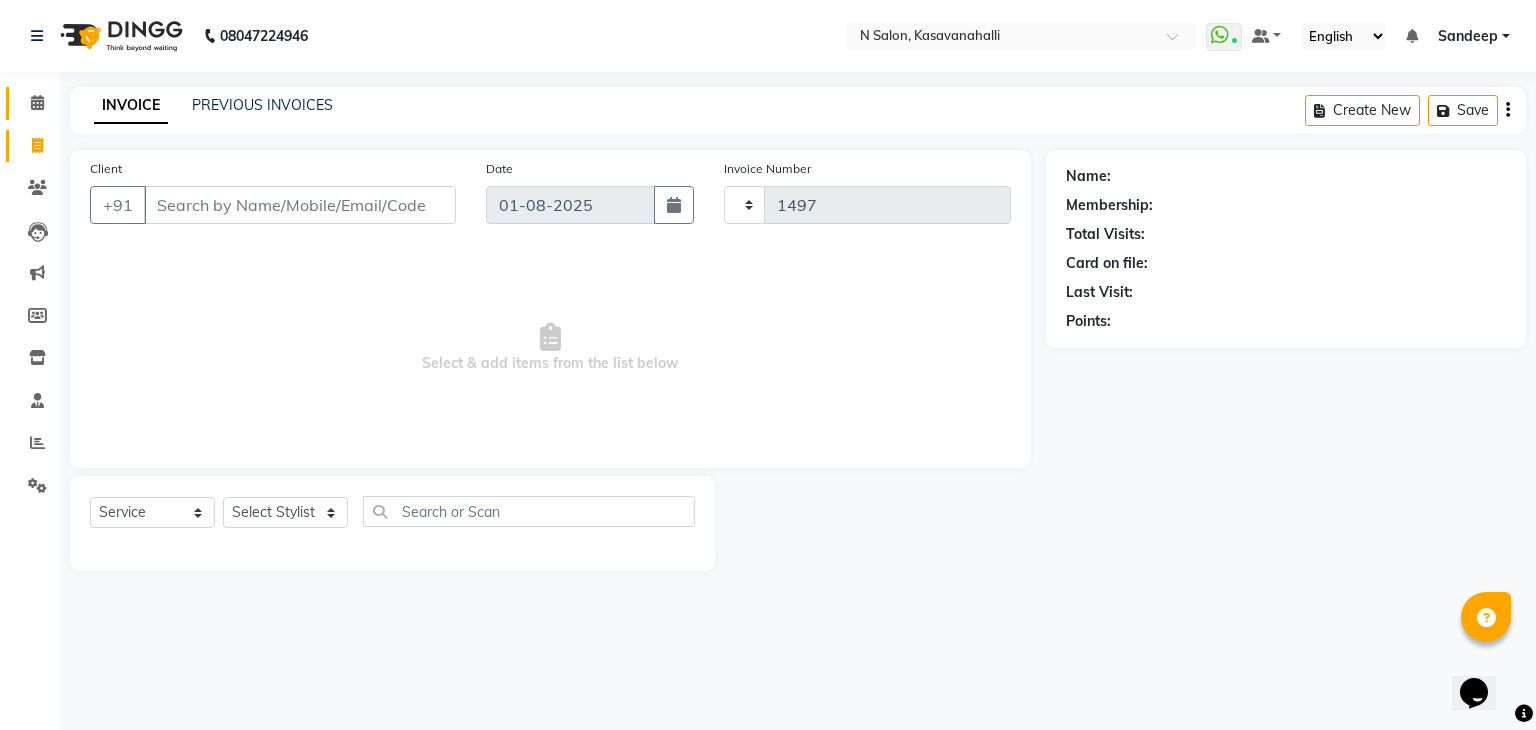 select on "7111" 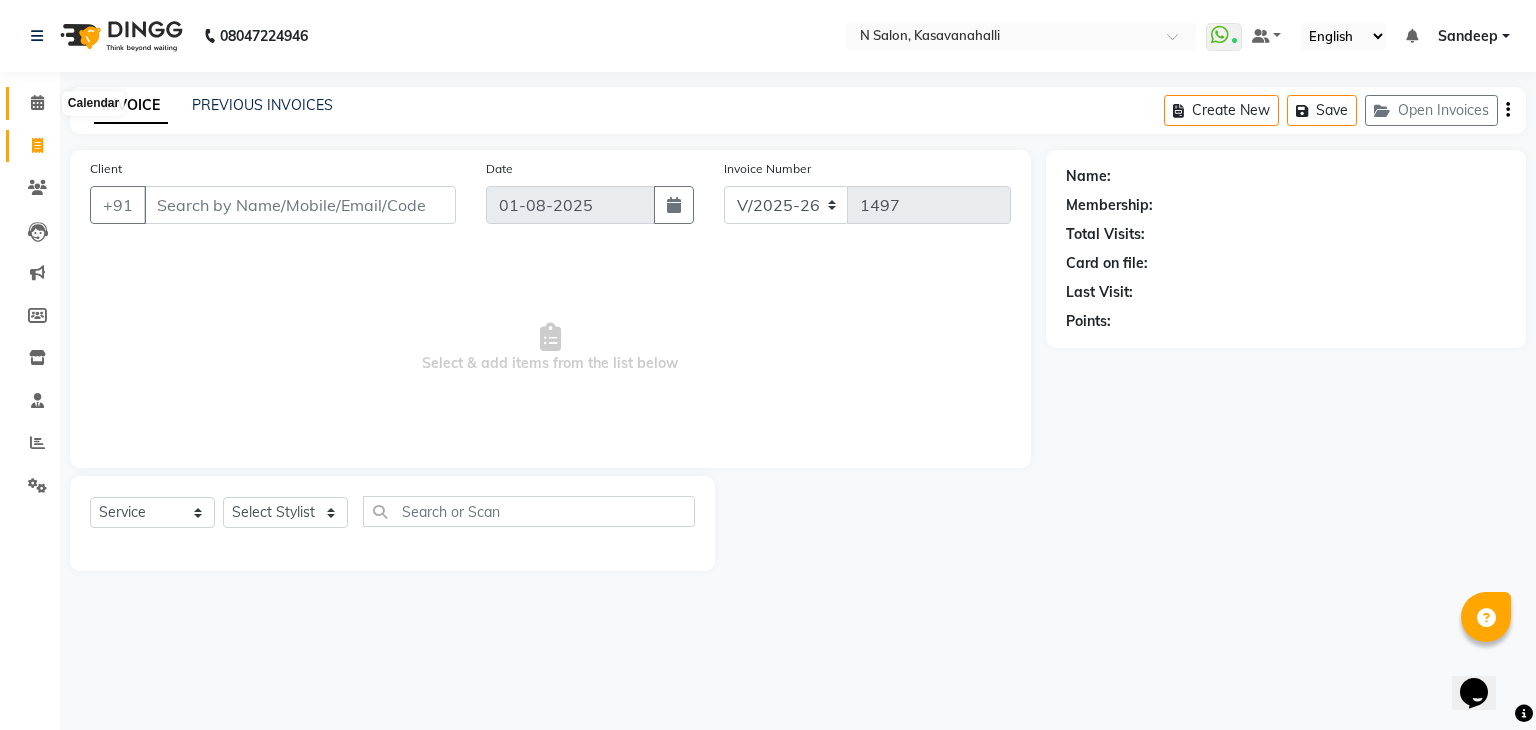 click 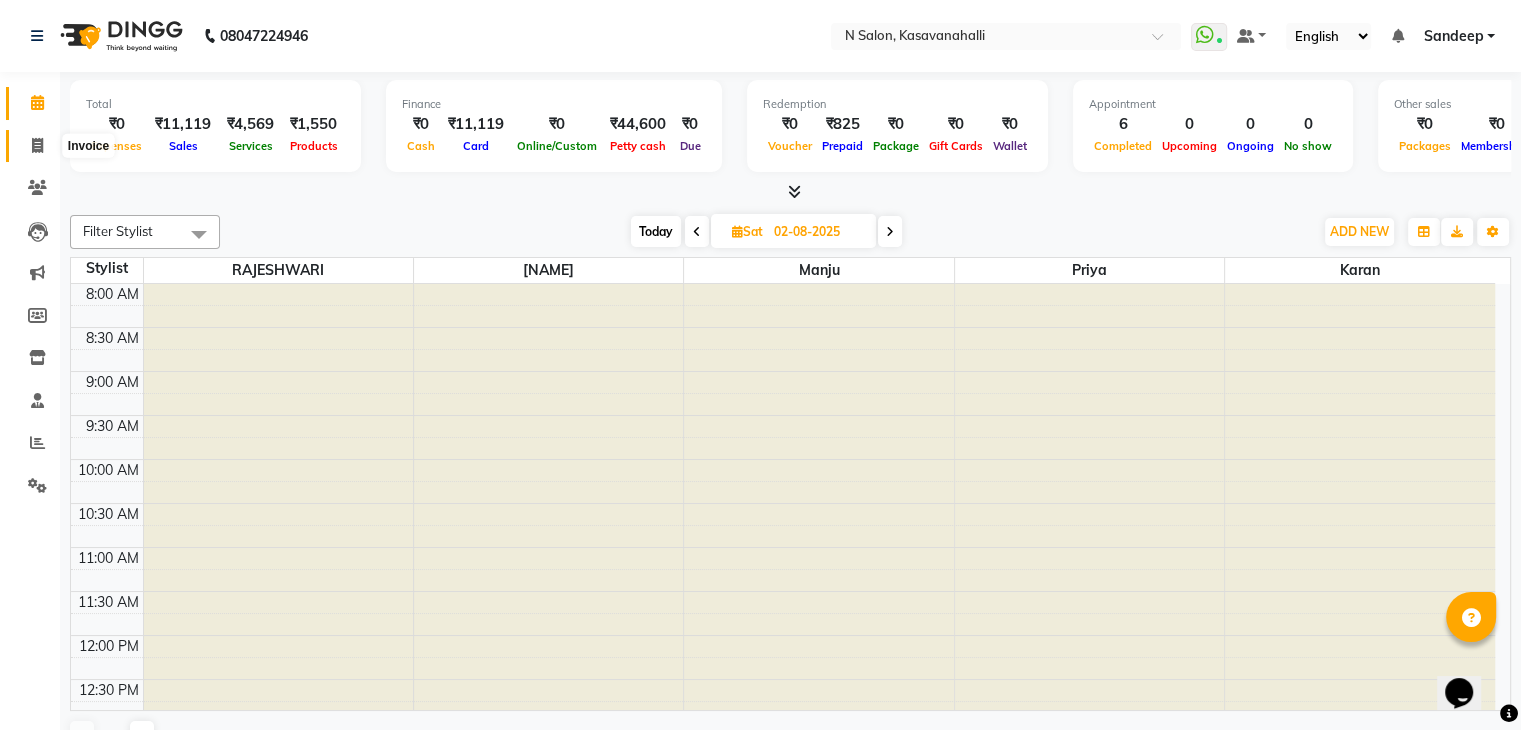 scroll, scrollTop: 0, scrollLeft: 0, axis: both 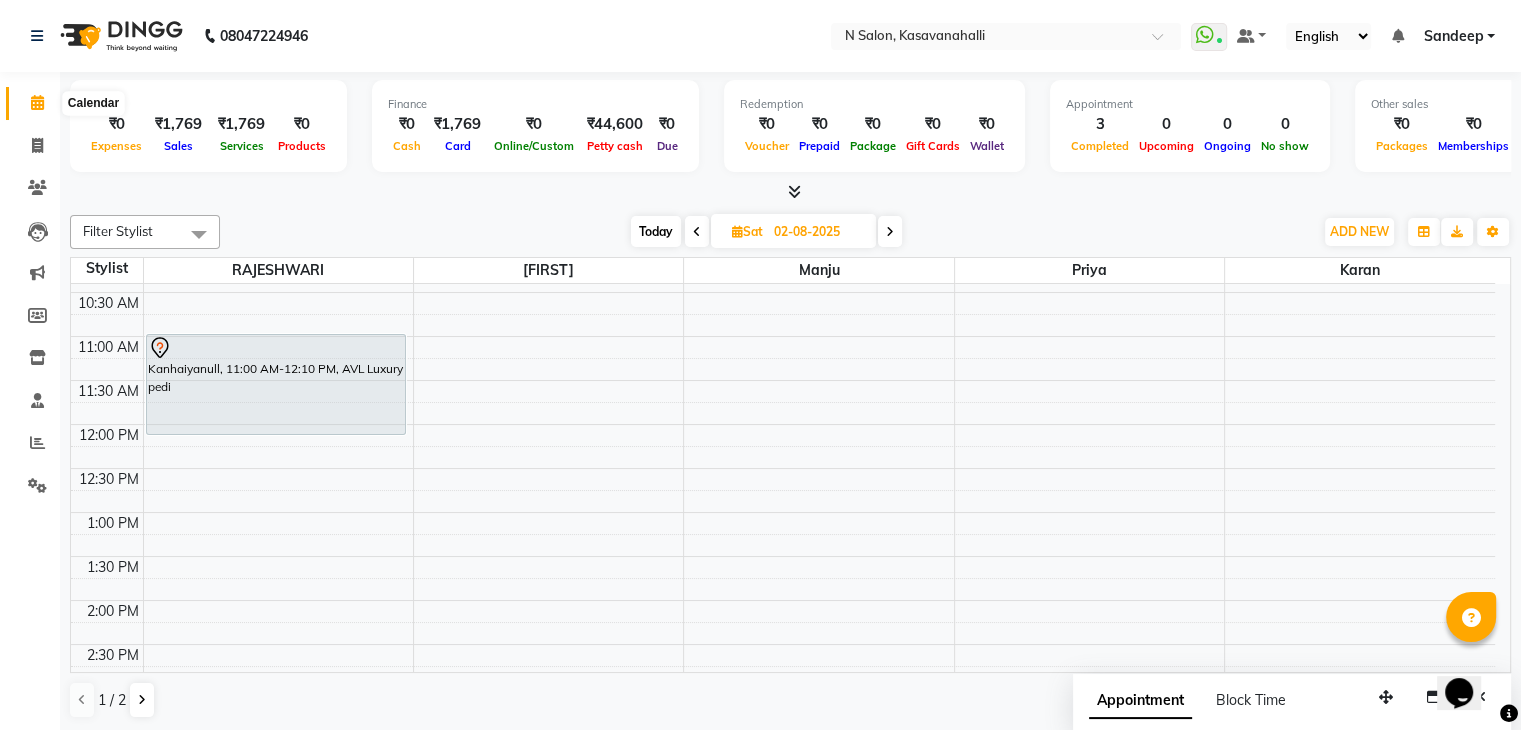 click 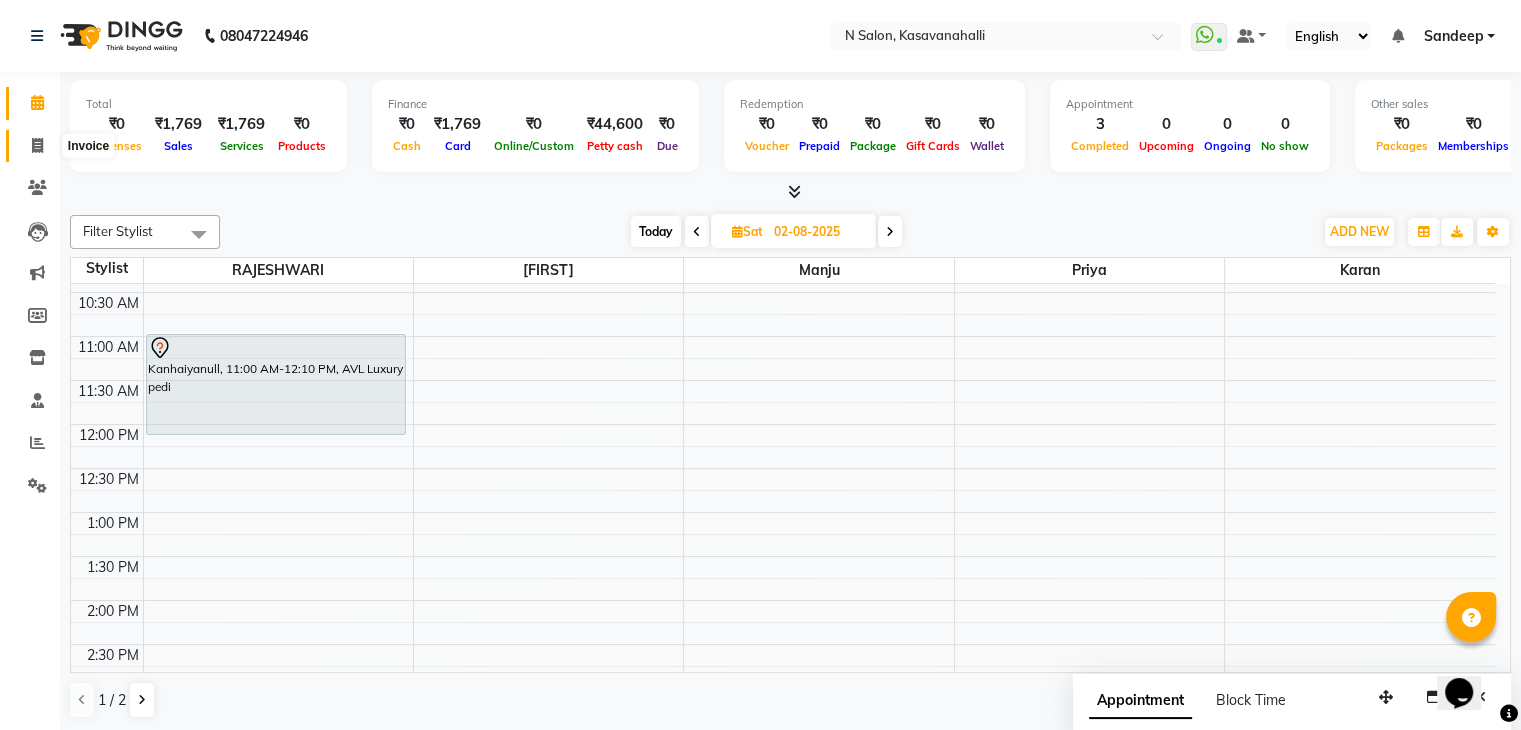 drag, startPoint x: 35, startPoint y: 137, endPoint x: 36, endPoint y: 113, distance: 24.020824 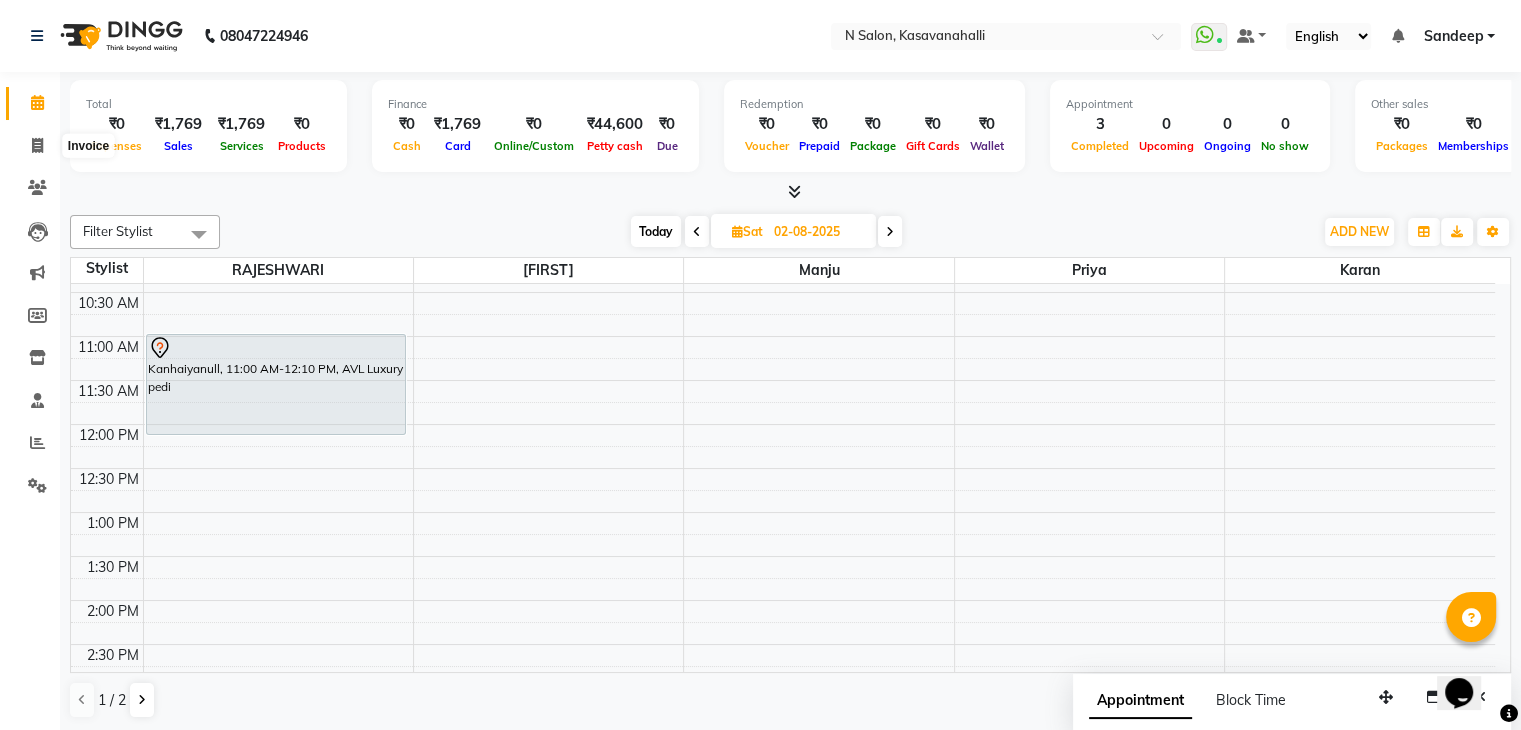 select on "service" 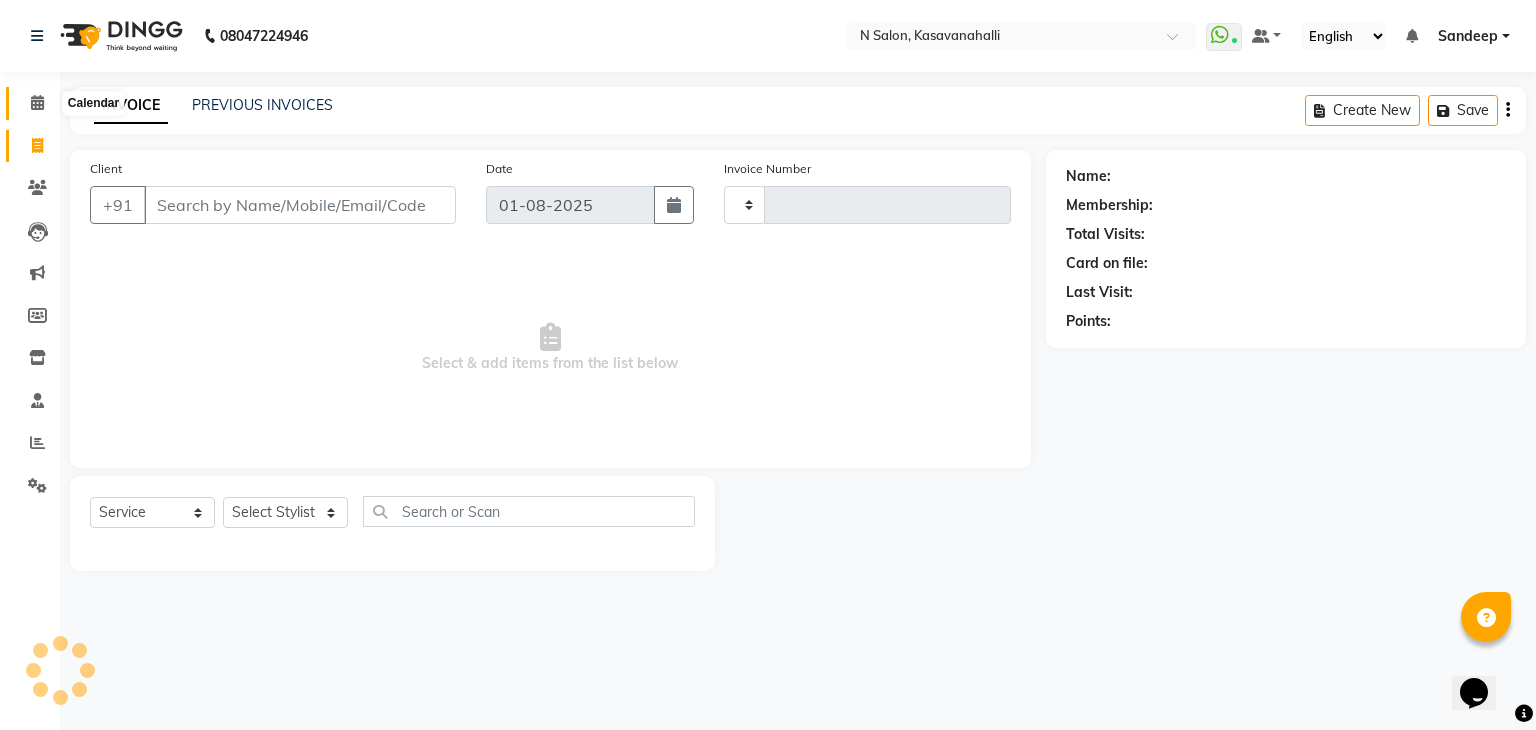 type on "1497" 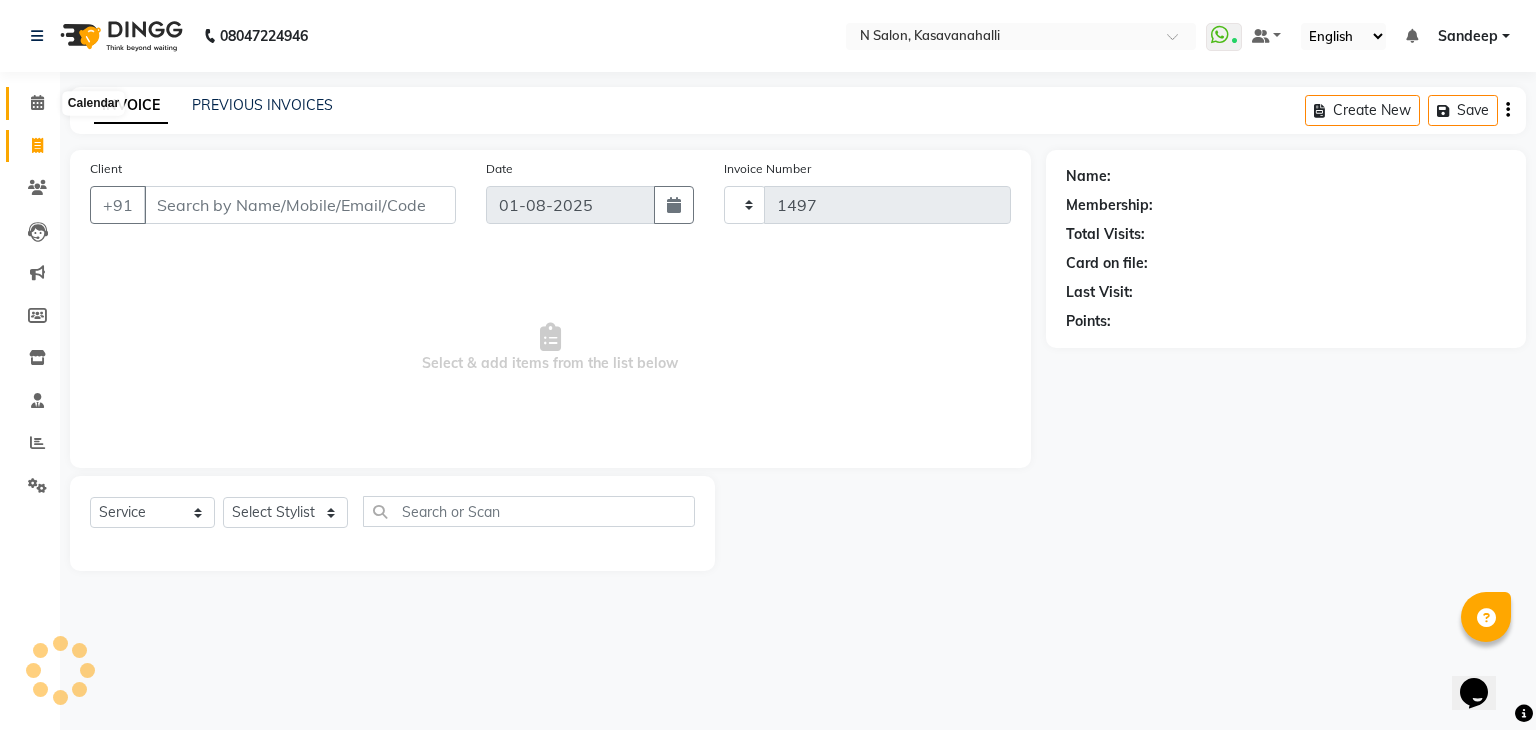 select on "7111" 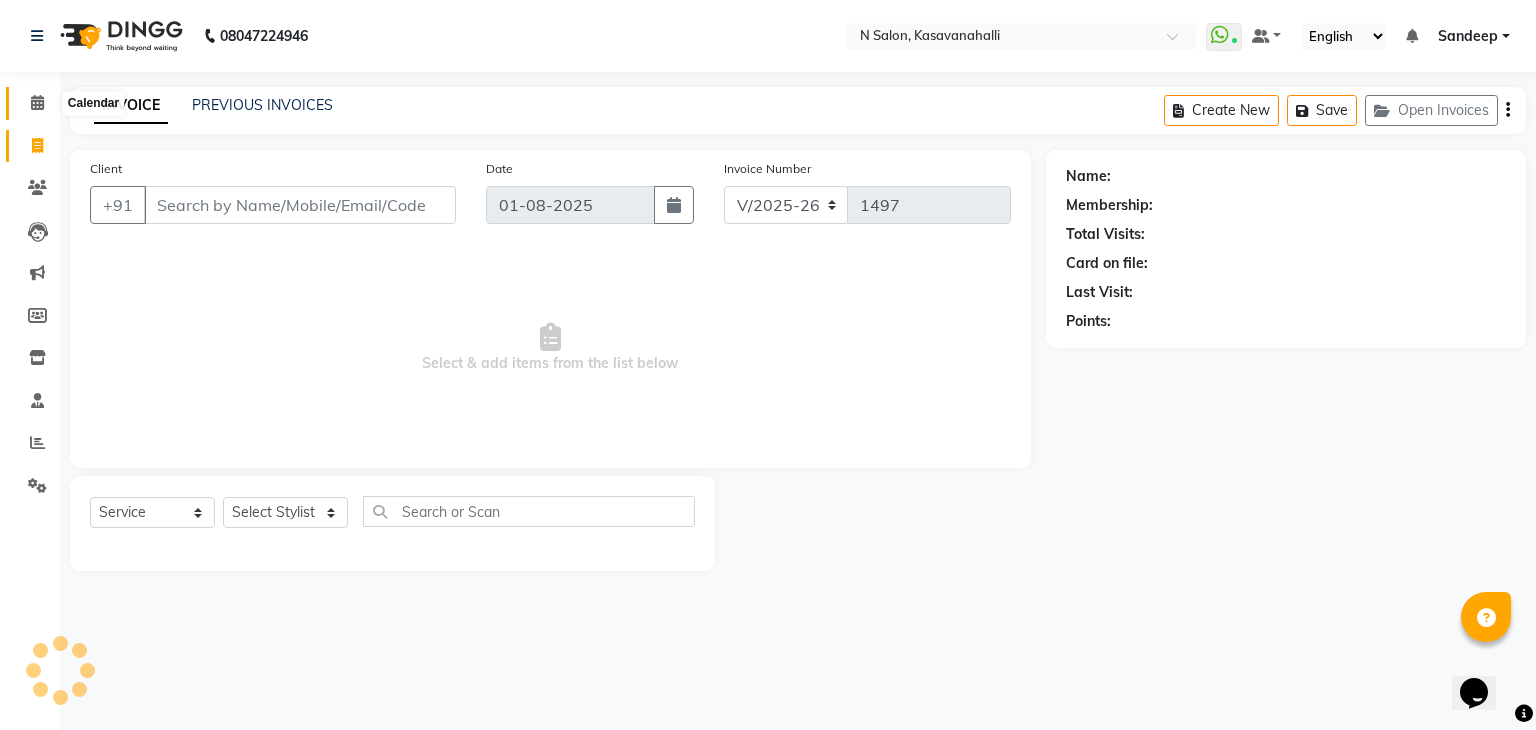 click 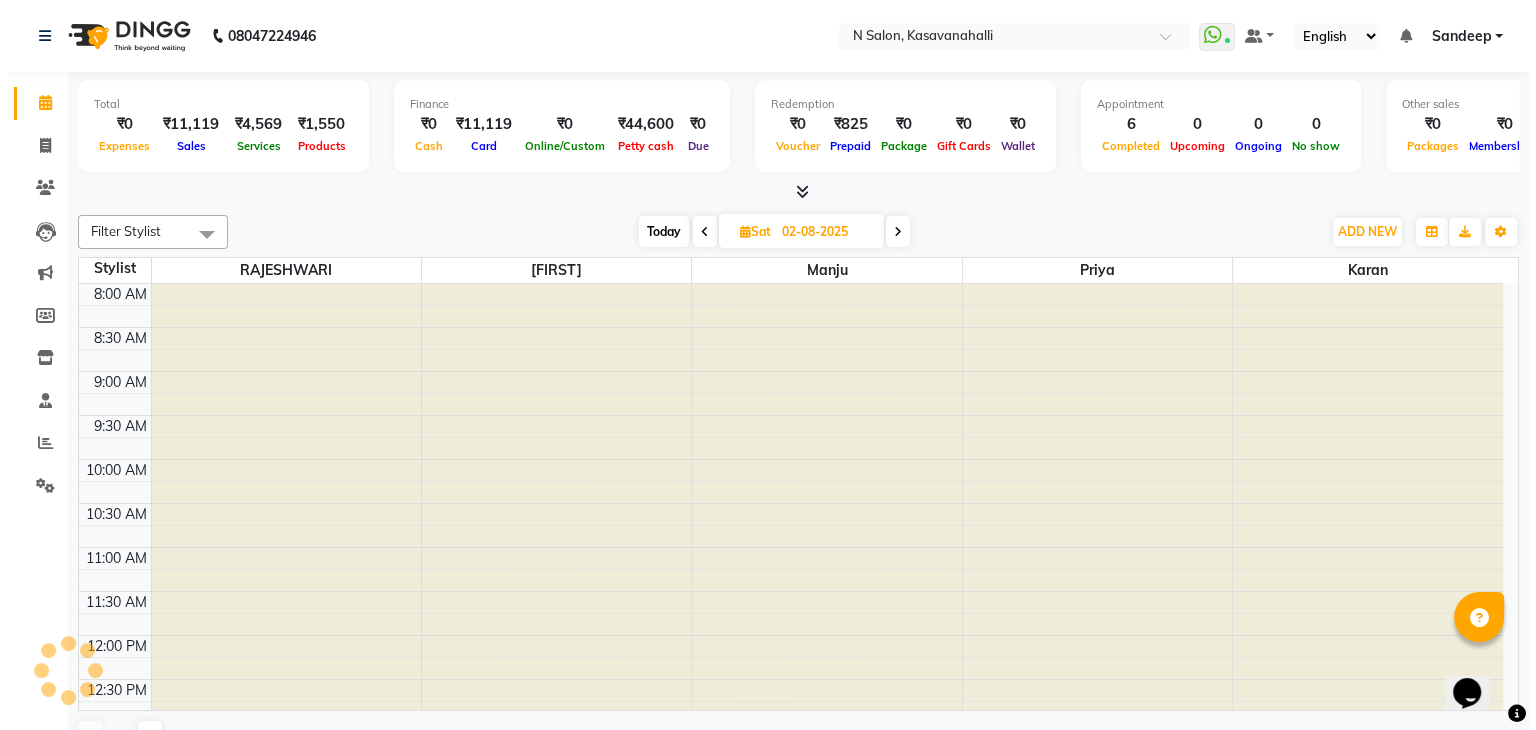 scroll, scrollTop: 0, scrollLeft: 0, axis: both 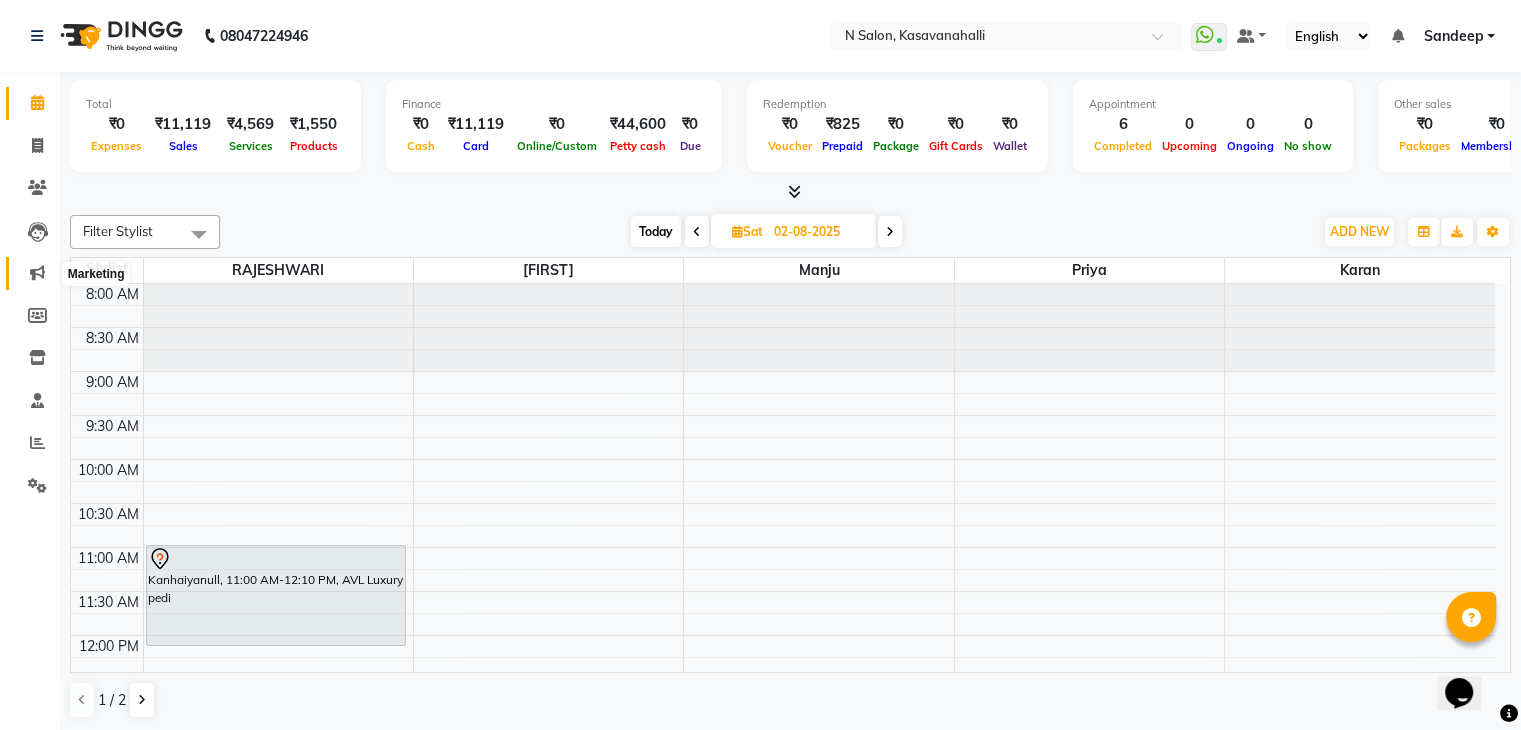 click 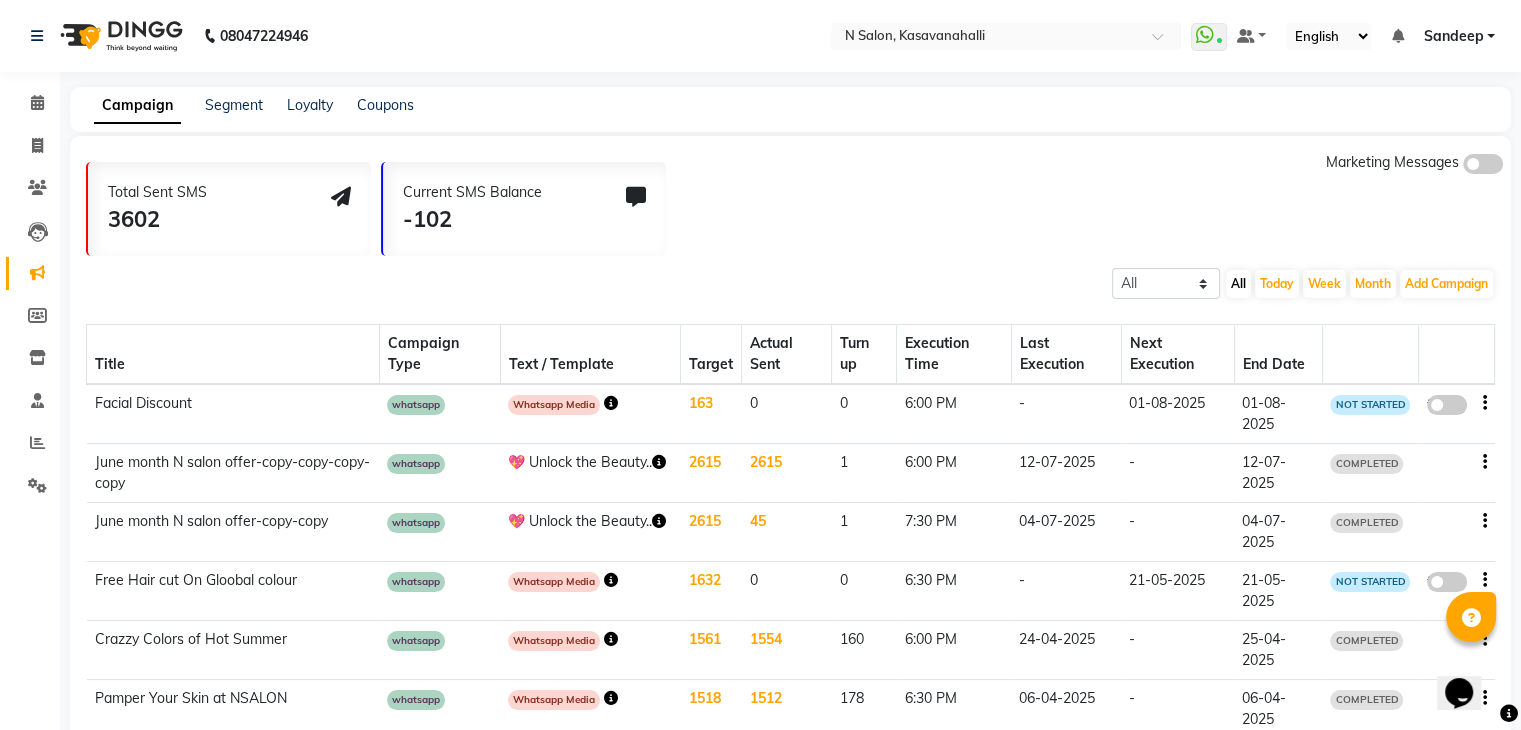 click on "false" 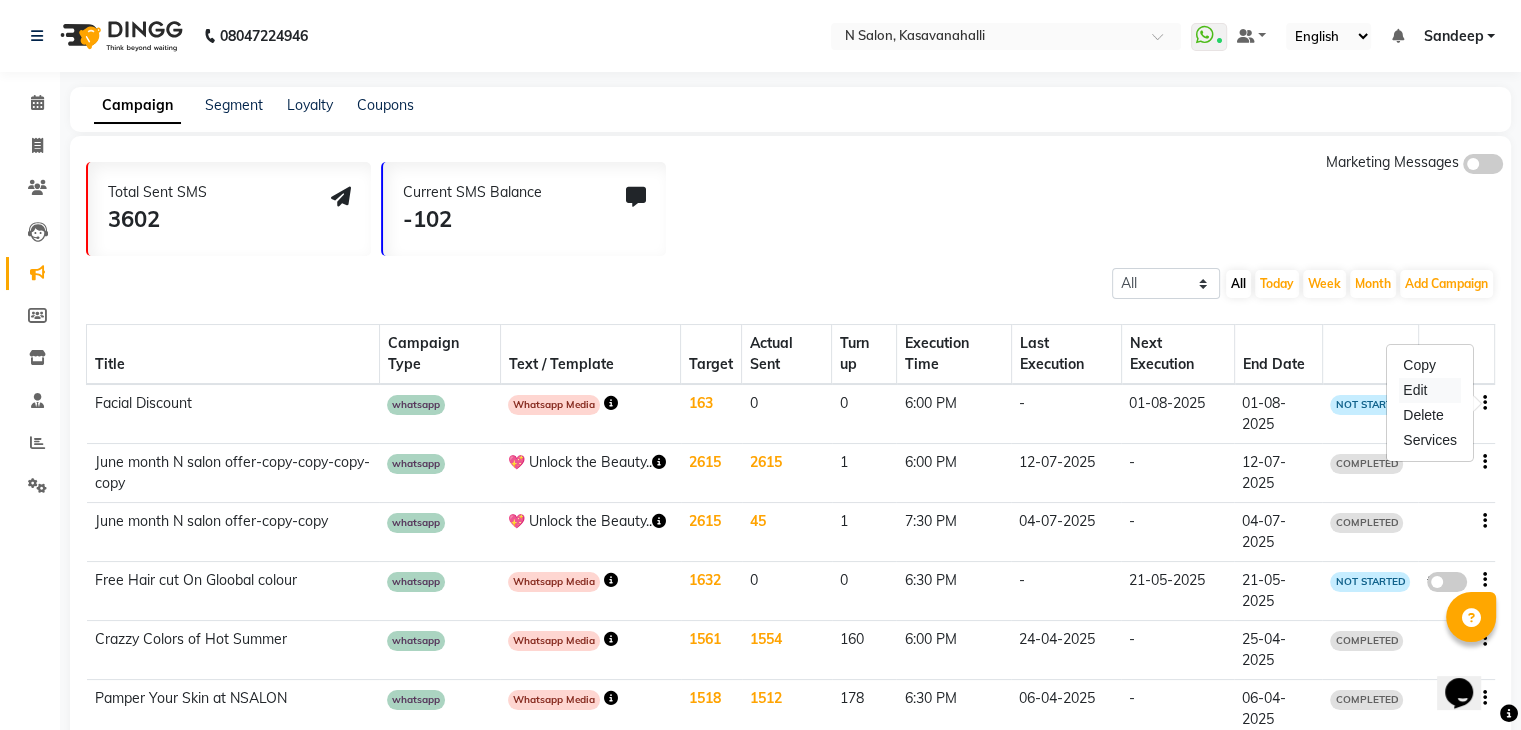 click on "Edit" at bounding box center [1430, 390] 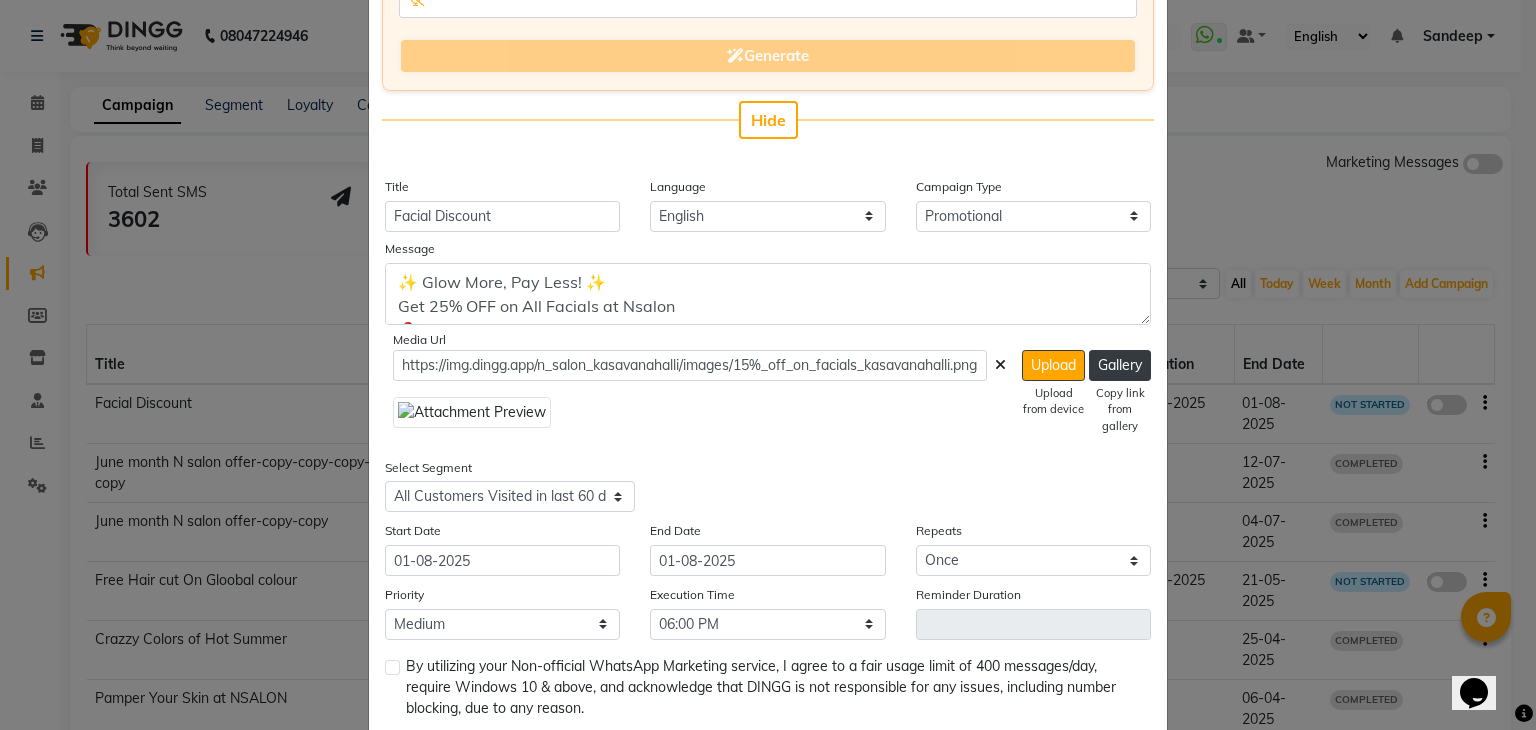 scroll, scrollTop: 300, scrollLeft: 0, axis: vertical 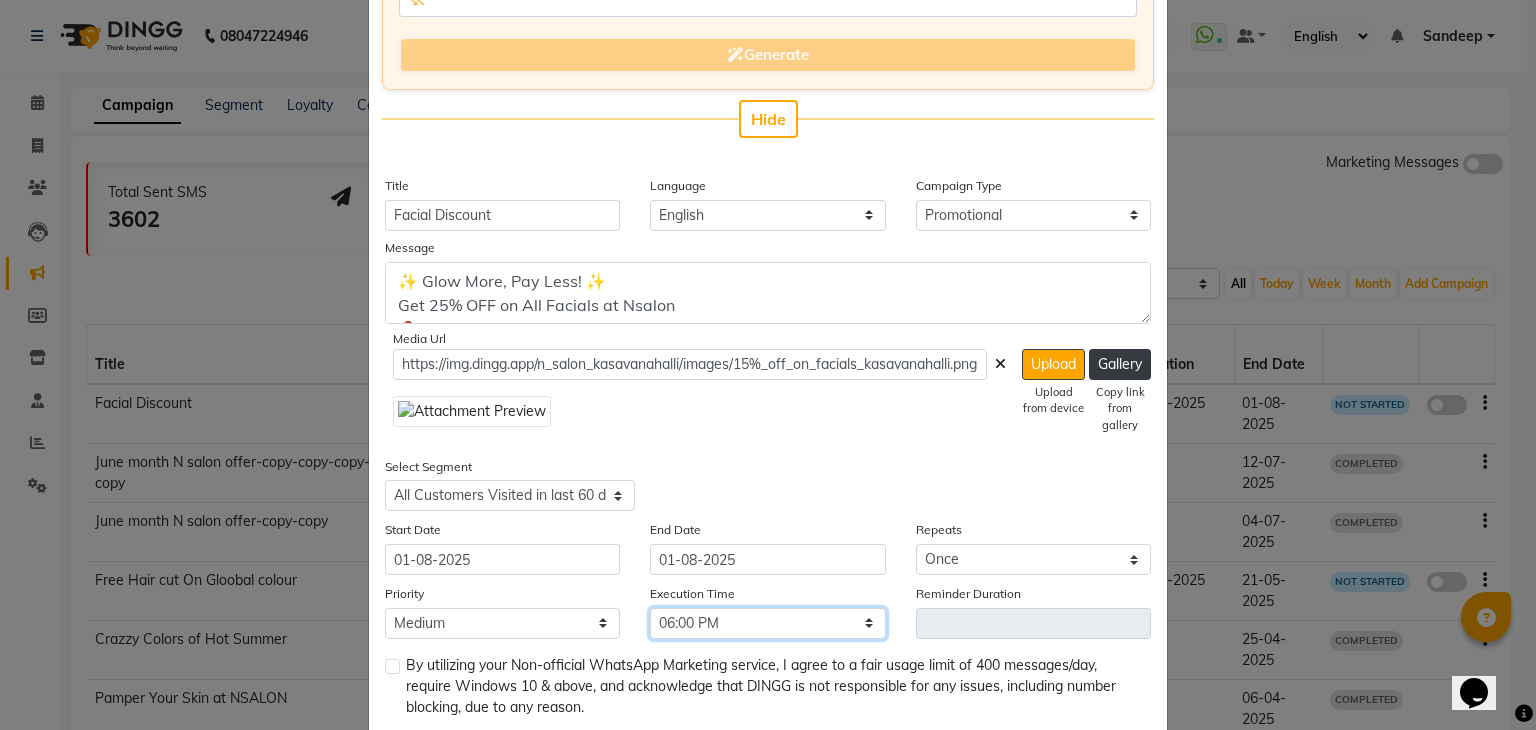 click on "Select 09:00 AM 09:15 AM 09:30 AM 09:45 AM 10:00 AM 10:15 AM 10:30 AM 10:45 AM 11:00 AM 11:15 AM 11:30 AM 11:45 AM 12:00 PM 12:15 PM 12:30 PM 12:45 PM 01:00 PM 01:15 PM 01:30 PM 01:45 PM 02:00 PM 02:15 PM 02:30 PM 02:45 PM 03:00 PM 03:15 PM 03:30 PM 03:45 PM 04:00 PM 04:15 PM 04:30 PM 04:45 PM 05:00 PM 05:15 PM 05:30 PM 05:45 PM 06:00 PM 06:15 PM 06:30 PM 06:45 PM 07:00 PM 07:15 PM 07:30 PM 07:45 PM 08:00 PM 08:15 PM 08:30 PM 08:45 PM 09:00 PM 09:15 PM 09:30 PM 09:45 PM" at bounding box center [767, 623] 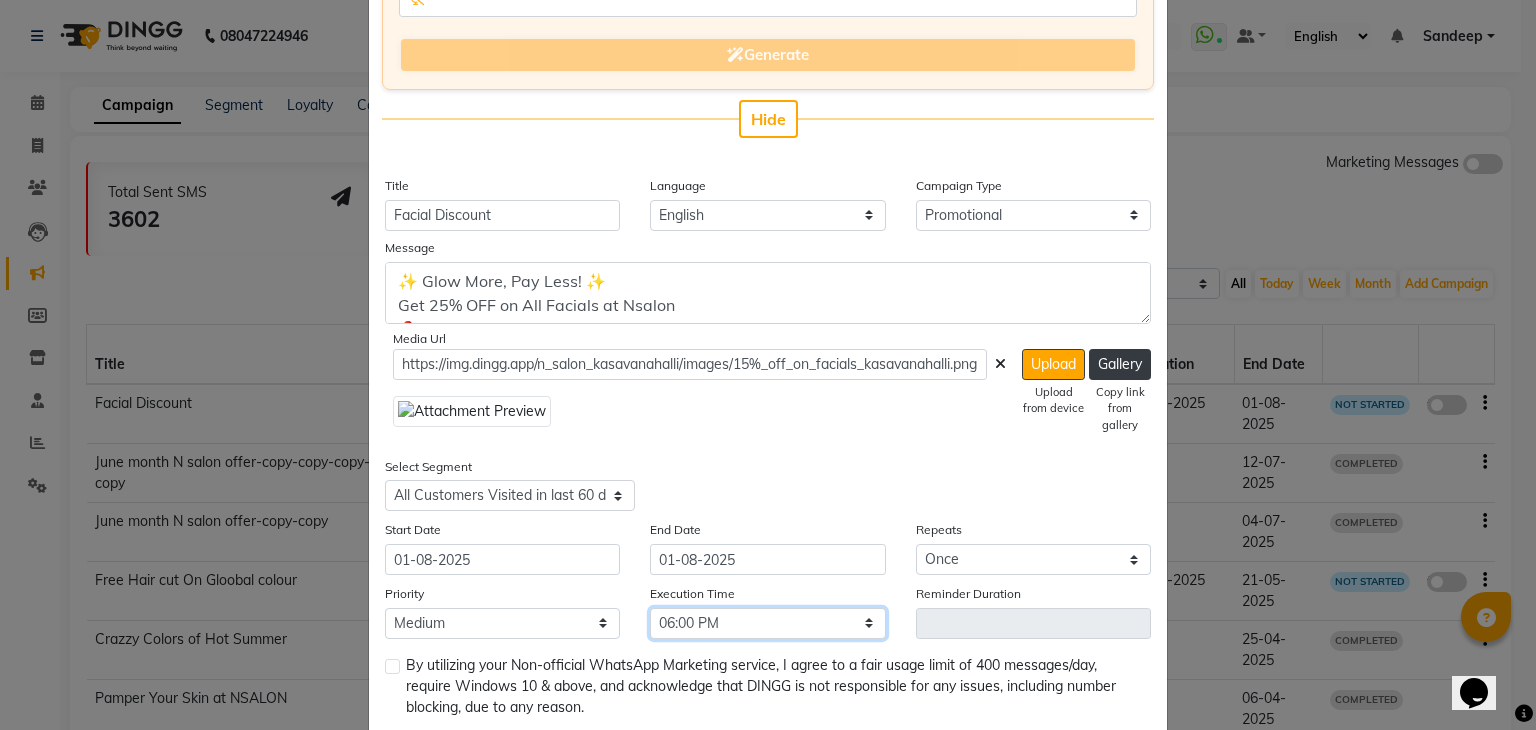 select on "1110" 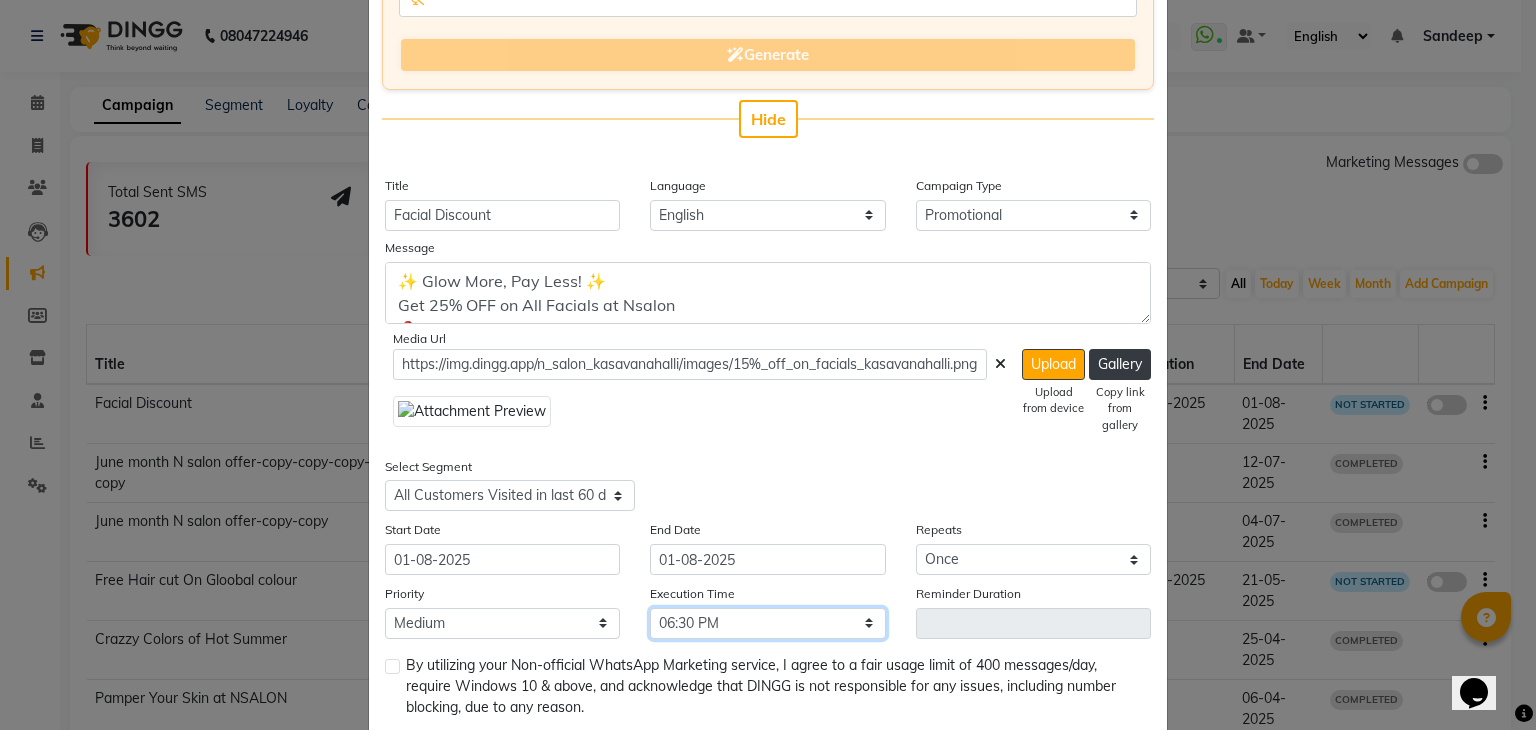 click on "Select 09:00 AM 09:15 AM 09:30 AM 09:45 AM 10:00 AM 10:15 AM 10:30 AM 10:45 AM 11:00 AM 11:15 AM 11:30 AM 11:45 AM 12:00 PM 12:15 PM 12:30 PM 12:45 PM 01:00 PM 01:15 PM 01:30 PM 01:45 PM 02:00 PM 02:15 PM 02:30 PM 02:45 PM 03:00 PM 03:15 PM 03:30 PM 03:45 PM 04:00 PM 04:15 PM 04:30 PM 04:45 PM 05:00 PM 05:15 PM 05:30 PM 05:45 PM 06:00 PM 06:15 PM 06:30 PM 06:45 PM 07:00 PM 07:15 PM 07:30 PM 07:45 PM 08:00 PM 08:15 PM 08:30 PM 08:45 PM 09:00 PM 09:15 PM 09:30 PM 09:45 PM" at bounding box center [767, 623] 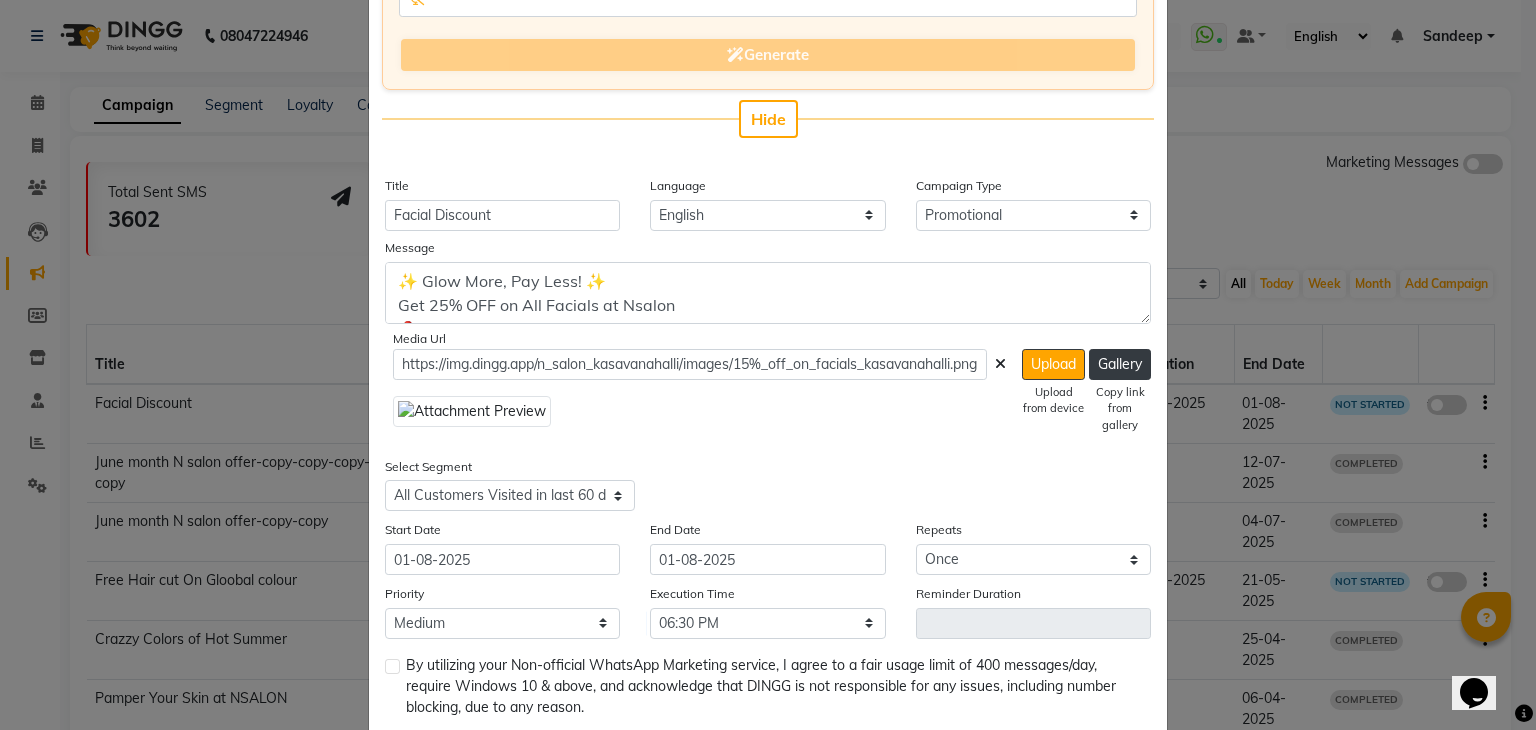 click 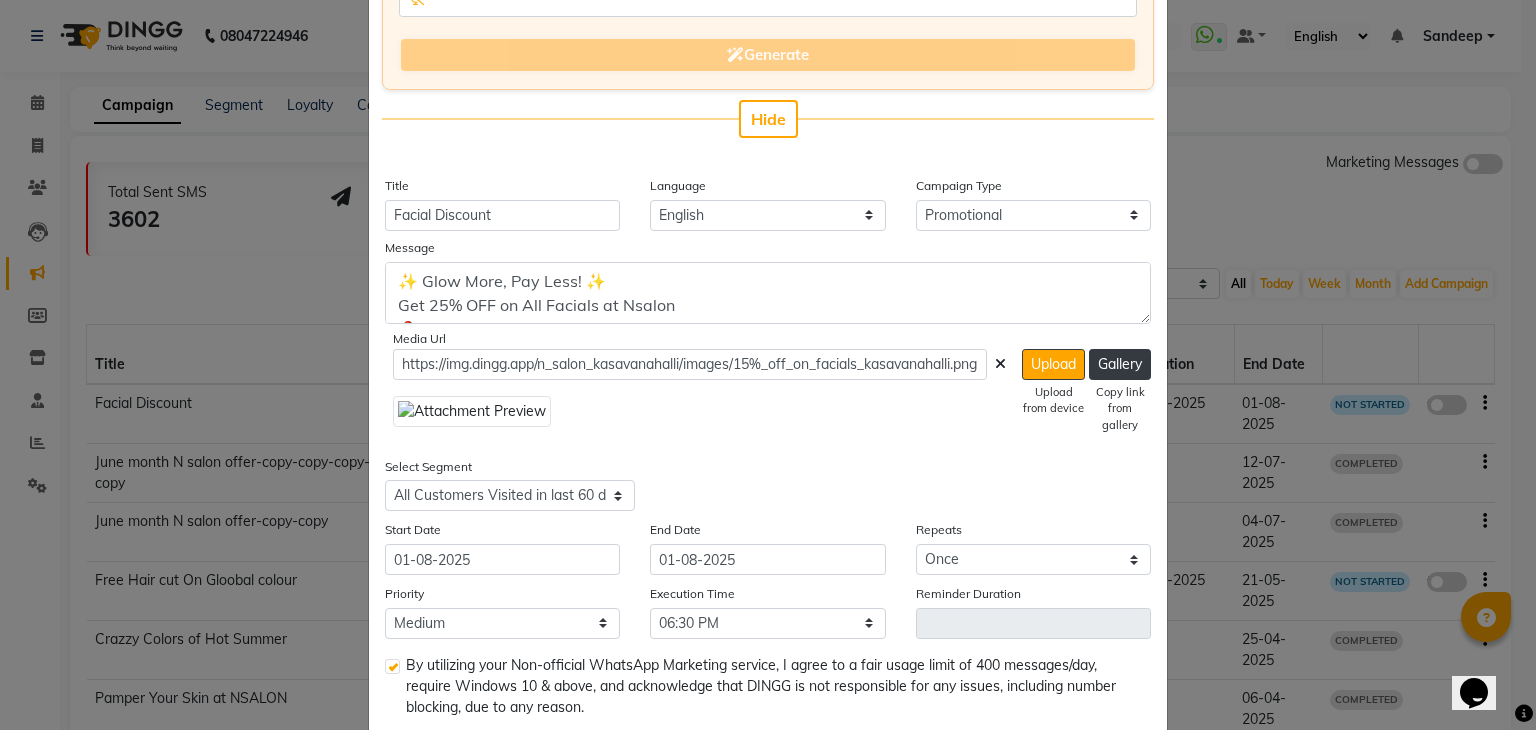 scroll, scrollTop: 413, scrollLeft: 0, axis: vertical 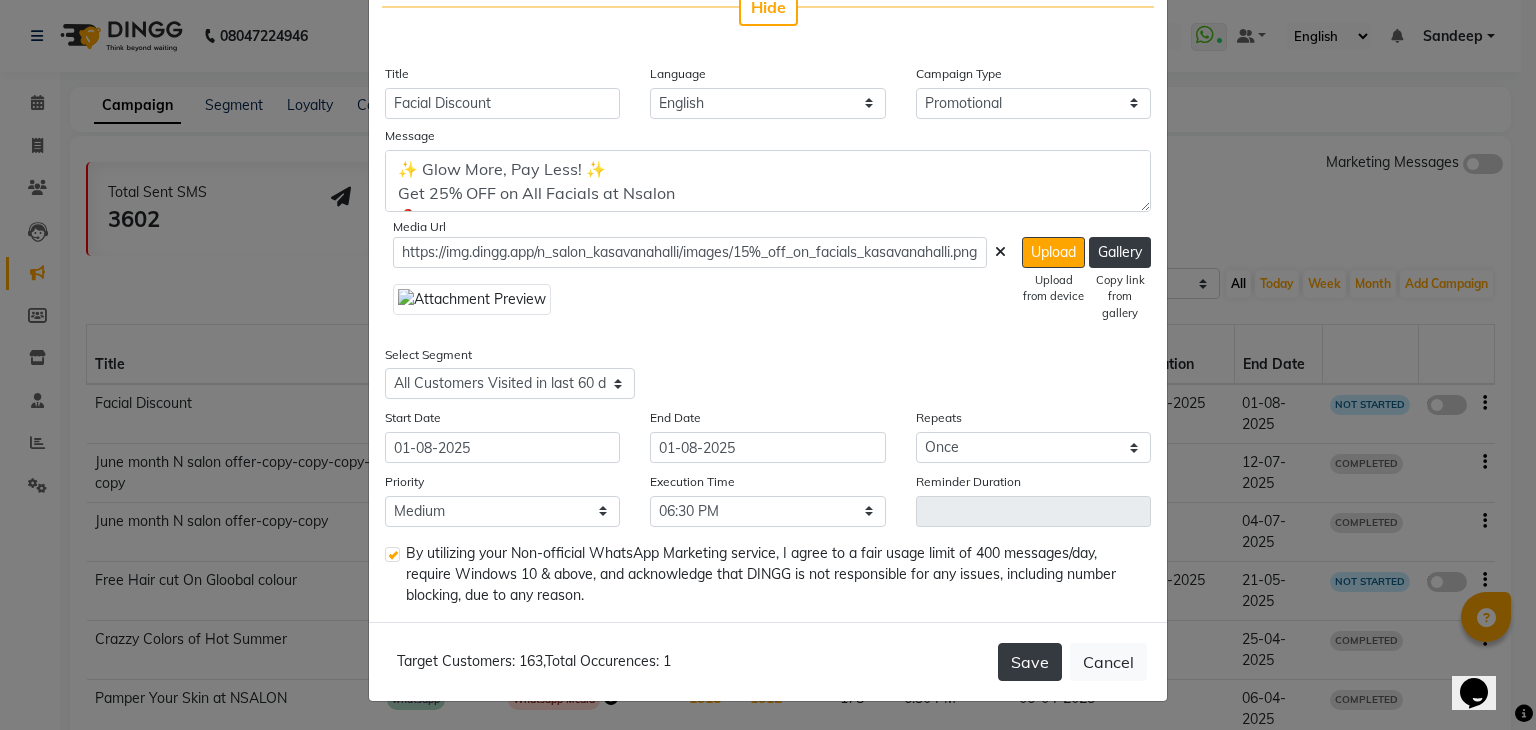 click on "Save" 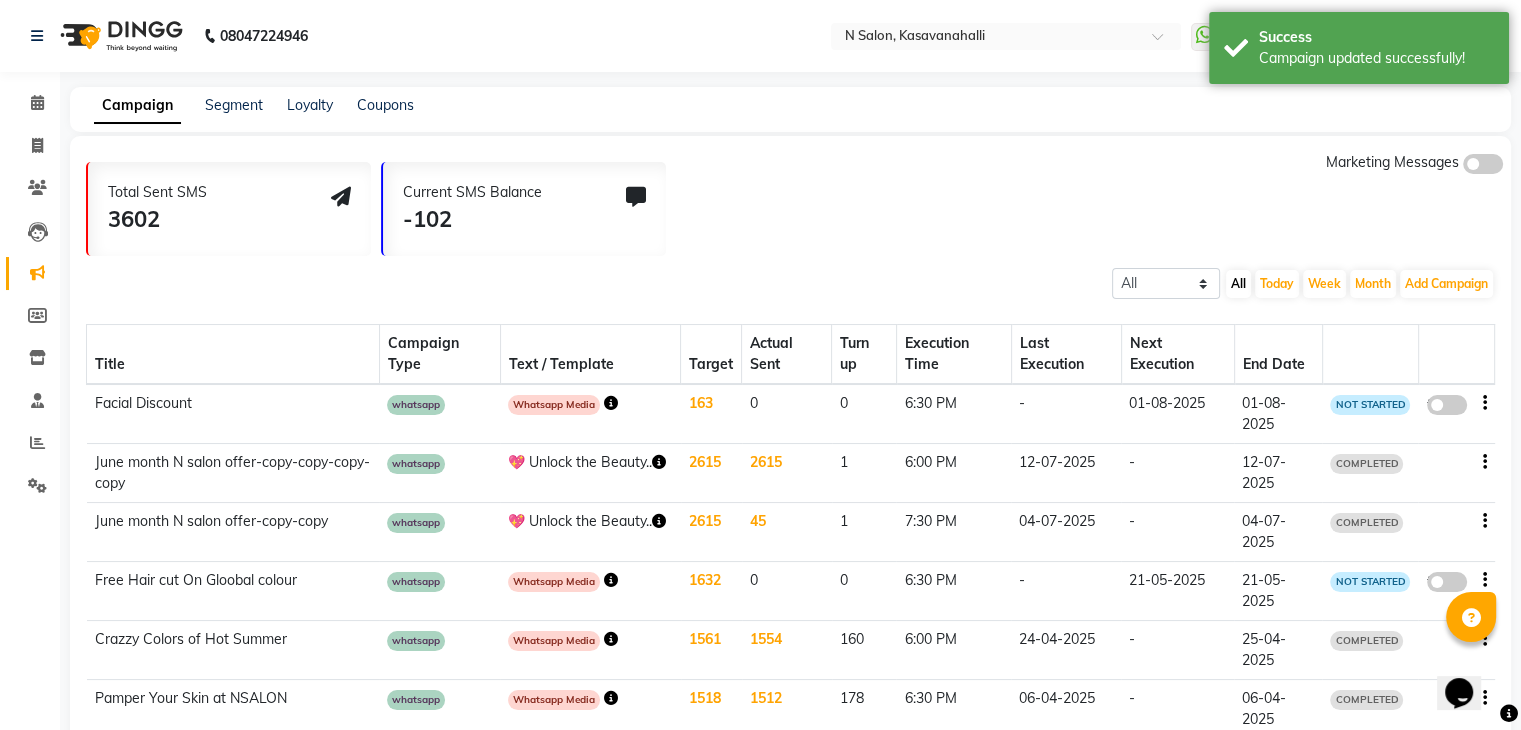 click 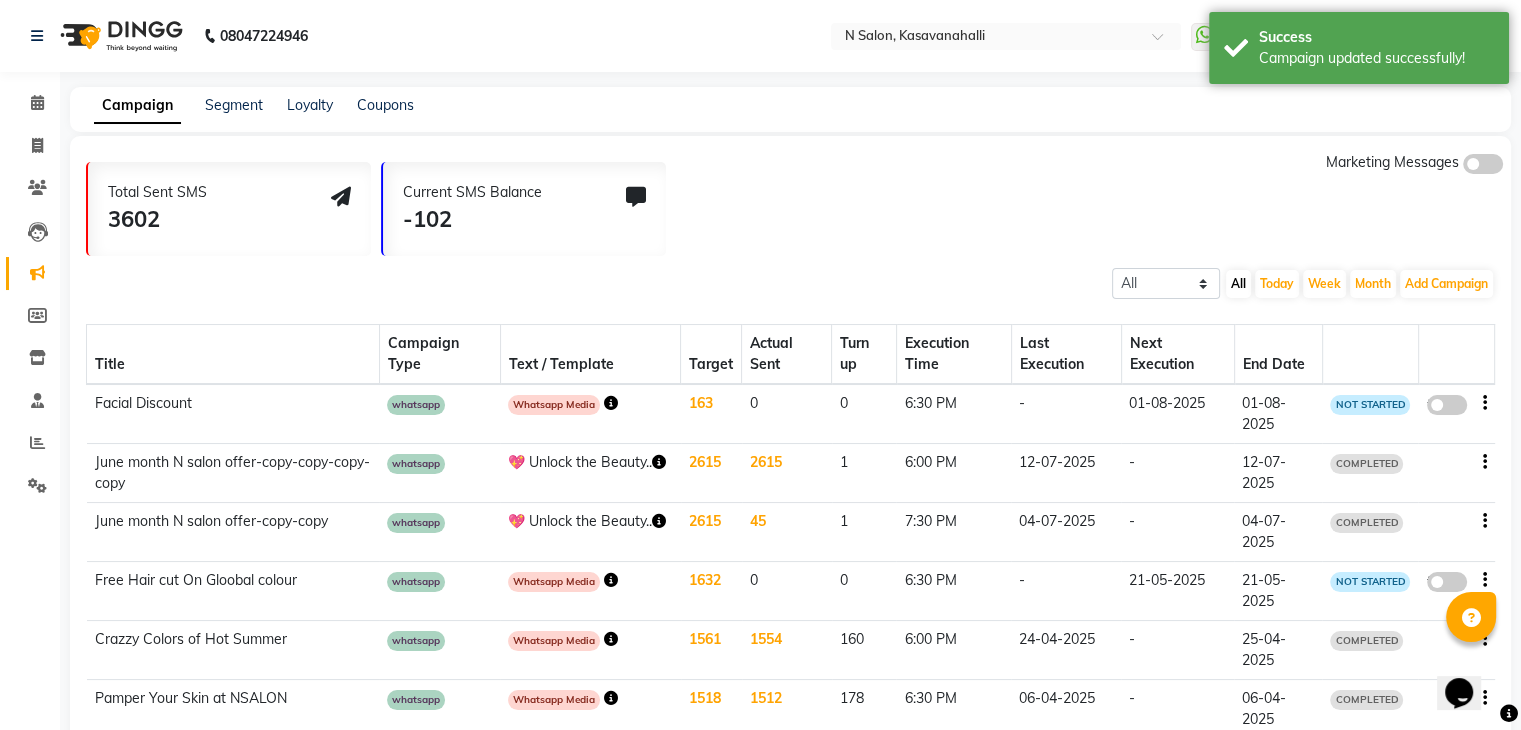 click on "false" 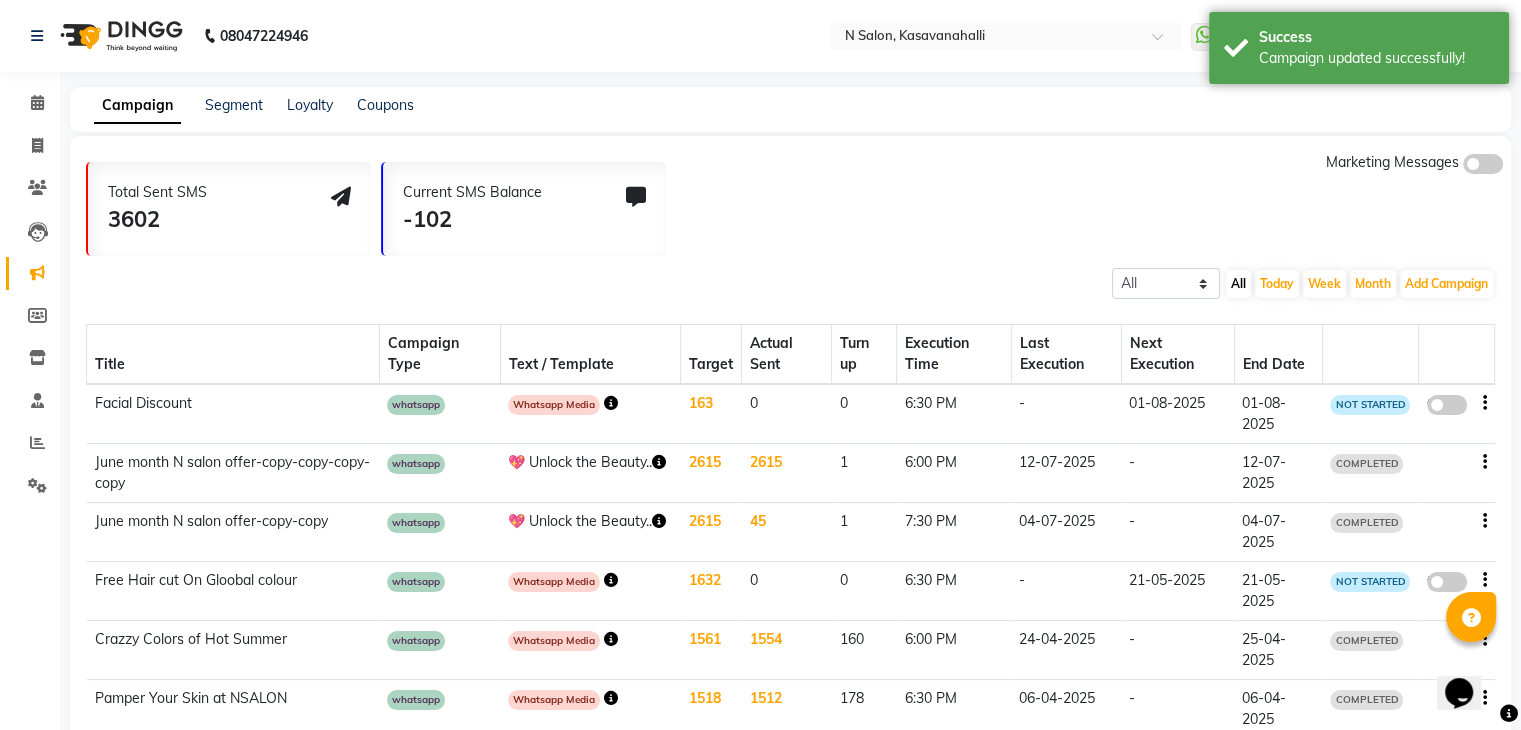 select on "3" 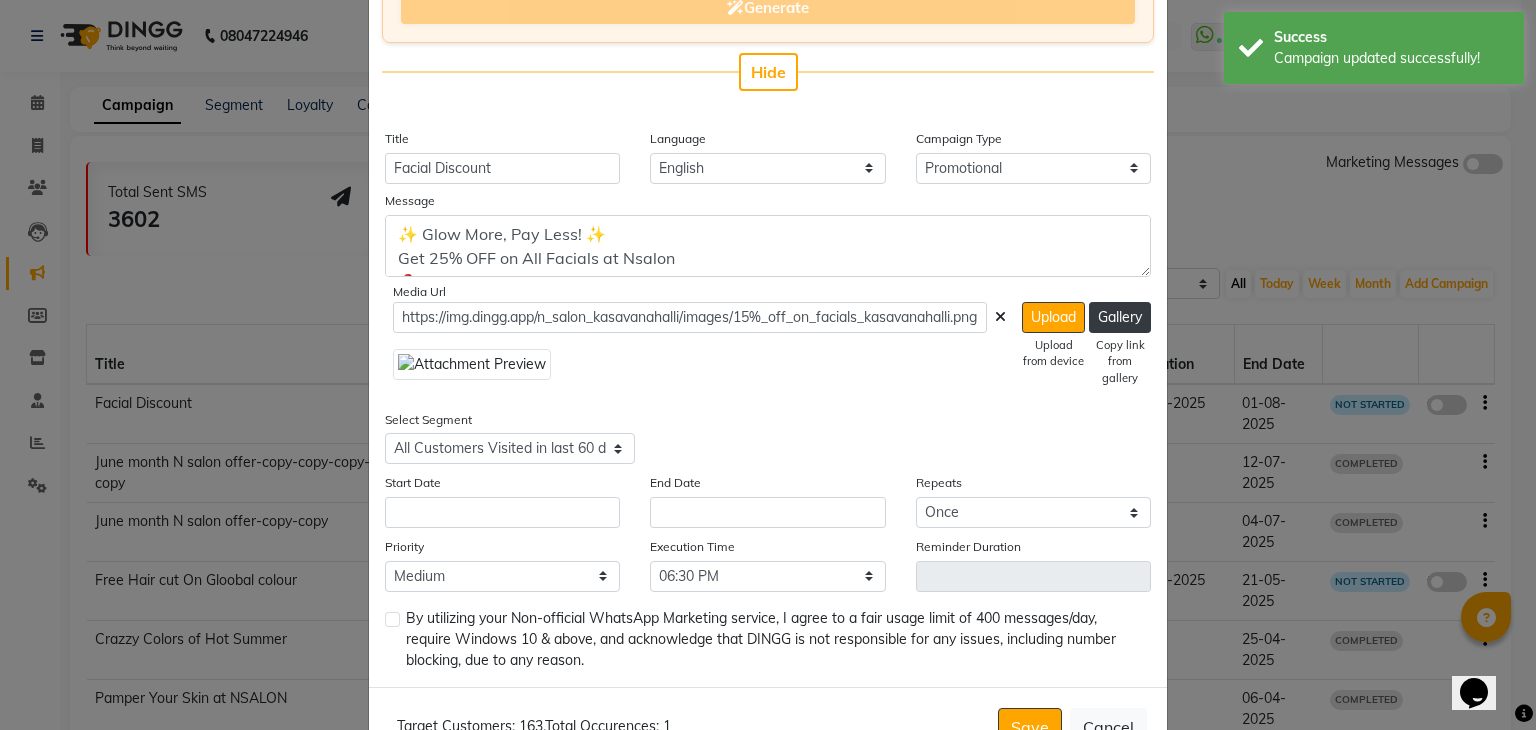 scroll, scrollTop: 413, scrollLeft: 0, axis: vertical 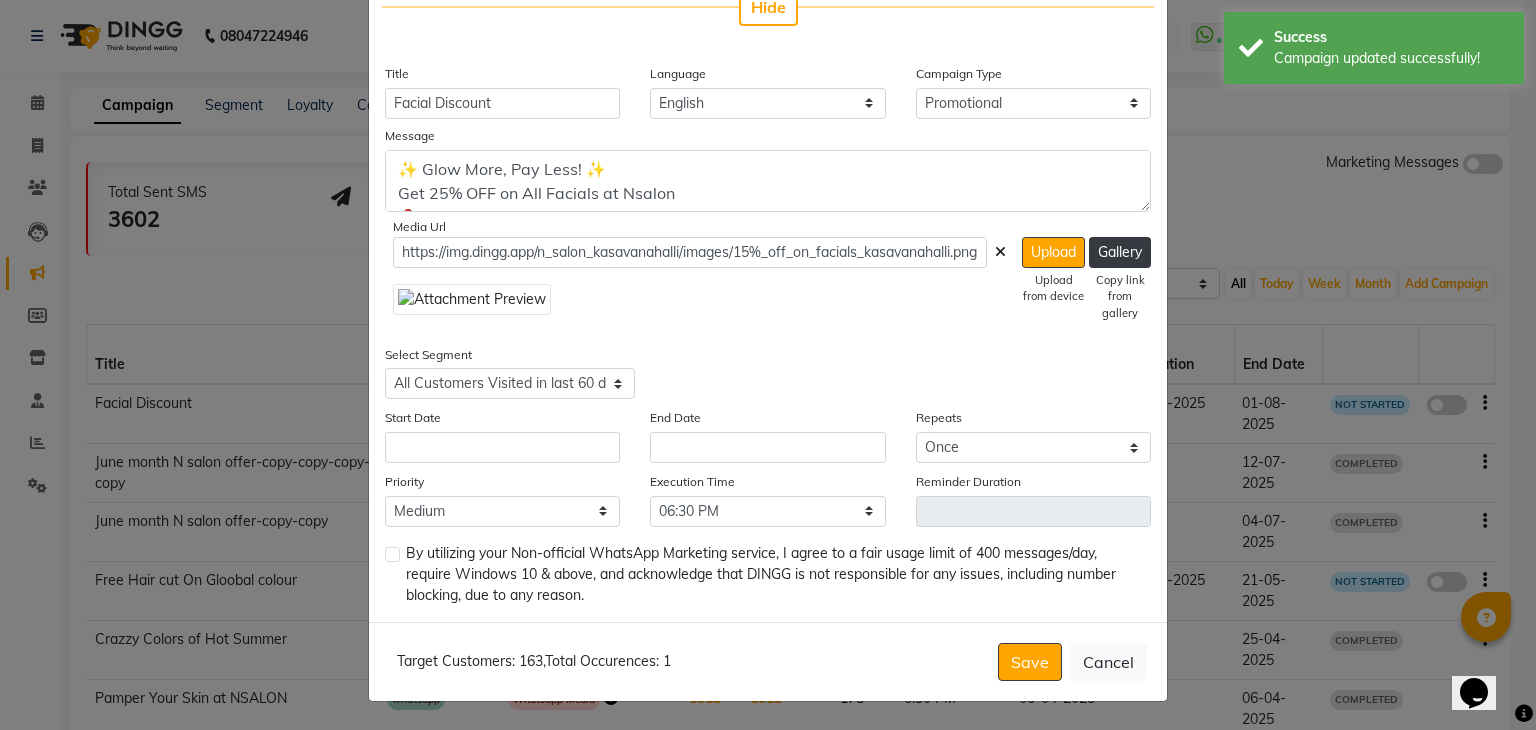 click 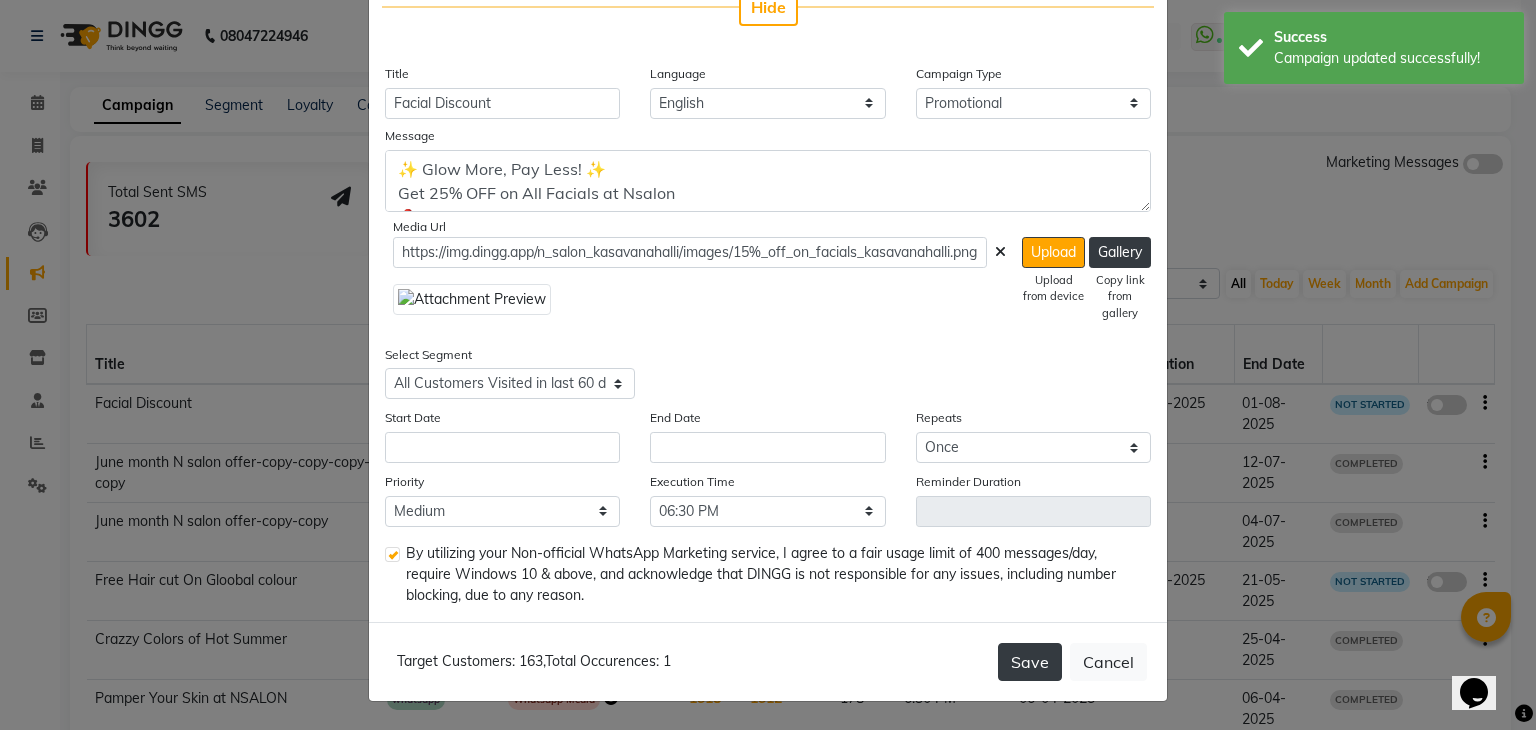 click on "Save" 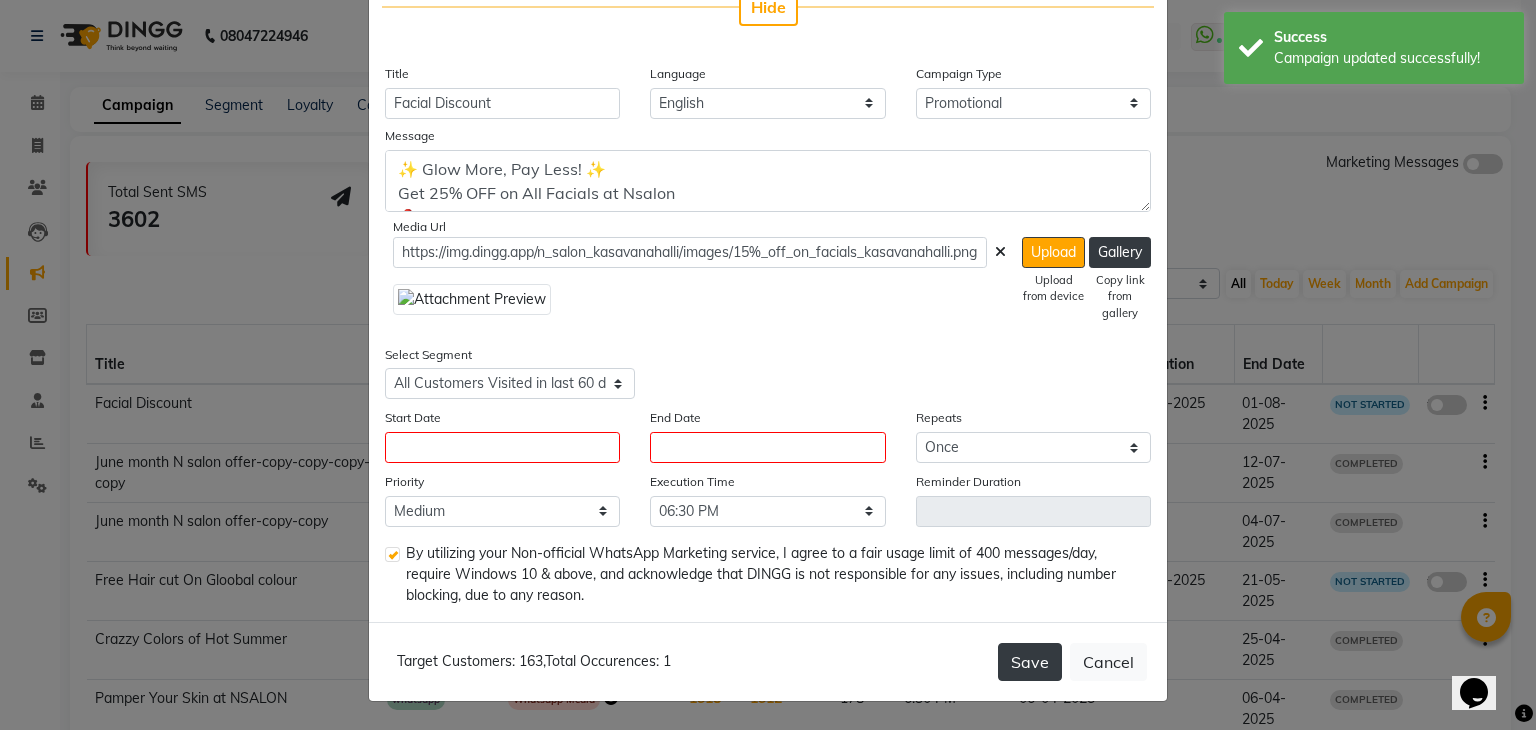 click on "Save" 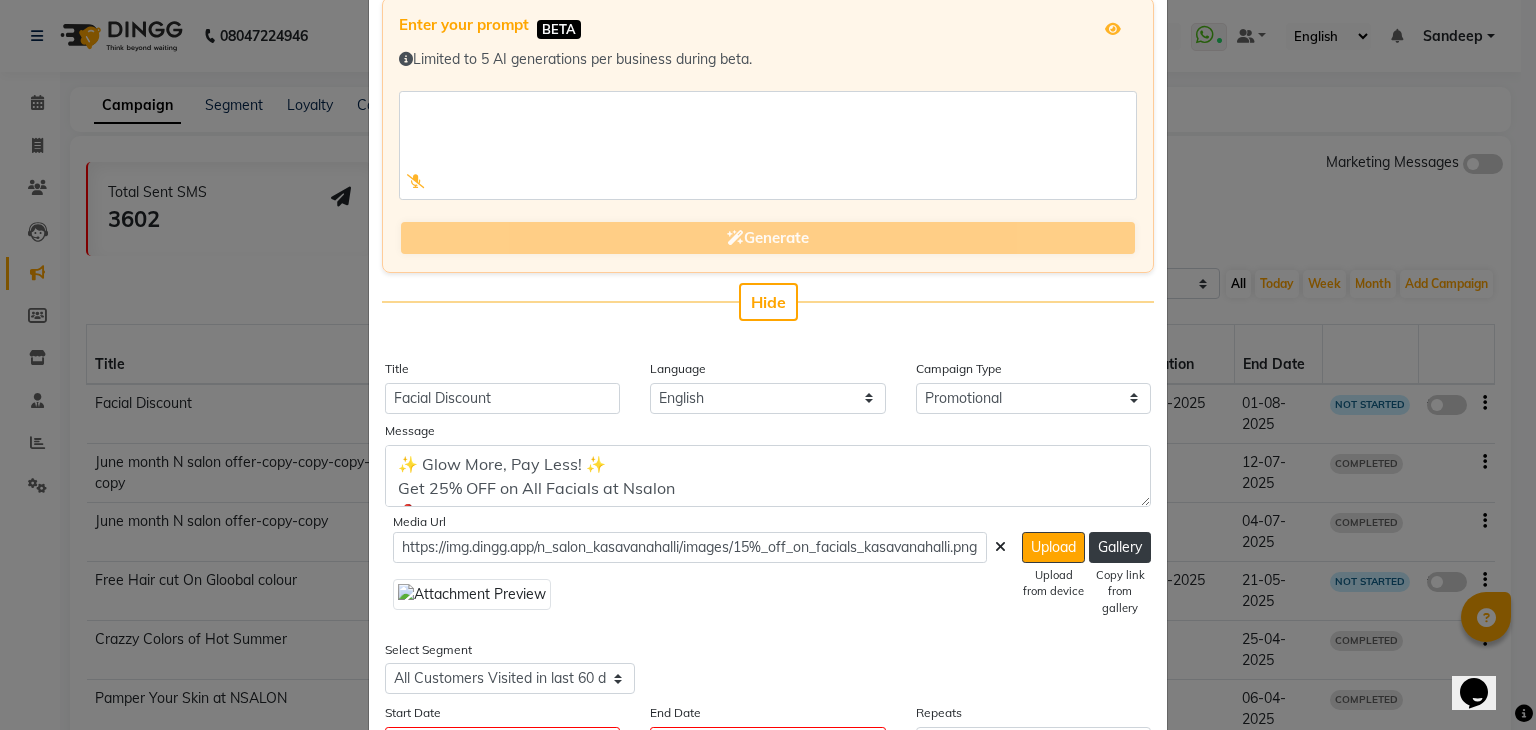 scroll, scrollTop: 0, scrollLeft: 0, axis: both 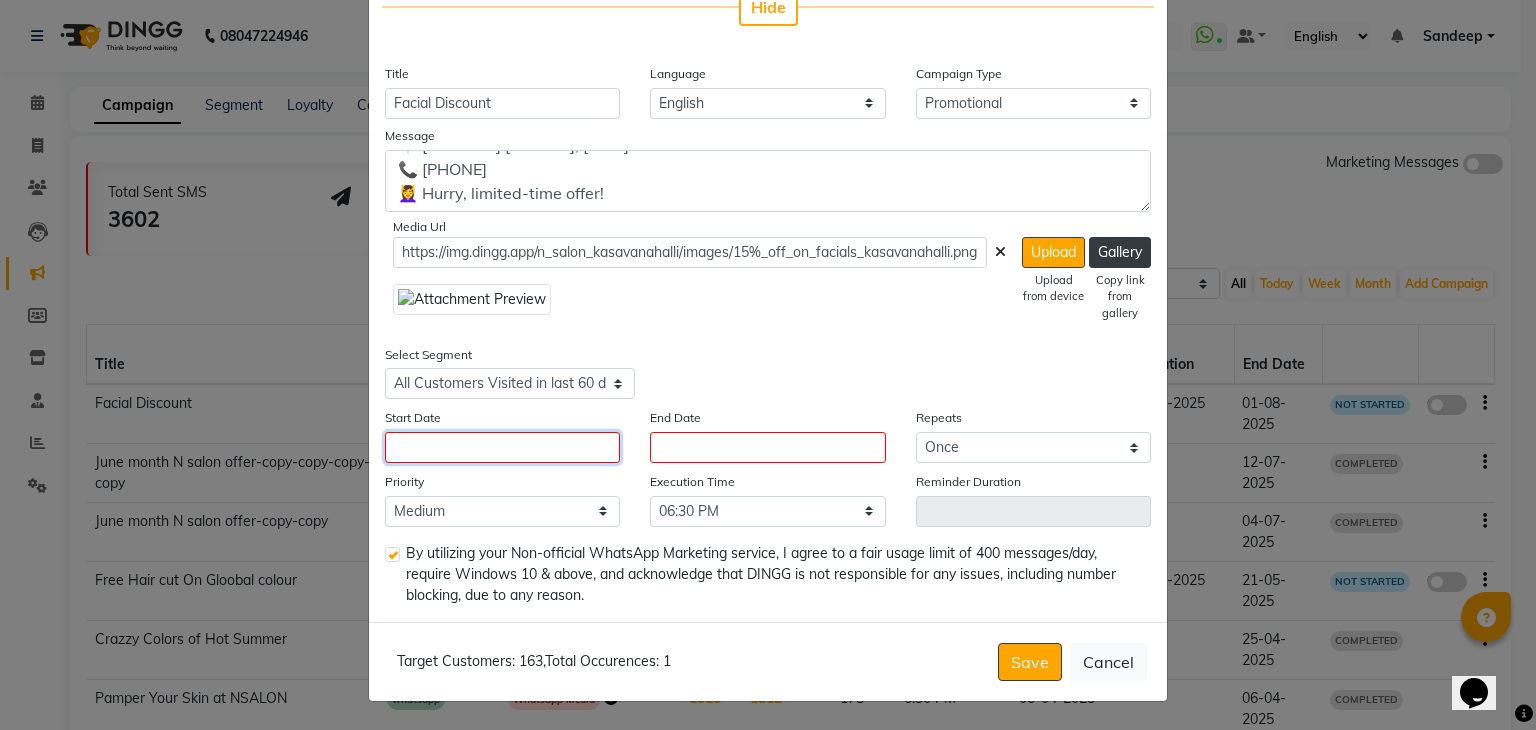 click 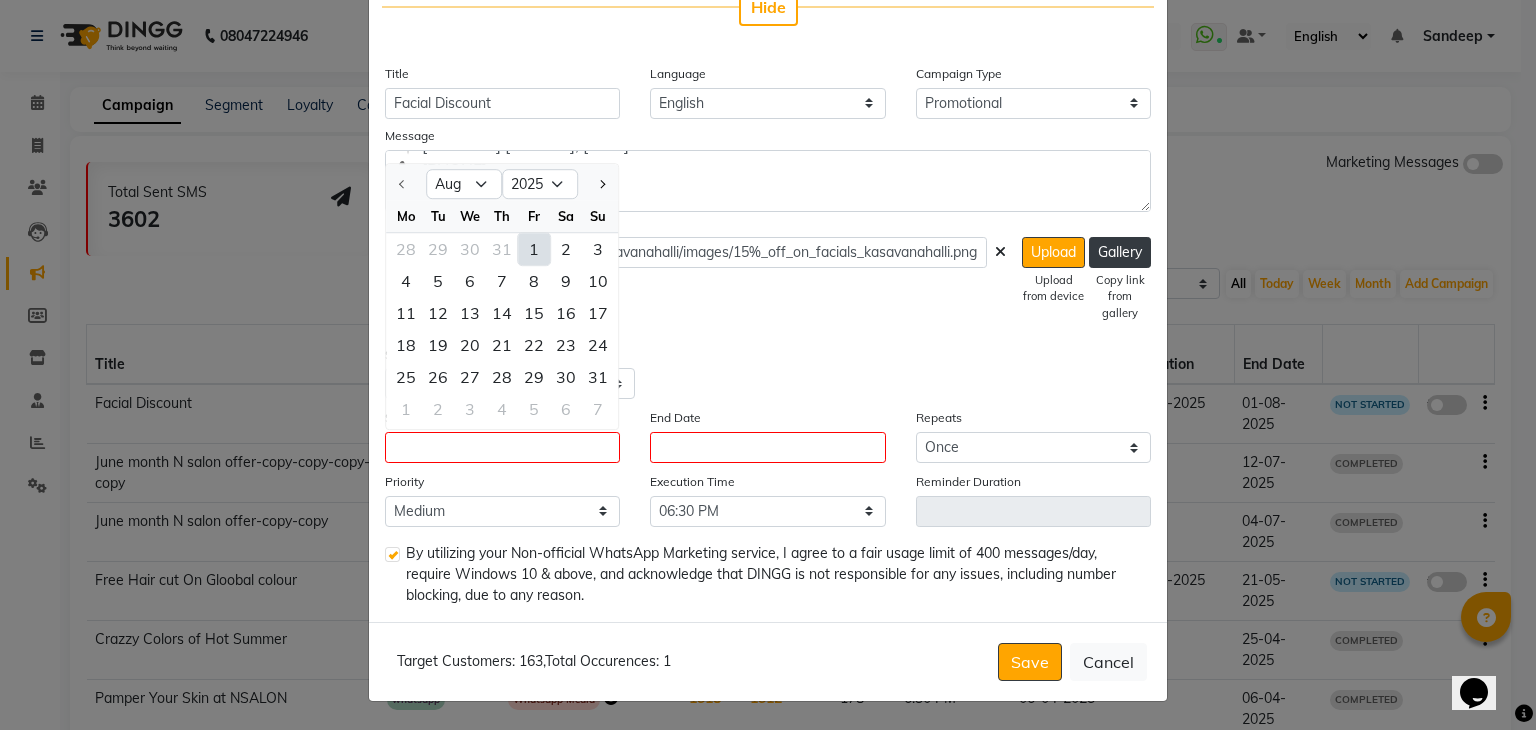 click on "1" 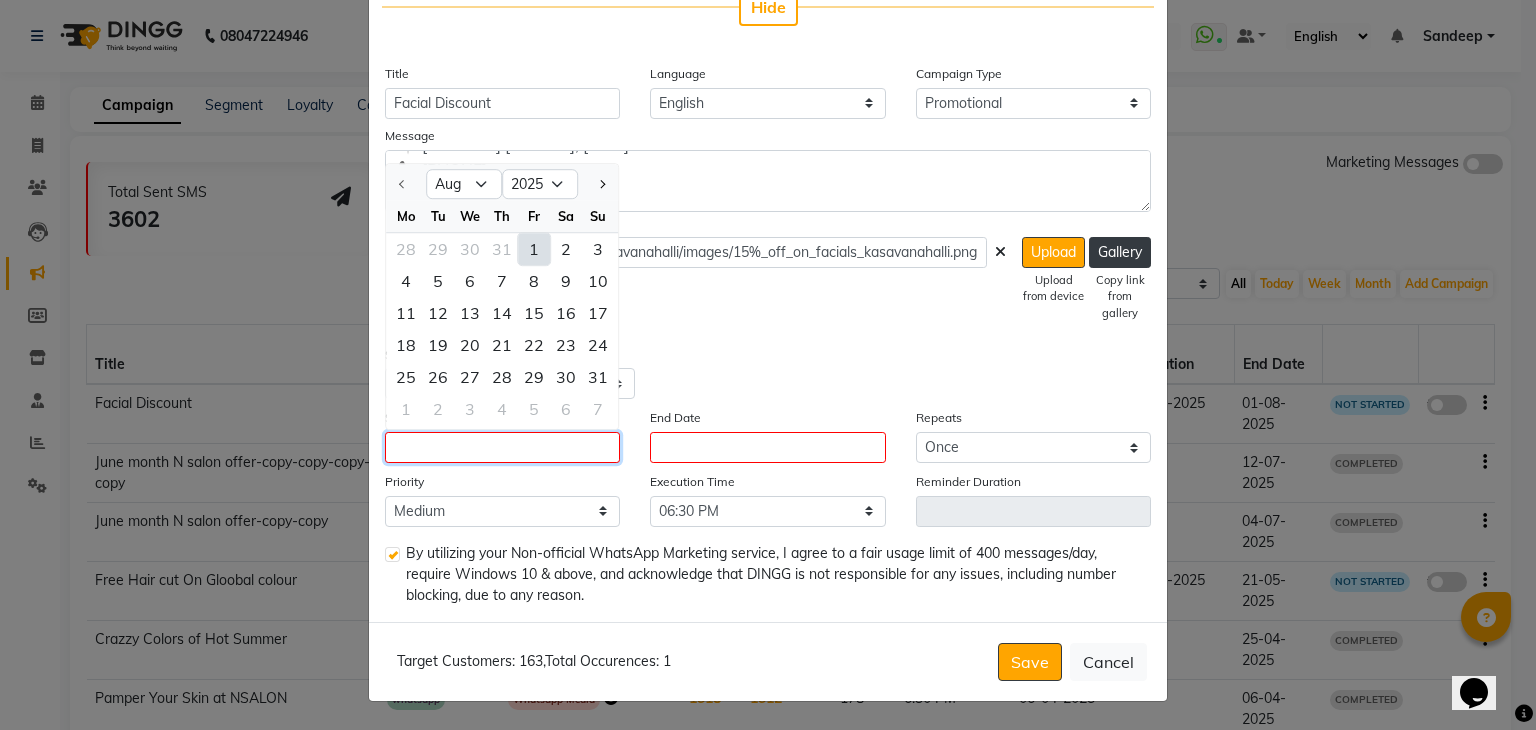 type on "01-08-2025" 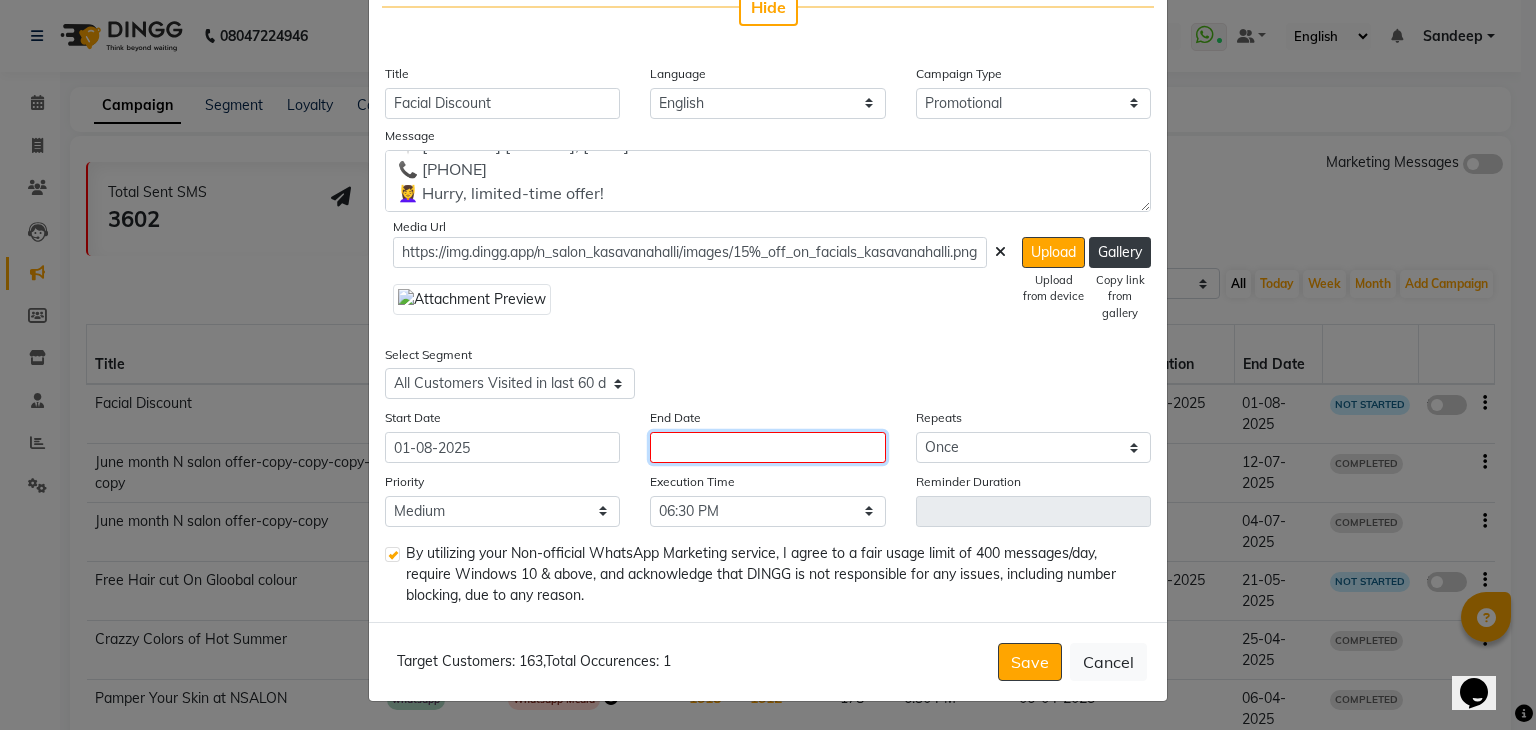 click 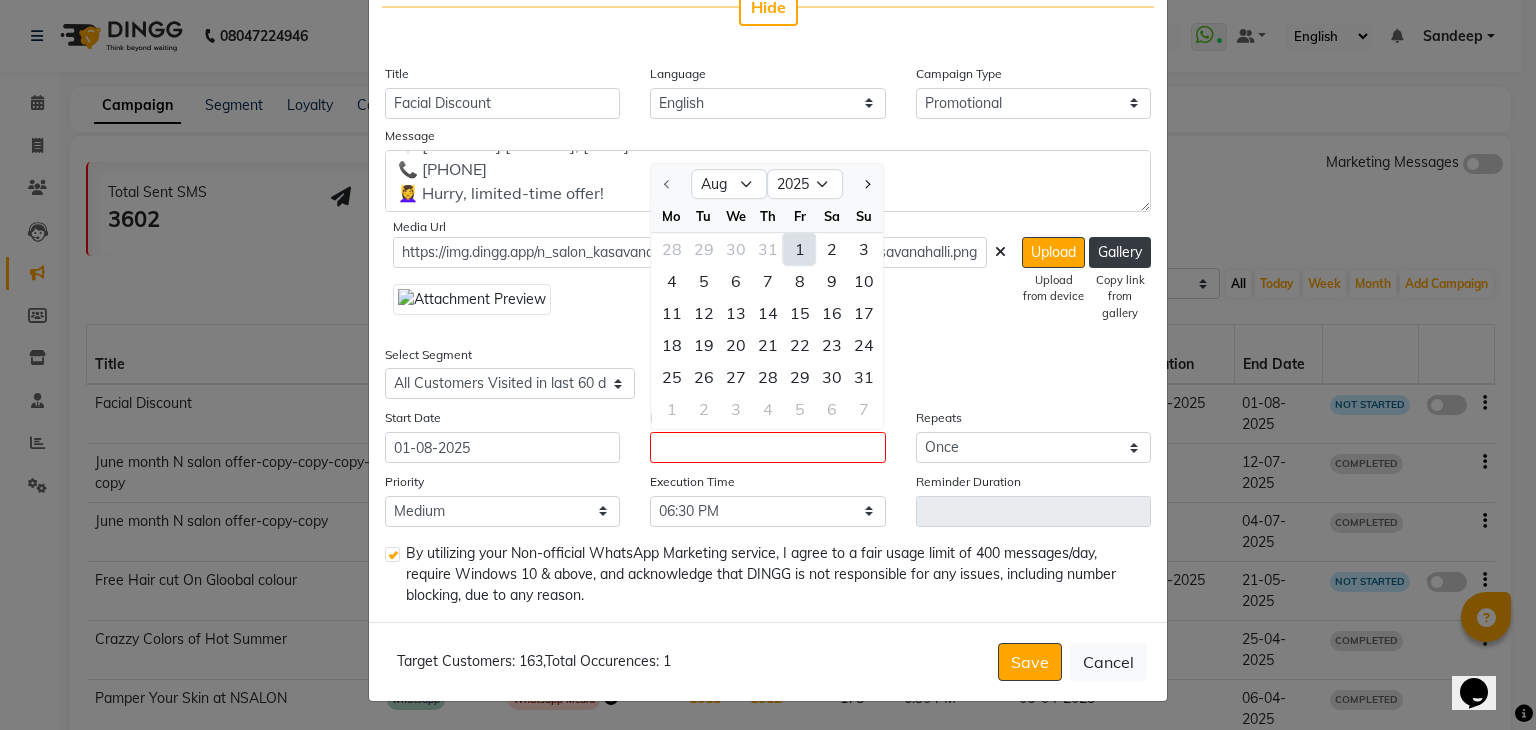 click on "1" 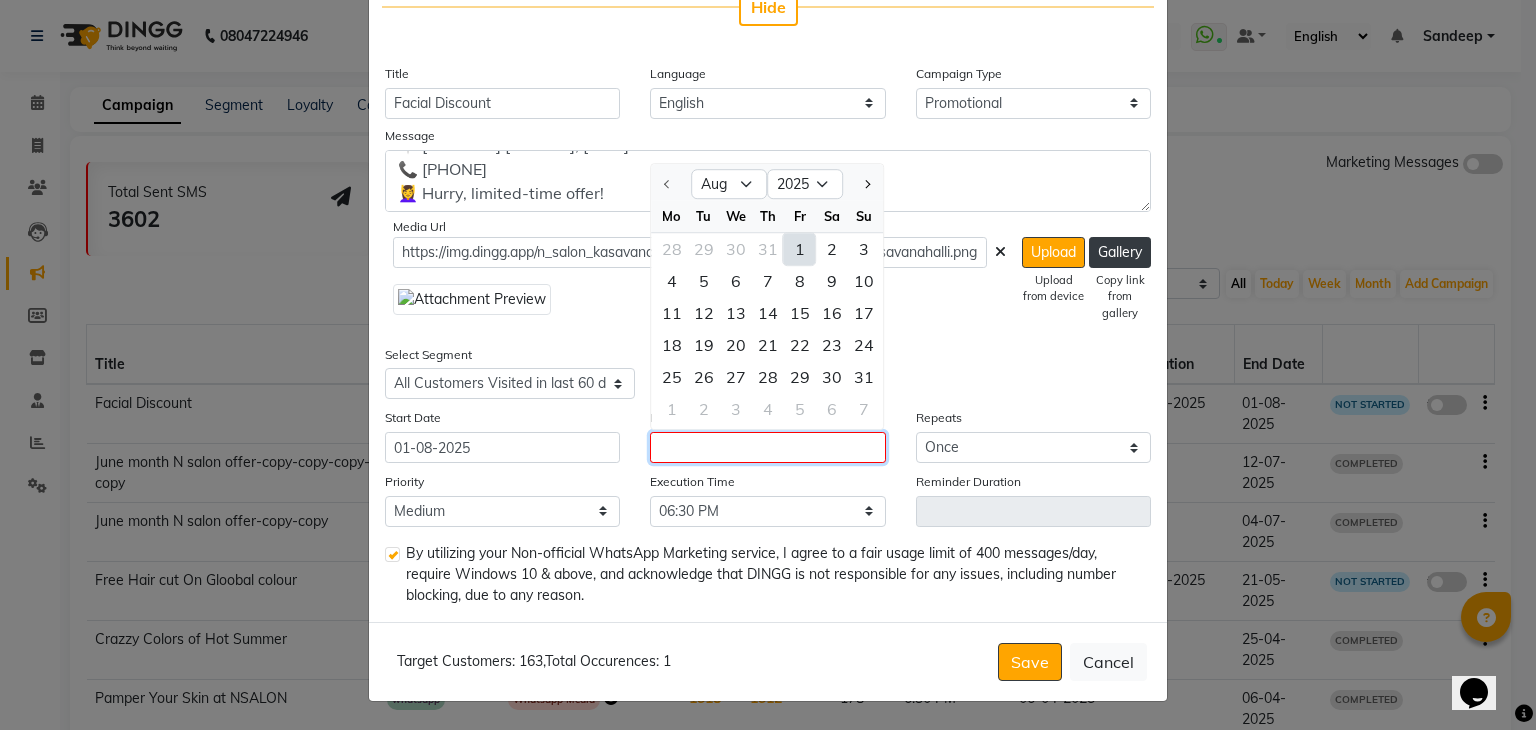 type on "01-08-2025" 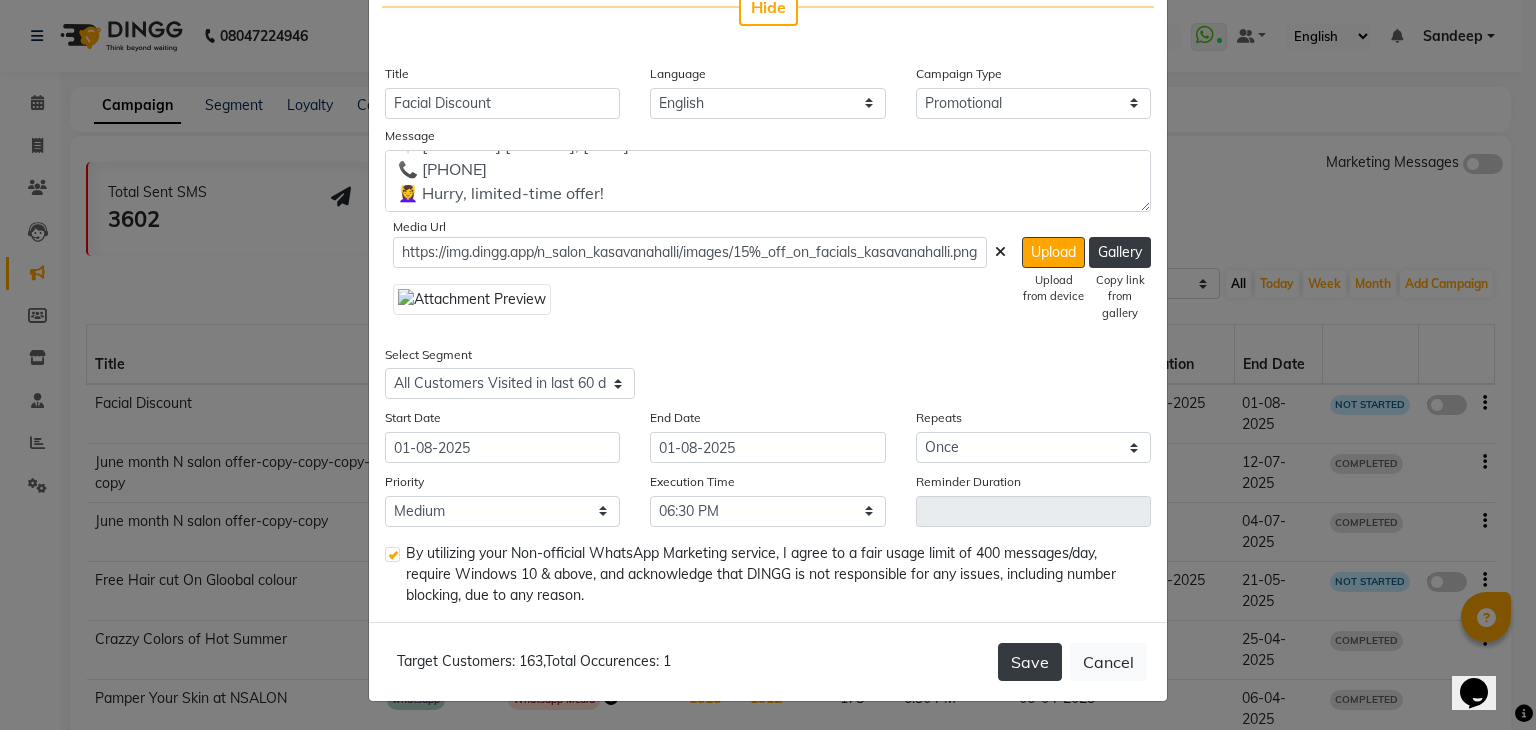 click on "Save" 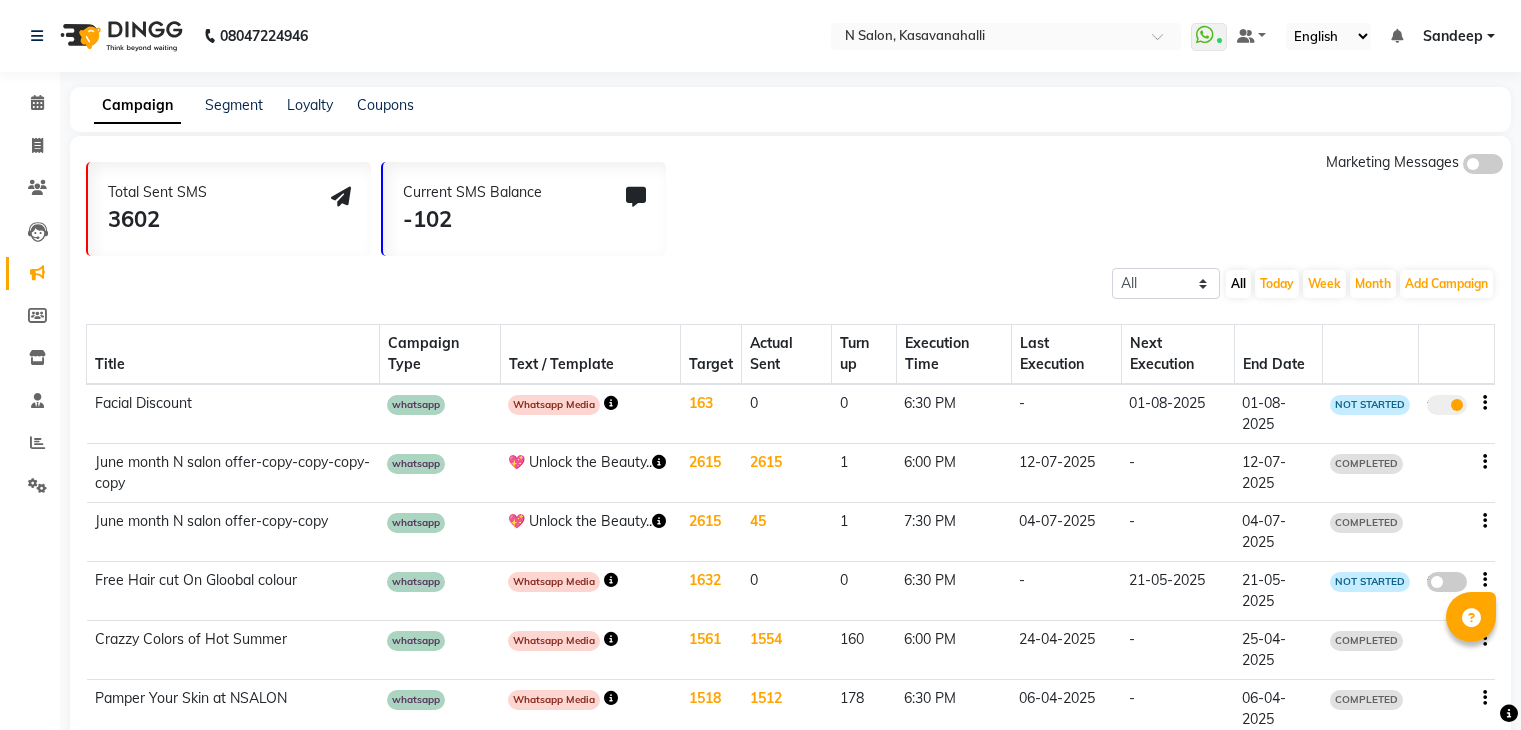 scroll, scrollTop: 0, scrollLeft: 0, axis: both 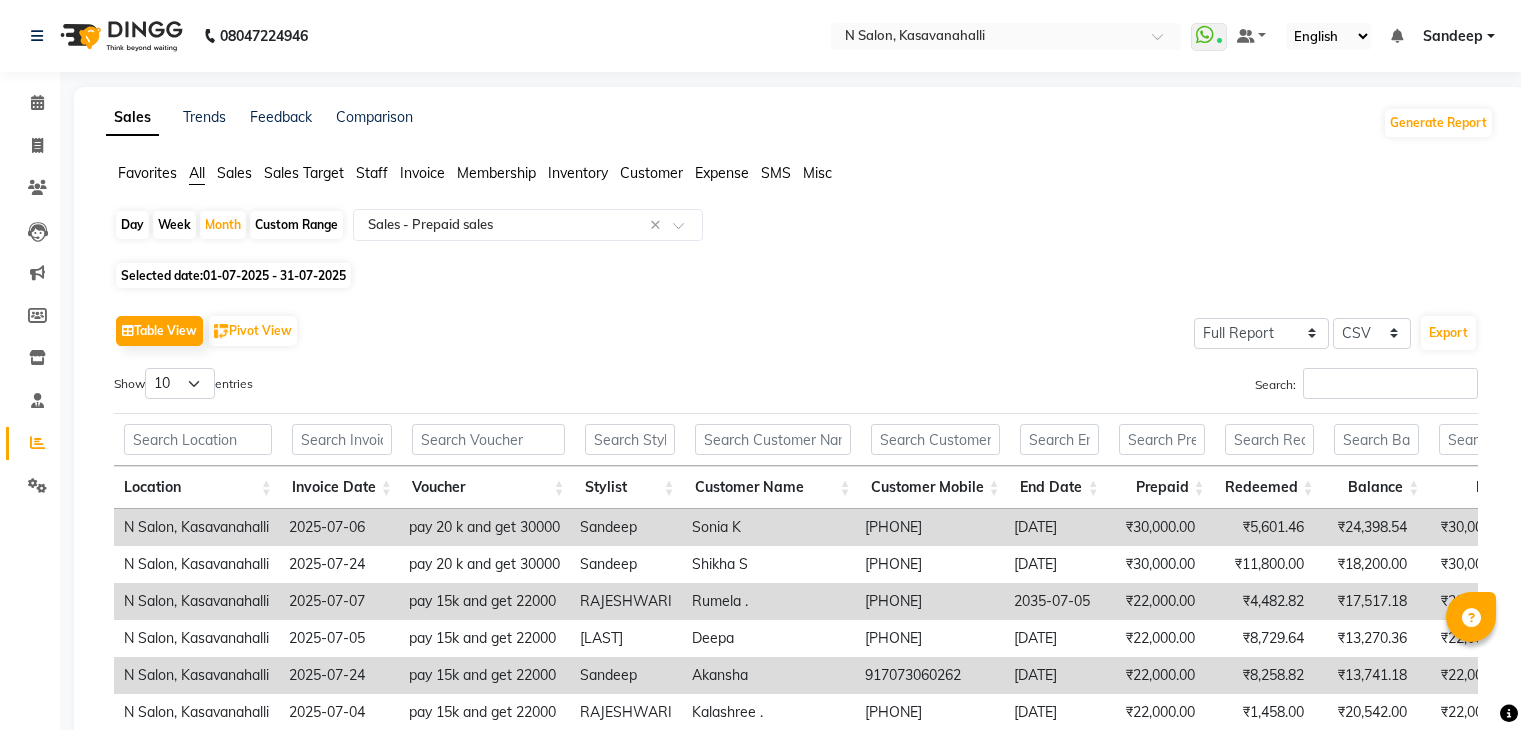 select on "full_report" 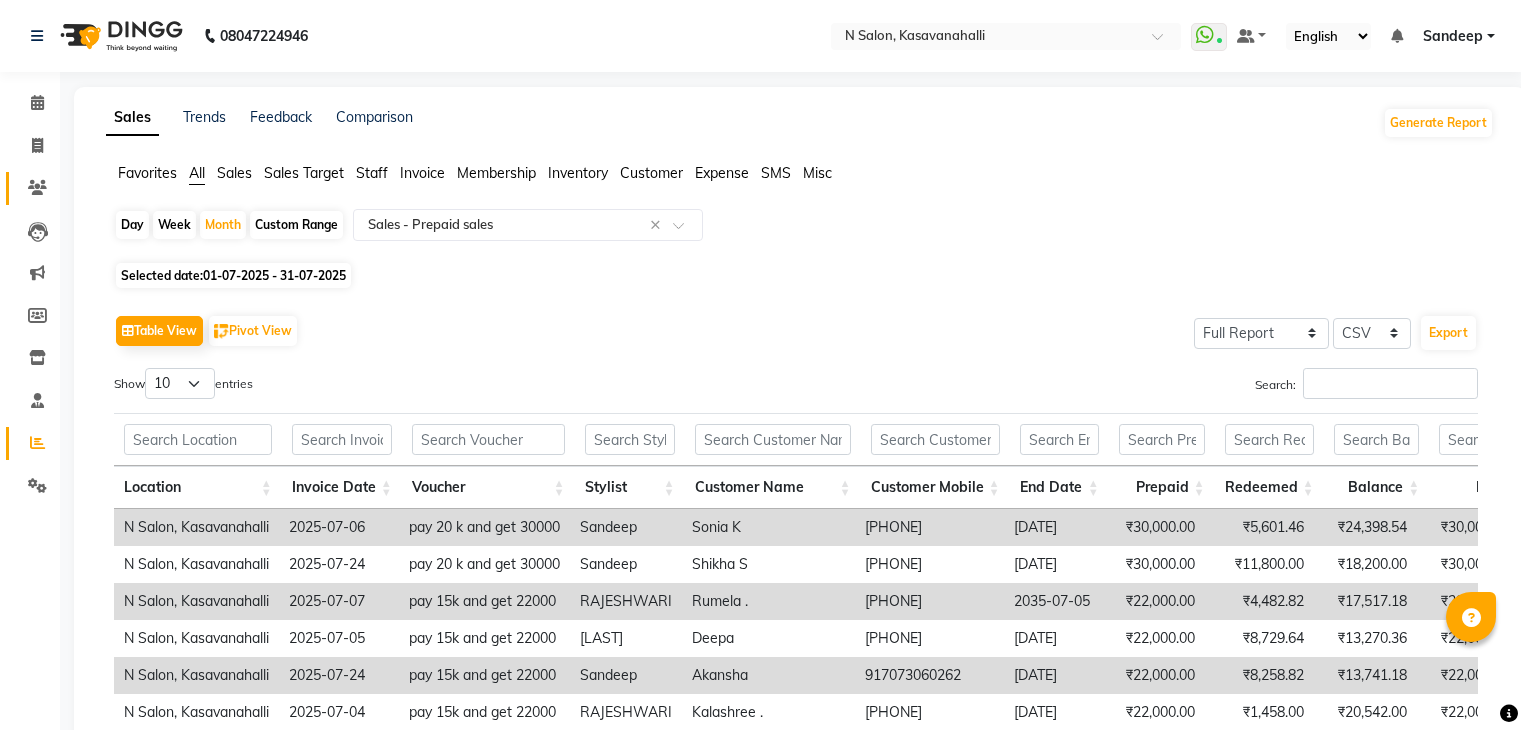 scroll, scrollTop: 44, scrollLeft: 0, axis: vertical 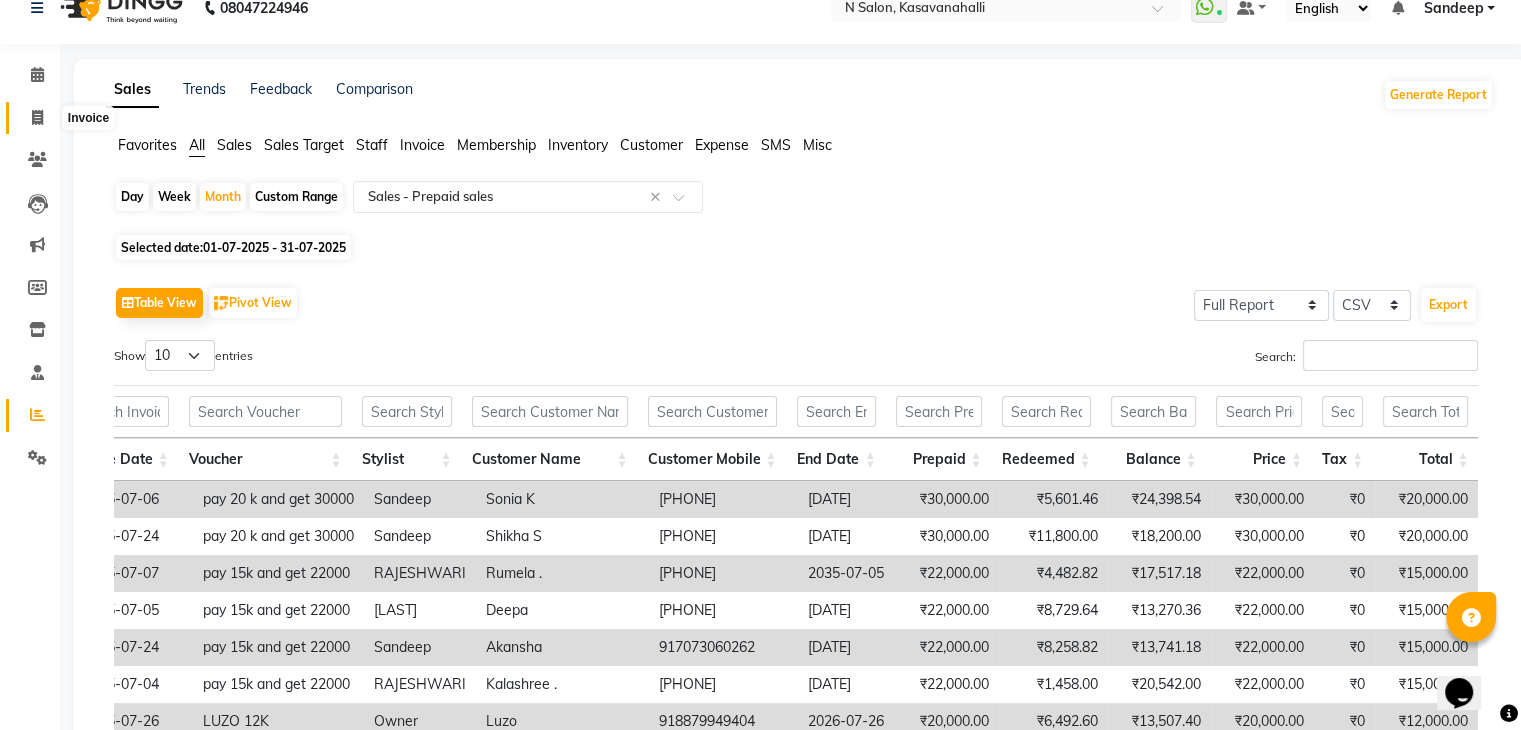 click 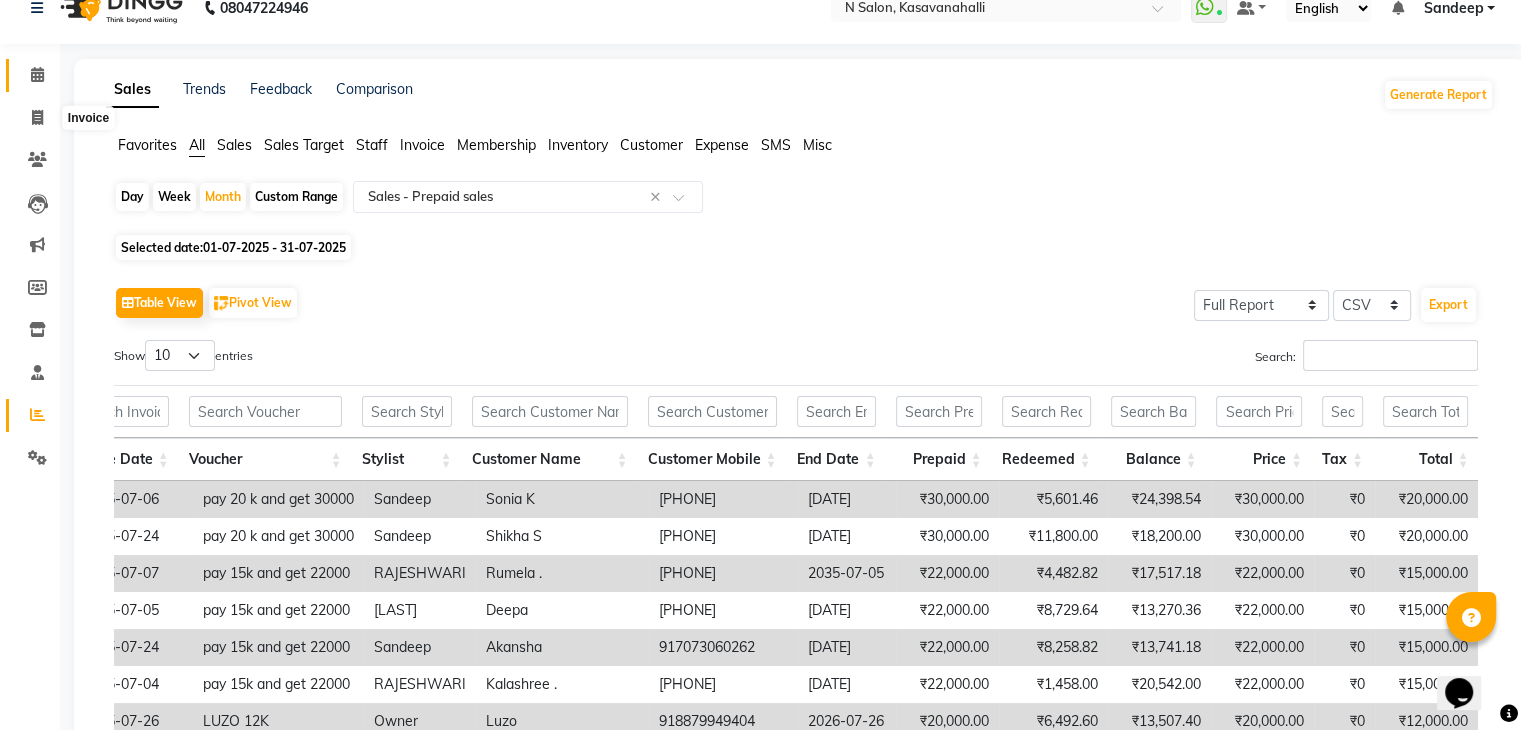 scroll, scrollTop: 0, scrollLeft: 0, axis: both 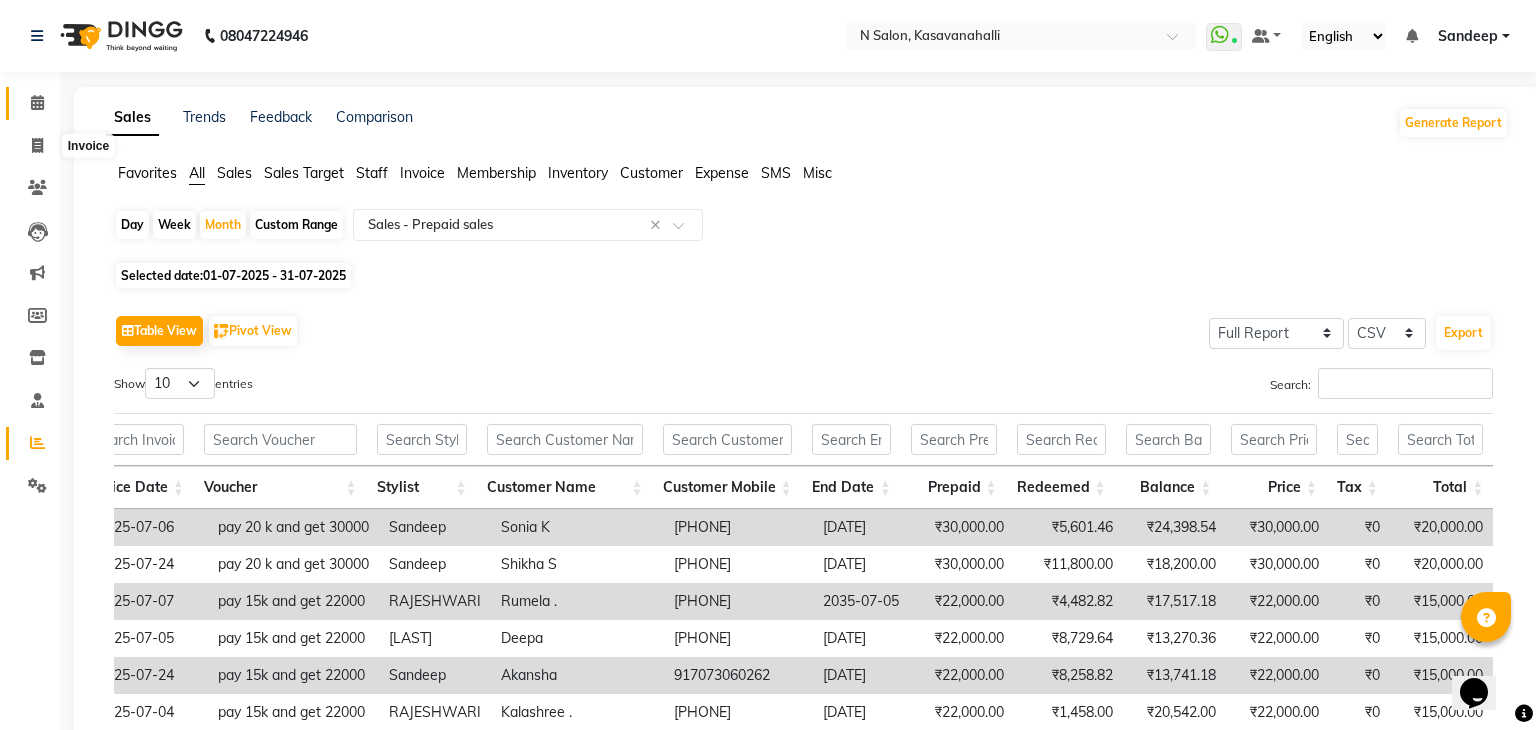select on "service" 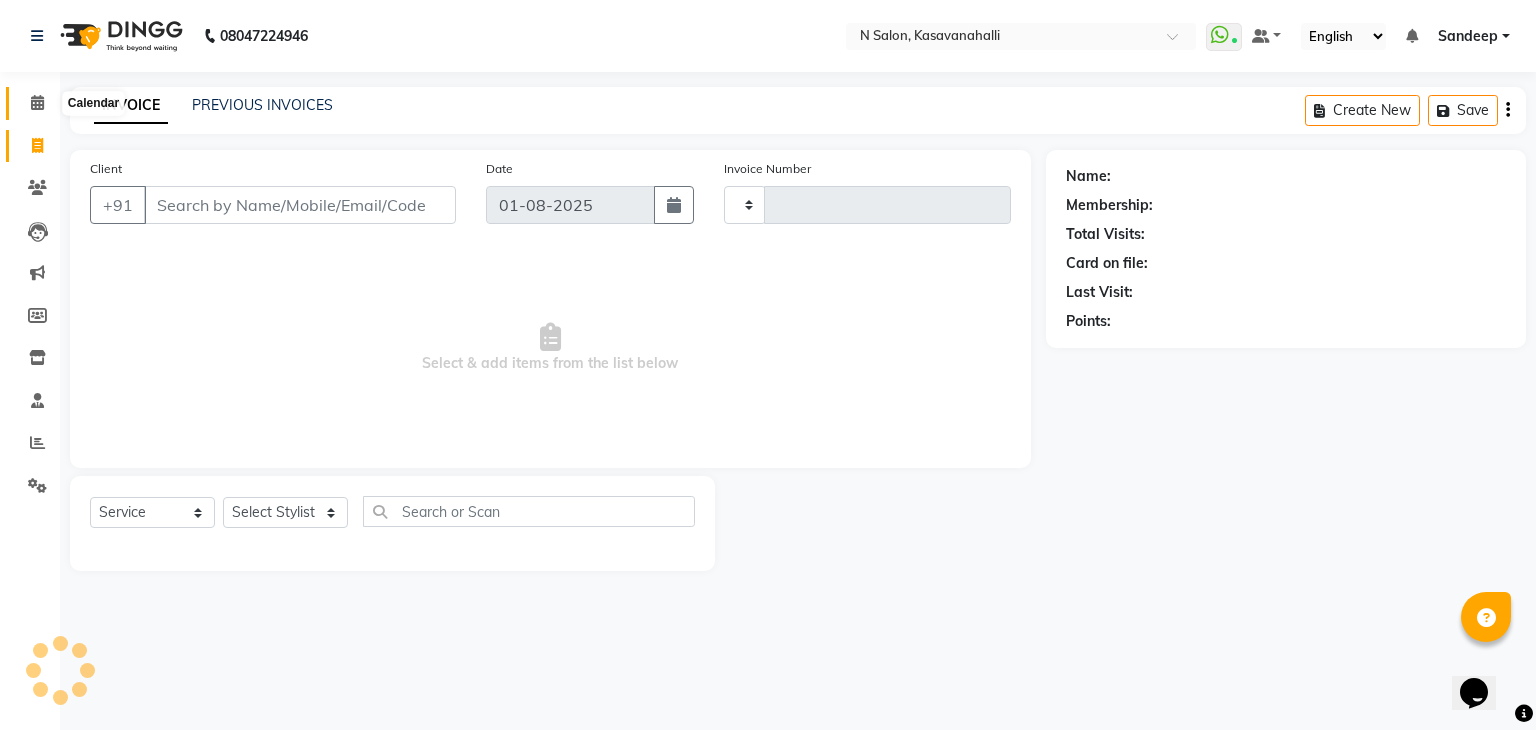 type on "1497" 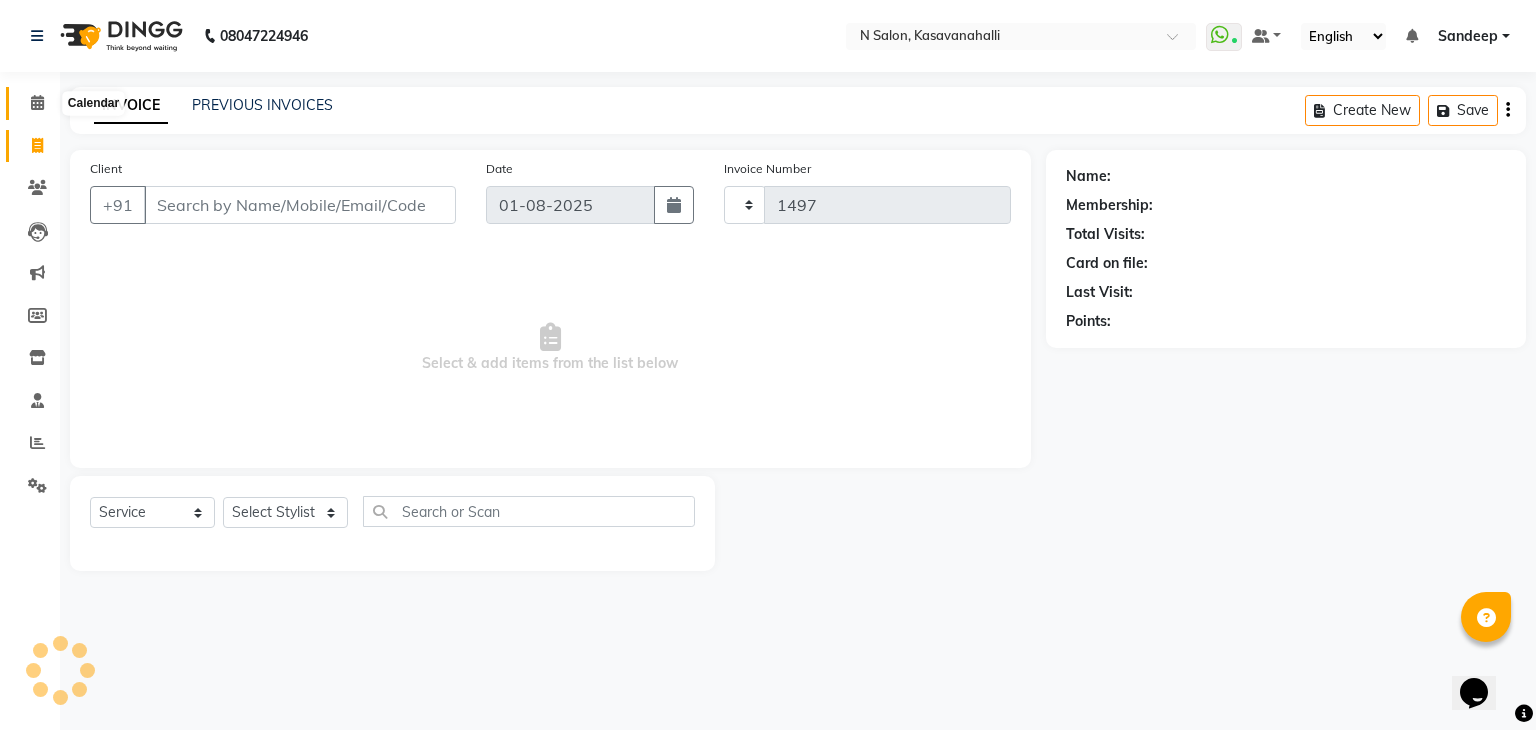 select on "7111" 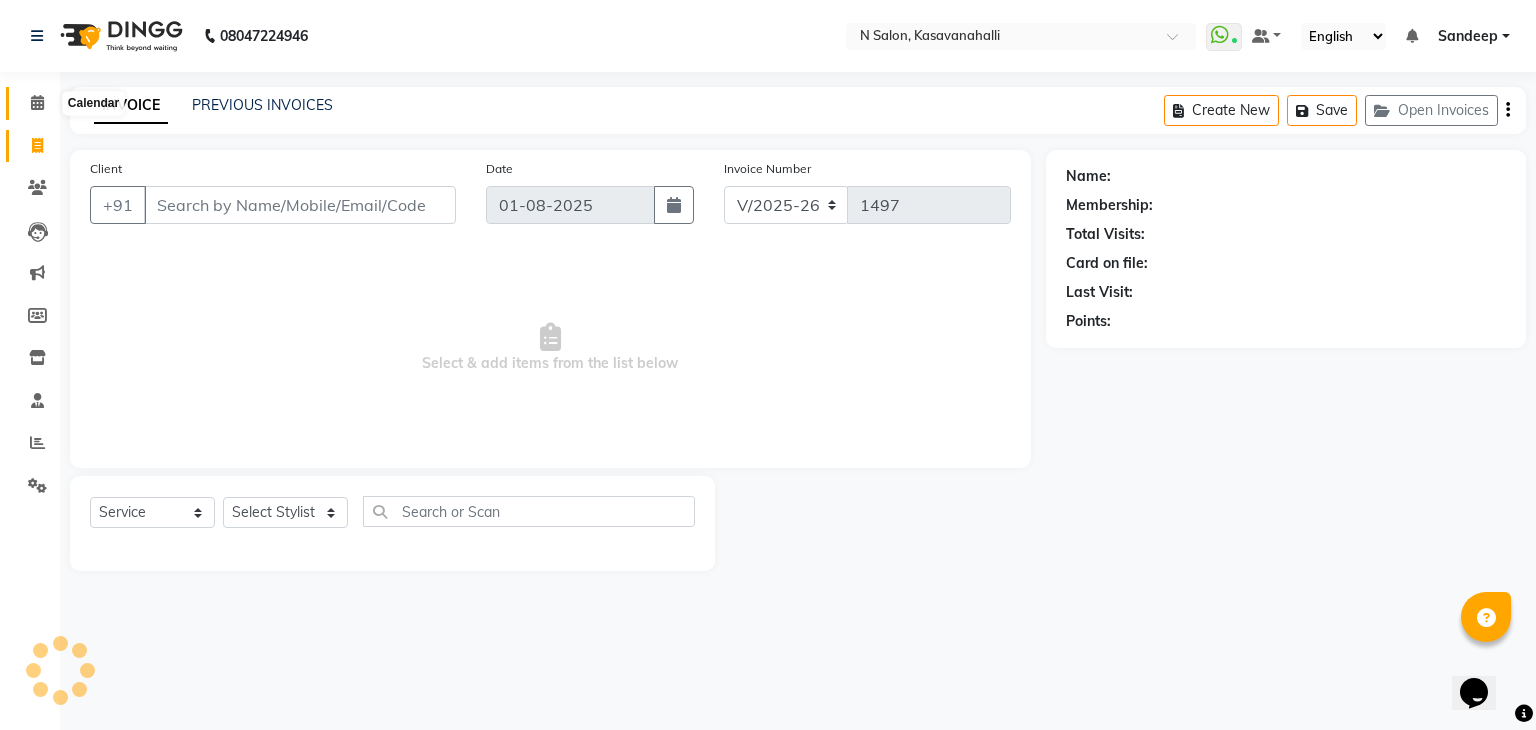 click 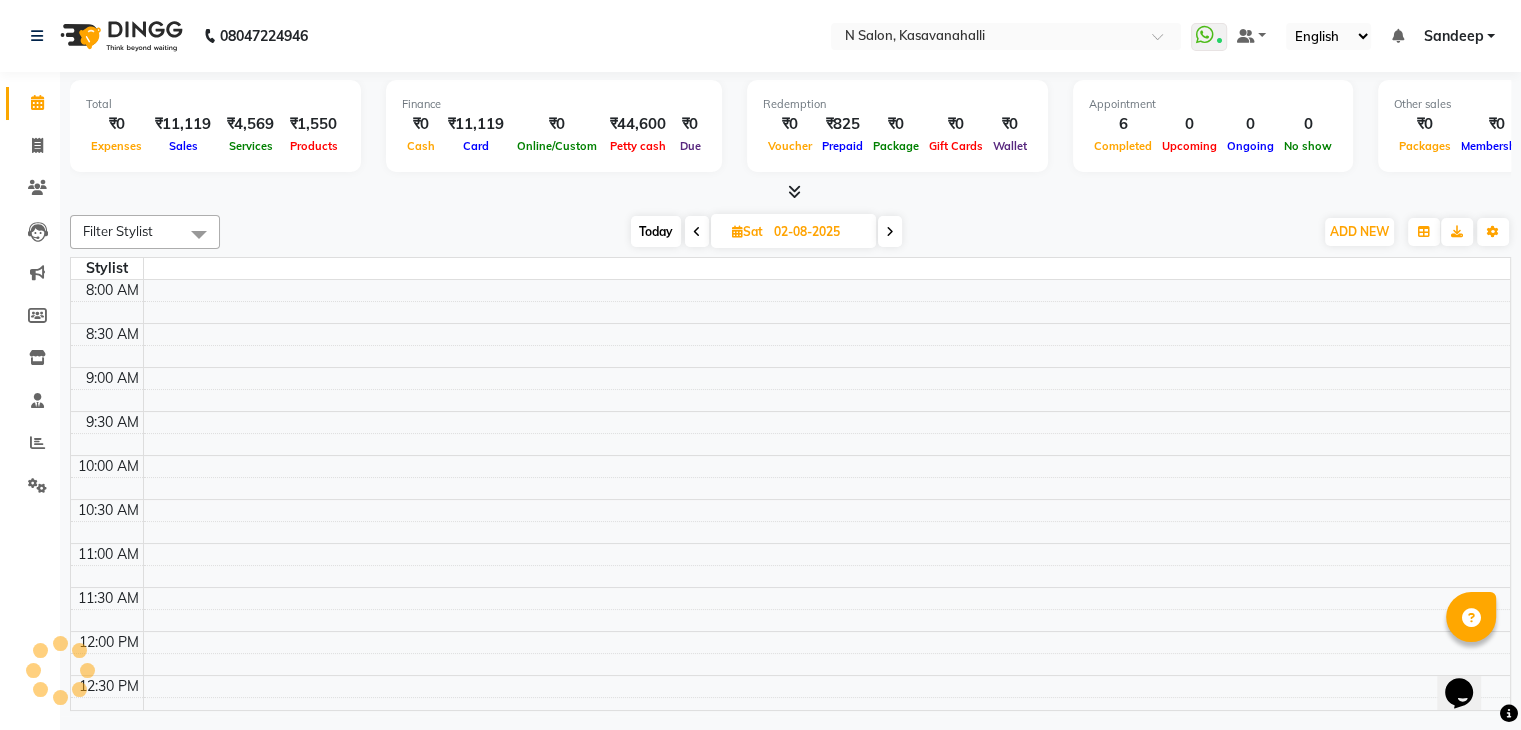 scroll, scrollTop: 0, scrollLeft: 0, axis: both 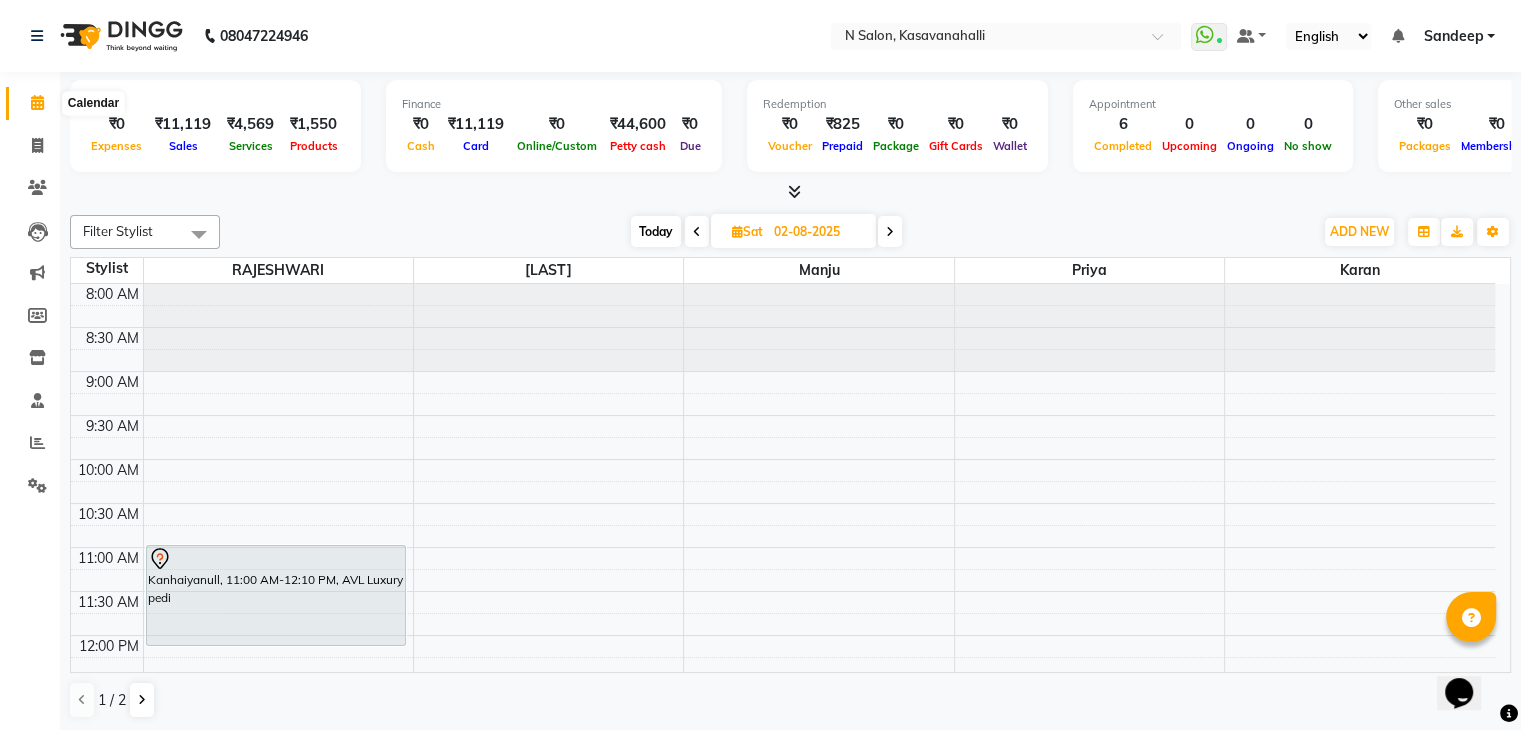click 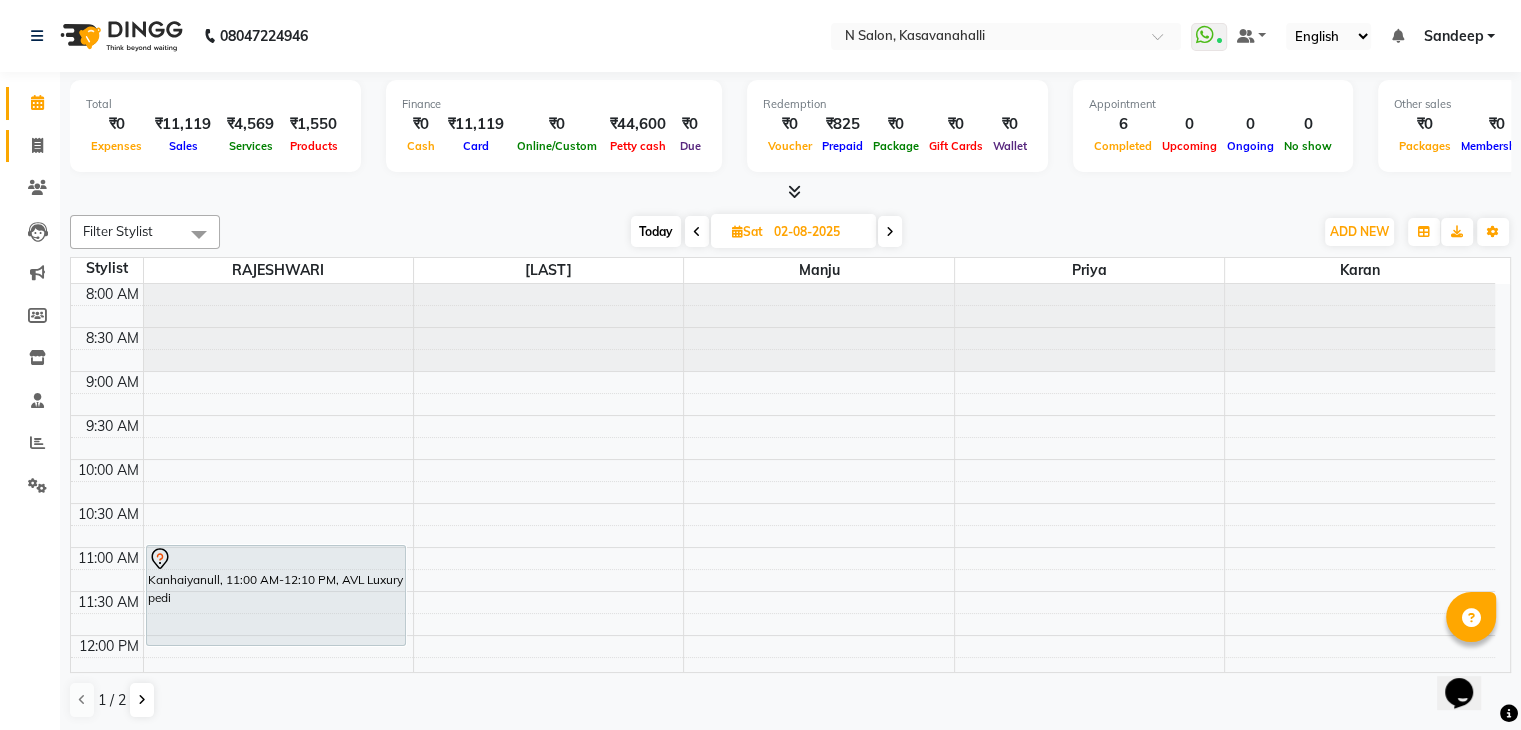 click on "Invoice" 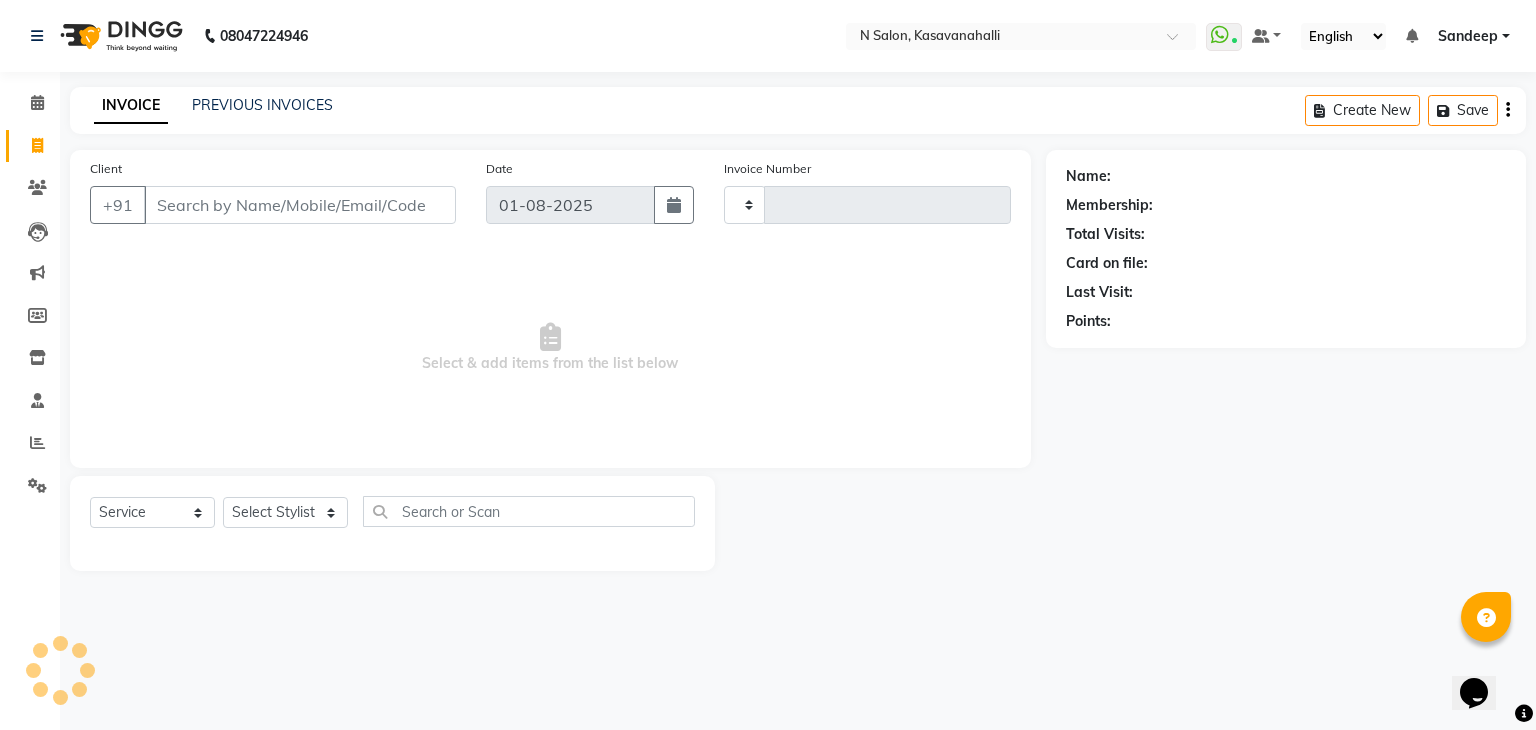 type on "1497" 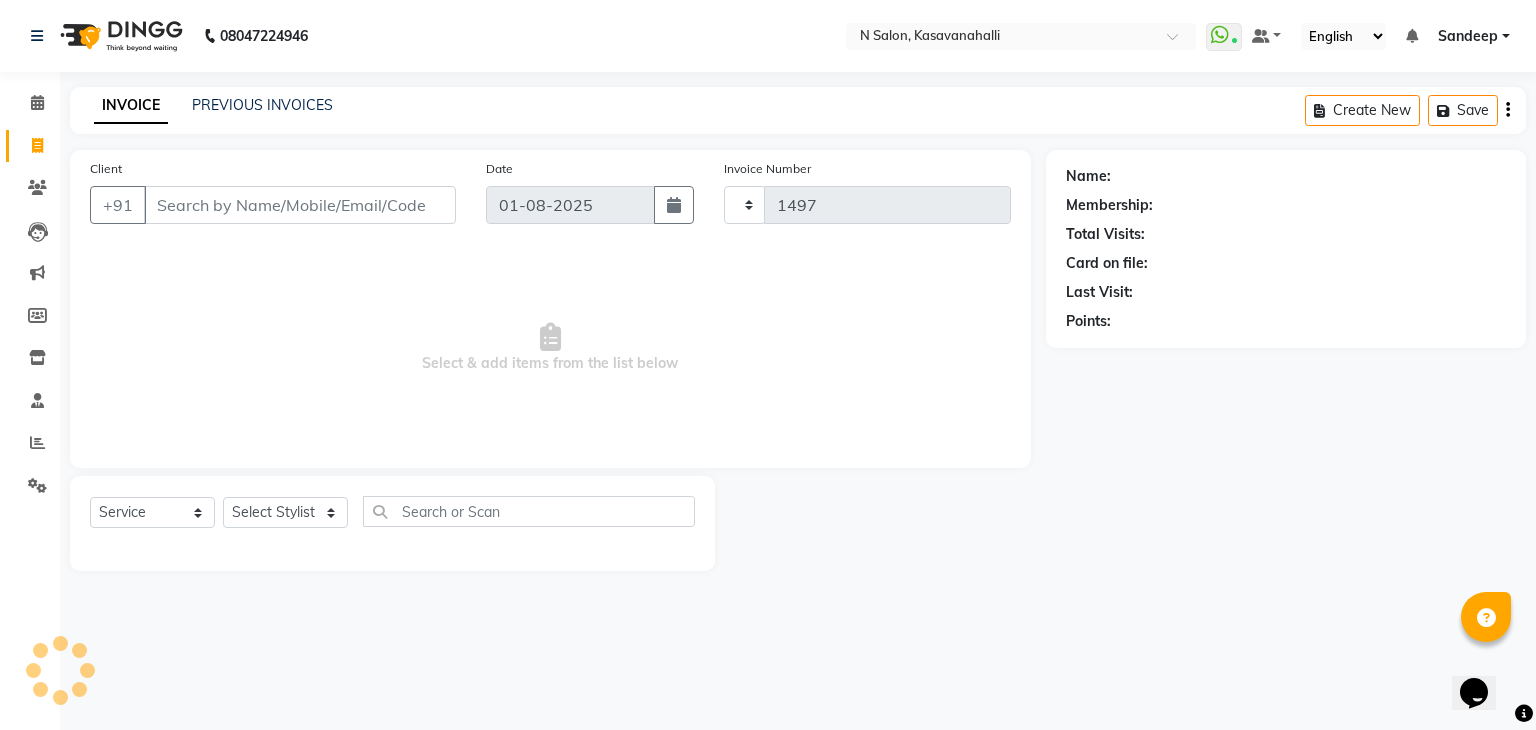 select on "7111" 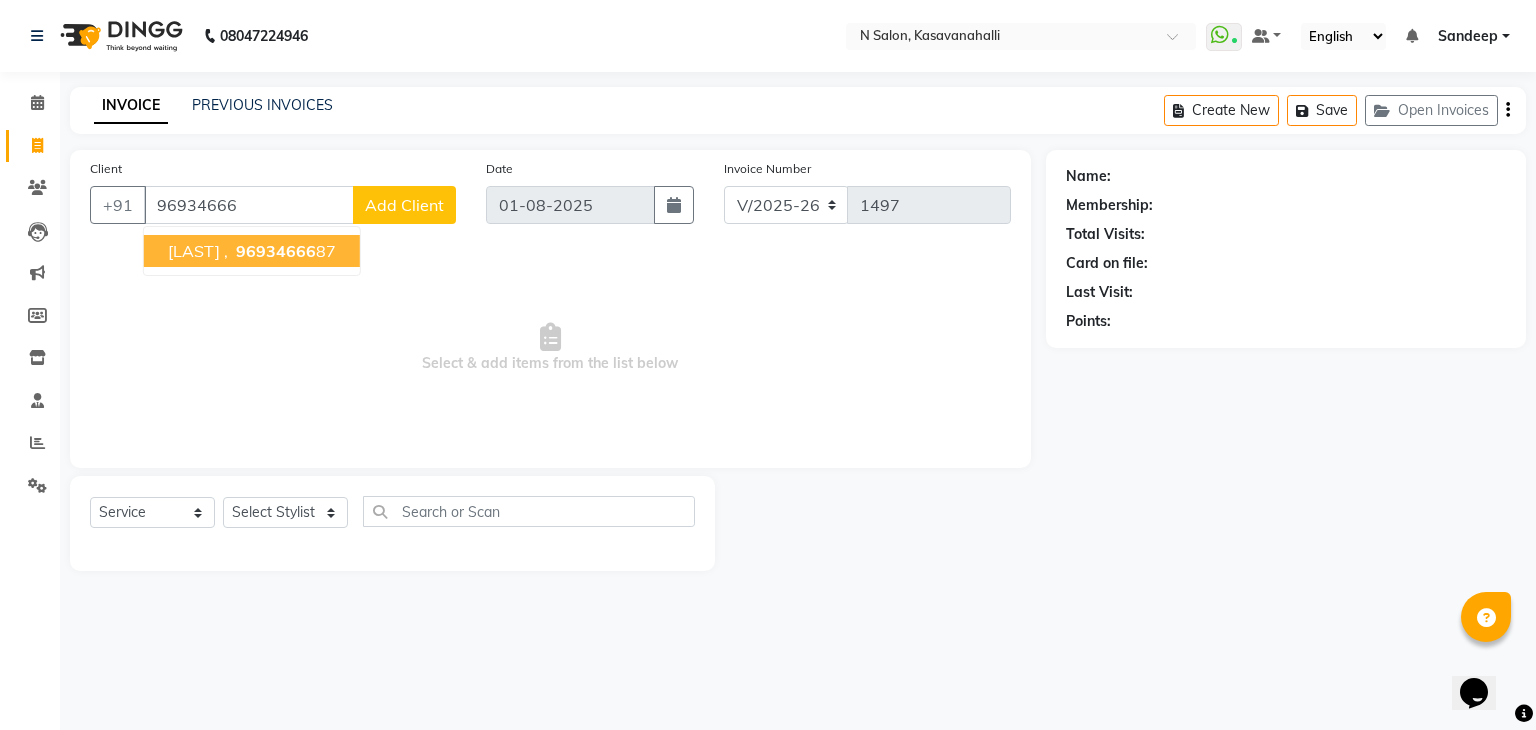 click on "96934666" at bounding box center [276, 251] 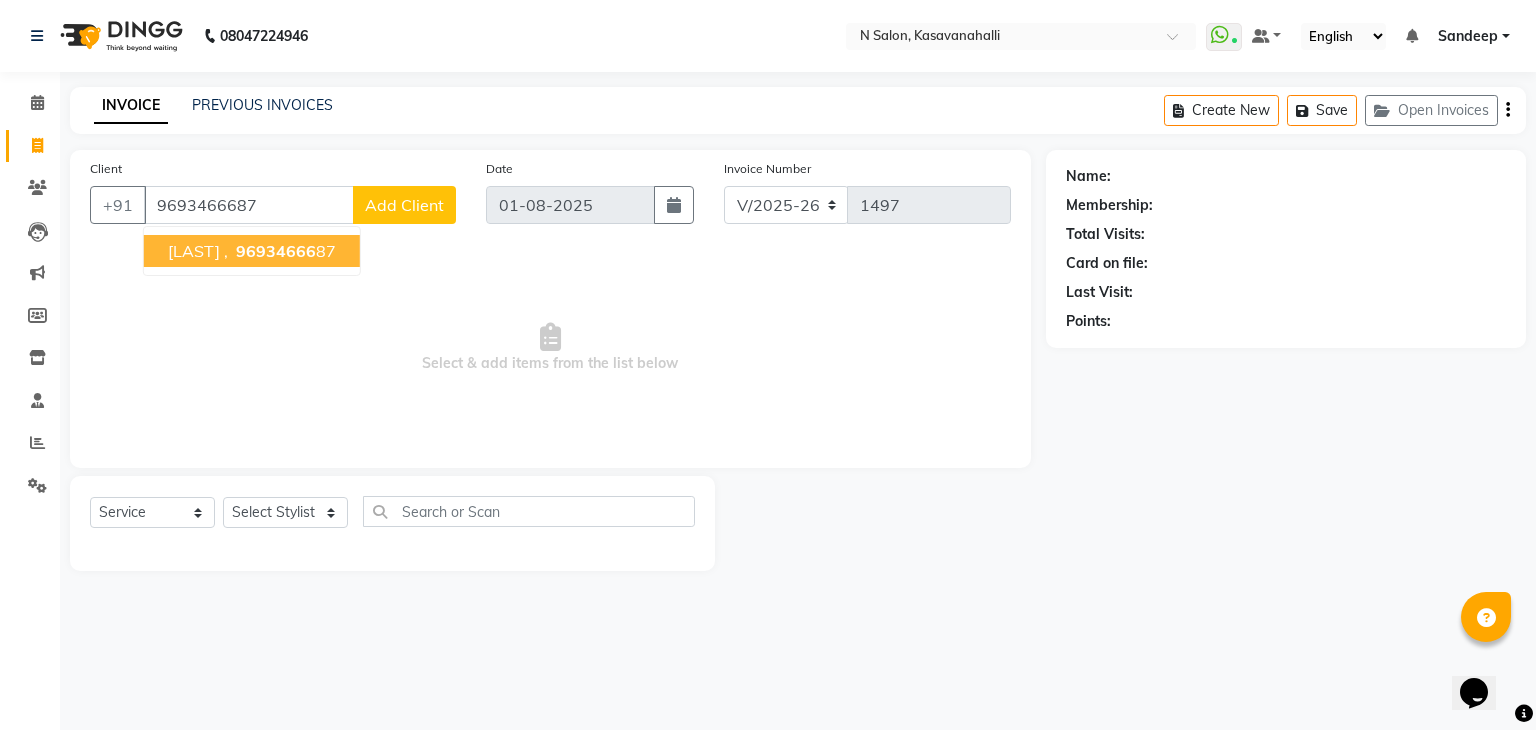 type on "9693466687" 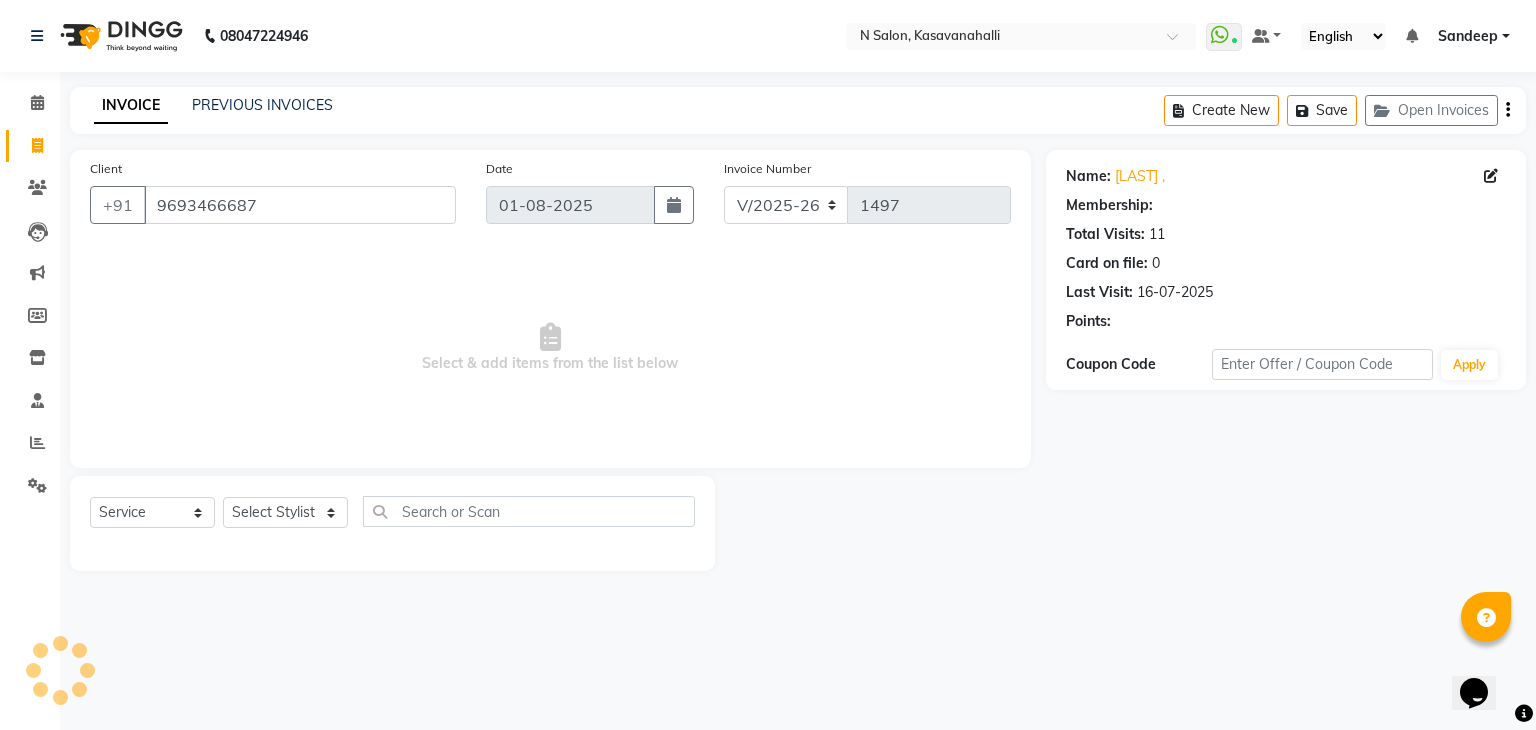 select on "1: Object" 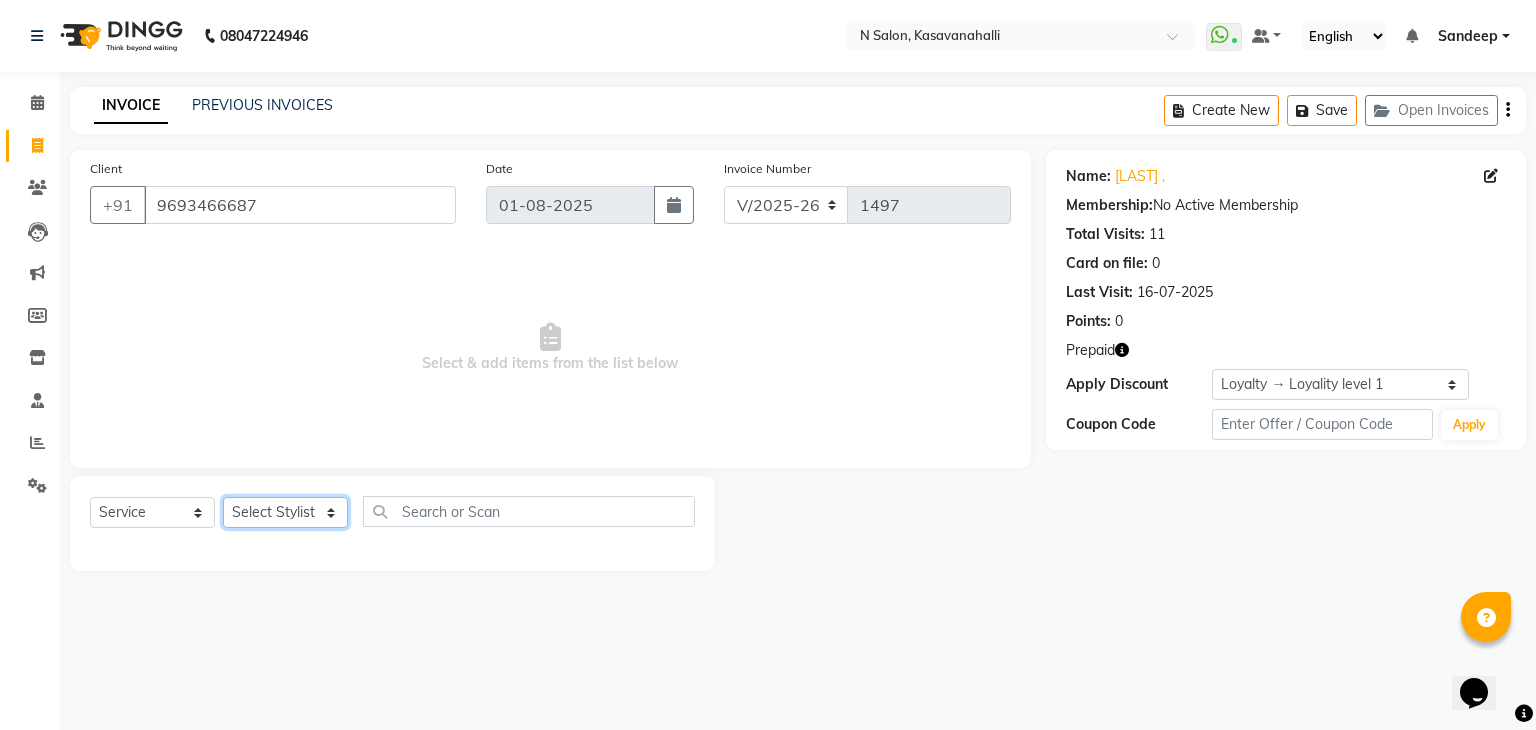 click on "Select Stylist Abisekh Karan  Manju Owner Priya RAJESHWARI  Sandeep Tika" 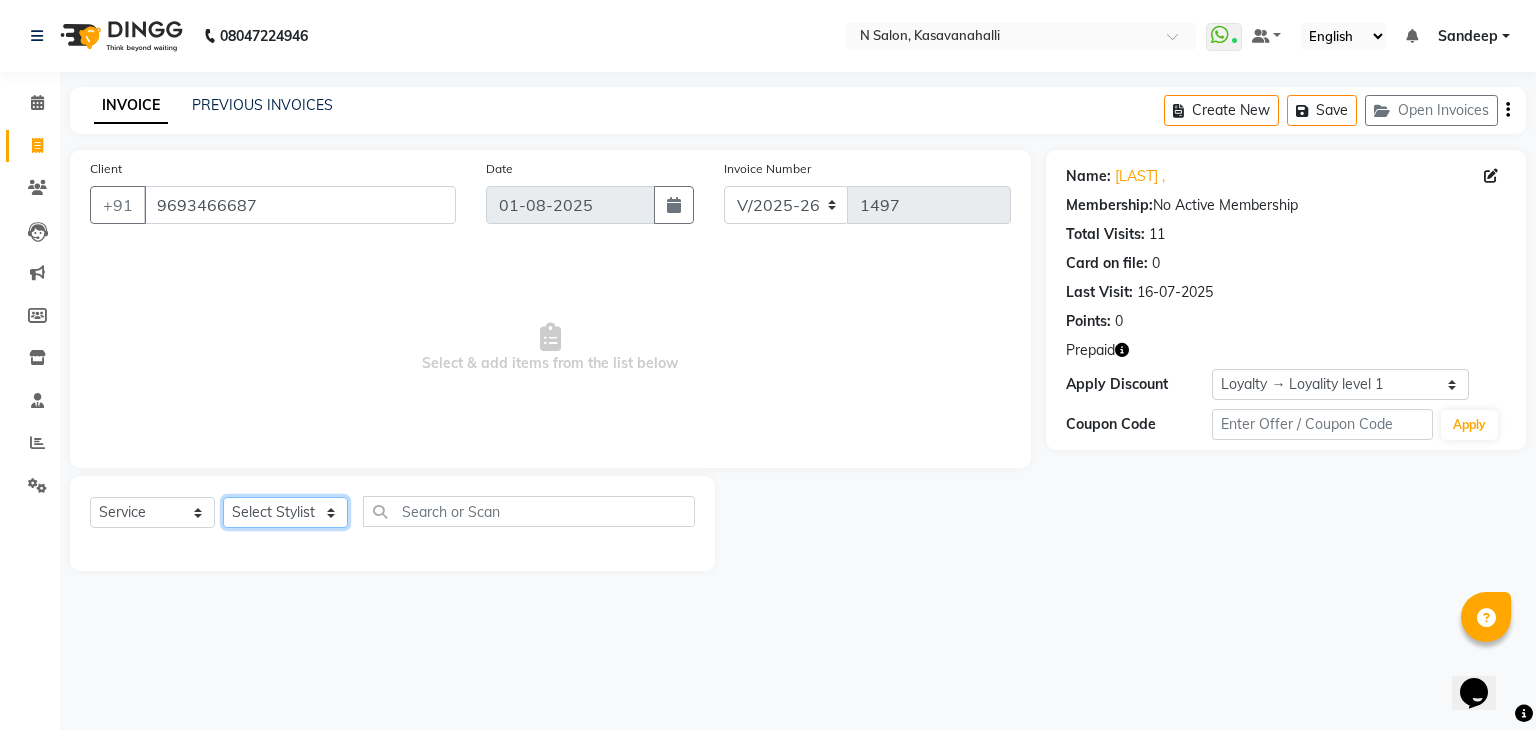 select on "82995" 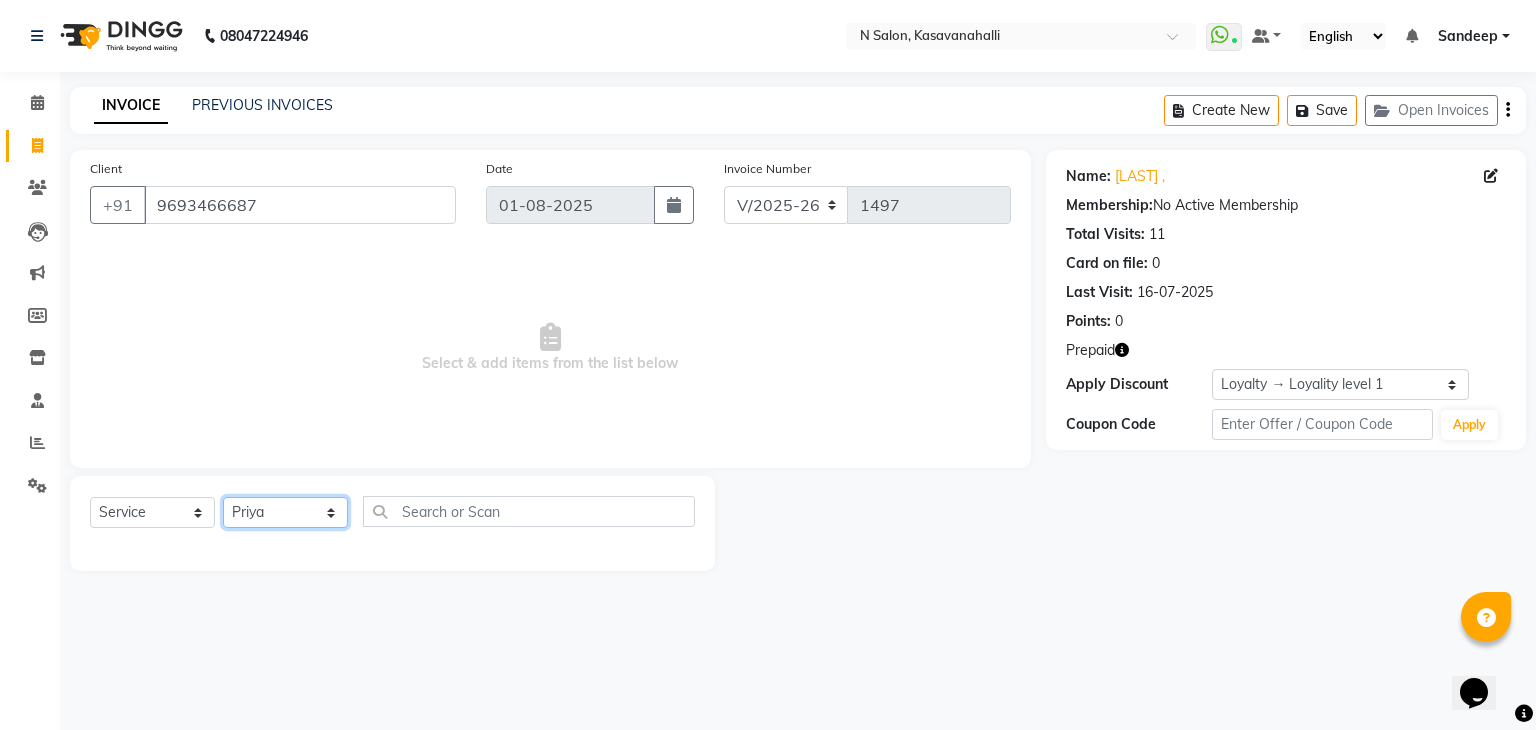 click on "Select Stylist Abisekh Karan  Manju Owner Priya RAJESHWARI  Sandeep Tika" 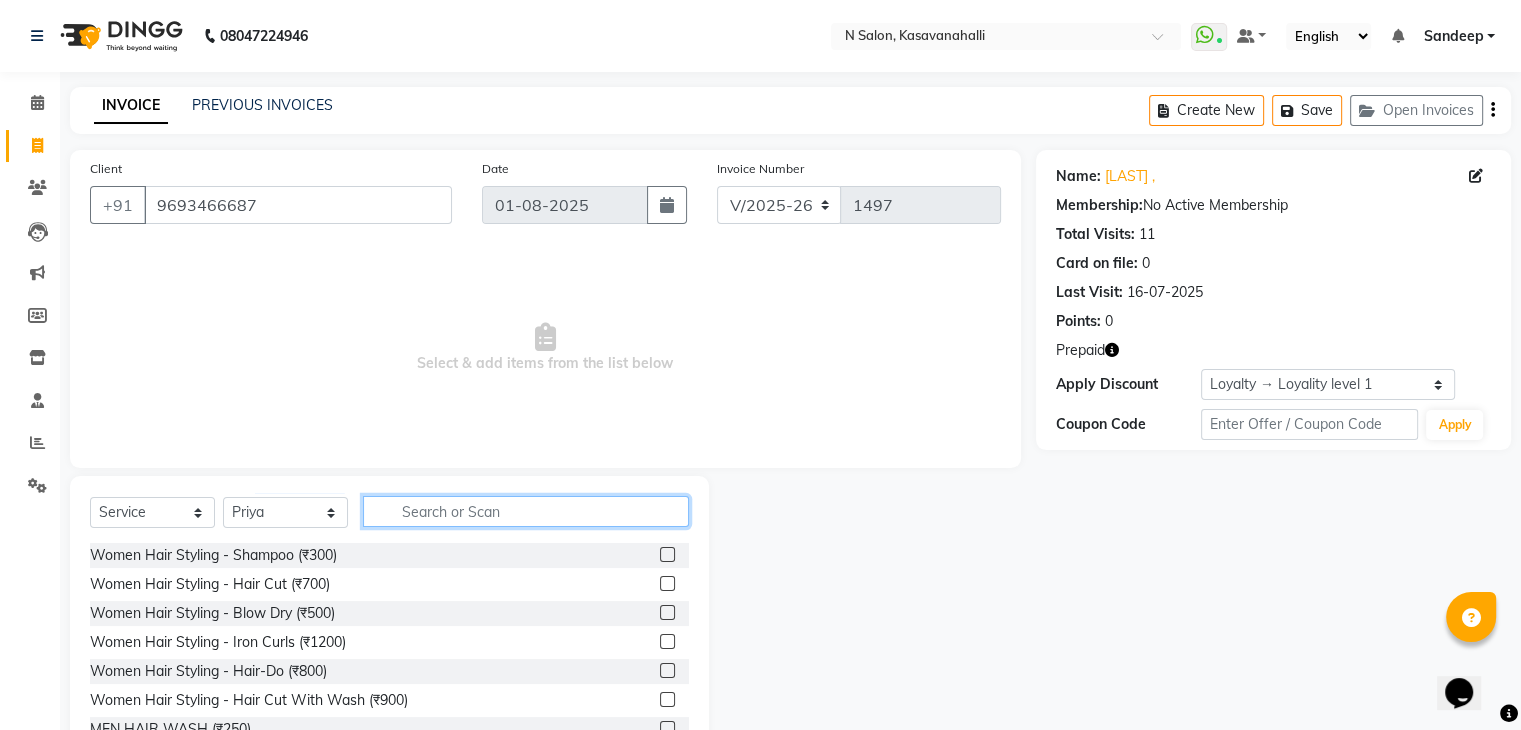 click 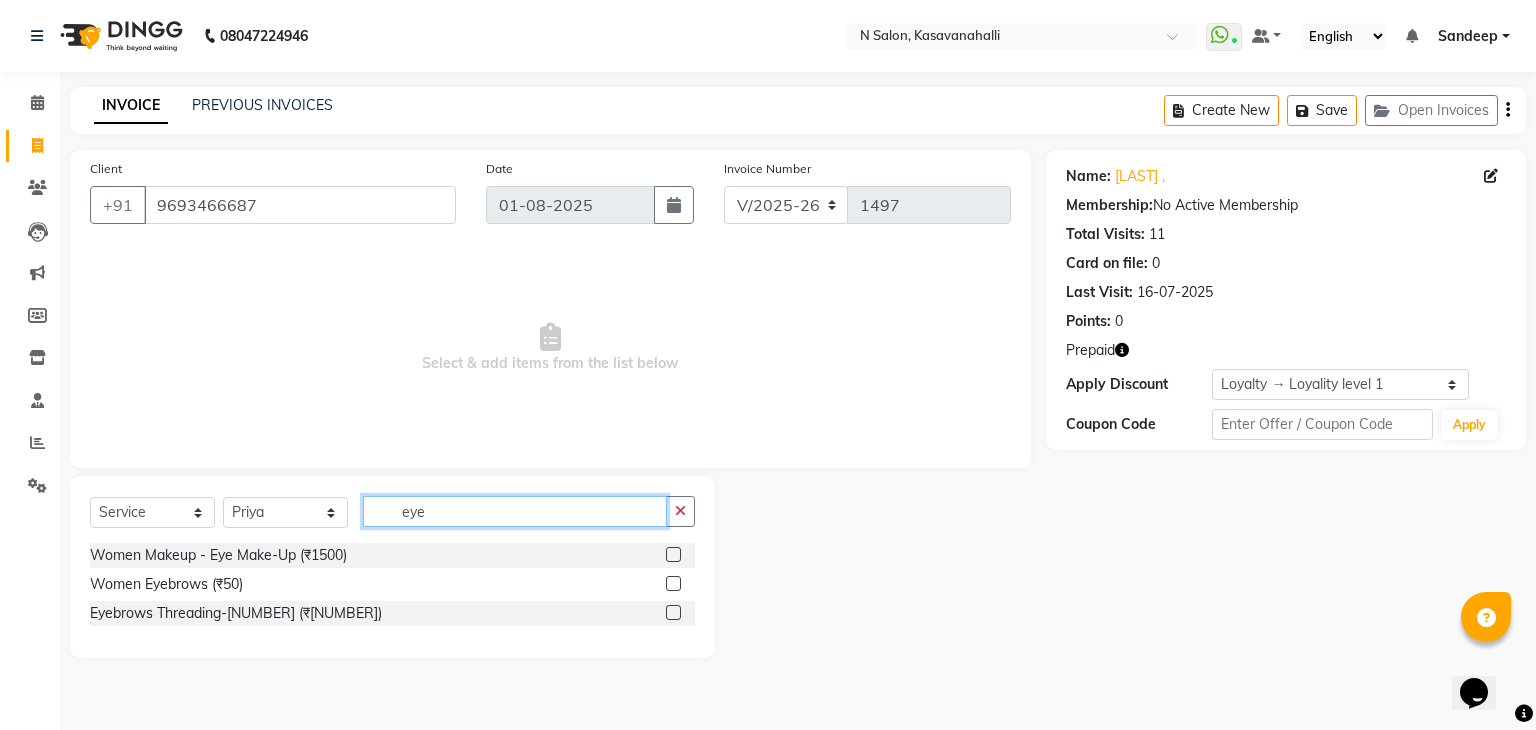 type on "eye" 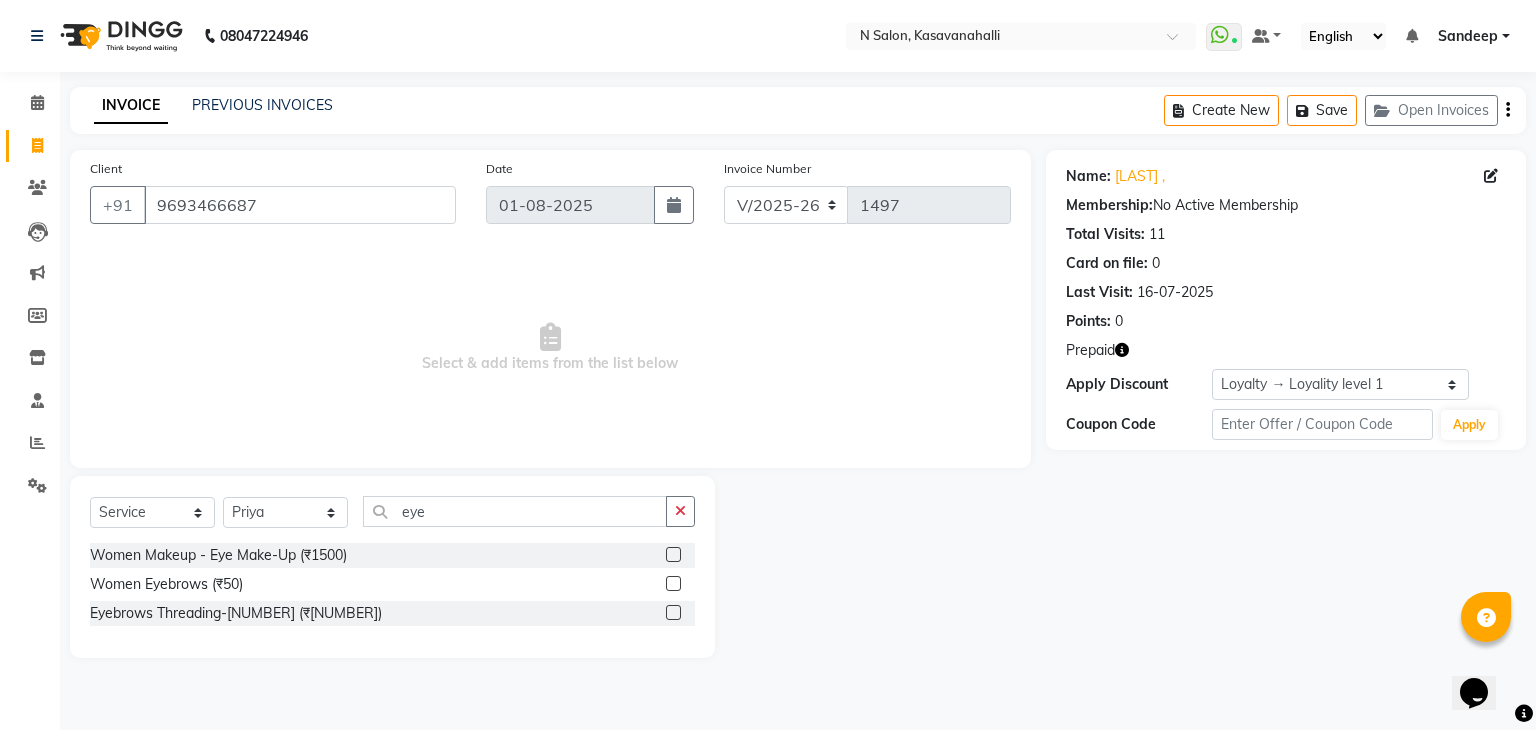 click on "Women Eyebrows (₹50)" 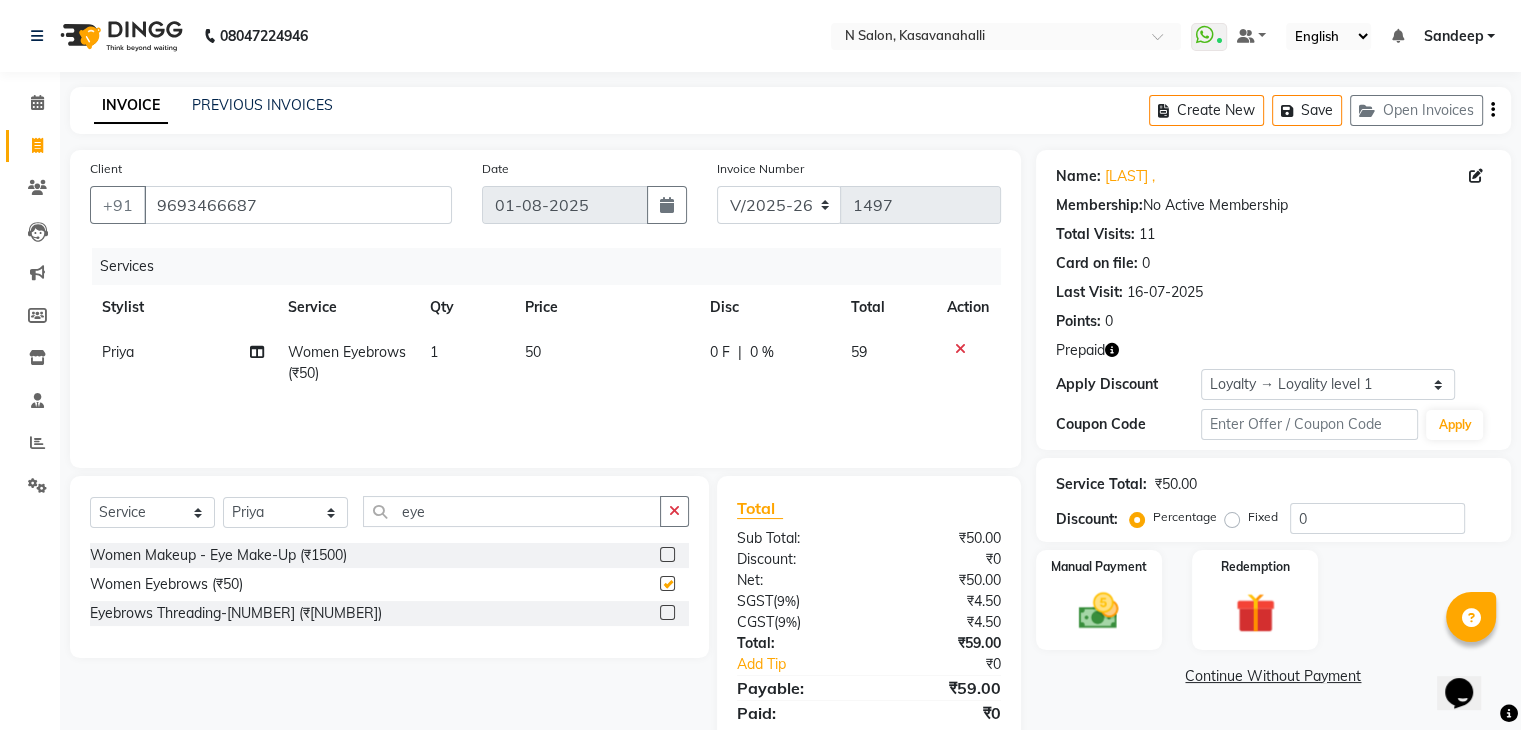 checkbox on "false" 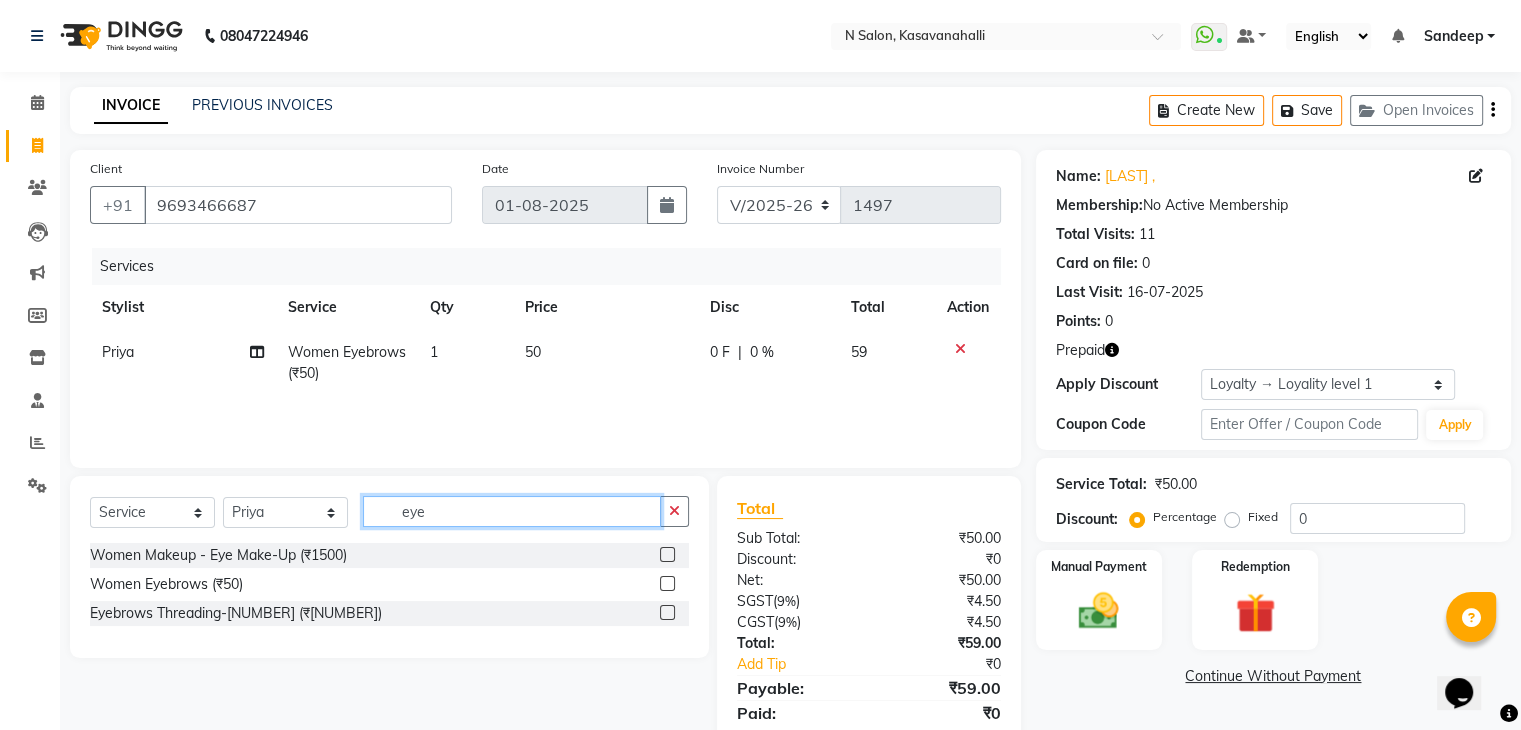 click on "eye" 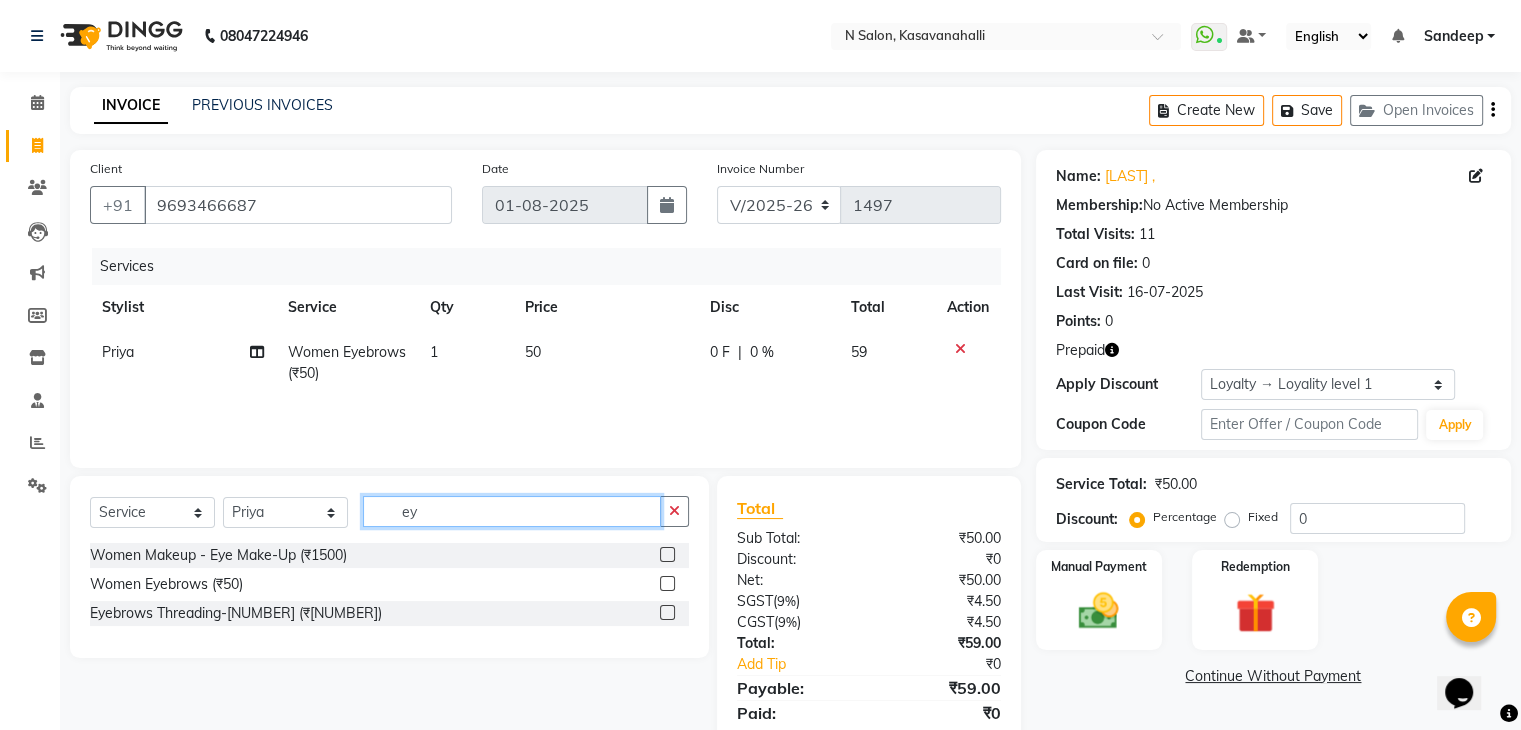 type on "e" 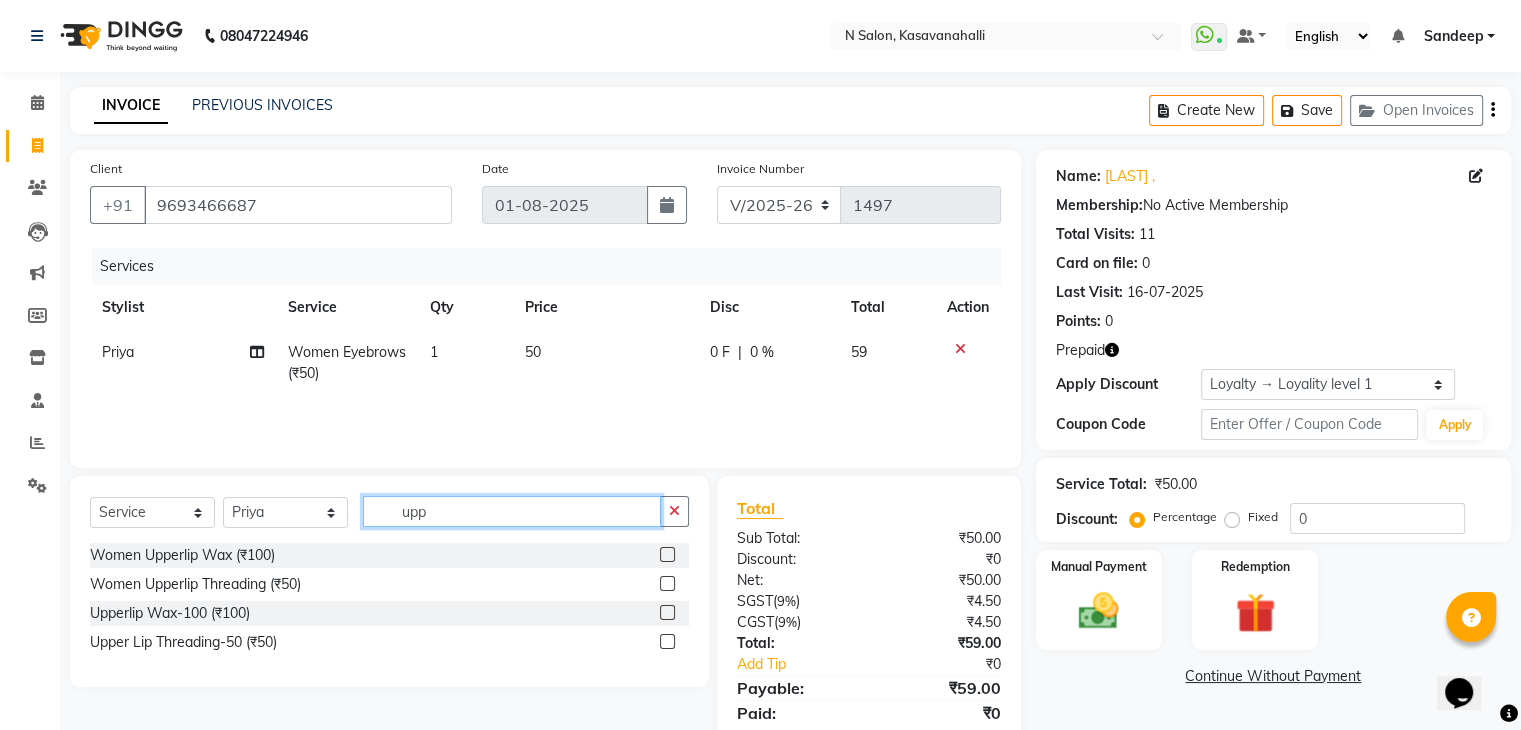 type on "upp" 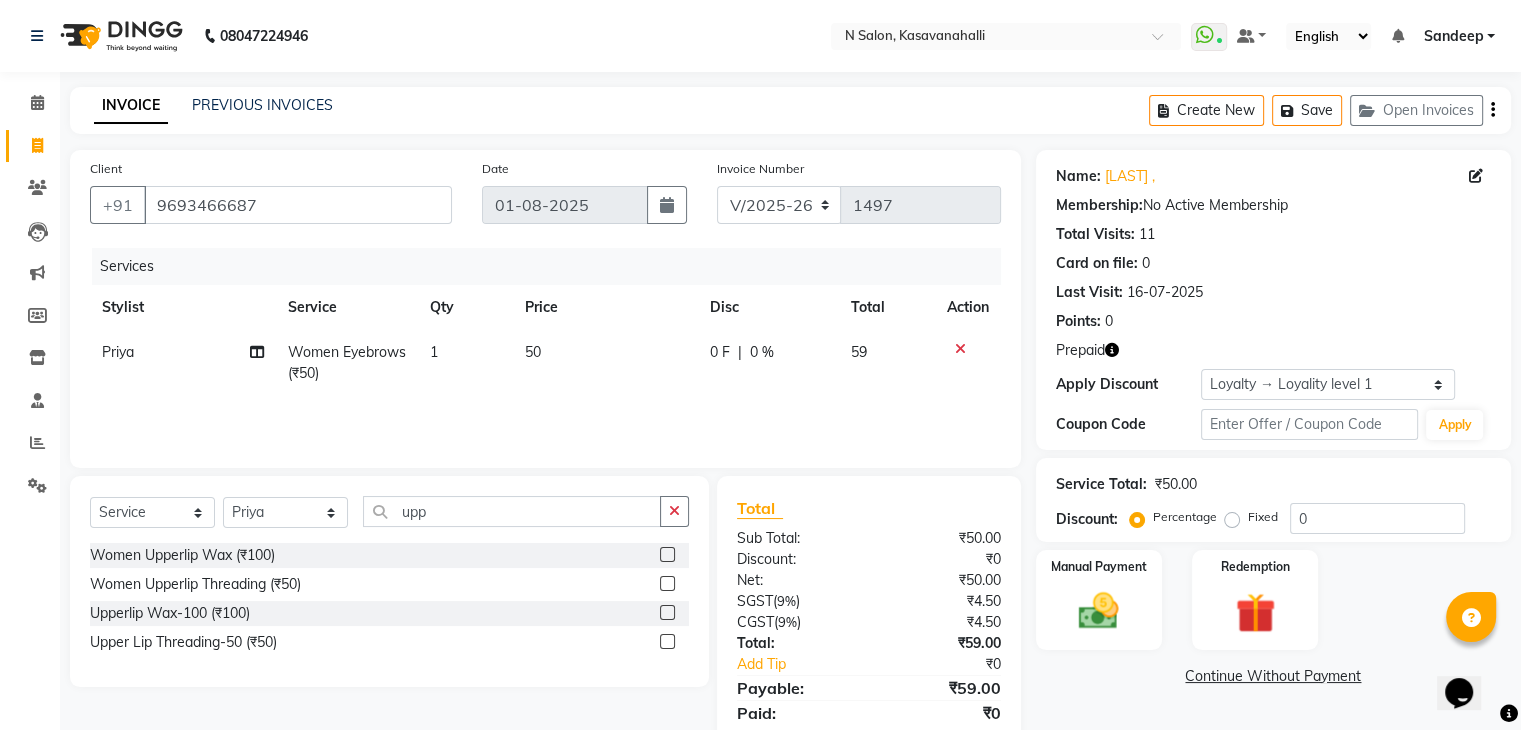 click 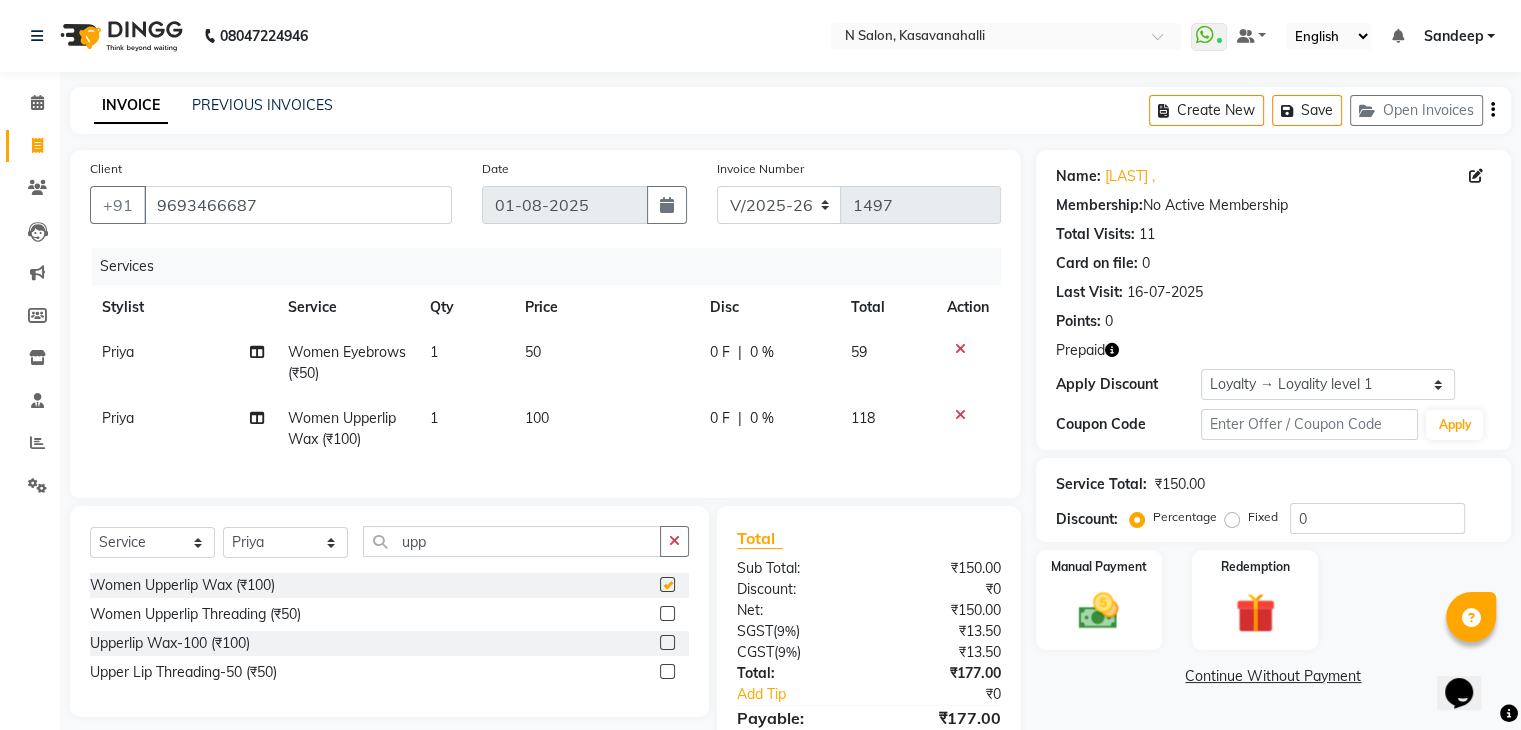 checkbox on "false" 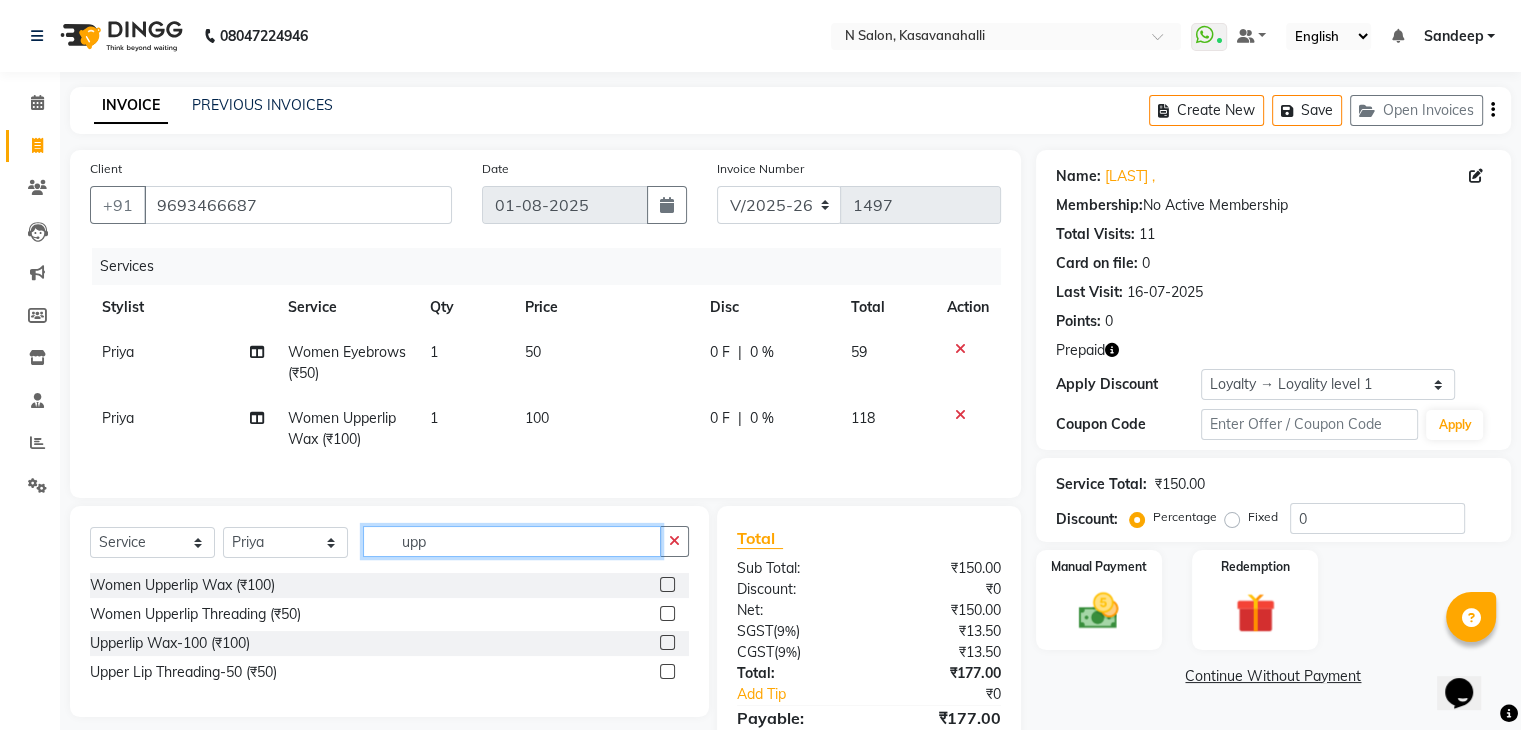 click on "upp" 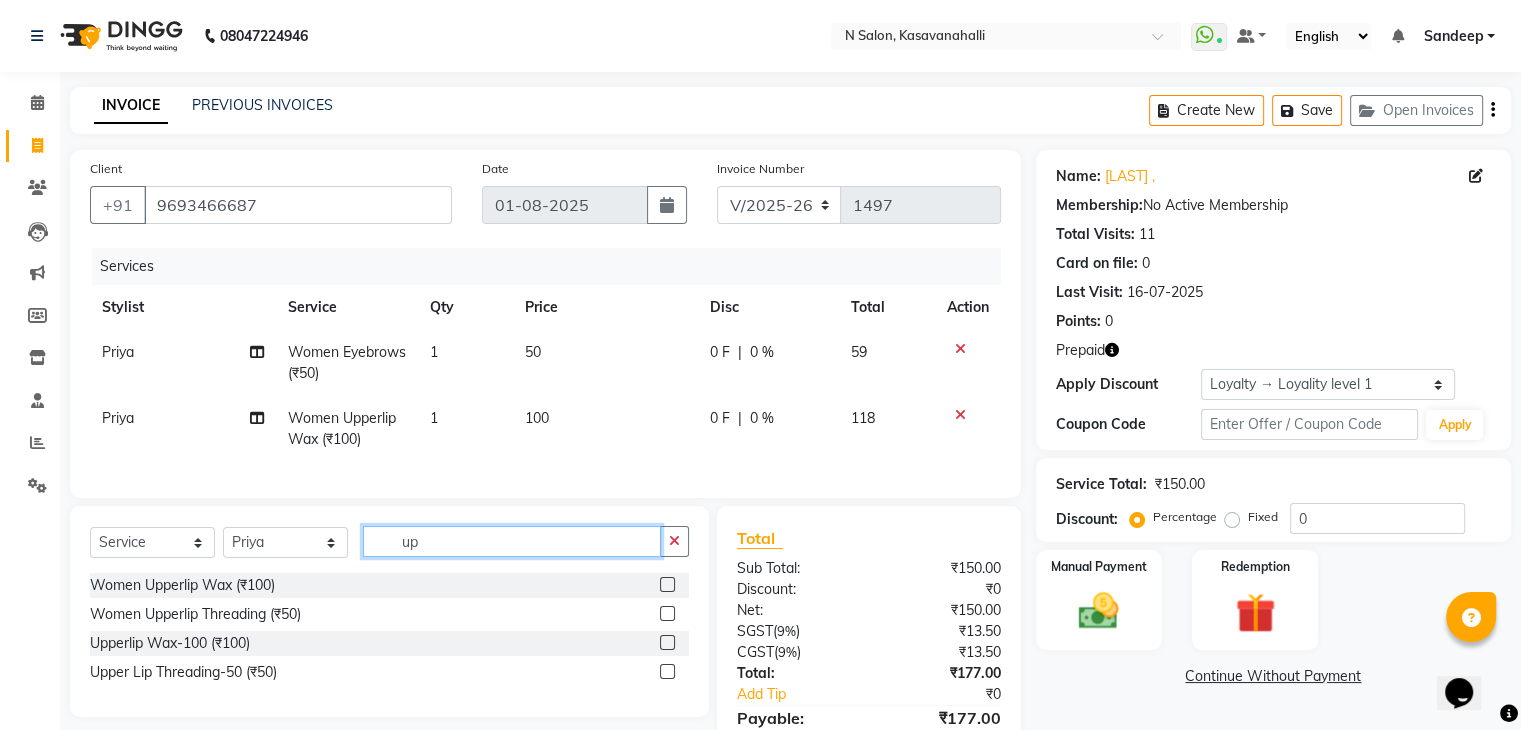 type on "u" 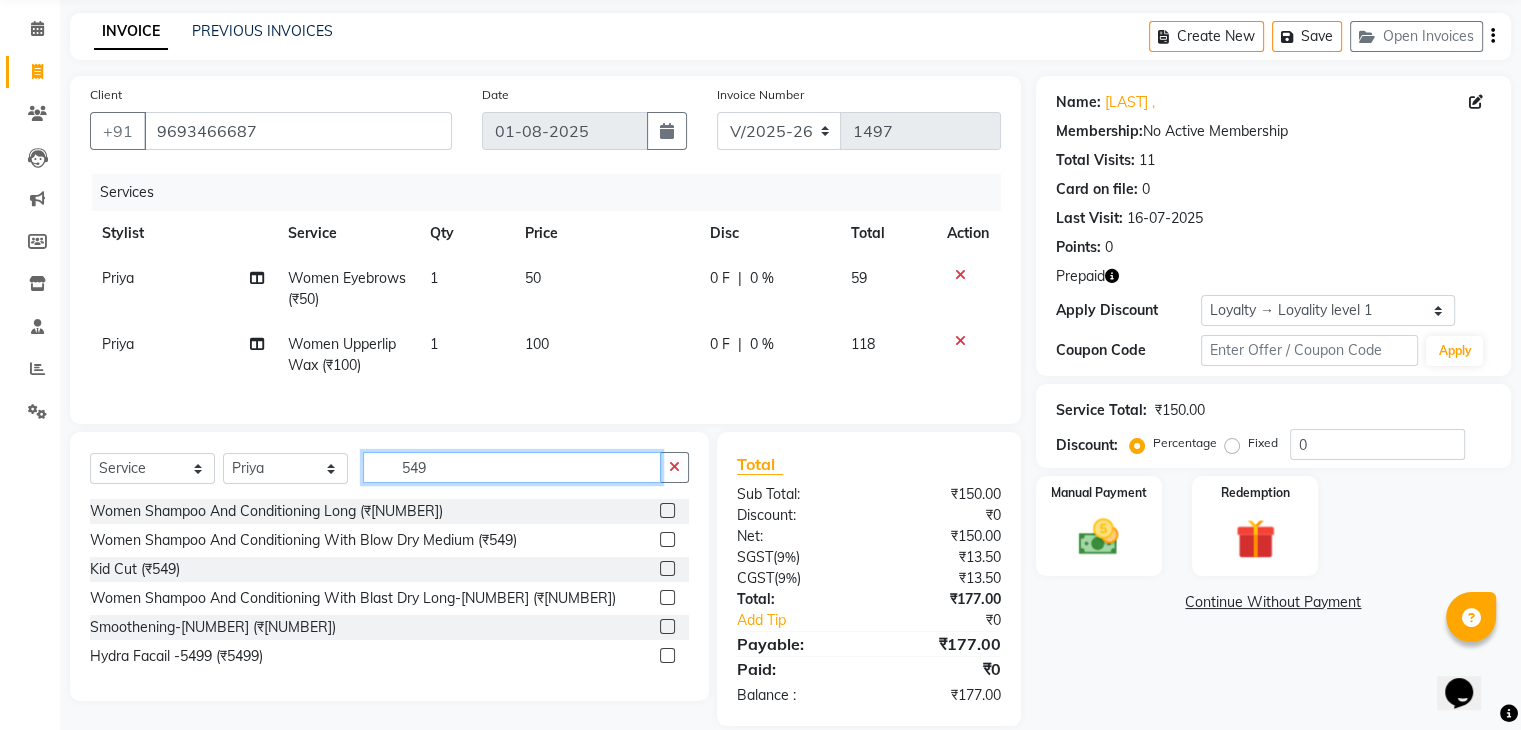 scroll, scrollTop: 0, scrollLeft: 0, axis: both 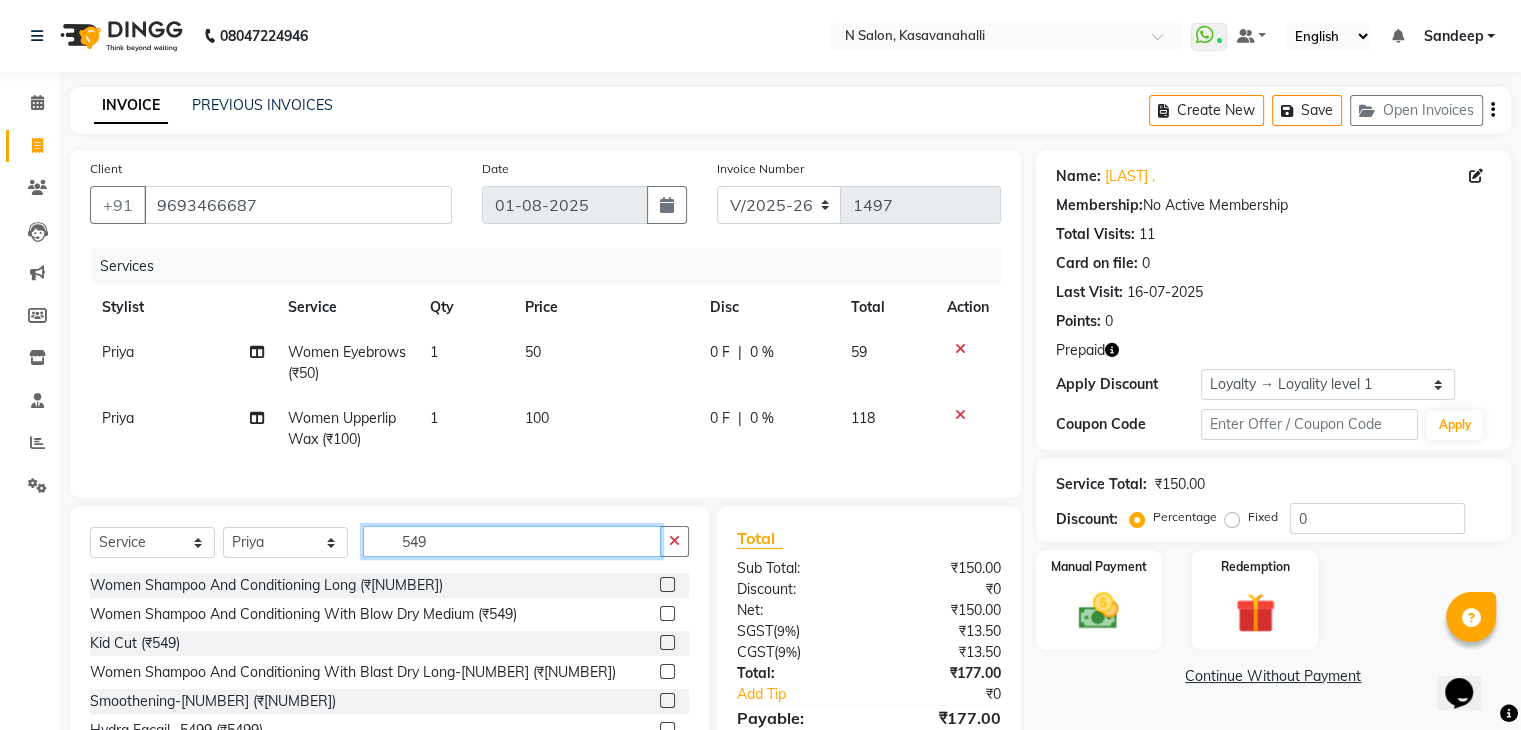 type on "549" 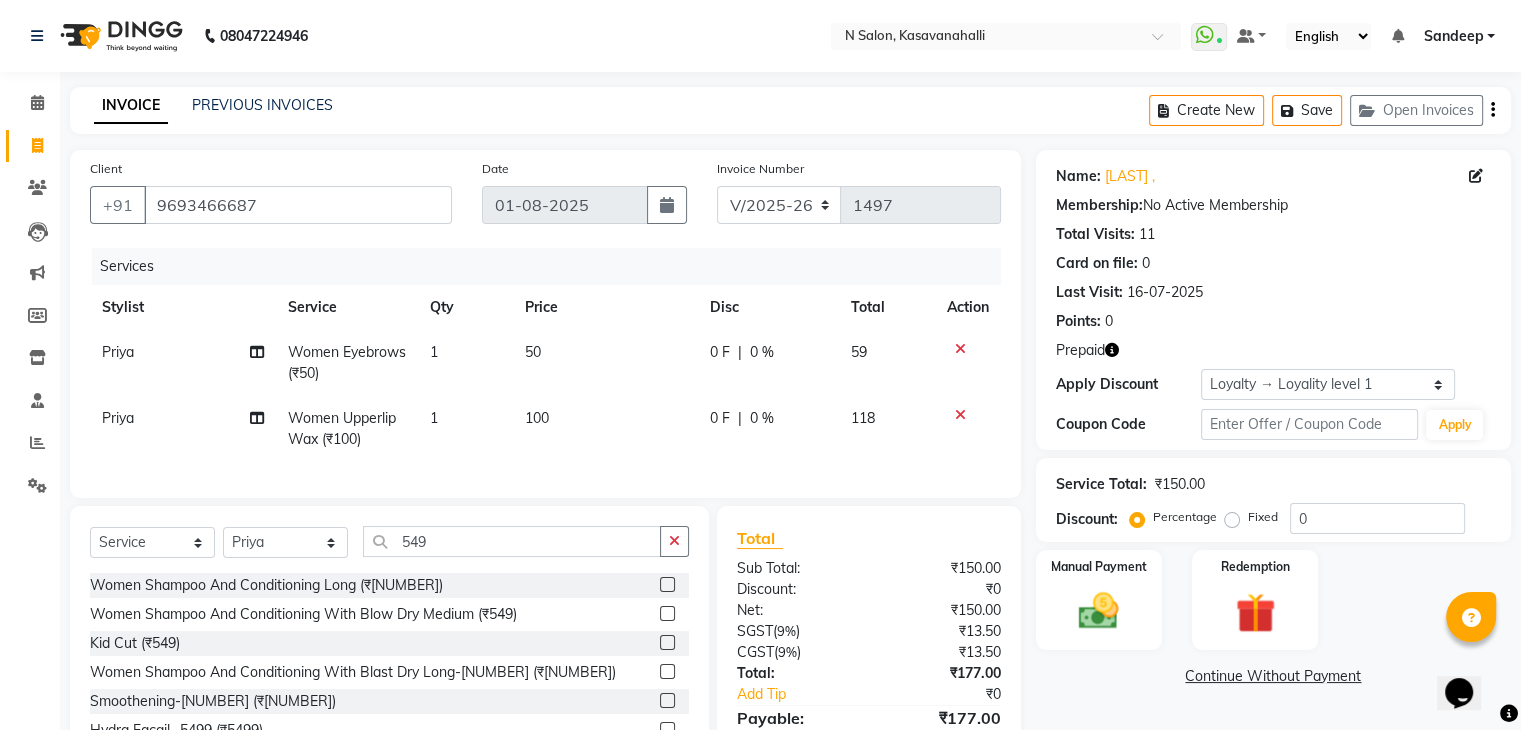 click 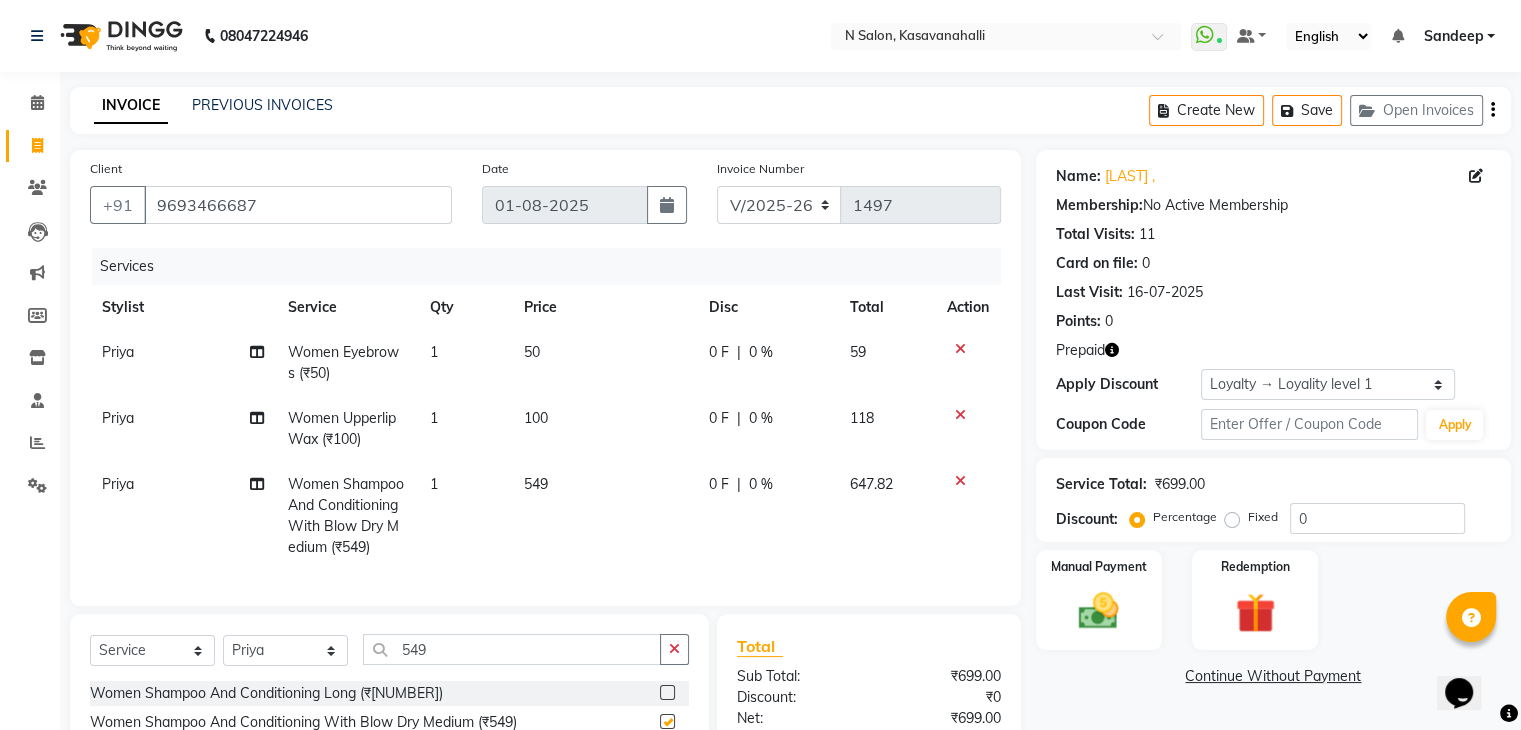 checkbox on "false" 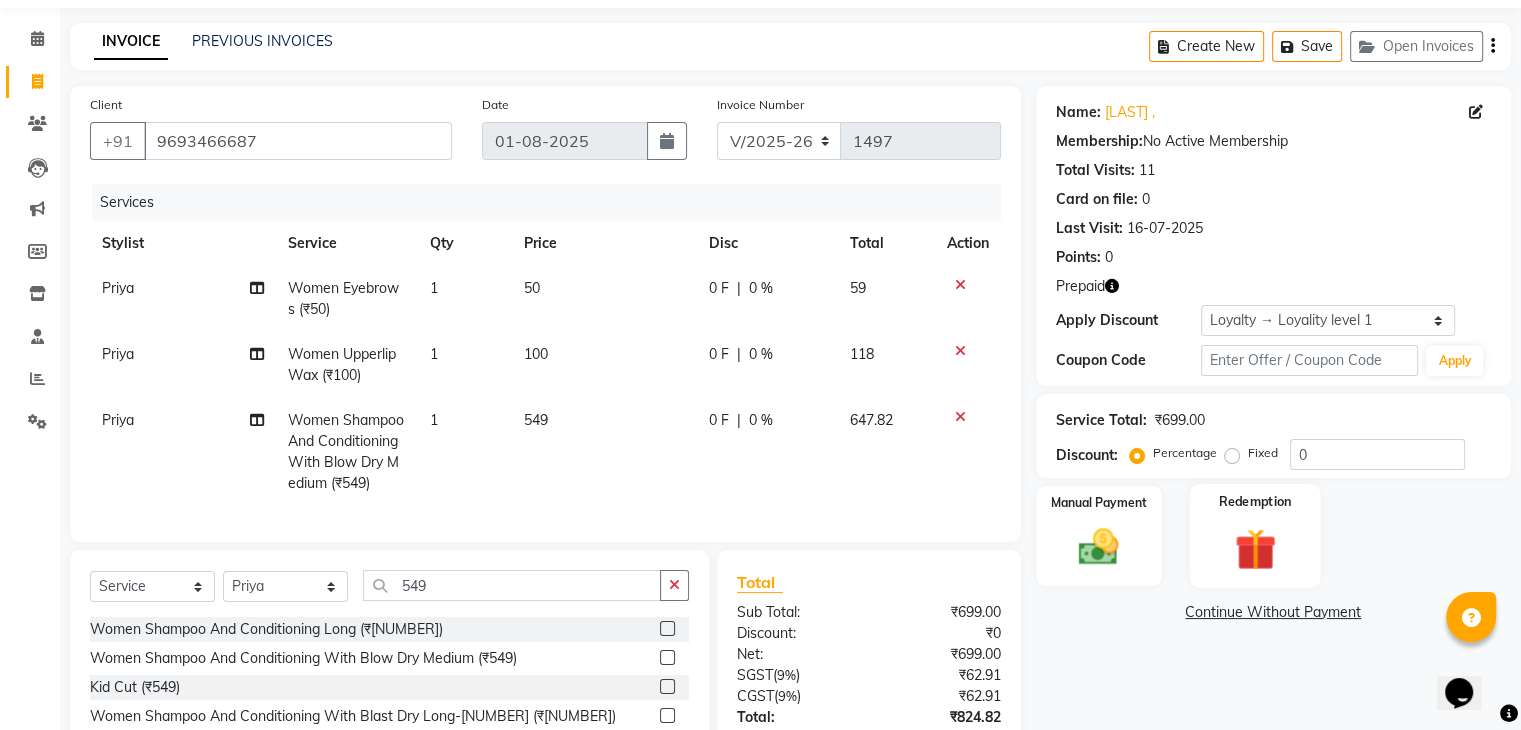 scroll, scrollTop: 100, scrollLeft: 0, axis: vertical 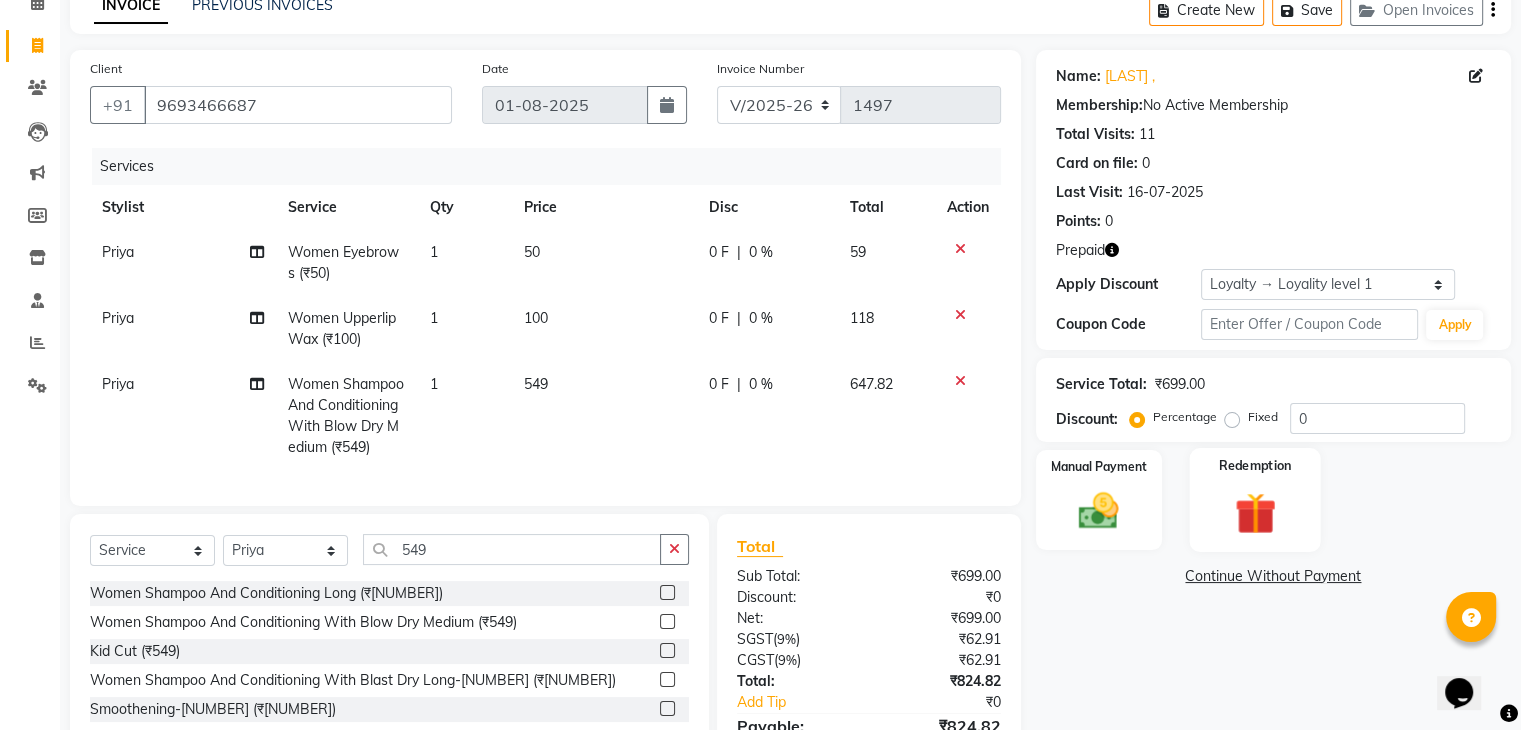 click 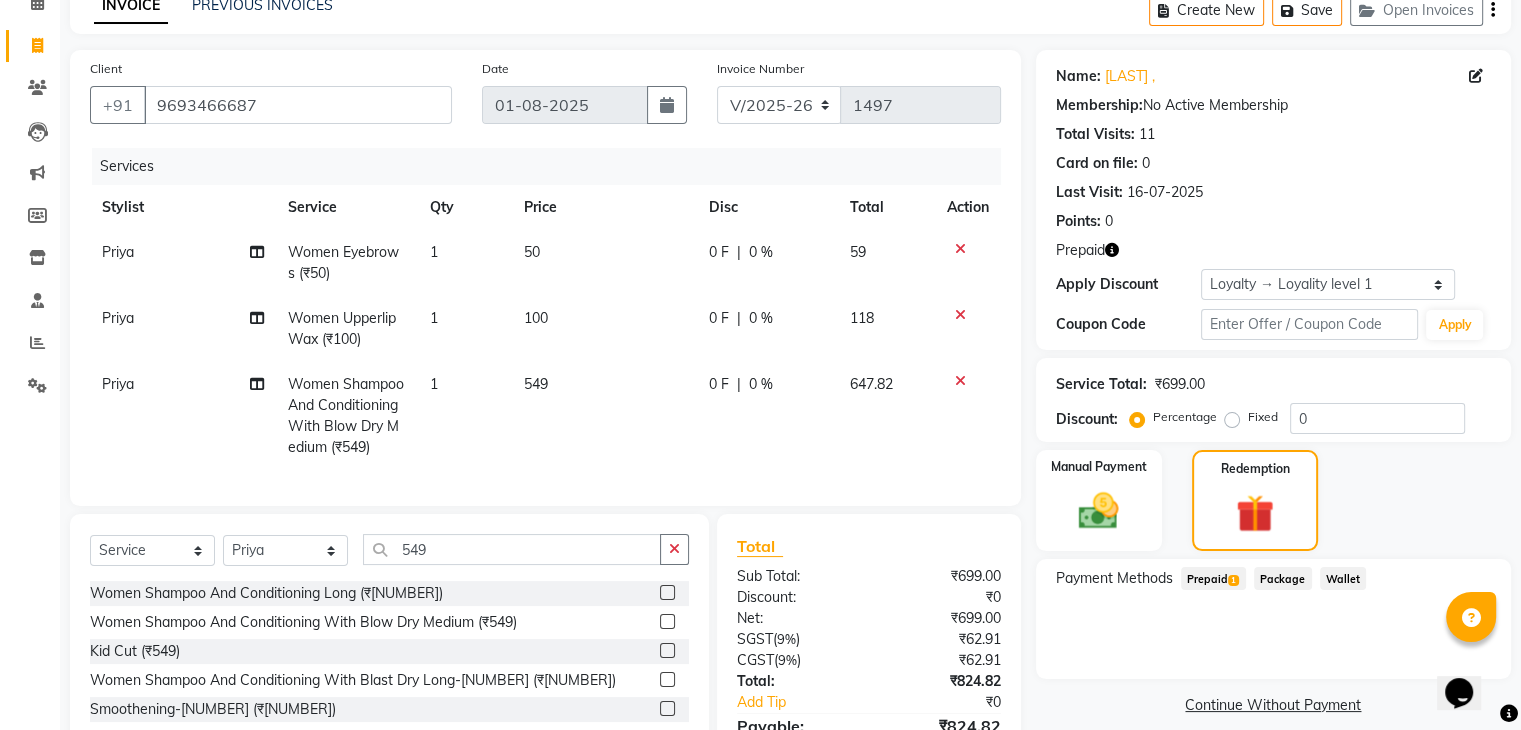 click on "Prepaid  1" 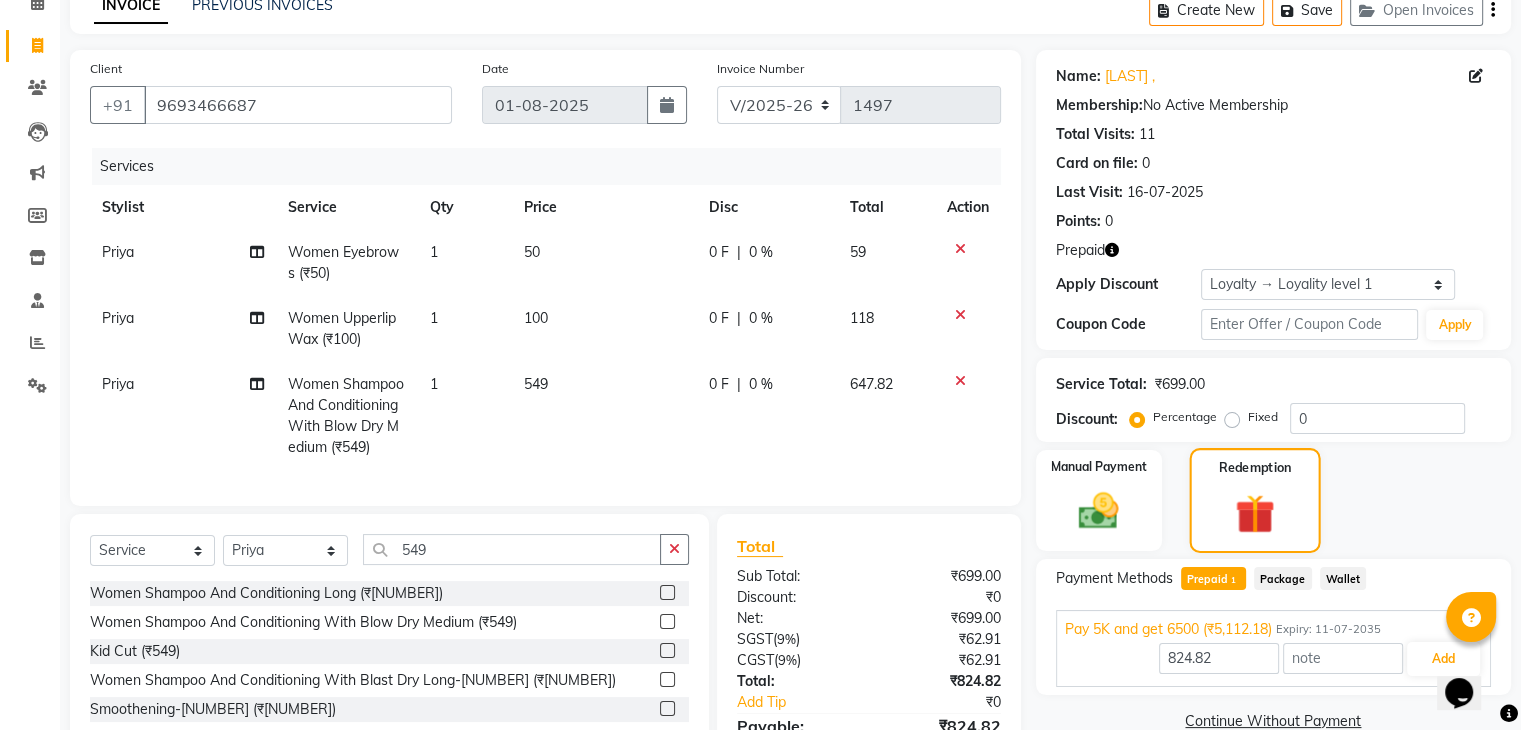 scroll, scrollTop: 224, scrollLeft: 0, axis: vertical 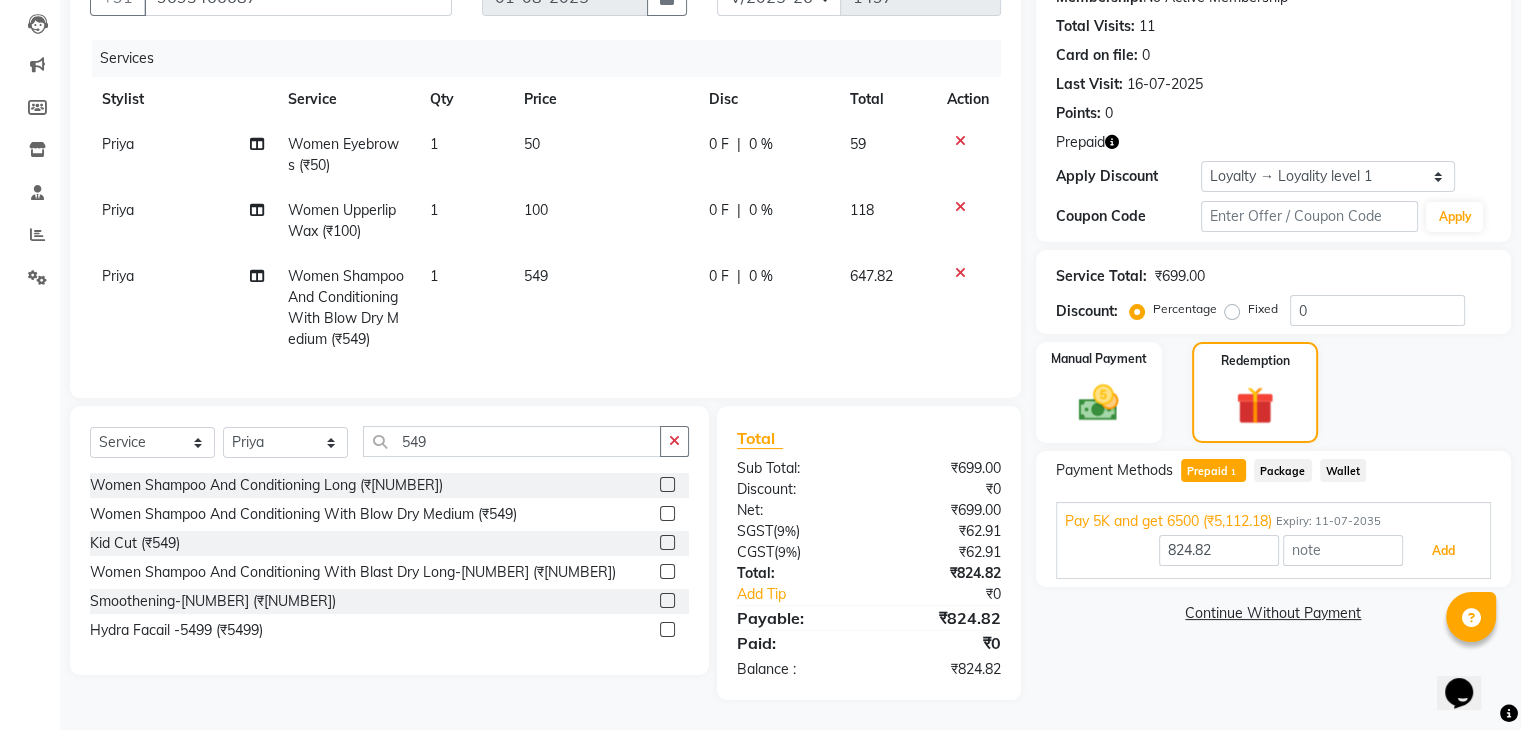 click on "Add" at bounding box center [1443, 551] 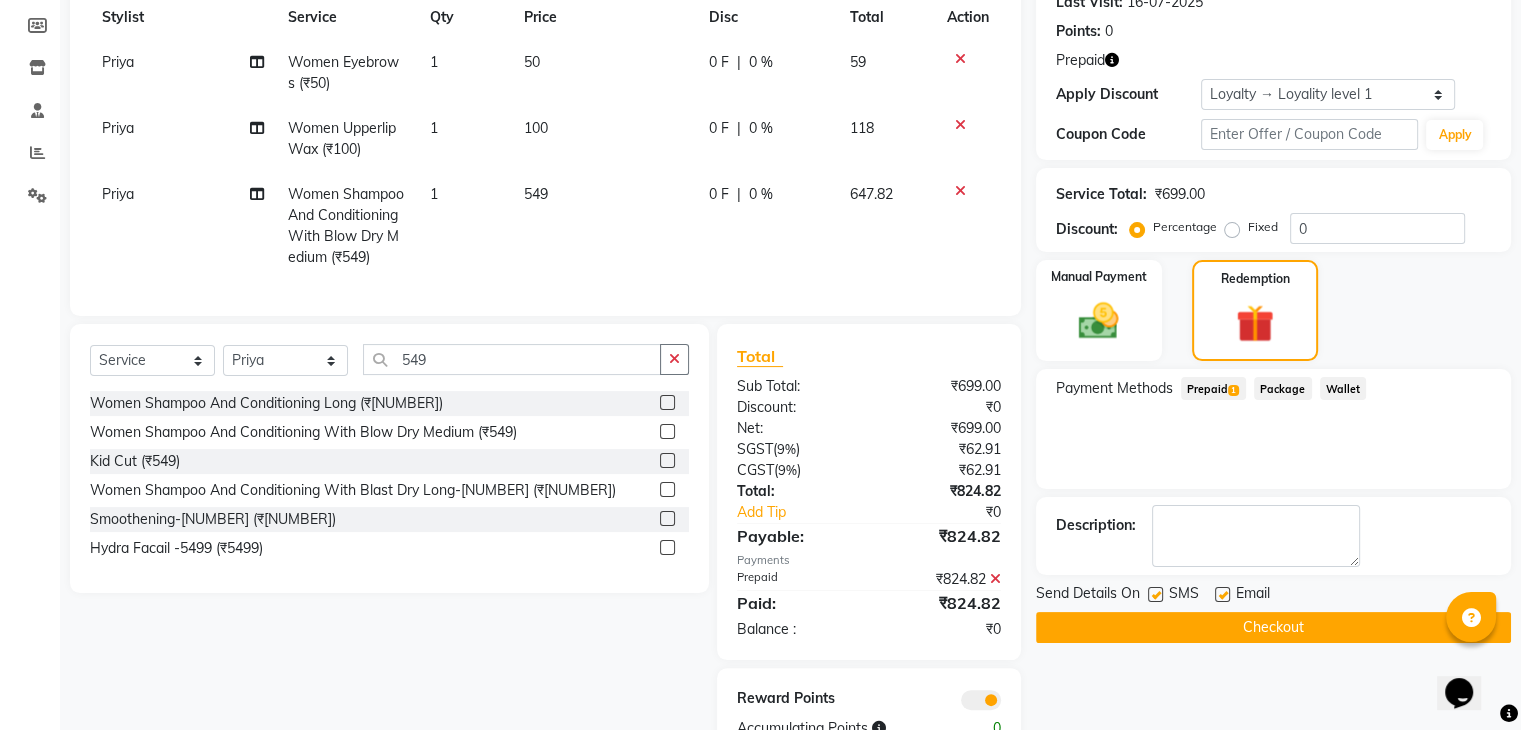 scroll, scrollTop: 366, scrollLeft: 0, axis: vertical 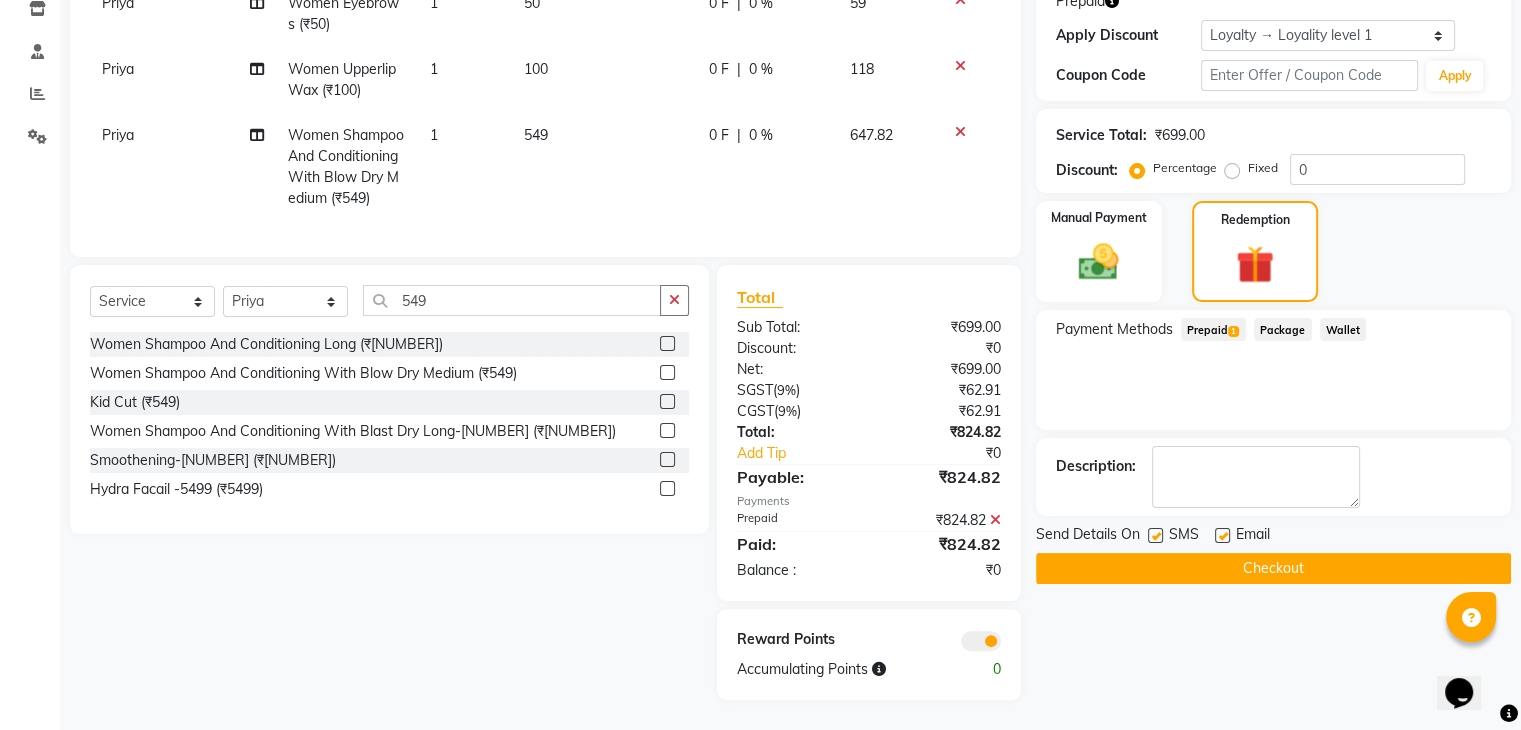 click on "Priya" 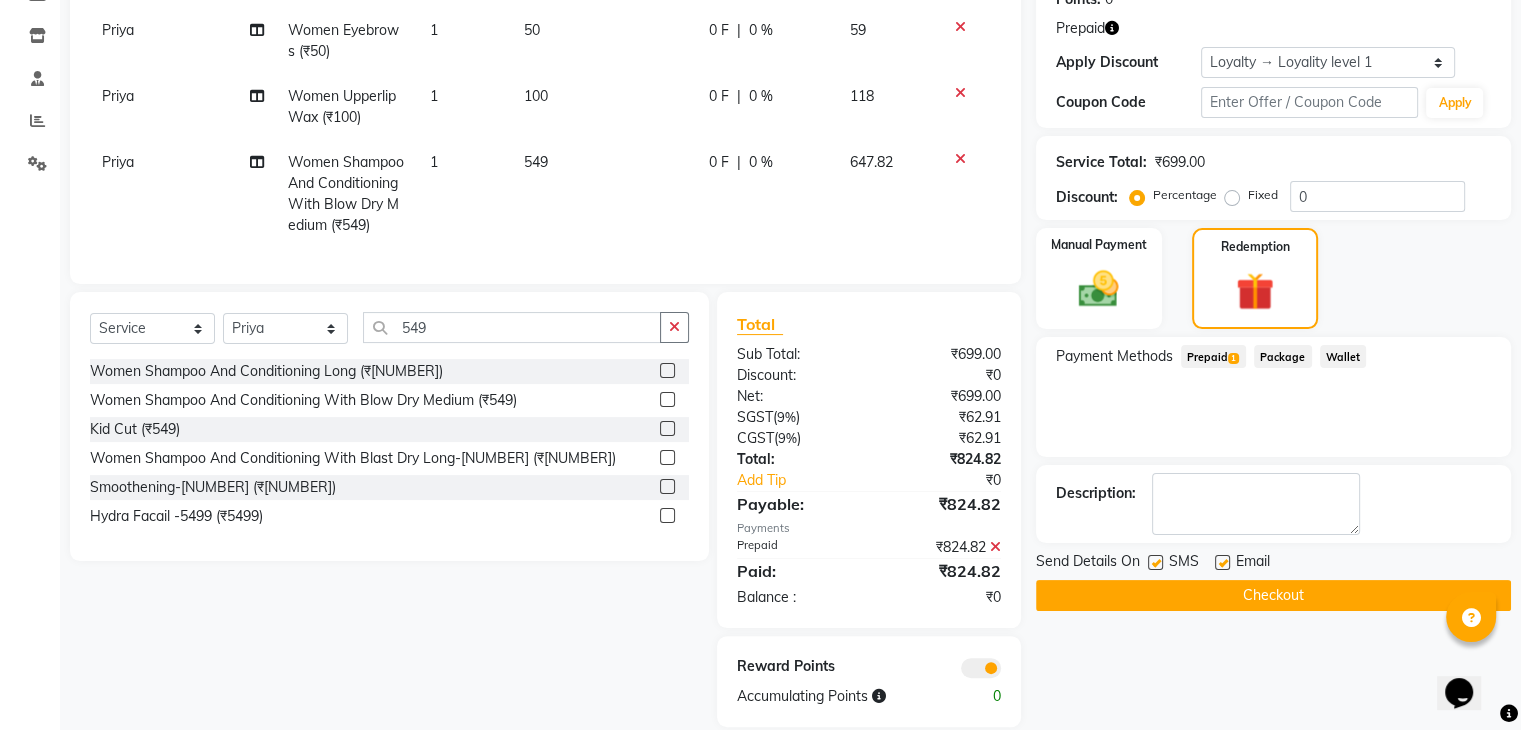 select on "82995" 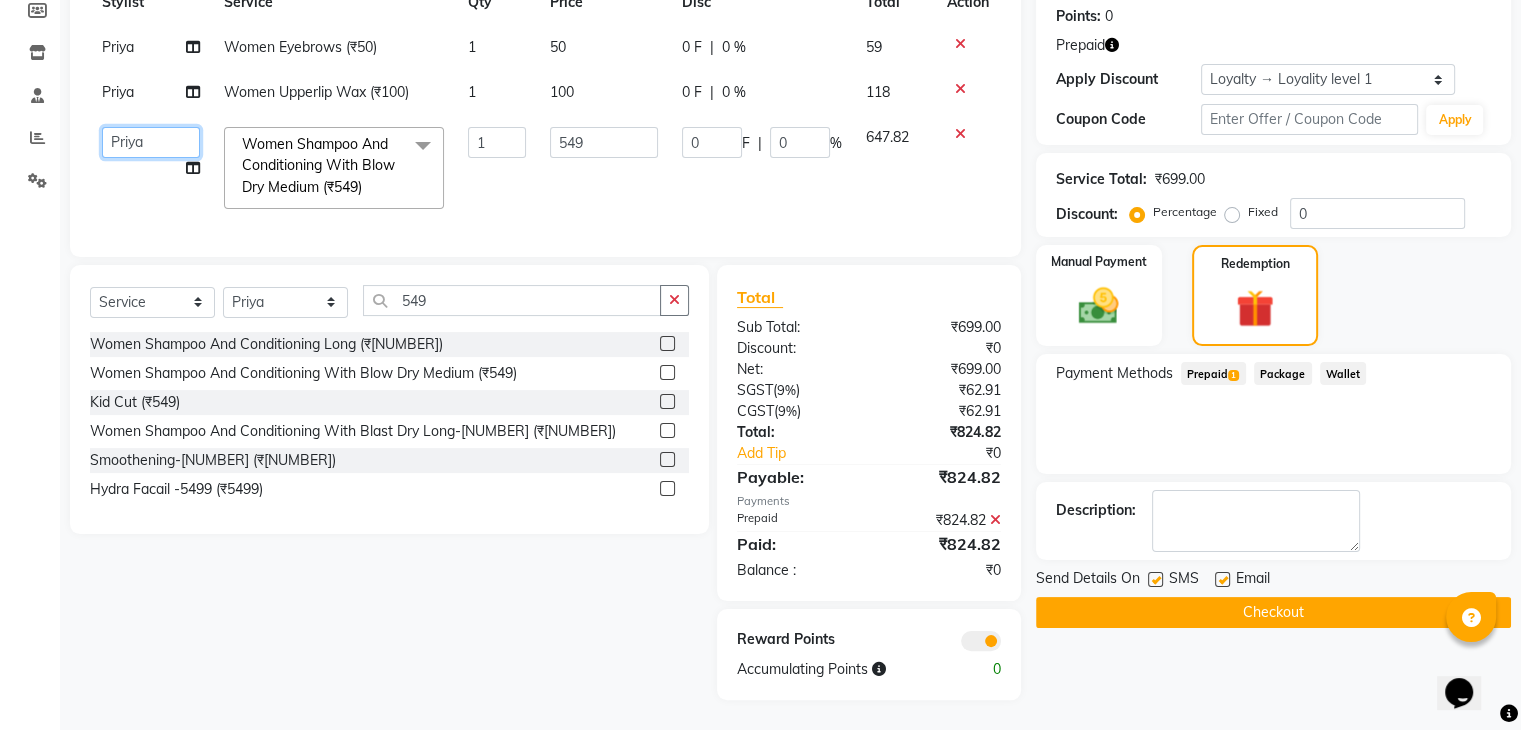 click on "[FIRST] [FIRST] [FIRST] [TITLE] [FIRST] [FIRST] [FIRST] [FIRST]" 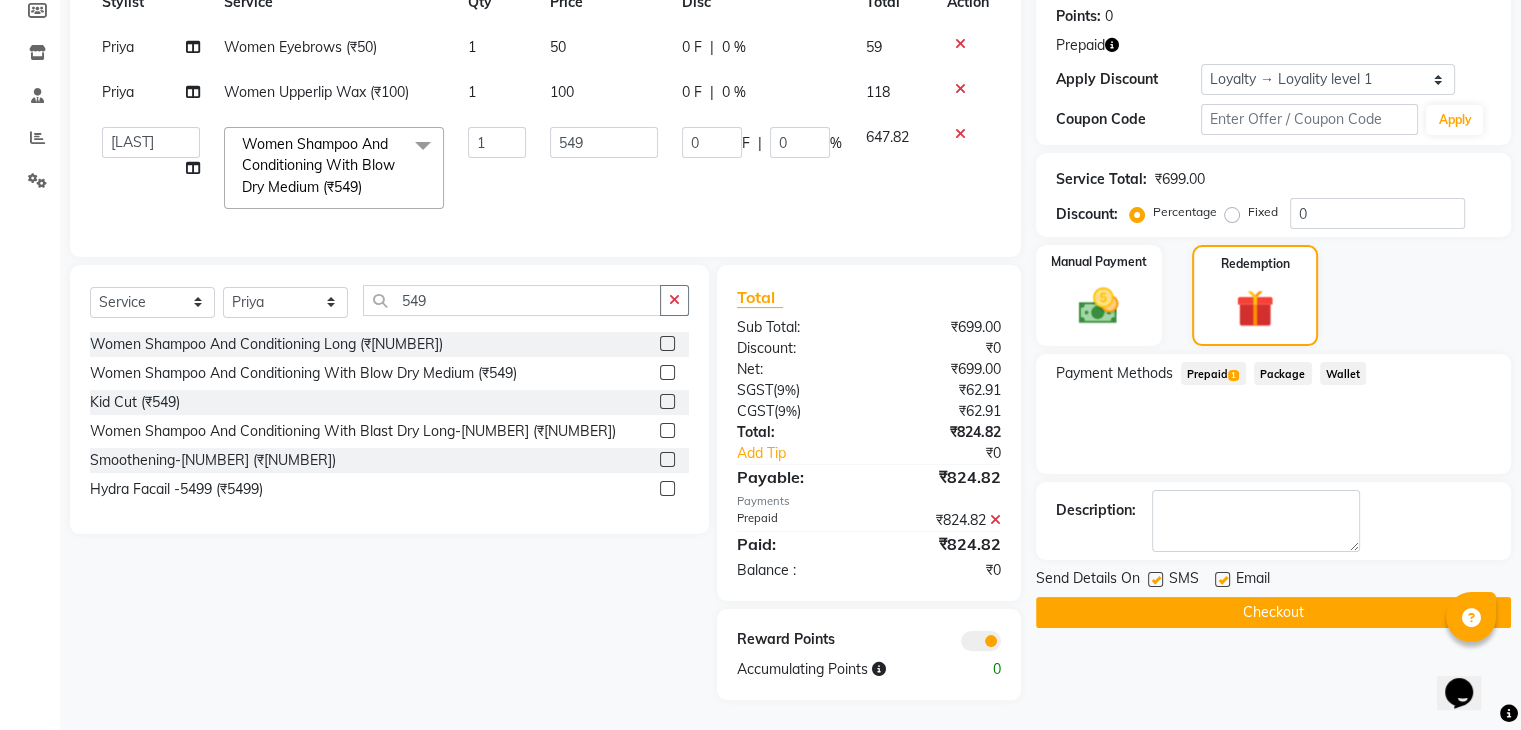 click on "Checkout" 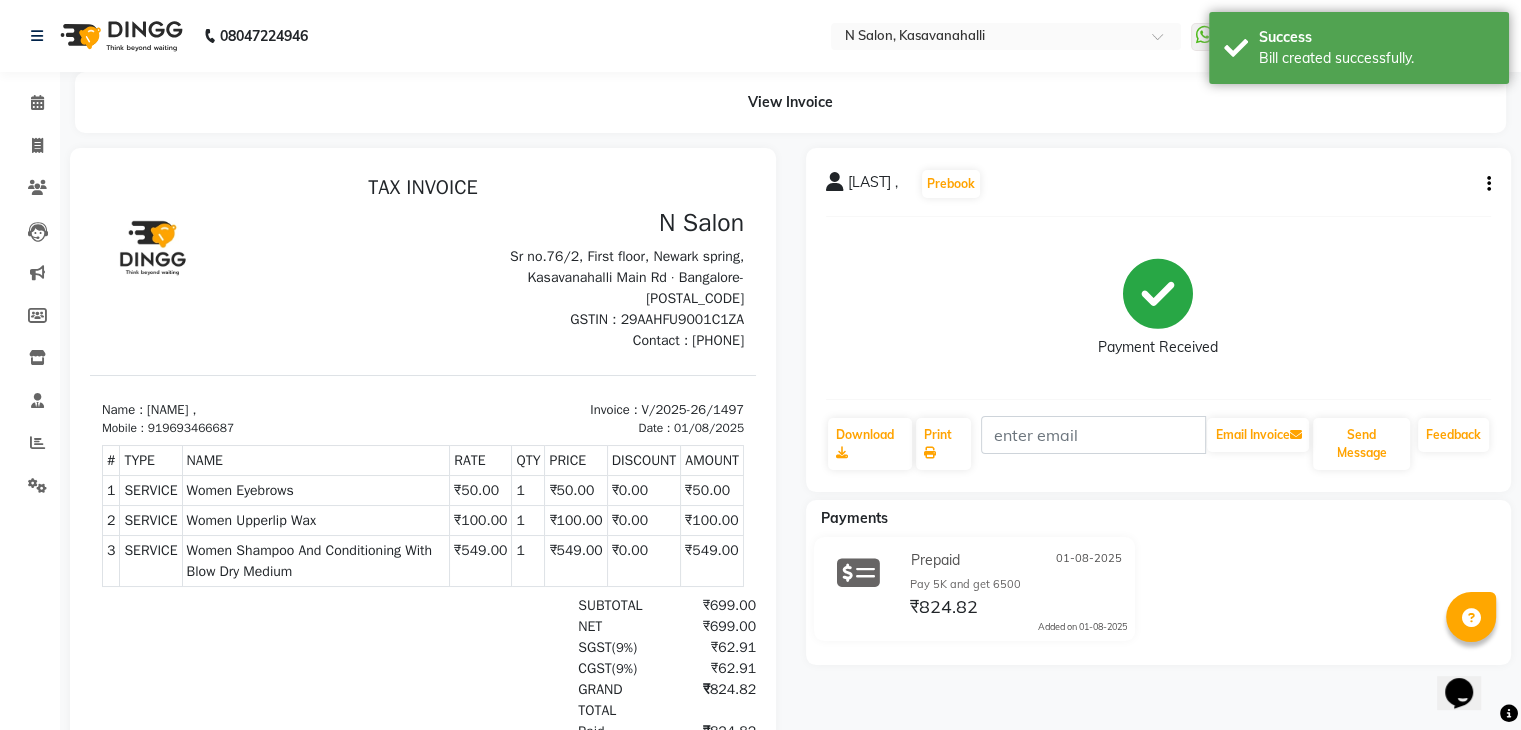 scroll, scrollTop: 0, scrollLeft: 0, axis: both 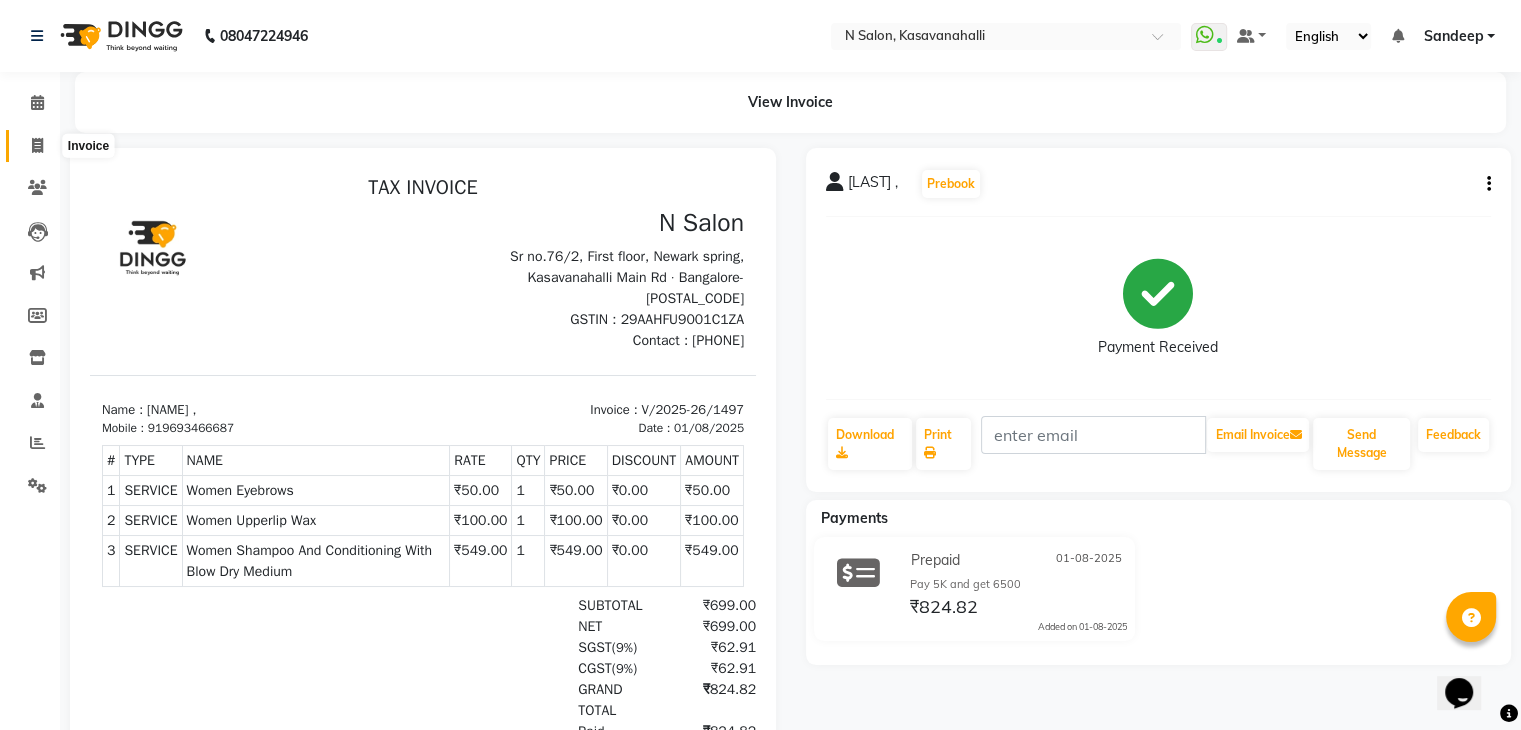 click 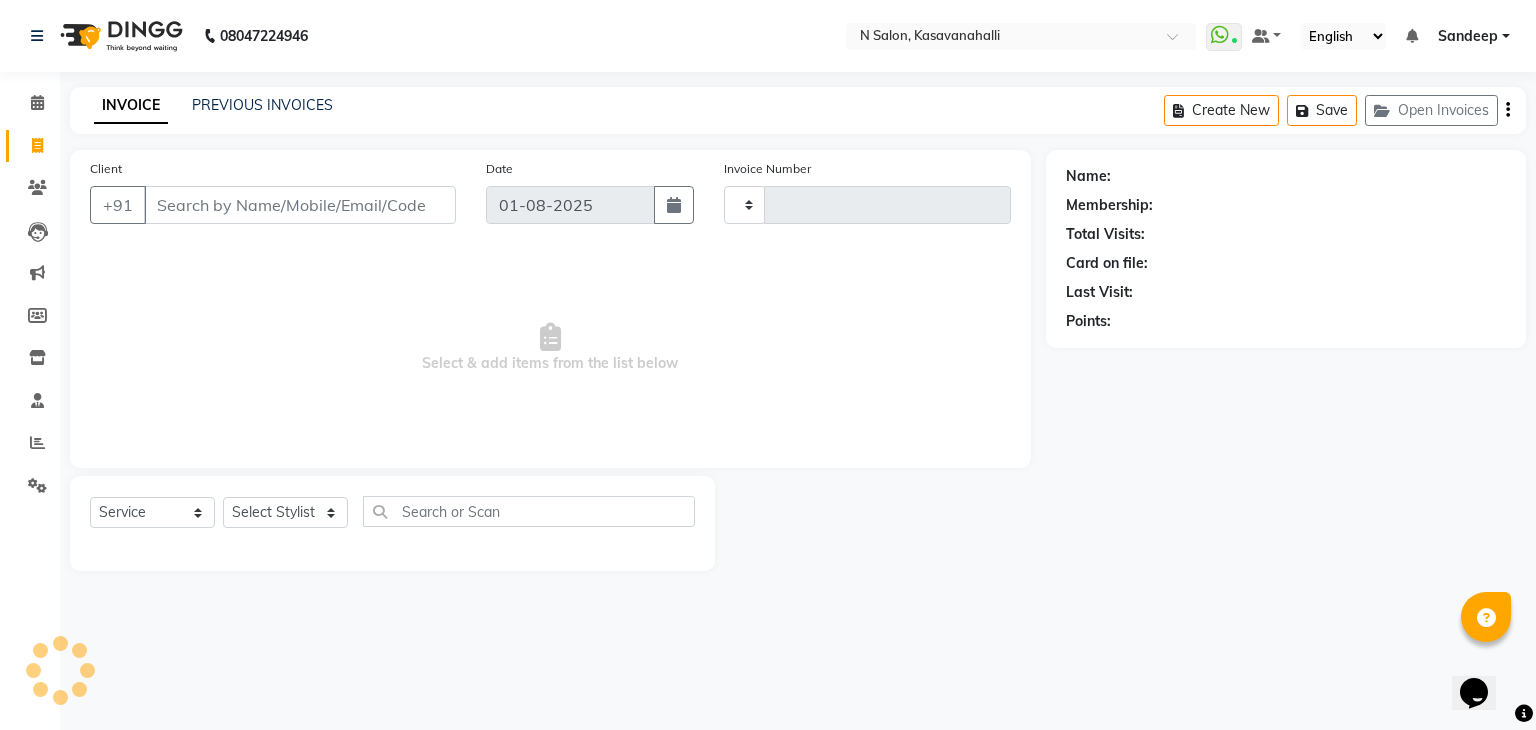 type on "1498" 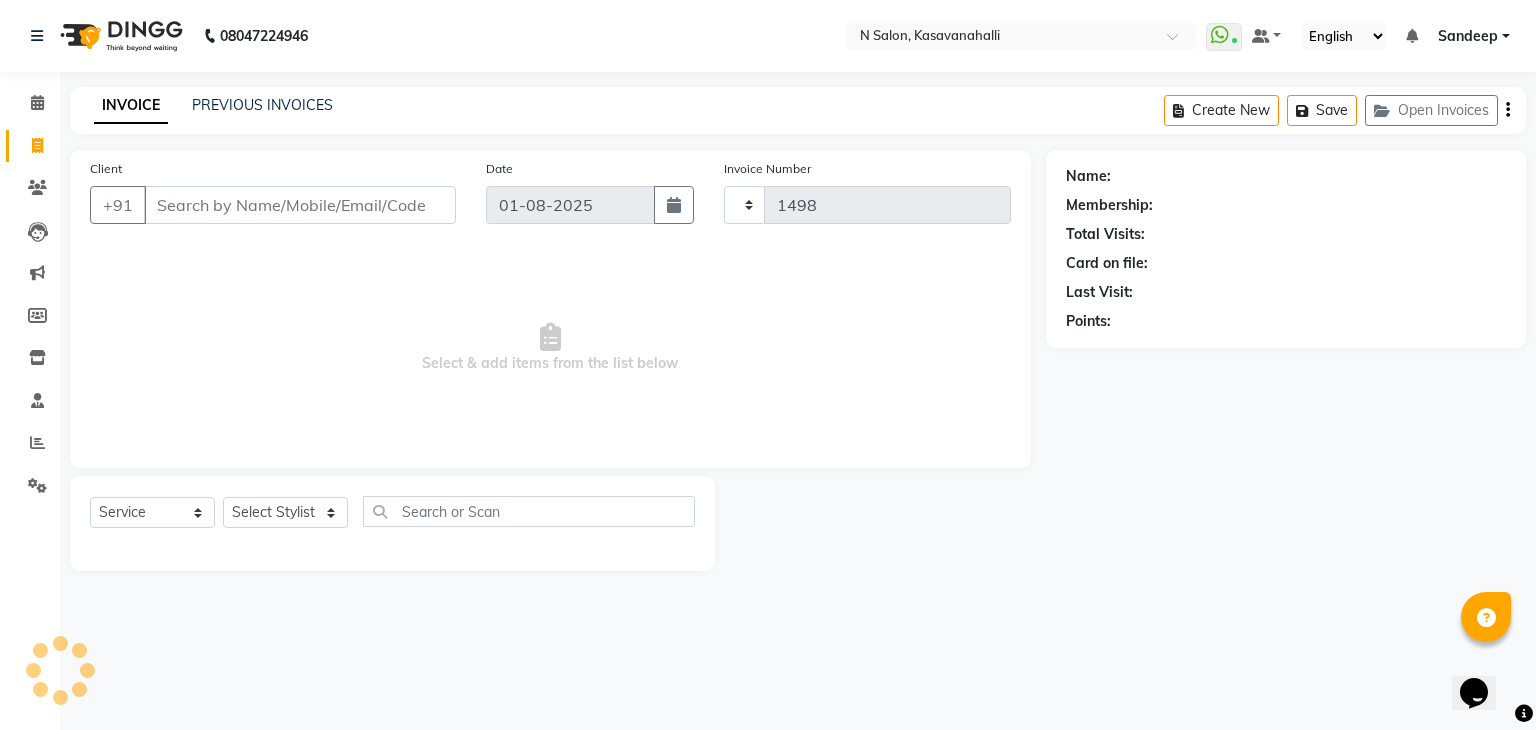 select on "7111" 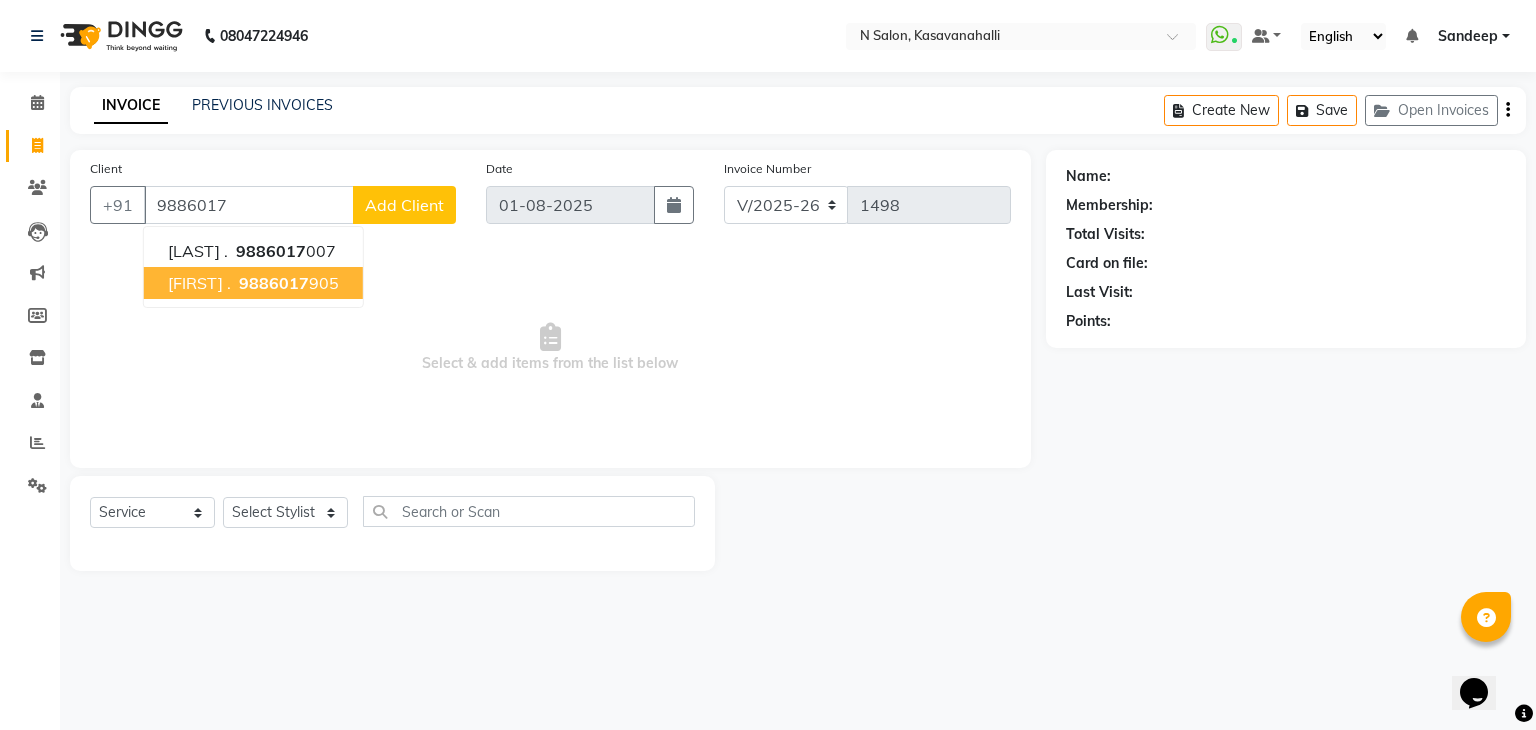 click on "9886017" at bounding box center [274, 283] 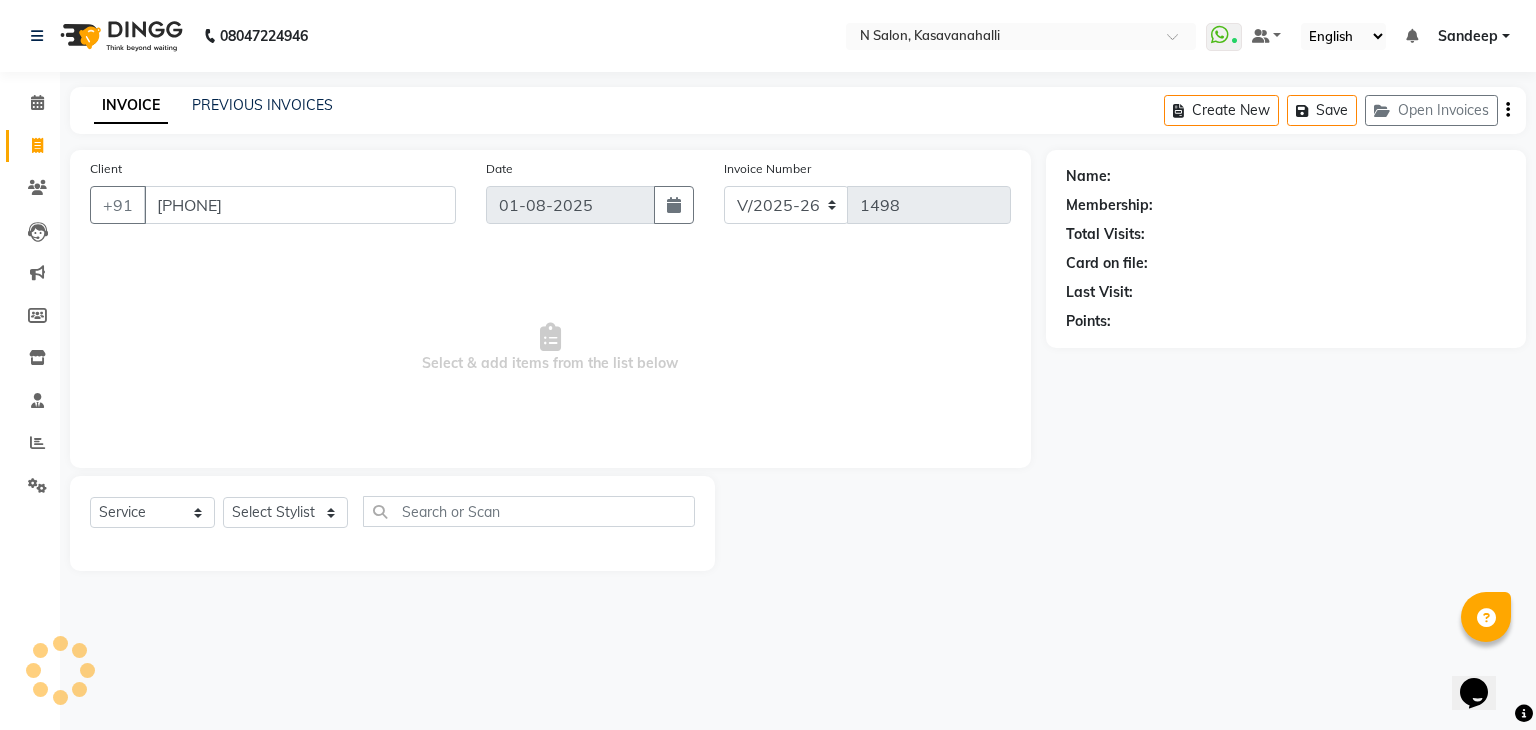 type on "9886017905" 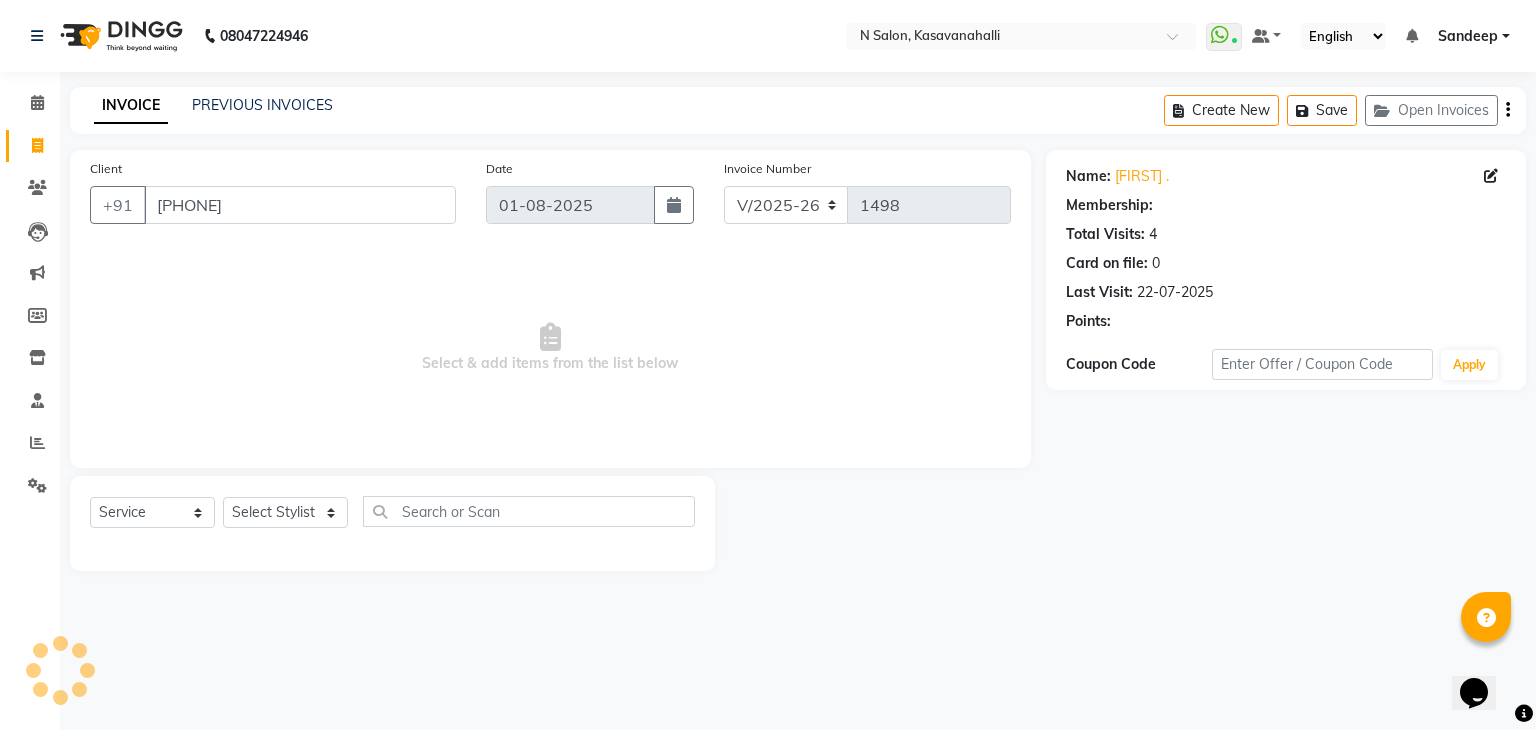 select on "1: Object" 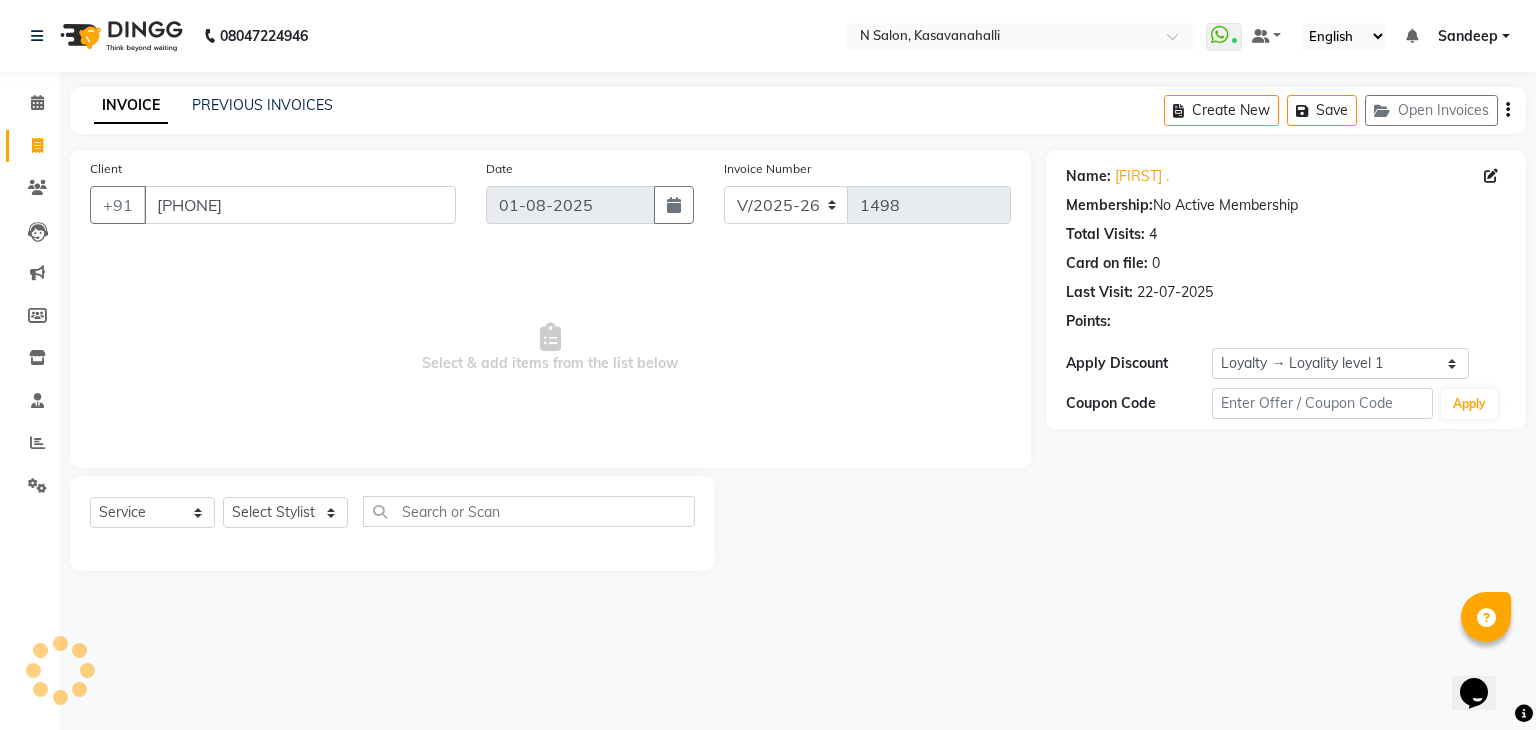 drag, startPoint x: 317, startPoint y: 537, endPoint x: 317, endPoint y: 513, distance: 24 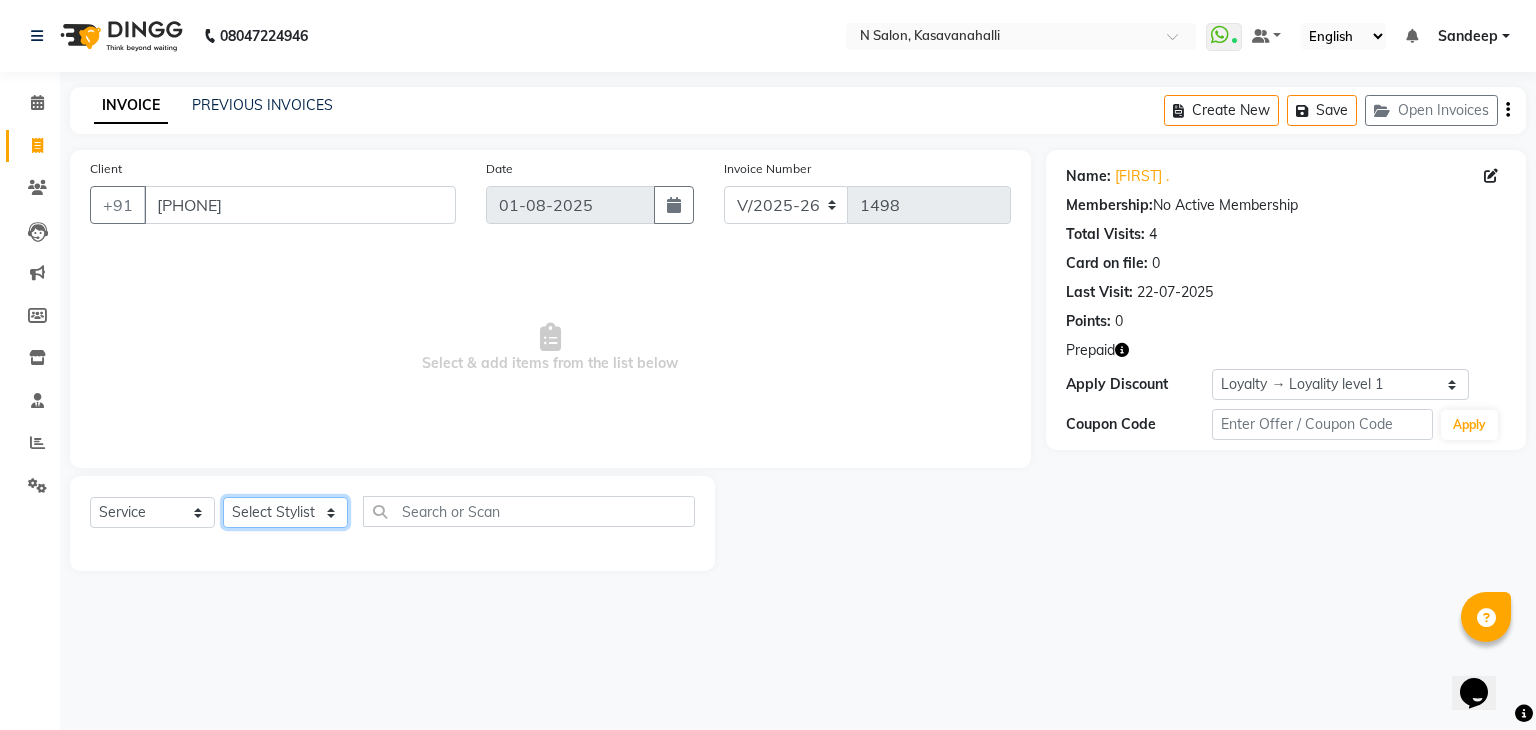 click on "Select Stylist Abisekh Karan  Manju Owner Priya RAJESHWARI  Sandeep Tika" 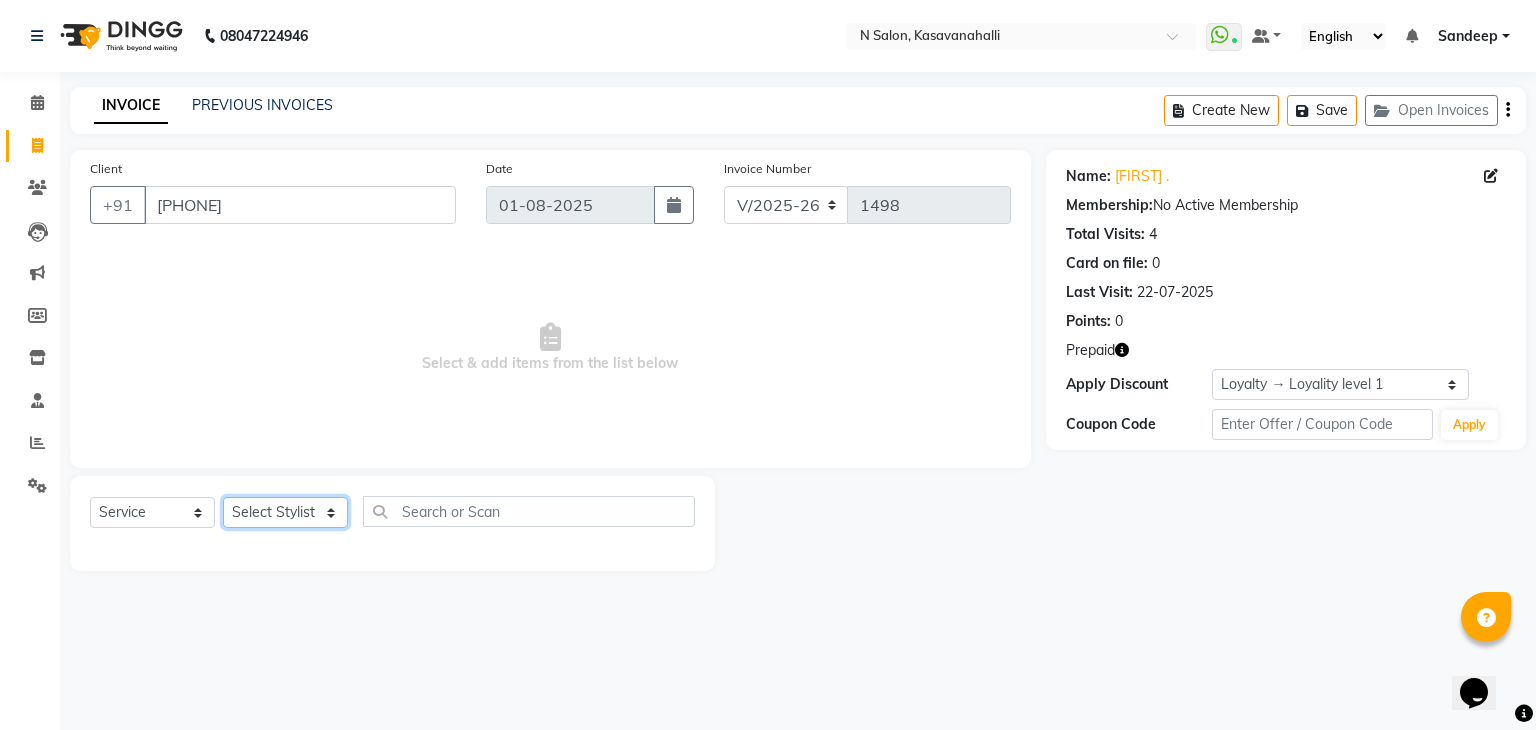 select on "86035" 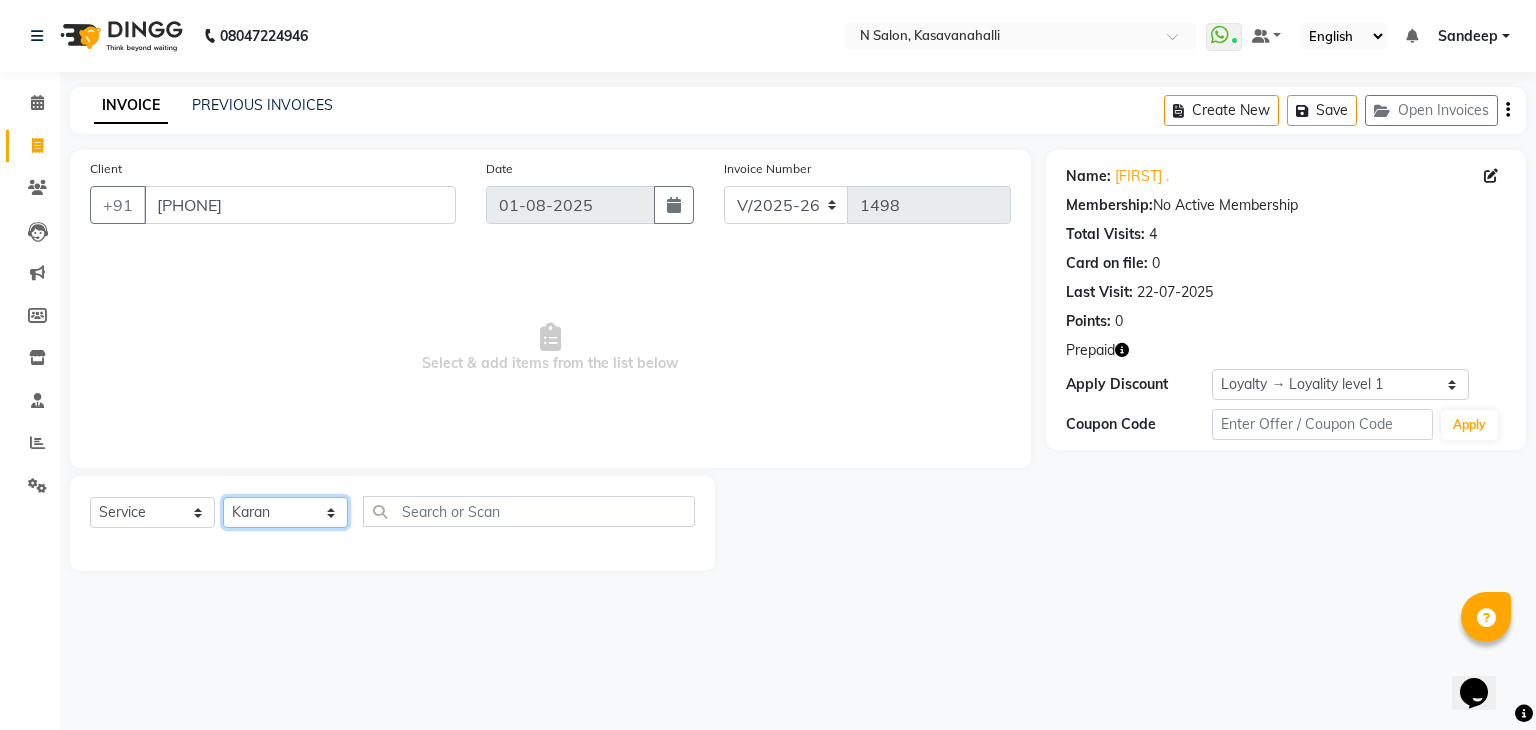 click on "Select Stylist Abisekh Karan  Manju Owner Priya RAJESHWARI  Sandeep Tika" 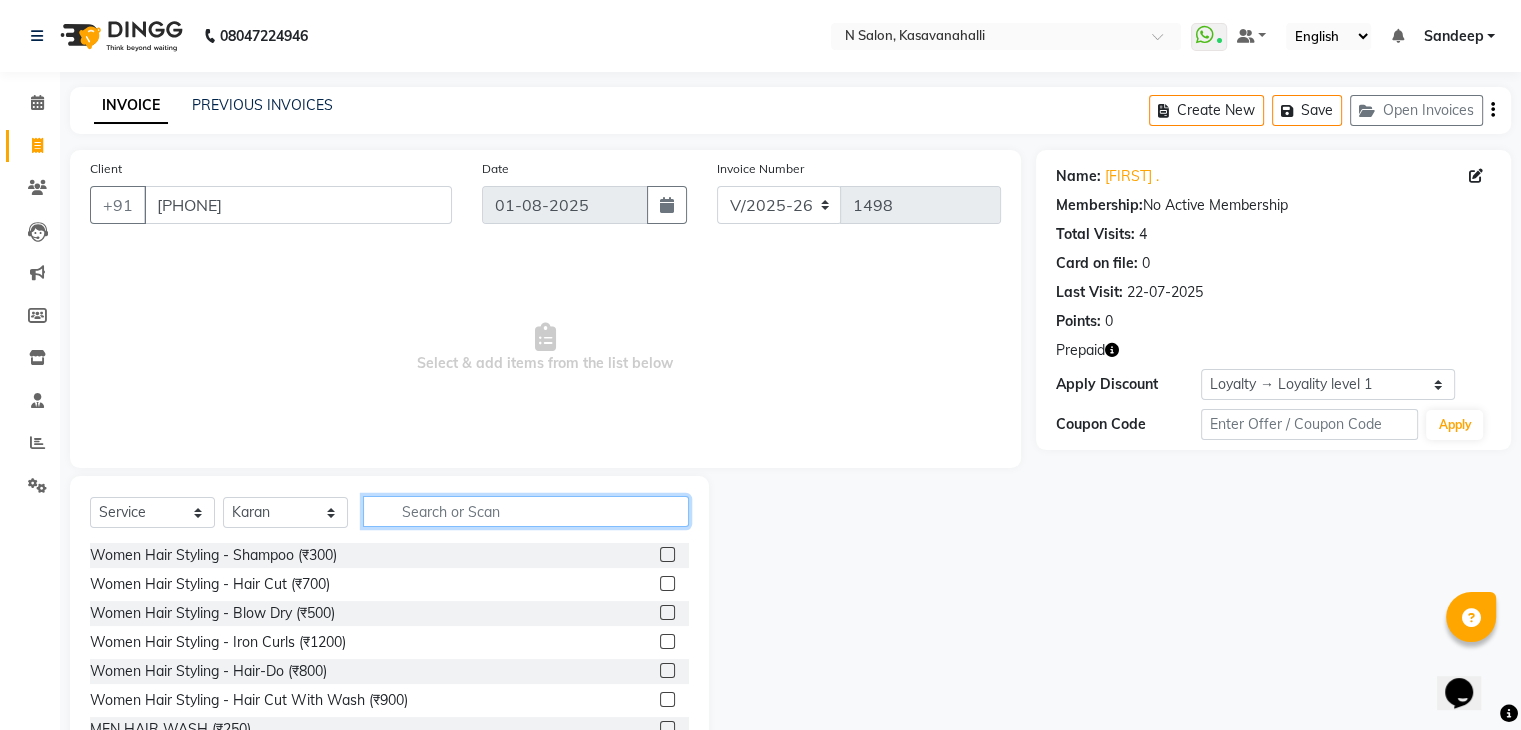 drag, startPoint x: 500, startPoint y: 527, endPoint x: 512, endPoint y: 525, distance: 12.165525 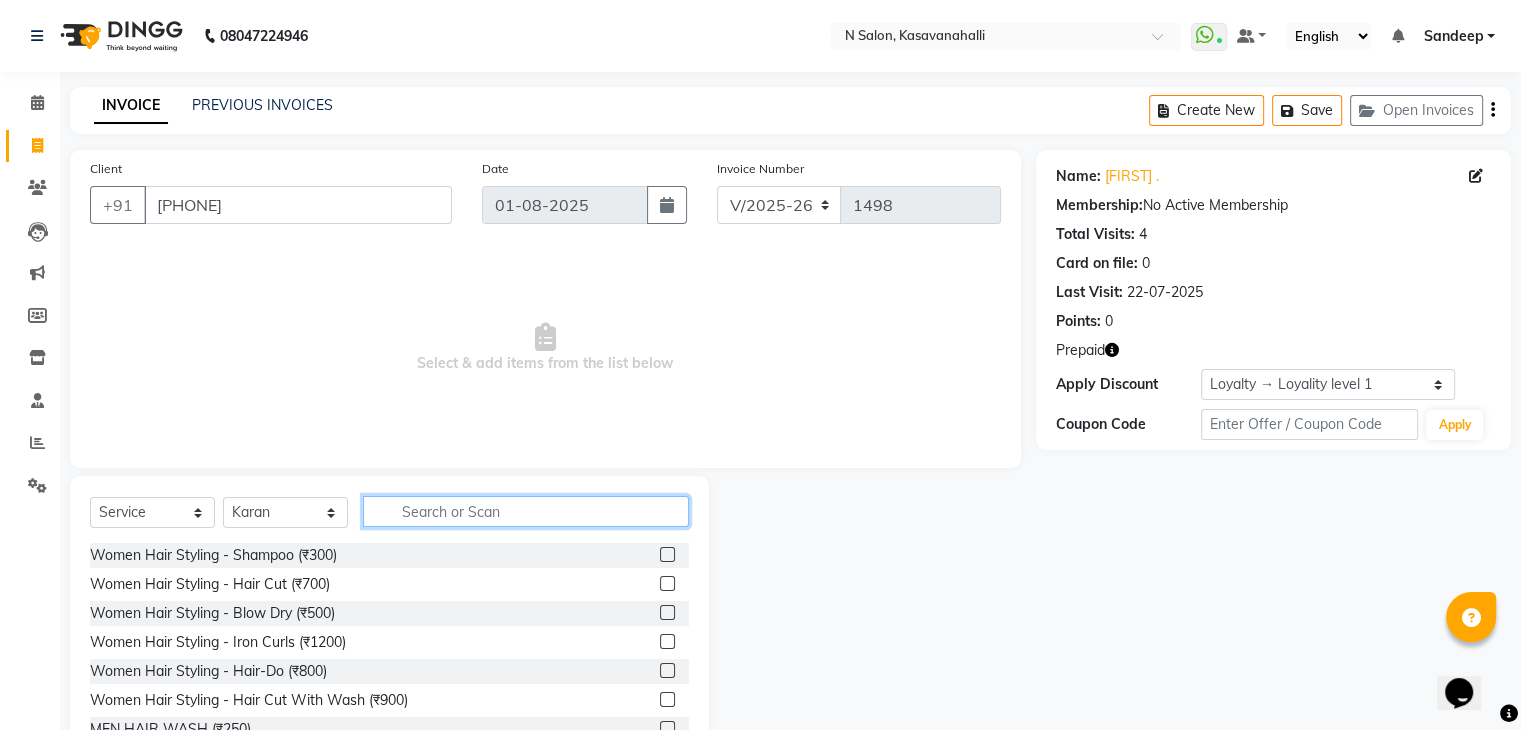 click 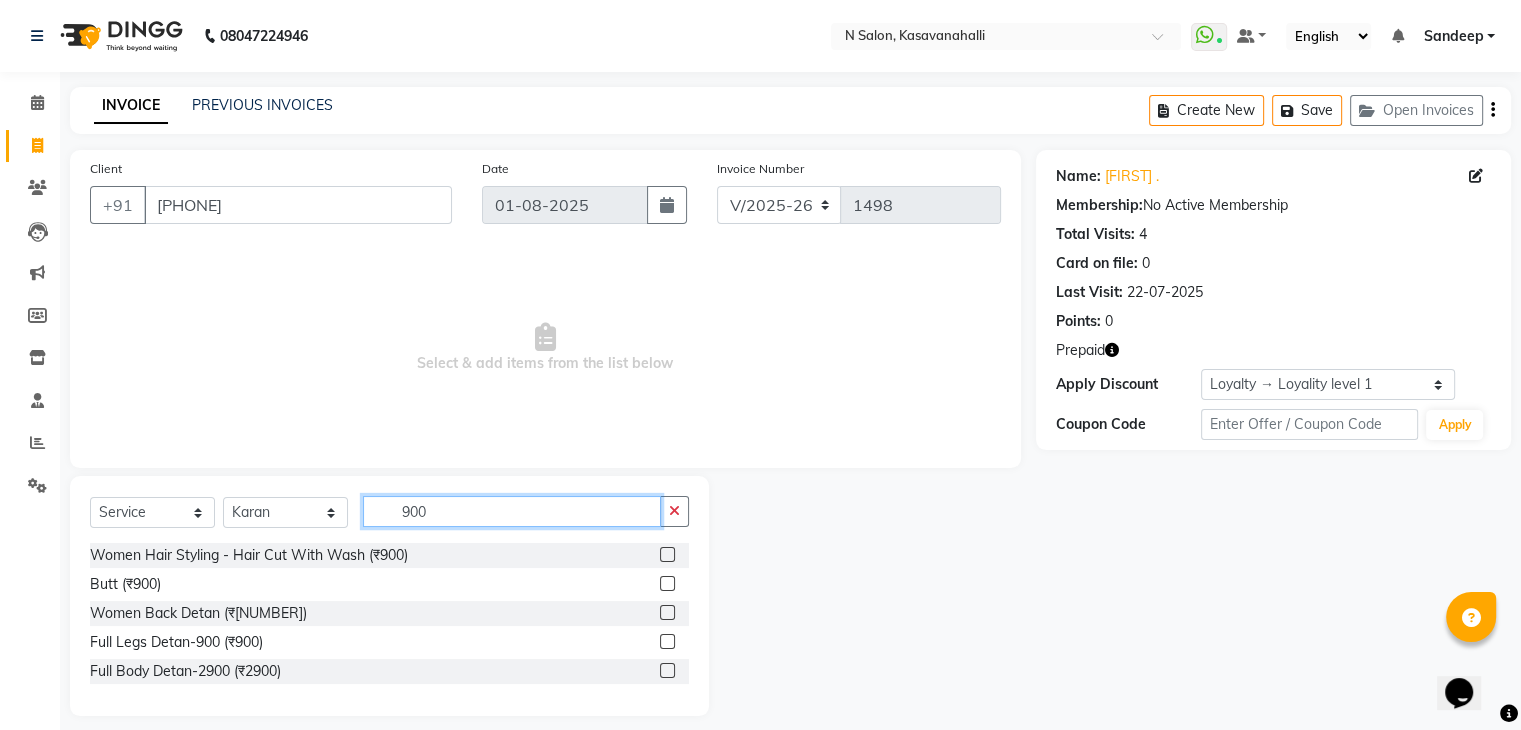 type on "900" 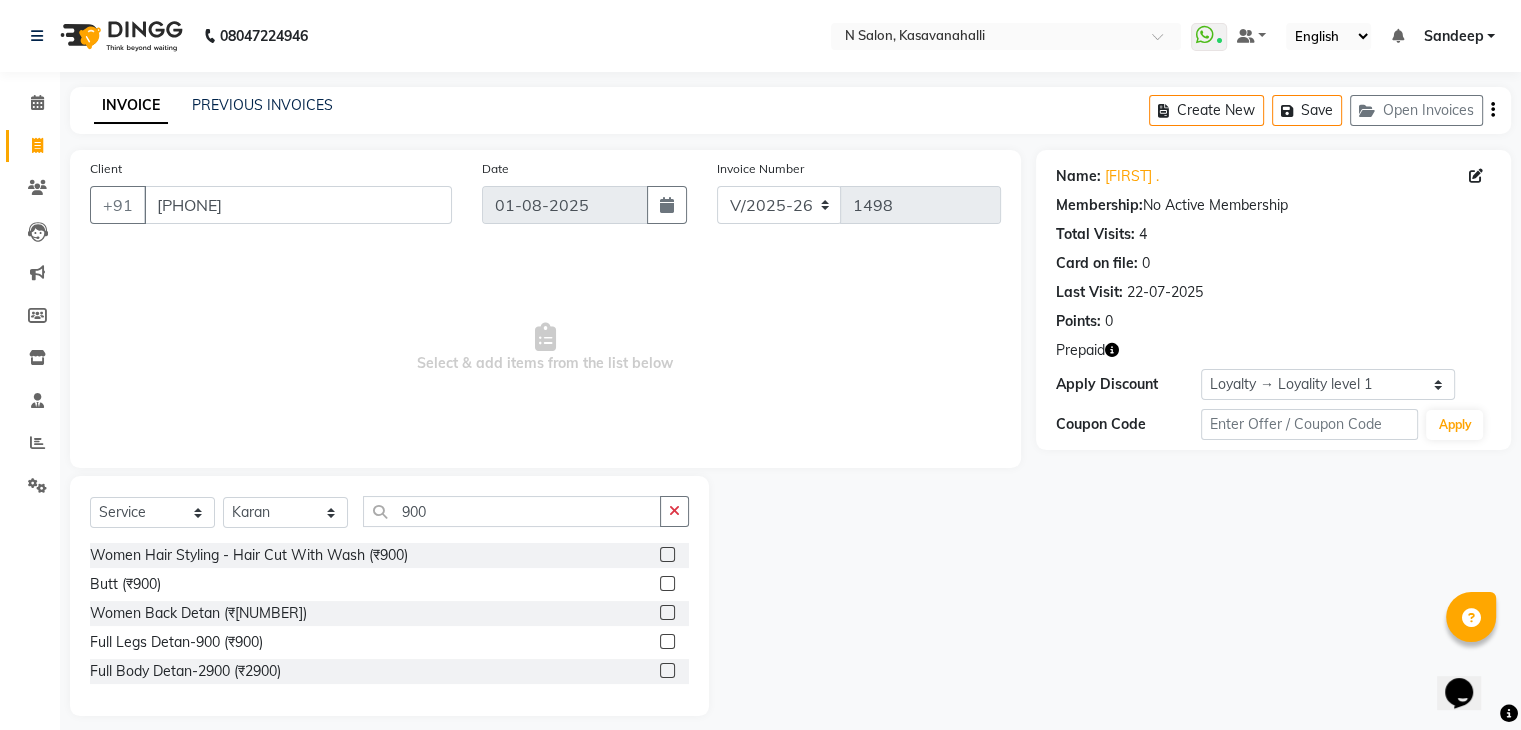 click 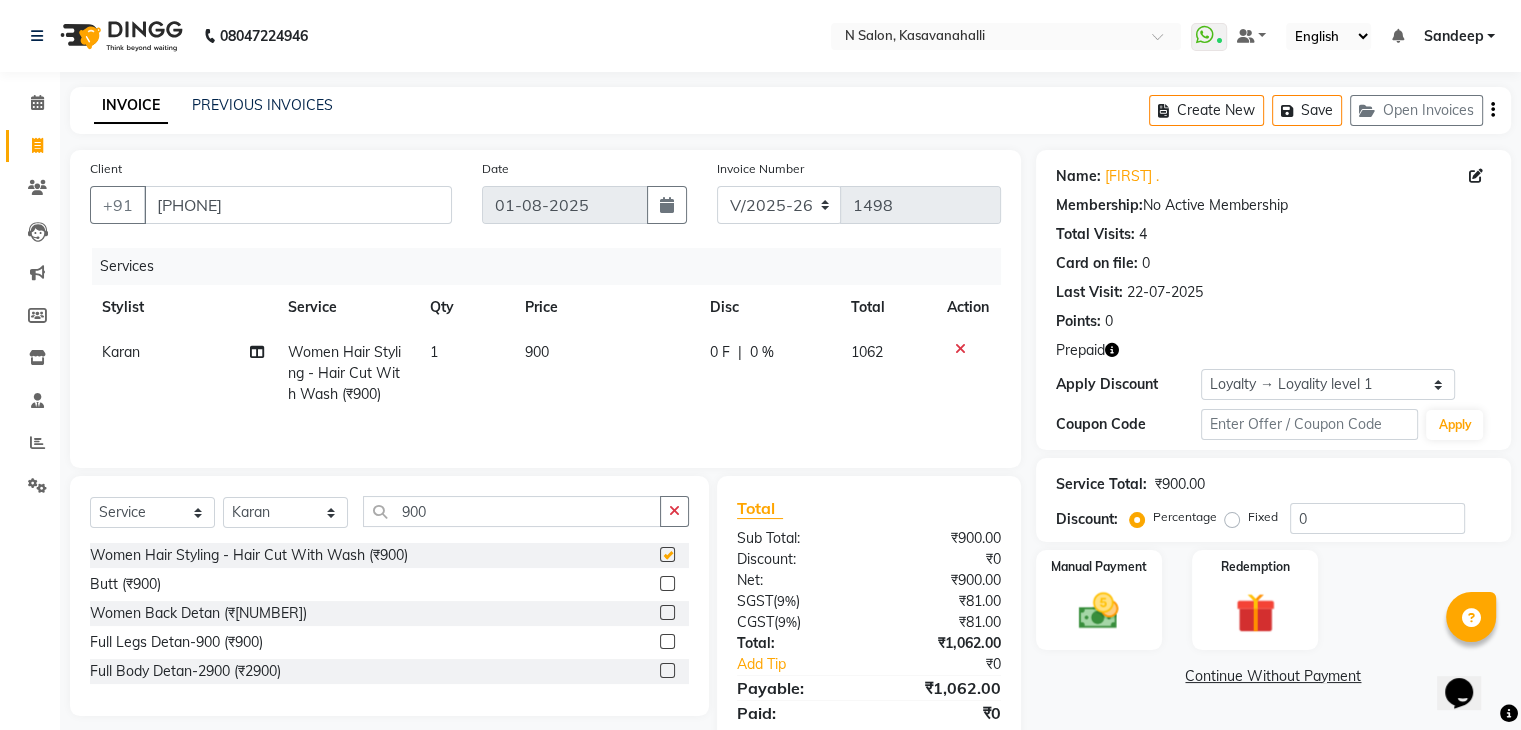 checkbox on "false" 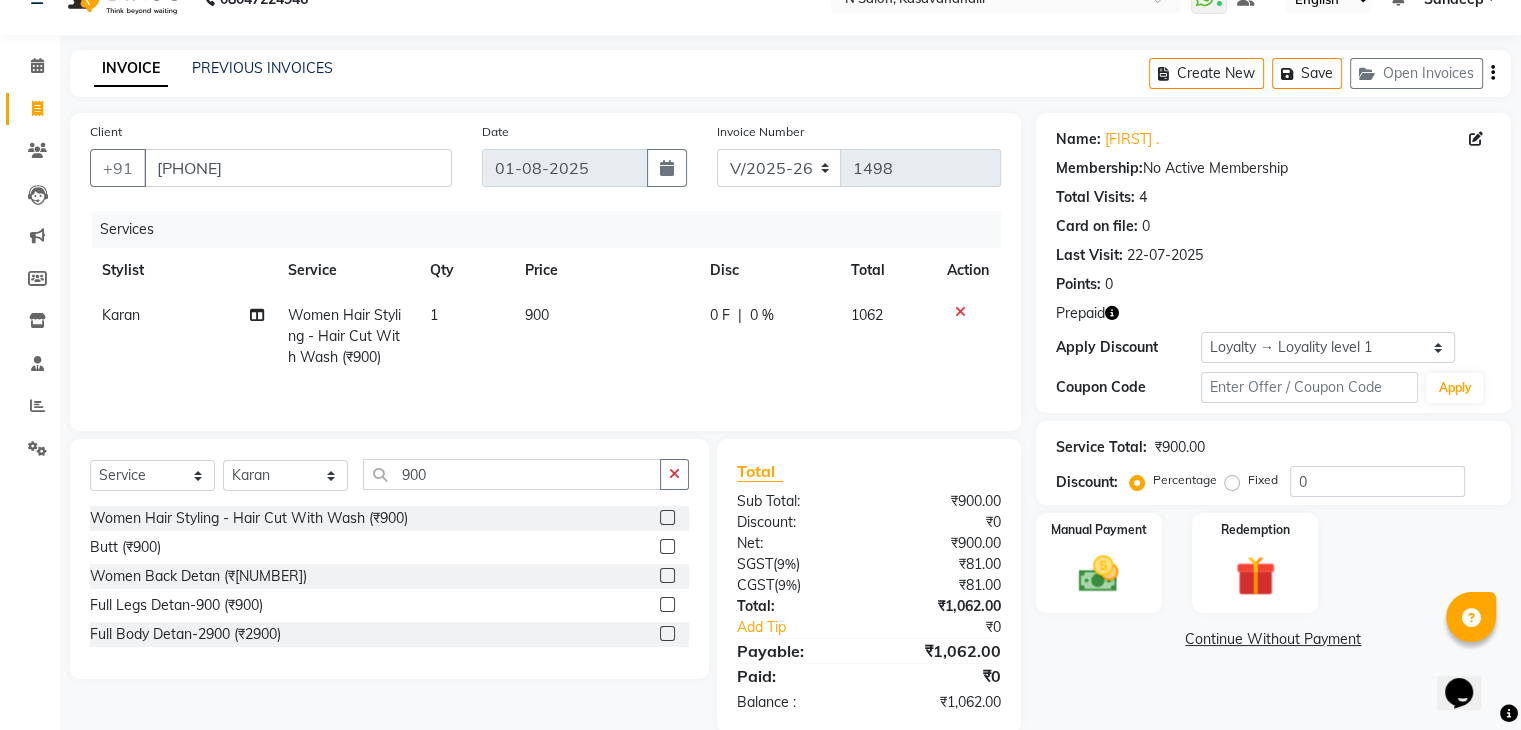 scroll, scrollTop: 71, scrollLeft: 0, axis: vertical 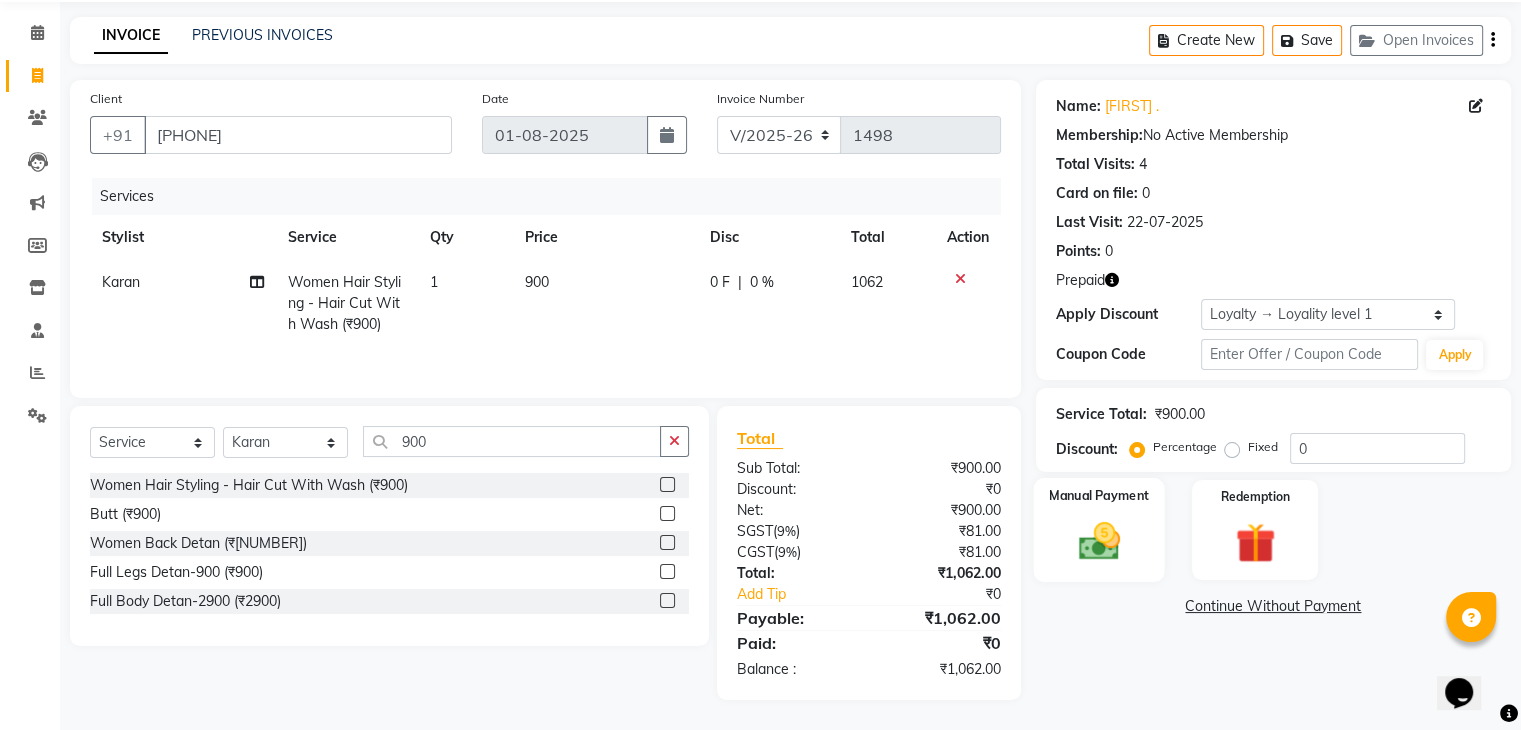 click 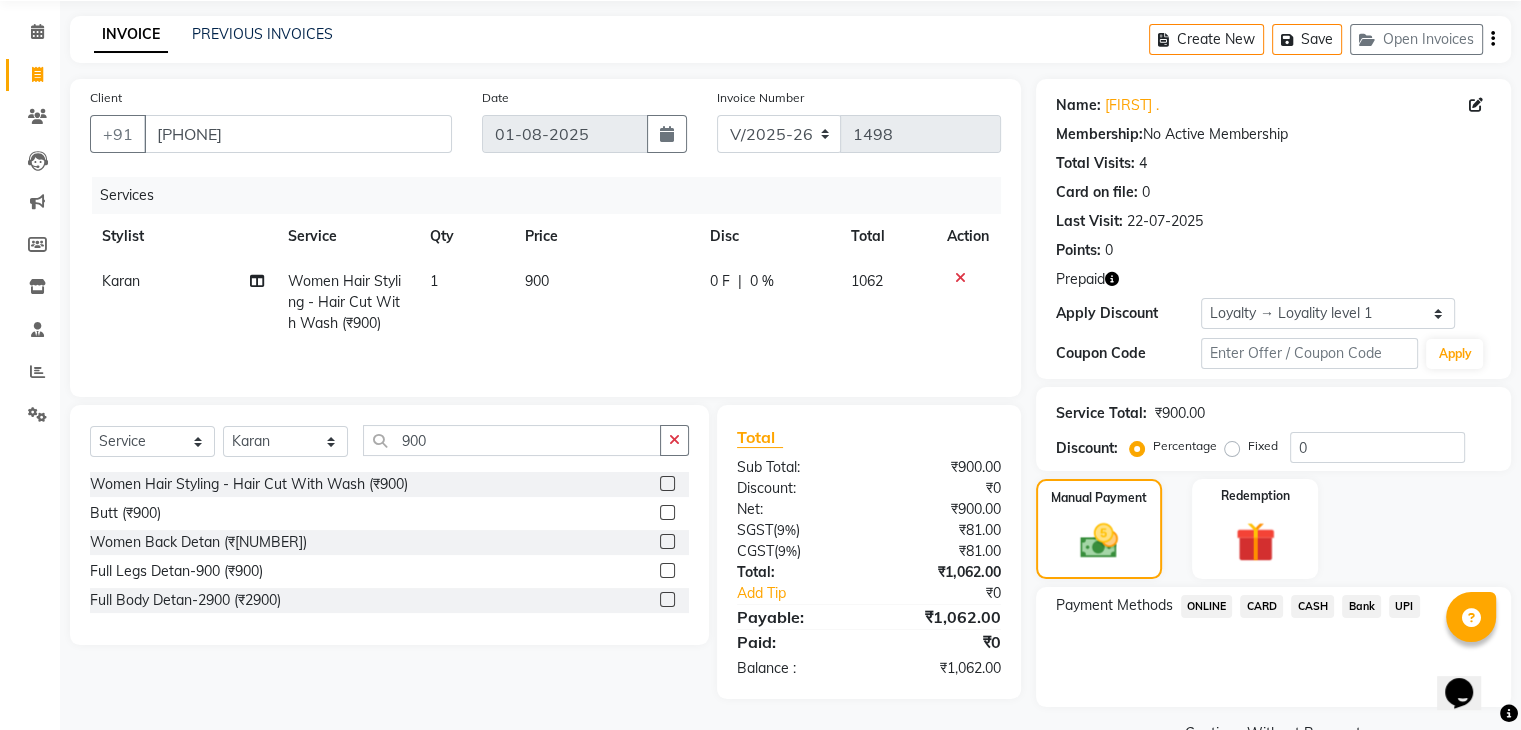 click on "CARD" 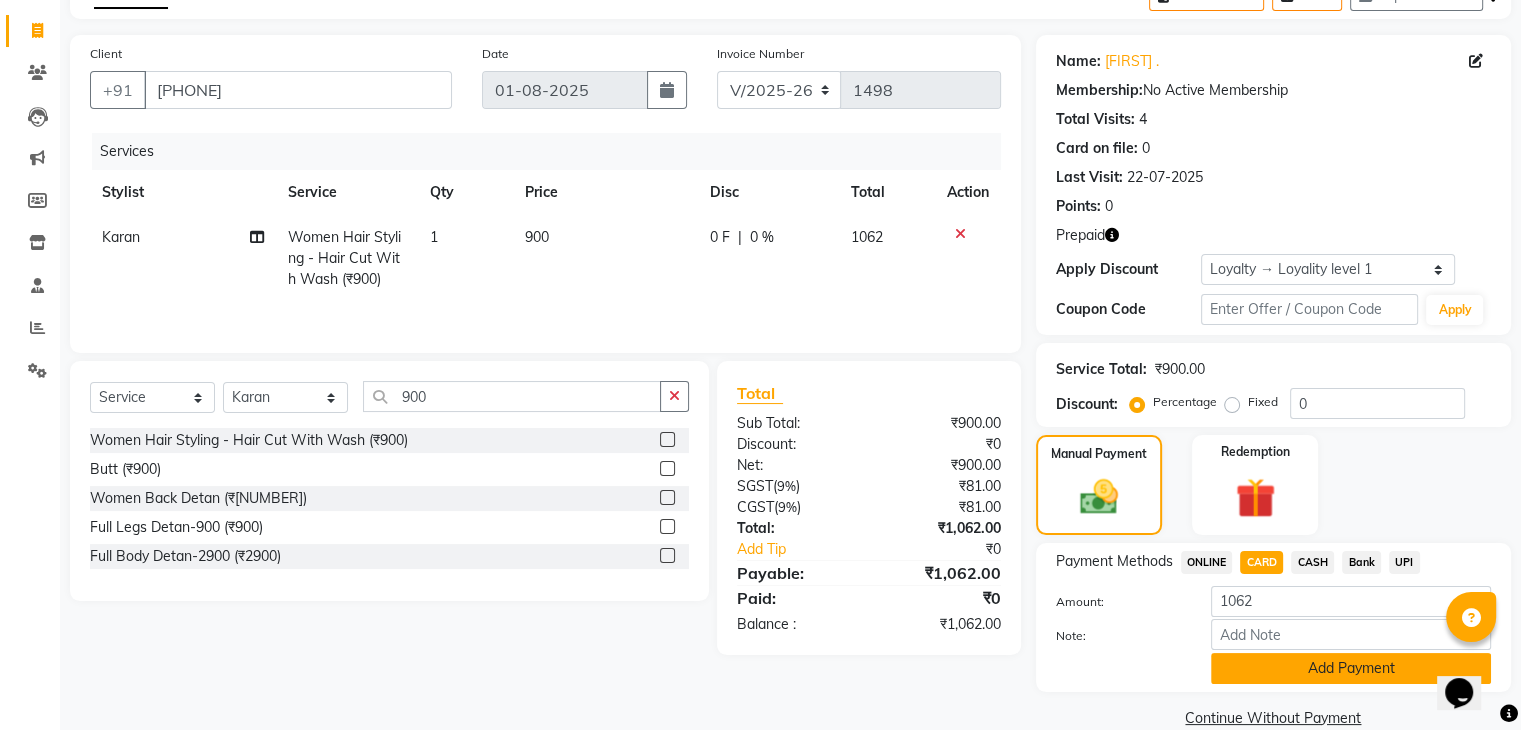 scroll, scrollTop: 149, scrollLeft: 0, axis: vertical 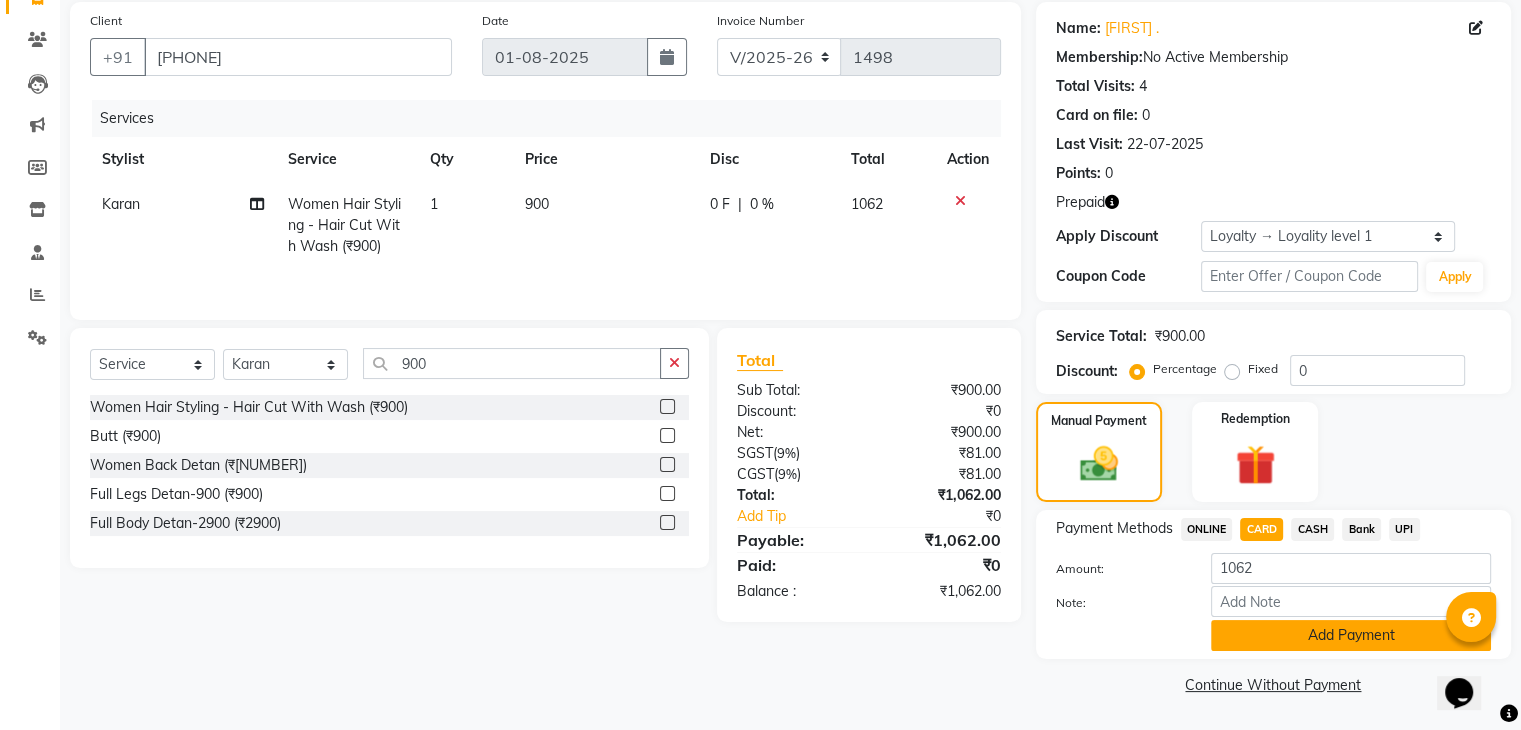 click on "Add Payment" 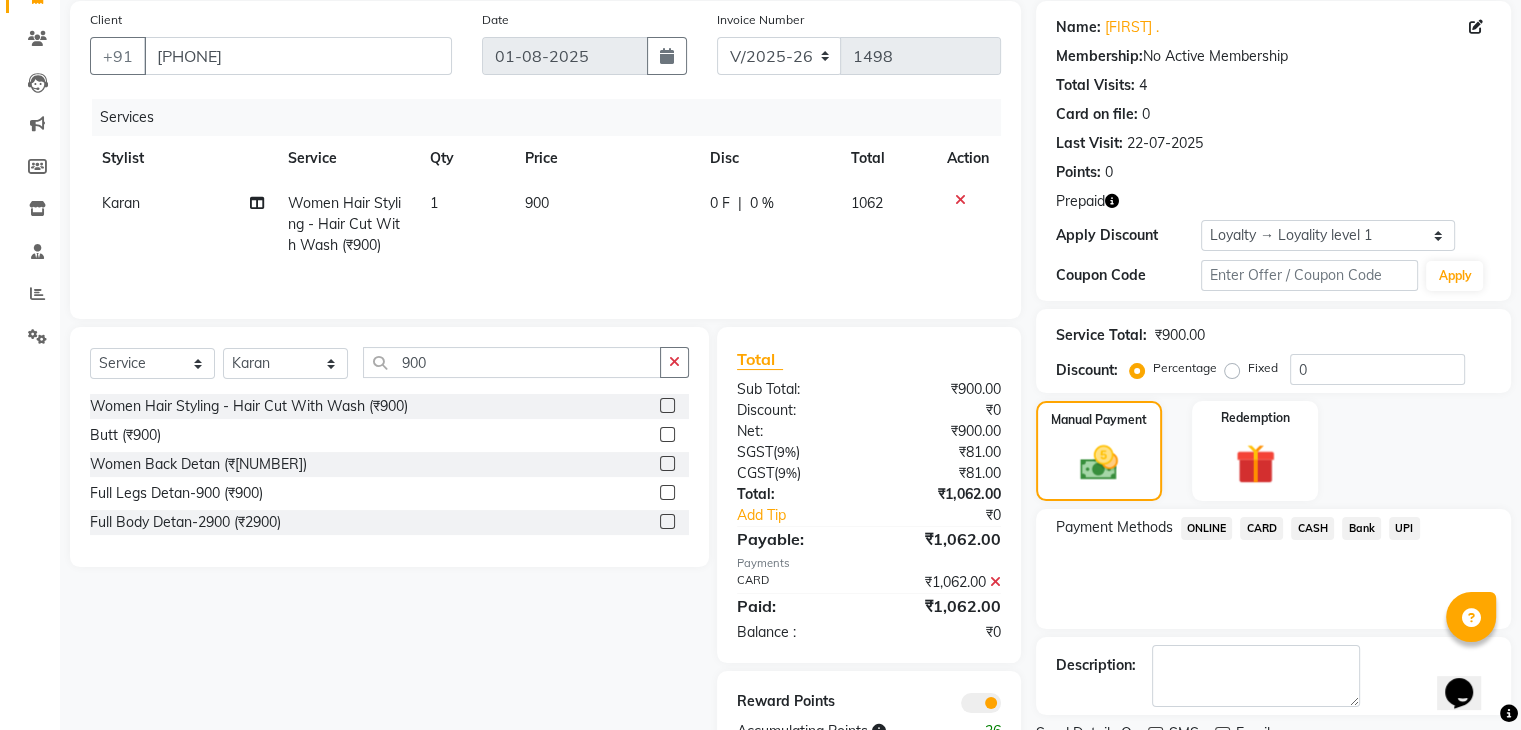 scroll, scrollTop: 231, scrollLeft: 0, axis: vertical 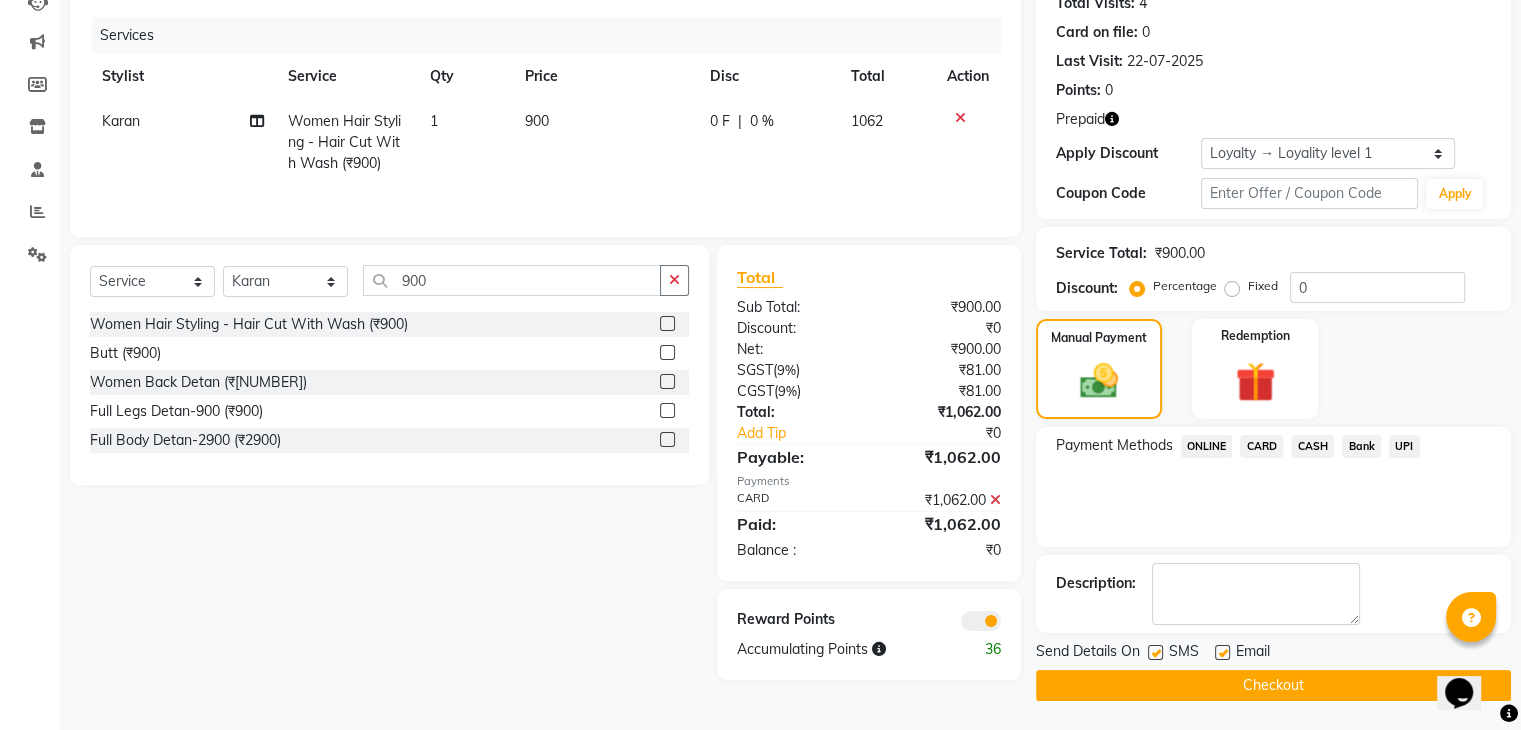 click on "Checkout" 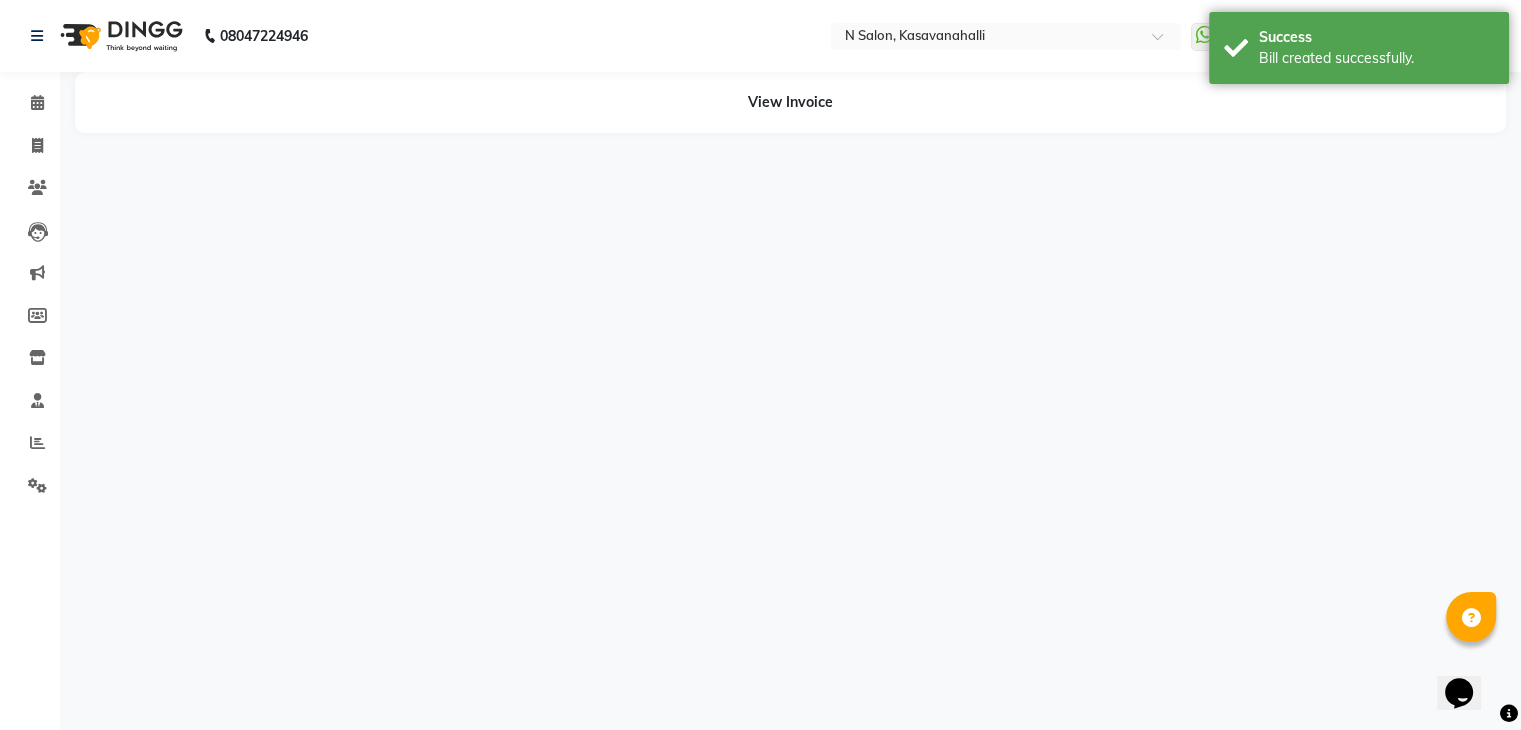 scroll, scrollTop: 0, scrollLeft: 0, axis: both 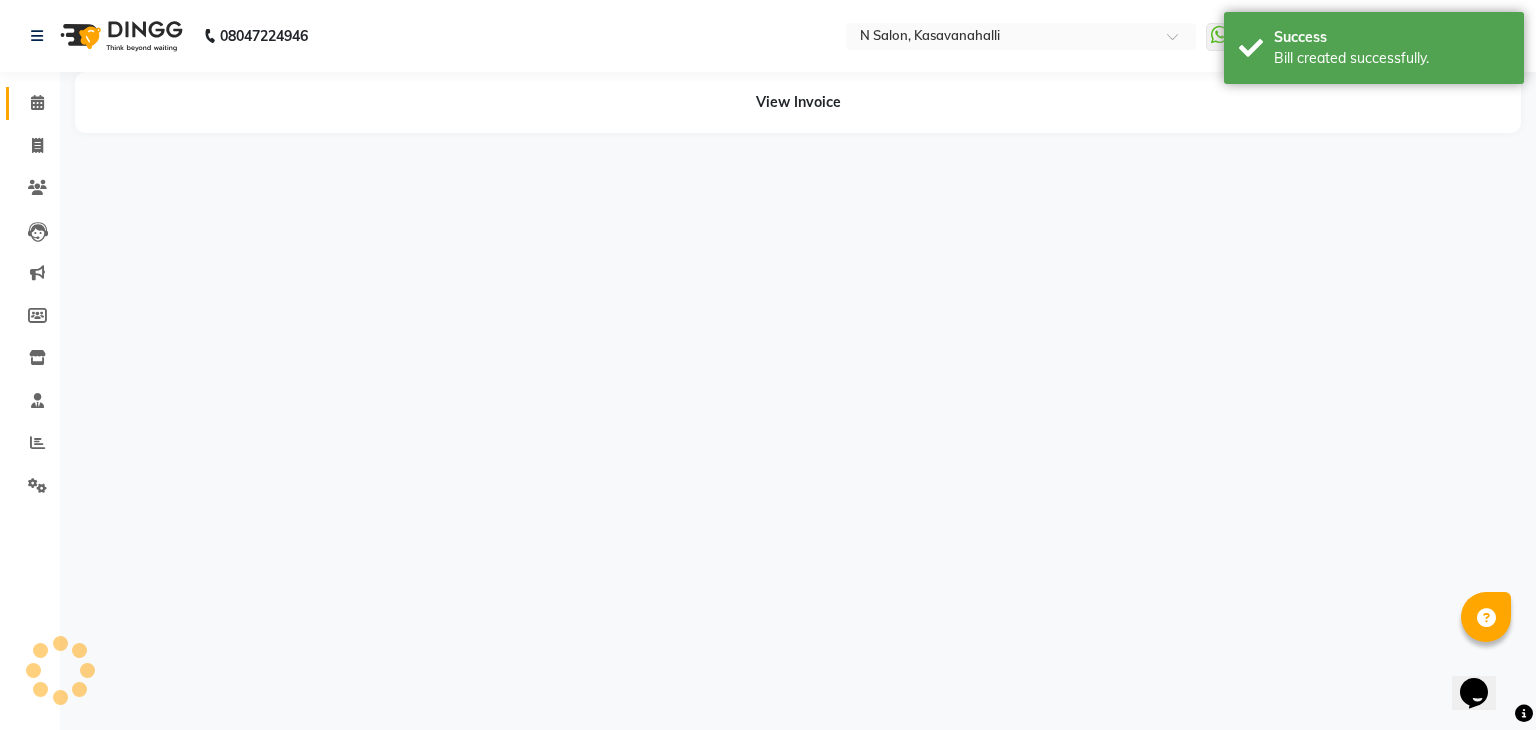 click 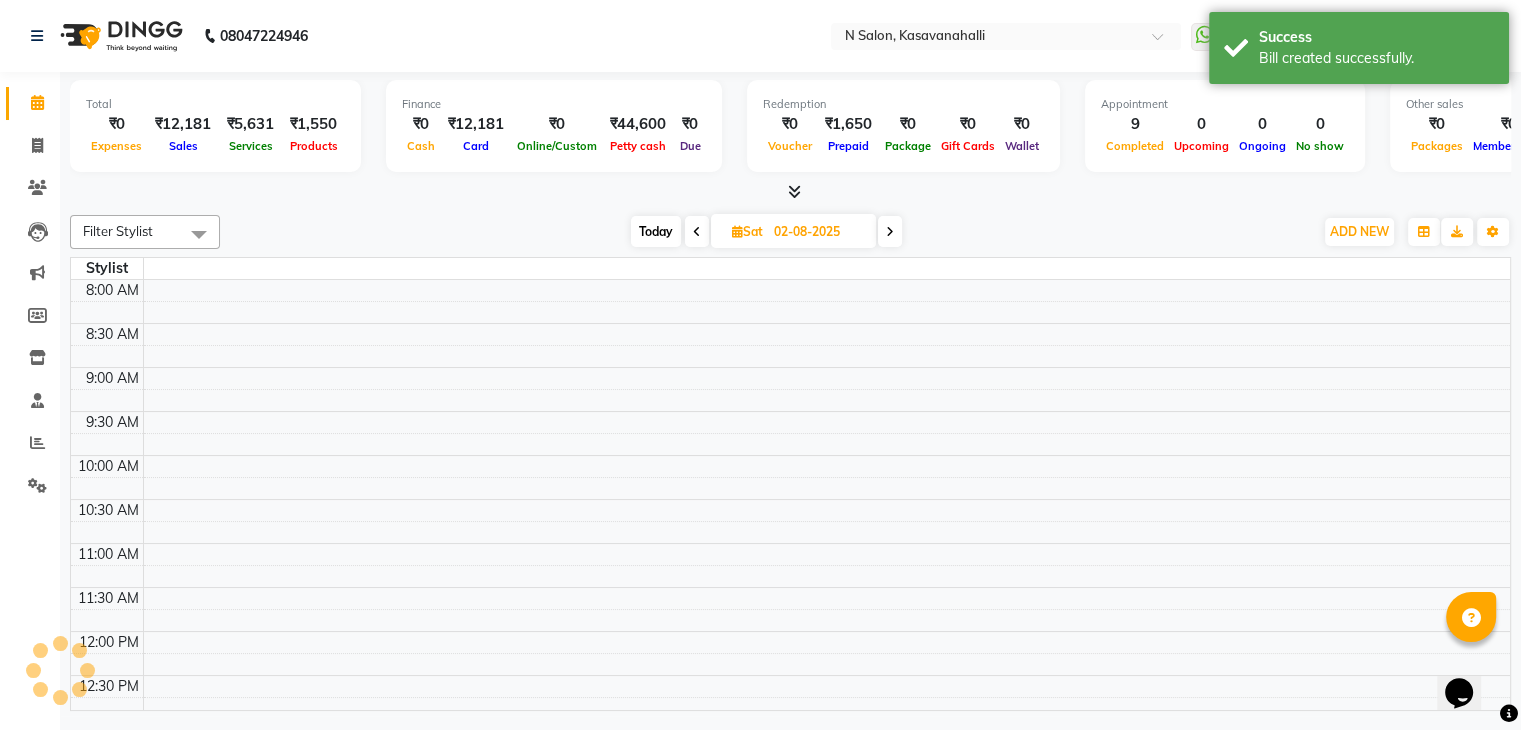 scroll, scrollTop: 0, scrollLeft: 0, axis: both 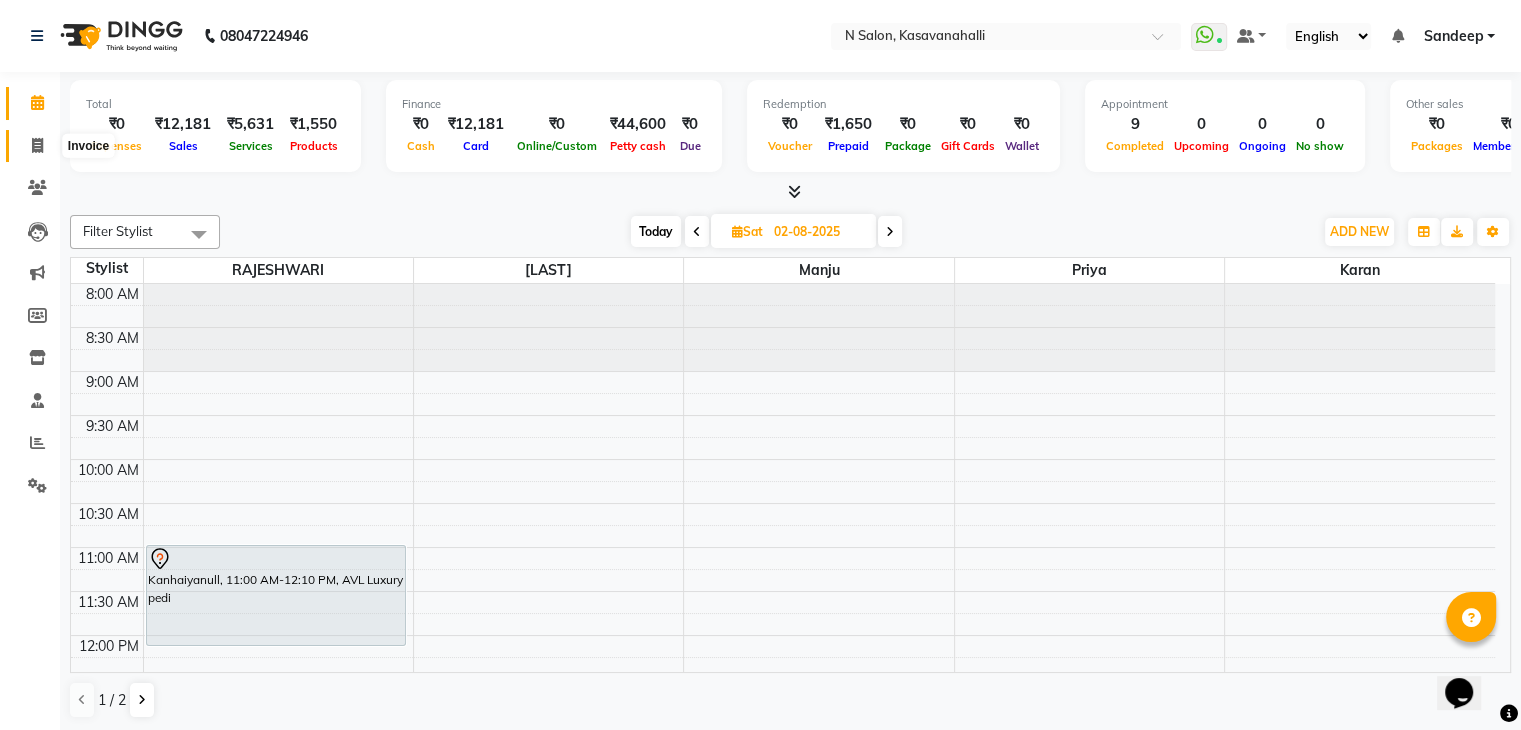 click 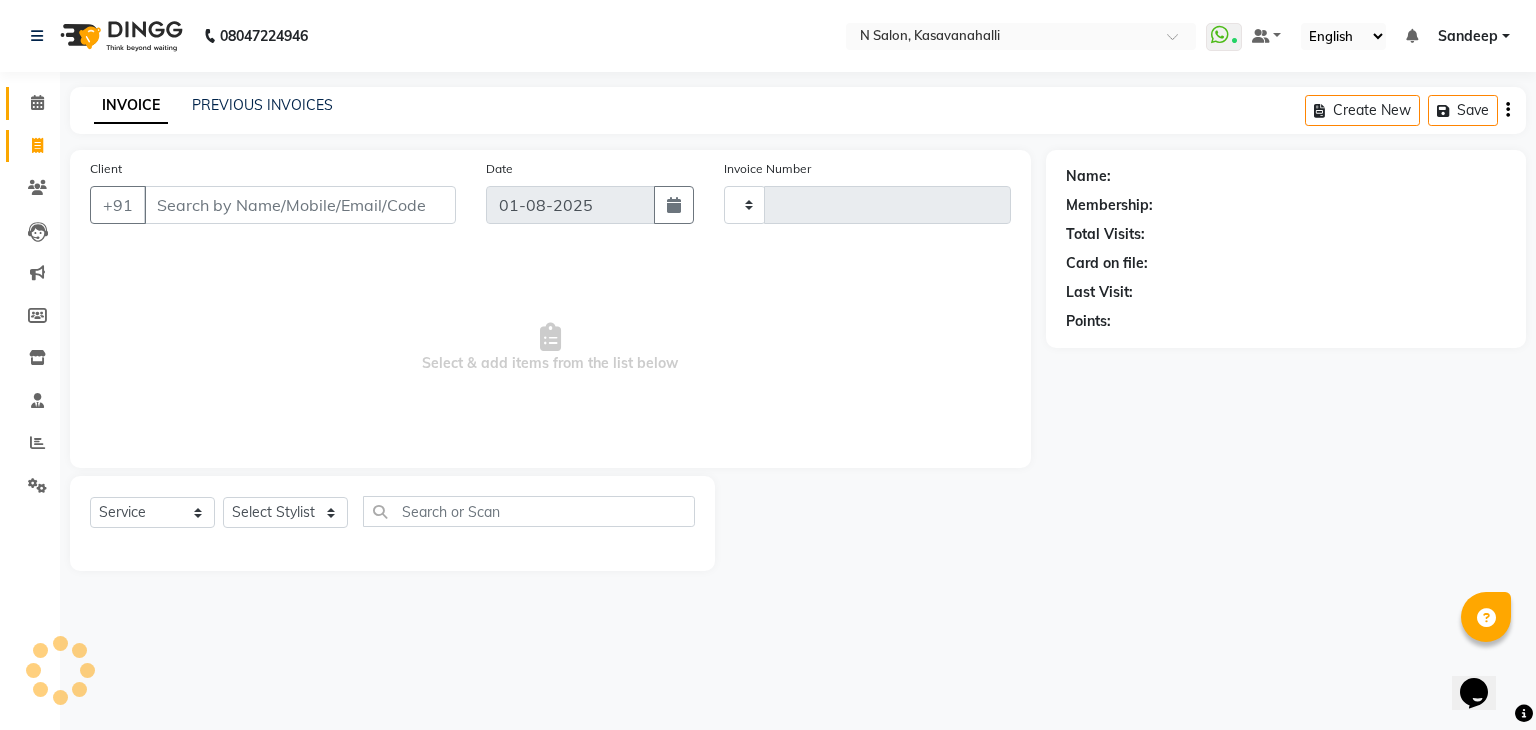 type on "1499" 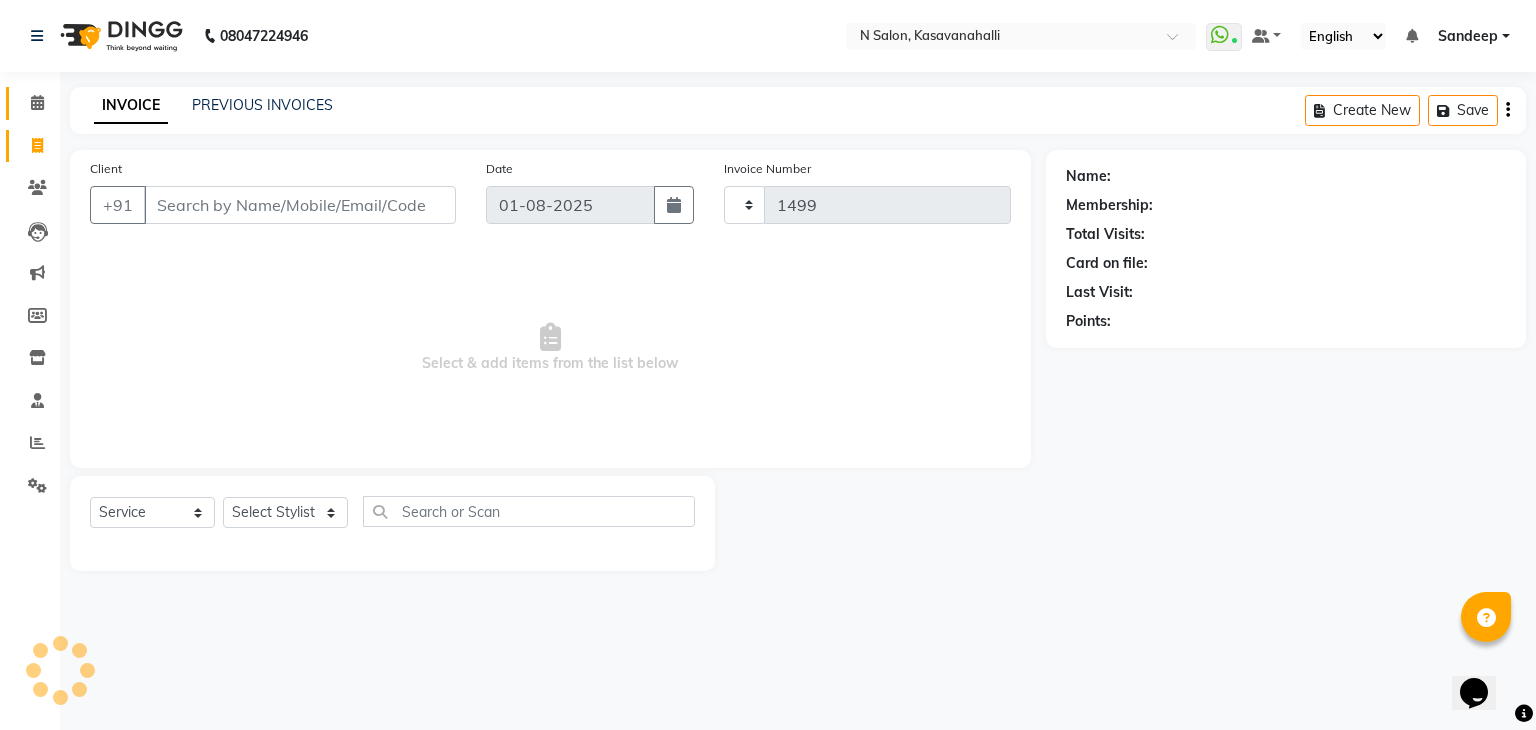 select on "7111" 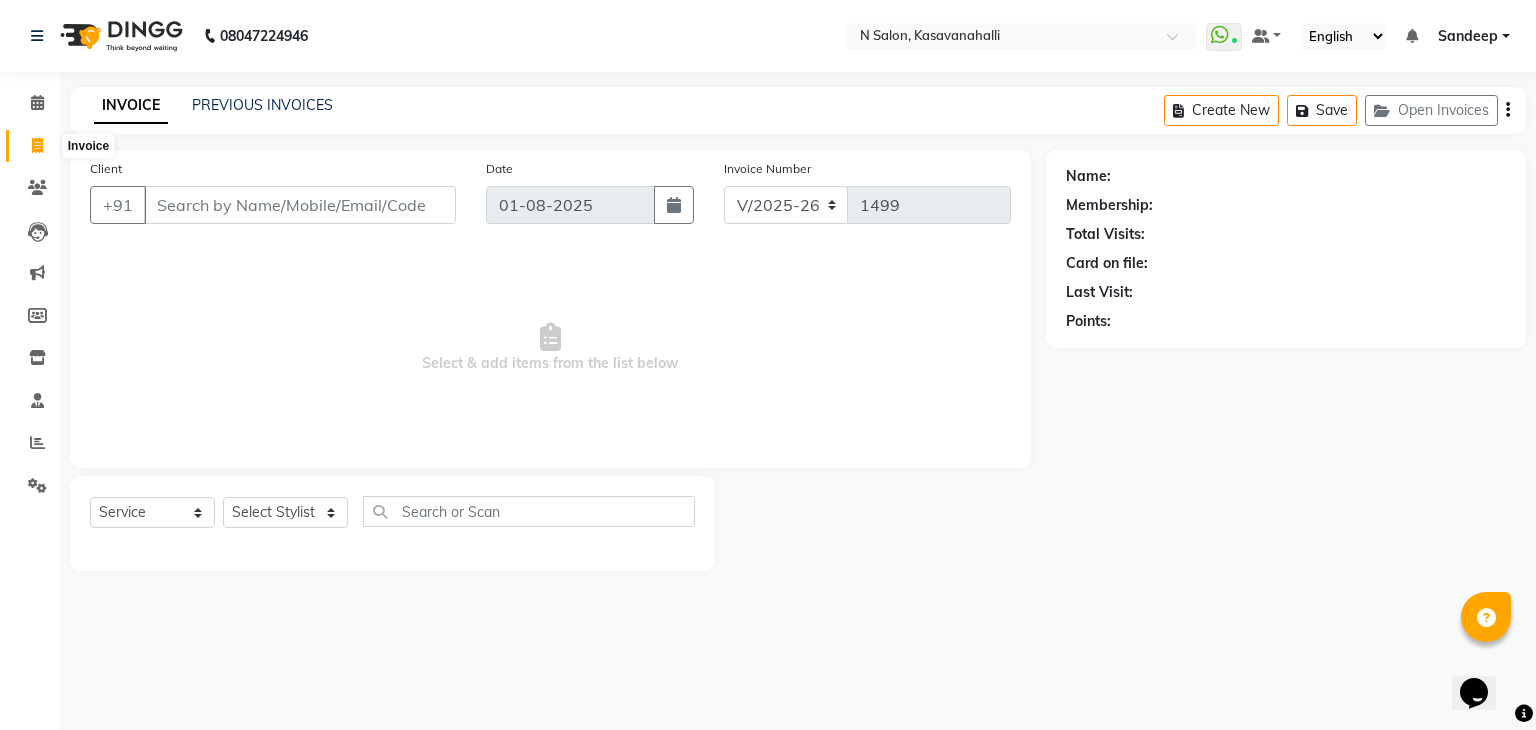 click 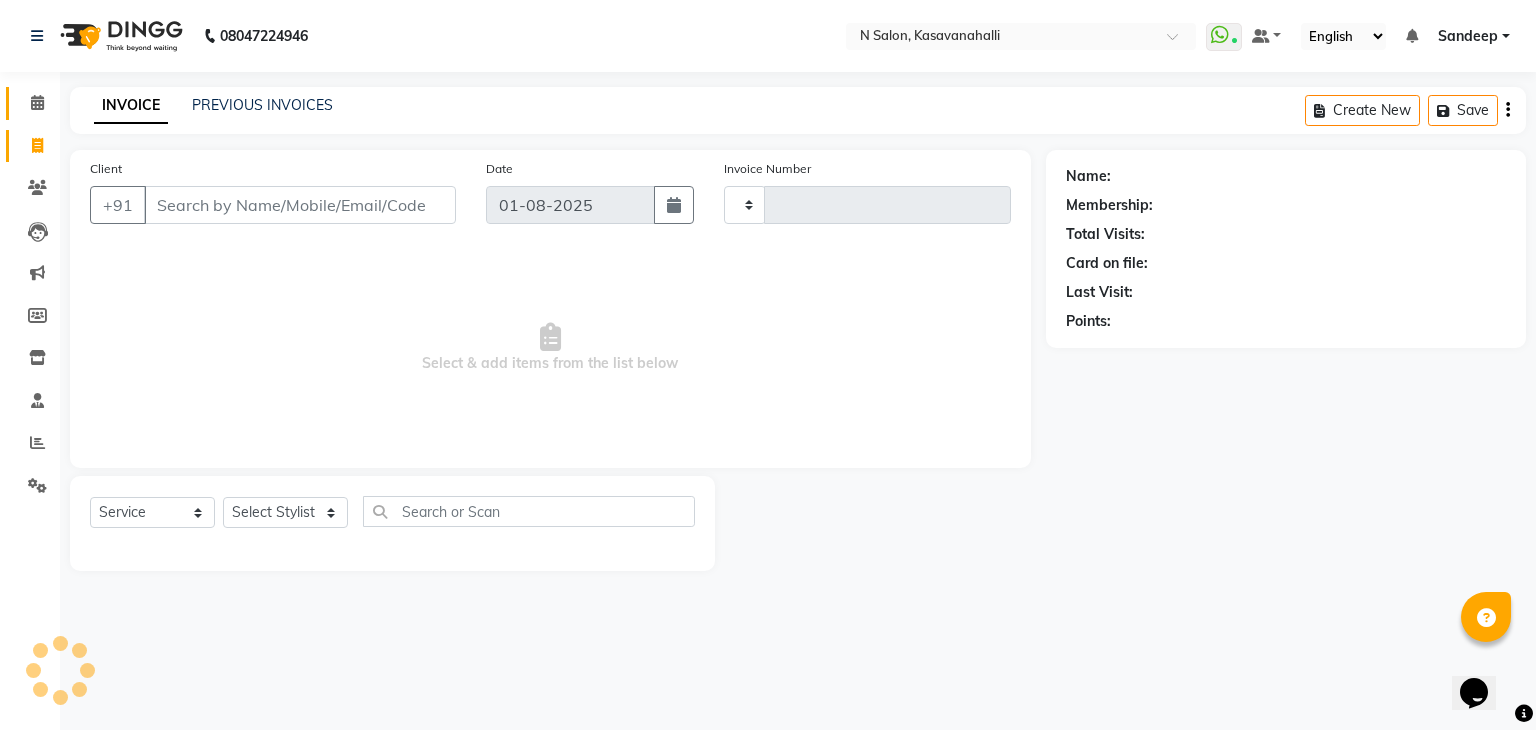 type on "1499" 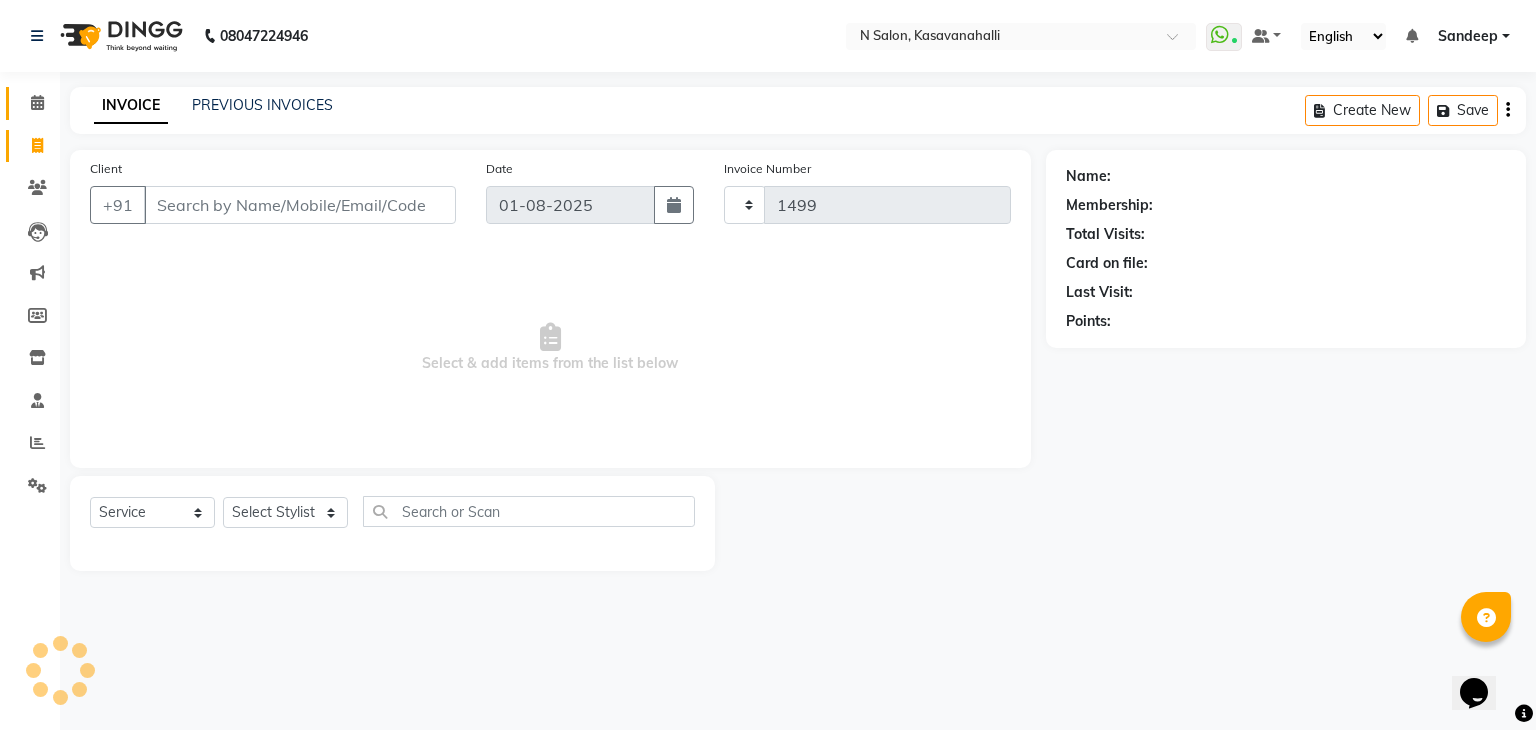 select on "7111" 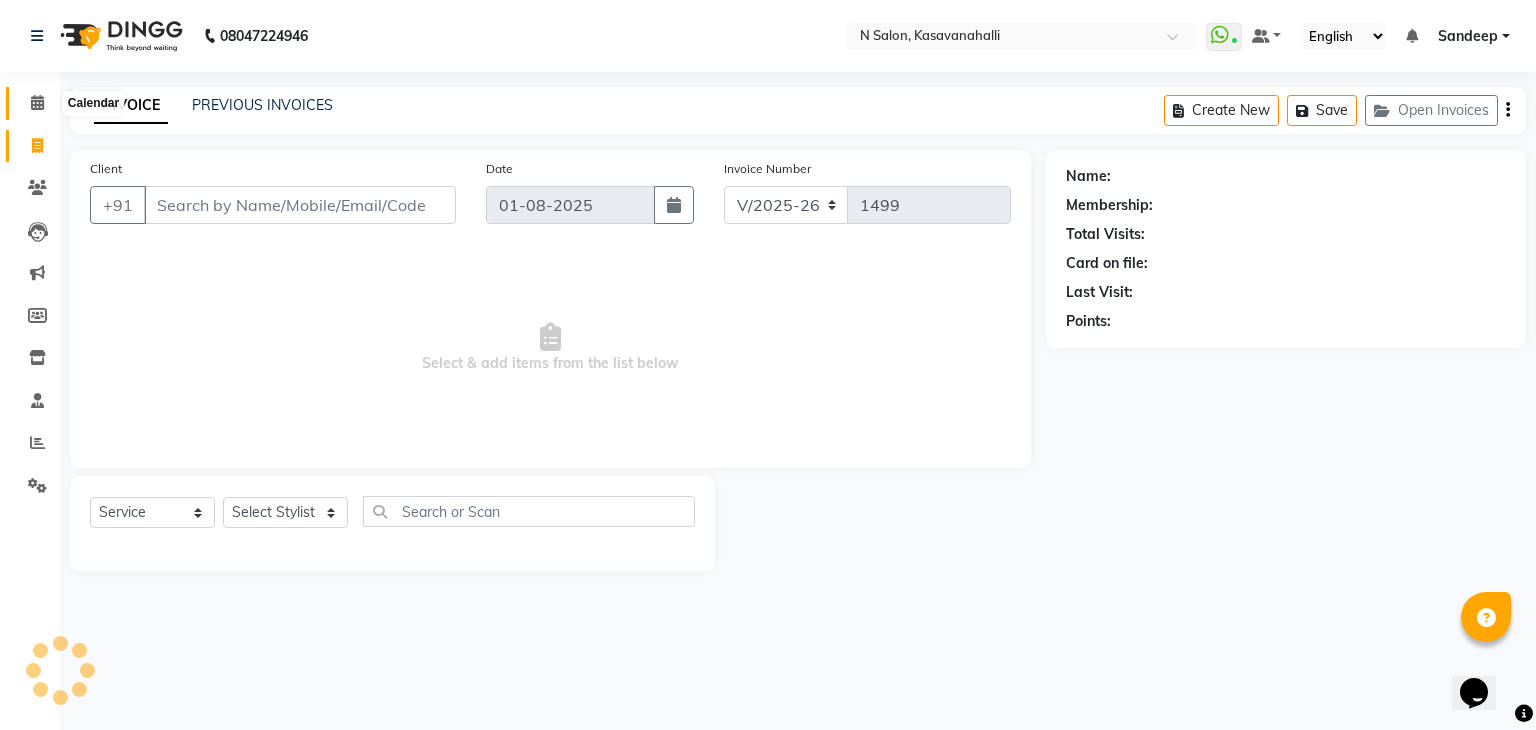 click 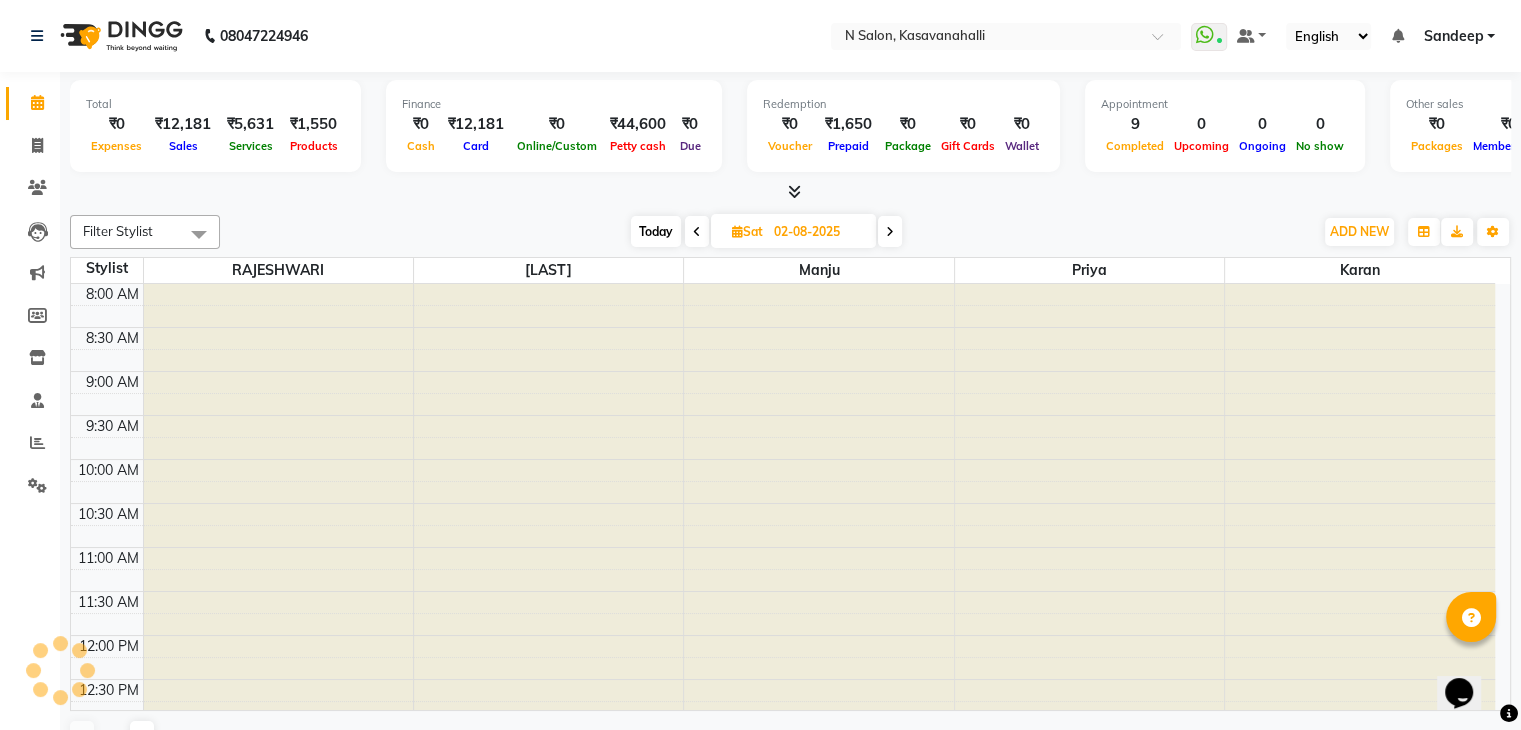 scroll, scrollTop: 0, scrollLeft: 0, axis: both 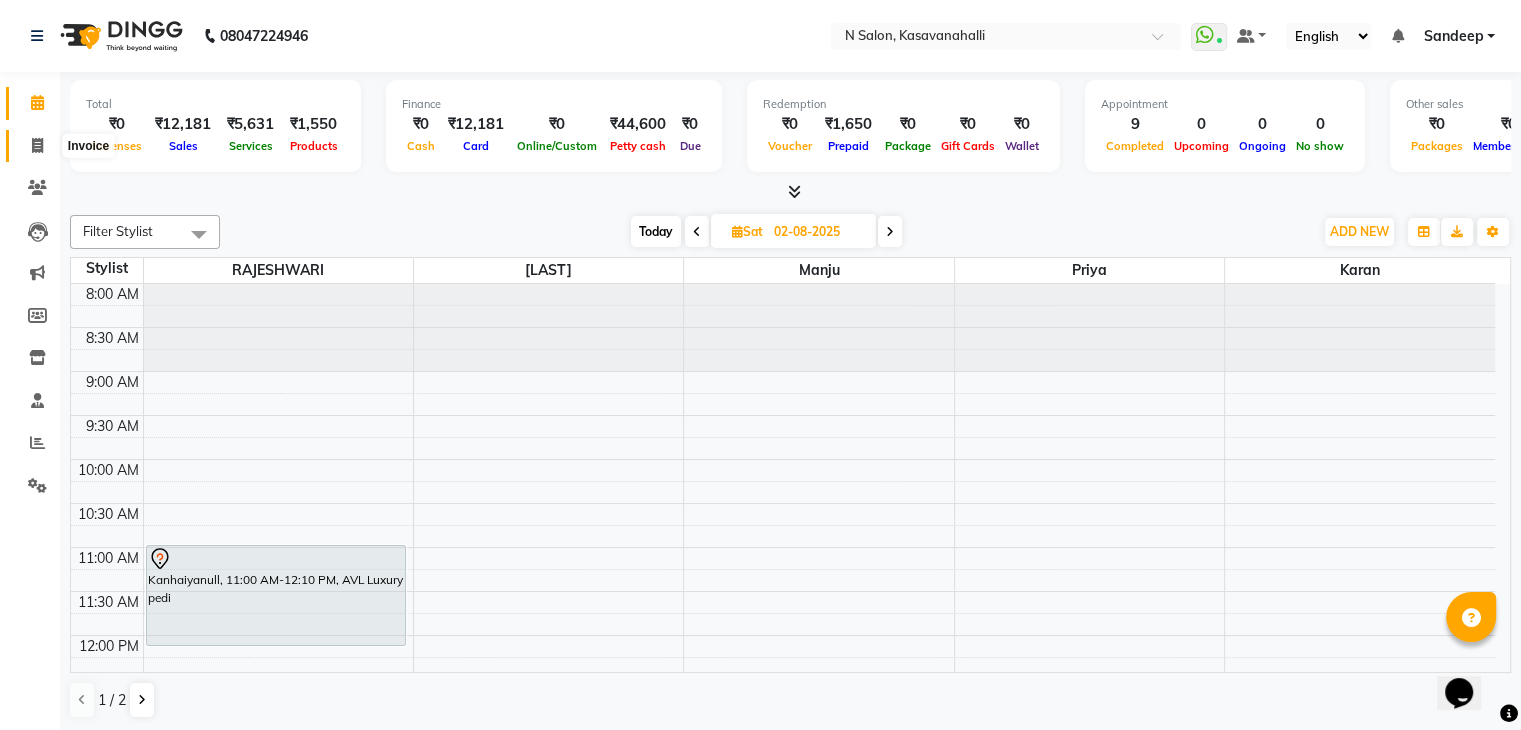 click 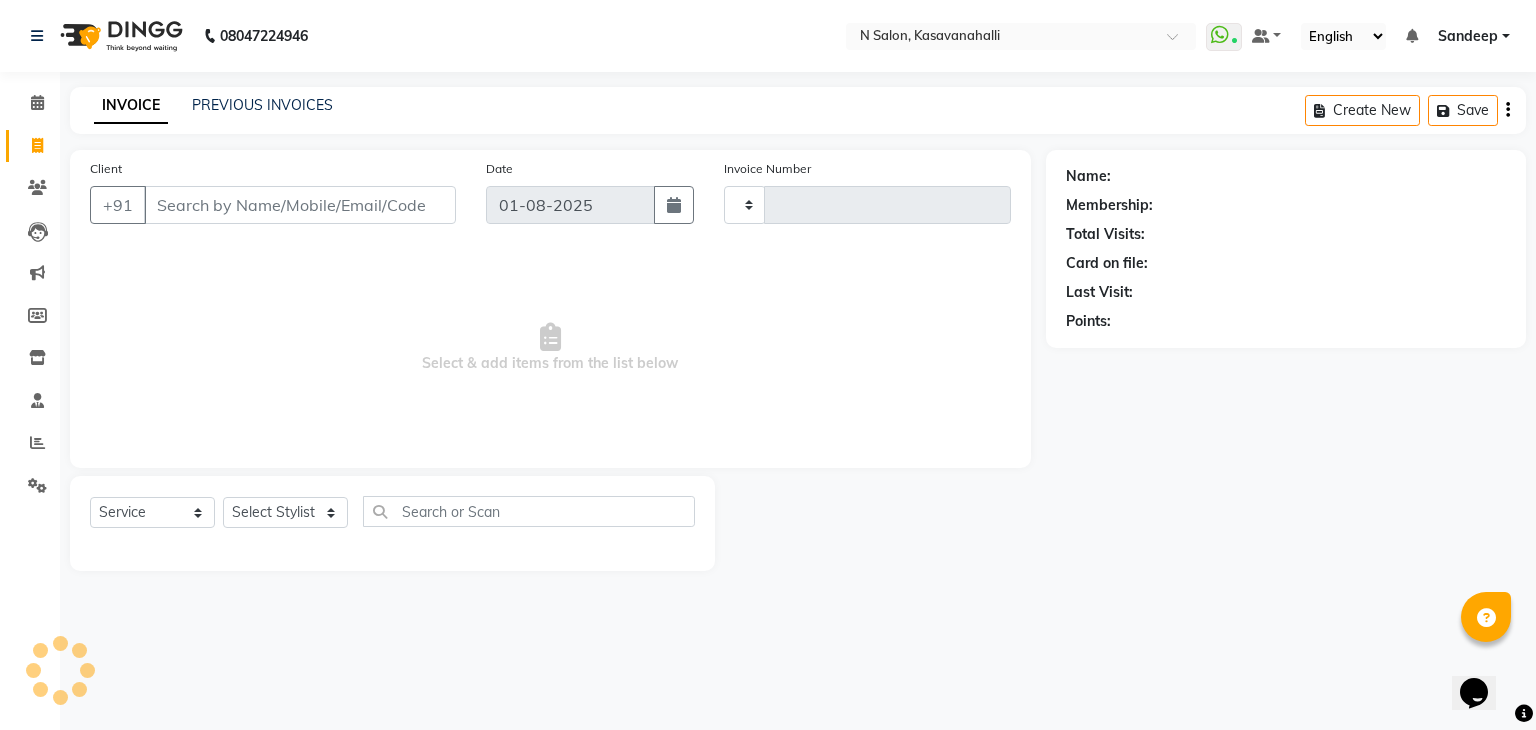 type on "1499" 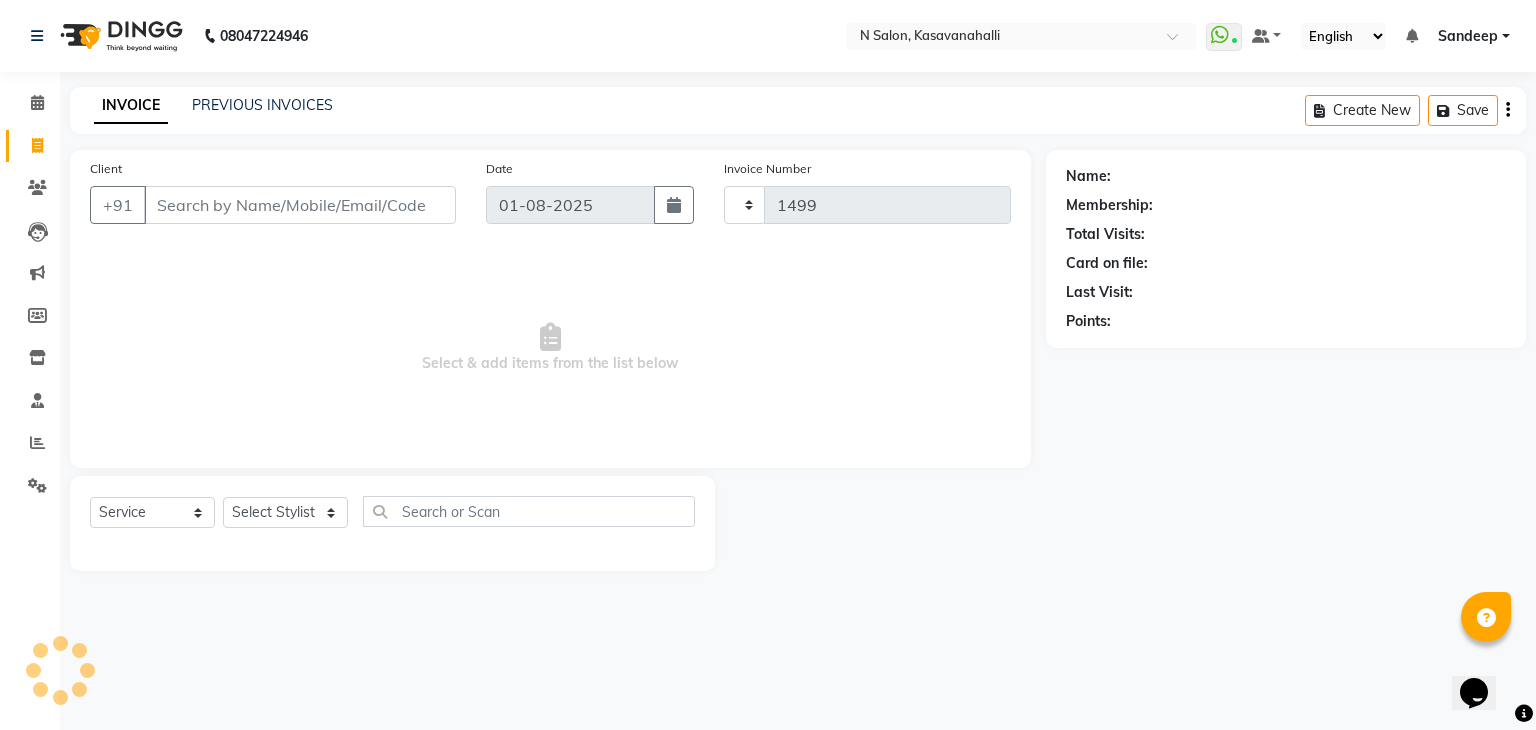 select on "7111" 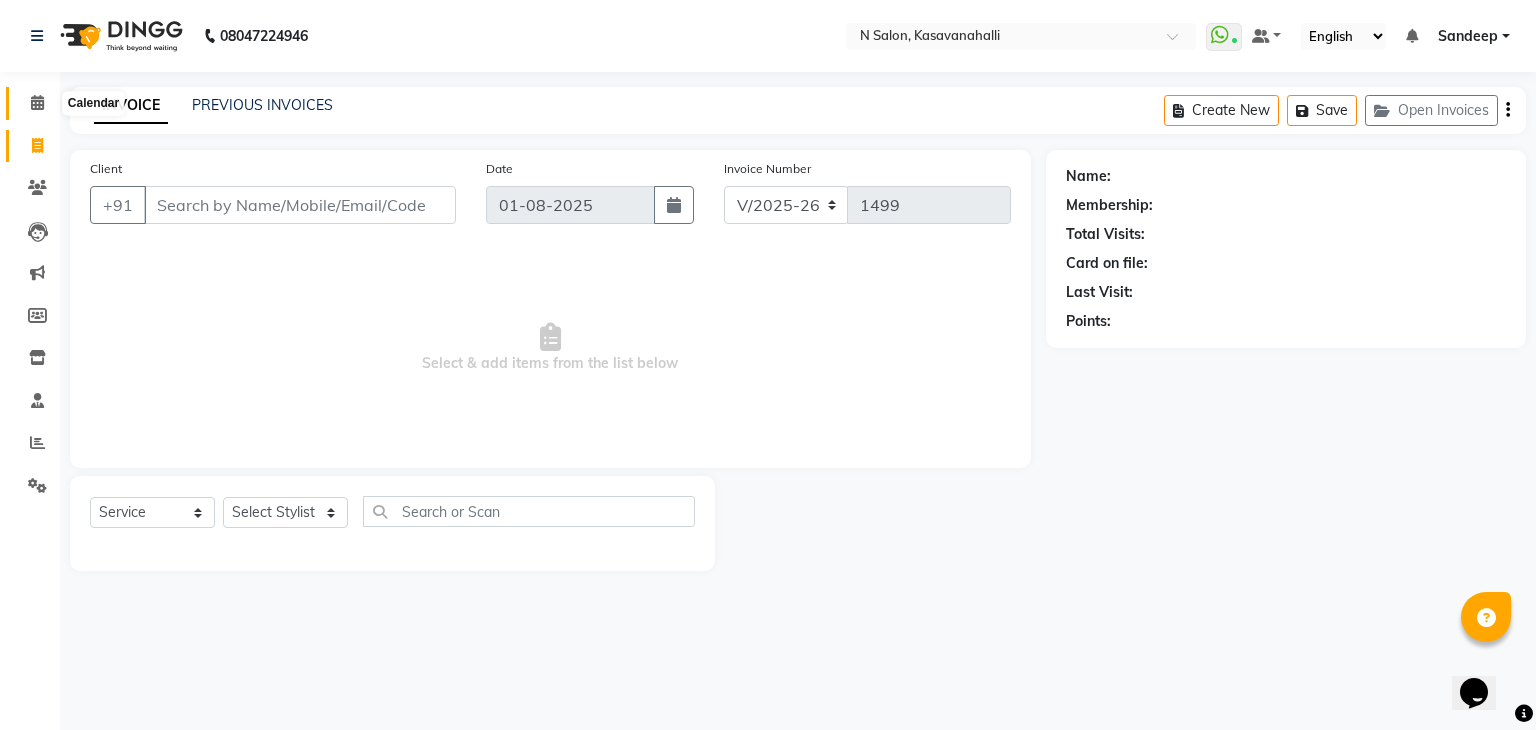 click 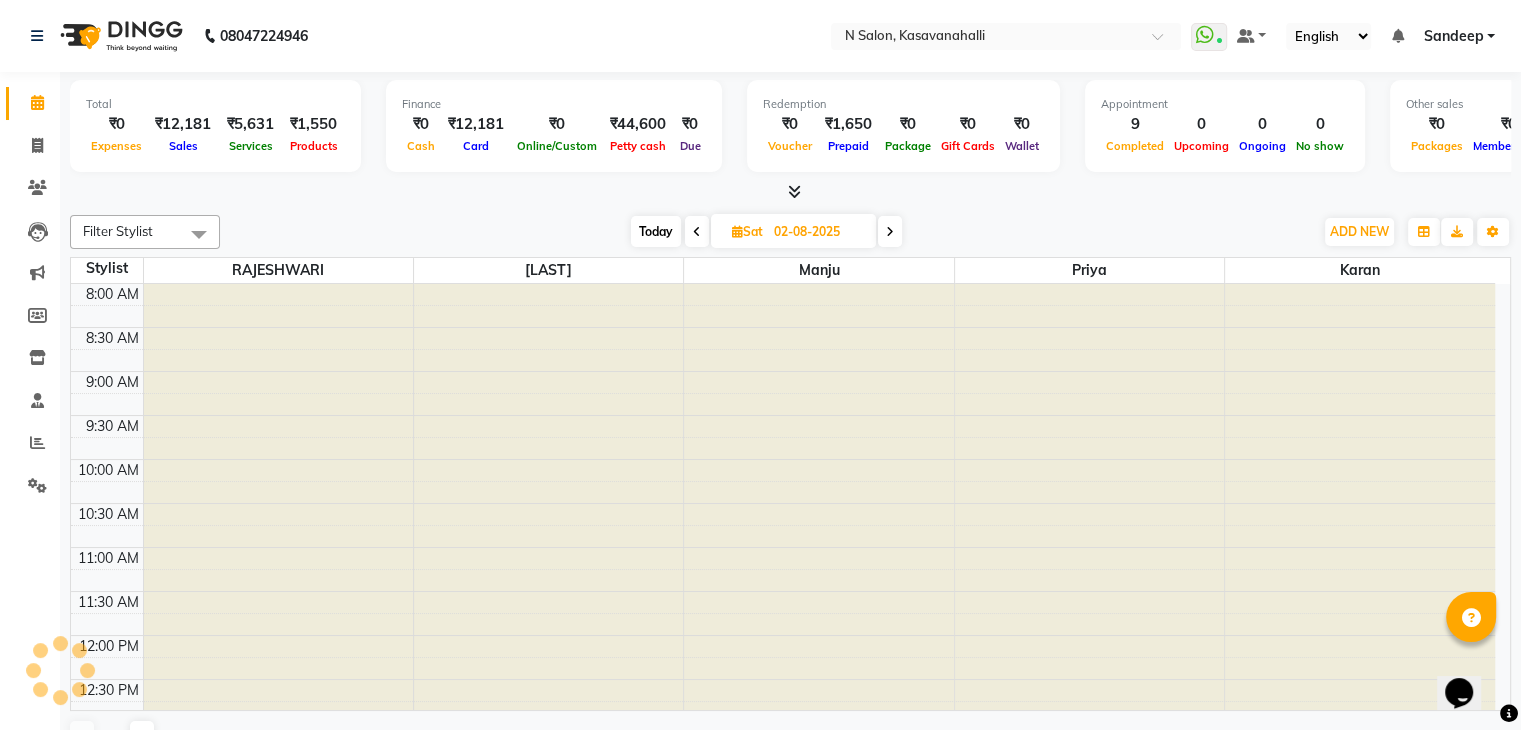 scroll, scrollTop: 0, scrollLeft: 0, axis: both 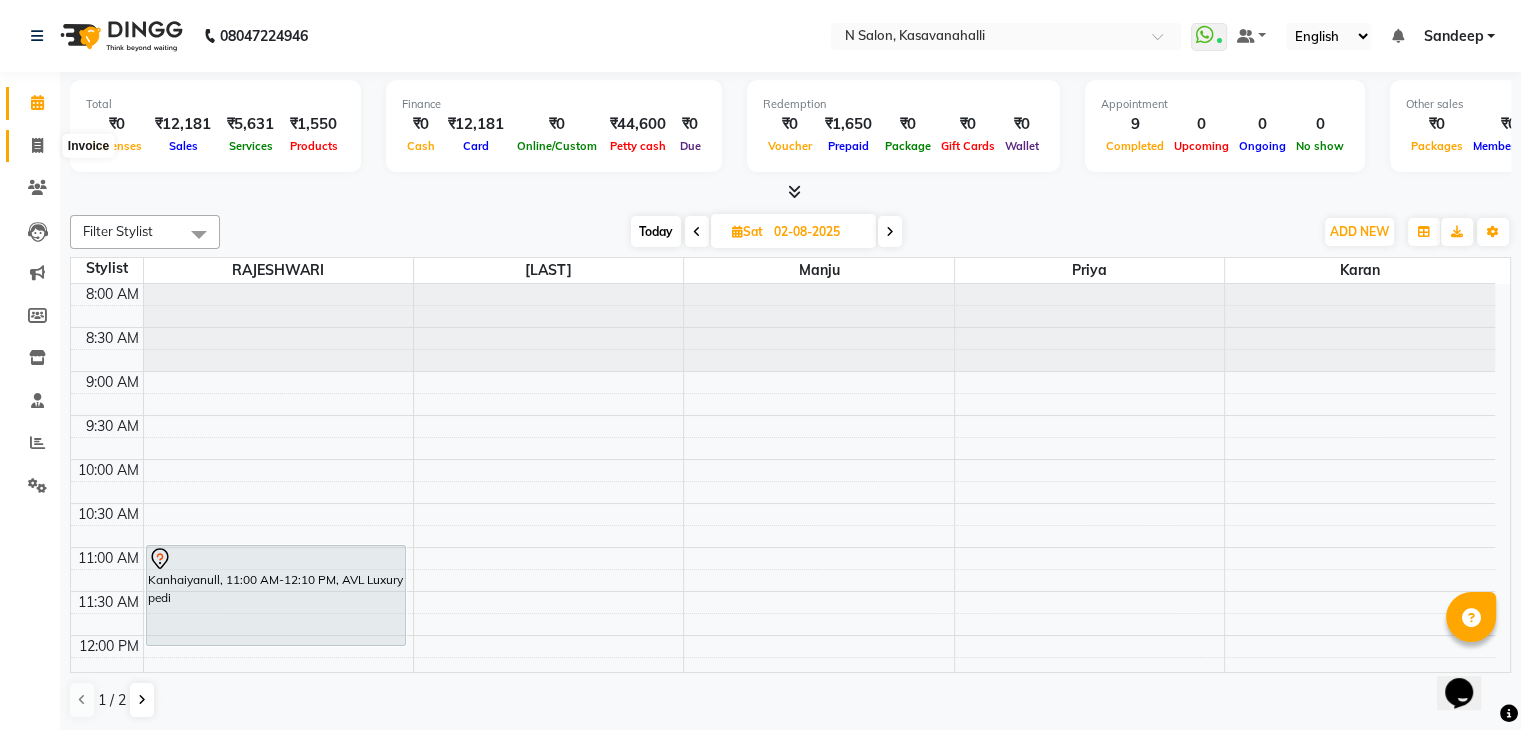 click 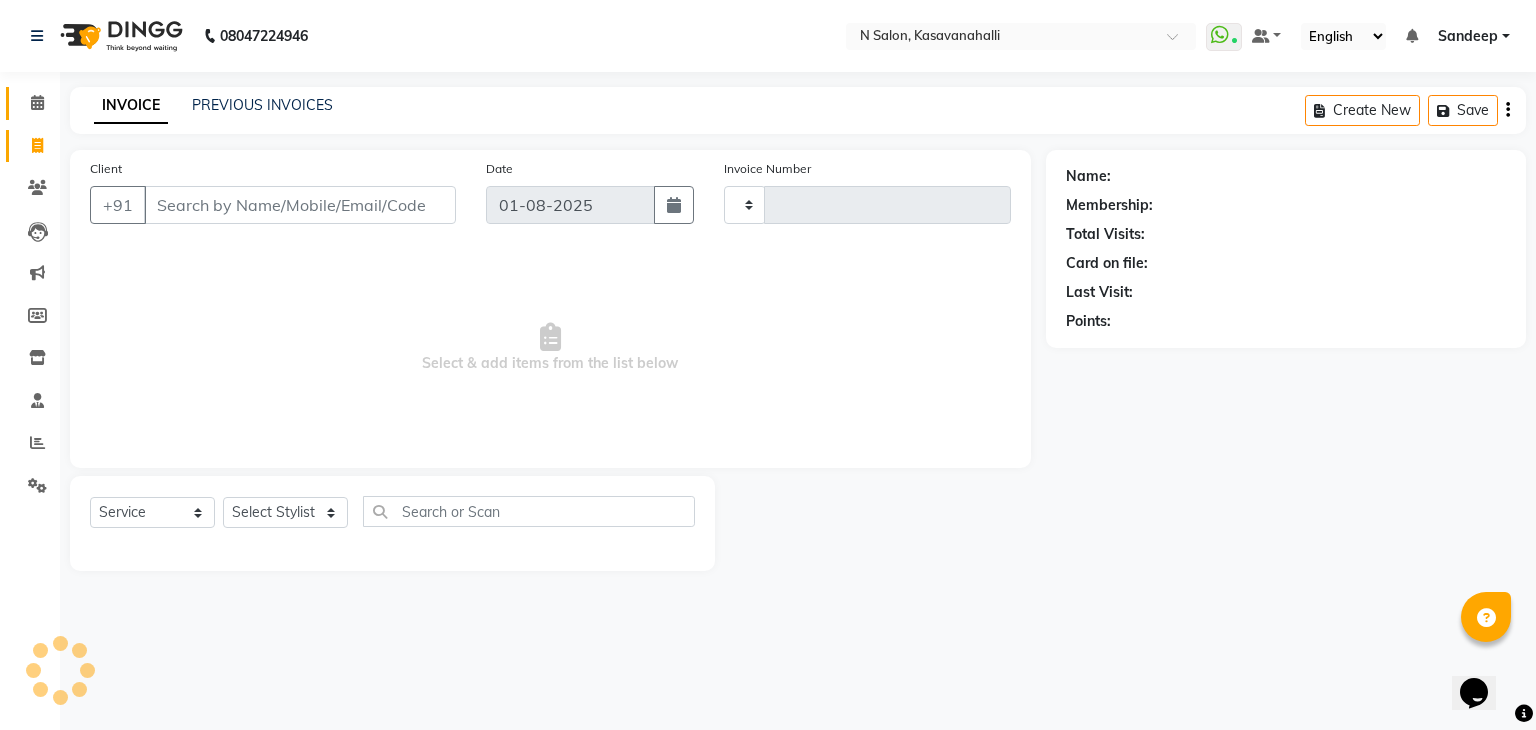 type on "1499" 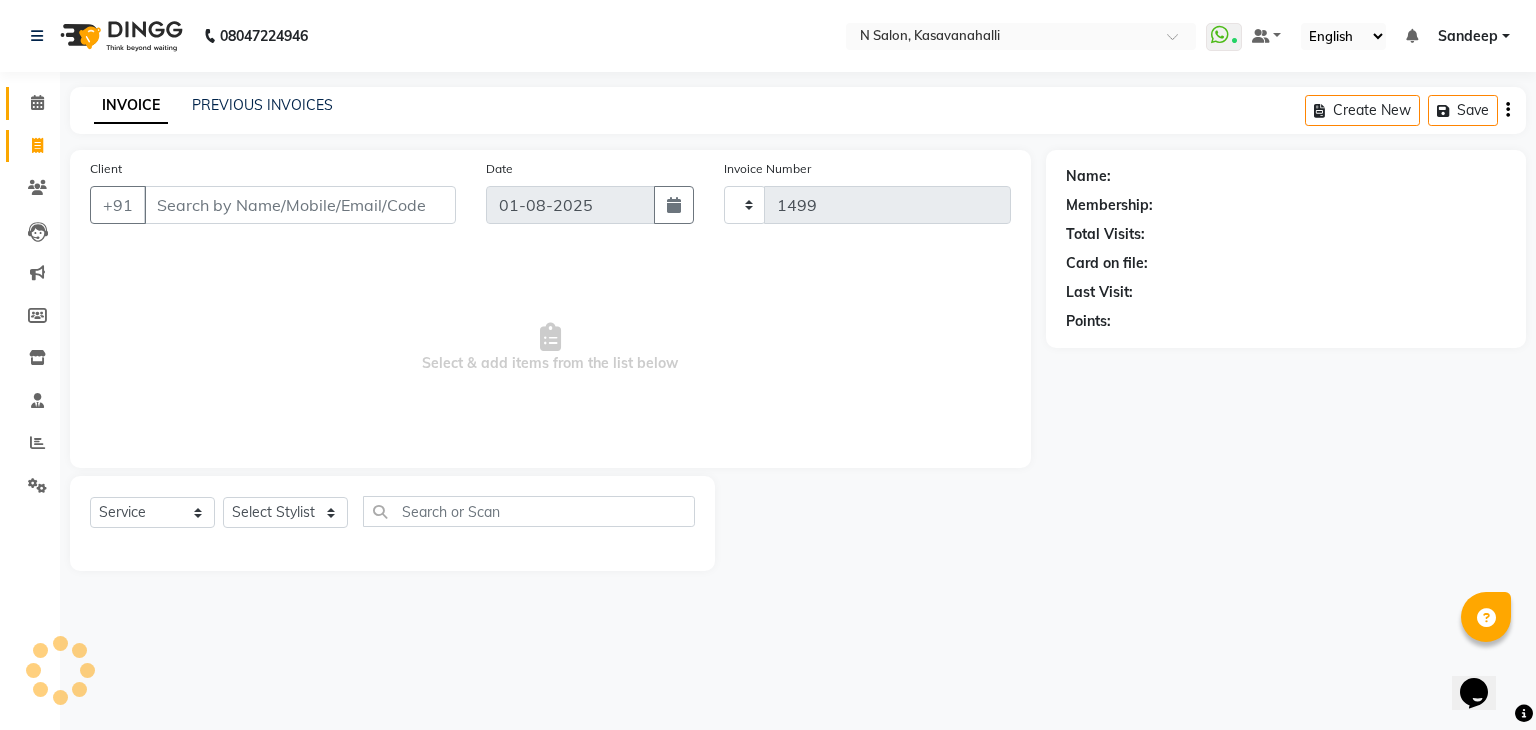 select on "7111" 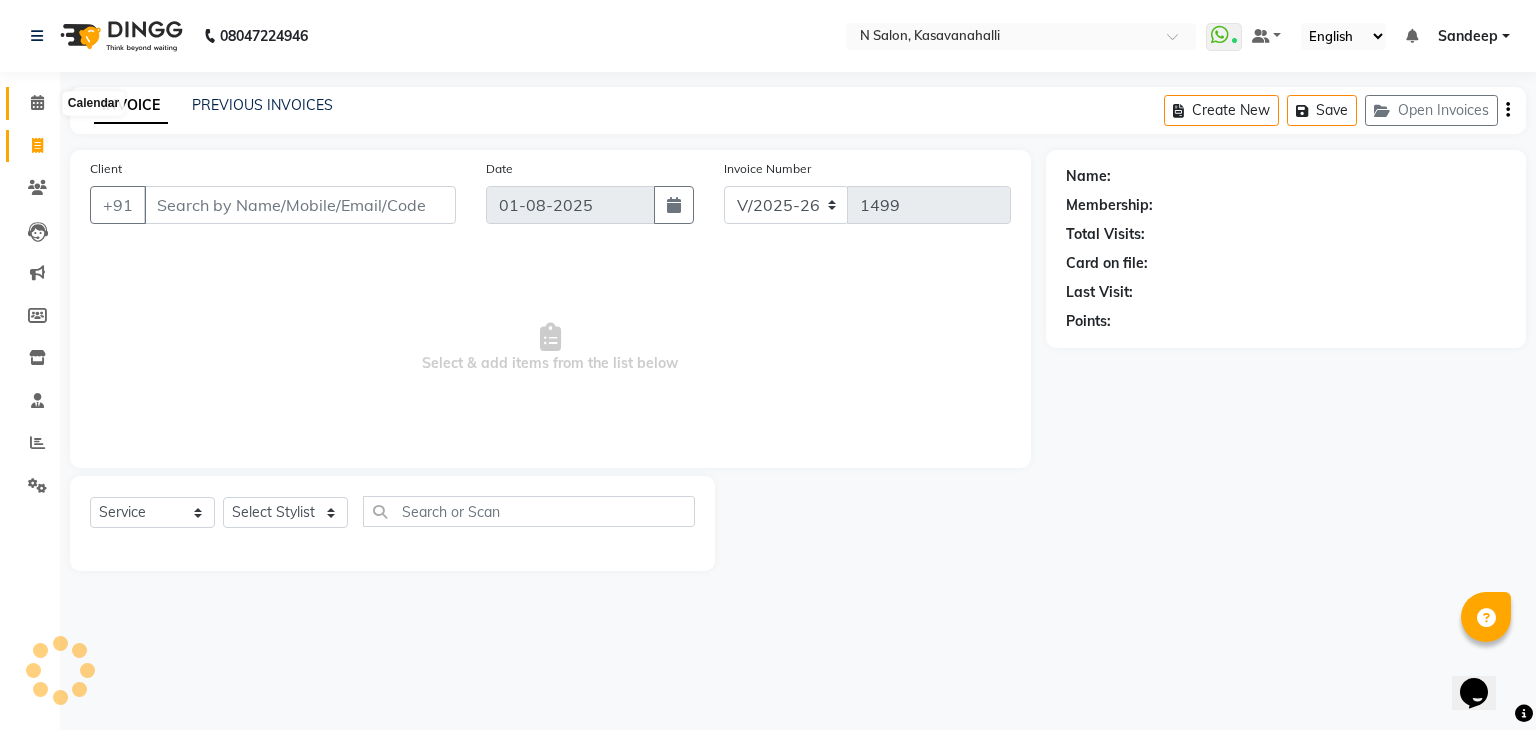 click 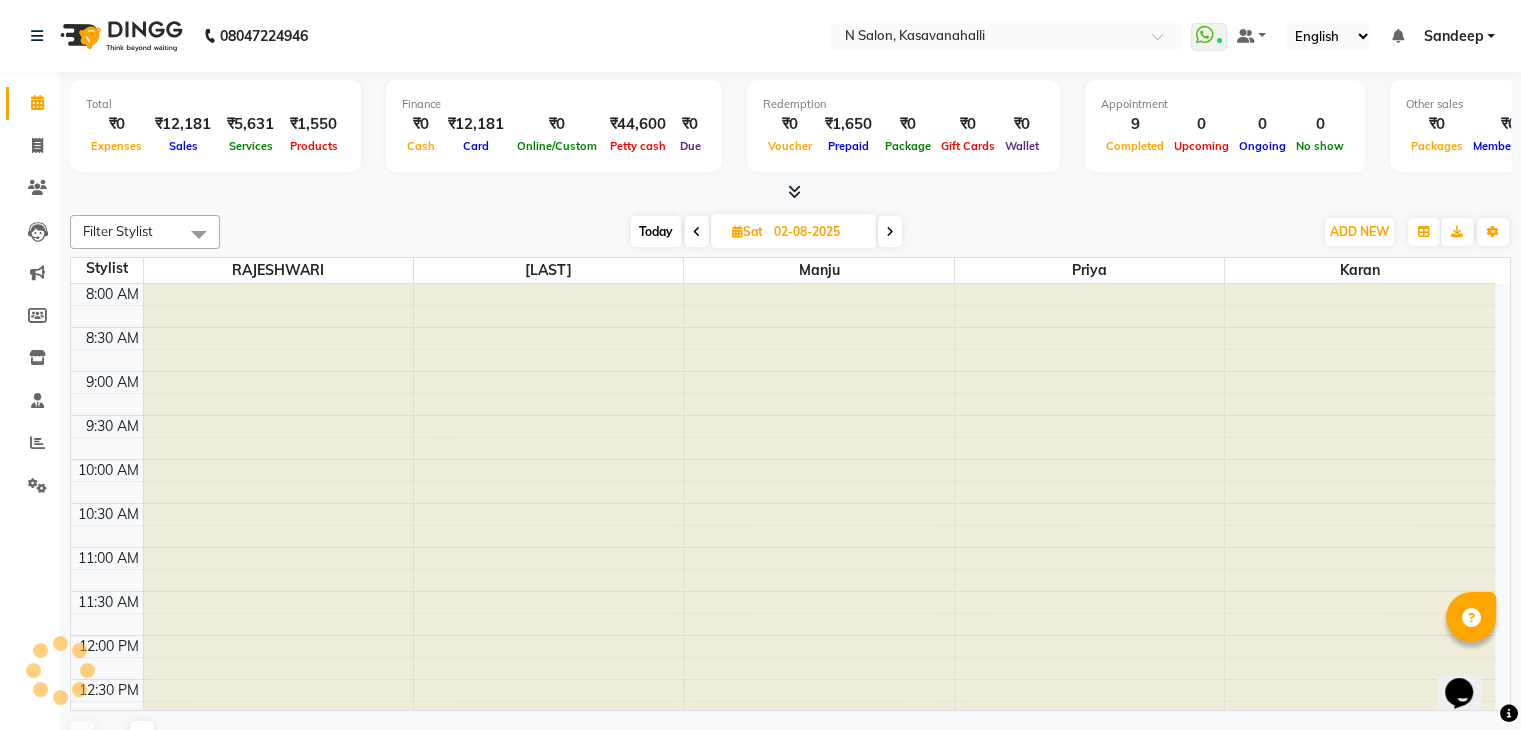 scroll, scrollTop: 0, scrollLeft: 0, axis: both 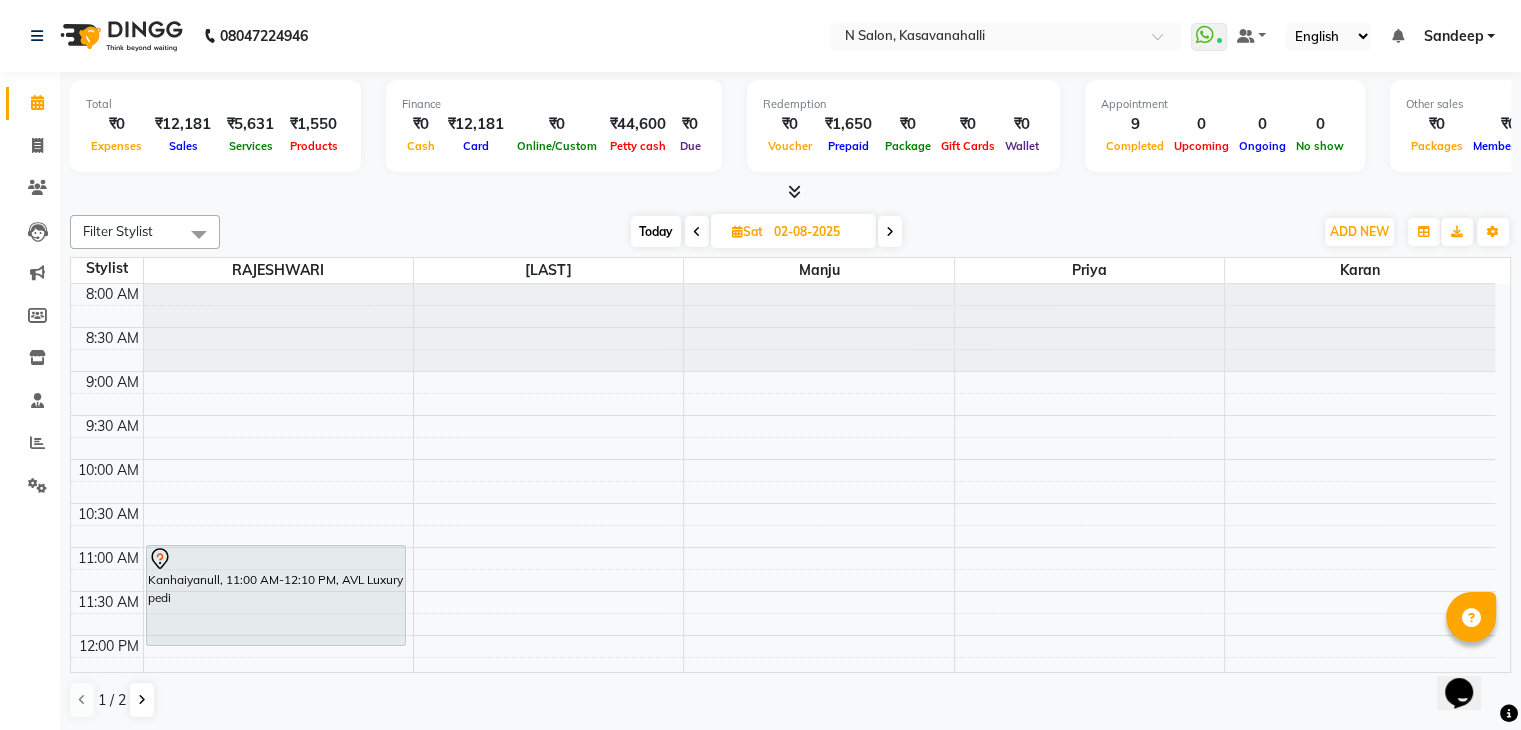 click at bounding box center (794, 191) 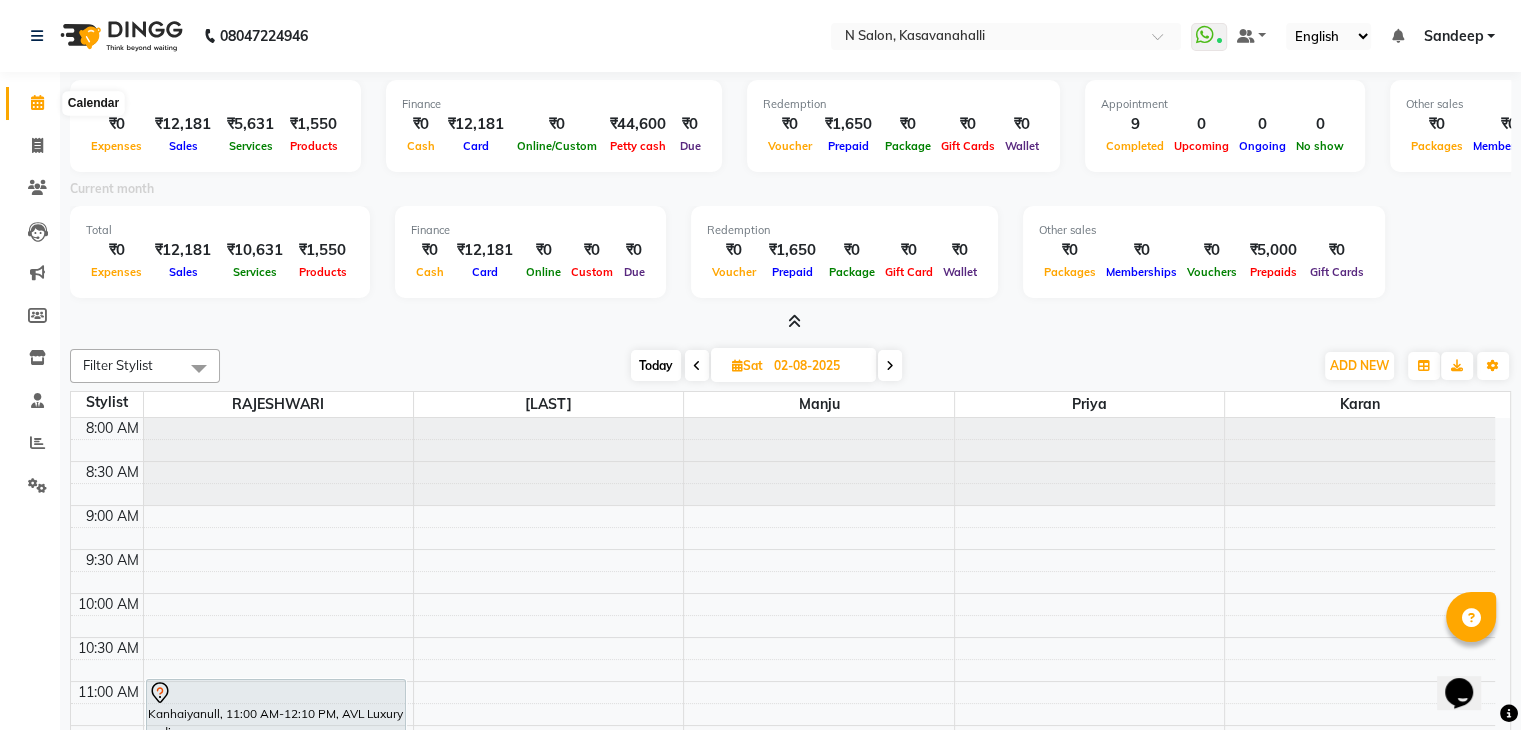 click 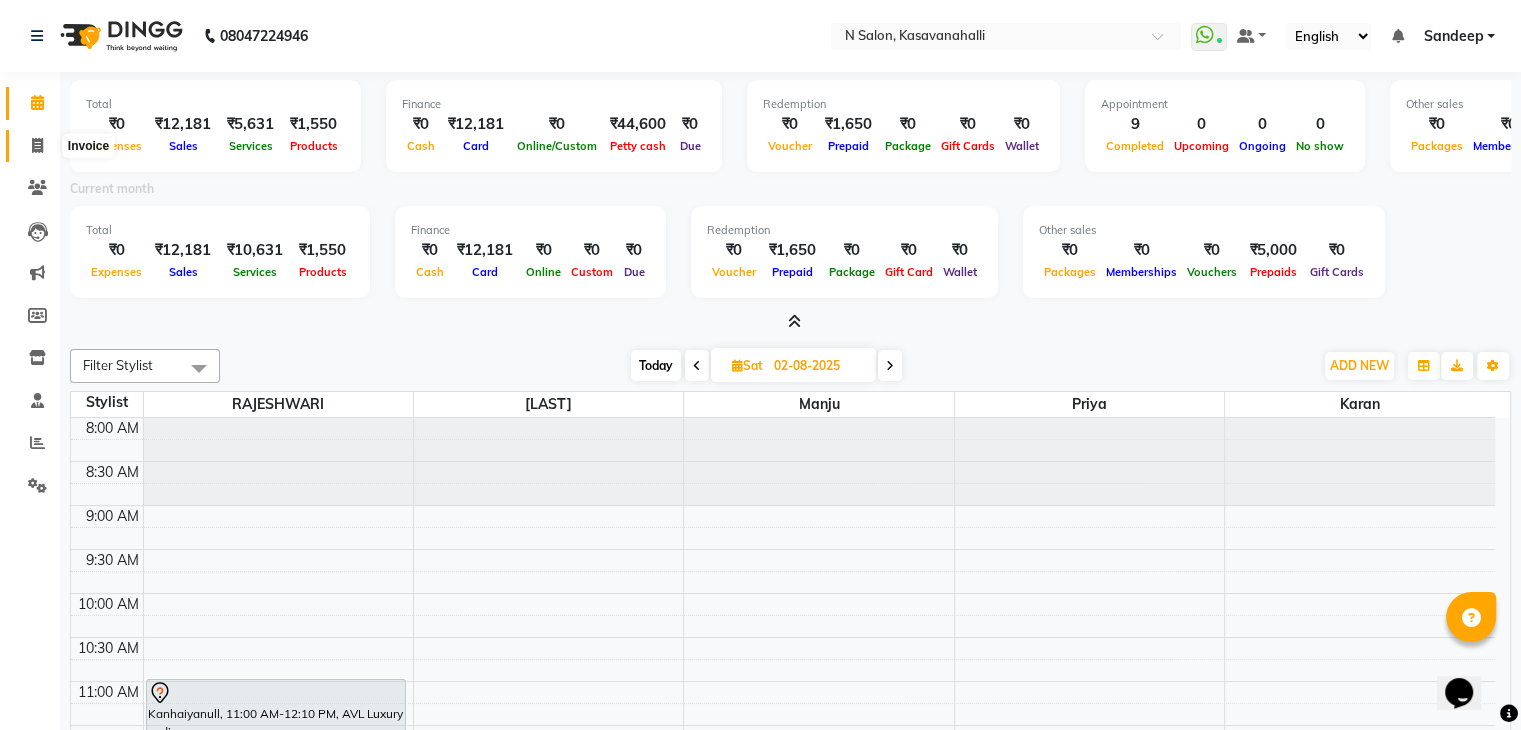 click 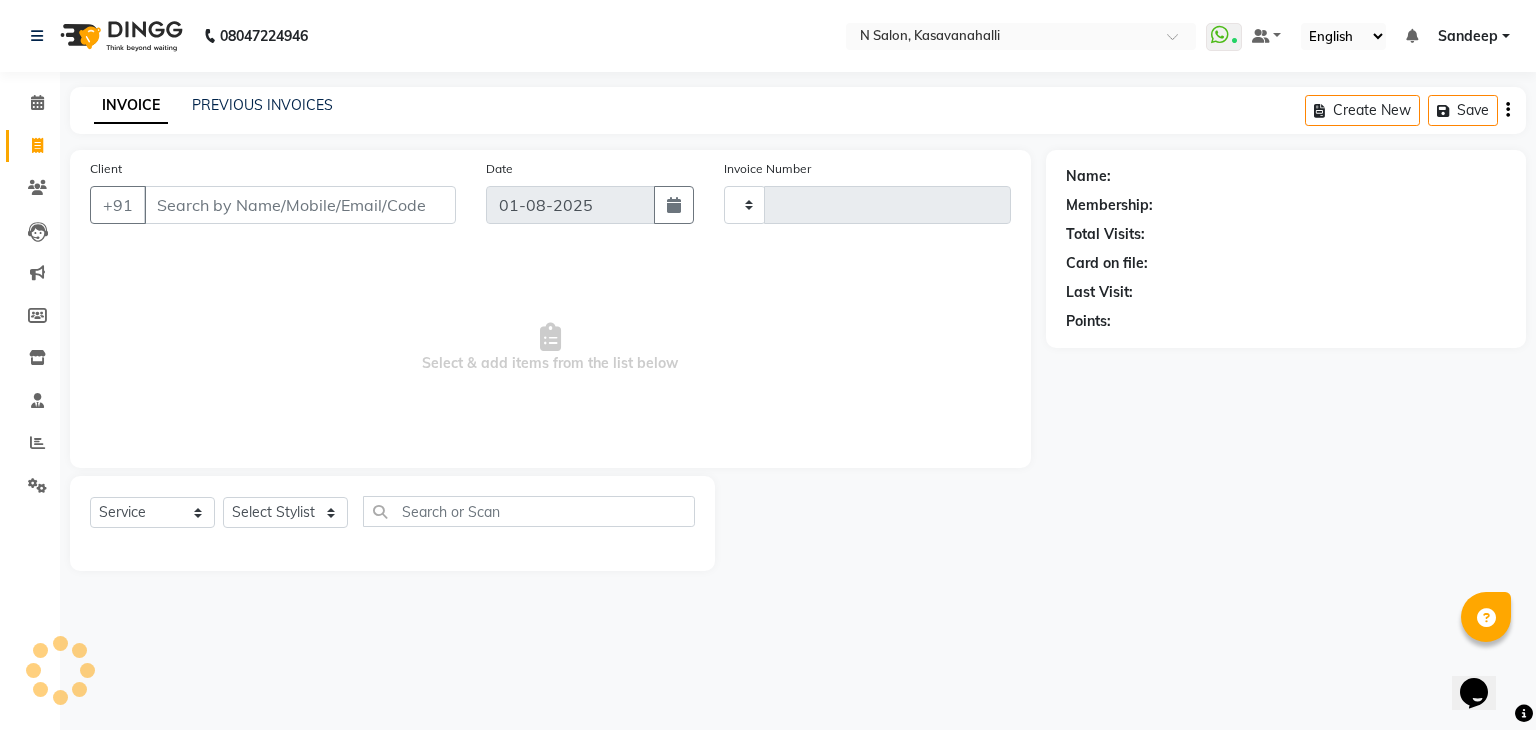 type on "1499" 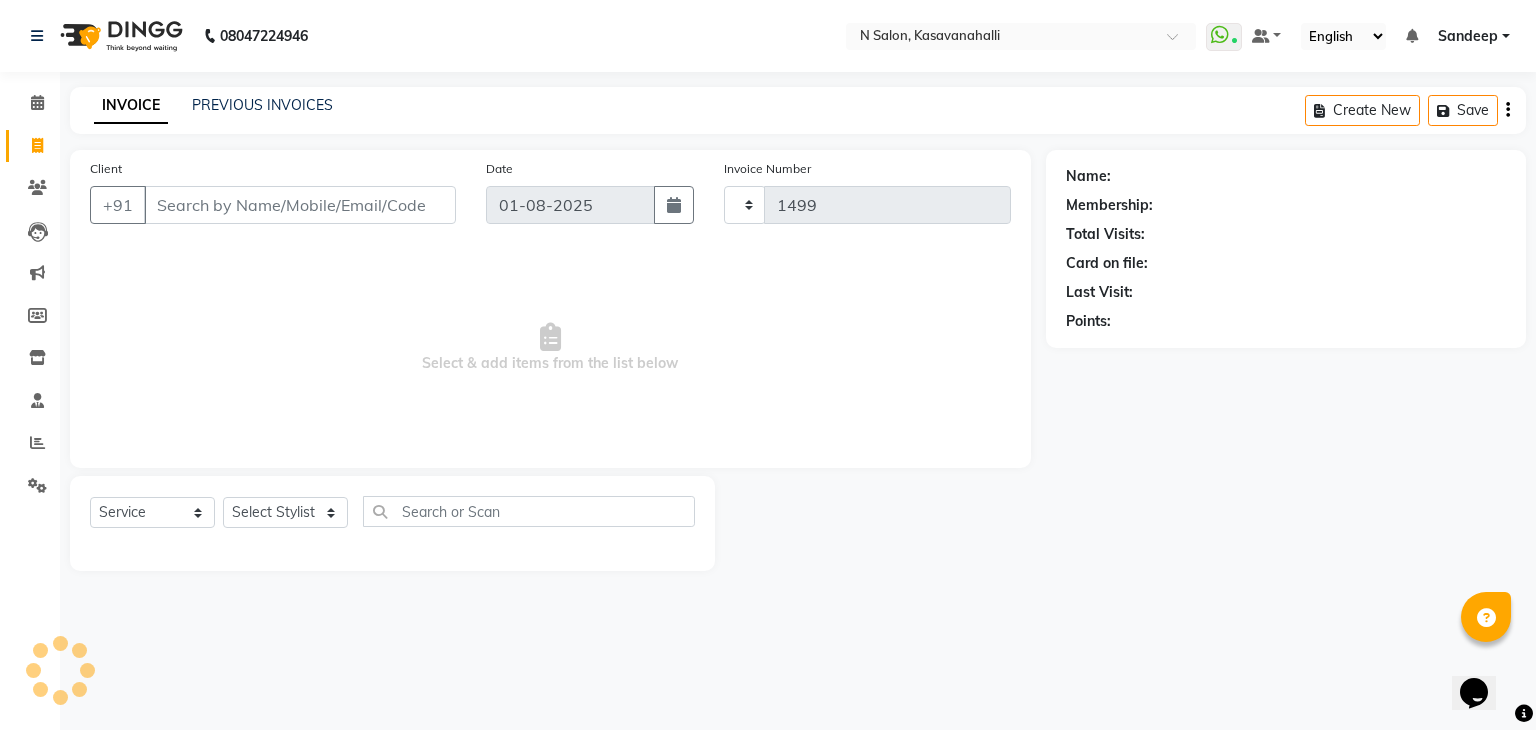 select on "7111" 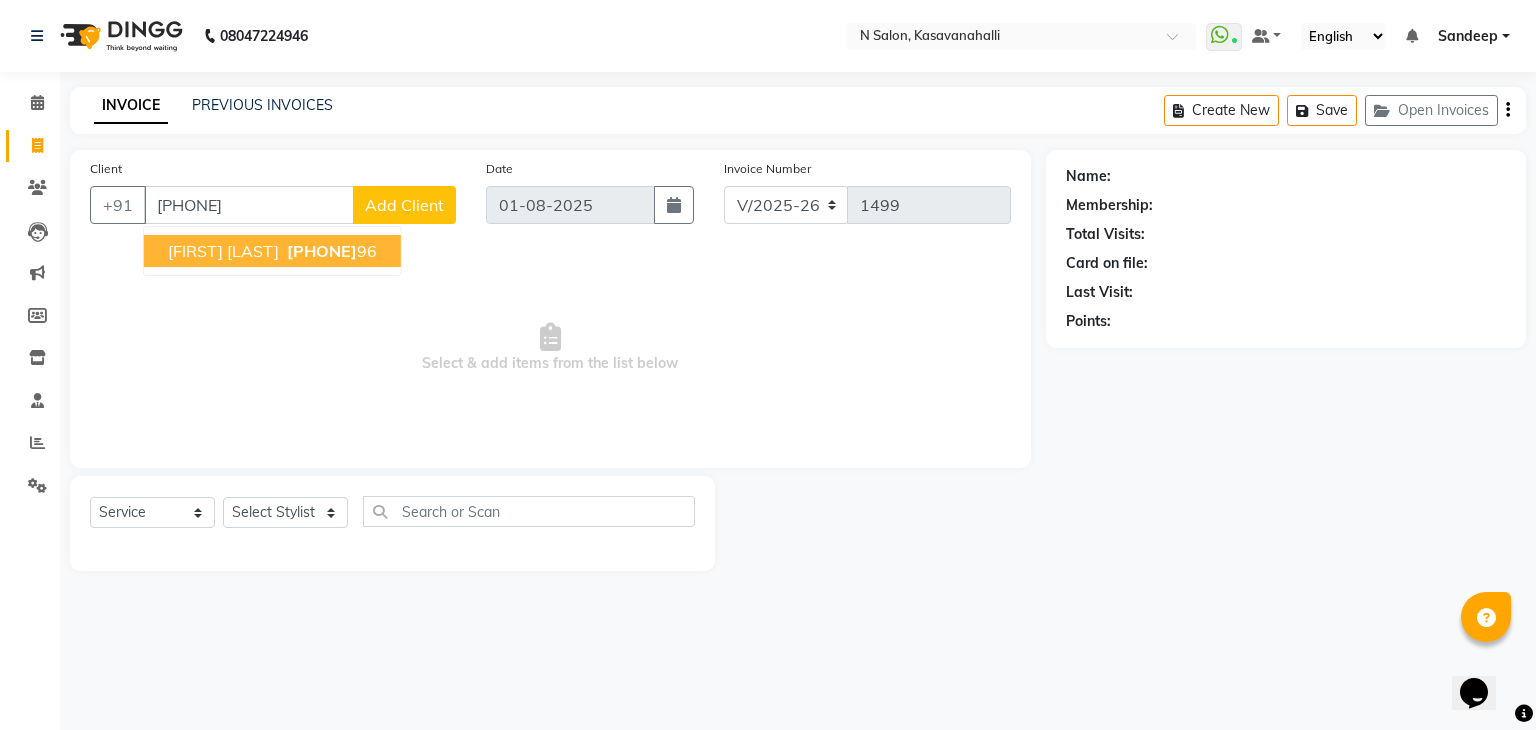click on "62053666" at bounding box center (322, 251) 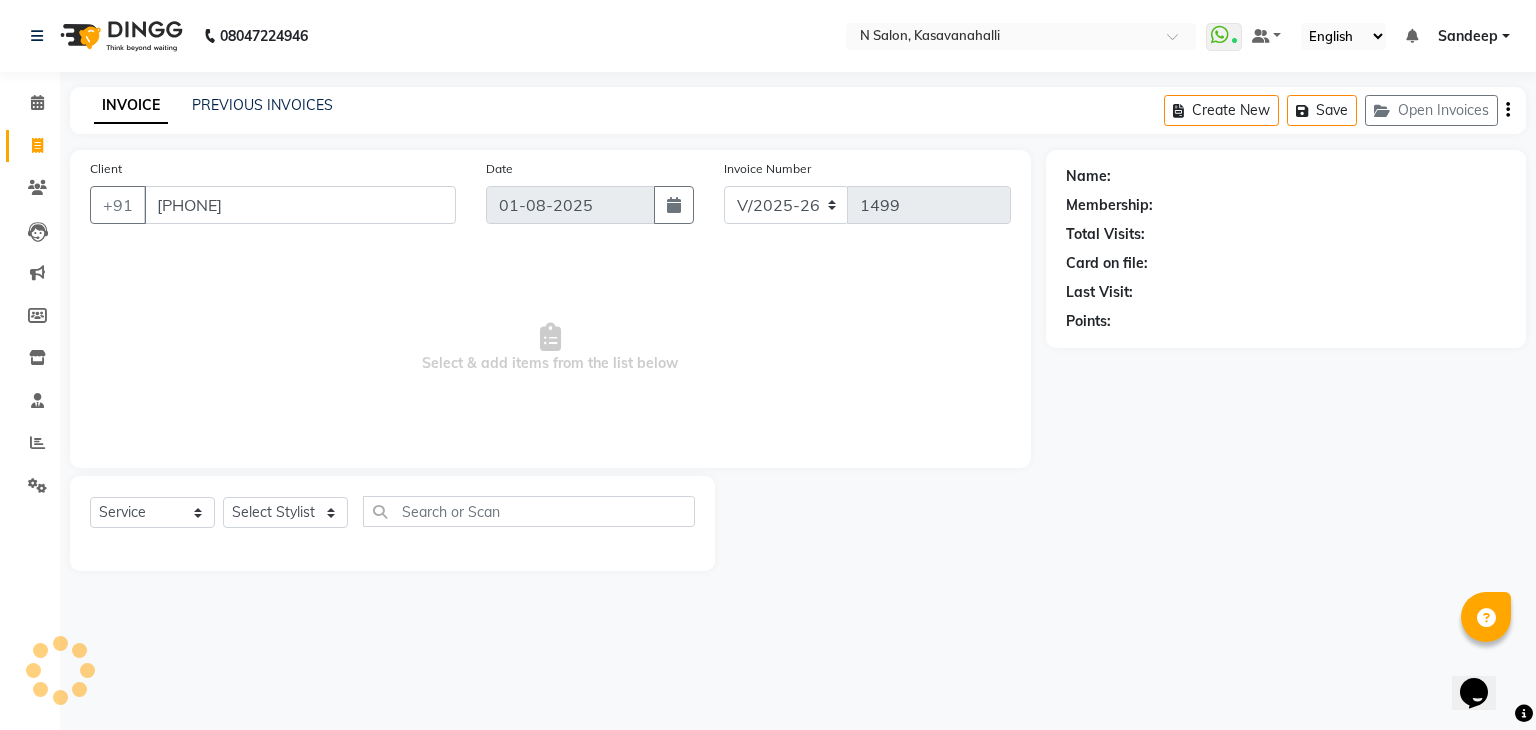 type on "[PHONE]" 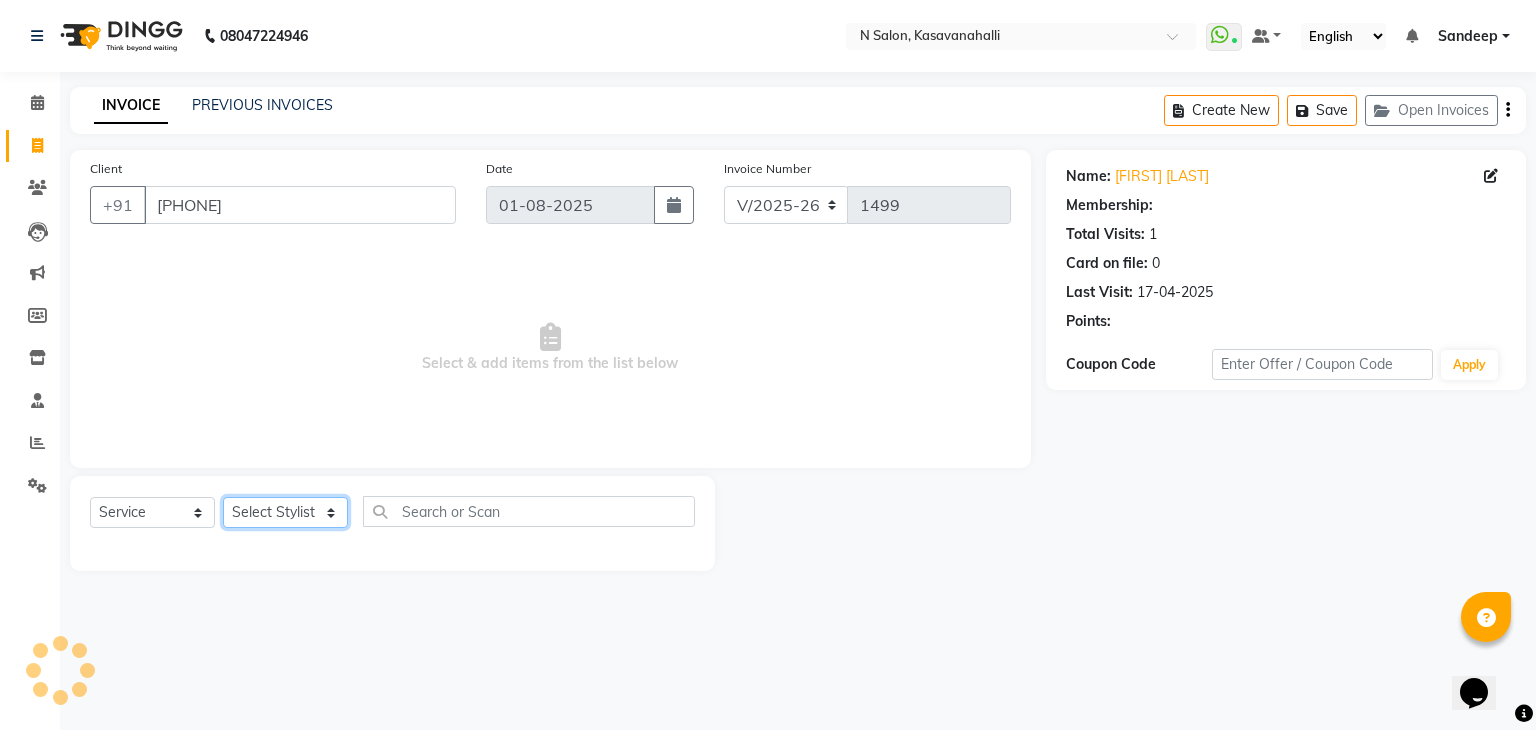 click on "Select Stylist Abisekh Karan  Manju Owner Priya RAJESHWARI  Sandeep Tika" 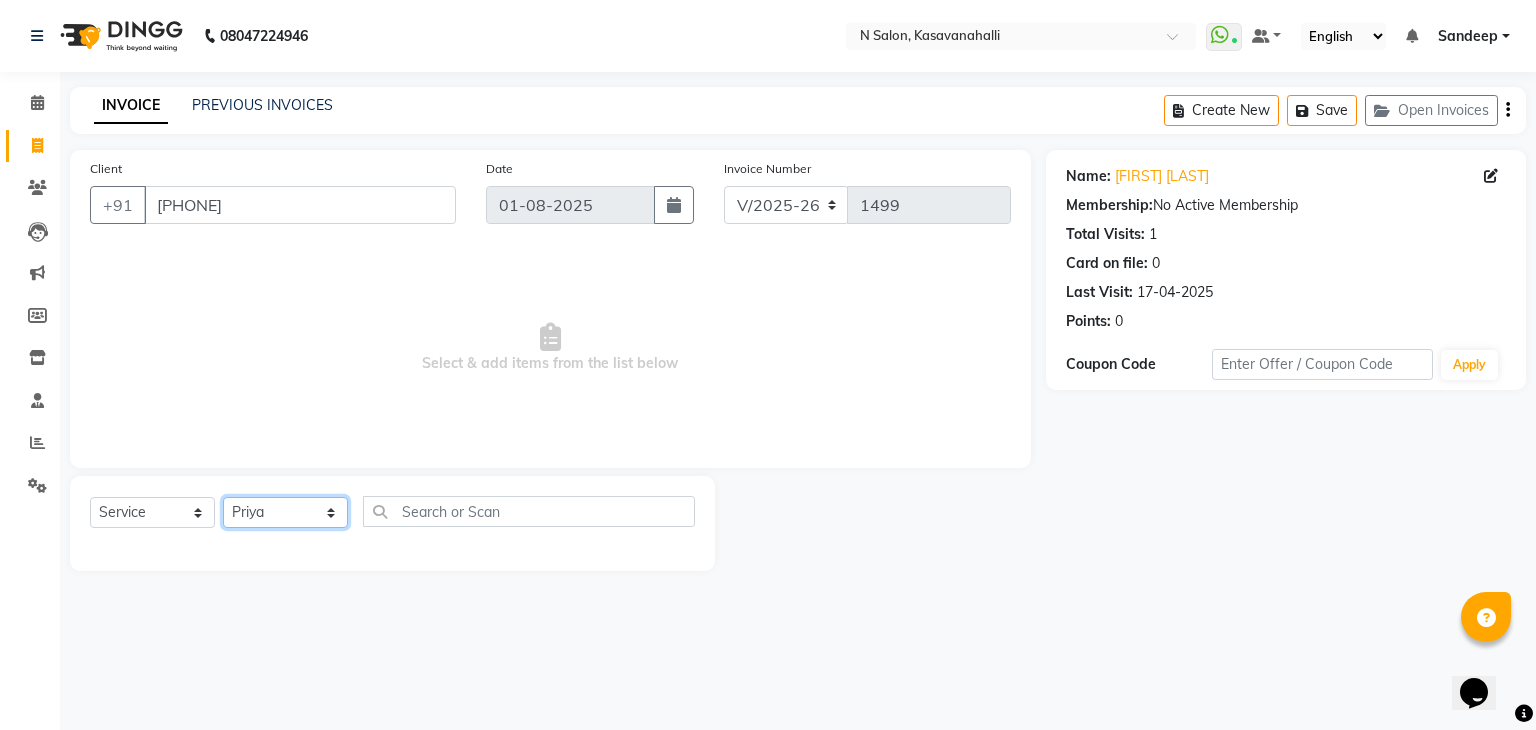 click on "Select Stylist Abisekh Karan  Manju Owner Priya RAJESHWARI  Sandeep Tika" 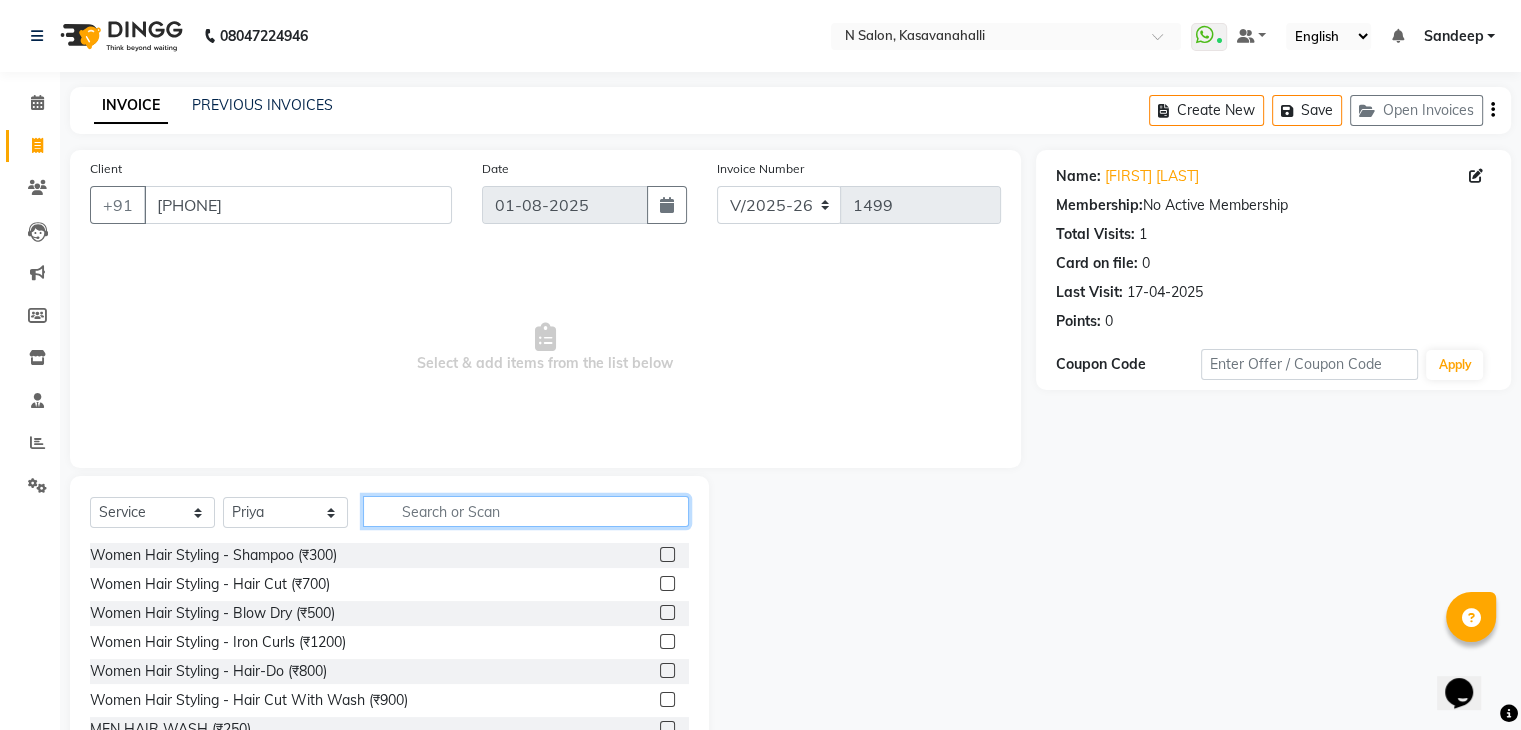 click 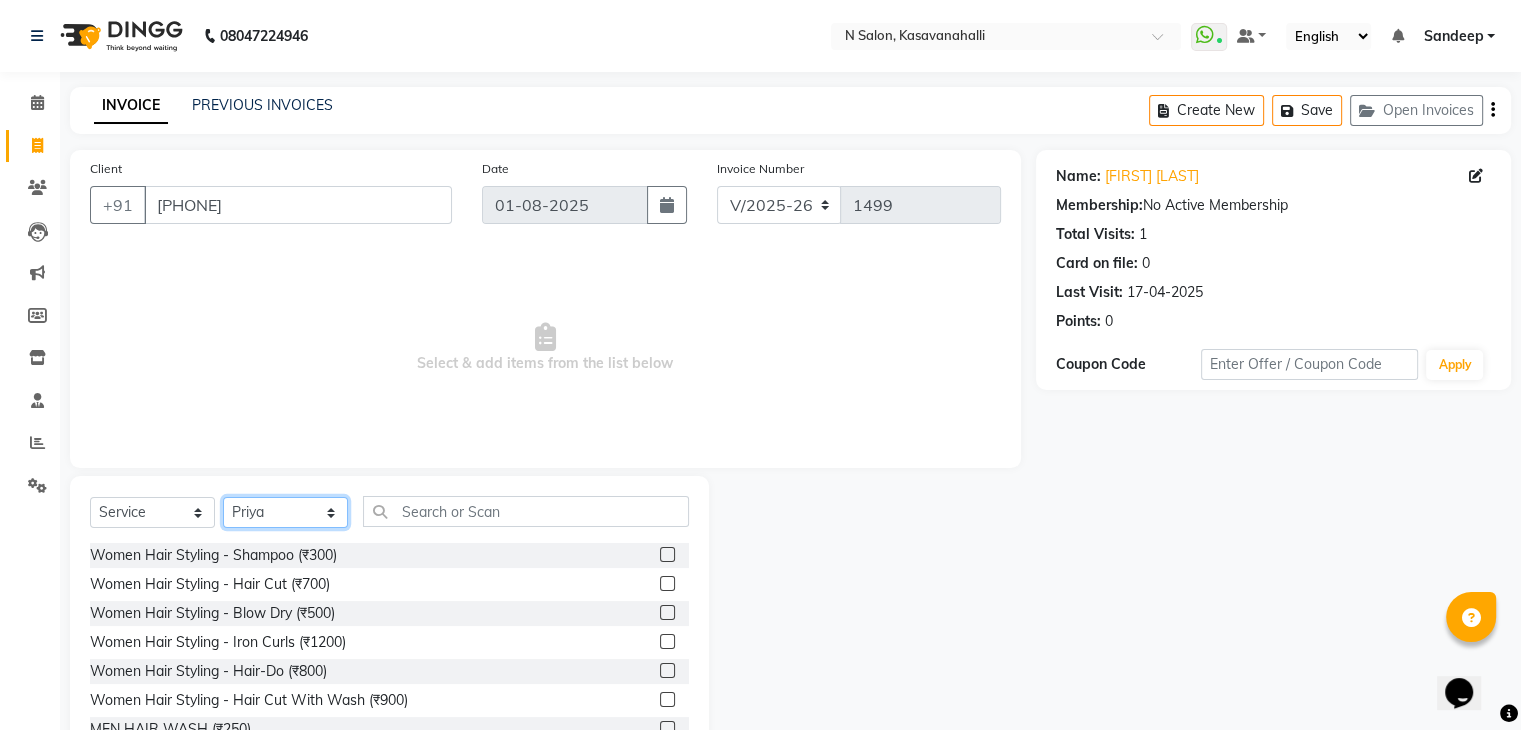 click on "Select Stylist Abisekh Karan  Manju Owner Priya RAJESHWARI  Sandeep Tika" 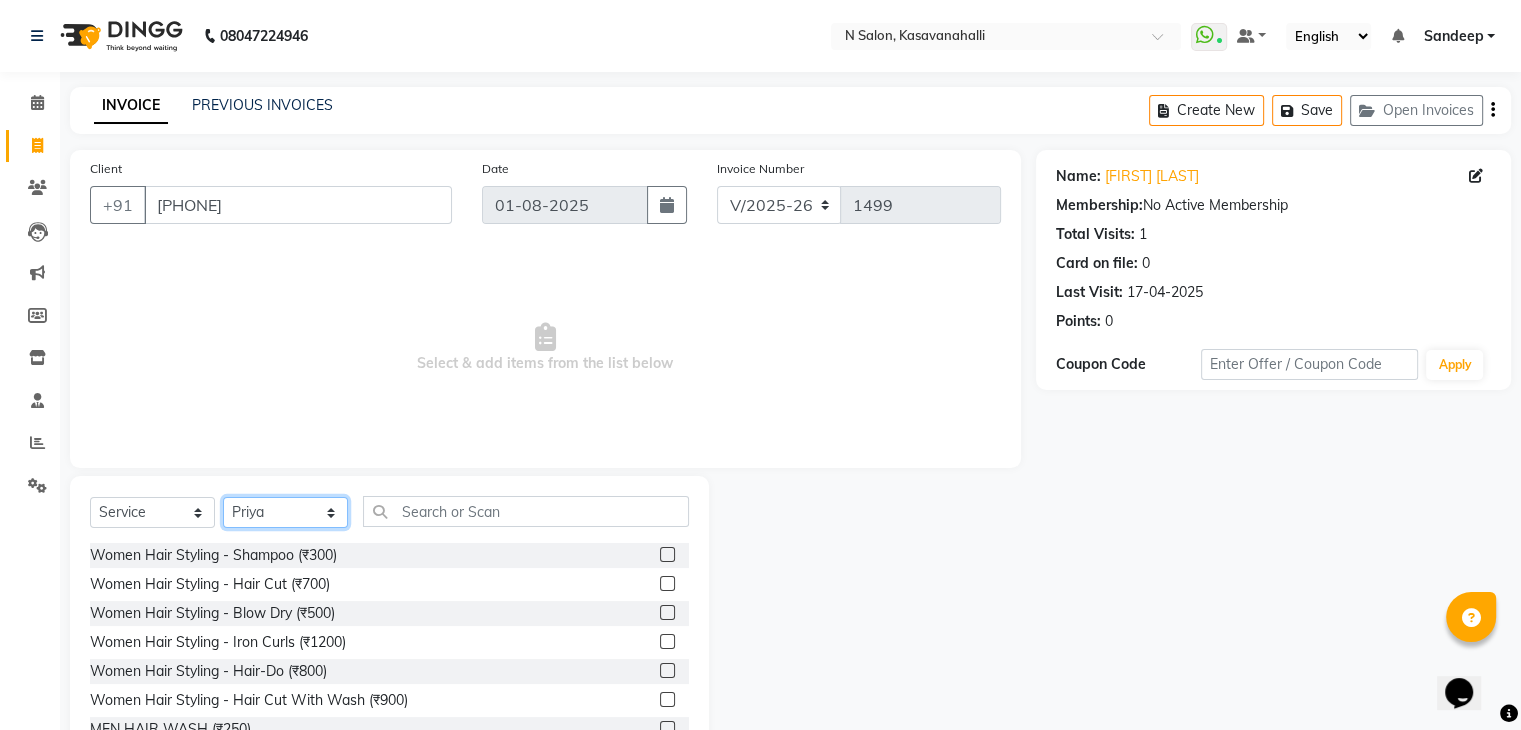 select on "75765" 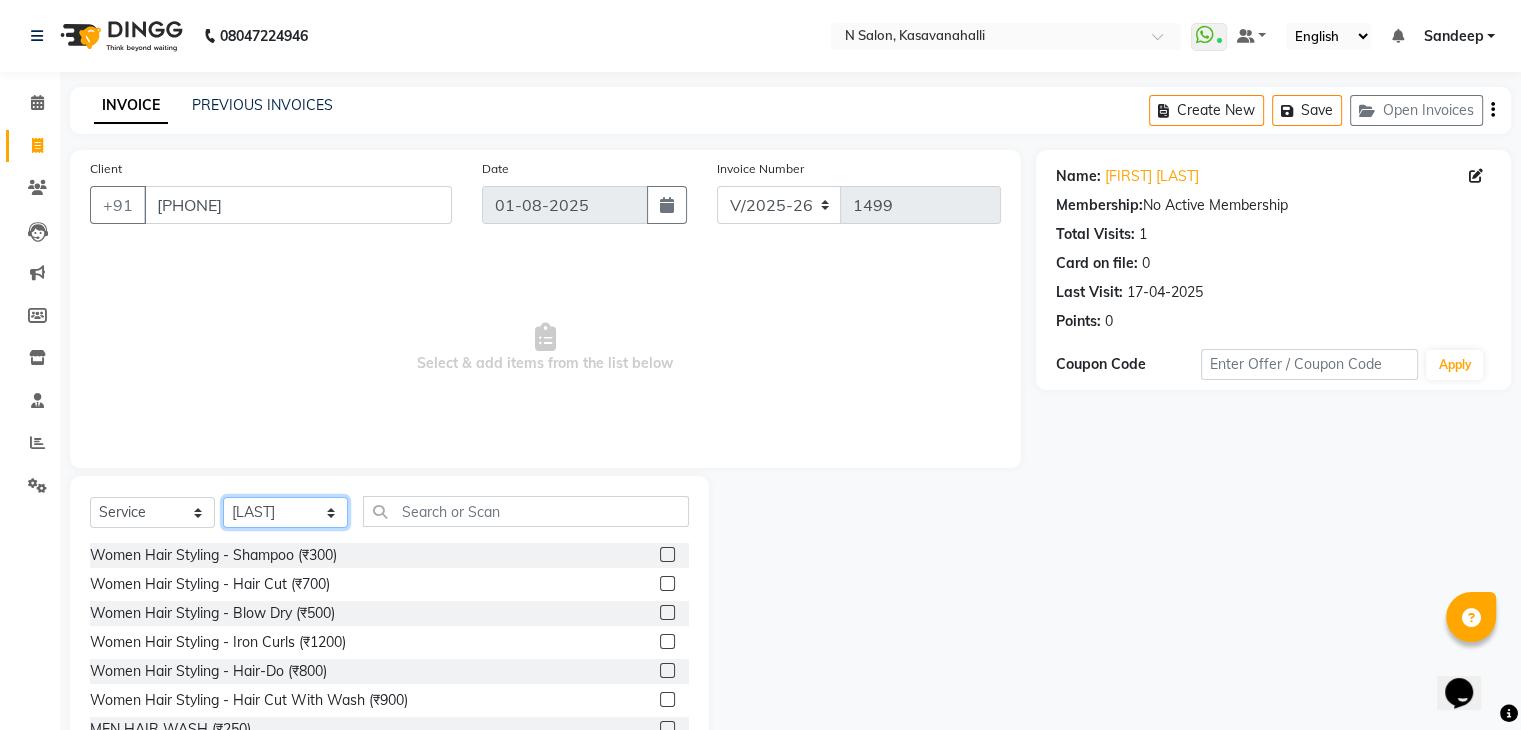 click on "Select Stylist Abisekh Karan  Manju Owner Priya RAJESHWARI  Sandeep Tika" 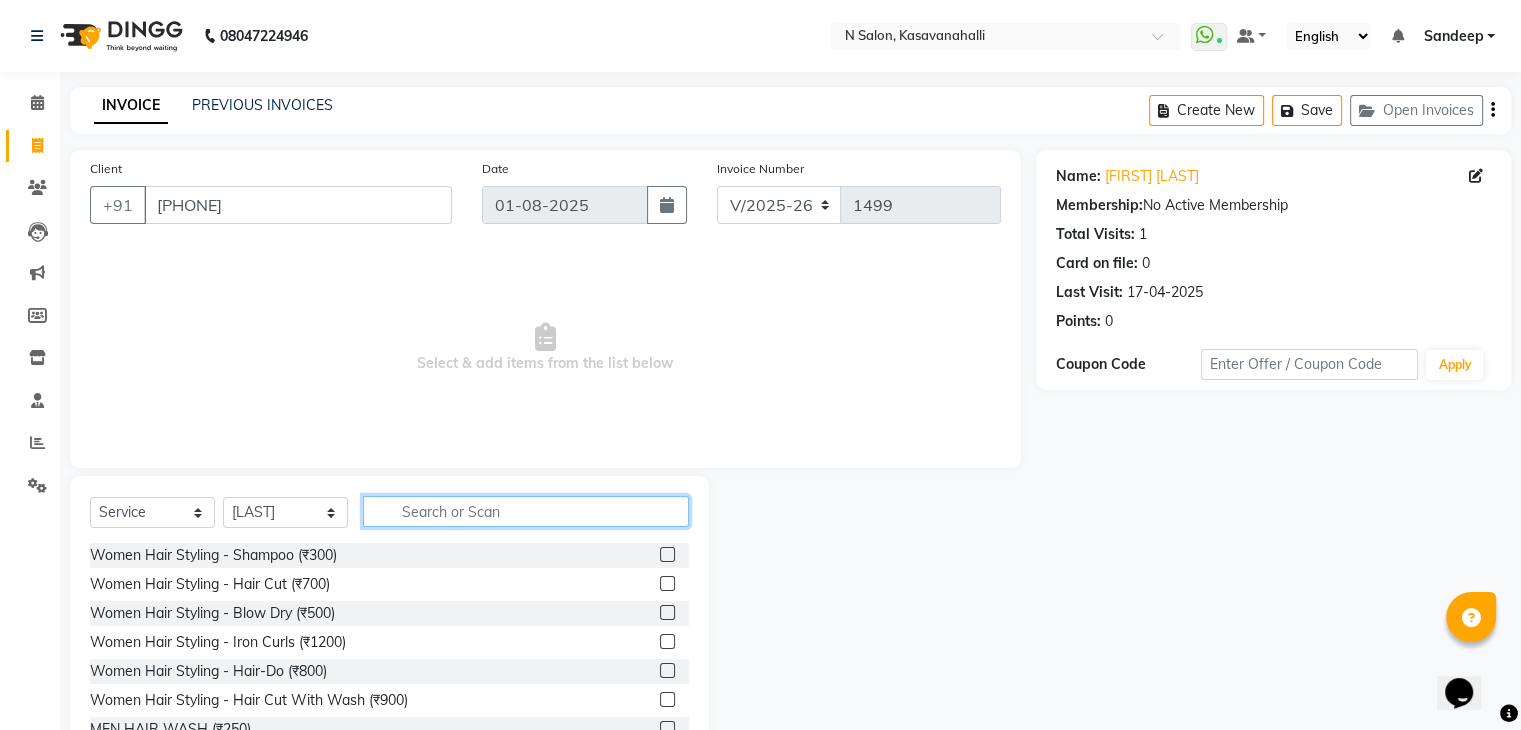 click 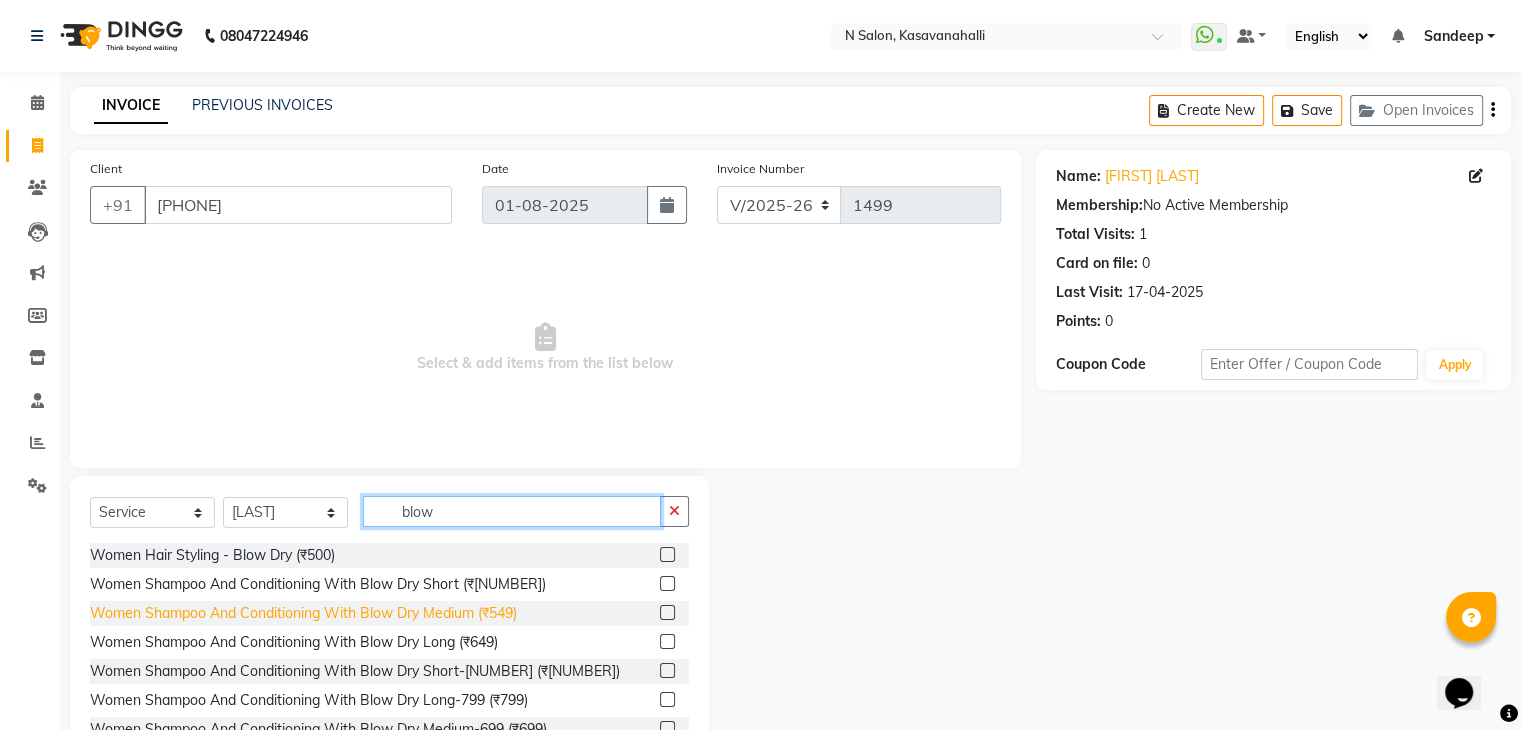 scroll, scrollTop: 3, scrollLeft: 0, axis: vertical 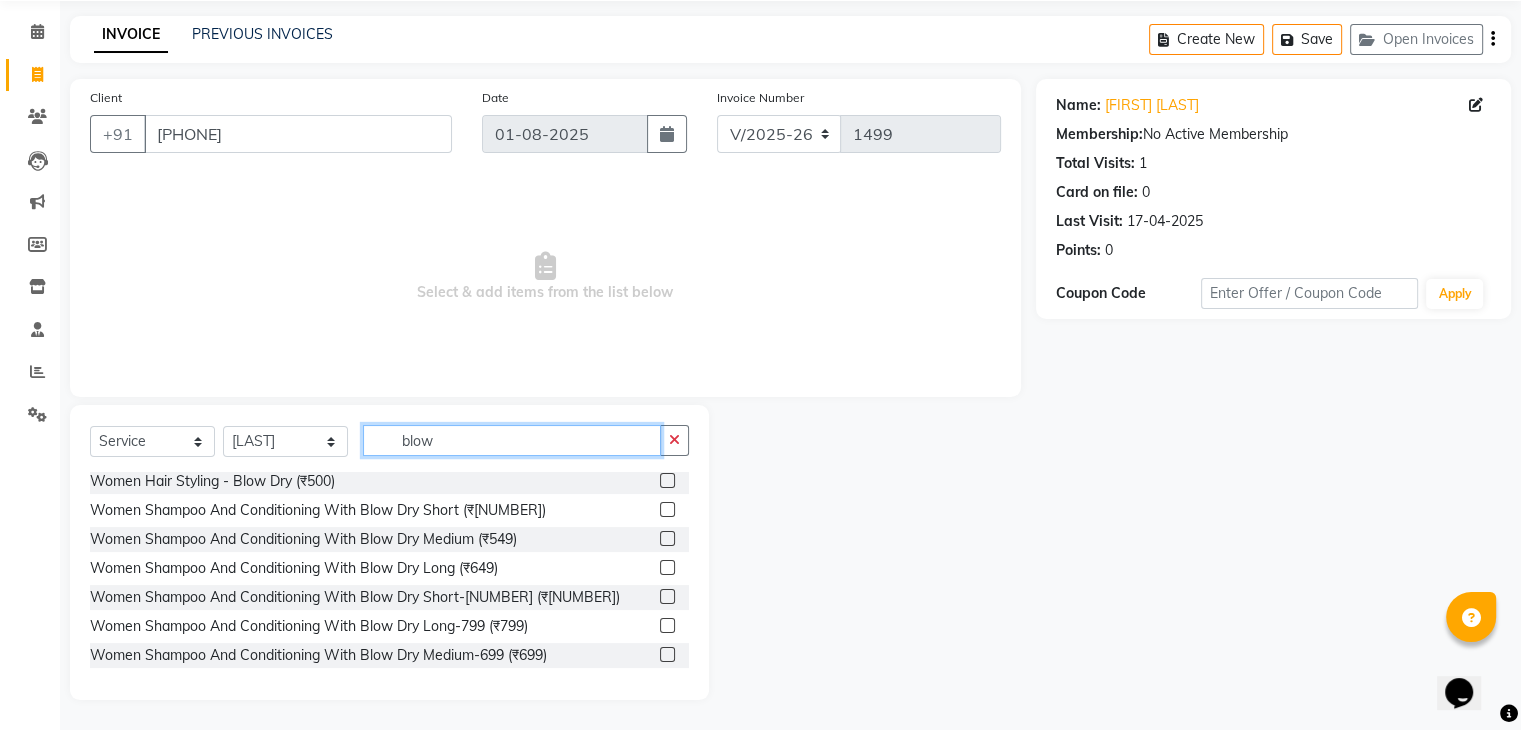 type on "blow" 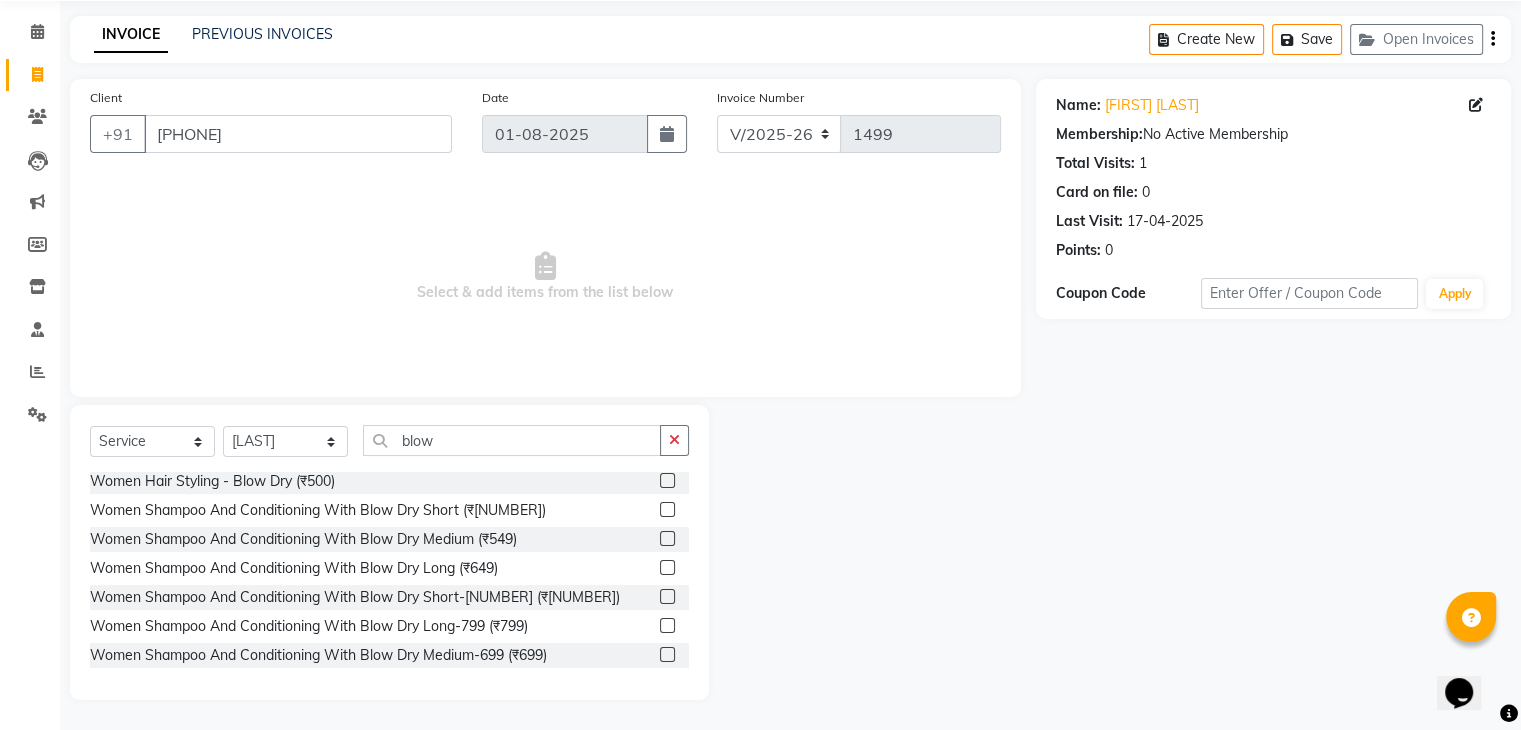 click 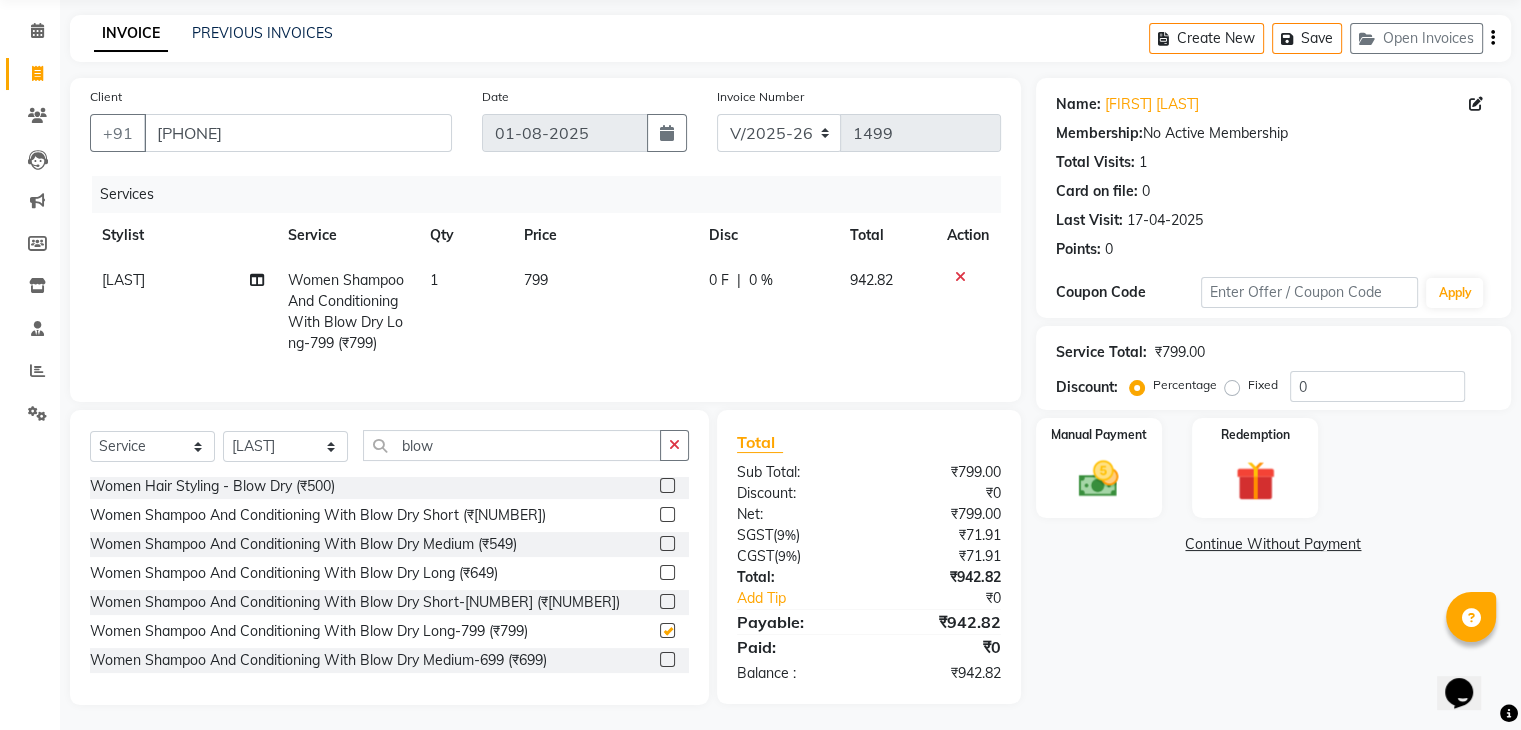 checkbox on "false" 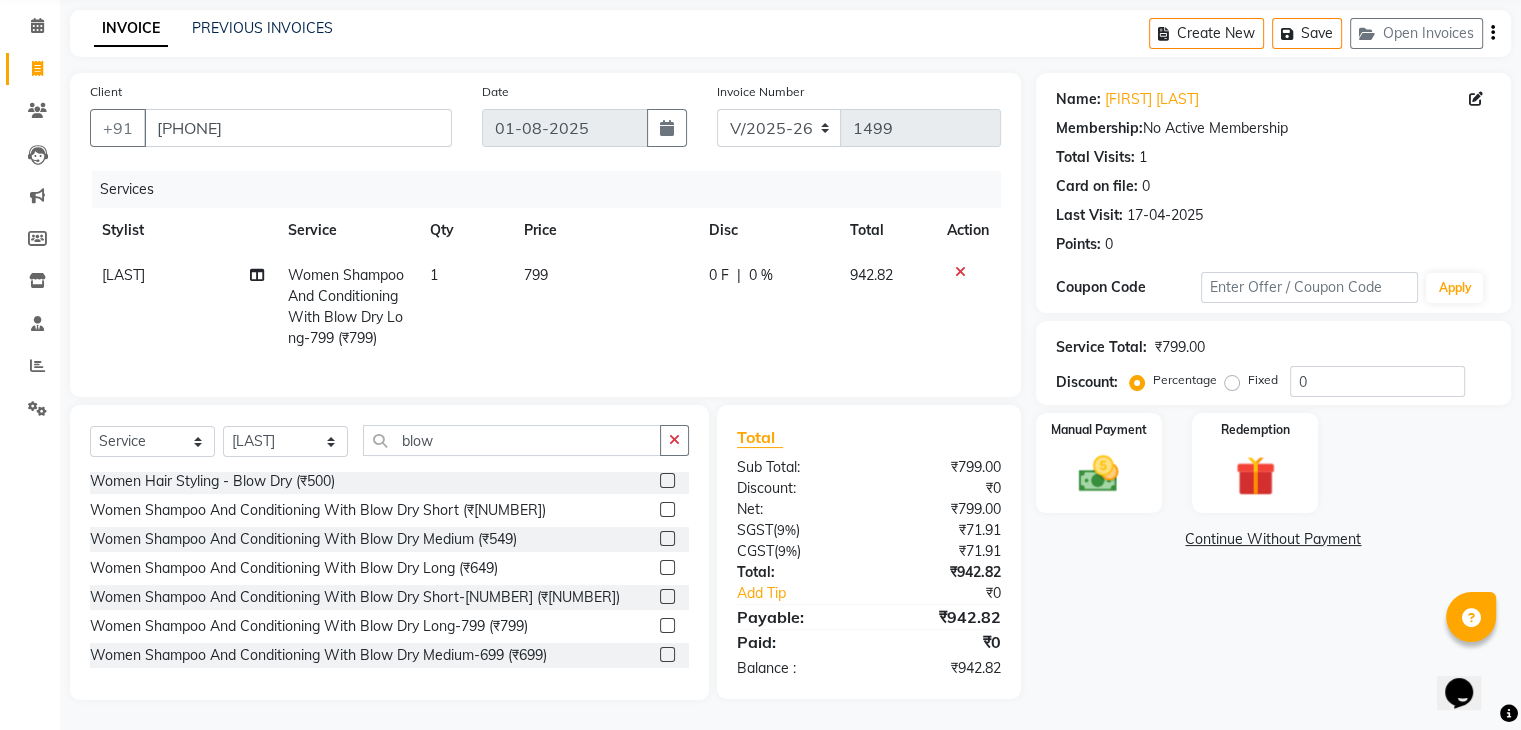 scroll, scrollTop: 93, scrollLeft: 0, axis: vertical 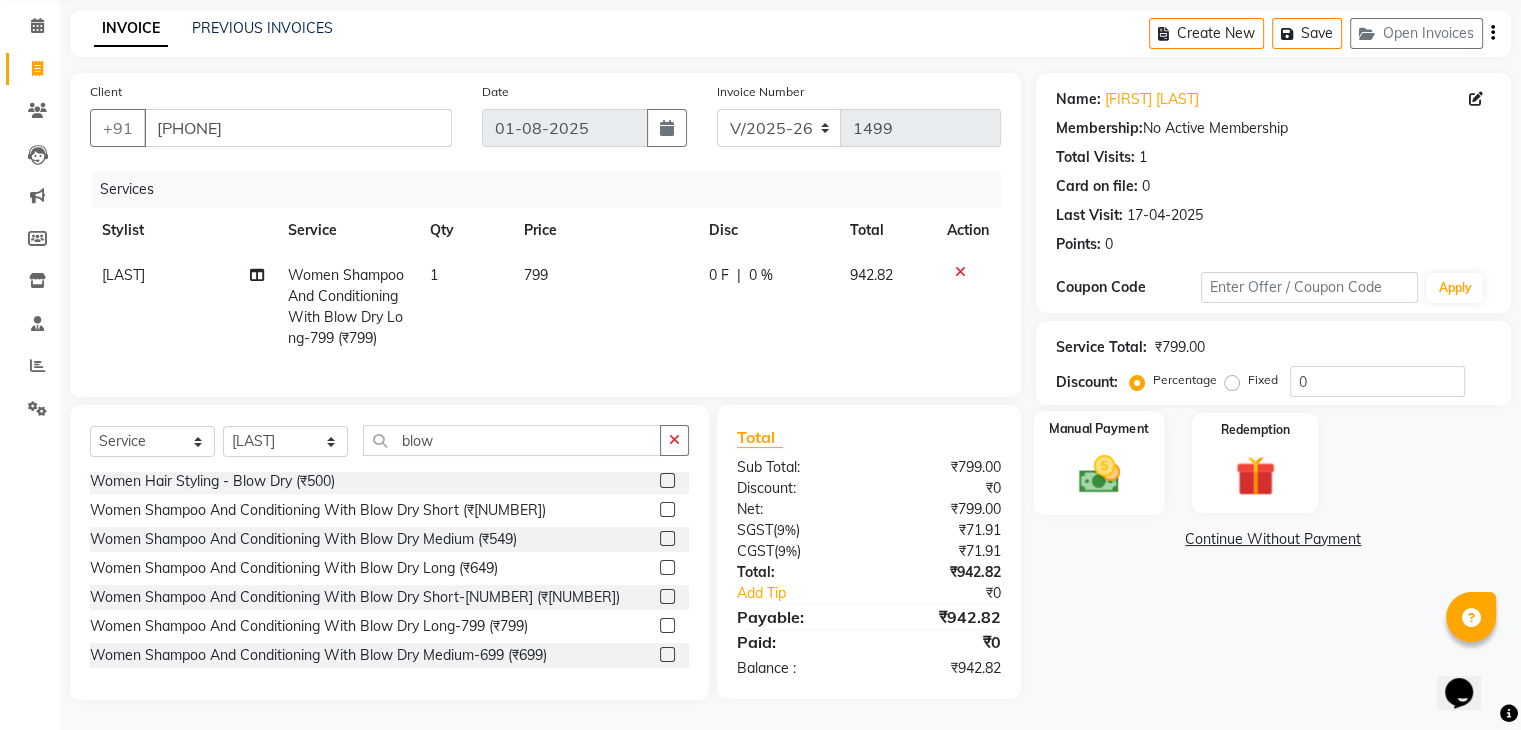 click on "Manual Payment" 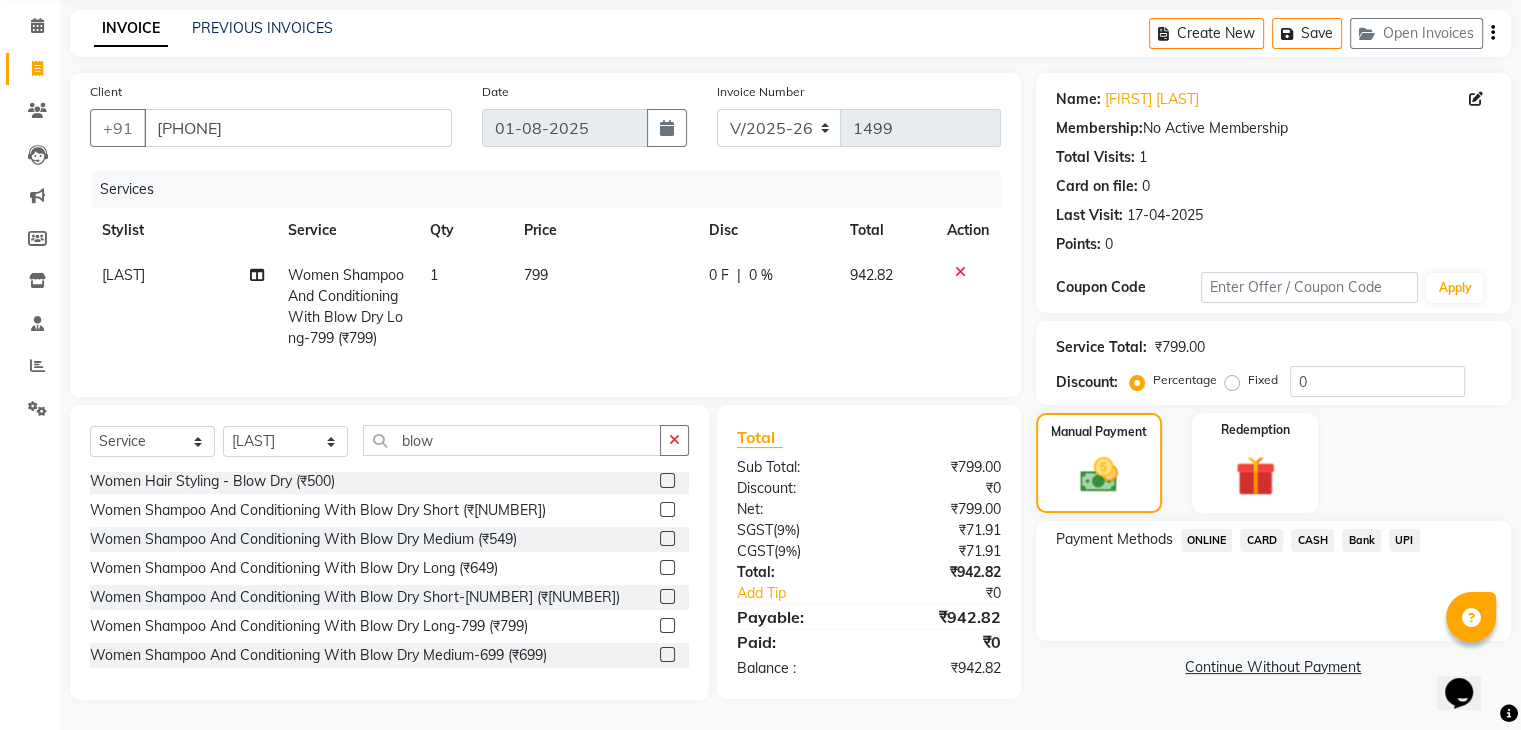 click on "CARD" 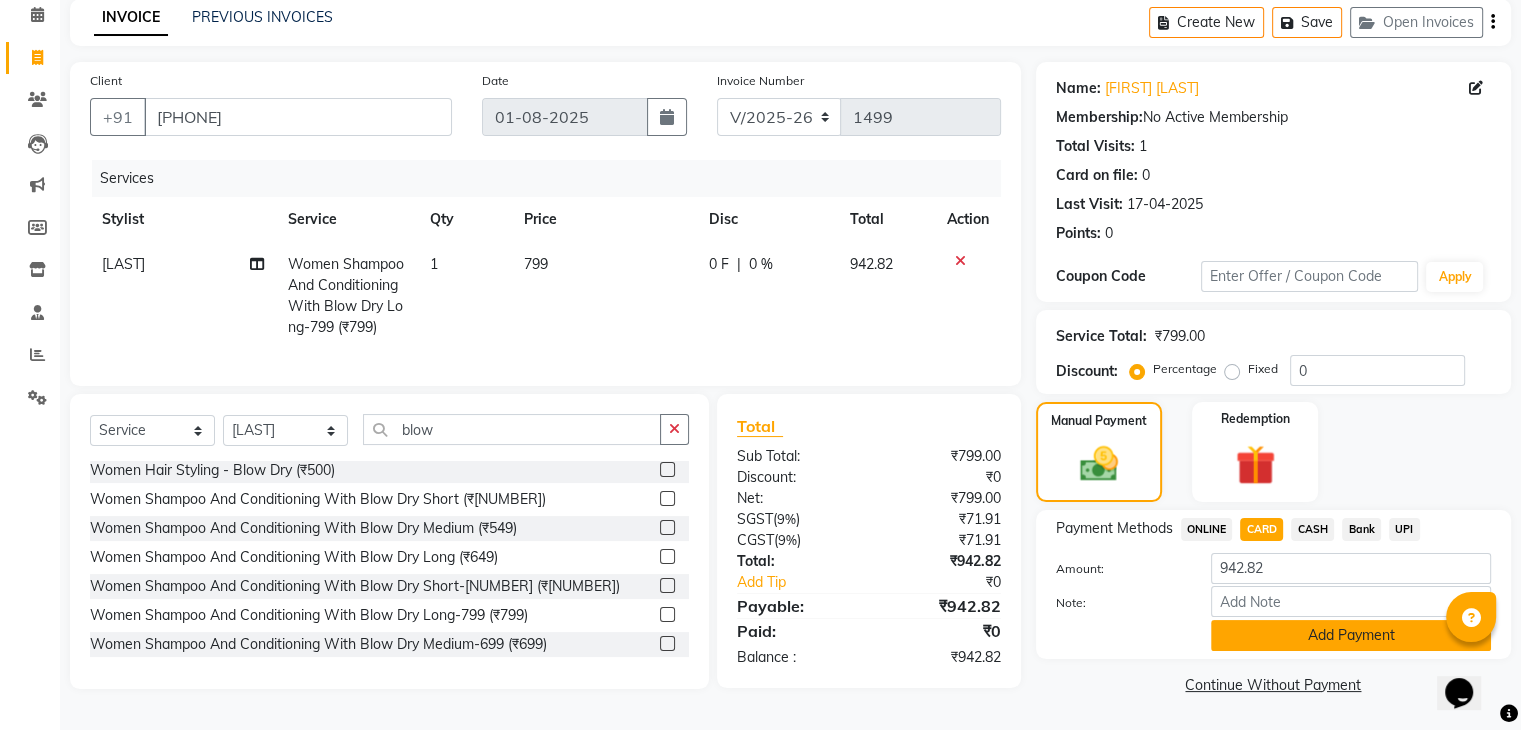 click on "Add Payment" 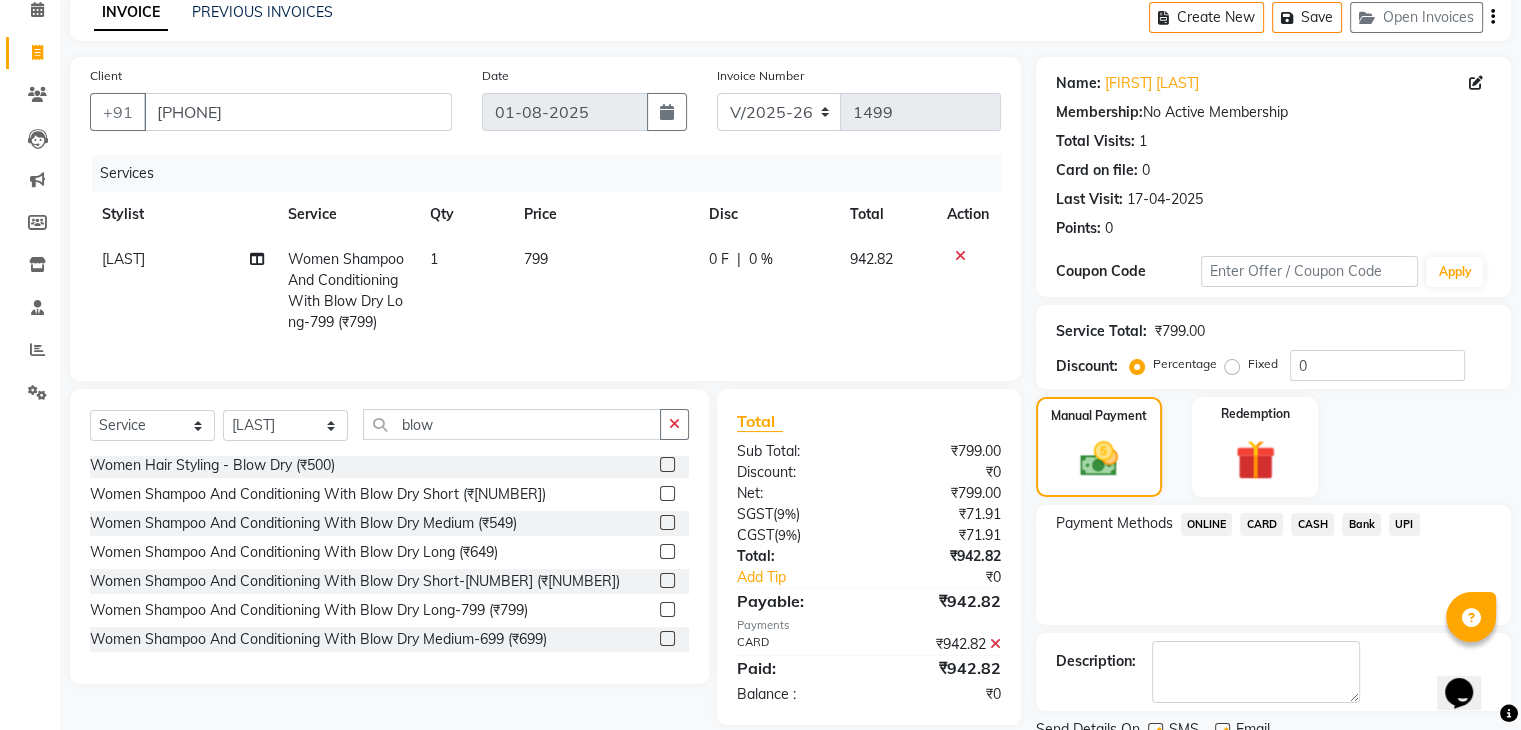 scroll, scrollTop: 171, scrollLeft: 0, axis: vertical 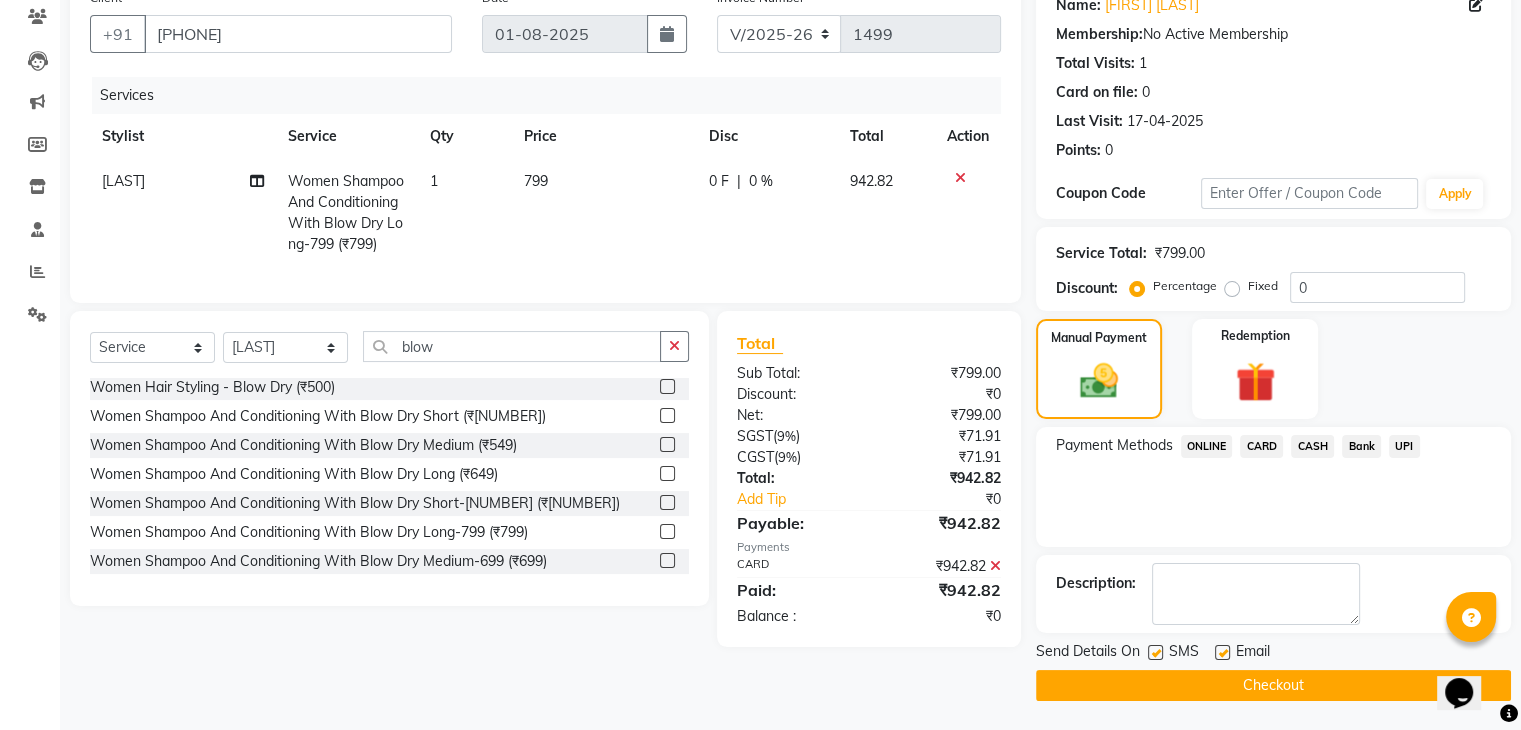 click on "Checkout" 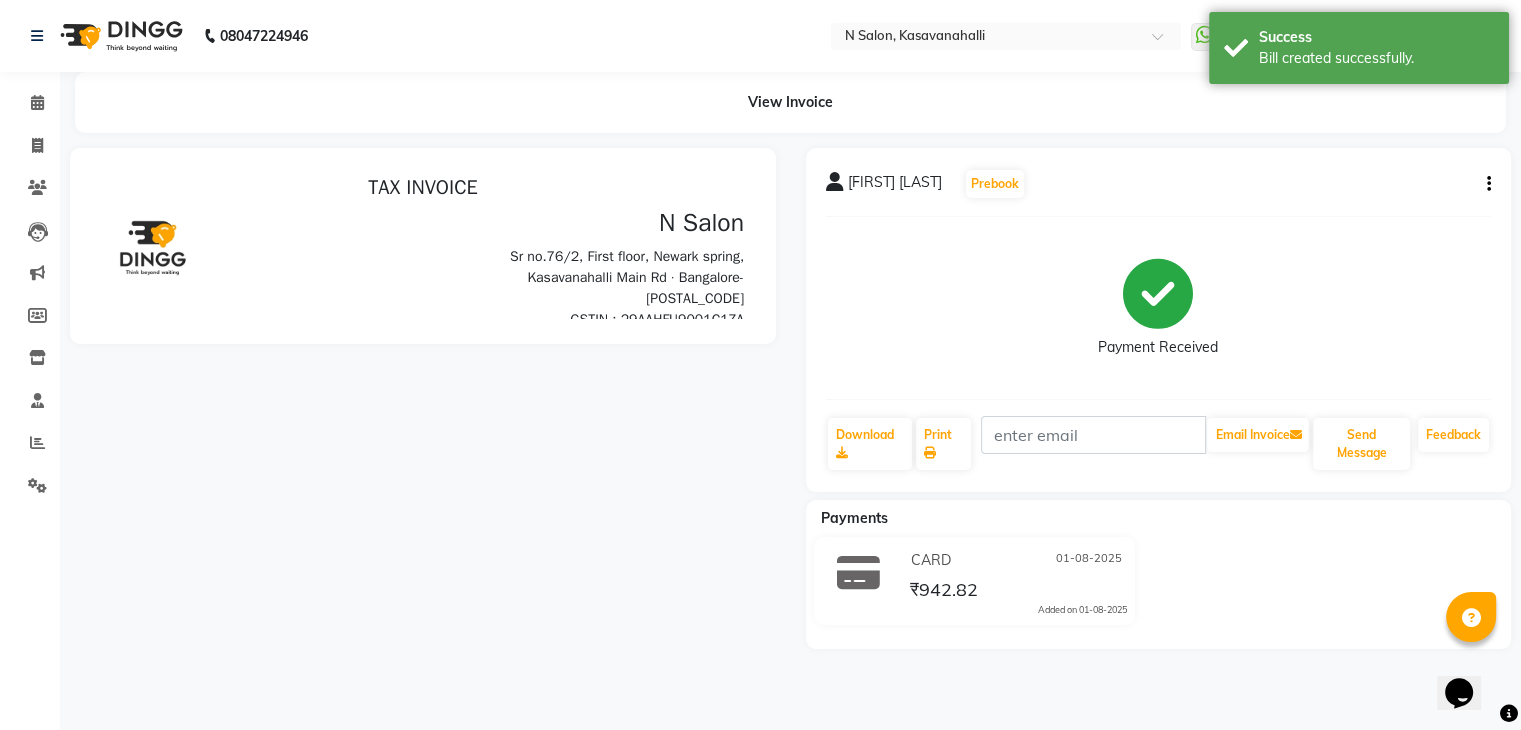 scroll, scrollTop: 0, scrollLeft: 0, axis: both 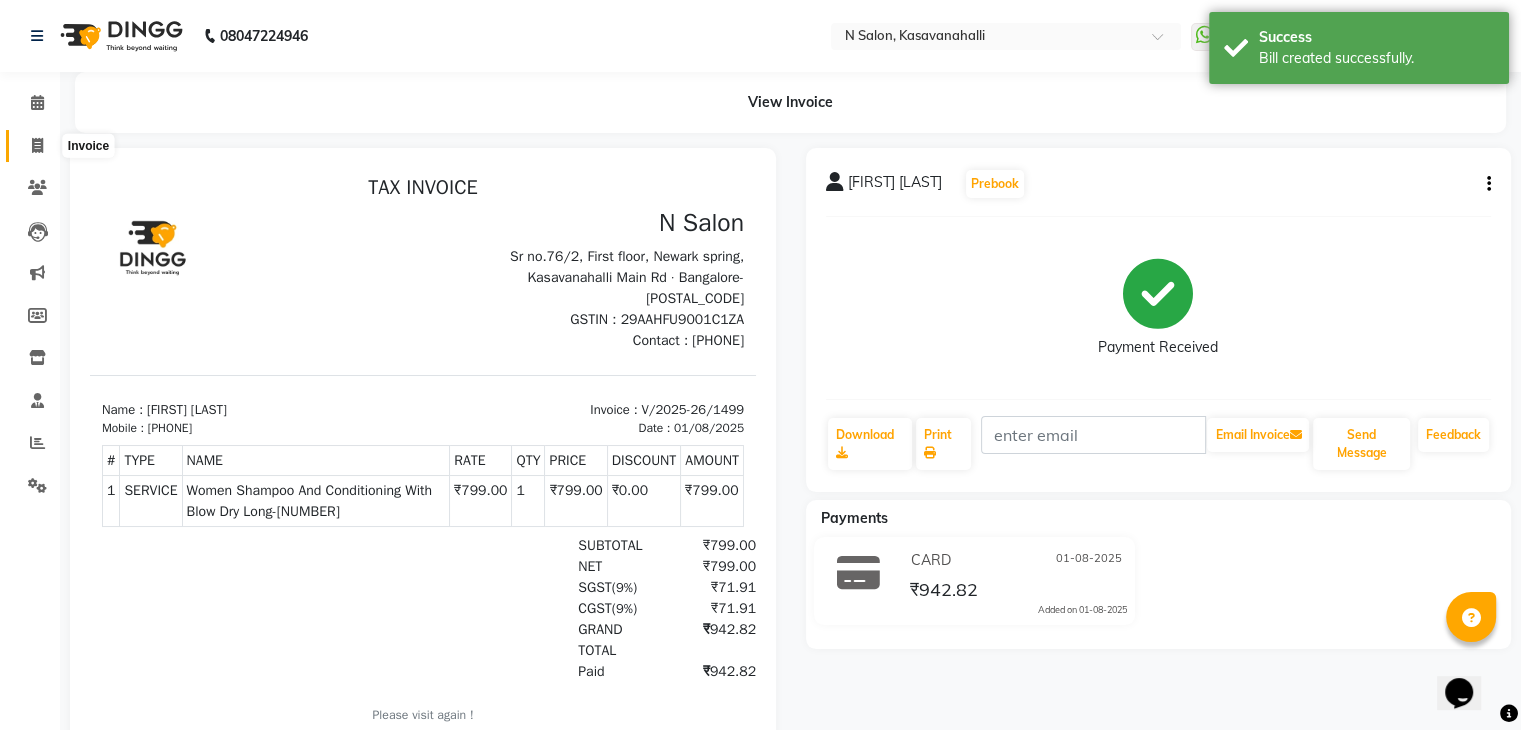 click 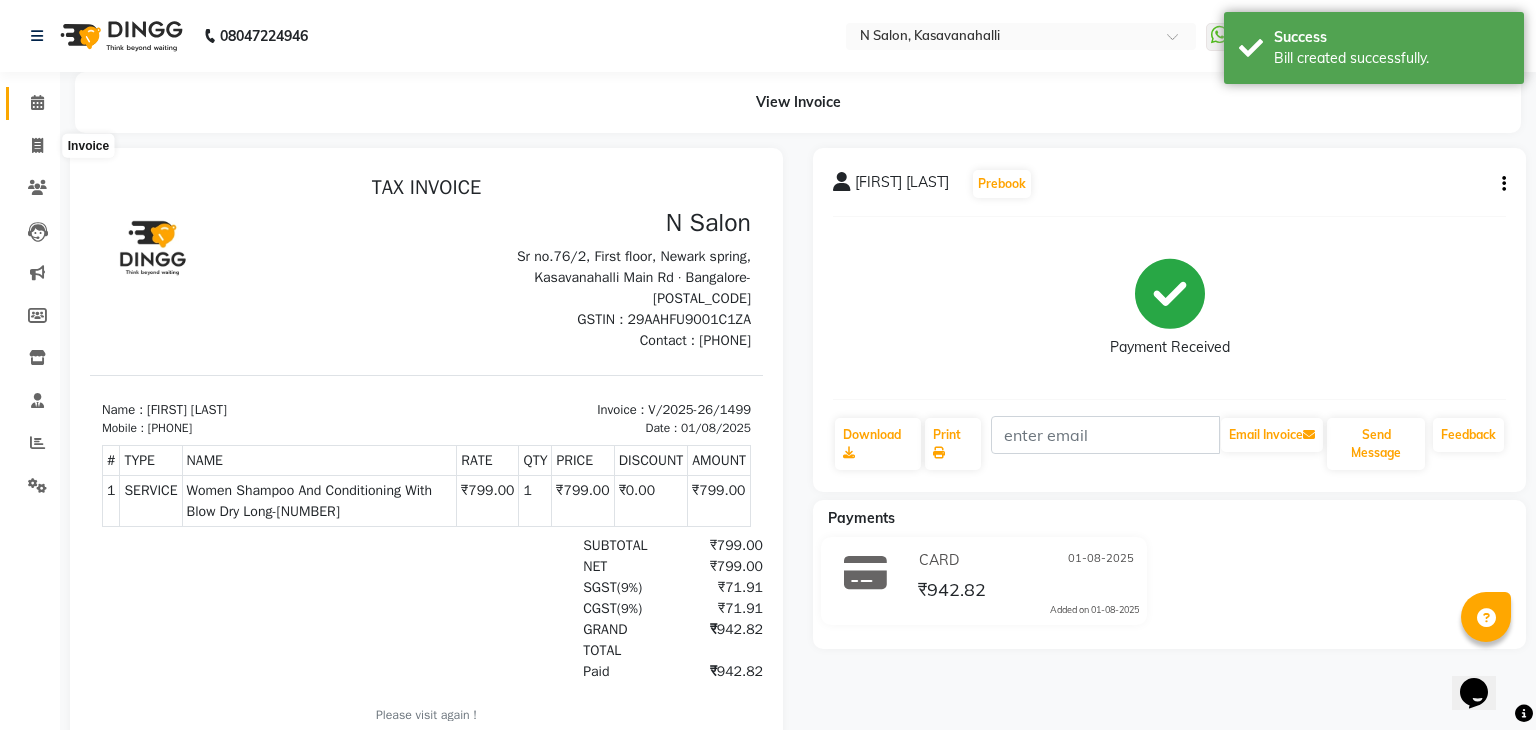 select on "service" 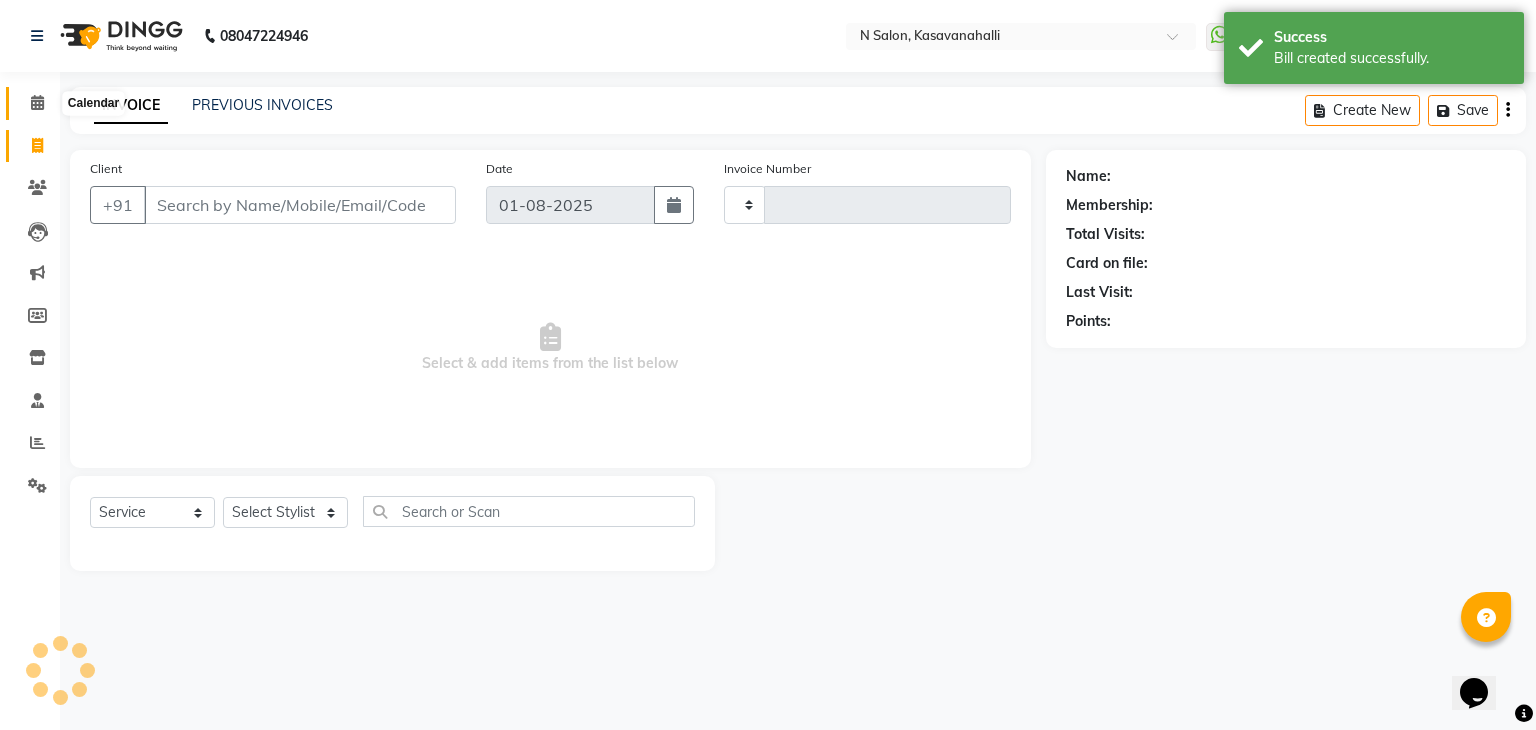 click 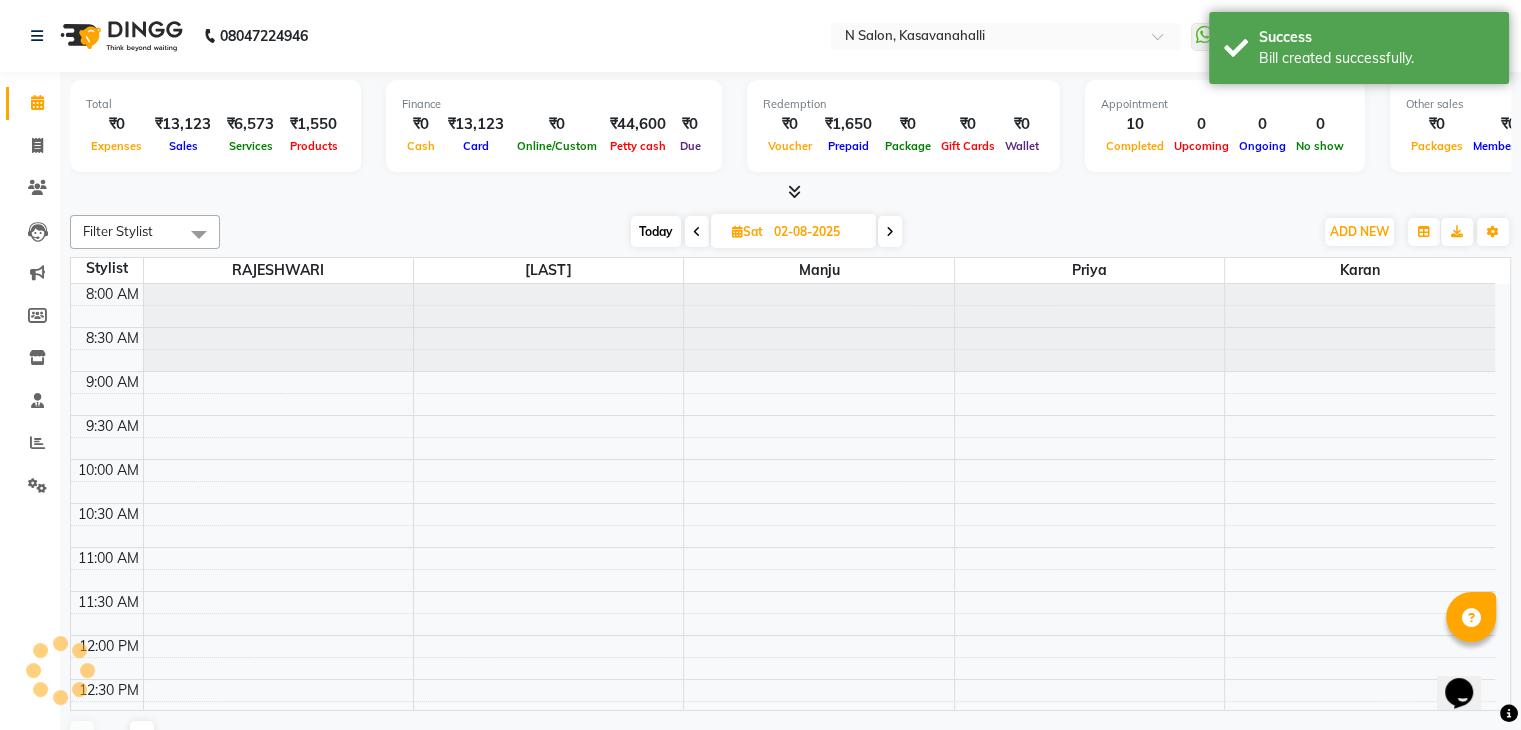 scroll, scrollTop: 705, scrollLeft: 0, axis: vertical 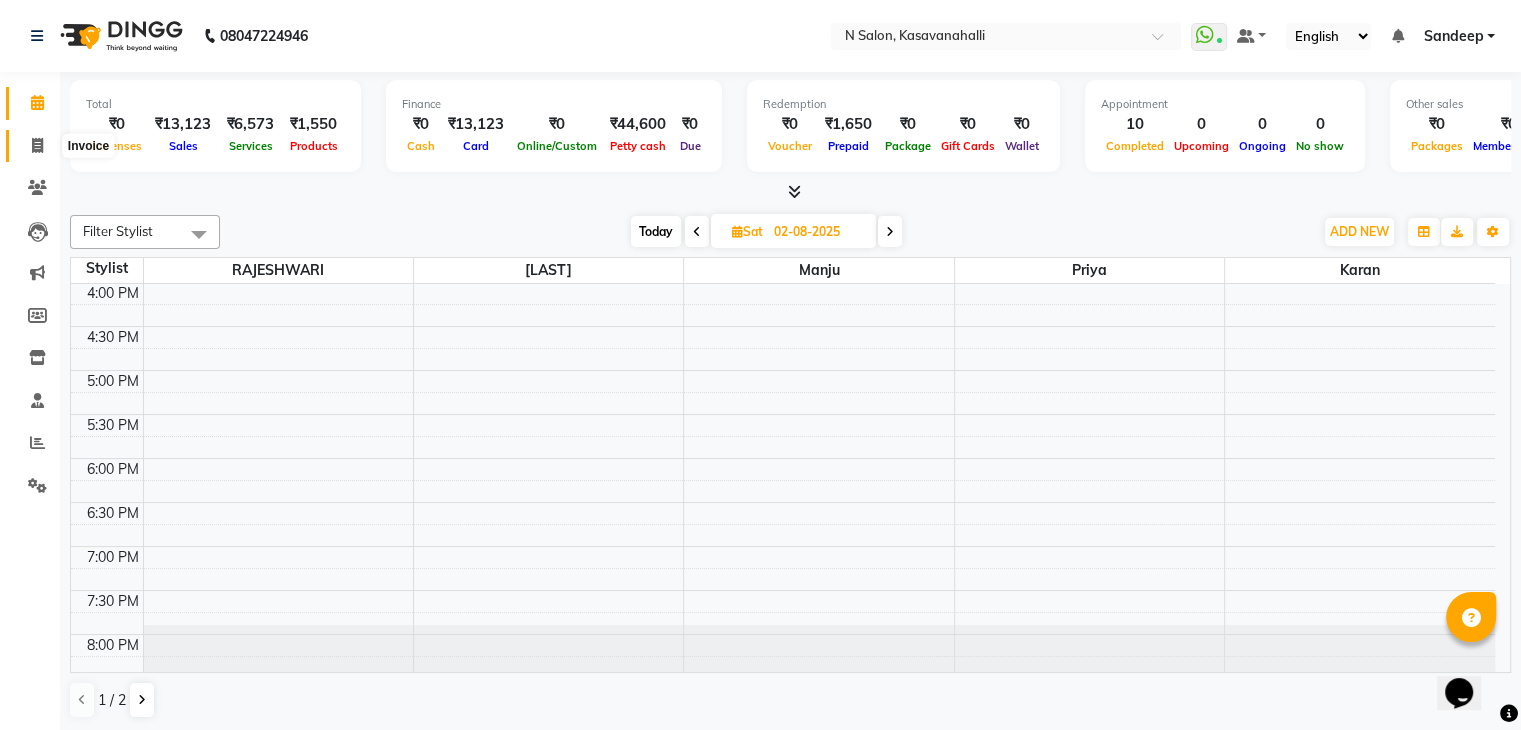 drag, startPoint x: 40, startPoint y: 153, endPoint x: 39, endPoint y: 114, distance: 39.012817 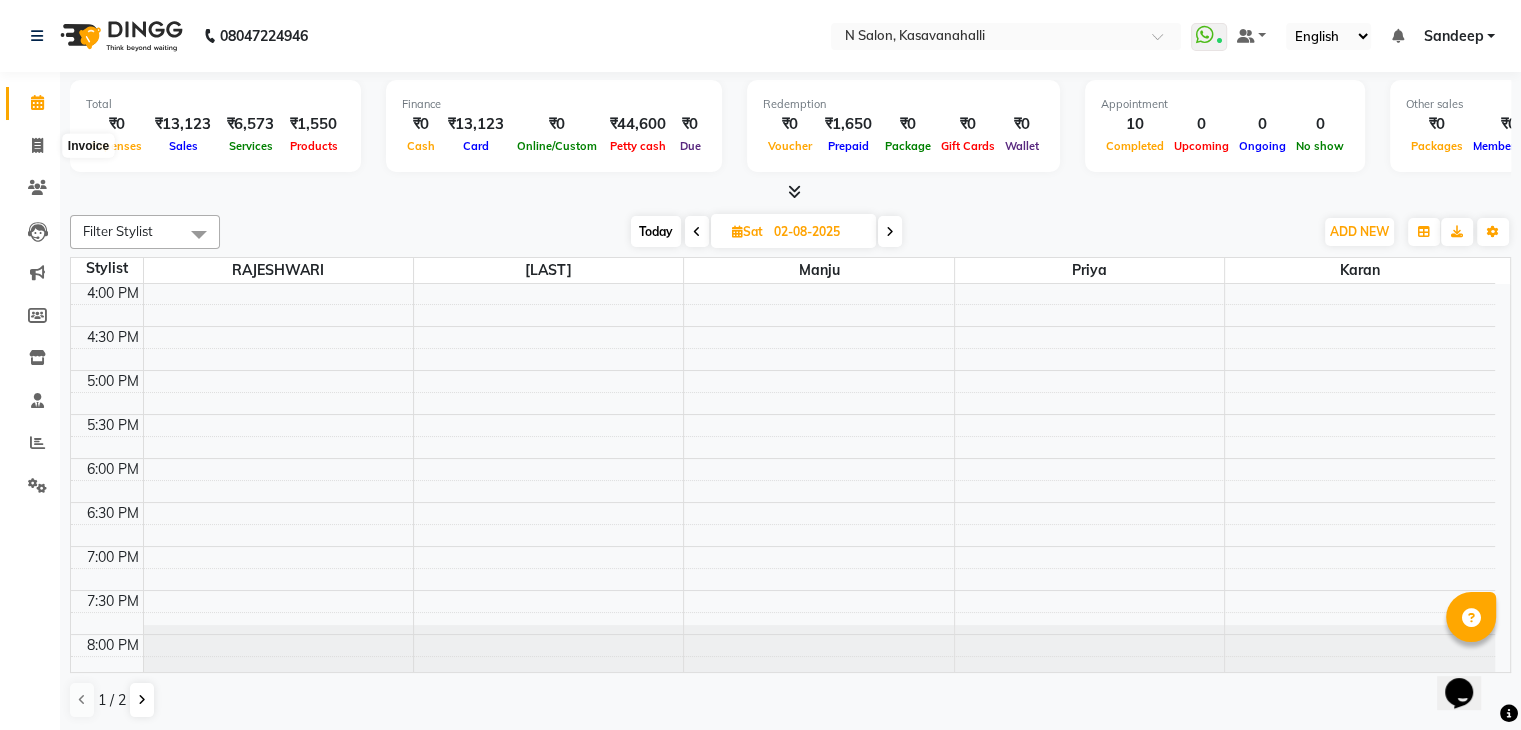 select on "service" 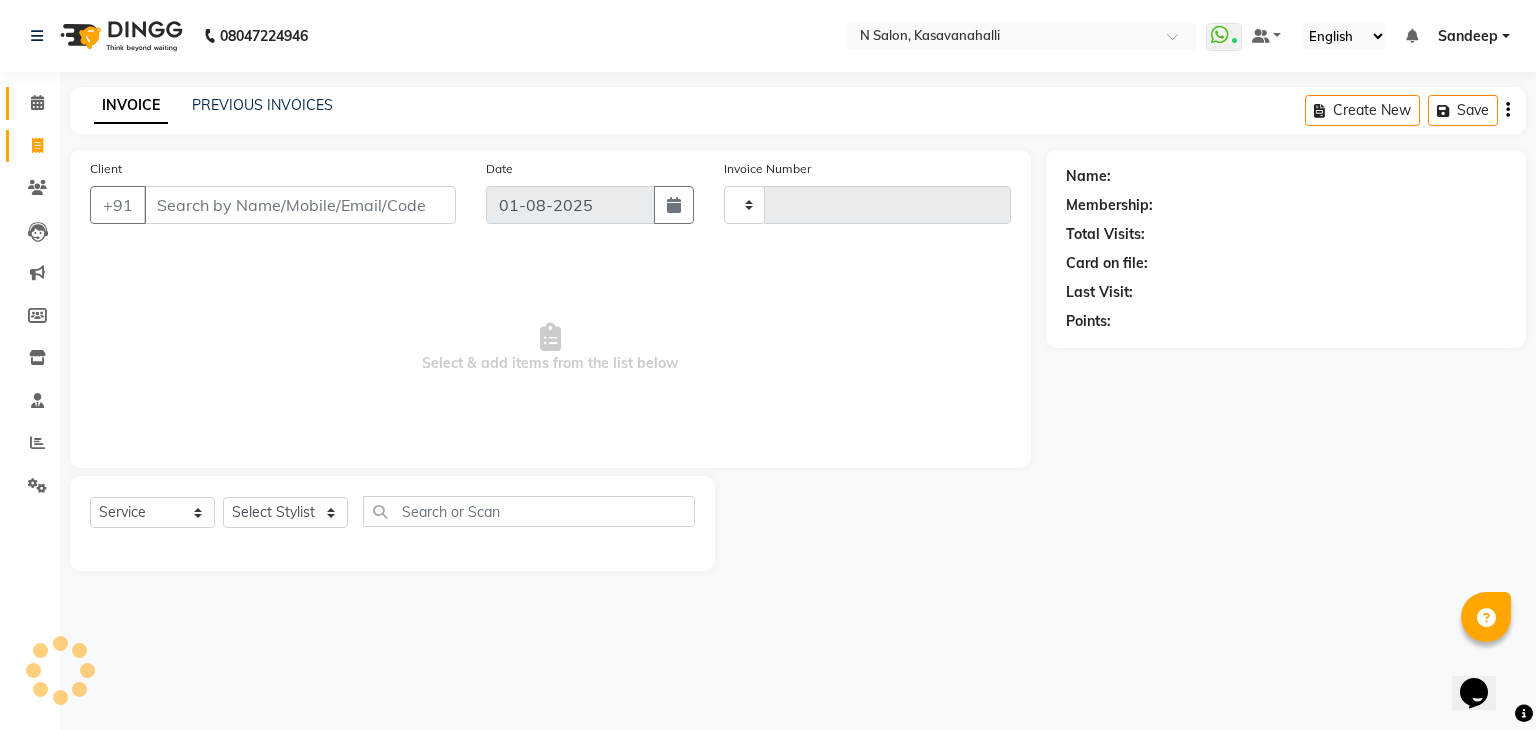 type on "1500" 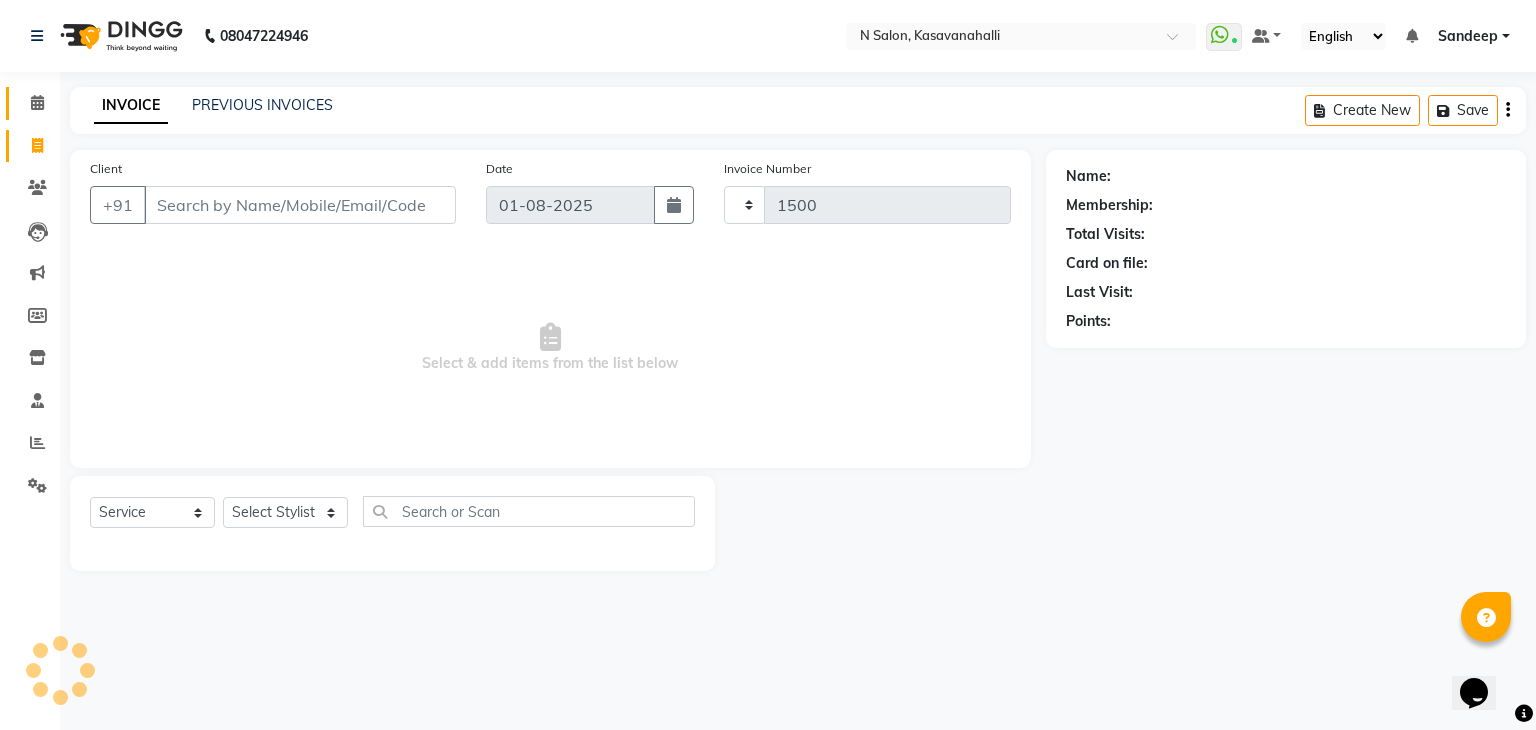 select on "7111" 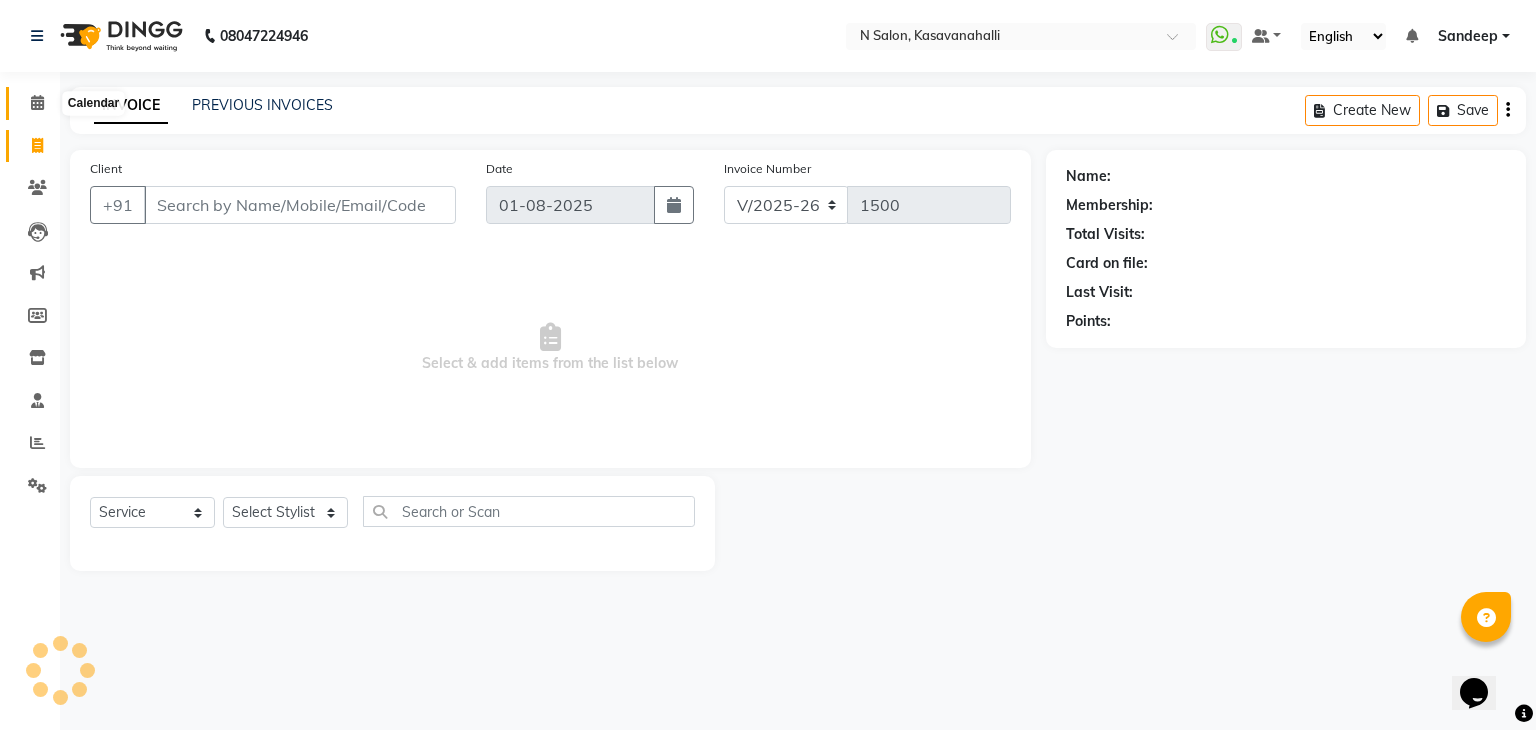 drag, startPoint x: 40, startPoint y: 107, endPoint x: 56, endPoint y: 100, distance: 17.464249 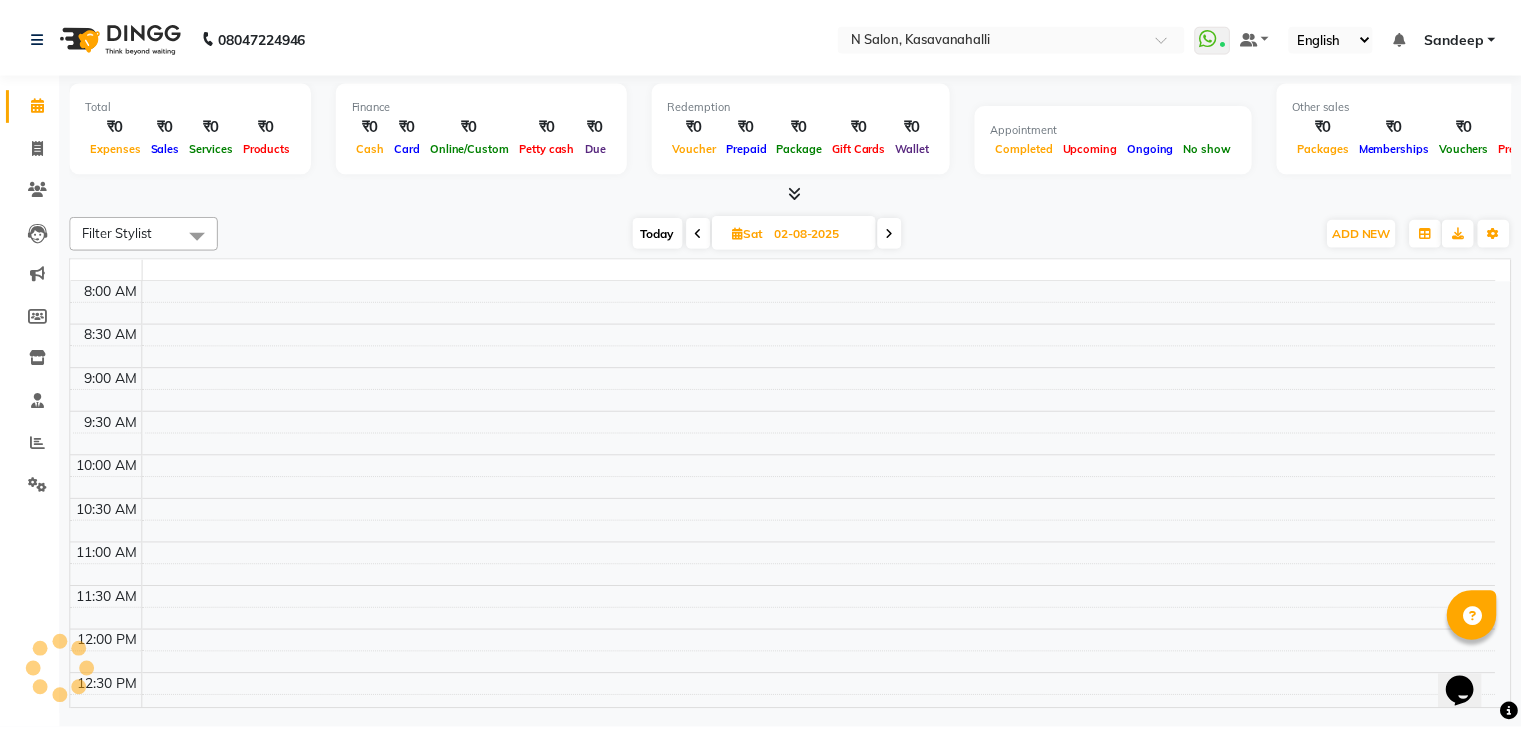 scroll, scrollTop: 0, scrollLeft: 0, axis: both 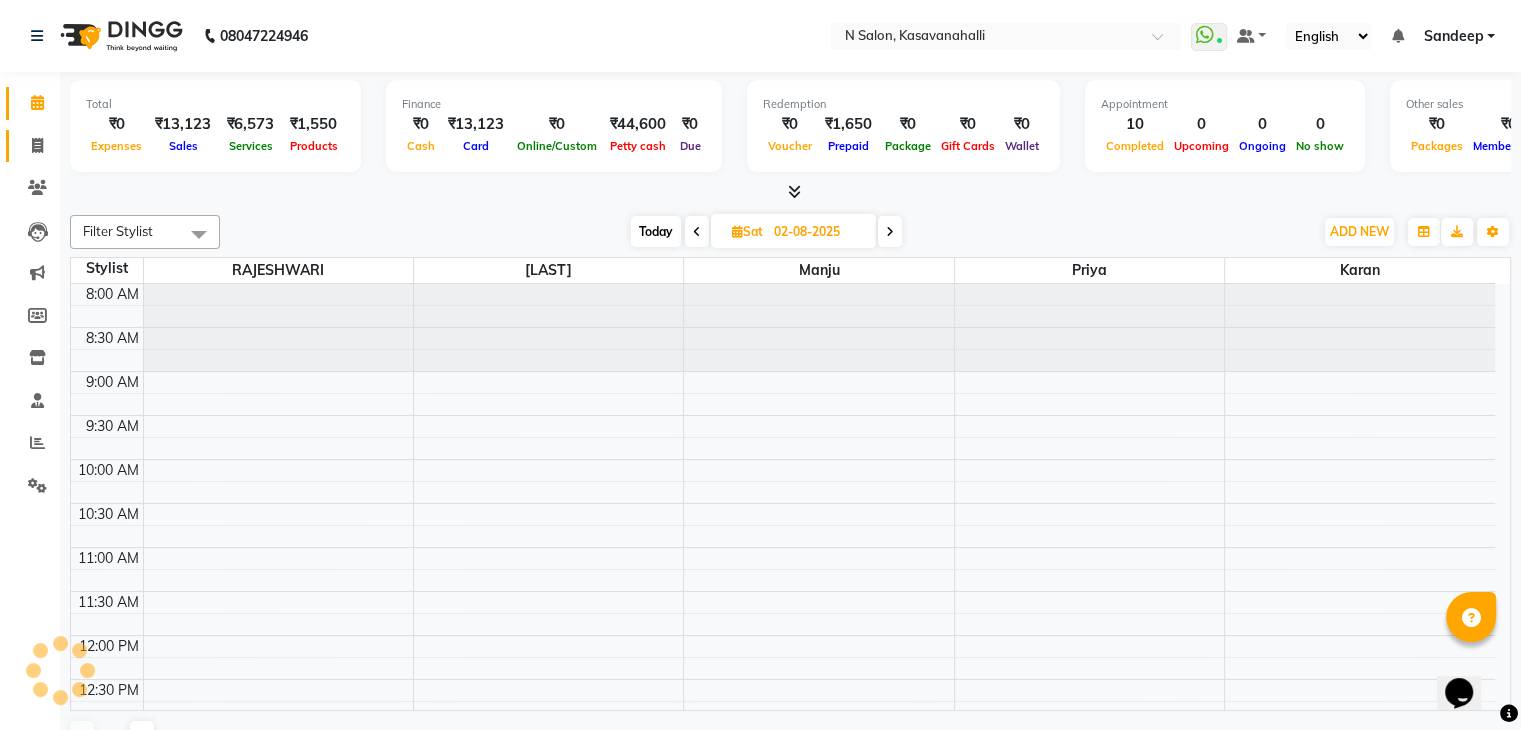 drag, startPoint x: 32, startPoint y: 160, endPoint x: 49, endPoint y: 147, distance: 21.400934 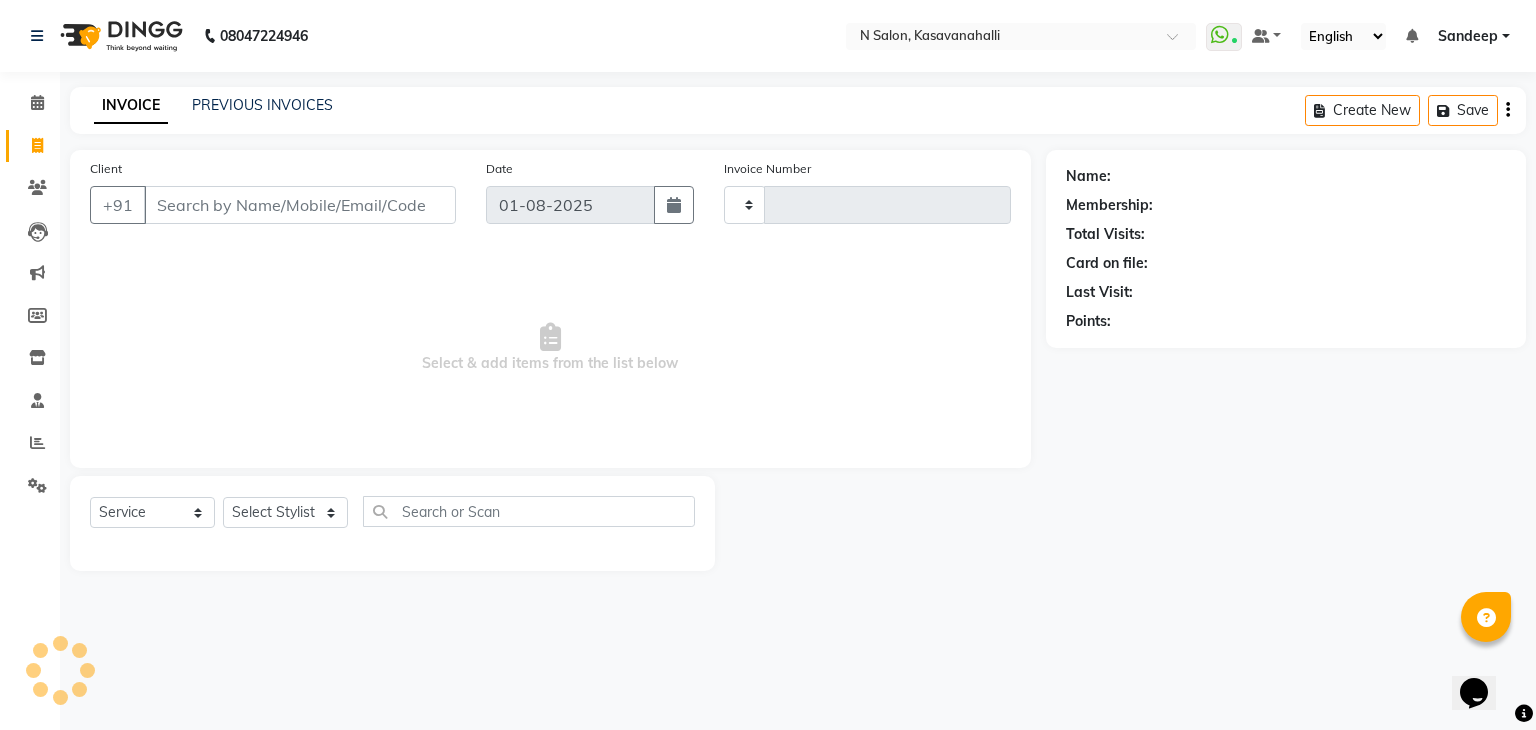 type on "1500" 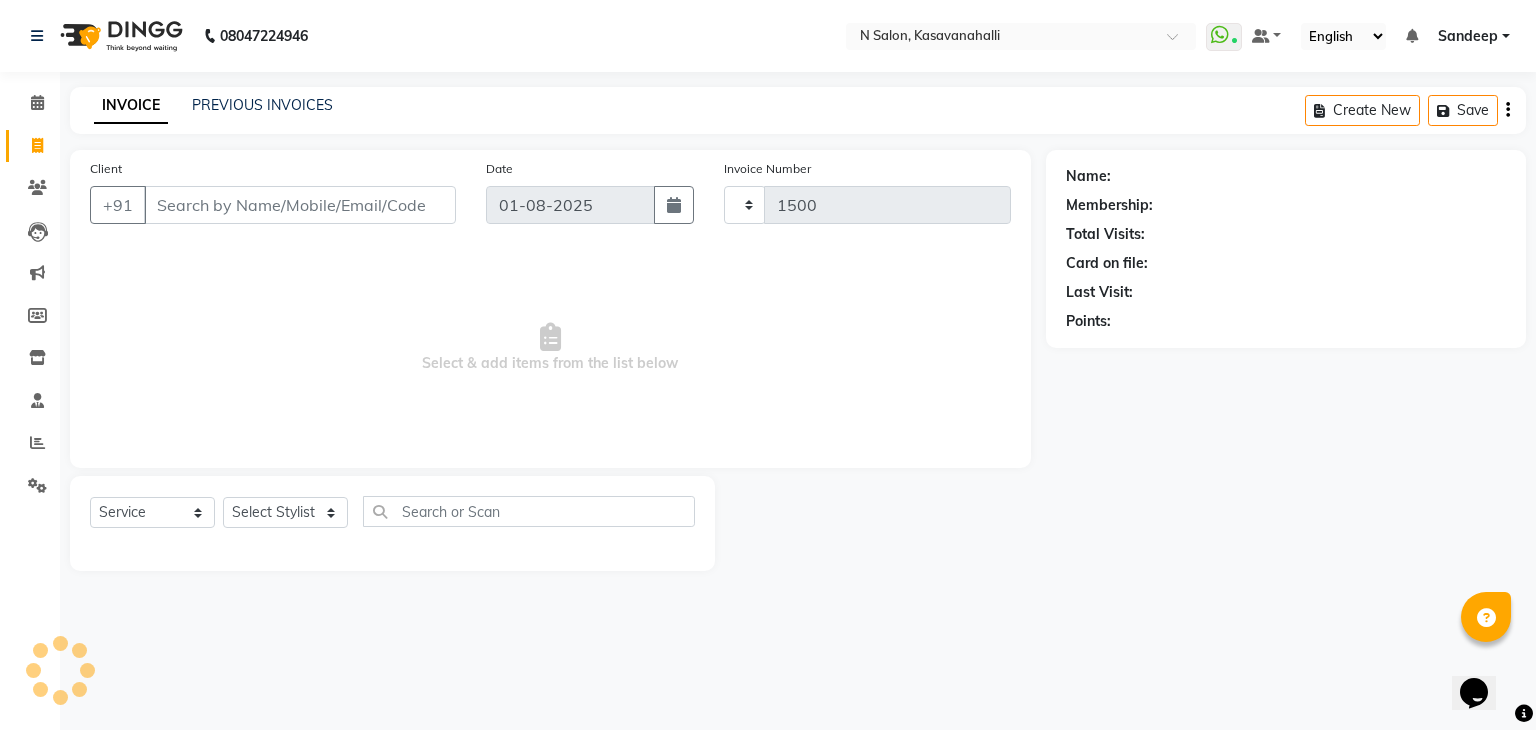 select on "7111" 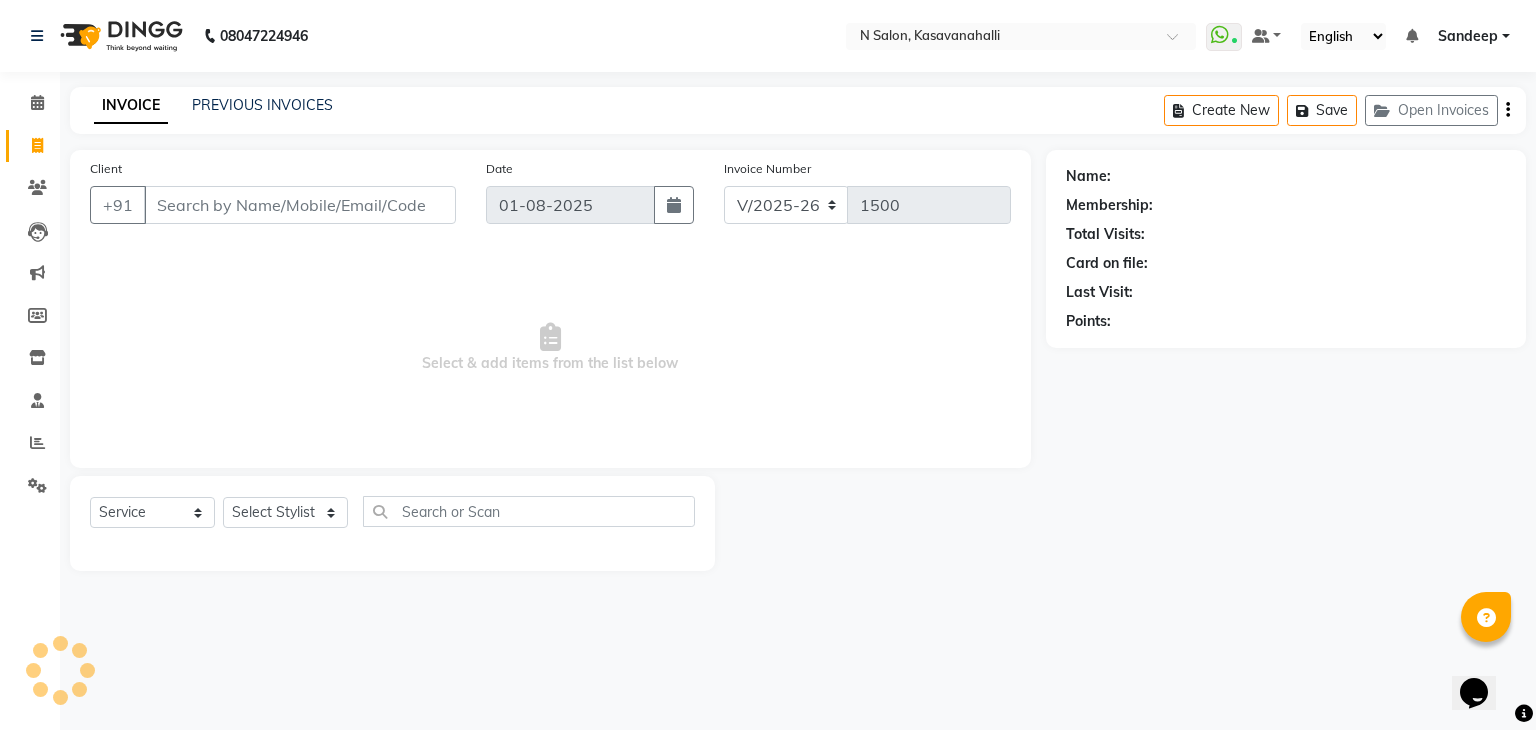 click on "INVOICE PREVIOUS INVOICES Create New   Save   Open Invoices" 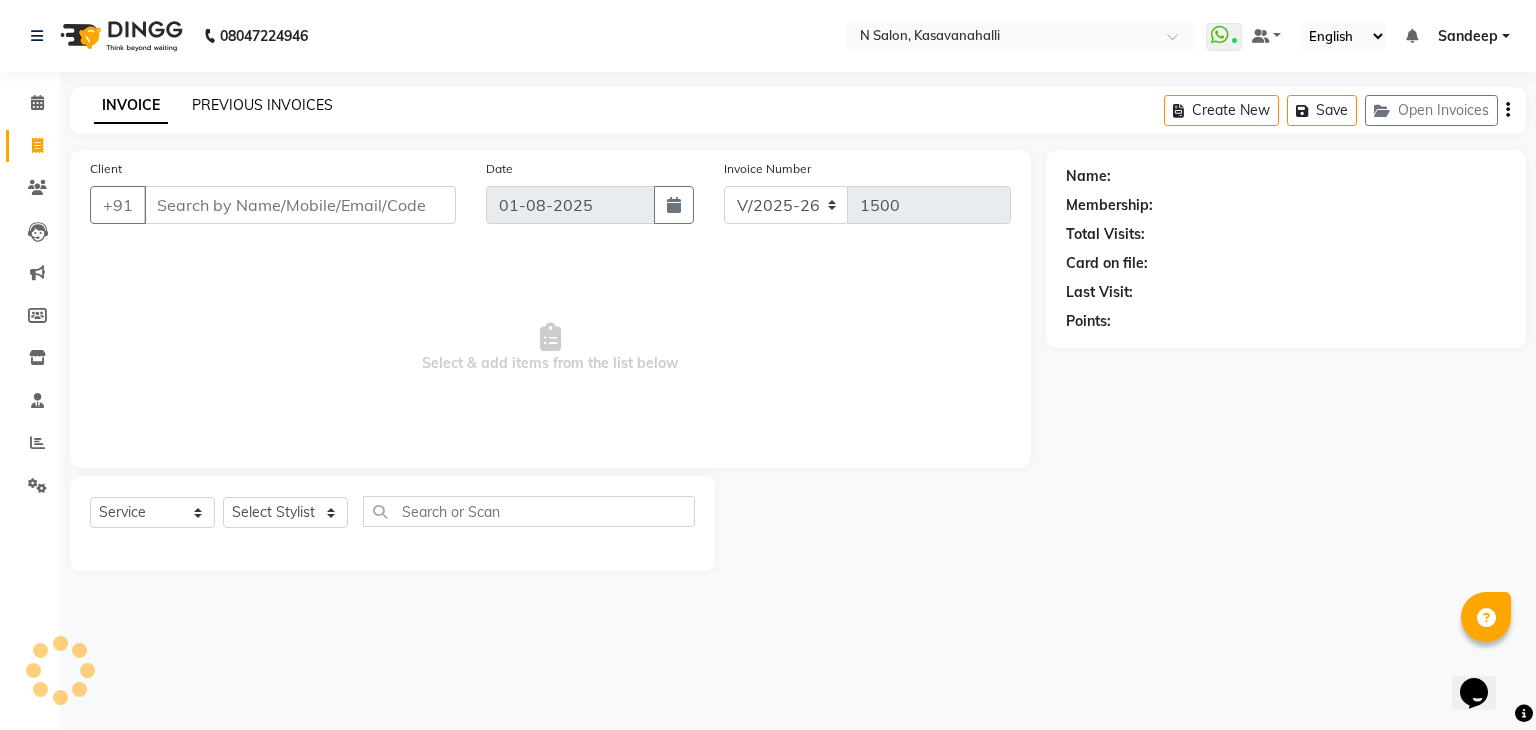 click on "PREVIOUS INVOICES" 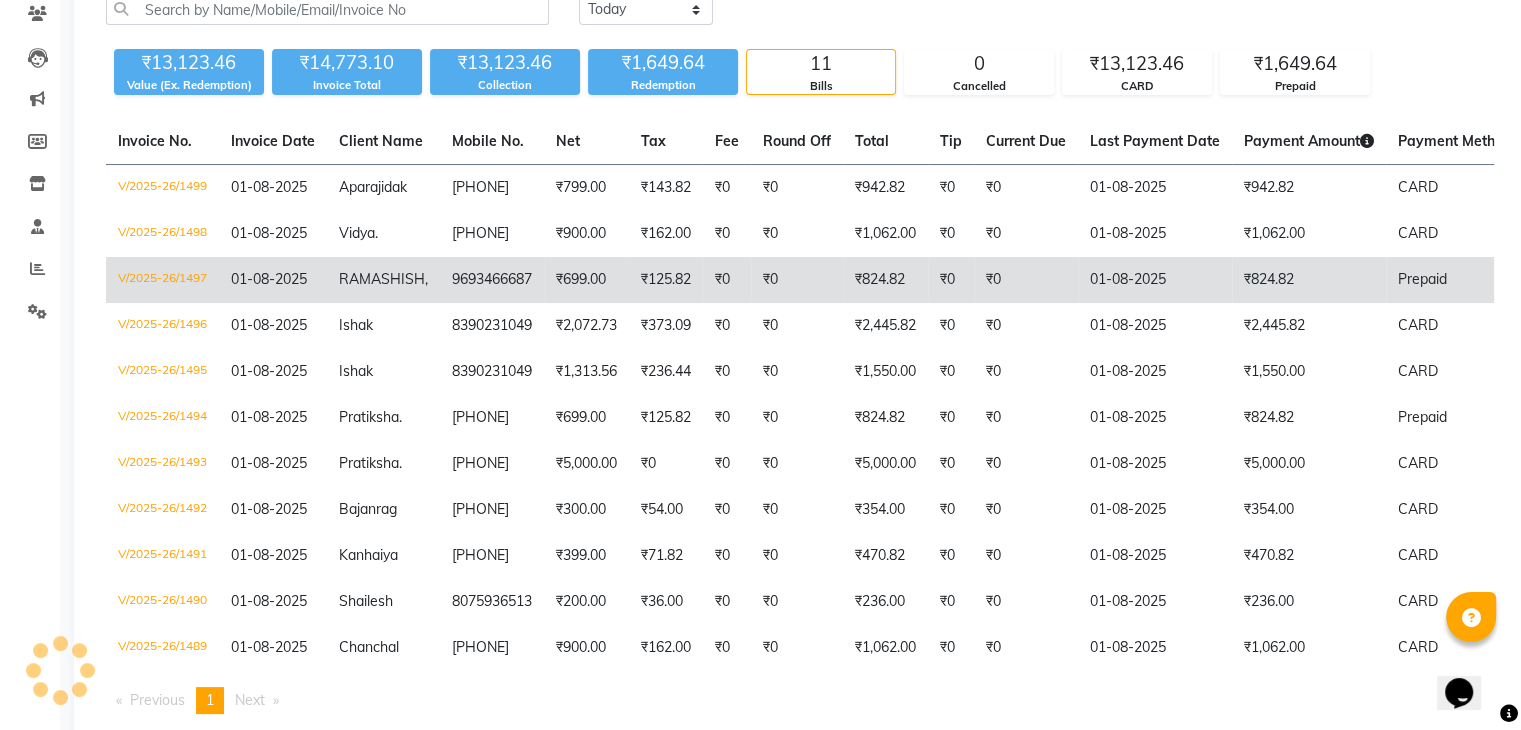 scroll, scrollTop: 0, scrollLeft: 0, axis: both 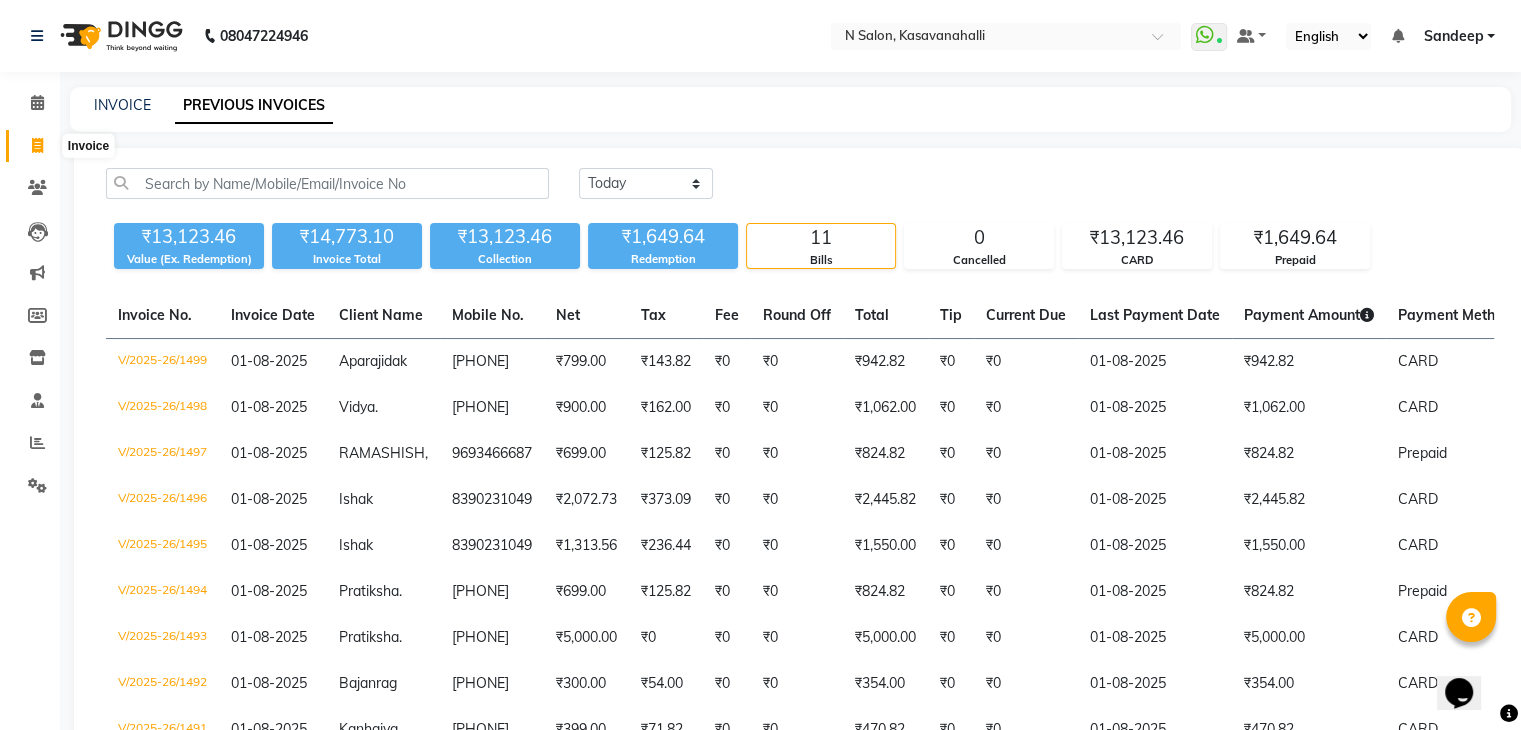 click 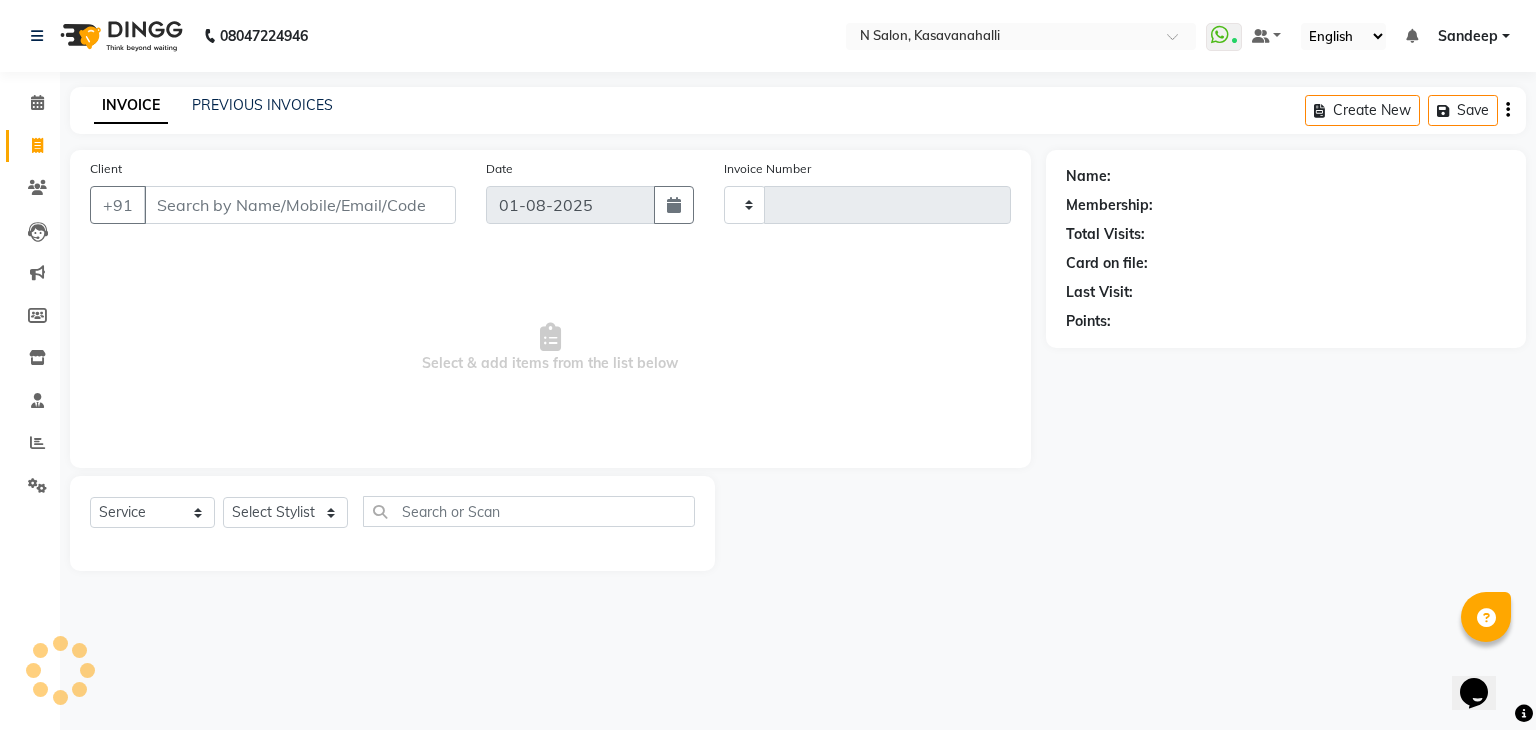 type on "1500" 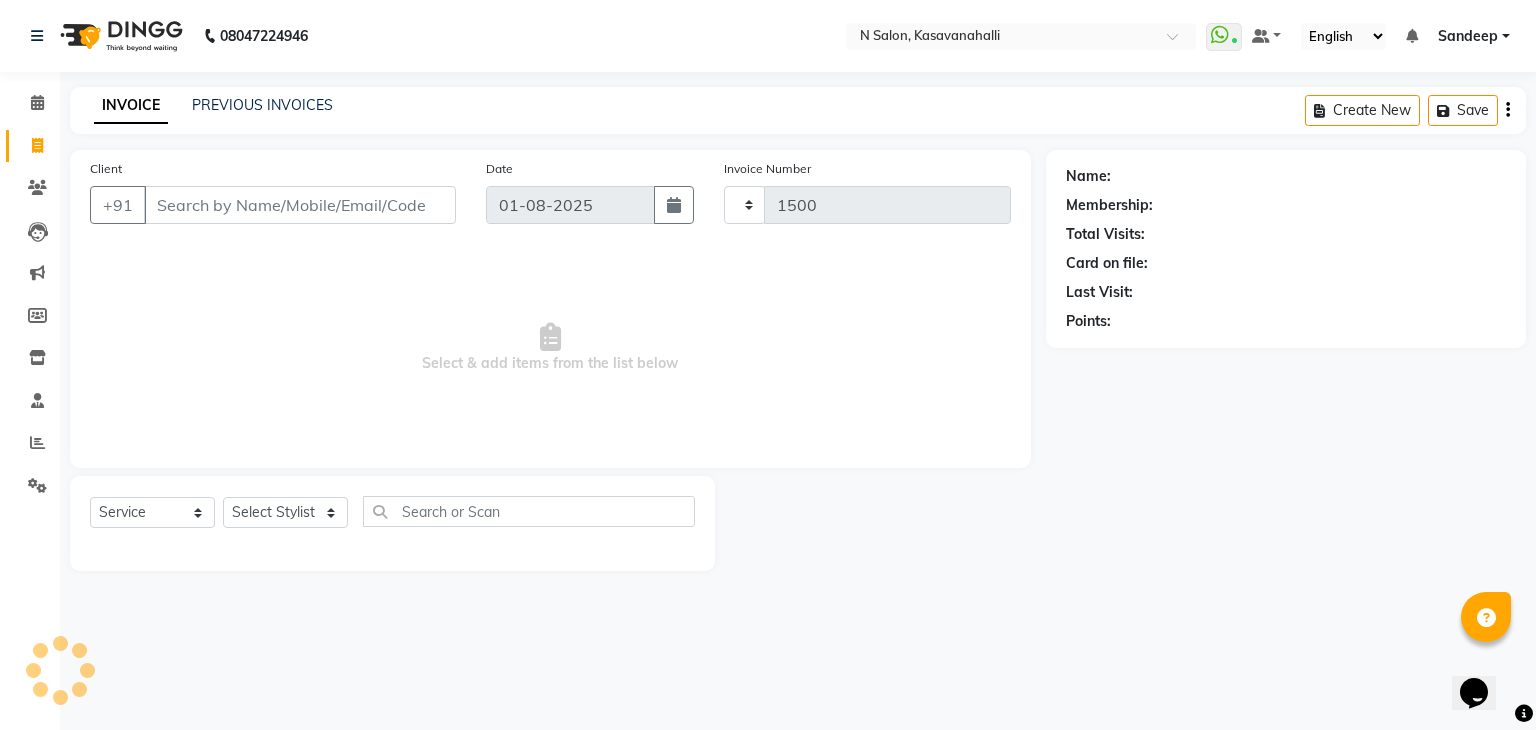 select on "7111" 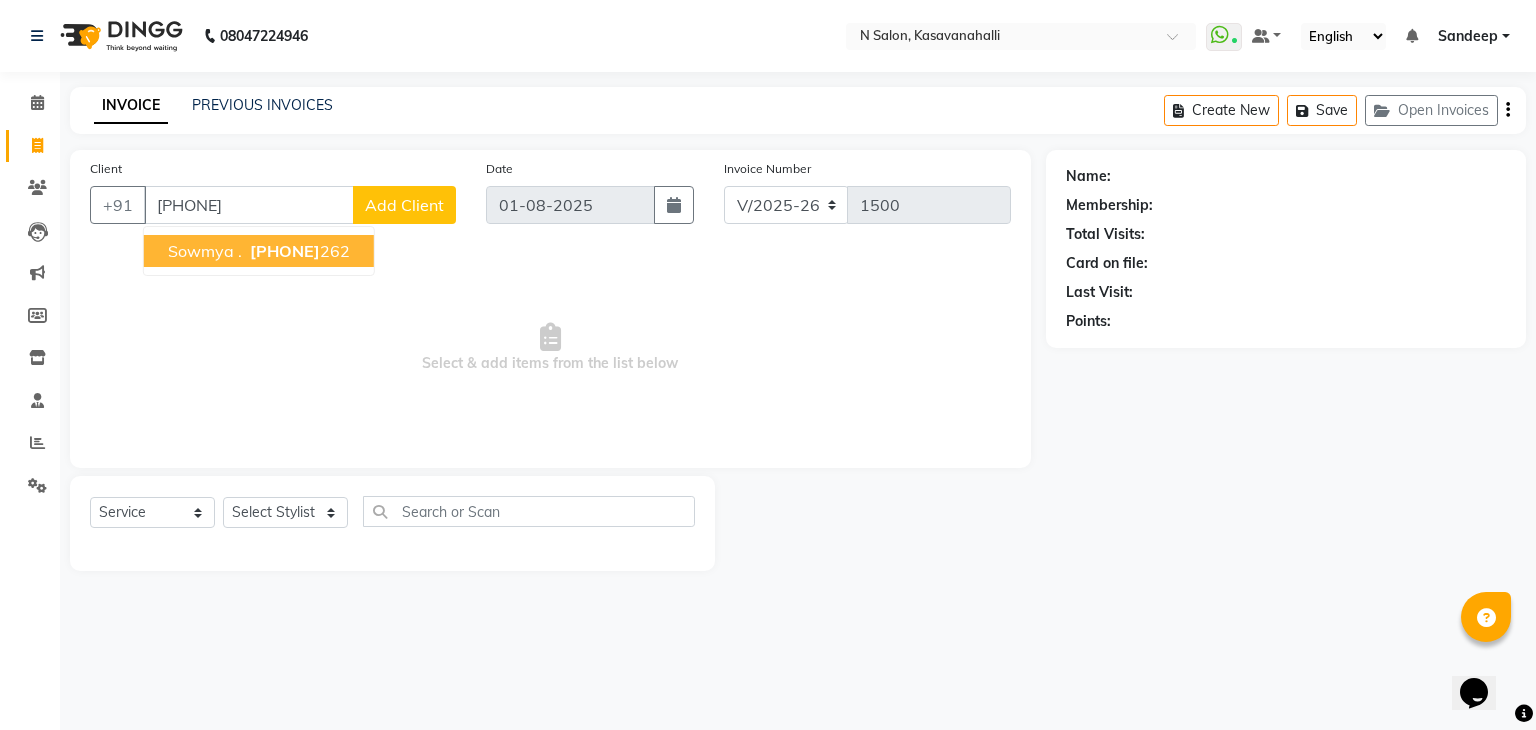 click on "8884922 262" at bounding box center (298, 251) 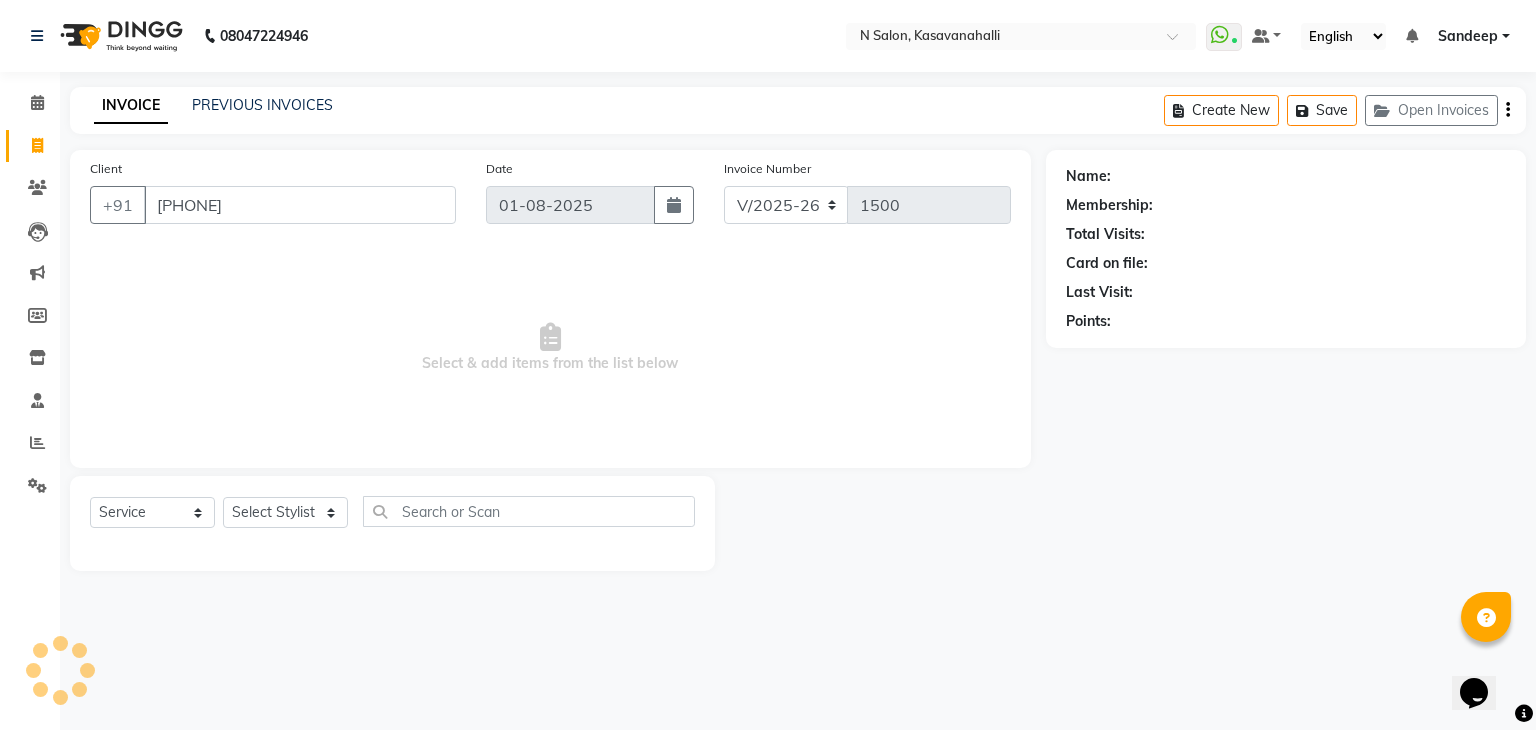type on "8884922262" 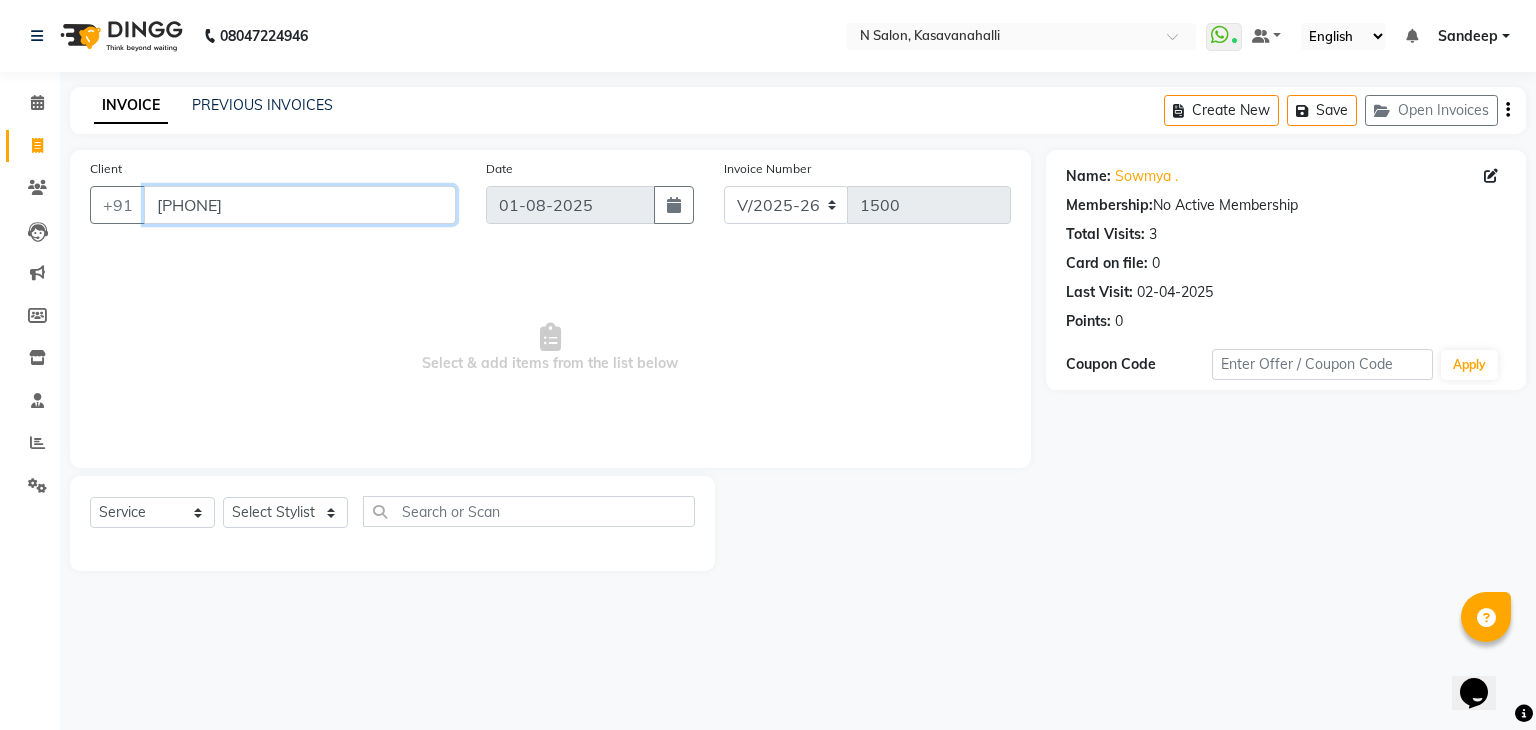 click on "8884922262" at bounding box center [300, 205] 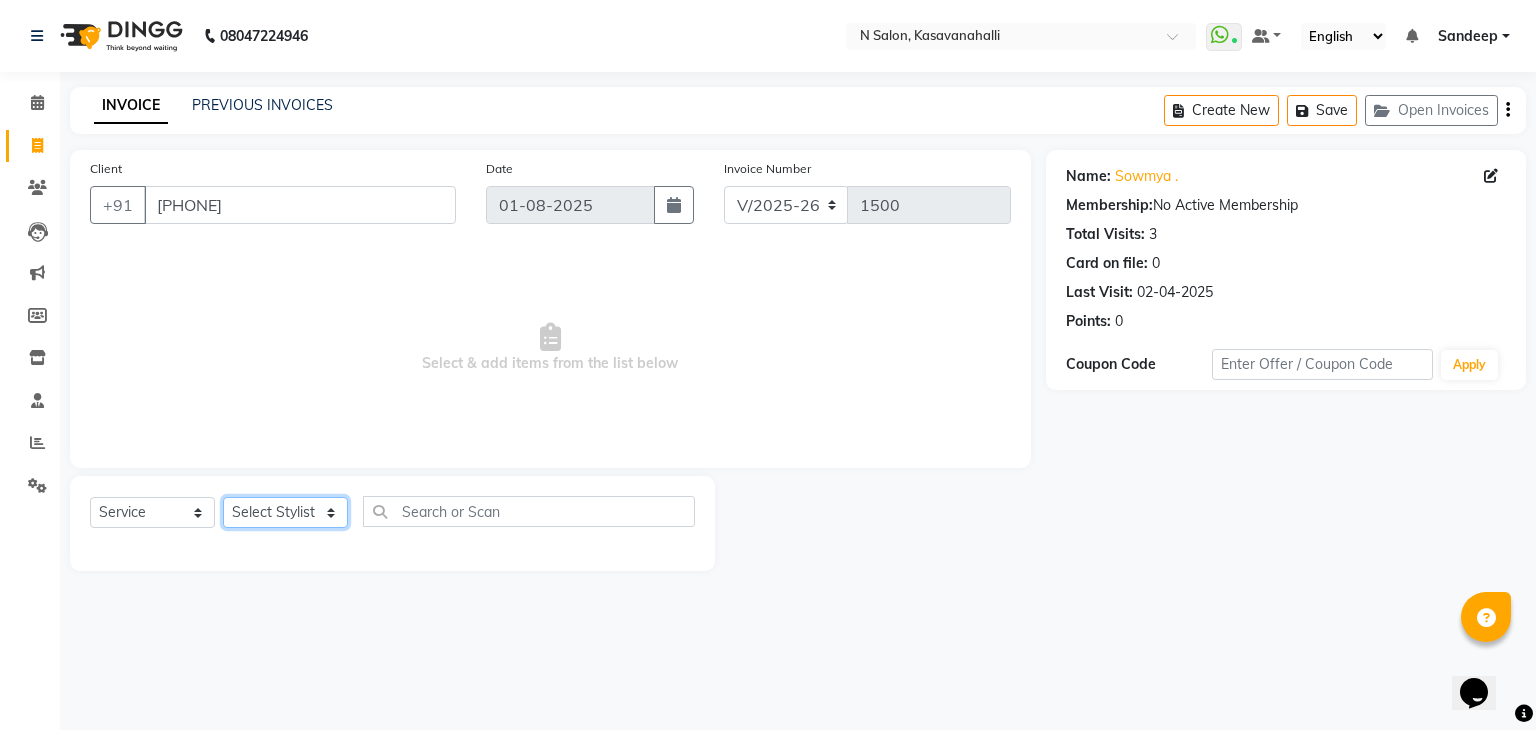 click on "Select Stylist Abisekh Karan  Manju Owner Priya RAJESHWARI  Sandeep Tika" 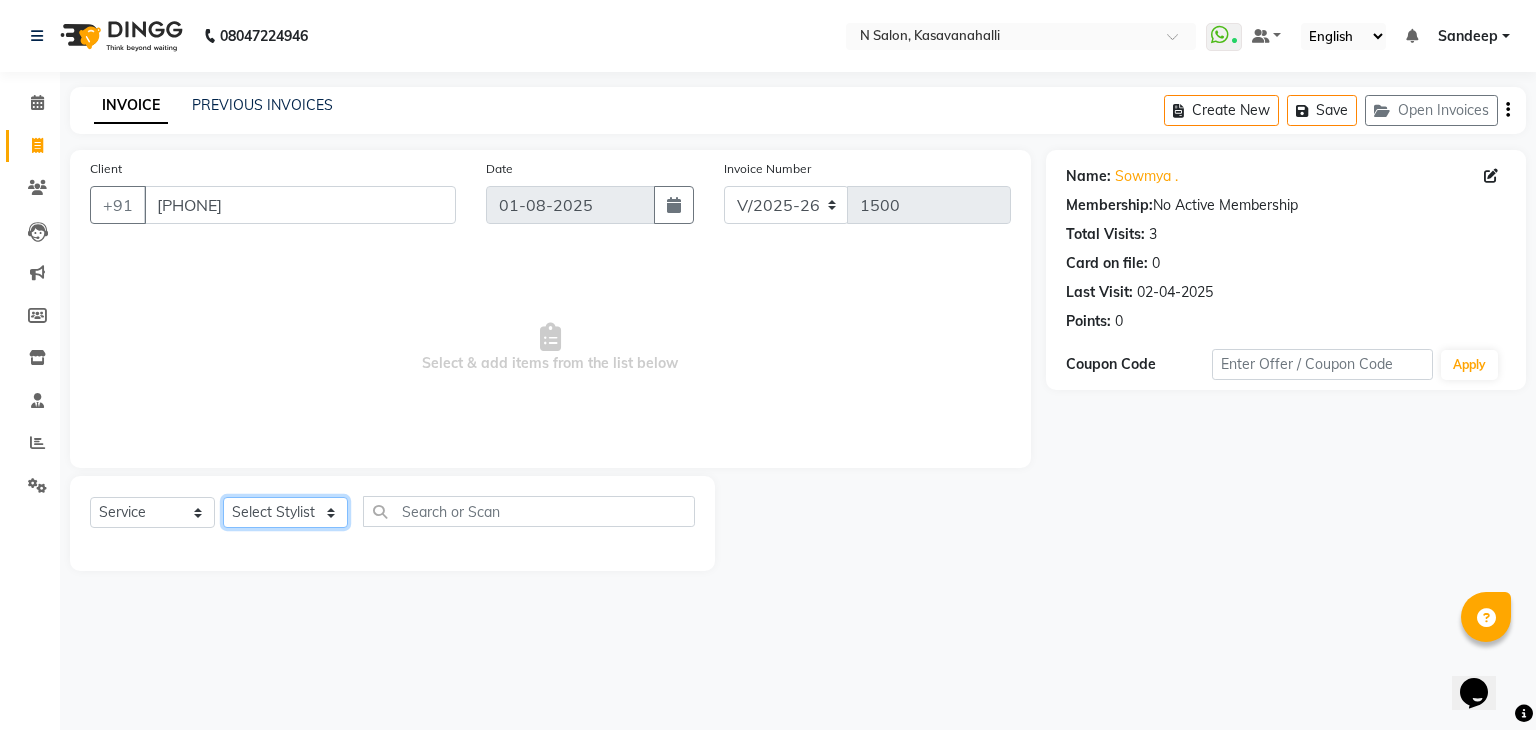 click on "Select Stylist Abisekh Karan  Manju Owner Priya RAJESHWARI  Sandeep Tika" 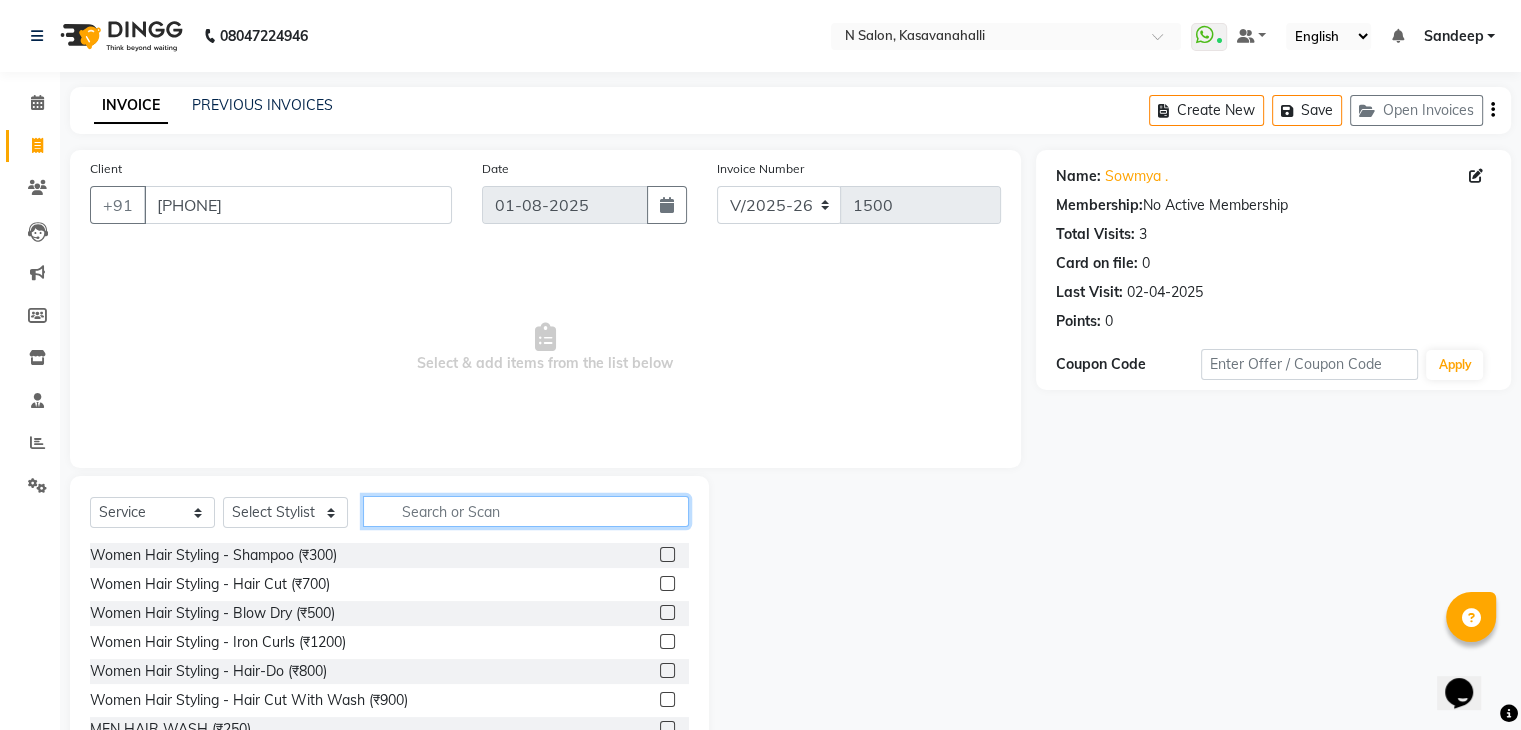 click 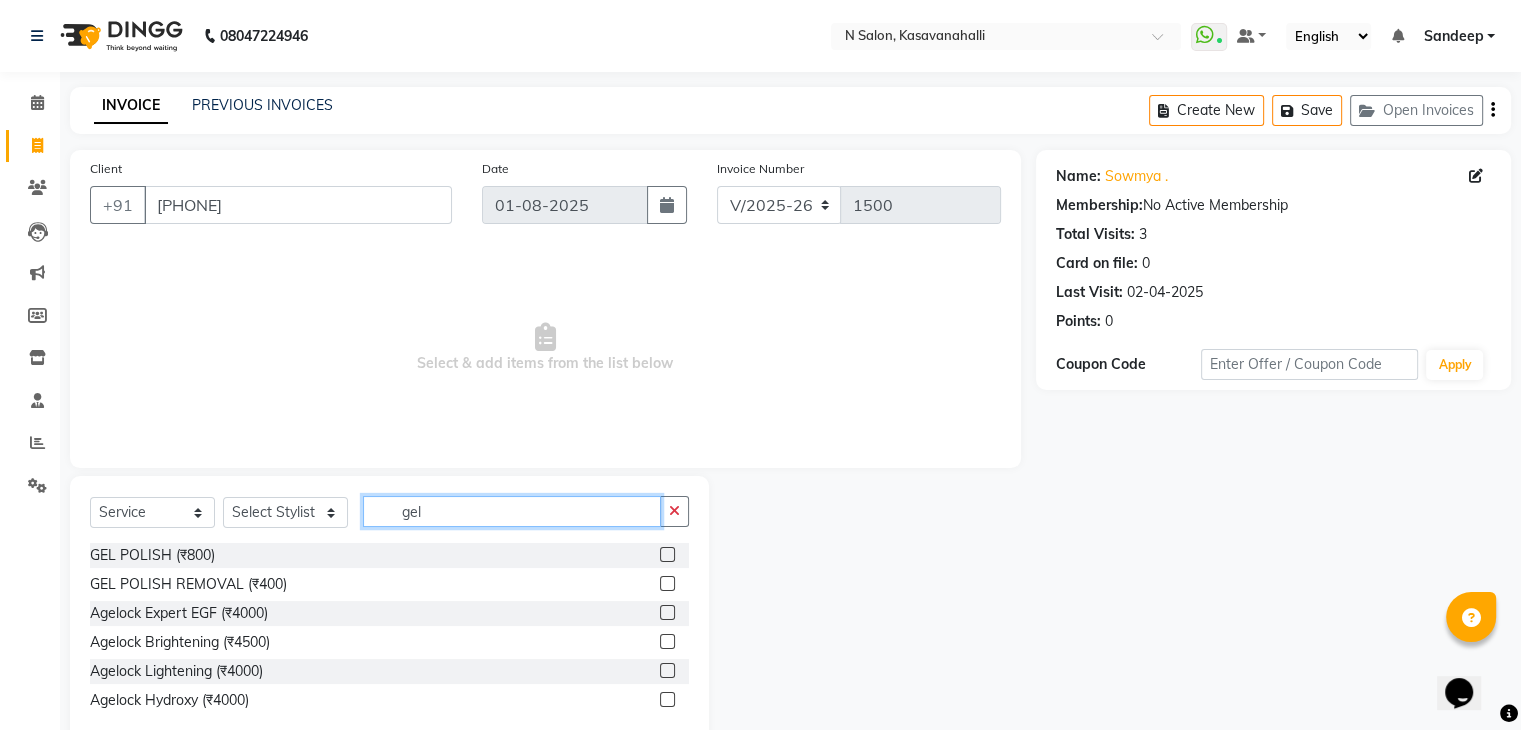 type on "gel" 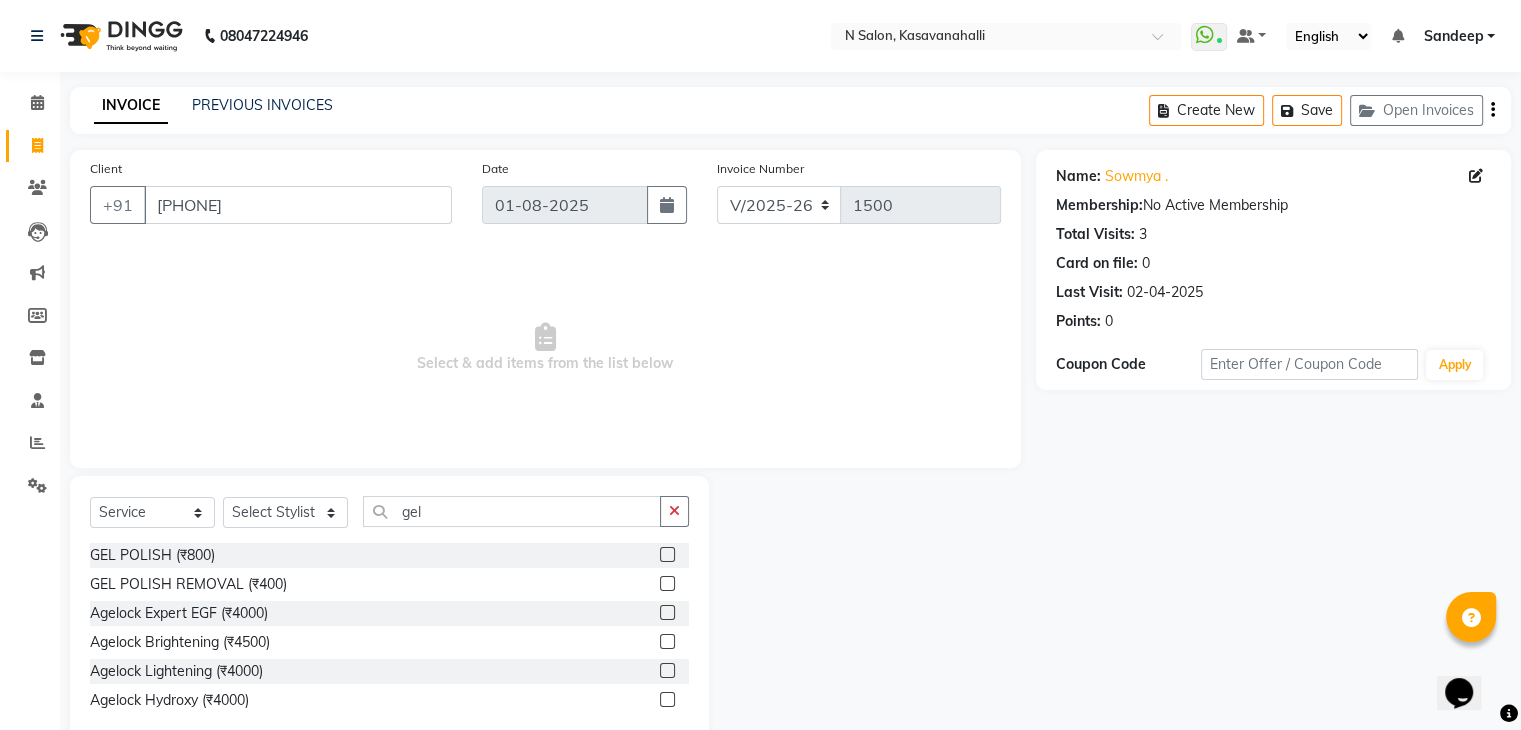click 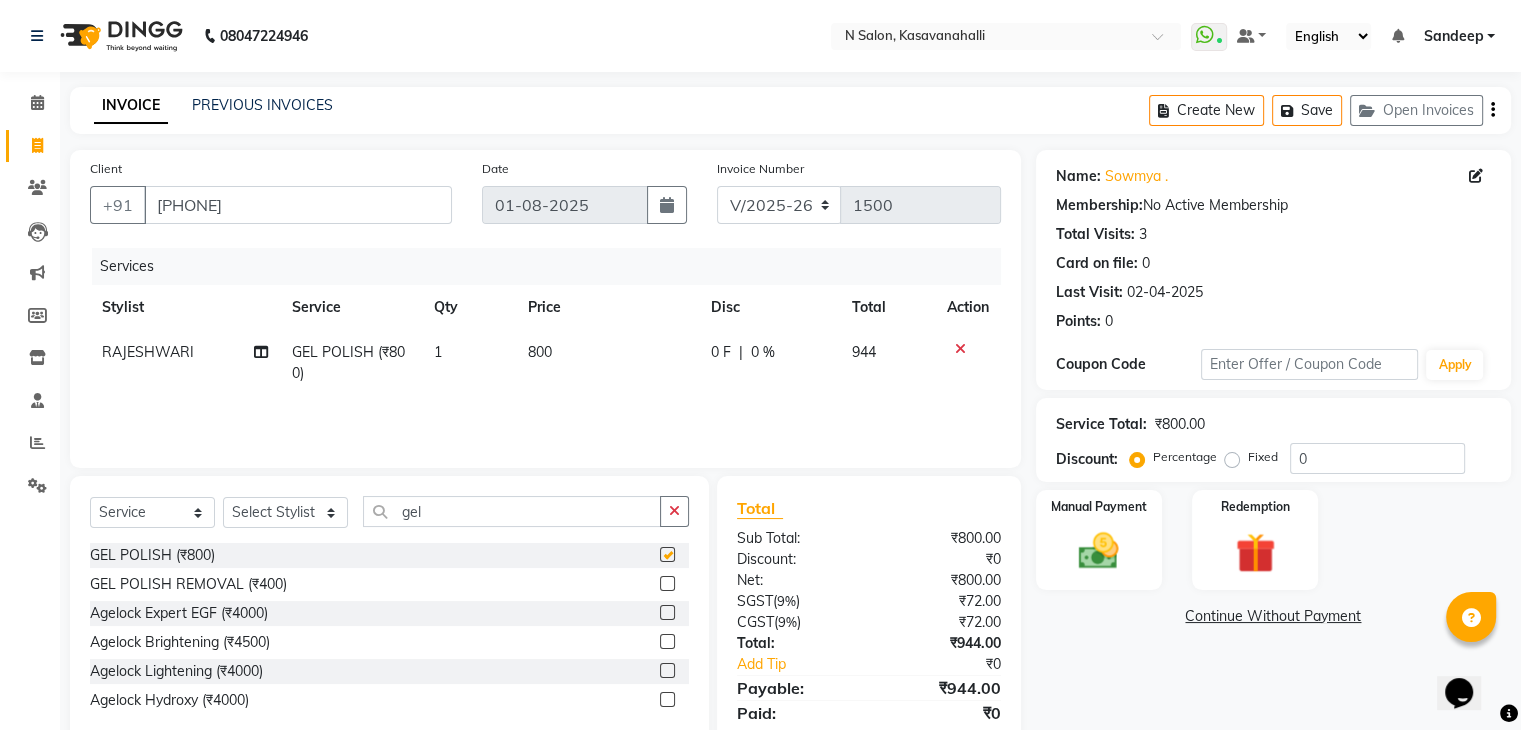 checkbox on "false" 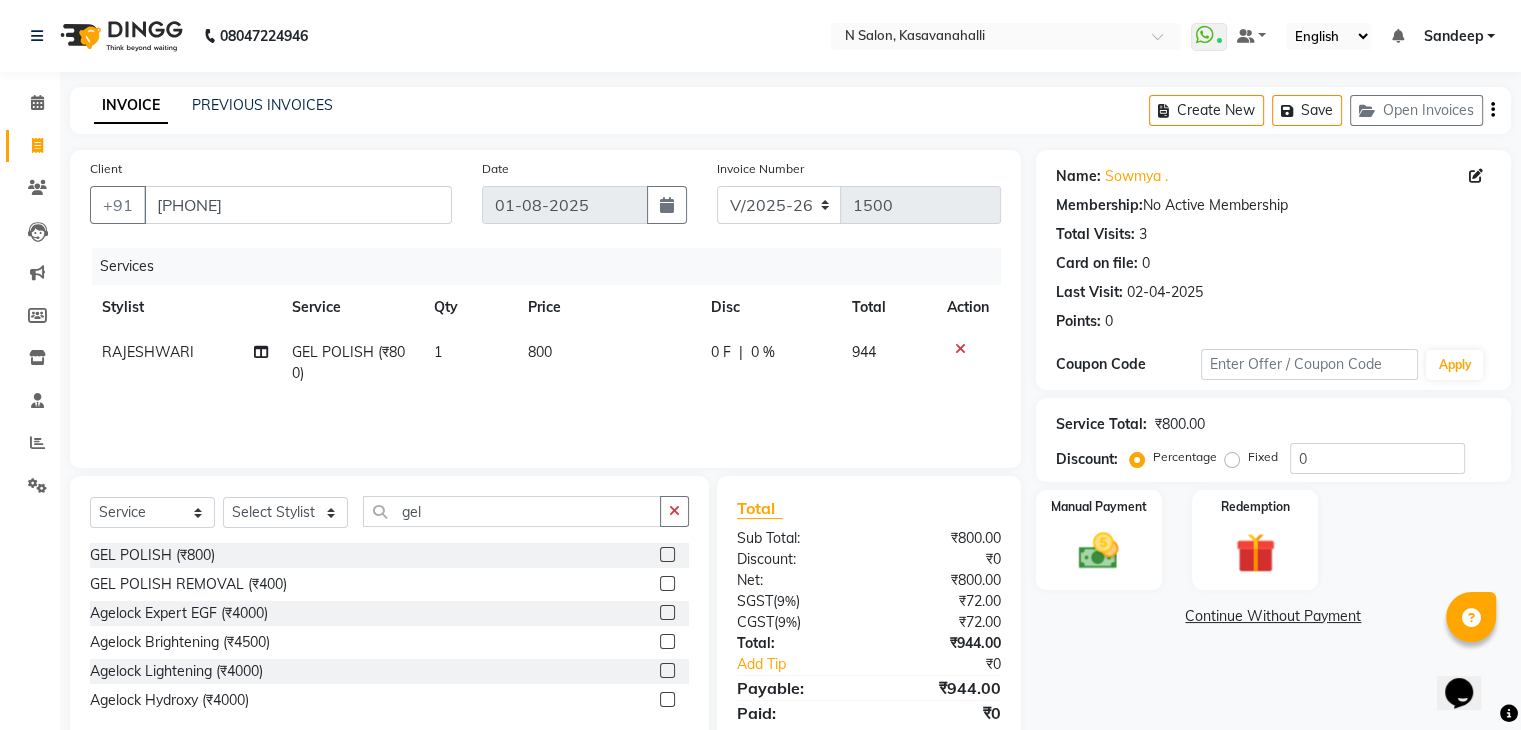 click on "Select  Service  Product  Membership  Package Voucher Prepaid Gift Card  Select Stylist Abisekh Karan  Manju Owner Priya RAJESHWARI  Sandeep Tika gel GEL POLISH  (₹800)  GEL POLISH REMOVAL  (₹400)  Agelock Expert  EGF (₹4000)  Agelock Brightening (₹4500)  Agelock Lightening (₹4000)  Agelock Hydroxy (₹4000)" 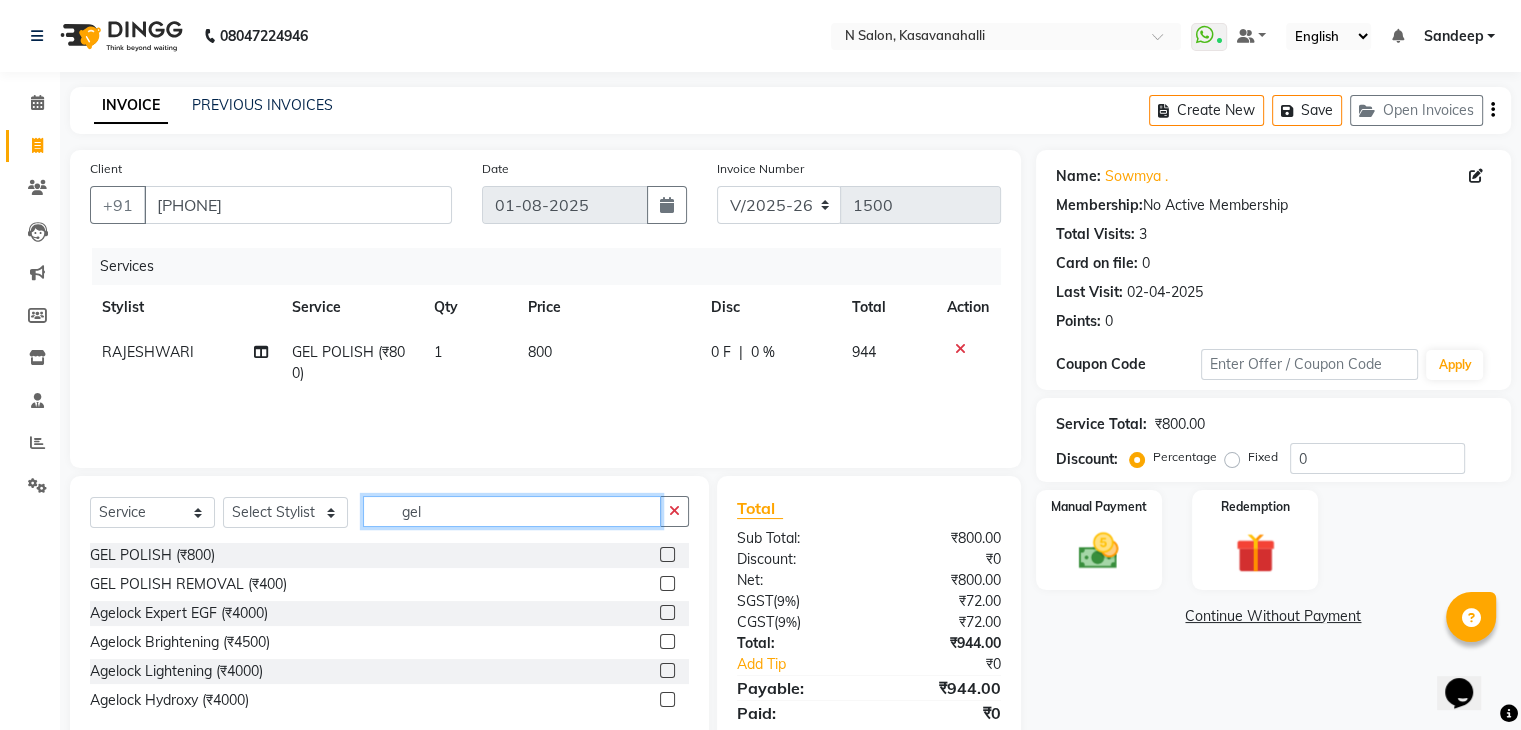 click on "gel" 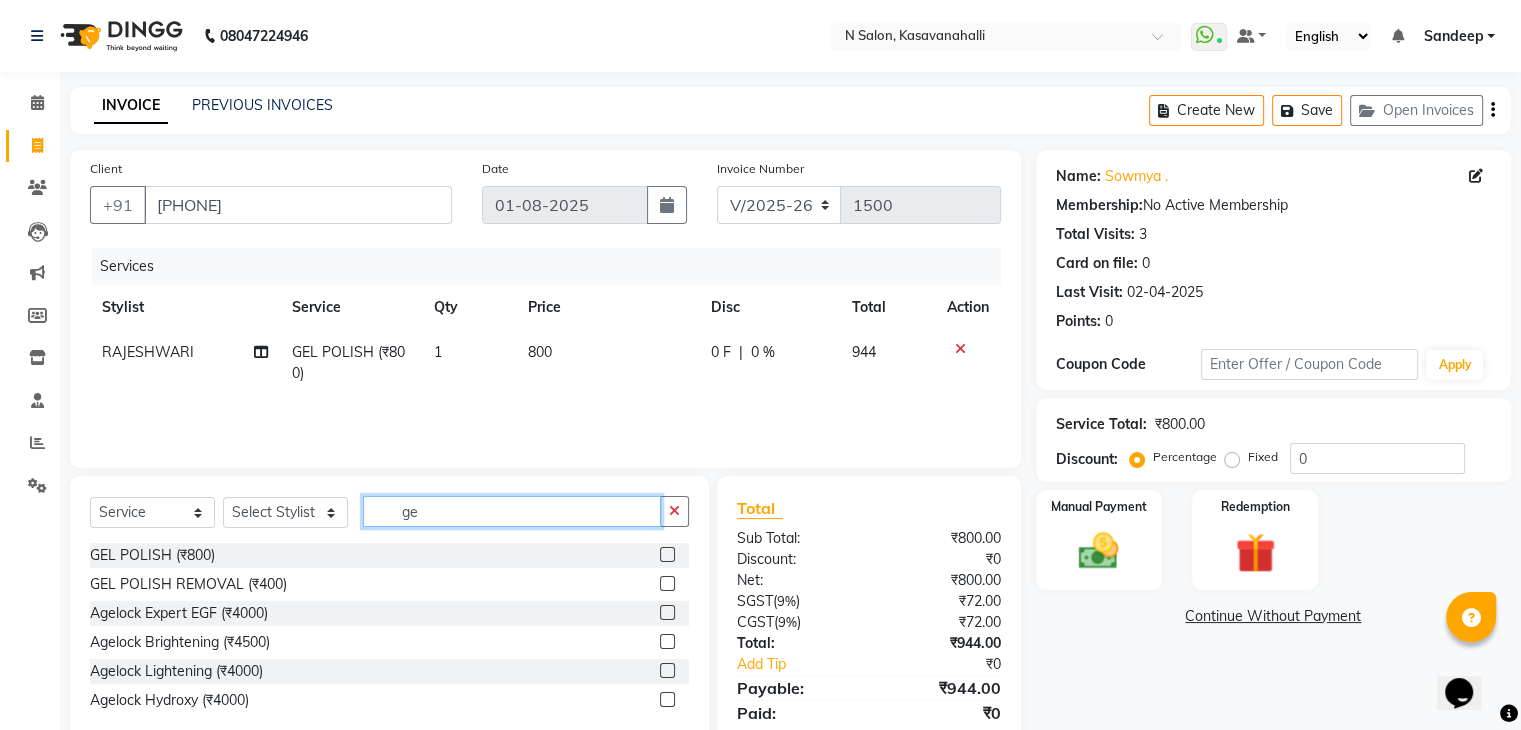 type on "g" 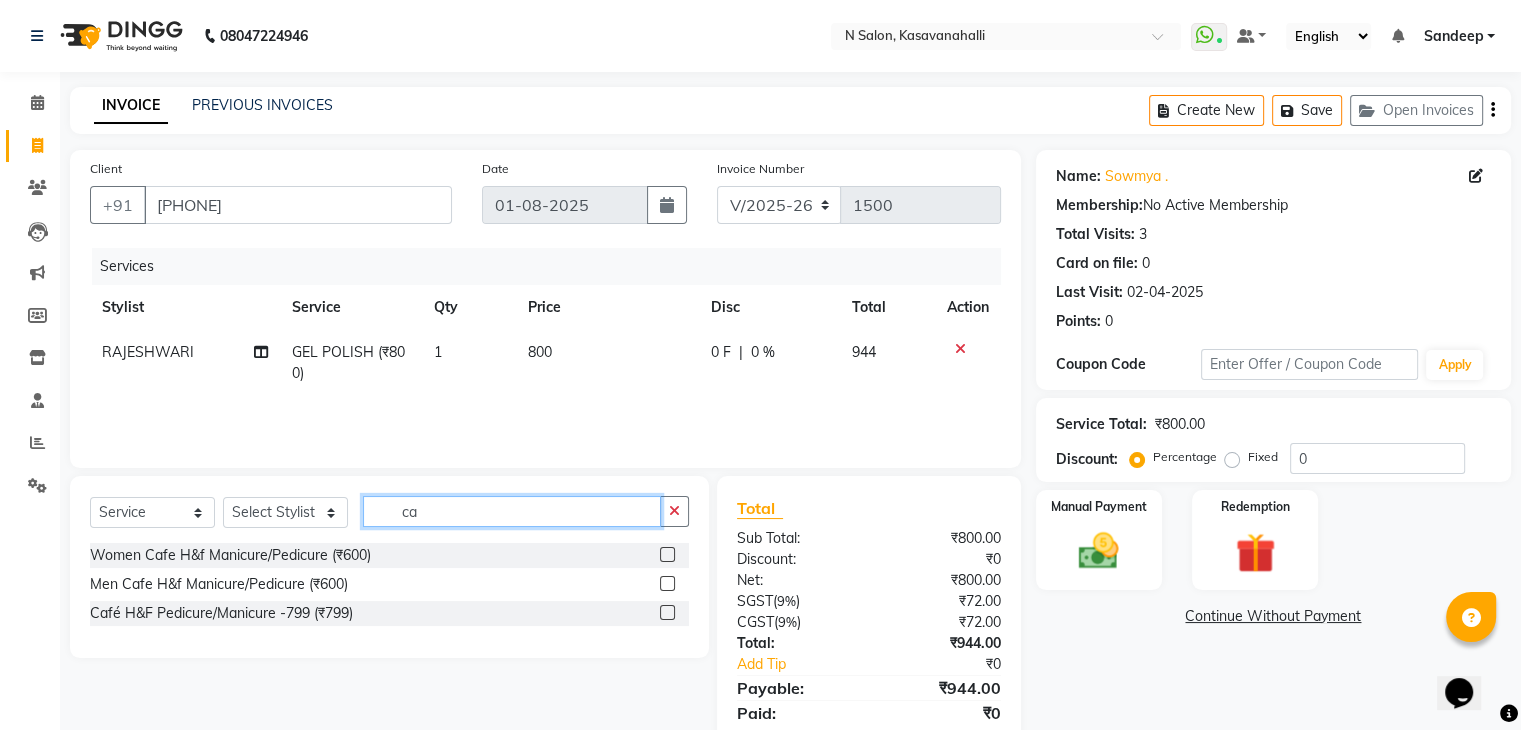 type on "c" 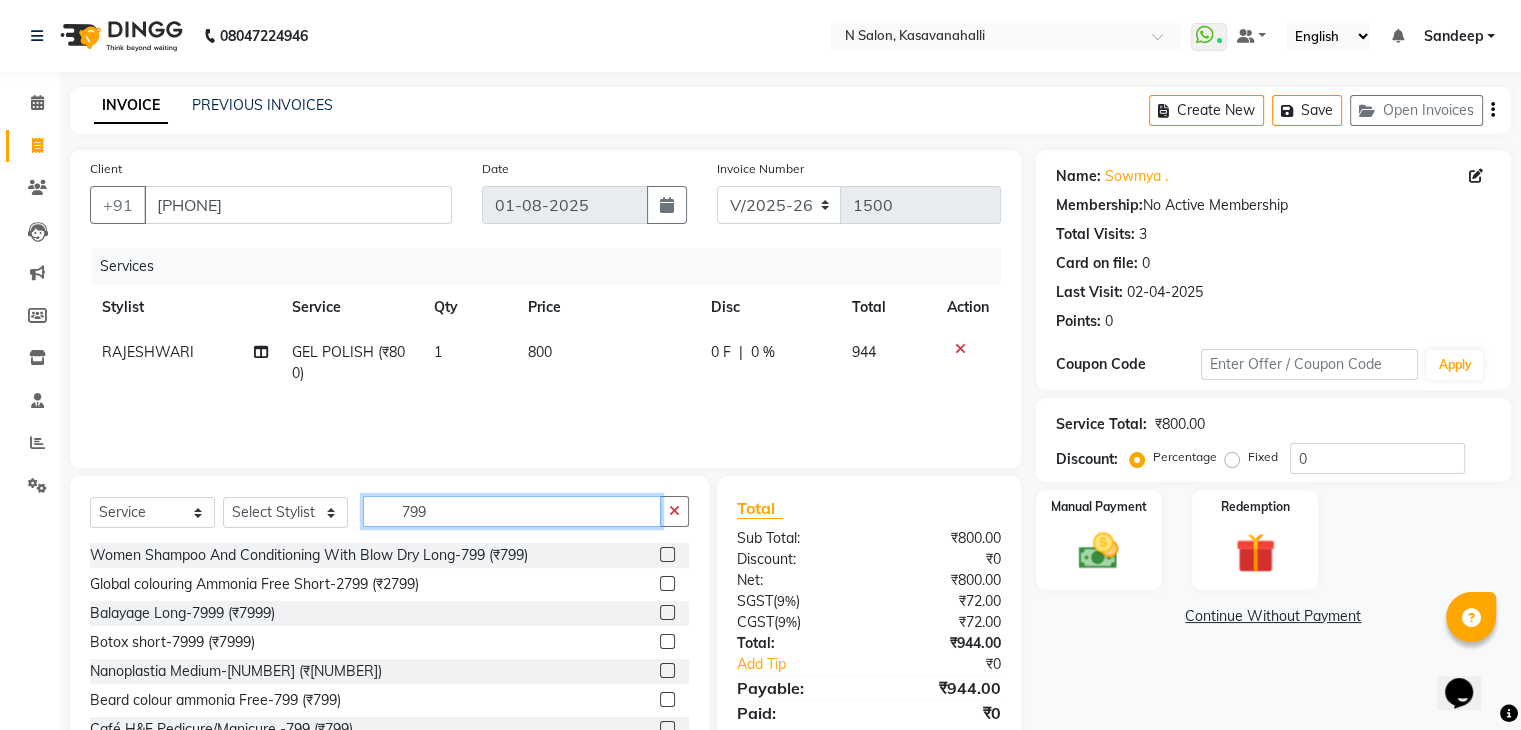 scroll, scrollTop: 32, scrollLeft: 0, axis: vertical 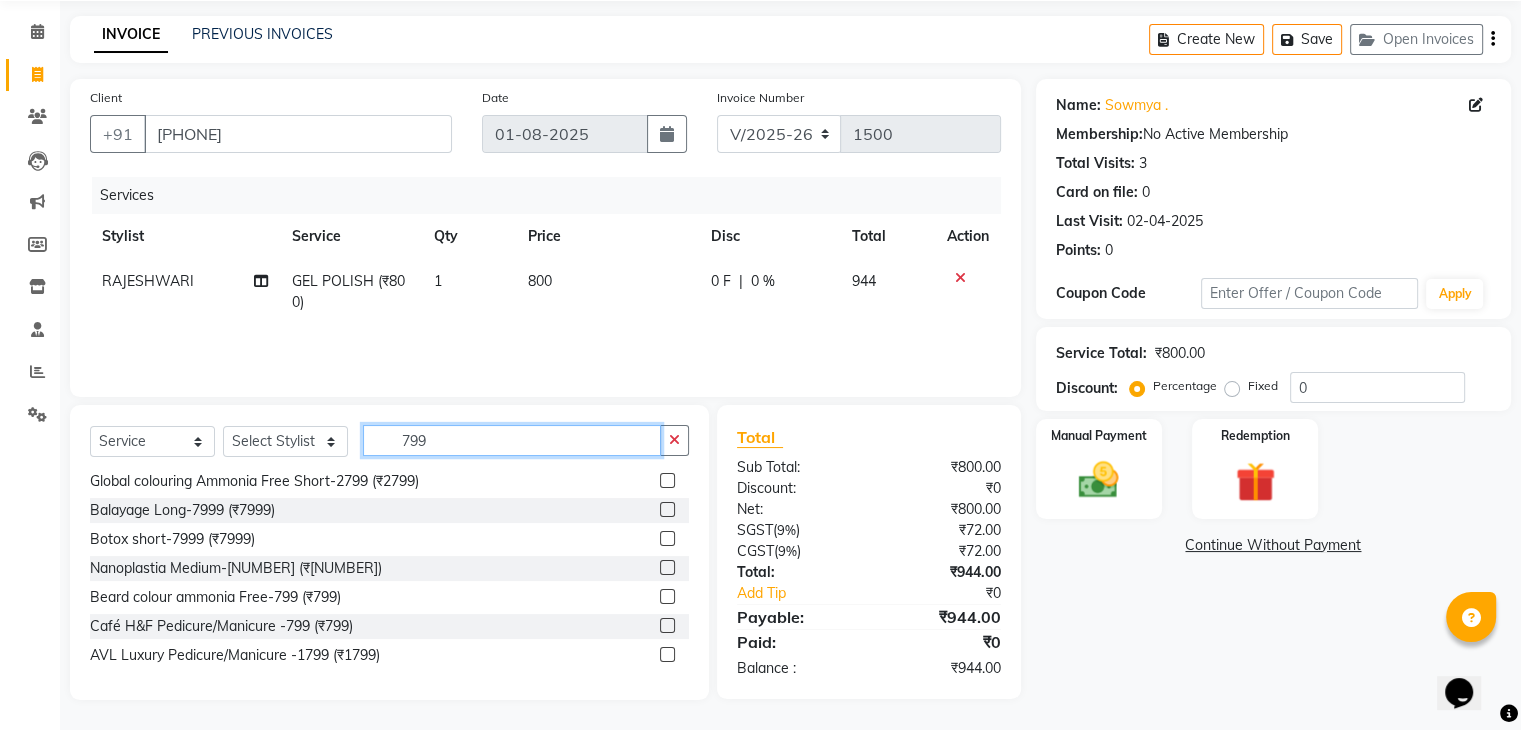 type on "799" 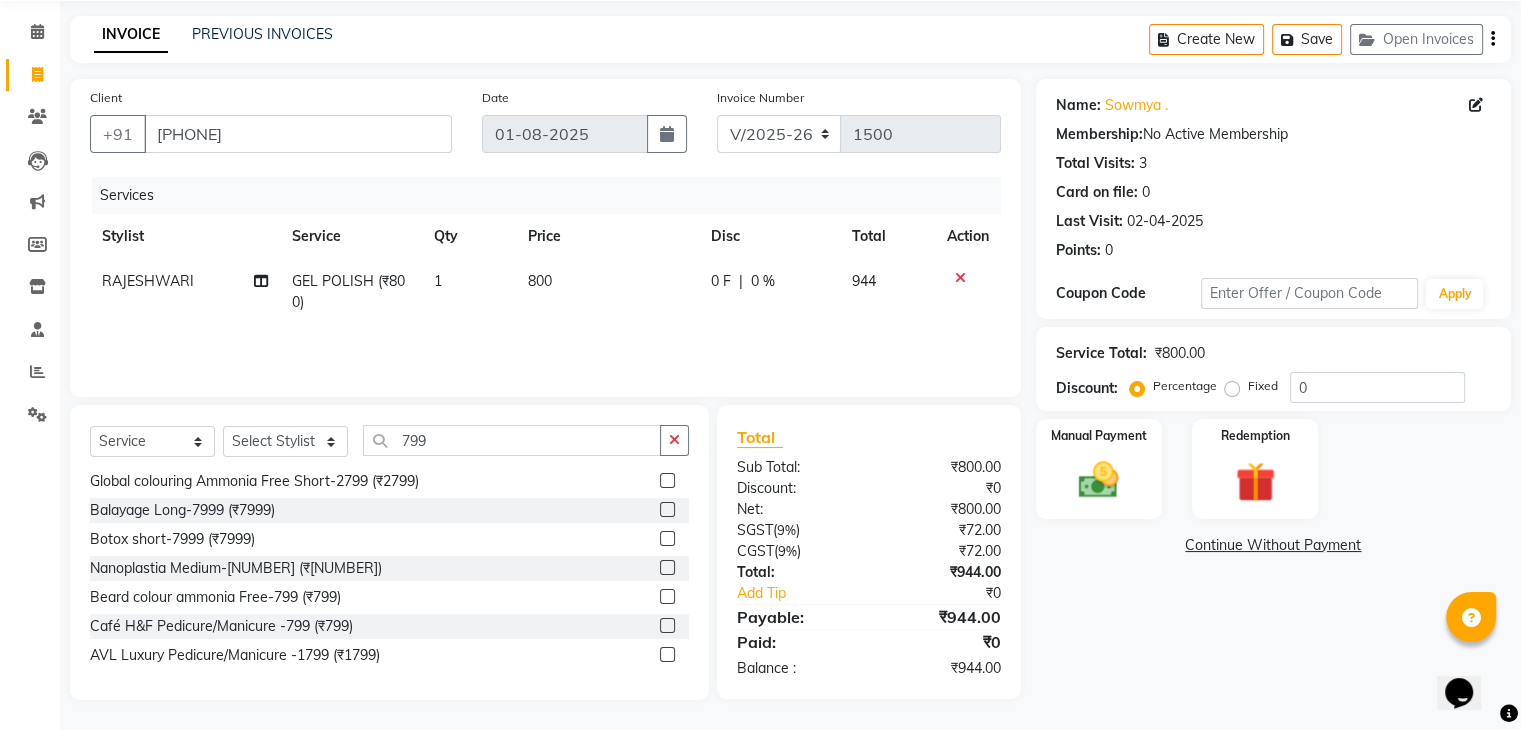 click 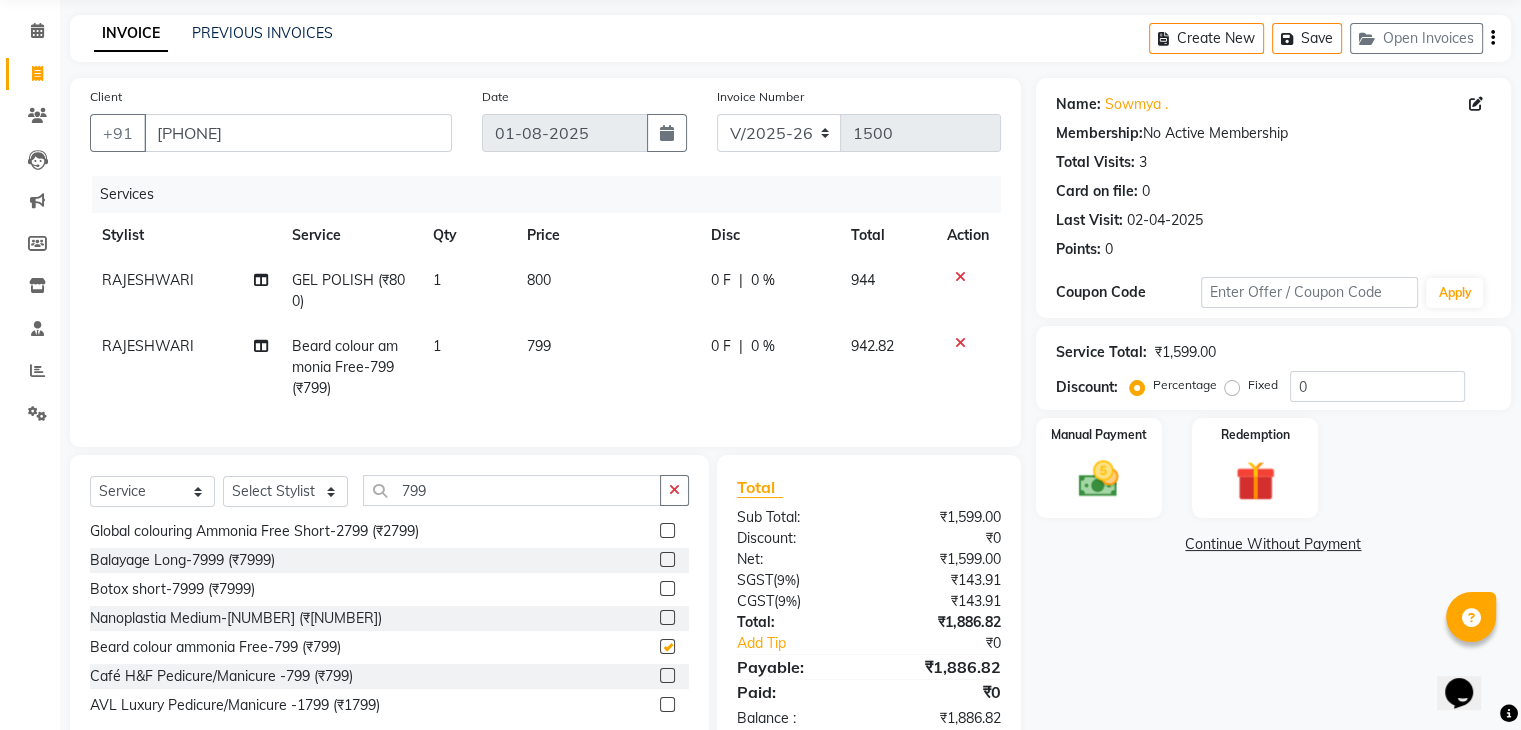 checkbox on "false" 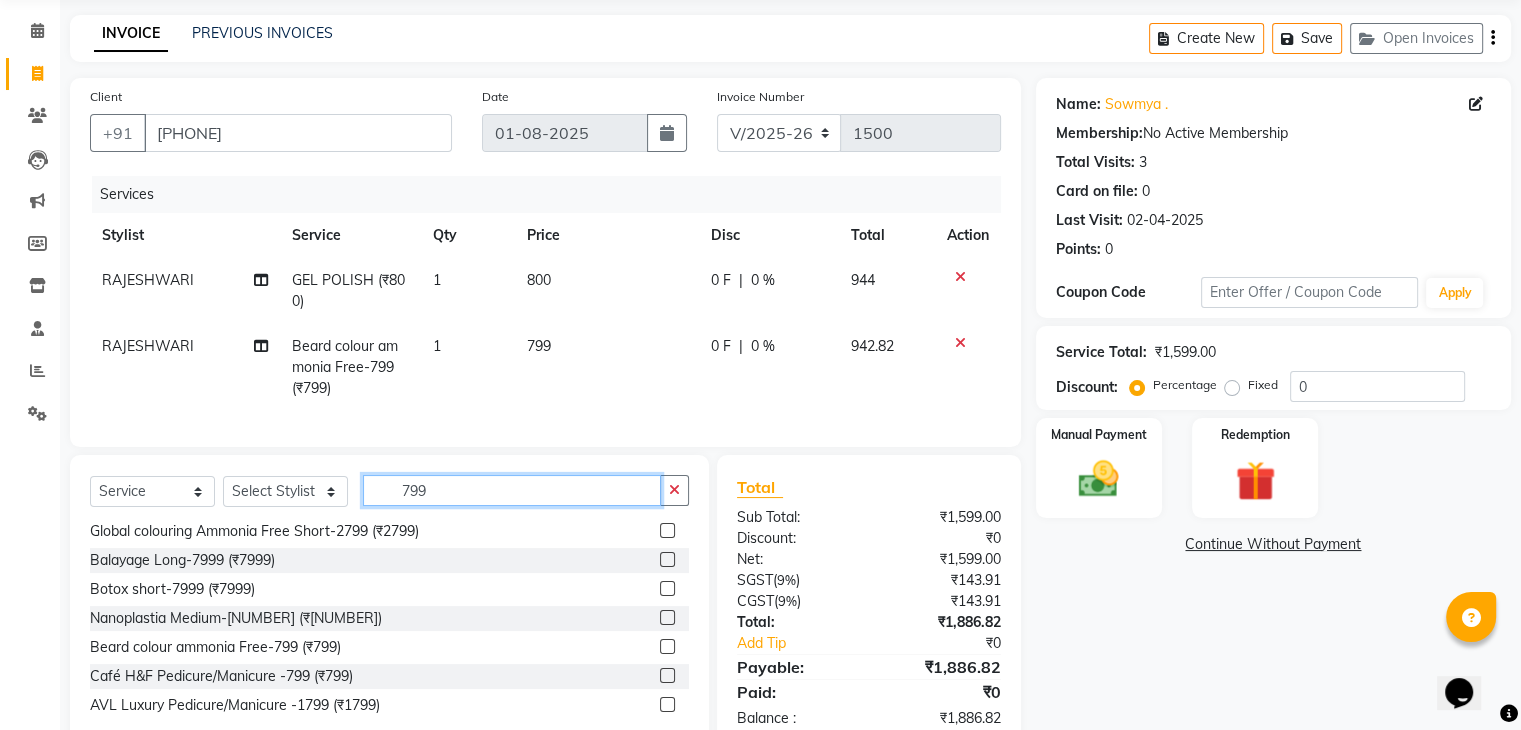 click on "799" 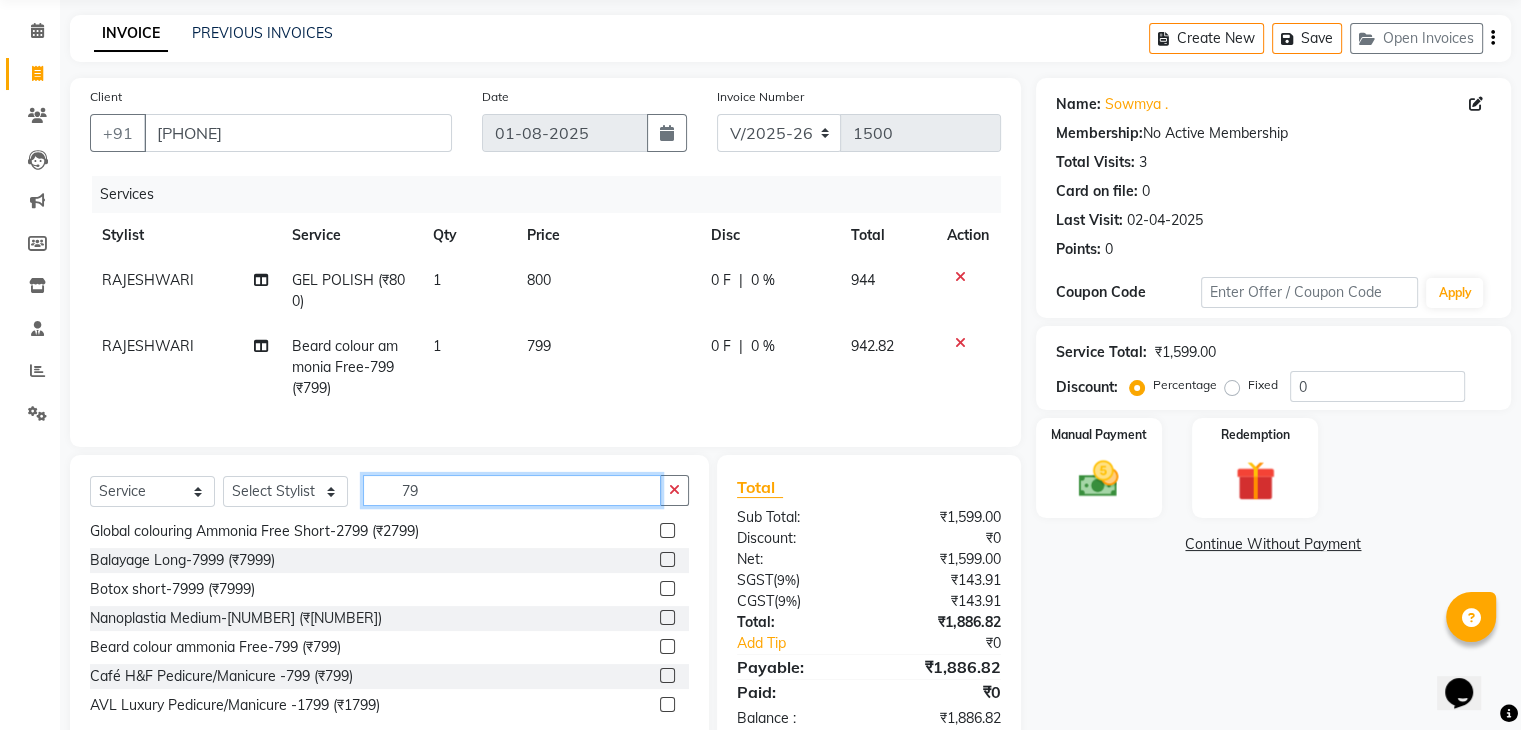 type on "7" 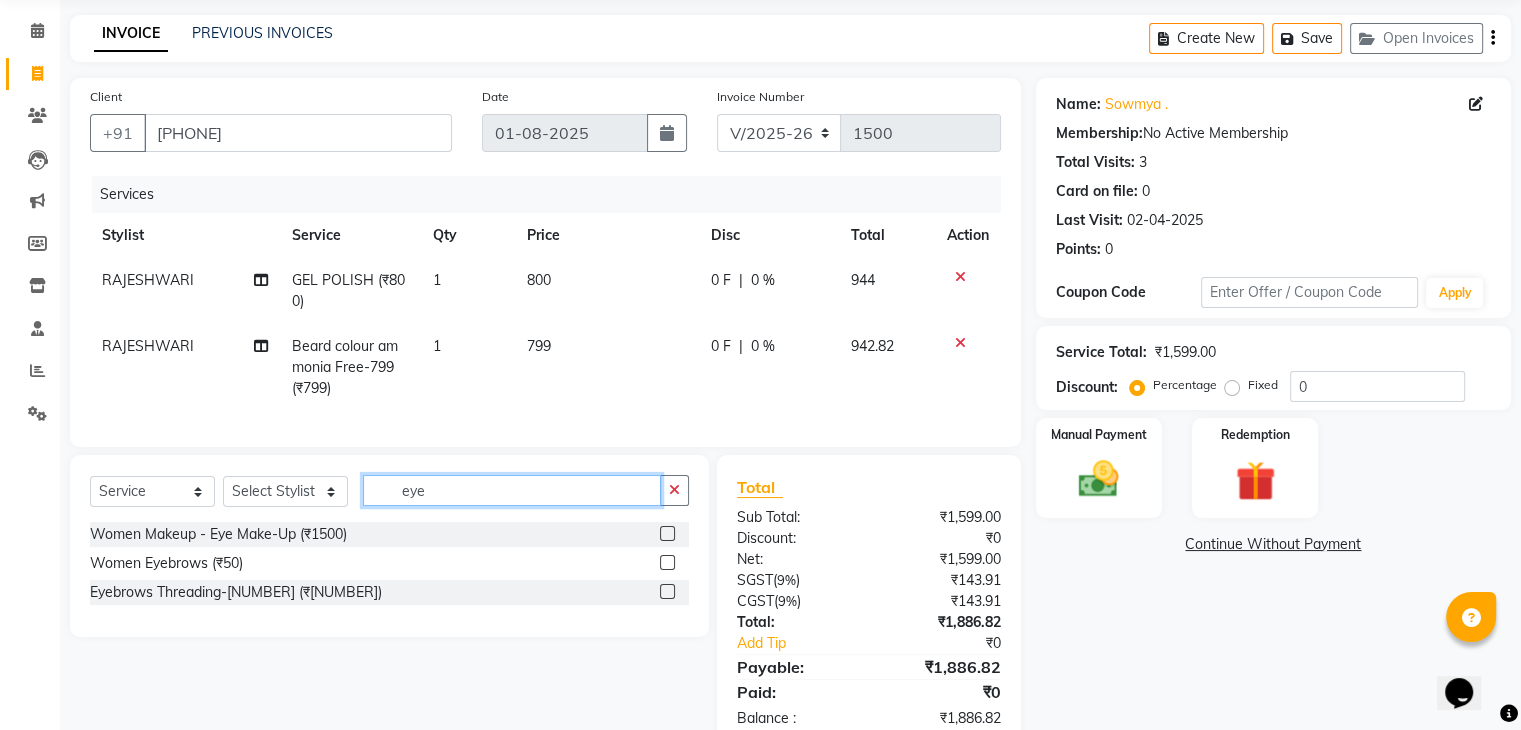 scroll, scrollTop: 0, scrollLeft: 0, axis: both 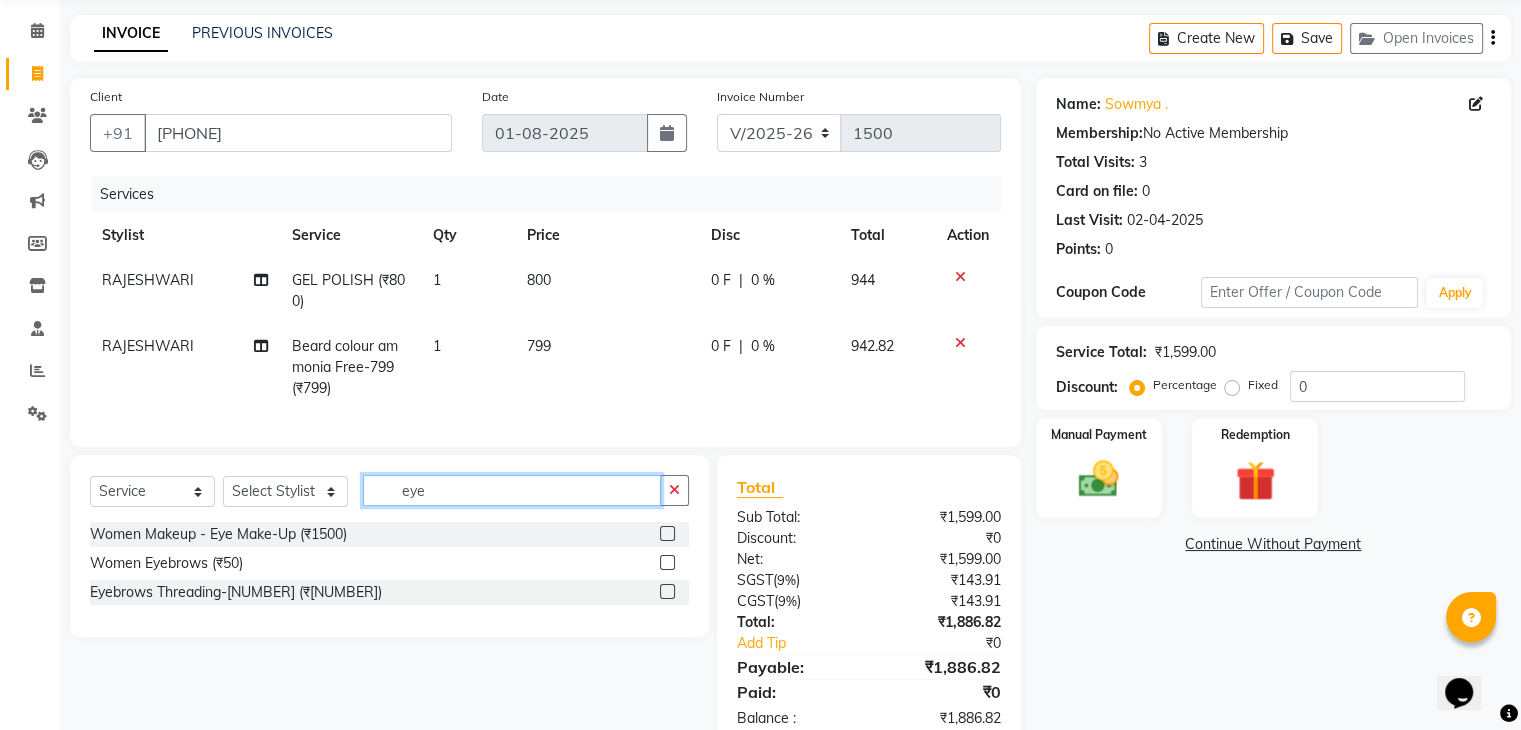 type on "eye" 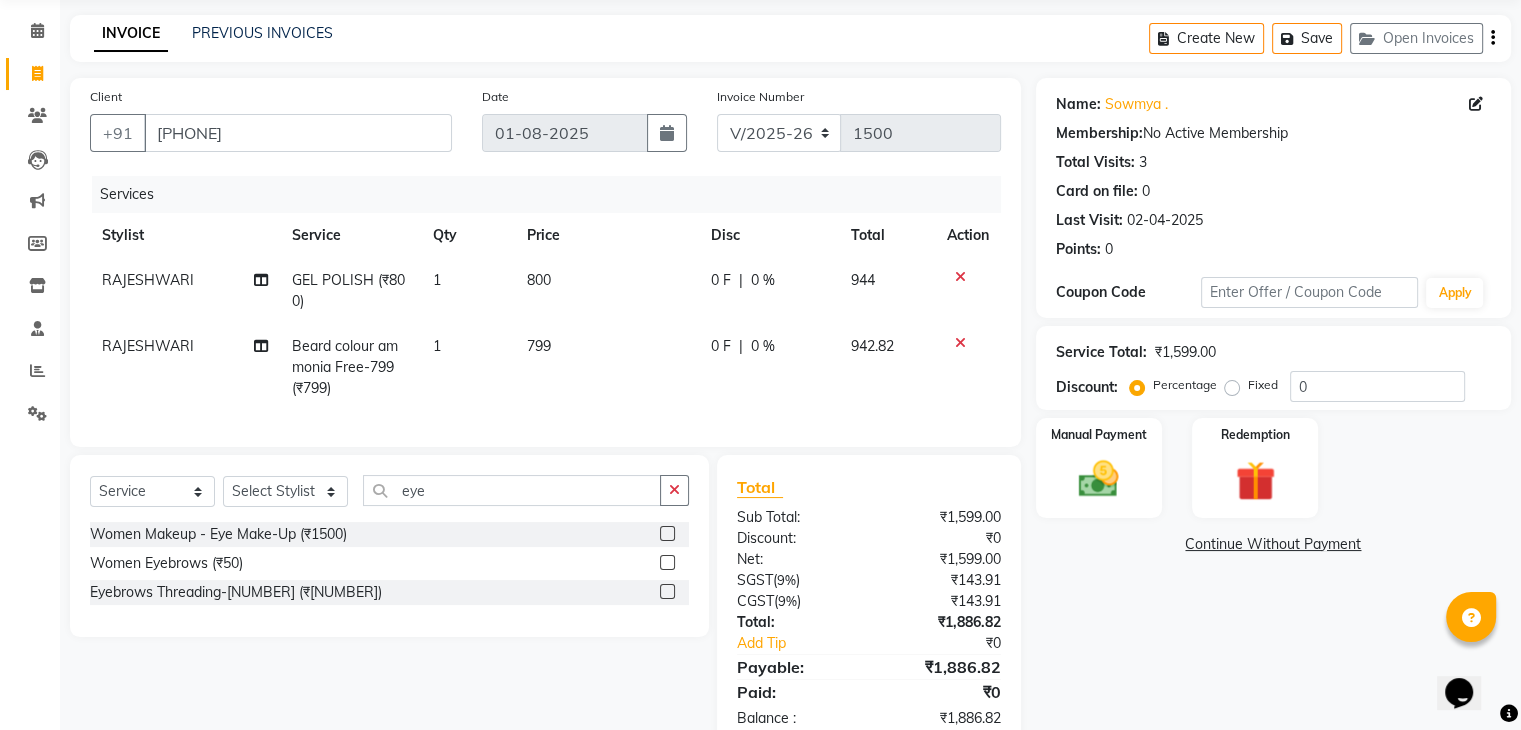 click 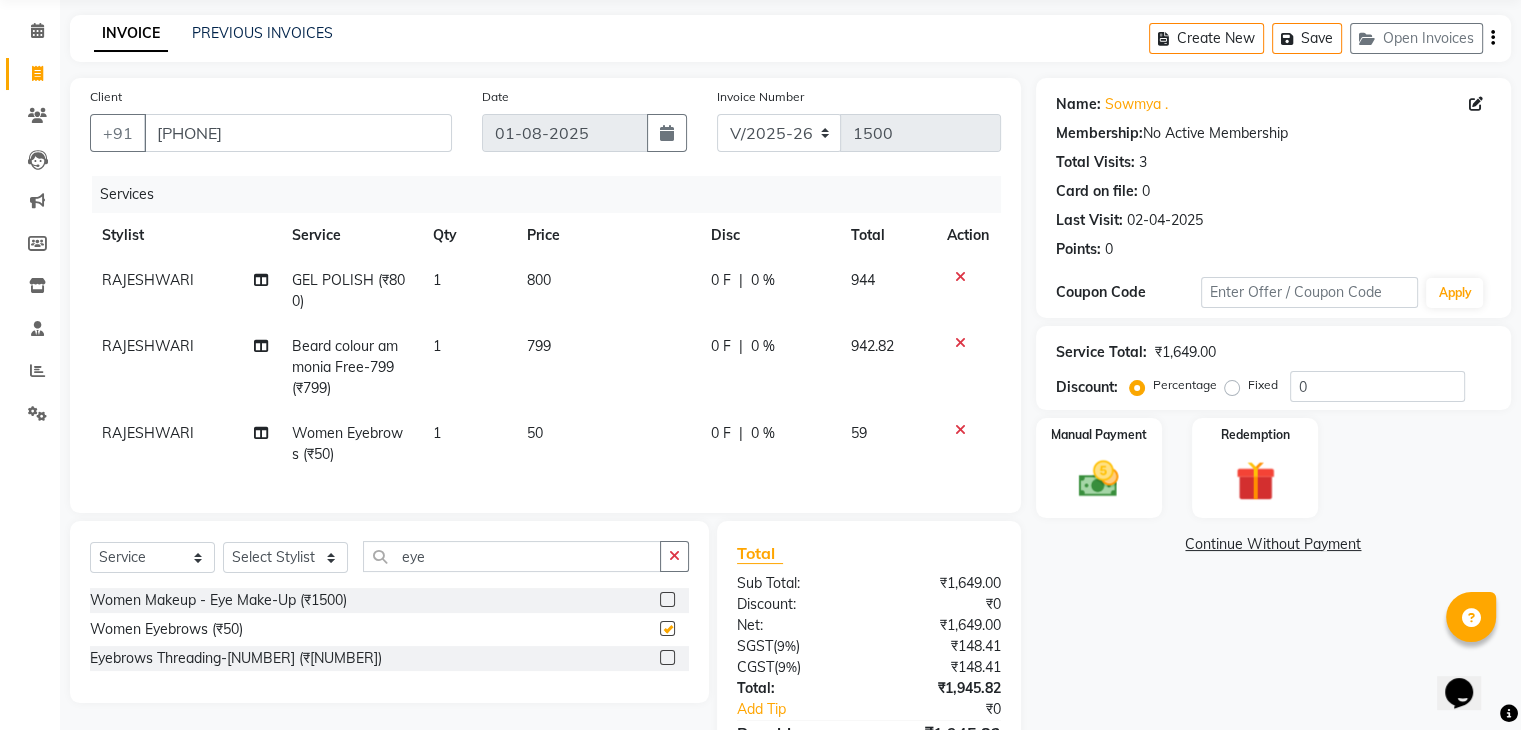 checkbox on "false" 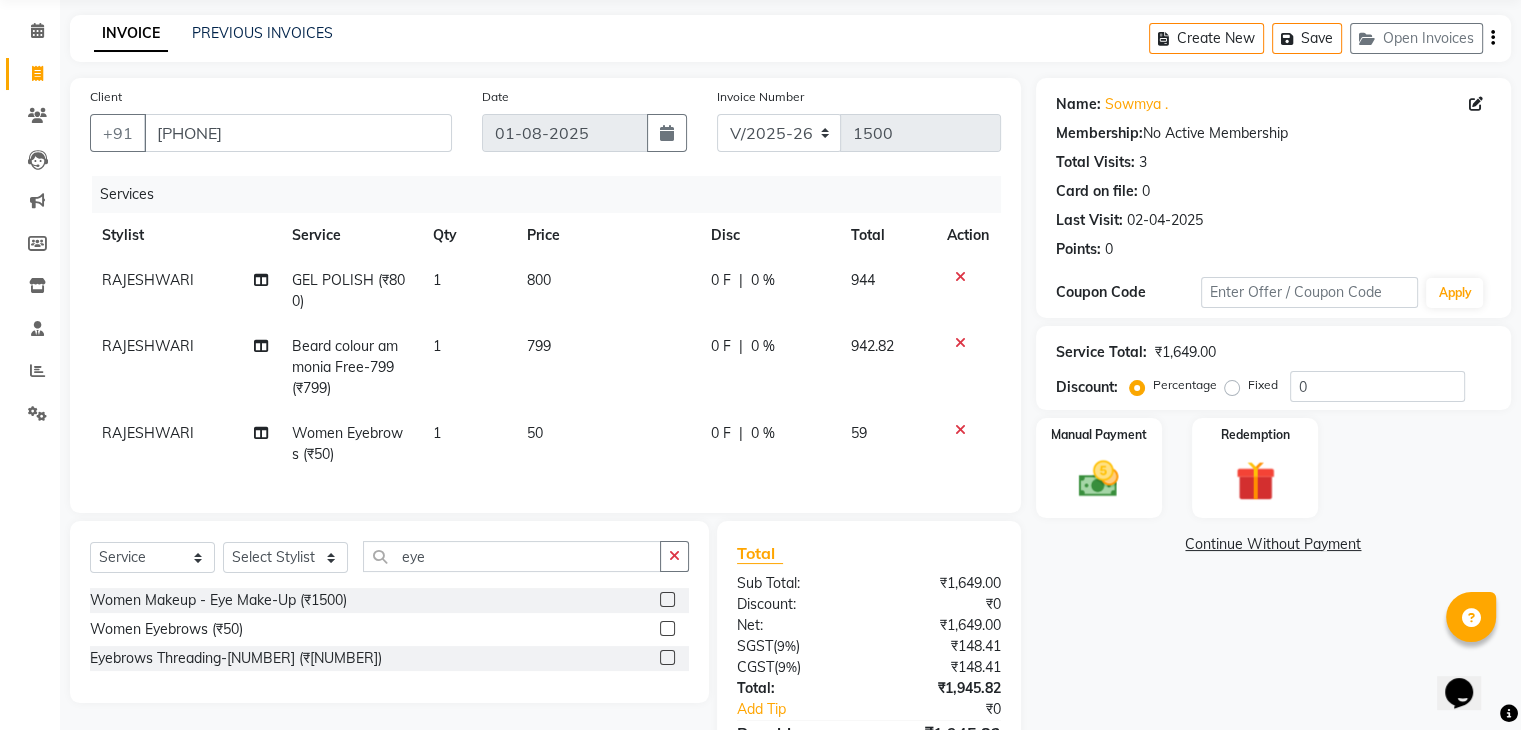 click on "1" 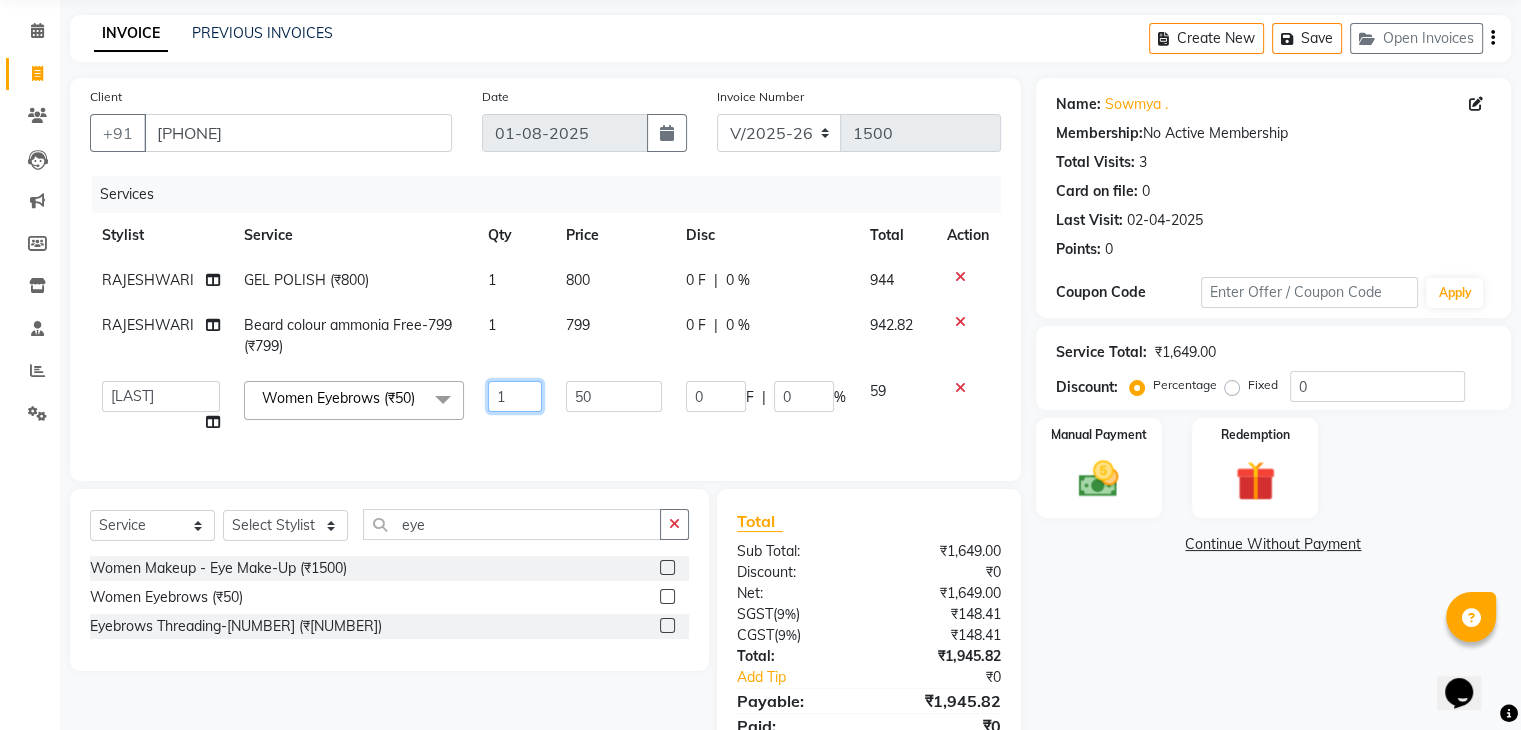 click on "1" 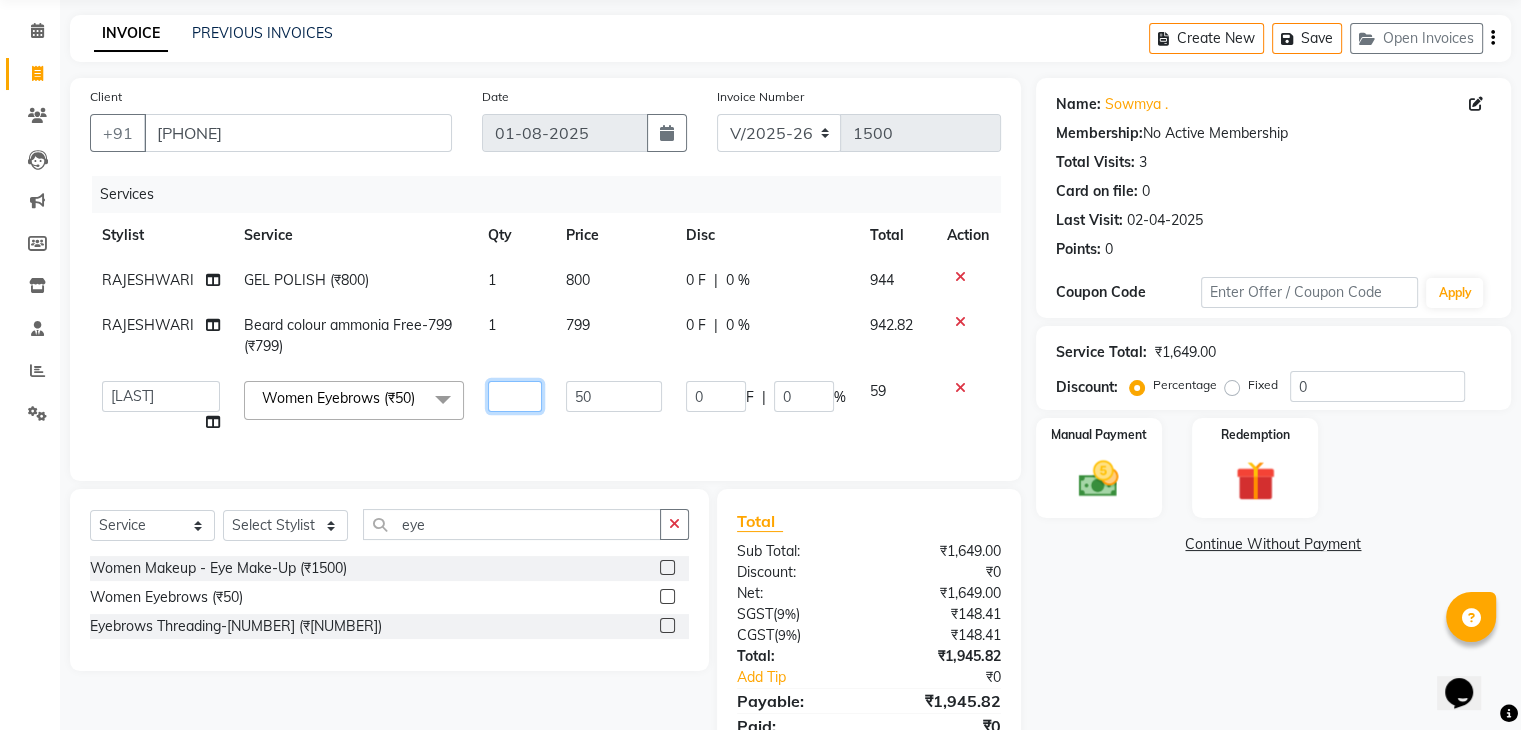 type on "3" 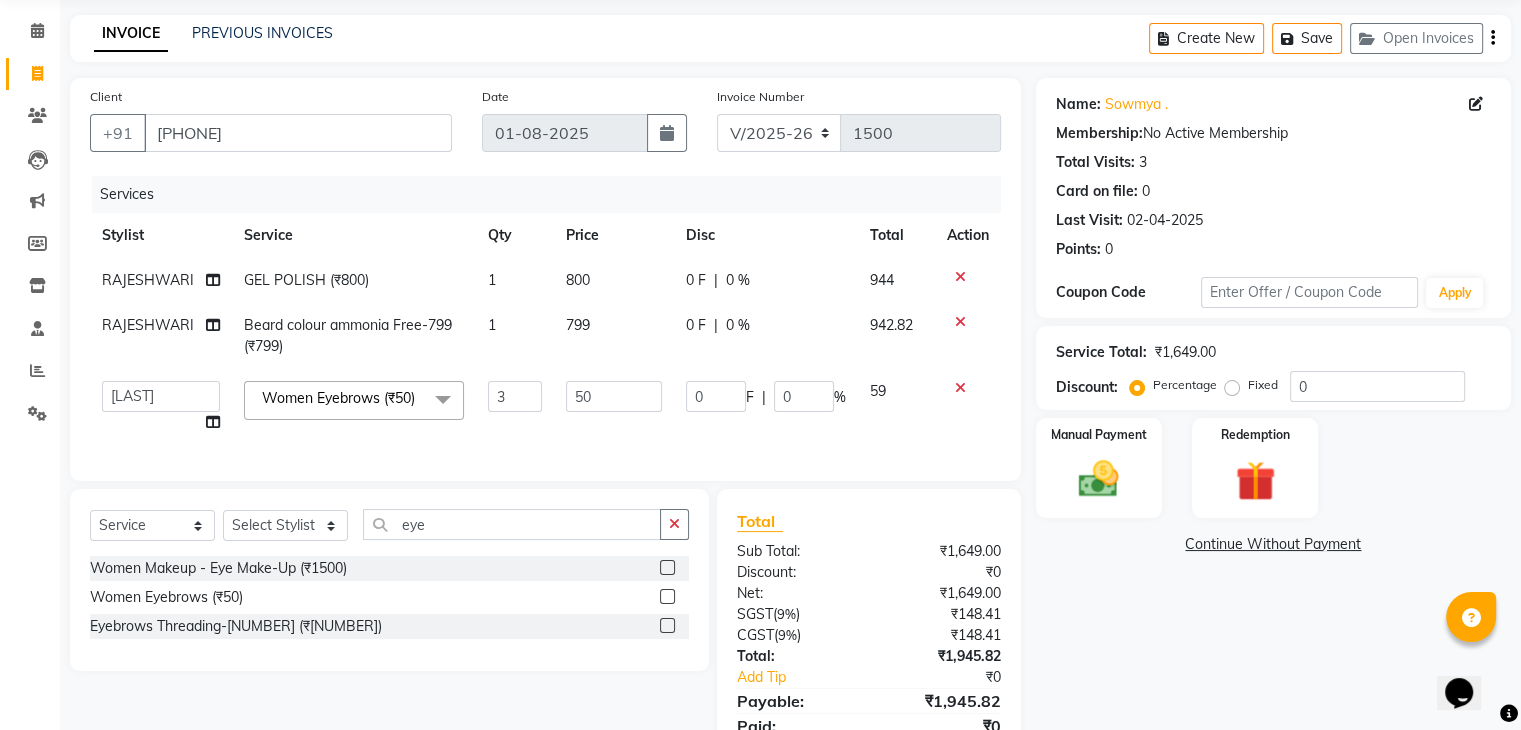 click on "Abisekh   Karan    Manju   Owner   Priya   RAJESHWARI    Sandeep   Tika  Women Eyebrows (₹50)  x Women Hair Styling - Shampoo (₹300) Women Hair Styling - Hair Cut (₹700) Women Hair Styling - Blow Dry (₹500) Women Hair Styling - Iron Curls (₹1200) Women Hair Styling - Hair-Do (₹800) Women Hair Styling - Hair Cut With Wash (₹900) MEN HAIR WASH  (₹250) CUT FILE & POLISH  (₹250) Olaplex Stand Alone  (₹2500) 3 Tenx Signature Ritual  (₹3500) 3 Tenx Spa  (₹2000) Reflexology  (₹800) GEL POLISH  (₹800) GEL POLISH REMOVAL  (₹400) Botox Treatment  (₹5999) Men global color ammonia free (₹1500) Beard (₹200) Men haircut (₹500) MATTIFYING TREATMENT FACIAL (₹4000) AGE CONTROL  TREATMENT FACIAL (₹4000) HYDRA TREATMENT FACIAL (₹4000) RADIANCE TREATMENT FACIAL (₹4000) CALMING TREATMENT FACIAL (₹4000) AVL Luxury pedi (₹1800) Bikni Line (₹600) Root Touch up Amonia free (₹1500) Trial service (₹0) COLLAGEN HAIR SPA (₹3500) SIGANATURE (₹1500) PROTEIN HAIR SPA (₹2500) 3" 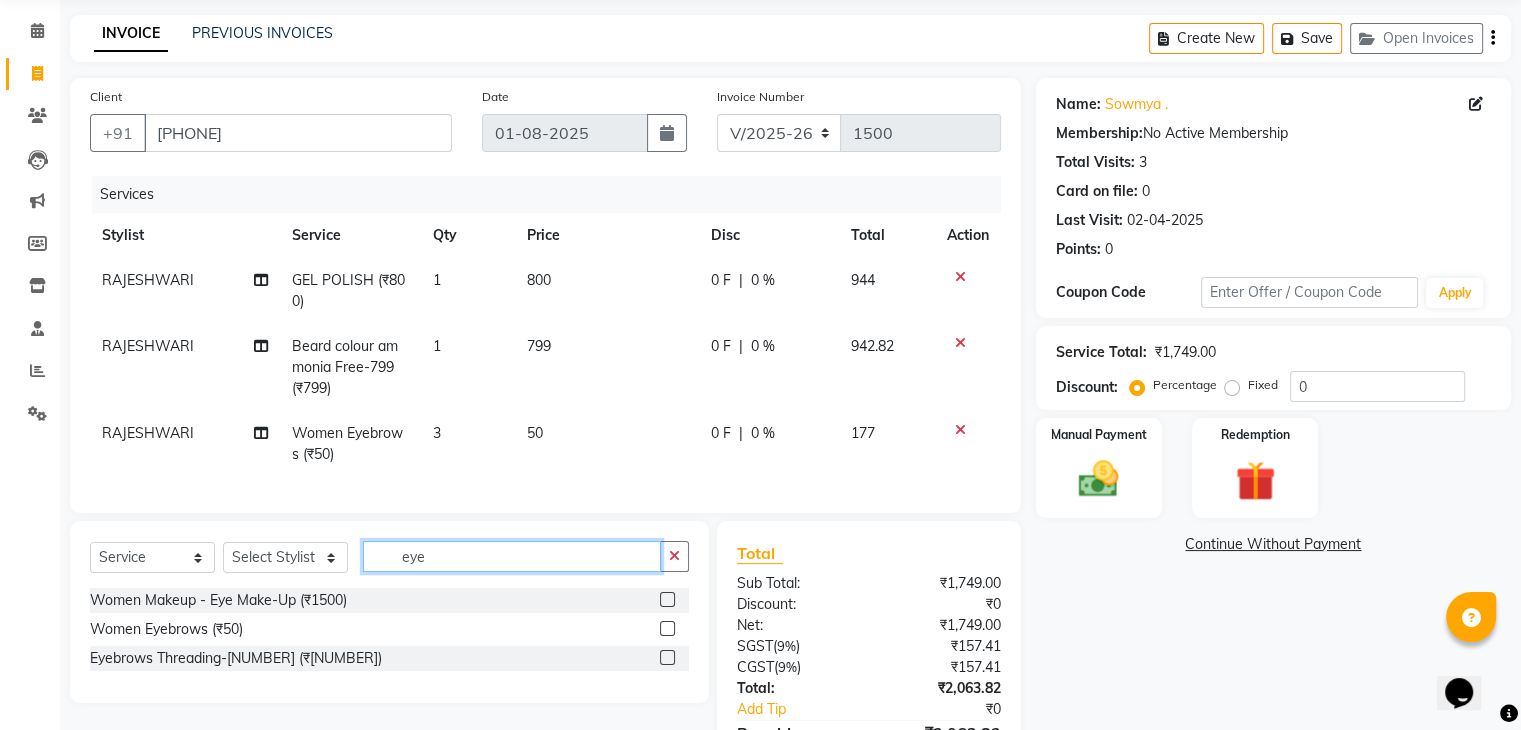 drag, startPoint x: 475, startPoint y: 574, endPoint x: 475, endPoint y: 555, distance: 19 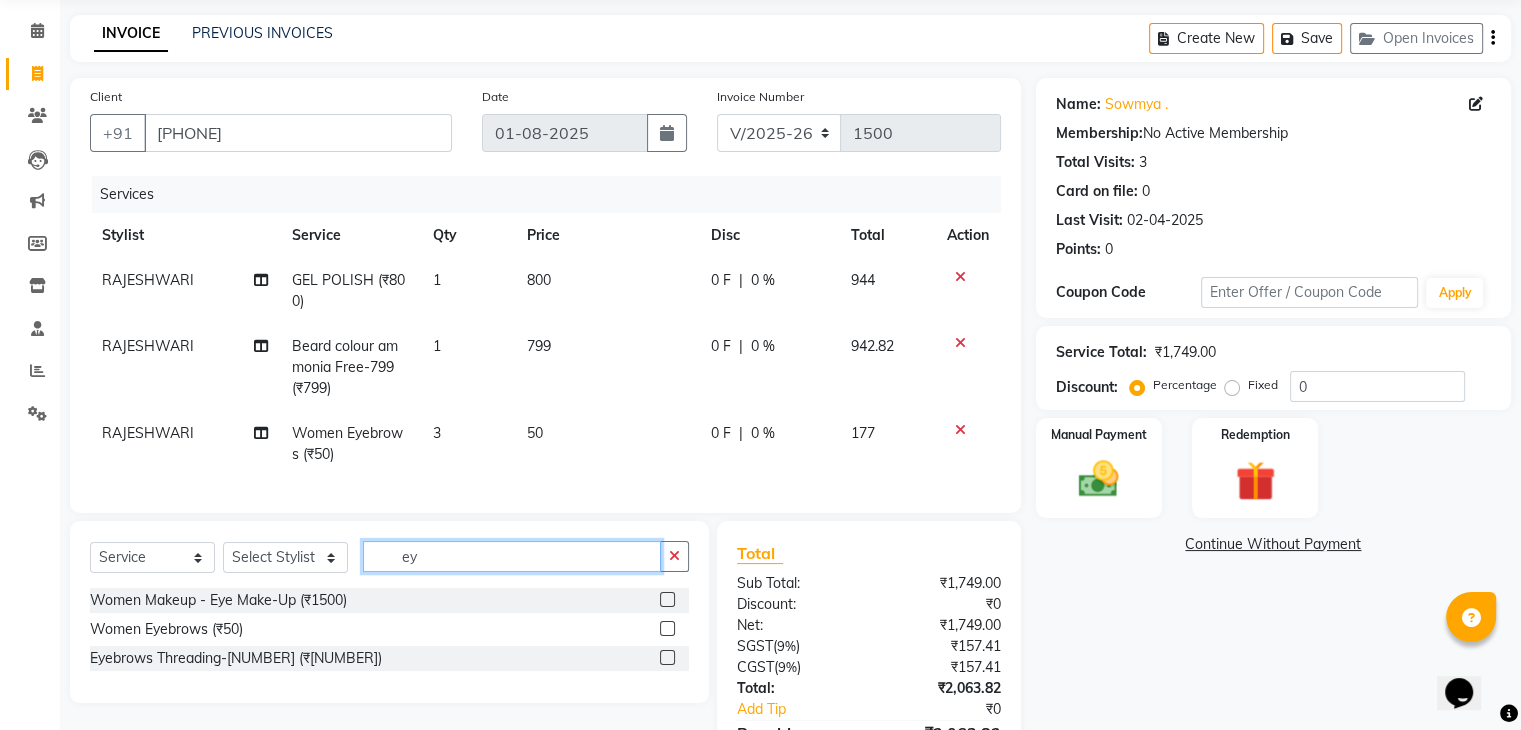 type on "e" 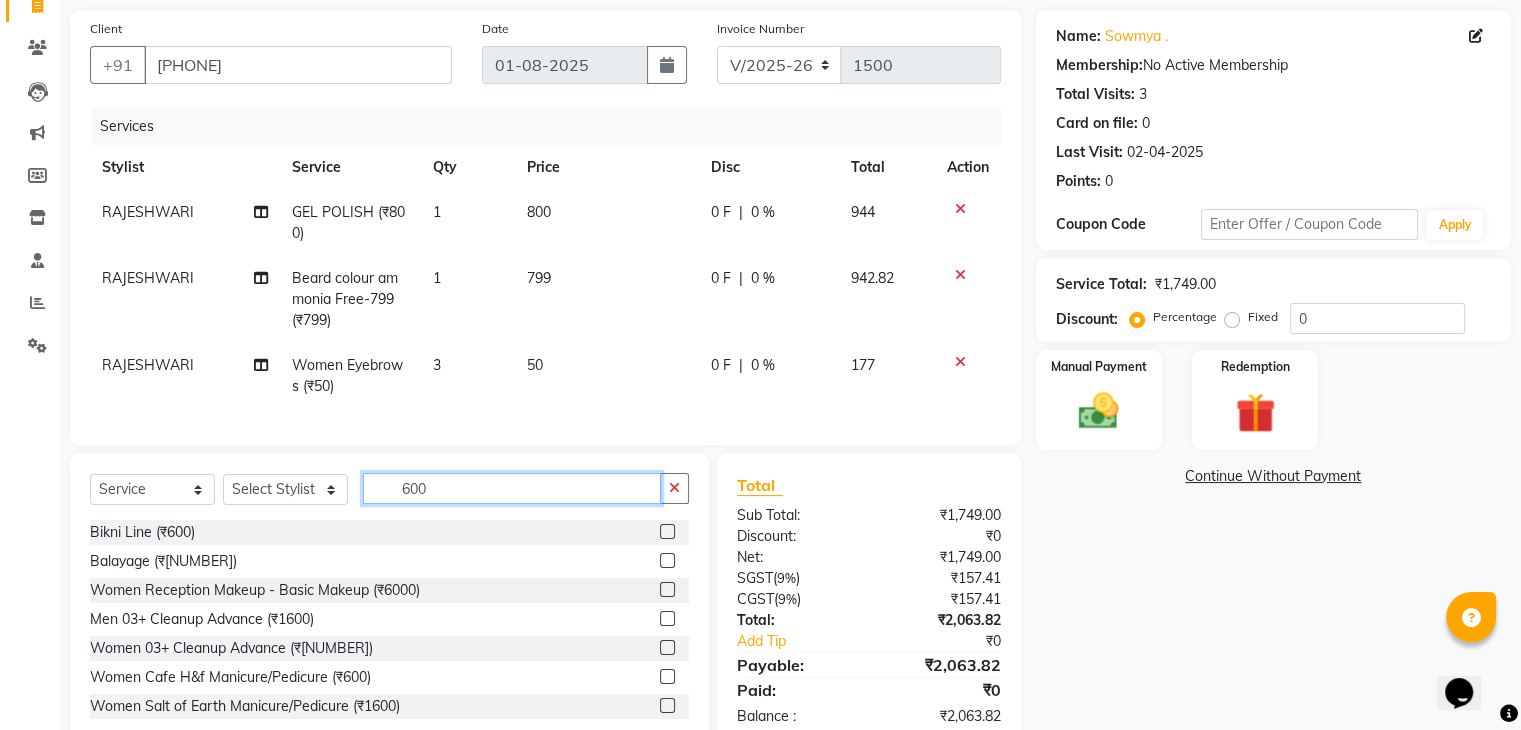 scroll, scrollTop: 204, scrollLeft: 0, axis: vertical 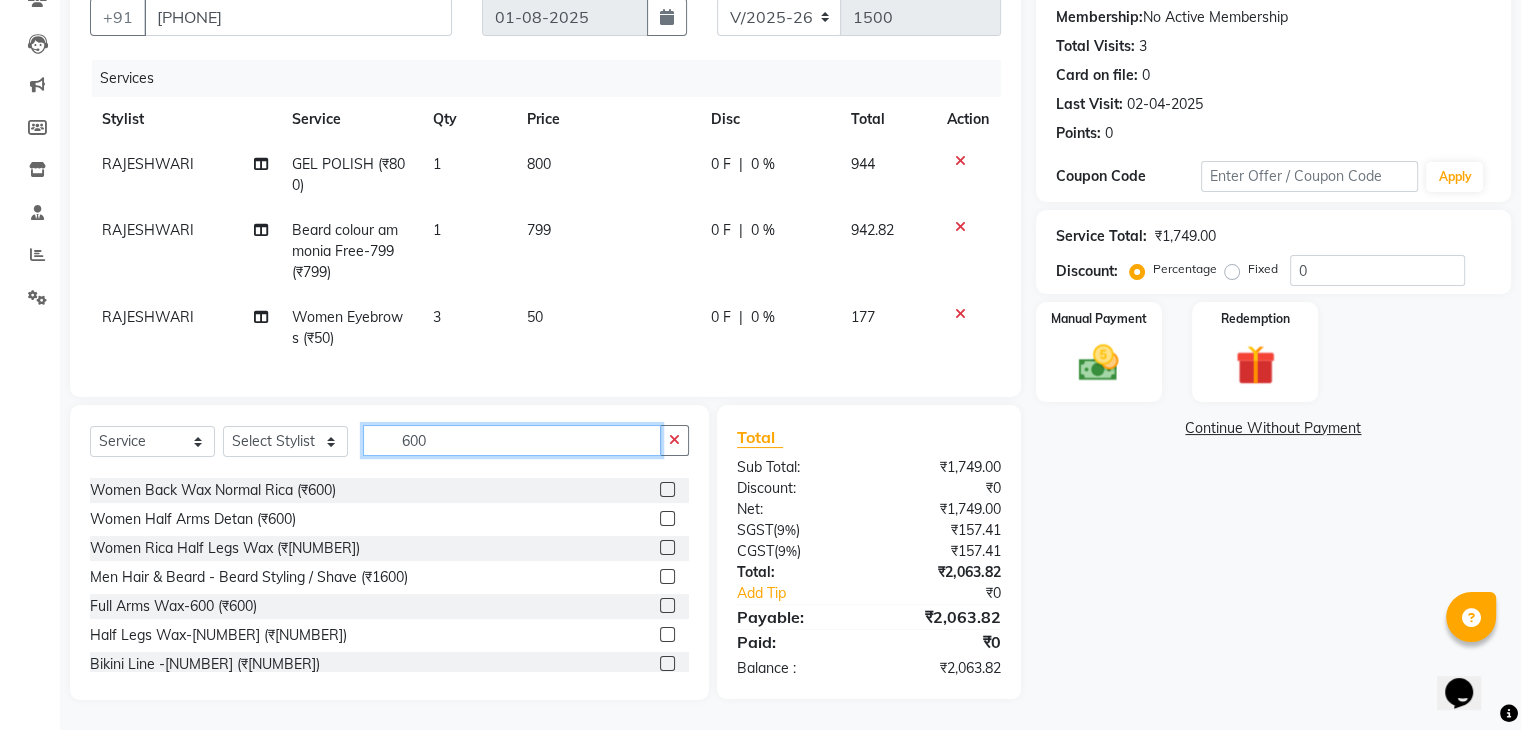 type on "600" 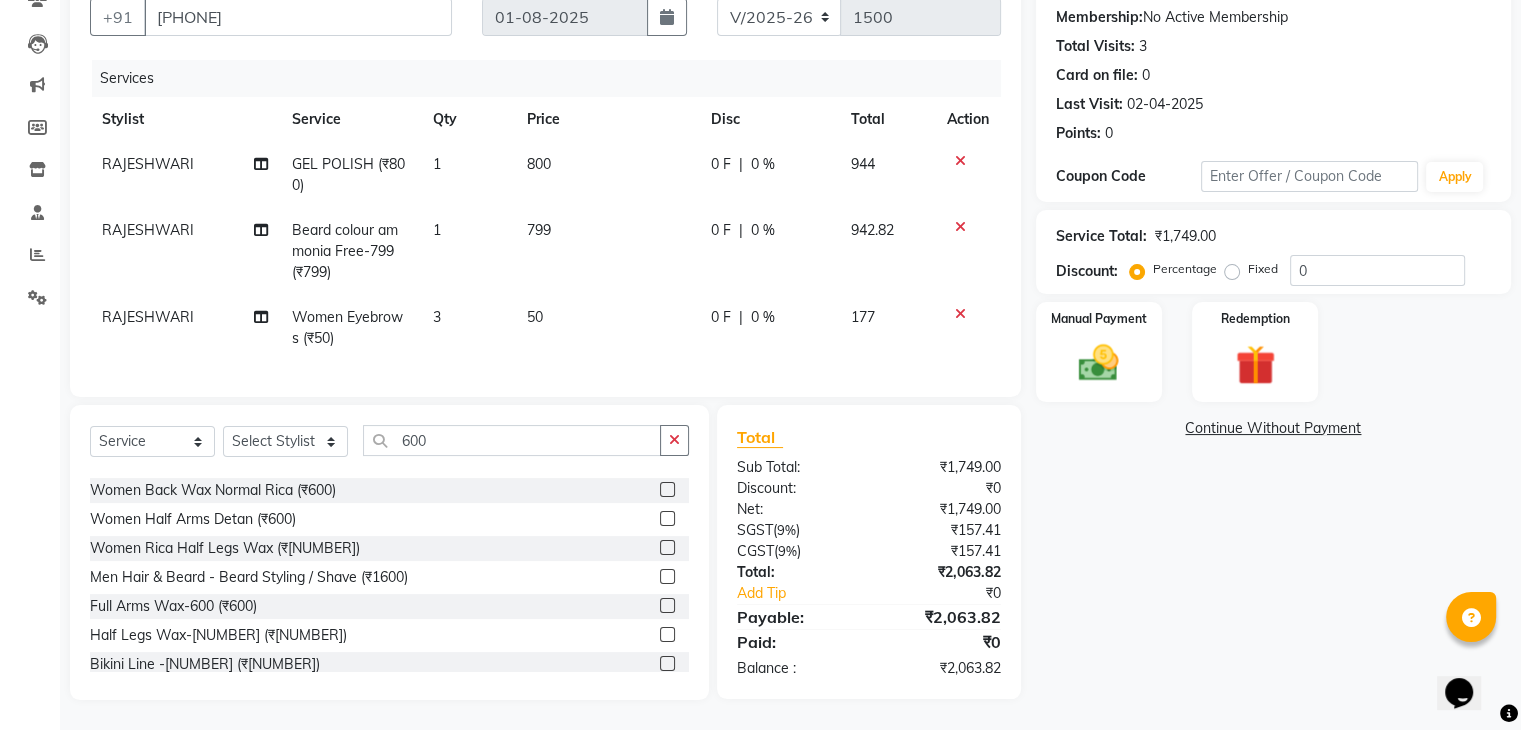 click 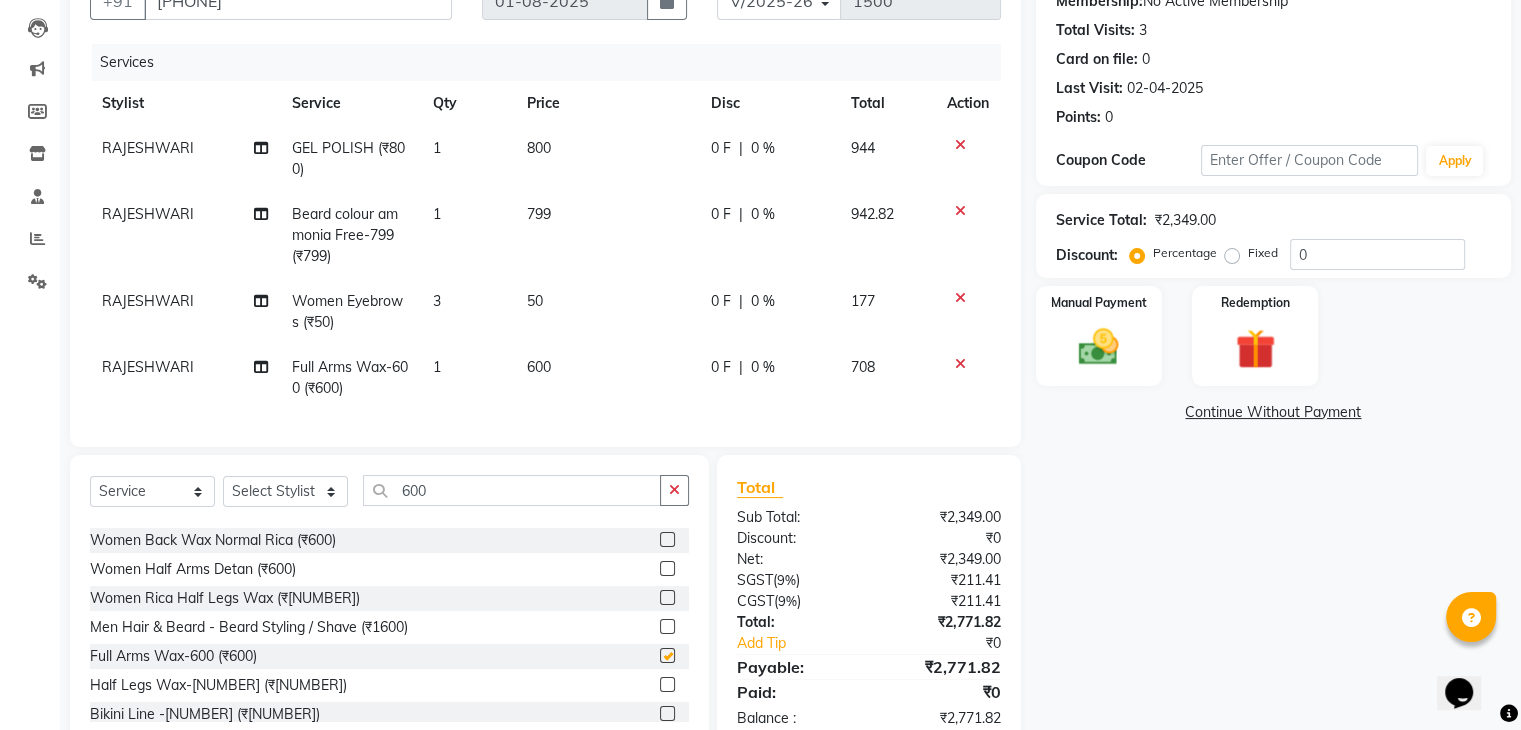 checkbox on "false" 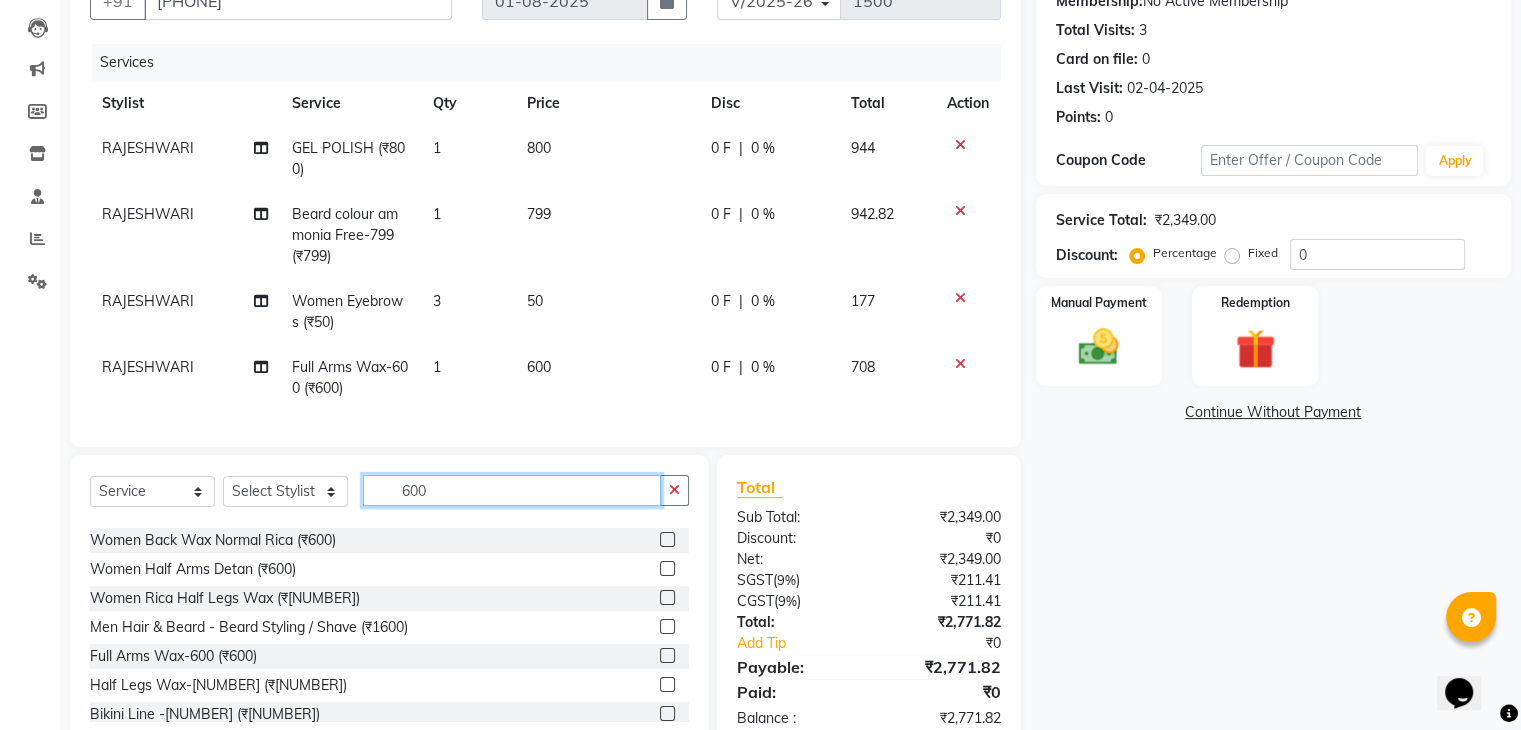 click on "600" 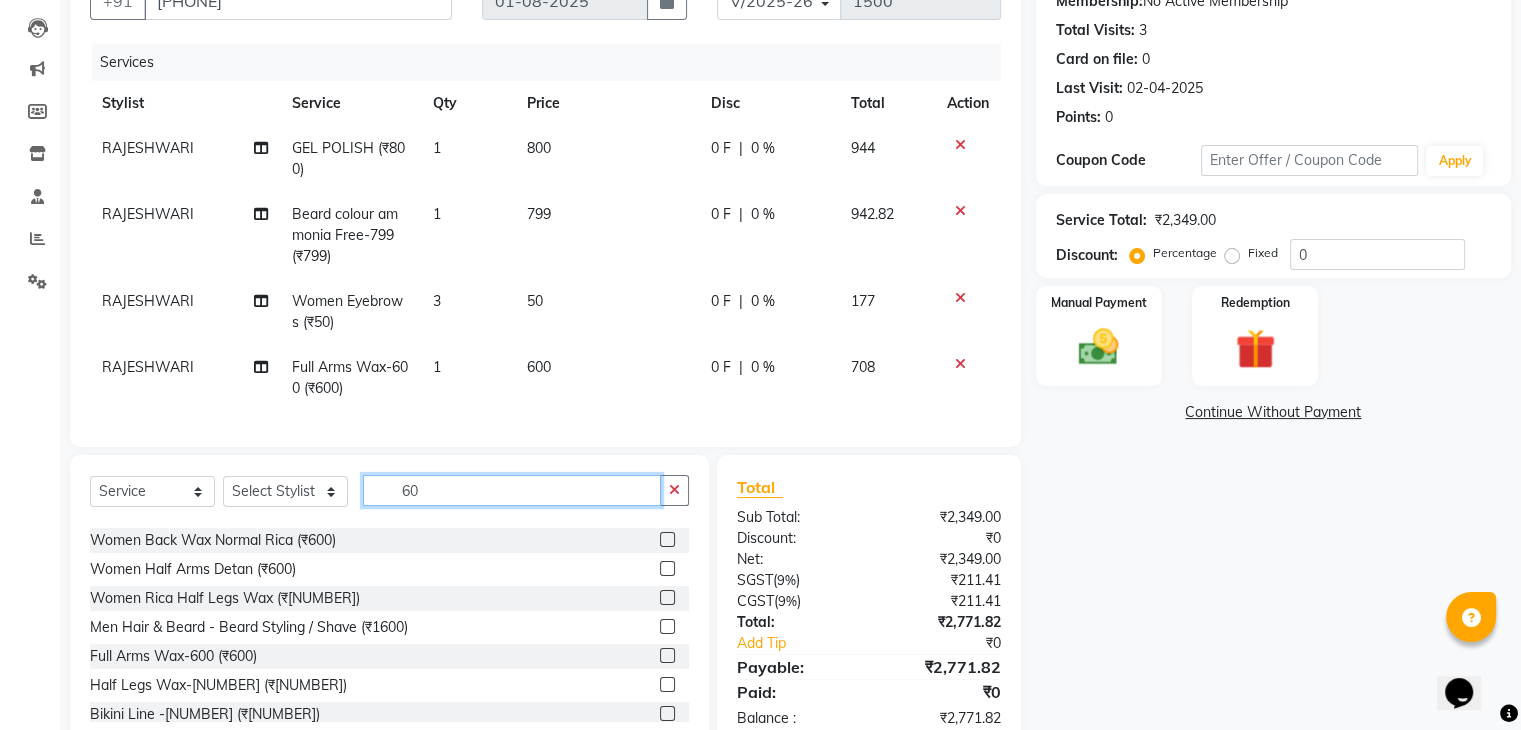 type on "6" 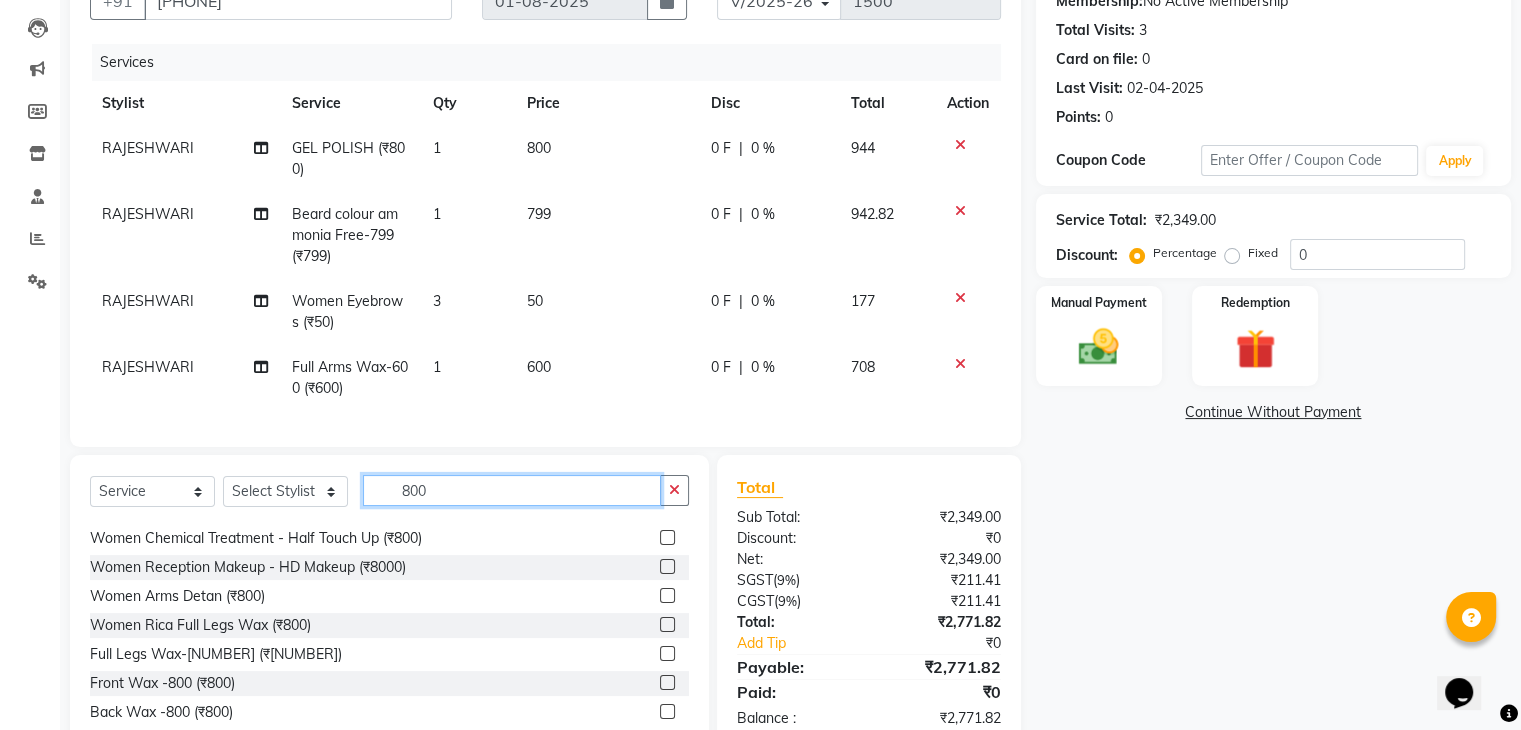 scroll, scrollTop: 176, scrollLeft: 0, axis: vertical 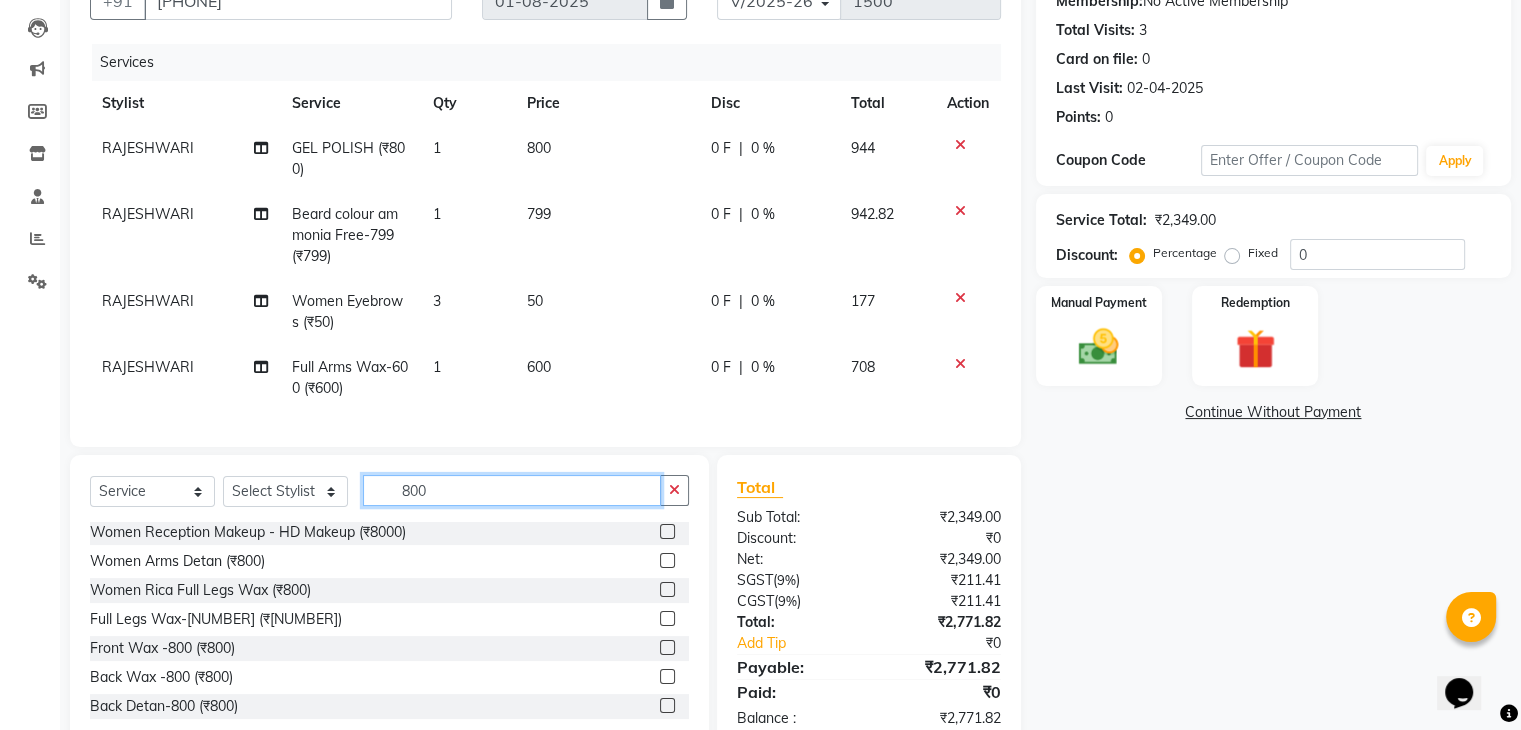 type on "800" 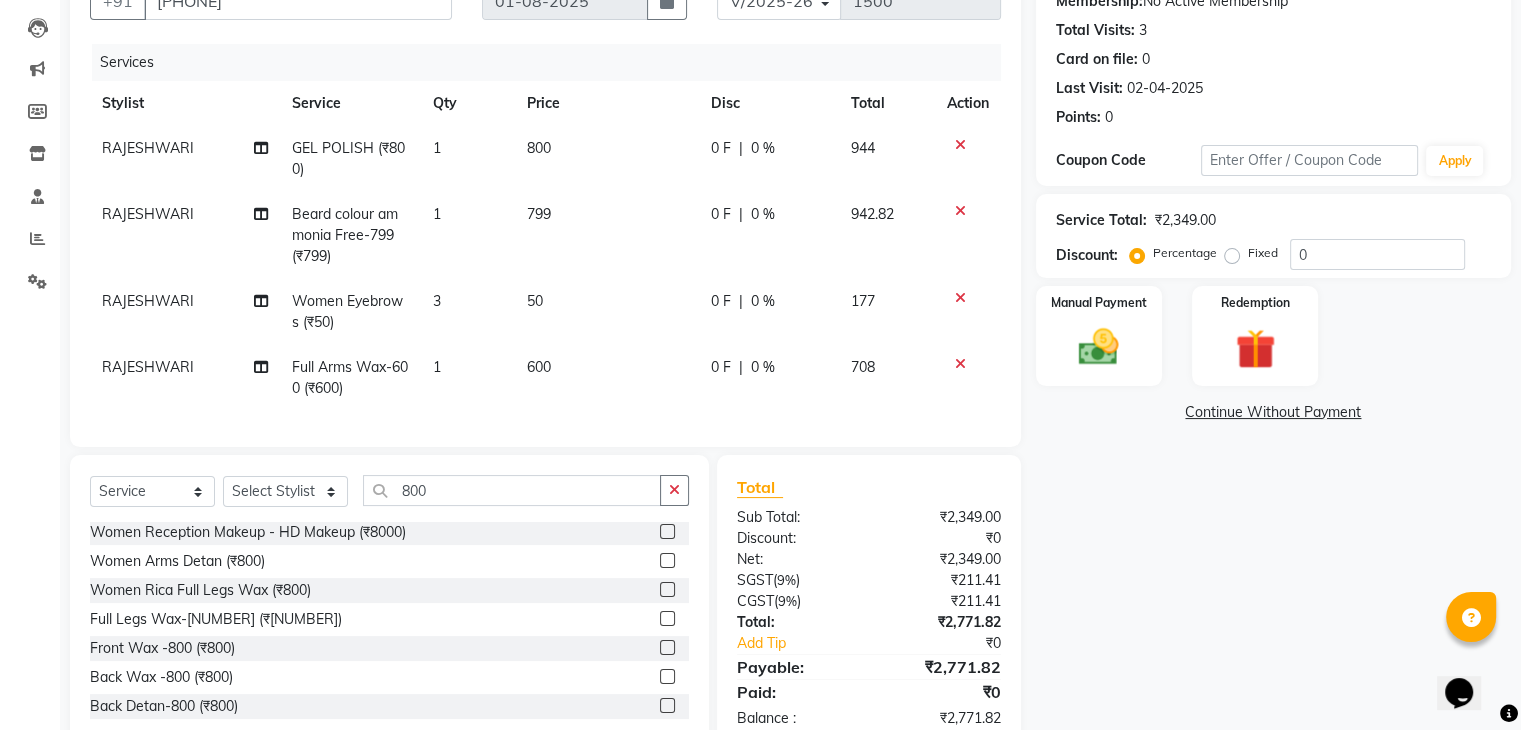 click 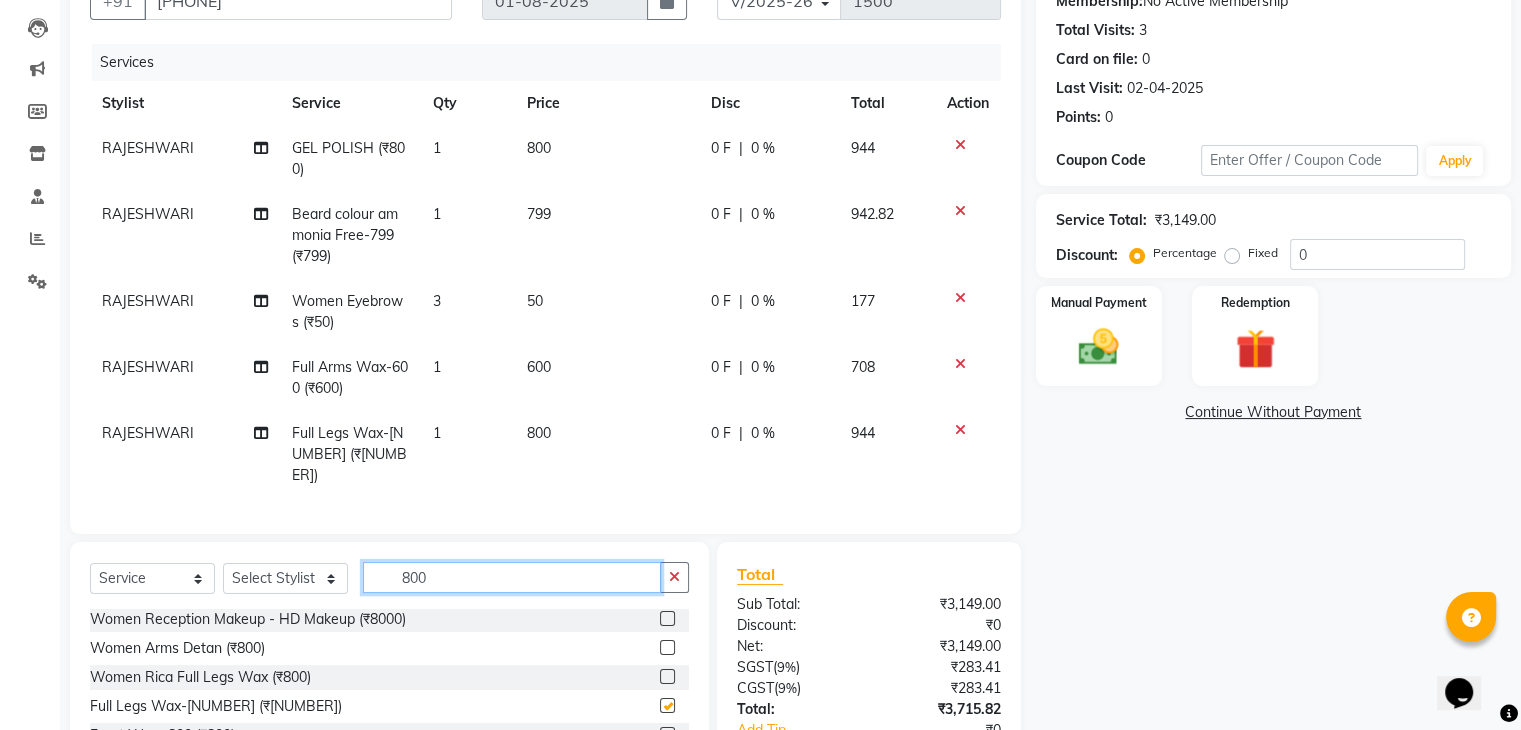 click on "800" 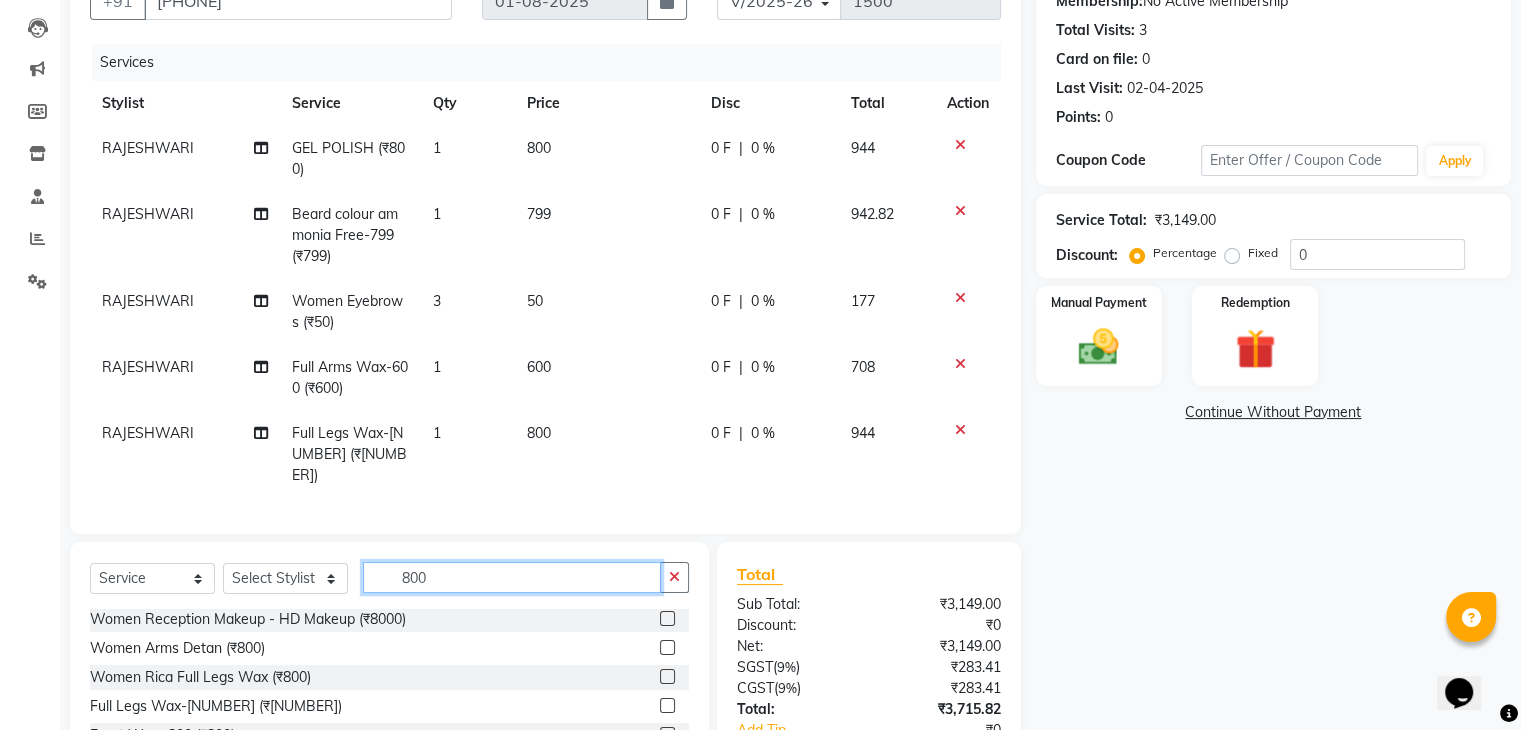 checkbox on "false" 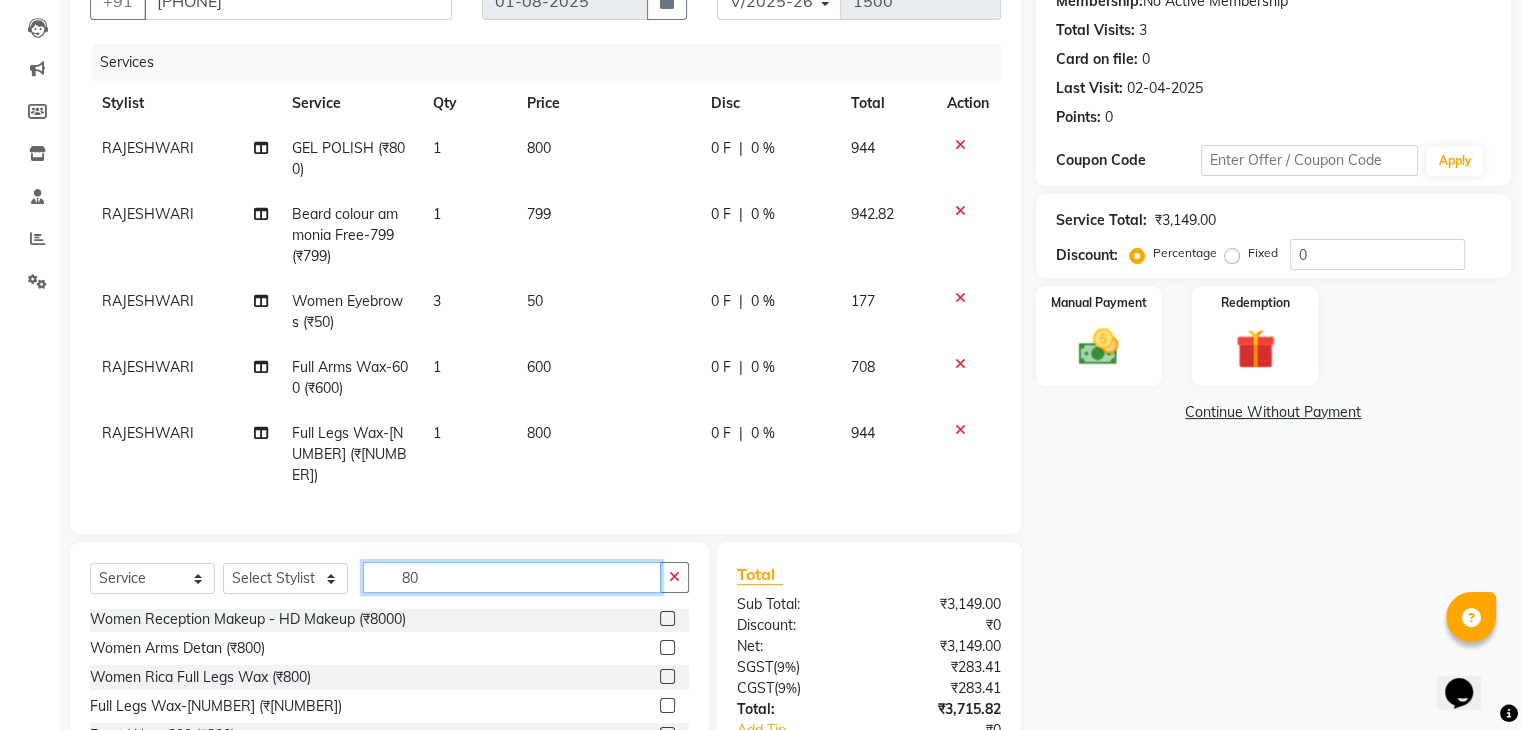 type on "8" 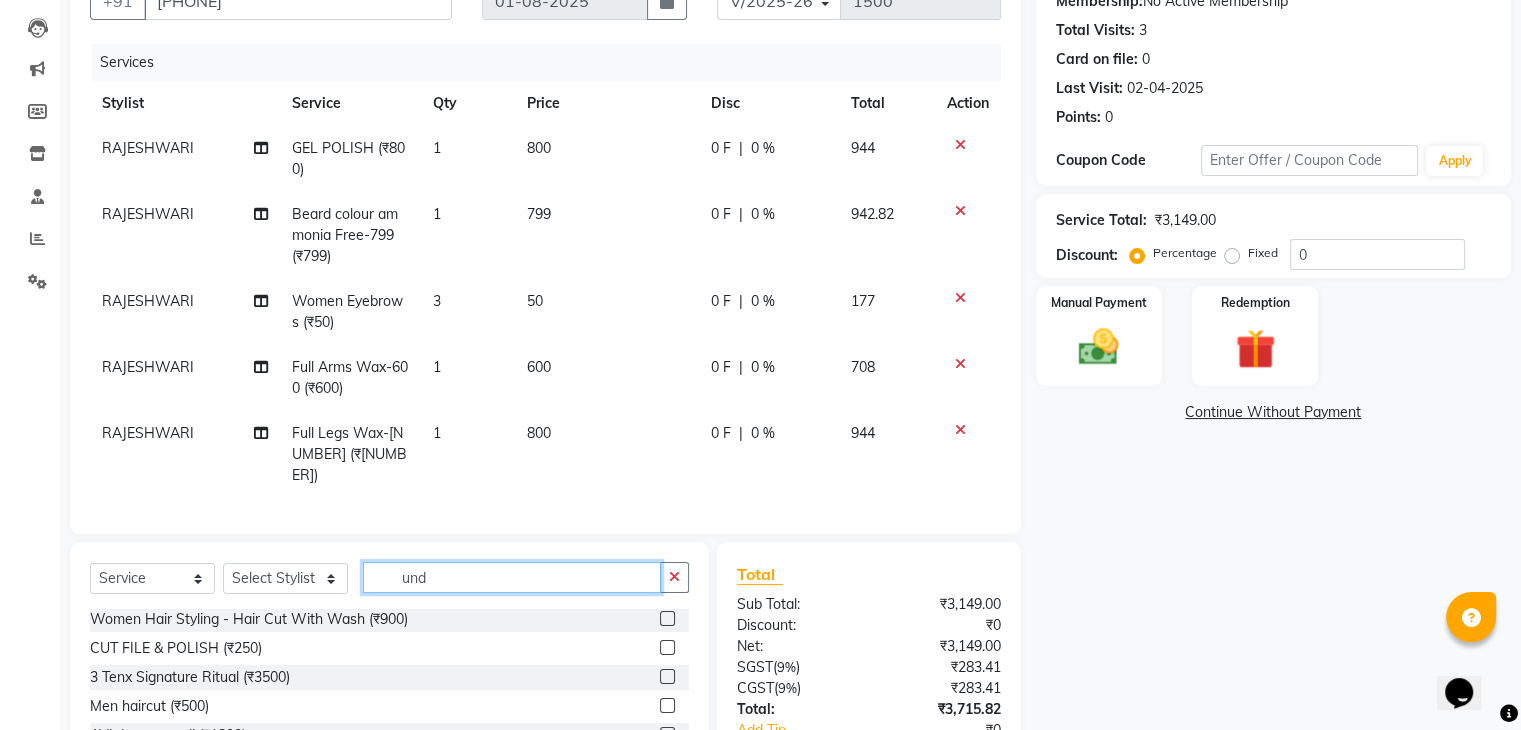 scroll, scrollTop: 0, scrollLeft: 0, axis: both 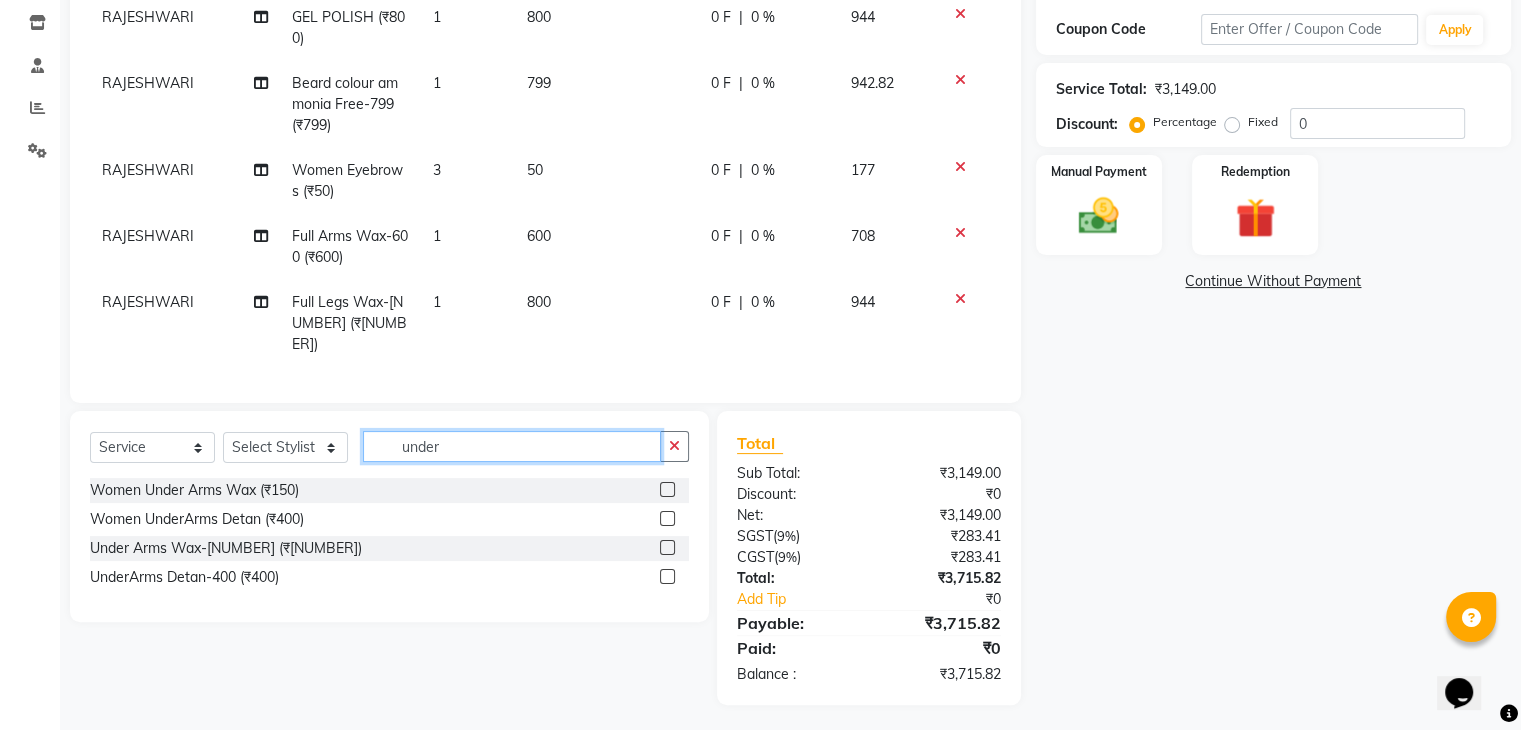 type on "under" 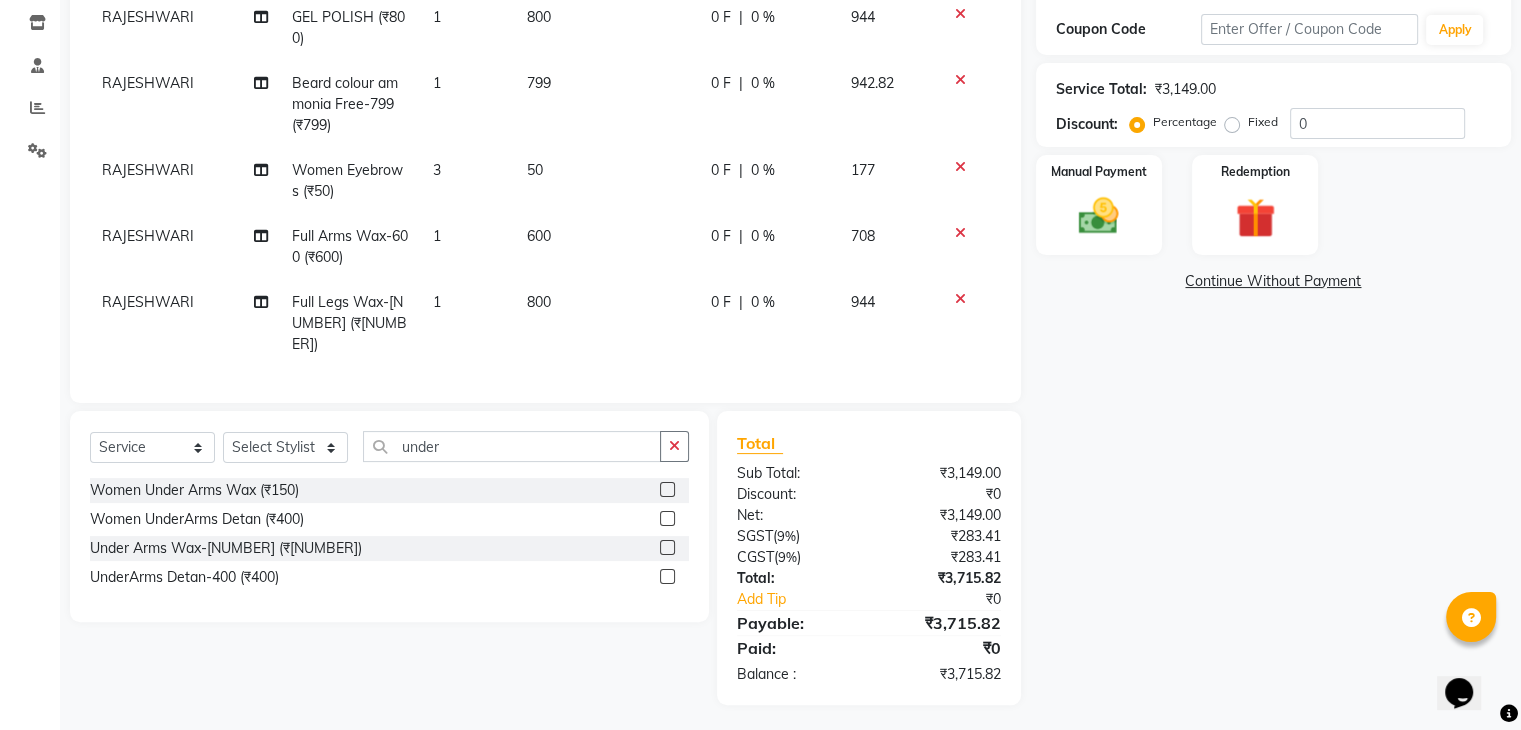 click 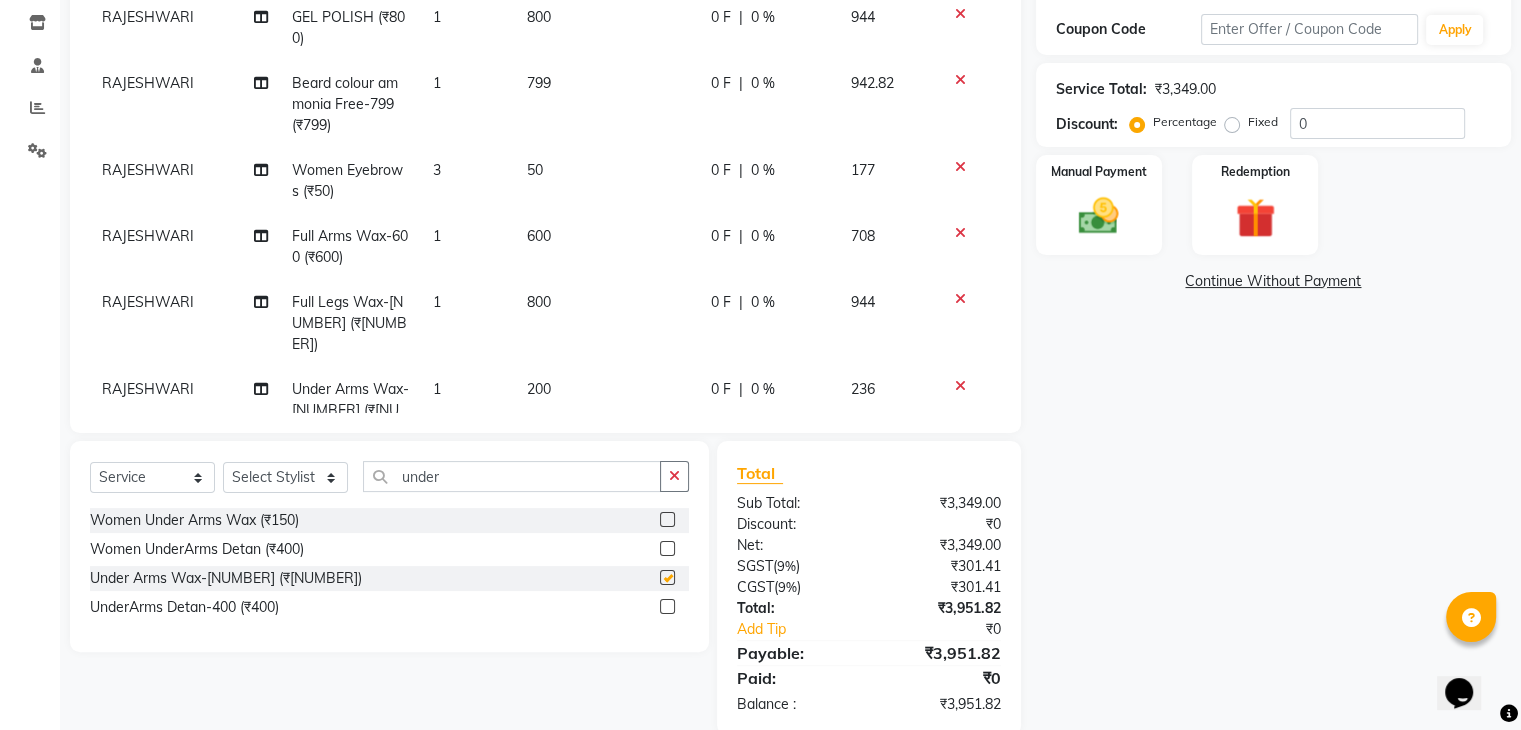checkbox on "false" 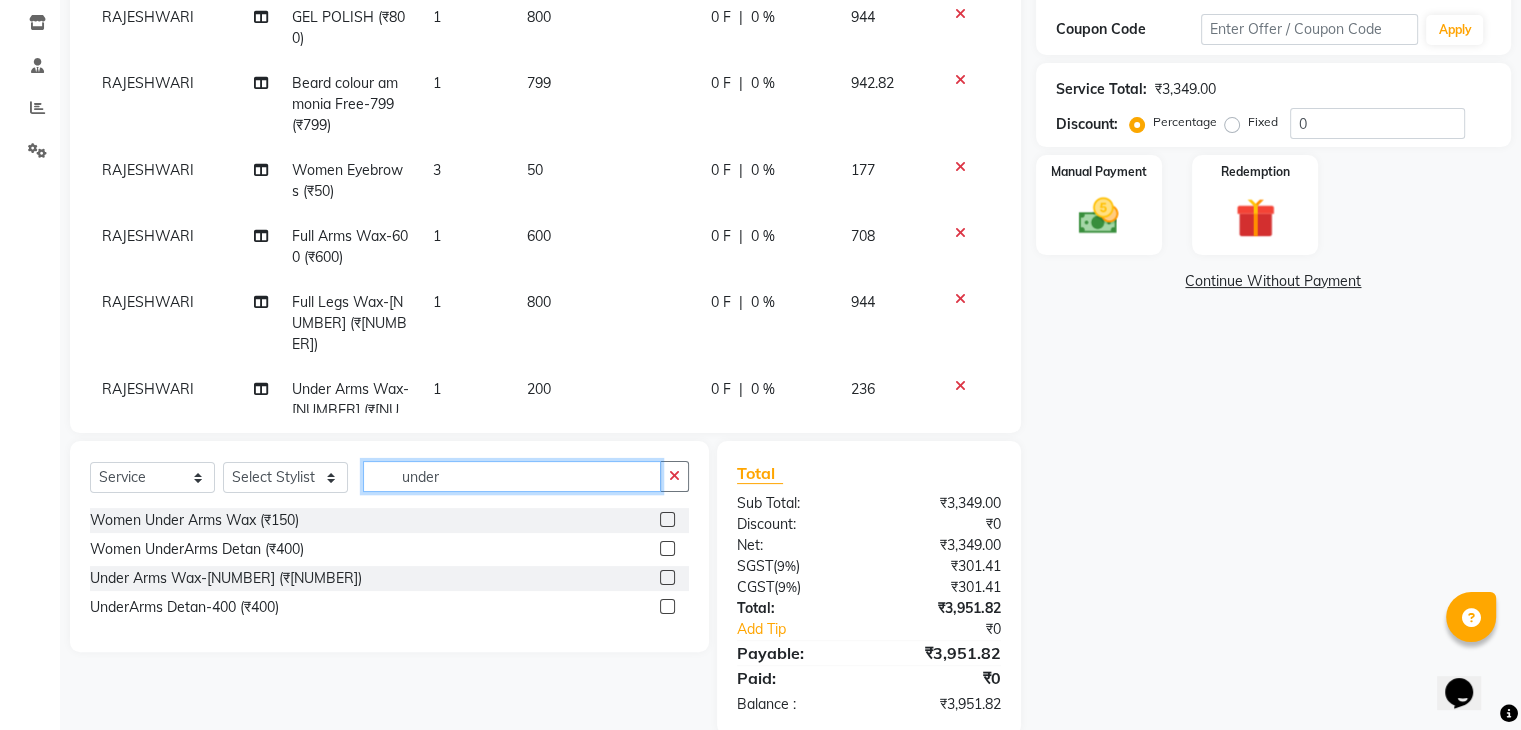 click on "under" 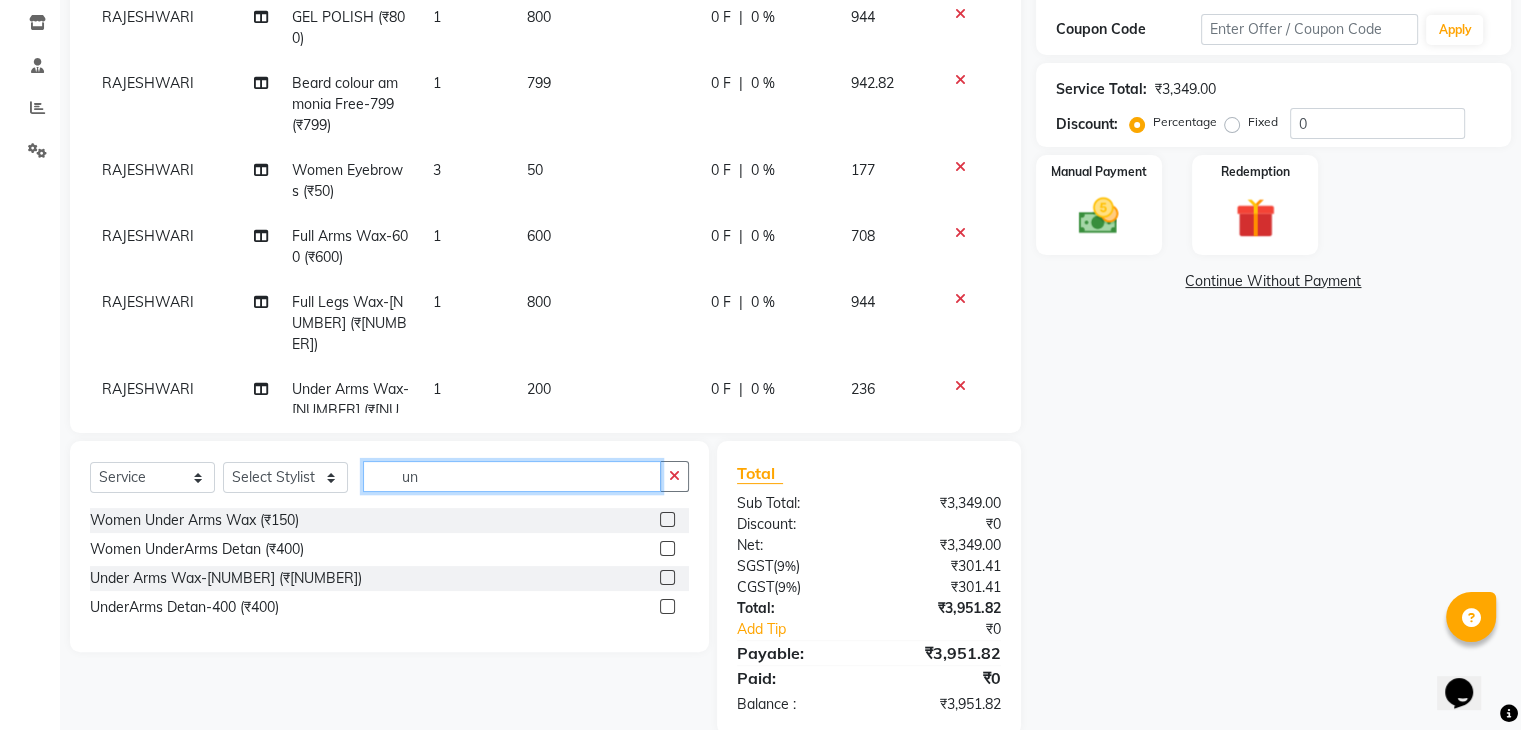 type on "u" 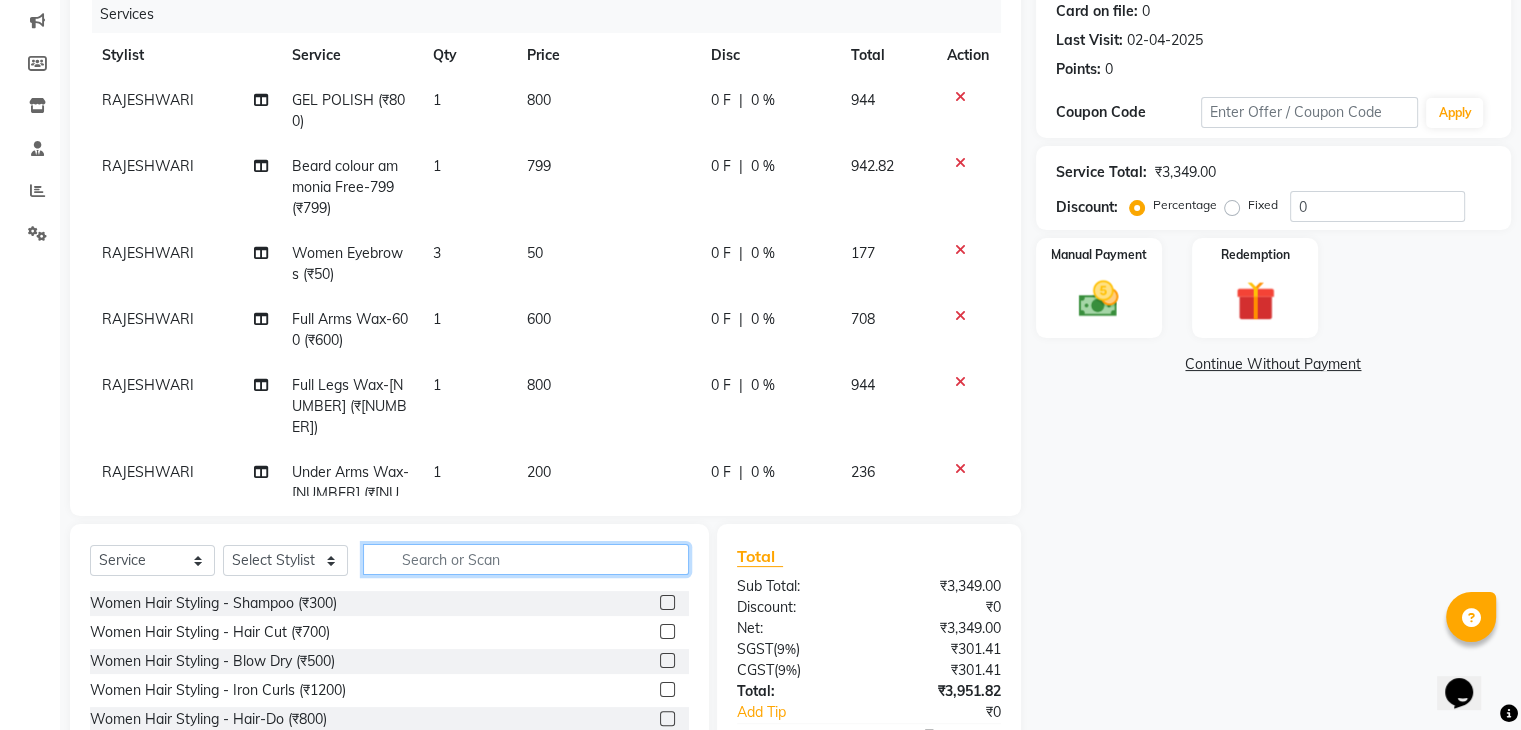 scroll, scrollTop: 135, scrollLeft: 0, axis: vertical 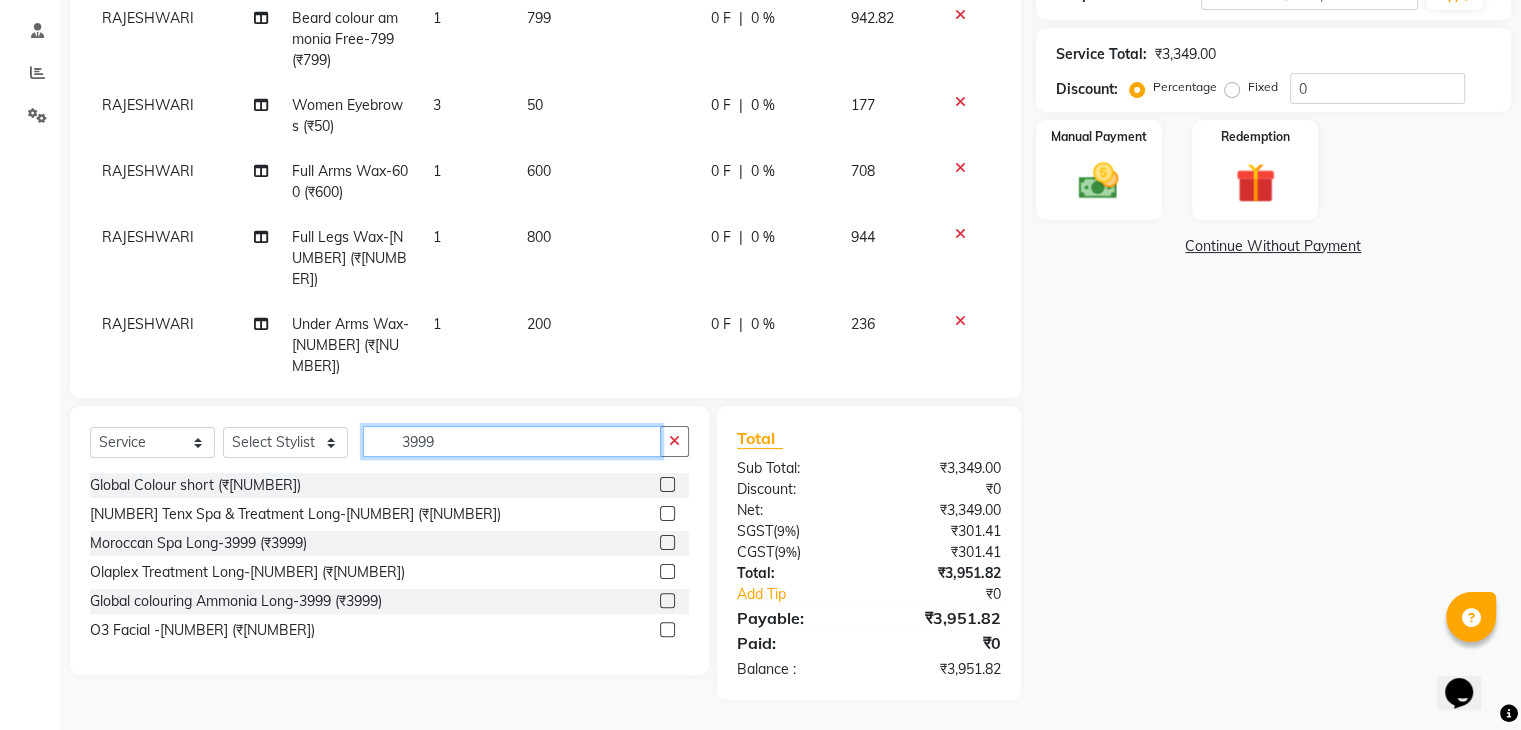 type on "3999" 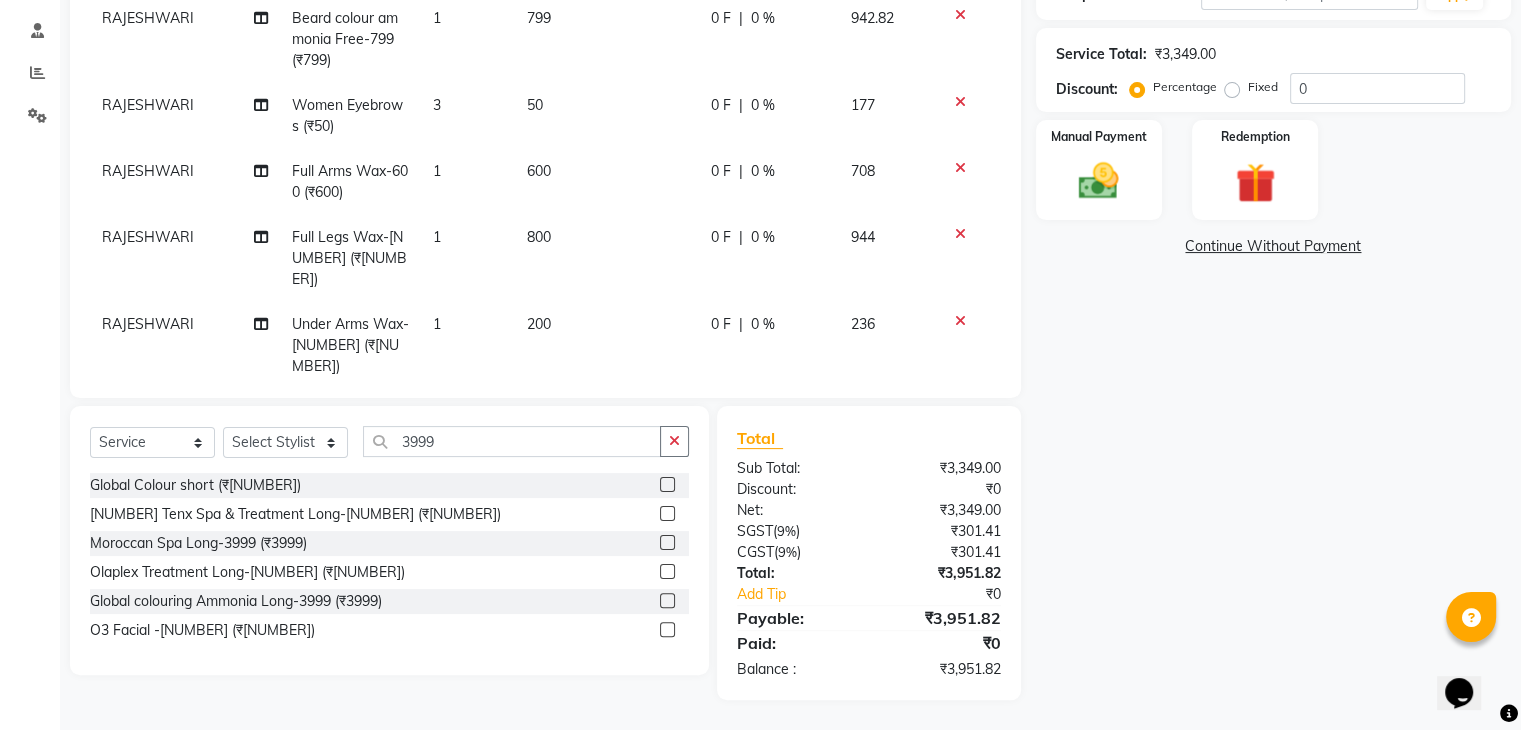 click 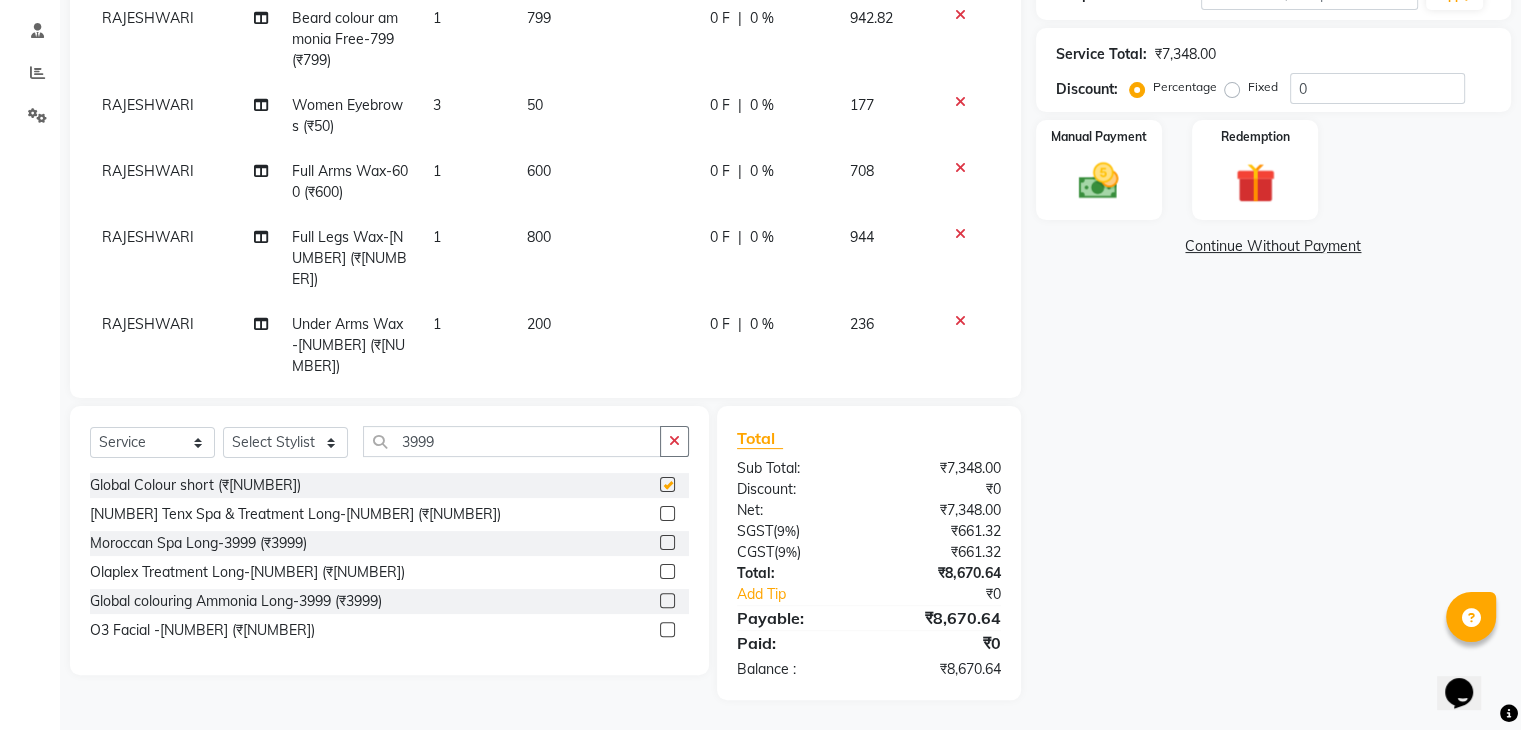 checkbox on "false" 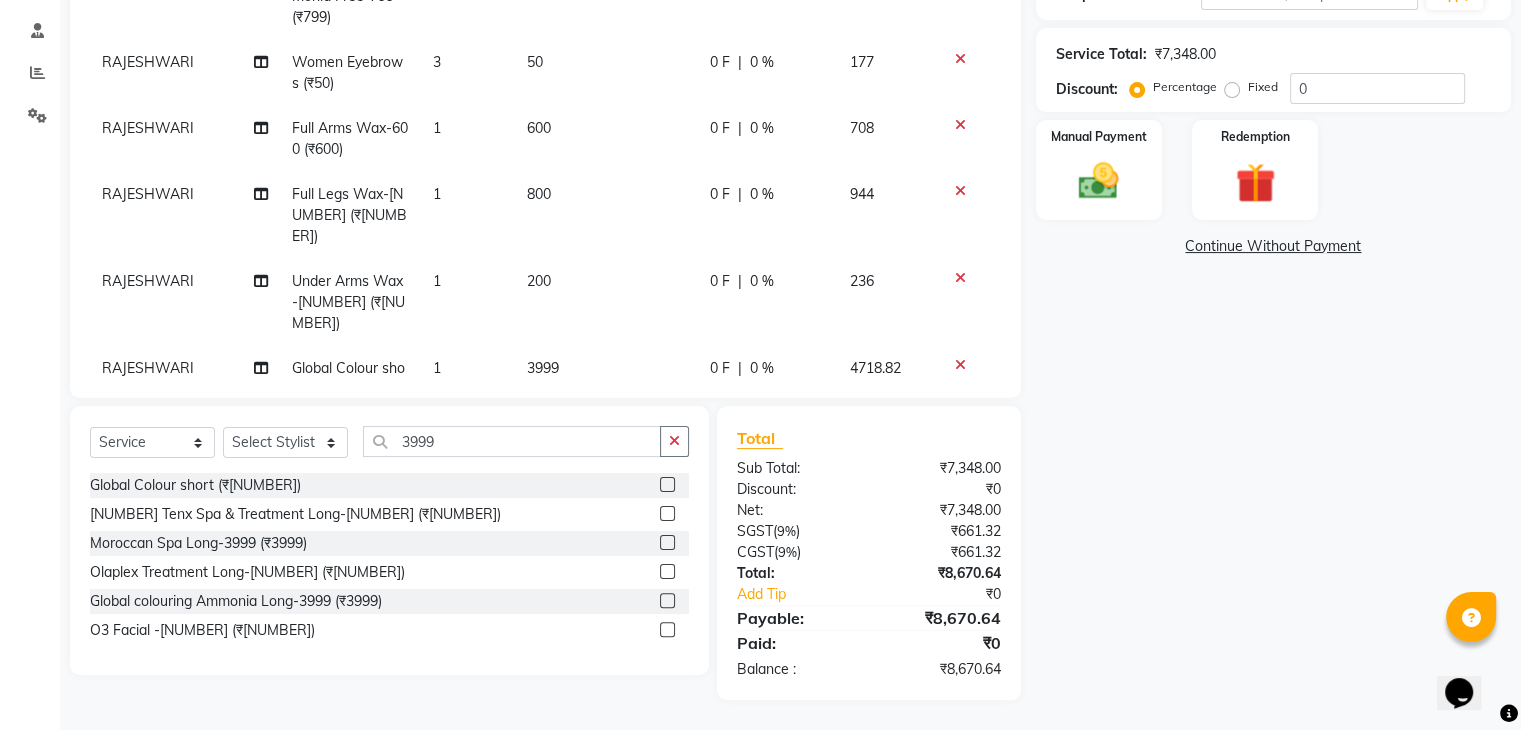 scroll, scrollTop: 96, scrollLeft: 0, axis: vertical 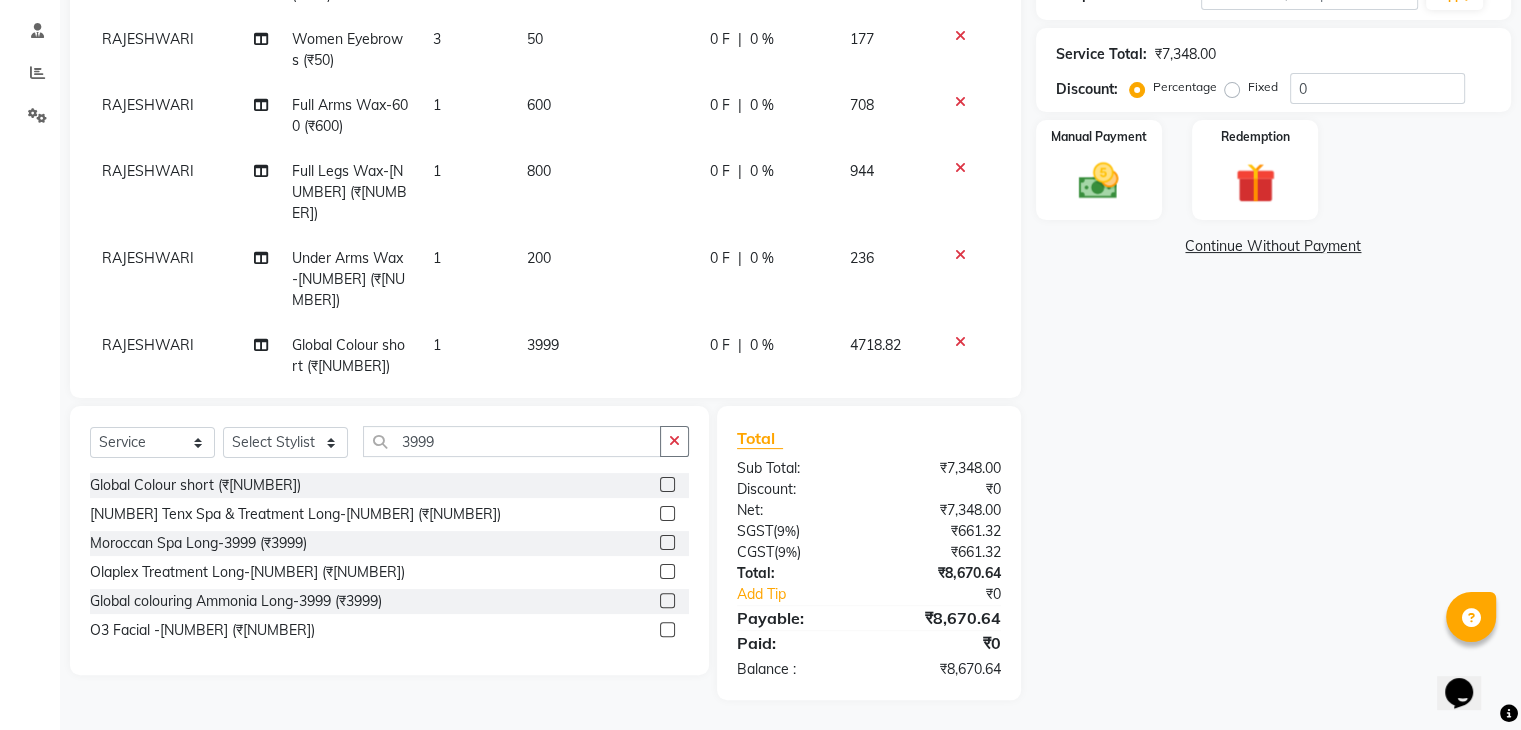 click on "RAJESHWARI" 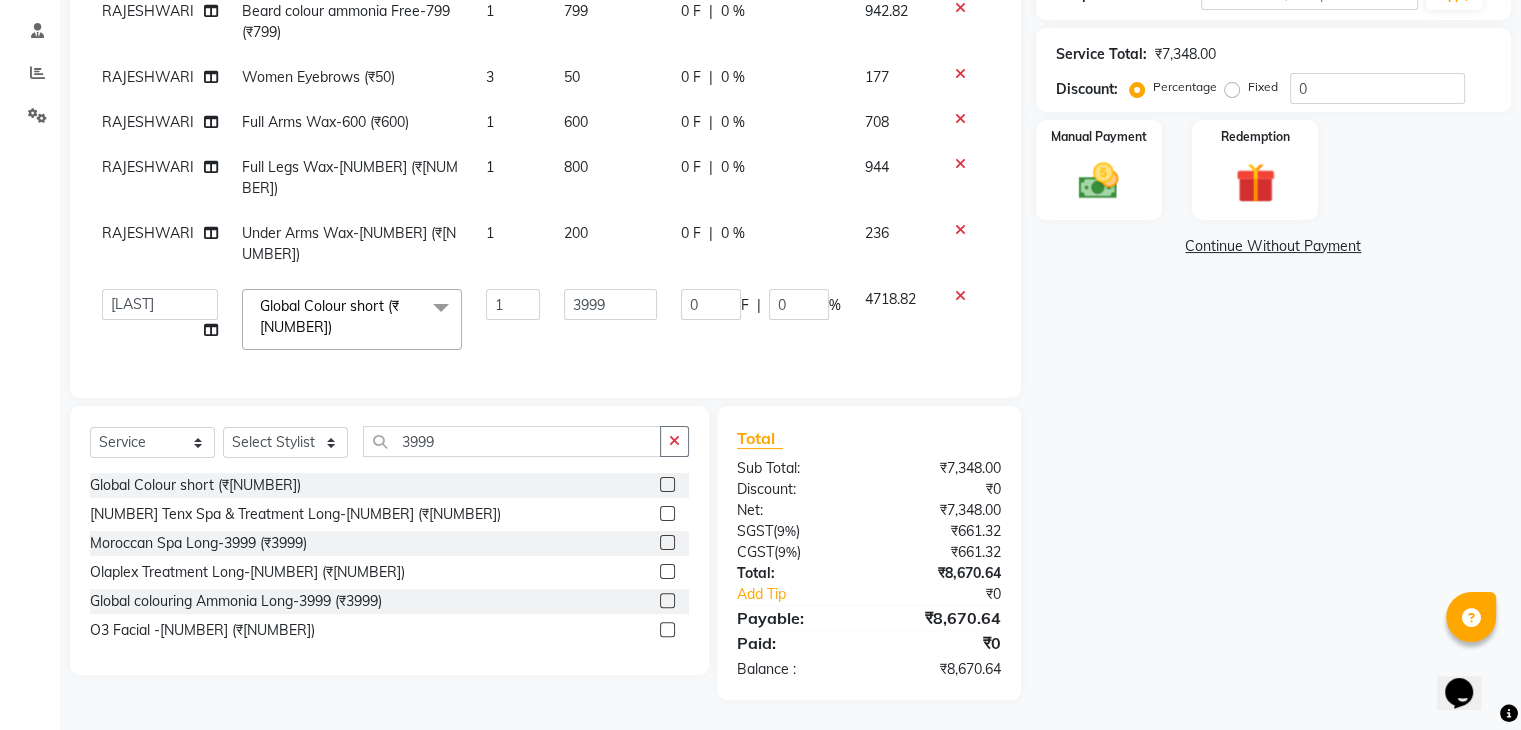 scroll, scrollTop: 344, scrollLeft: 0, axis: vertical 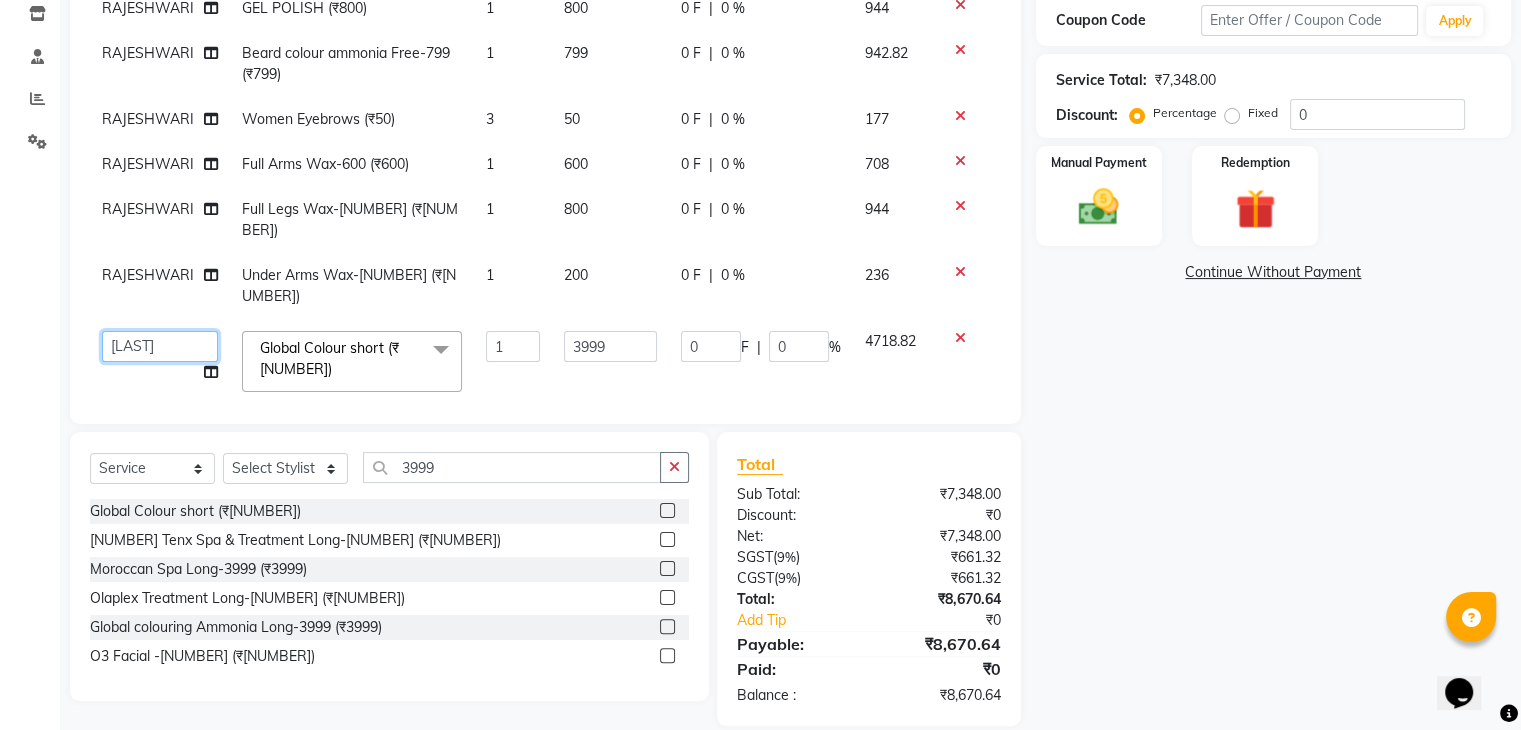 click on "Abisekh   Karan    Manju   Owner   Priya   RAJESHWARI    Sandeep   Tika" 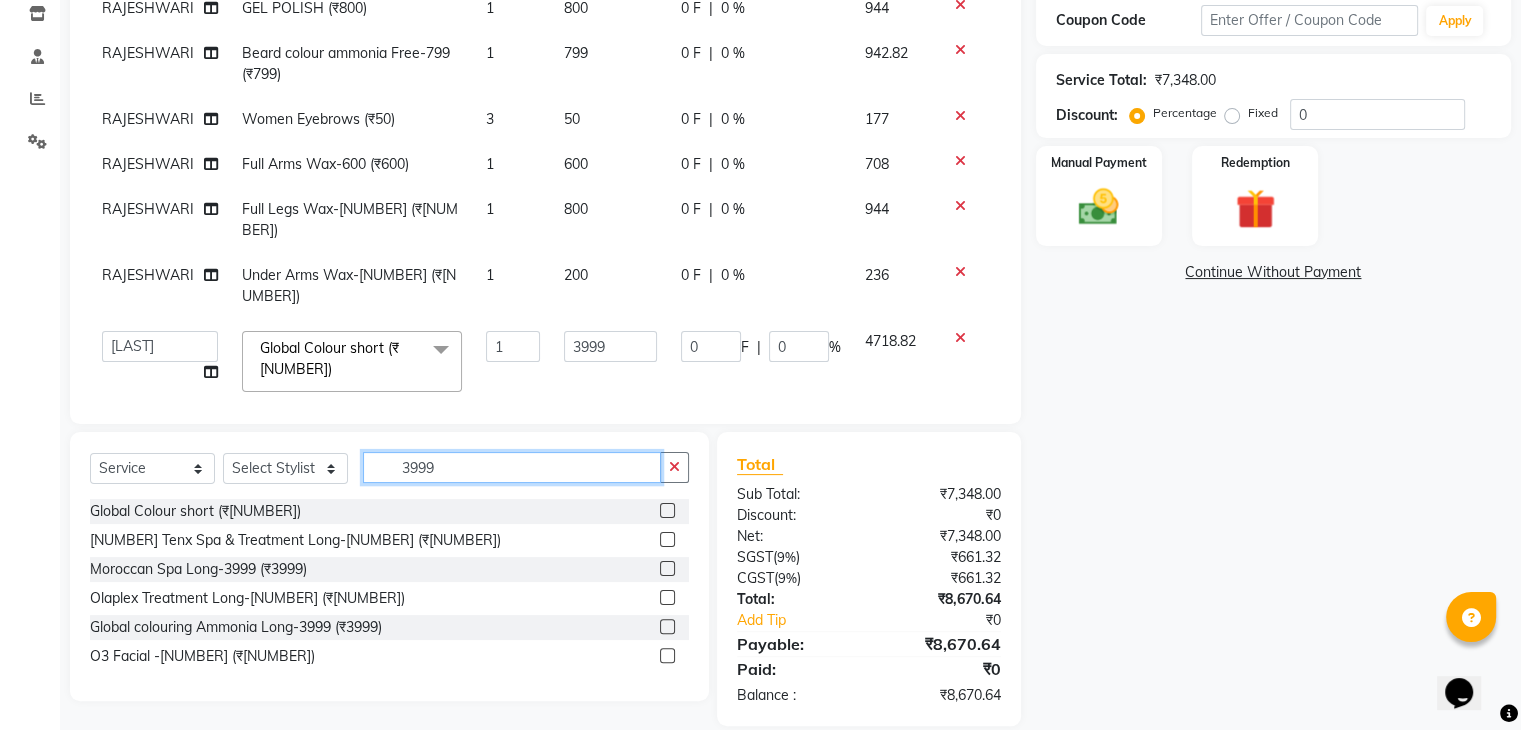 click on "3999" 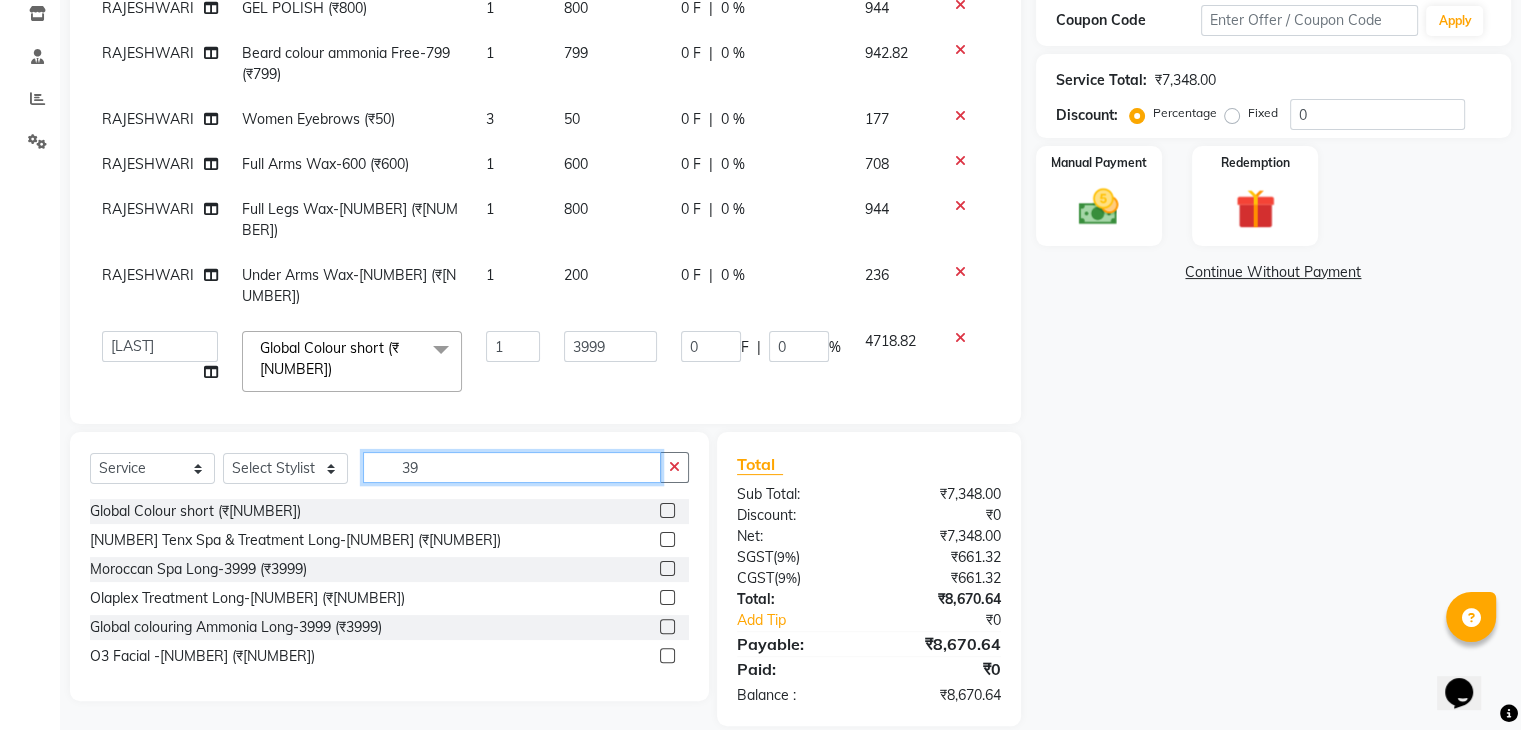type on "3" 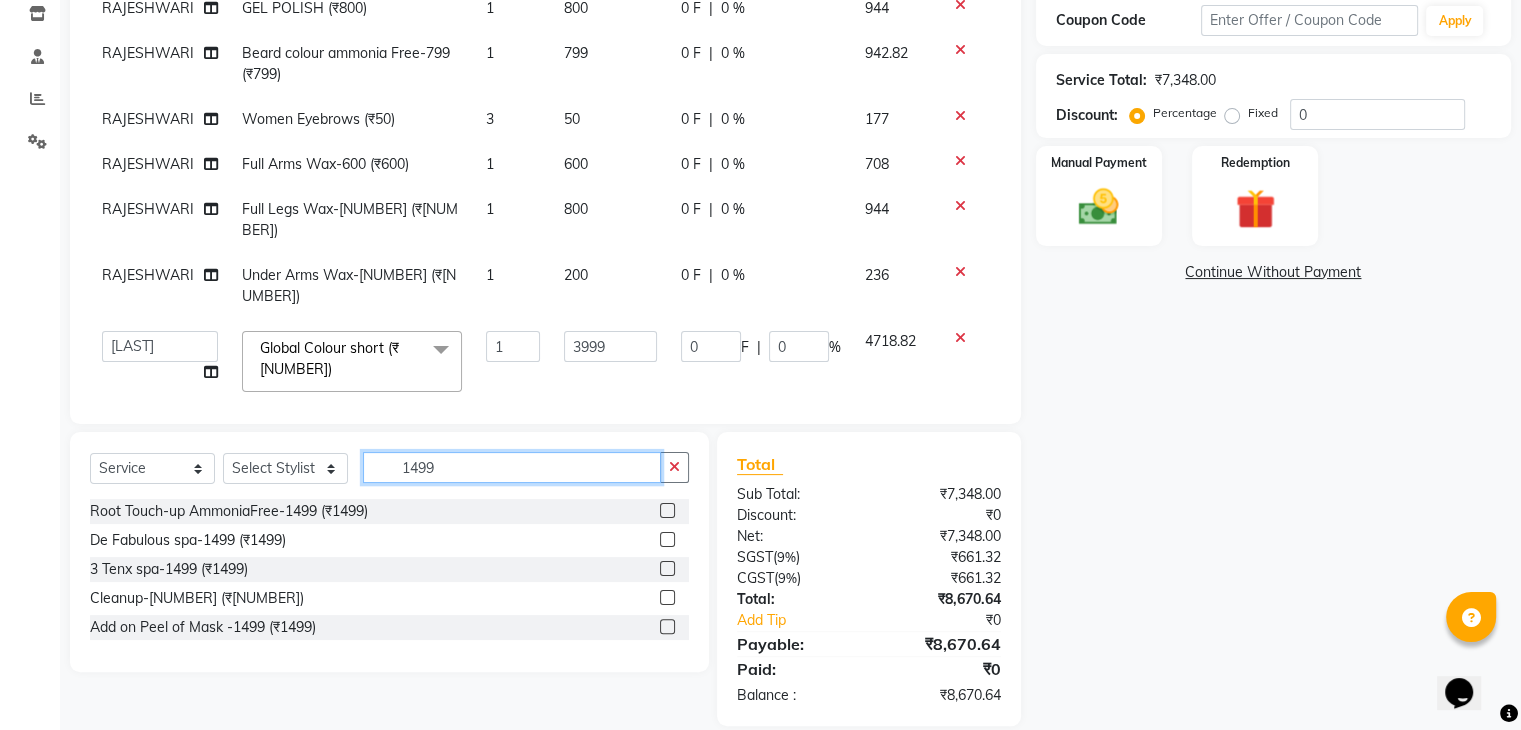 type on "1499" 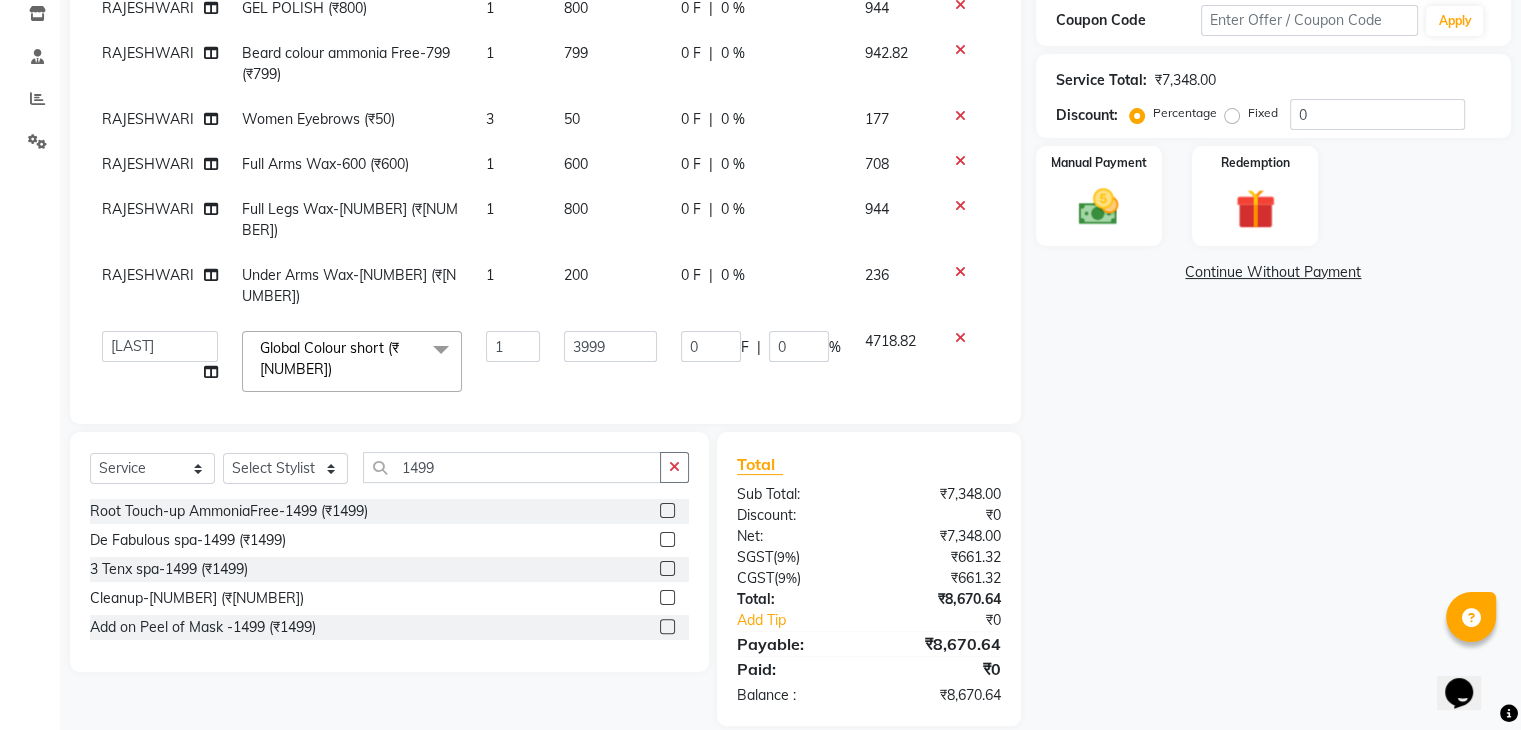 click 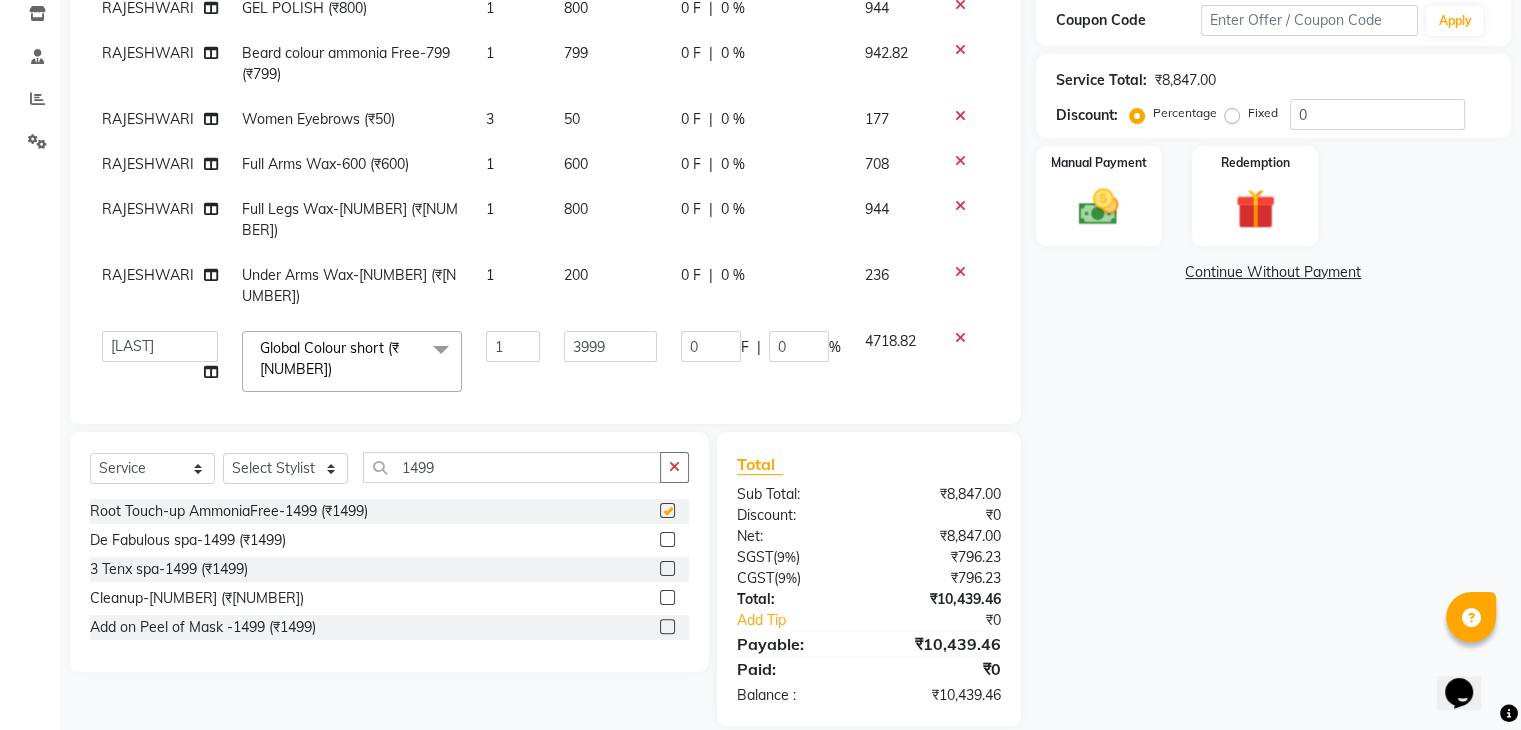 checkbox on "false" 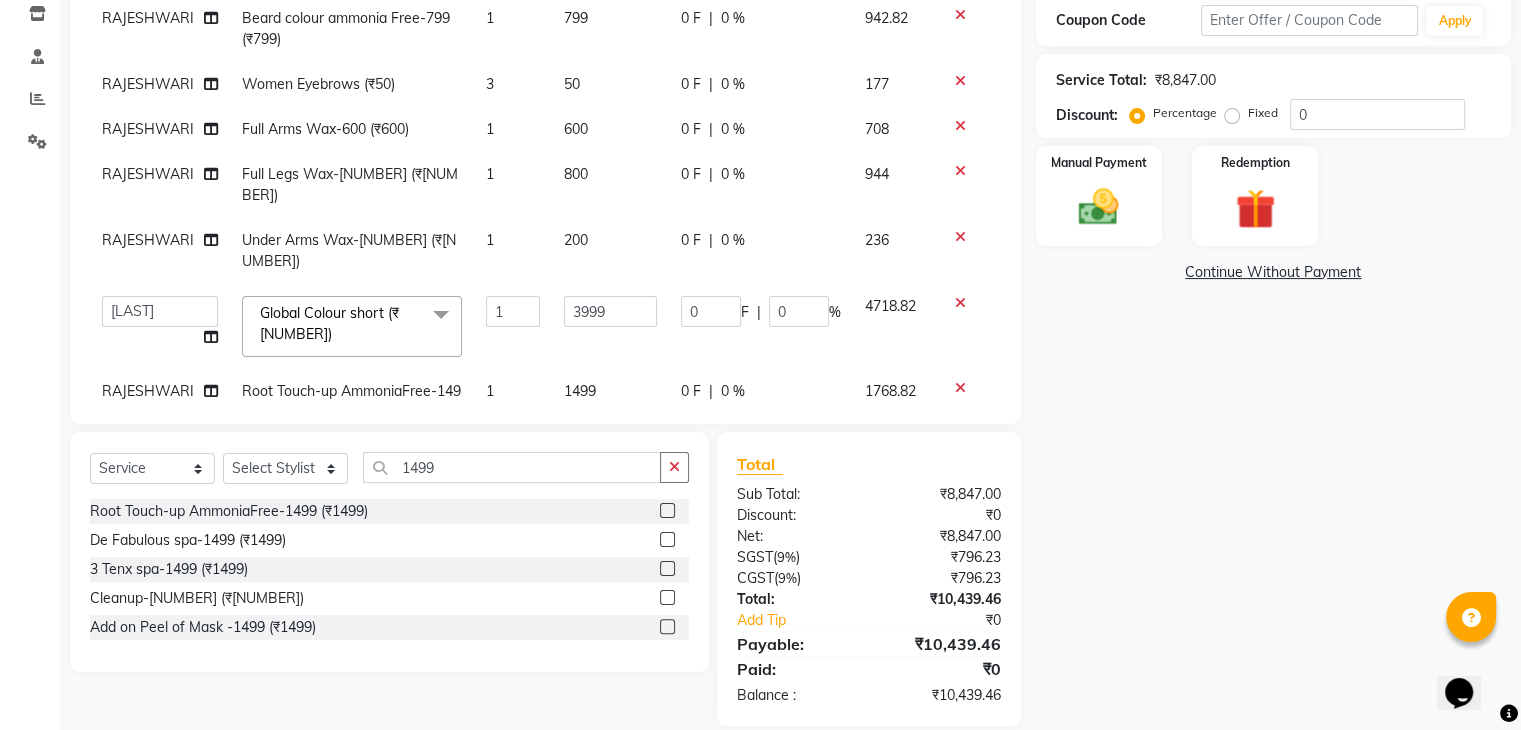 scroll, scrollTop: 54, scrollLeft: 0, axis: vertical 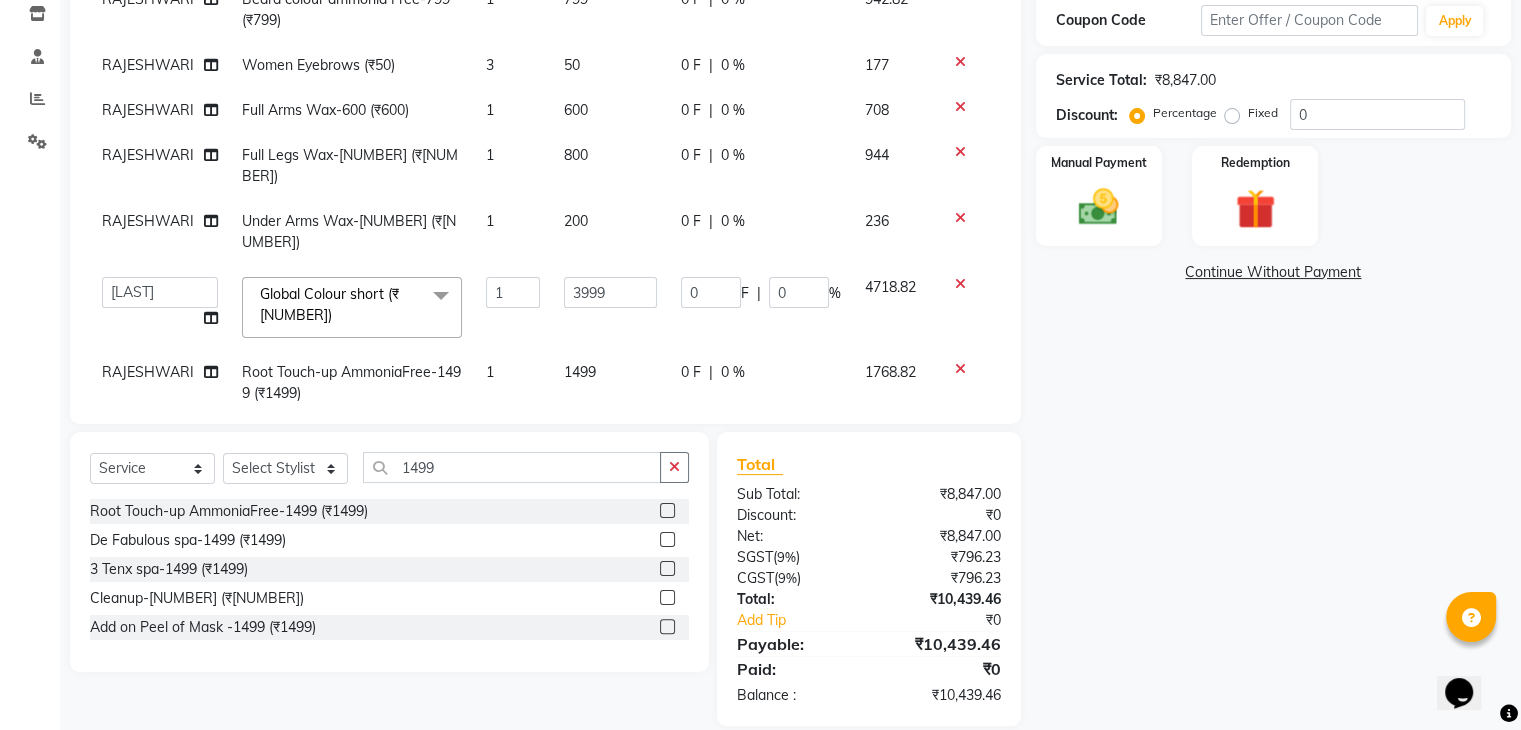 click on "RAJESHWARI" 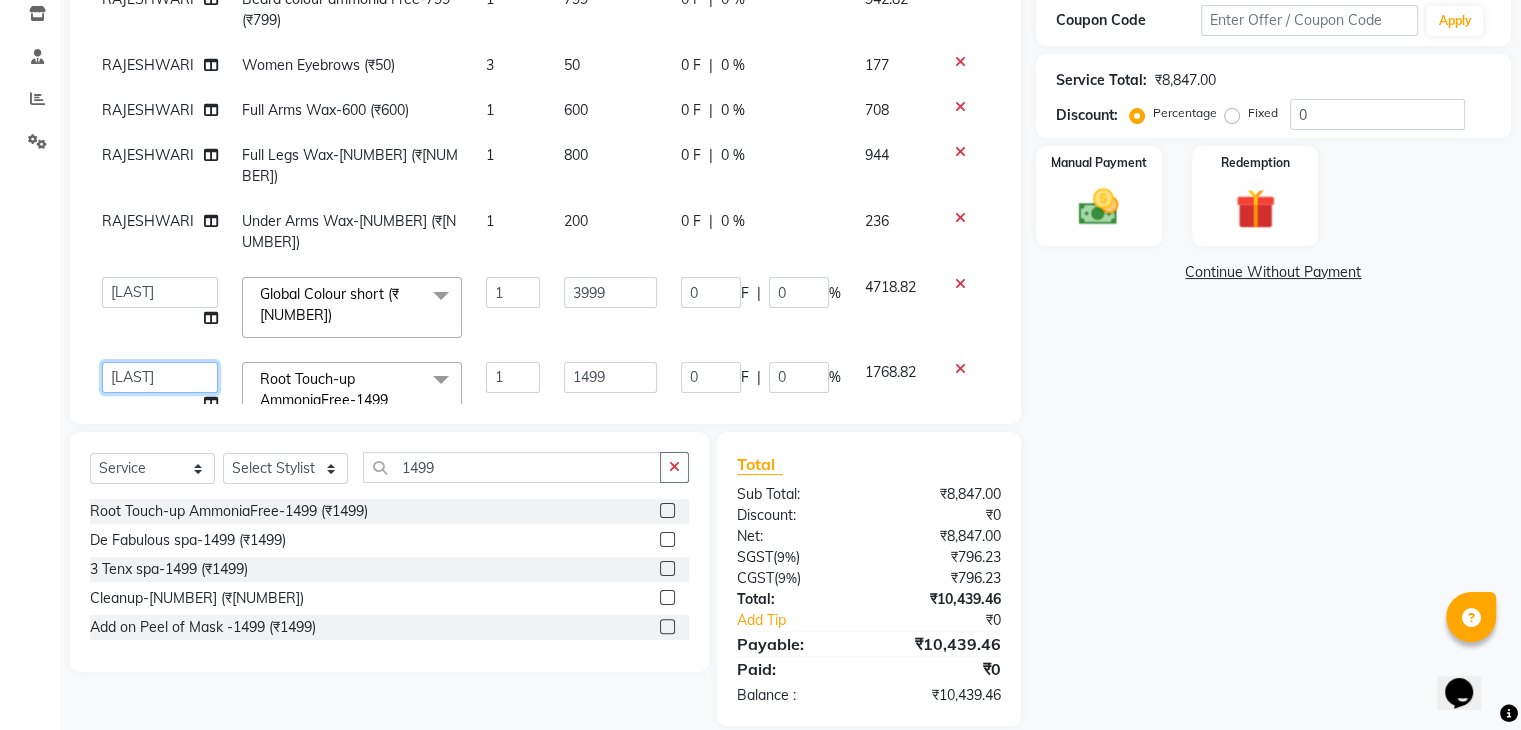 click on "Abisekh   Karan    Manju   Owner   Priya   RAJESHWARI    Sandeep   Tika" 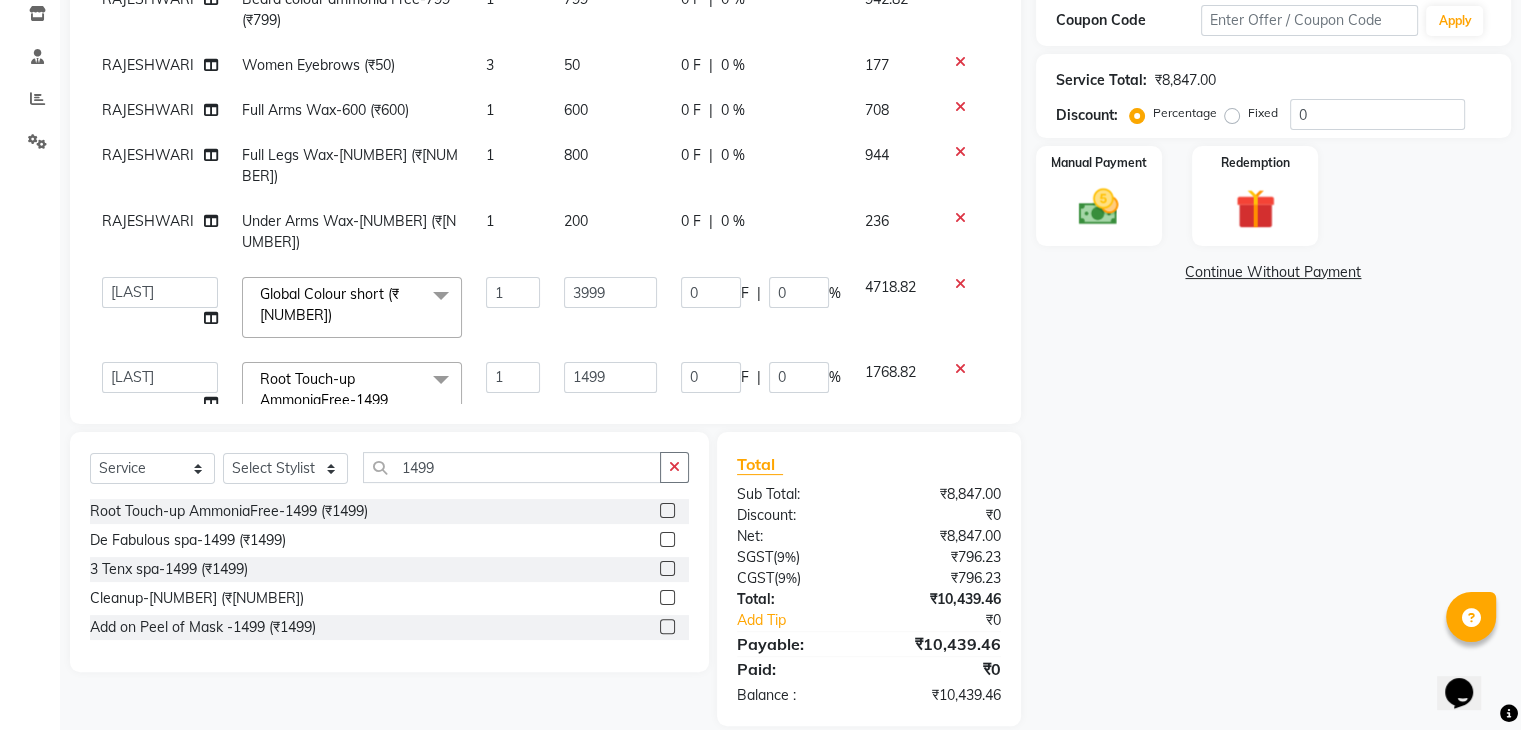 scroll, scrollTop: 0, scrollLeft: 0, axis: both 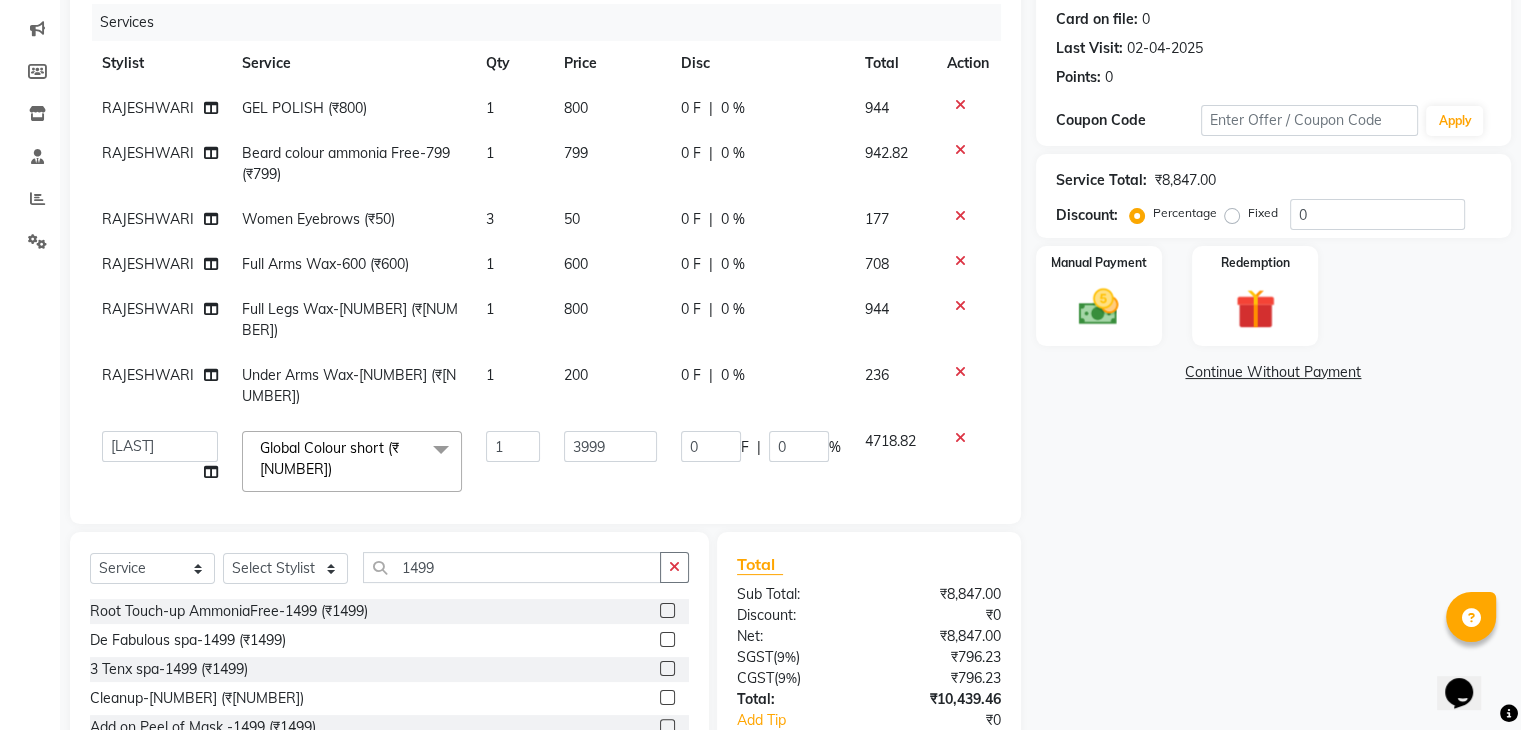 click 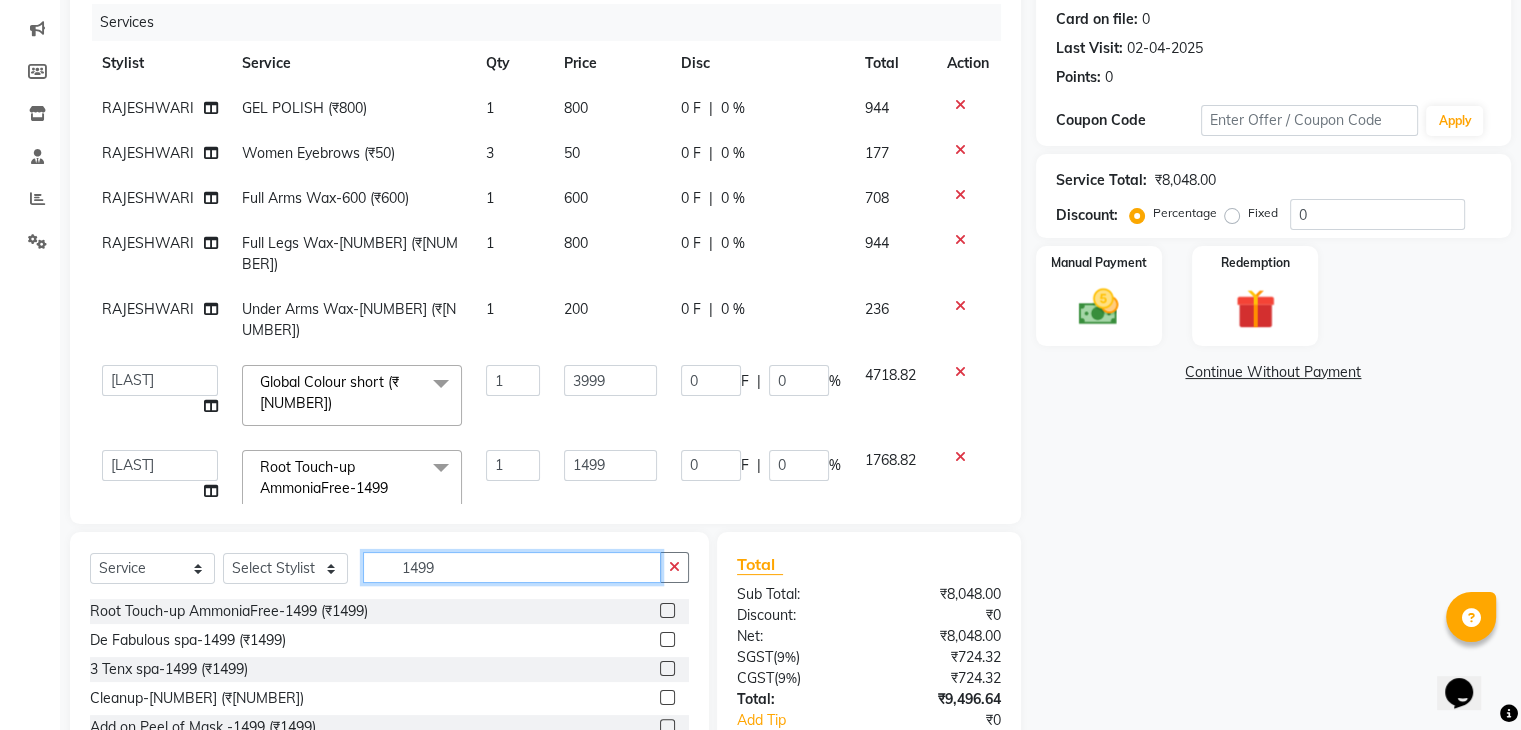 click on "1499" 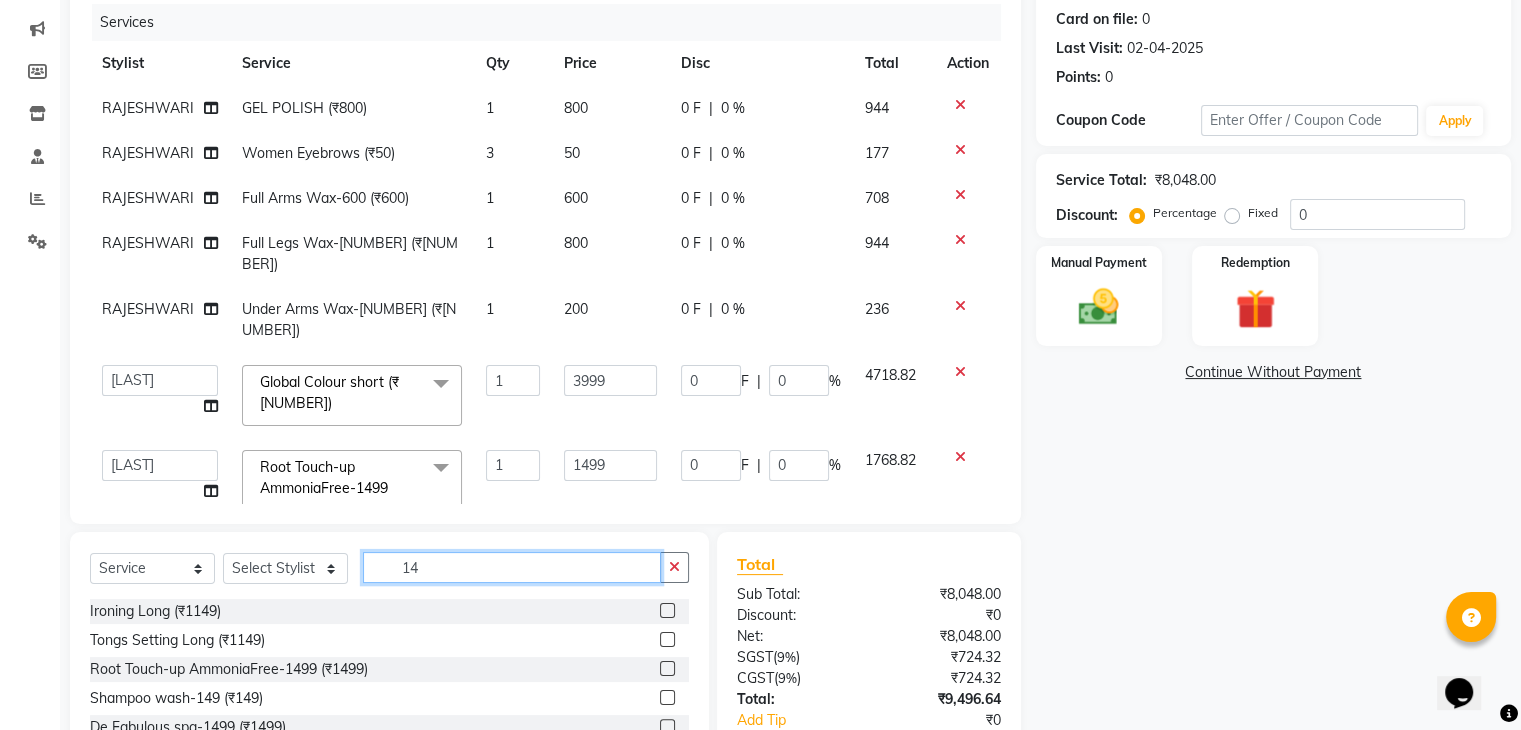type on "1" 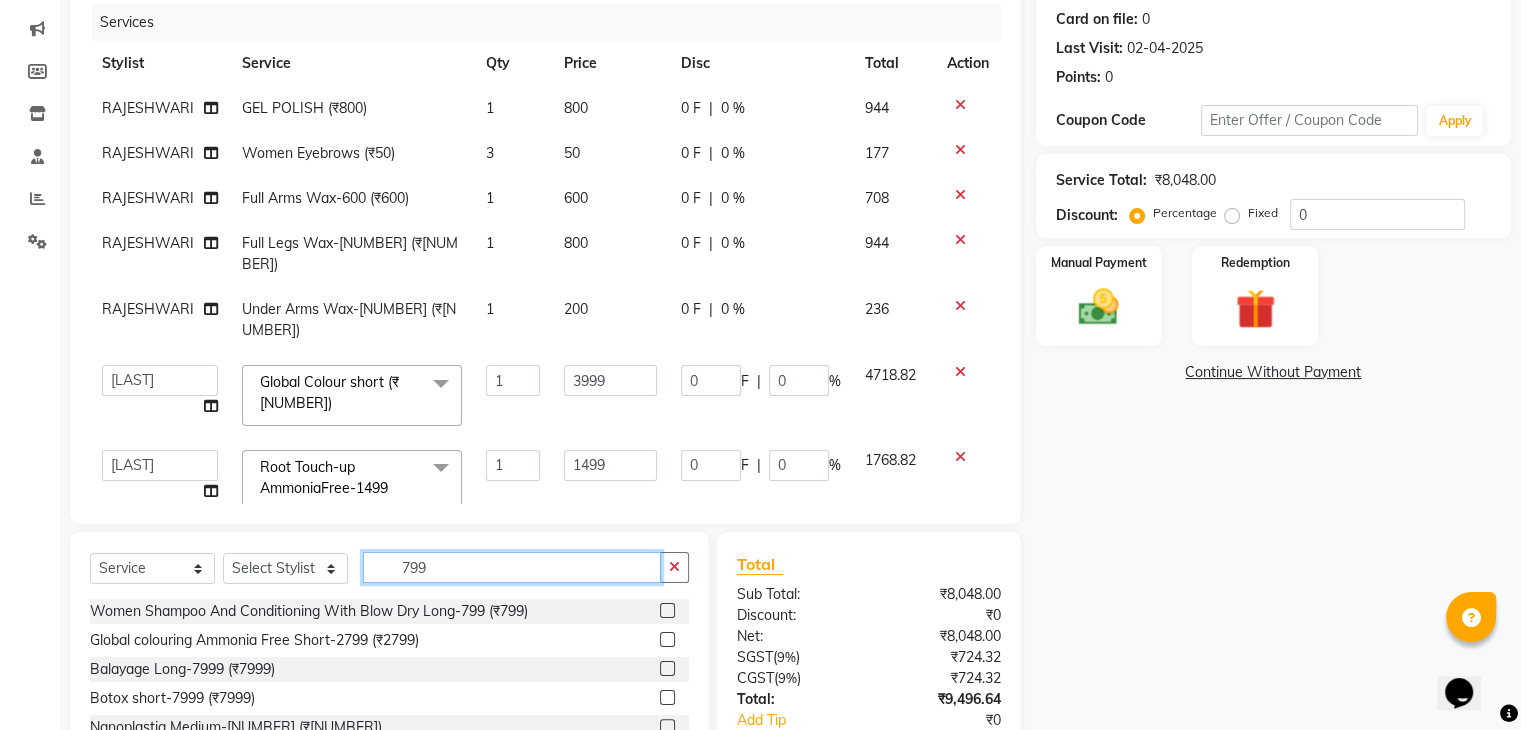 scroll, scrollTop: 32, scrollLeft: 0, axis: vertical 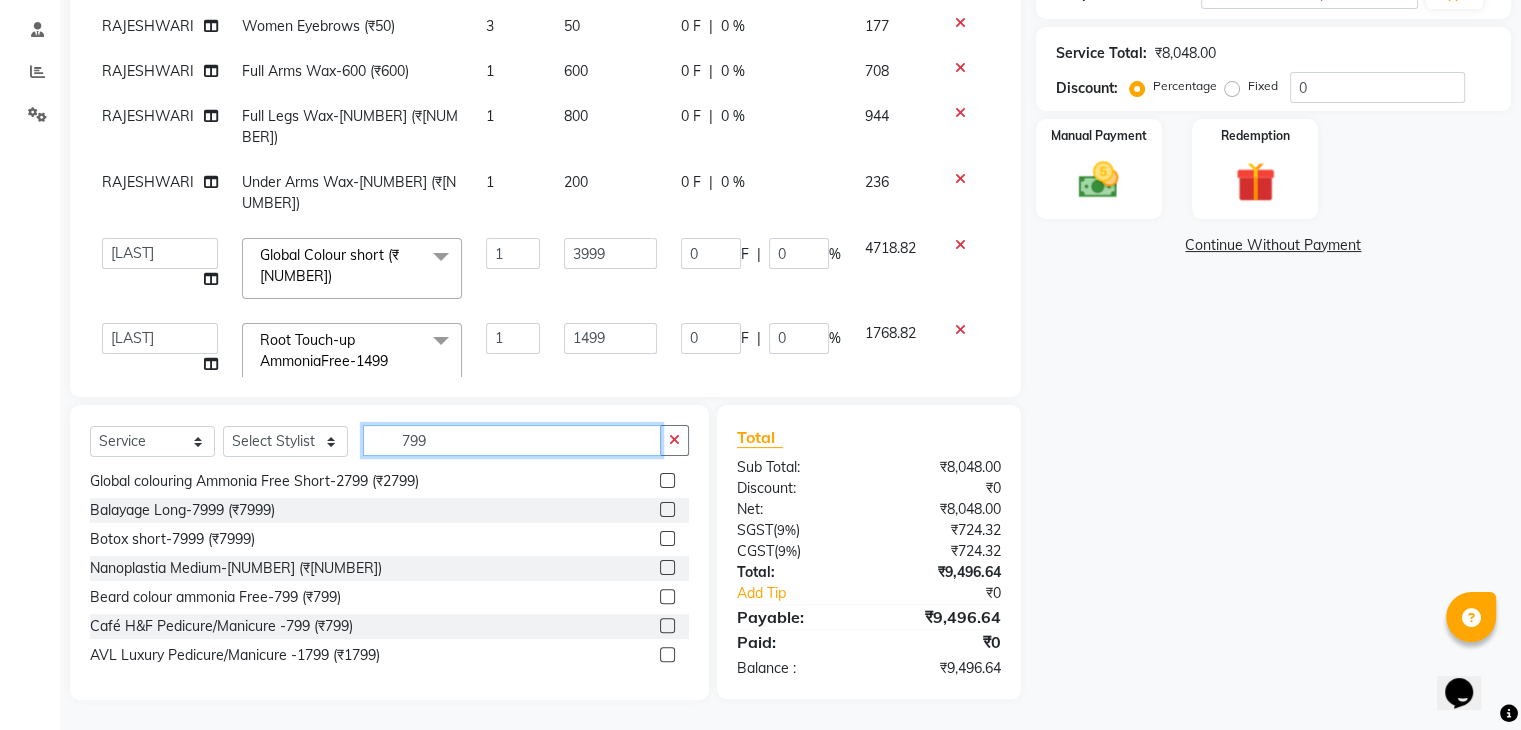 type on "799" 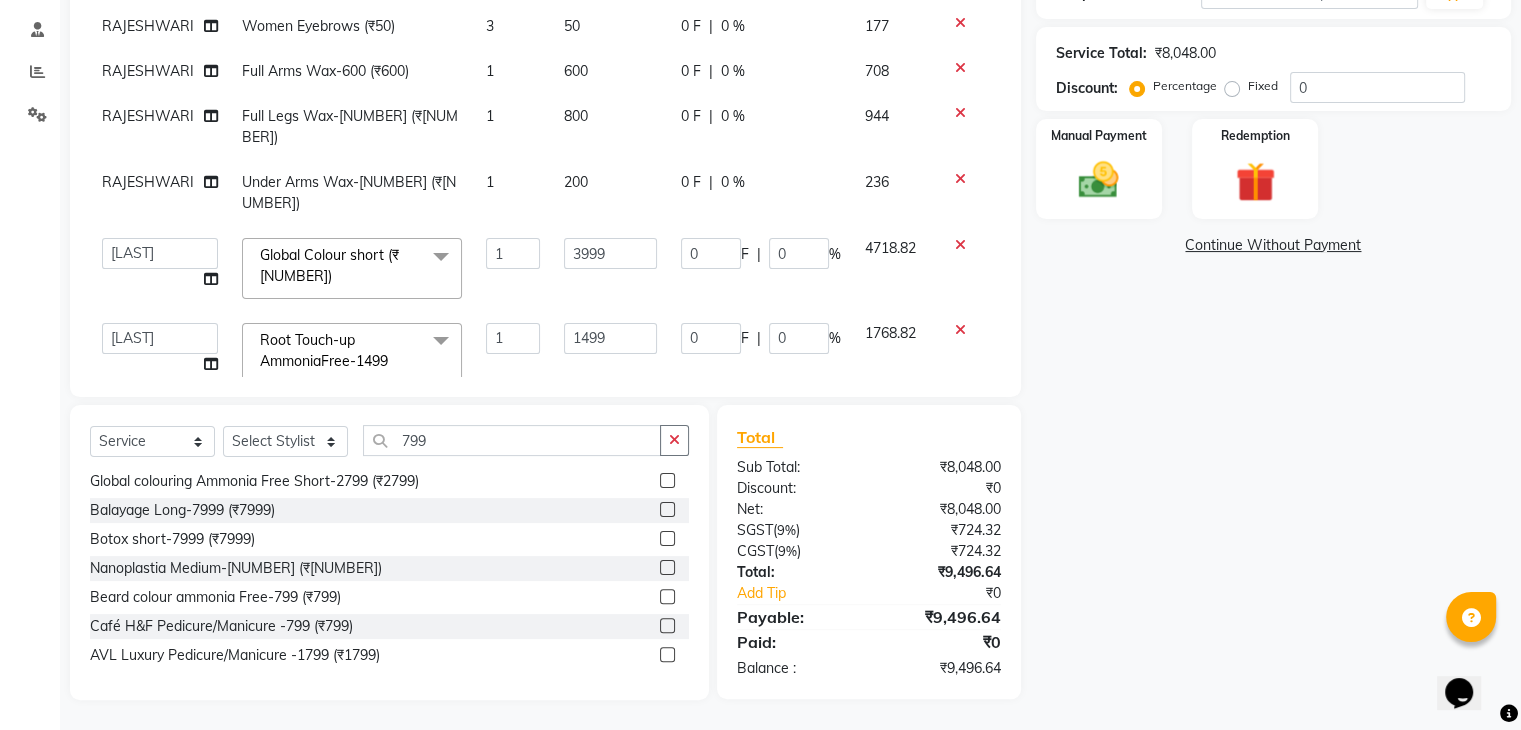 click 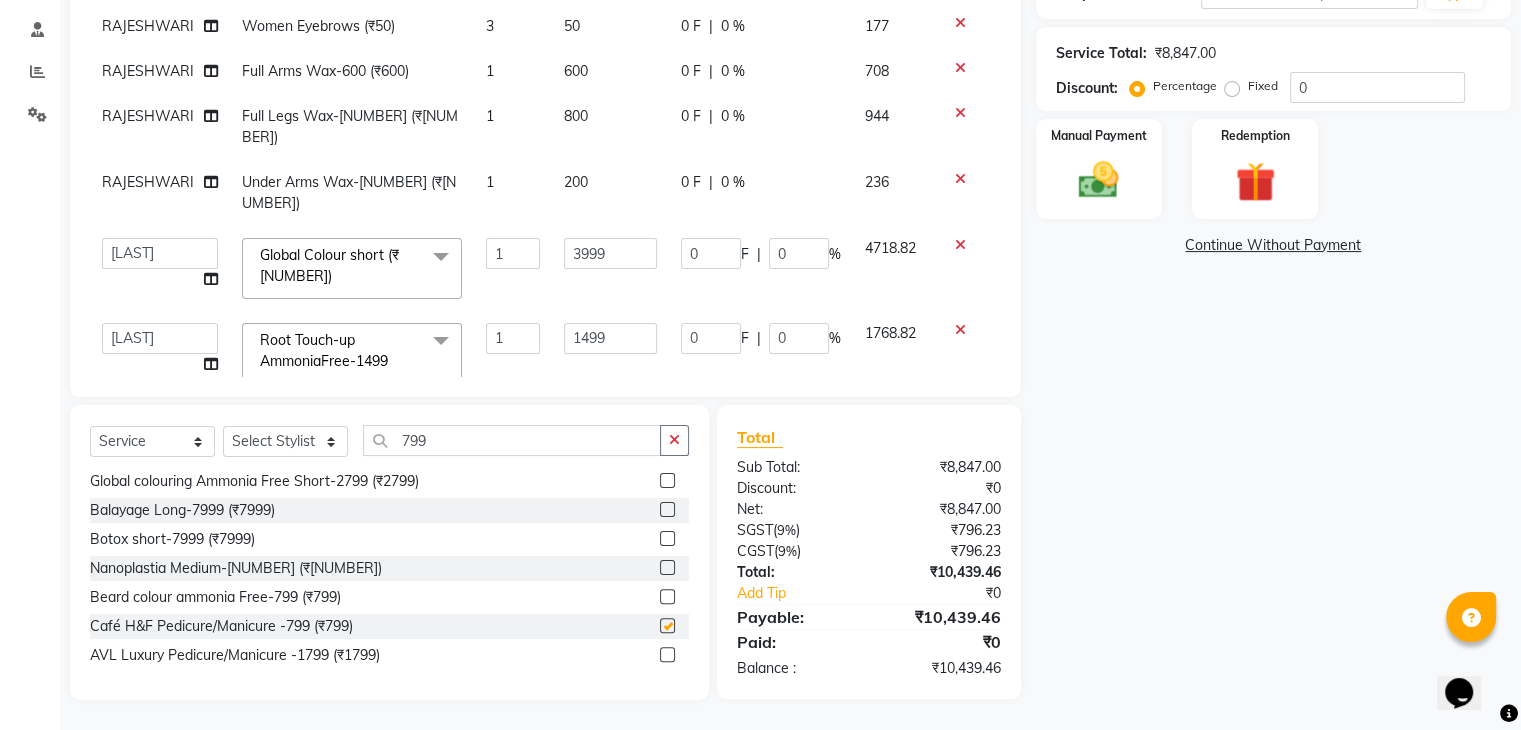 checkbox on "false" 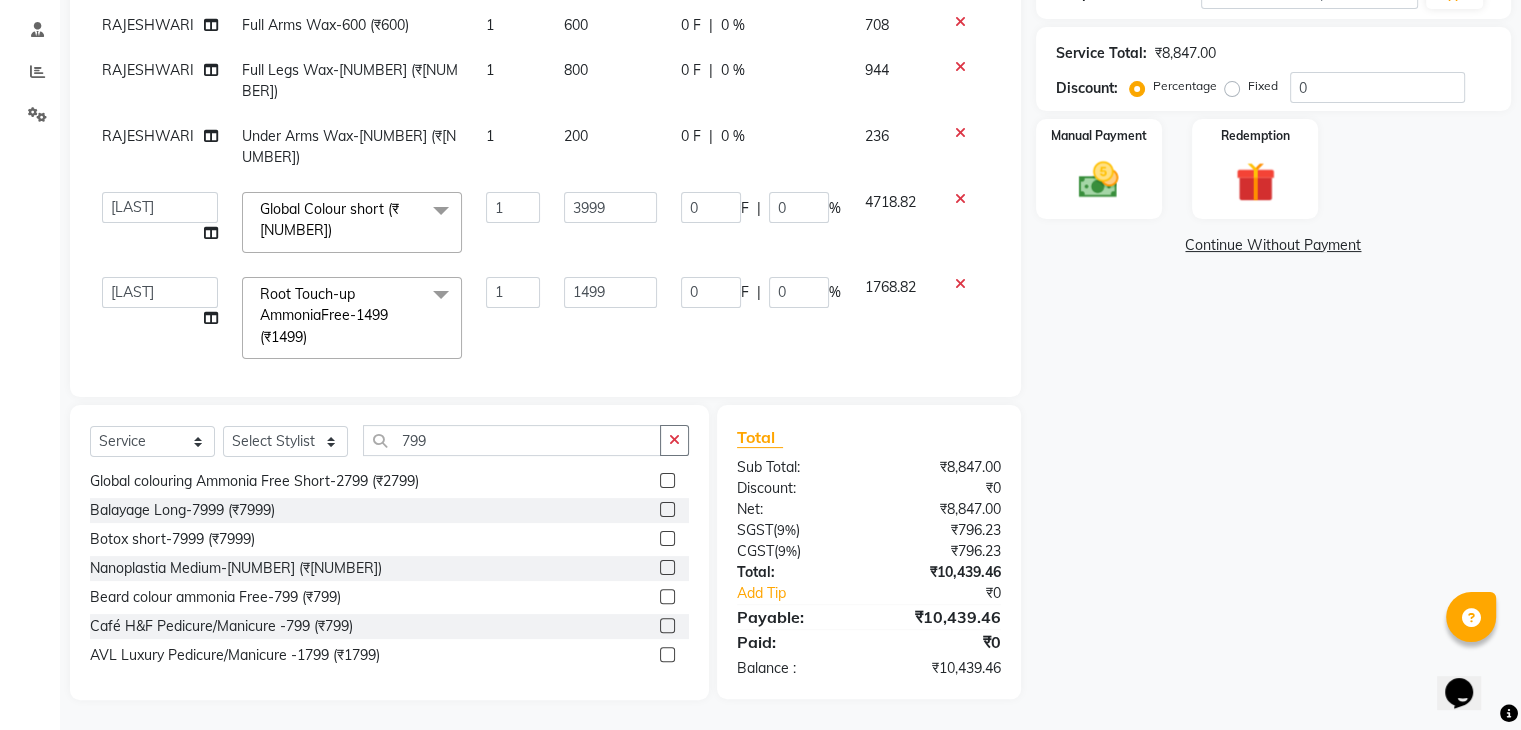 scroll, scrollTop: 0, scrollLeft: 0, axis: both 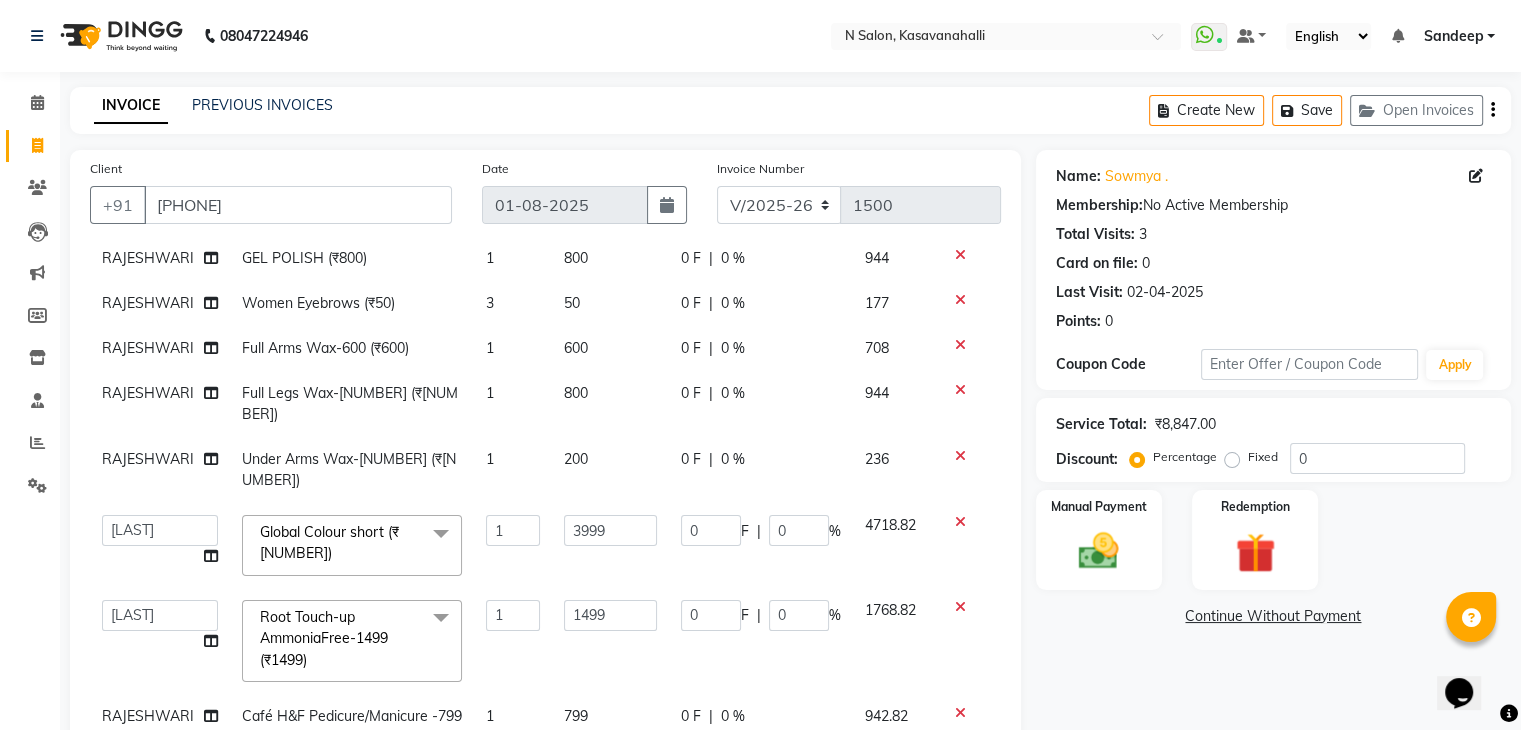 click on "800" 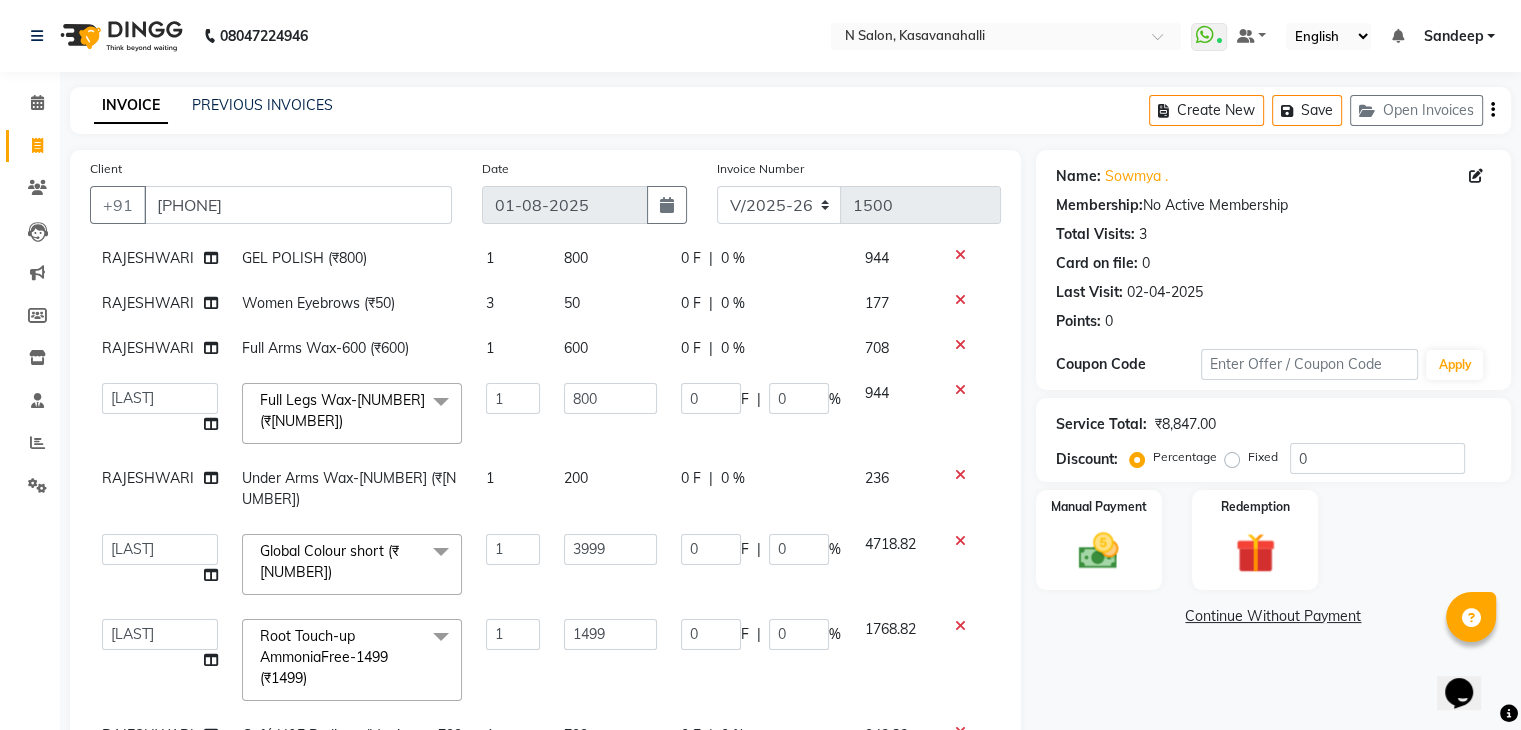 click on "600" 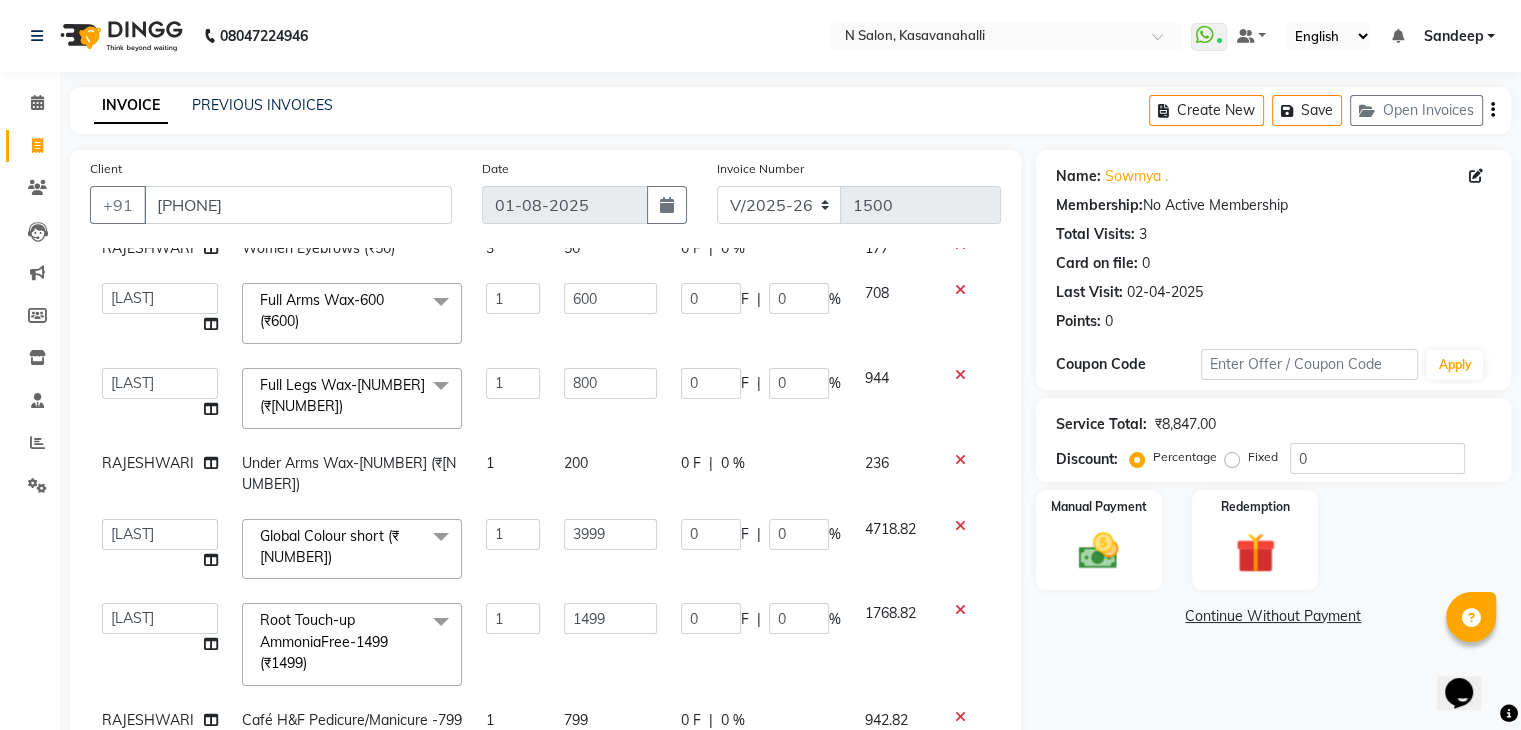 scroll, scrollTop: 173, scrollLeft: 0, axis: vertical 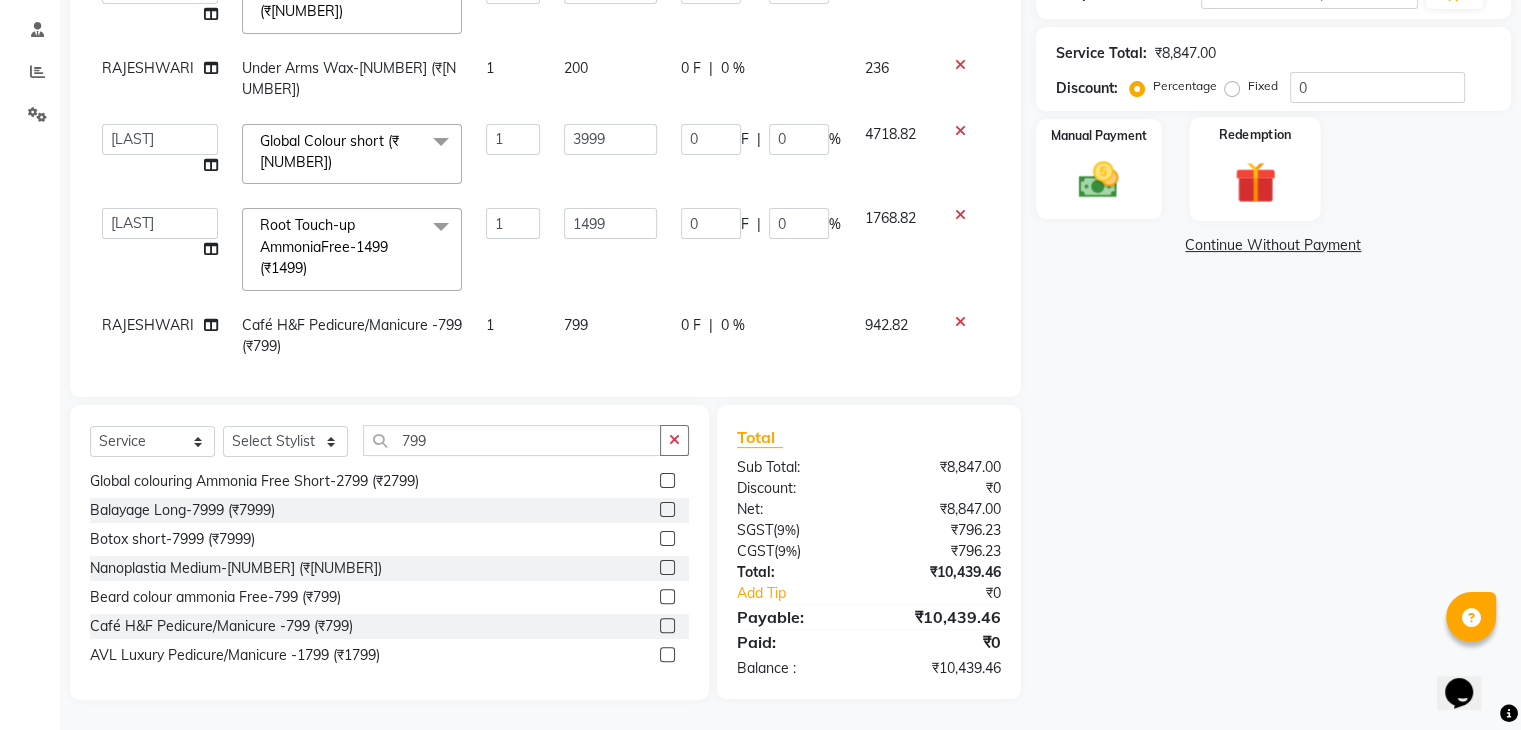 click on "Redemption" 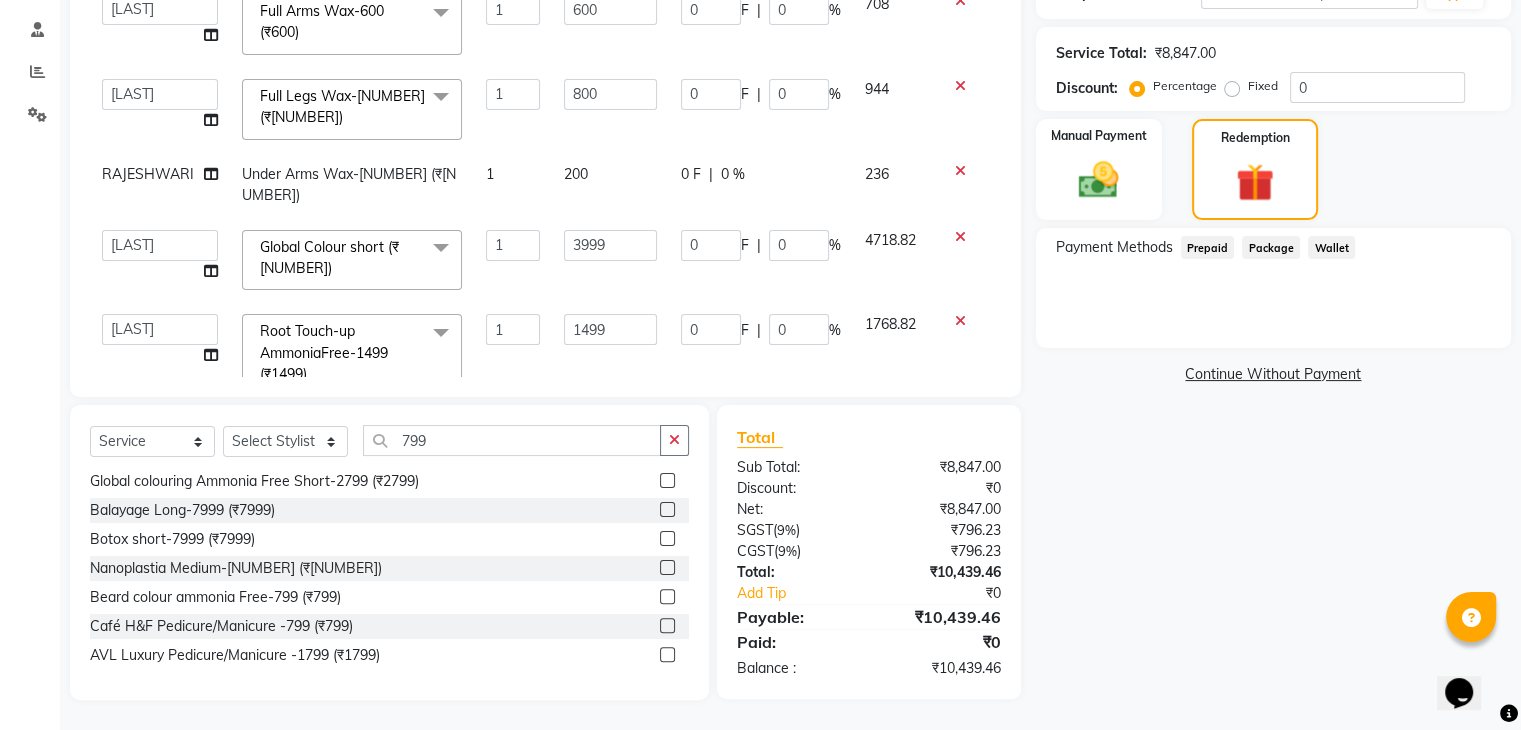 scroll, scrollTop: 0, scrollLeft: 0, axis: both 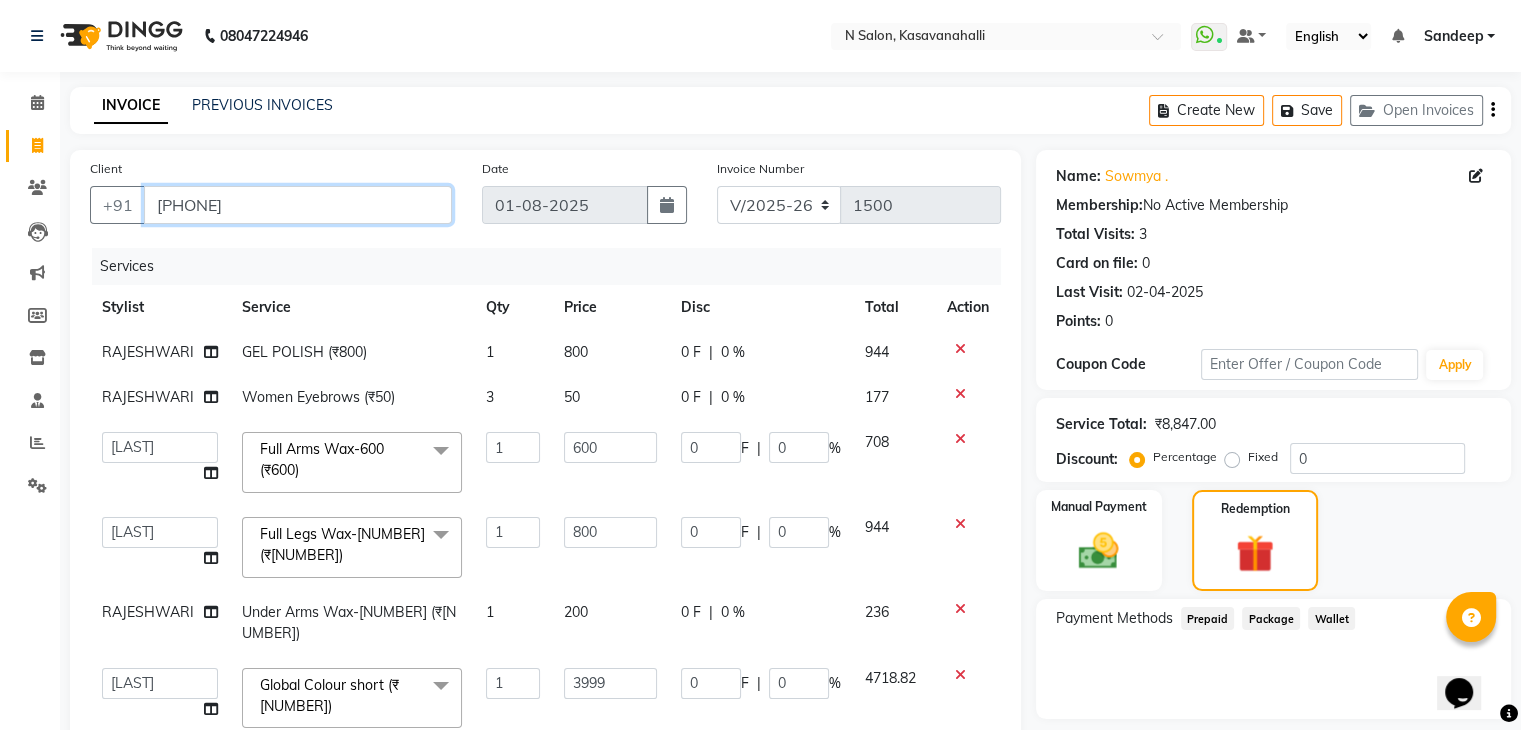 drag, startPoint x: 264, startPoint y: 214, endPoint x: 170, endPoint y: 205, distance: 94.42987 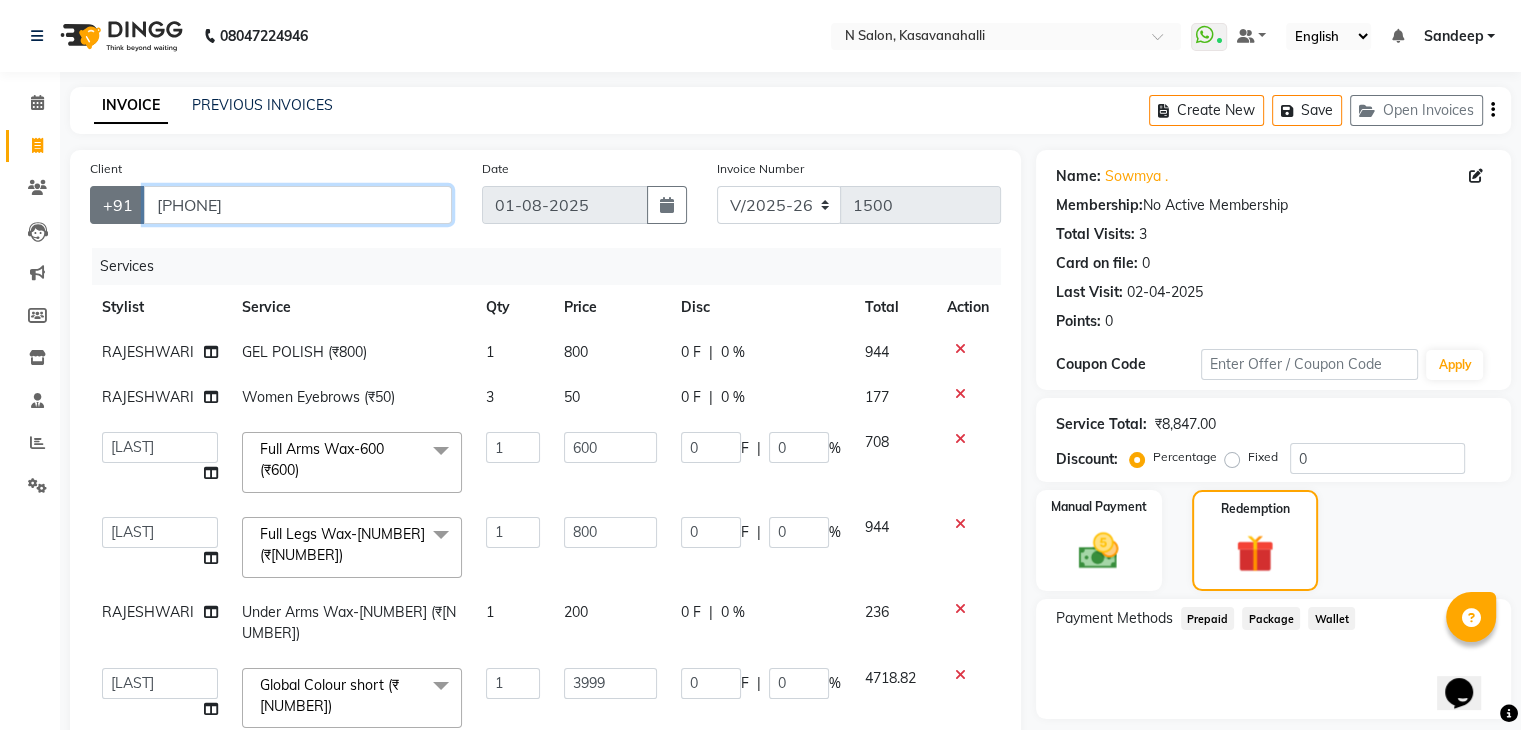 drag, startPoint x: 290, startPoint y: 209, endPoint x: 139, endPoint y: 217, distance: 151.21178 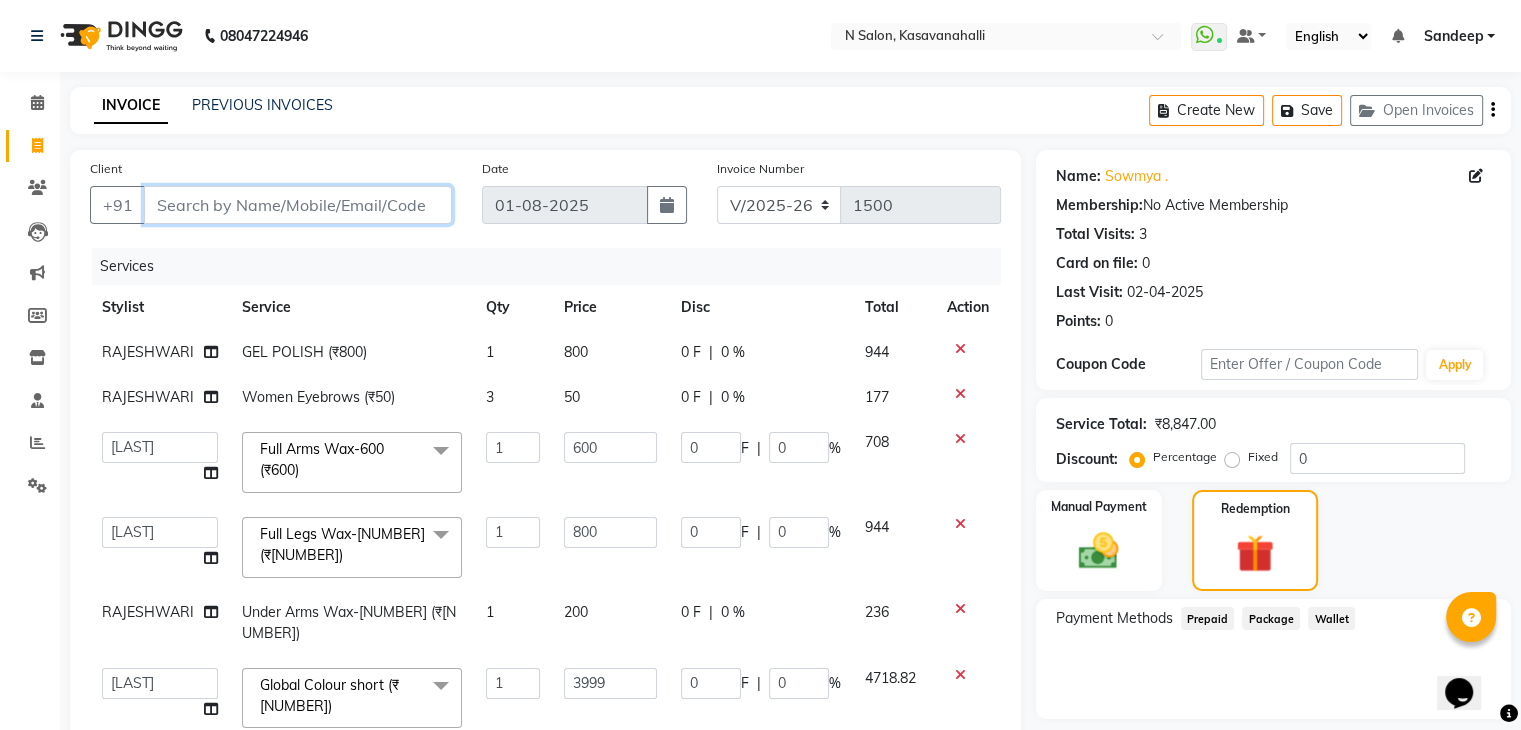 paste on "8884922262" 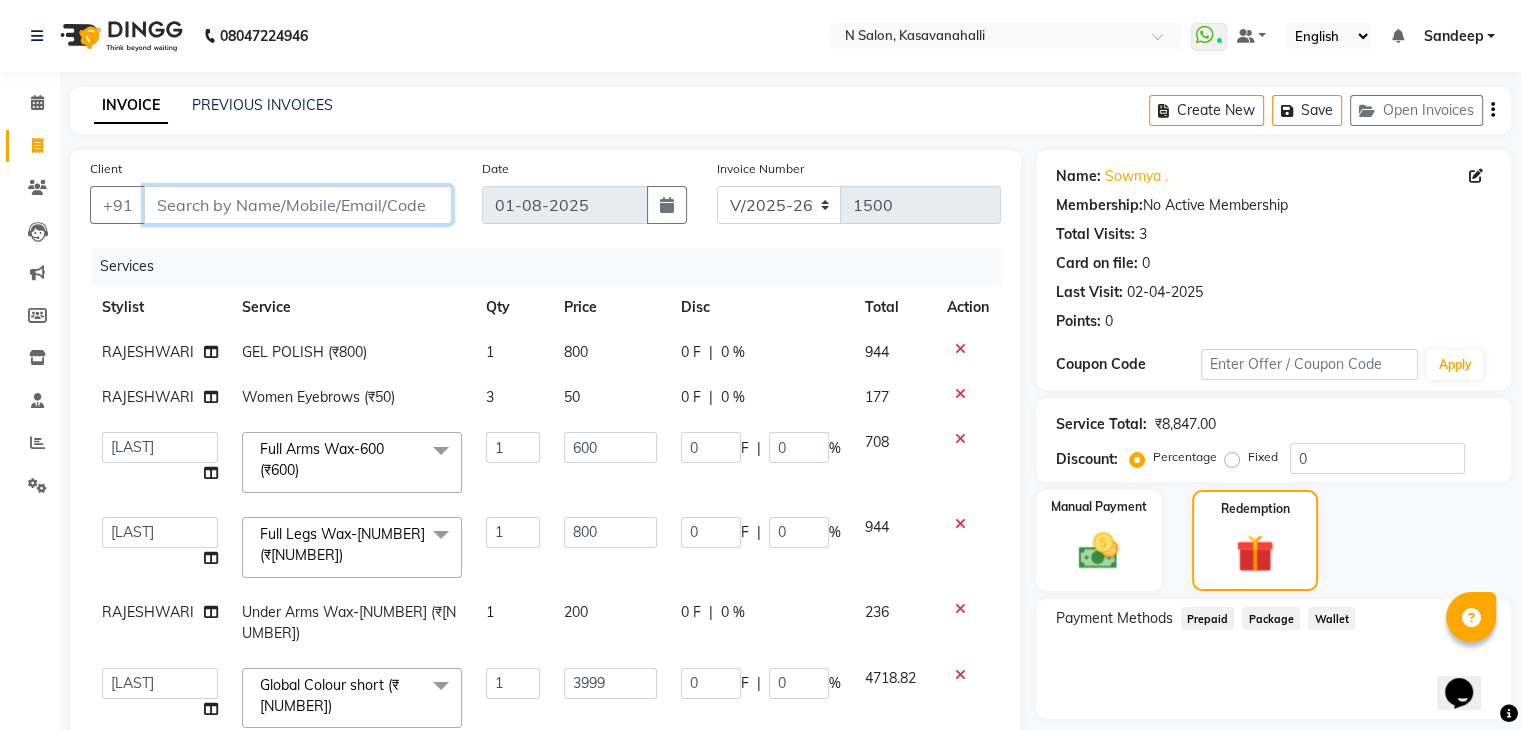 type on "8884922262" 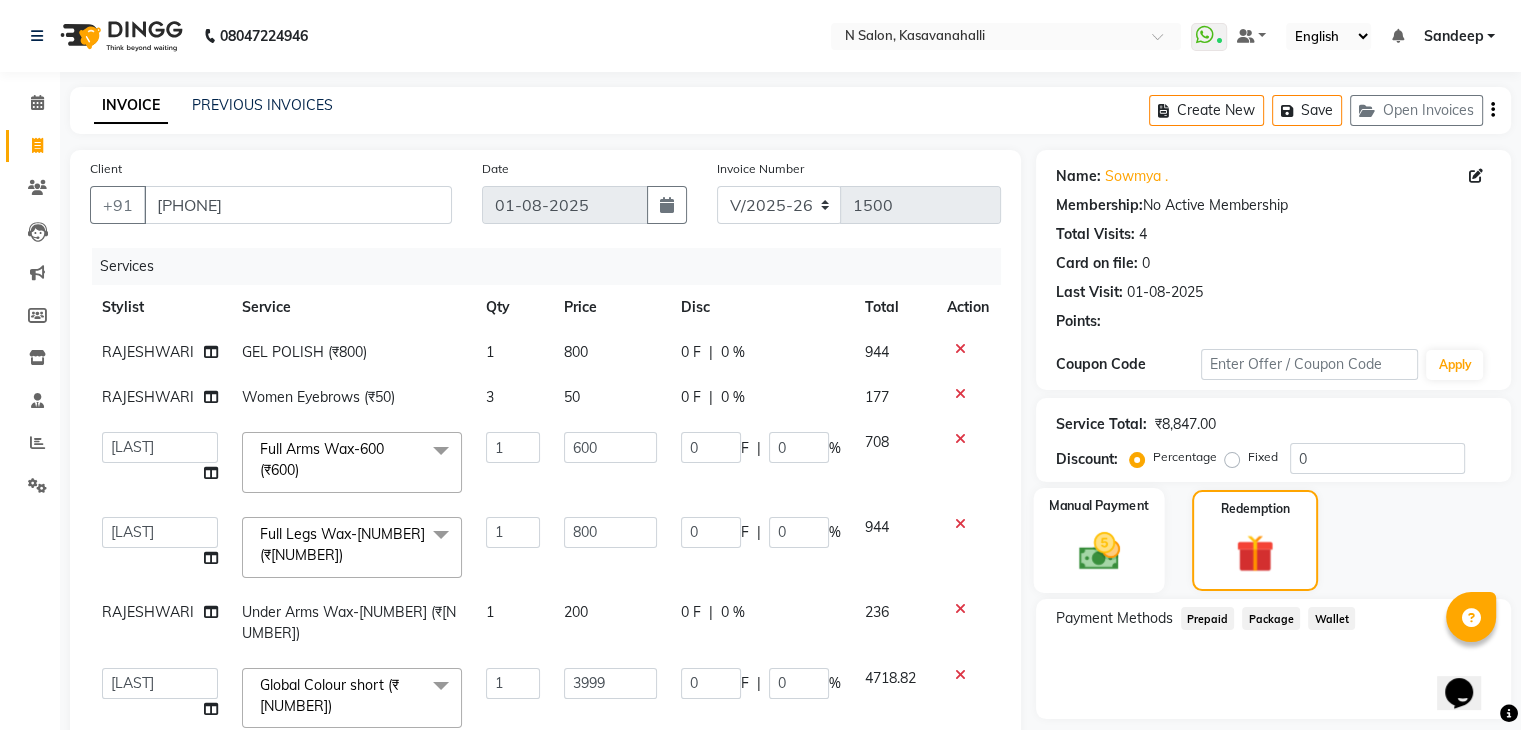 drag, startPoint x: 1245, startPoint y: 553, endPoint x: 1136, endPoint y: 564, distance: 109.55364 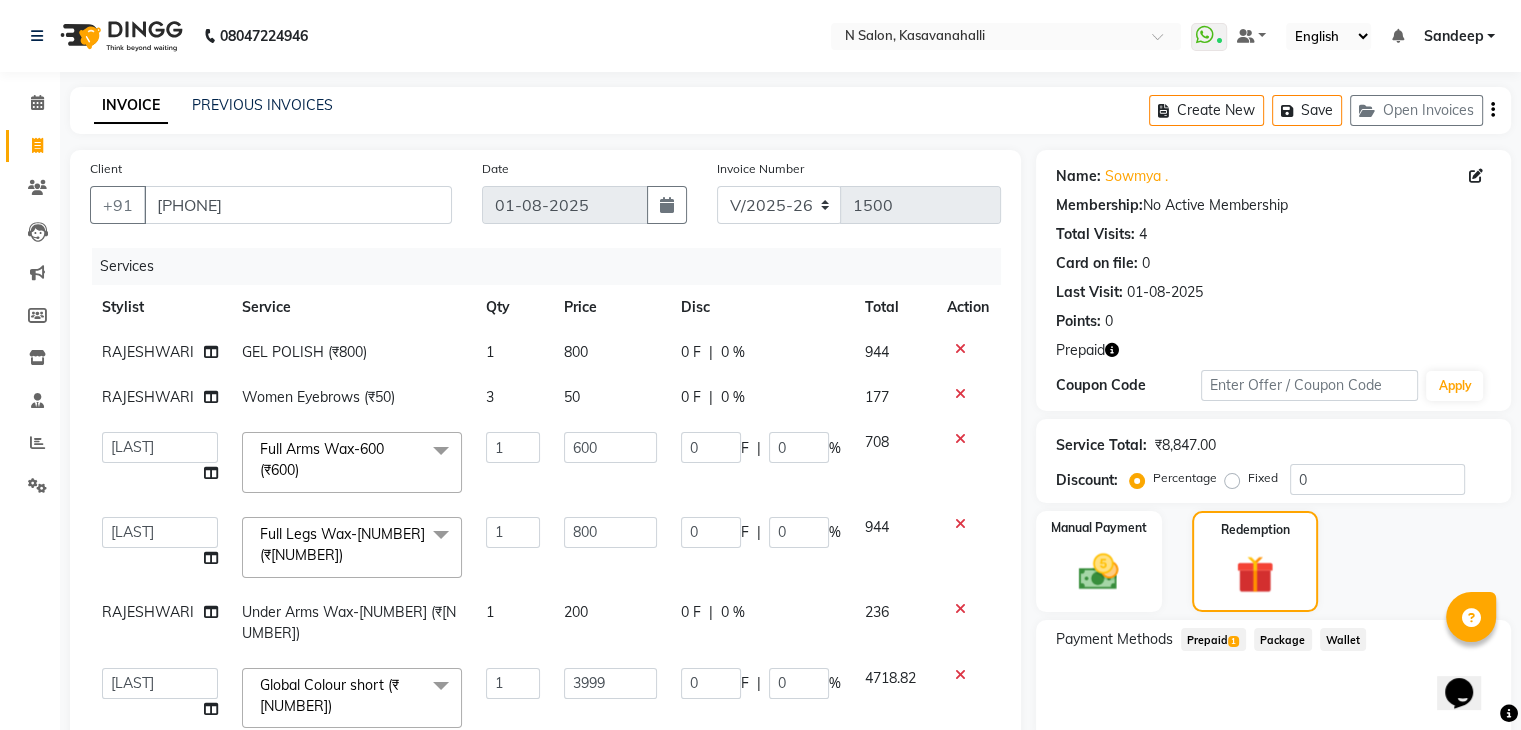 drag, startPoint x: 1080, startPoint y: 552, endPoint x: 1181, endPoint y: 549, distance: 101.04455 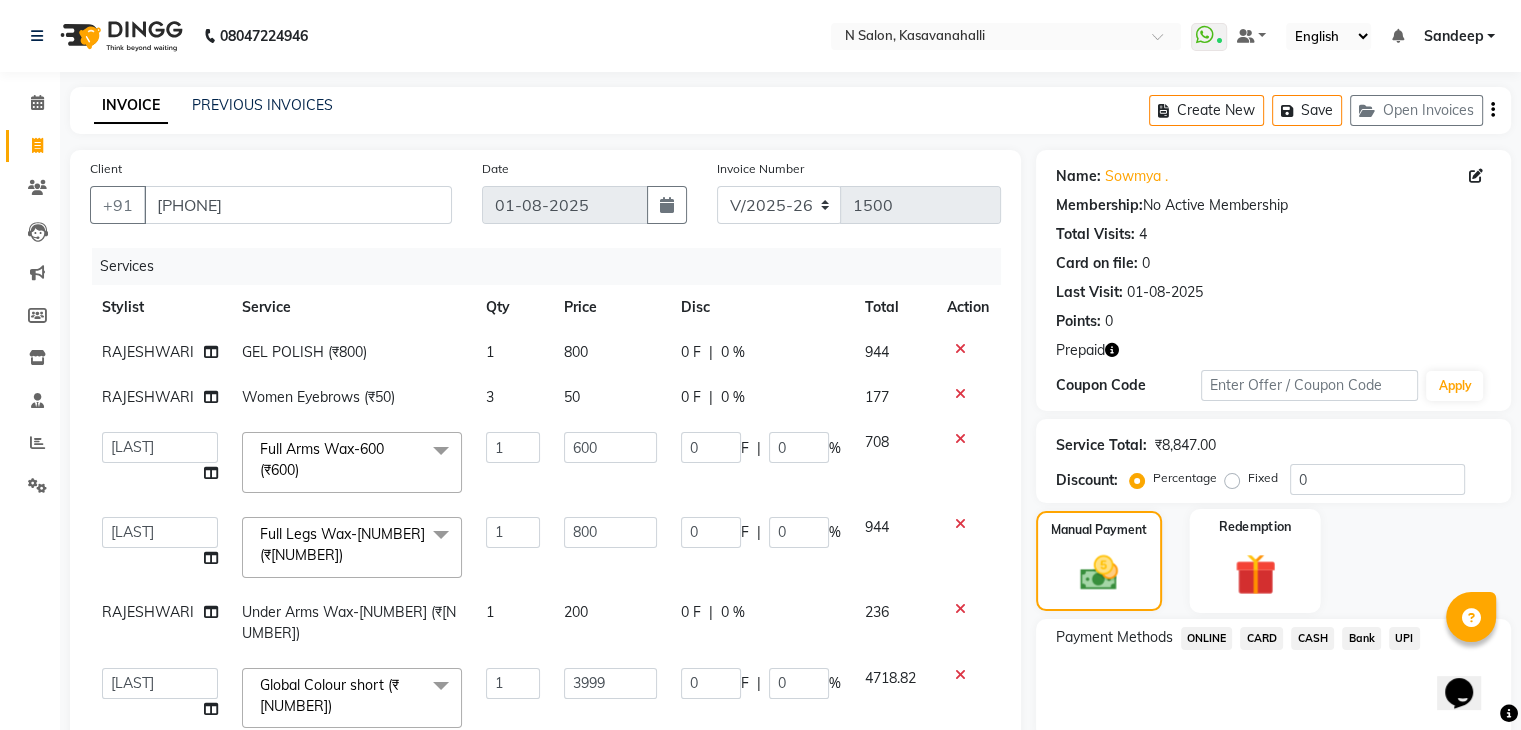 click on "Redemption" 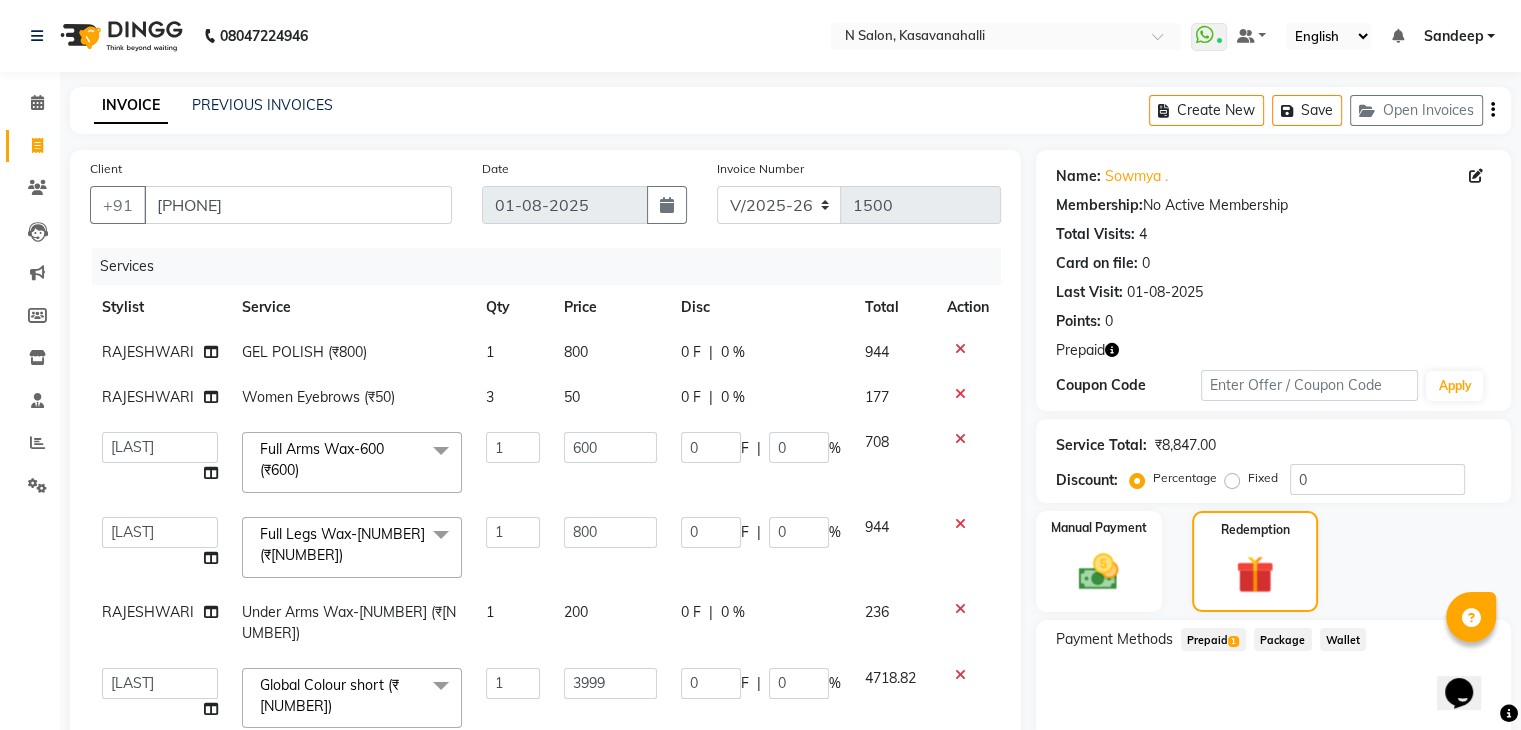 drag, startPoint x: 1197, startPoint y: 633, endPoint x: 1211, endPoint y: 643, distance: 17.20465 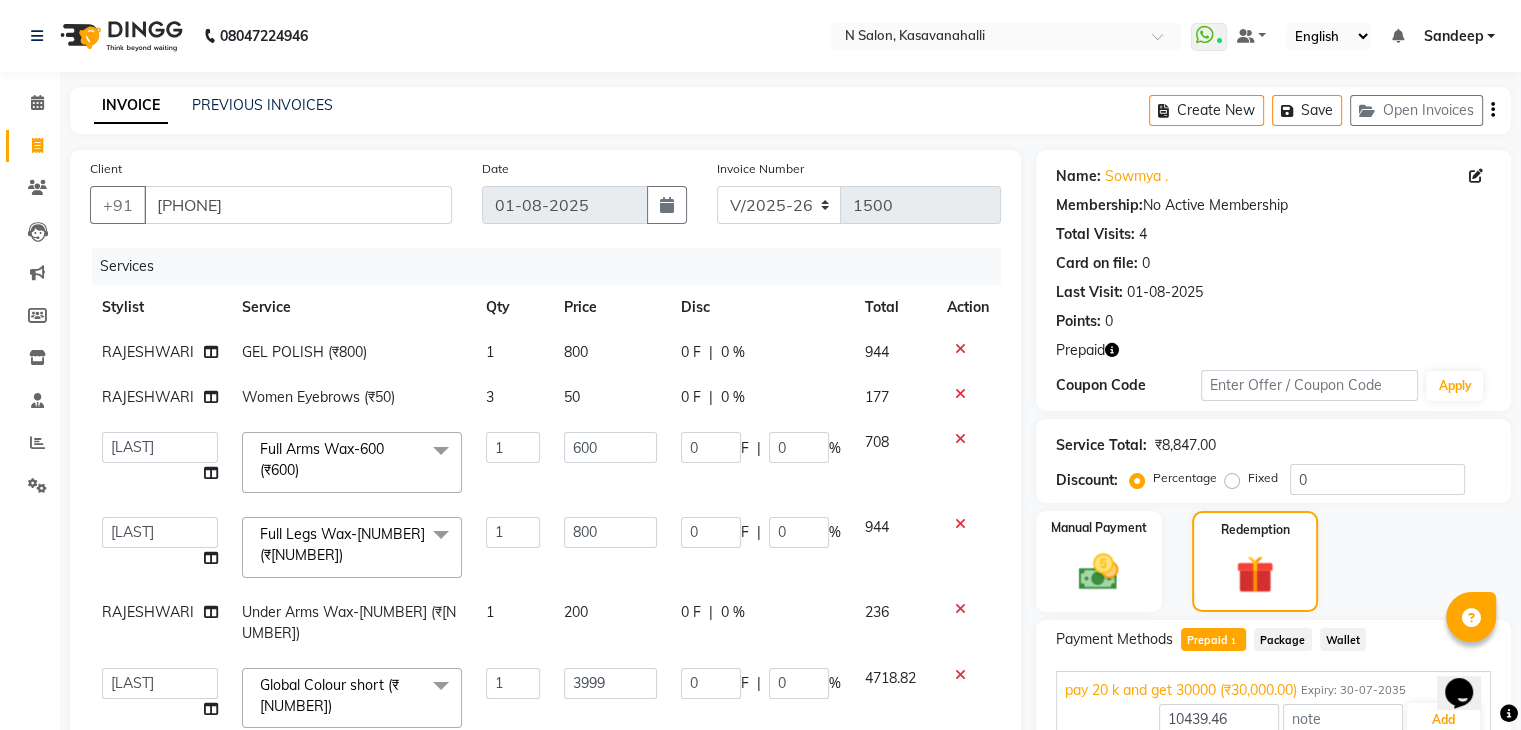 click on "Prepaid  1" 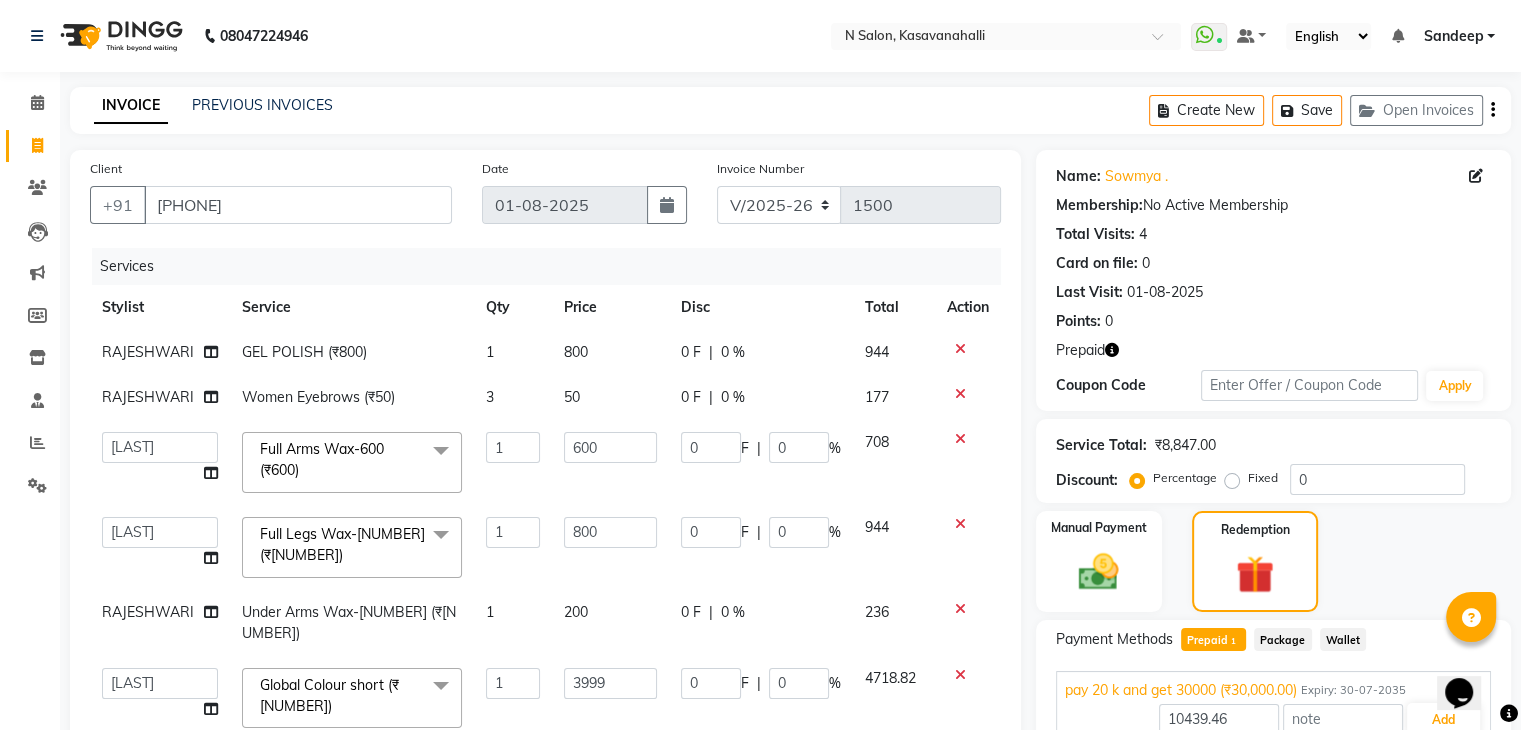 scroll, scrollTop: 372, scrollLeft: 0, axis: vertical 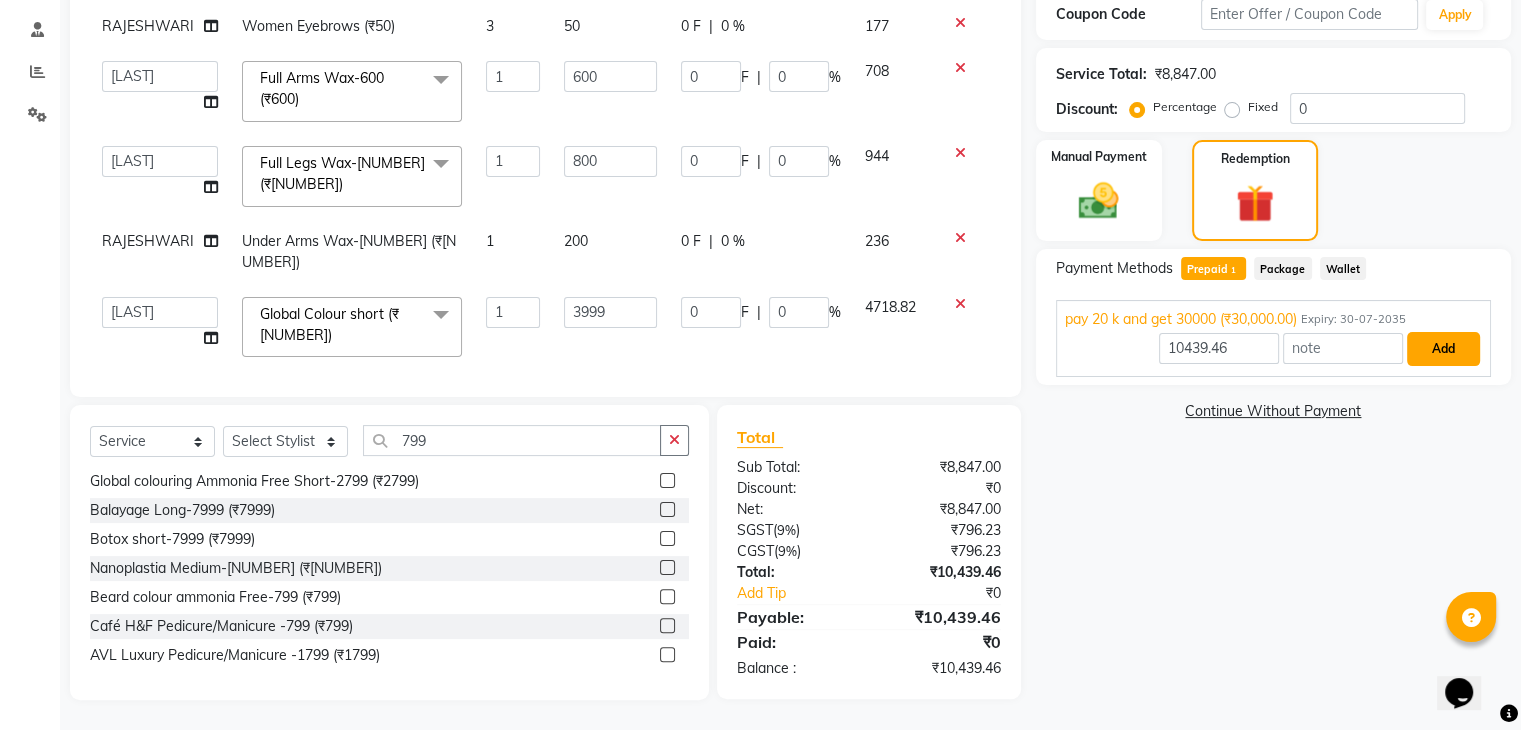 click on "Add" at bounding box center [1443, 349] 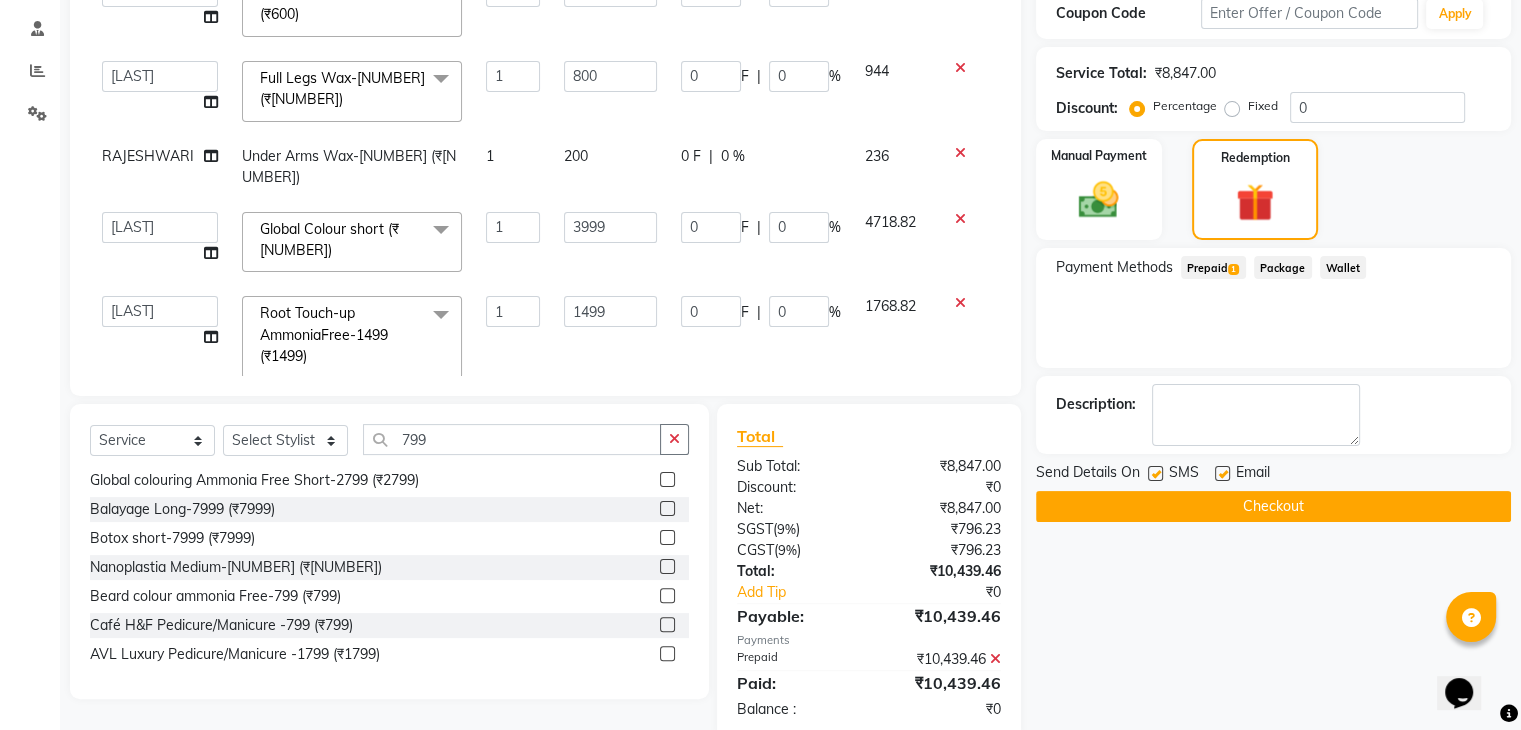 scroll, scrollTop: 173, scrollLeft: 0, axis: vertical 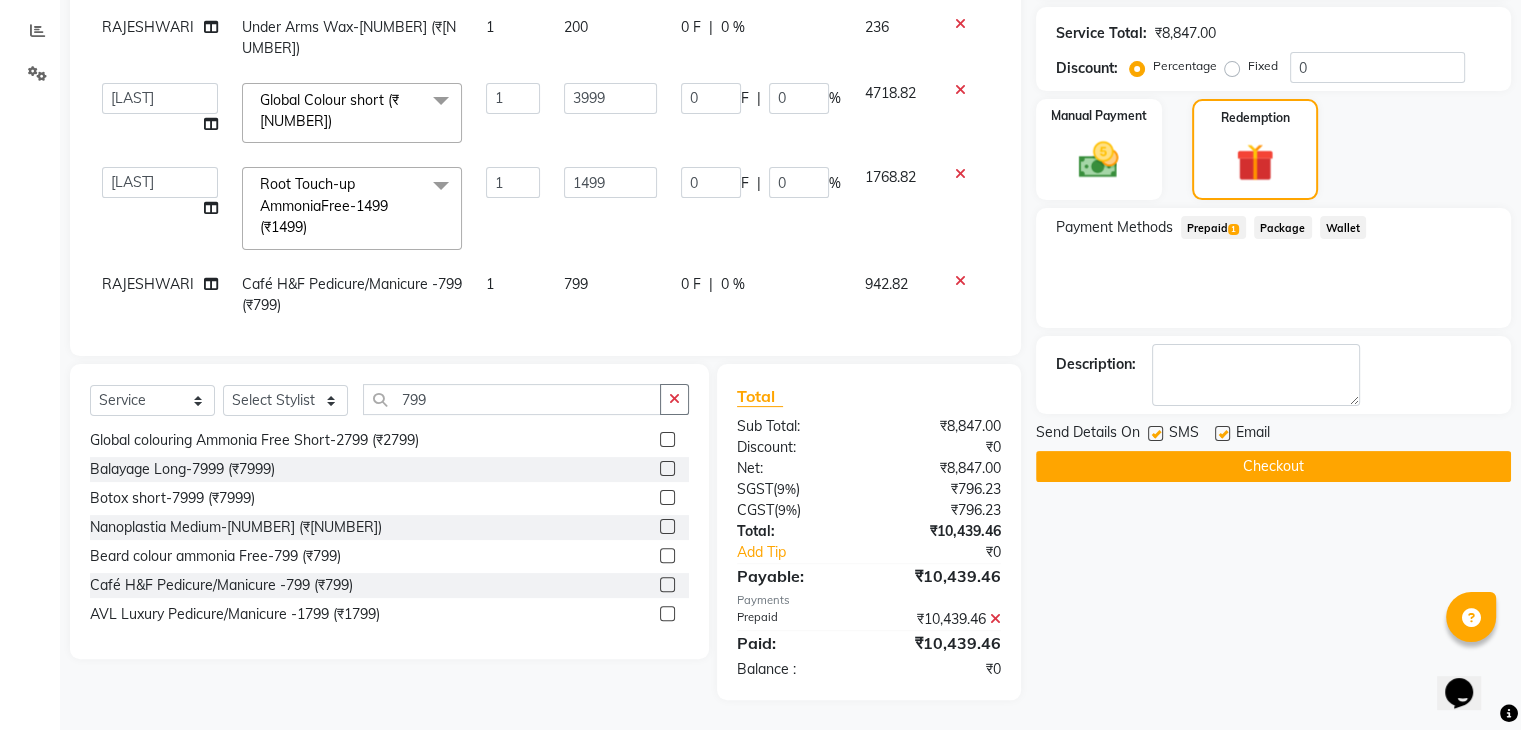 click on "Checkout" 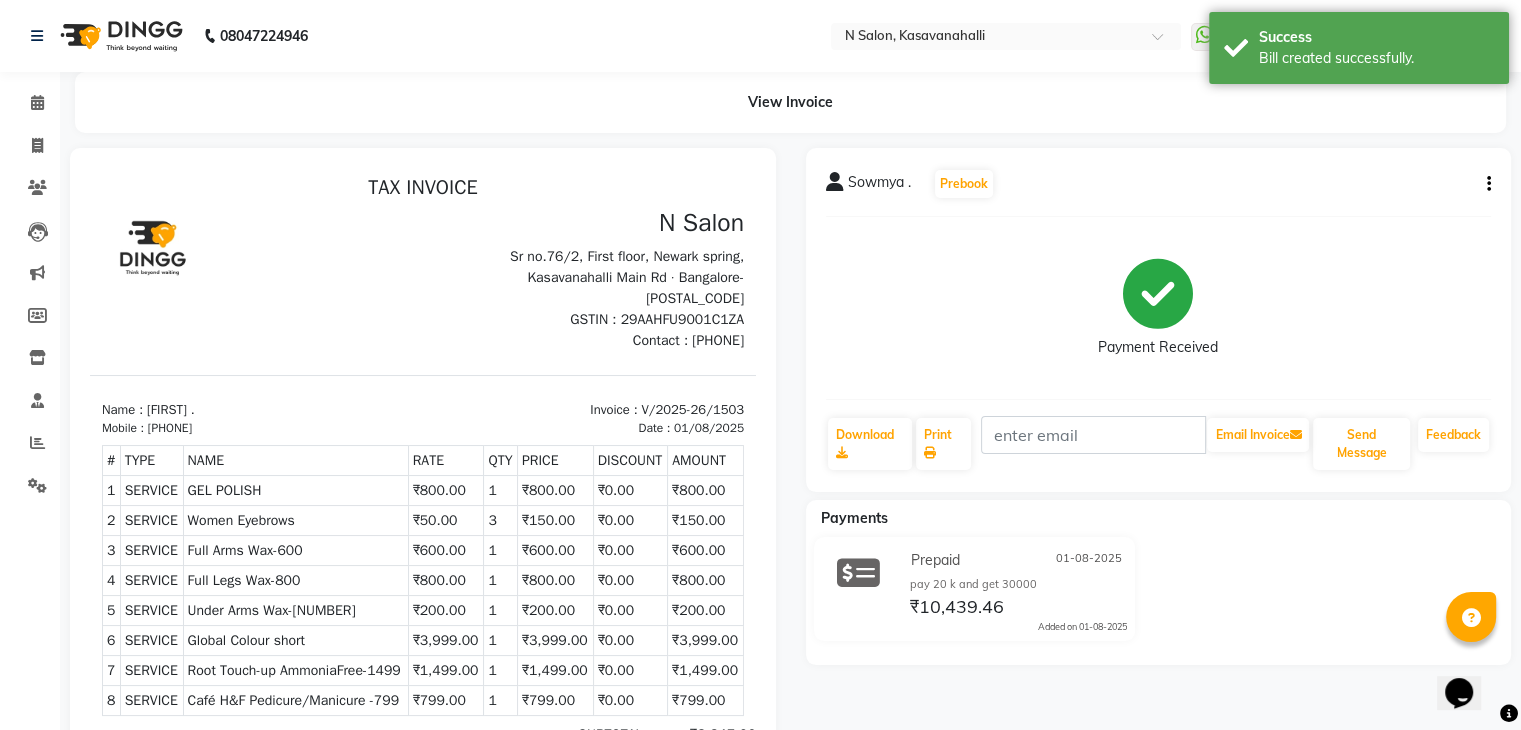 scroll, scrollTop: 0, scrollLeft: 0, axis: both 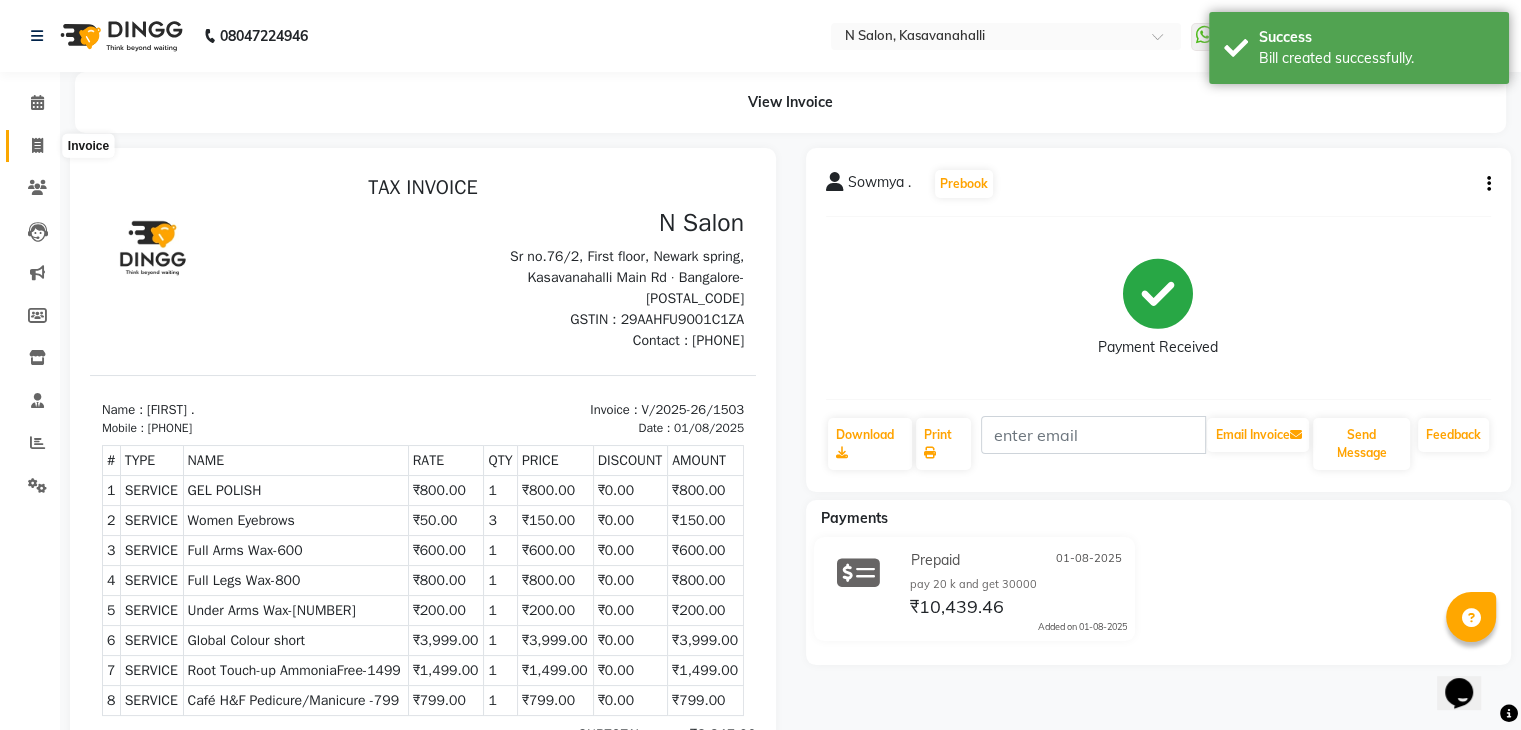click 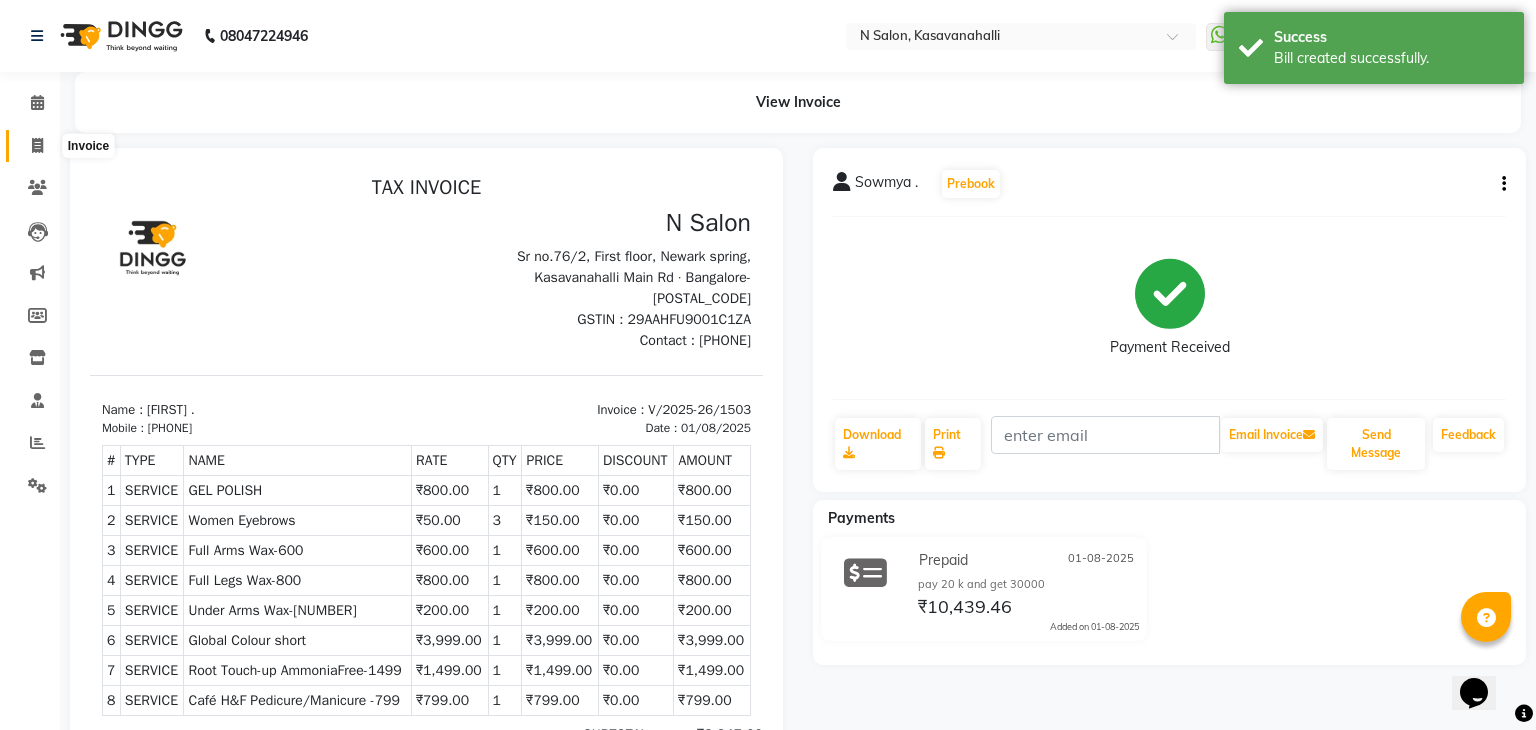 select on "service" 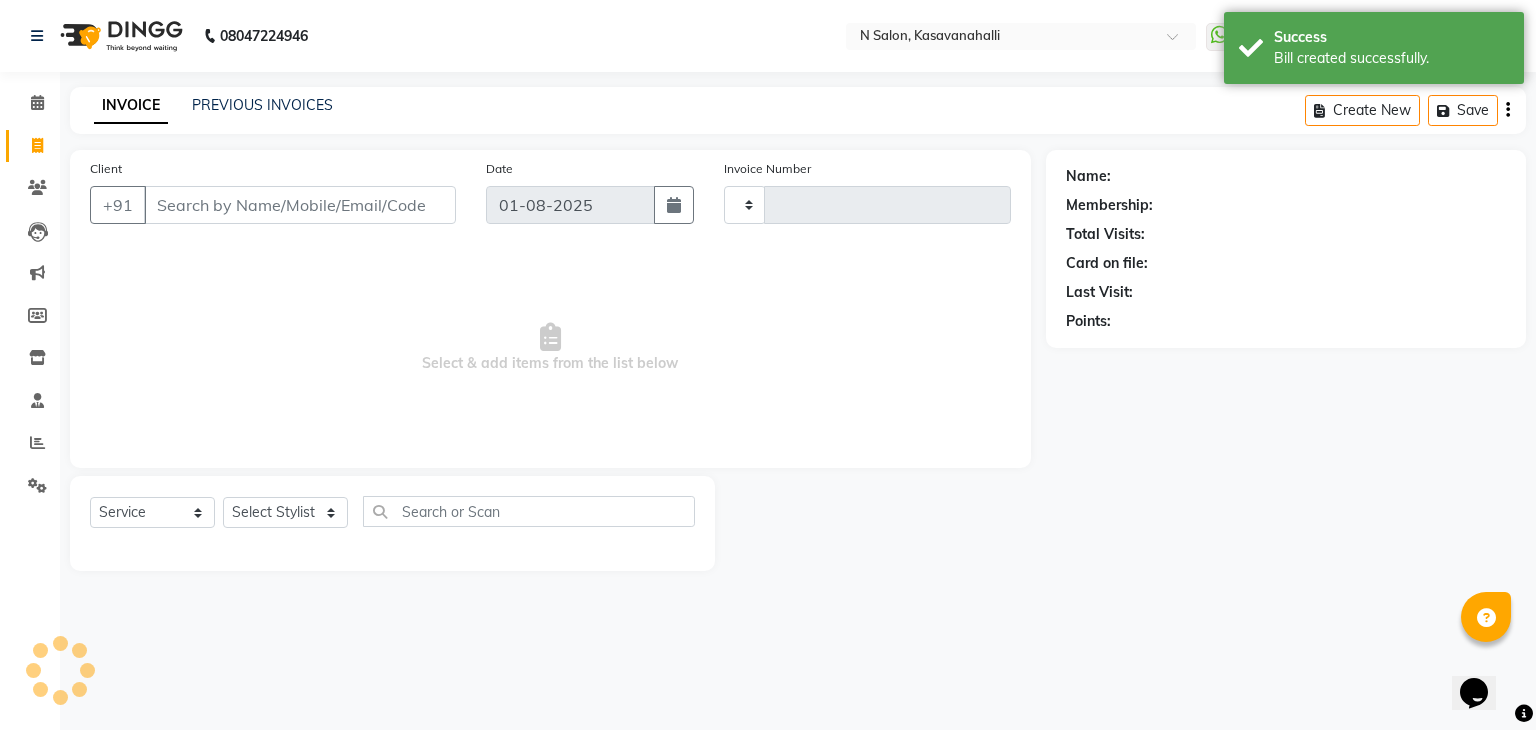 type on "1504" 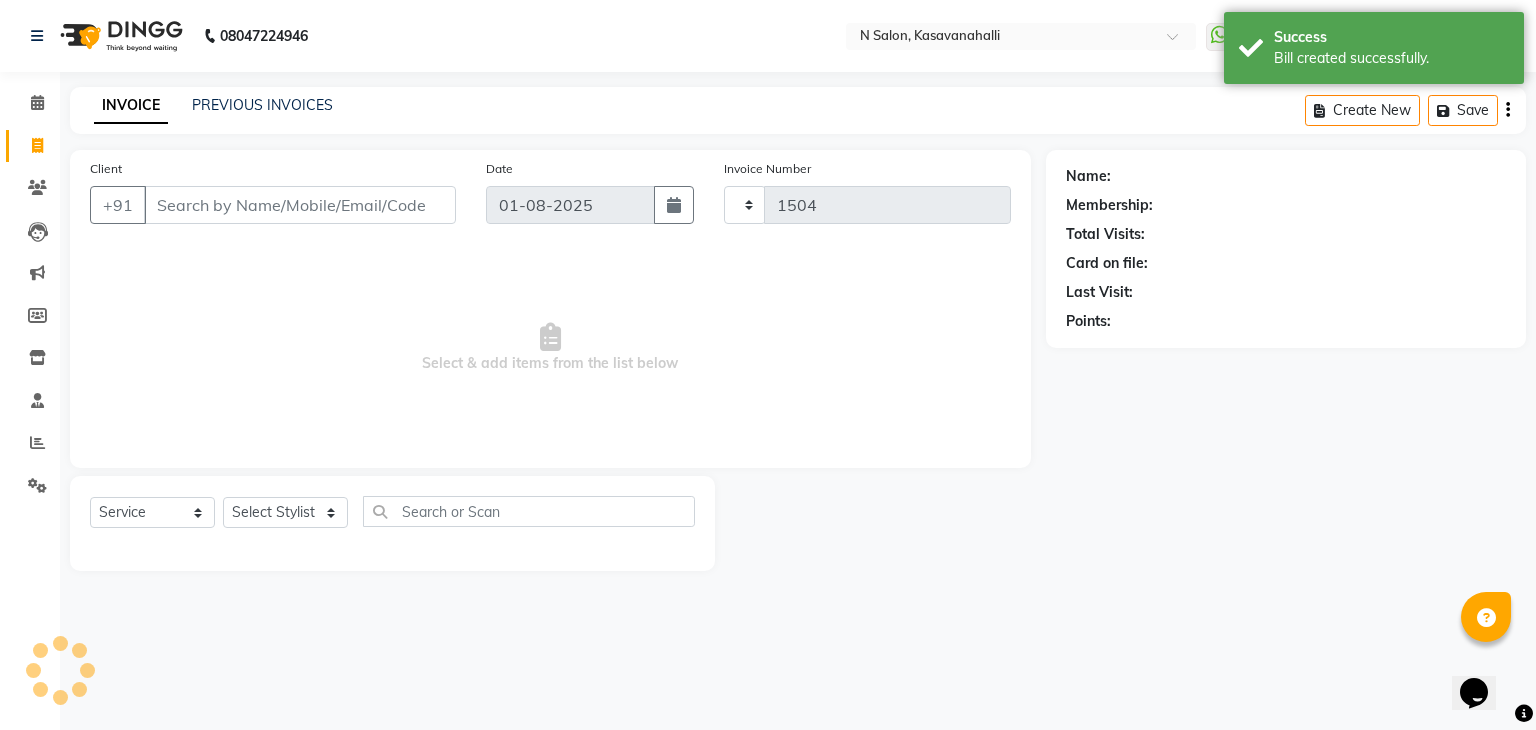 select on "7111" 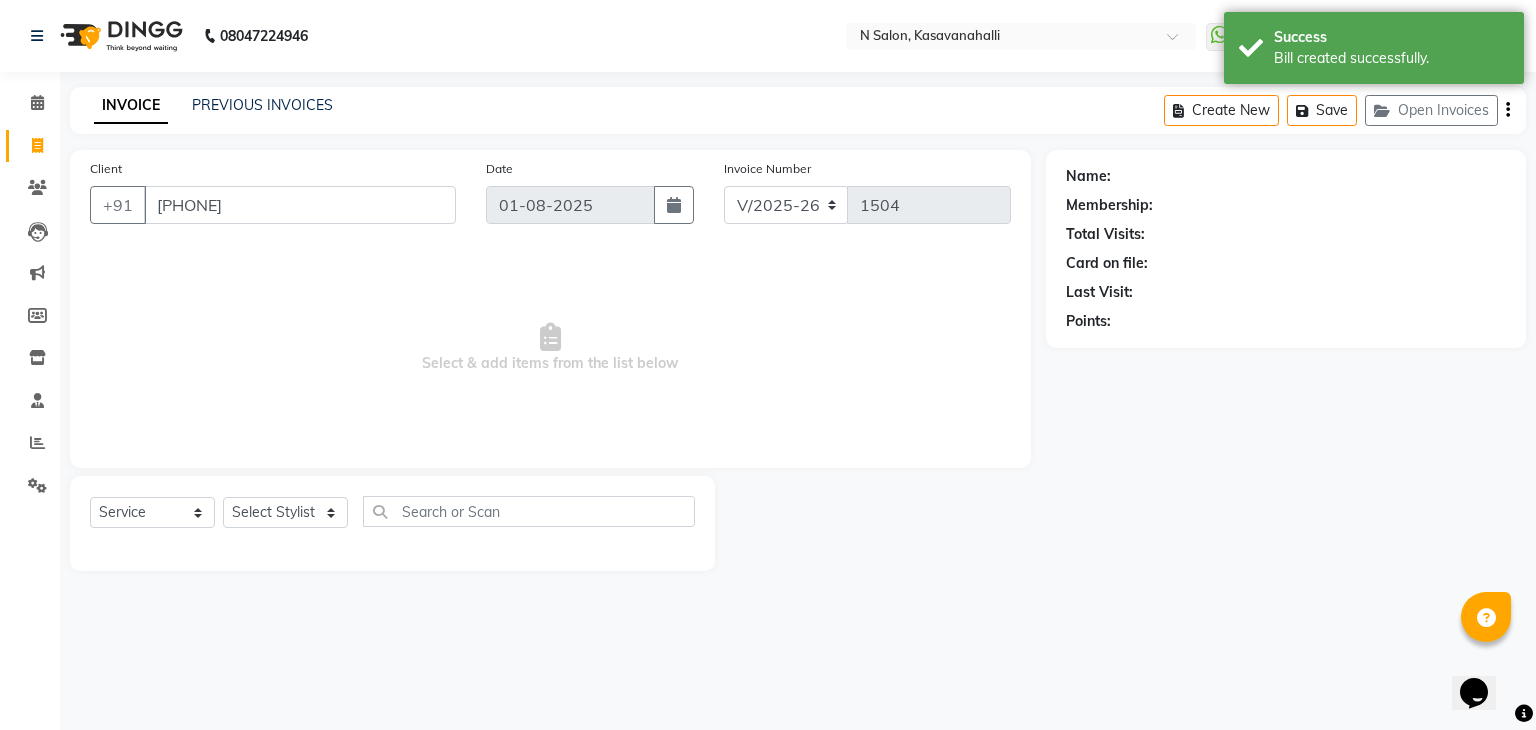 type on "8884922262" 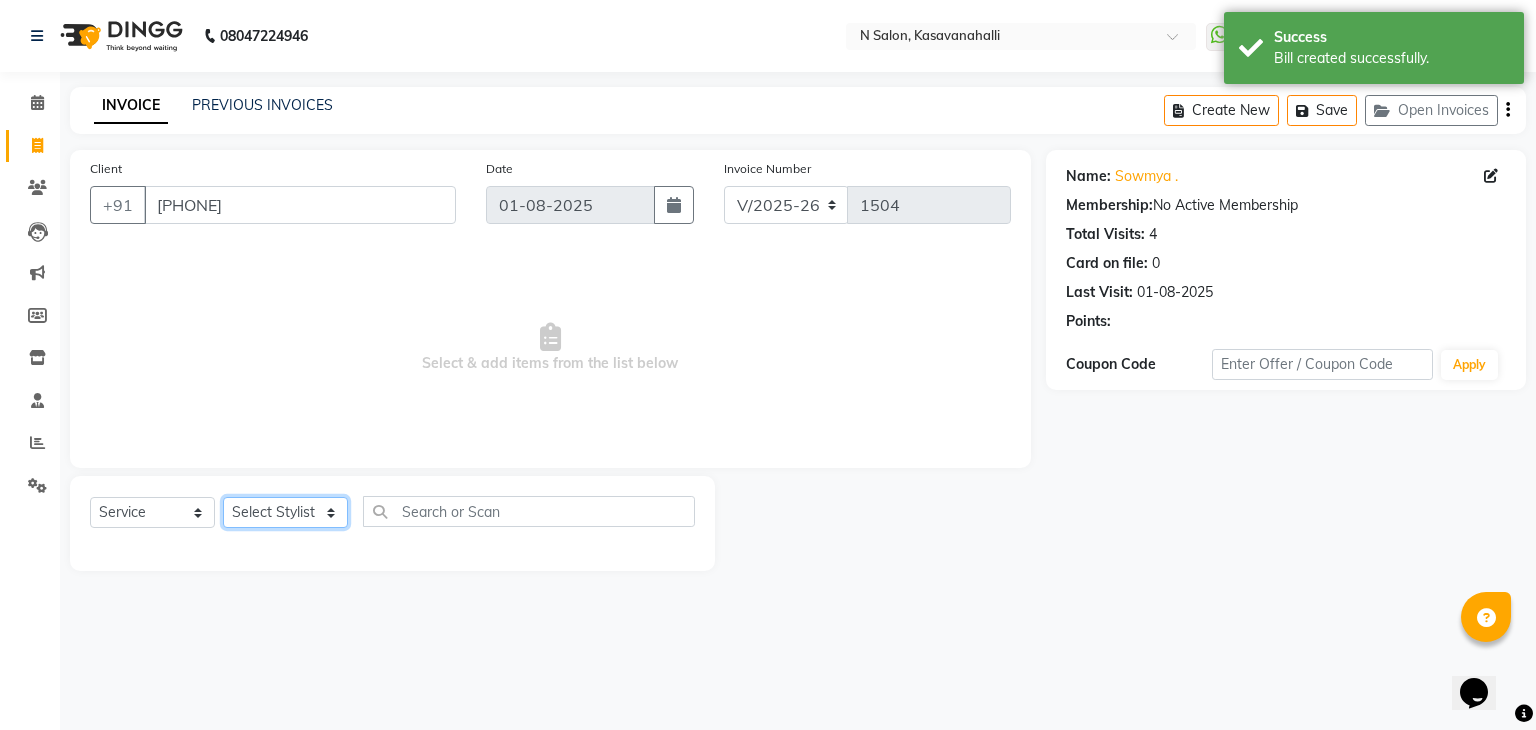 click on "Select Stylist Abisekh Karan  Manju Owner Priya RAJESHWARI  Sandeep Tika" 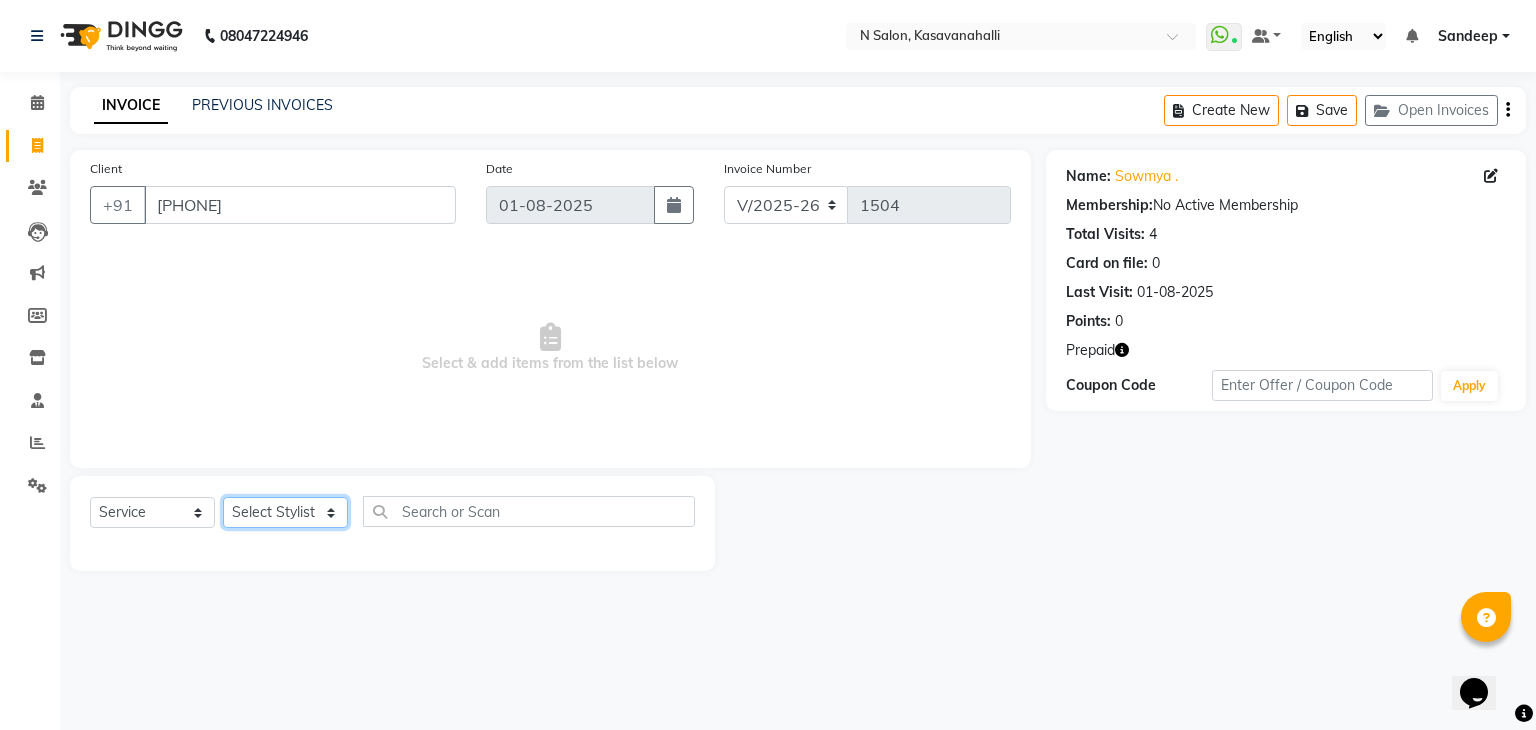 click on "Select Stylist Abisekh Karan  Manju Owner Priya RAJESHWARI  Sandeep Tika" 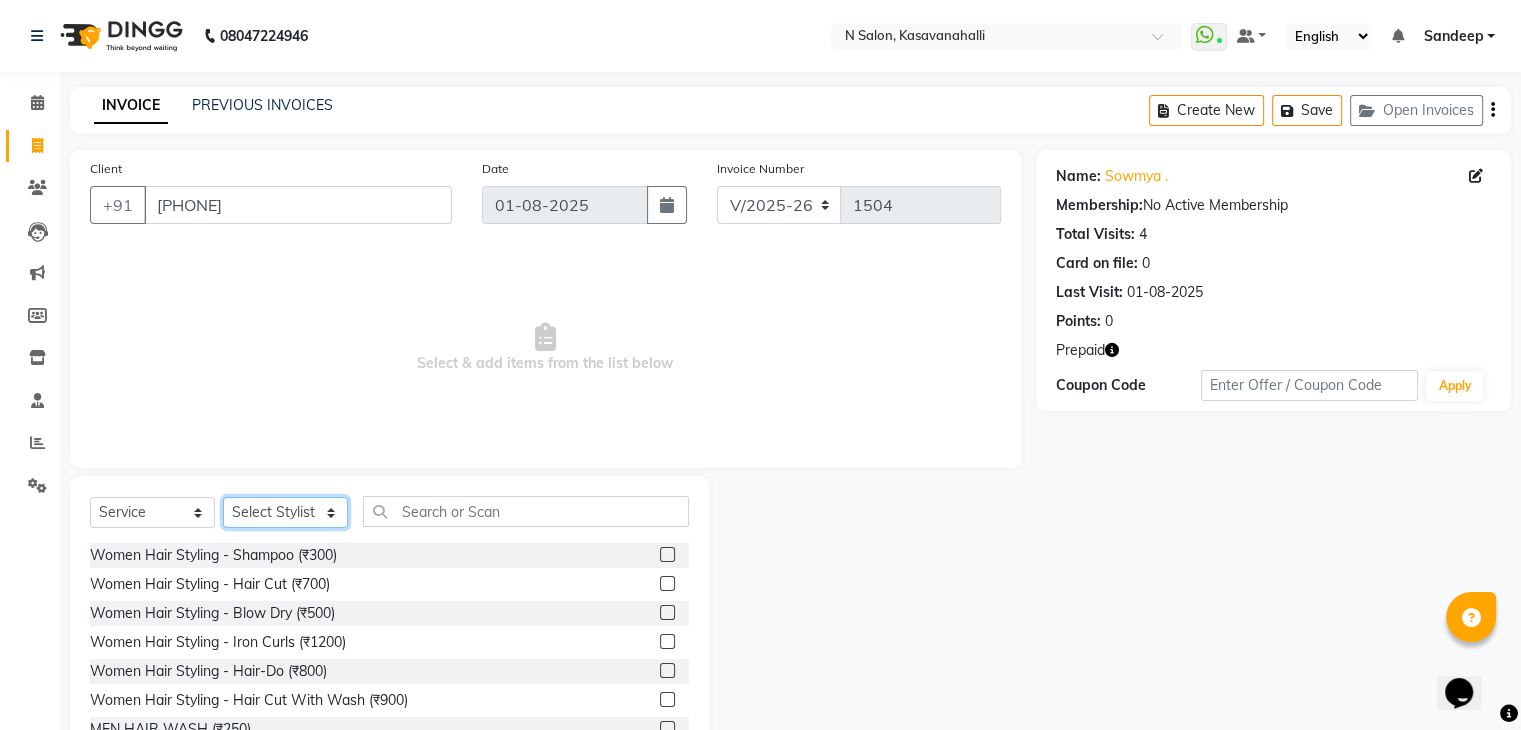 click on "Select Stylist Abisekh Karan  Manju Owner Priya RAJESHWARI  Sandeep Tika" 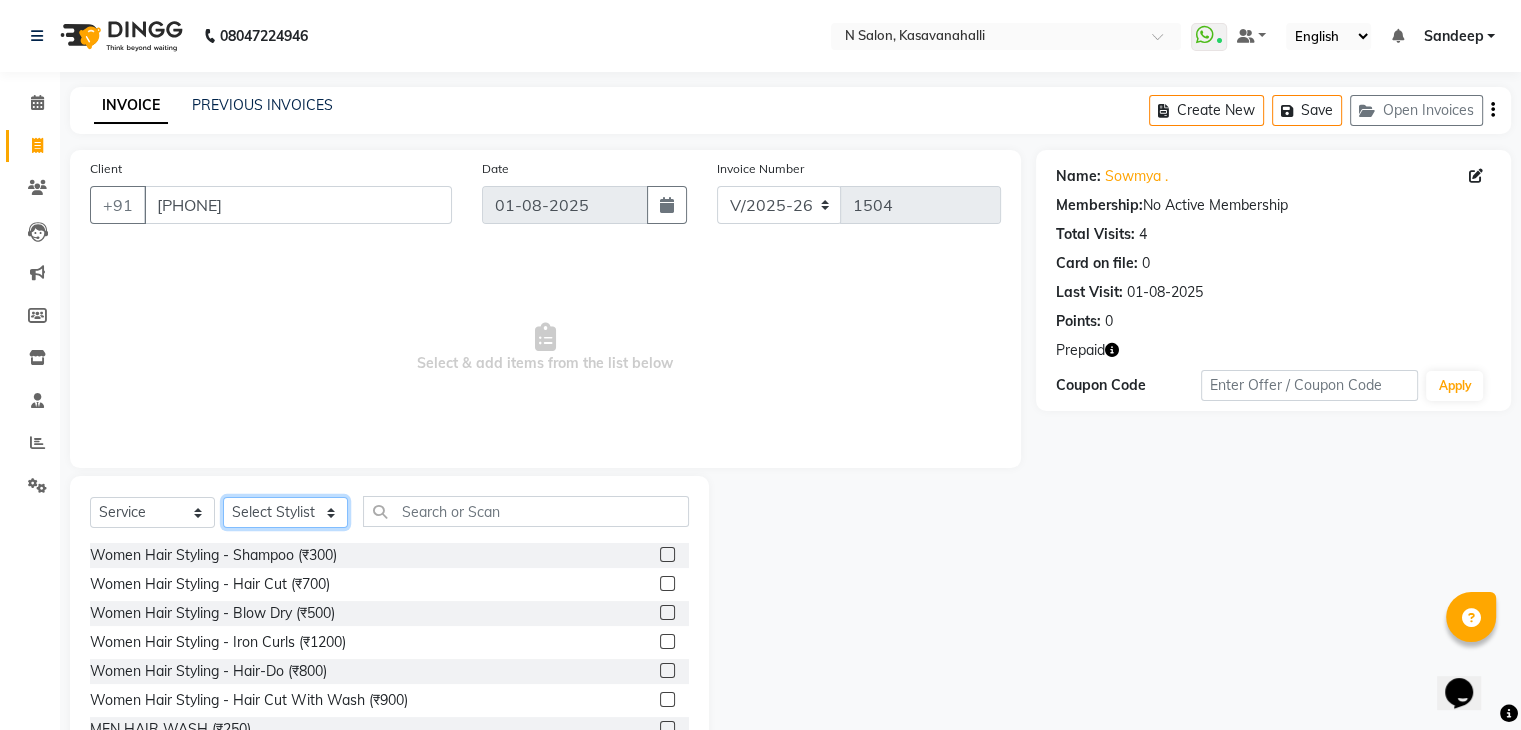 select on "64216" 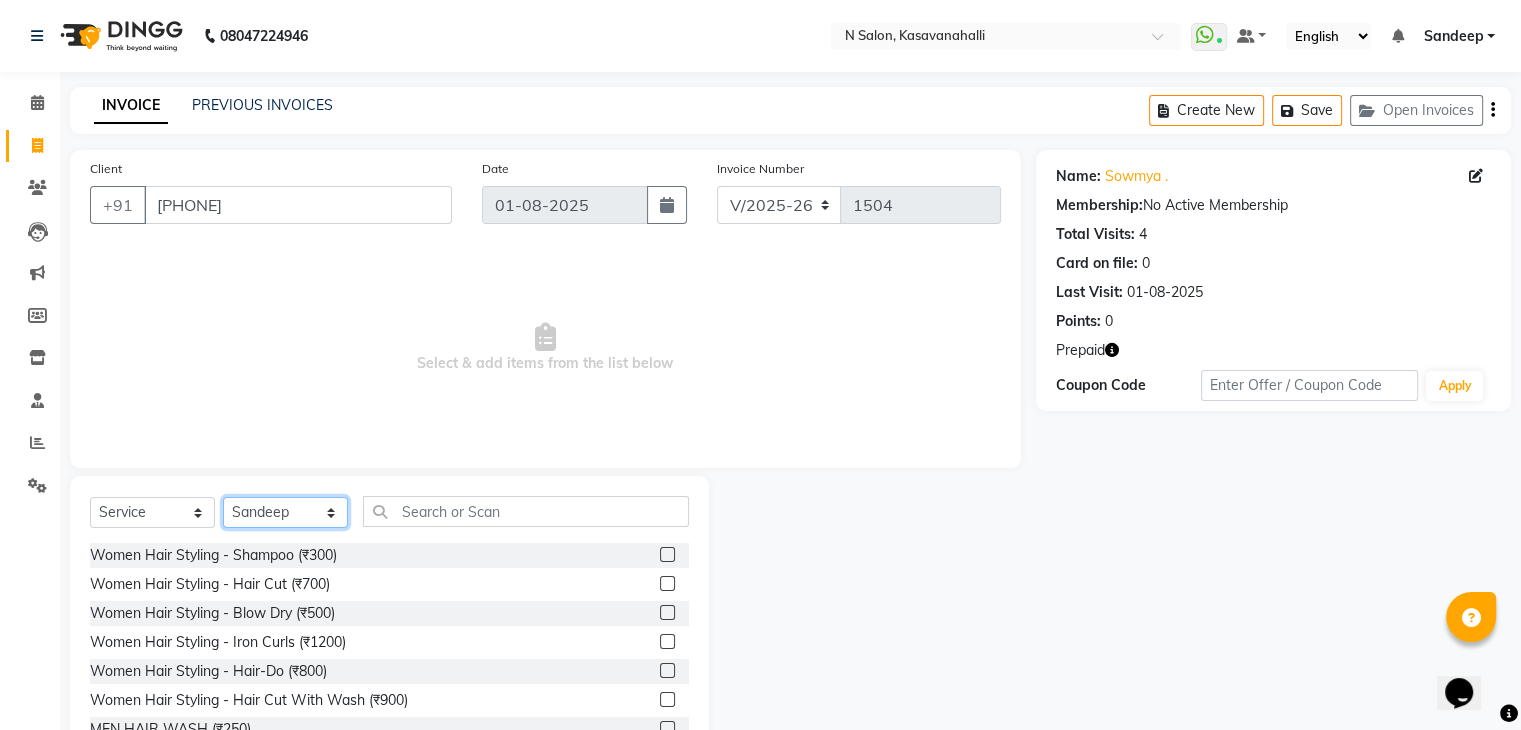 click on "Select Stylist Abisekh Karan  Manju Owner Priya RAJESHWARI  Sandeep Tika" 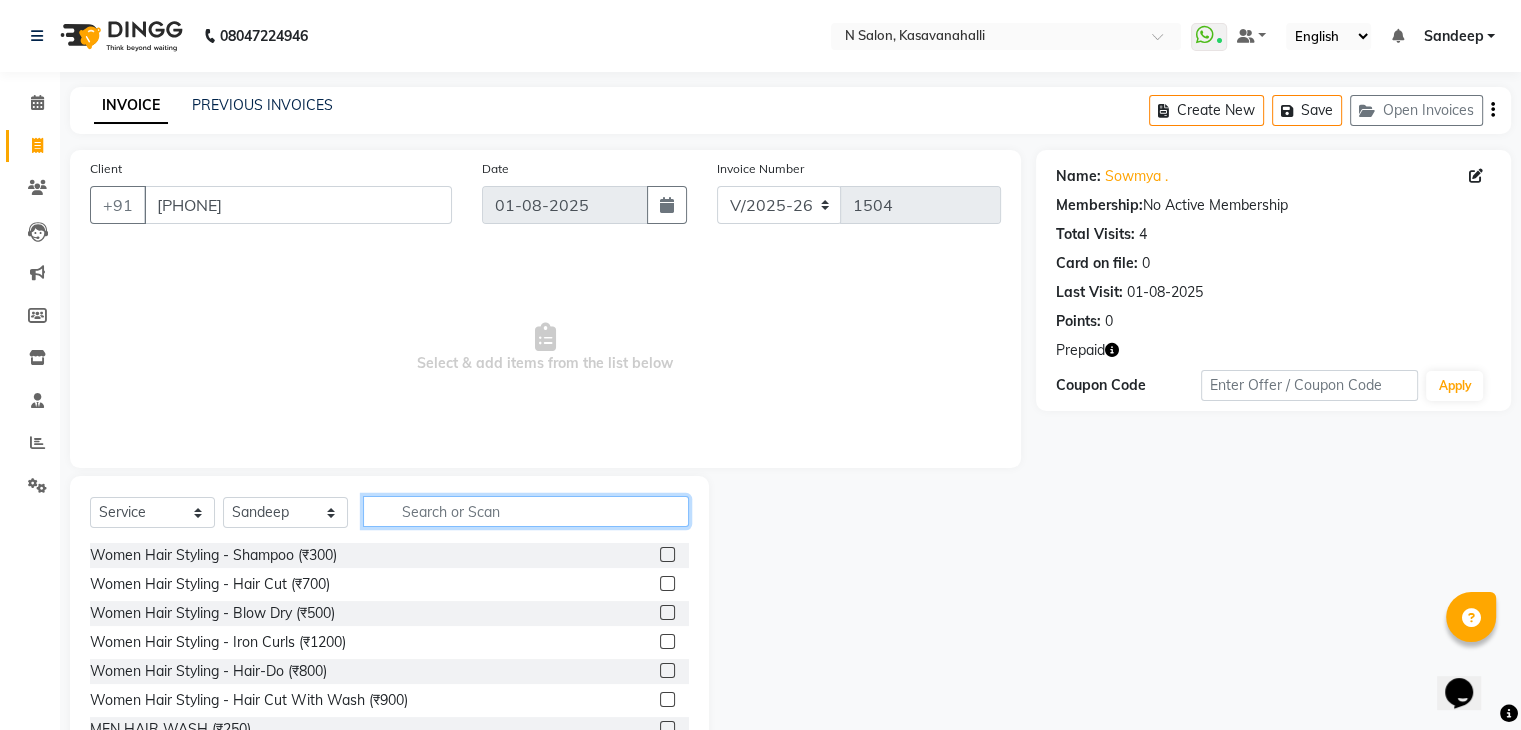 click 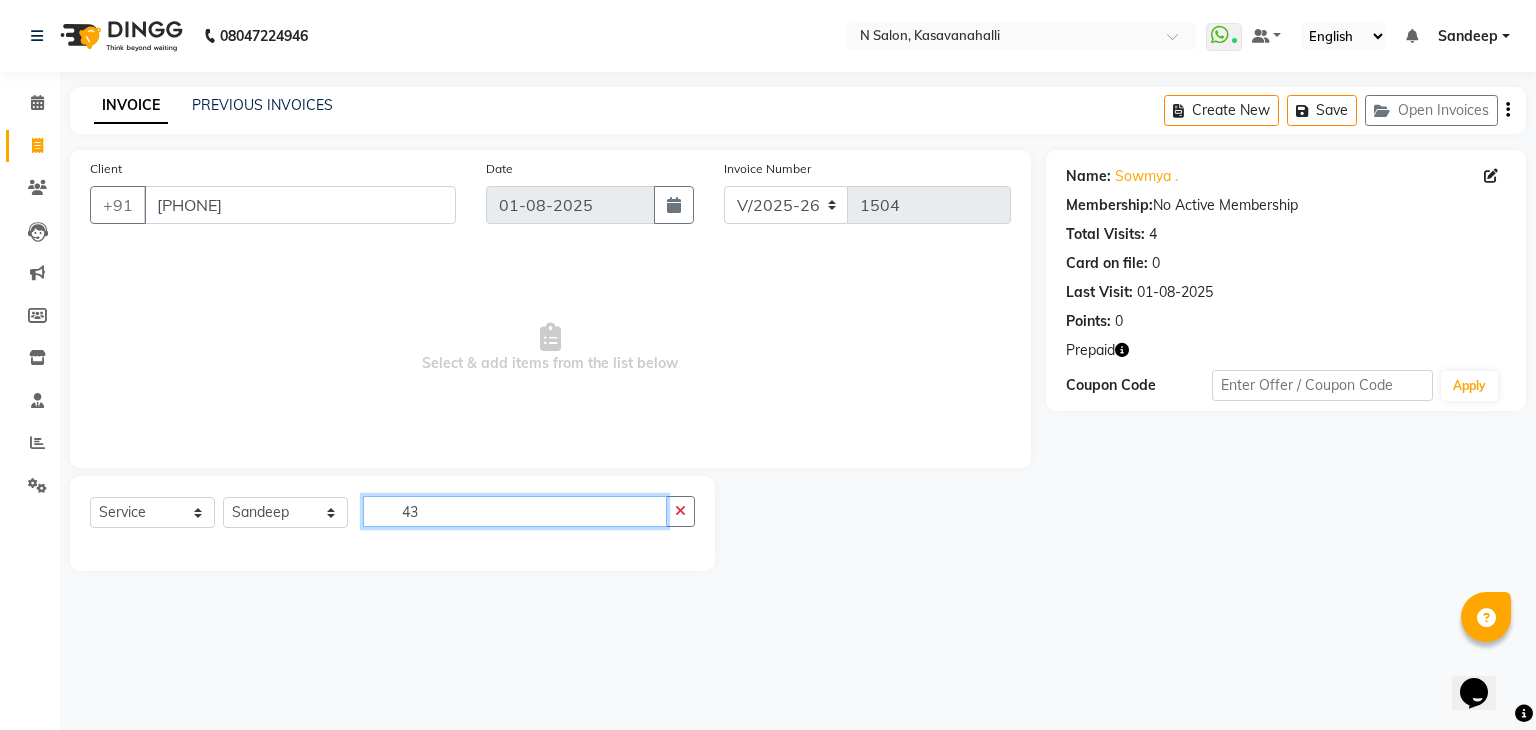 type on "4" 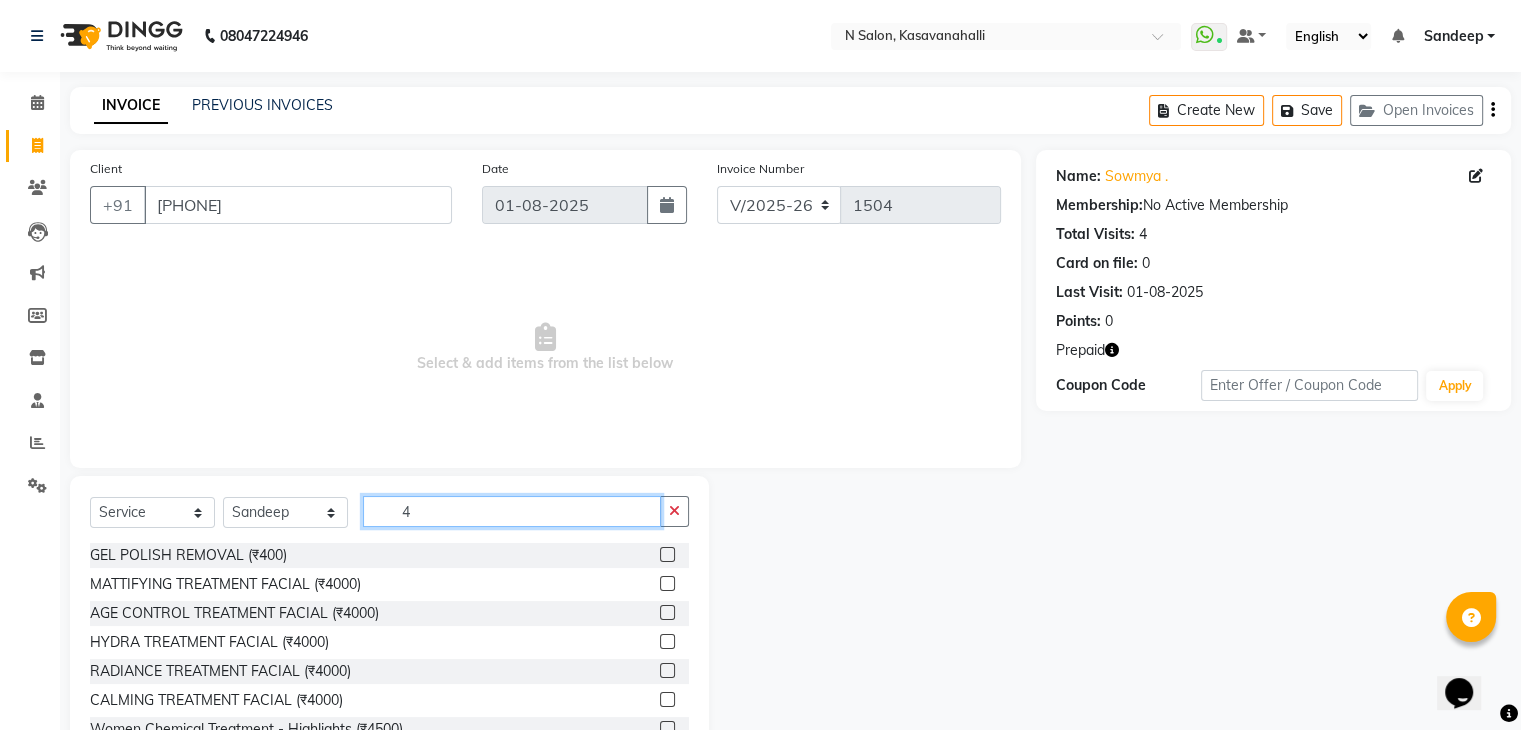 type 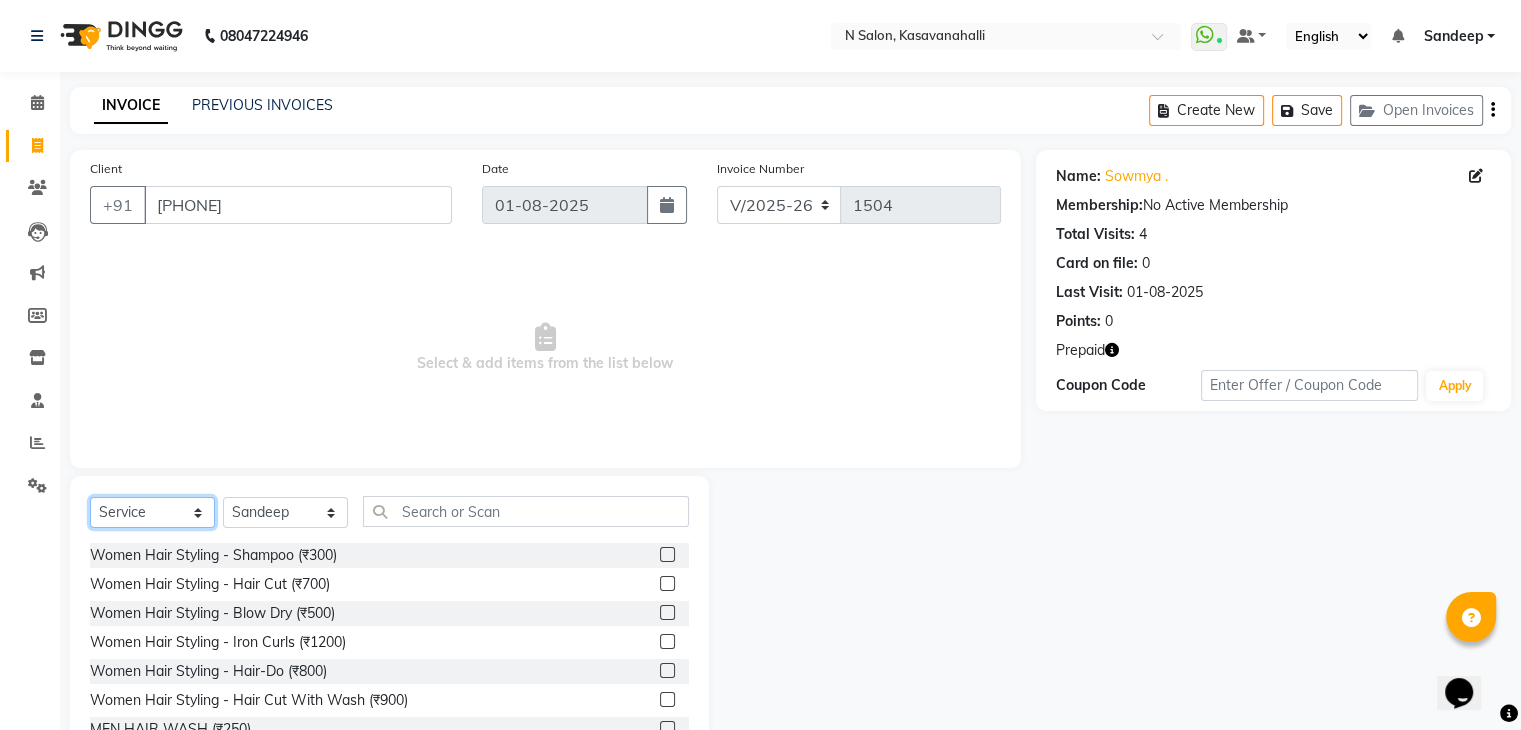 click on "Select  Service  Product  Membership  Package Voucher Prepaid Gift Card" 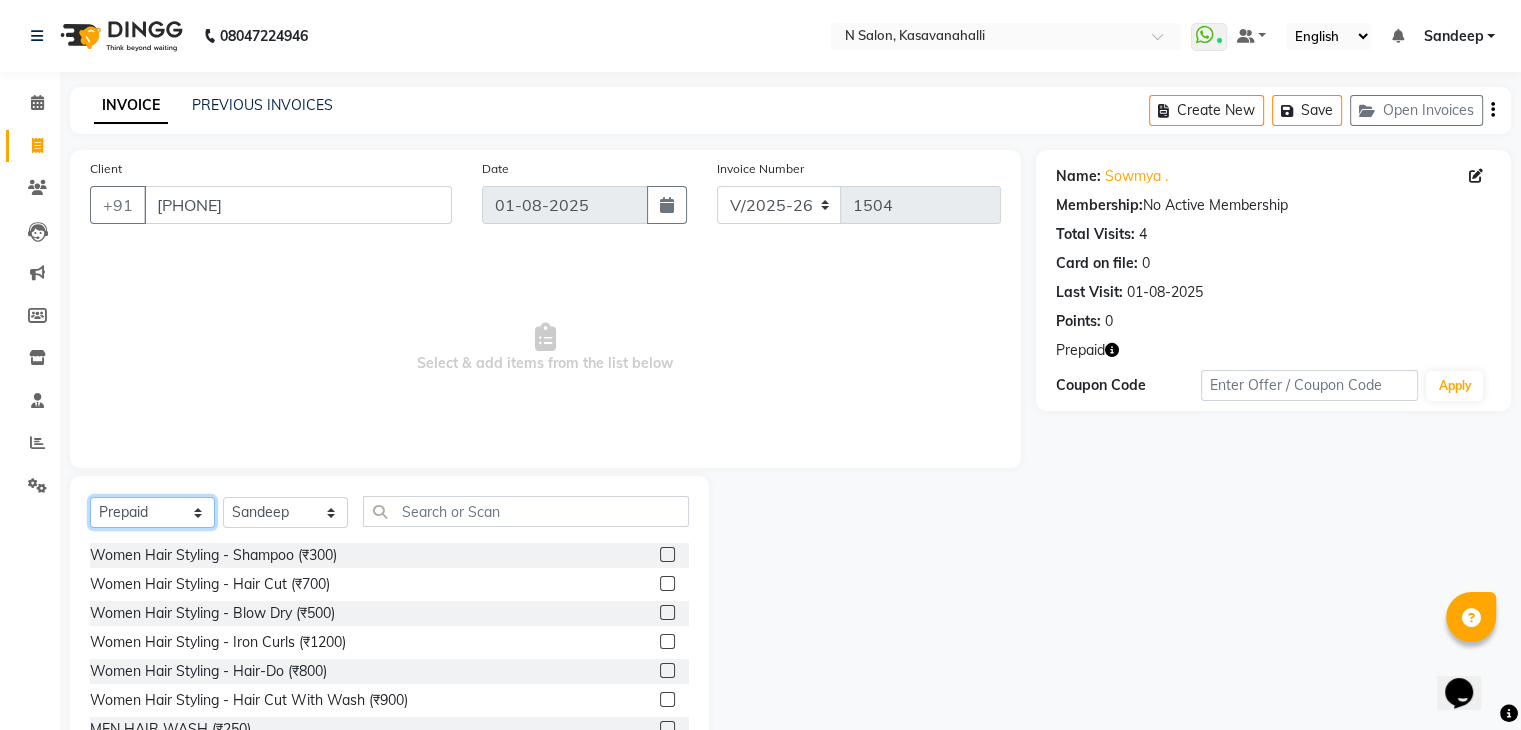 click on "Select  Service  Product  Membership  Package Voucher Prepaid Gift Card" 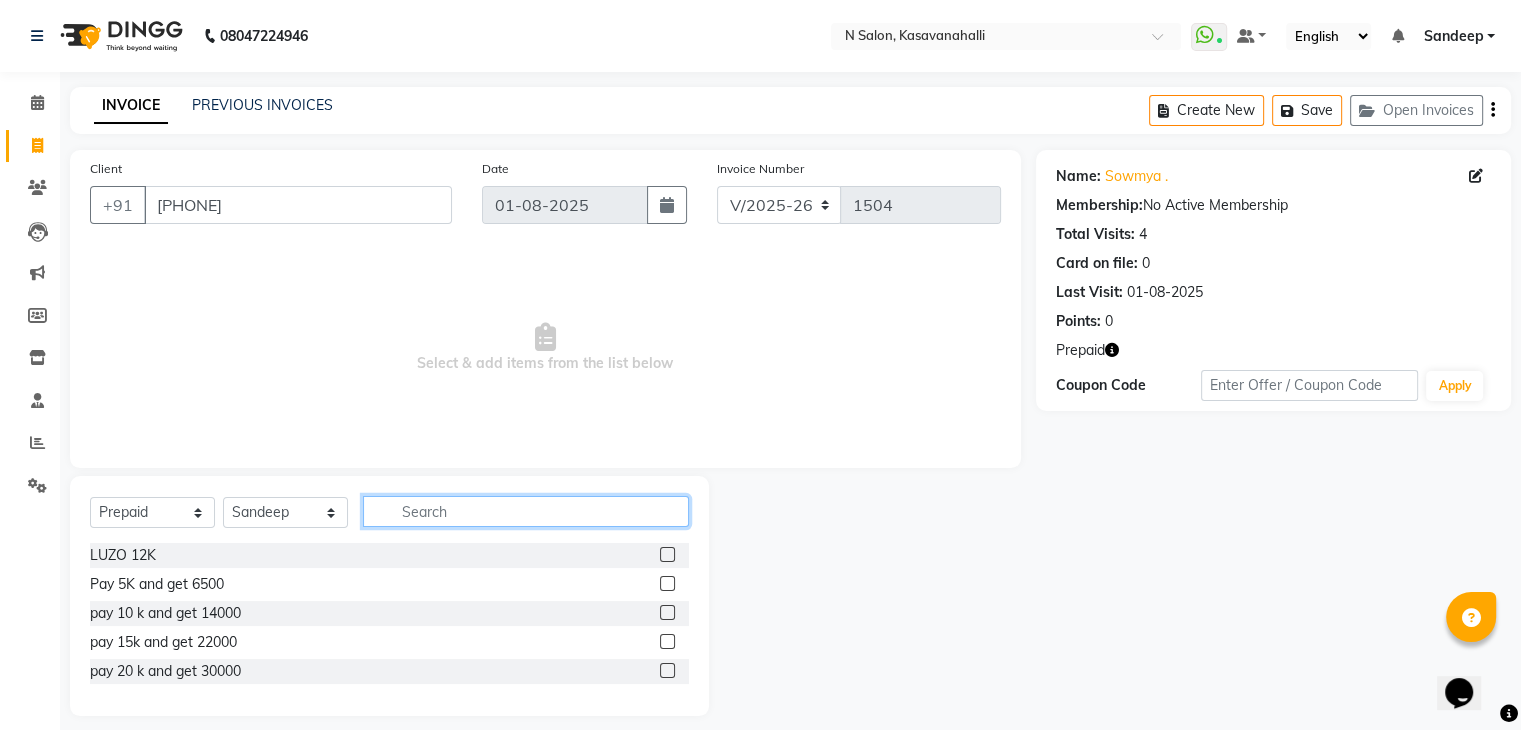 click 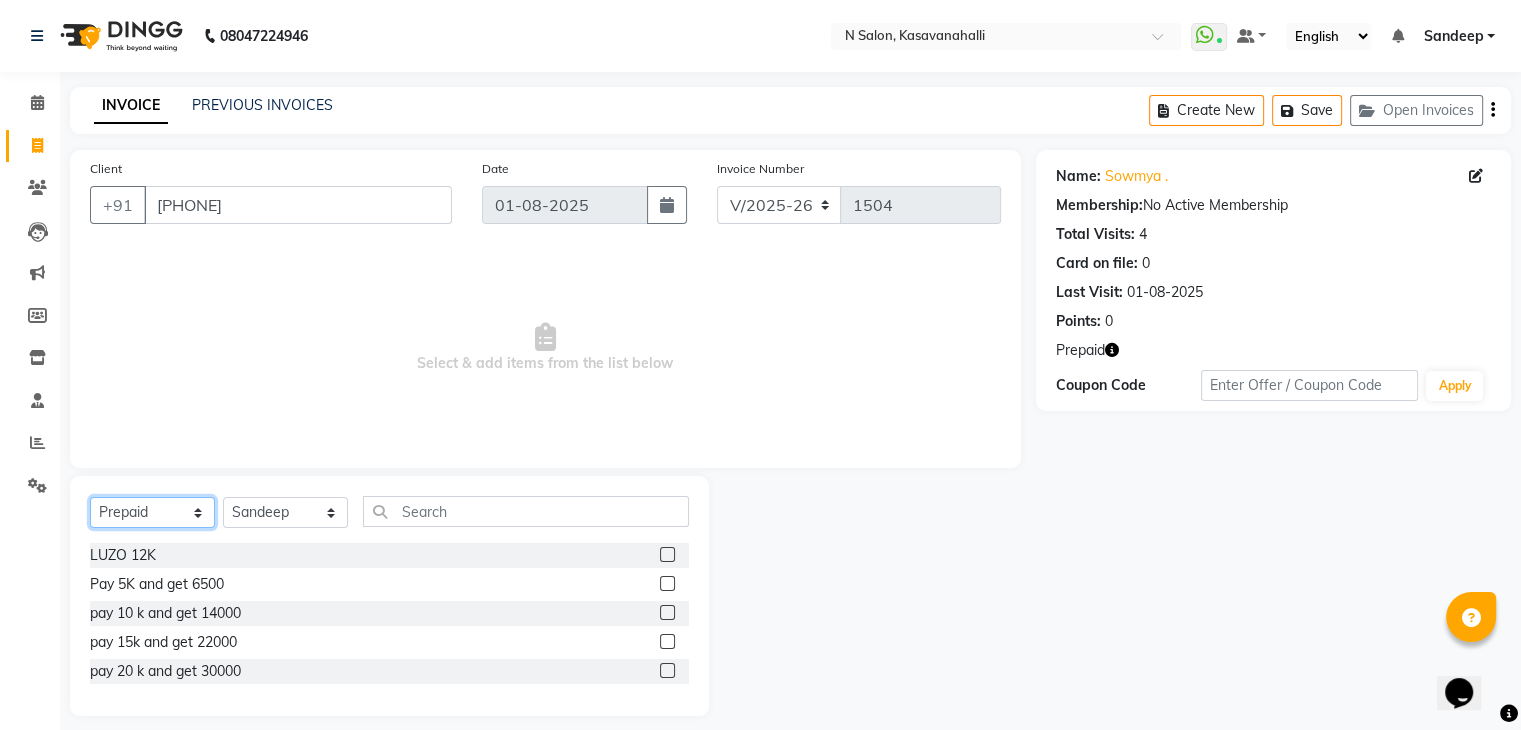 click on "Select  Service  Product  Membership  Package Voucher Prepaid Gift Card" 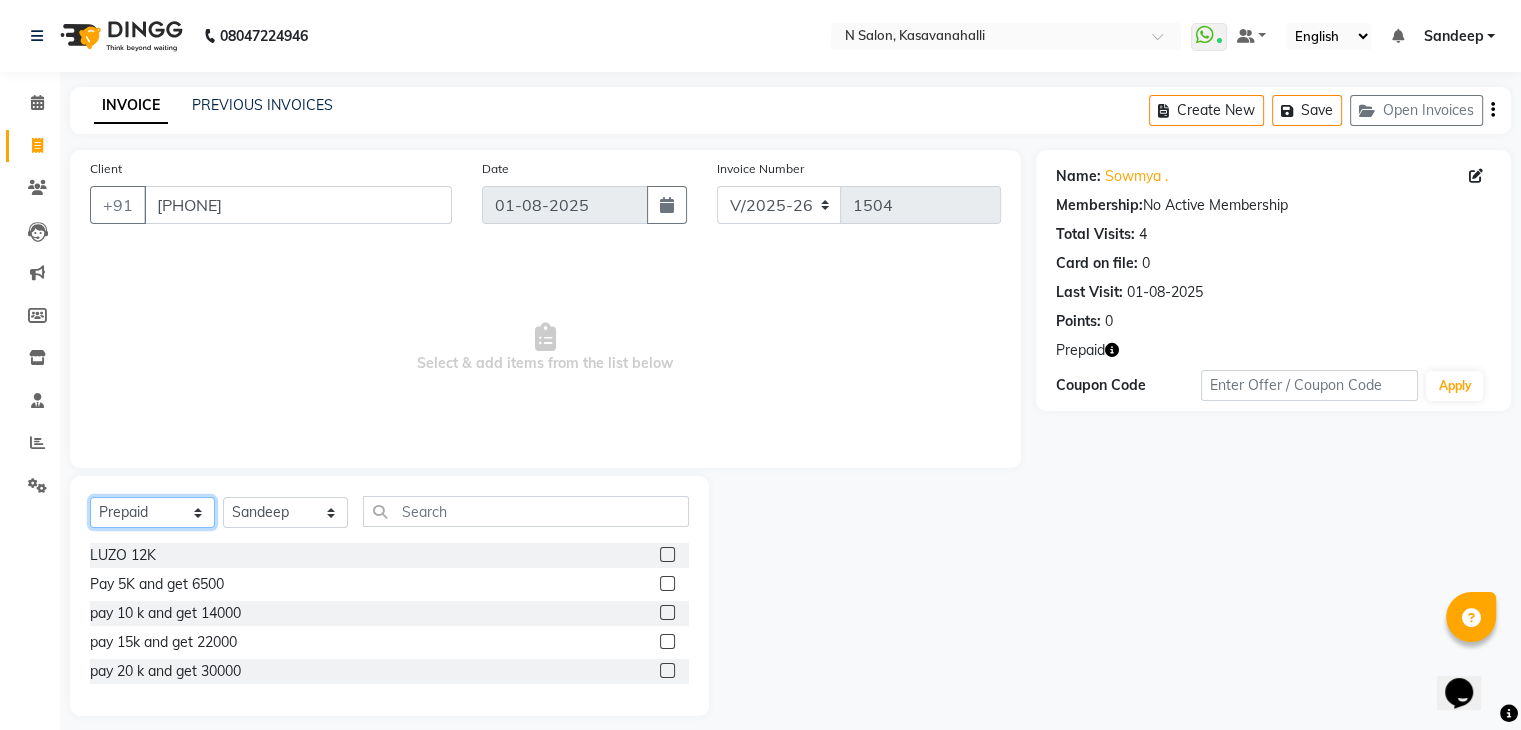 select on "product" 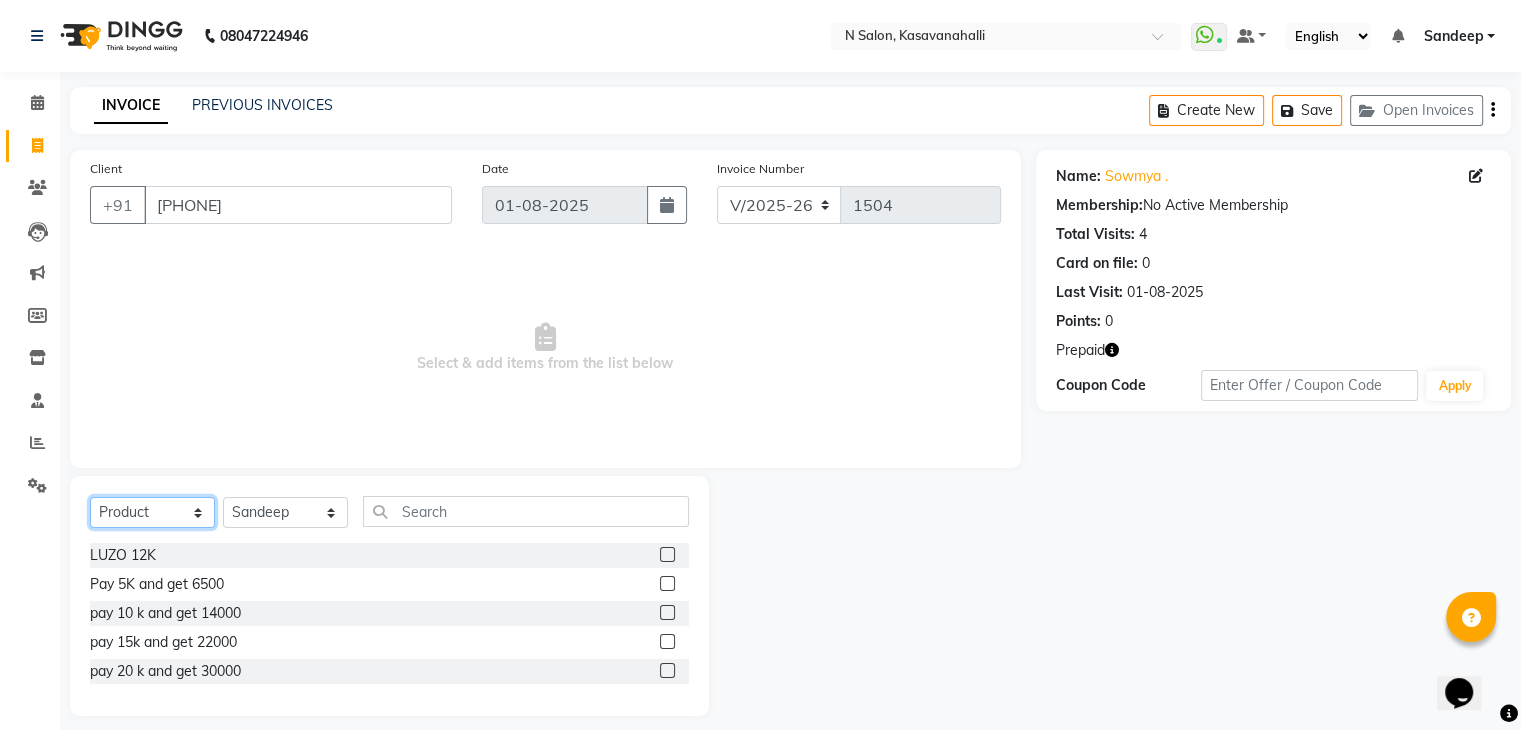 click on "Select  Service  Product  Membership  Package Voucher Prepaid Gift Card" 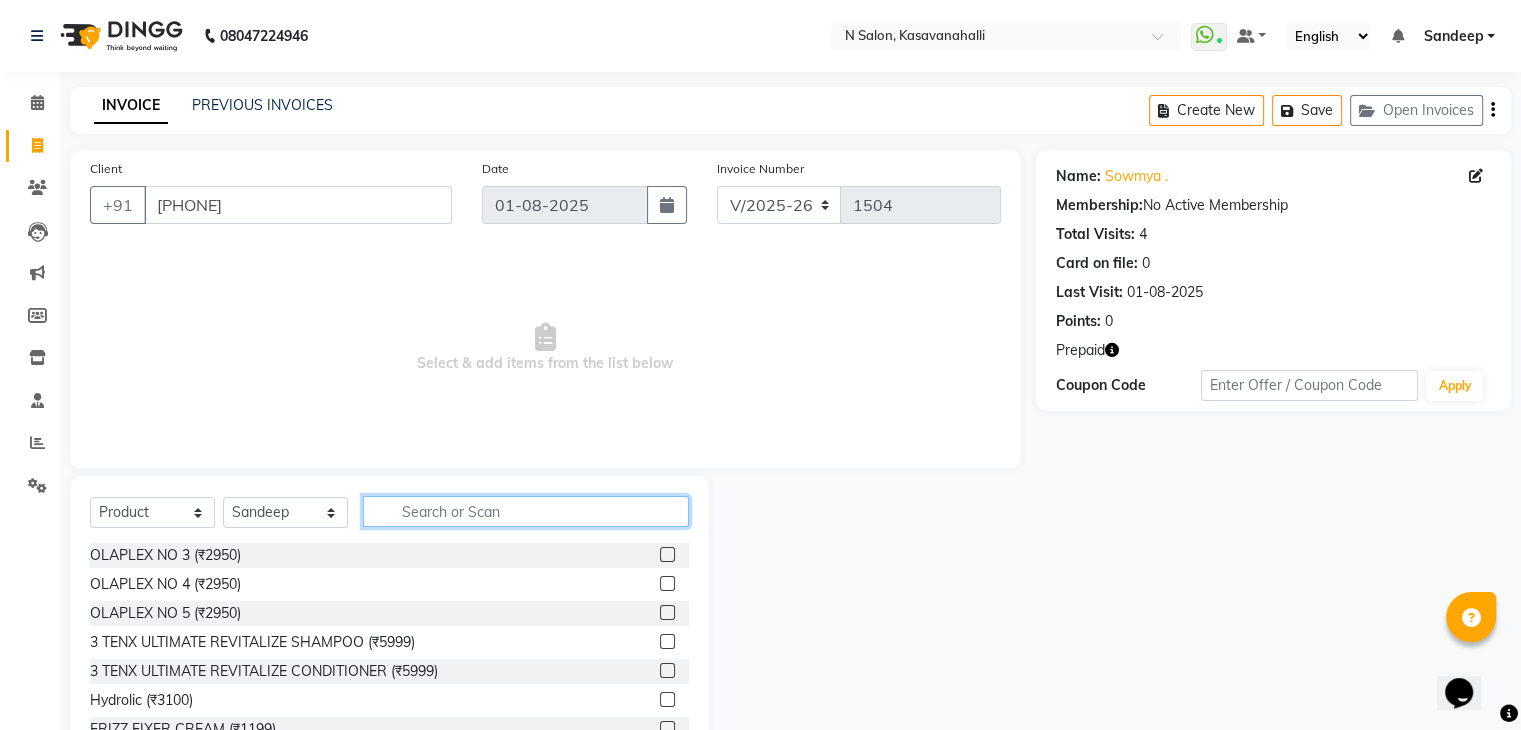 click 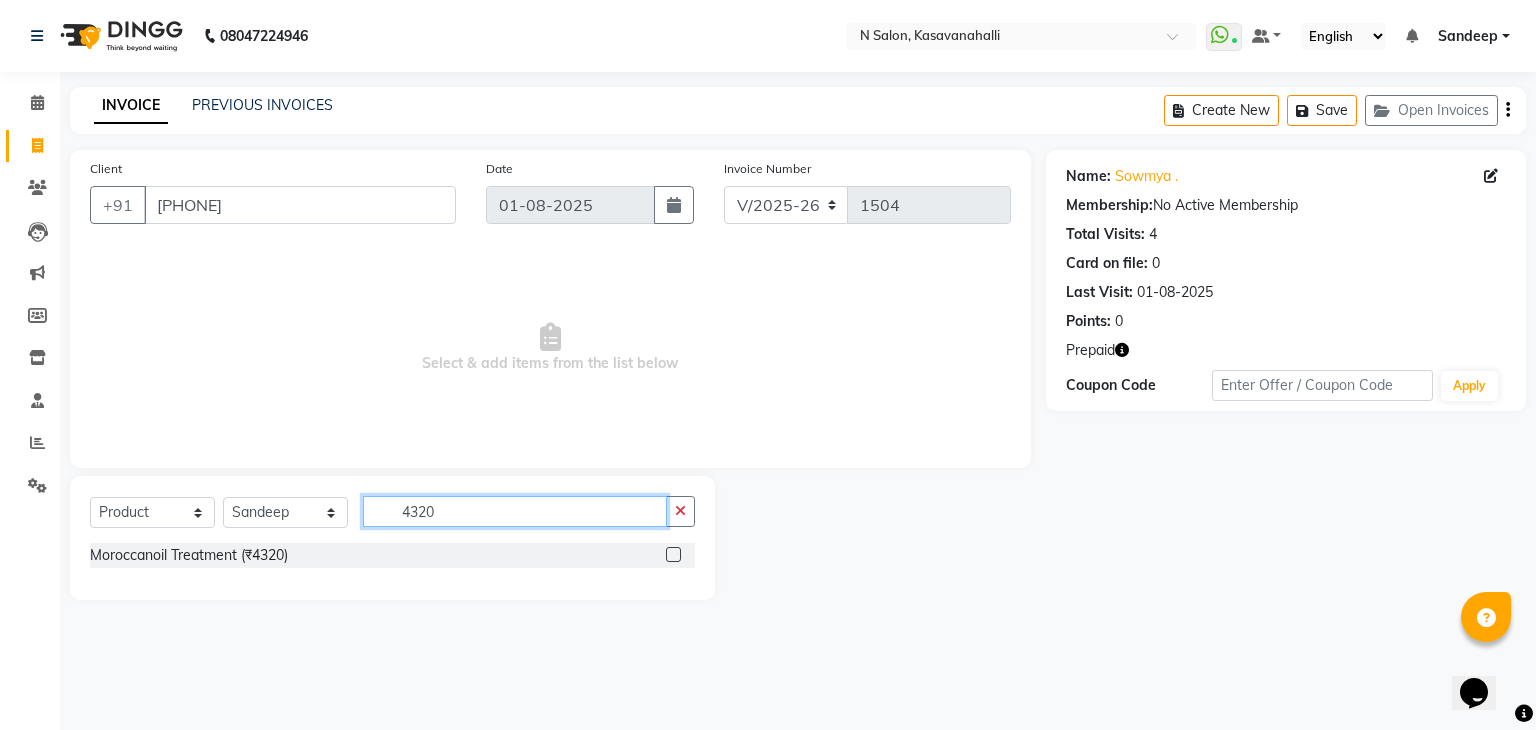 type on "4320" 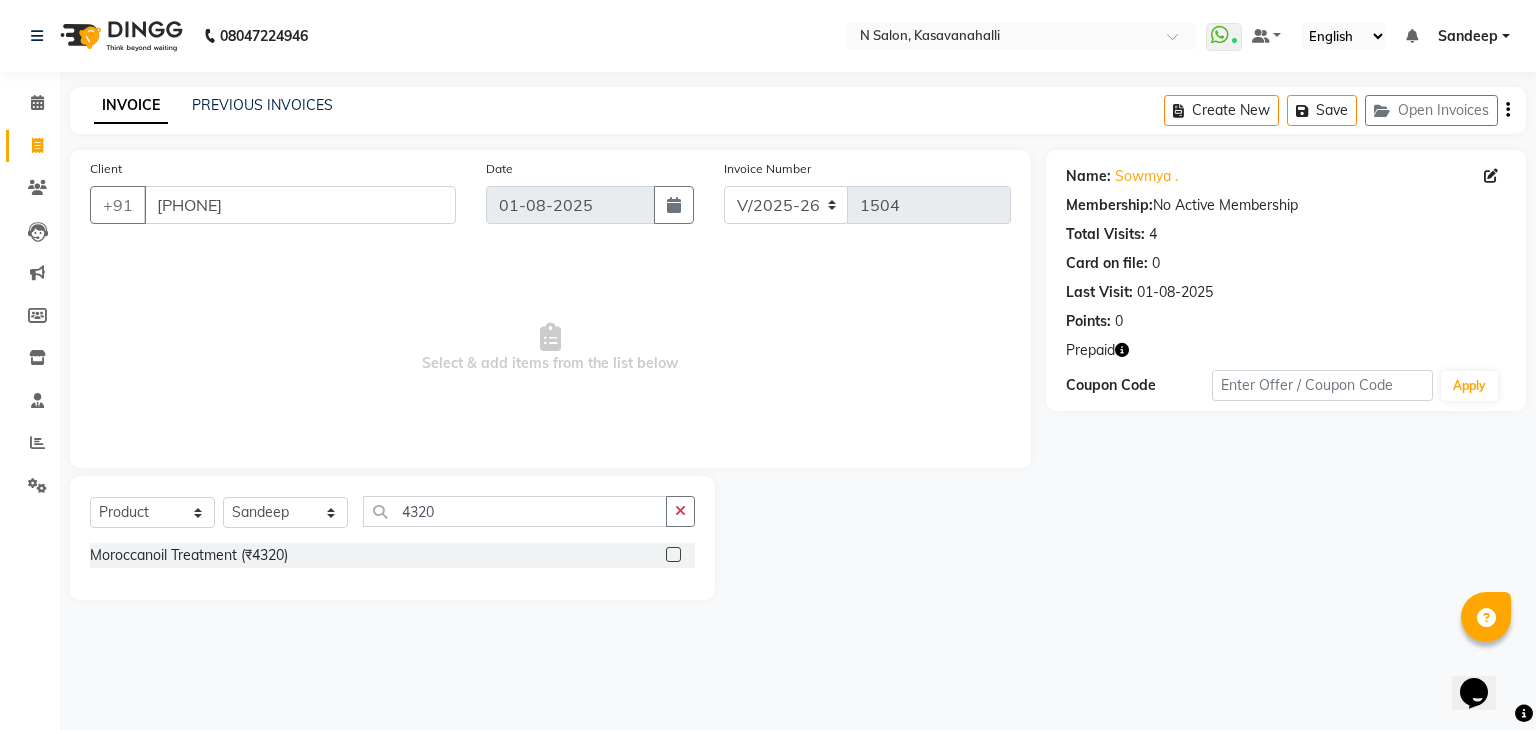 click 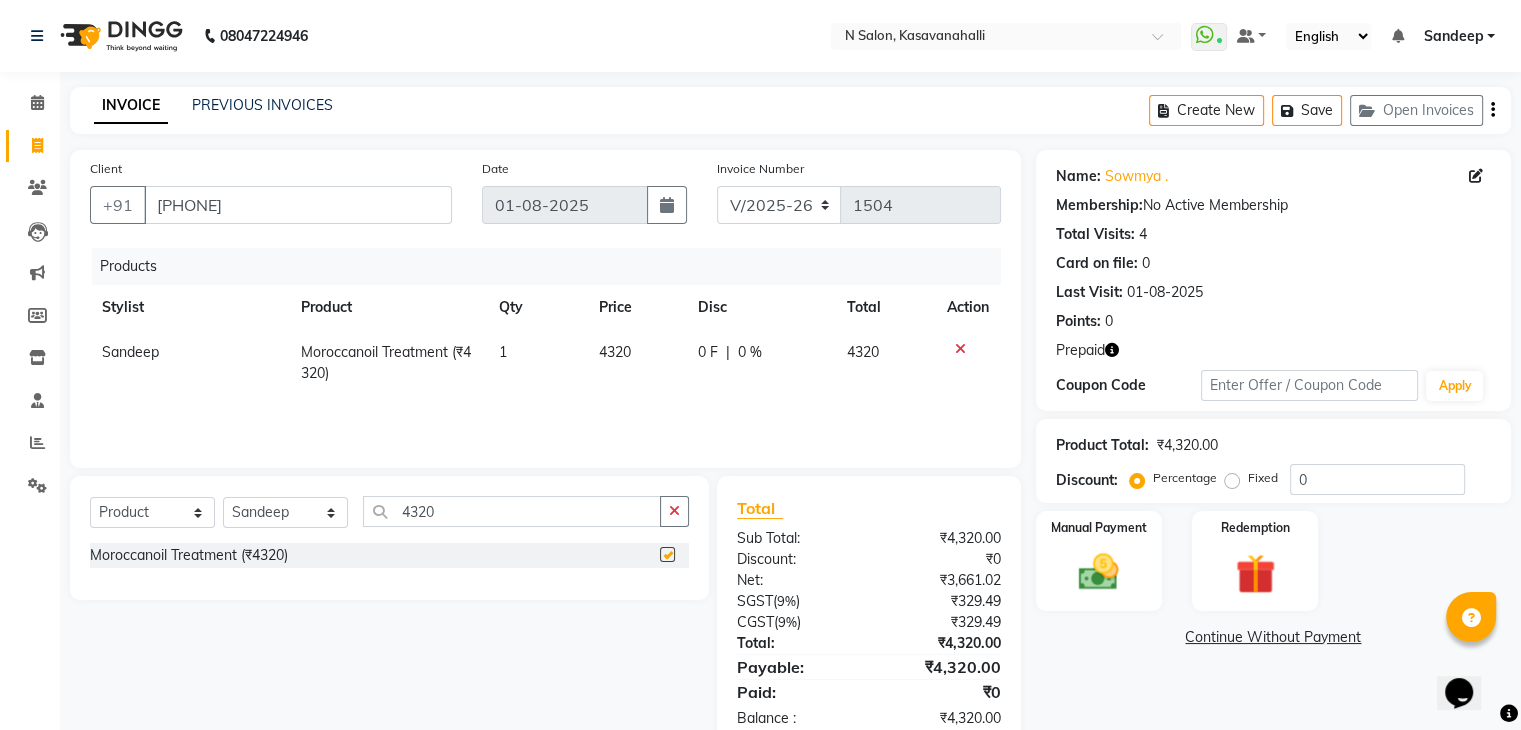 checkbox on "false" 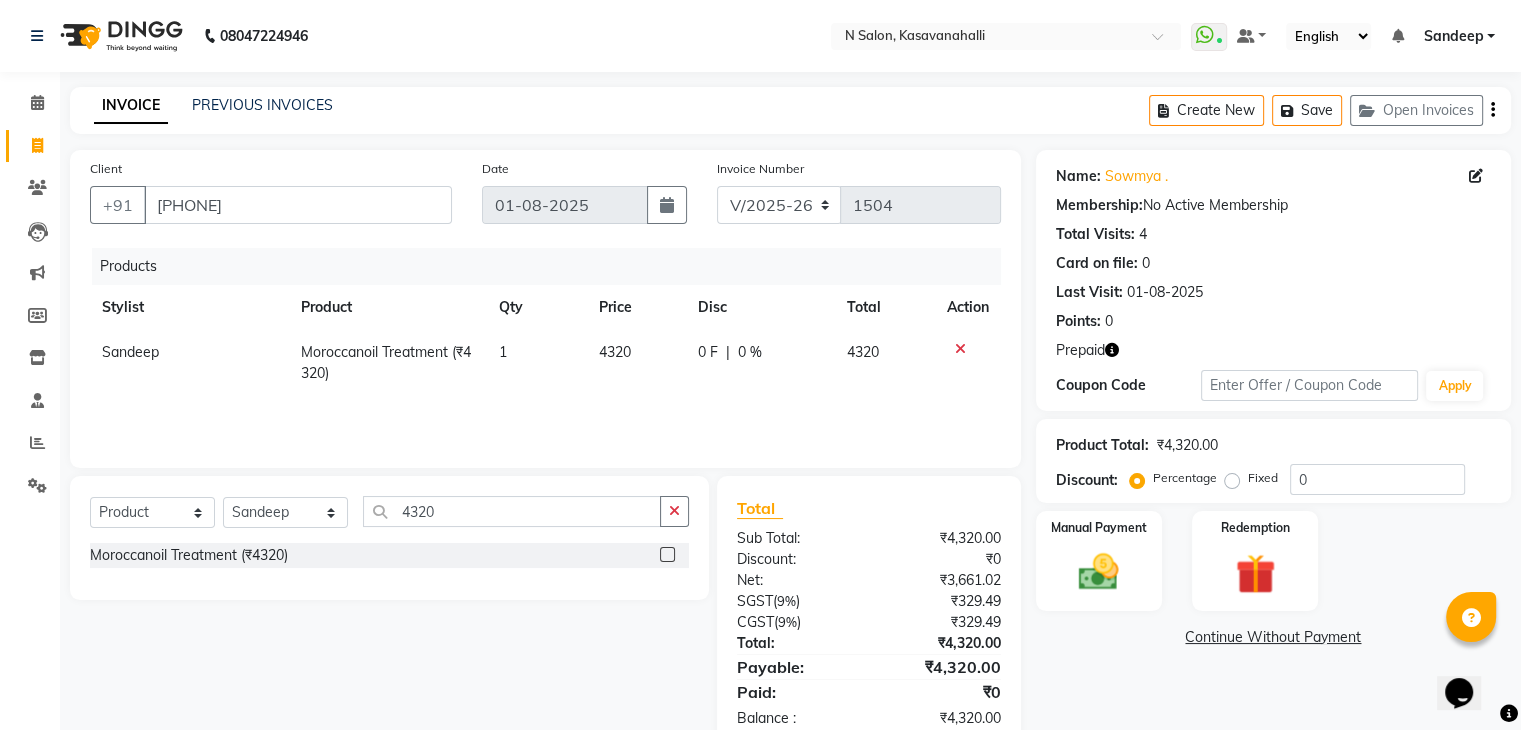 click on "Fixed" 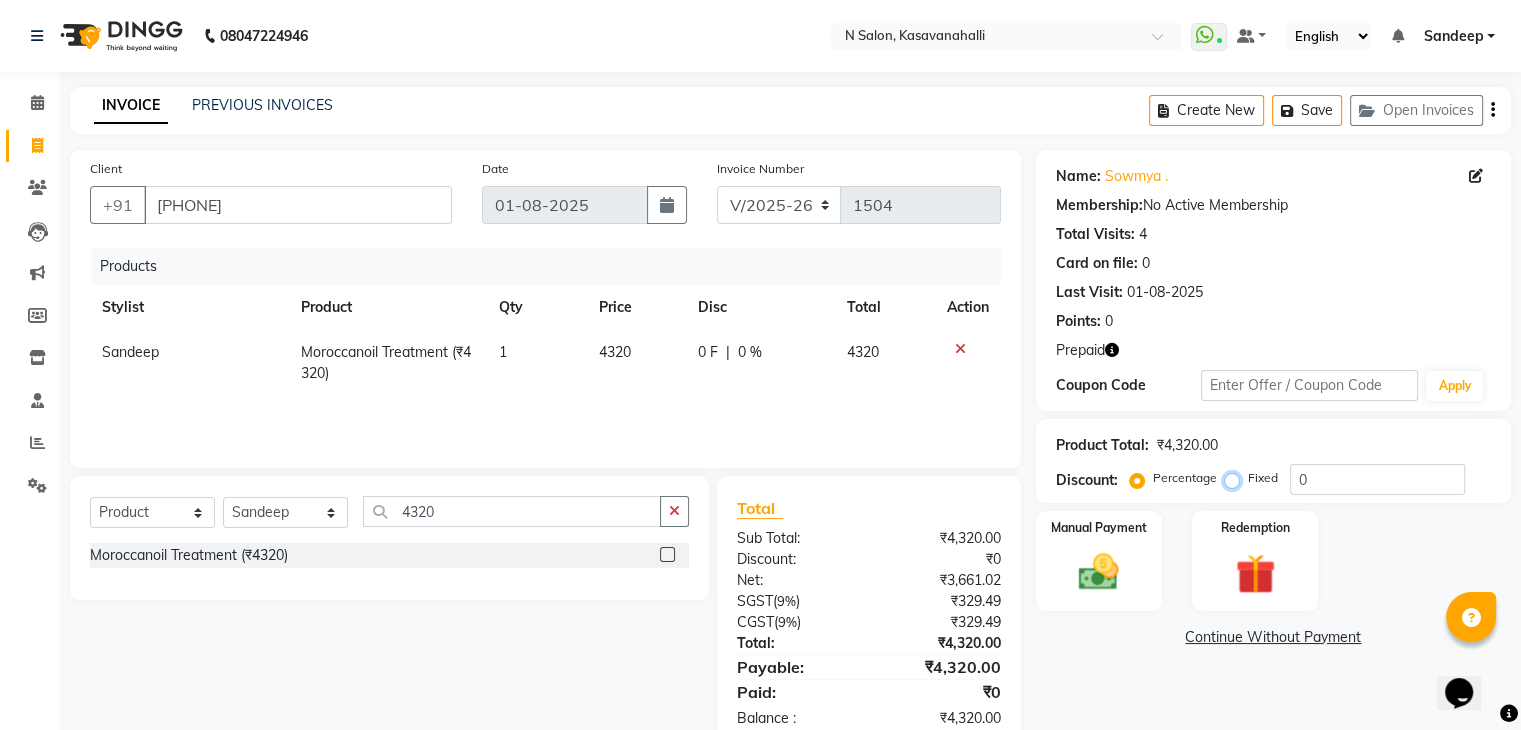 click on "Fixed" at bounding box center (1236, 478) 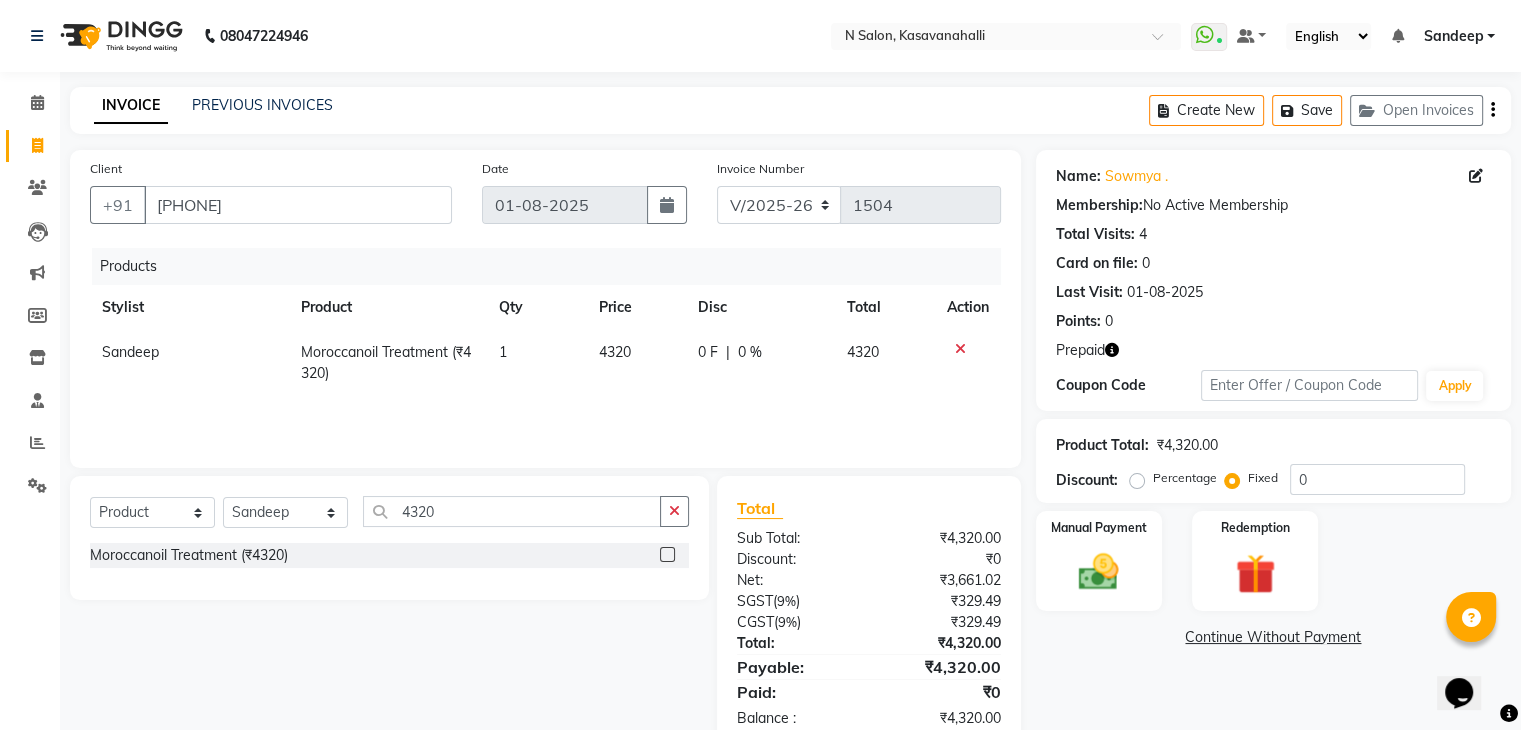 click on "Percentage" 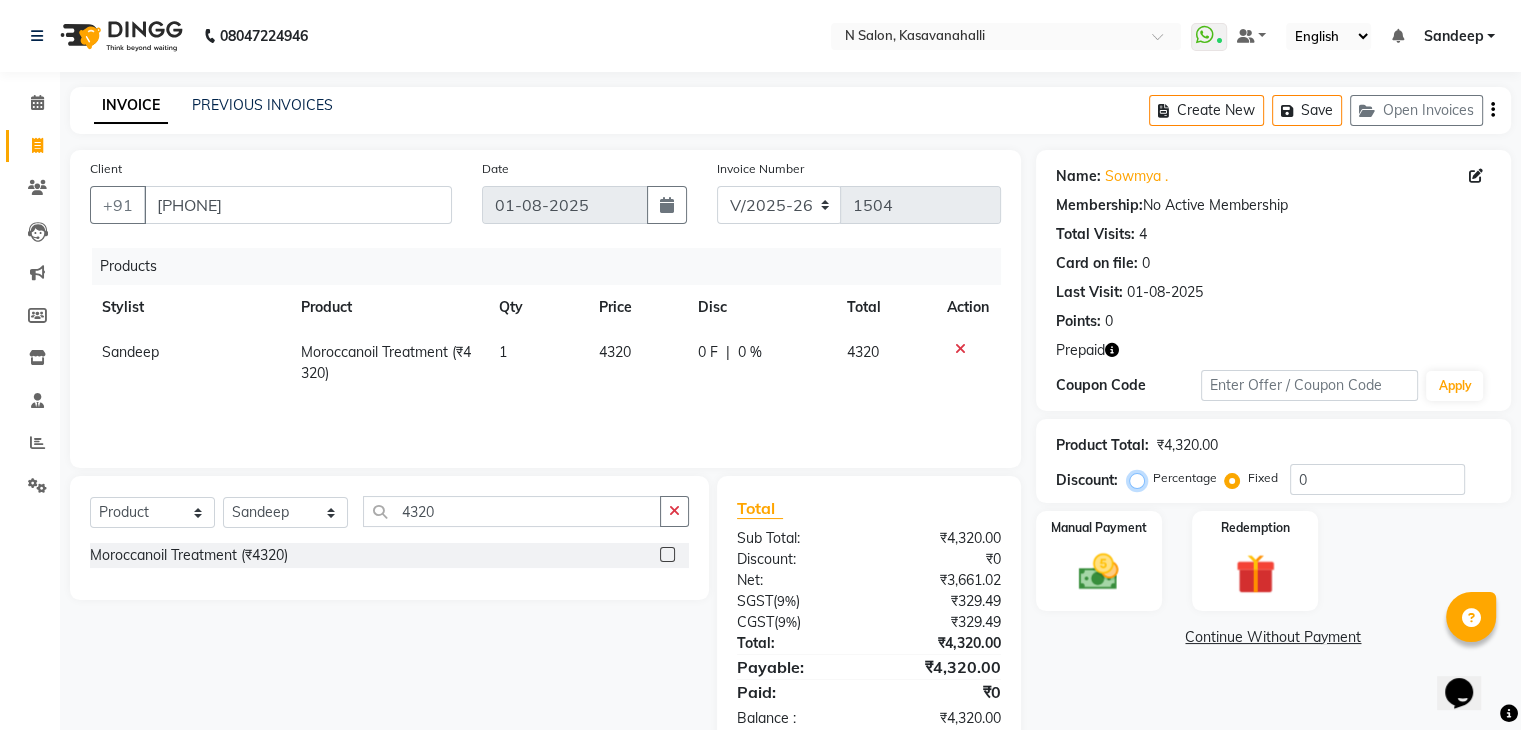 click on "Percentage" at bounding box center [1141, 478] 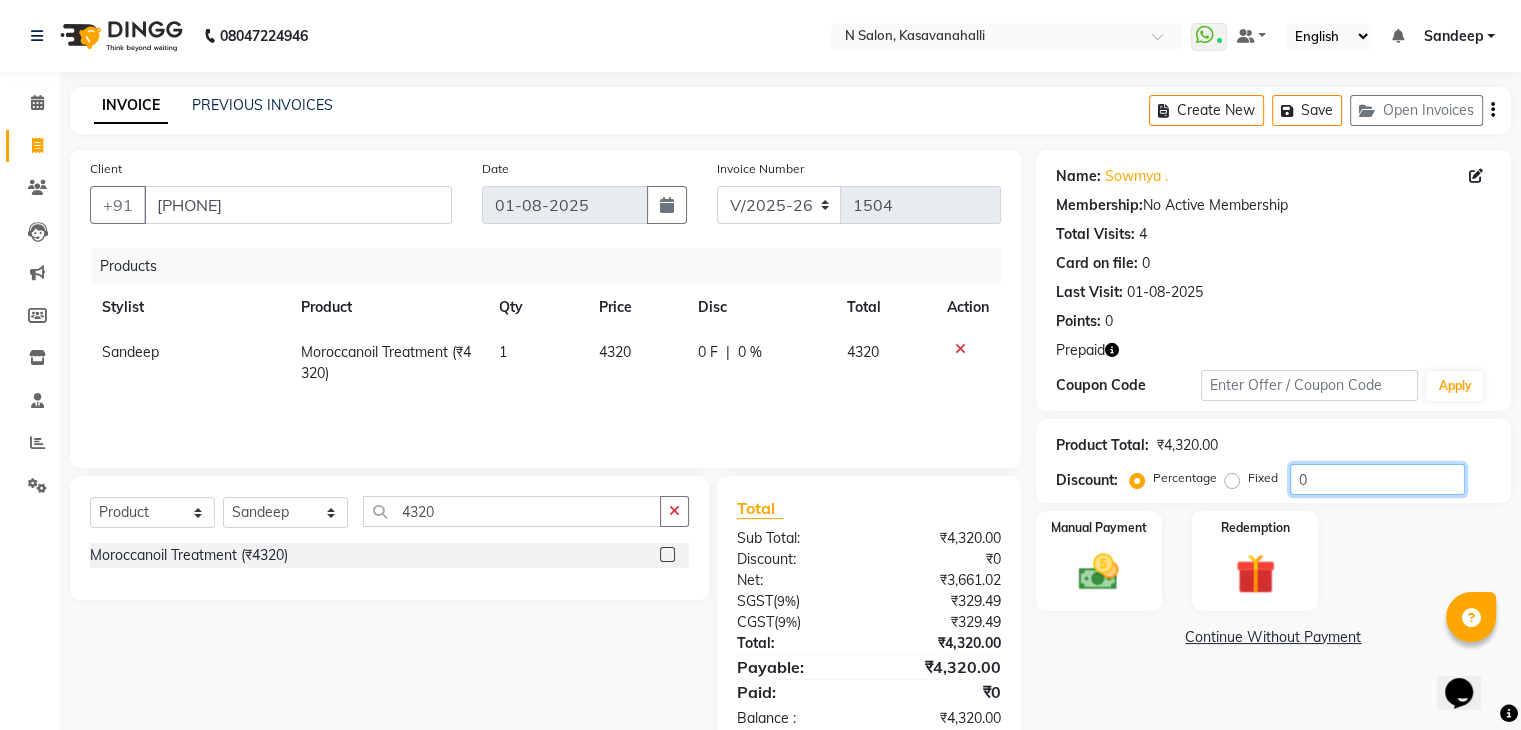 click on "0" 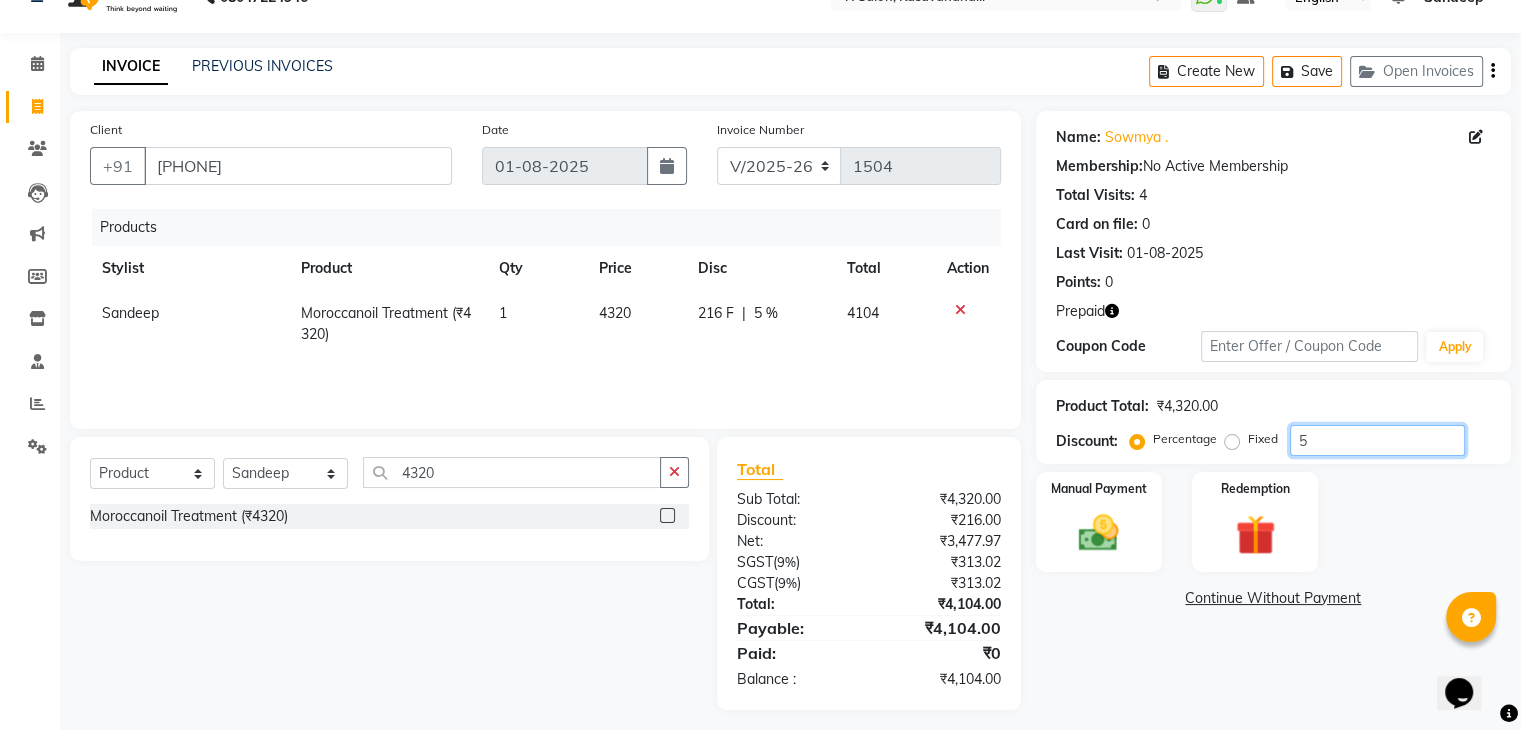 scroll, scrollTop: 50, scrollLeft: 0, axis: vertical 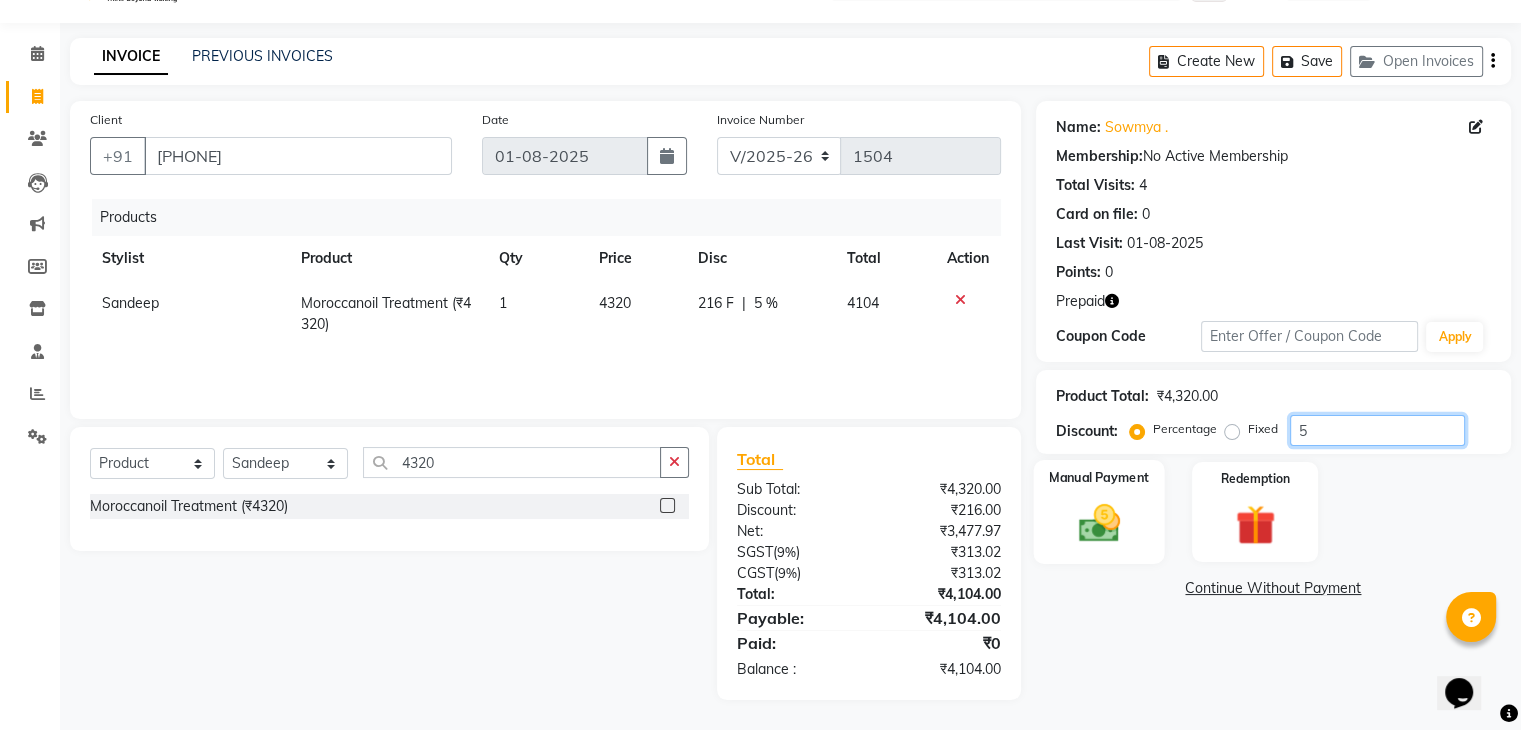 type on "5" 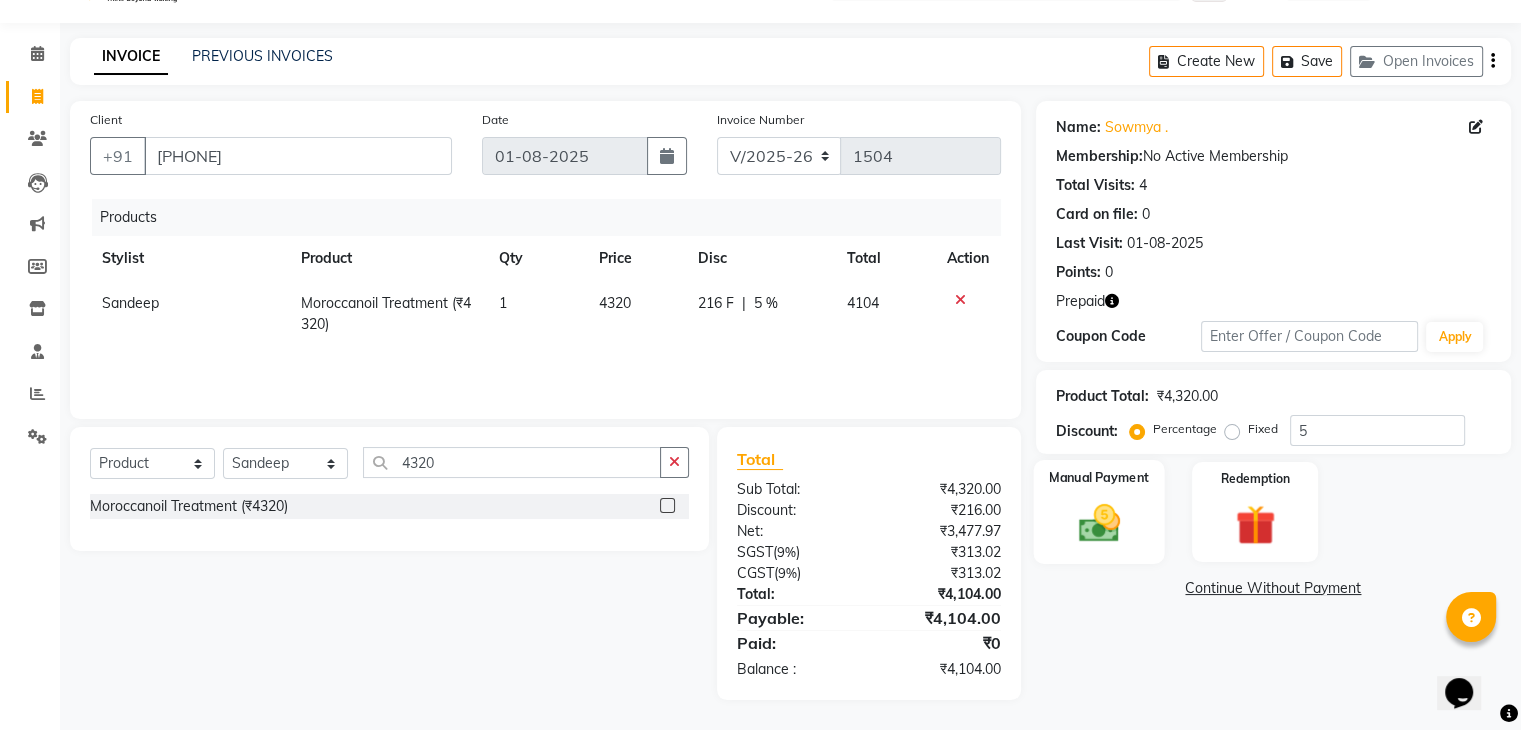 click 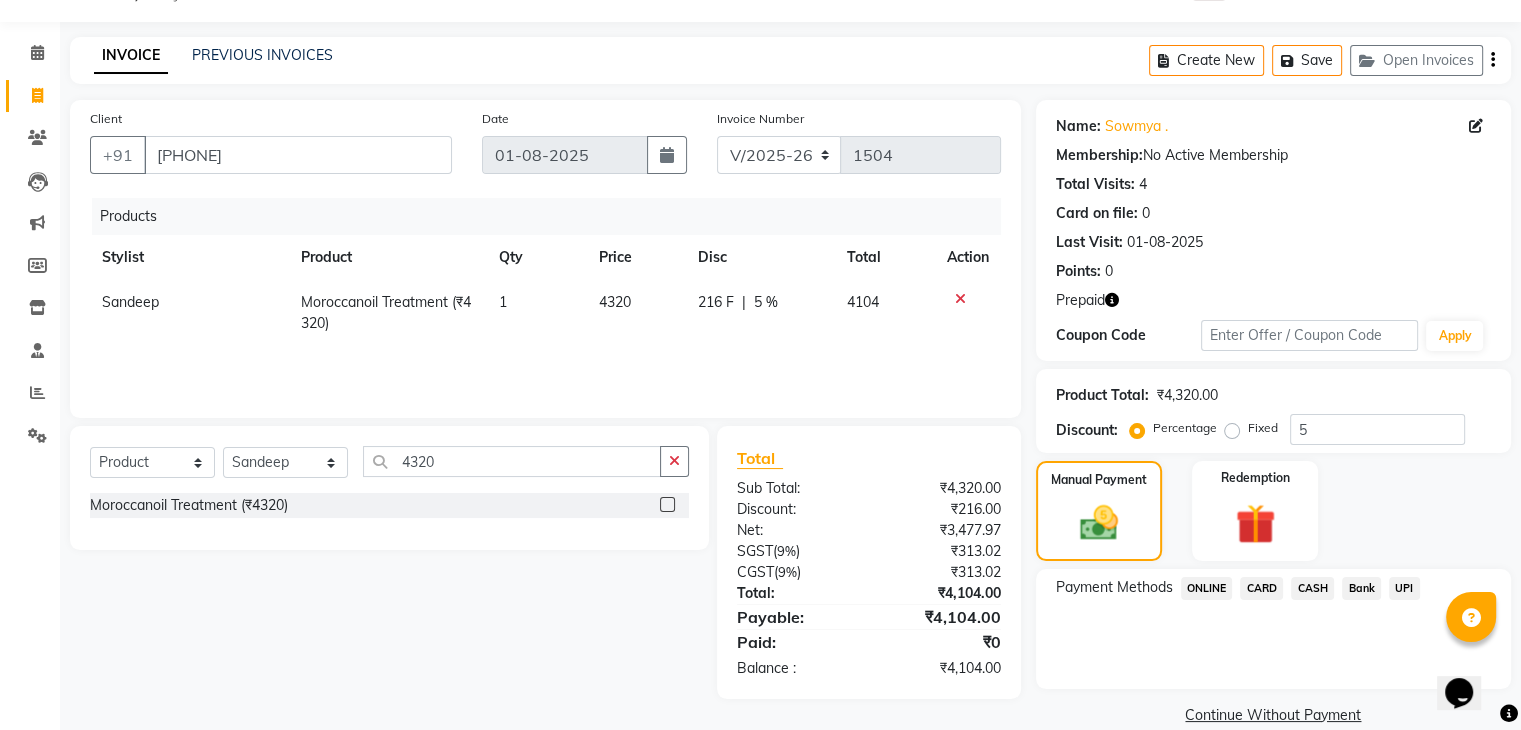 click on "CARD" 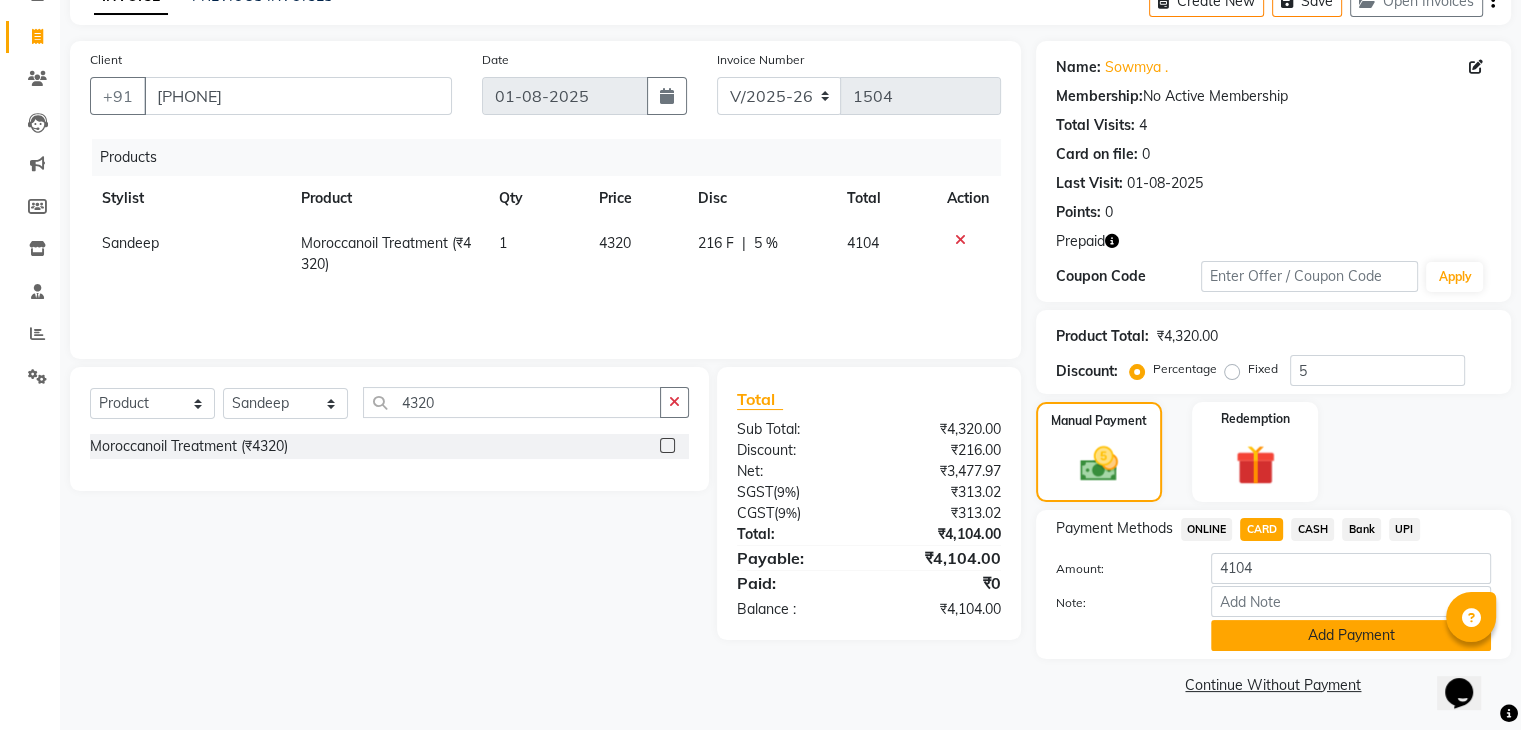click on "Add Payment" 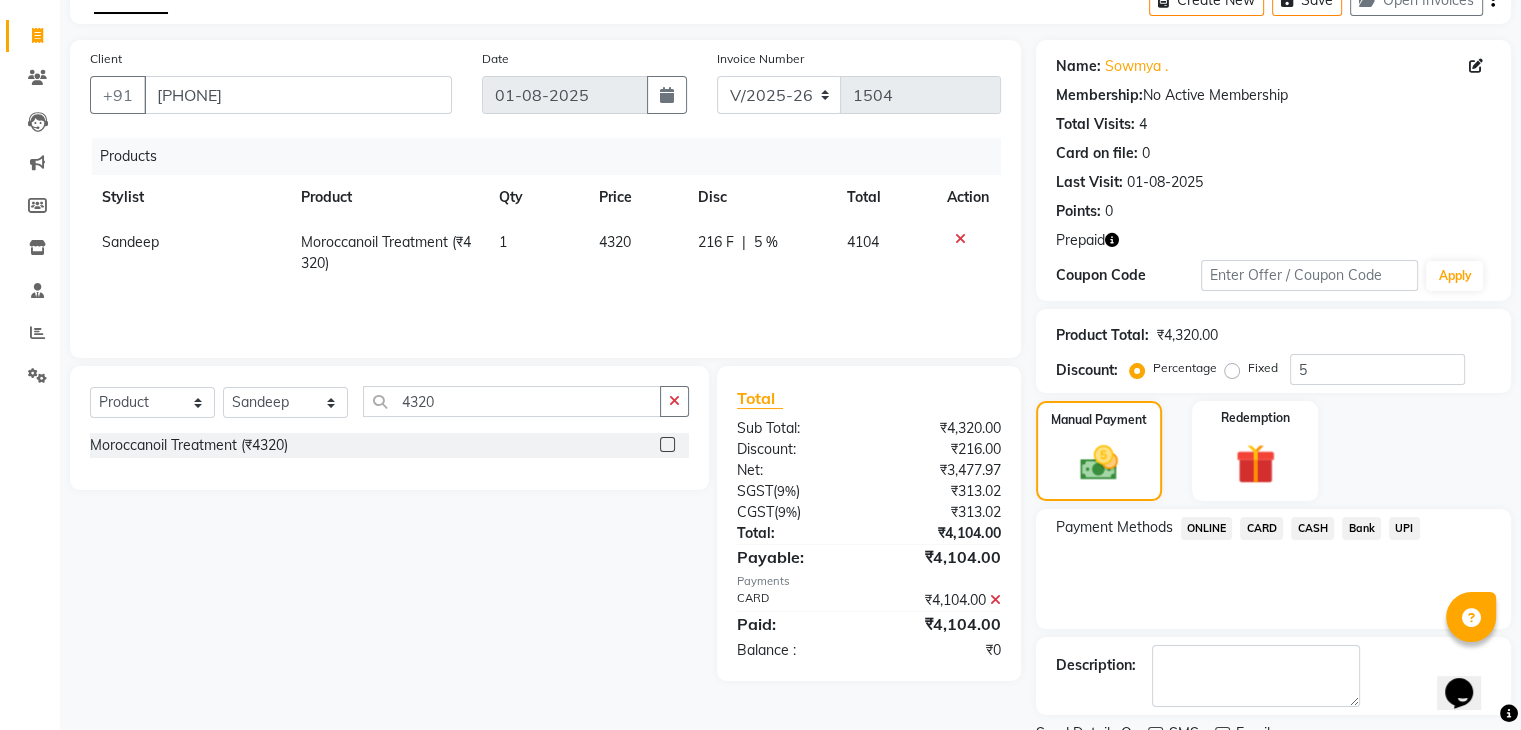 scroll, scrollTop: 192, scrollLeft: 0, axis: vertical 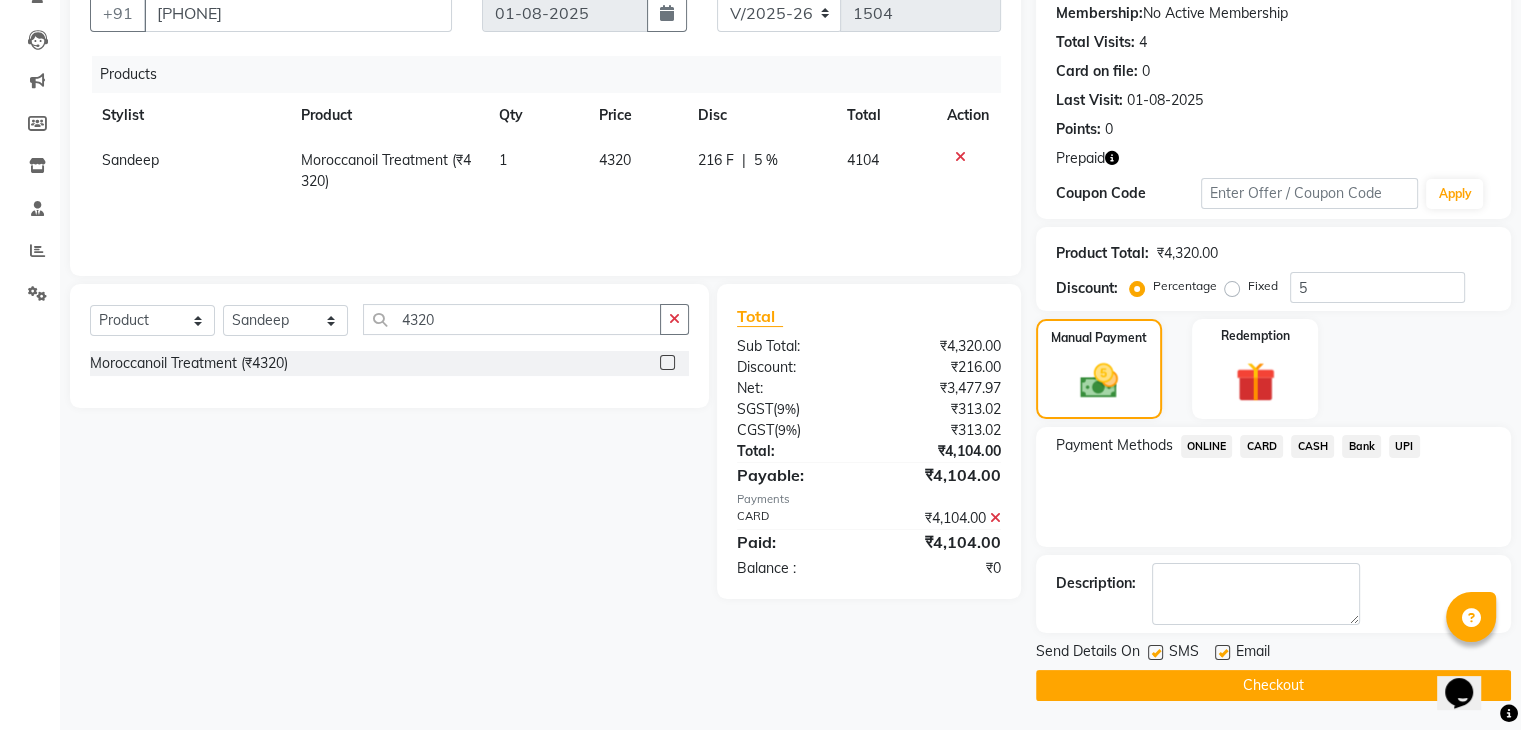 click on "Checkout" 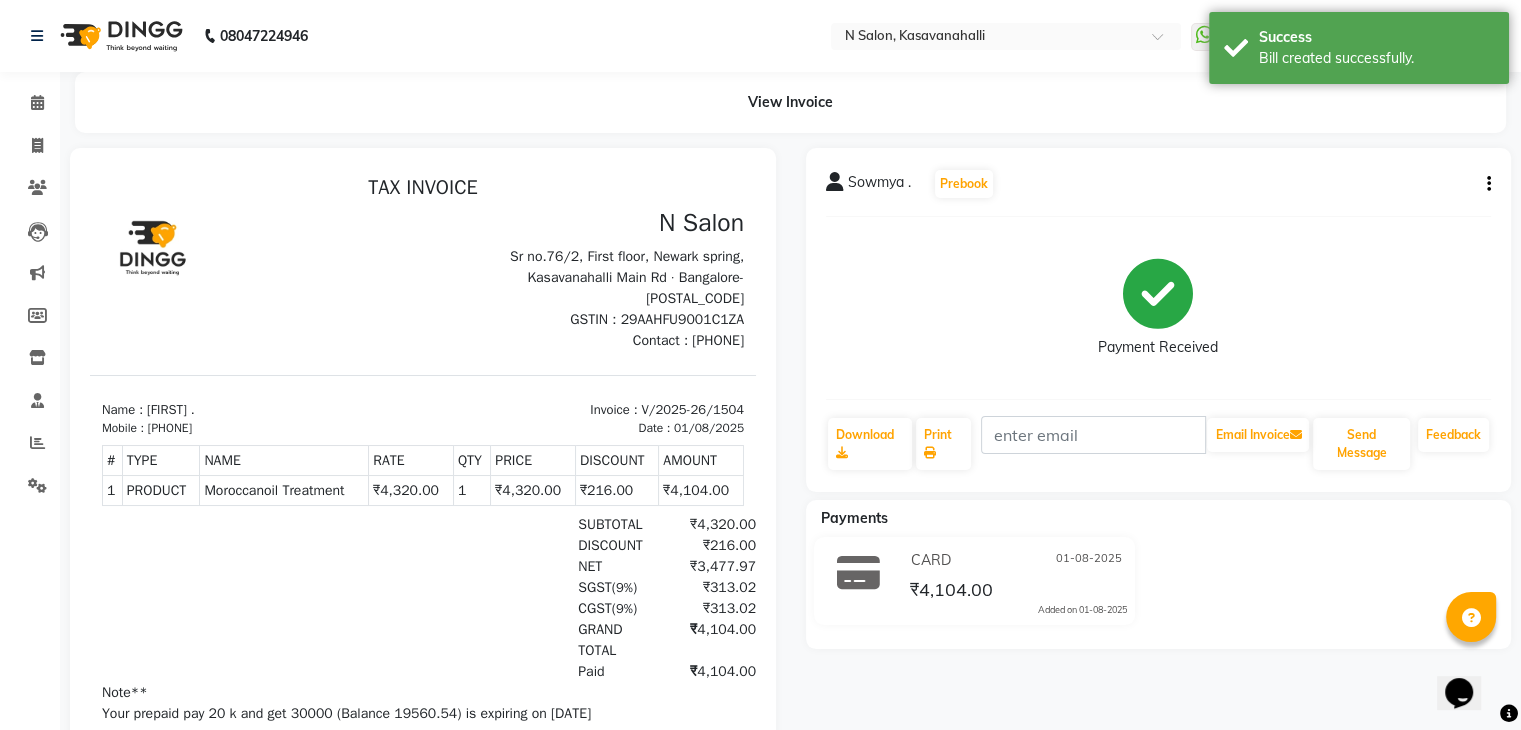 scroll, scrollTop: 0, scrollLeft: 0, axis: both 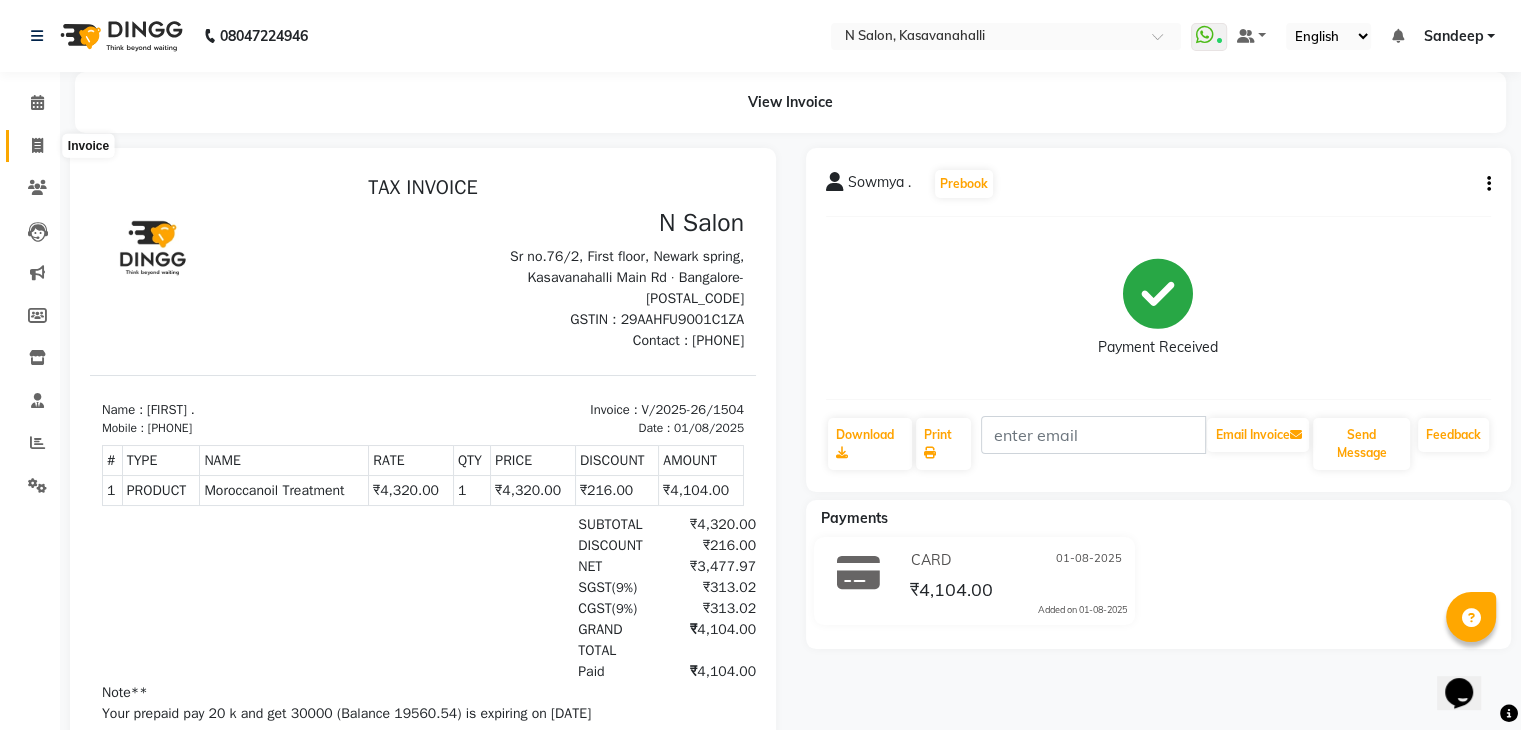 click 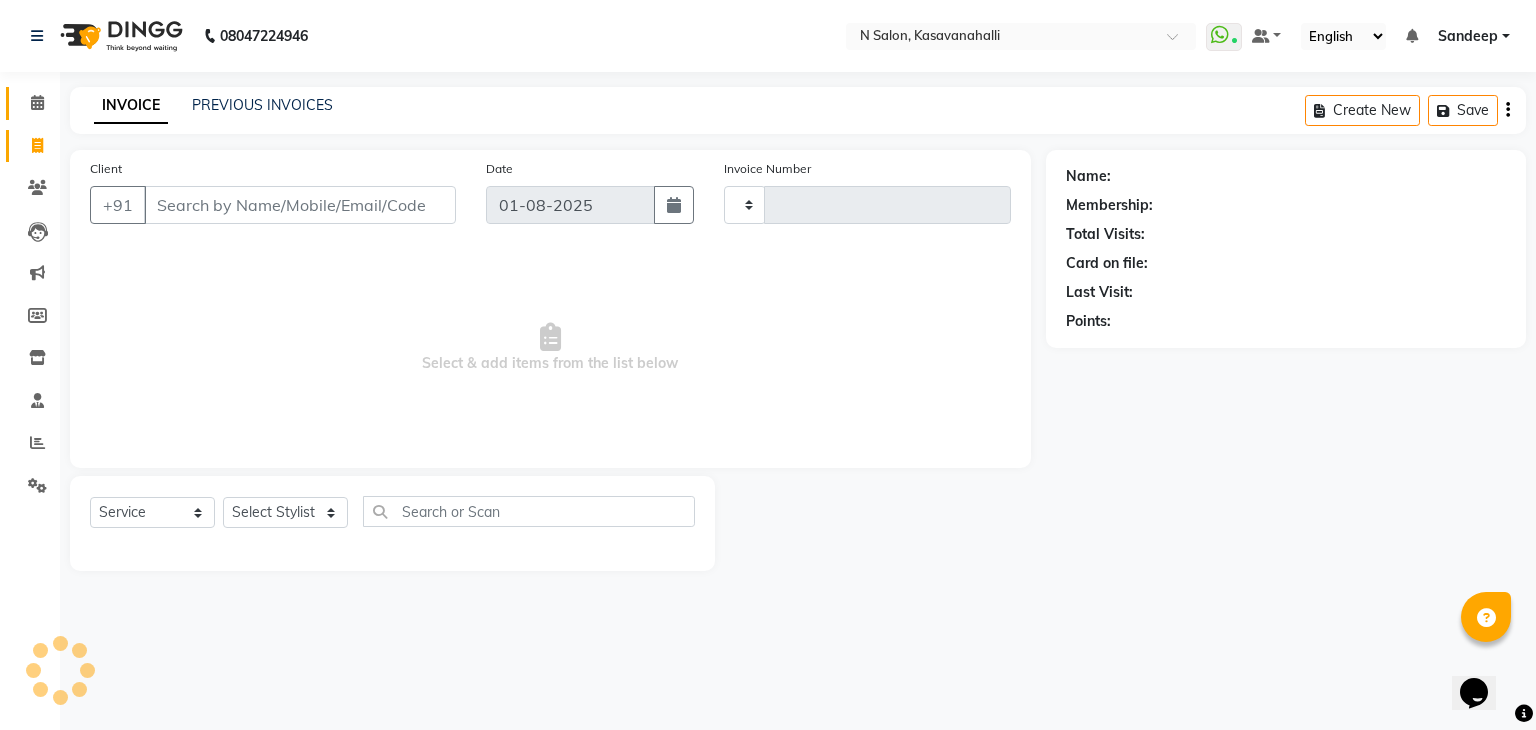 type on "1505" 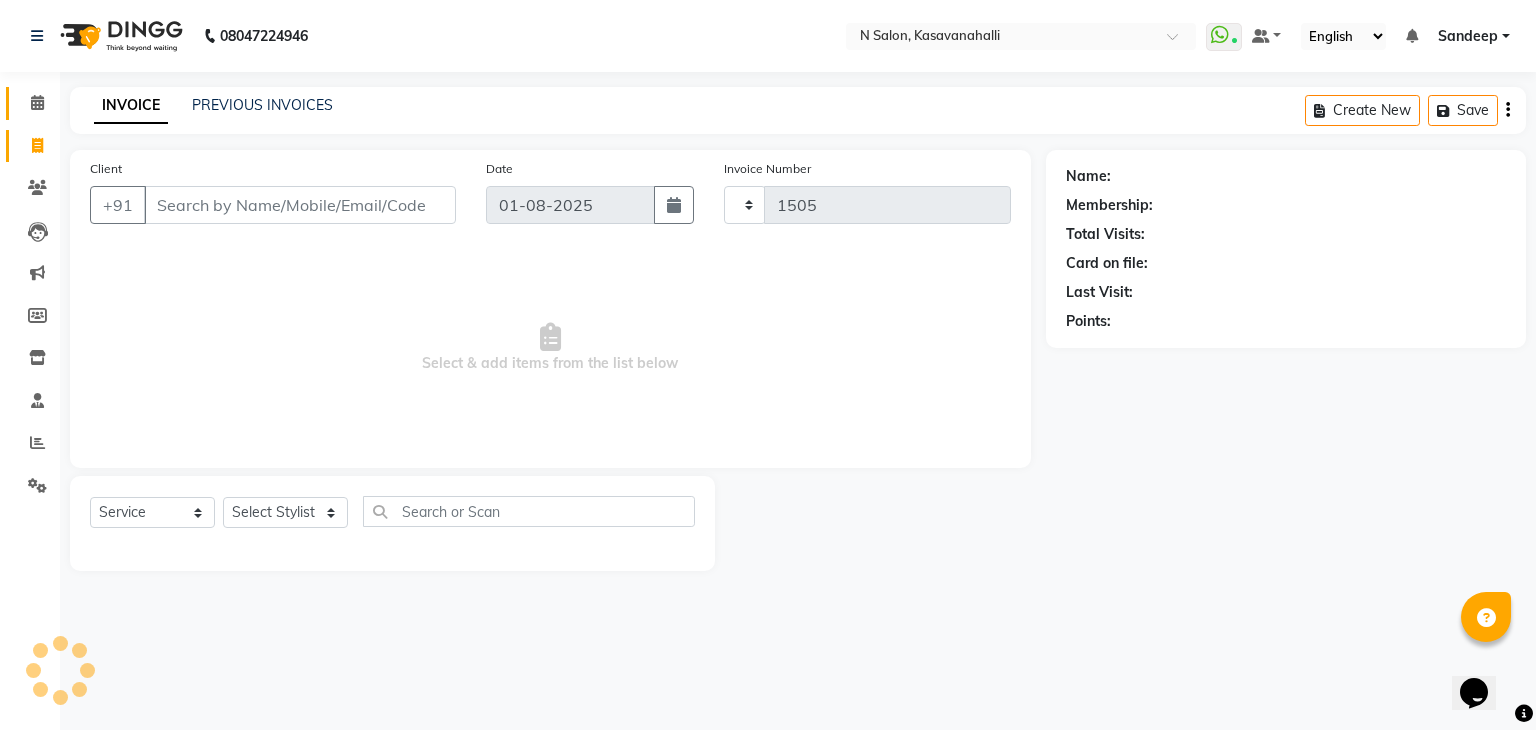 select on "7111" 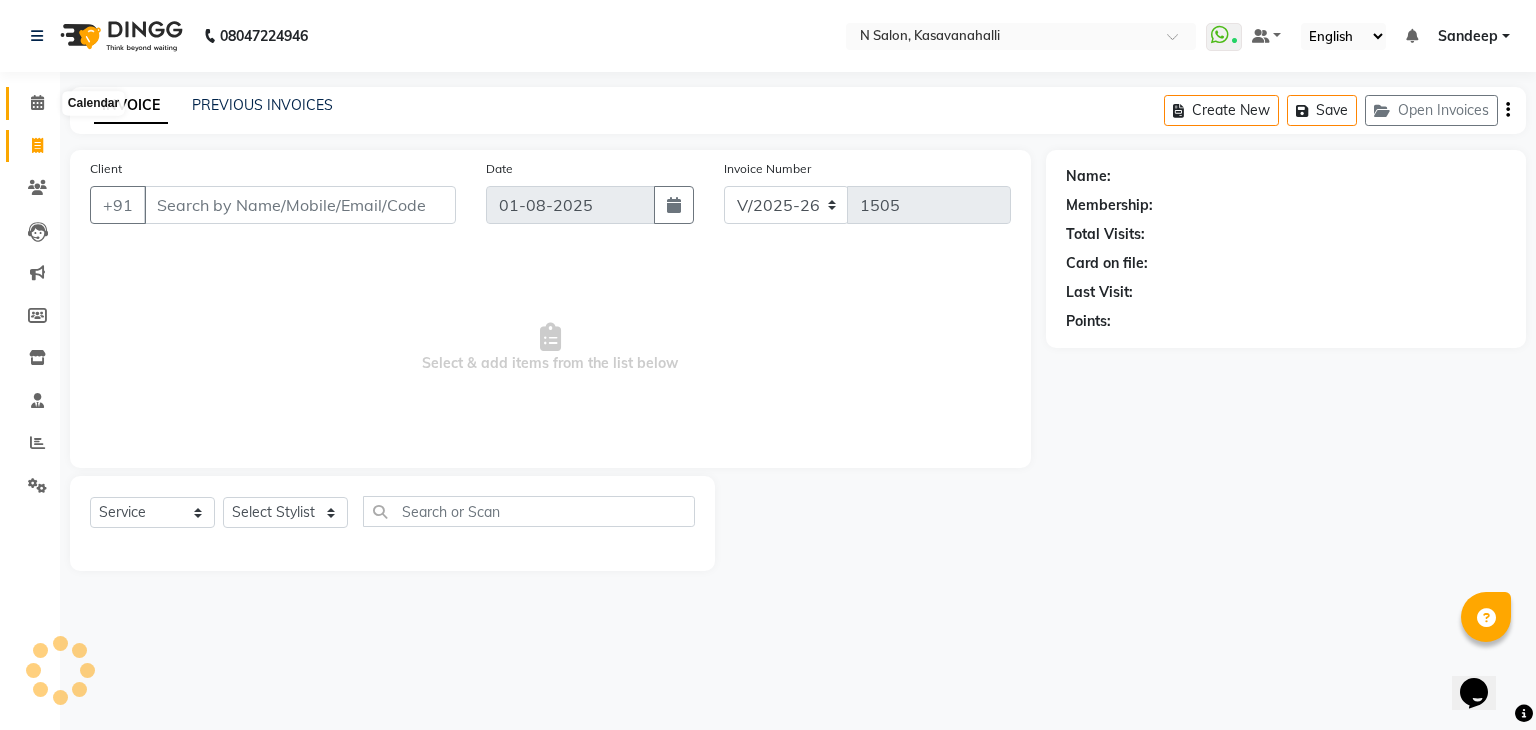 click 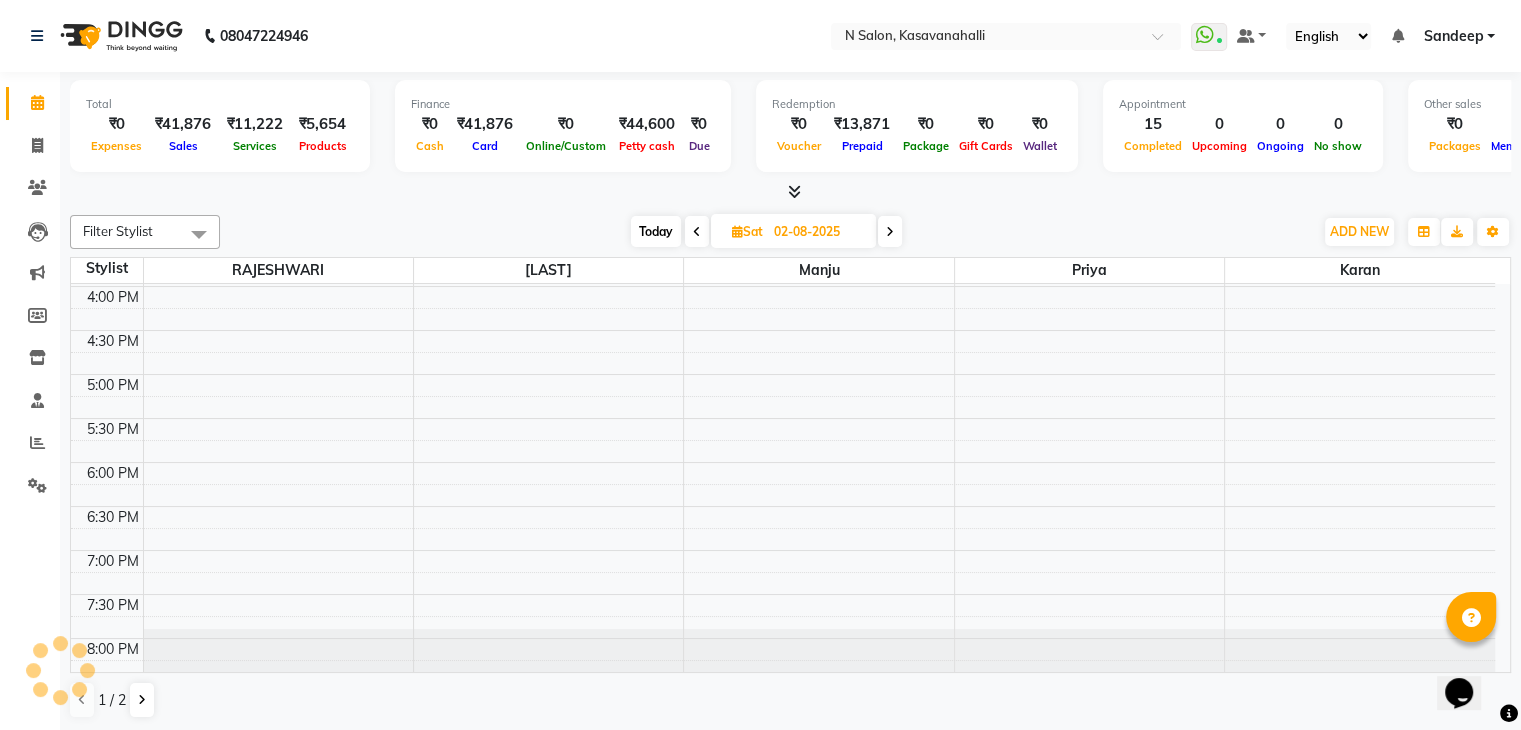 scroll, scrollTop: 0, scrollLeft: 0, axis: both 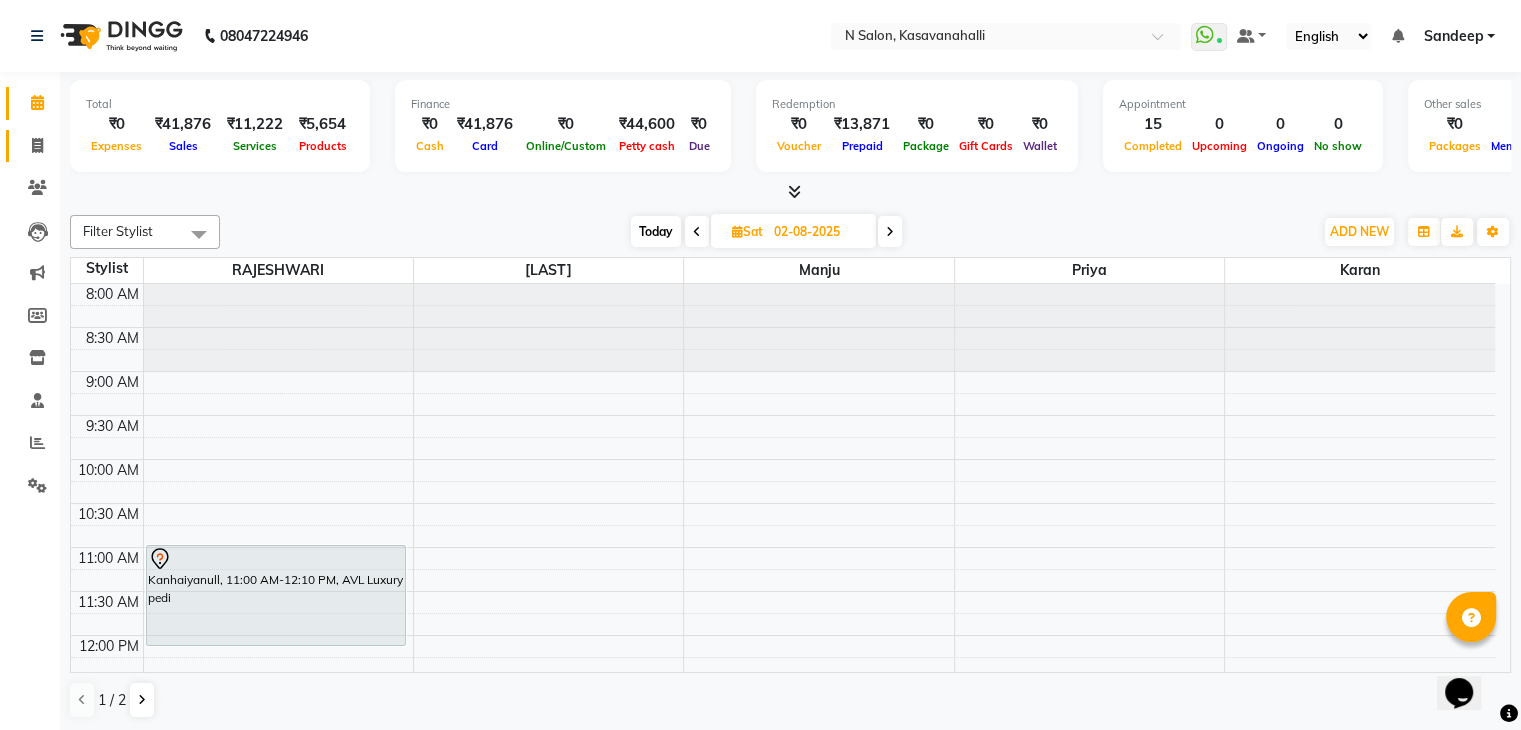 click 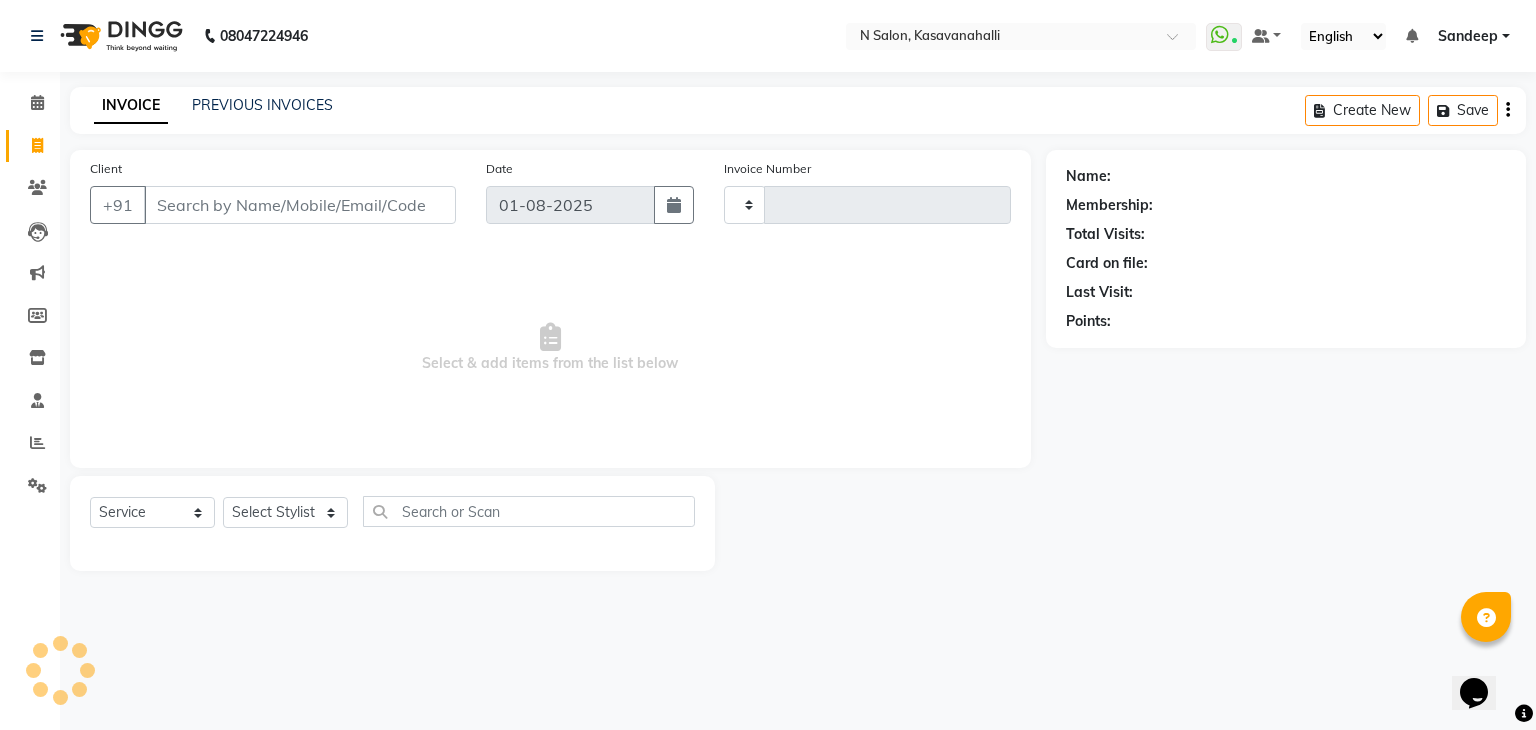 type on "1505" 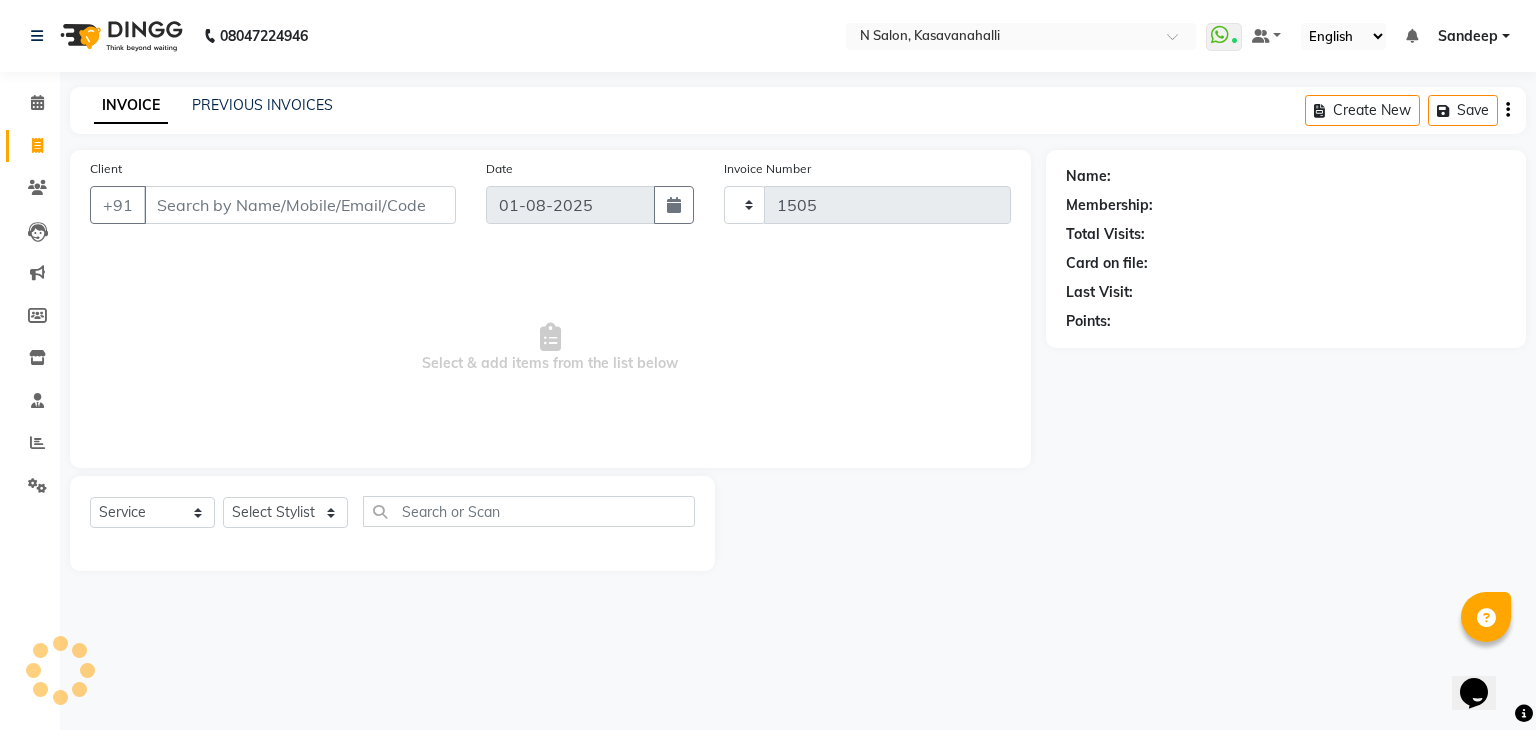 select on "7111" 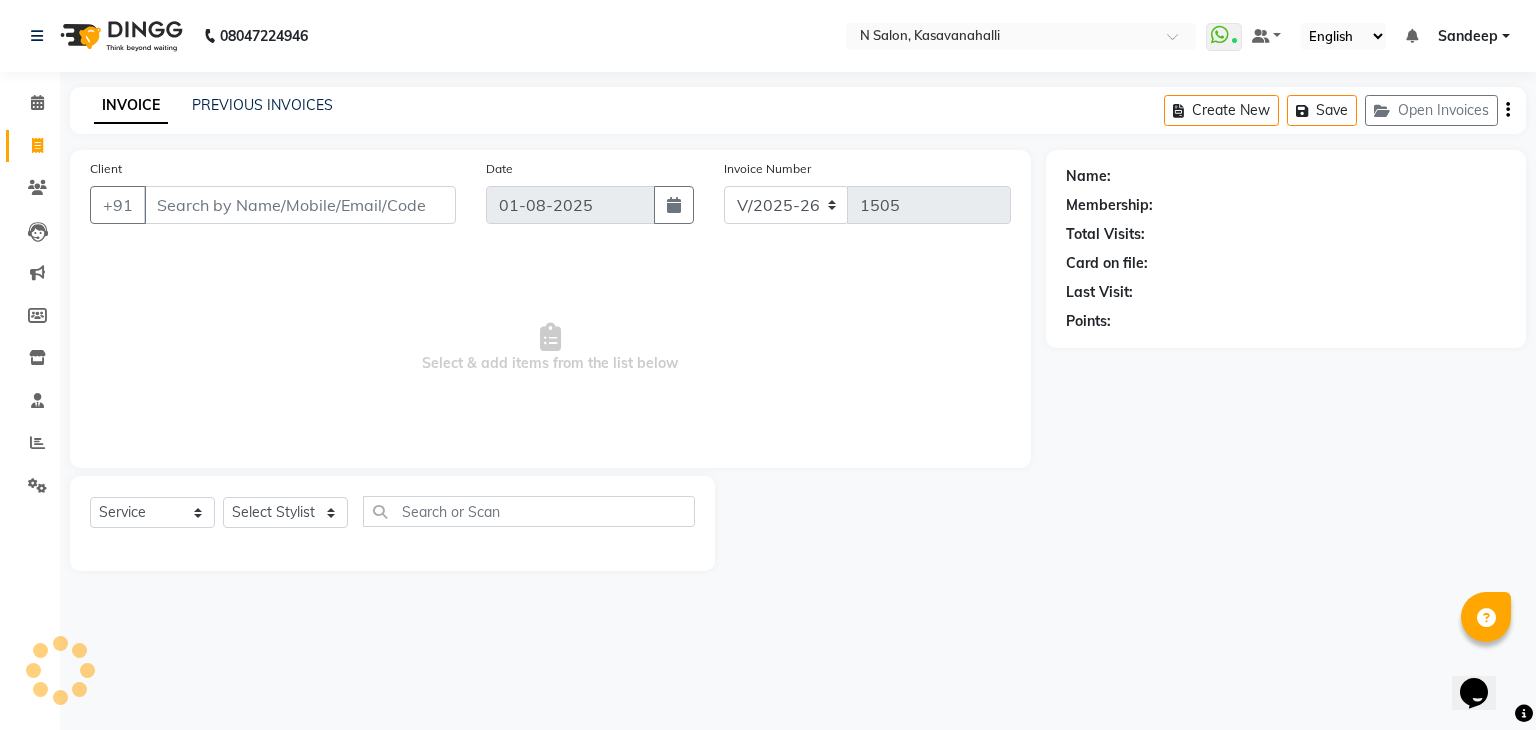 click on "PREVIOUS INVOICES" 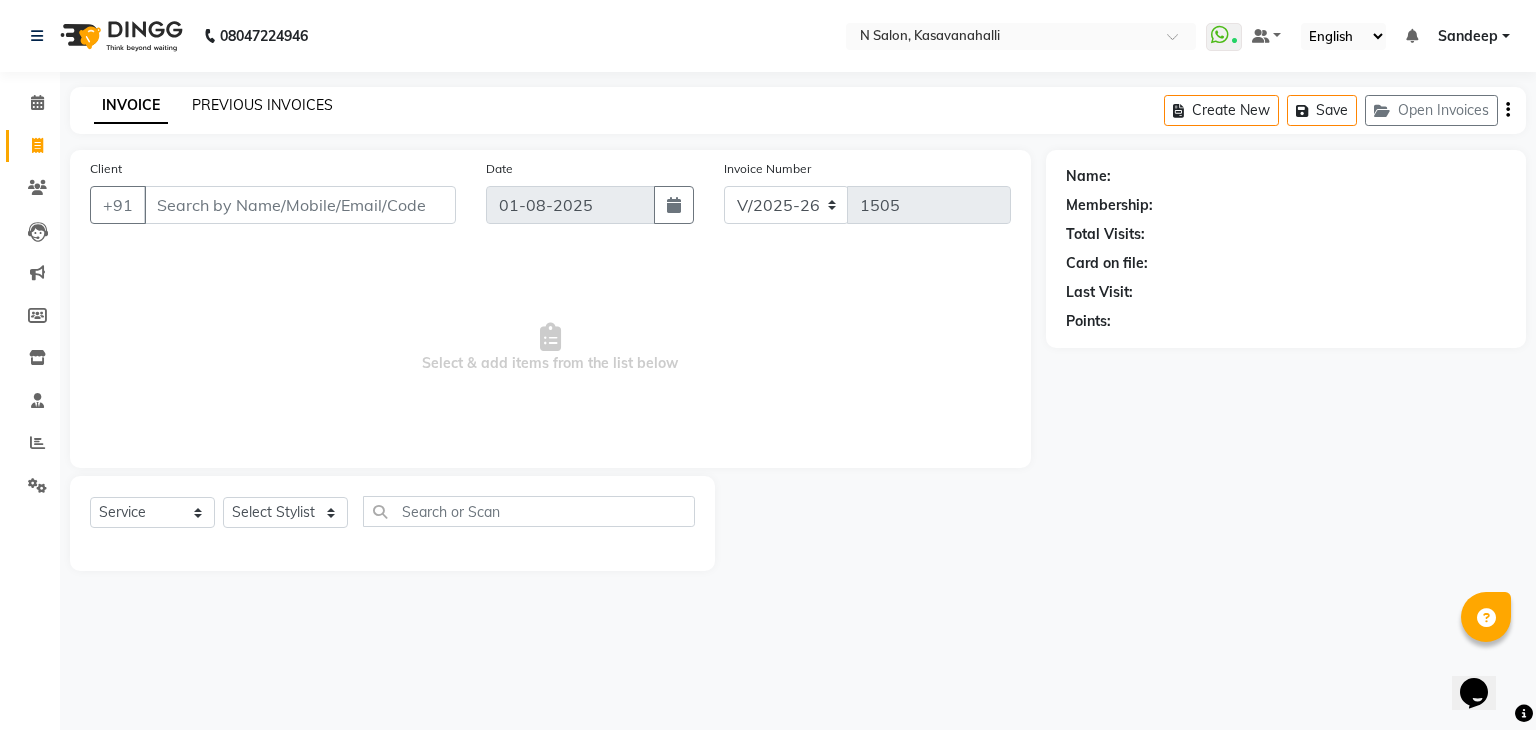 click on "PREVIOUS INVOICES" 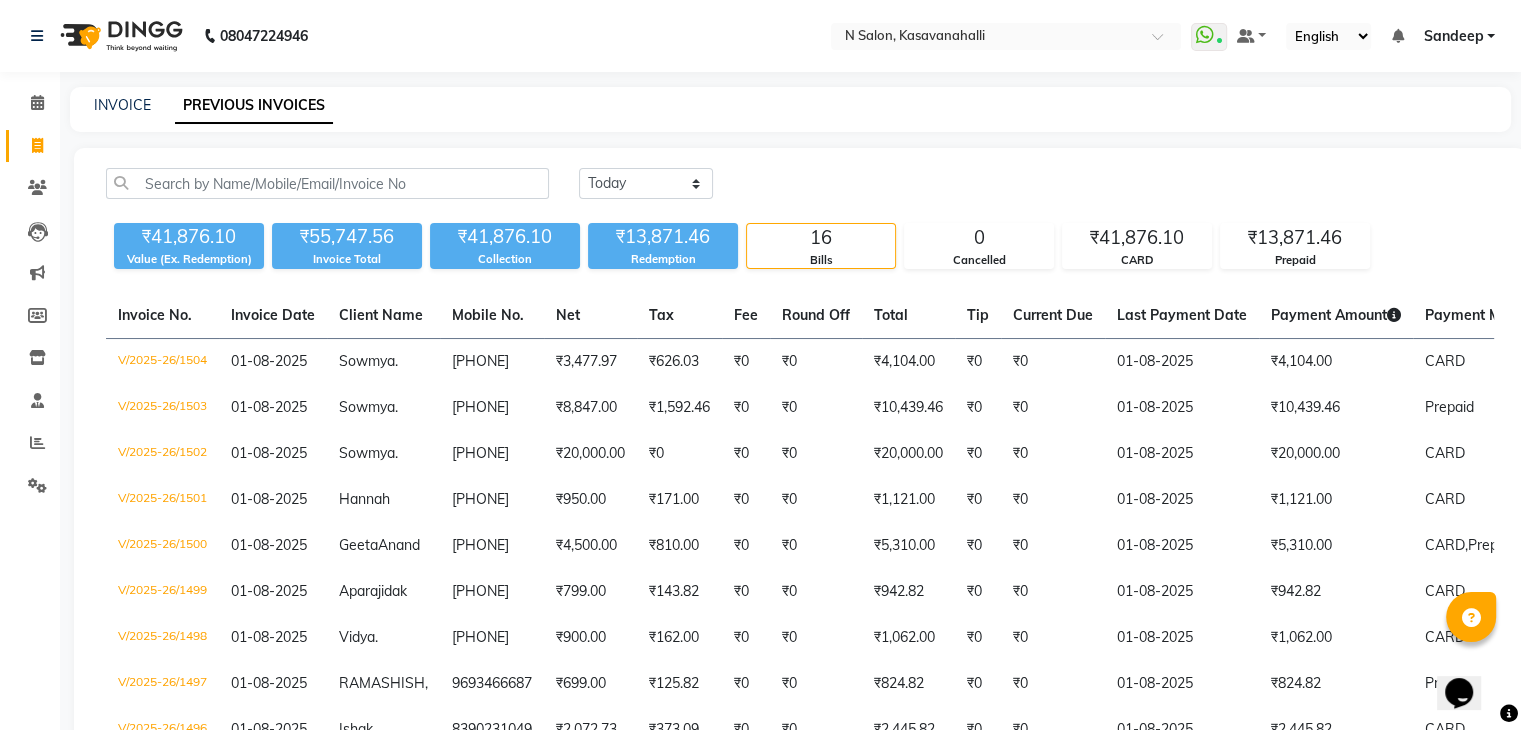 click 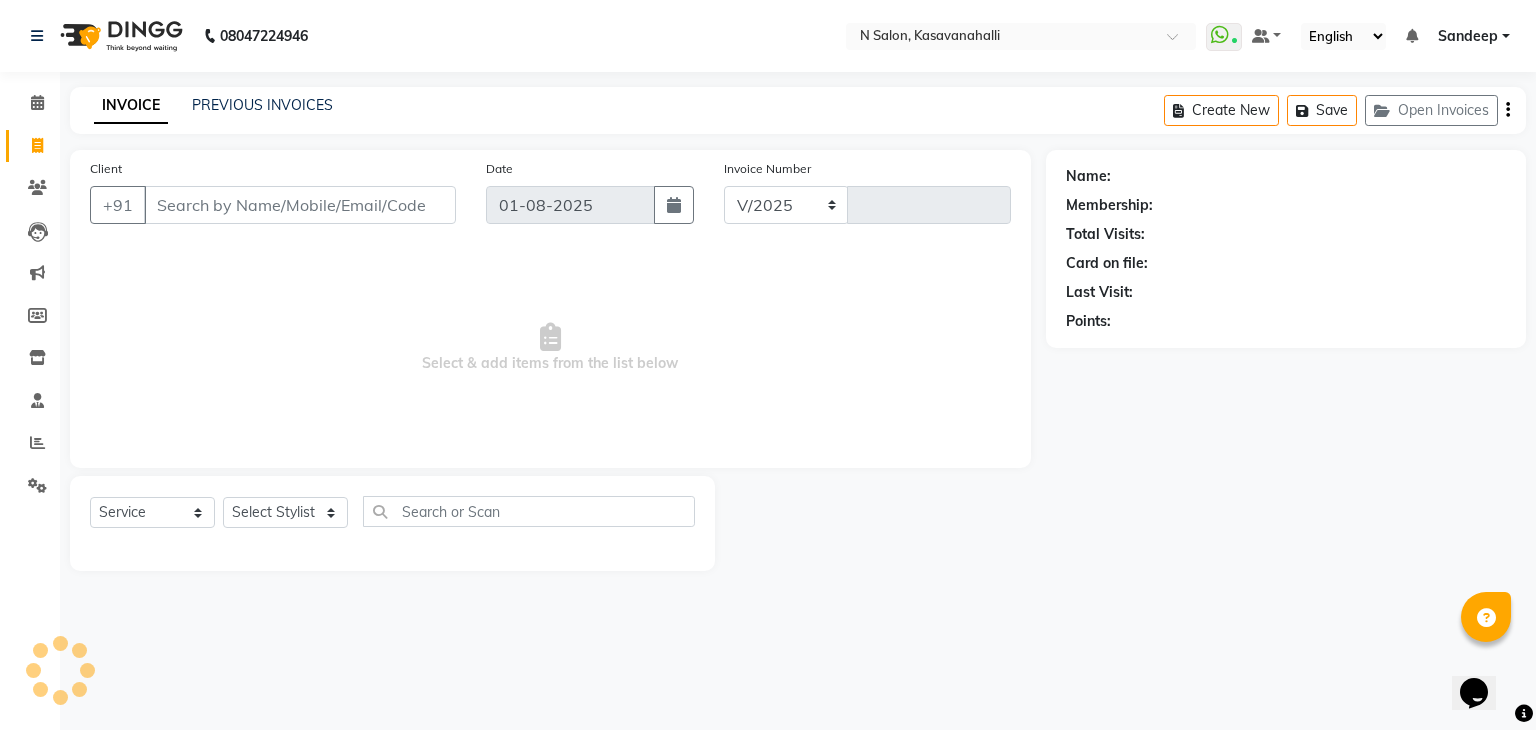 select on "7111" 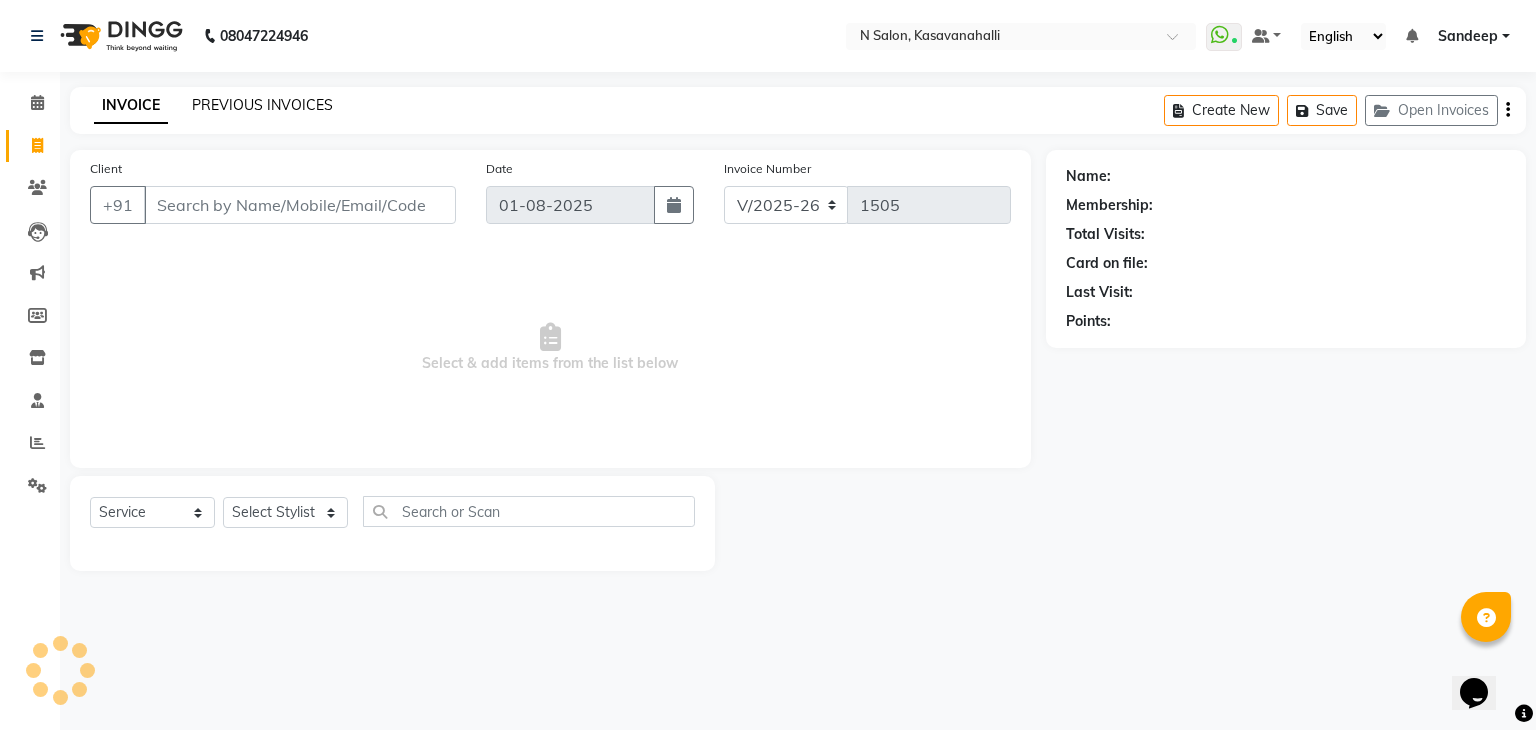 click on "PREVIOUS INVOICES" 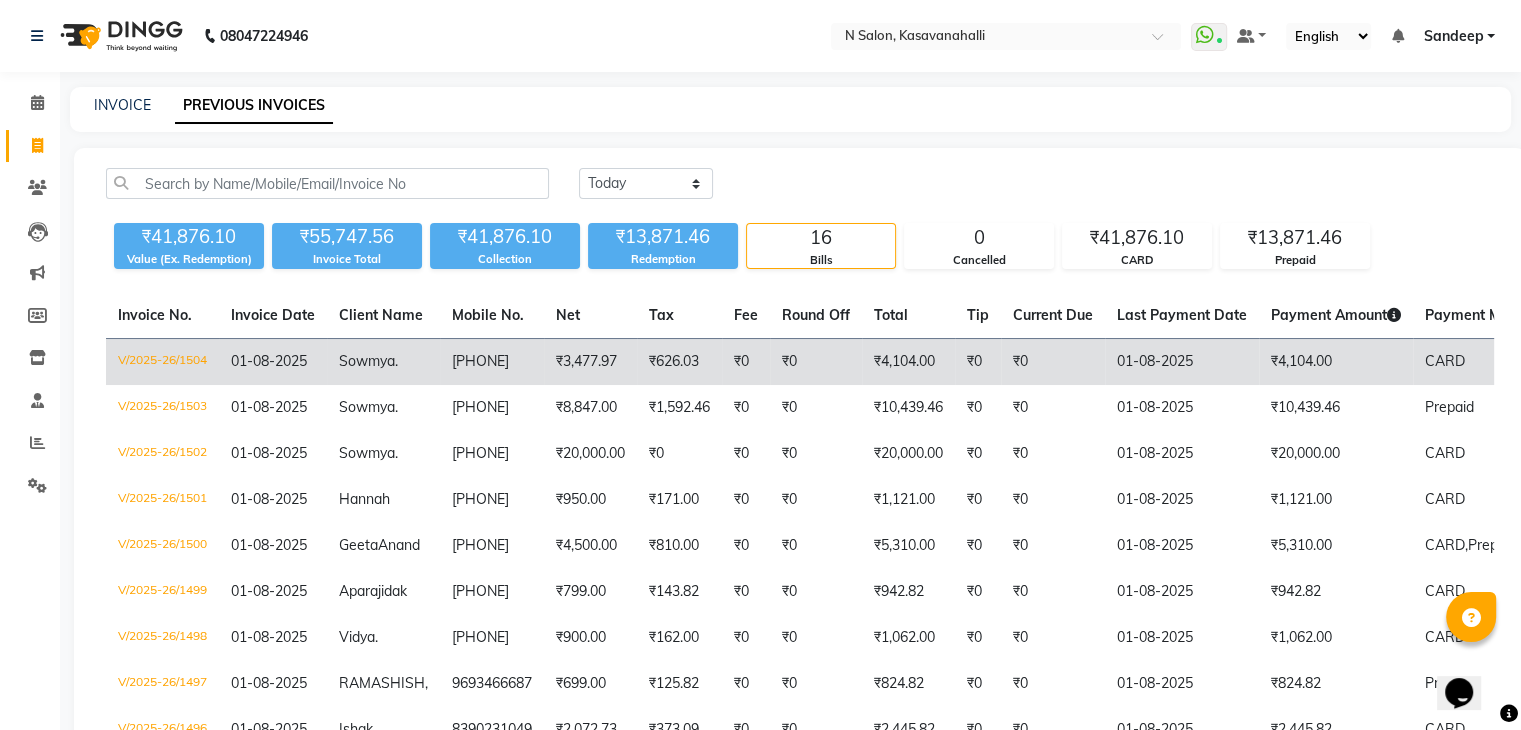 click on "8884922262" 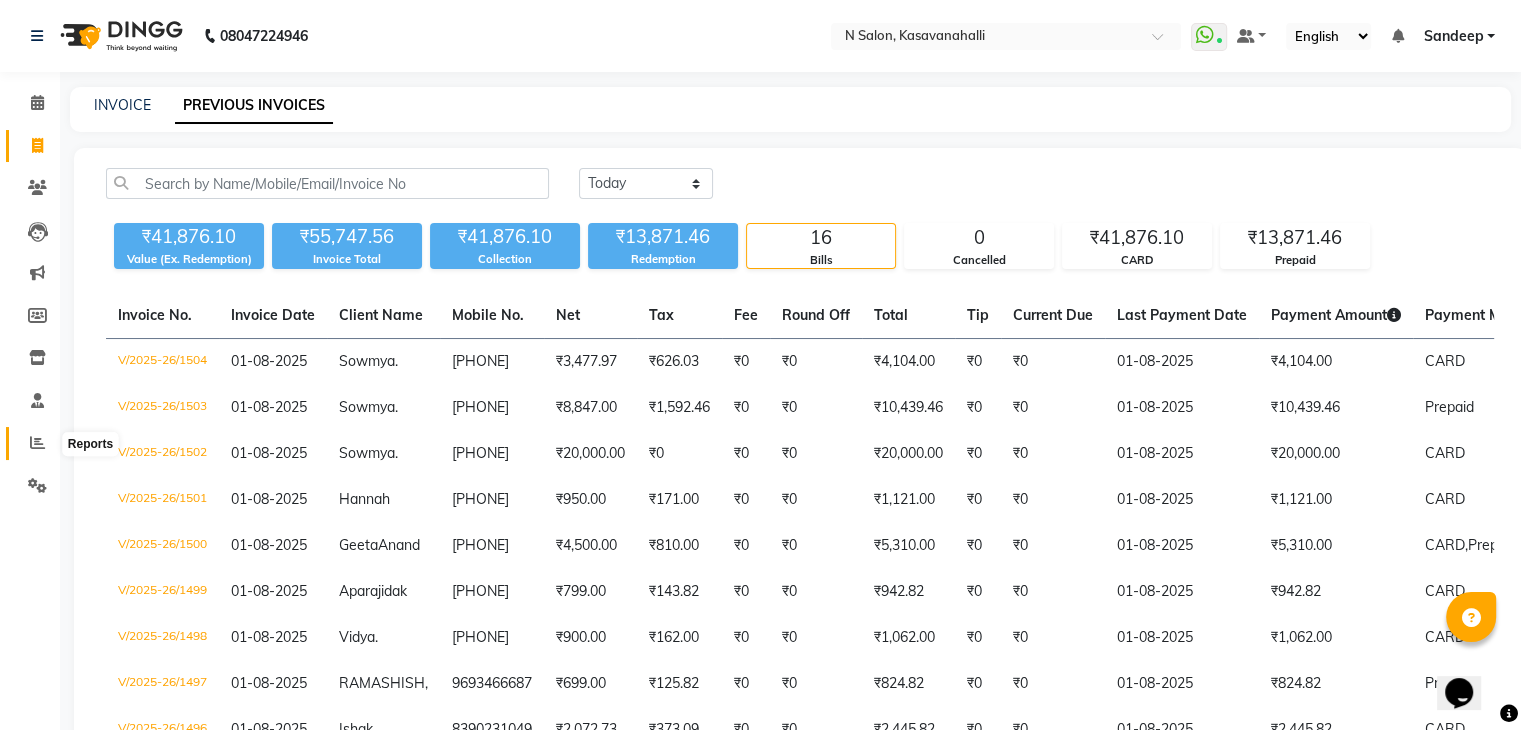 click 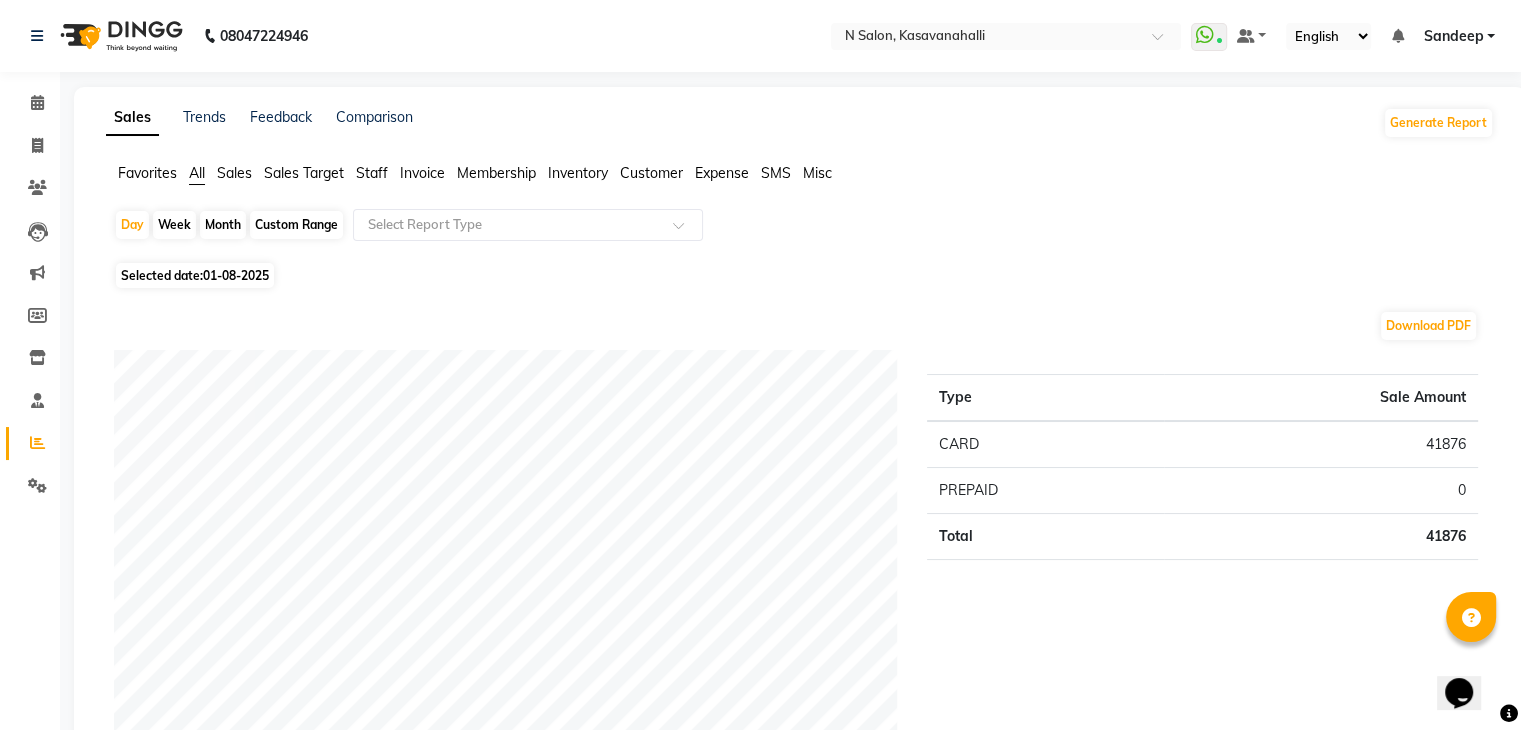 click on "Staff" 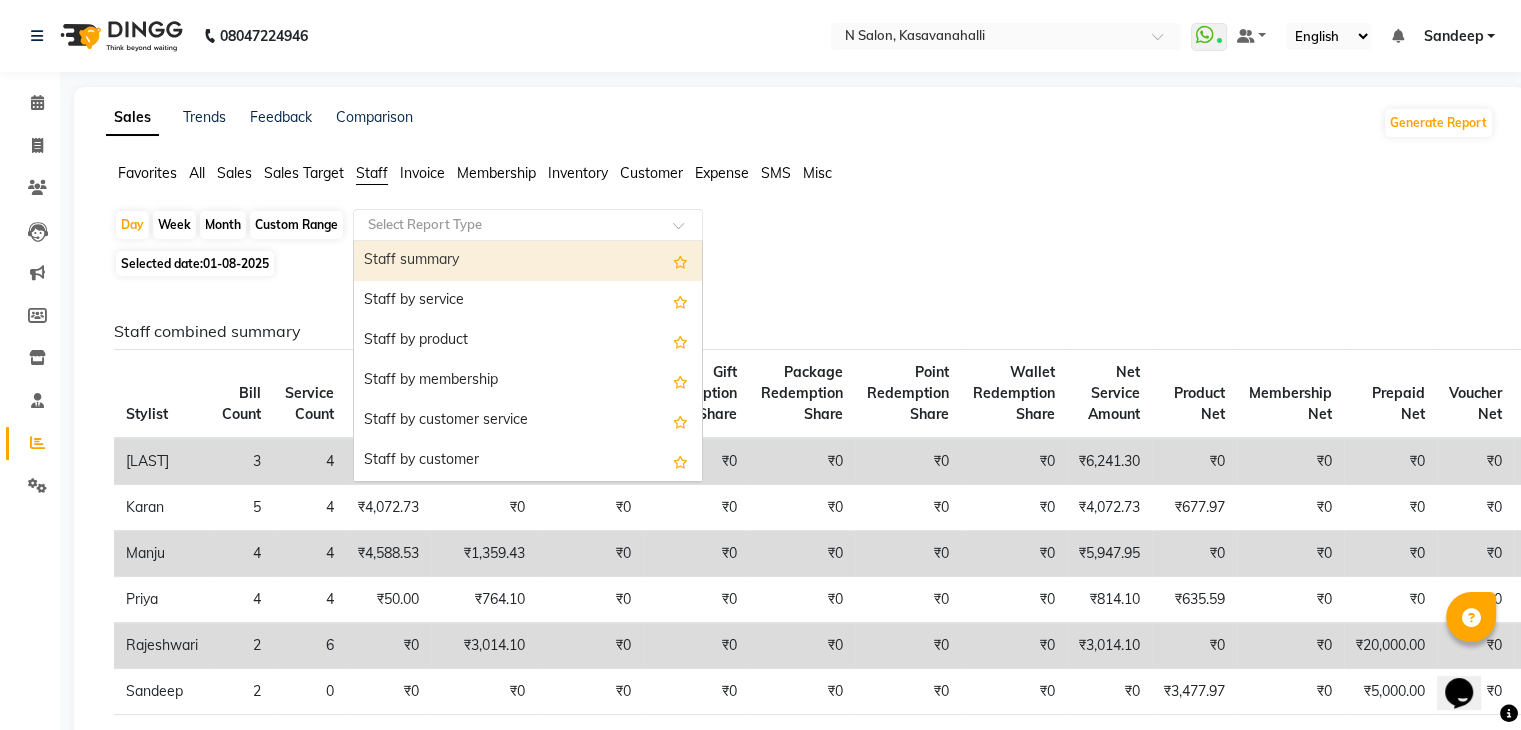 click 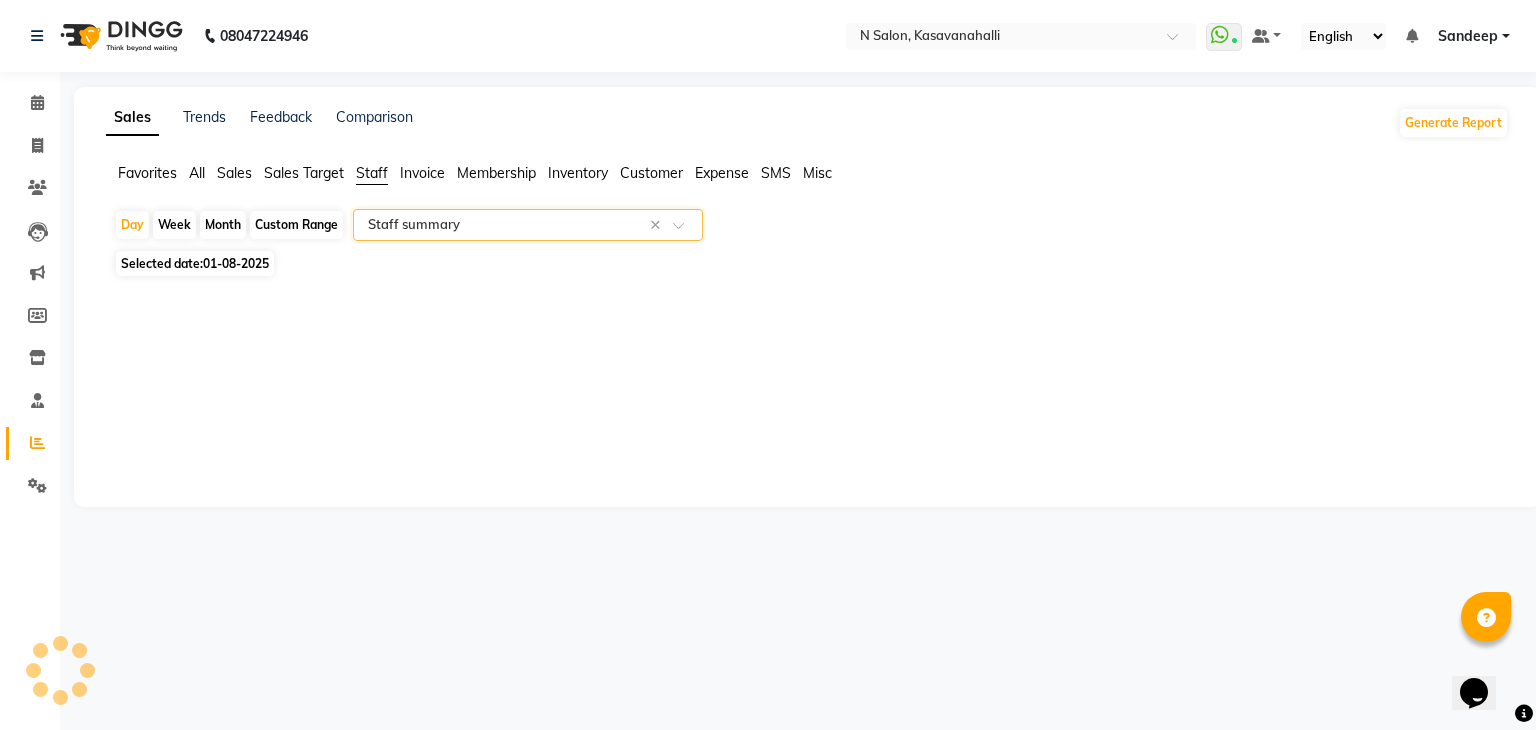 select on "full_report" 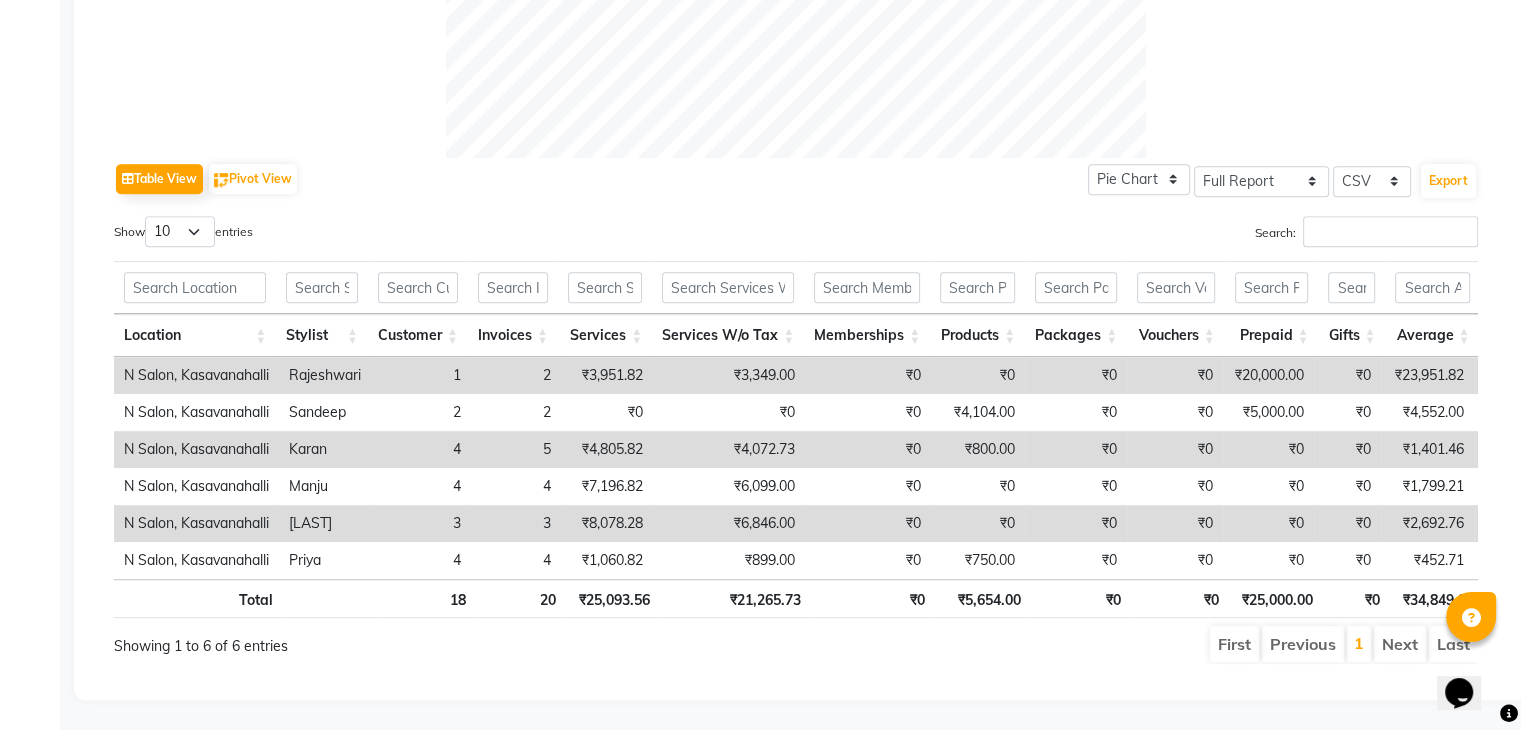 scroll, scrollTop: 893, scrollLeft: 0, axis: vertical 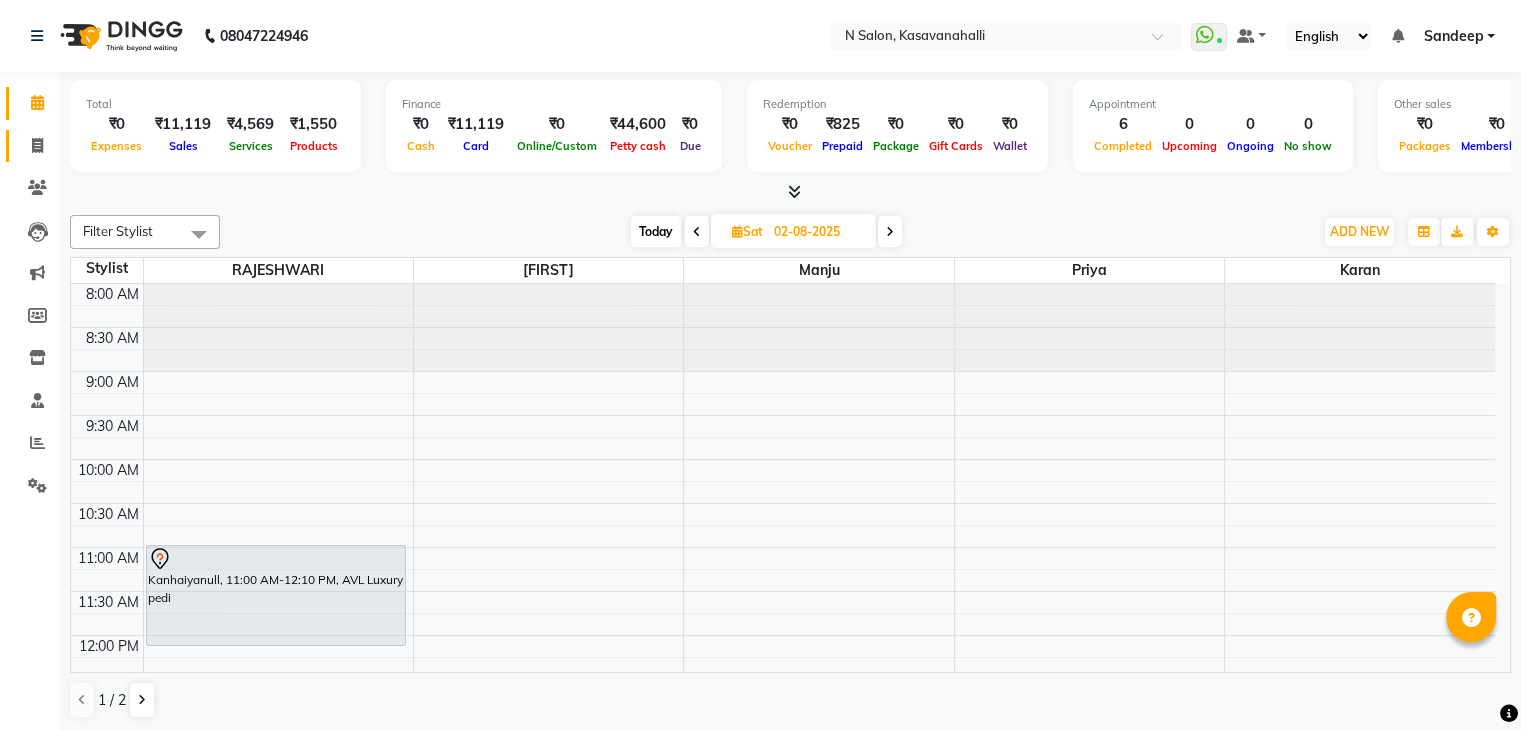 click on "Invoice" 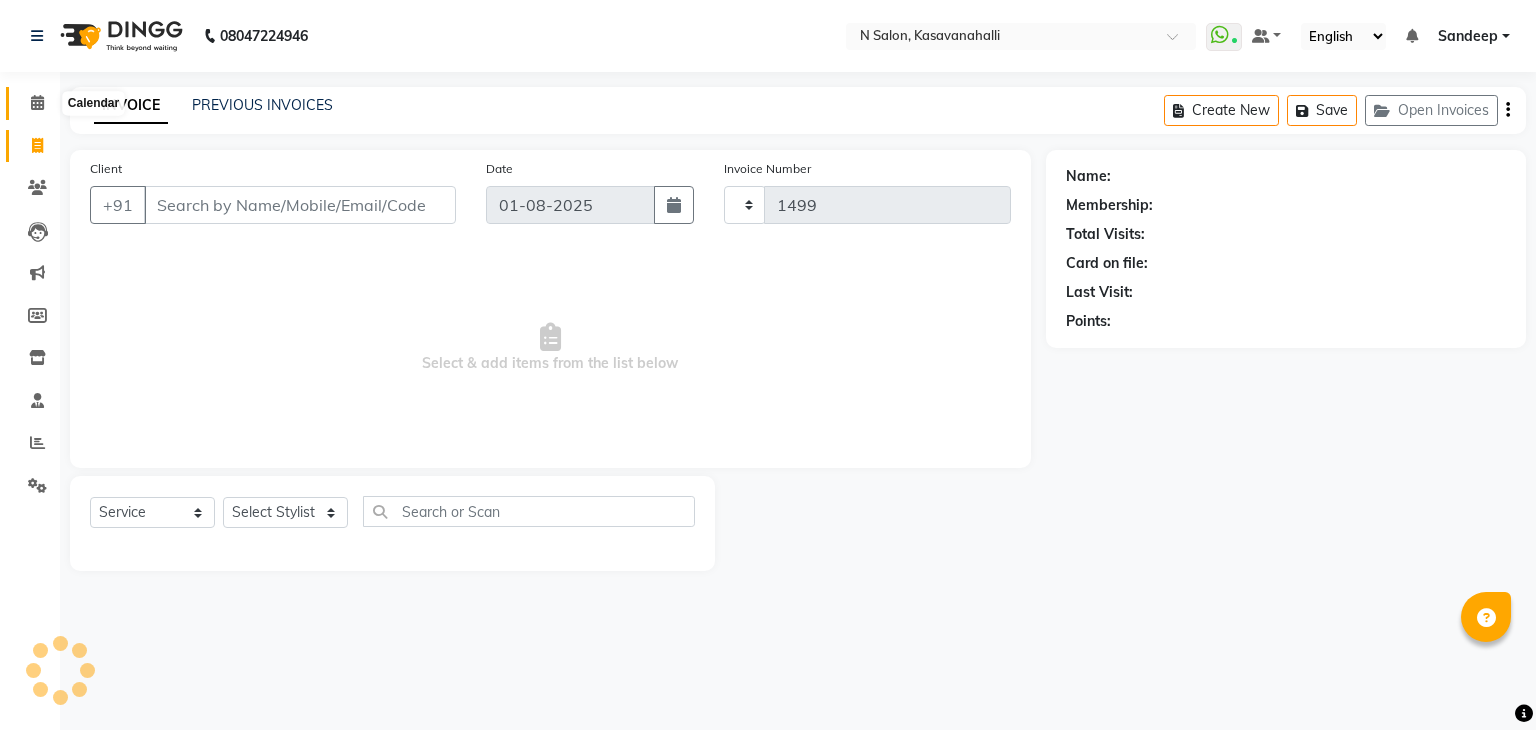 click 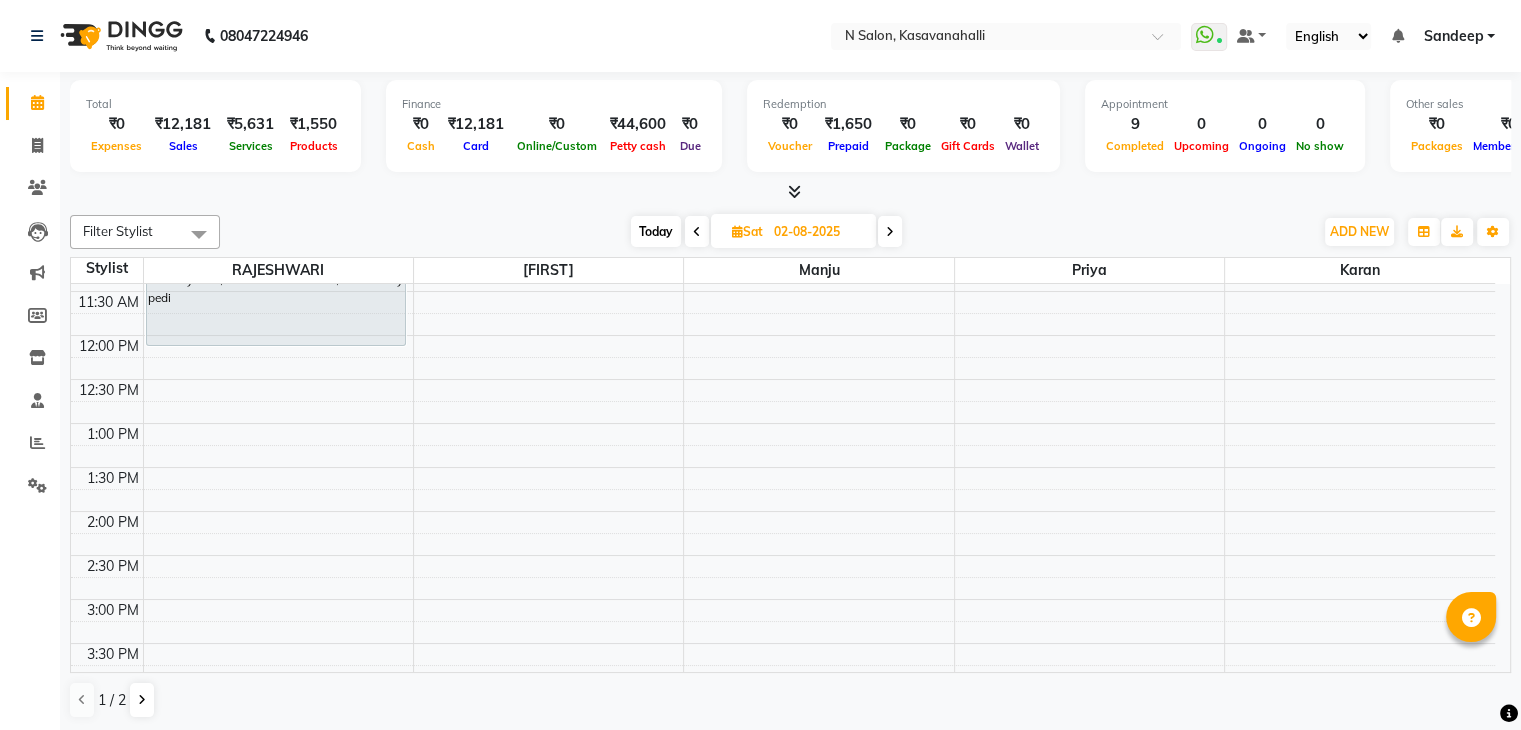 scroll, scrollTop: 744, scrollLeft: 0, axis: vertical 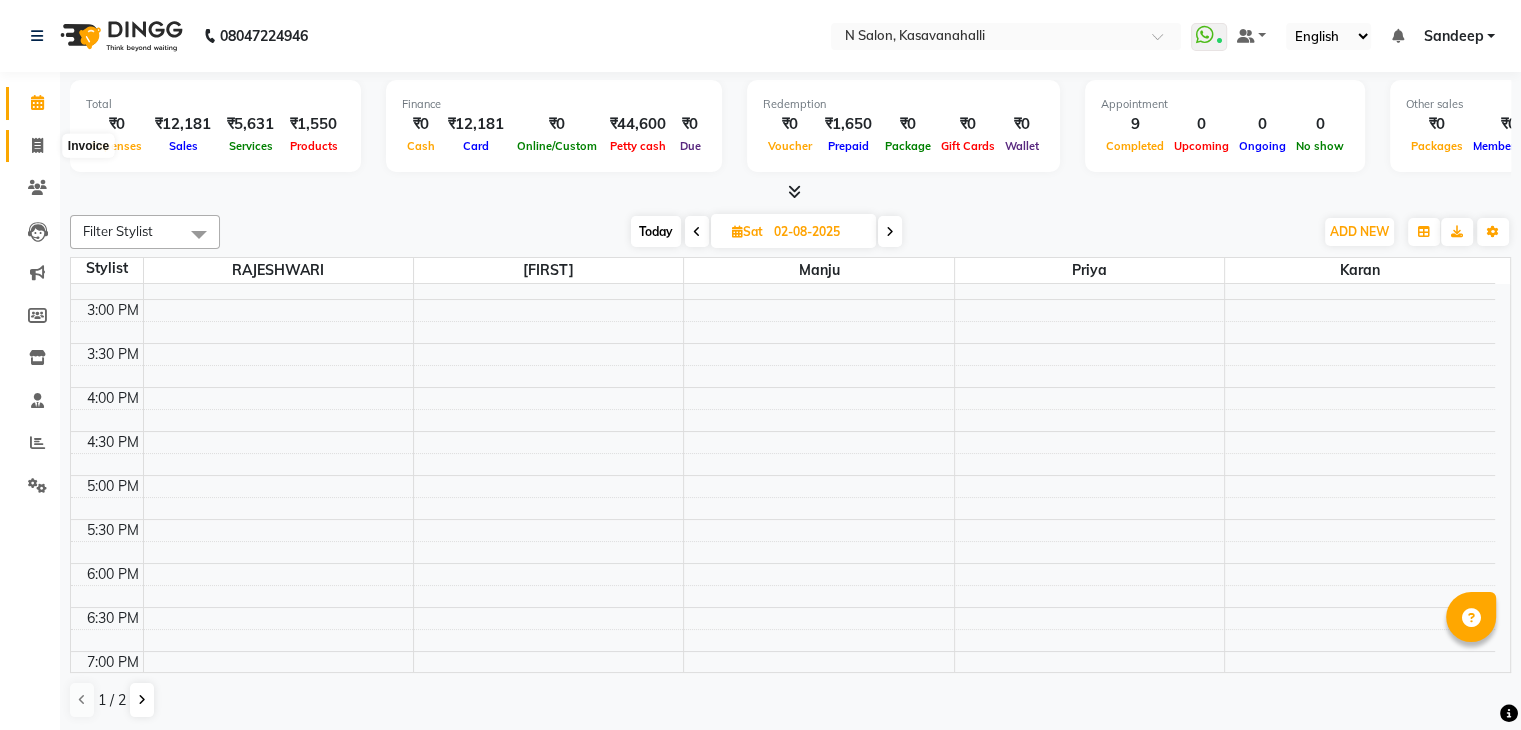 click 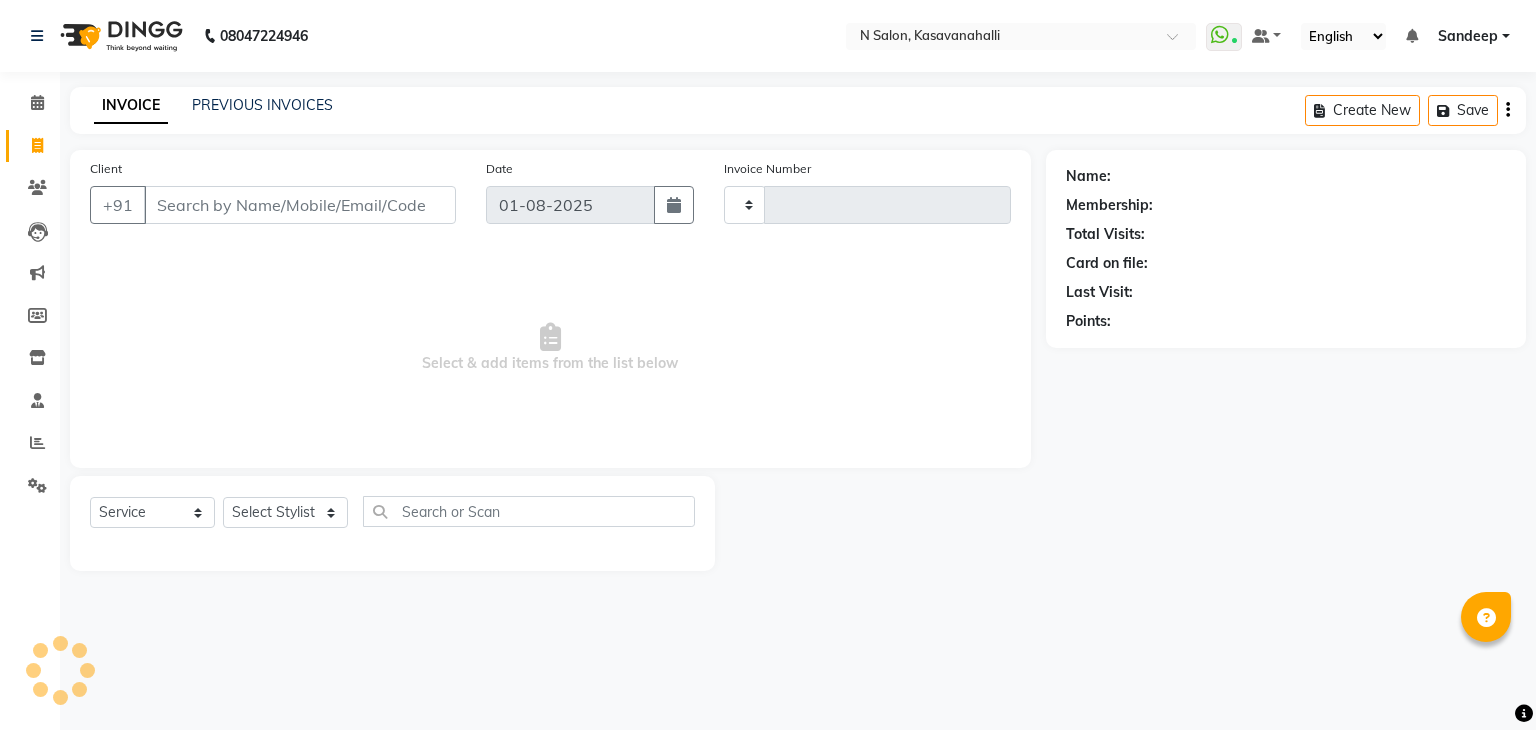 type on "1500" 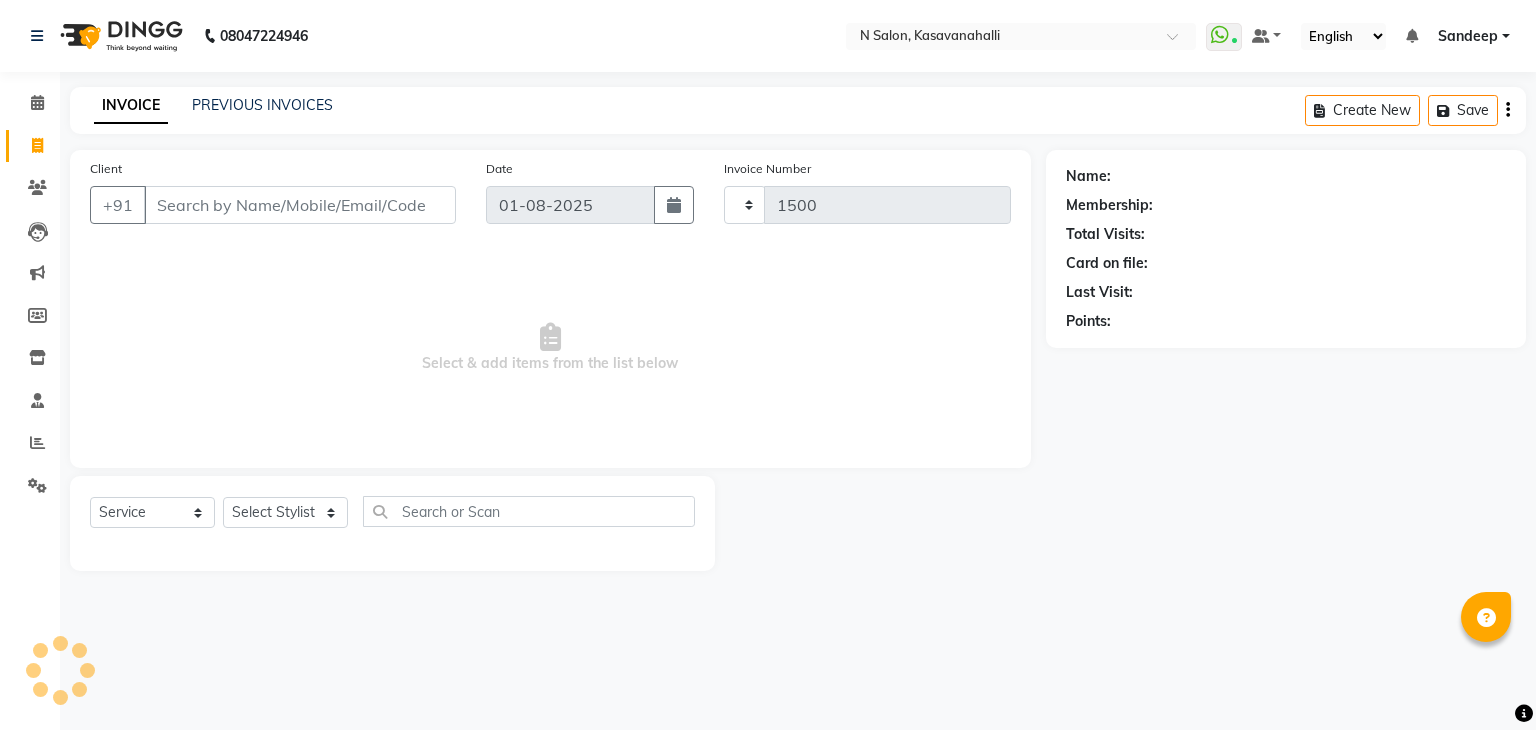 select on "7111" 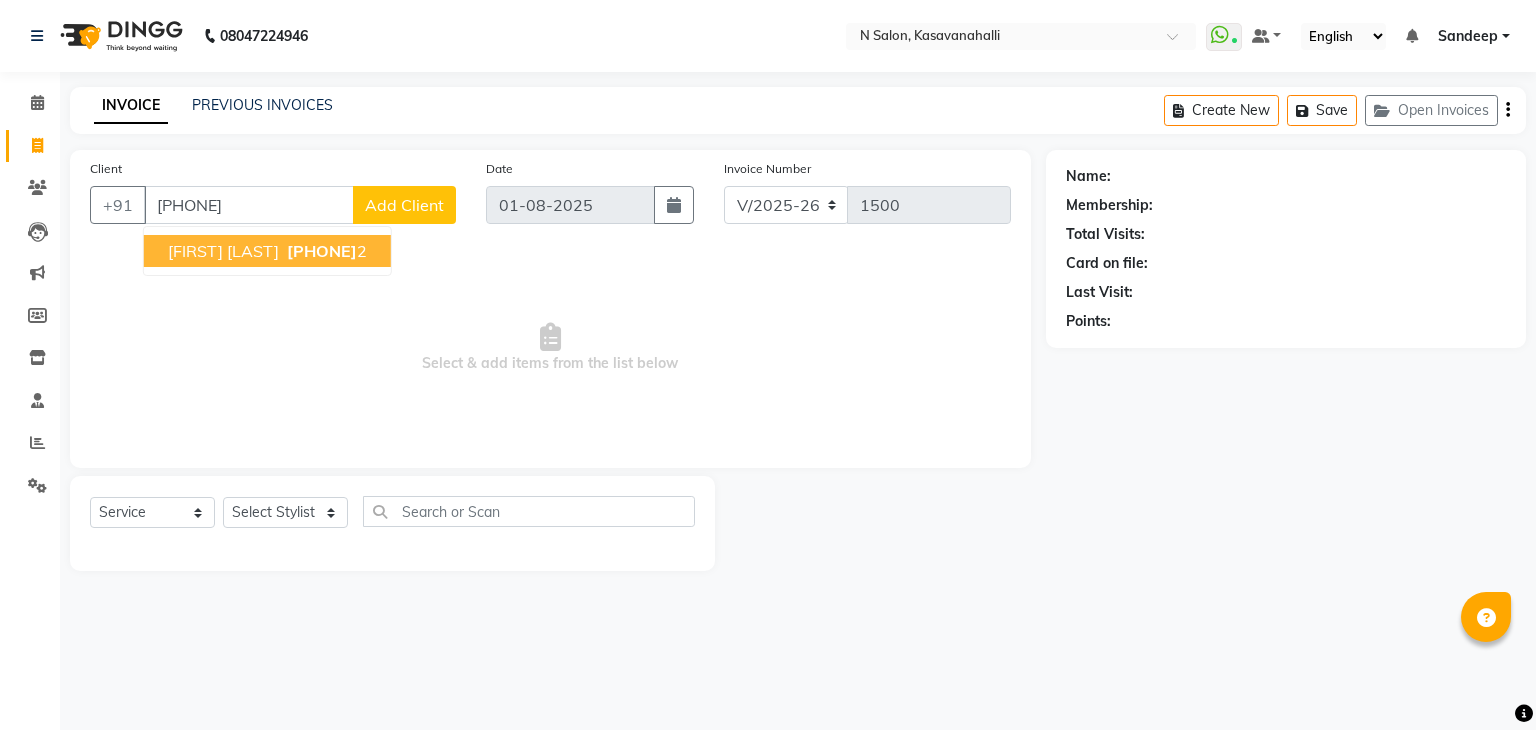 click on "[PHONE]" at bounding box center [322, 251] 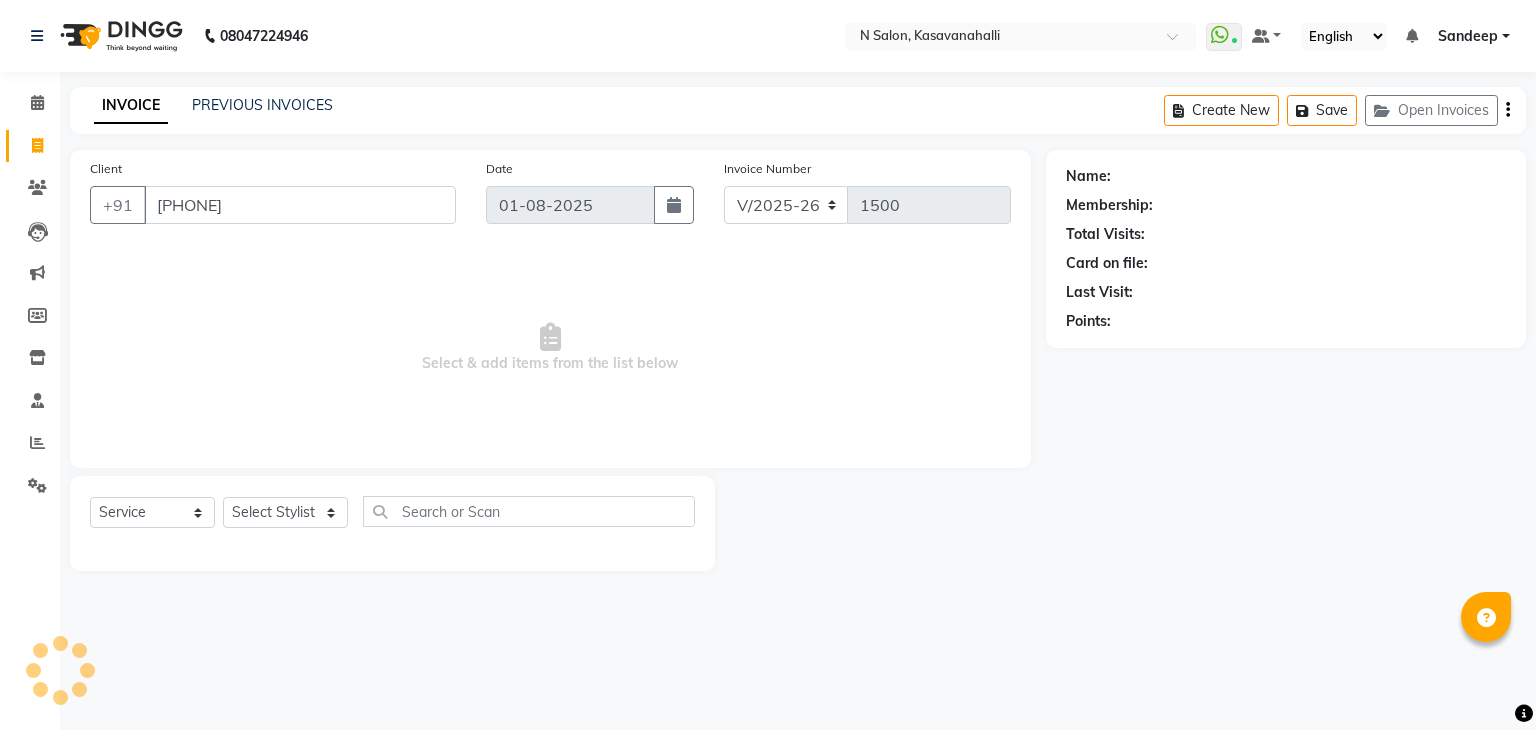 type on "[PHONE]" 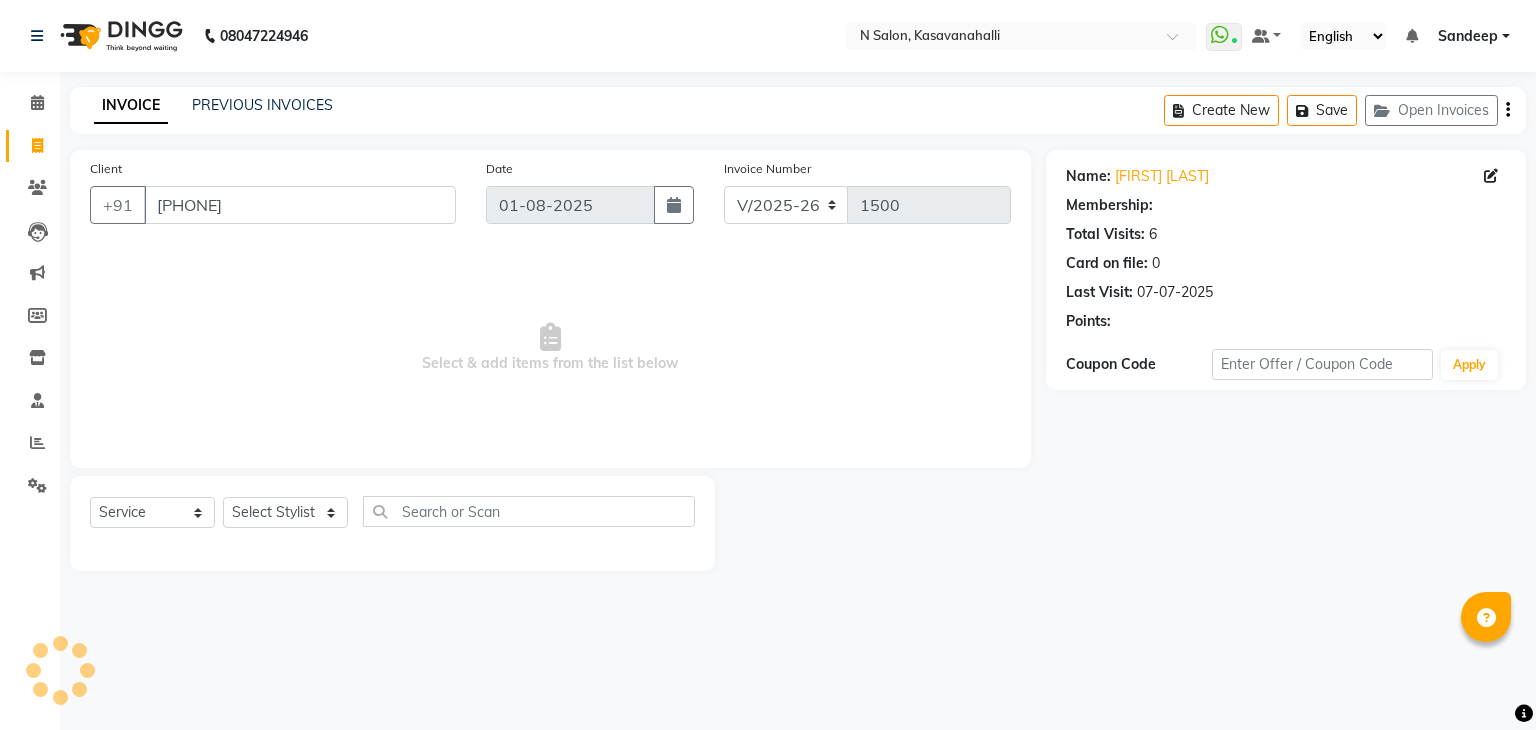 select on "1: Object" 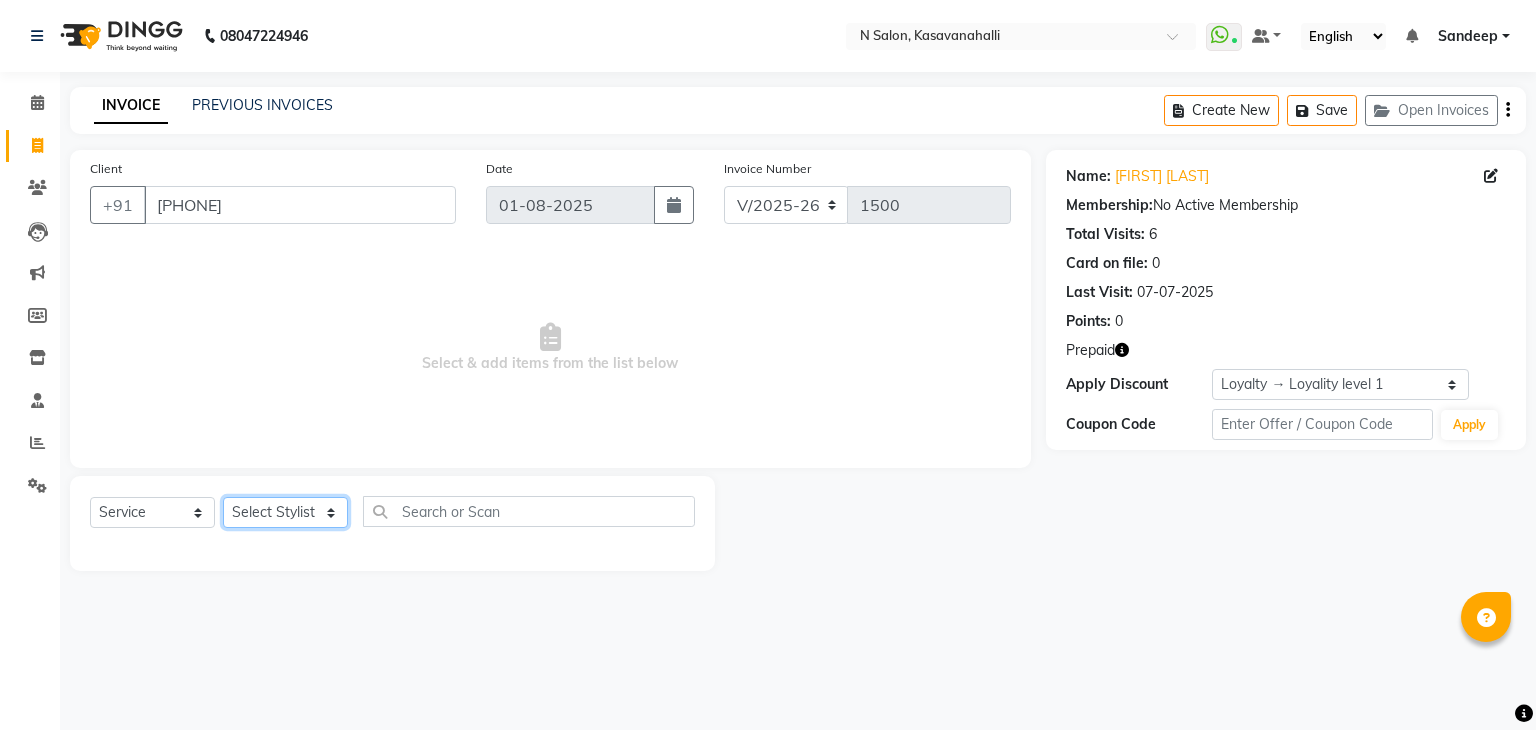 click on "Select Stylist Abisekh Karan  Manju Owner Priya RAJESHWARI  Sandeep Tika" 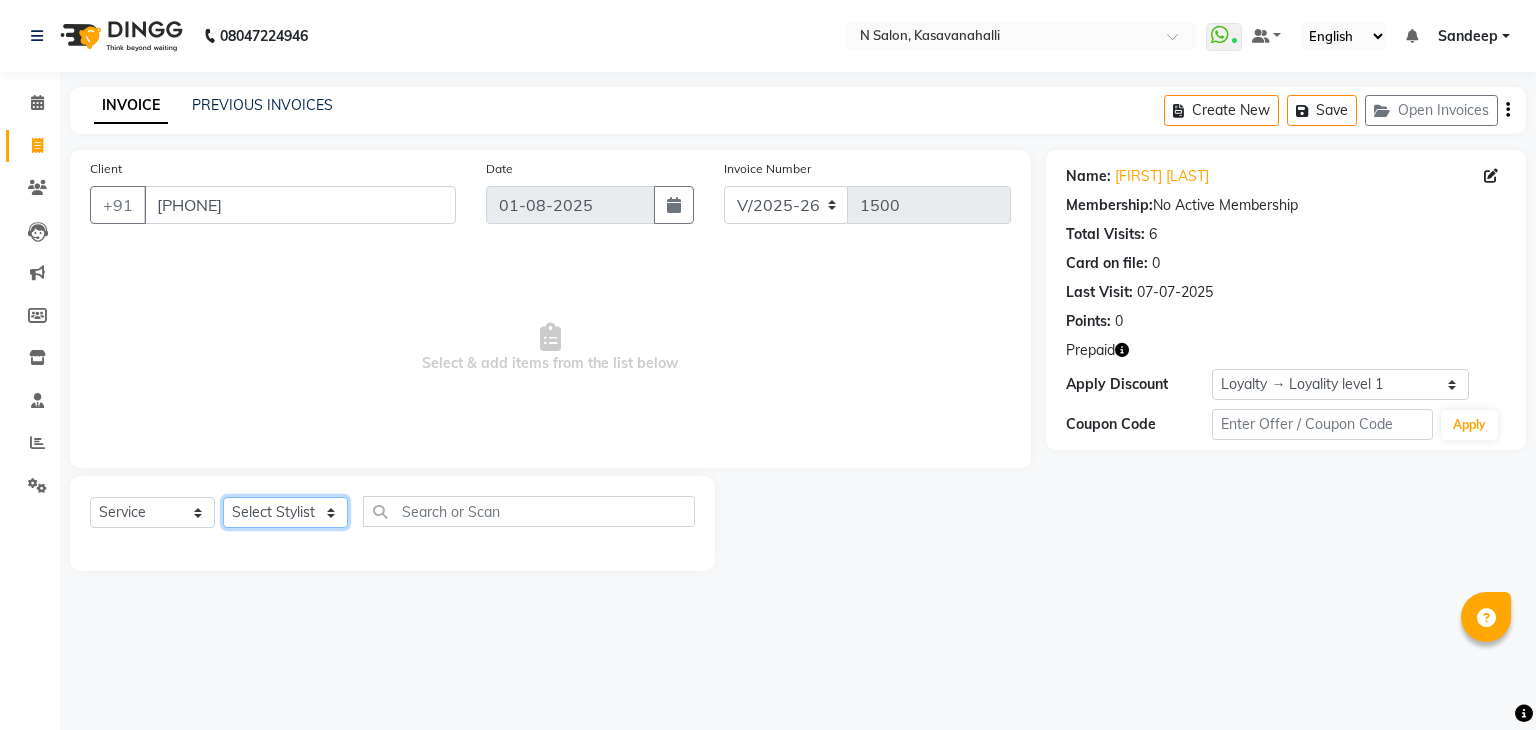 select on "78172" 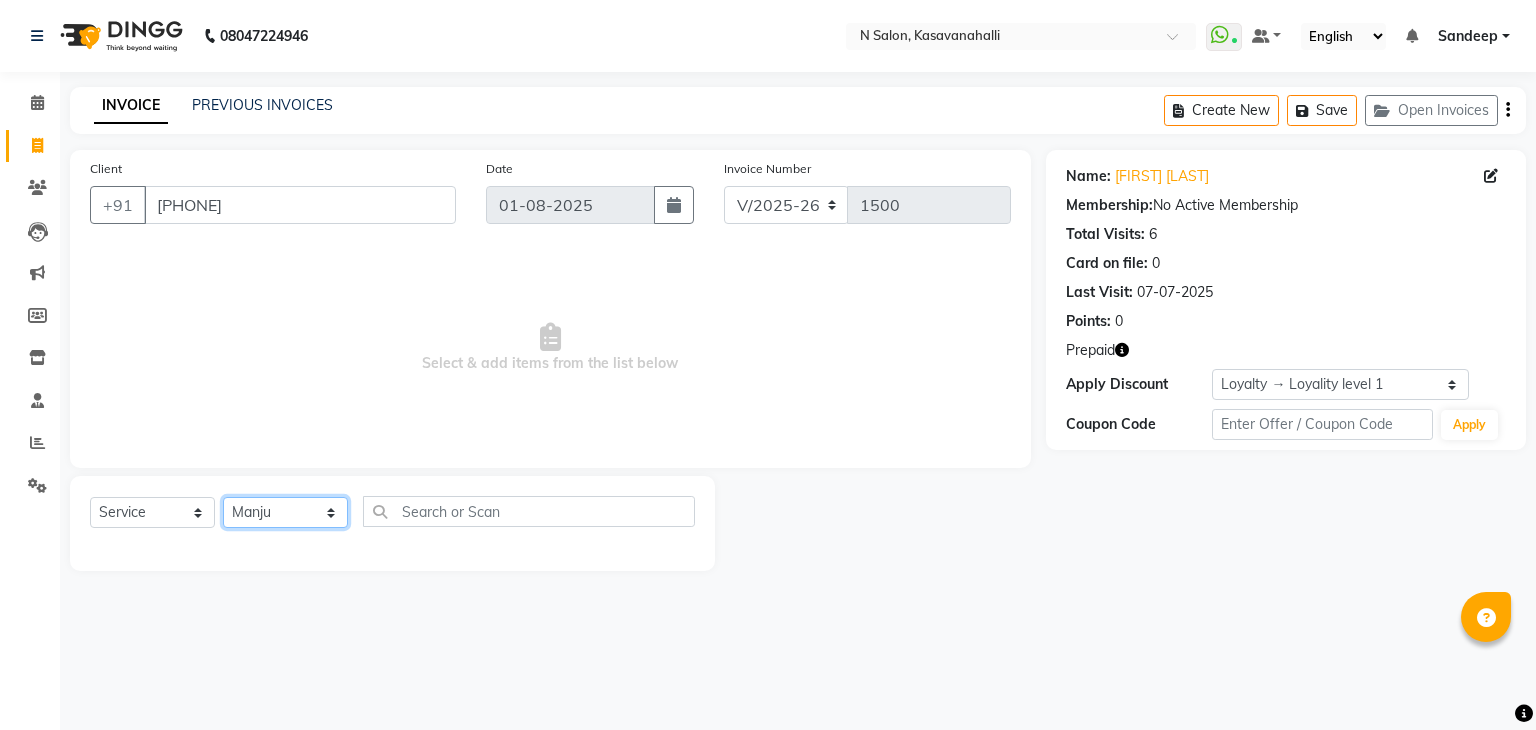 click on "Select Stylist Abisekh Karan  Manju Owner Priya RAJESHWARI  Sandeep Tika" 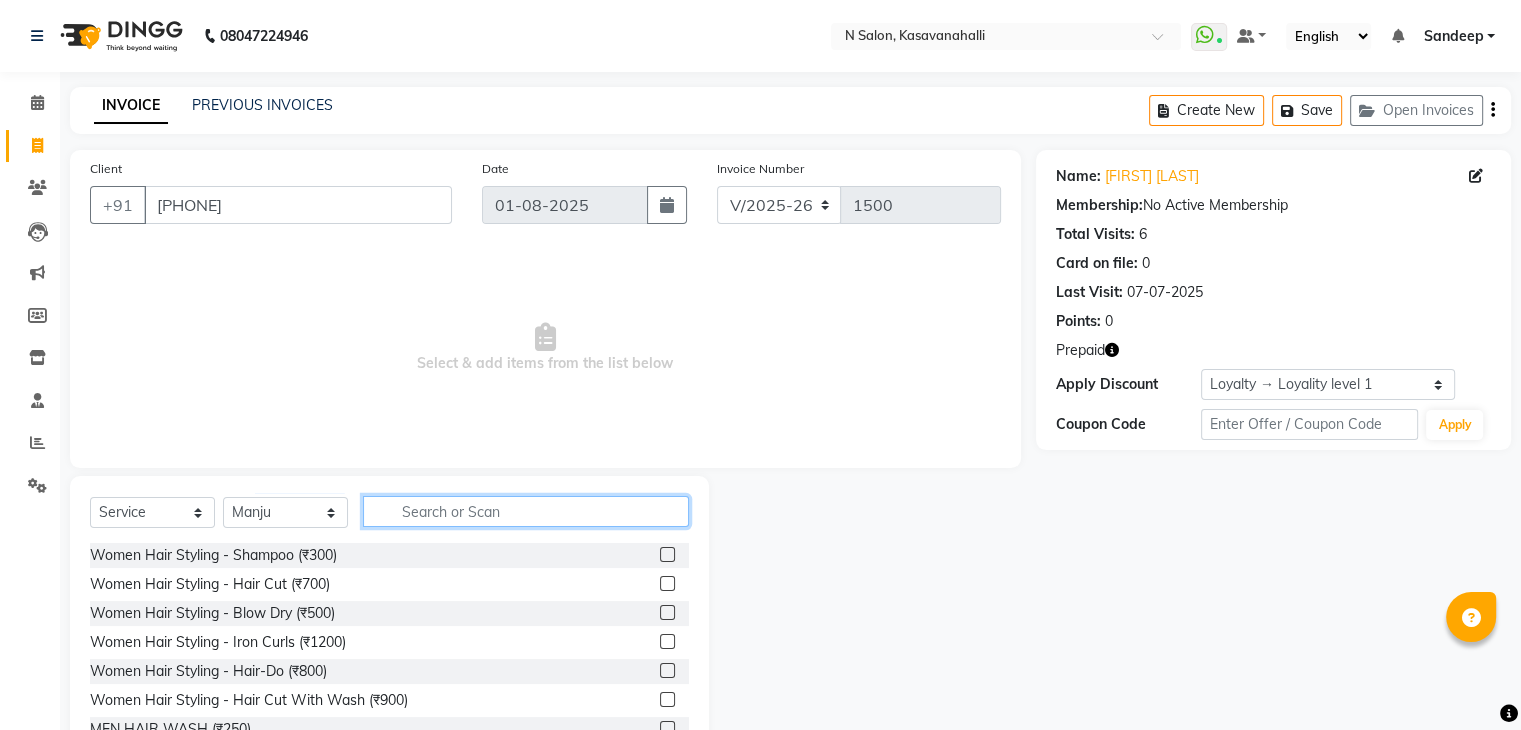 click 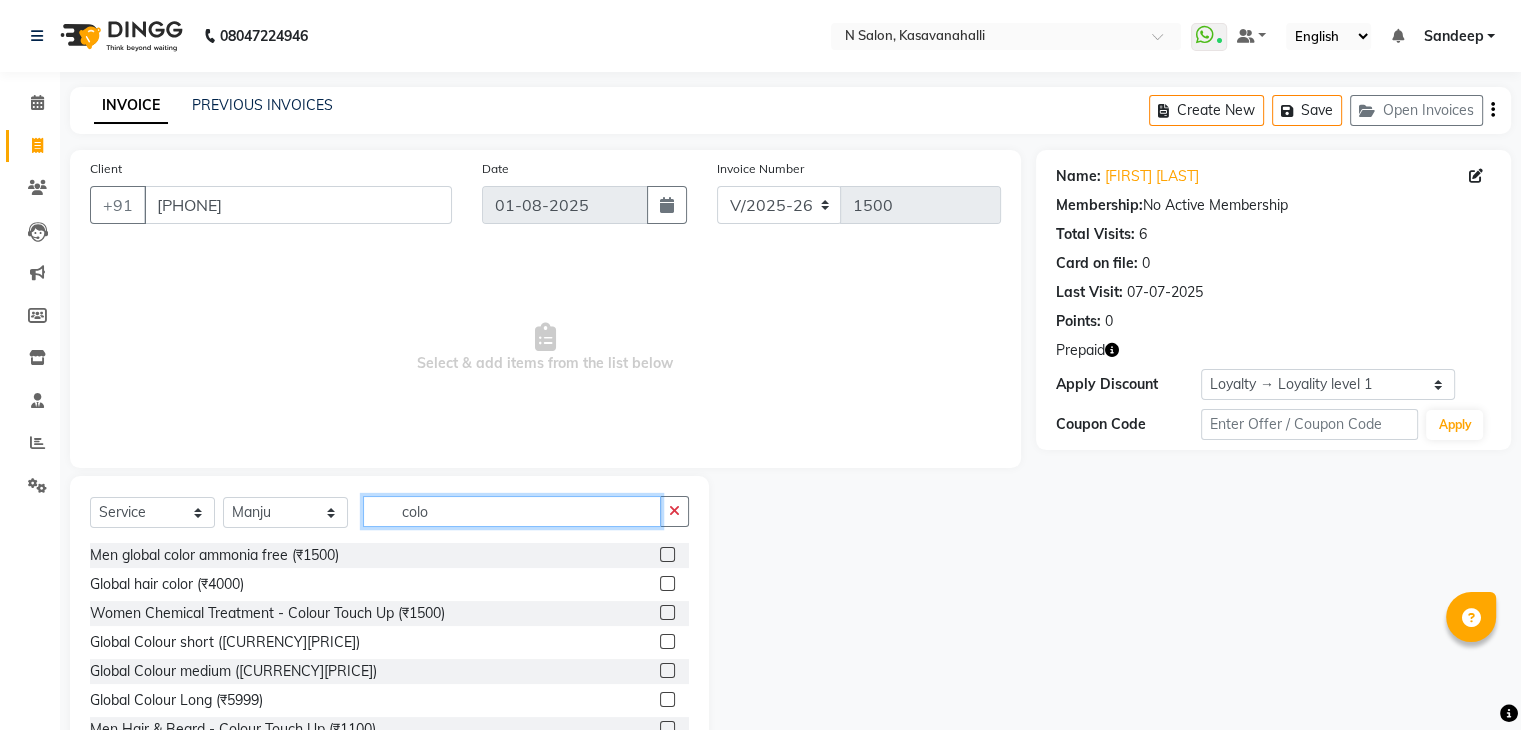 type on "colo" 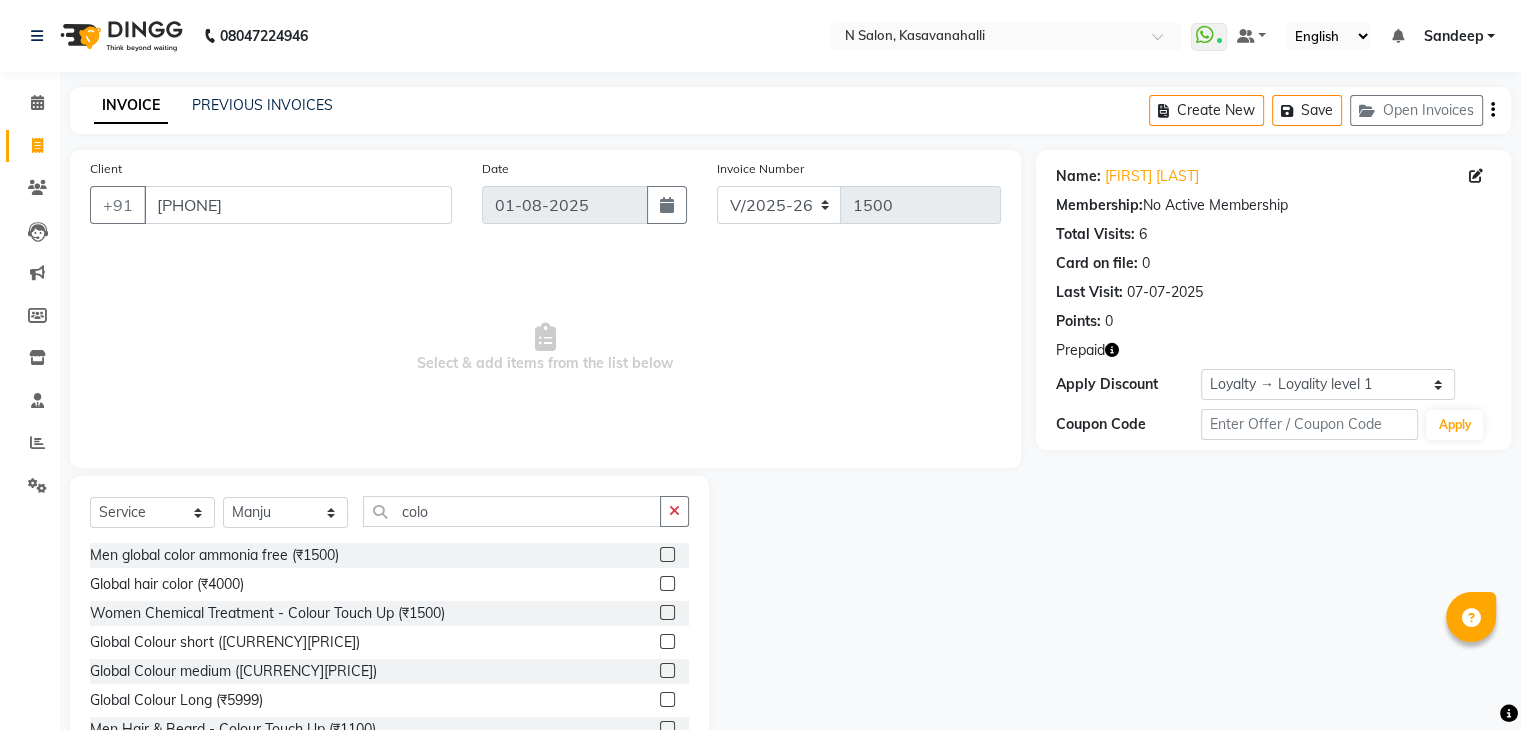 click 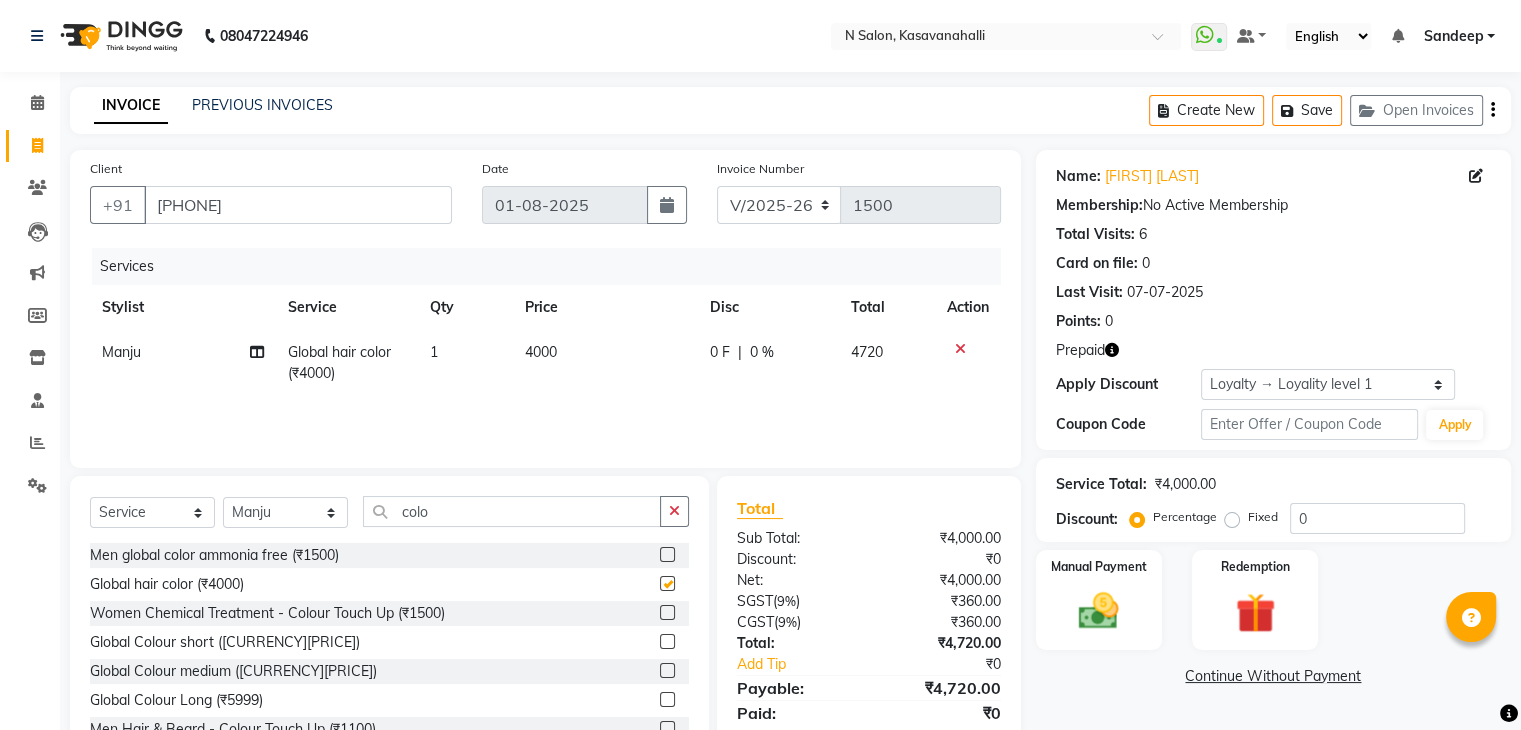 checkbox on "false" 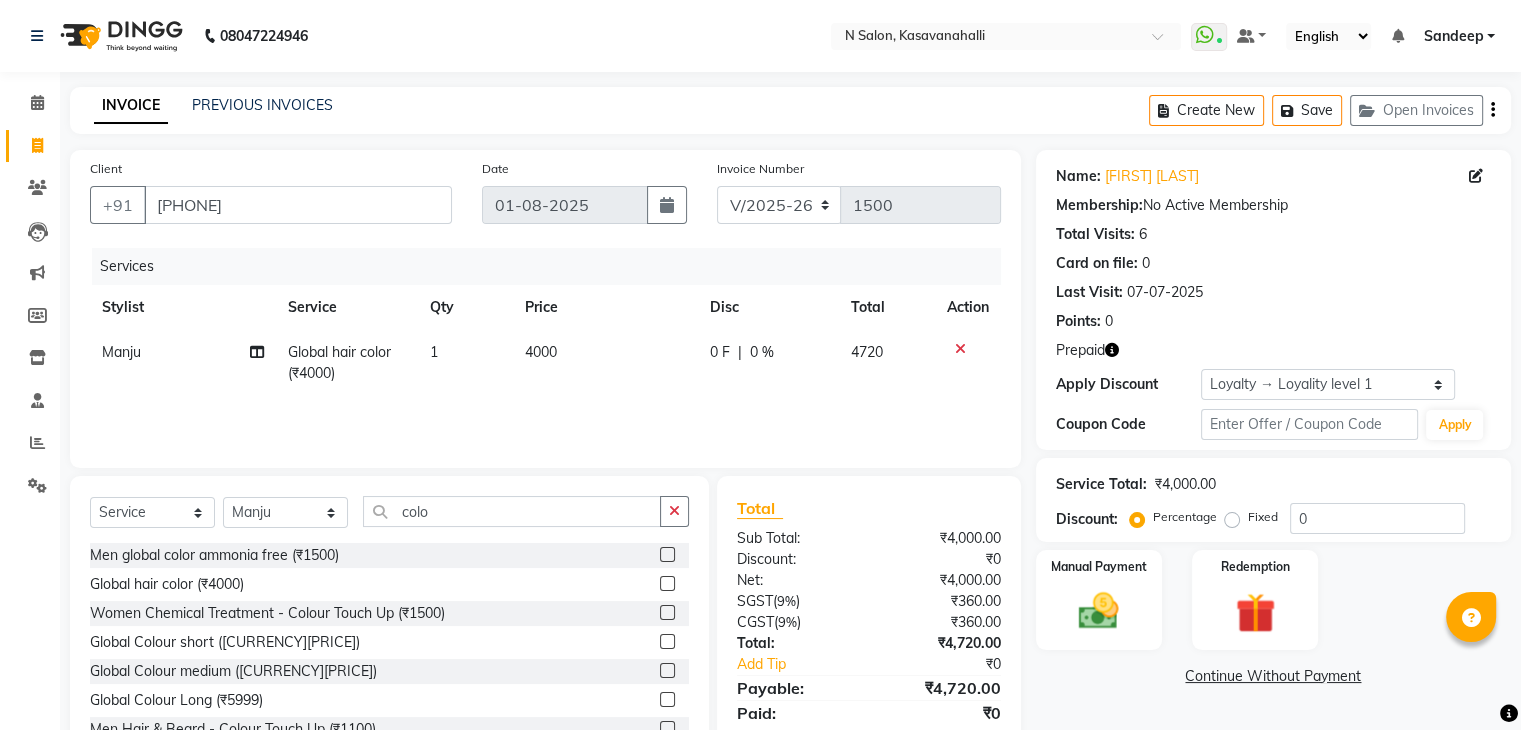 click on "4000" 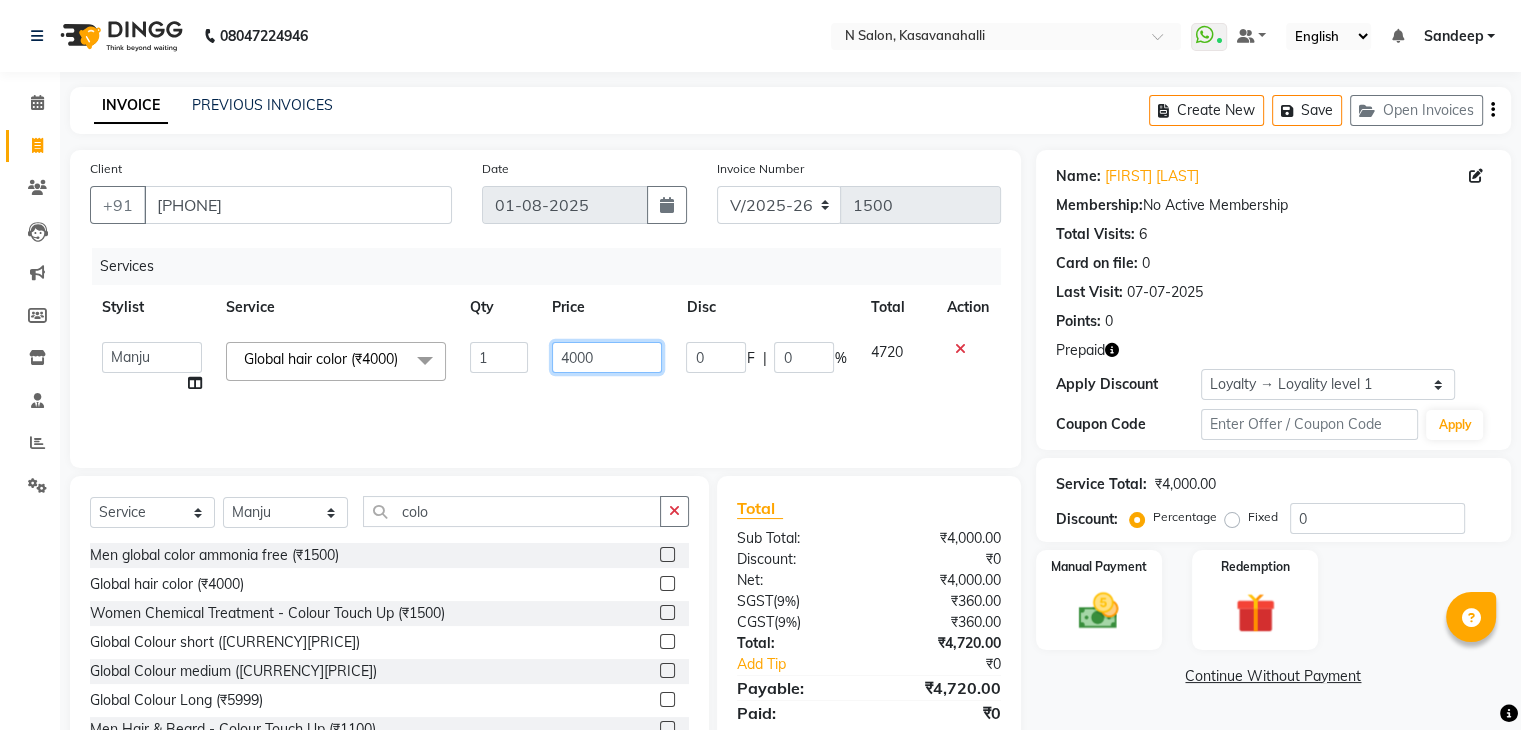 click on "4000" 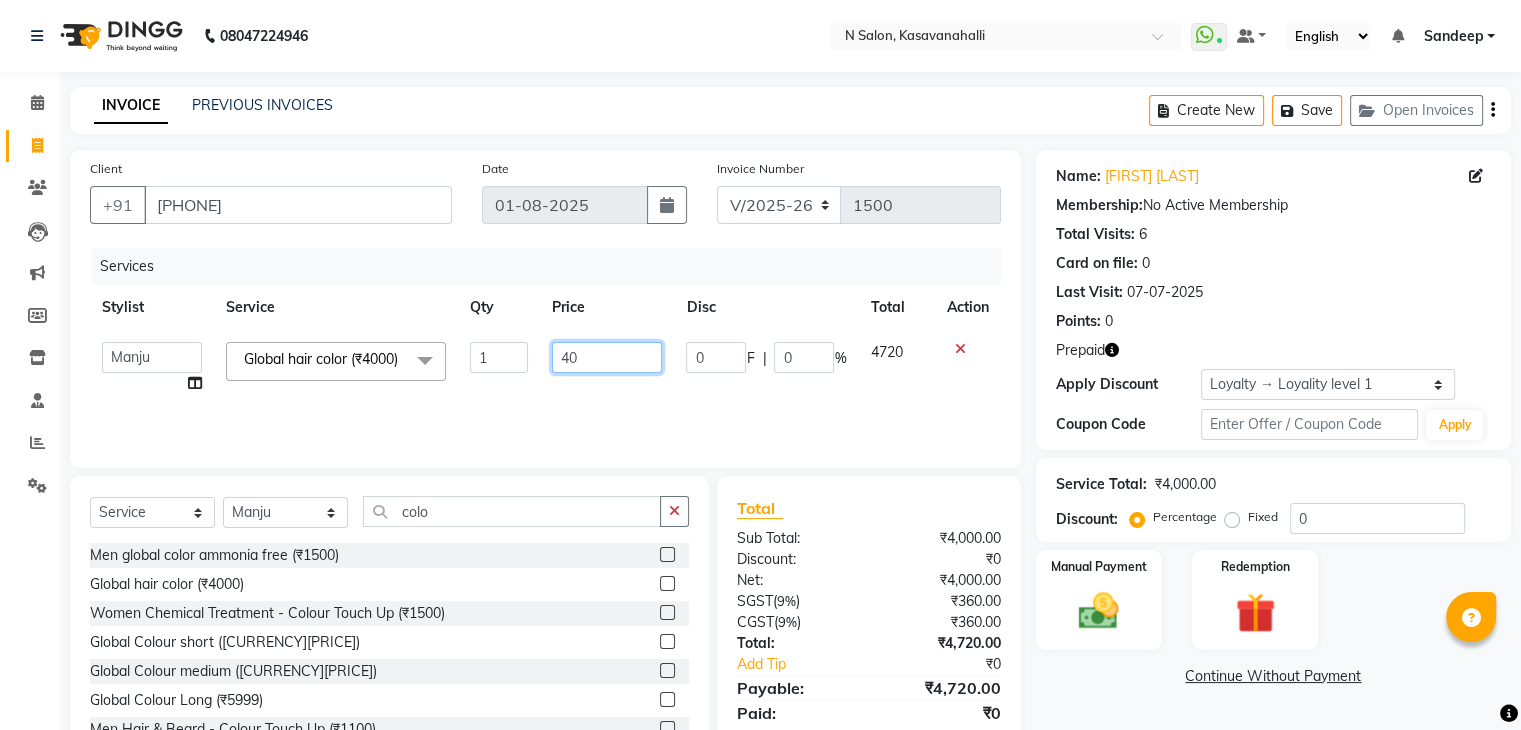 type on "4" 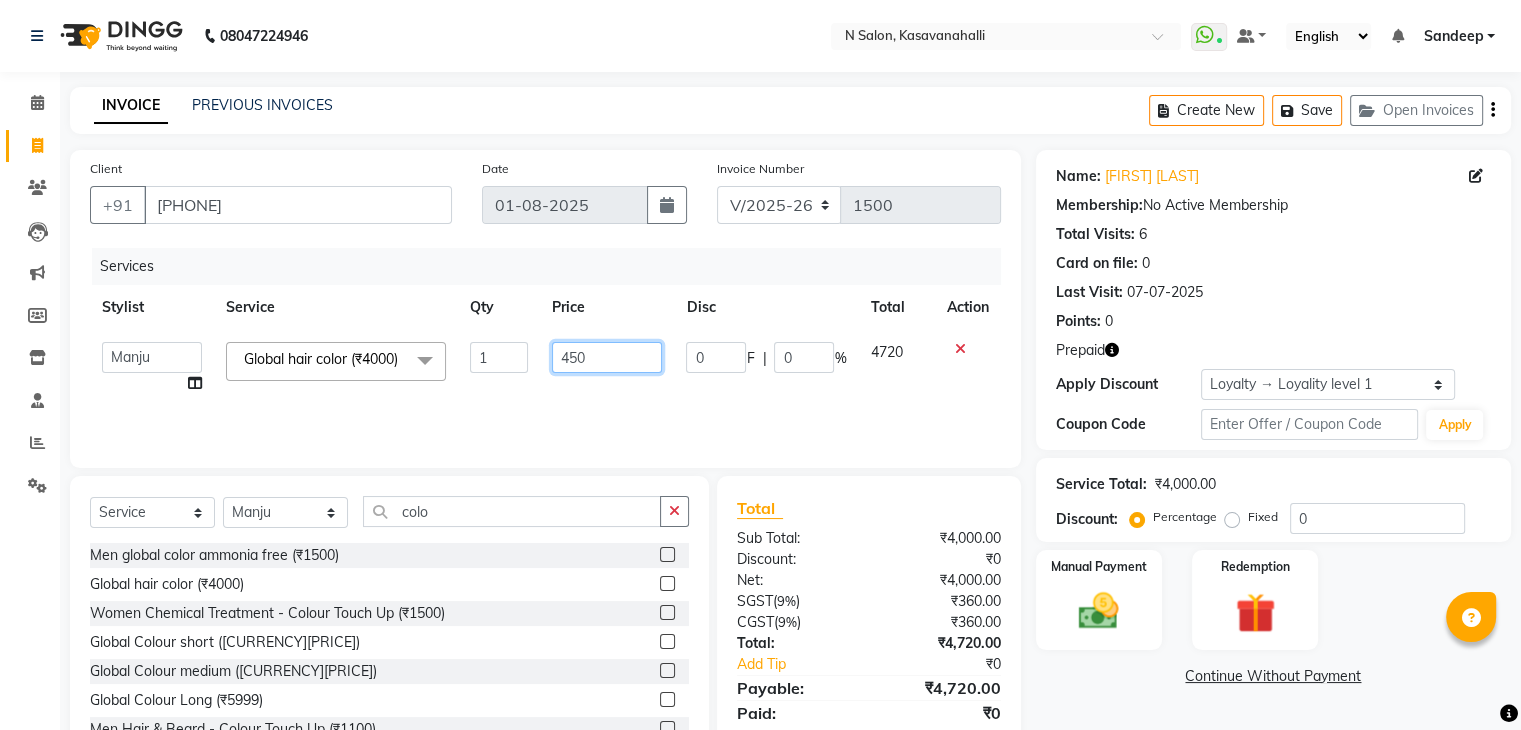 type on "4500" 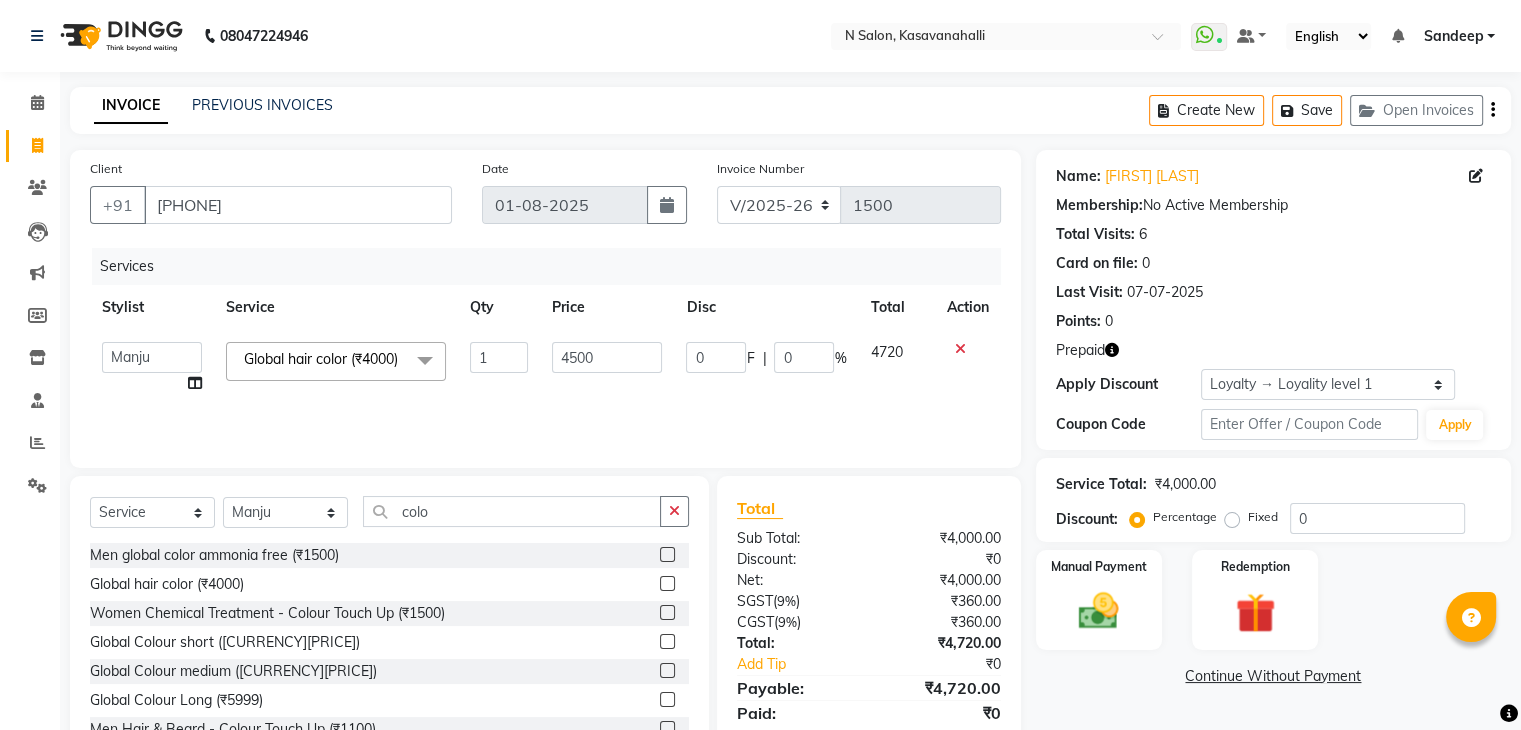click on "4500" 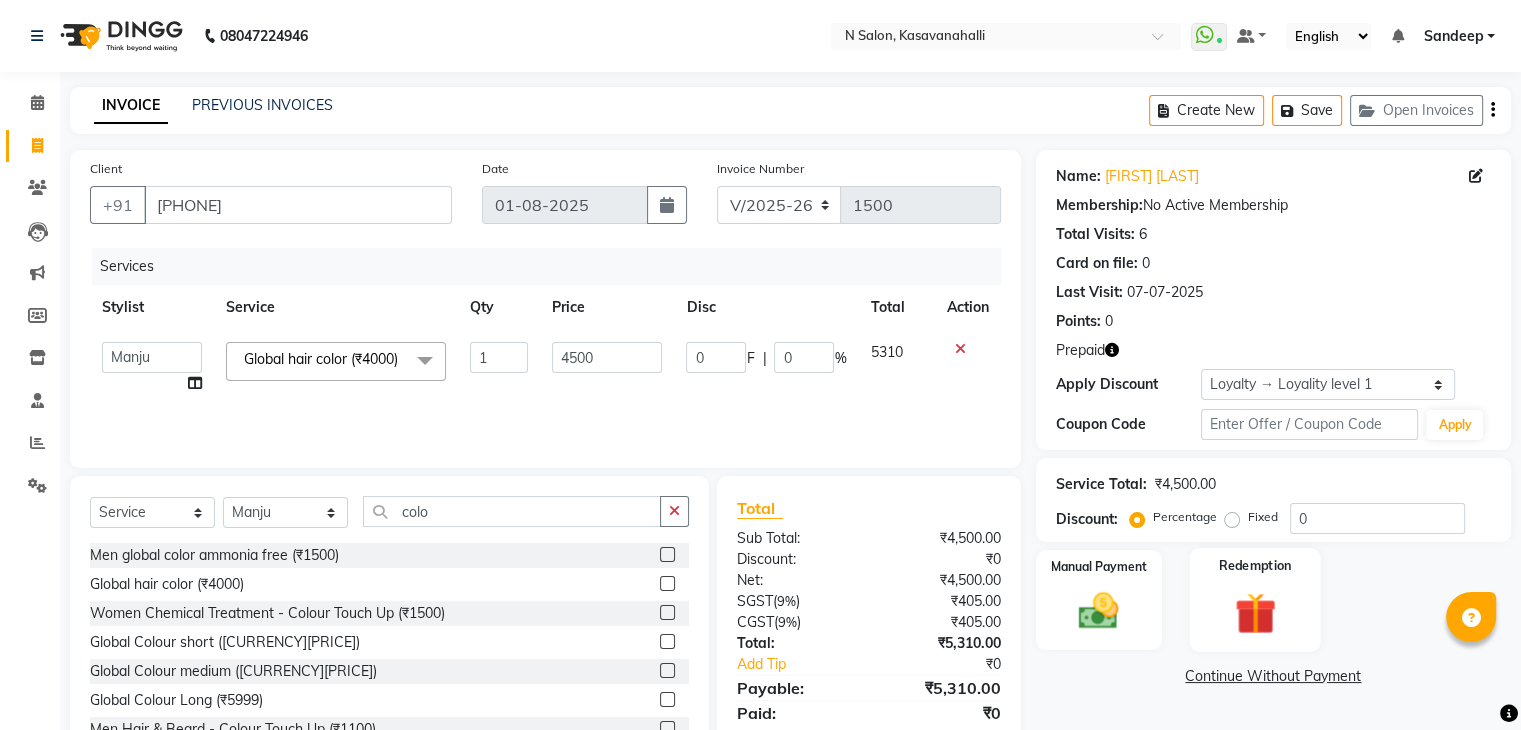 scroll, scrollTop: 72, scrollLeft: 0, axis: vertical 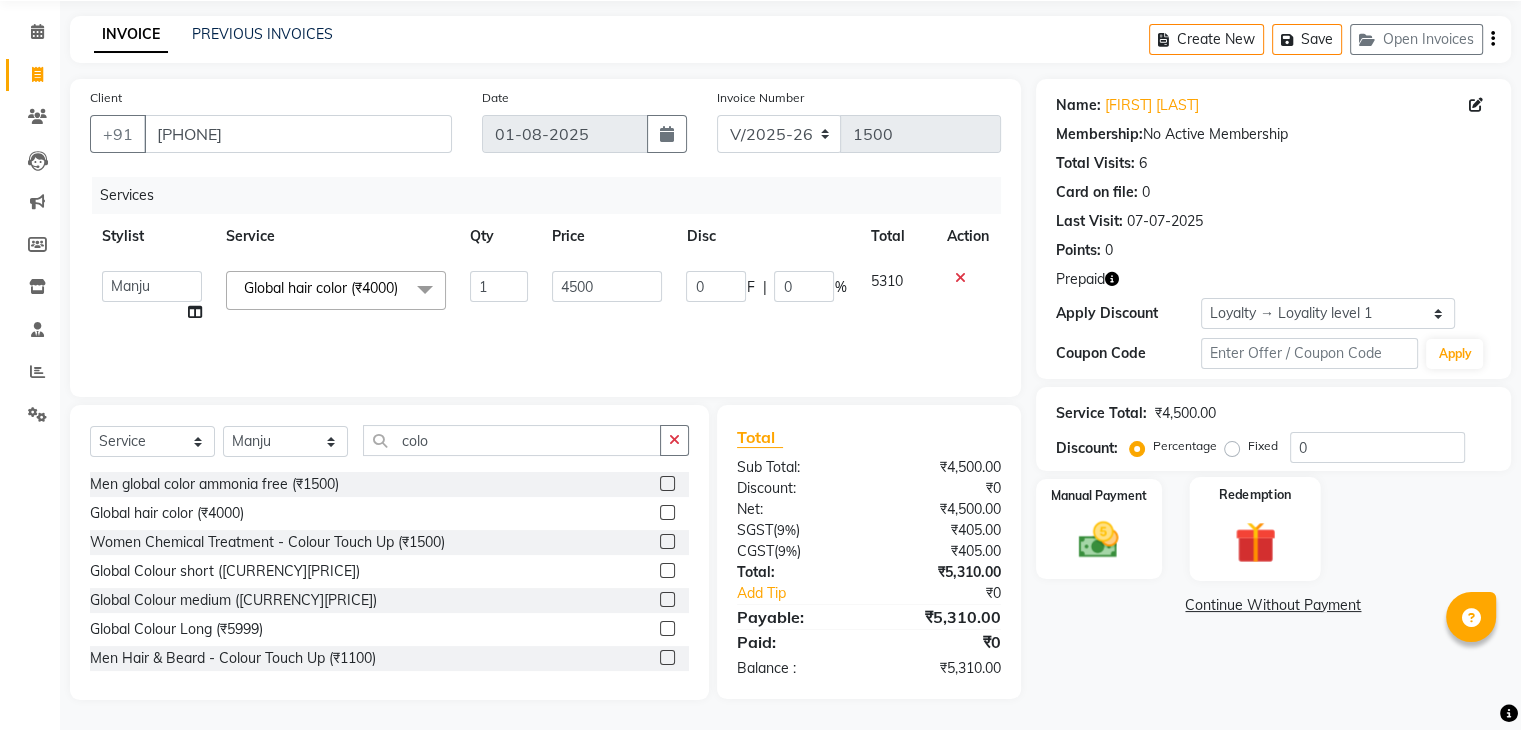 click 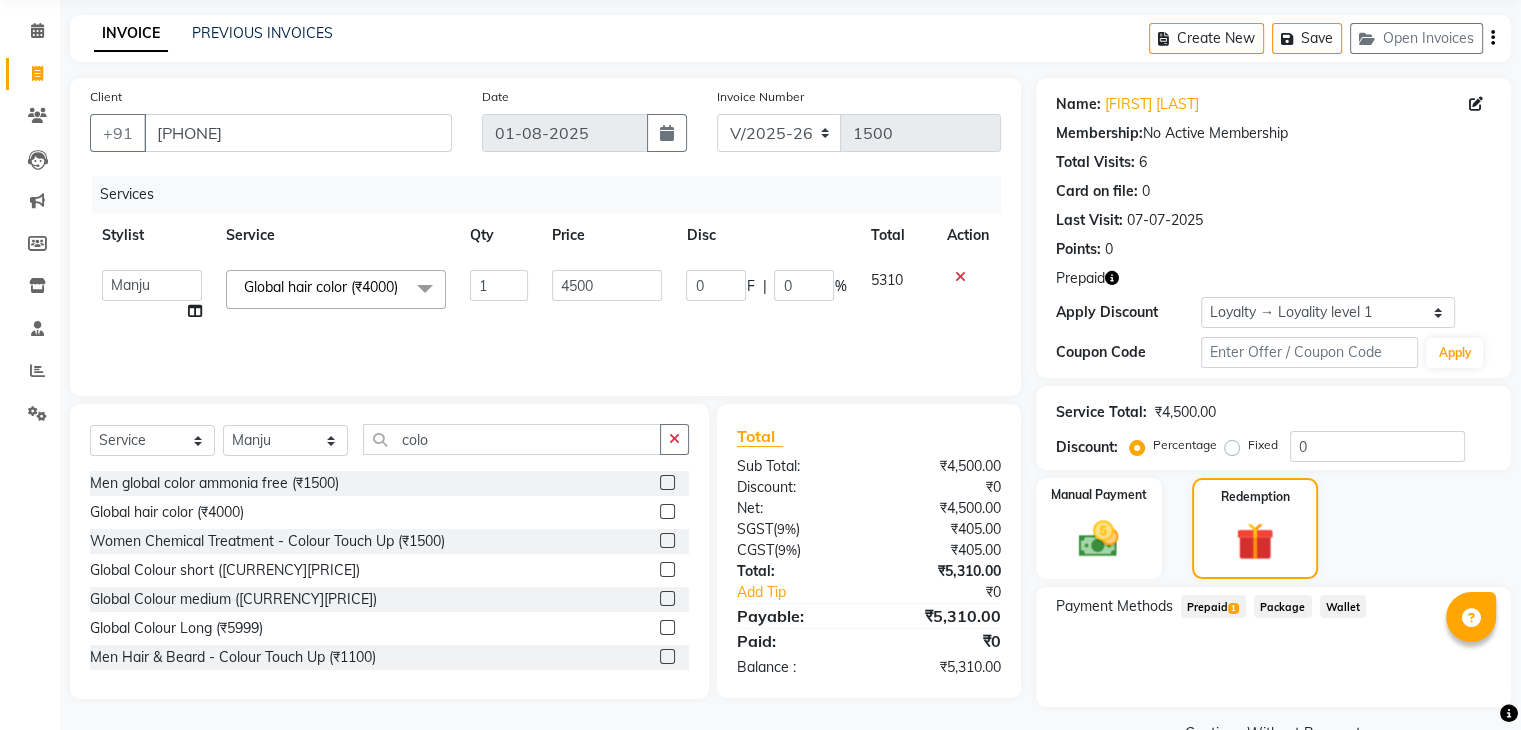 click on "1" 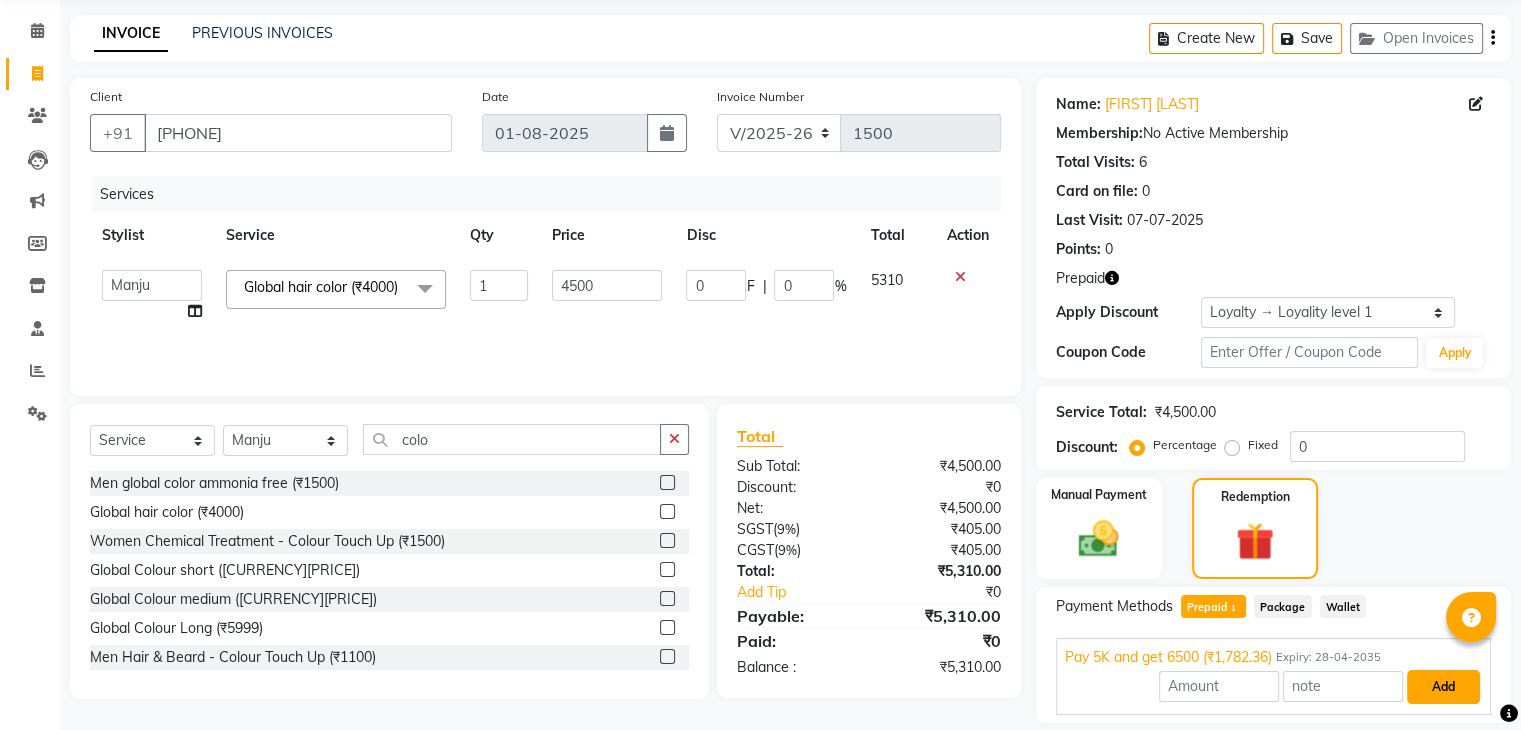 click on "Add" at bounding box center [1443, 687] 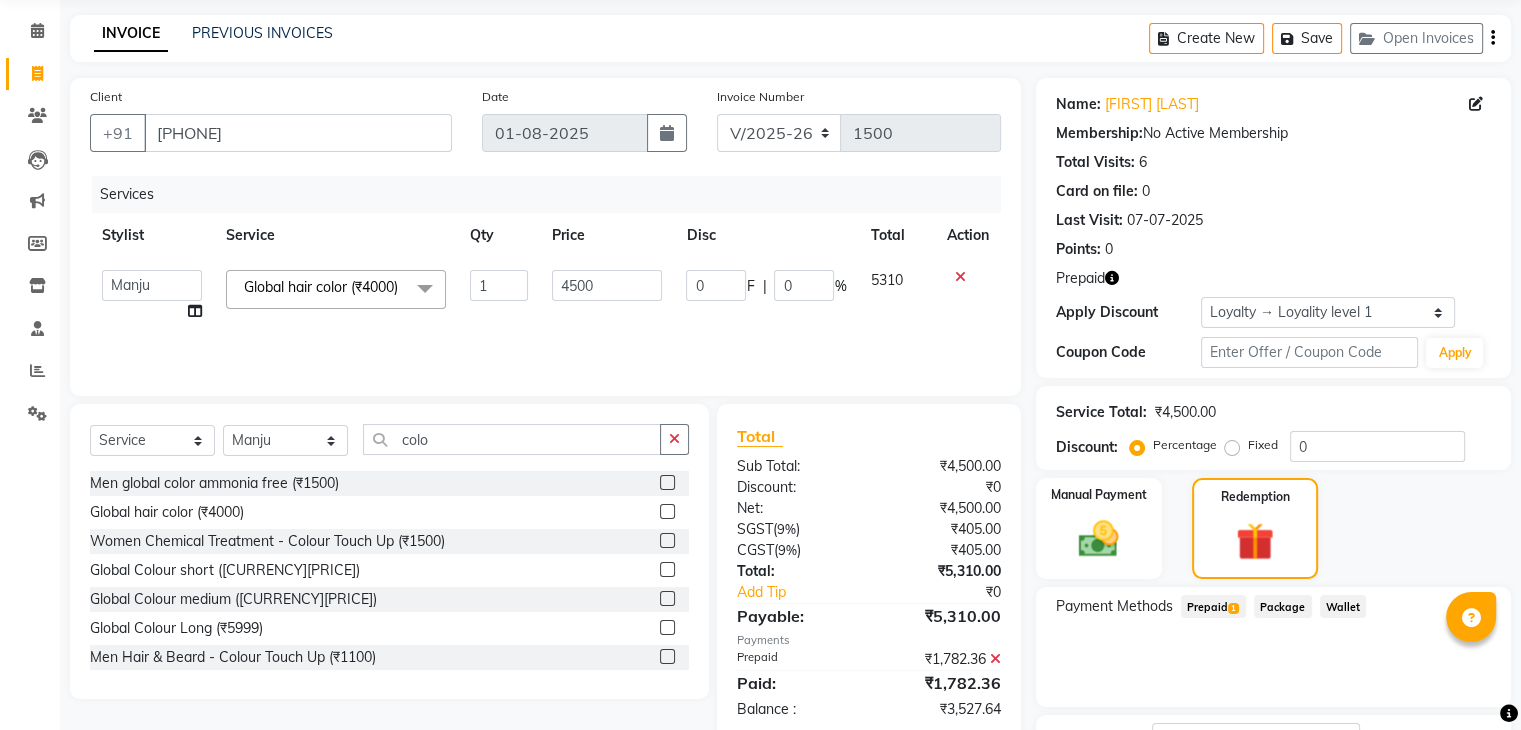 scroll, scrollTop: 232, scrollLeft: 0, axis: vertical 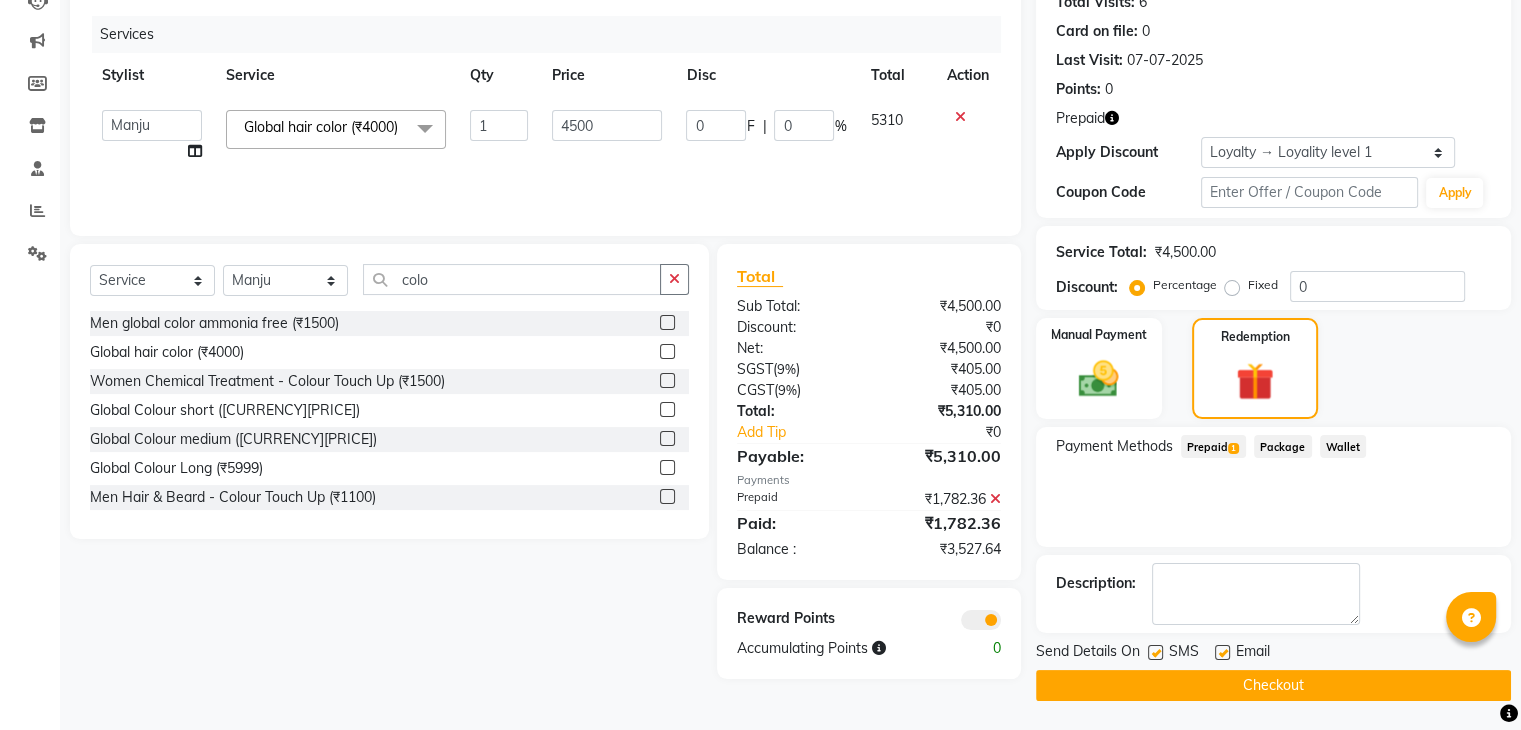 click on "Checkout" 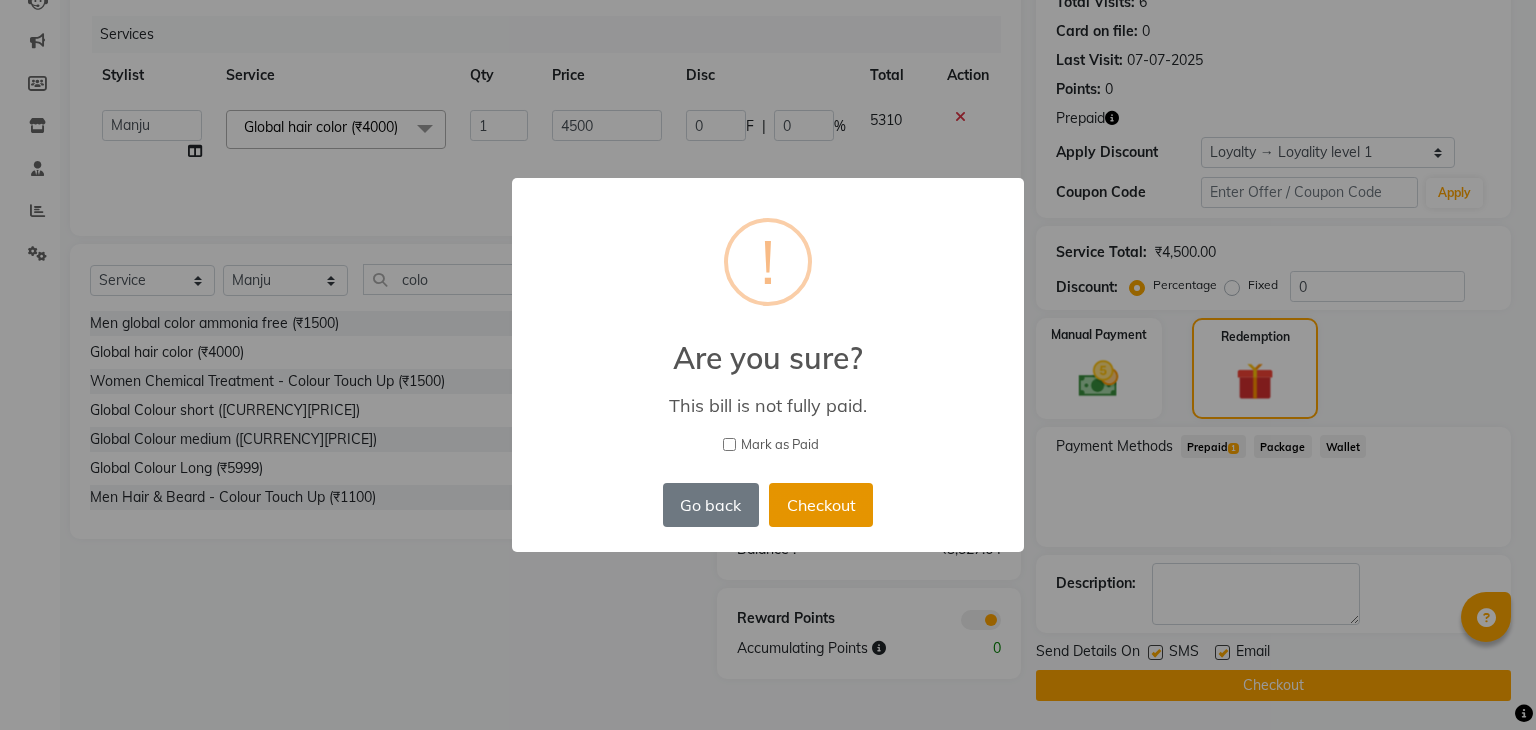 click on "Checkout" at bounding box center (821, 505) 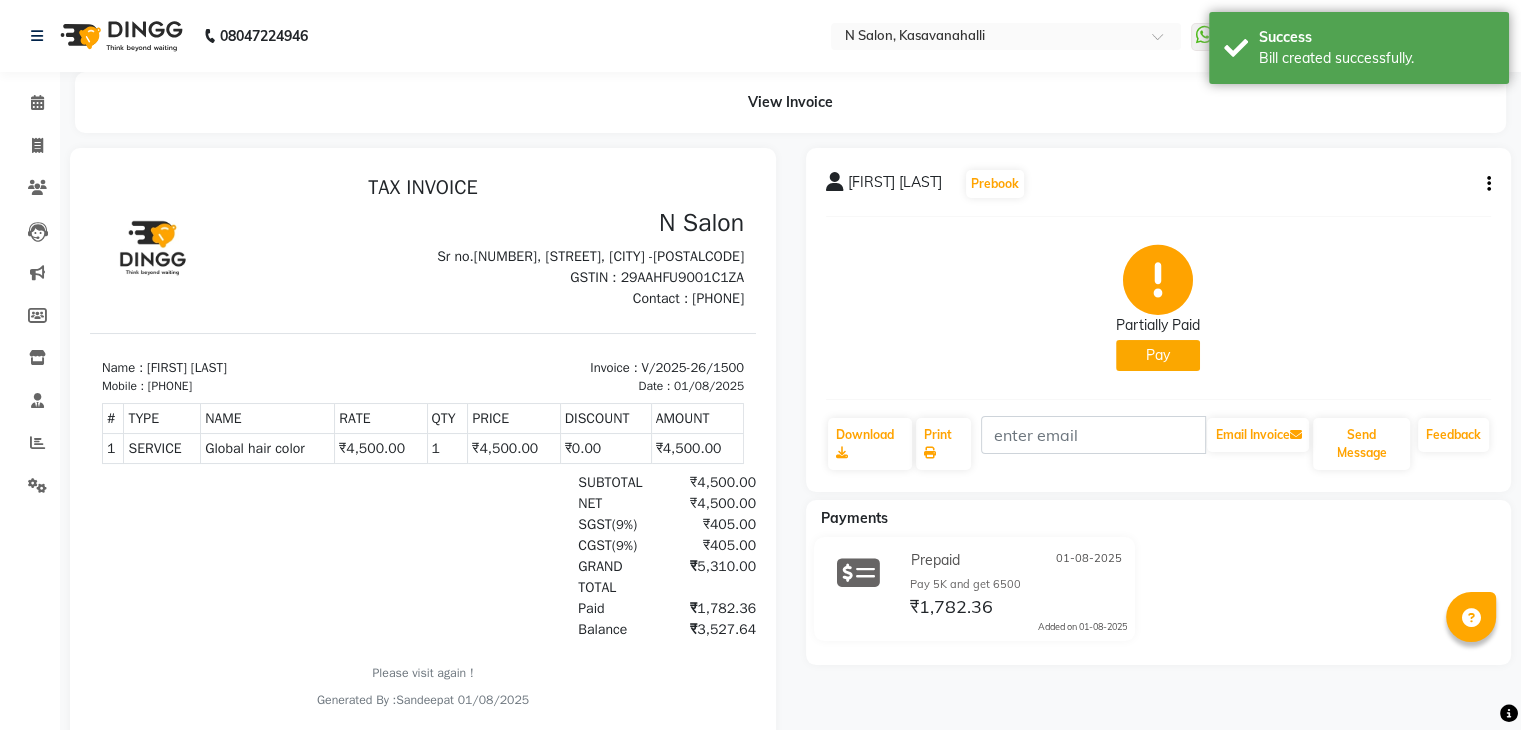 scroll, scrollTop: 0, scrollLeft: 0, axis: both 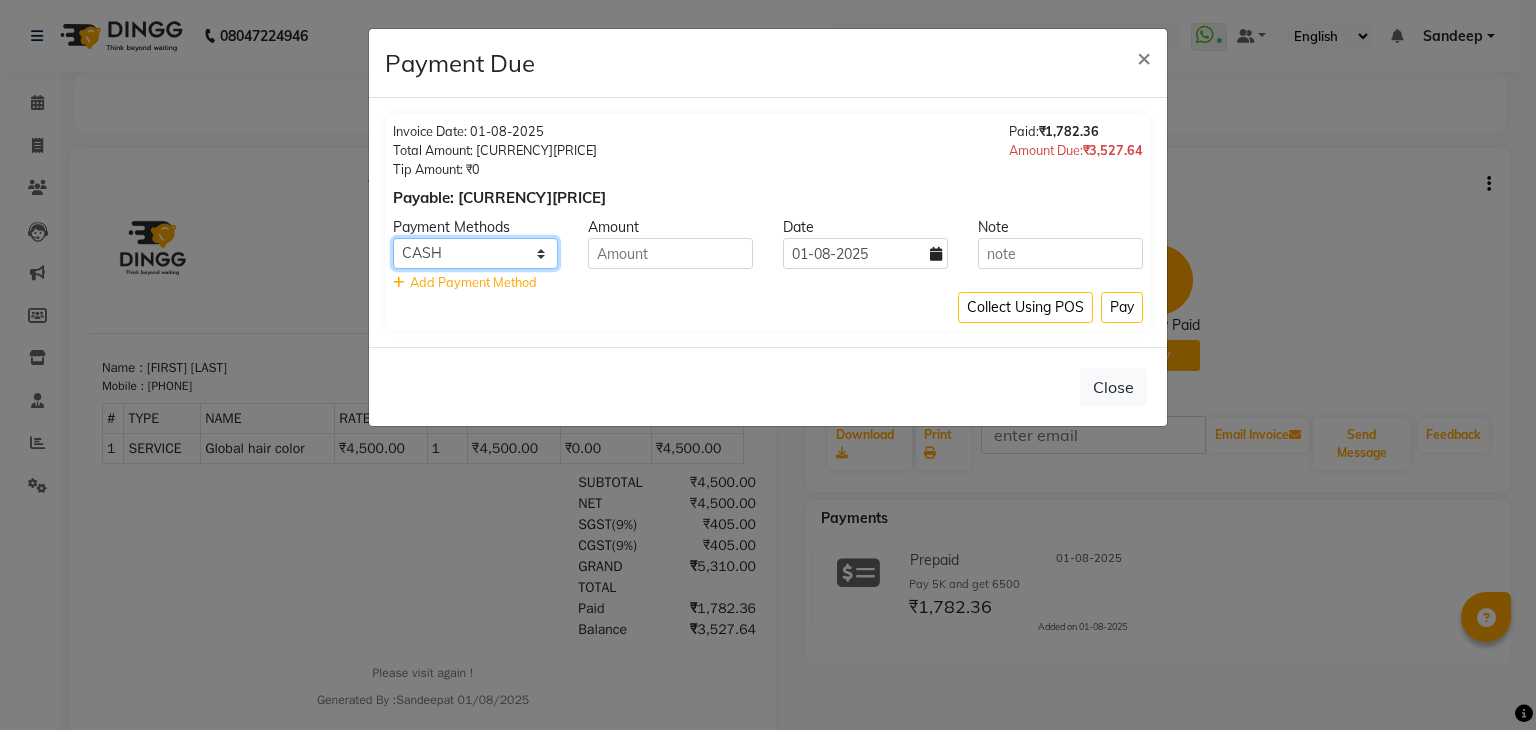 click on "ONLINE CARD CASH Bank UPI" 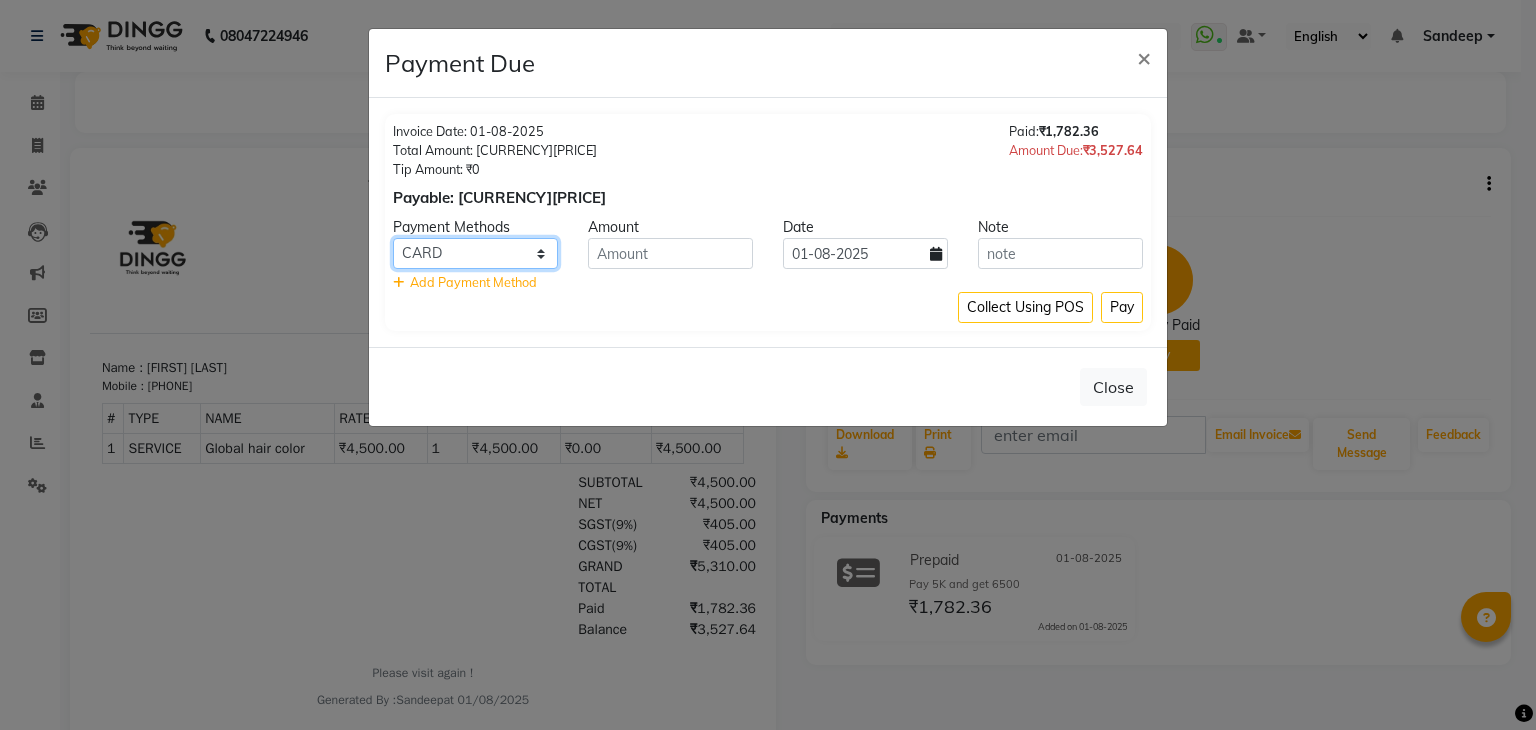 click on "ONLINE CARD CASH Bank UPI" 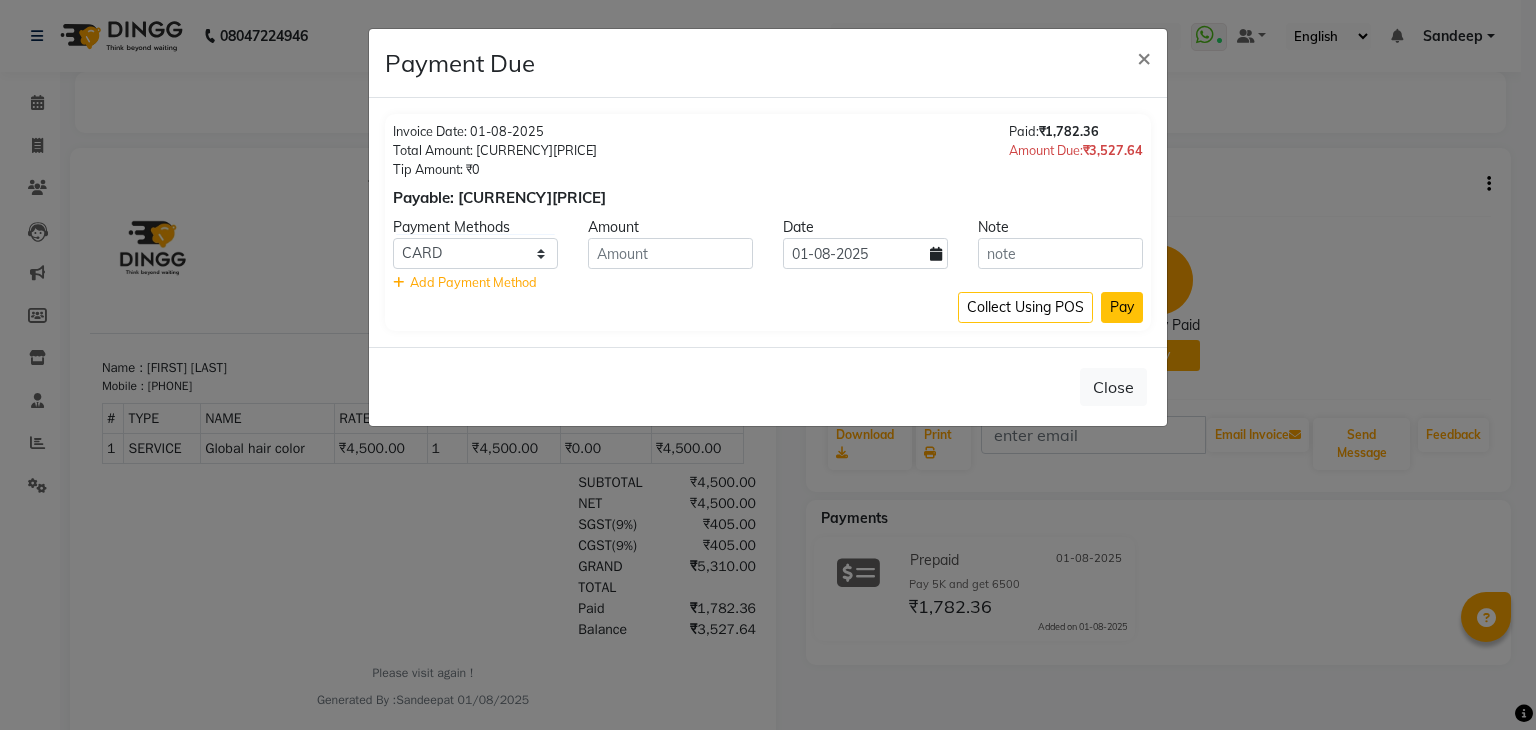 click on "Pay" 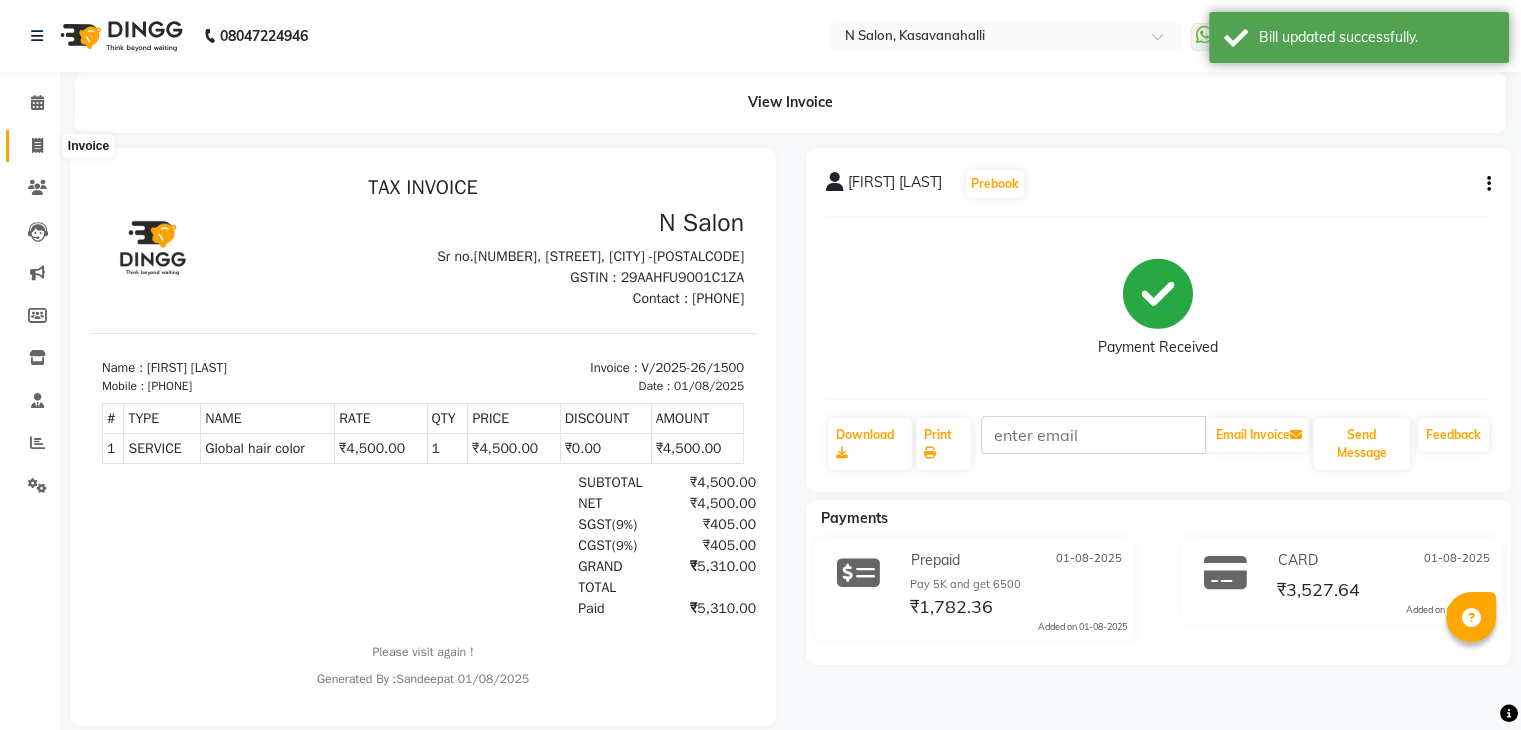 click 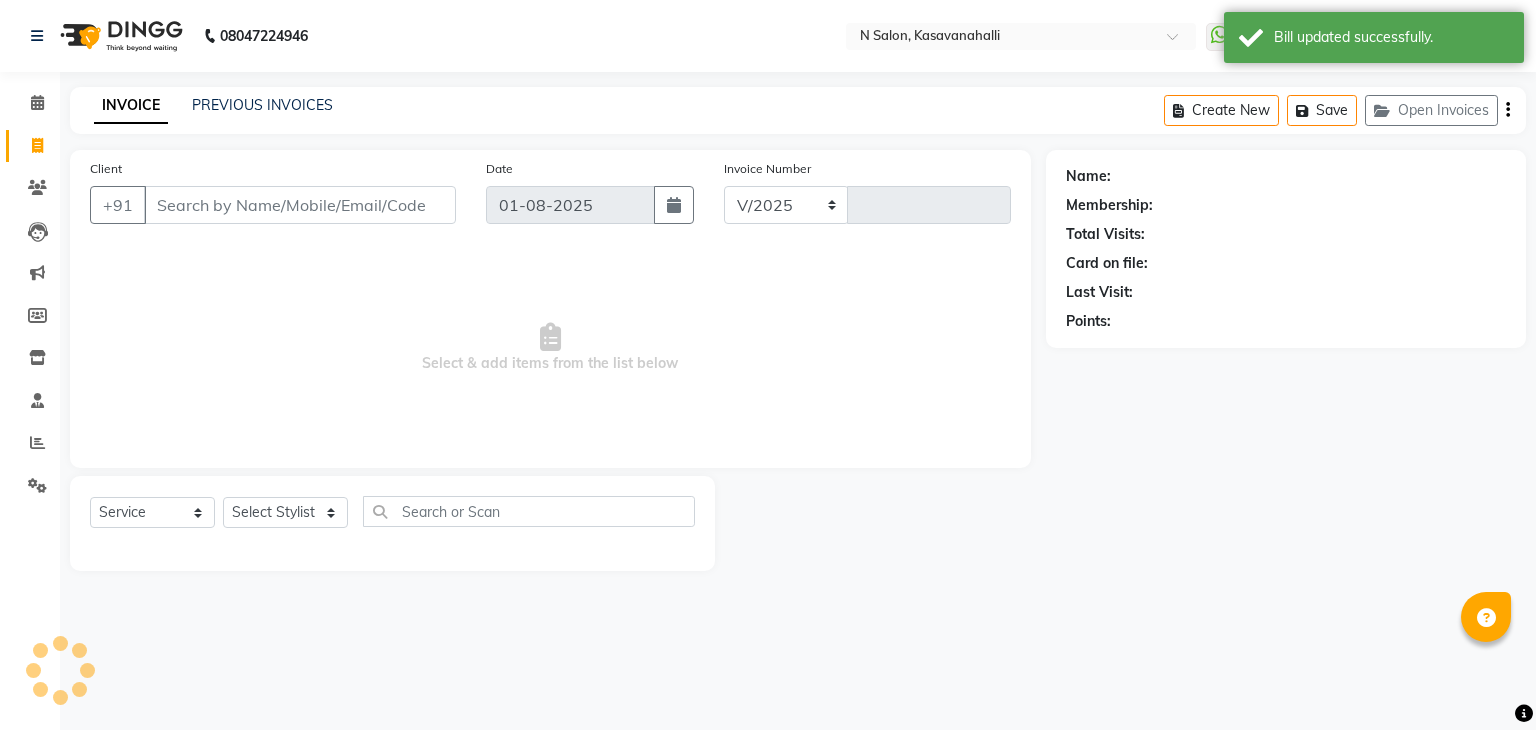 select on "7111" 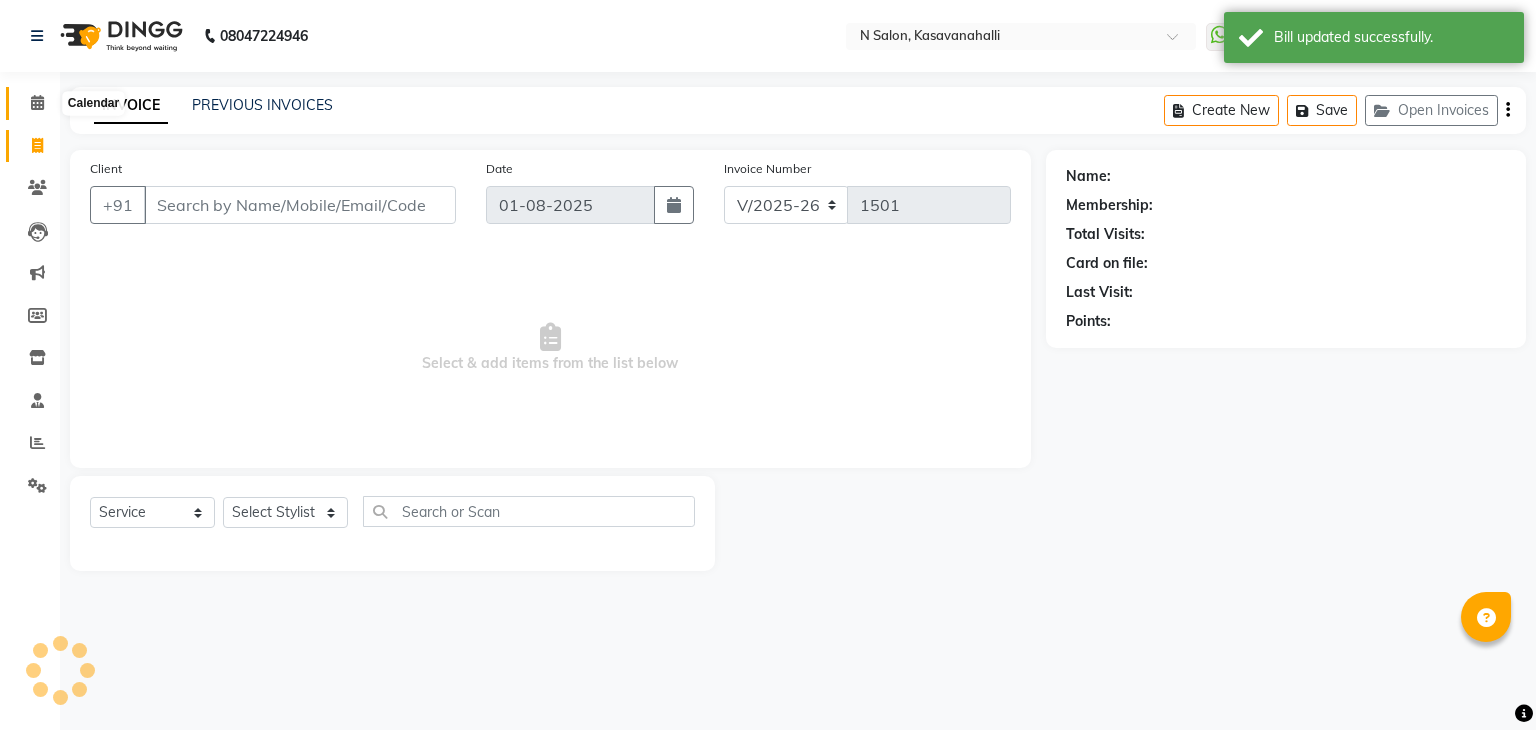 click 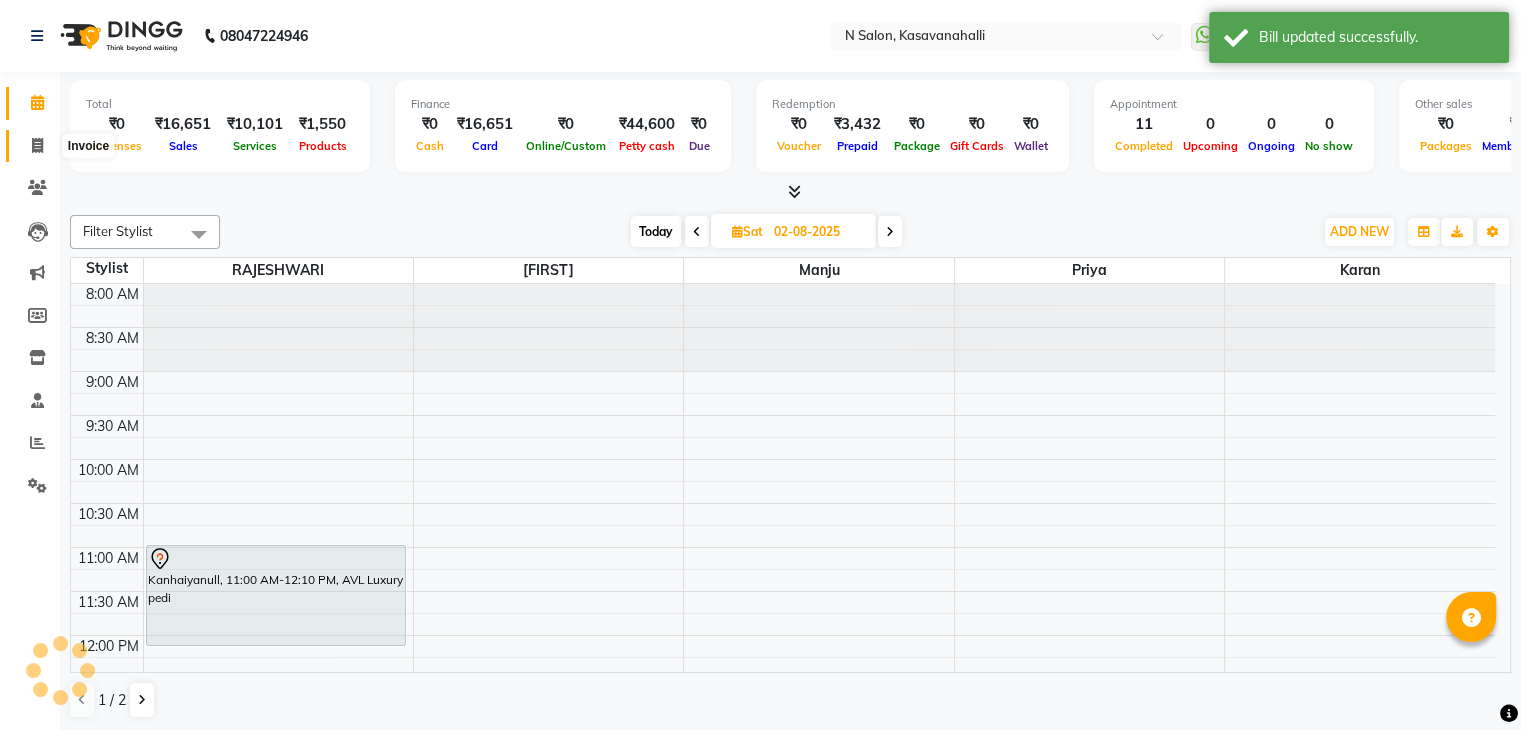 scroll, scrollTop: 705, scrollLeft: 0, axis: vertical 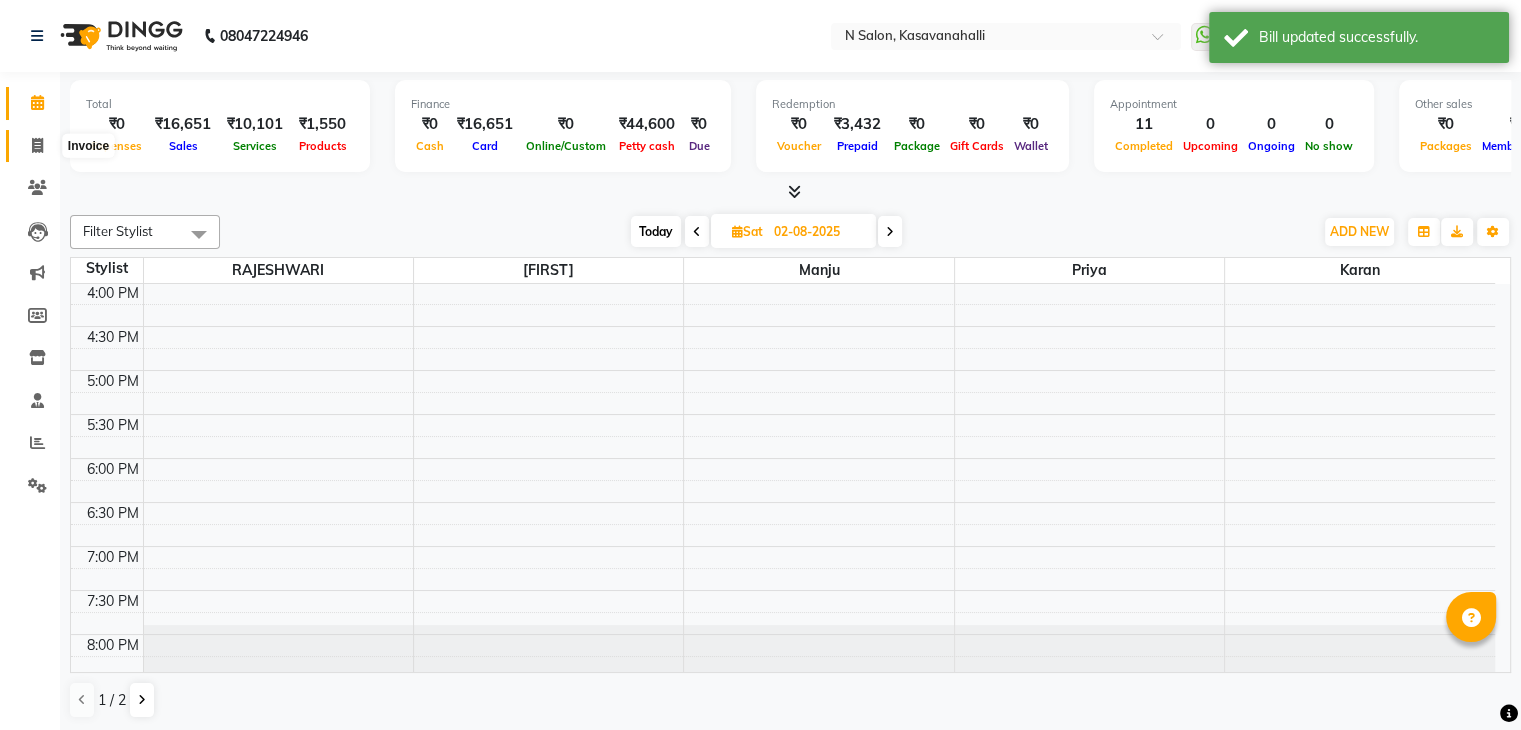 click 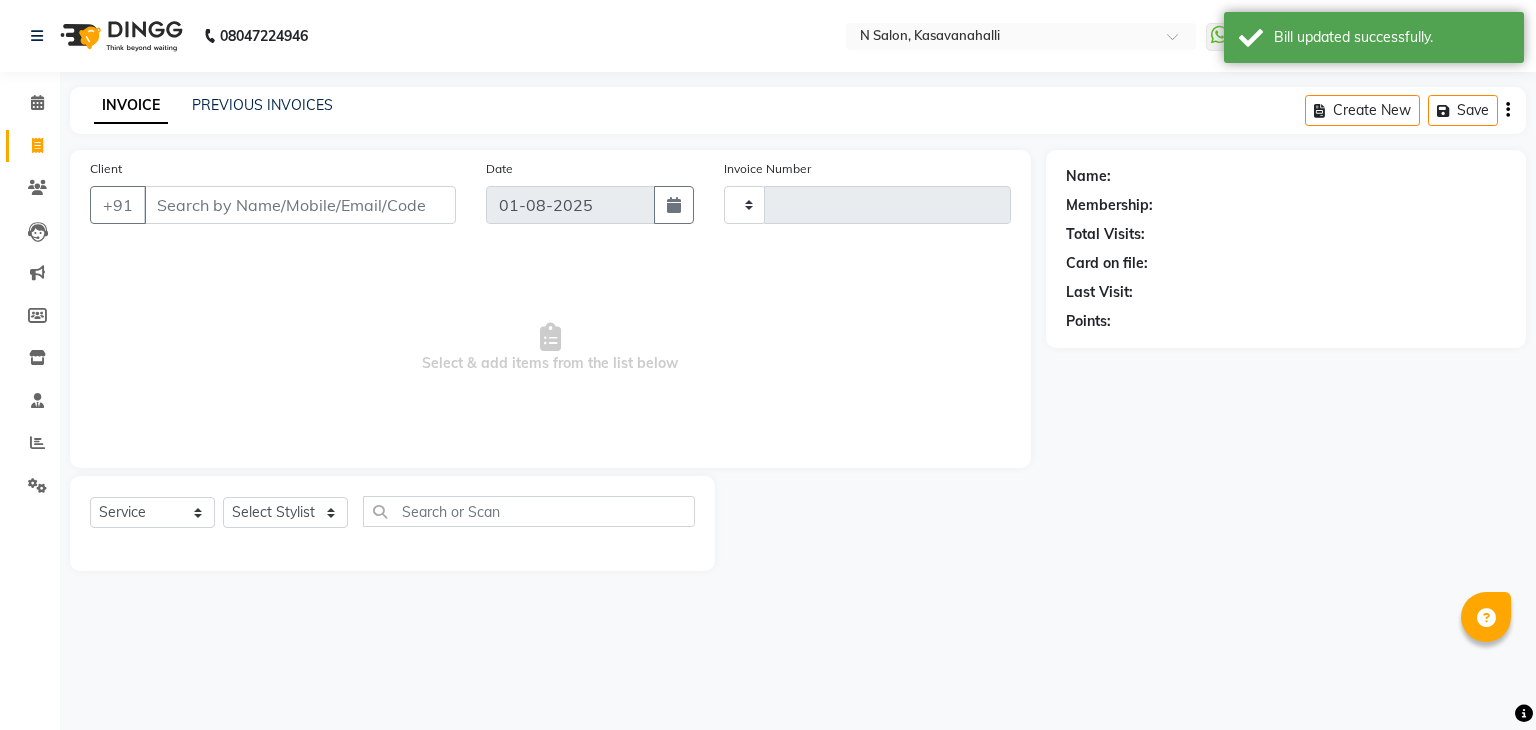 type on "1501" 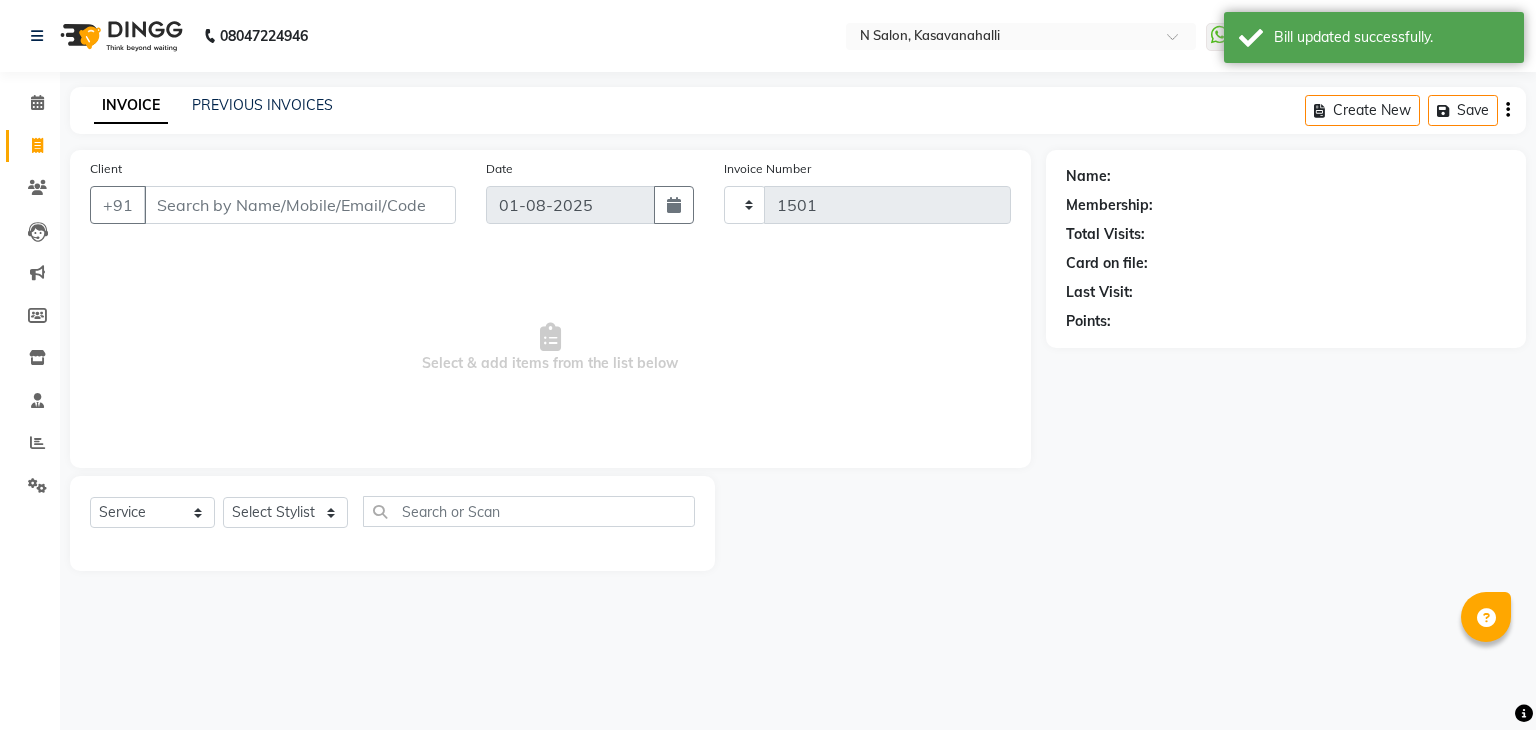 select on "7111" 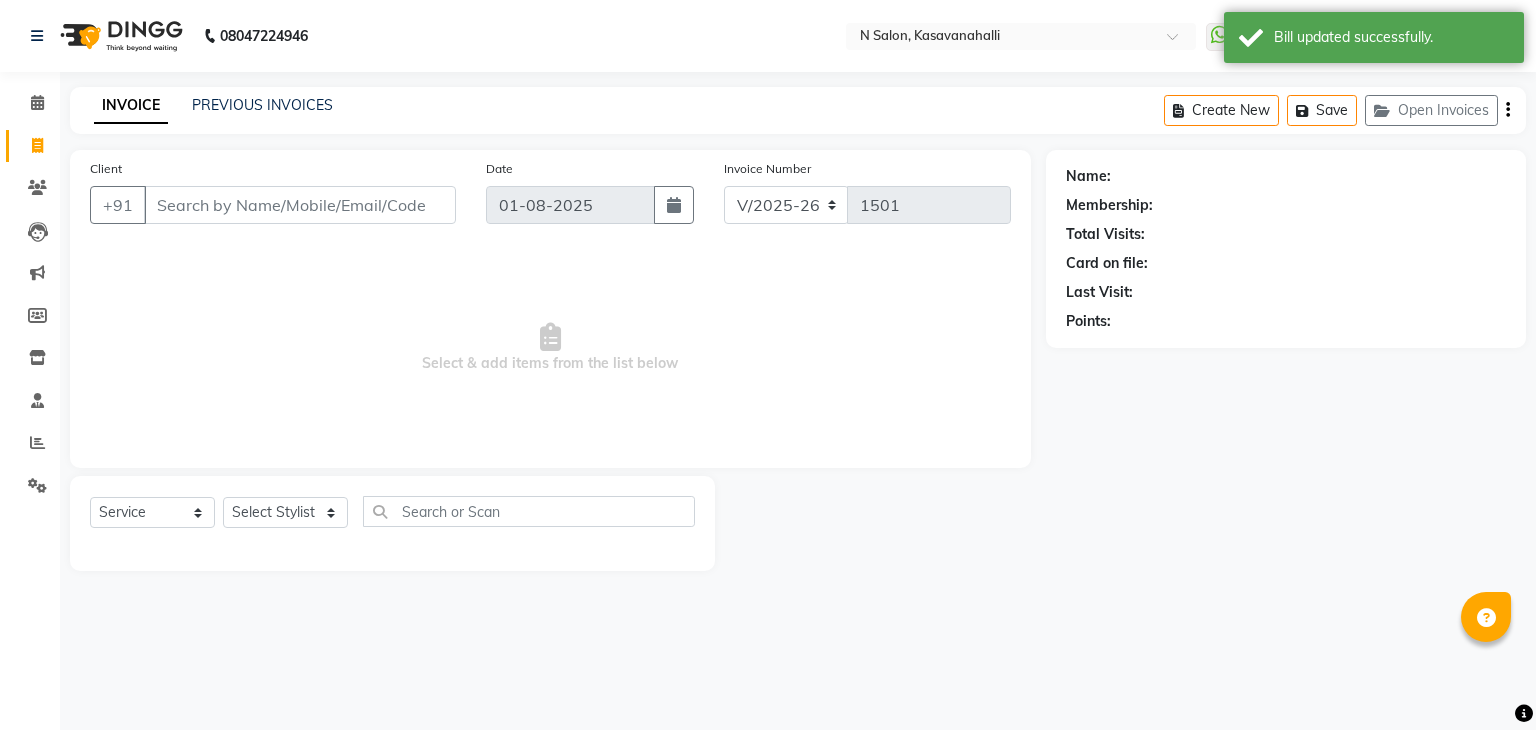 click on "Client" at bounding box center [300, 205] 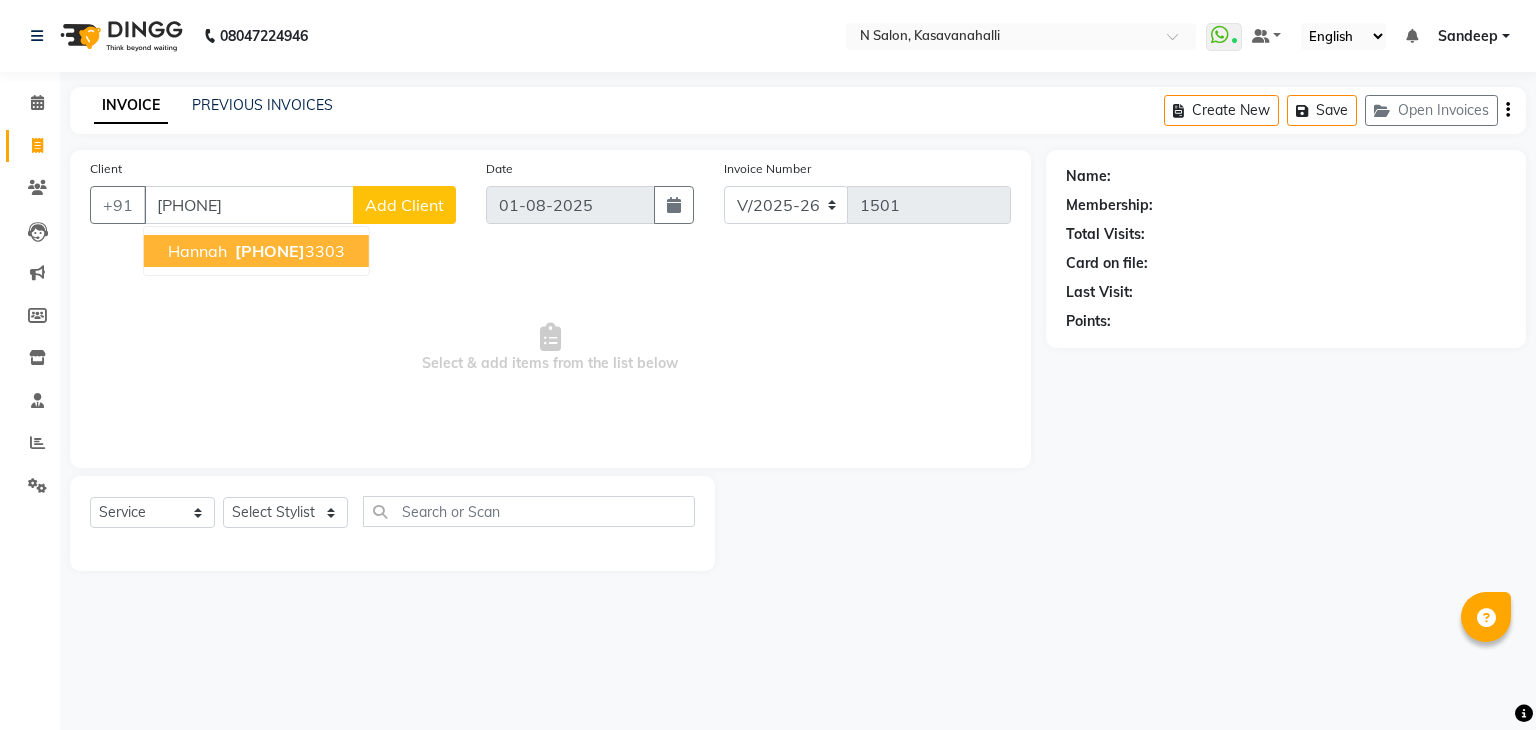click on "[PHONE]" at bounding box center (288, 251) 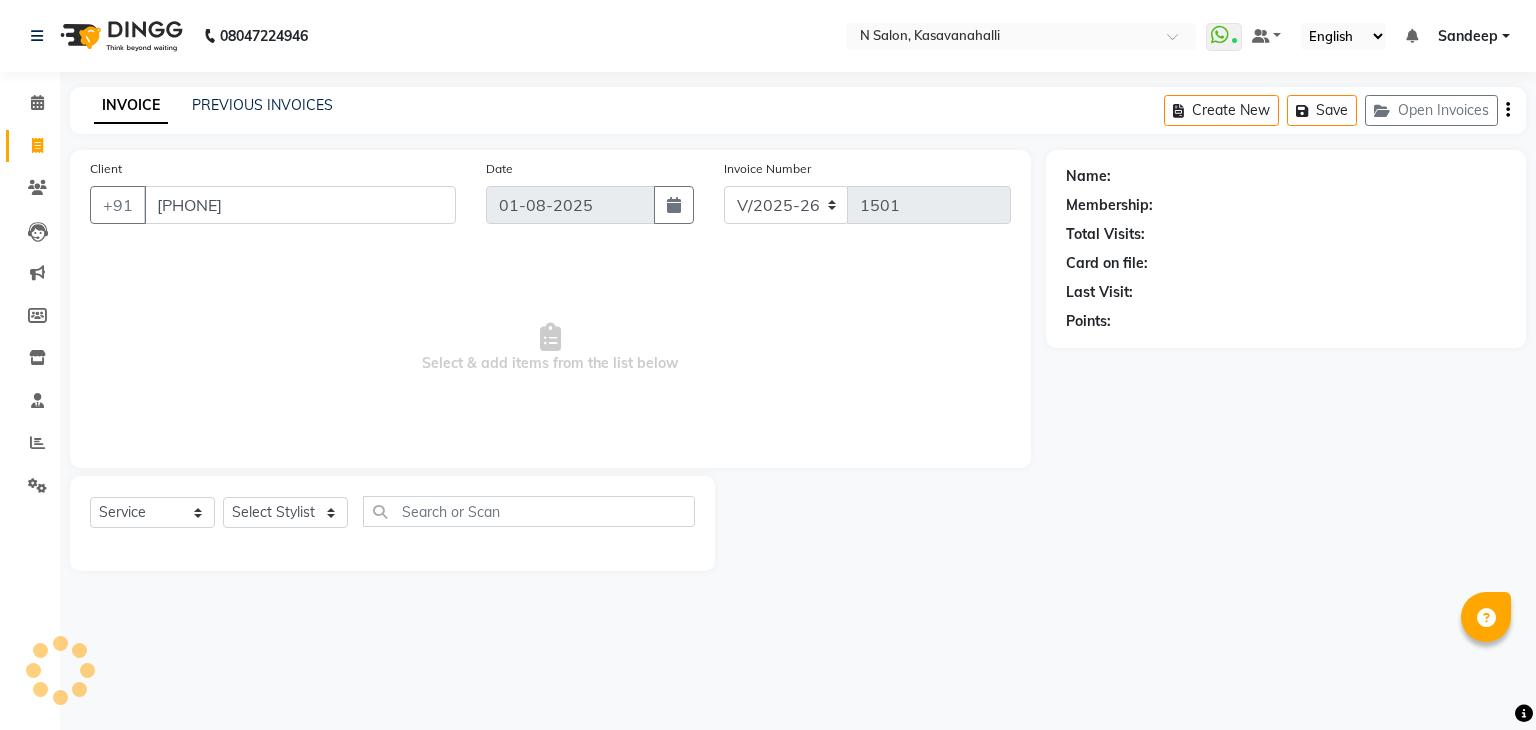type on "[PHONE]" 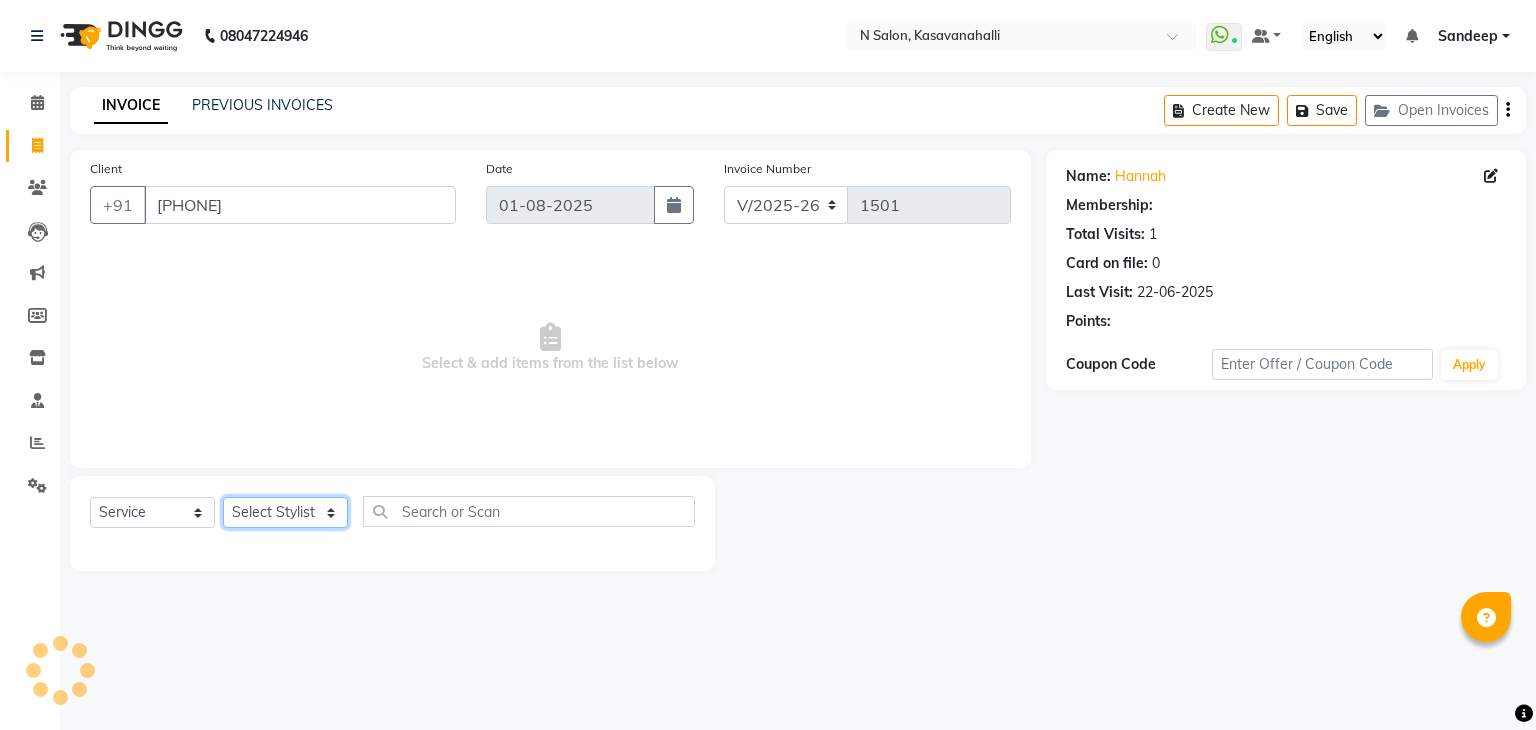 click on "Select Stylist Abisekh Karan  Manju Owner Priya RAJESHWARI  Sandeep Tika" 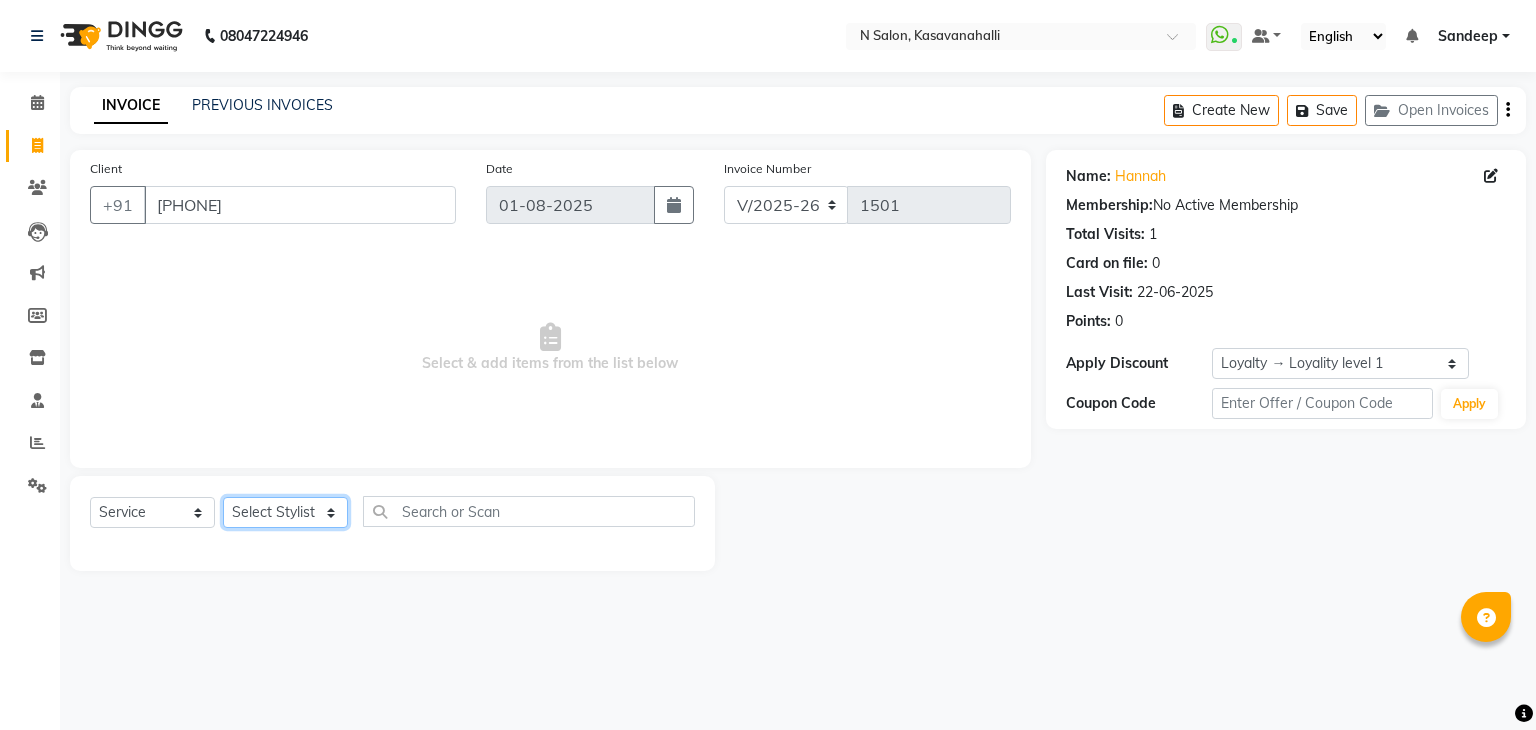 select on "82995" 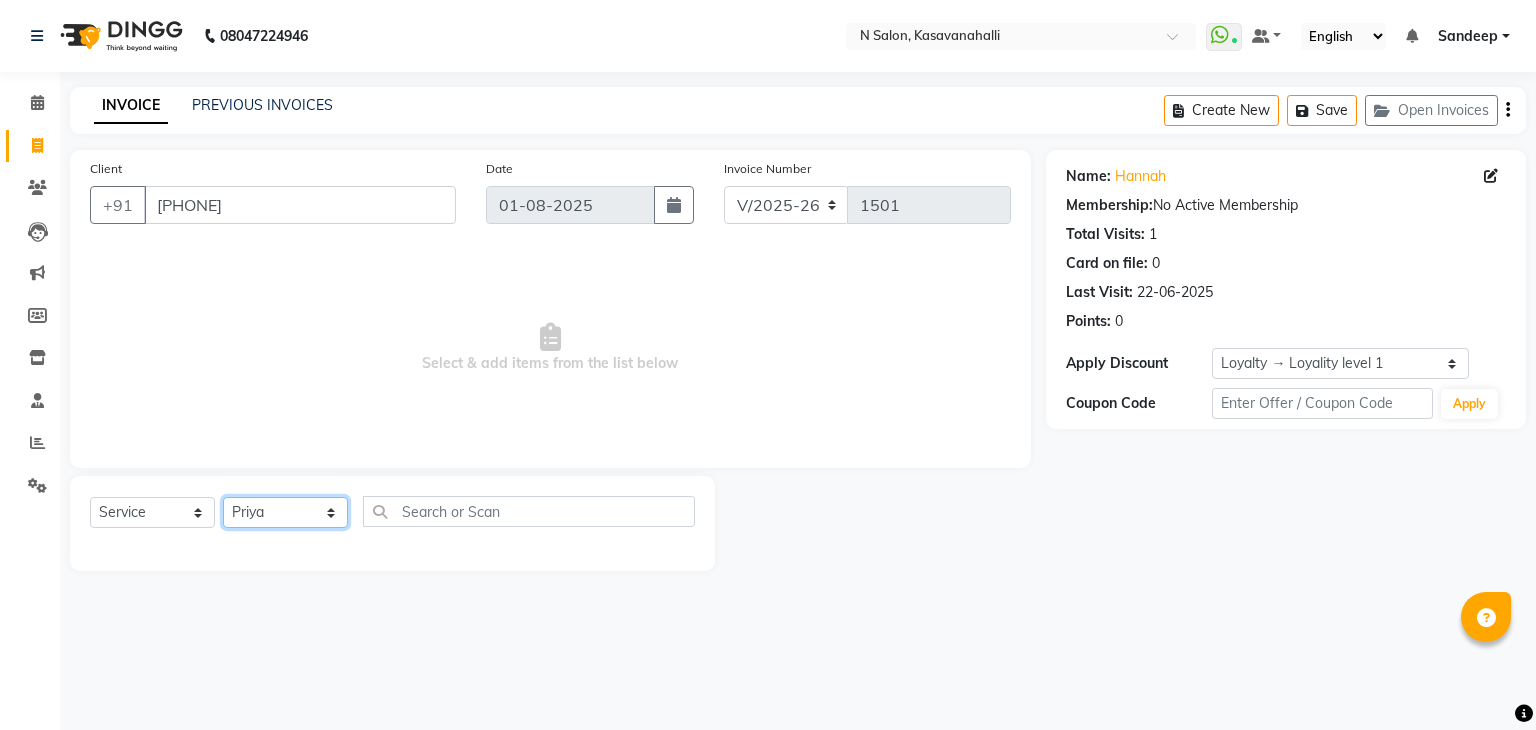 click on "Select Stylist Abisekh Karan  Manju Owner Priya RAJESHWARI  Sandeep Tika" 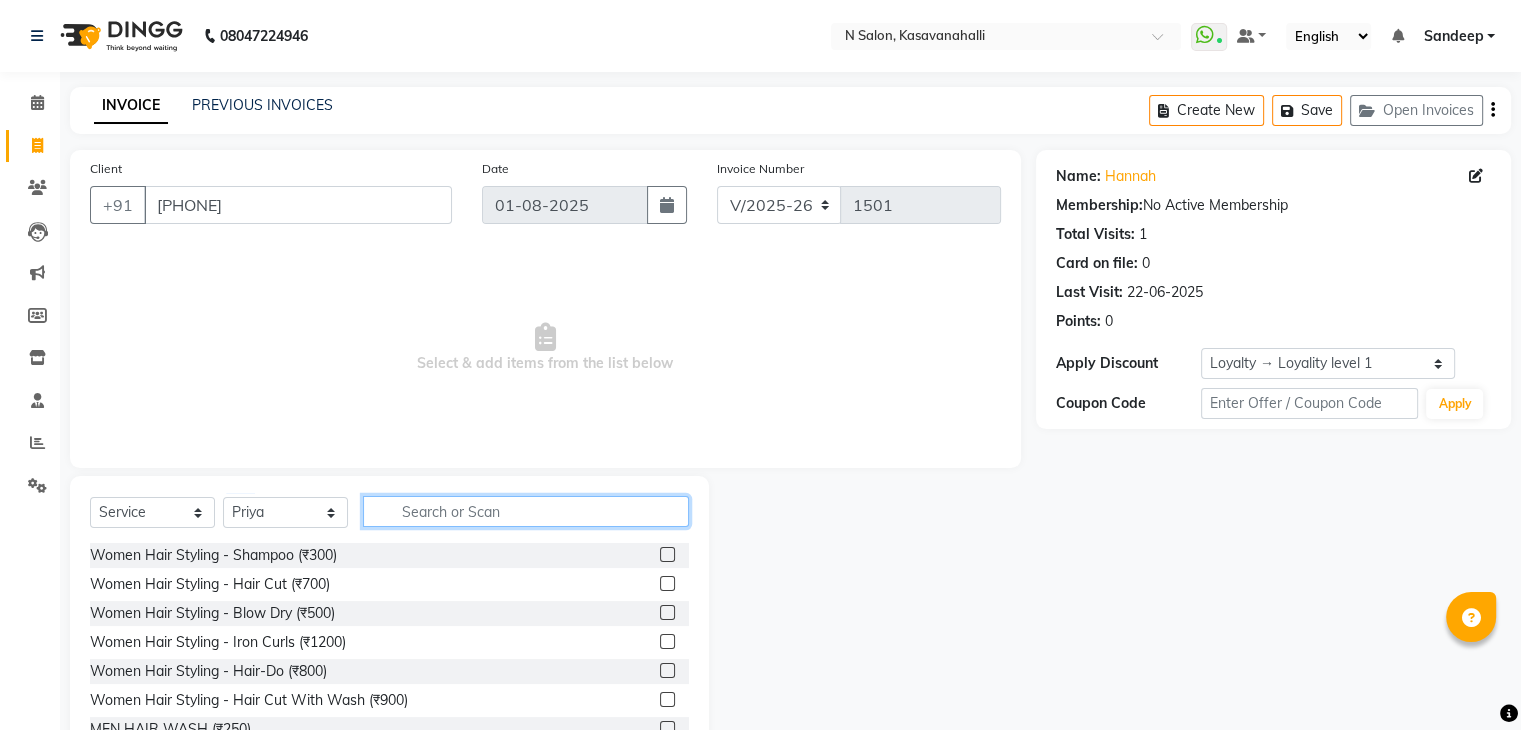 click 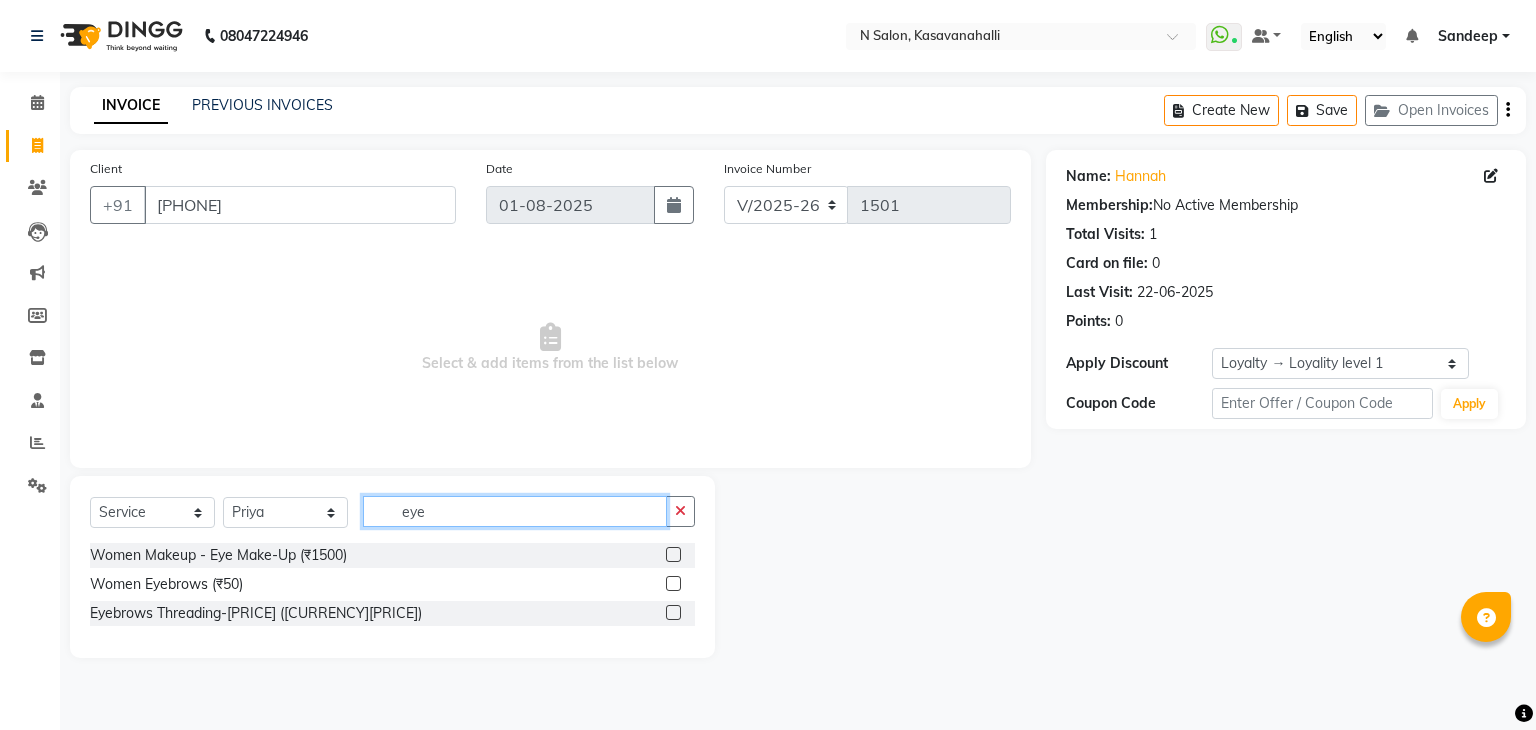 type on "eye" 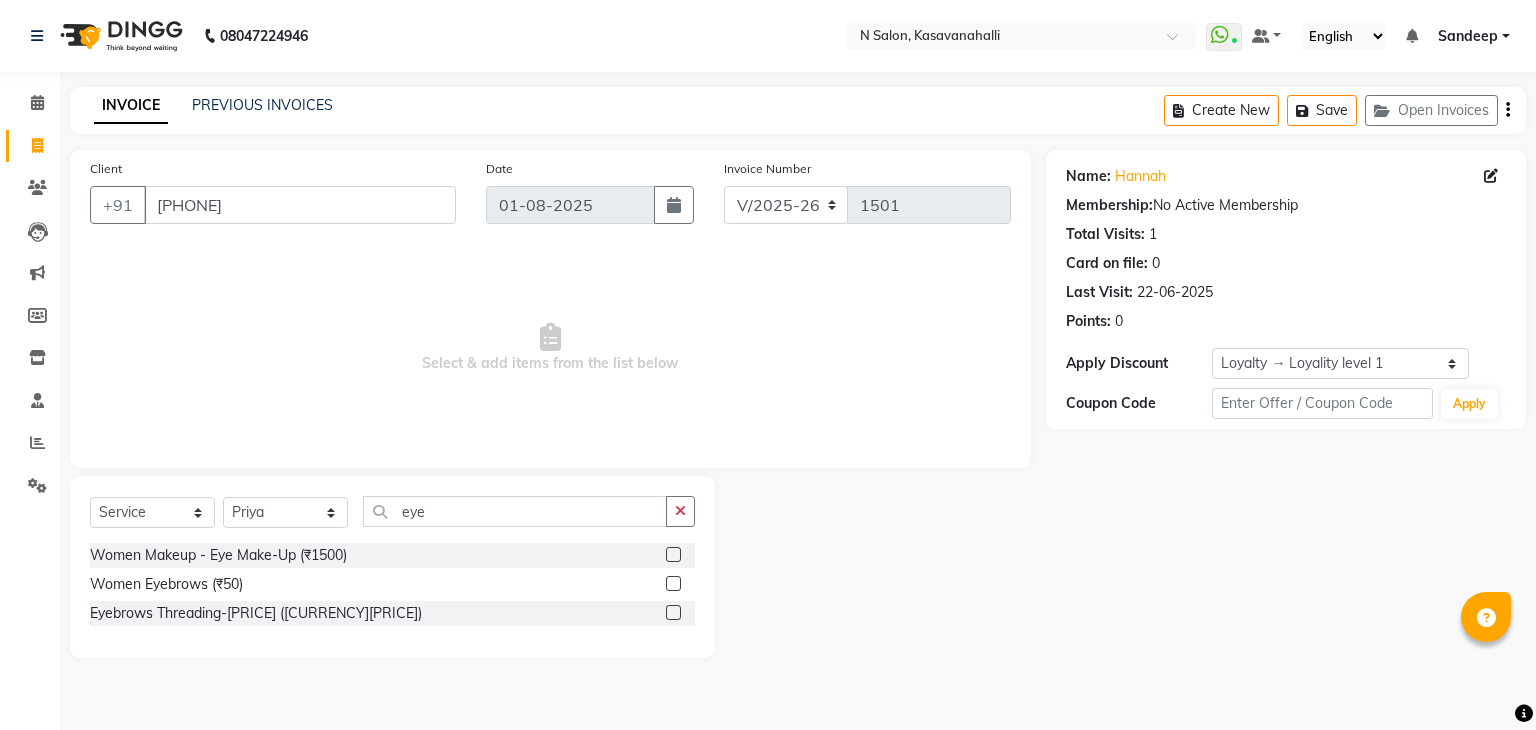 click 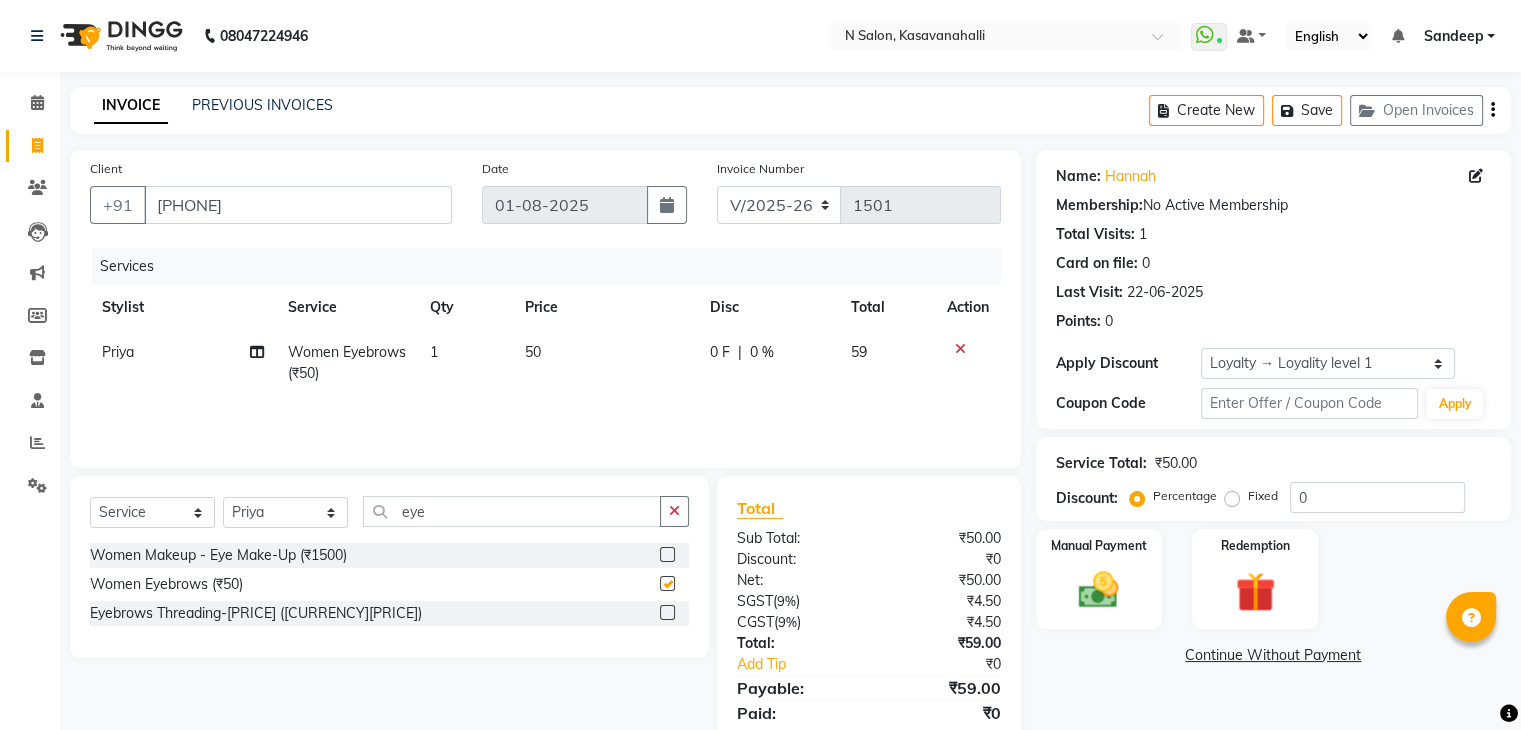 checkbox on "false" 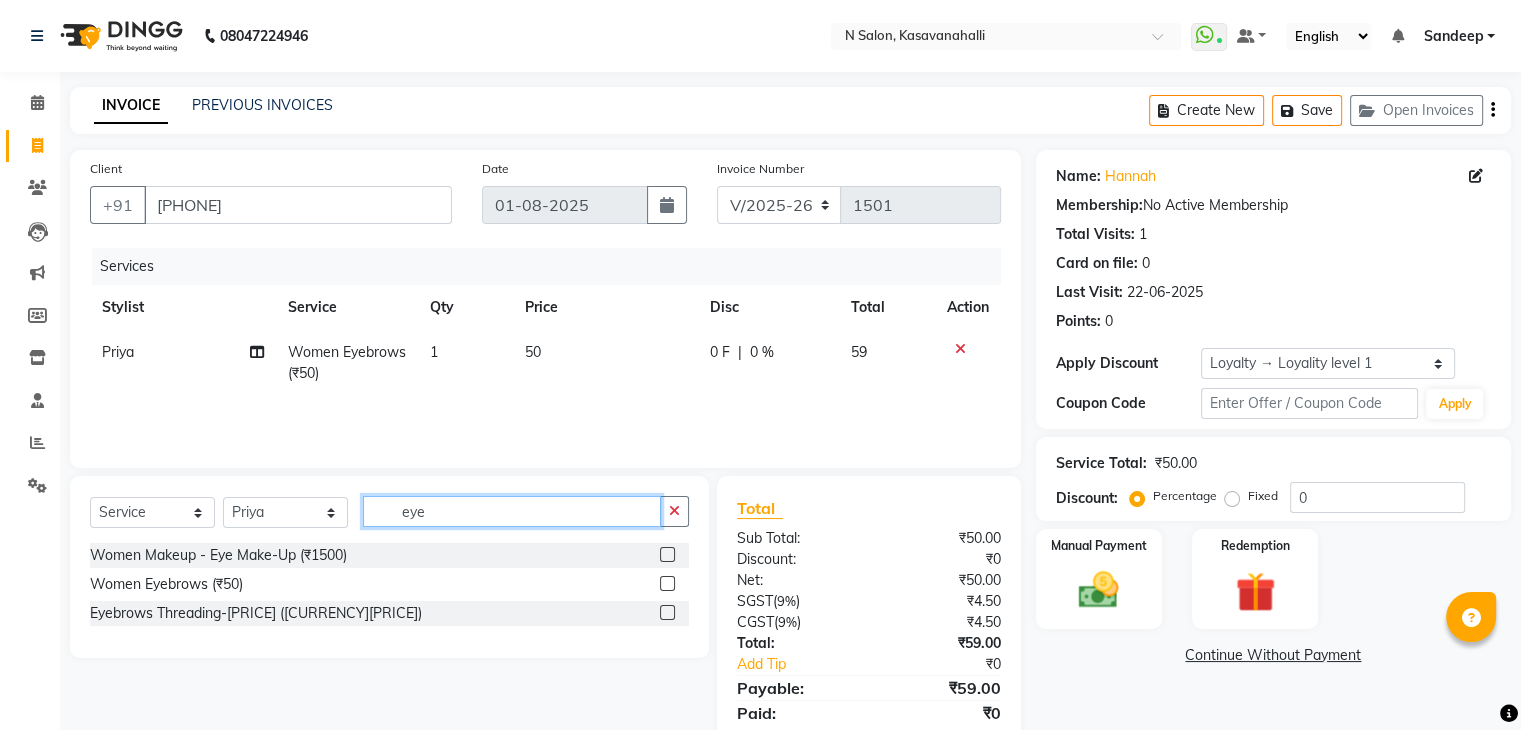 click on "eye" 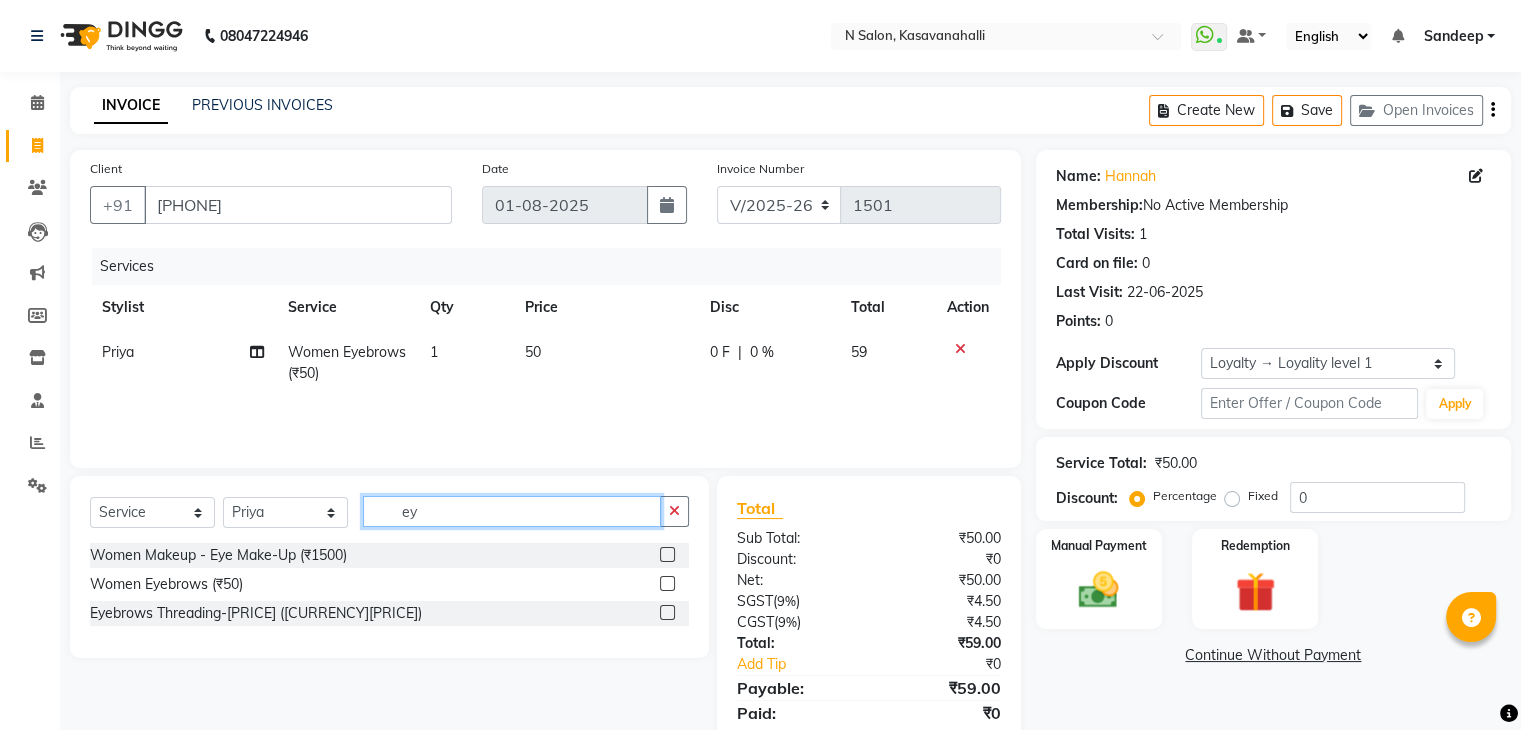 type on "e" 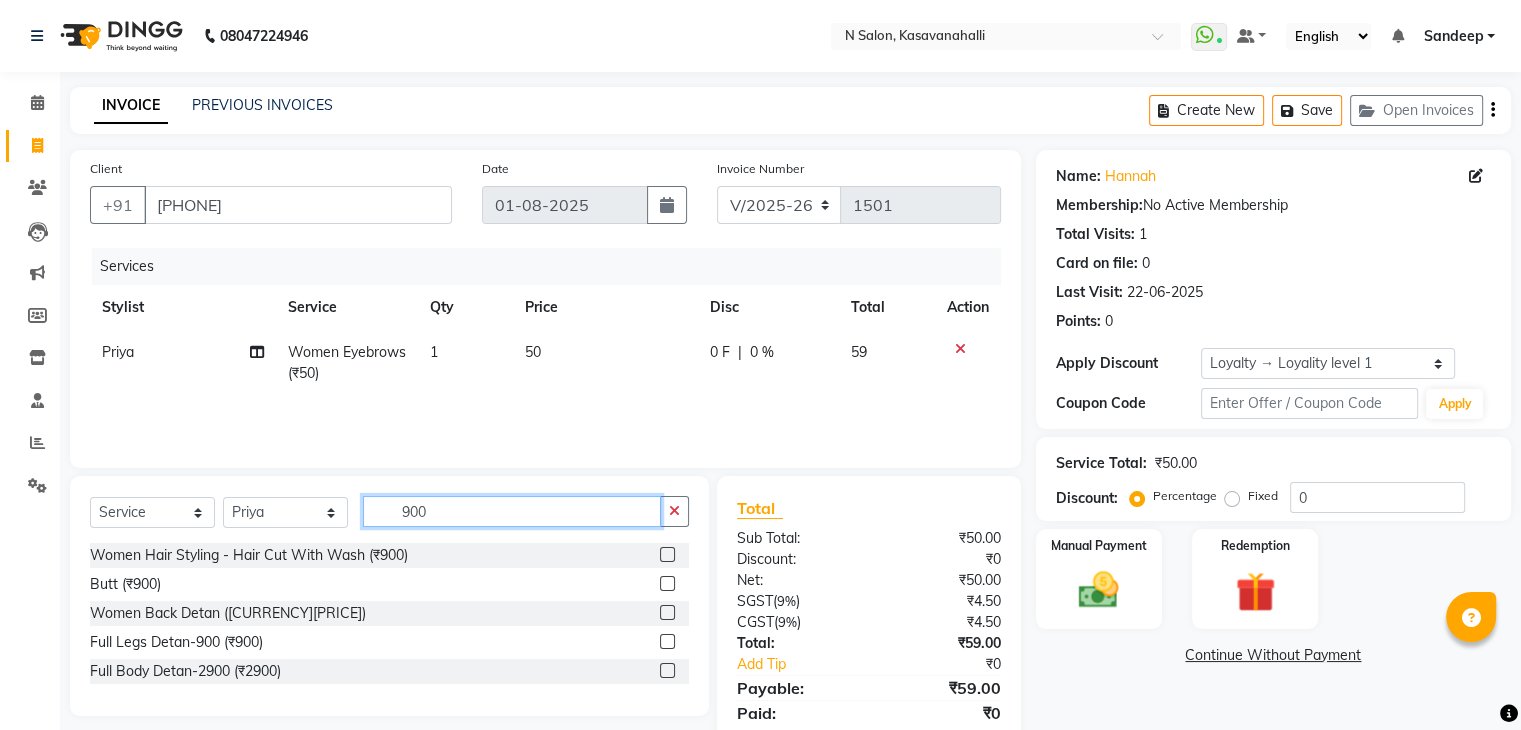 type on "900" 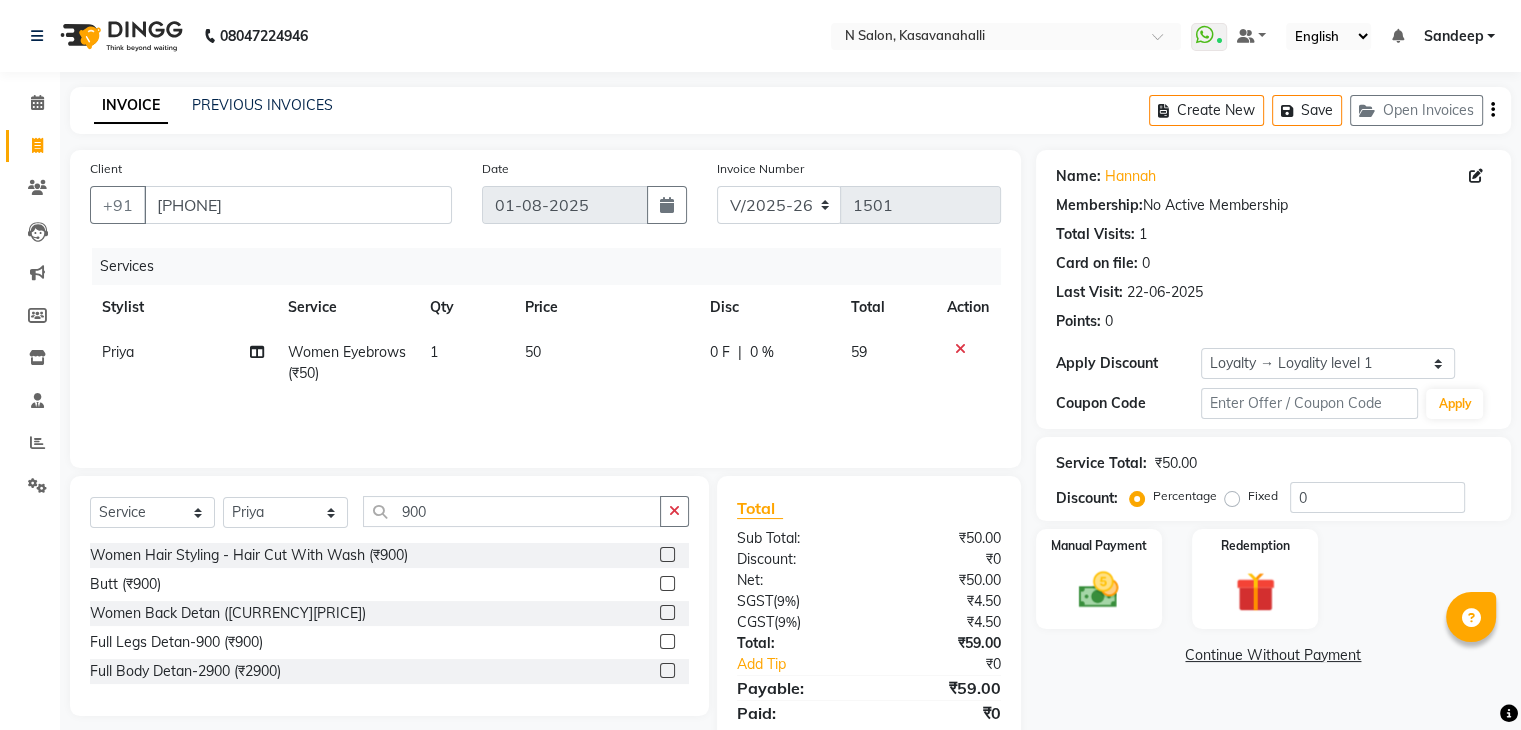 click 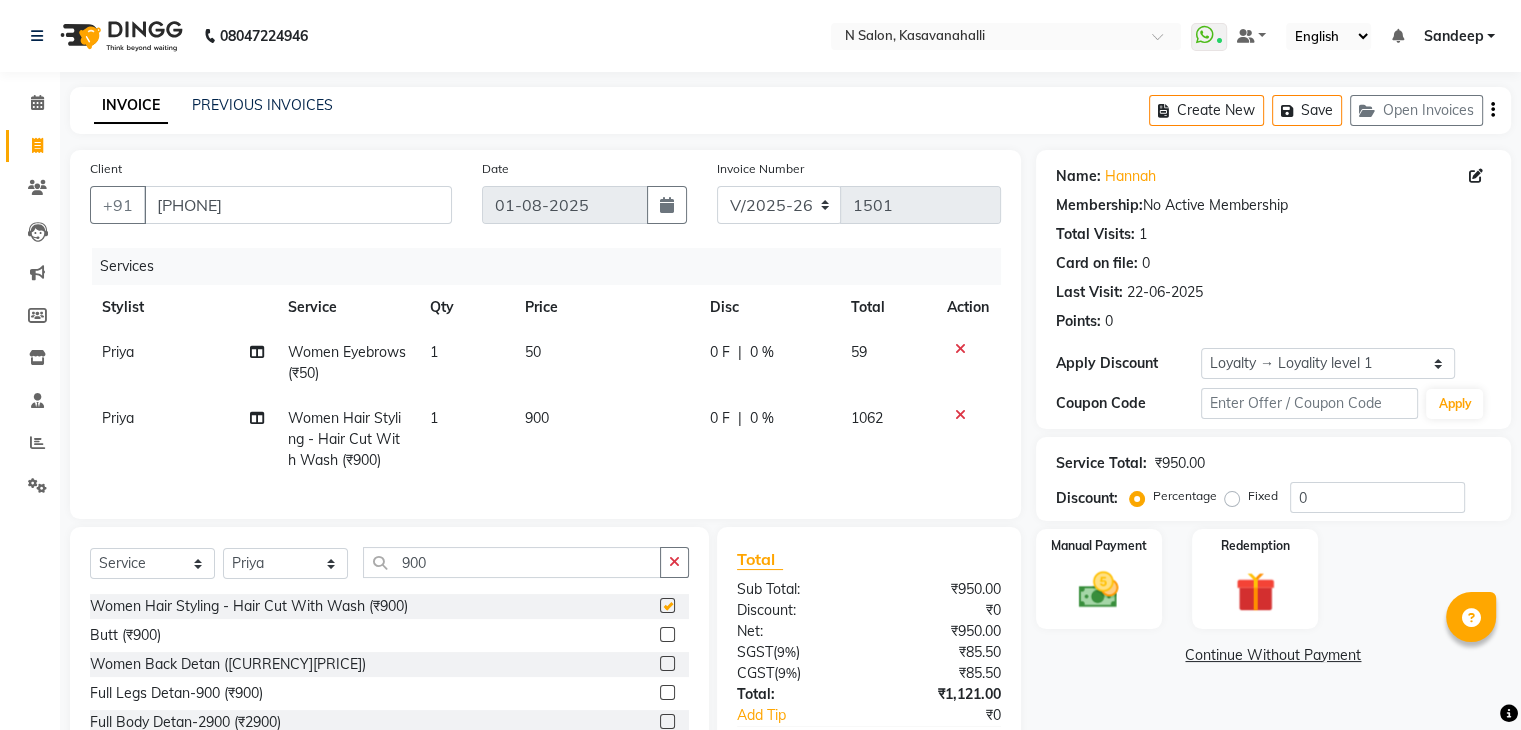 checkbox on "false" 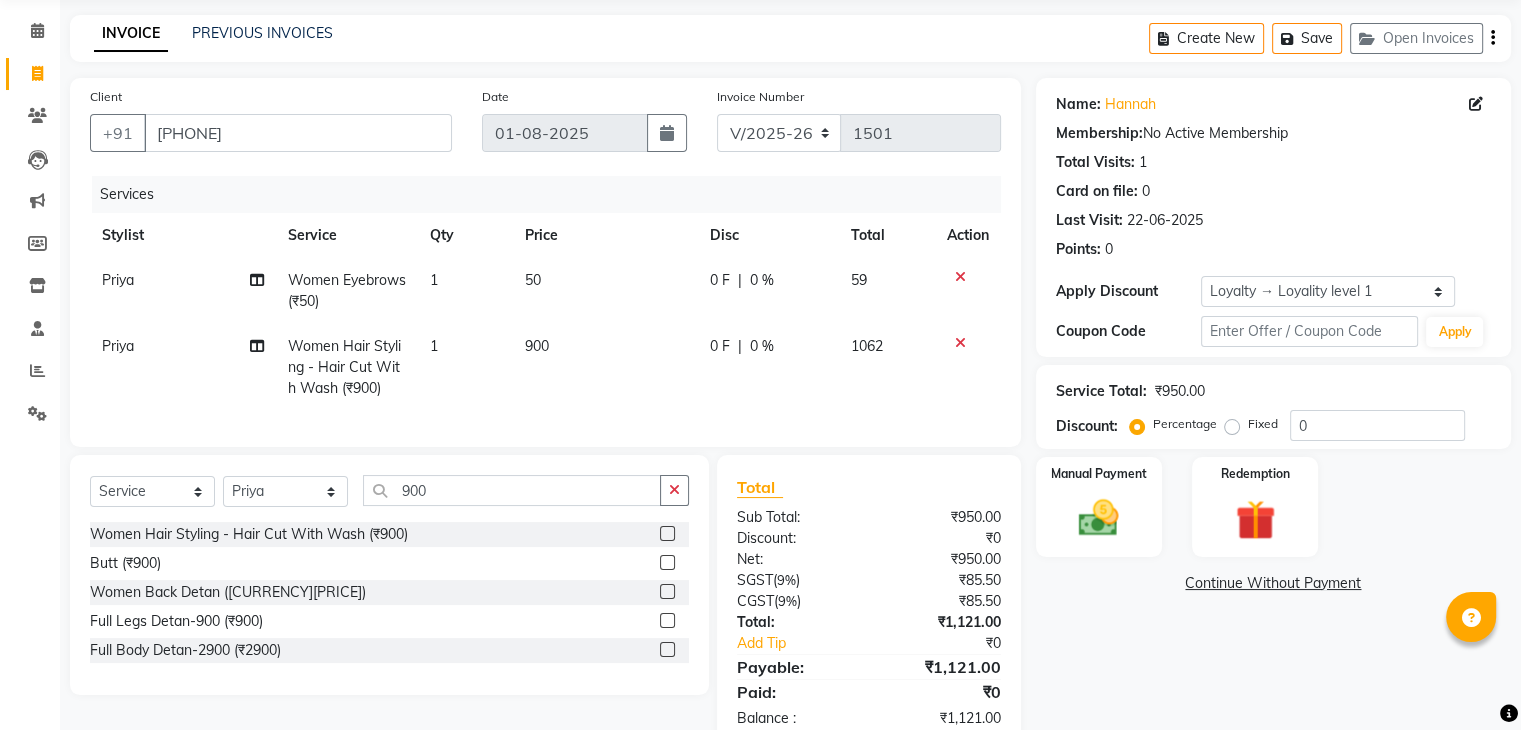 scroll, scrollTop: 137, scrollLeft: 0, axis: vertical 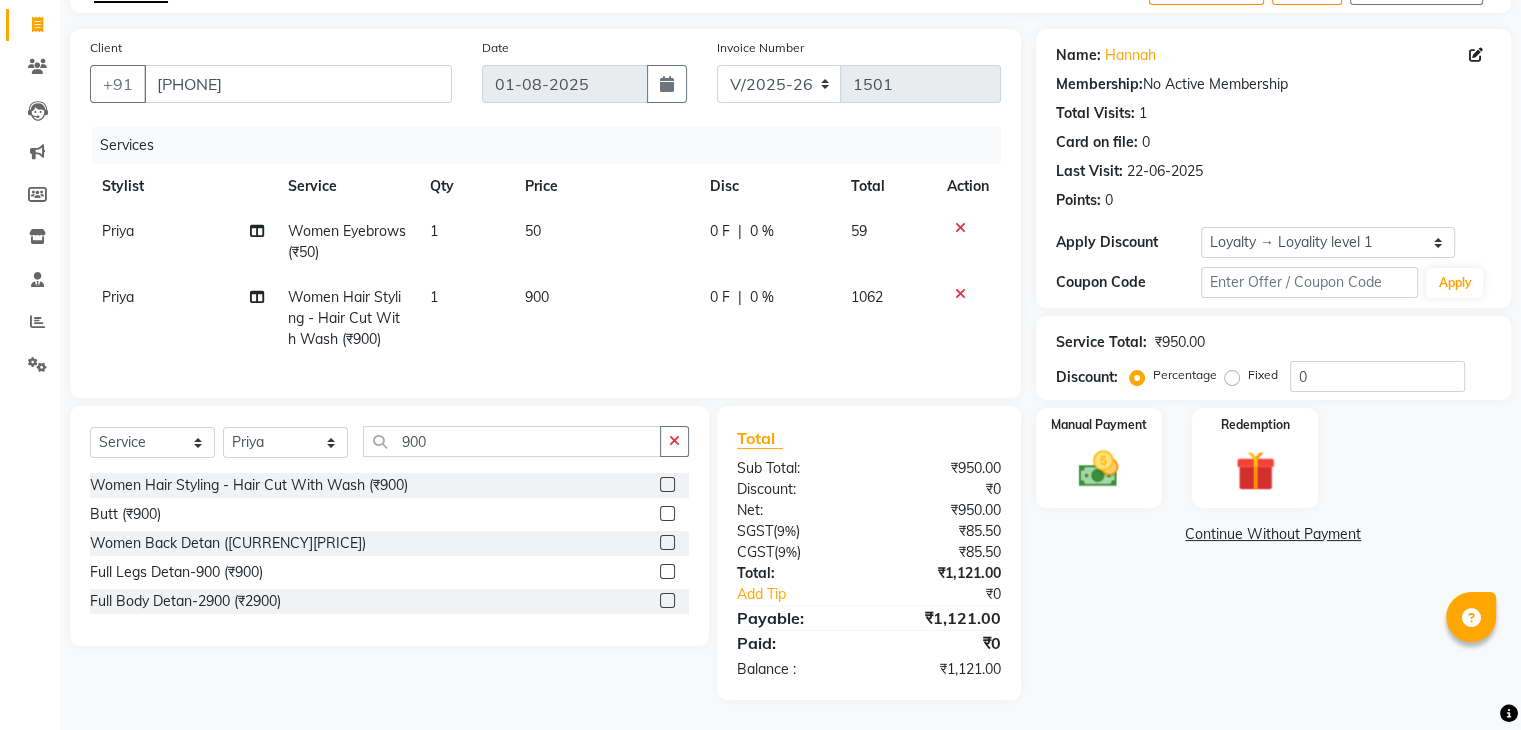 click on "Priya" 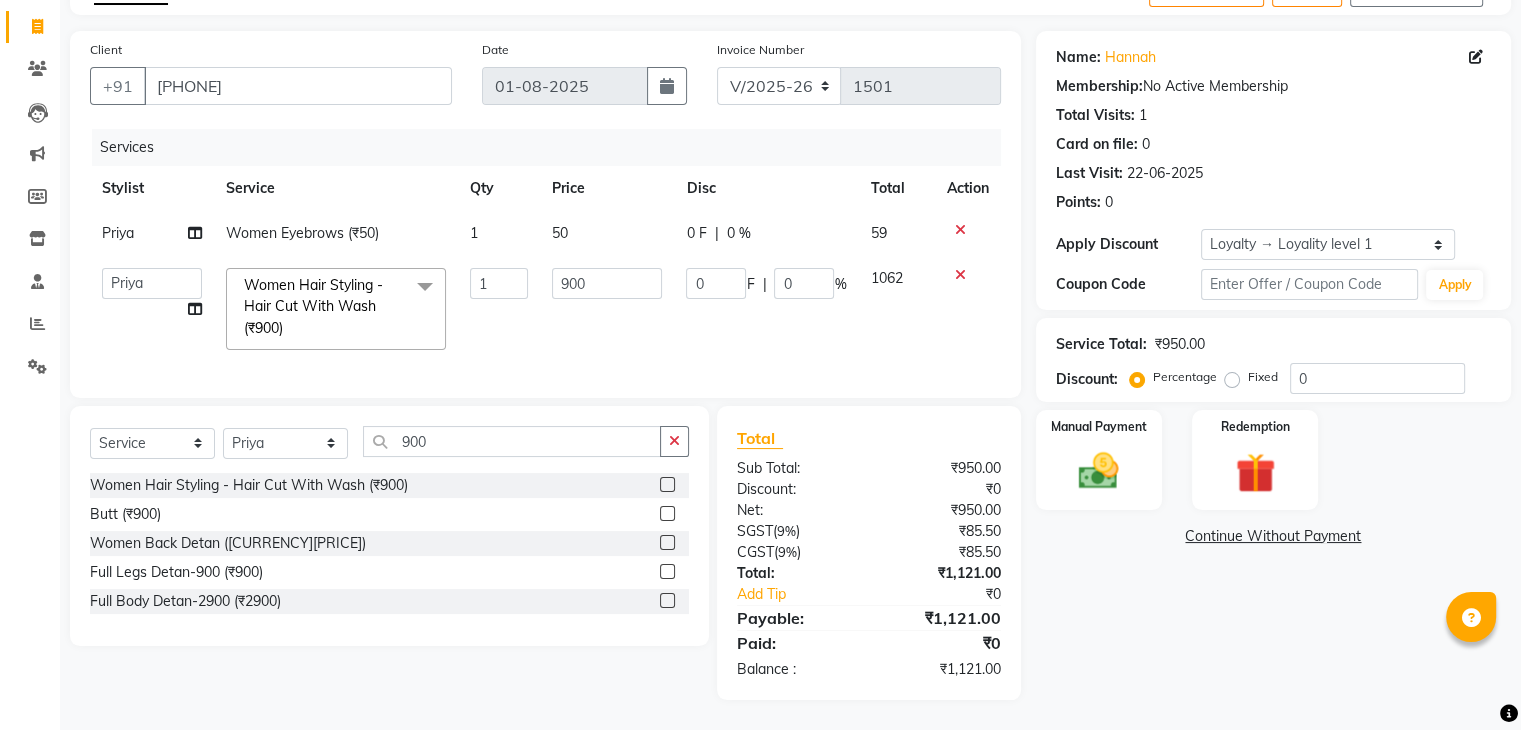 click on "[FIRST] [FIRST] [FIRST] [TITLE] [FIRST] [FIRST] [FIRST] [FIRST]" 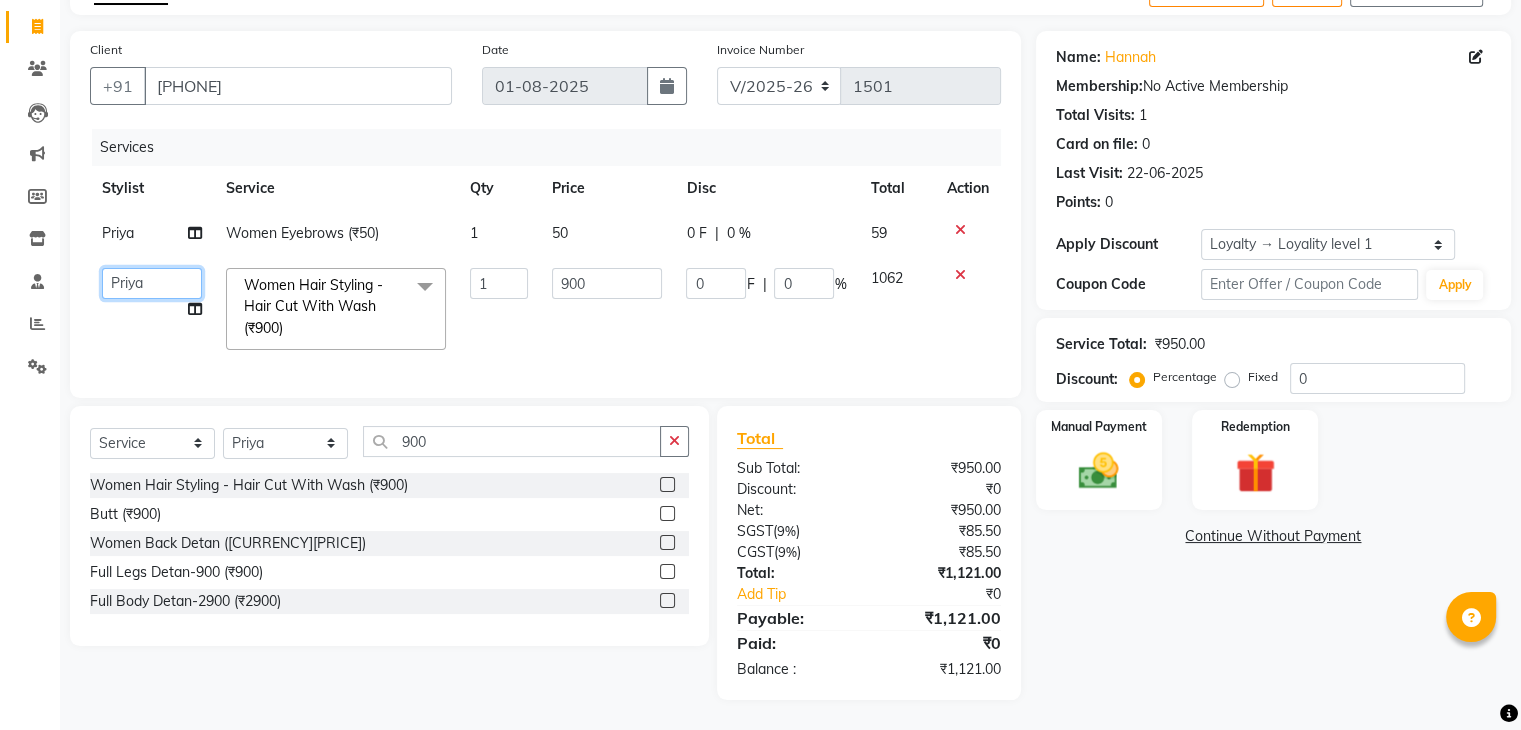 click on "[FIRST] [FIRST] [FIRST] [TITLE] [FIRST] [FIRST] [FIRST] [FIRST]" 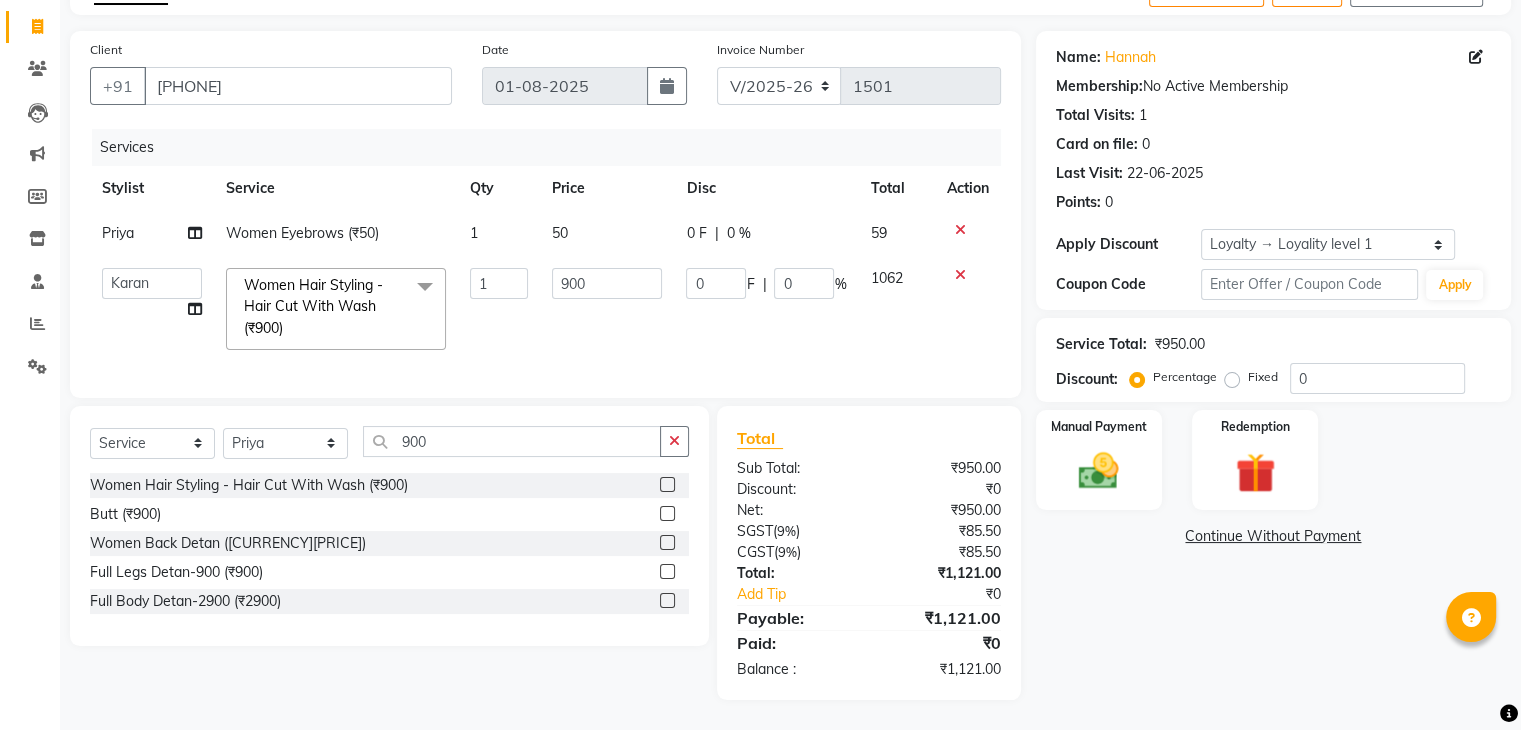 select on "86035" 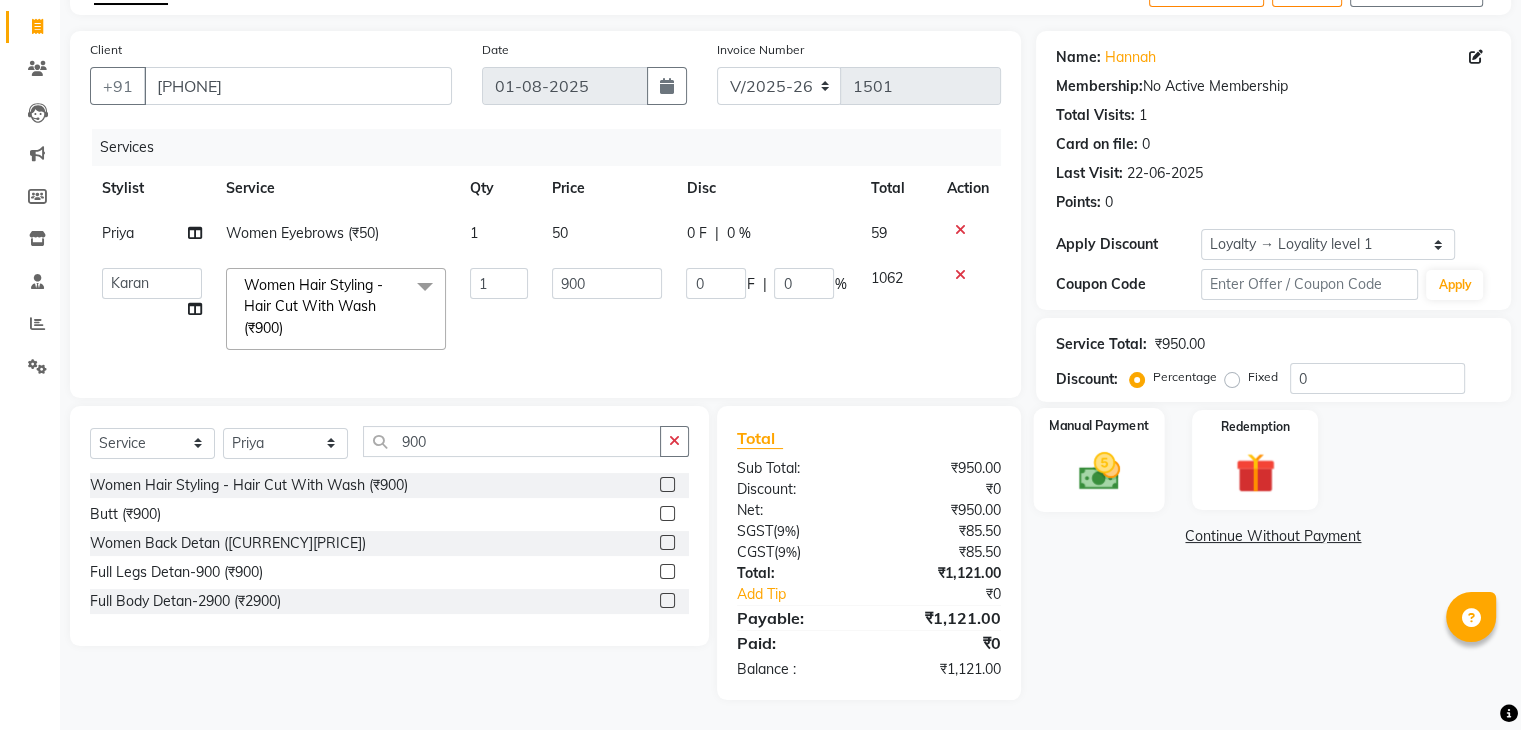 click on "Manual Payment" 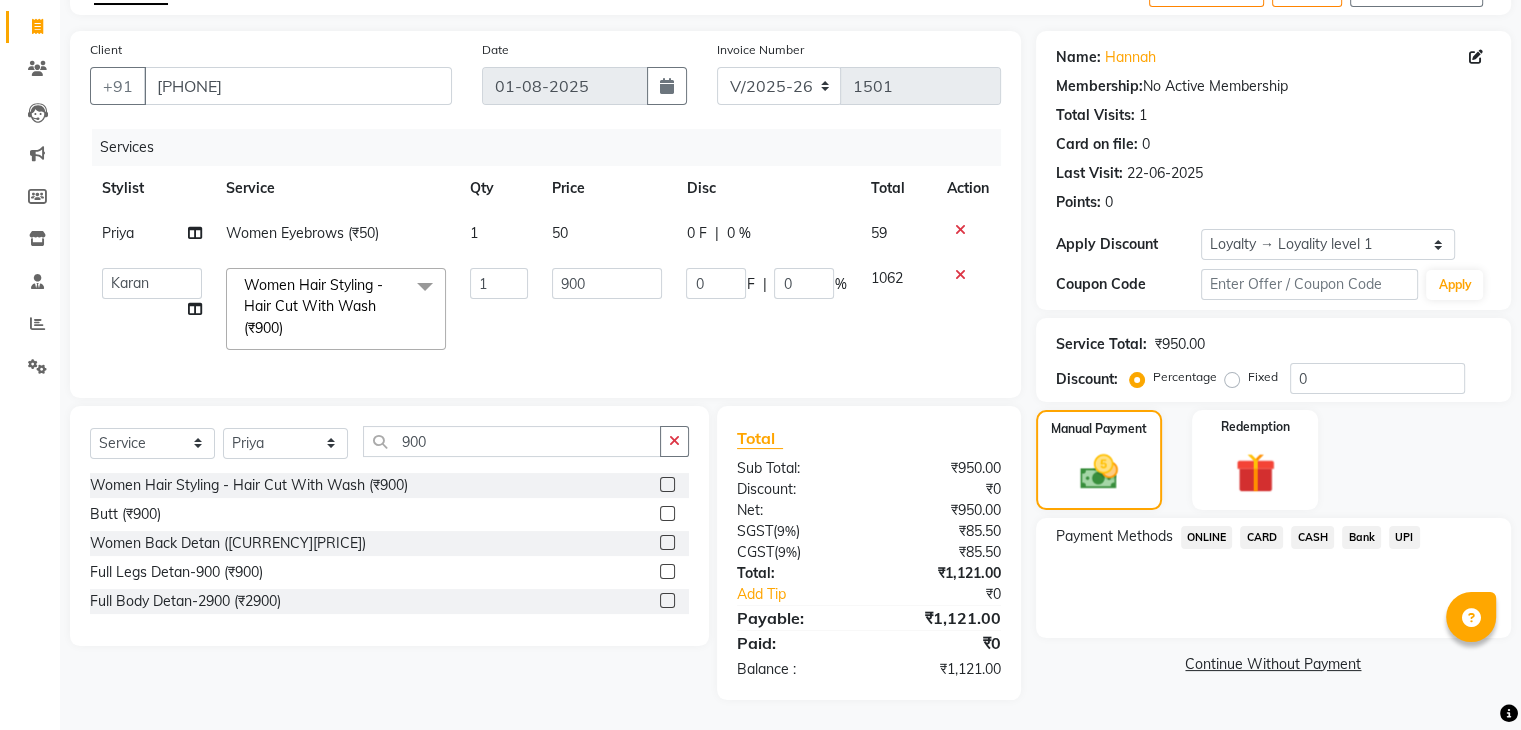 click on "CARD" 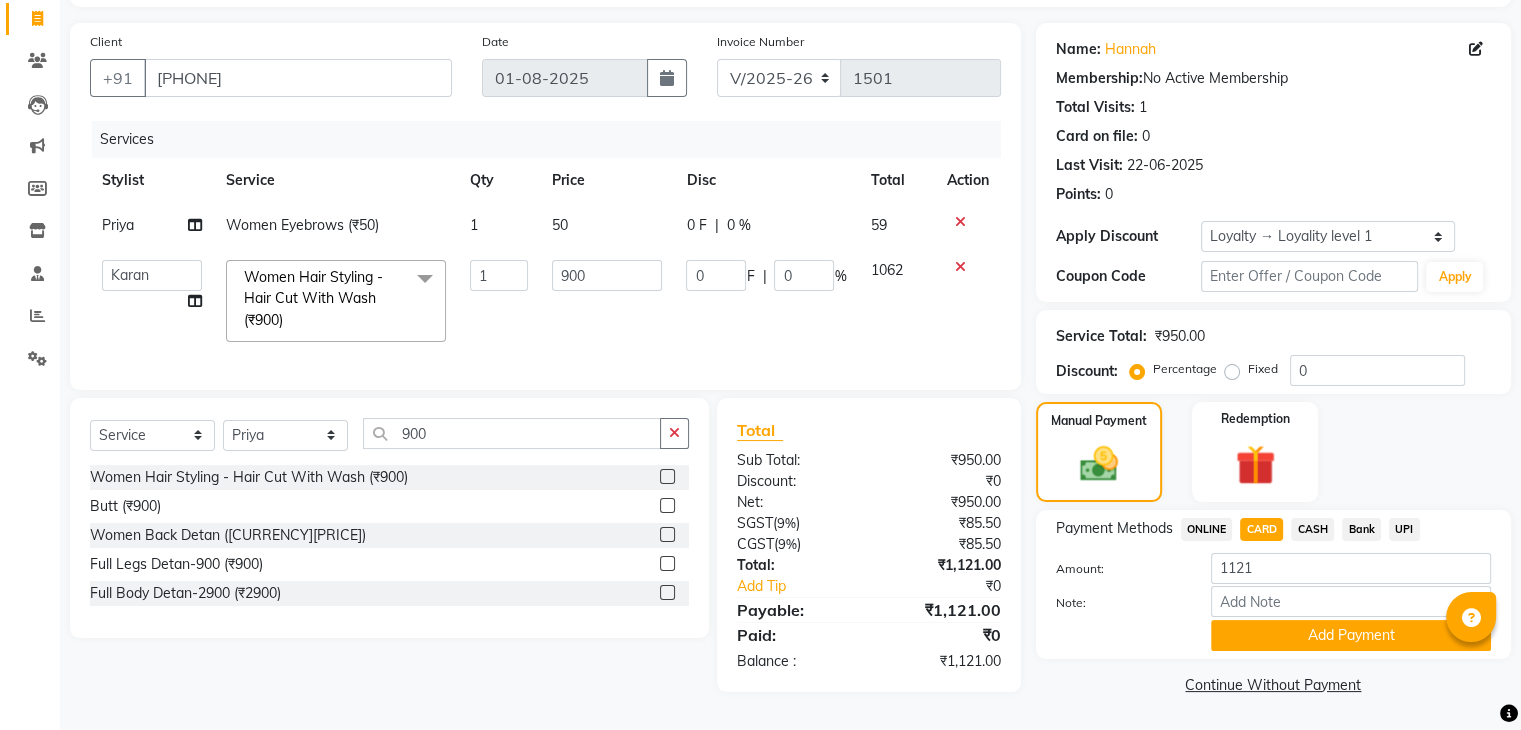click on "Payment Methods  ONLINE   CARD   CASH   Bank   UPI  Amount: 1121 Note: Add Payment" 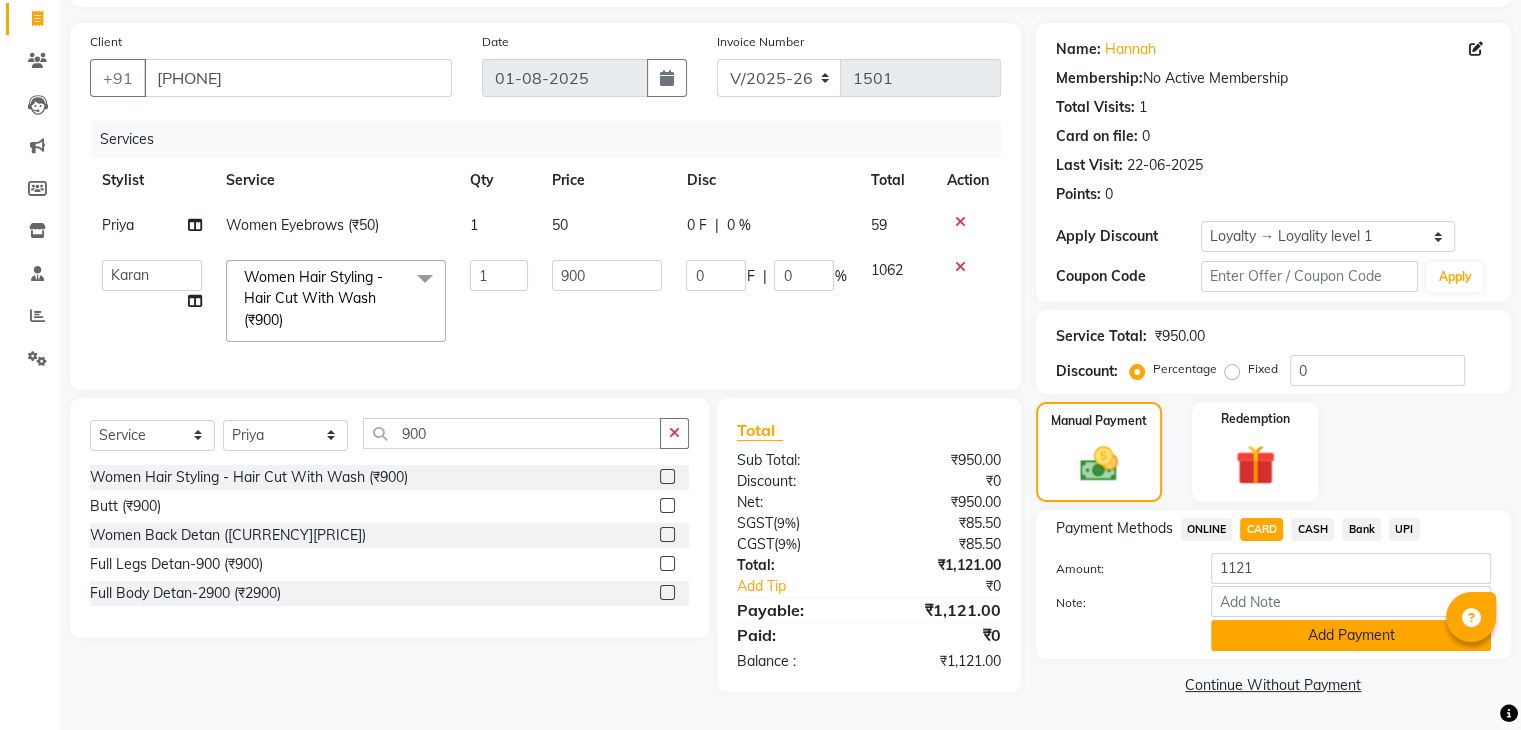 click on "Add Payment" 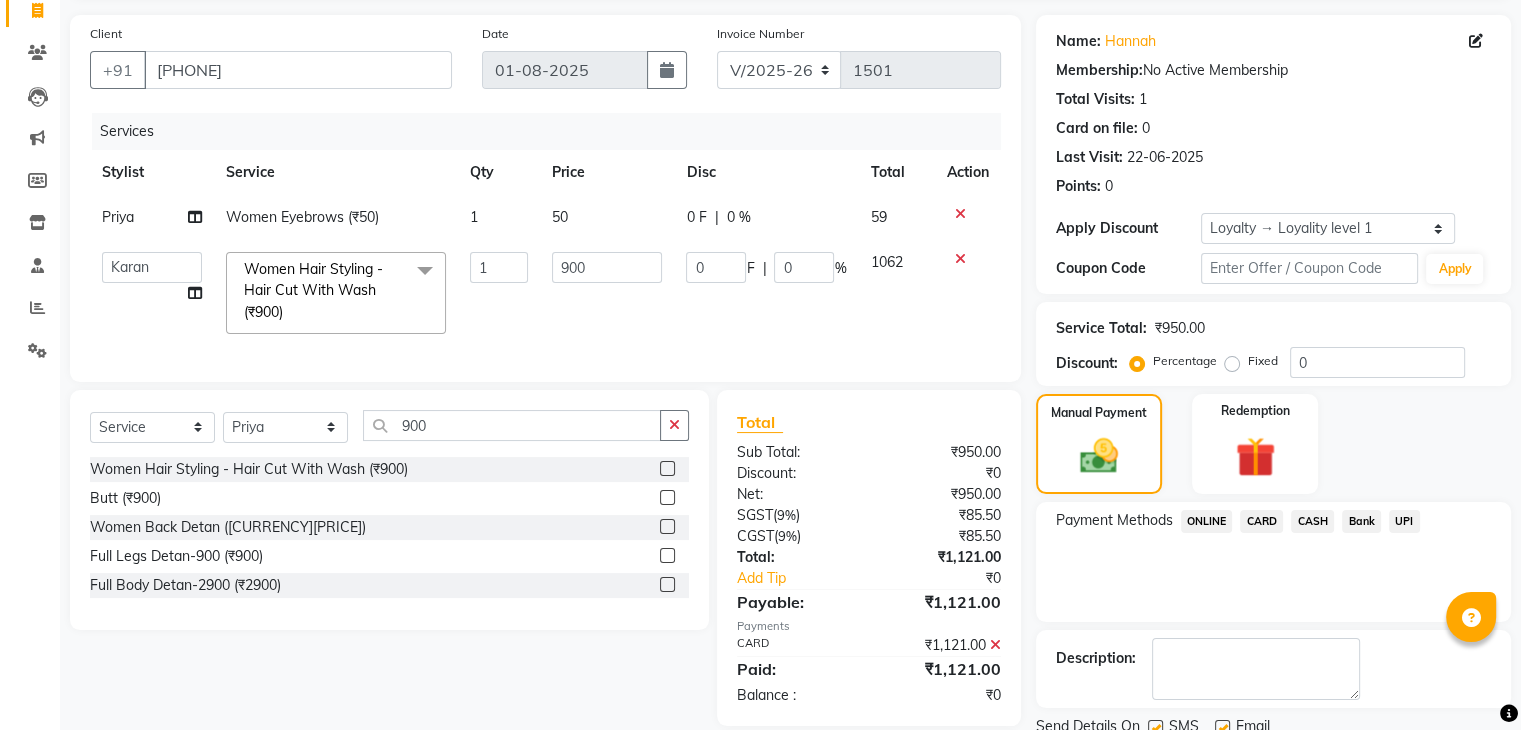 scroll, scrollTop: 276, scrollLeft: 0, axis: vertical 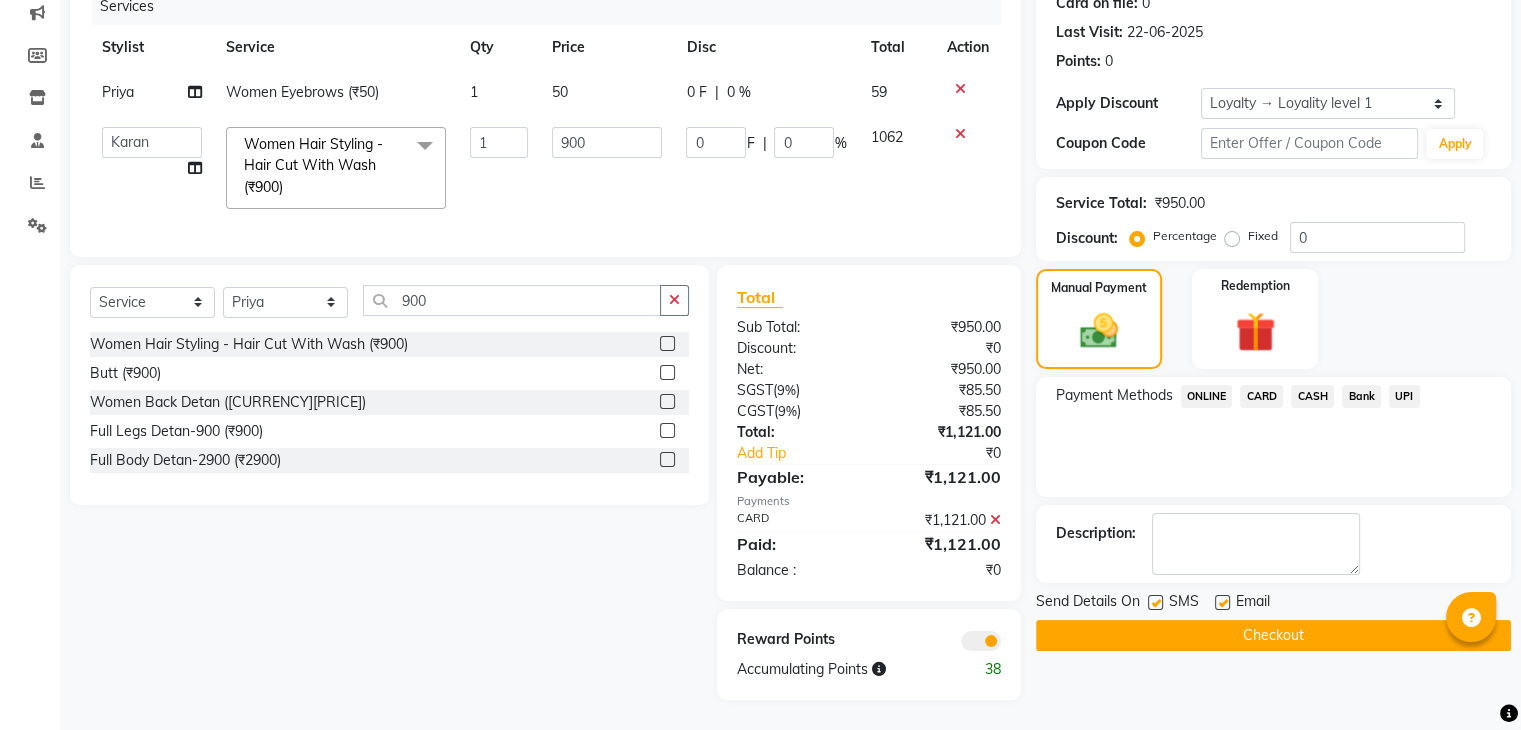 click on "Checkout" 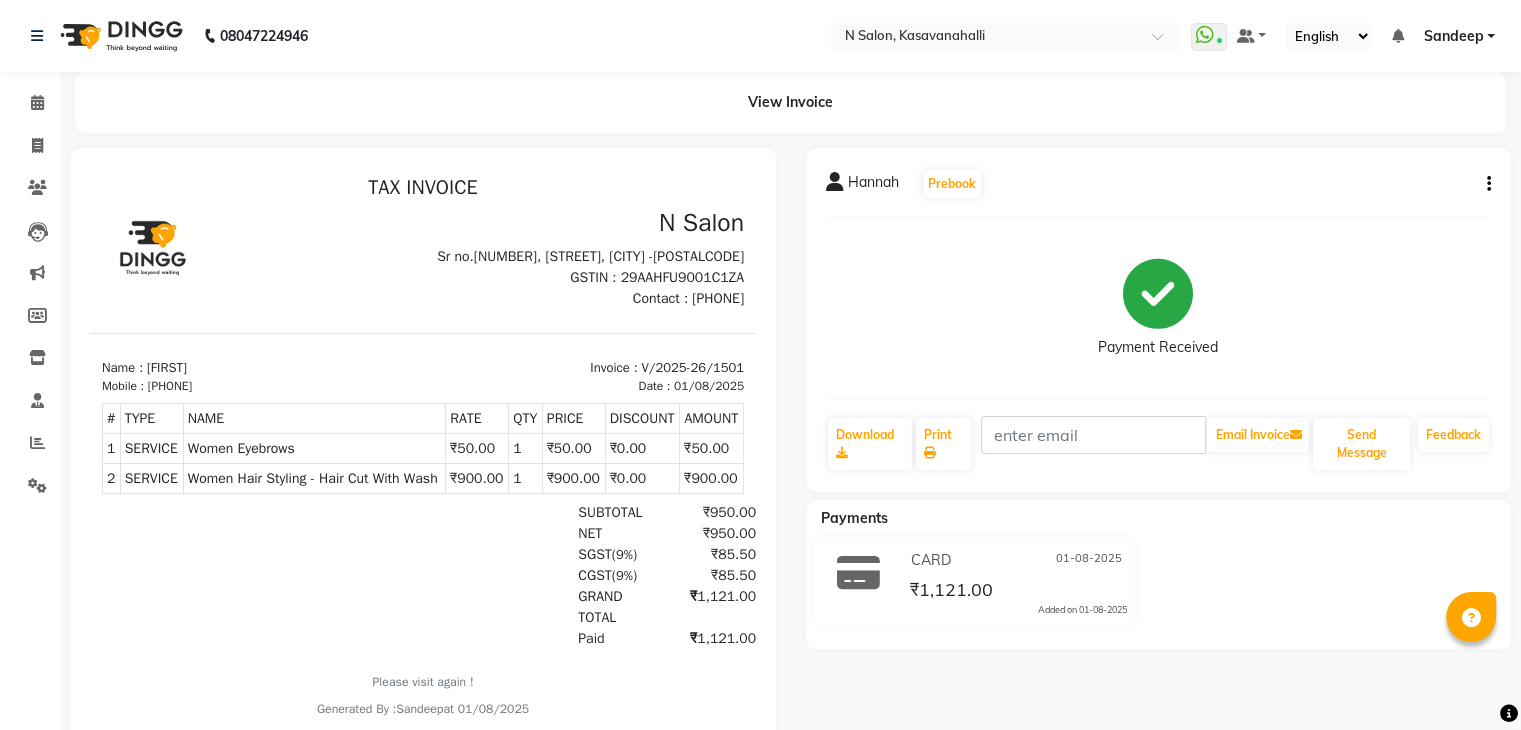 scroll, scrollTop: 0, scrollLeft: 0, axis: both 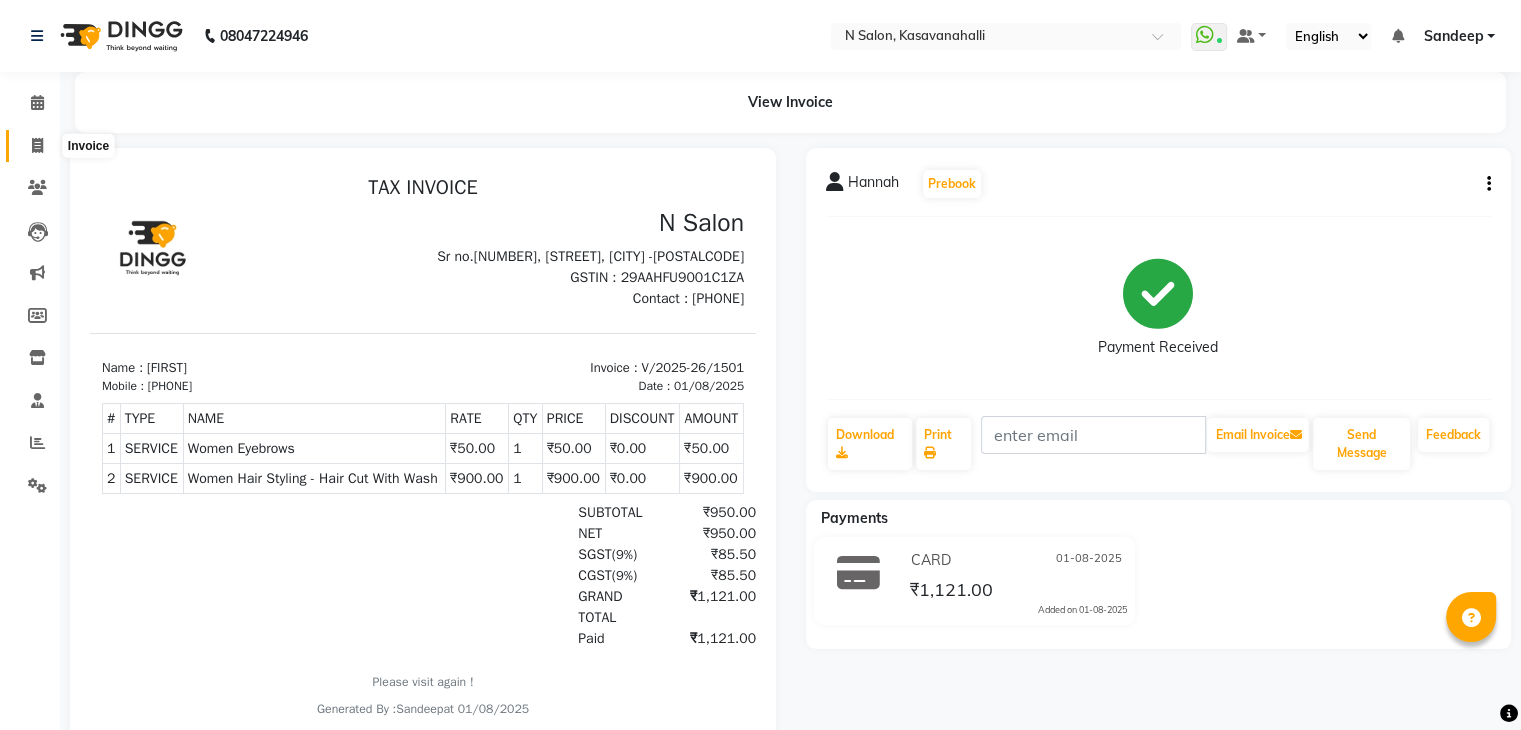 click 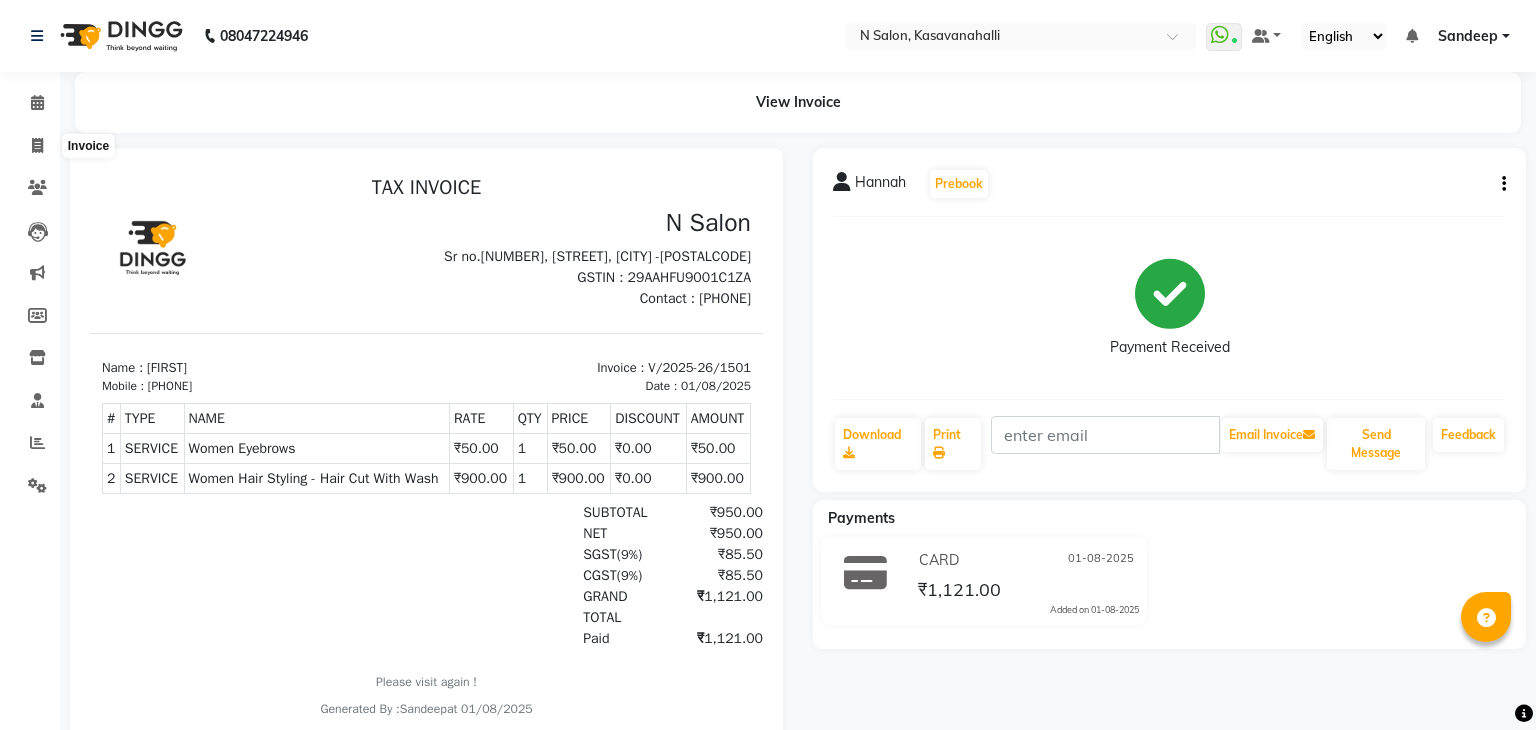 select on "service" 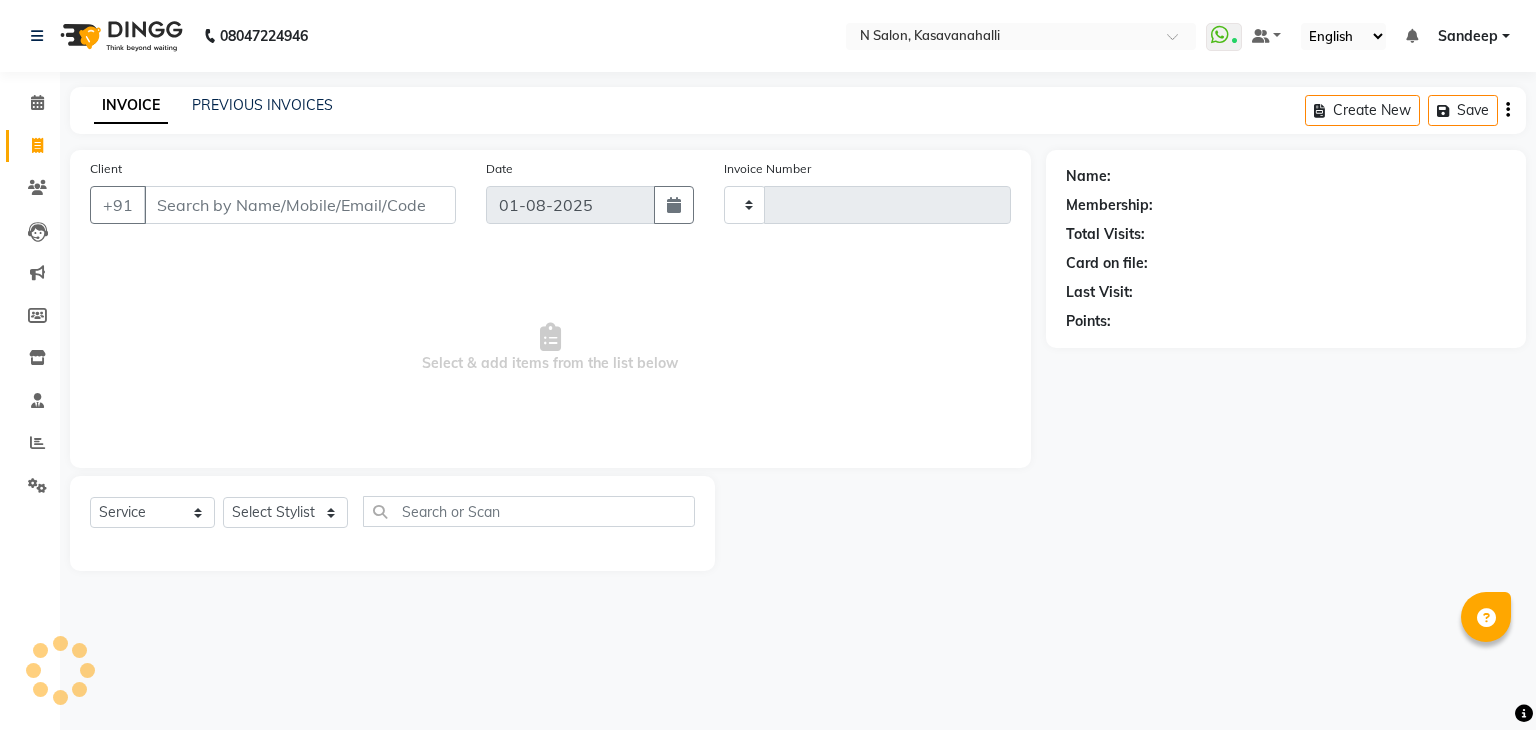 type on "1502" 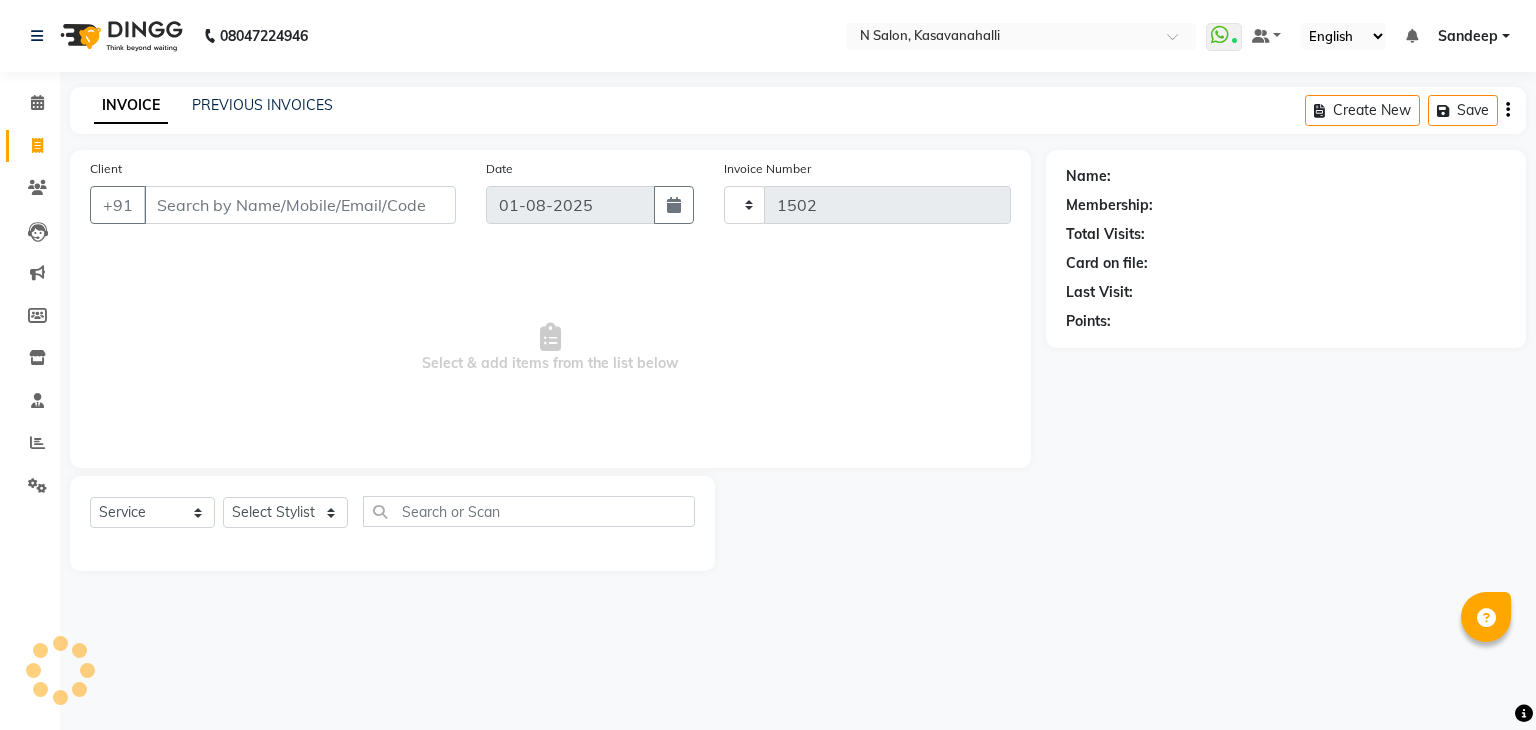 select on "7111" 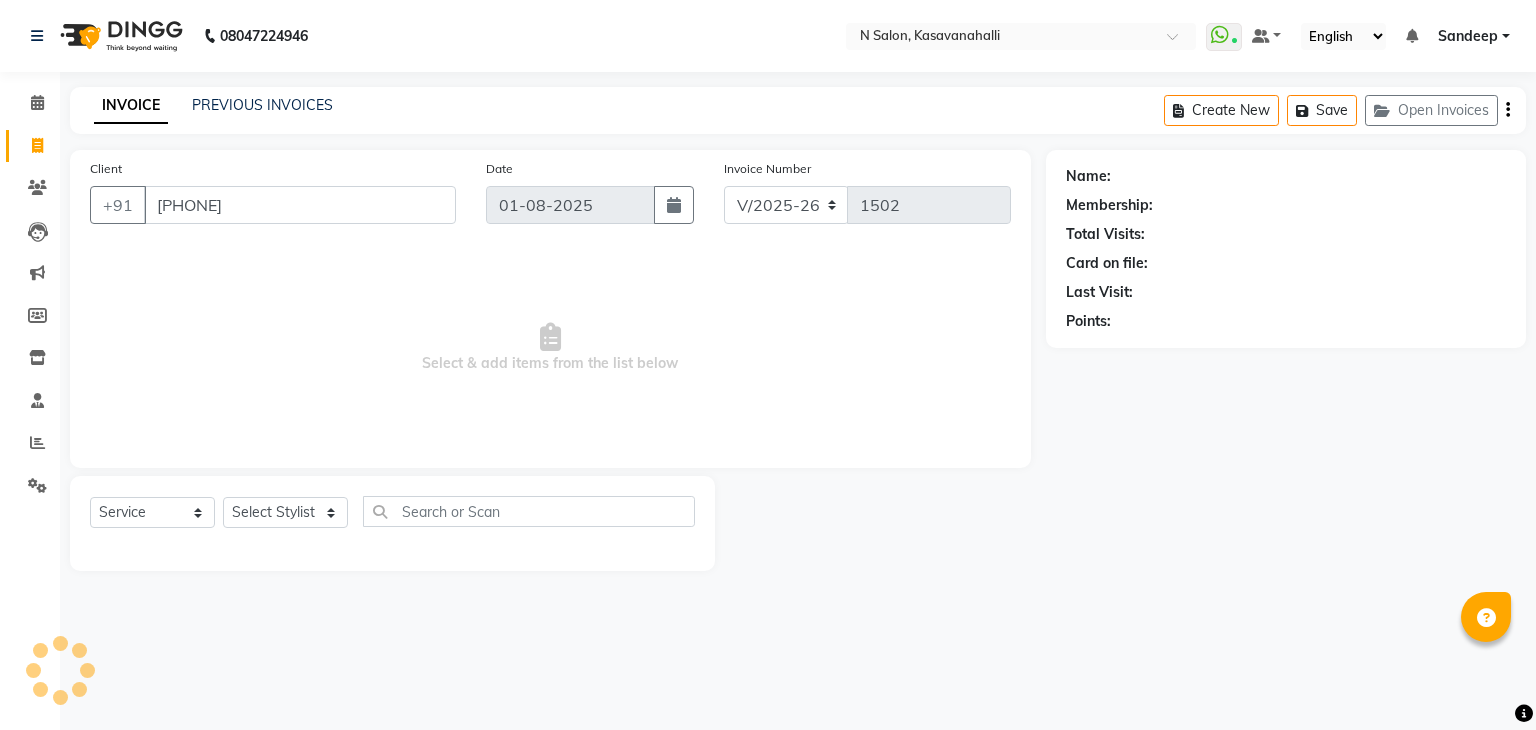 type on "[PHONE]" 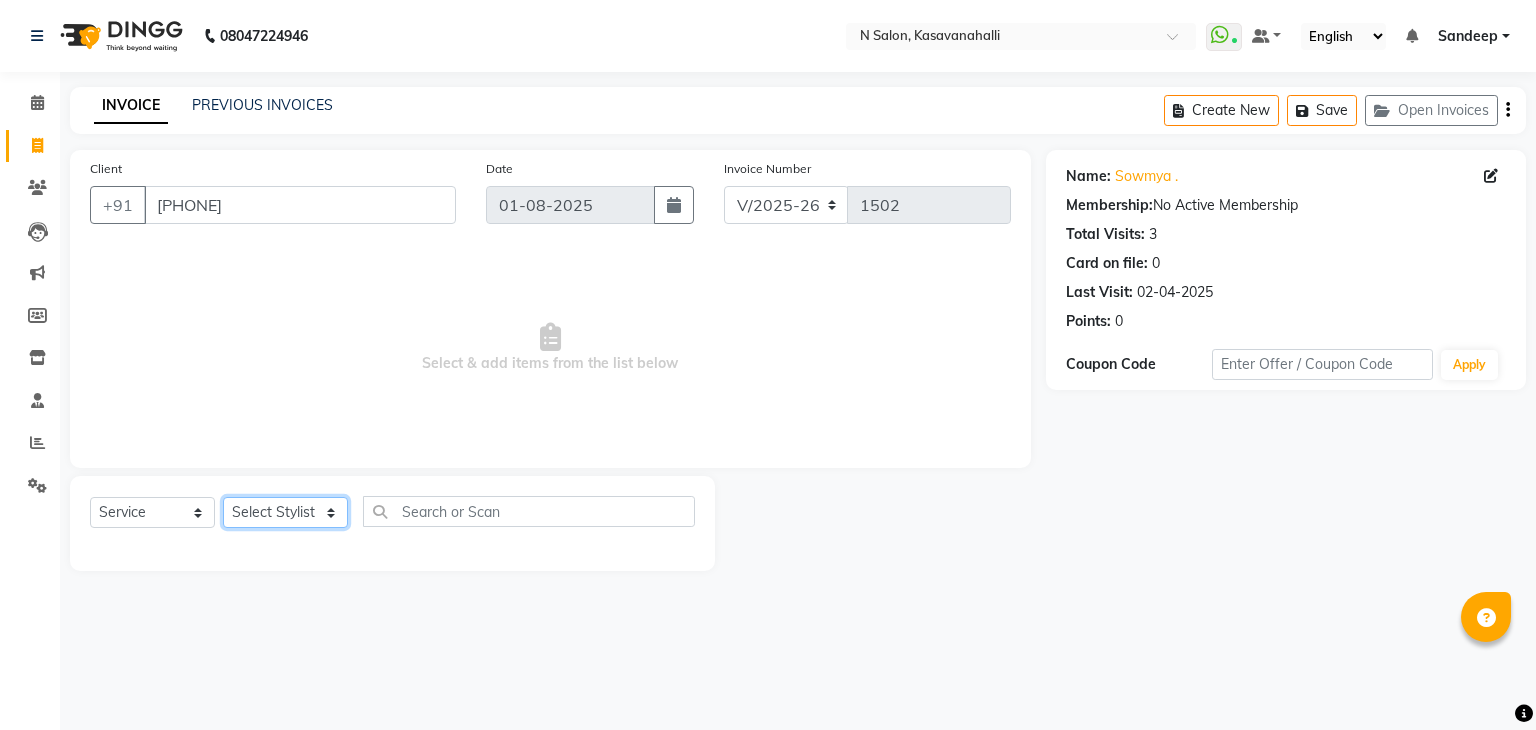 click on "Select Stylist Abisekh Karan  Manju Owner Priya RAJESHWARI  Sandeep Tika" 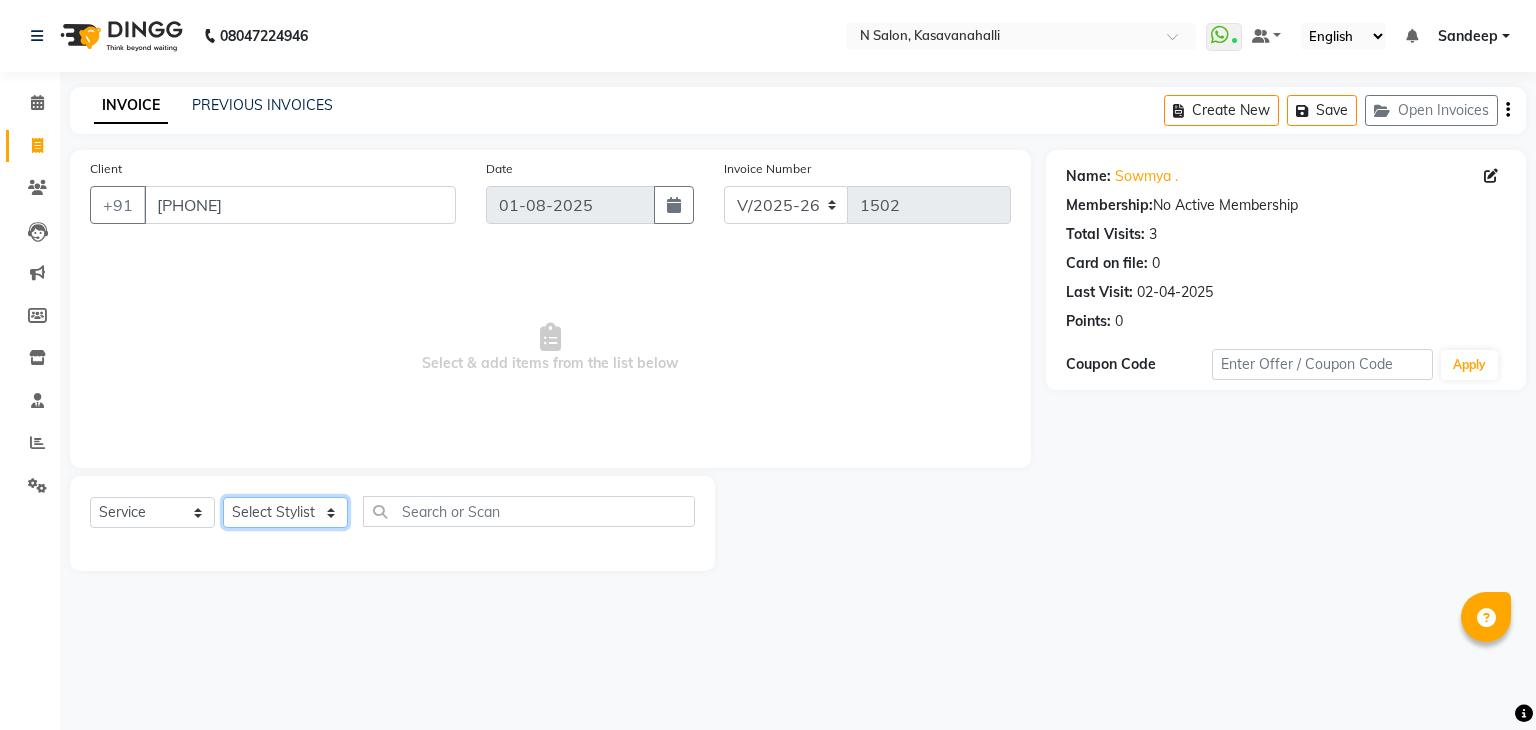 select on "[PHONE]" 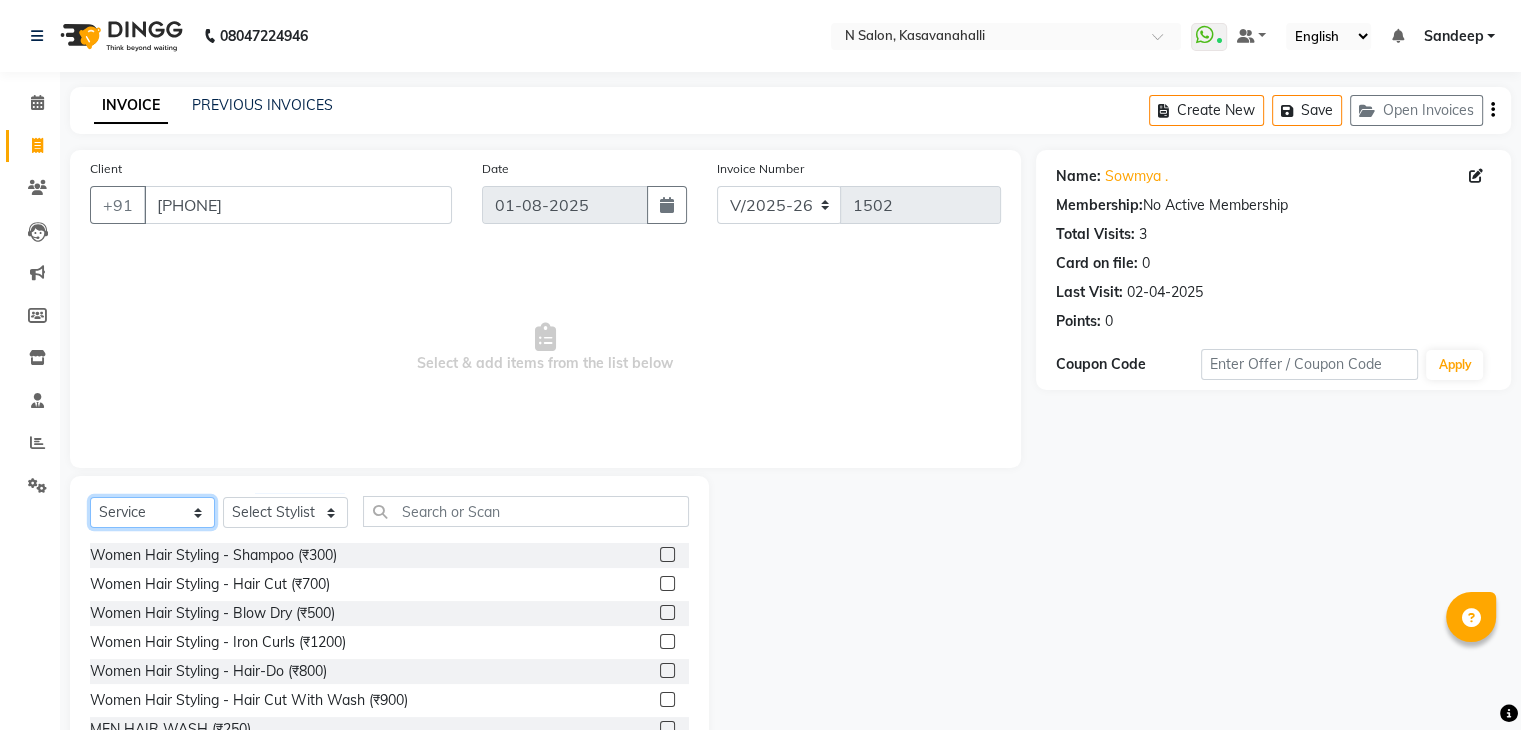 click on "Select  Service  Product  Membership  Package Voucher Prepaid Gift Card" 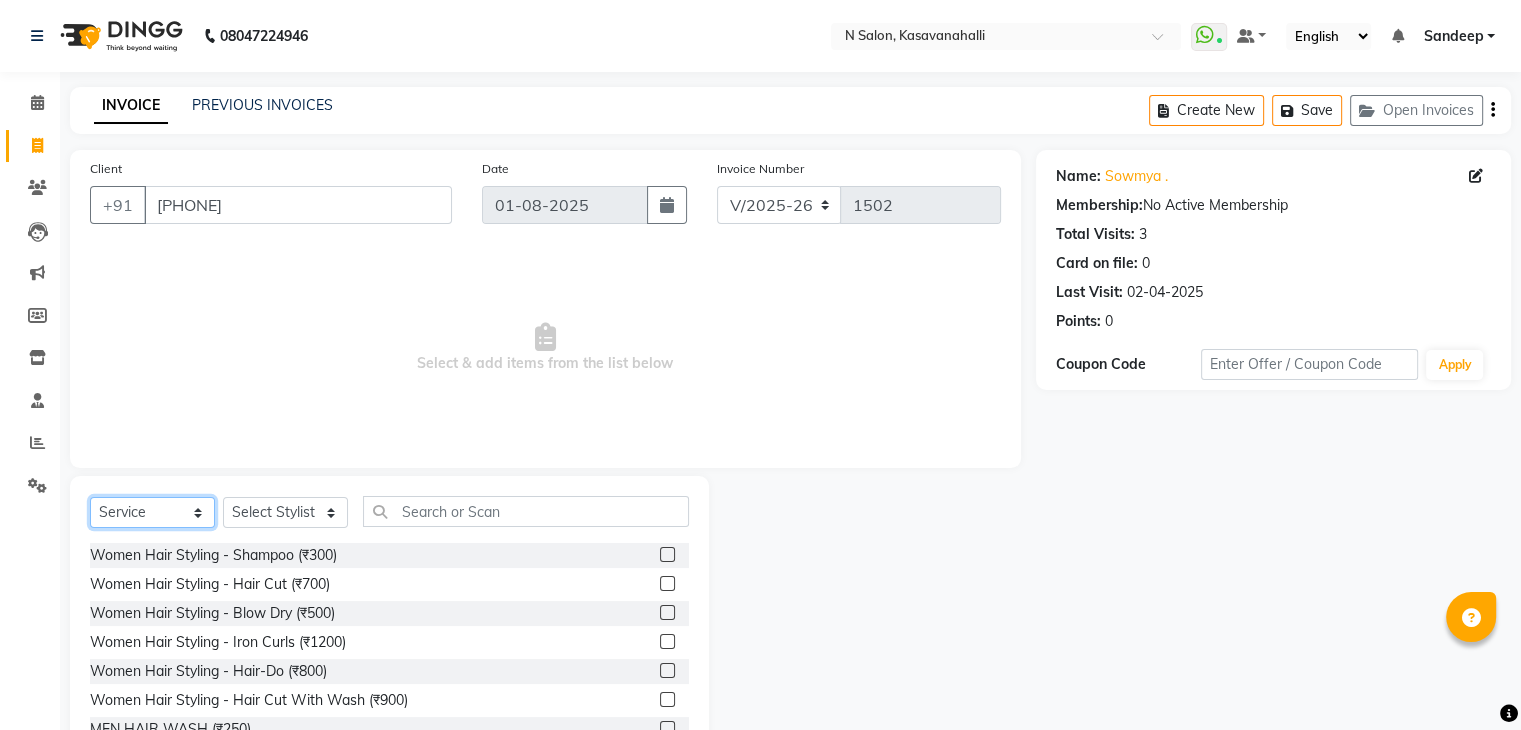select on "P" 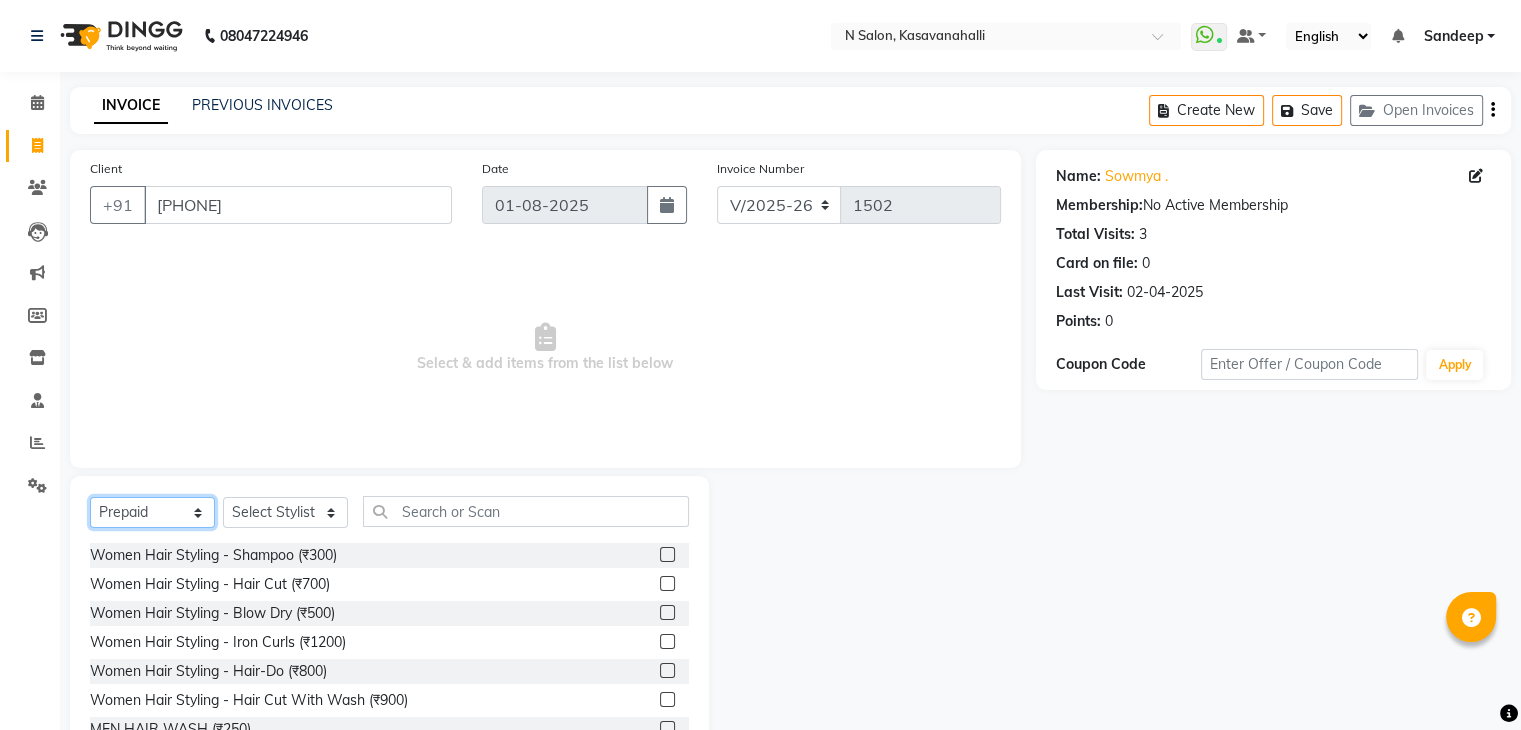 click on "Select  Service  Product  Membership  Package Voucher Prepaid Gift Card" 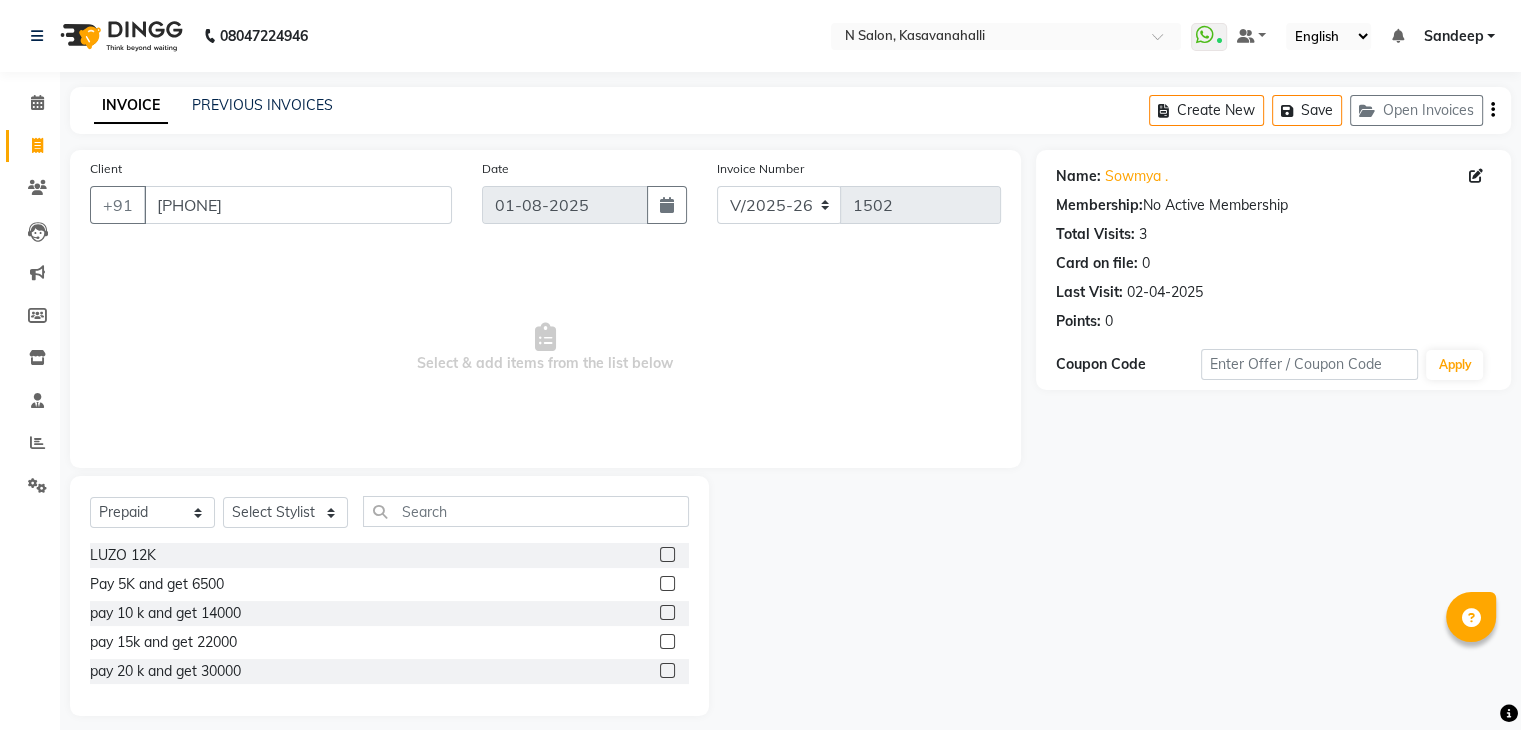 click 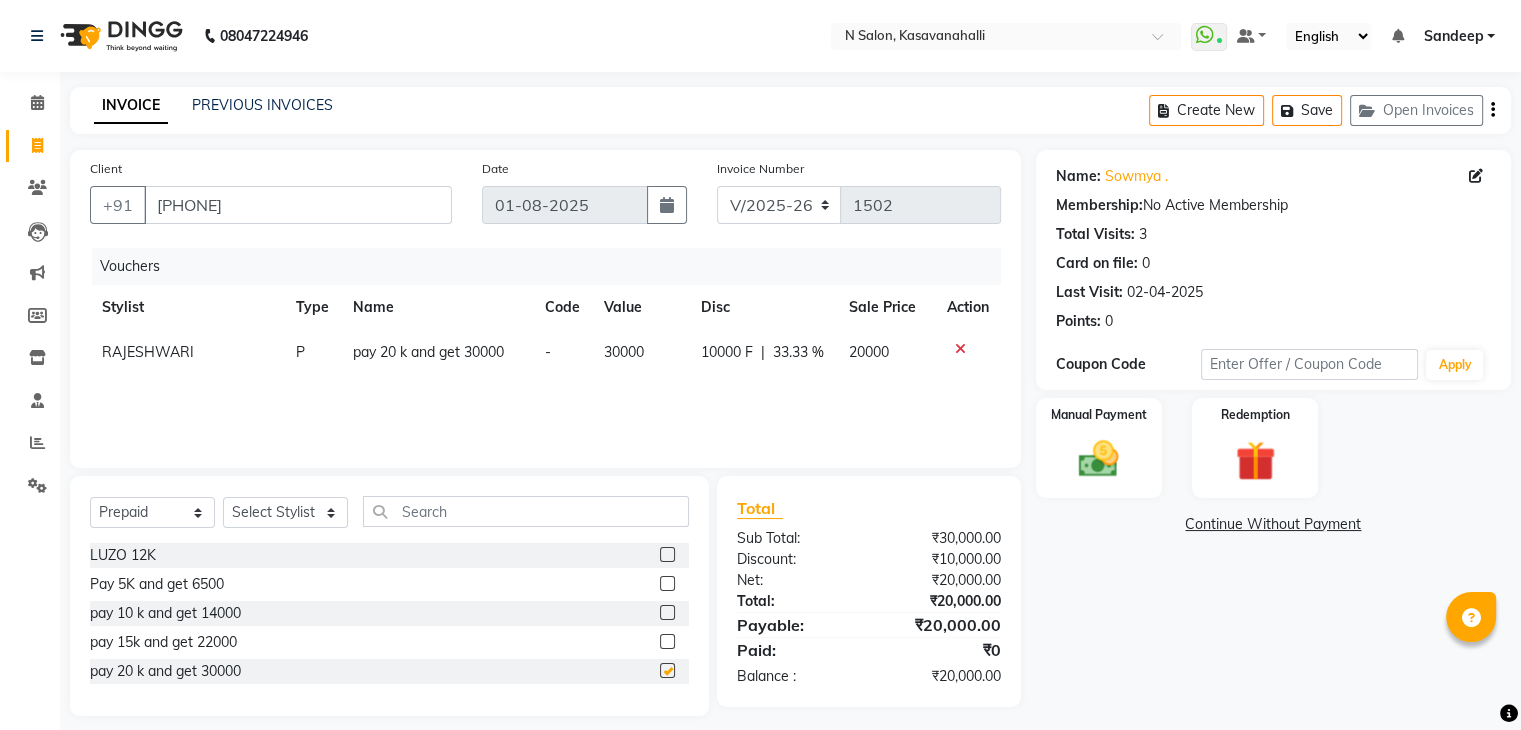 checkbox on "false" 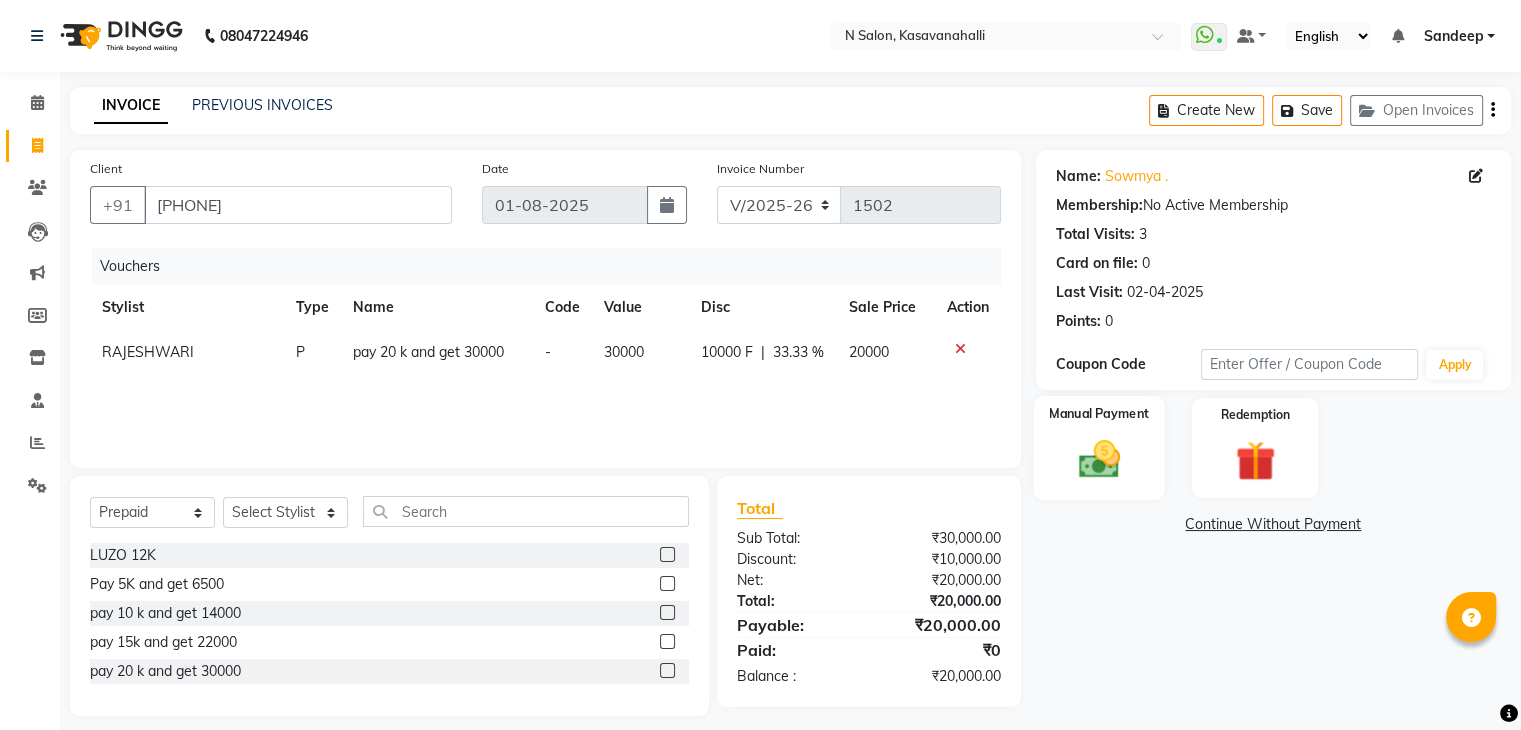 click 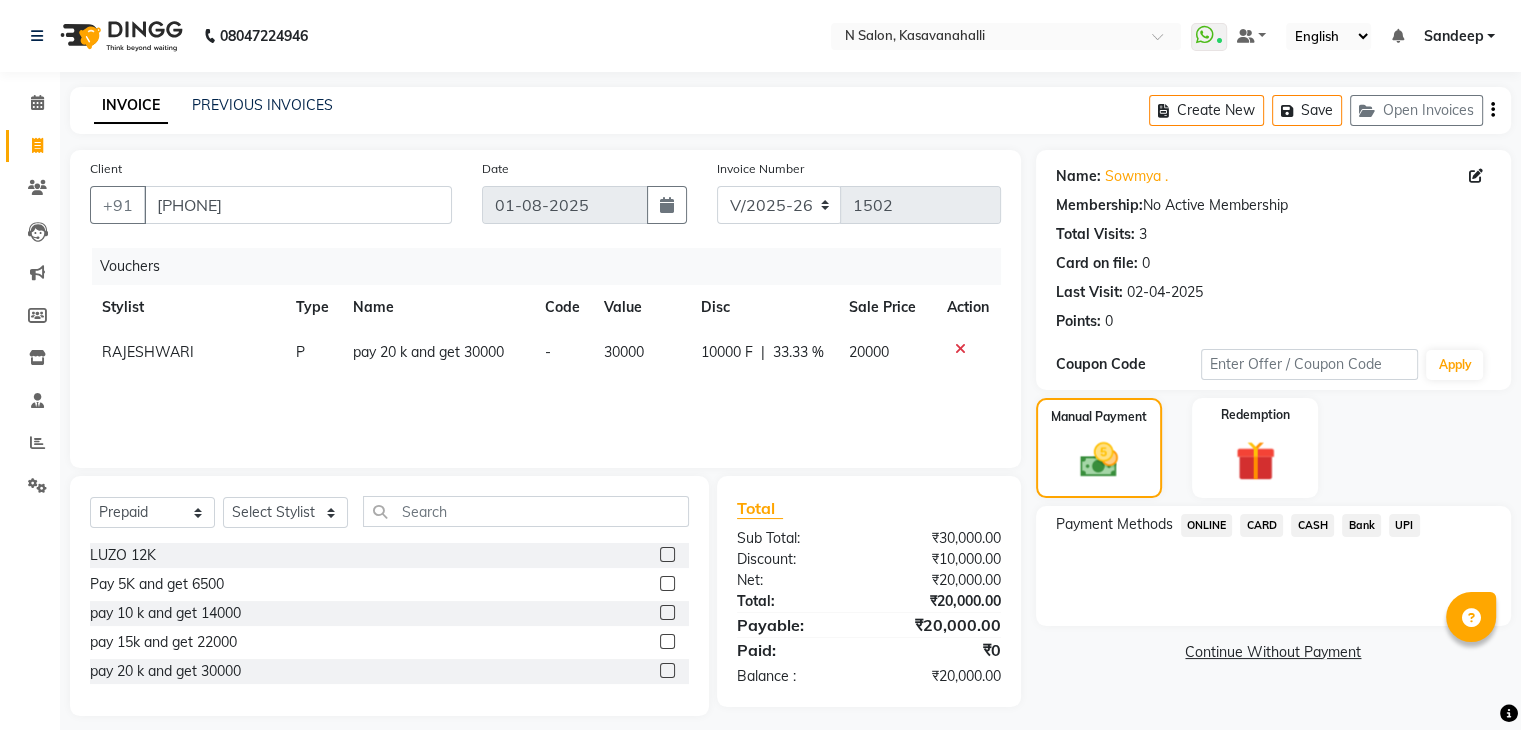 click on "CARD" 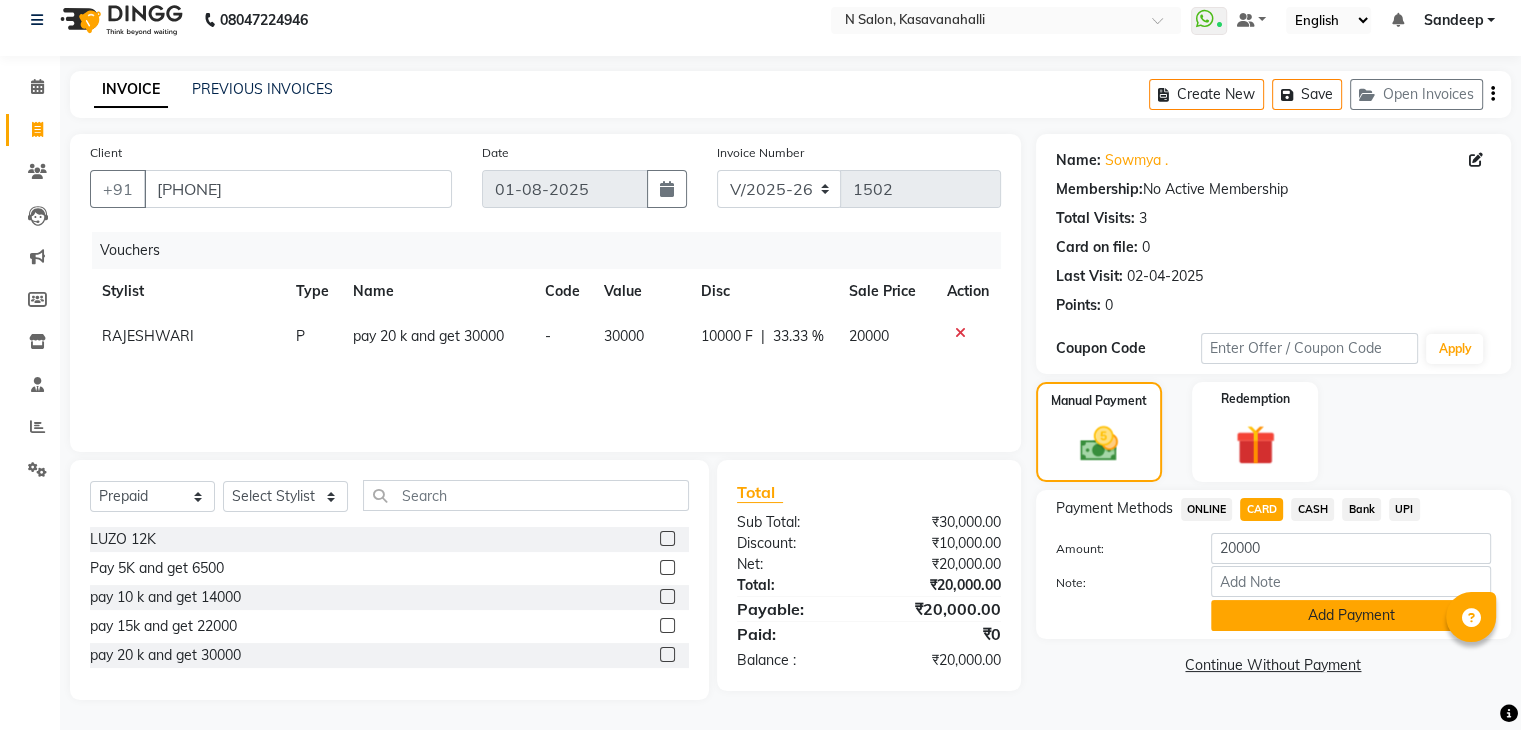 click on "Add Payment" 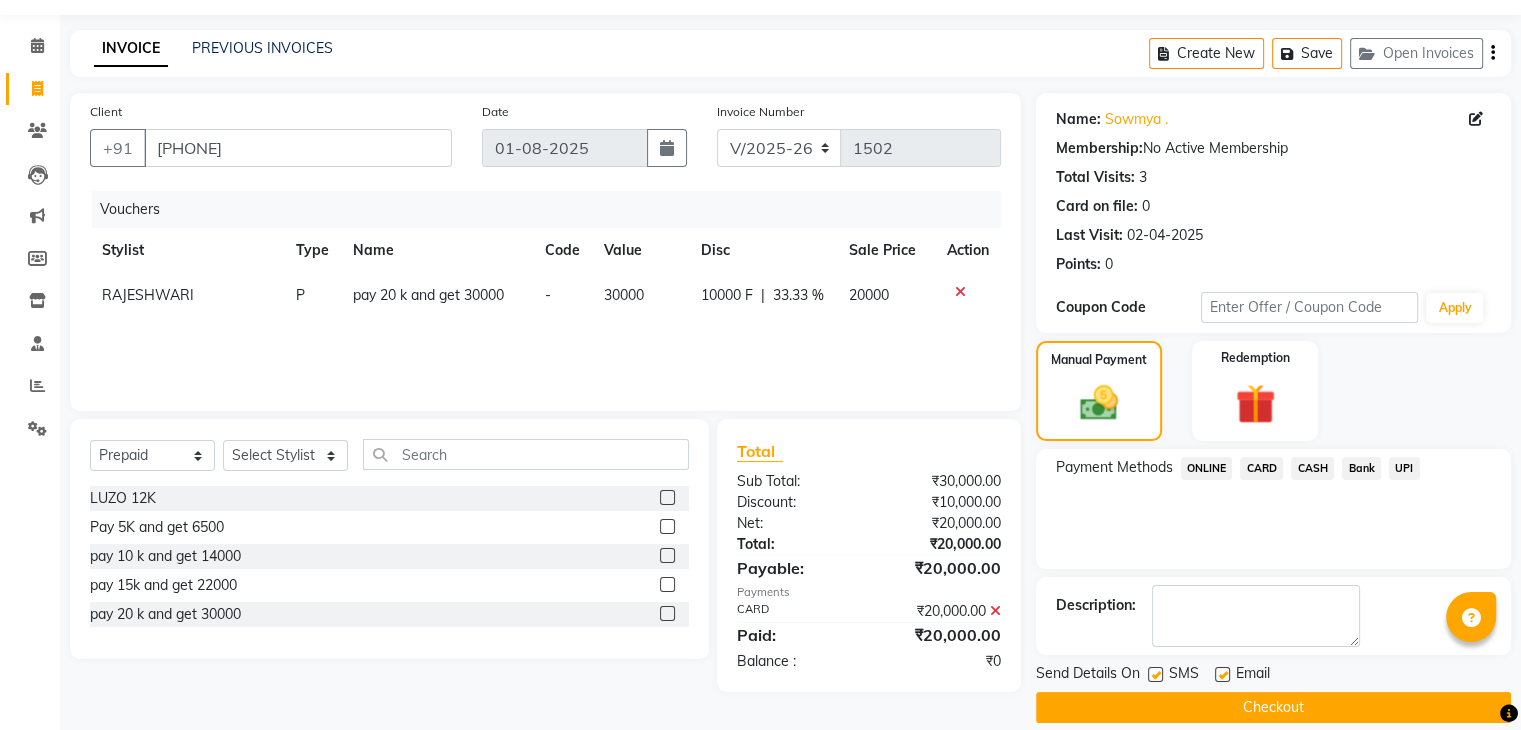 scroll, scrollTop: 79, scrollLeft: 0, axis: vertical 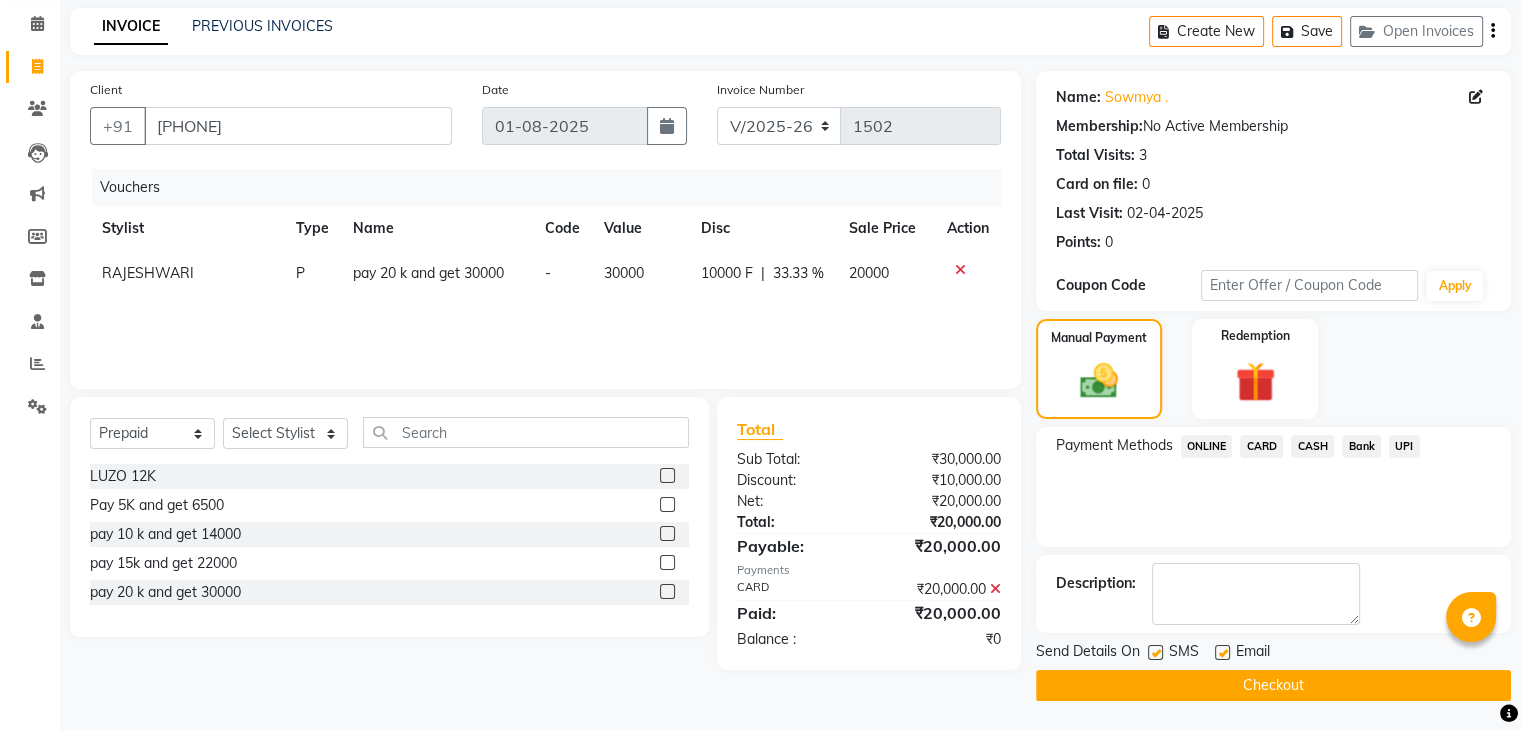 click on "Checkout" 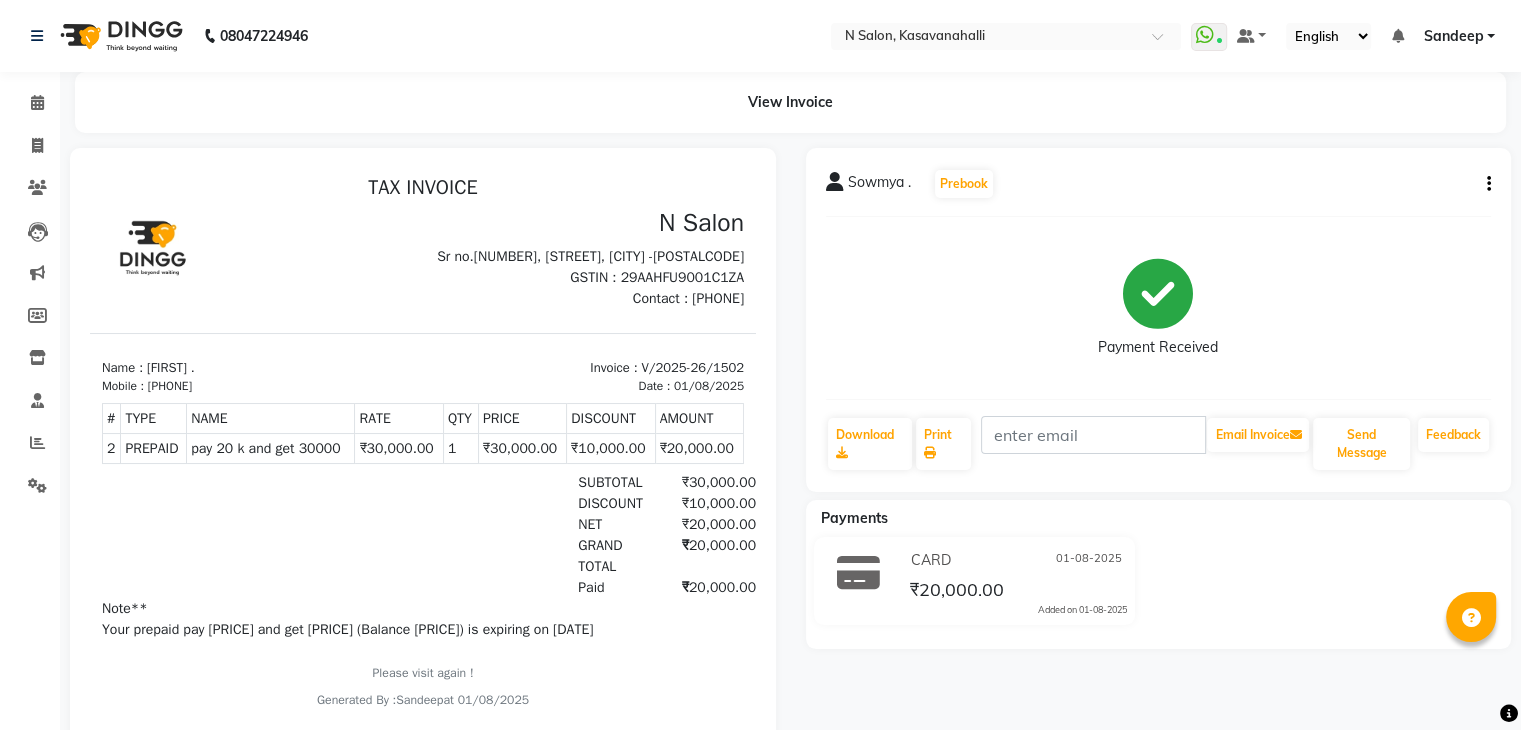 scroll, scrollTop: 16, scrollLeft: 0, axis: vertical 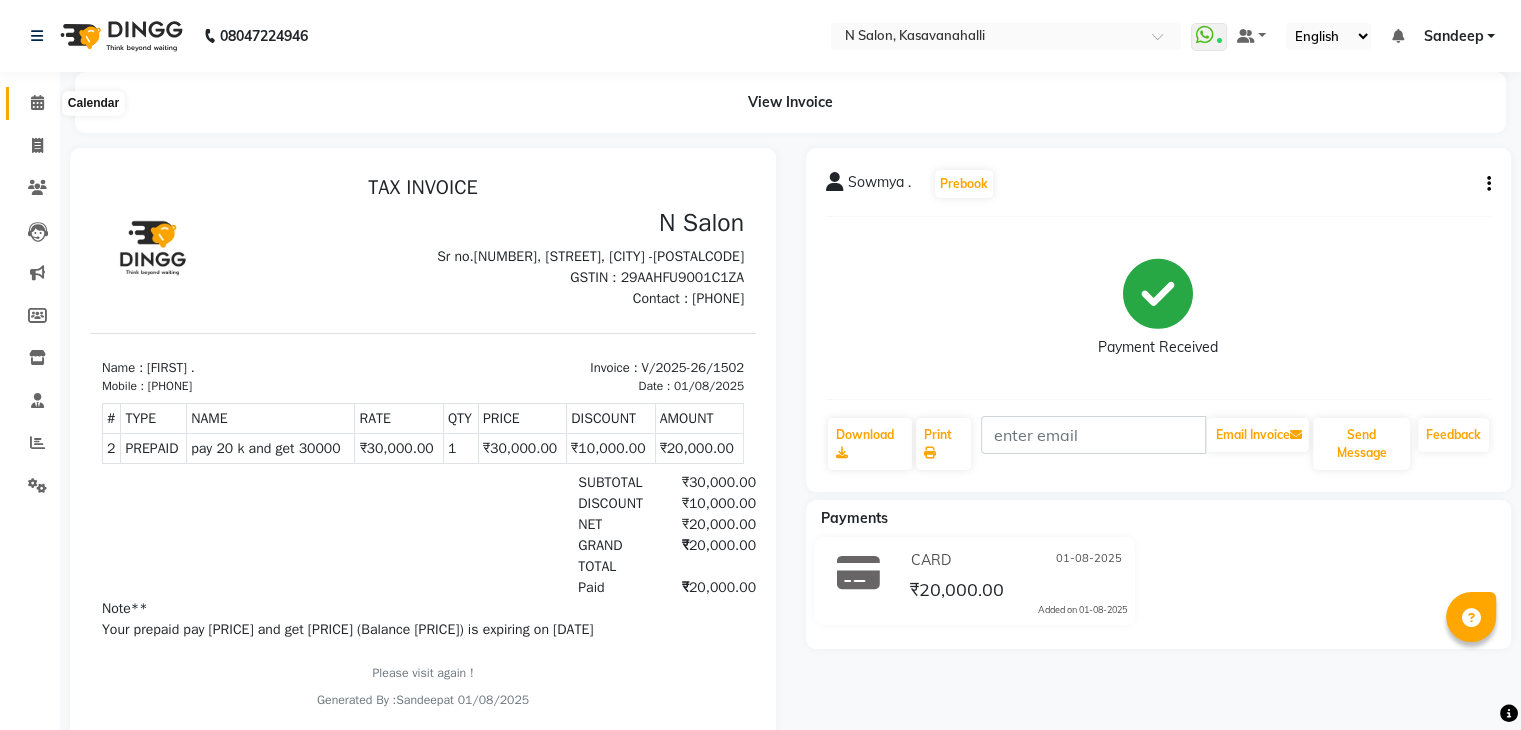 click 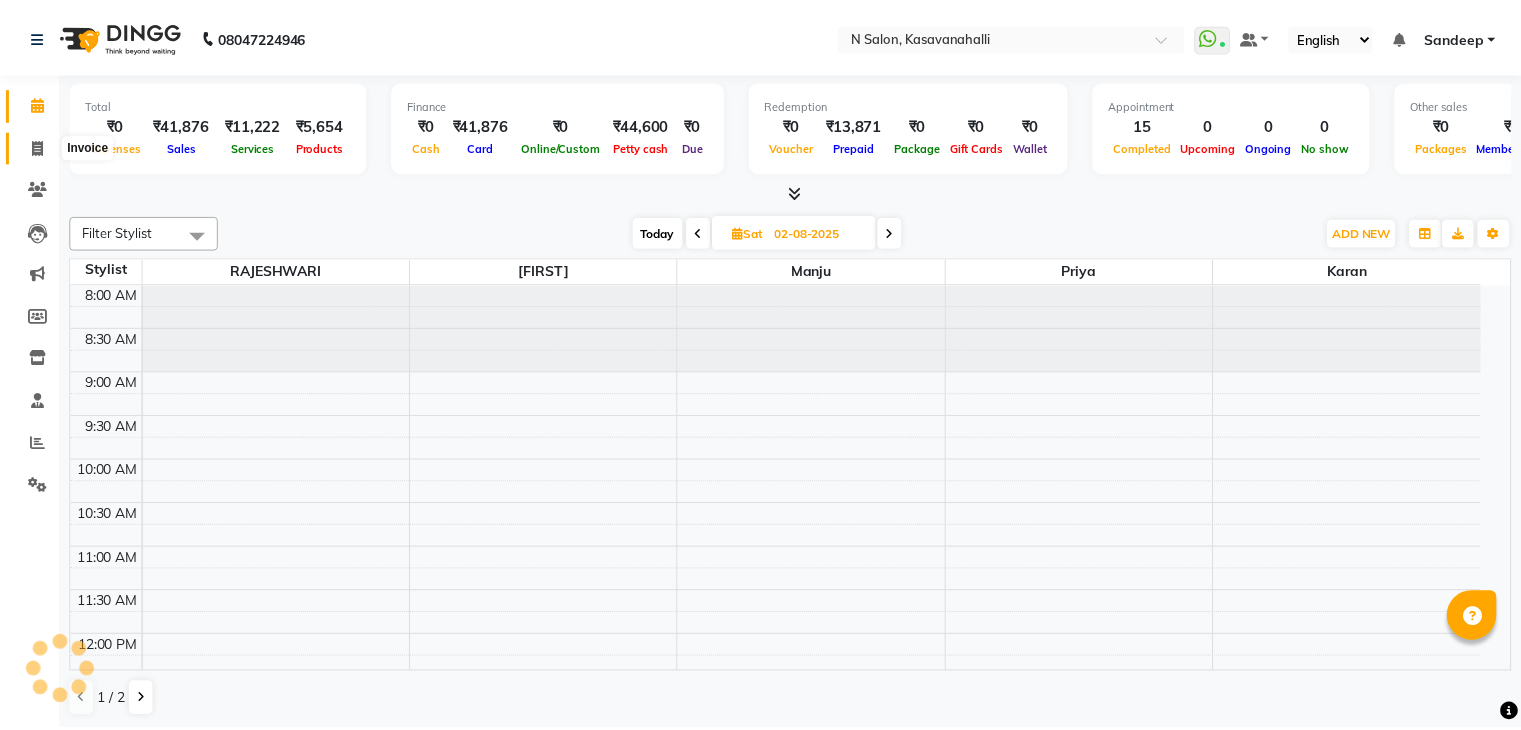 scroll, scrollTop: 0, scrollLeft: 0, axis: both 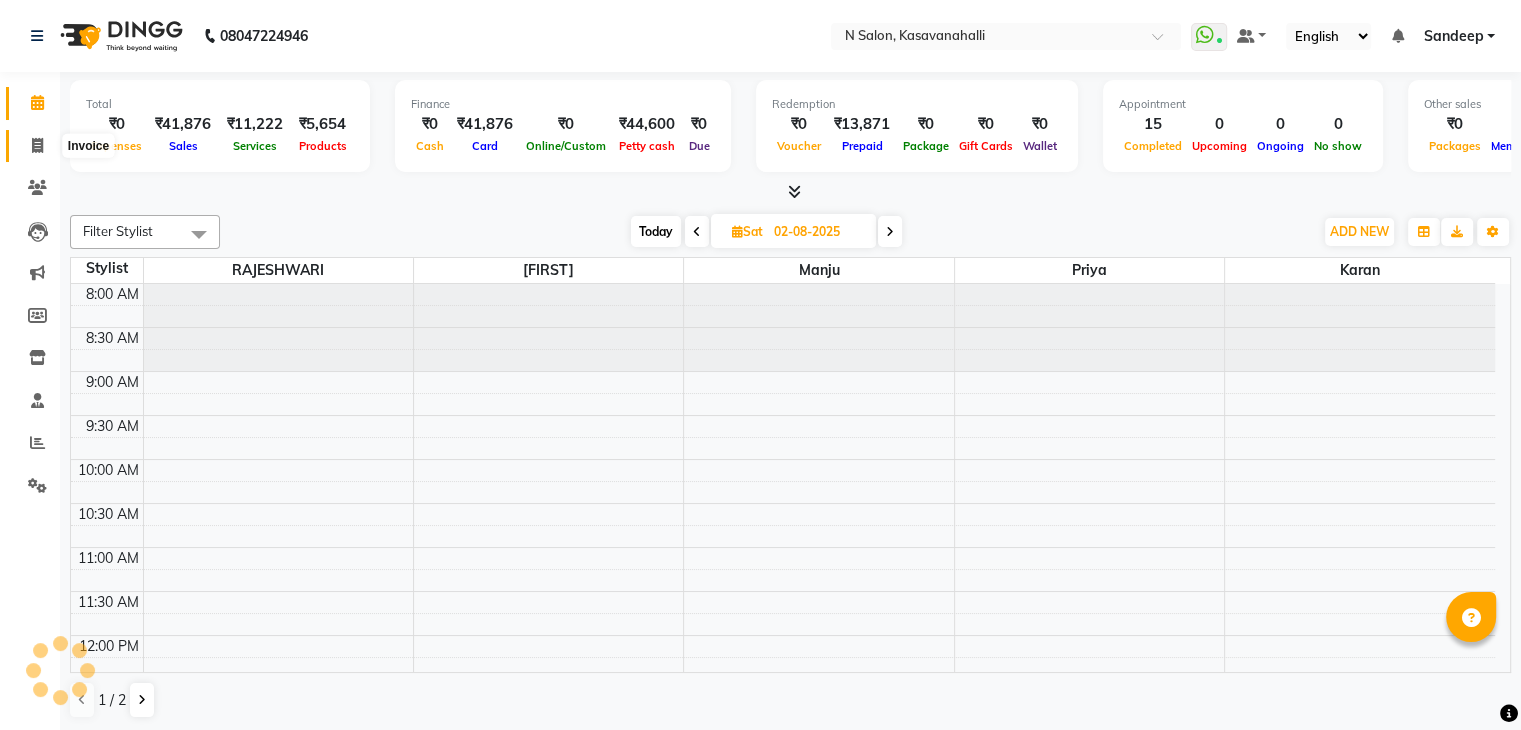 click 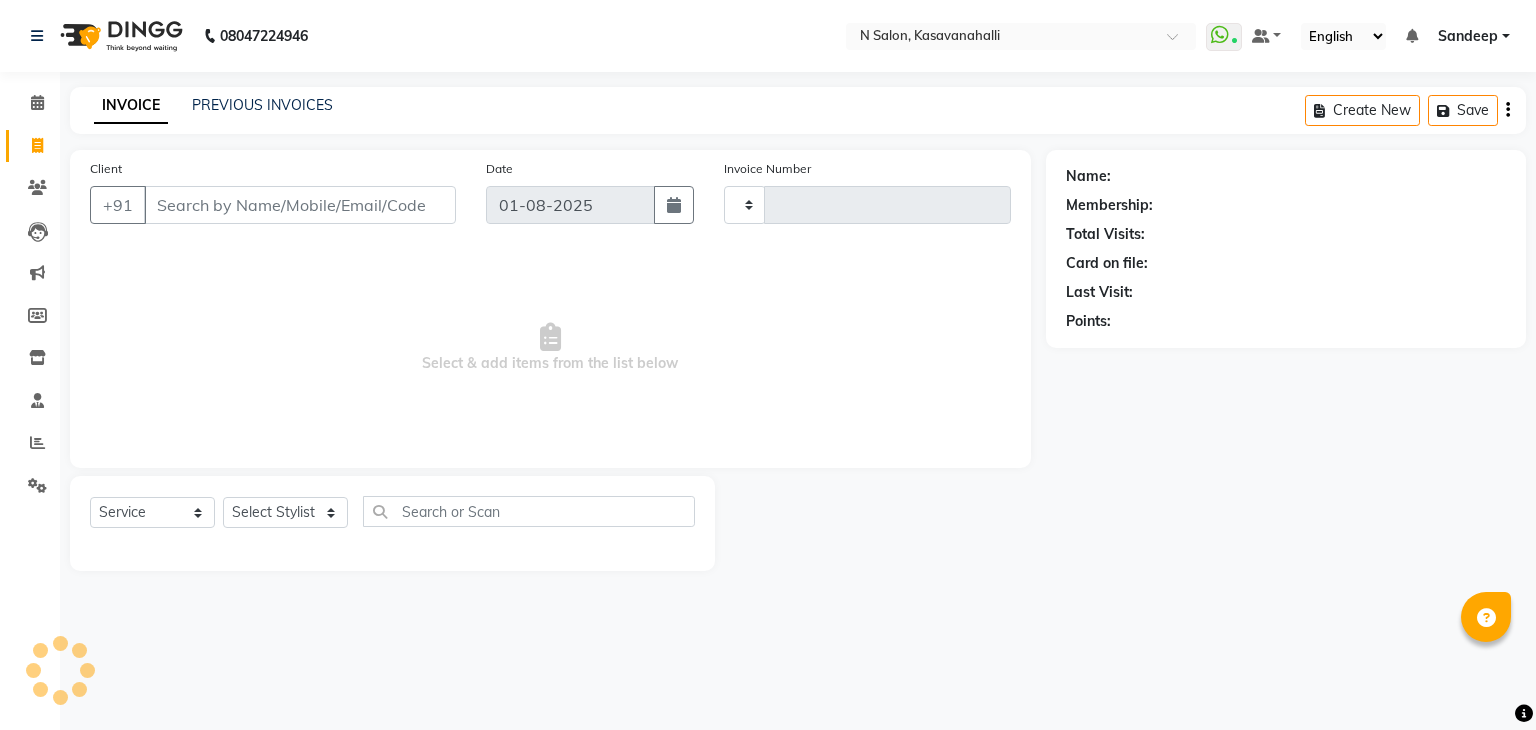 type on "1505" 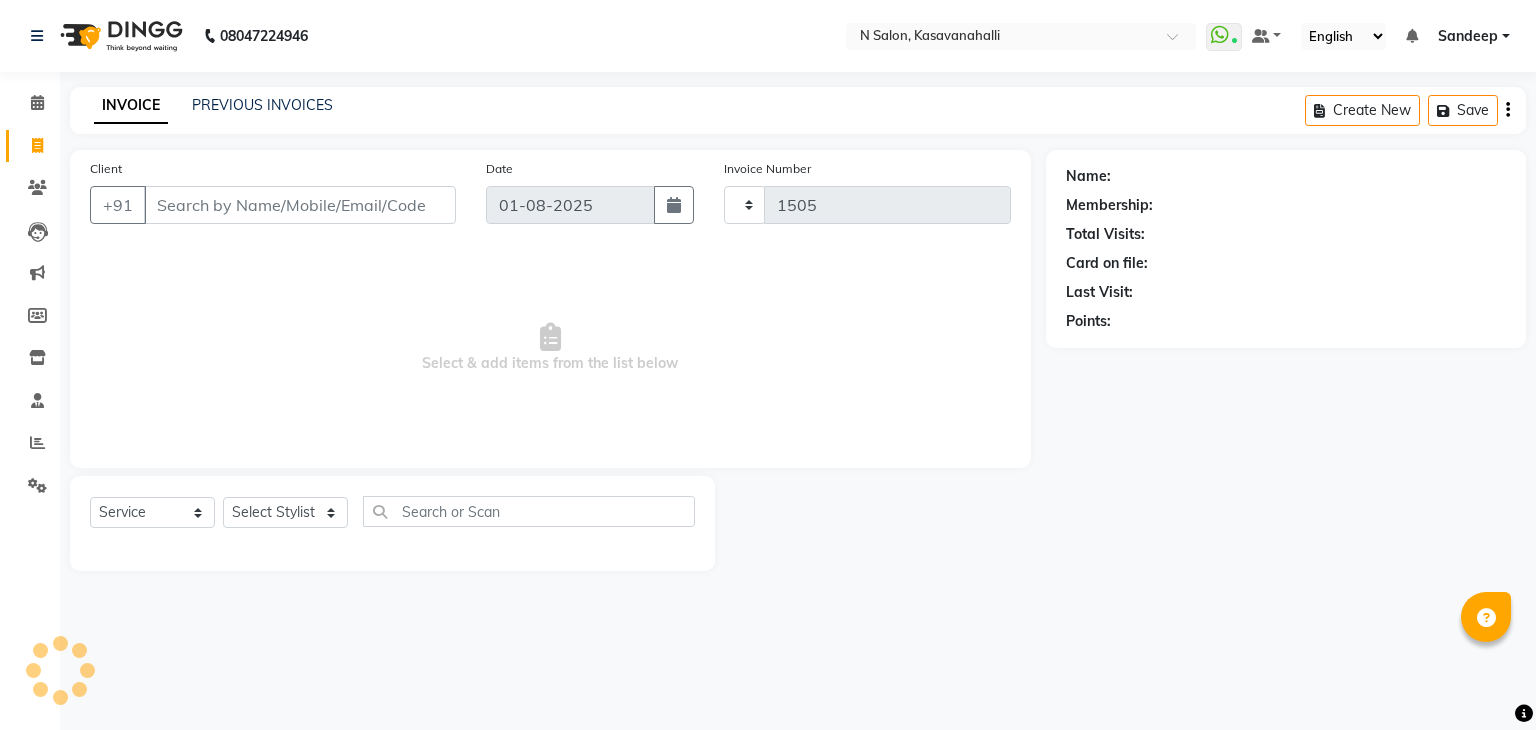 select on "7111" 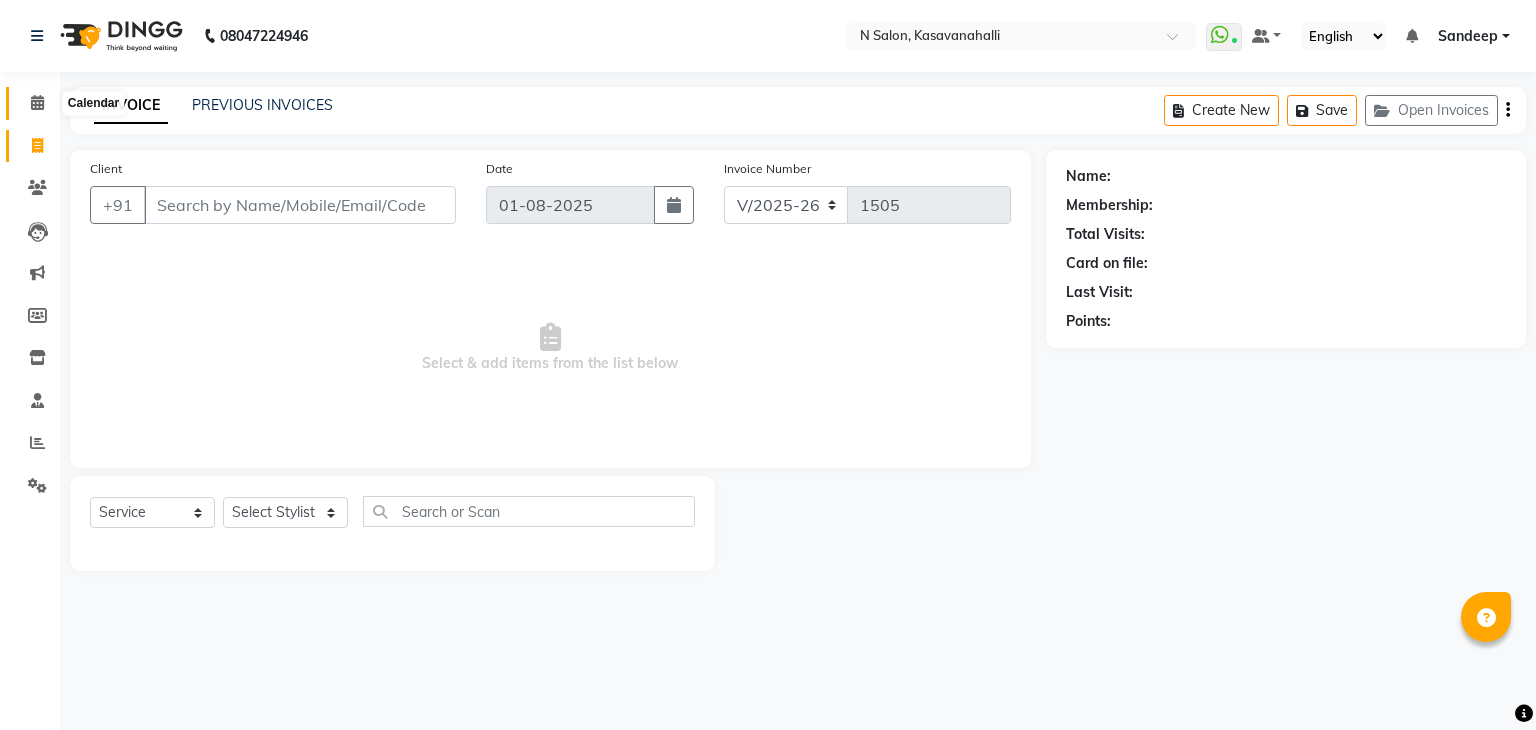 click 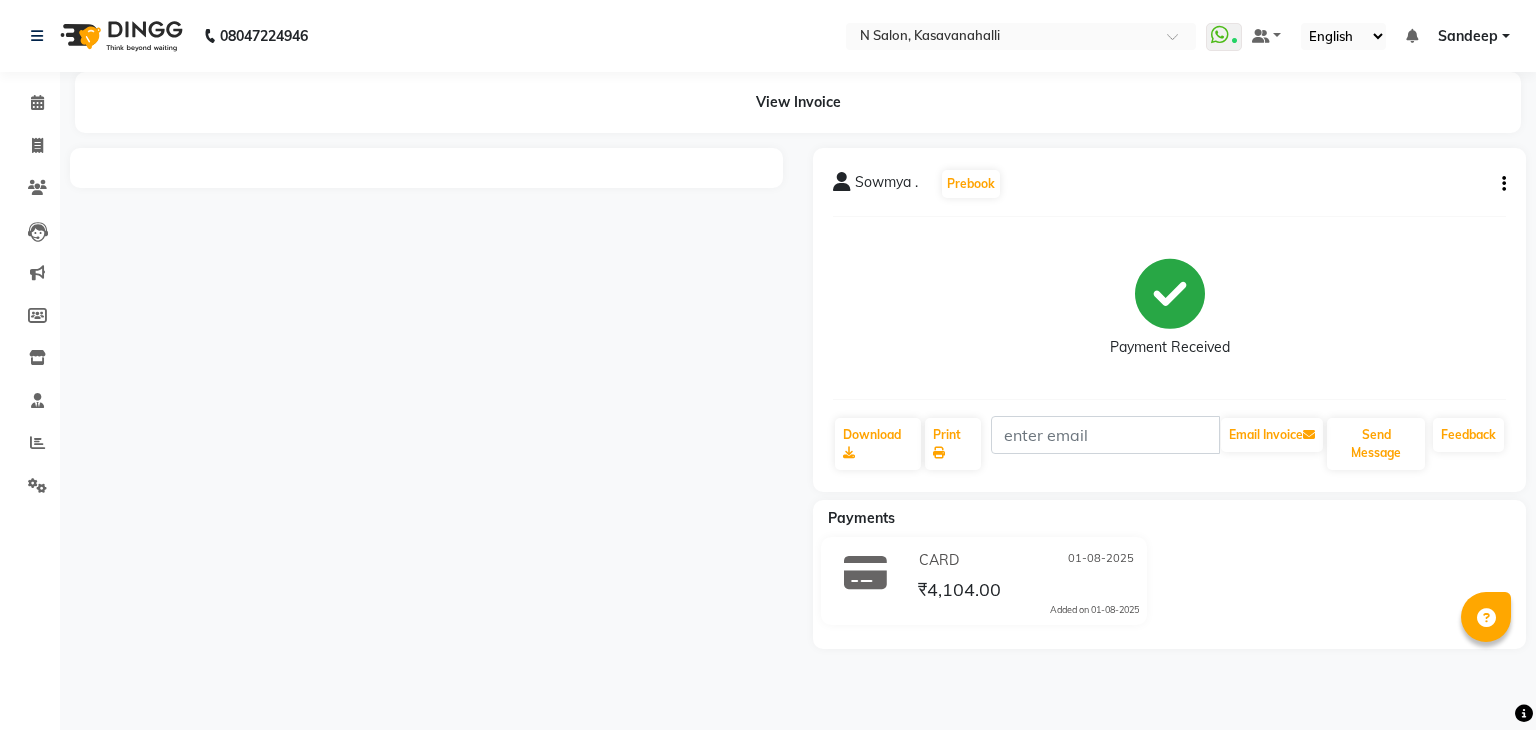 scroll, scrollTop: 0, scrollLeft: 0, axis: both 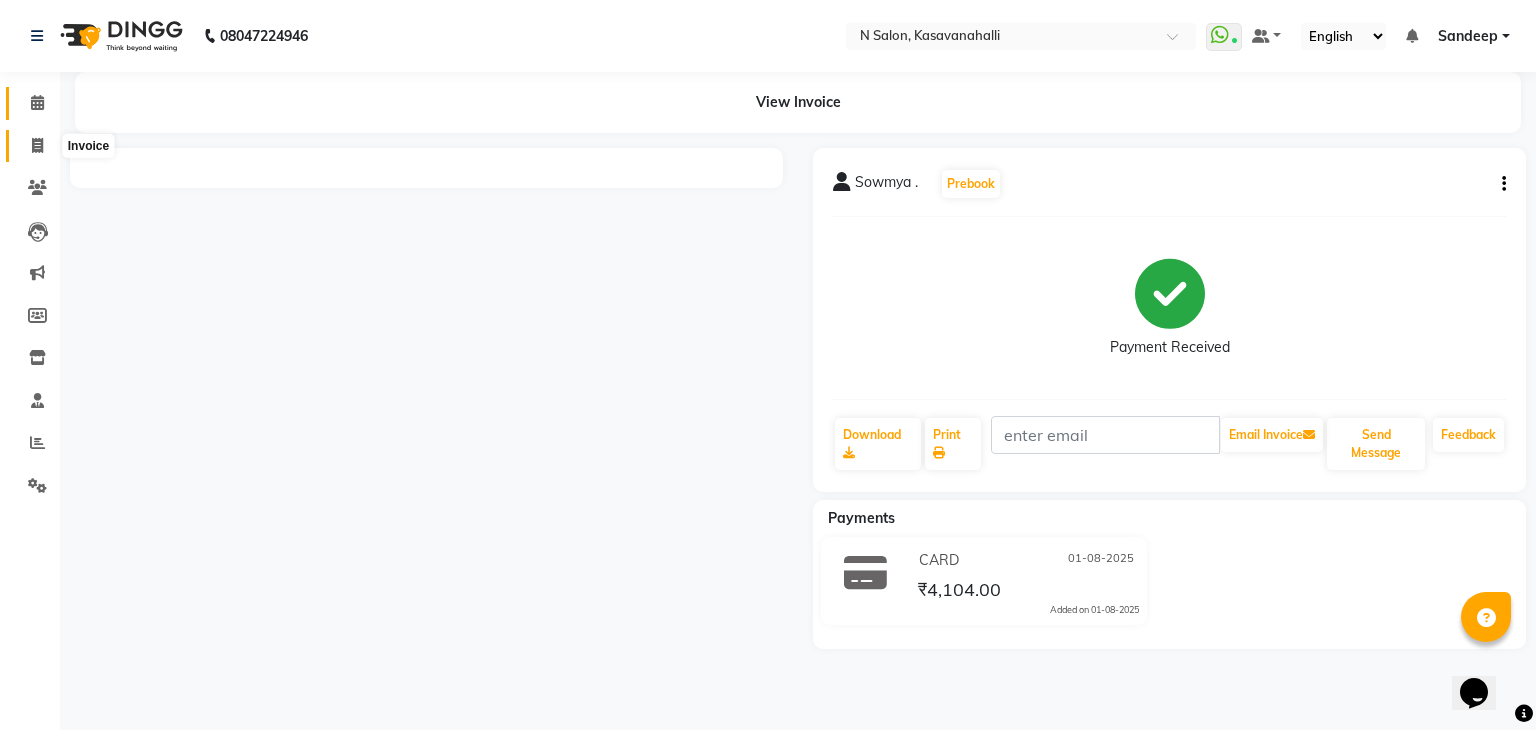 click 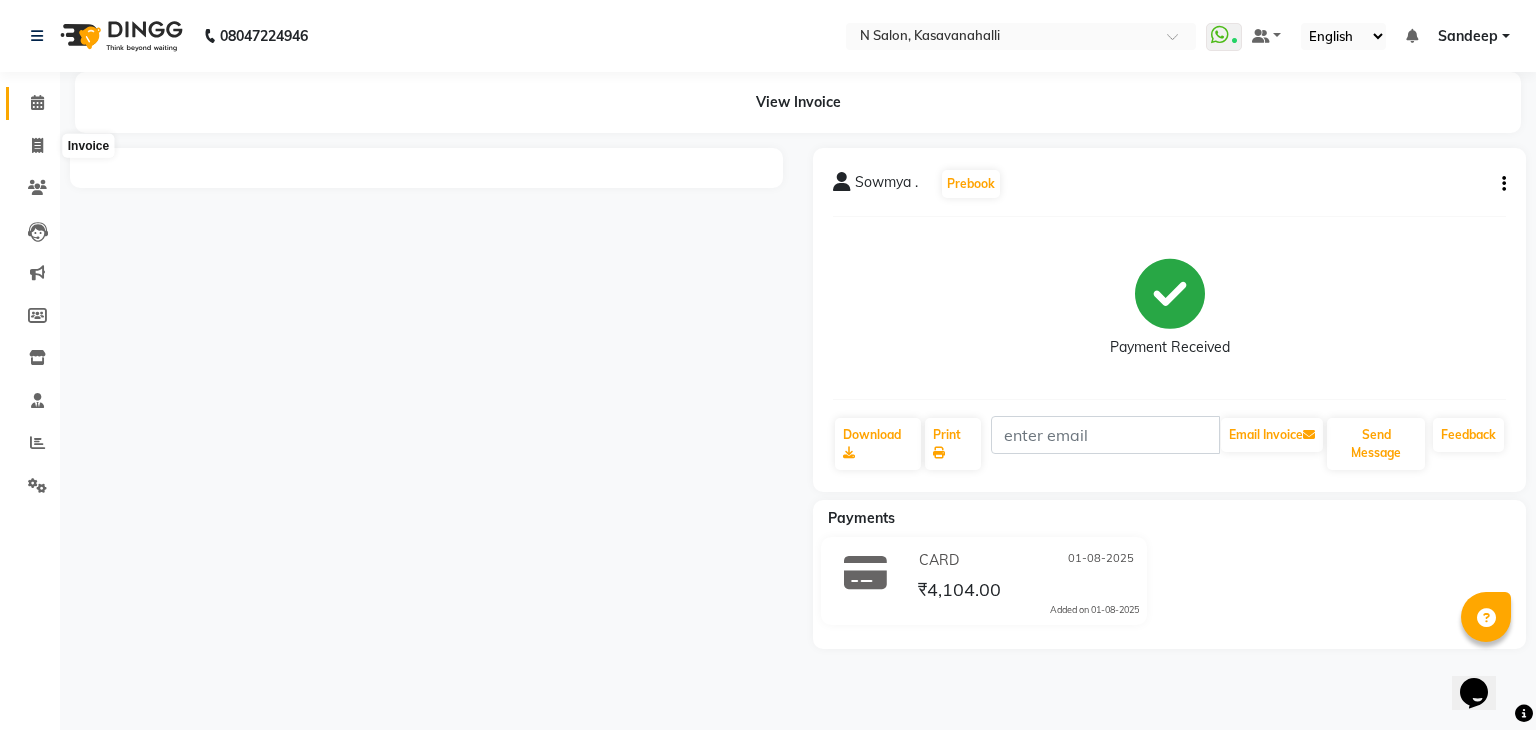 select on "service" 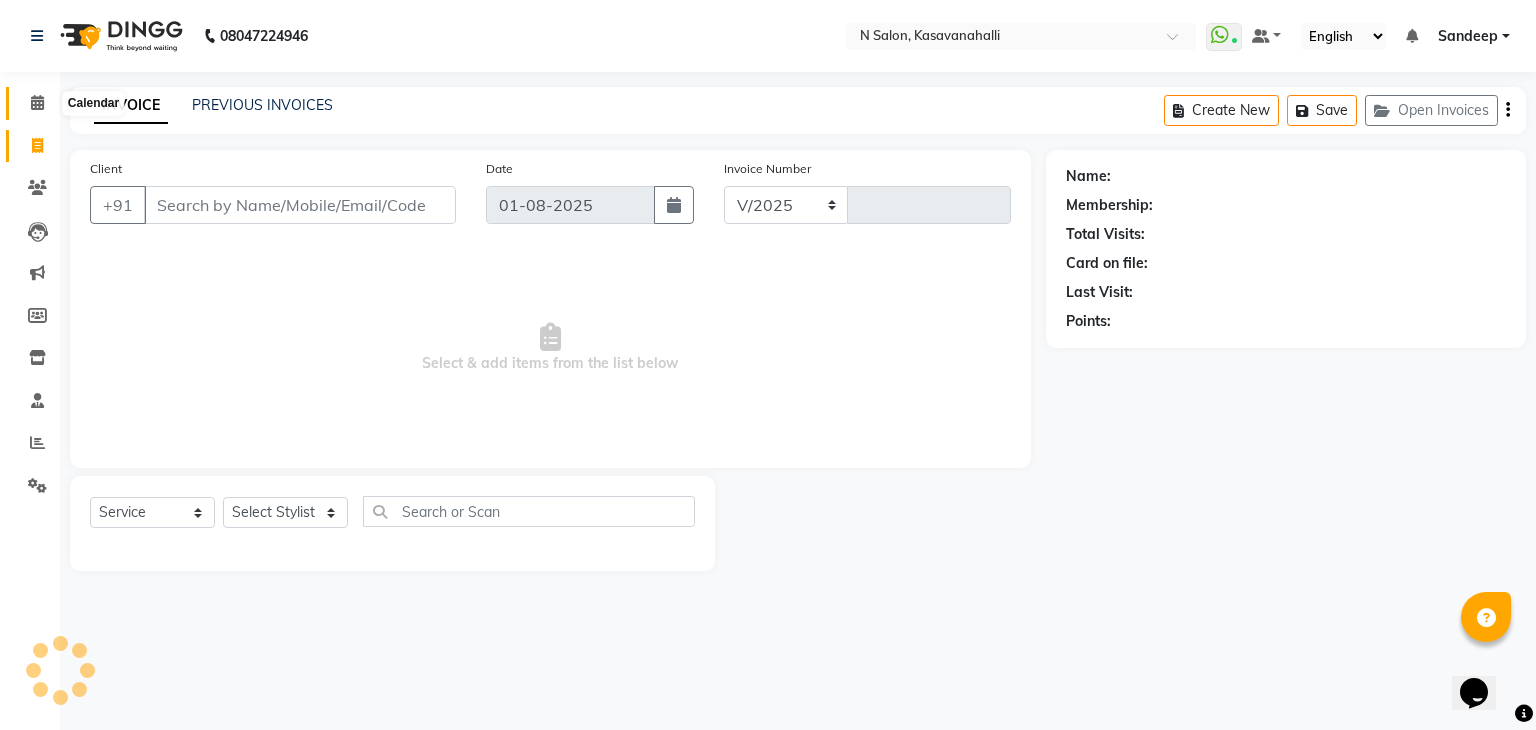 click 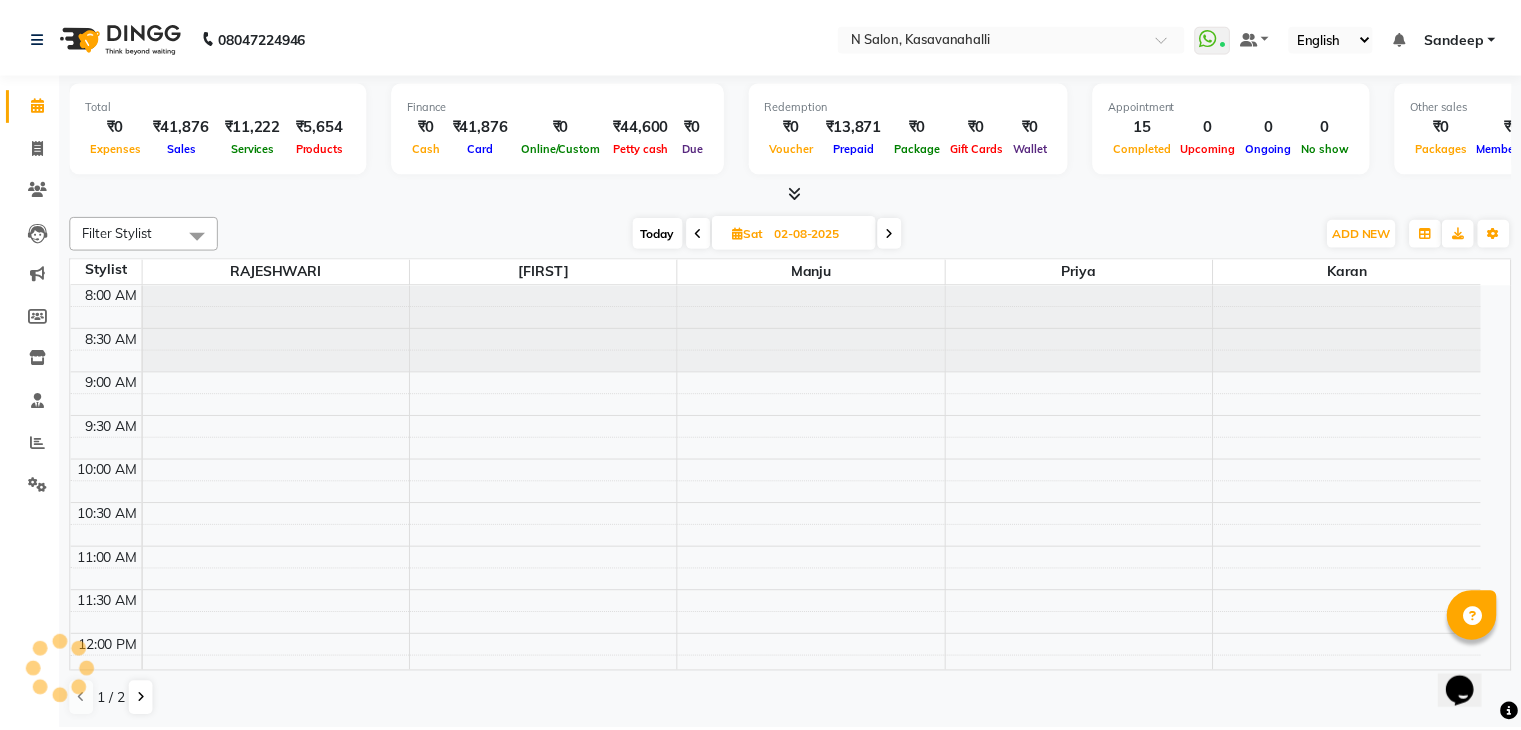 scroll, scrollTop: 705, scrollLeft: 0, axis: vertical 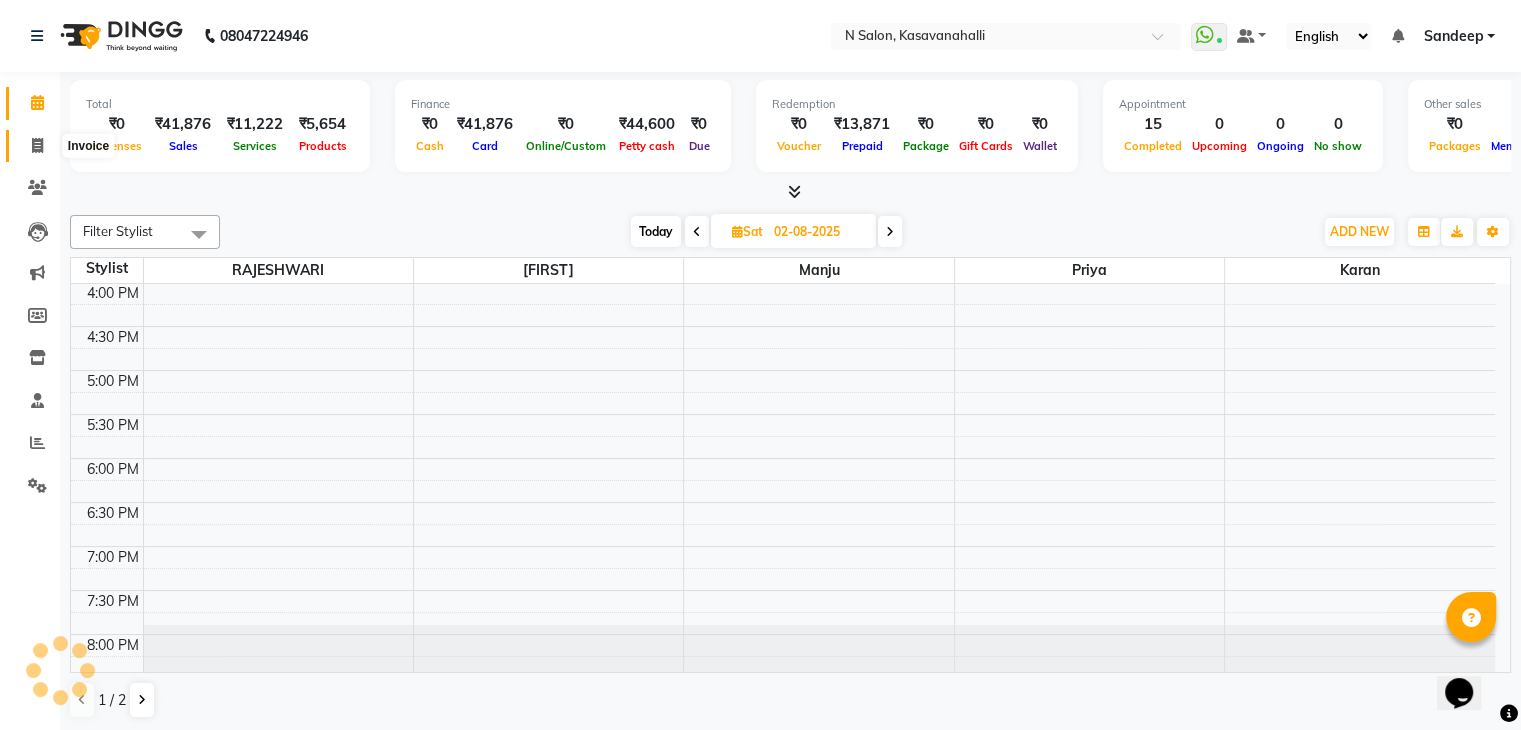 click 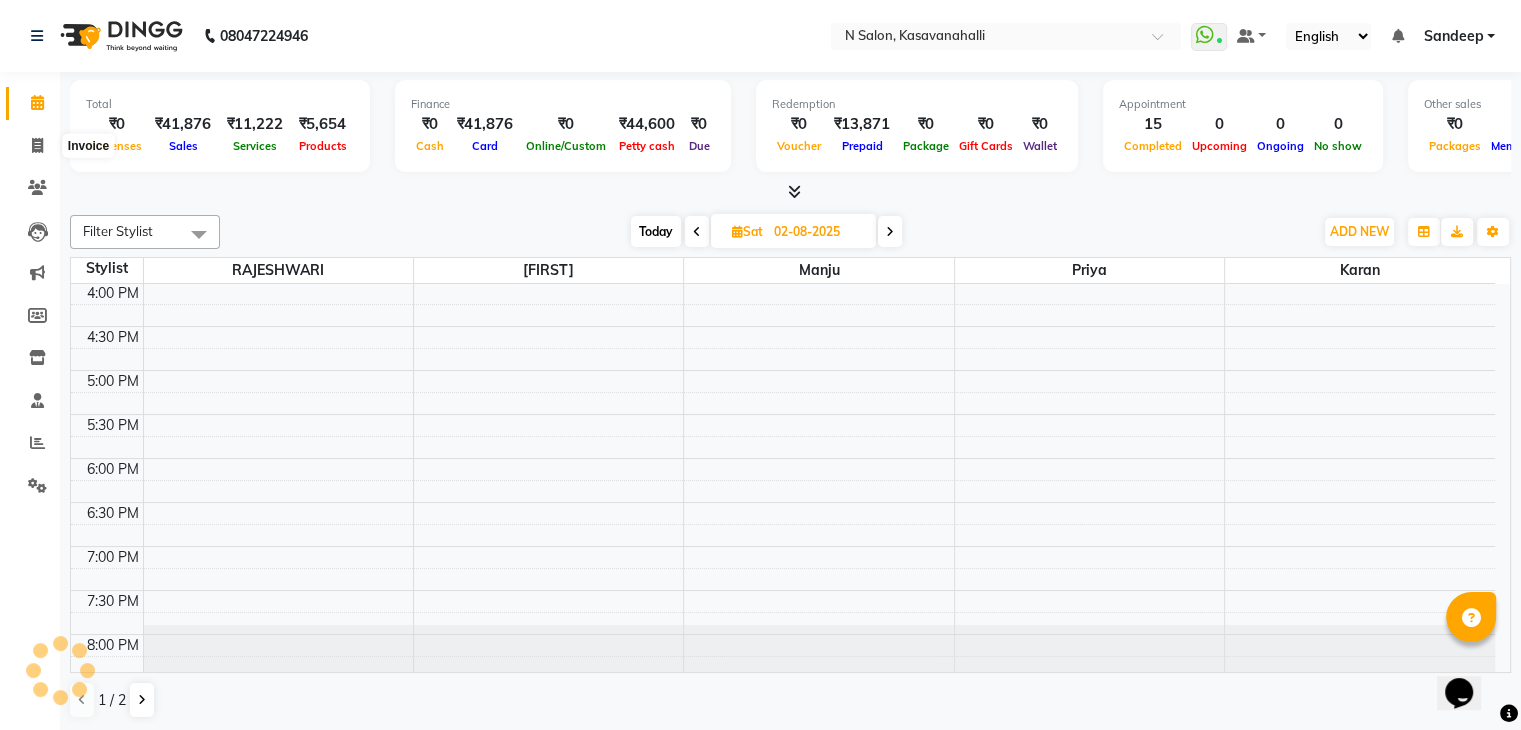 select on "service" 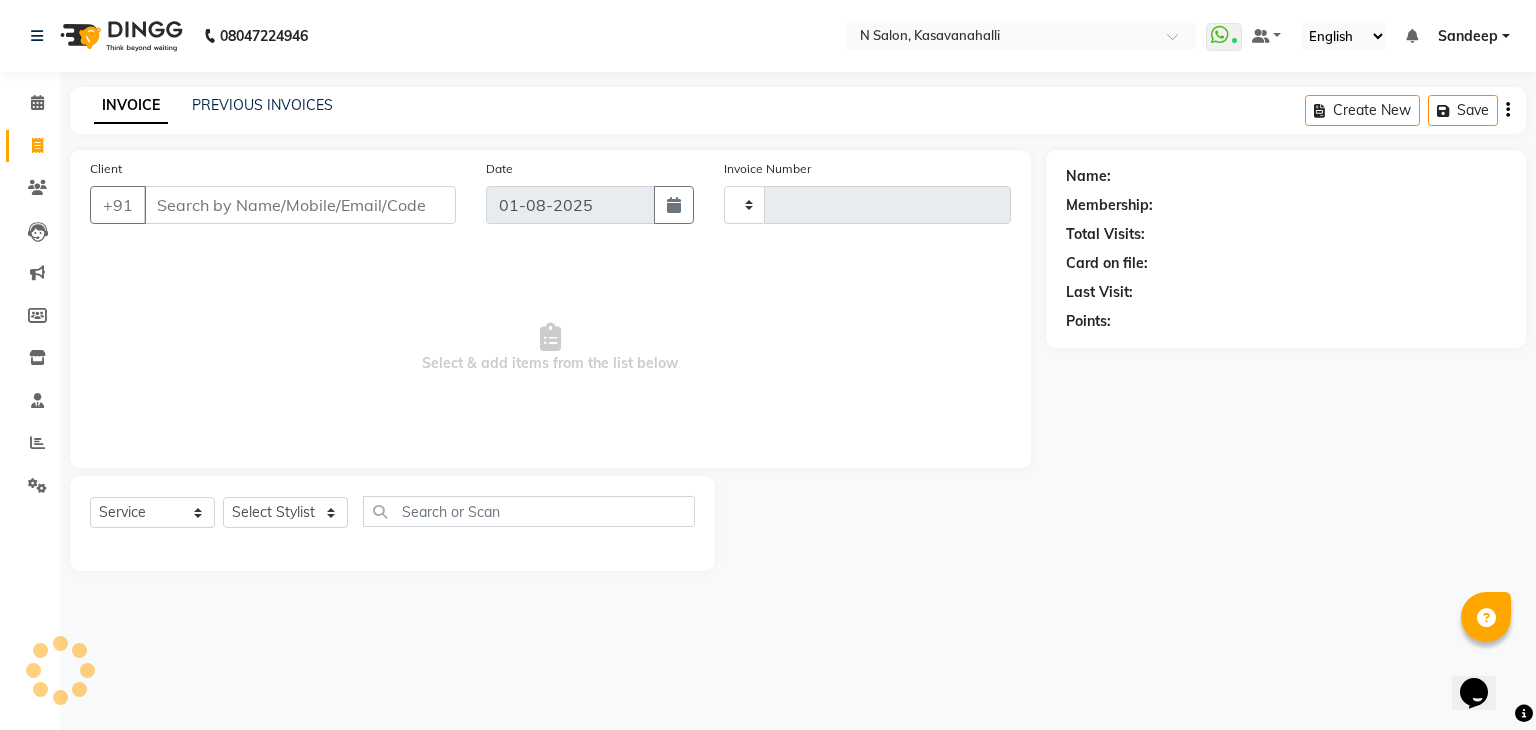 type on "1505" 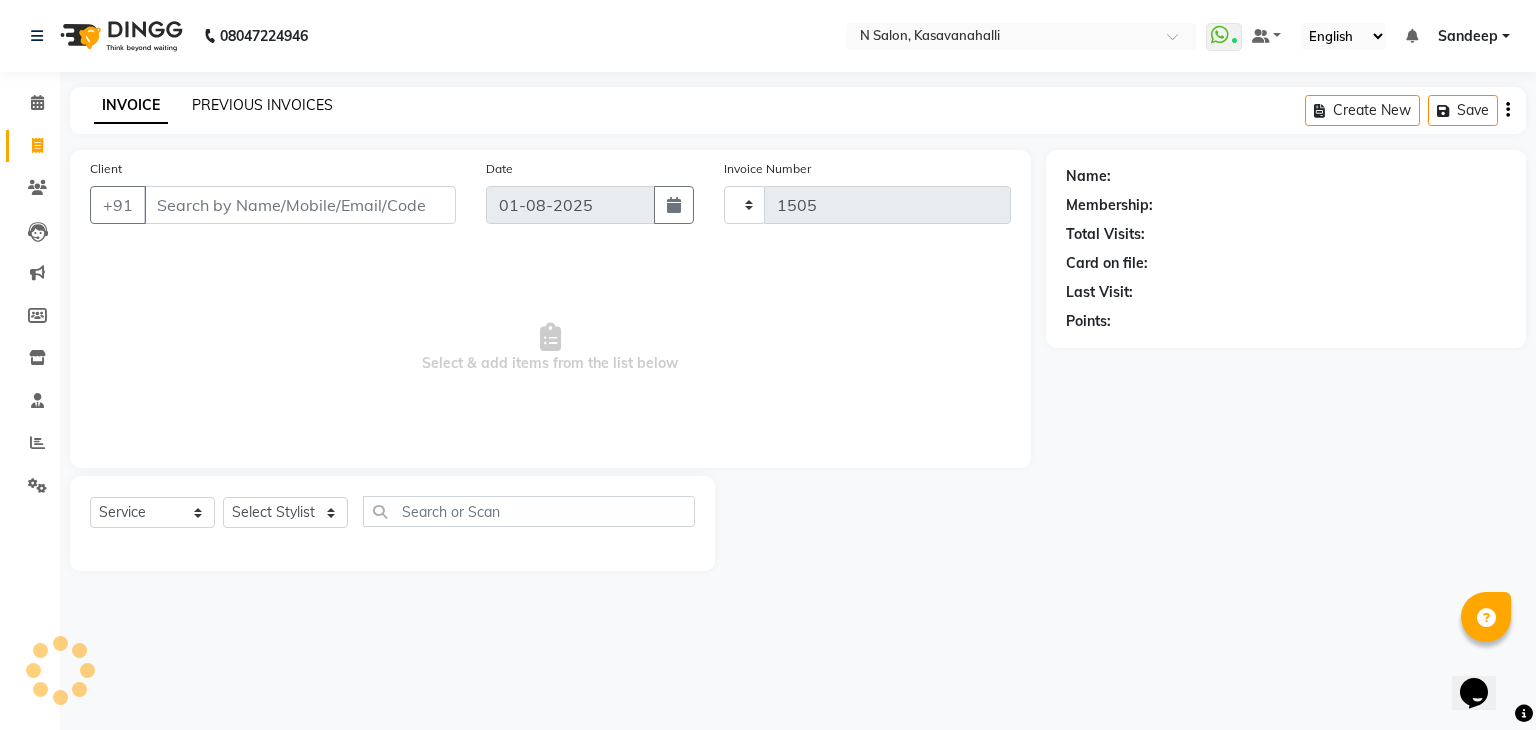 select on "7111" 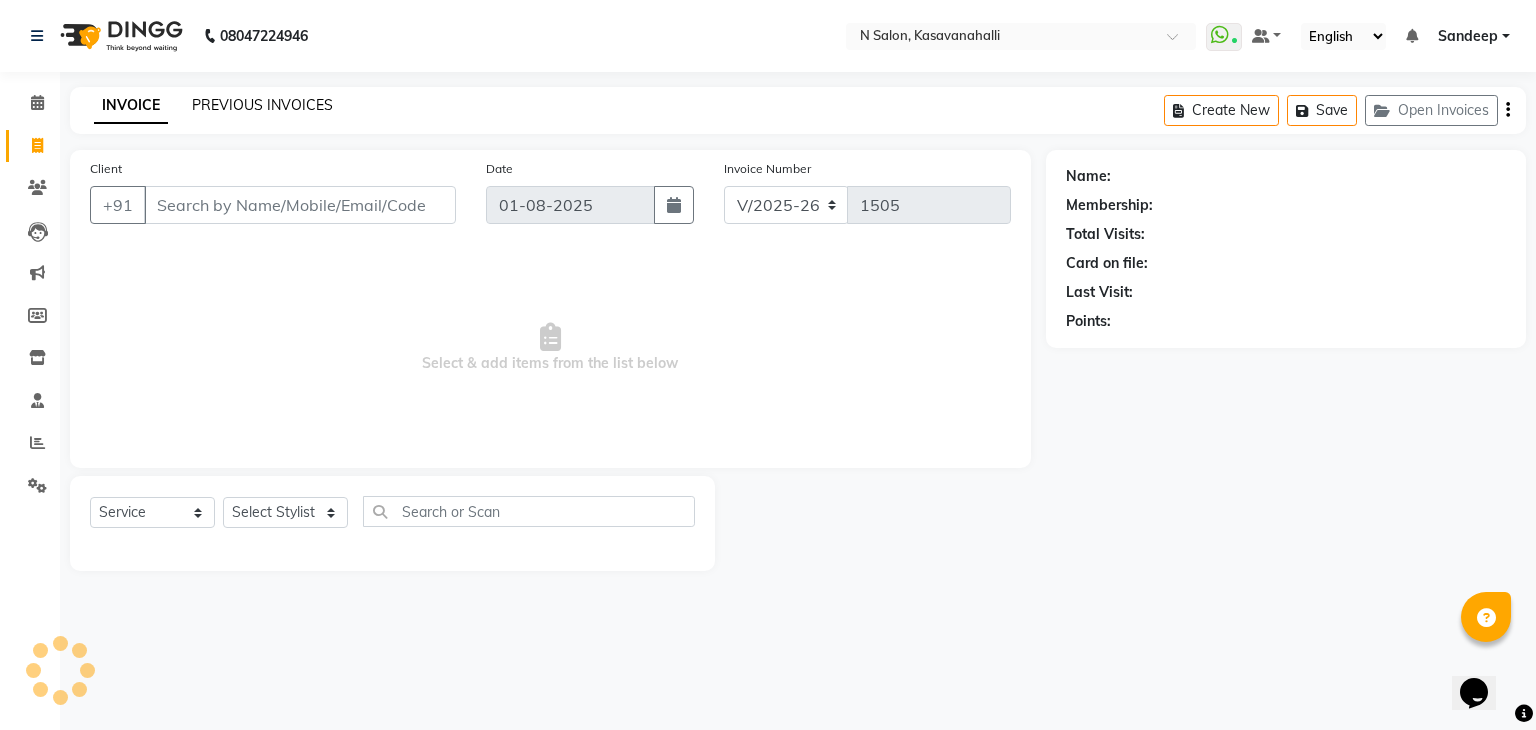 click on "PREVIOUS INVOICES" 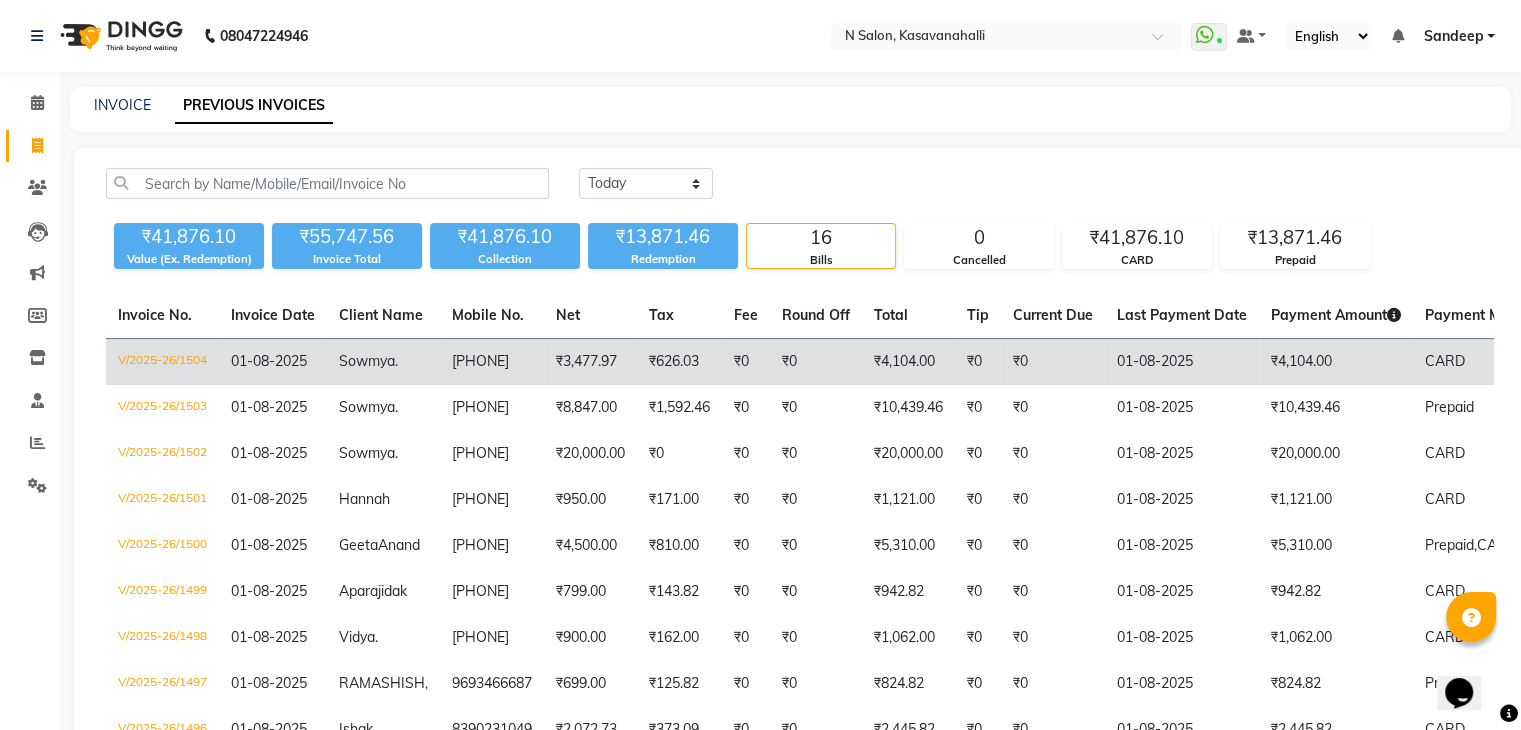 click on "[PHONE]" 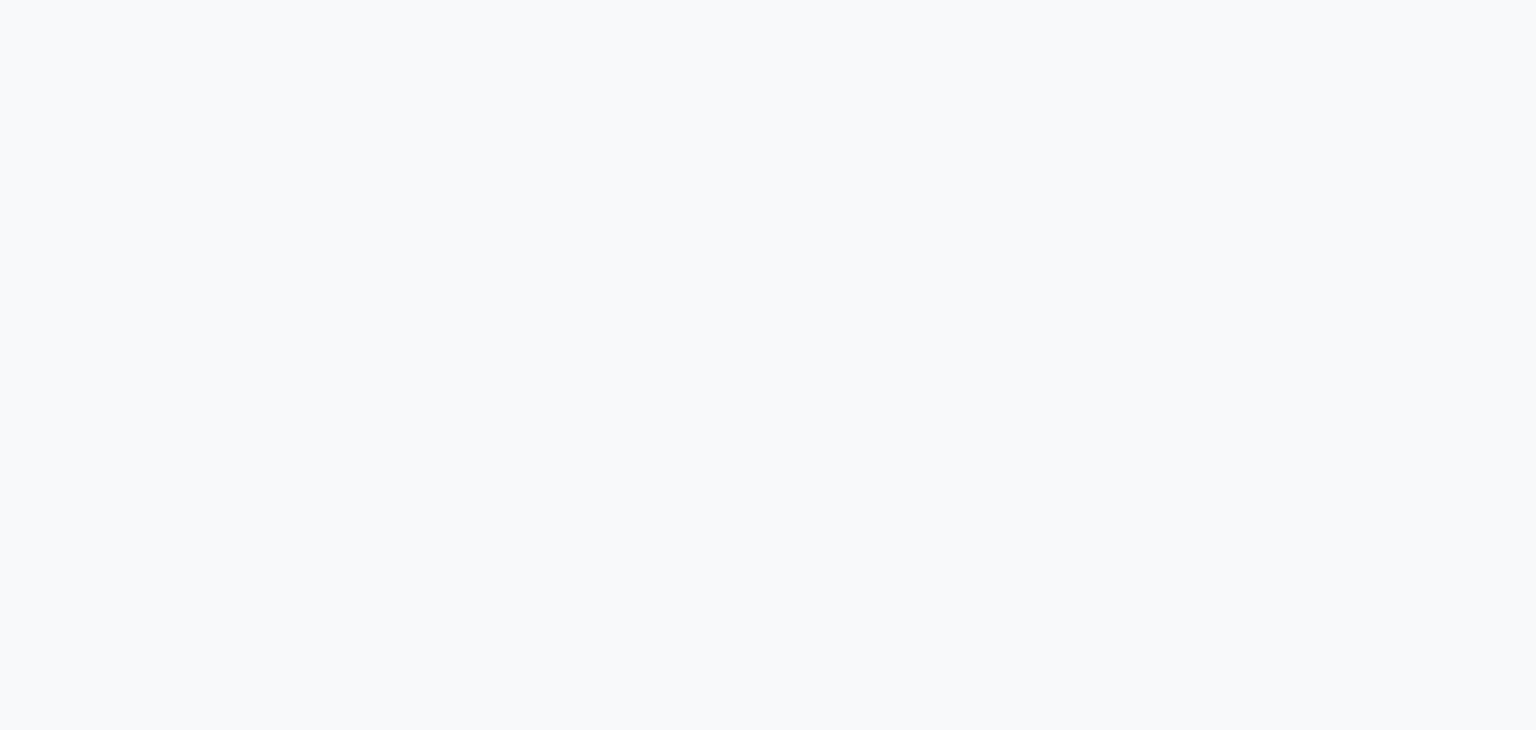 scroll, scrollTop: 0, scrollLeft: 0, axis: both 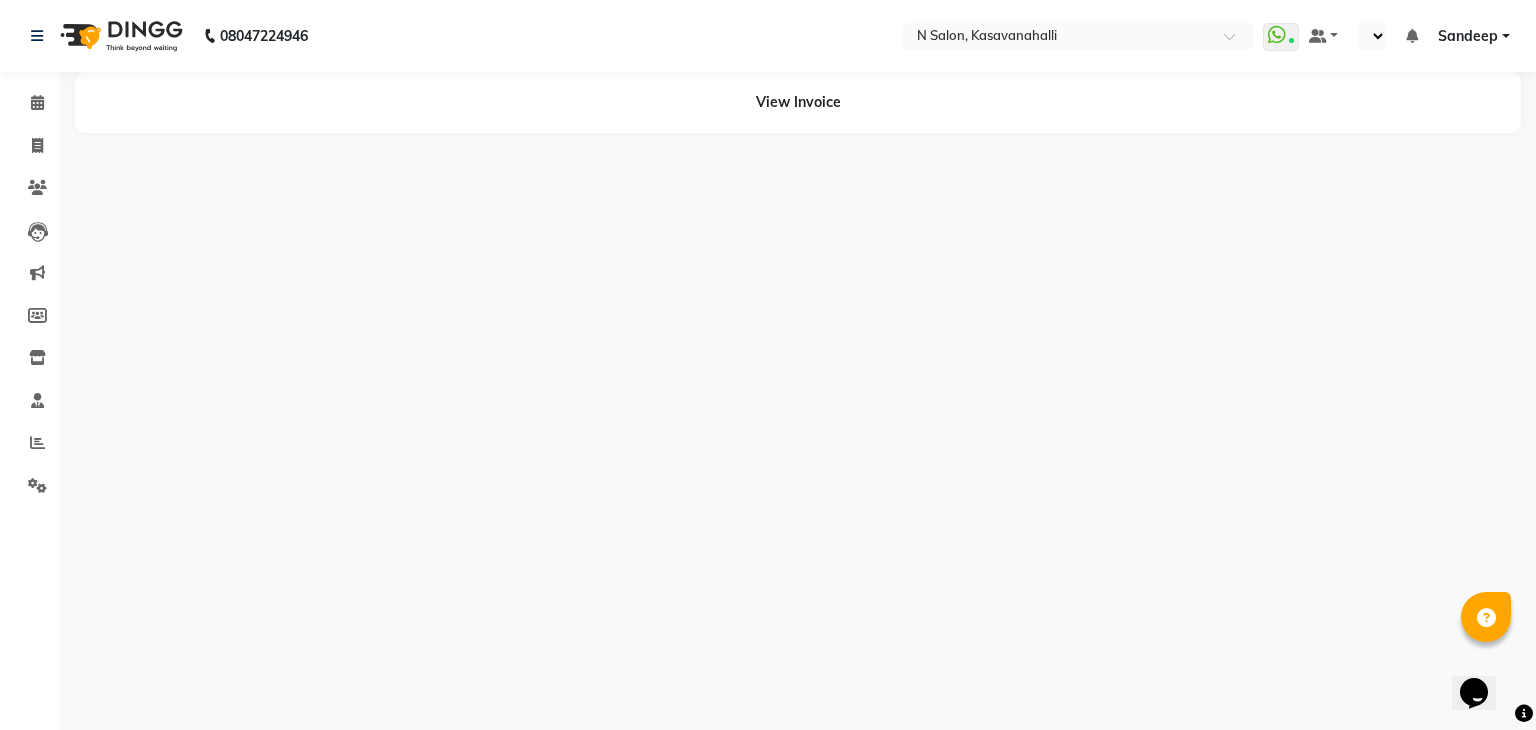 select on "en" 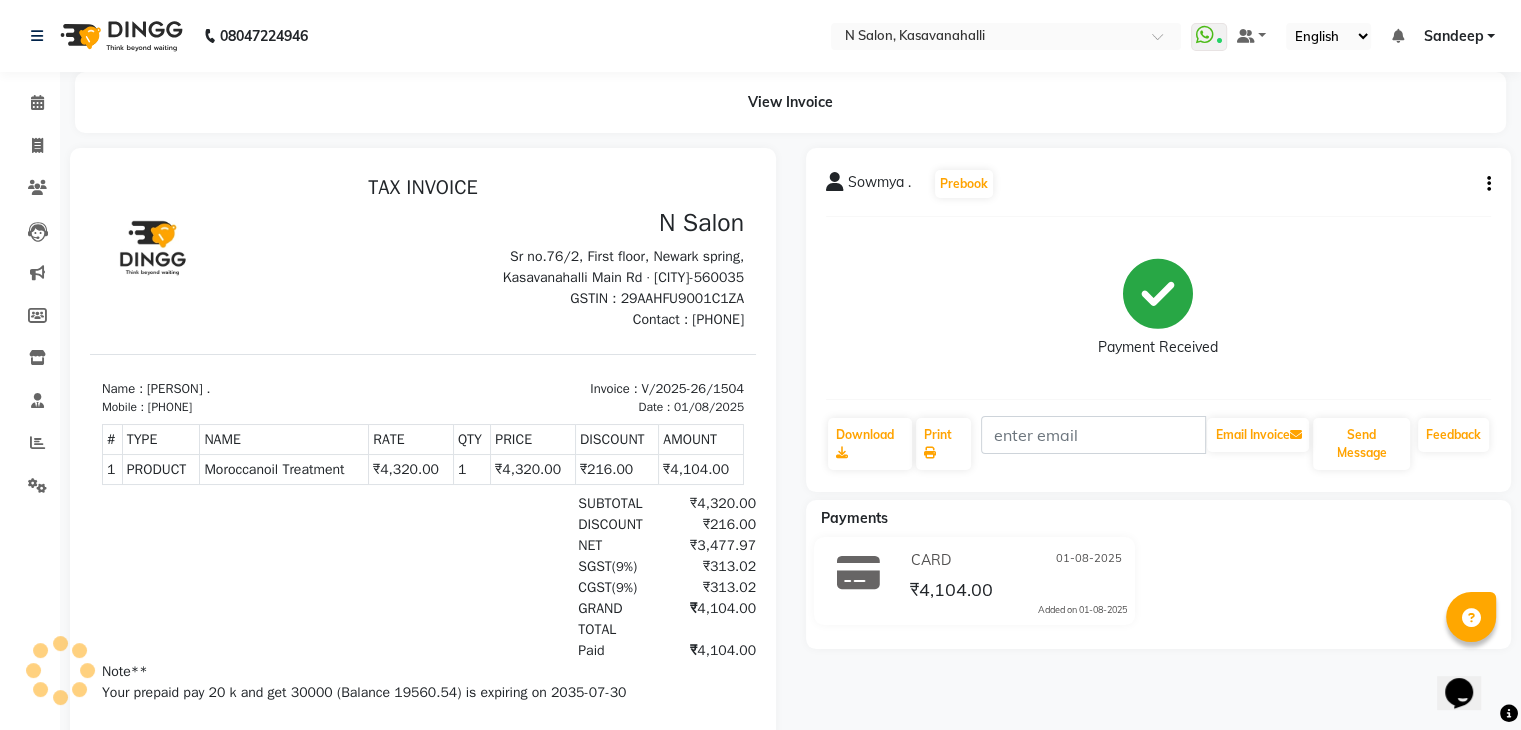 scroll, scrollTop: 0, scrollLeft: 0, axis: both 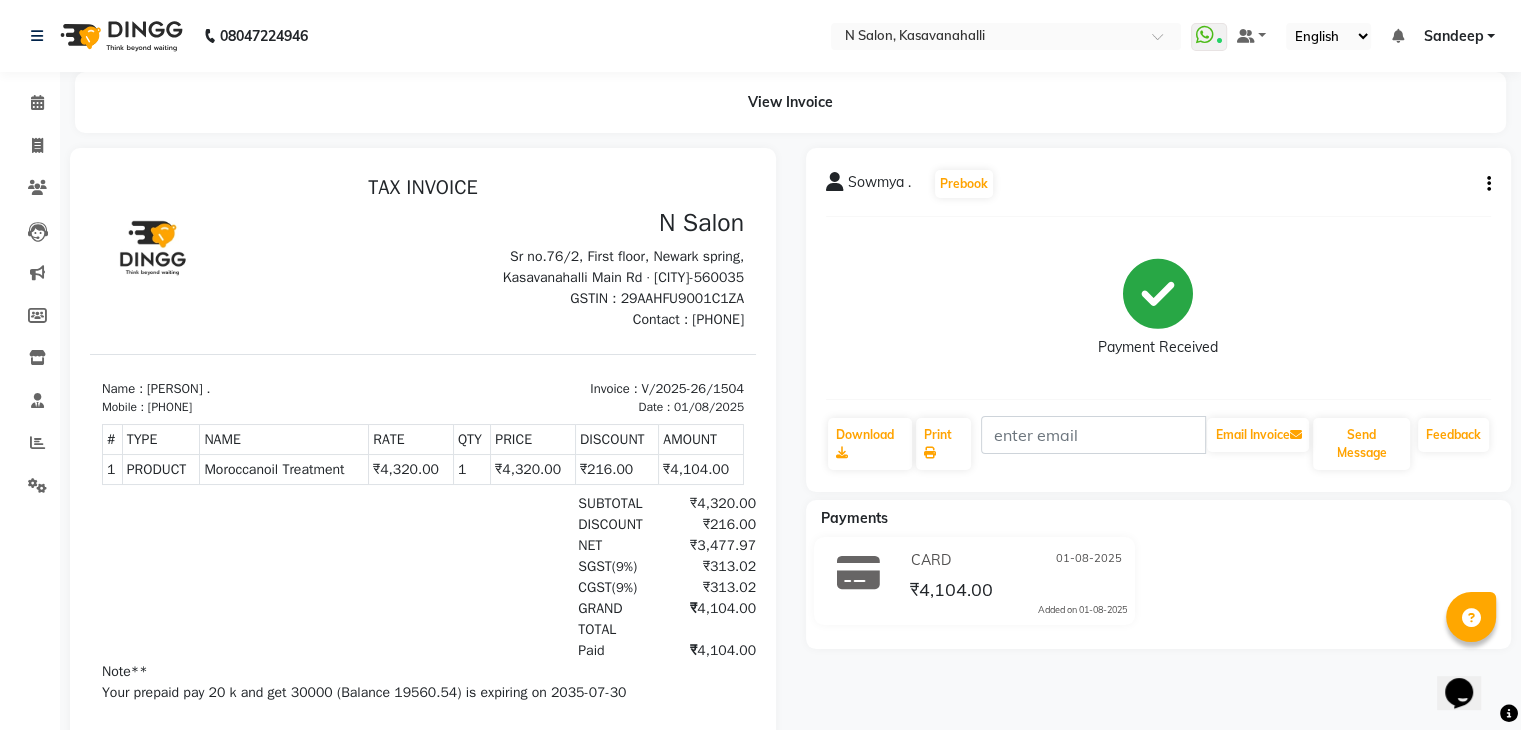 click 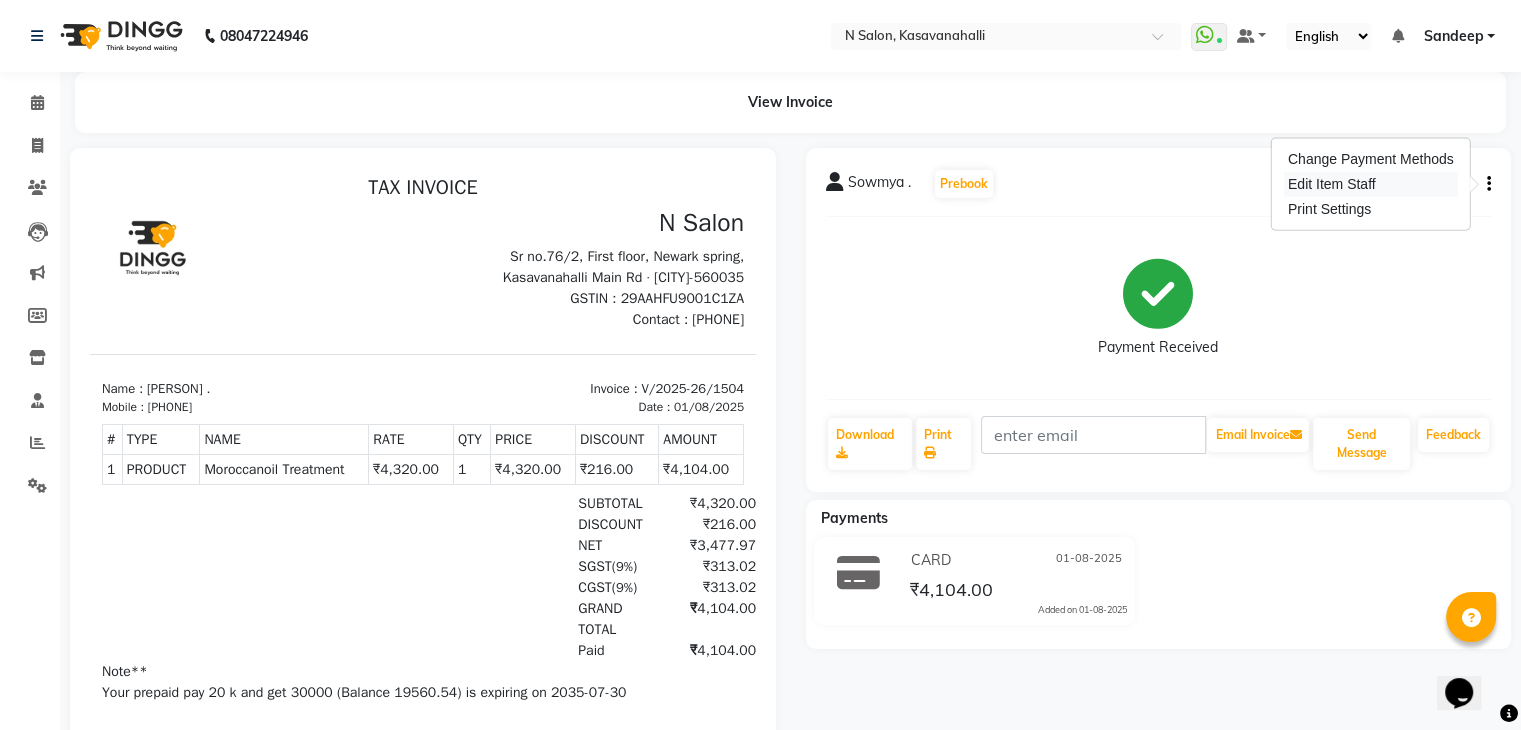 click on "Edit Item Staff" at bounding box center [1371, 184] 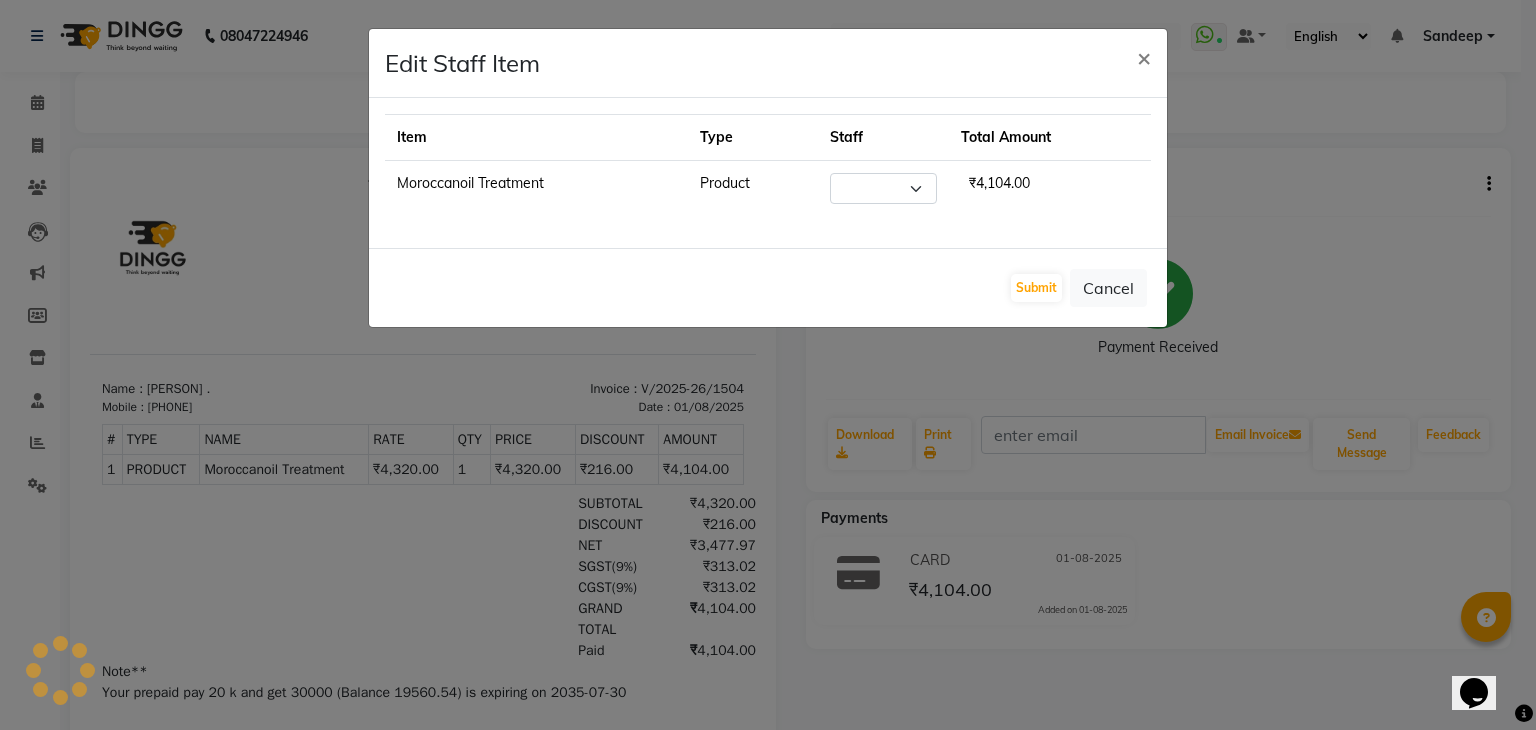 select on "64216" 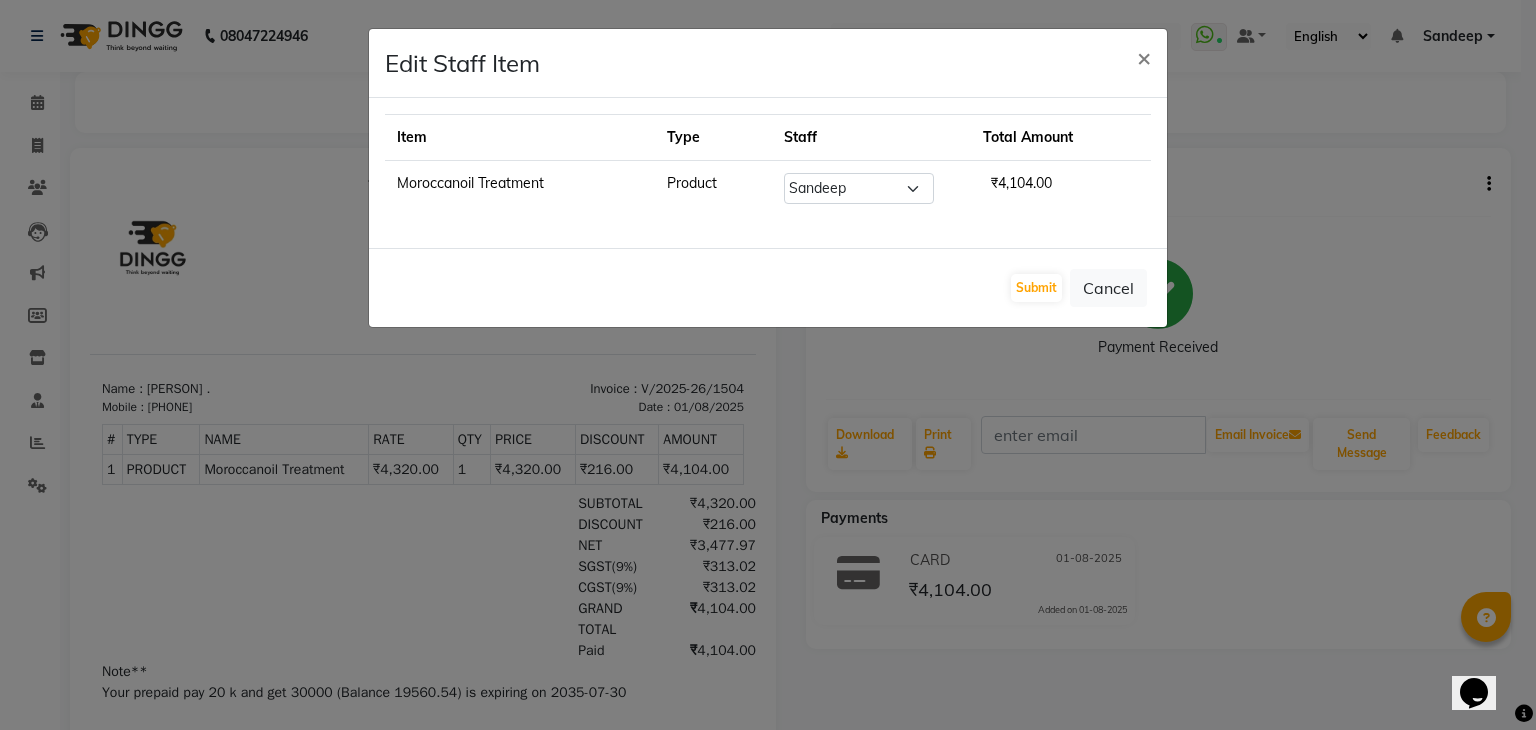 click on "Edit Staff Item  × Item Type Staff Total Amount Moroccanoil Treatment Product Select  [PERSON]   [PERSON]    [PERSON]   Owner   [PERSON]   [PERSON]    [PERSON]  ₹4,104.00  Submit   Cancel" 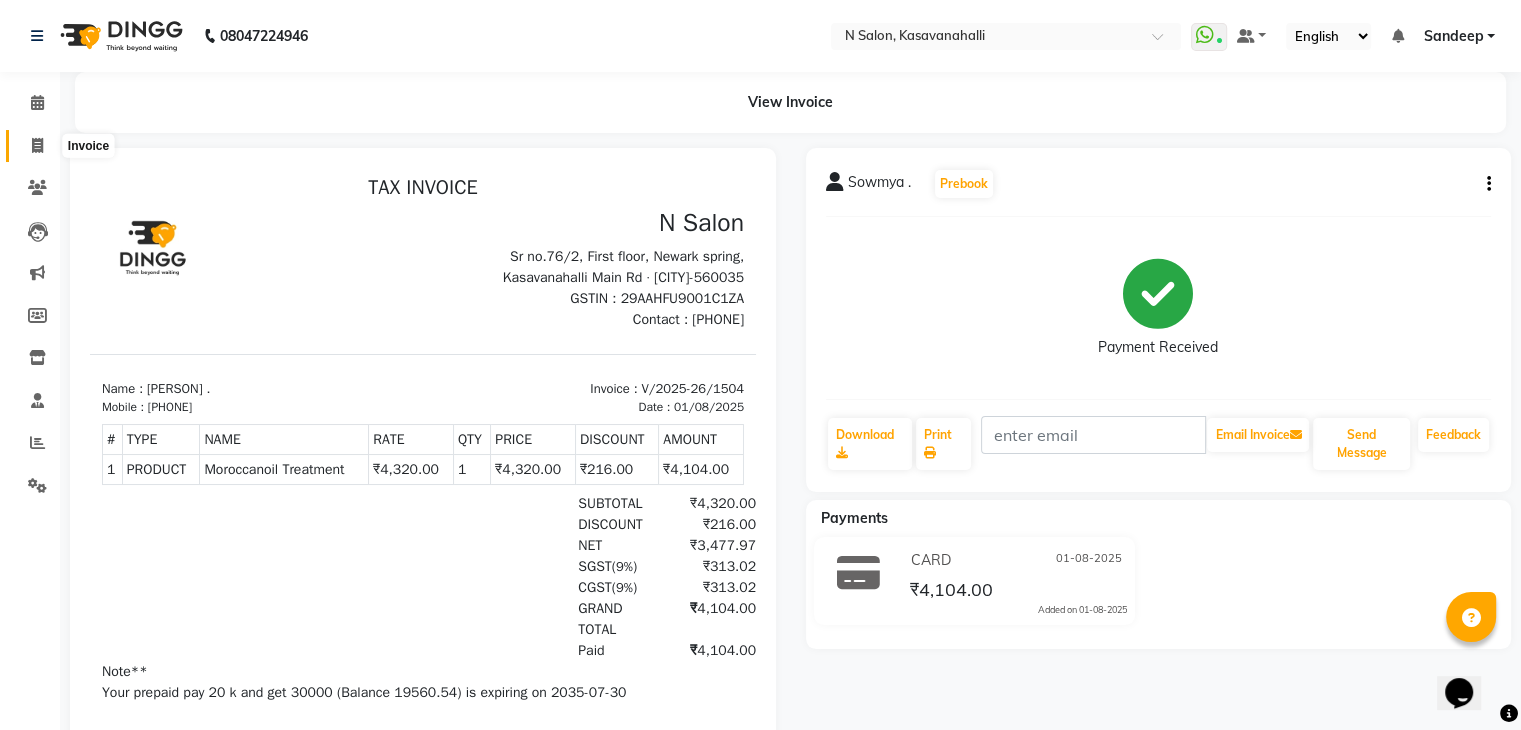 click 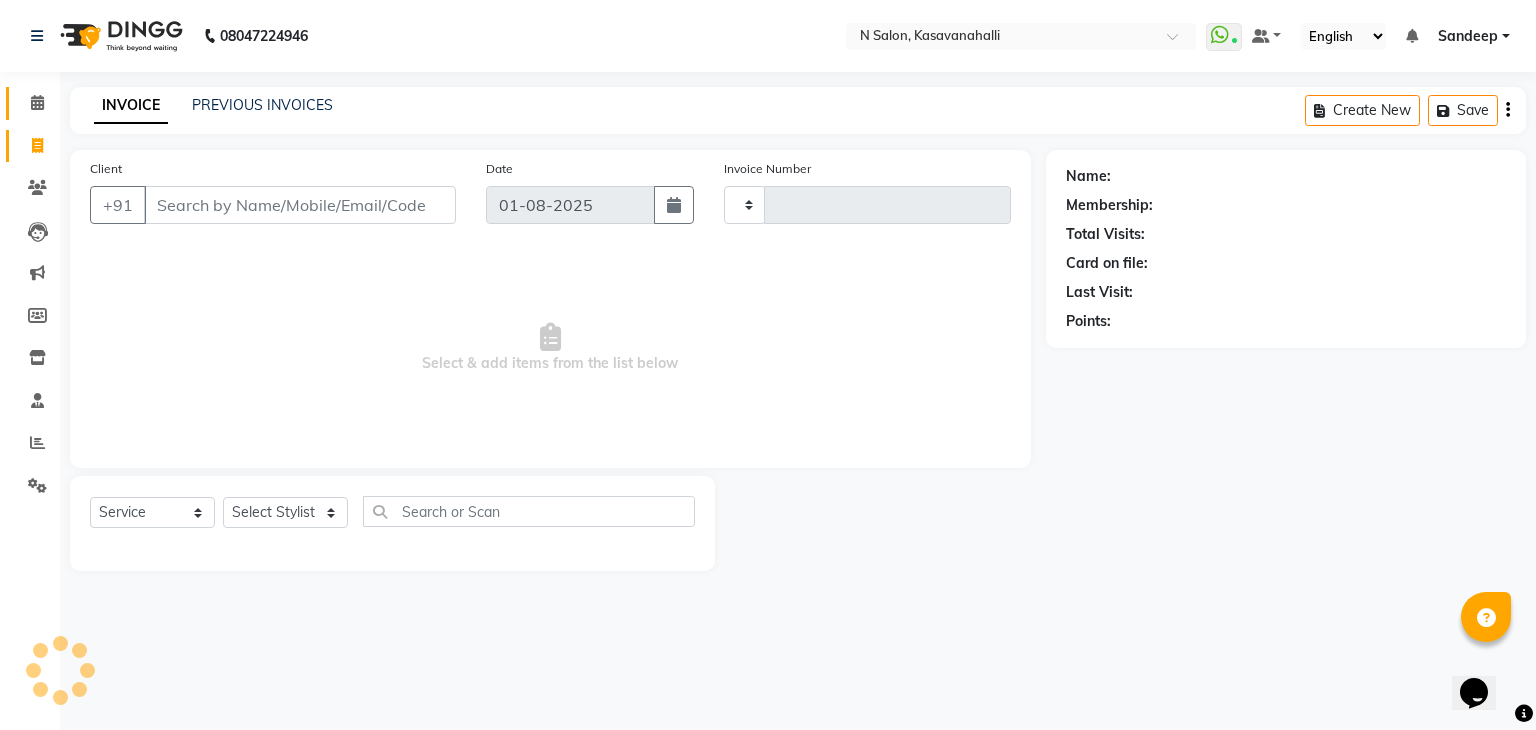 type on "1505" 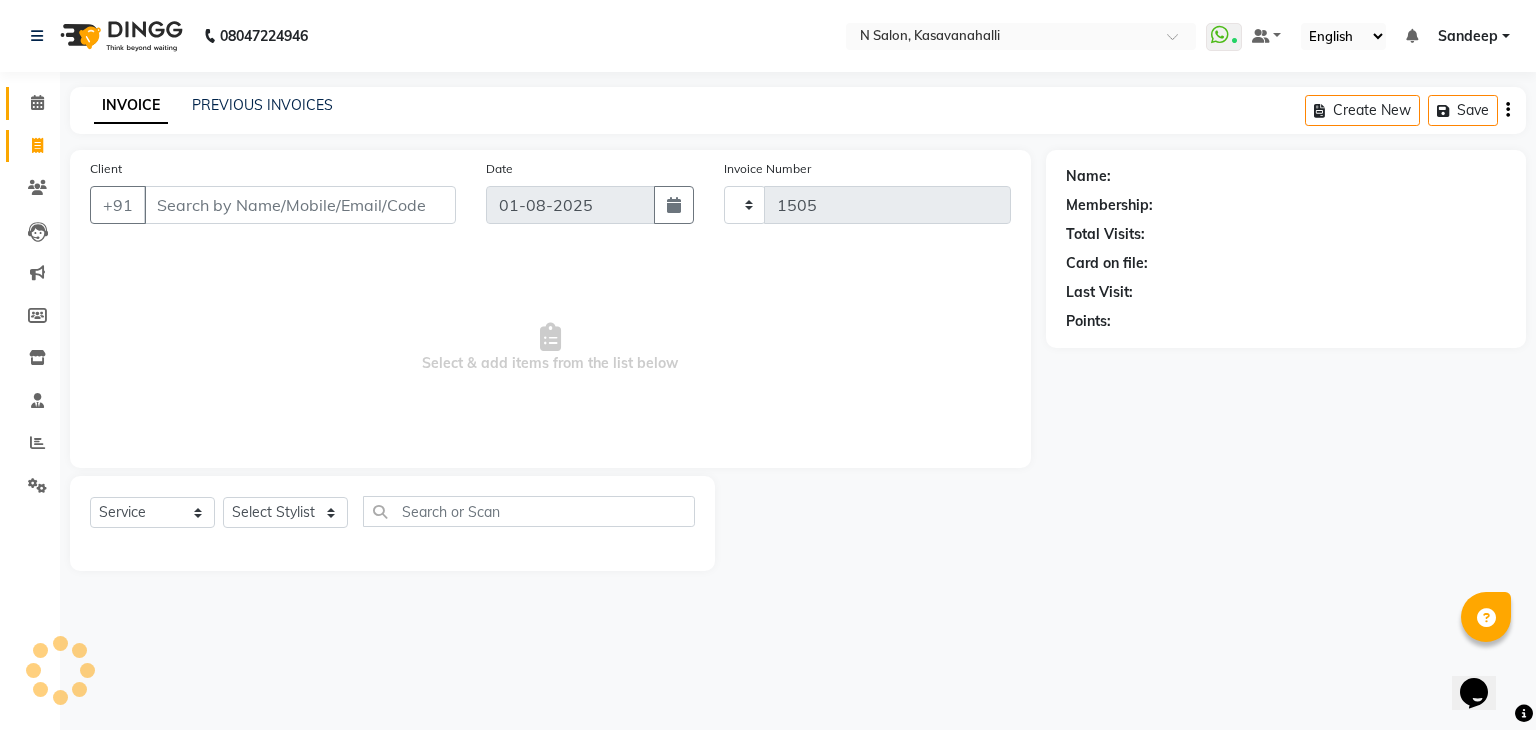 select on "7111" 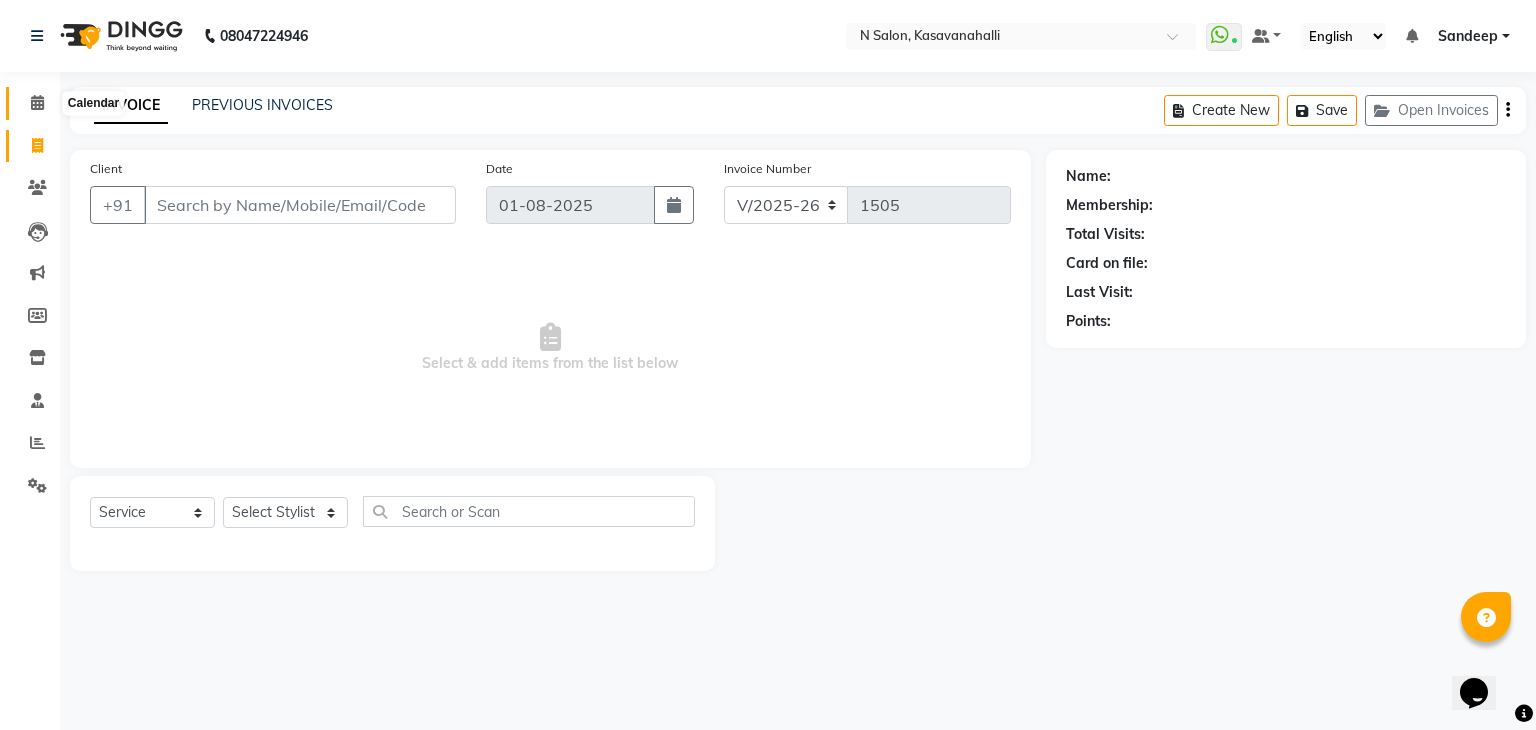 click 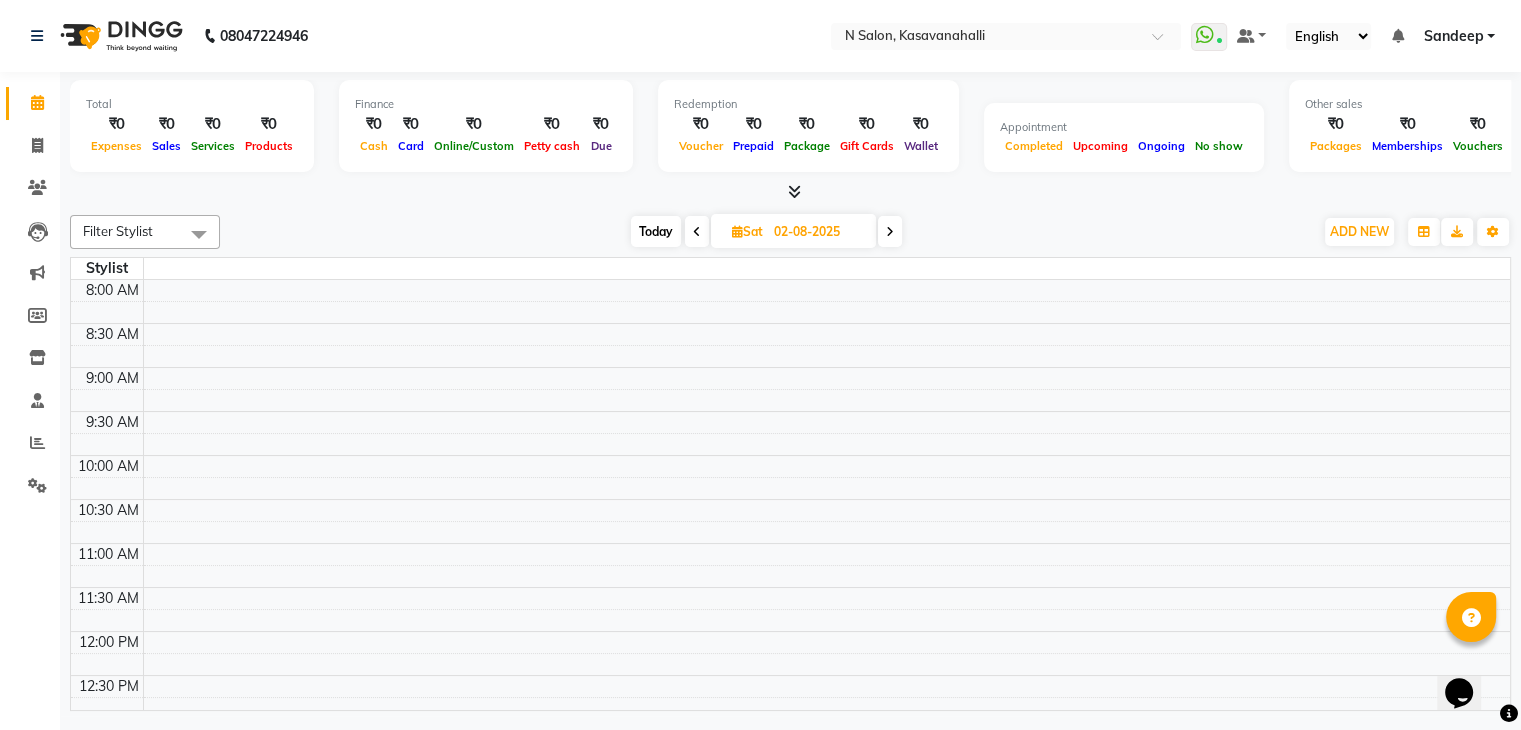 scroll, scrollTop: 0, scrollLeft: 0, axis: both 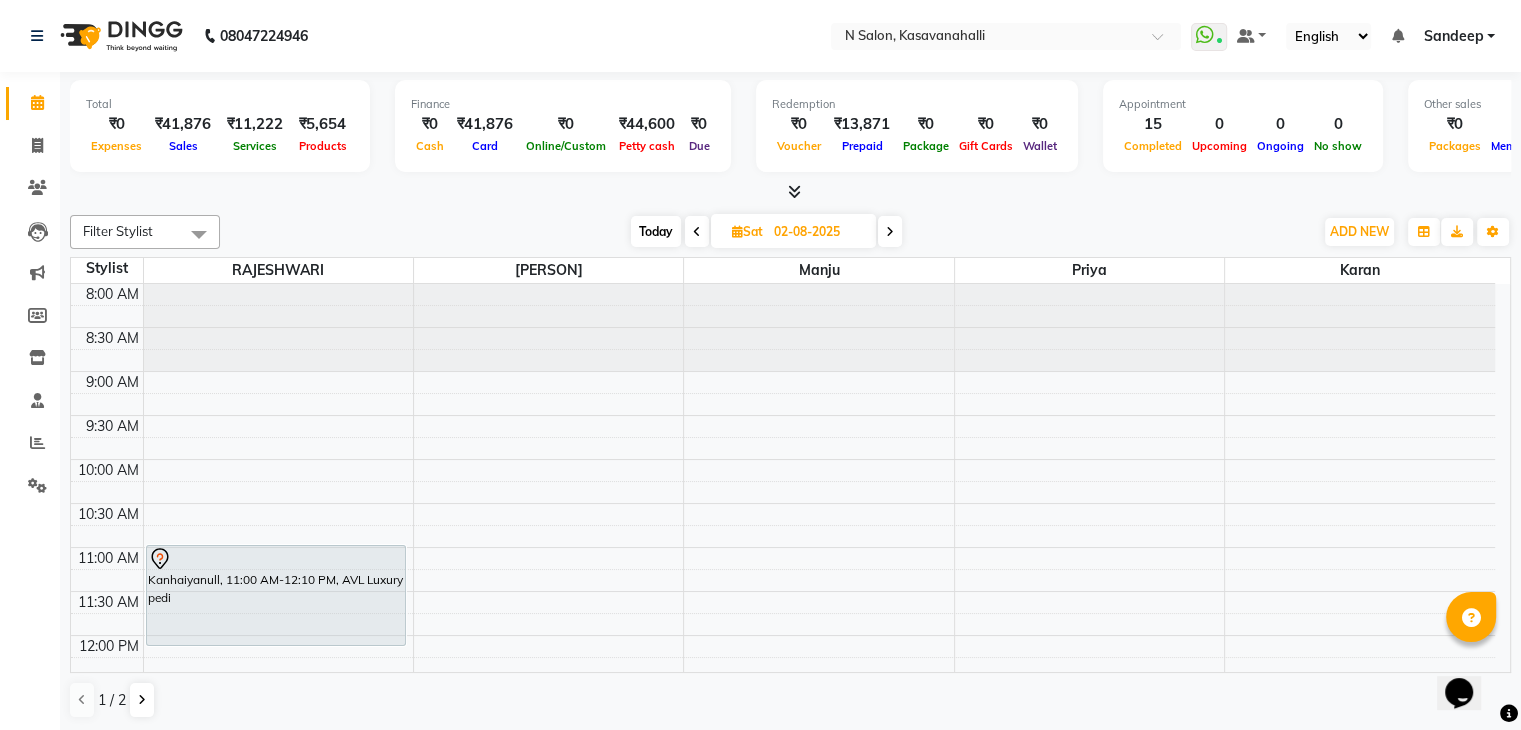 click on "Total  ₹0  Expenses ₹41,876  Sales ₹11,222  Services ₹5,654  Products Finance  ₹0  Cash ₹41,876  Card ₹0  Online/Custom ₹44,600 Petty cash ₹0 Due  Redemption  ₹0 Voucher ₹13,871 Prepaid ₹0 Package ₹0  Gift Cards ₹0  Wallet  Appointment  15 Completed 0 Upcoming 0 Ongoing 0 No show  Other sales  ₹0  Packages ₹0  Memberships ₹0  Vouchers ₹25,000  Prepaids ₹0  Gift Cards Filter Stylist Select All [PERSON] [PERSON]  [PERSON] [PERSON]  [PERSON] Today  Sat 02-08-2025 Toggle Dropdown Add Appointment Add Invoice Add Expense Add Attendance Add Client Add Transaction Toggle Dropdown Add Appointment Add Invoice Add Expense Add Attendance Add Client ADD NEW Toggle Dropdown Add Appointment Add Invoice Add Expense Add Attendance Add Client Add Transaction Filter Stylist Select All [PERSON] [PERSON]  [PERSON] [PERSON]  [PERSON] Group By  Staff View   Room View  View as Vertical  Vertical - Week View  Horizontal  Horizontal - Week View  List  Toggle Dropdown Calendar Settings Manage Tags  Zoom" 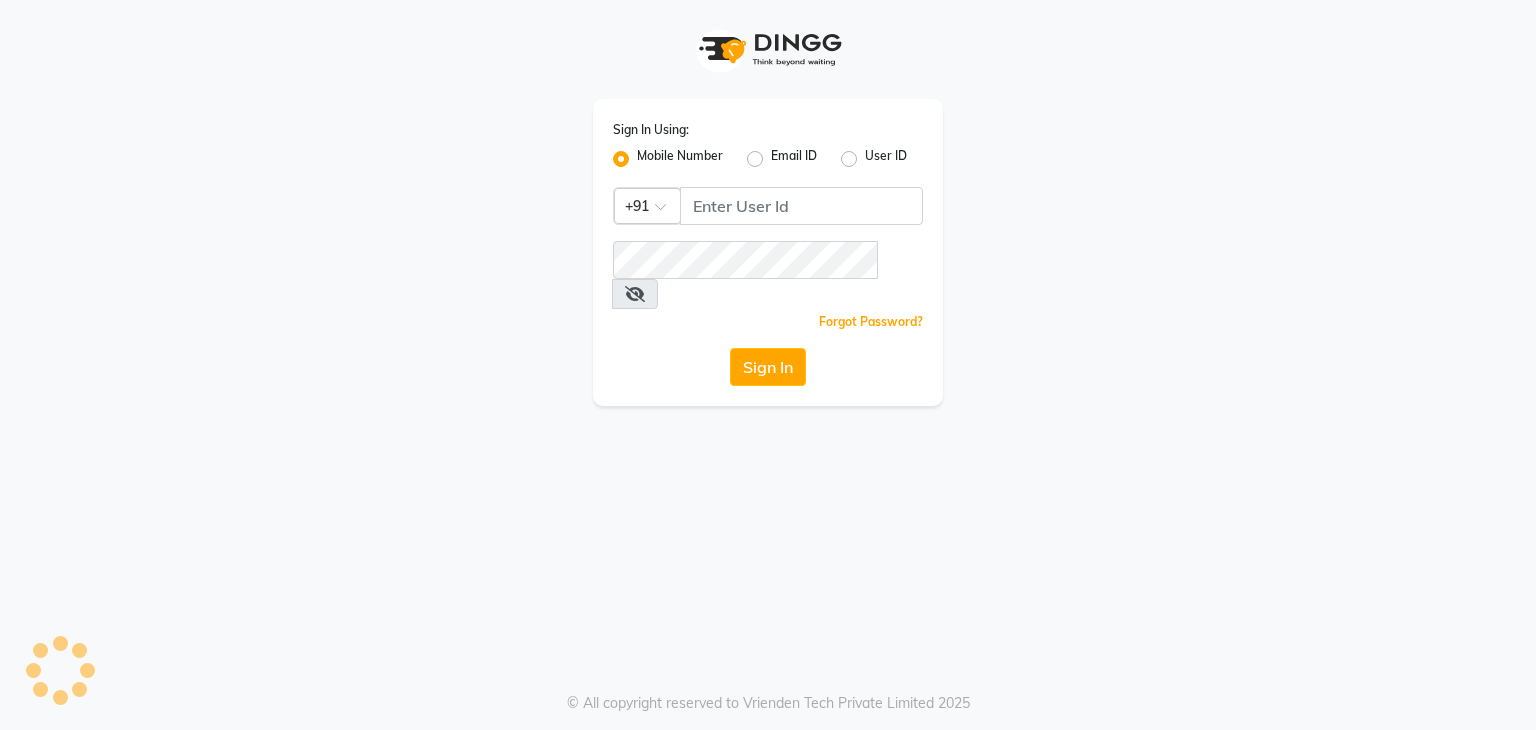 scroll, scrollTop: 0, scrollLeft: 0, axis: both 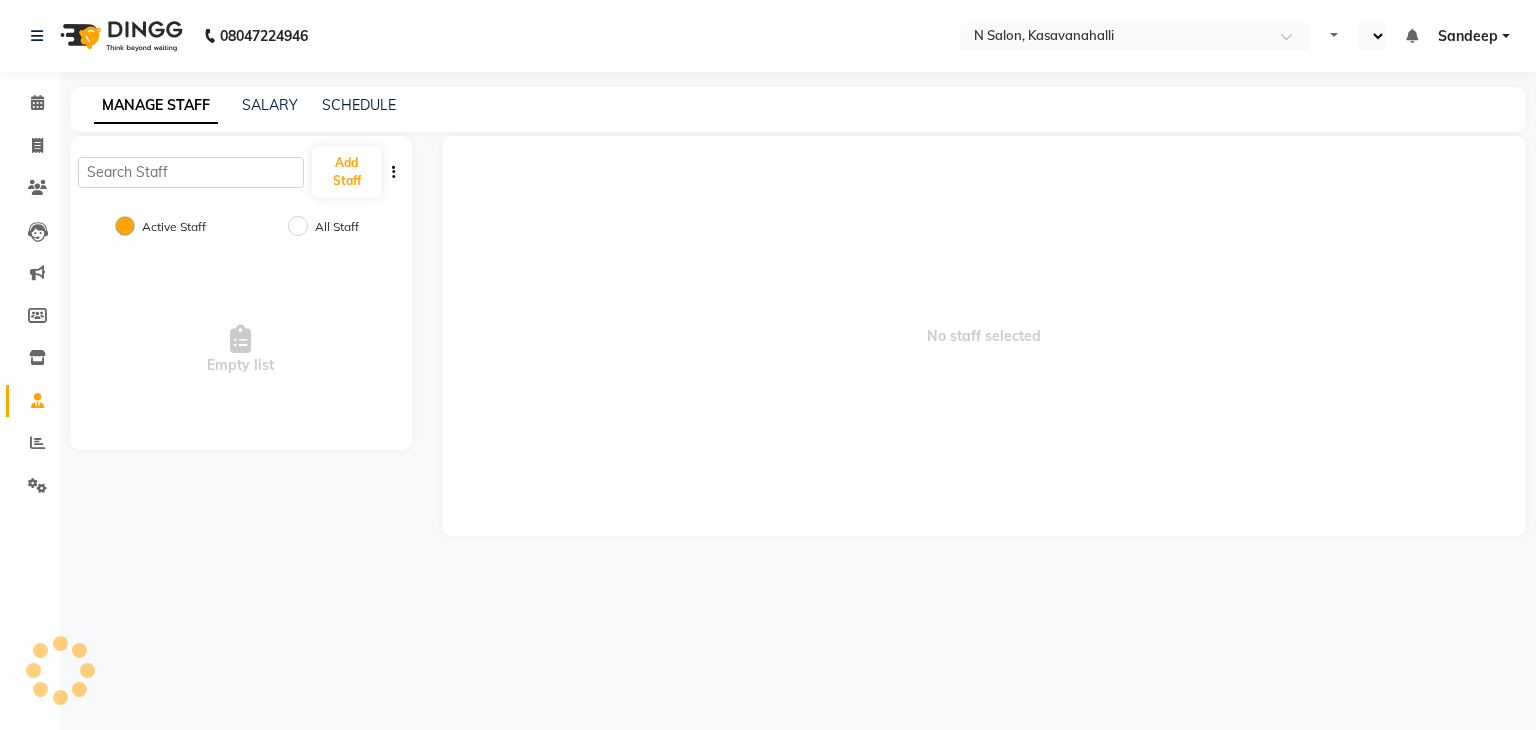 select on "en" 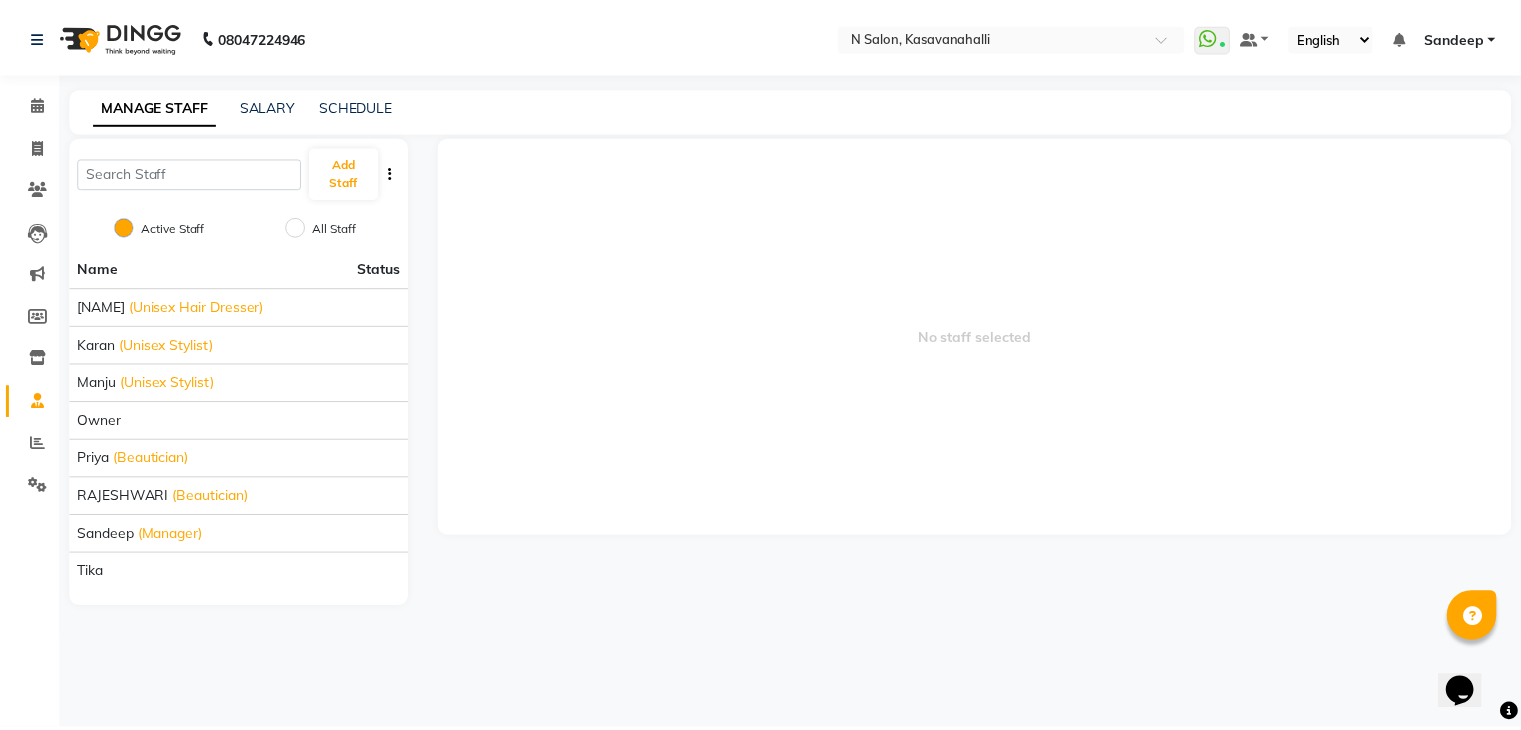 scroll, scrollTop: 0, scrollLeft: 0, axis: both 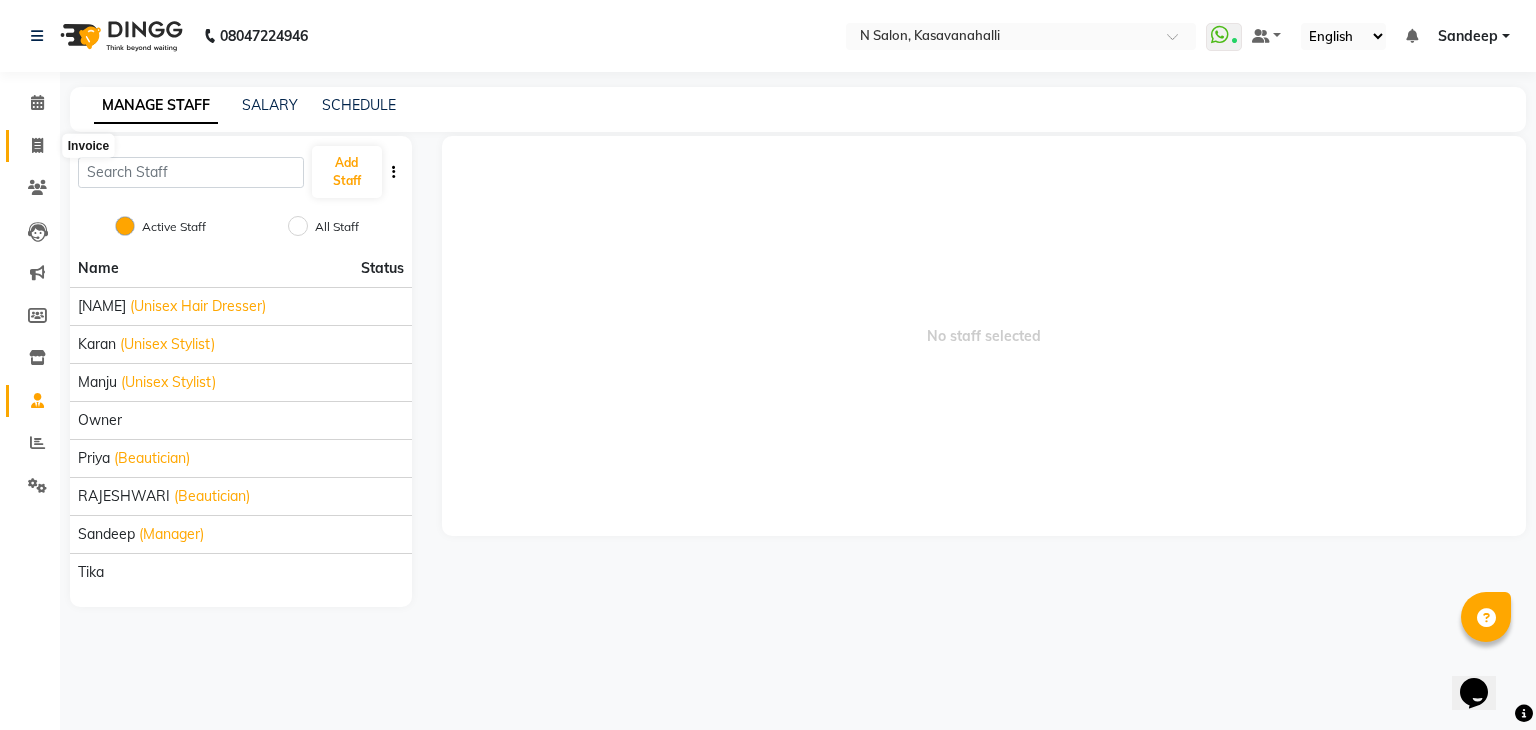 drag, startPoint x: 21, startPoint y: 151, endPoint x: 28, endPoint y: 127, distance: 25 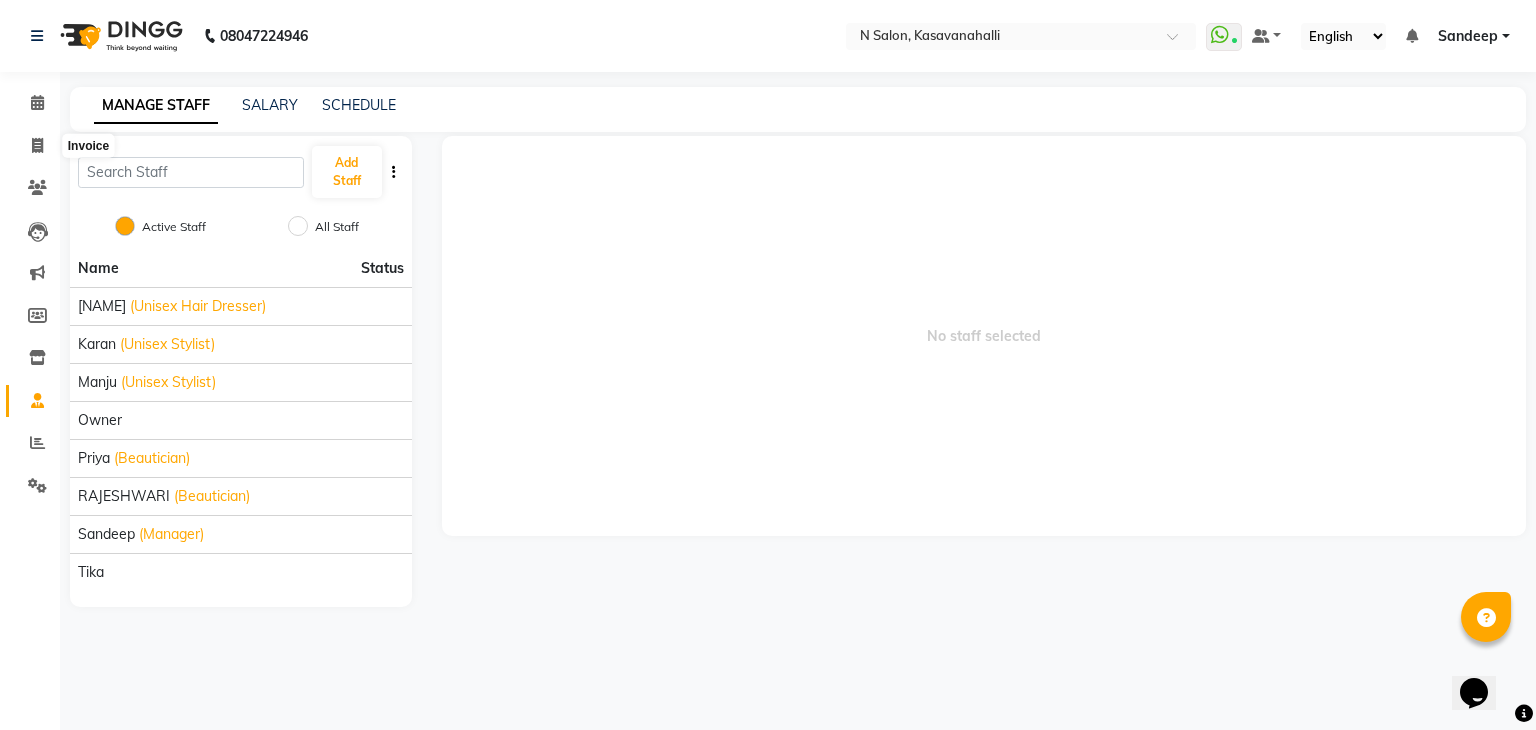 select on "service" 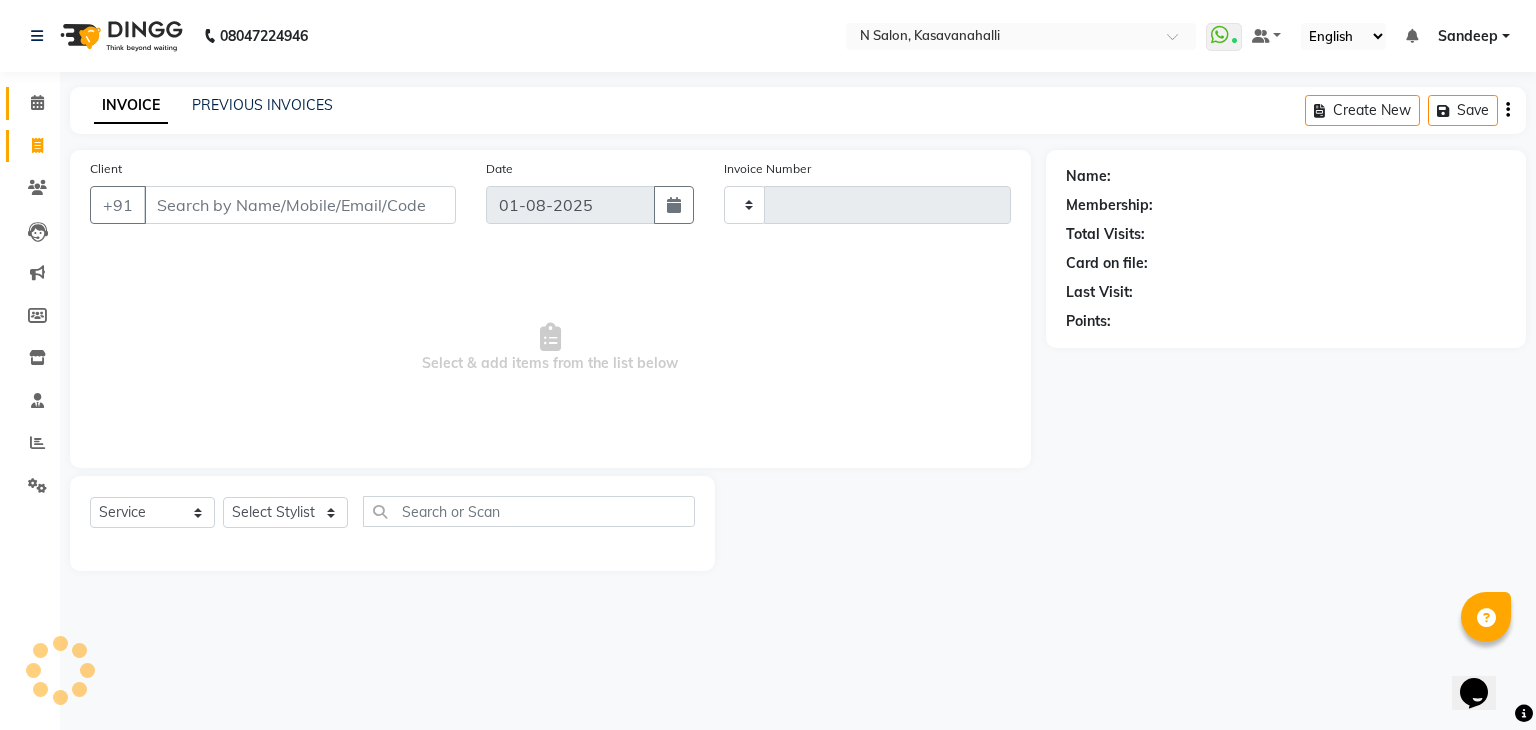type on "1505" 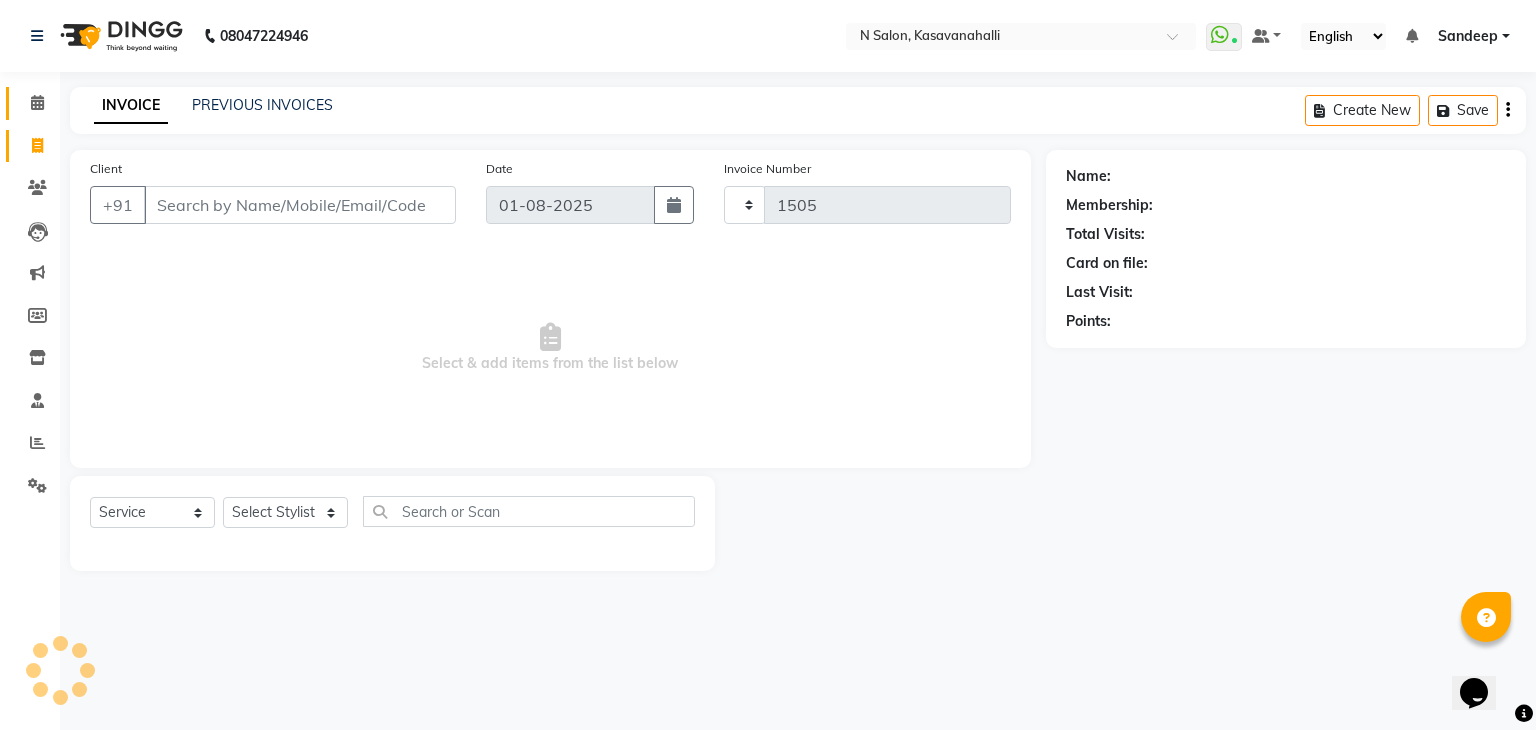 select on "7111" 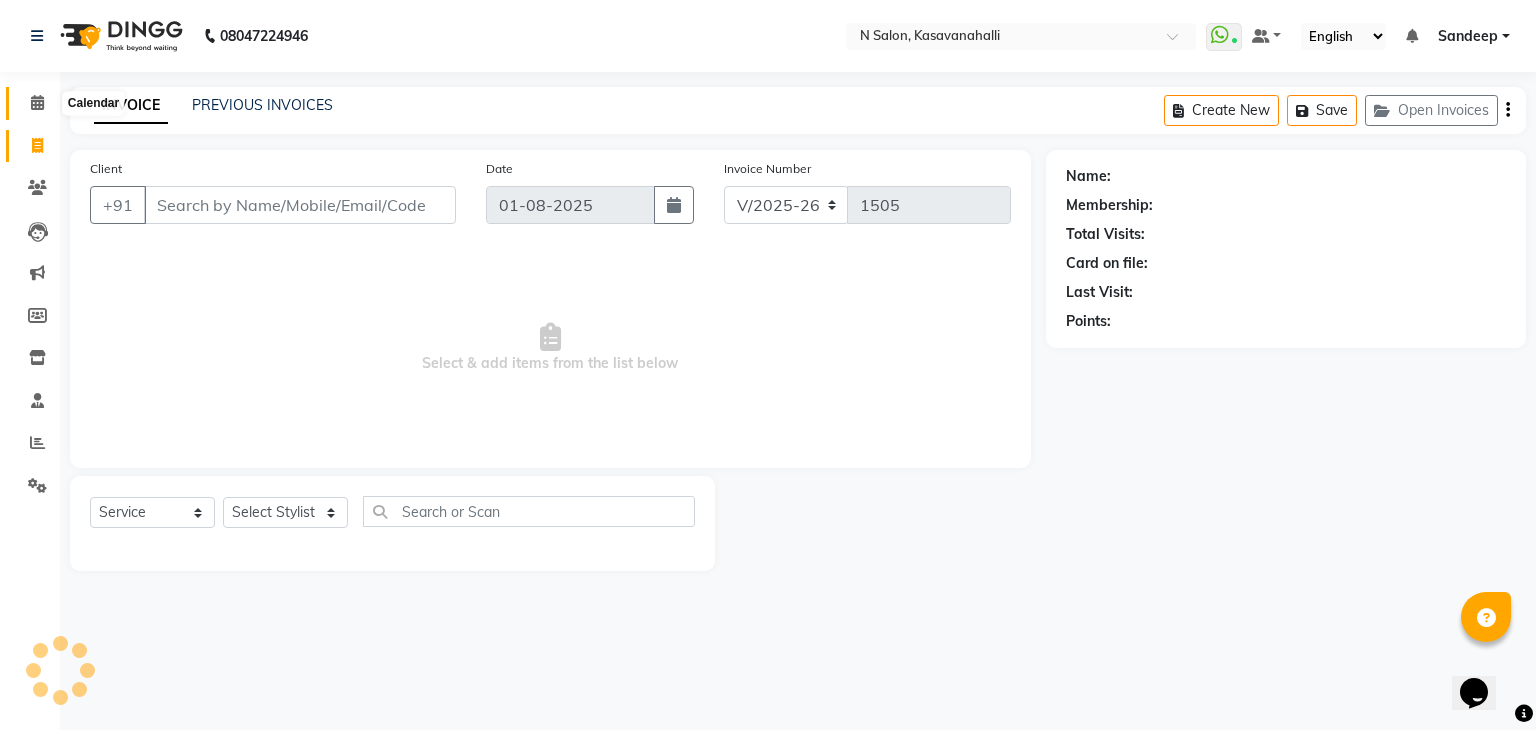 click 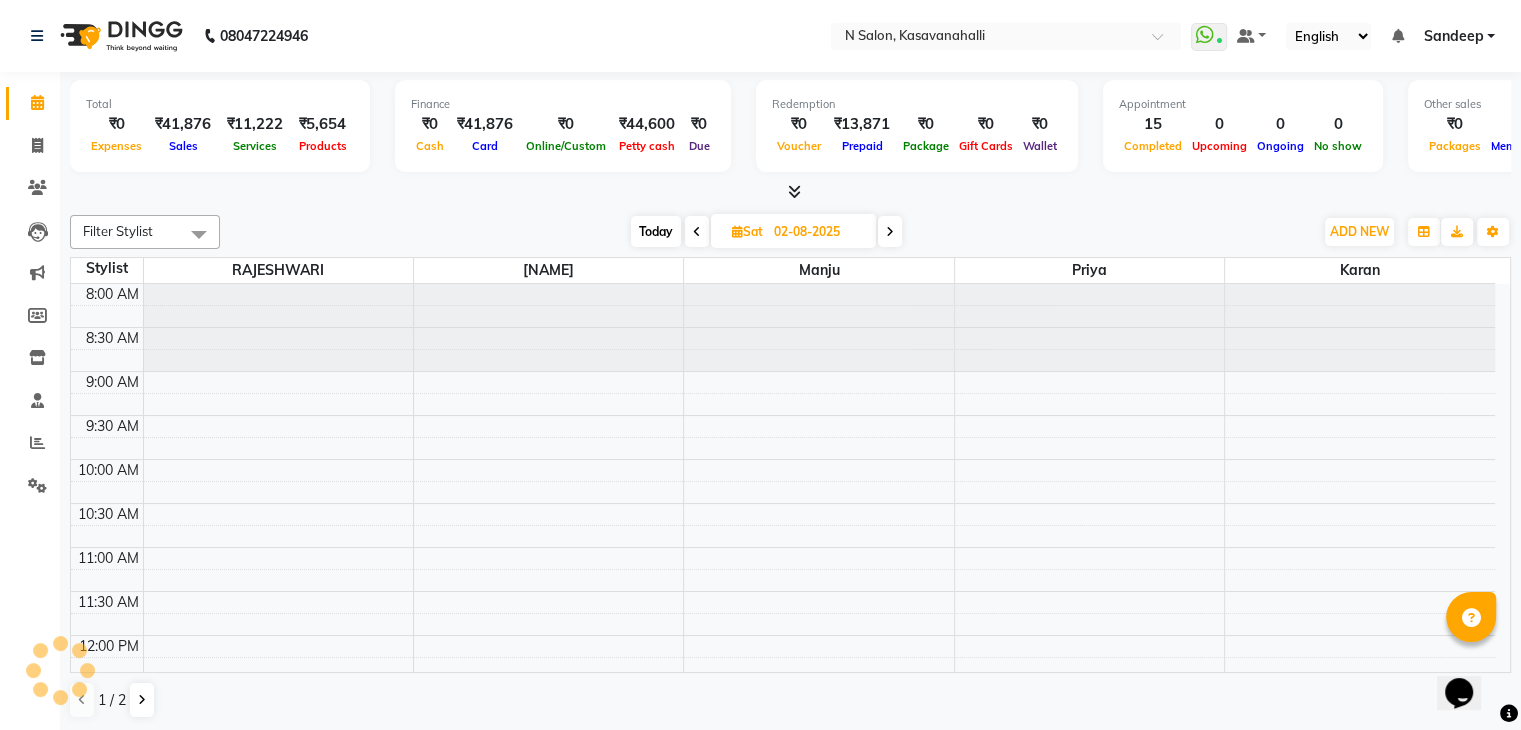 scroll, scrollTop: 0, scrollLeft: 0, axis: both 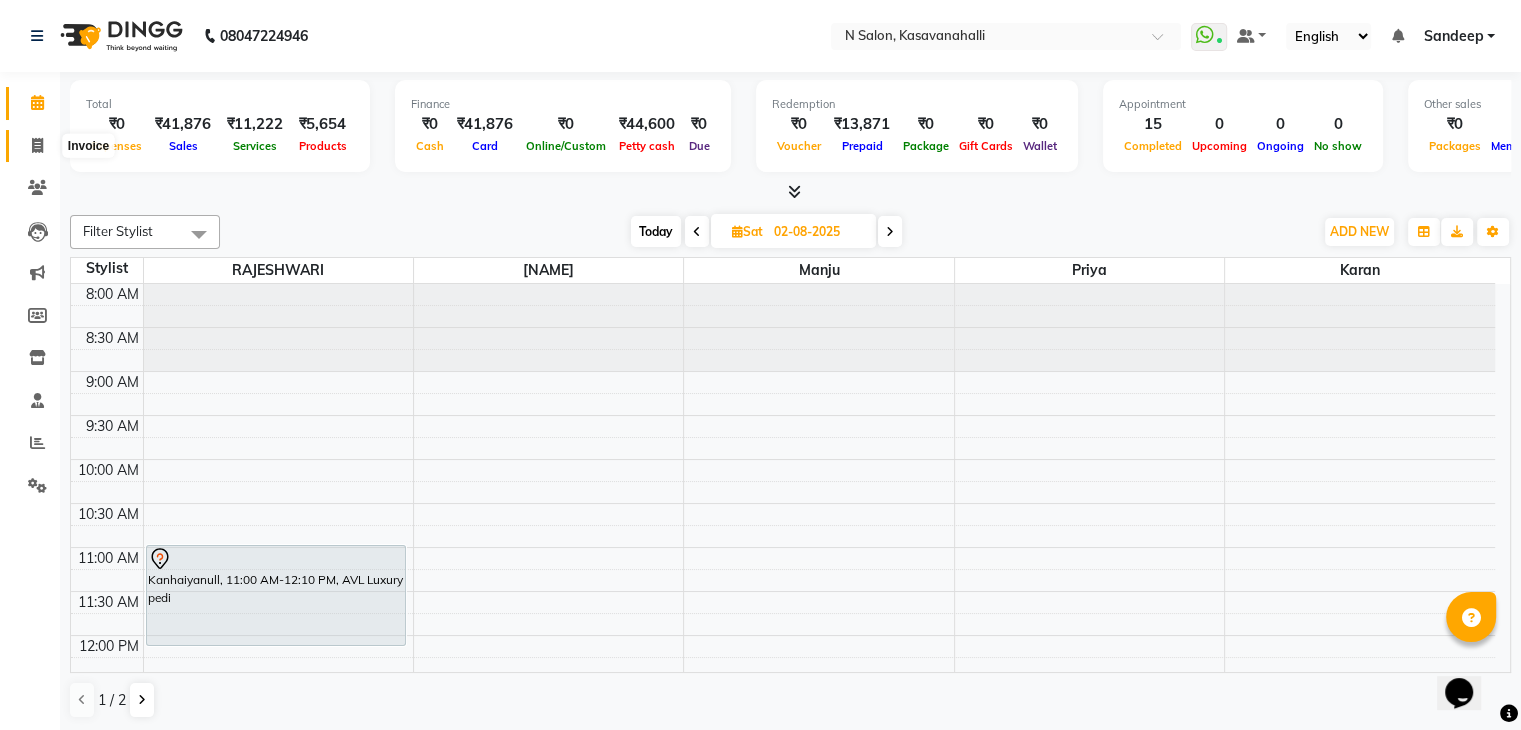 drag, startPoint x: 32, startPoint y: 137, endPoint x: 32, endPoint y: 110, distance: 27 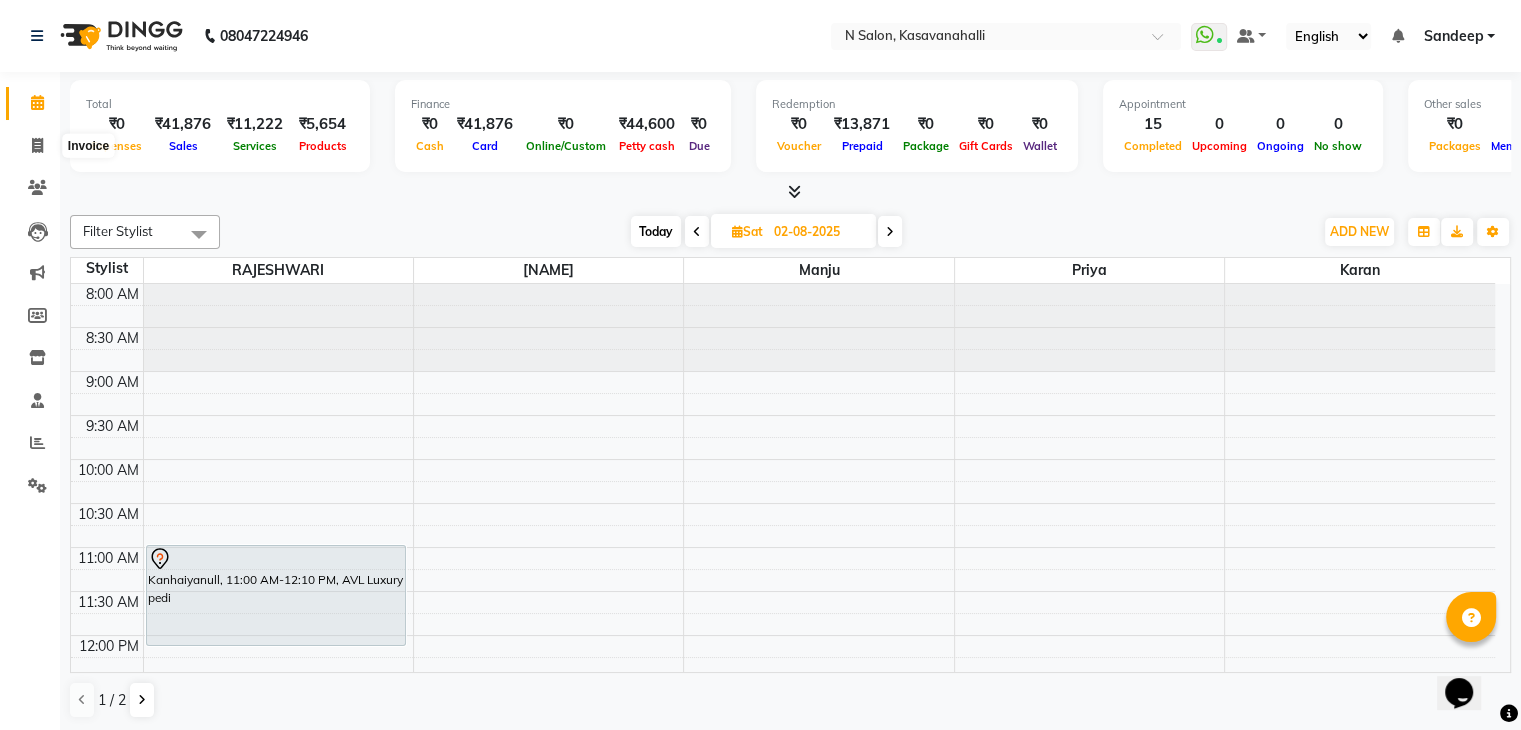 select on "service" 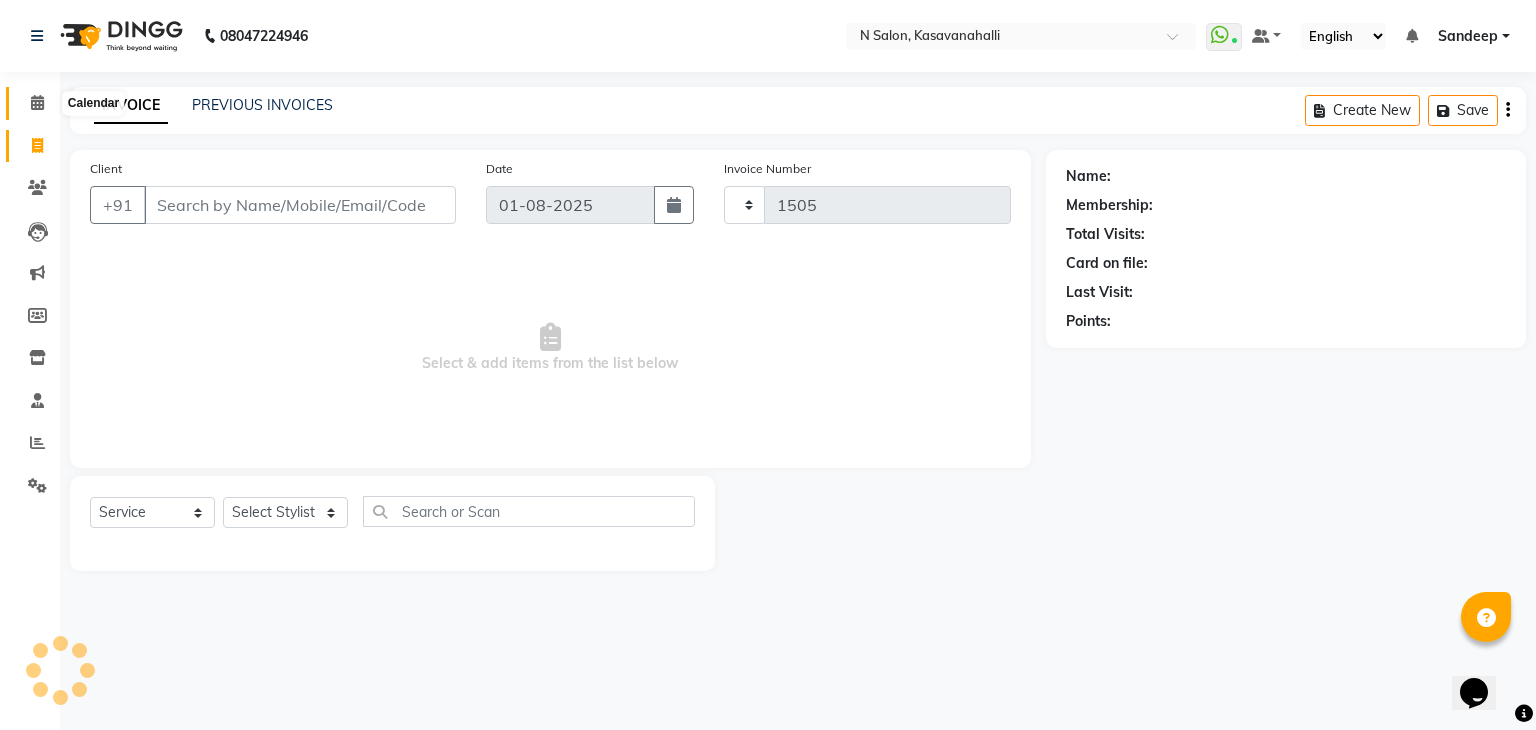 click 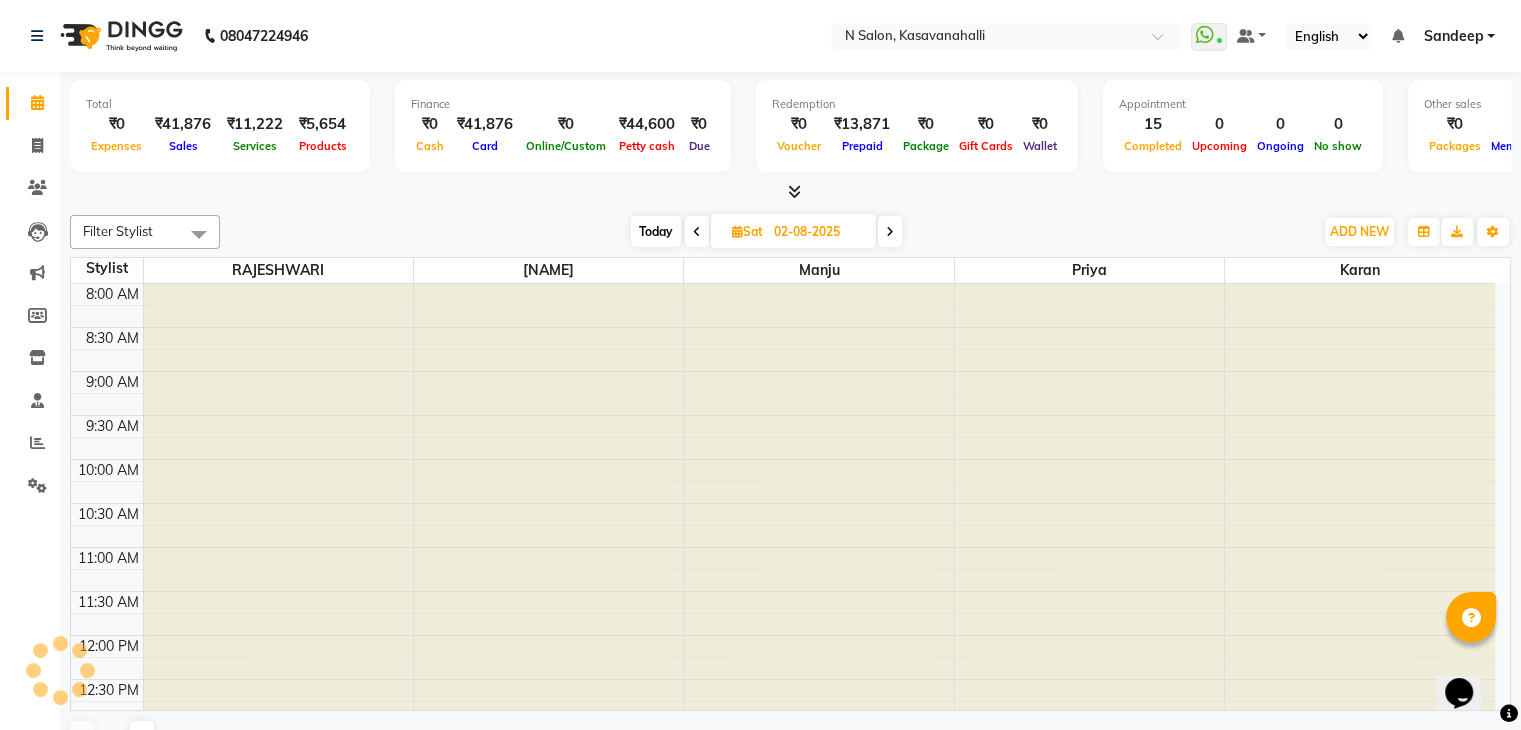 scroll, scrollTop: 0, scrollLeft: 0, axis: both 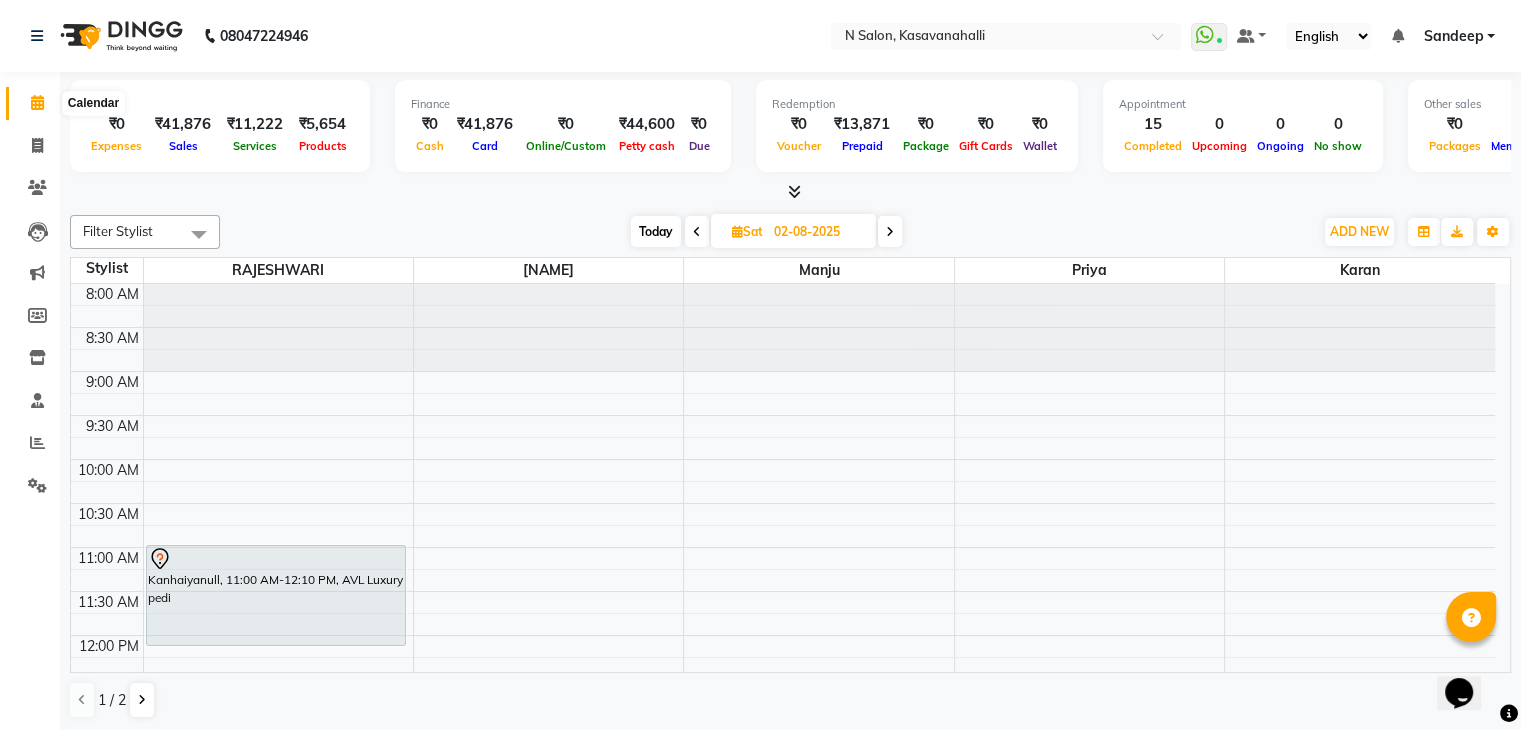 click 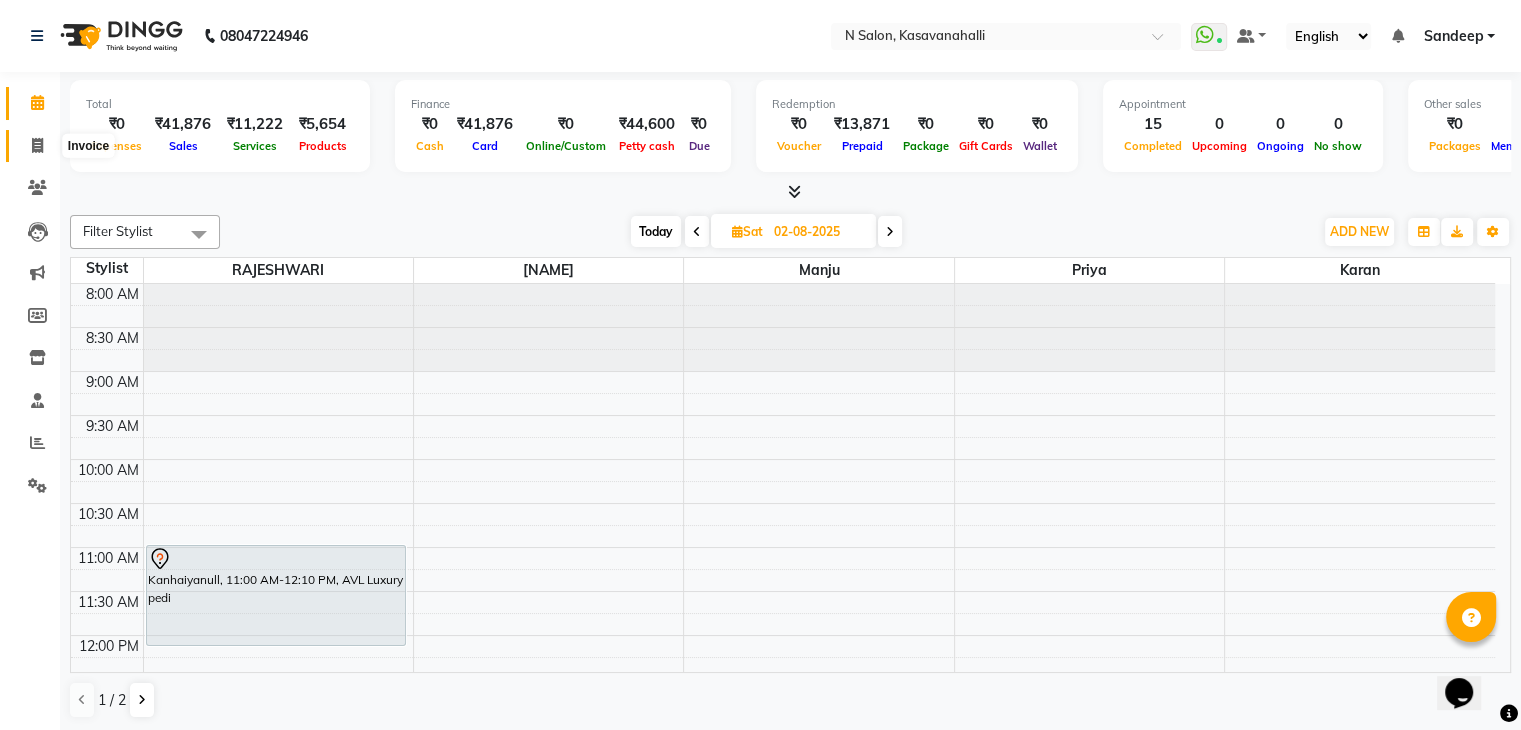 click 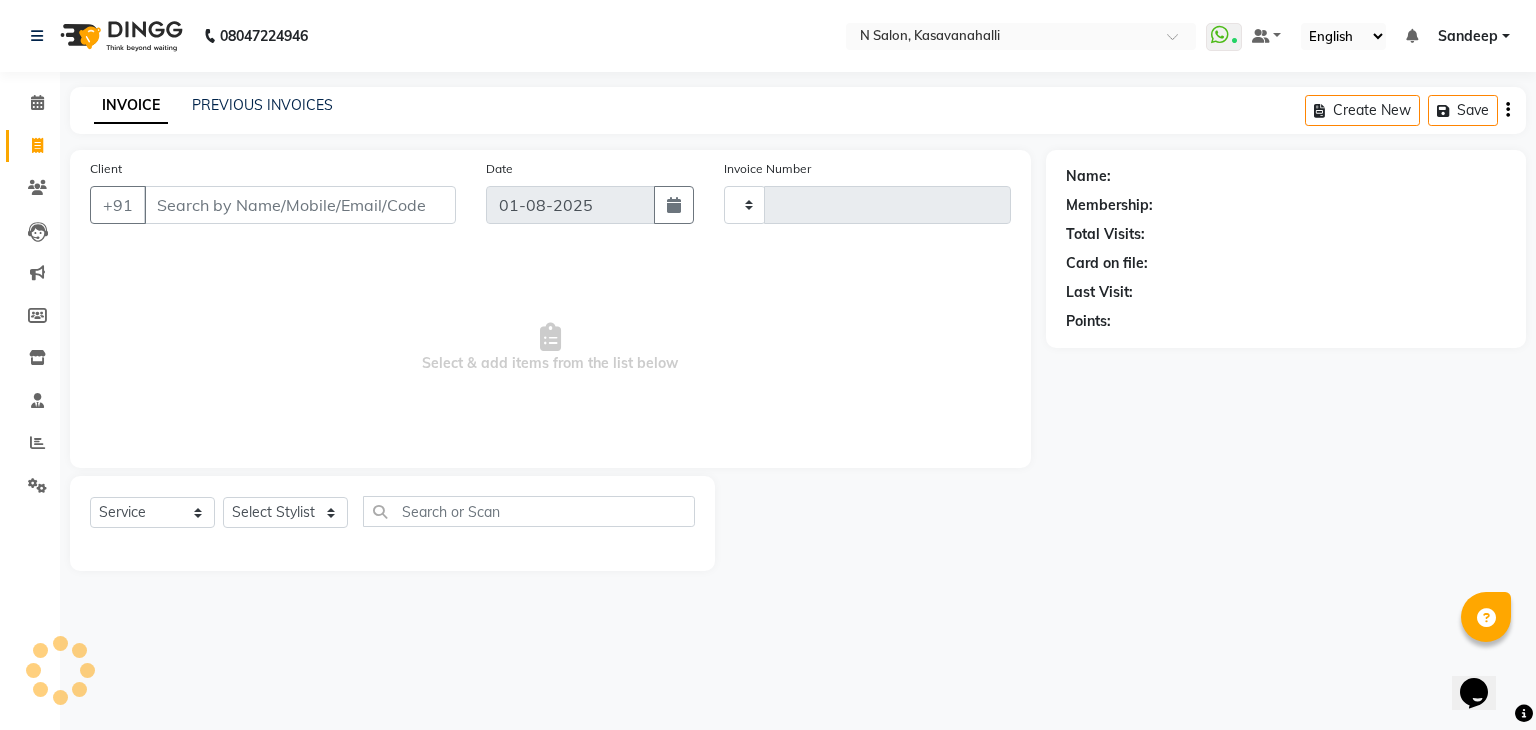 type on "1505" 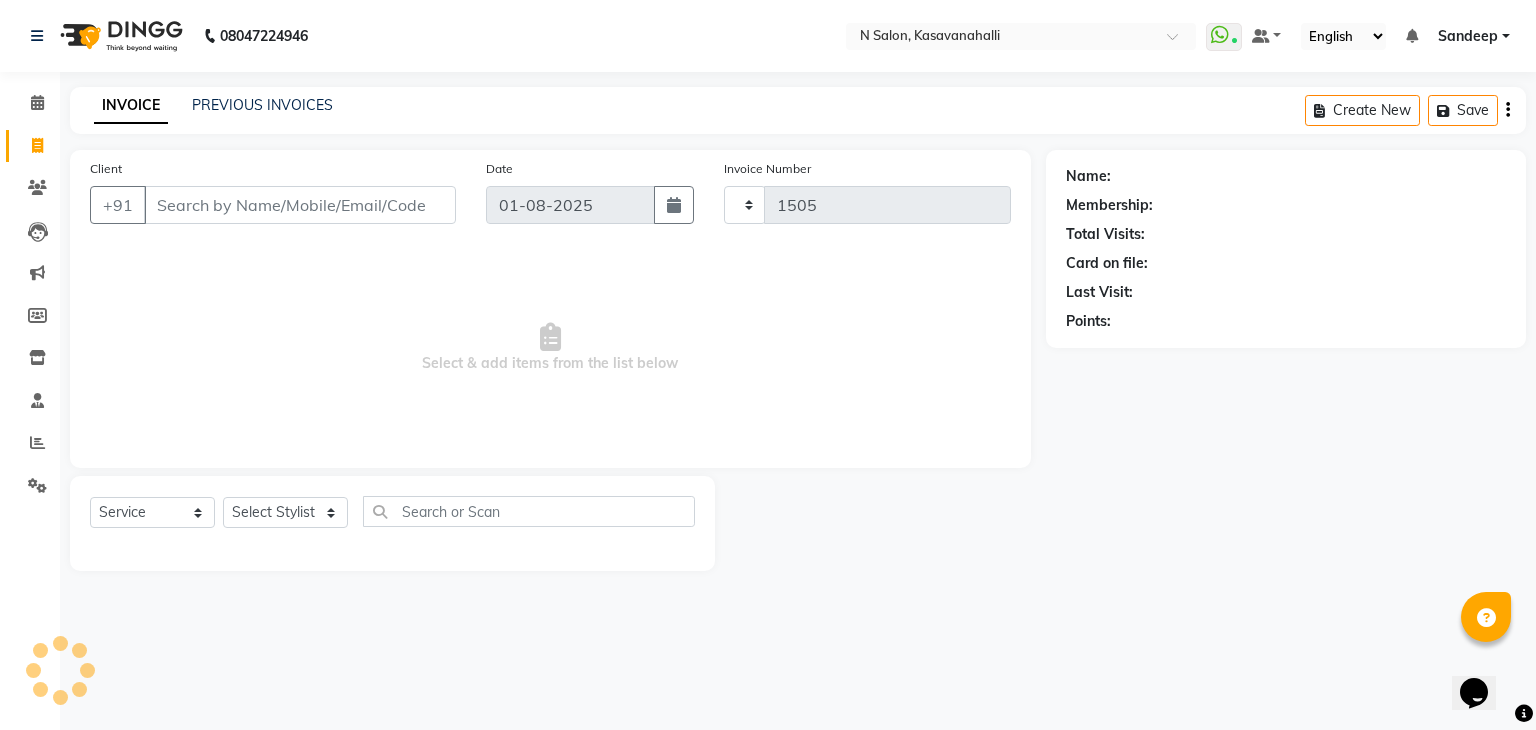 select on "7111" 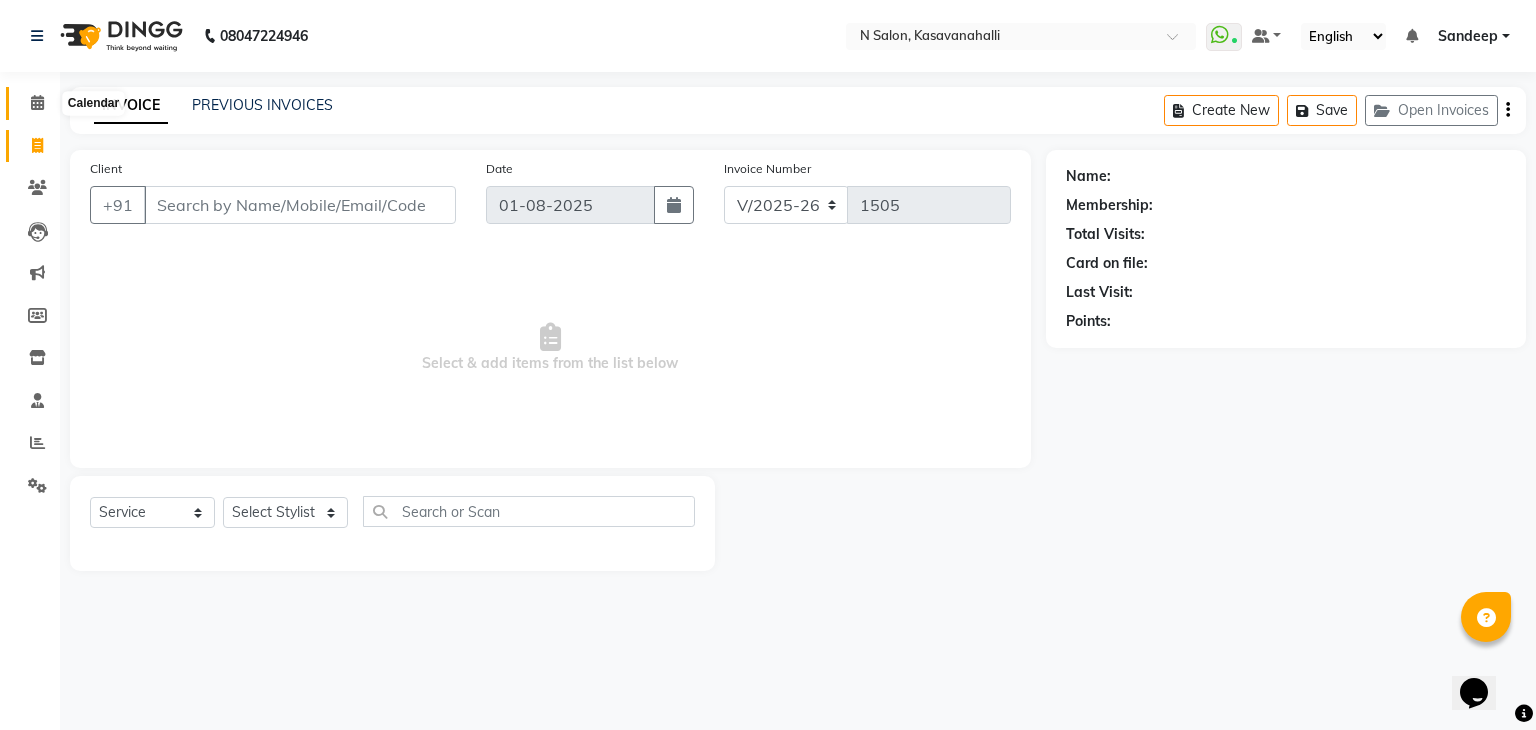 click 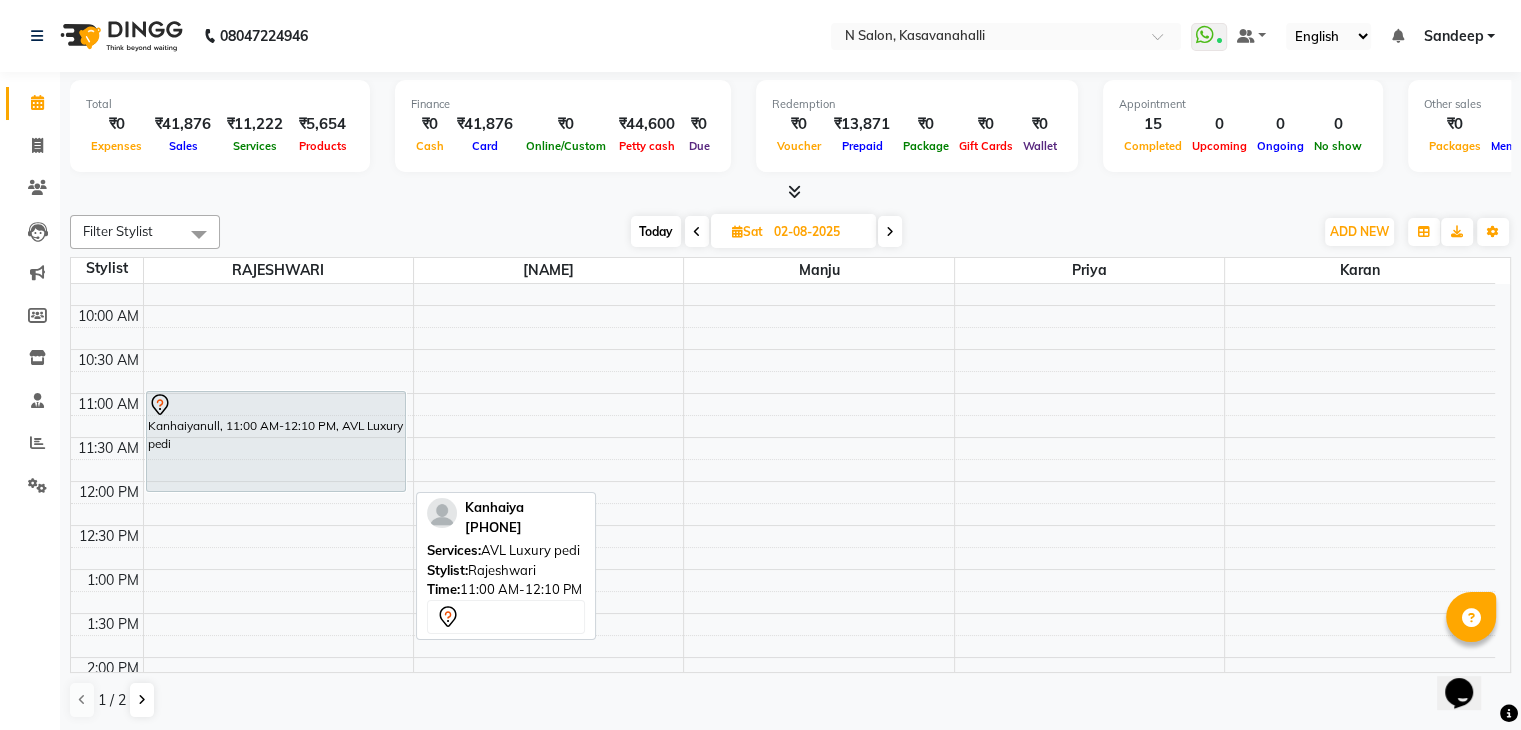 scroll, scrollTop: 200, scrollLeft: 0, axis: vertical 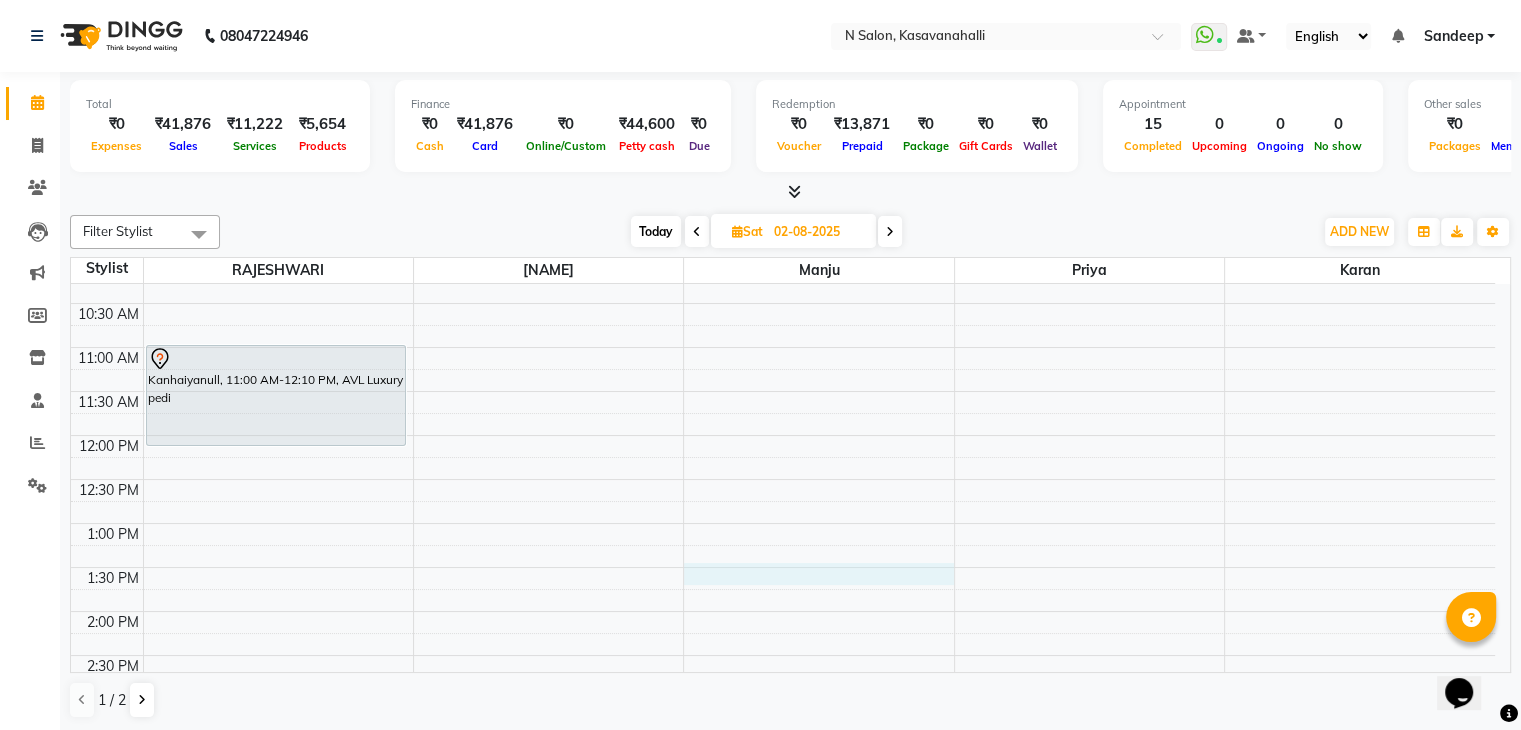 click on "8:00 AM 8:30 AM 9:00 AM 9:30 AM 10:00 AM 10:30 AM 11:00 AM 11:30 AM 12:00 PM 12:30 PM 1:00 PM 1:30 PM 2:00 PM 2:30 PM 3:00 PM 3:30 PM 4:00 PM 4:30 PM 5:00 PM 5:30 PM 6:00 PM 6:30 PM 7:00 PM 7:30 PM 8:00 PM 8:30 PM             Kanhaiyanull, 11:00 AM-12:10 PM, AVL Luxury pedi" at bounding box center (783, 655) 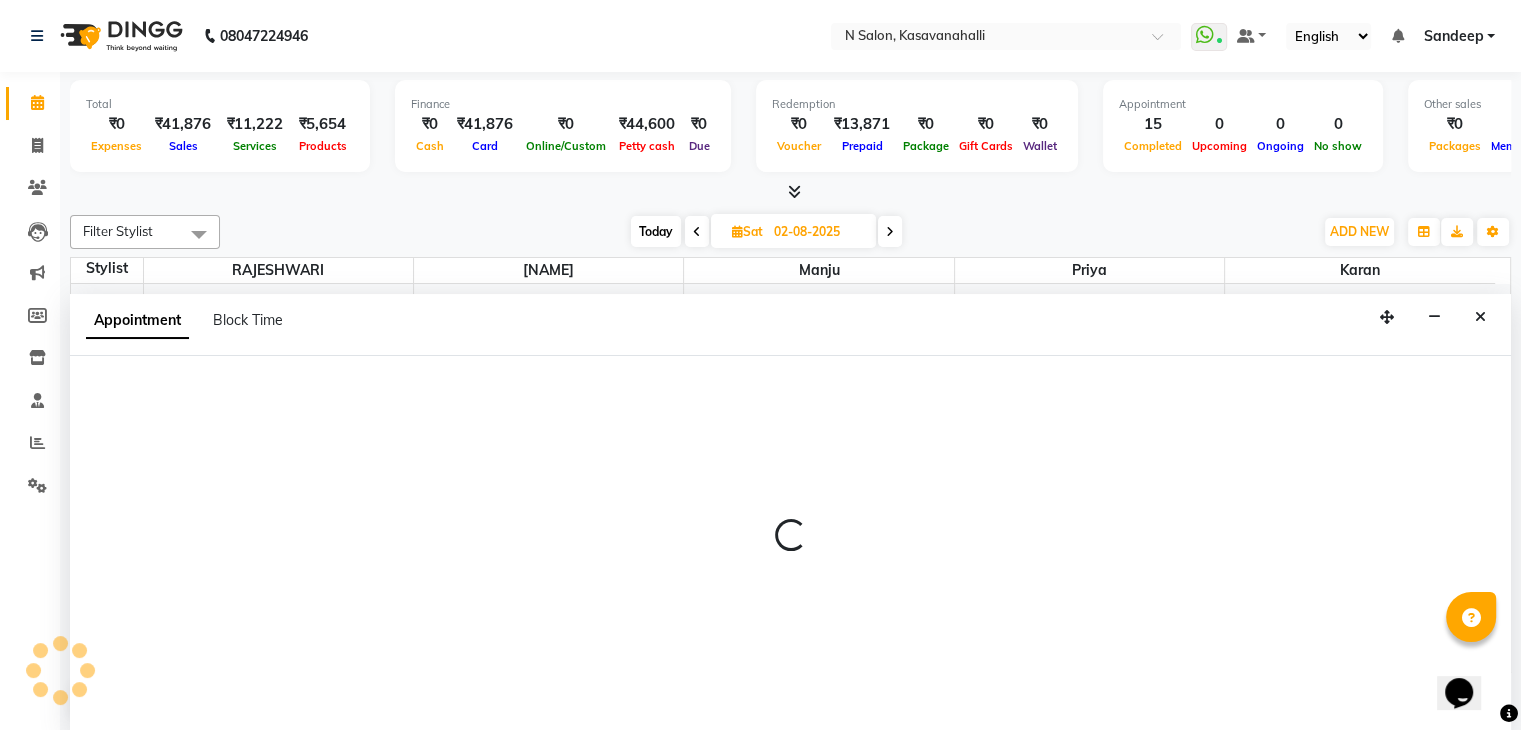 scroll, scrollTop: 1, scrollLeft: 0, axis: vertical 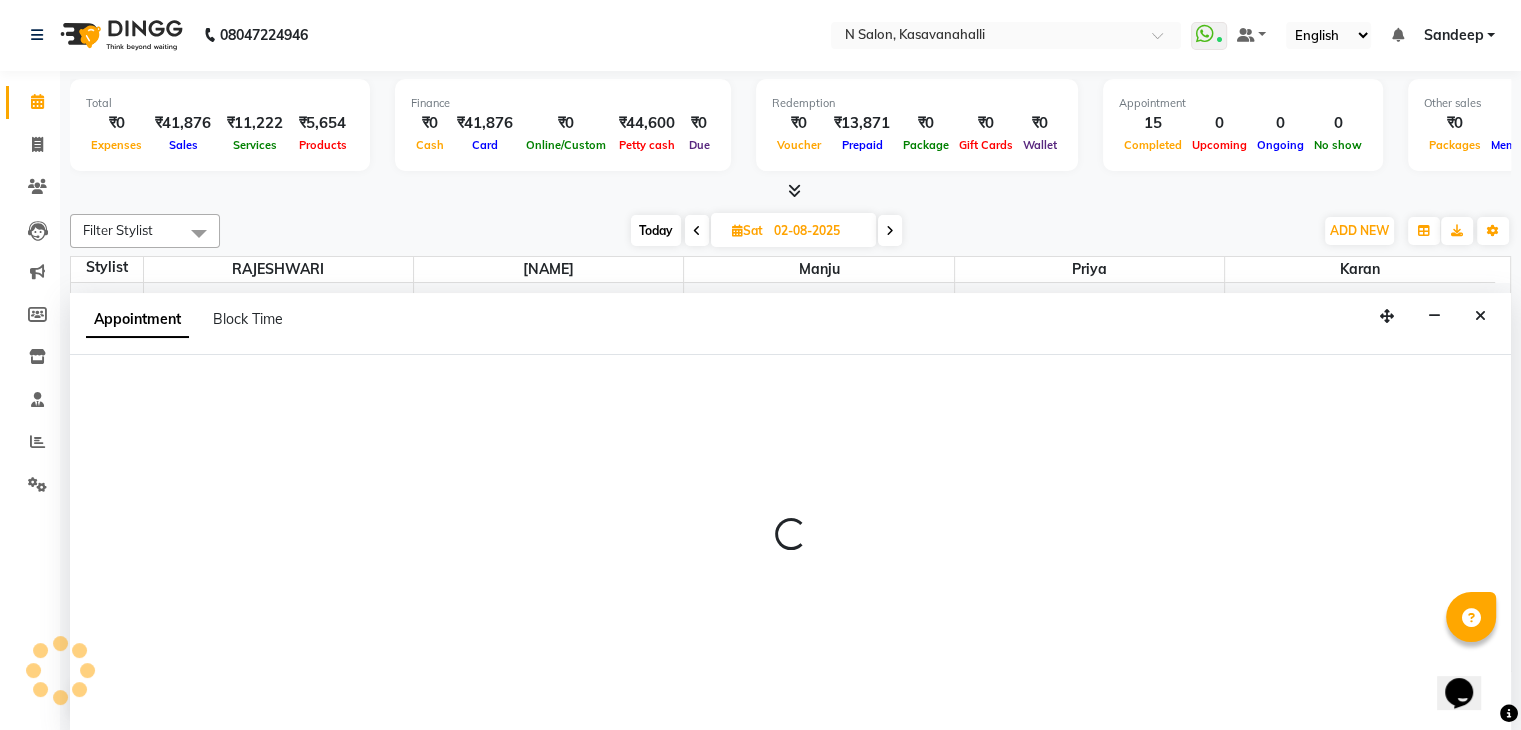 select on "78172" 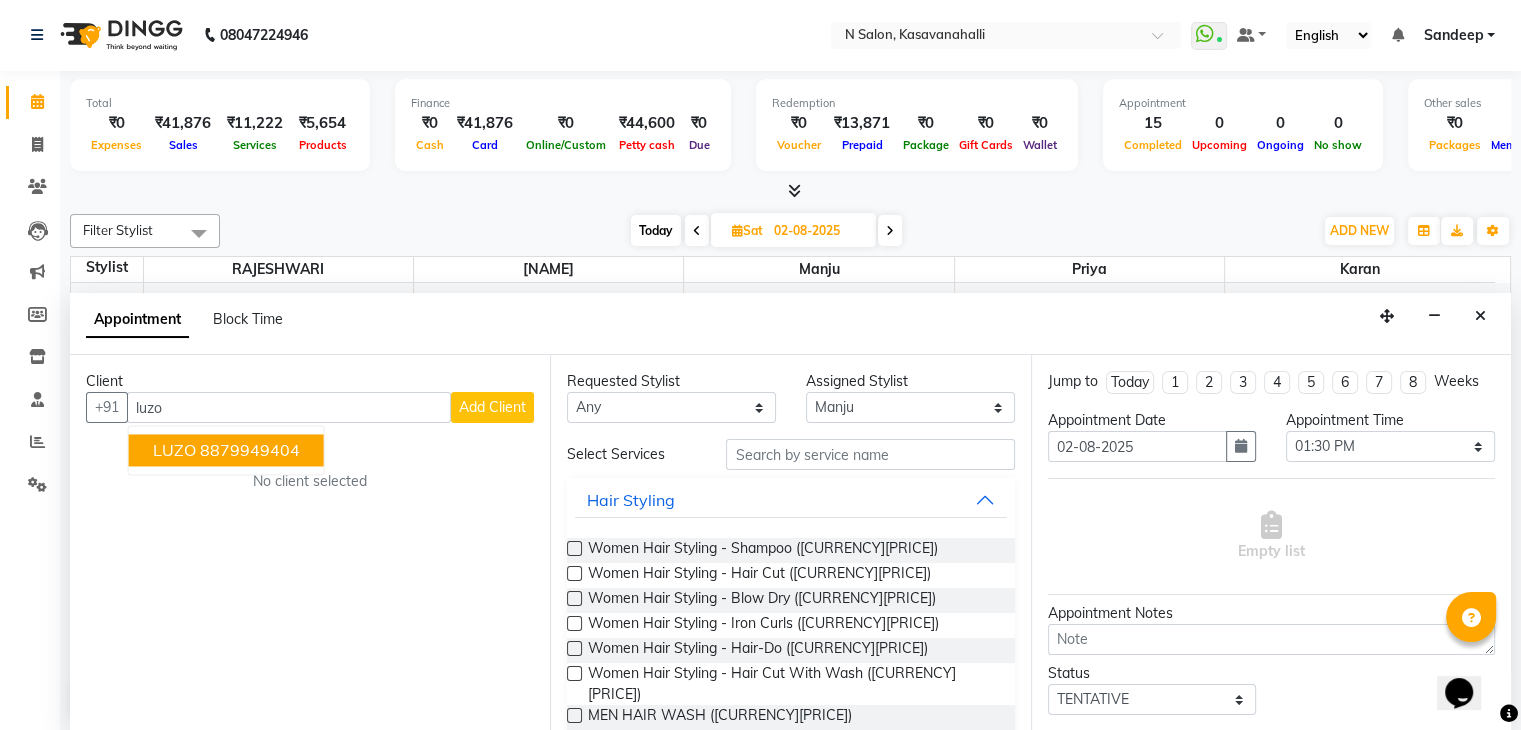 click on "8879949404" at bounding box center (250, 451) 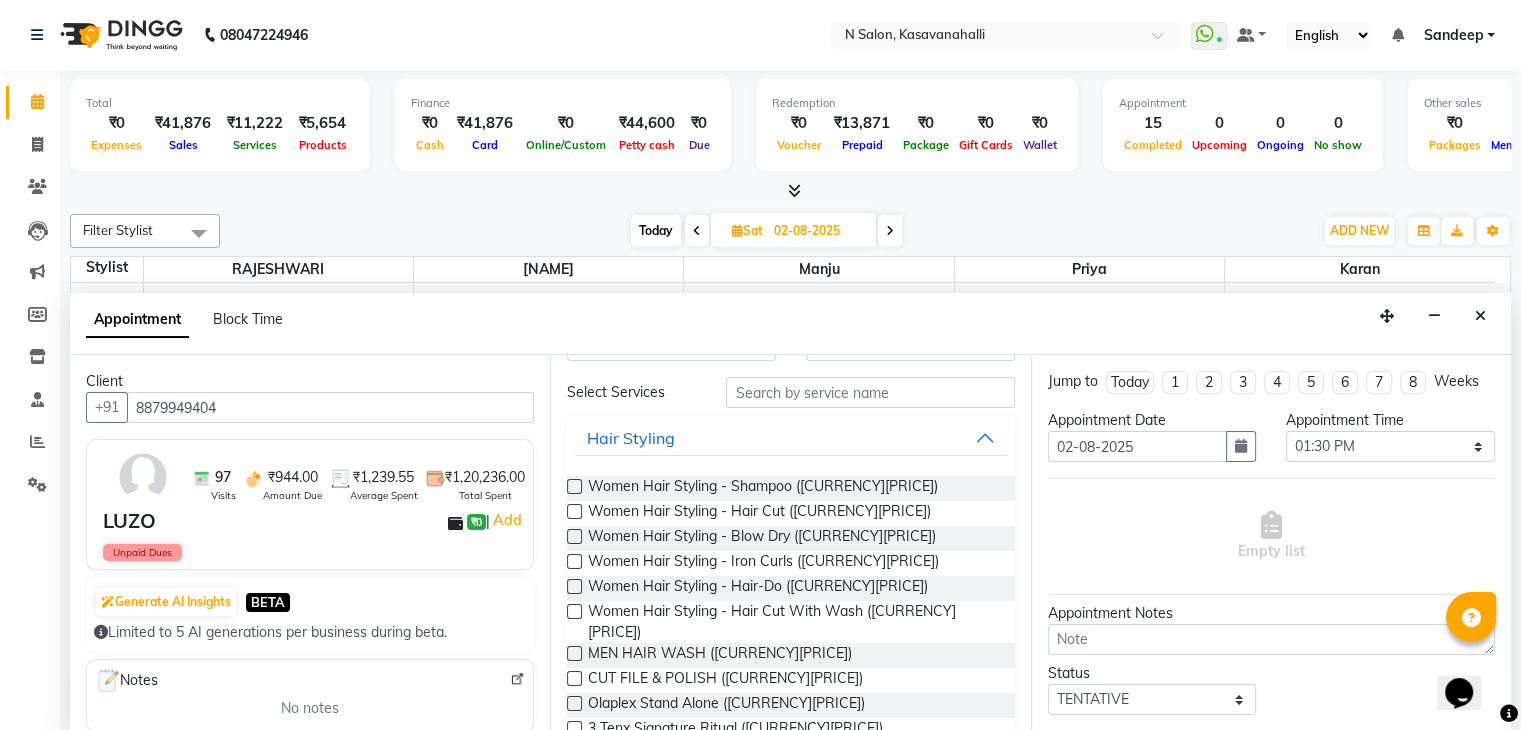 scroll, scrollTop: 0, scrollLeft: 0, axis: both 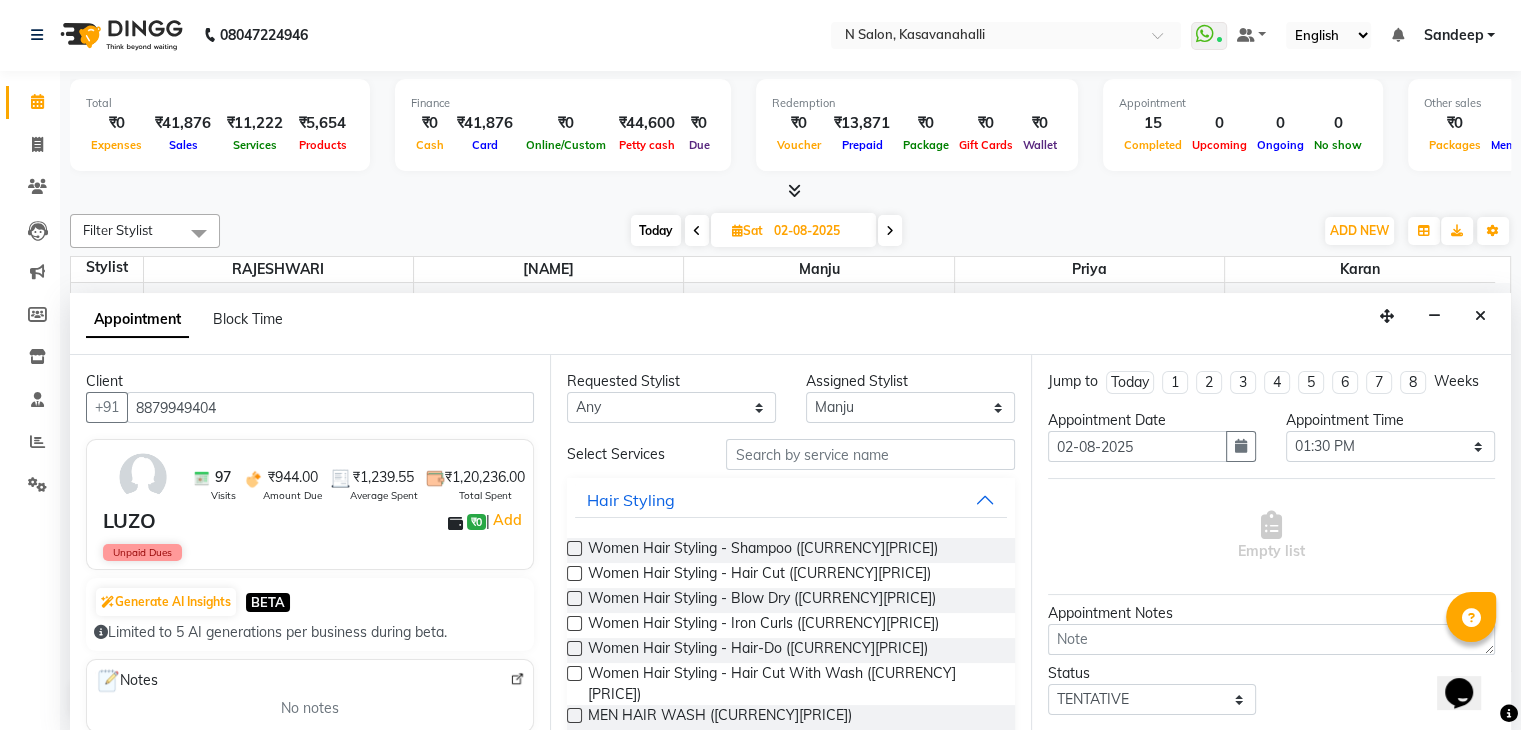 type on "8879949404" 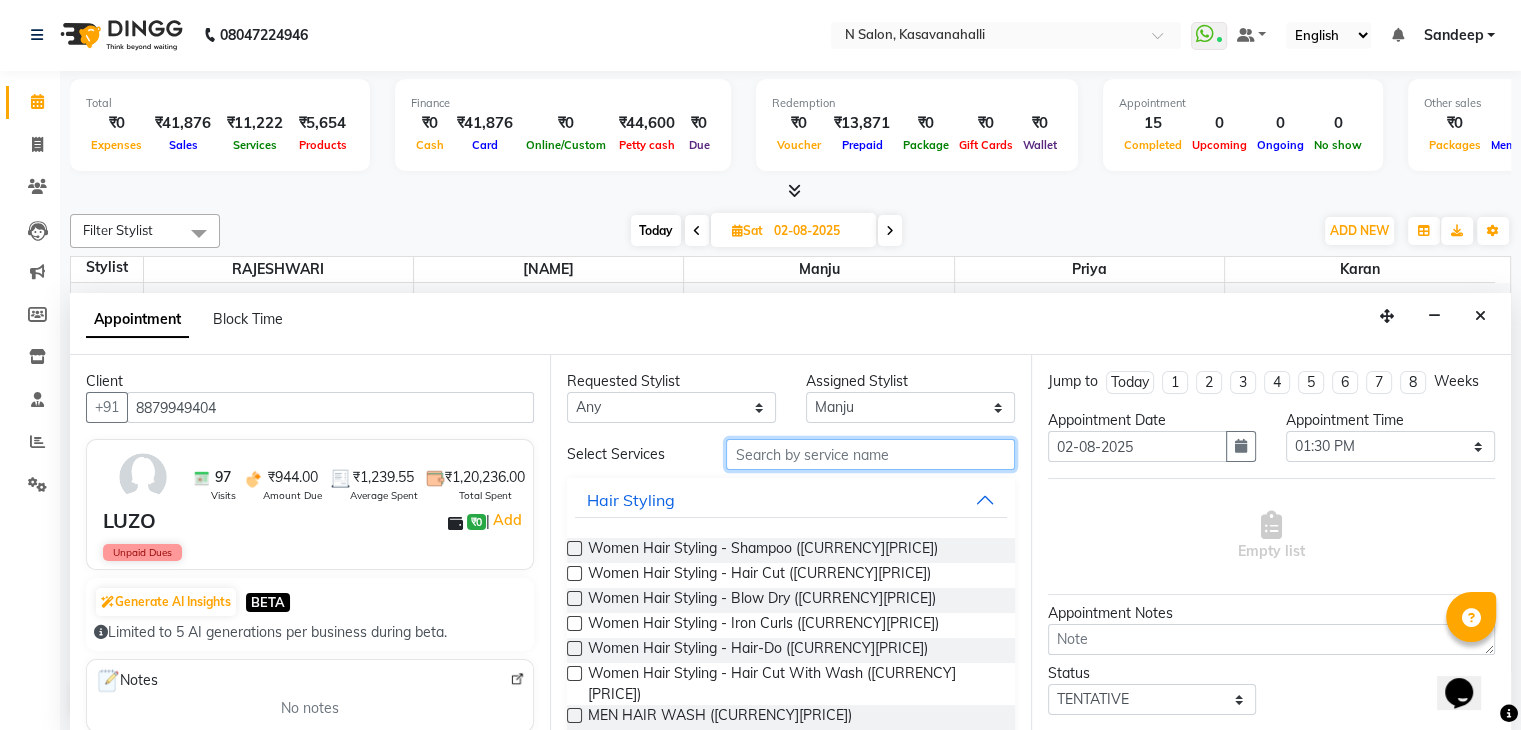click at bounding box center [870, 454] 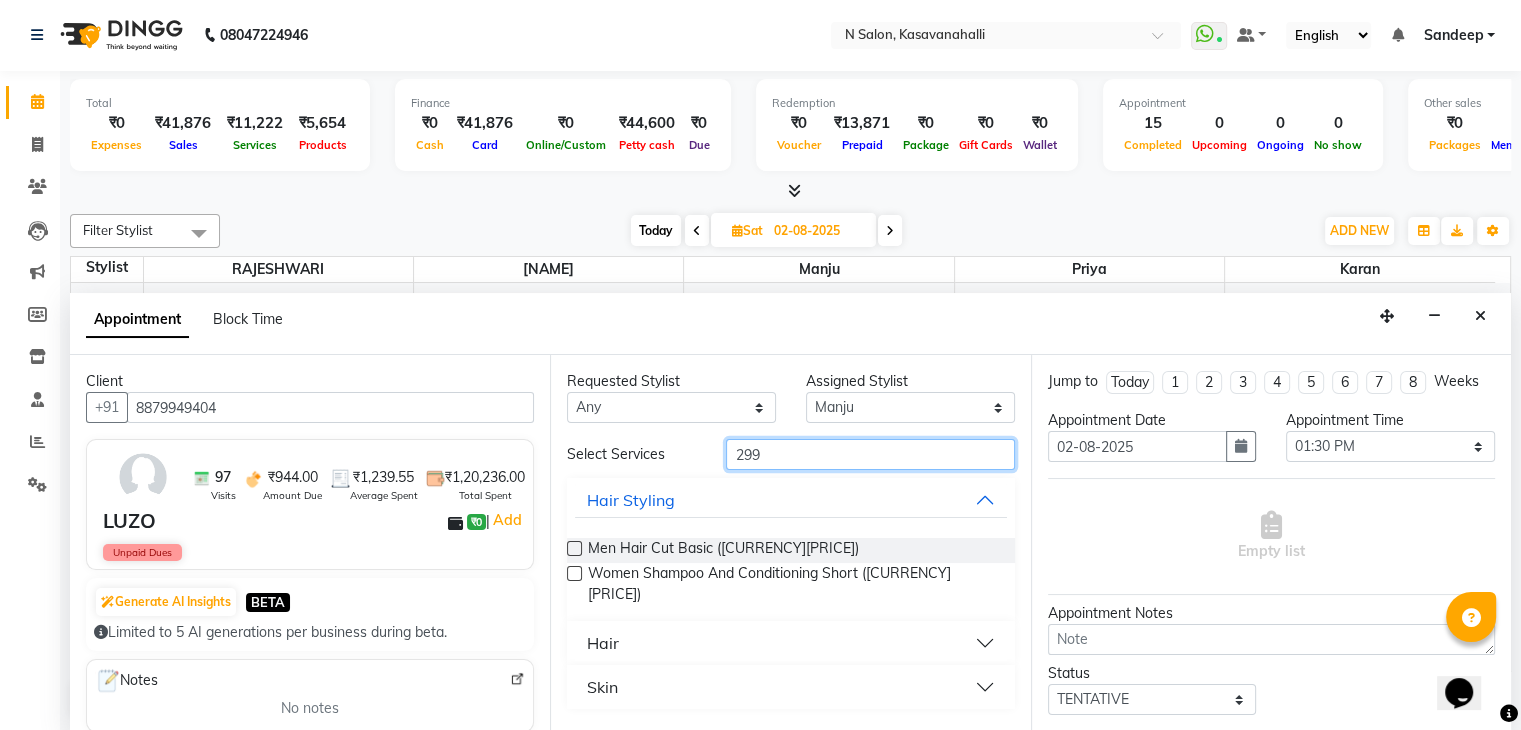 type on "299" 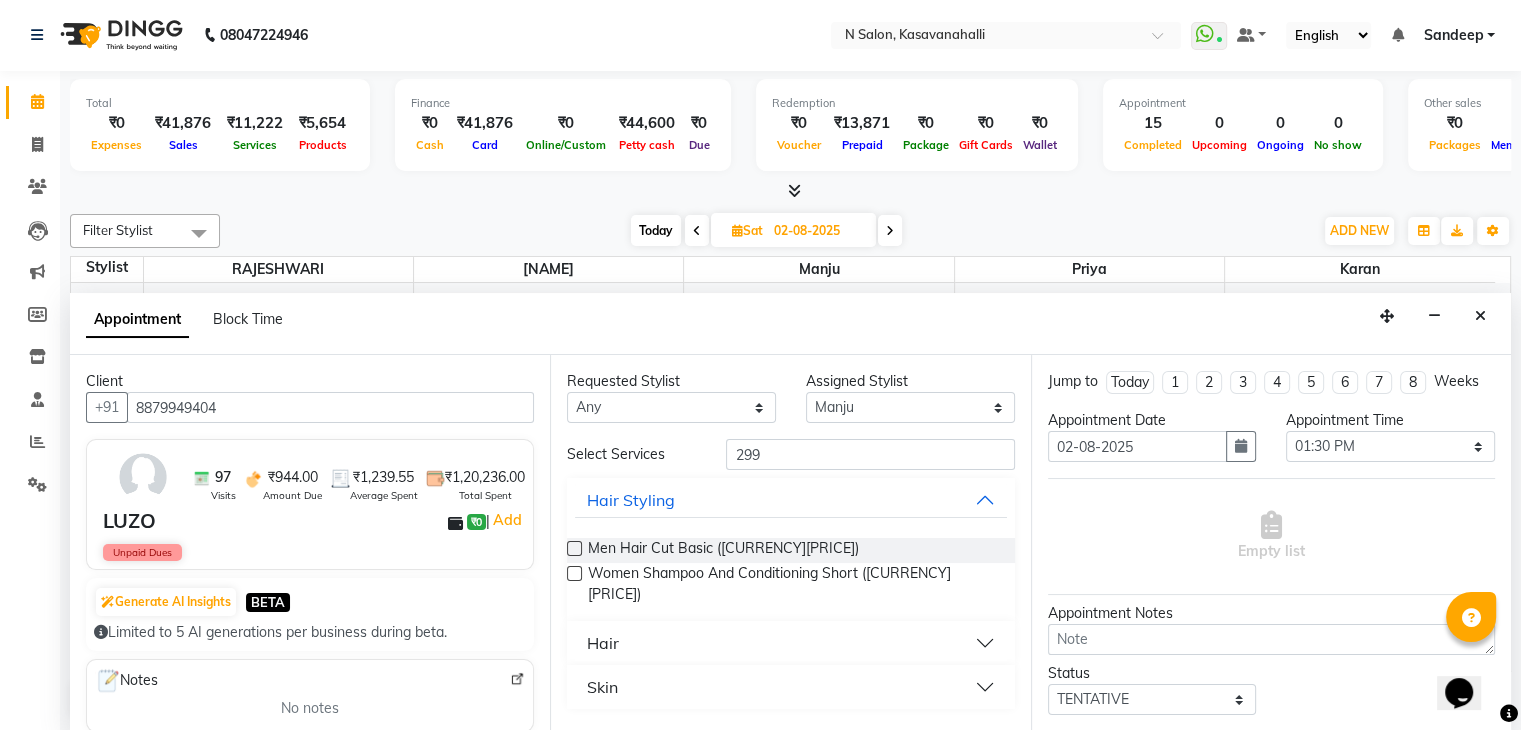 click at bounding box center [574, 548] 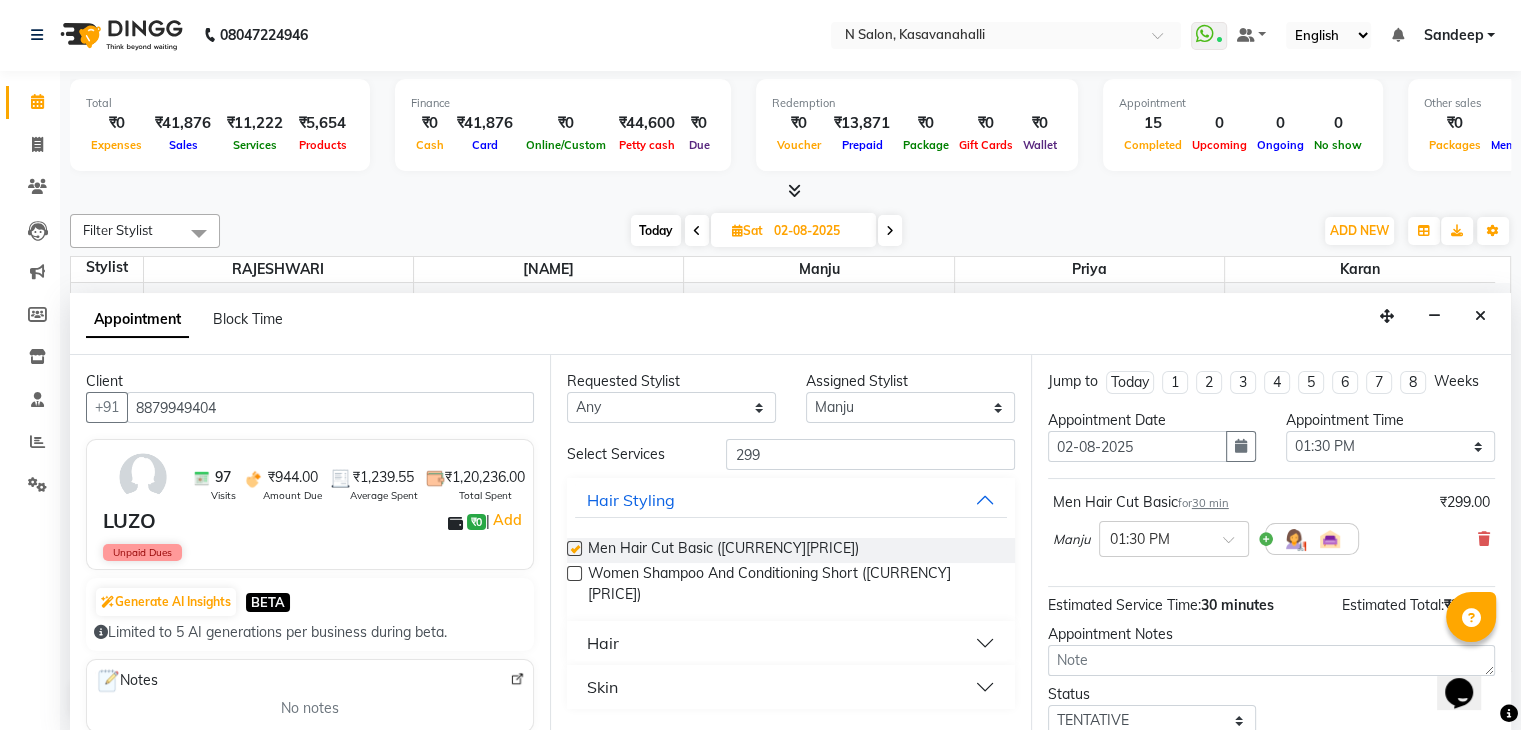 checkbox on "false" 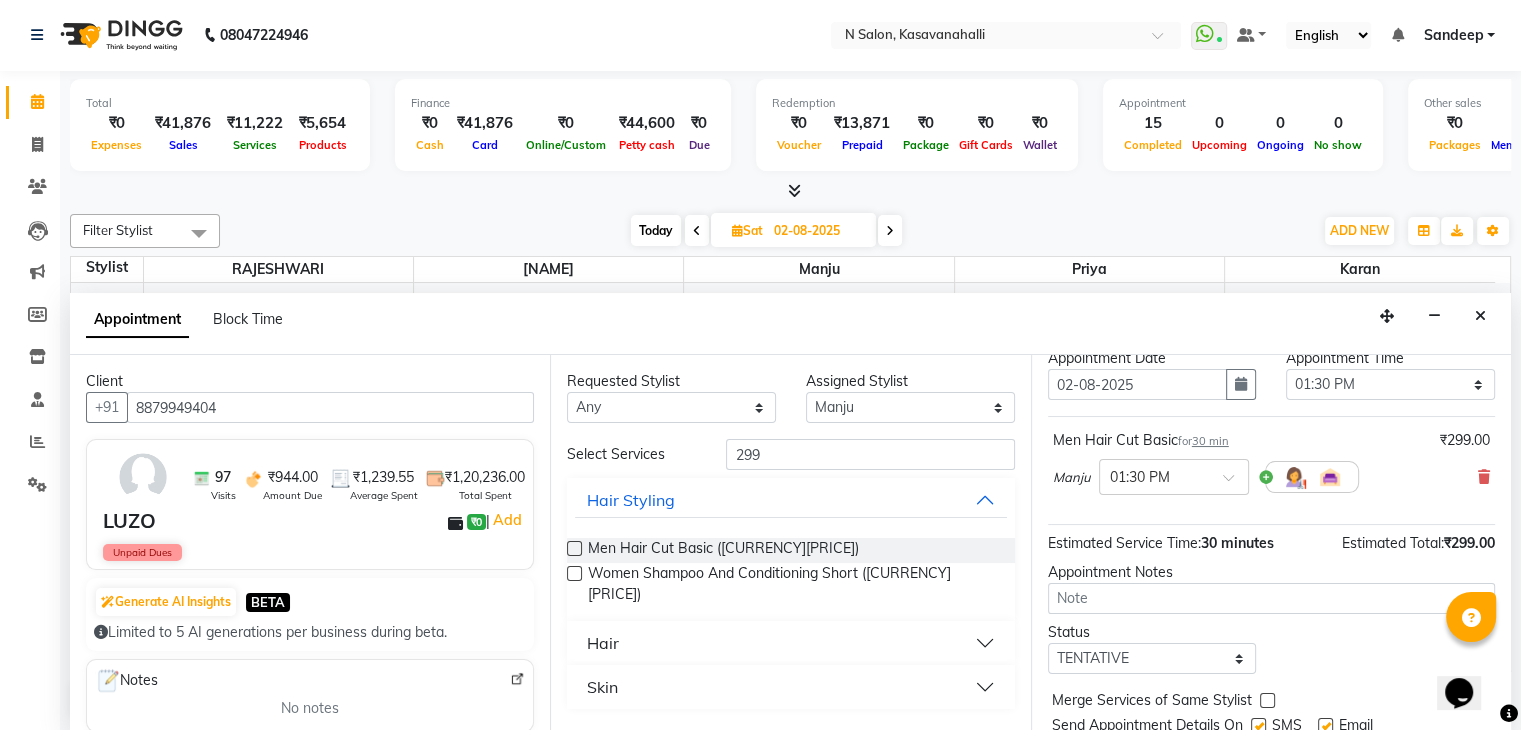 scroll, scrollTop: 130, scrollLeft: 0, axis: vertical 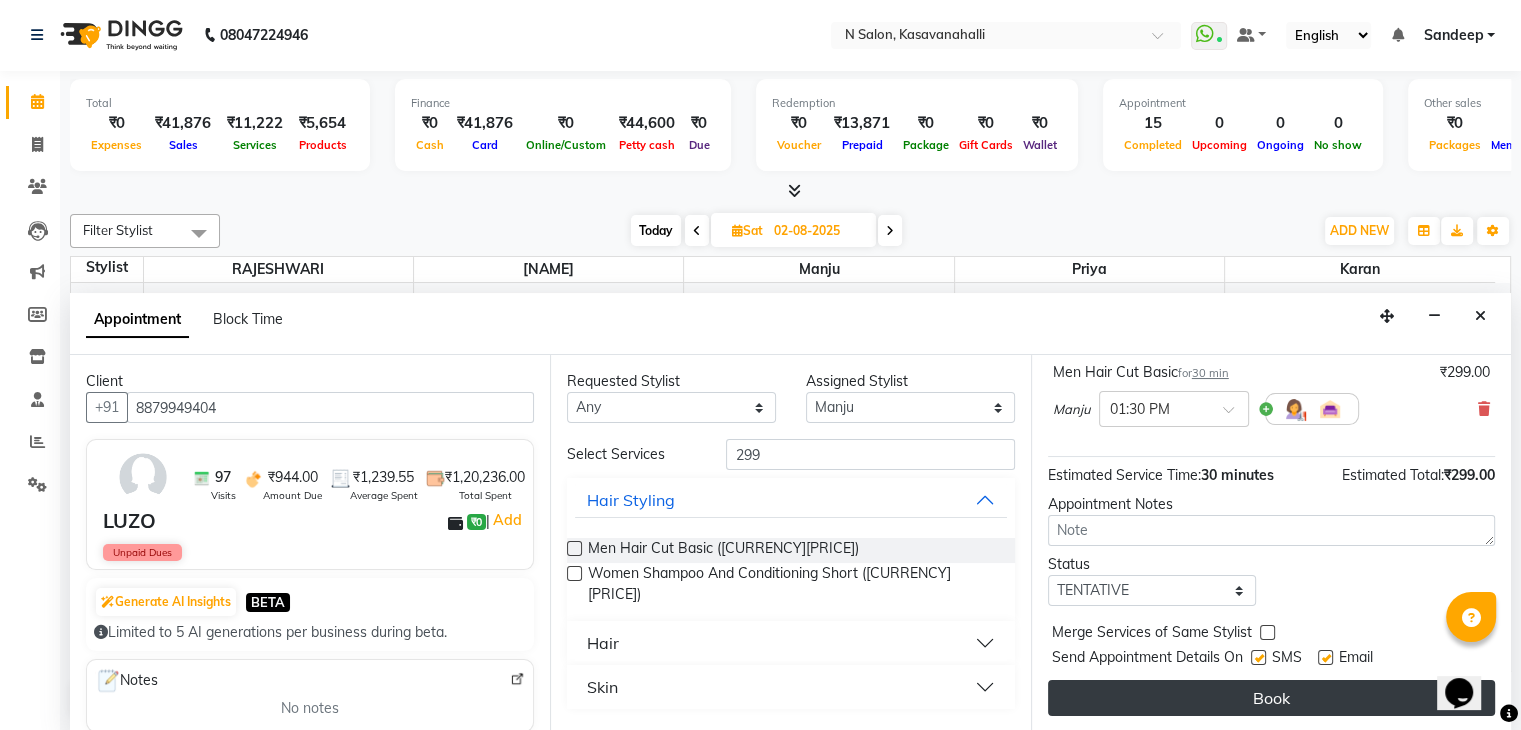 click on "Book" at bounding box center (1271, 698) 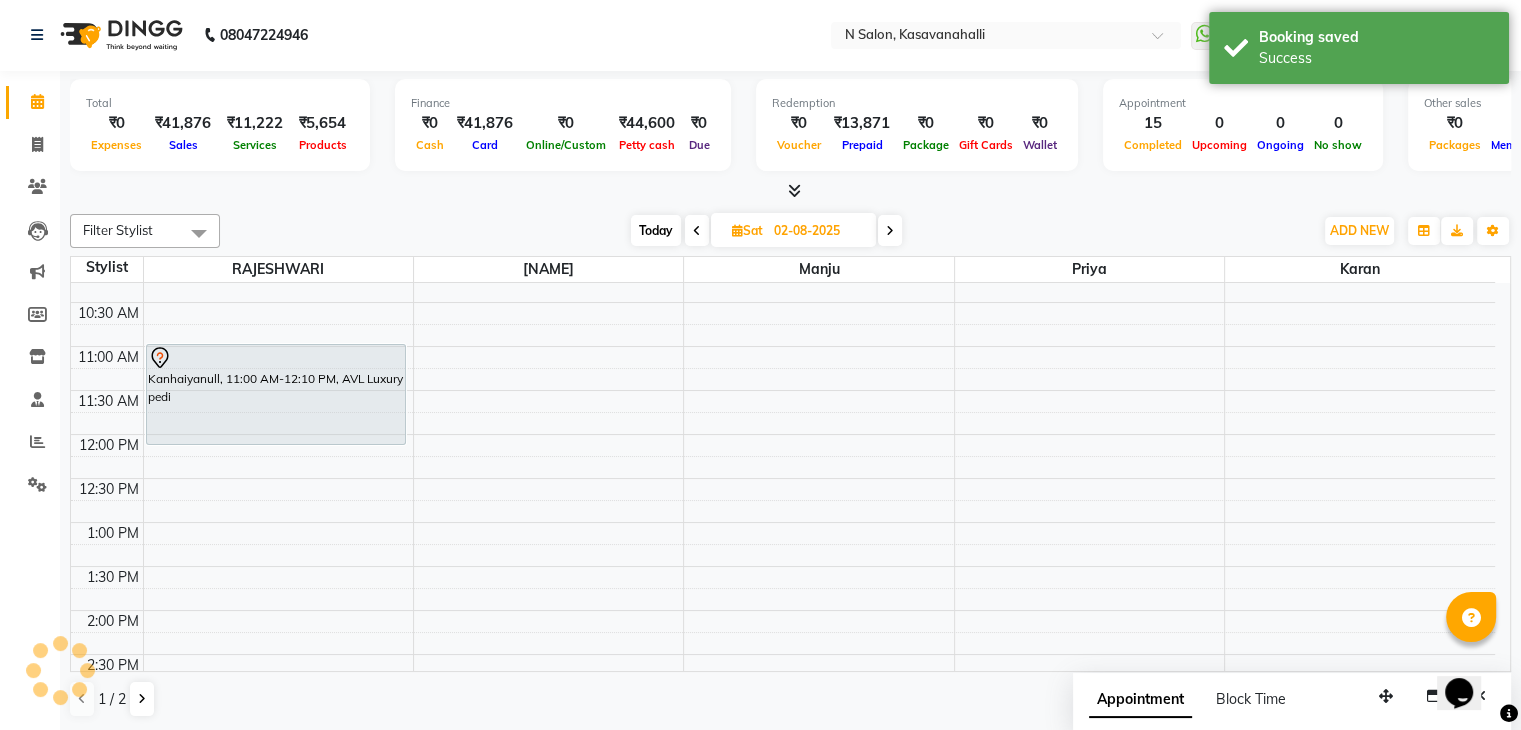 scroll, scrollTop: 0, scrollLeft: 0, axis: both 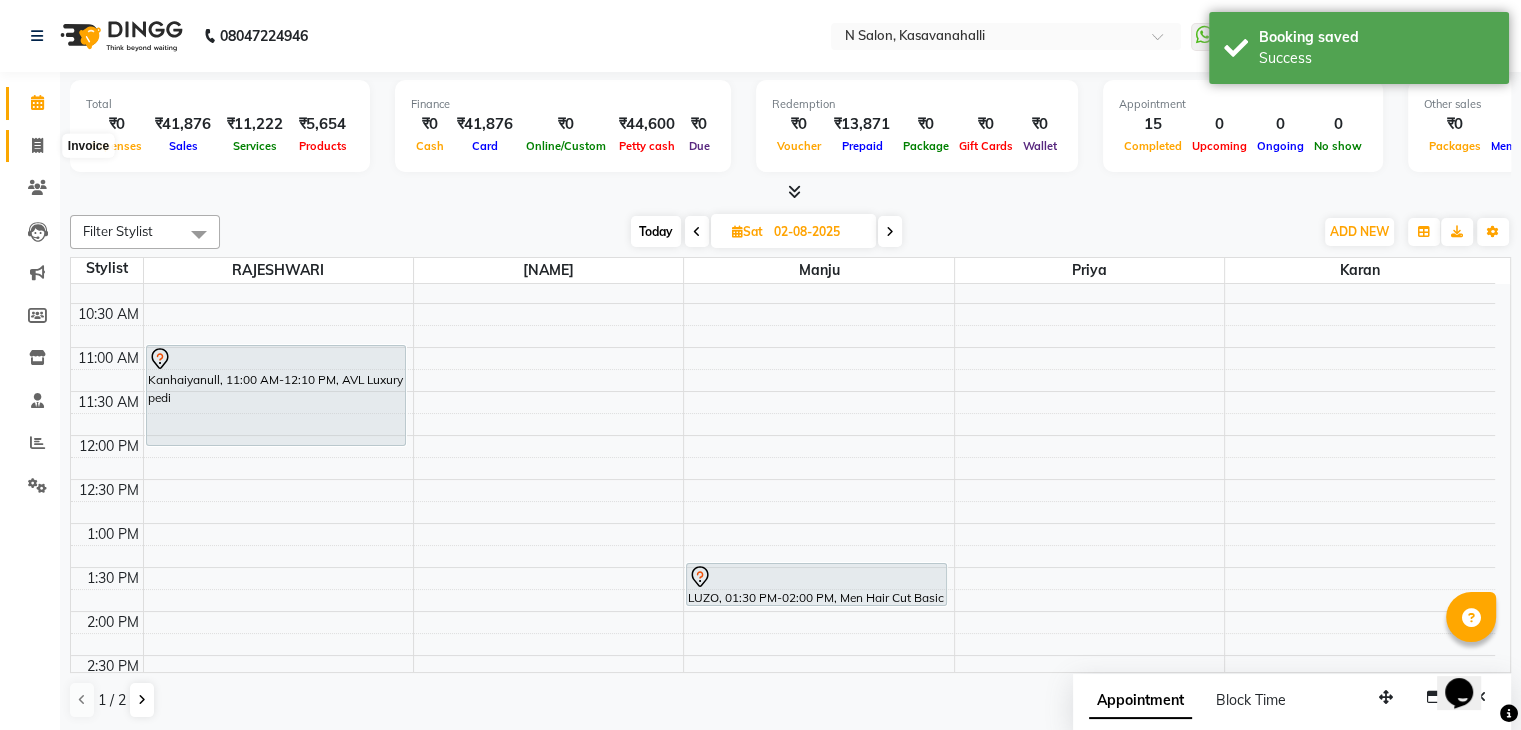 drag, startPoint x: 43, startPoint y: 147, endPoint x: 40, endPoint y: 133, distance: 14.3178215 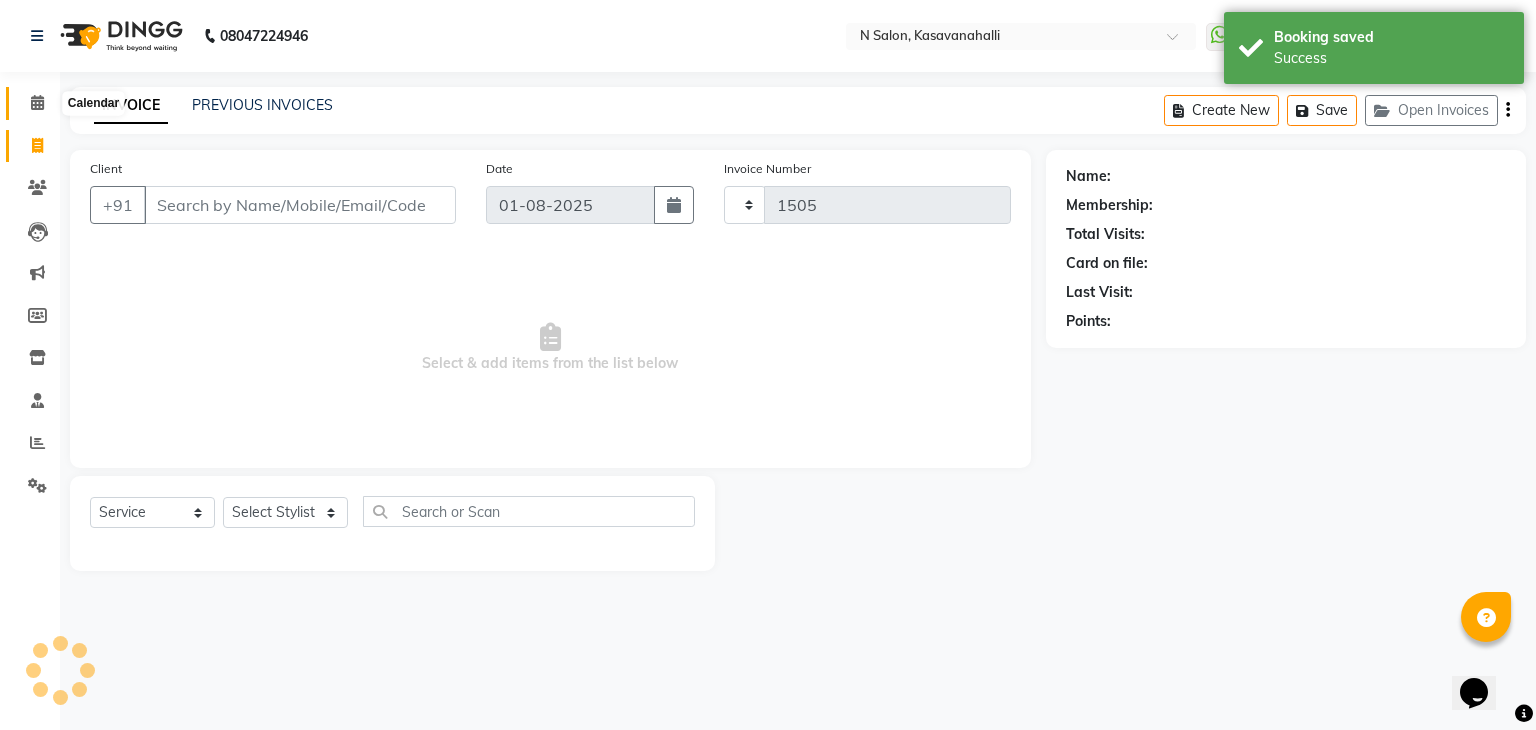 click 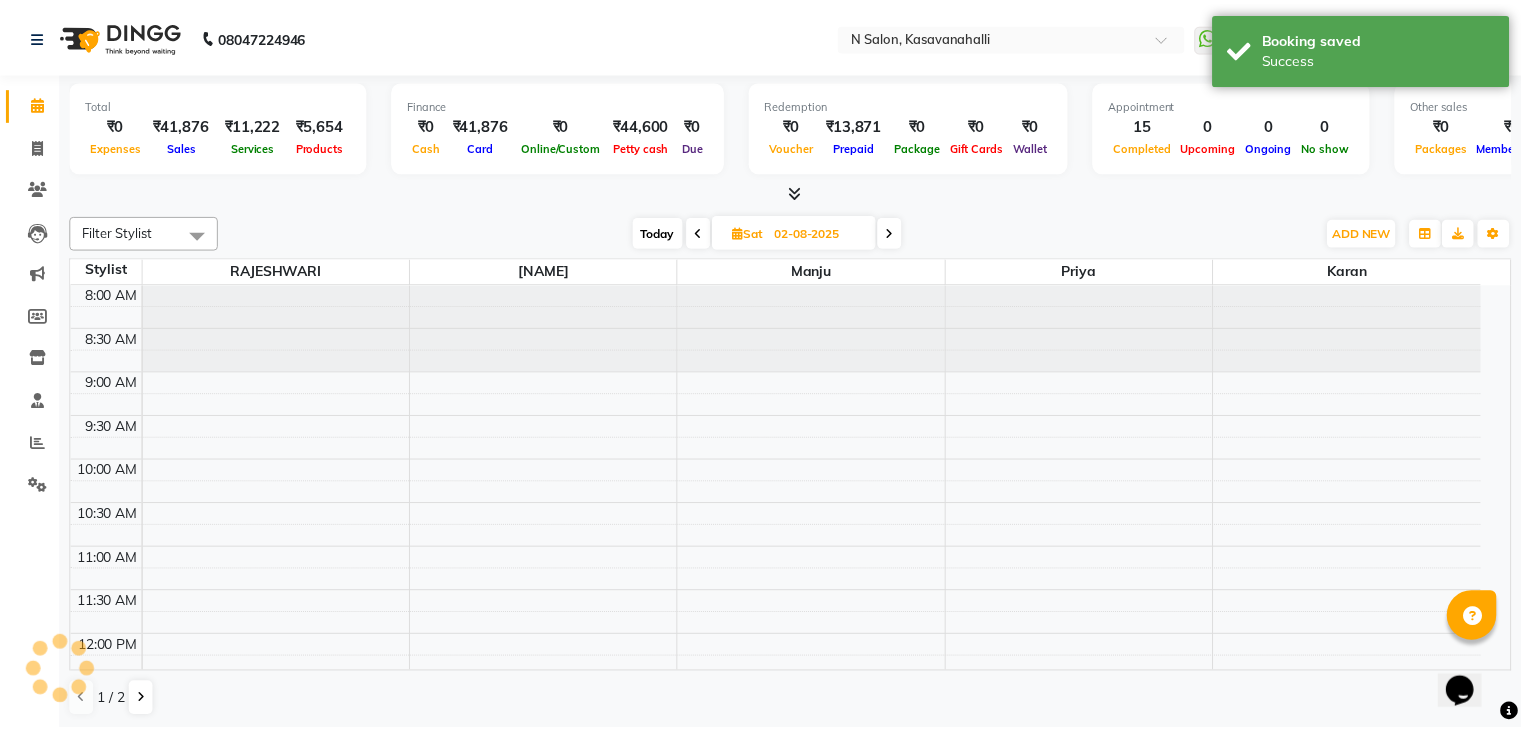 scroll, scrollTop: 0, scrollLeft: 0, axis: both 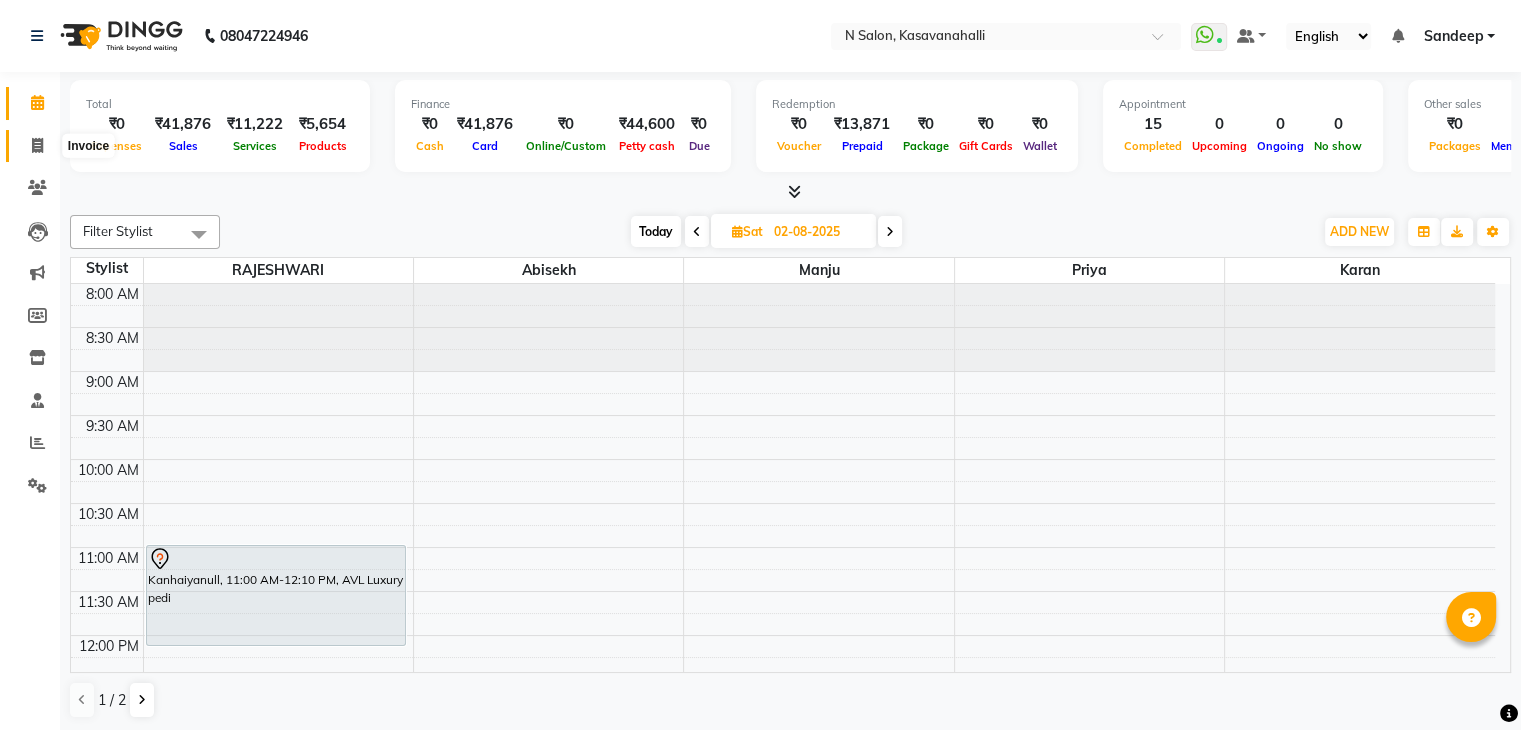 click 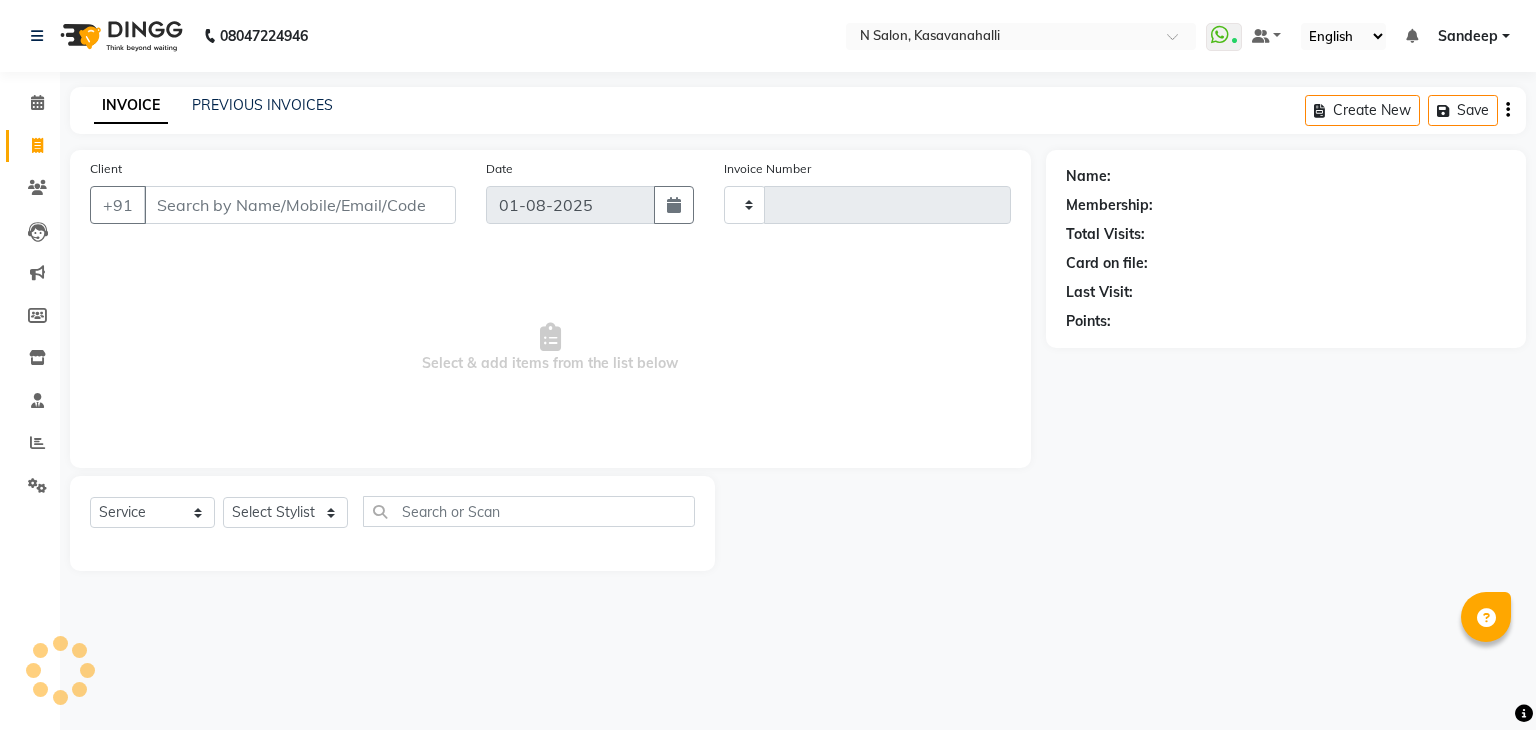 type on "1505" 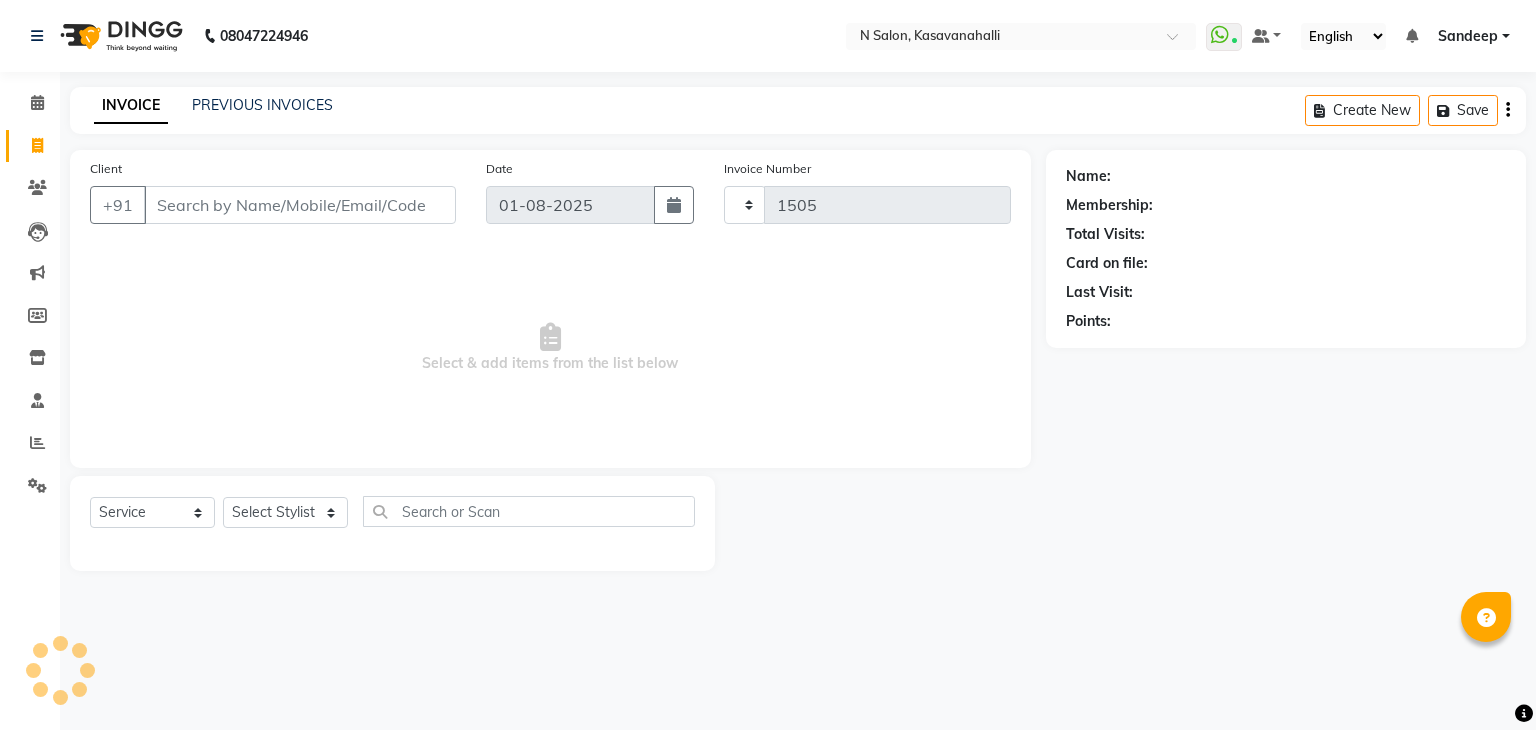 select on "7111" 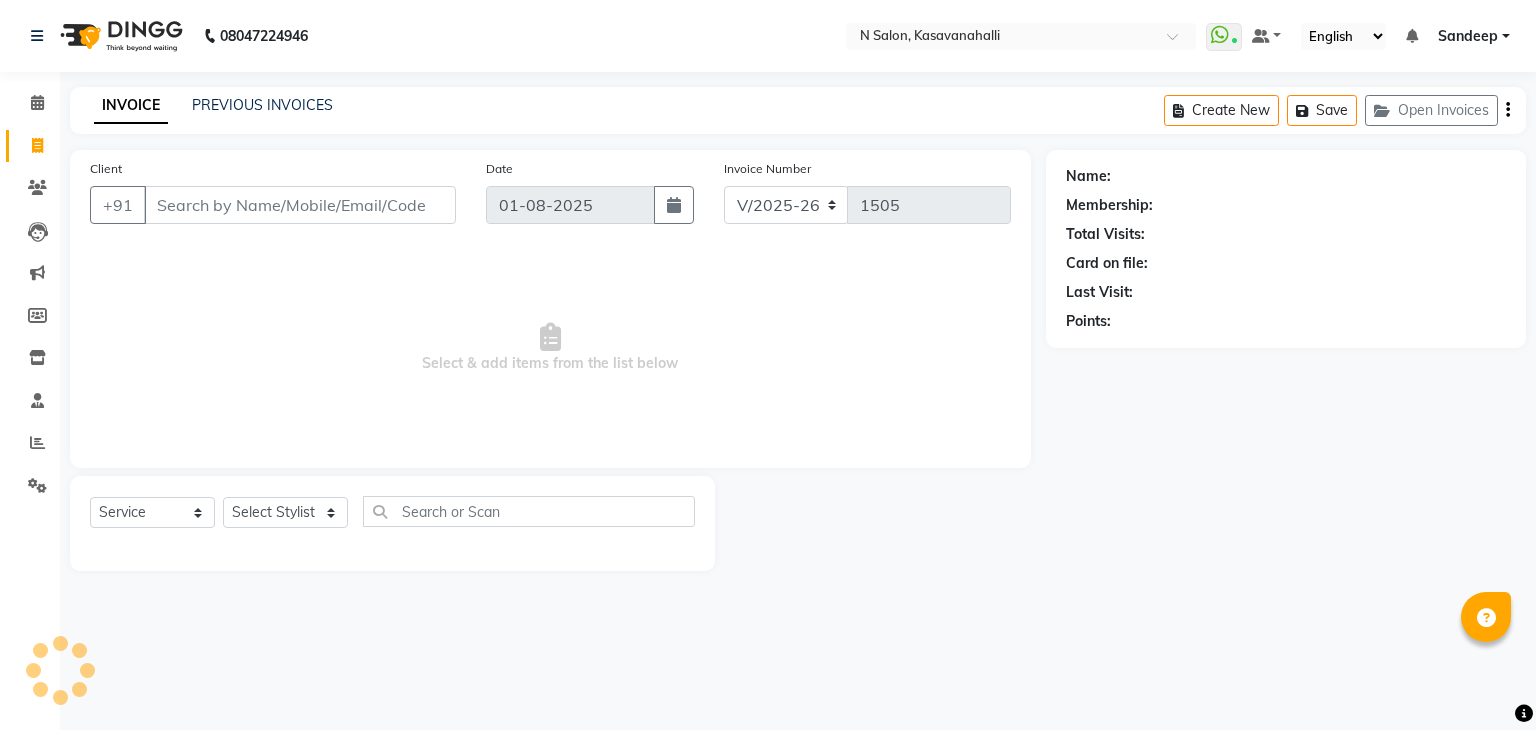 click on "Client" 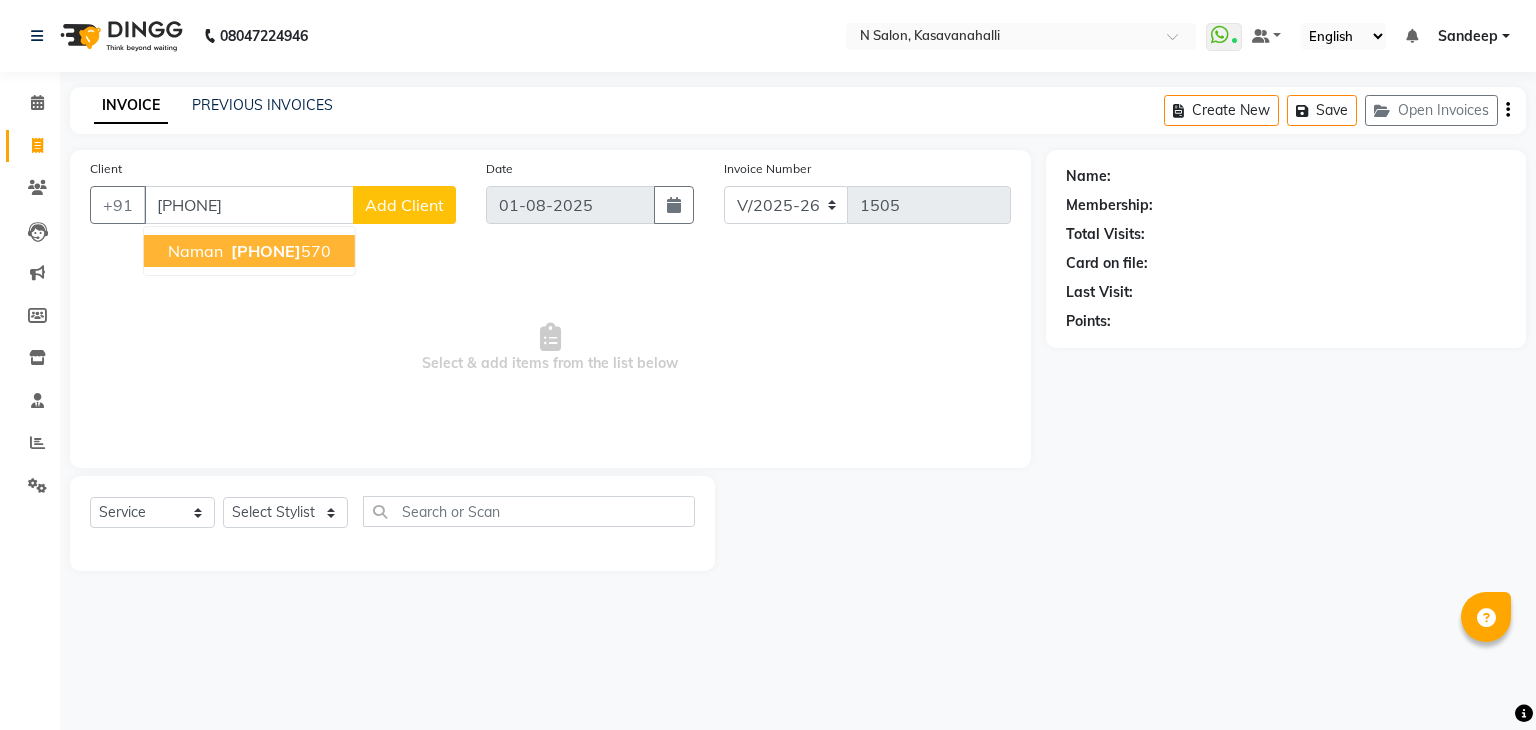 click on "Select & add items from the list below" 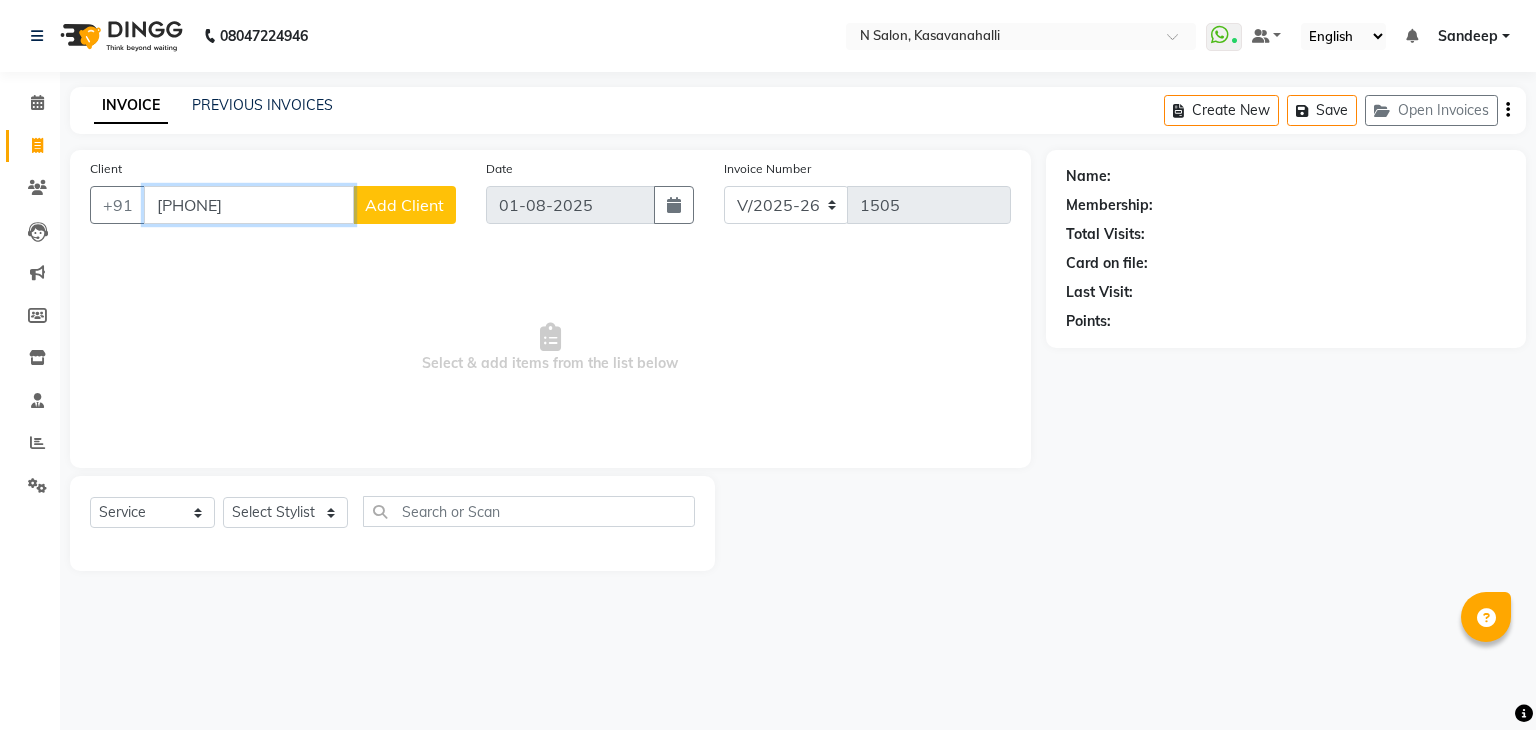 click on "9425674" 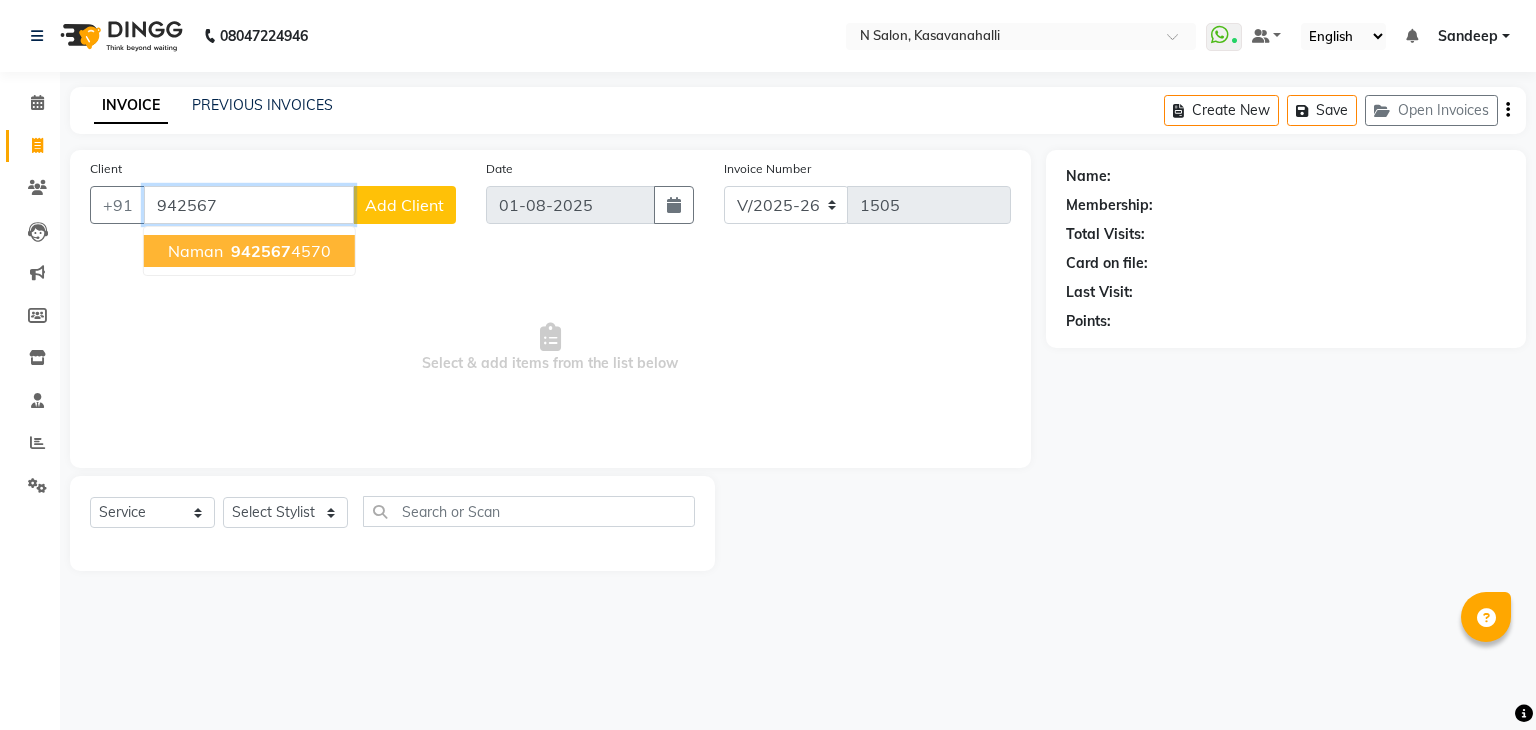 click on "942567" 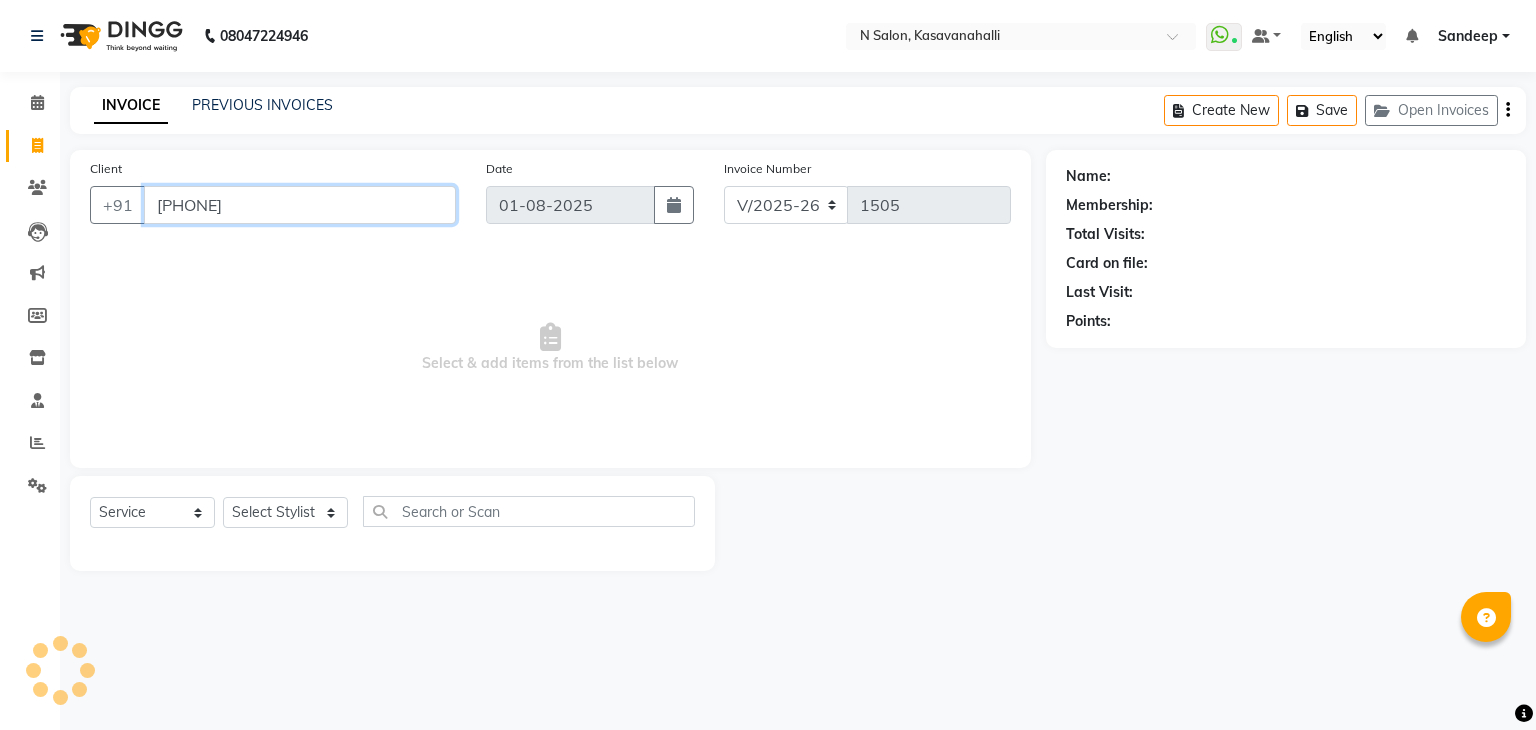 type on "9425674570" 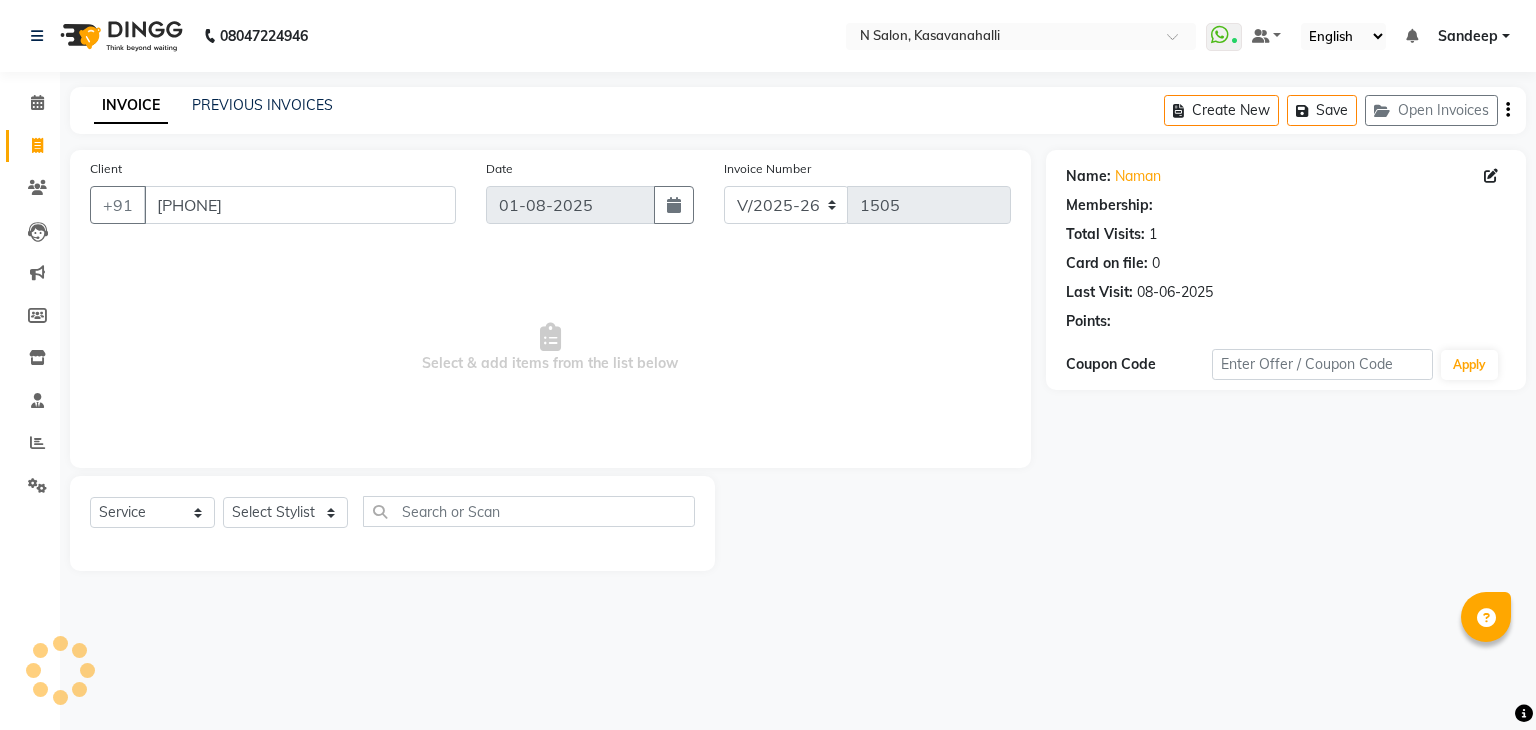 select on "1: Object" 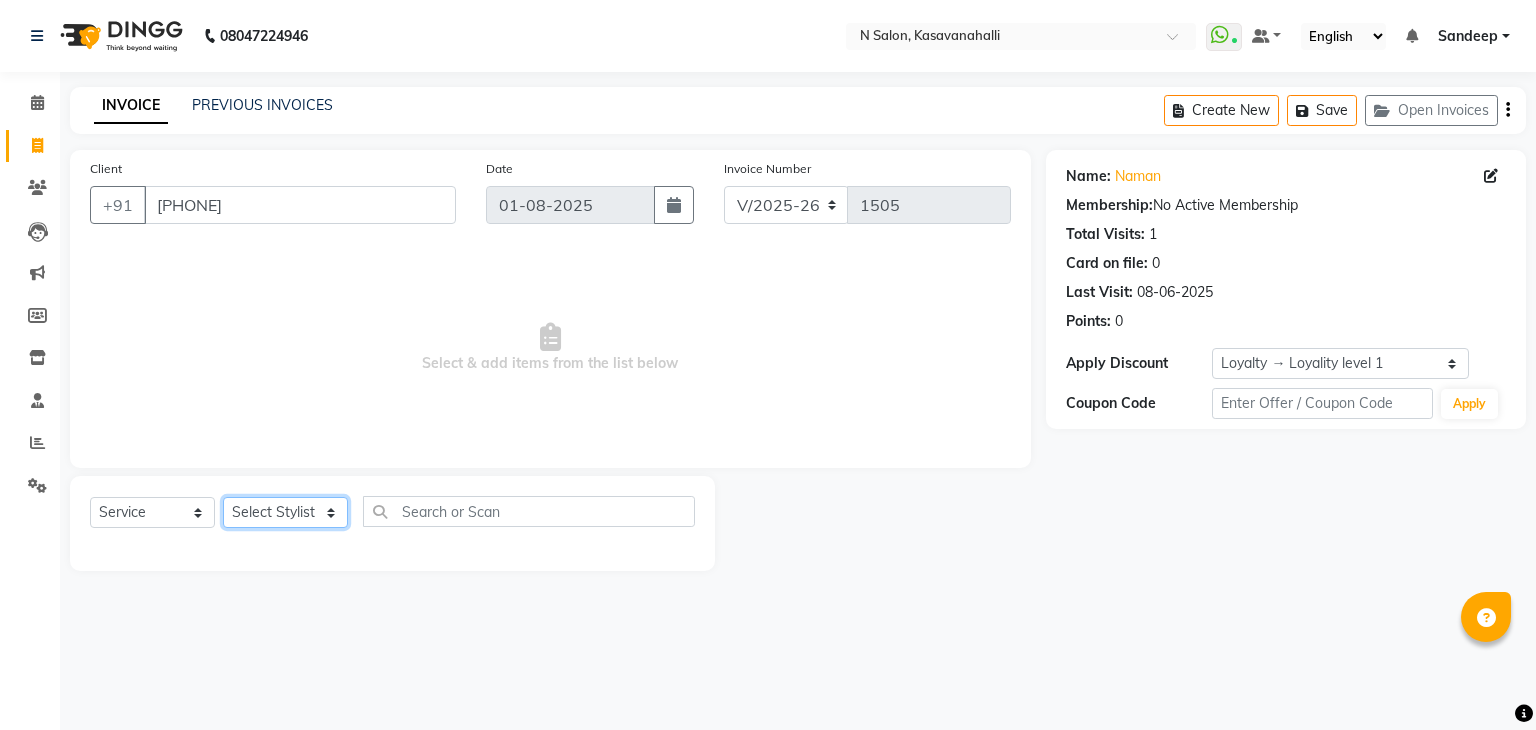 click on "Select Stylist Abisekh Karan  Manju Owner Priya RAJESHWARI  Sandeep Tika" 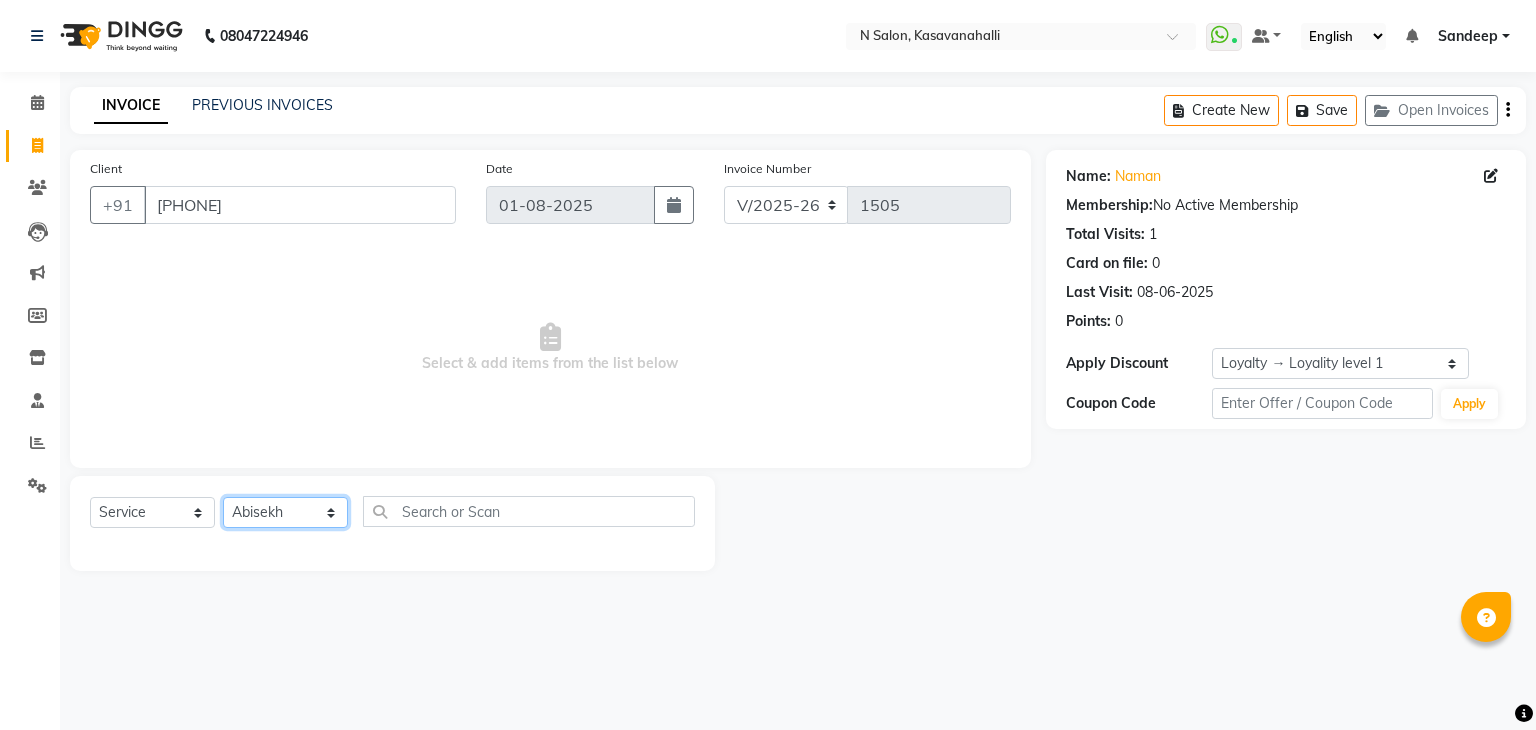 click on "Select Stylist Abisekh Karan  Manju Owner Priya RAJESHWARI  Sandeep Tika" 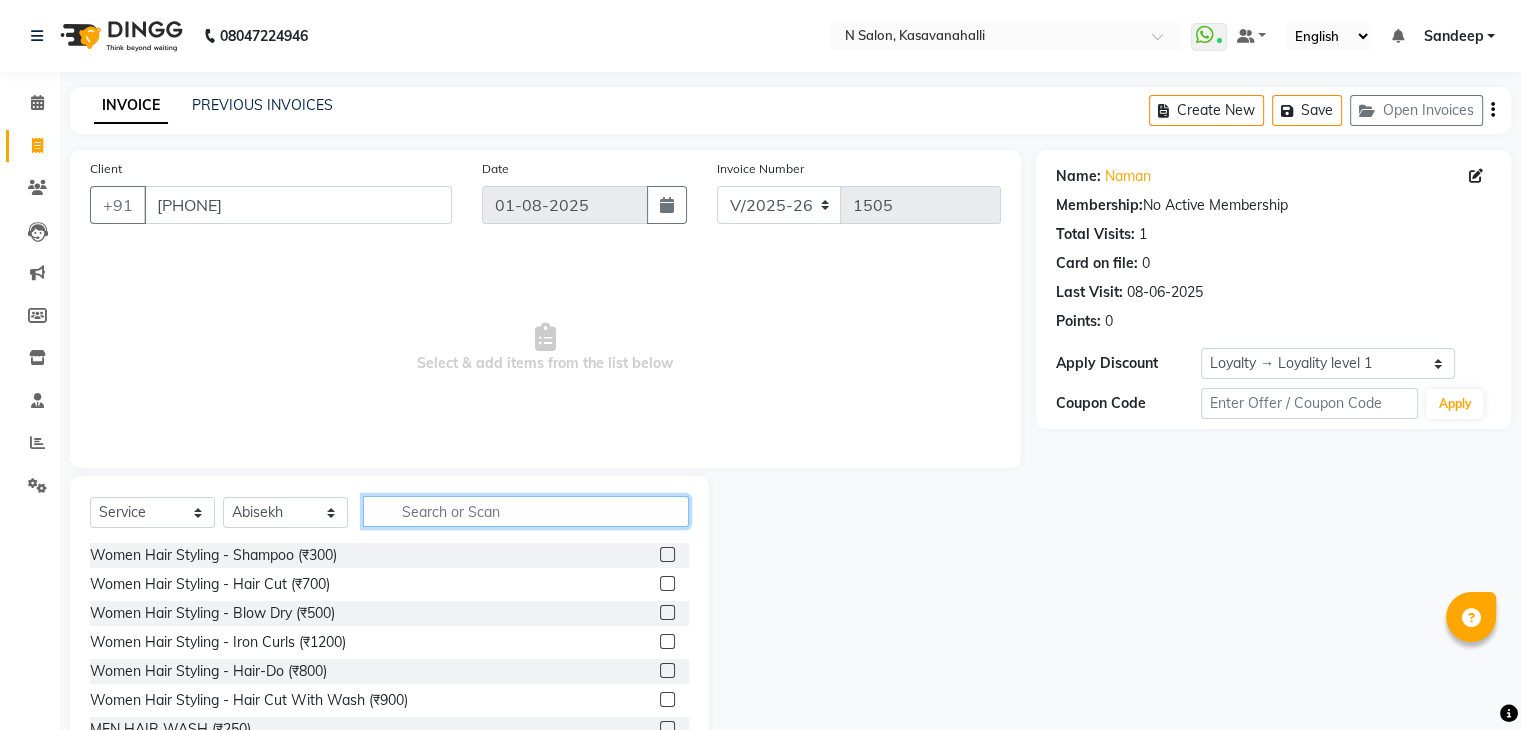 click 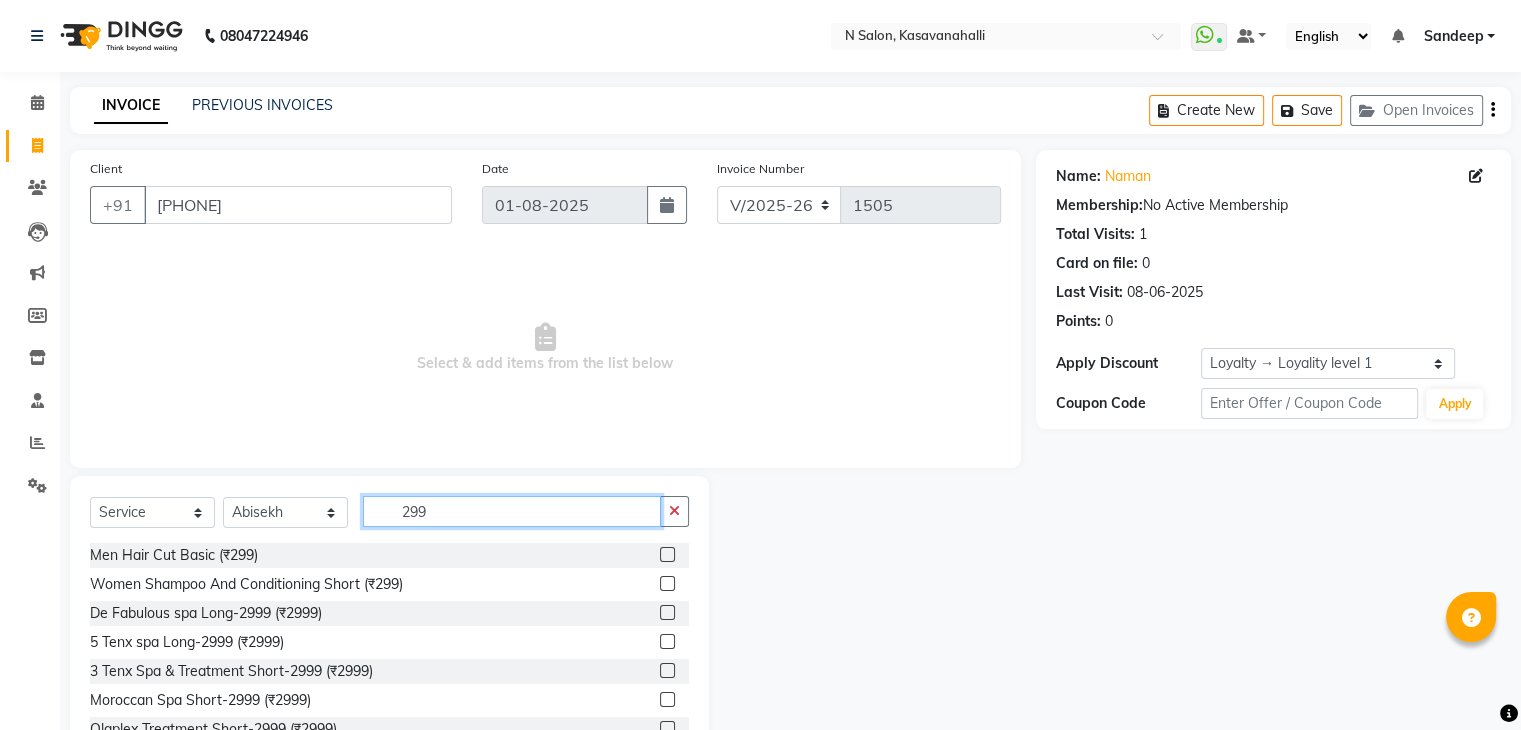 type on "299" 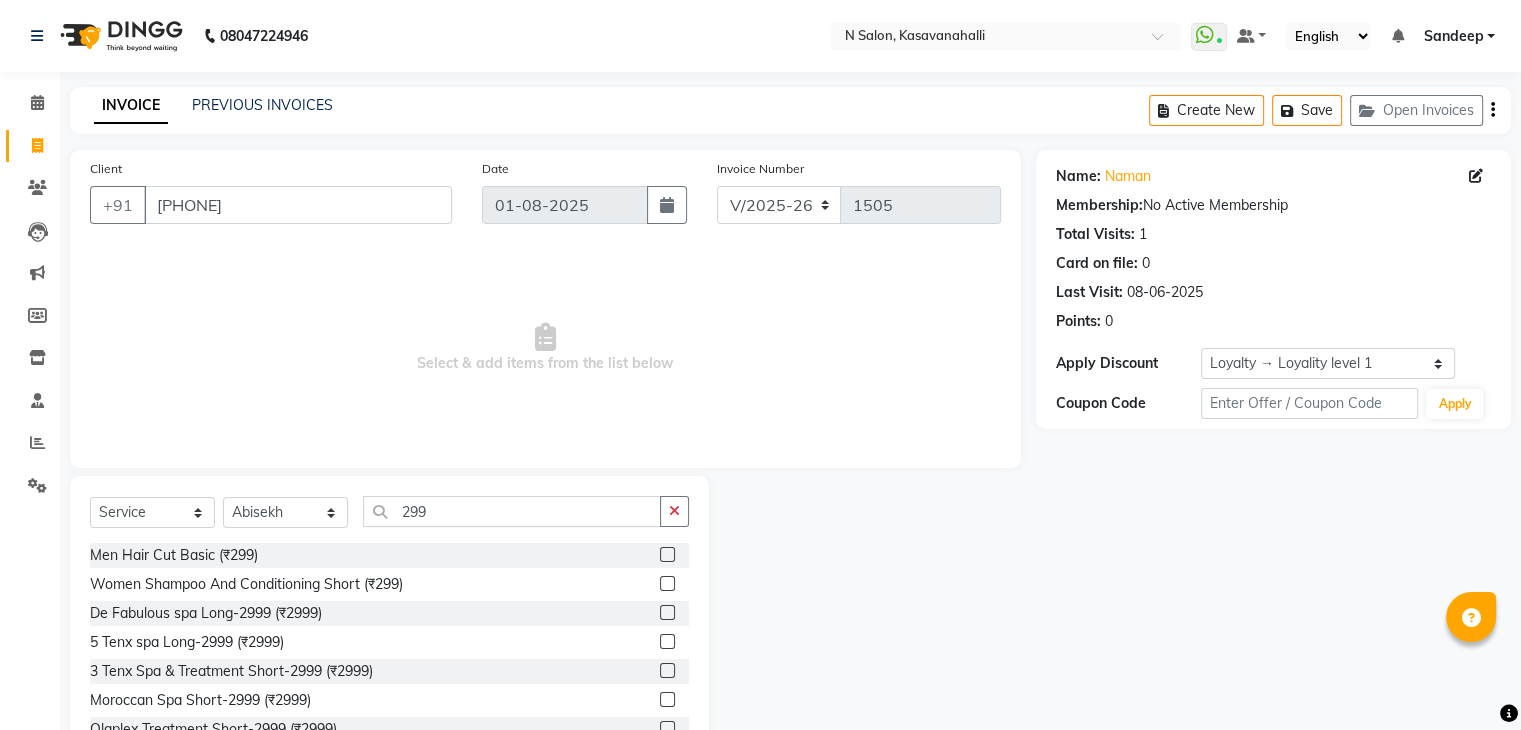 click 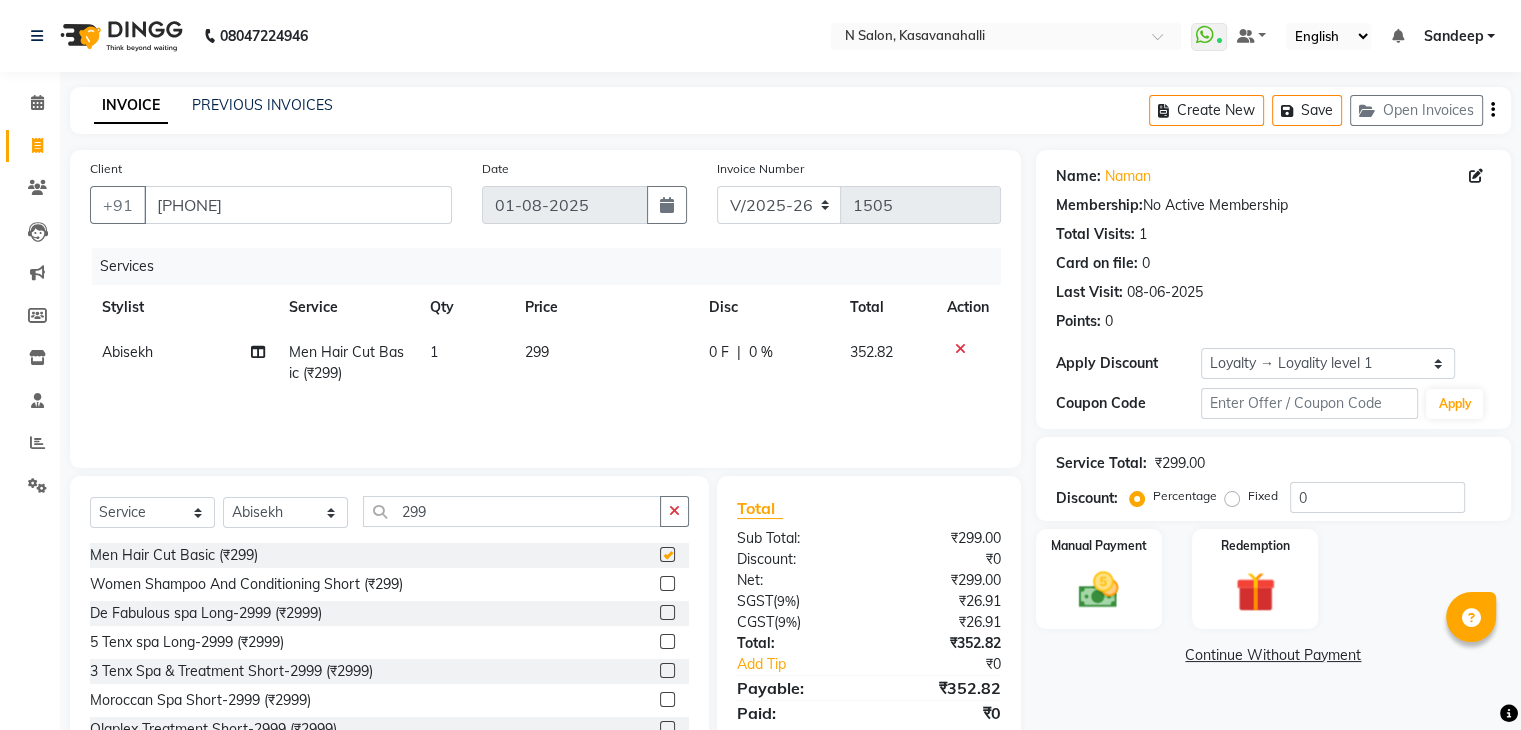 checkbox on "false" 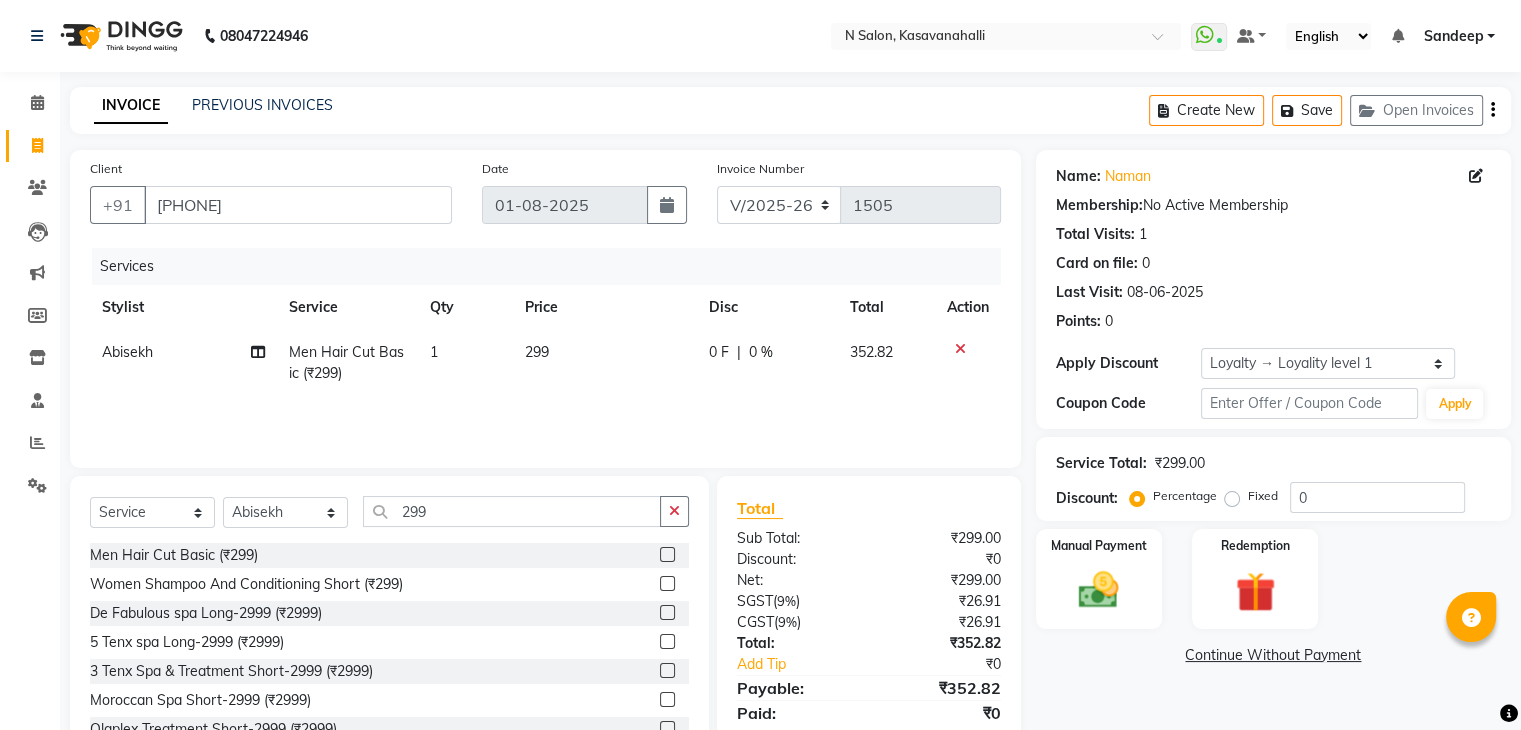 click on "299" 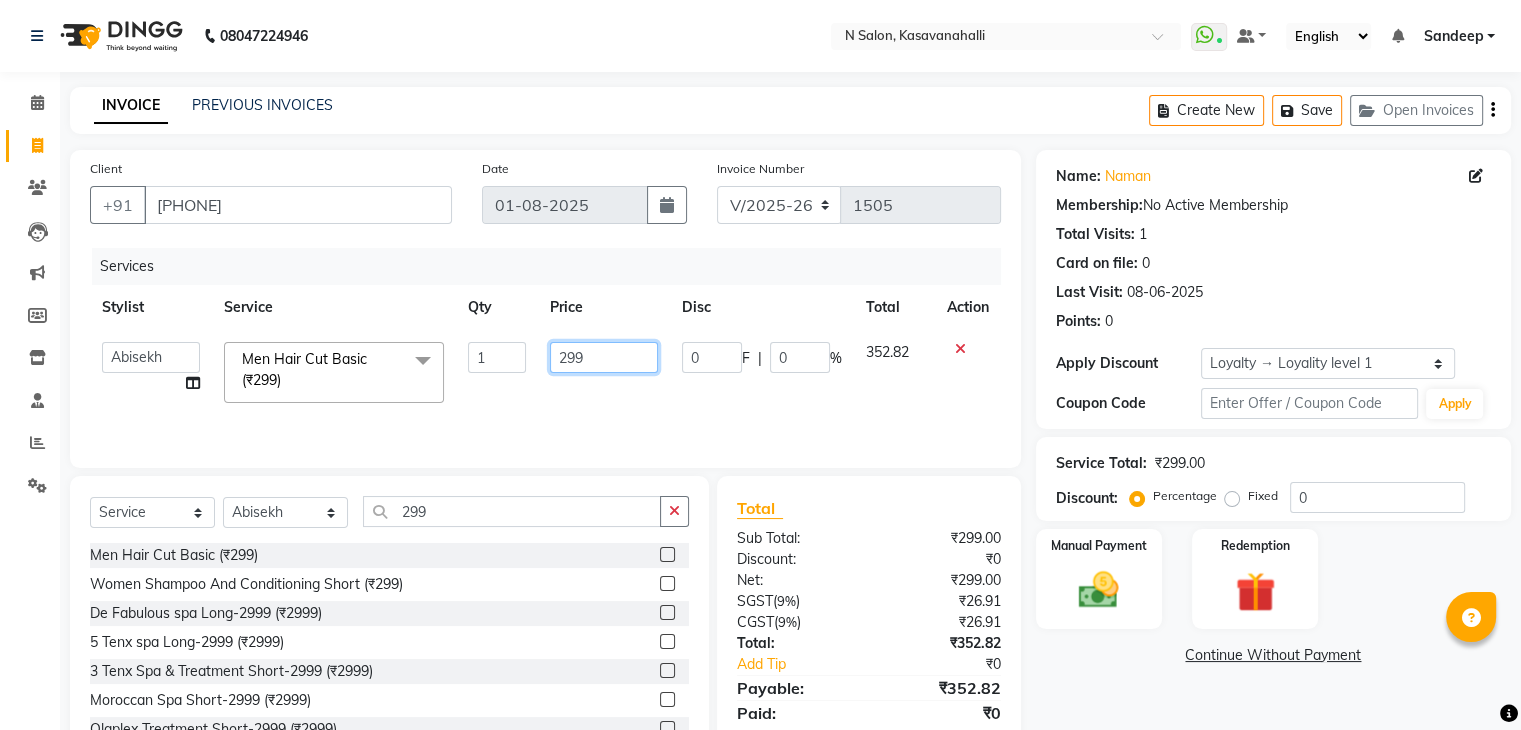 drag, startPoint x: 606, startPoint y: 353, endPoint x: 603, endPoint y: 342, distance: 11.401754 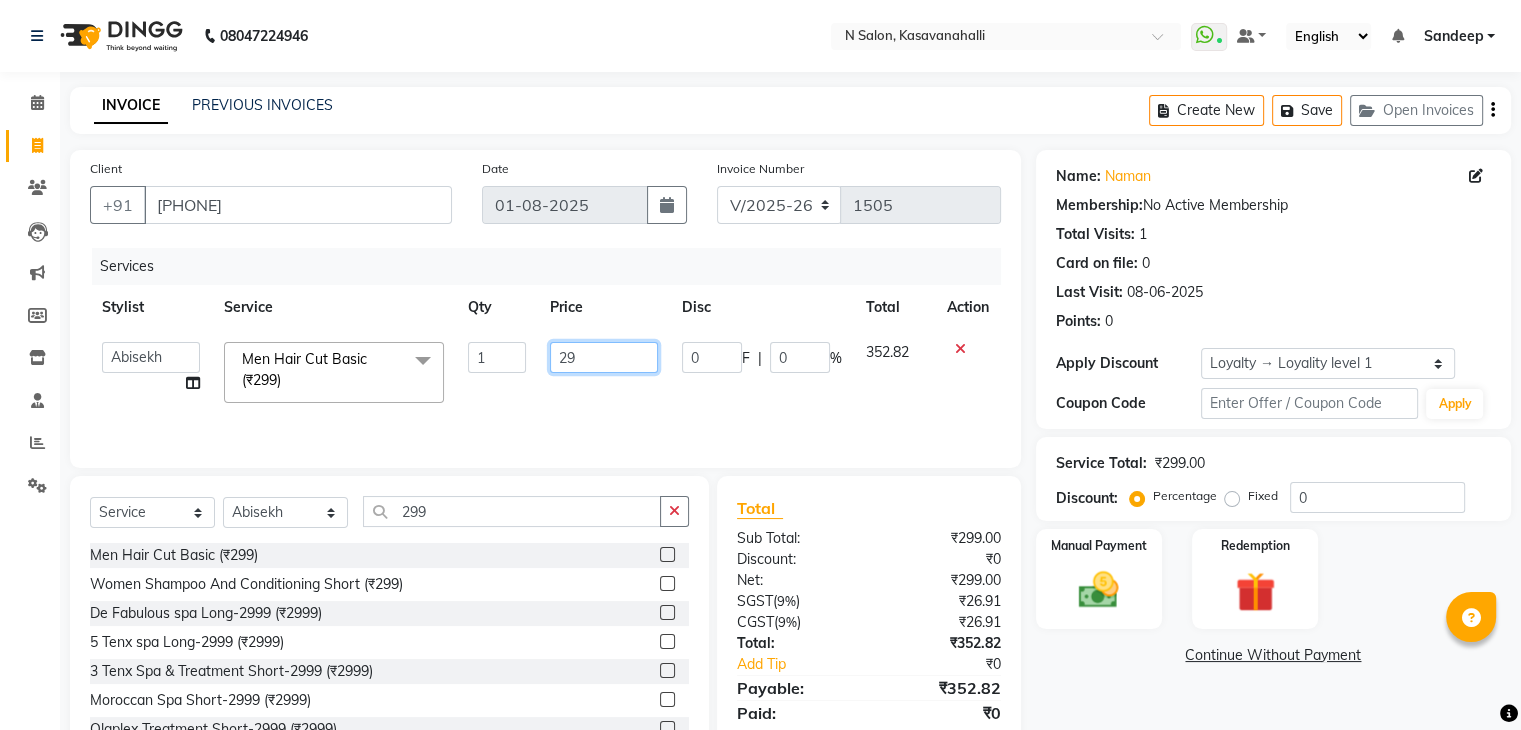 type on "2" 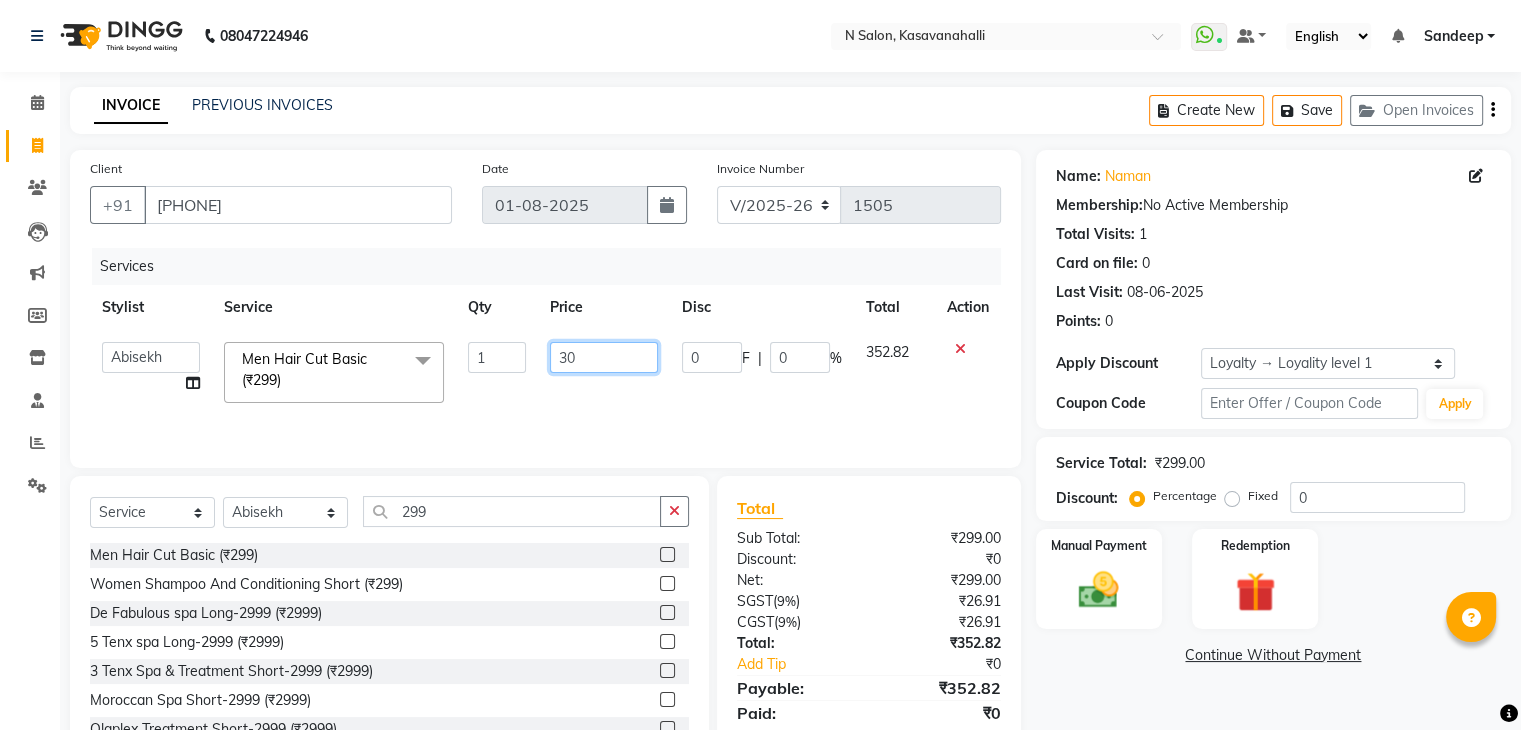 type on "300" 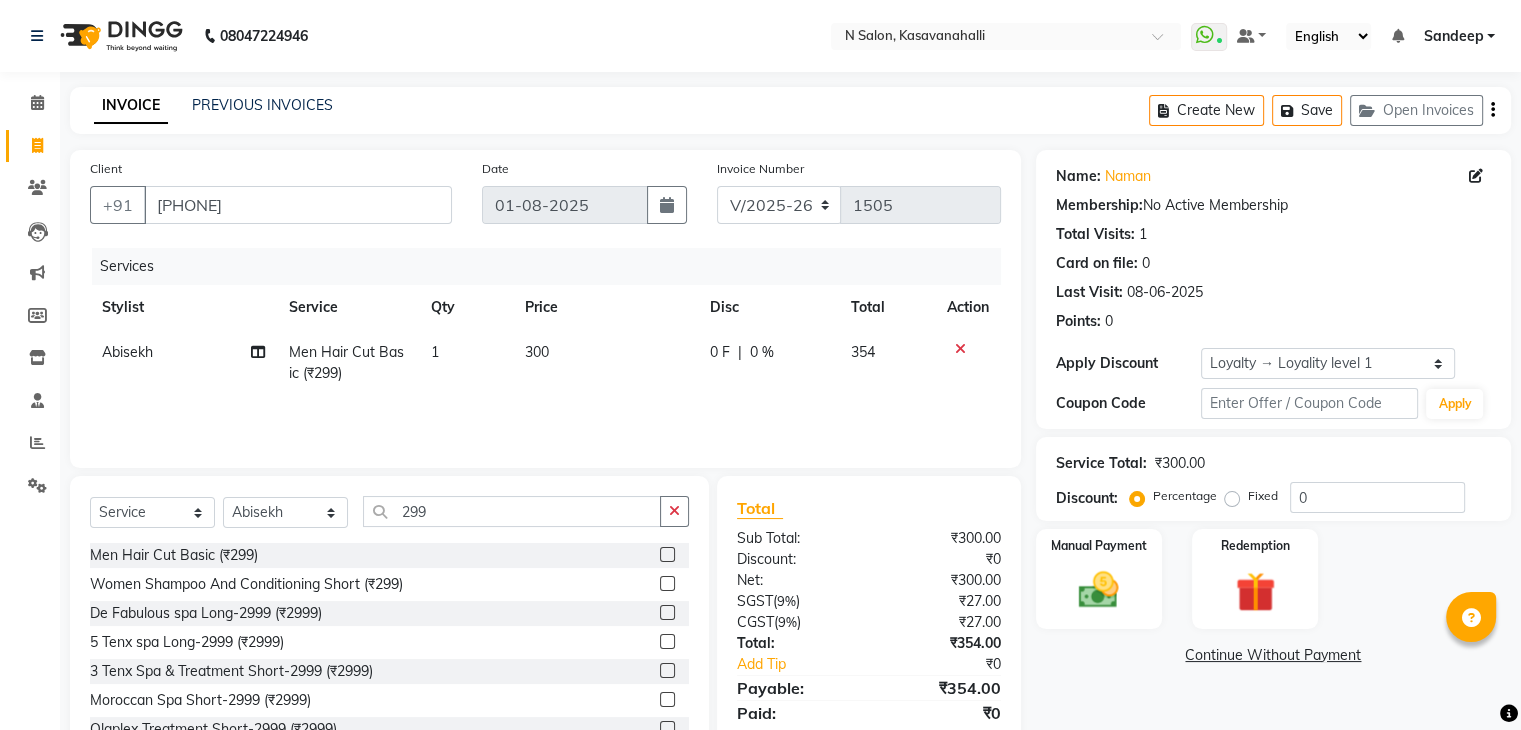 click on "Services Stylist Service Qty Price Disc Total Action Abisekh Men Hair Cut  Basic (₹299) 1 300 0 F | 0 % 354" 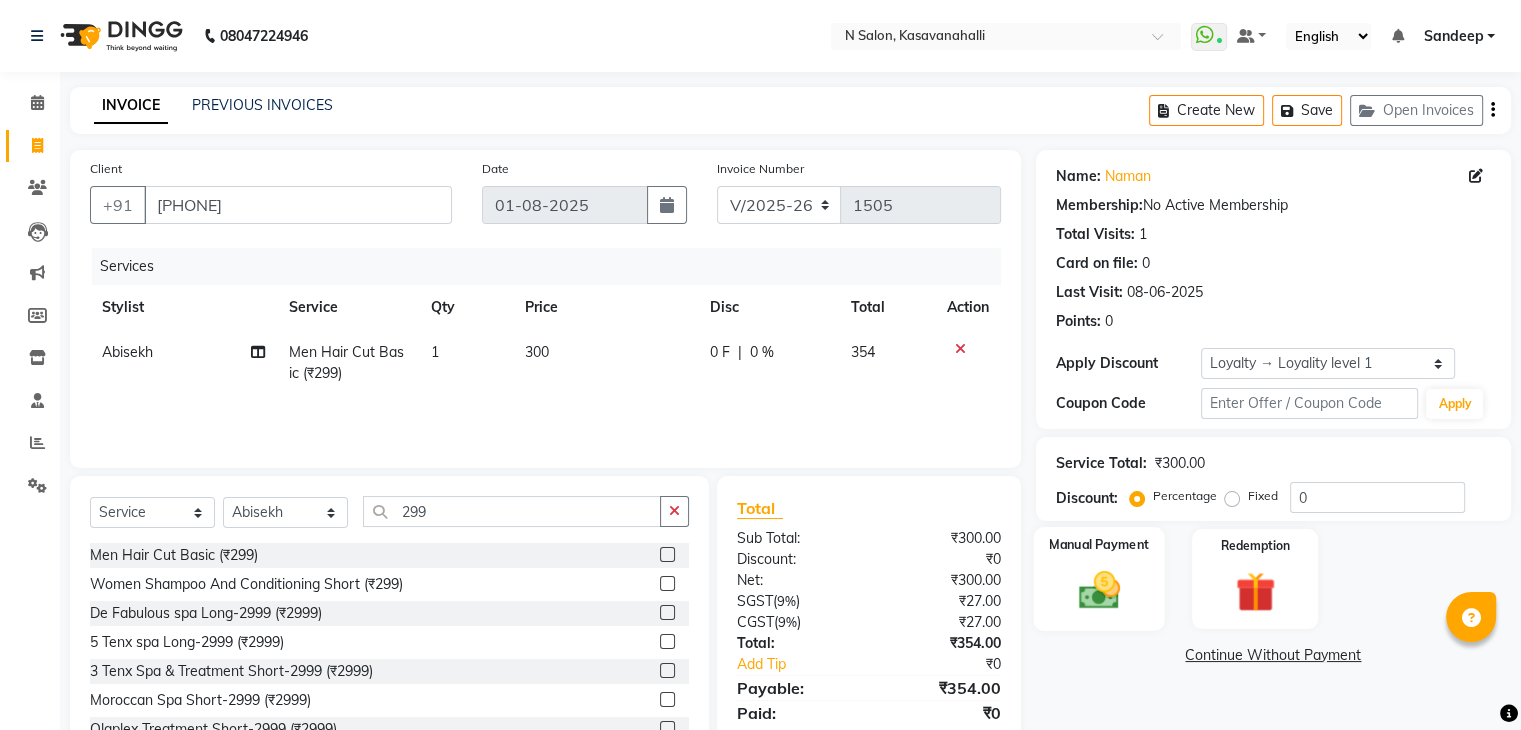 click 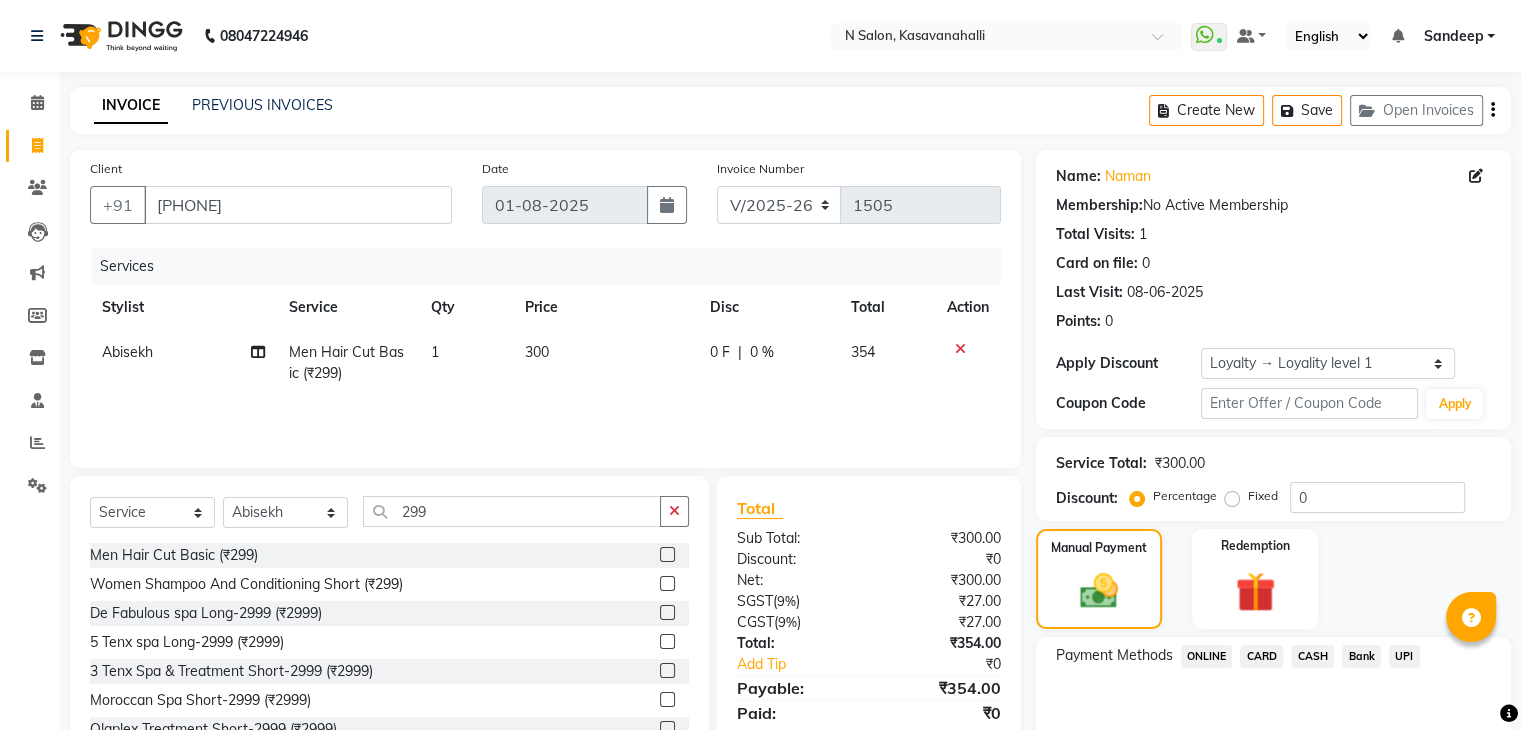 click on "CARD" 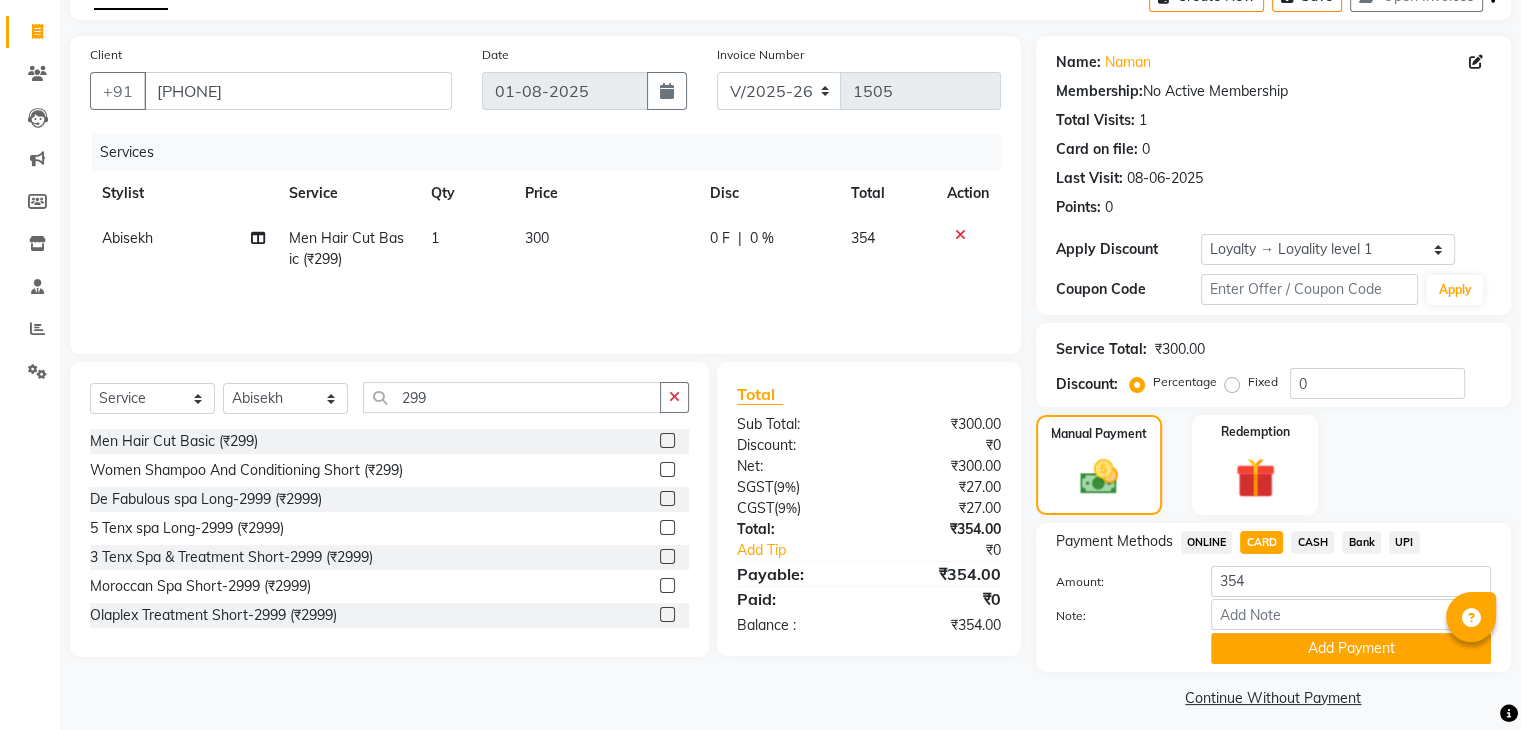 scroll, scrollTop: 128, scrollLeft: 0, axis: vertical 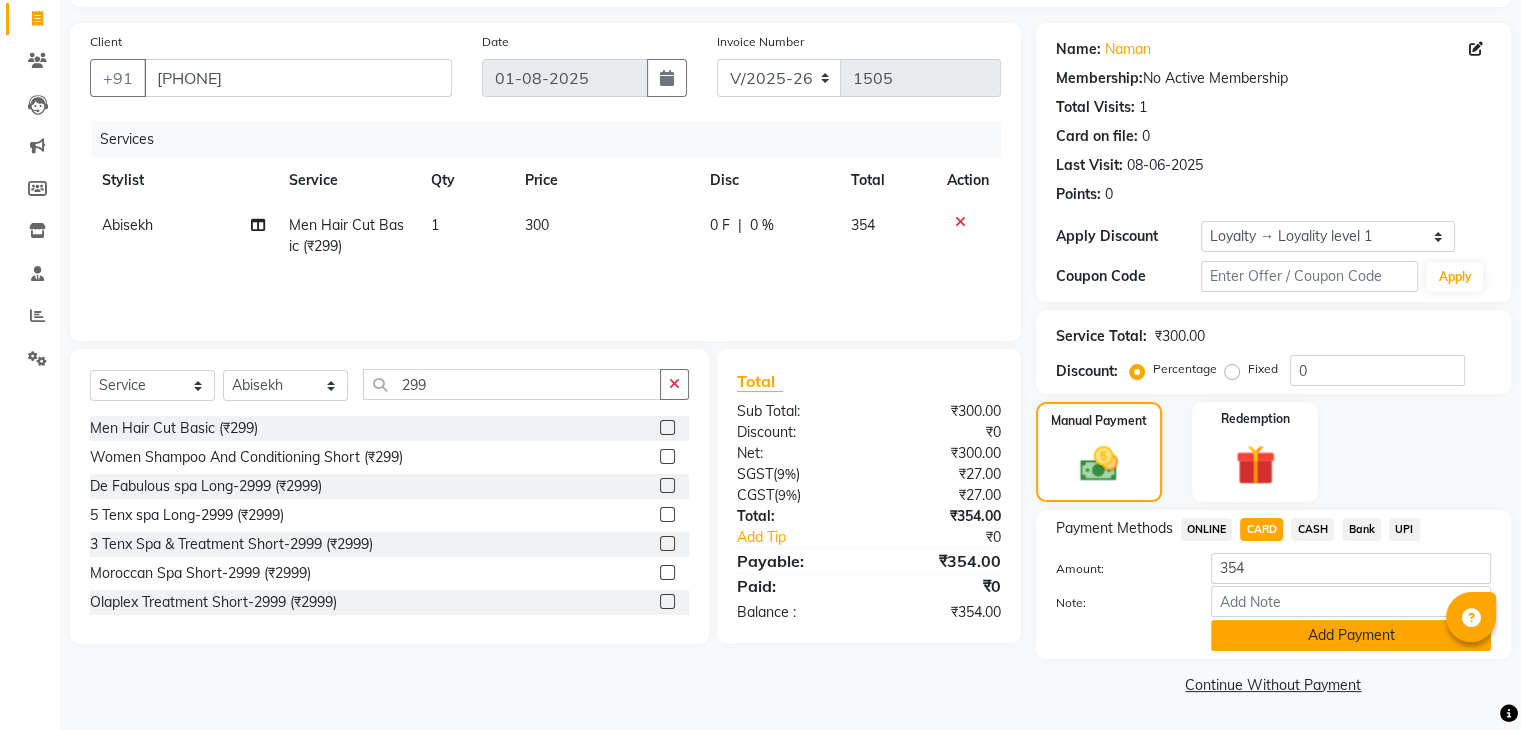 click on "Add Payment" 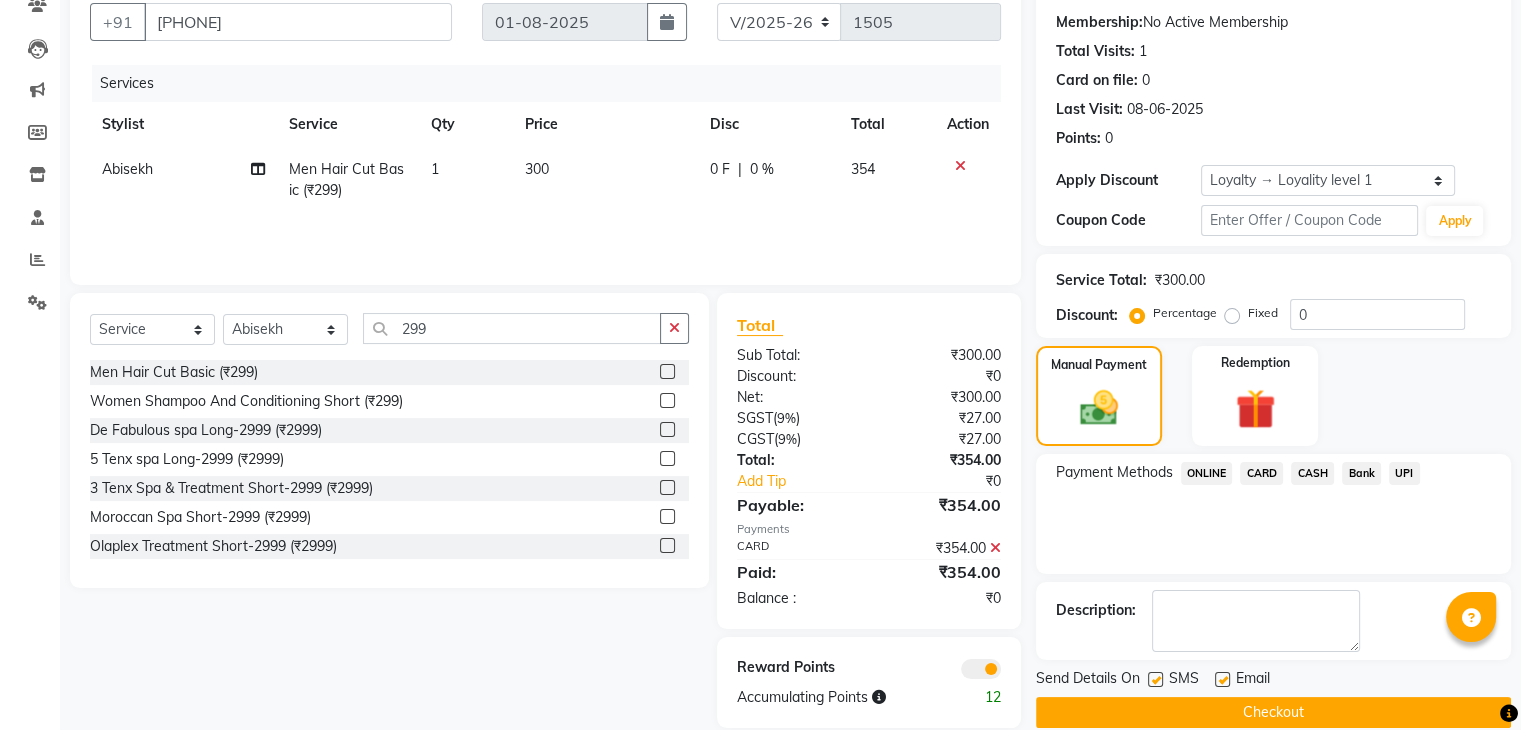 scroll, scrollTop: 212, scrollLeft: 0, axis: vertical 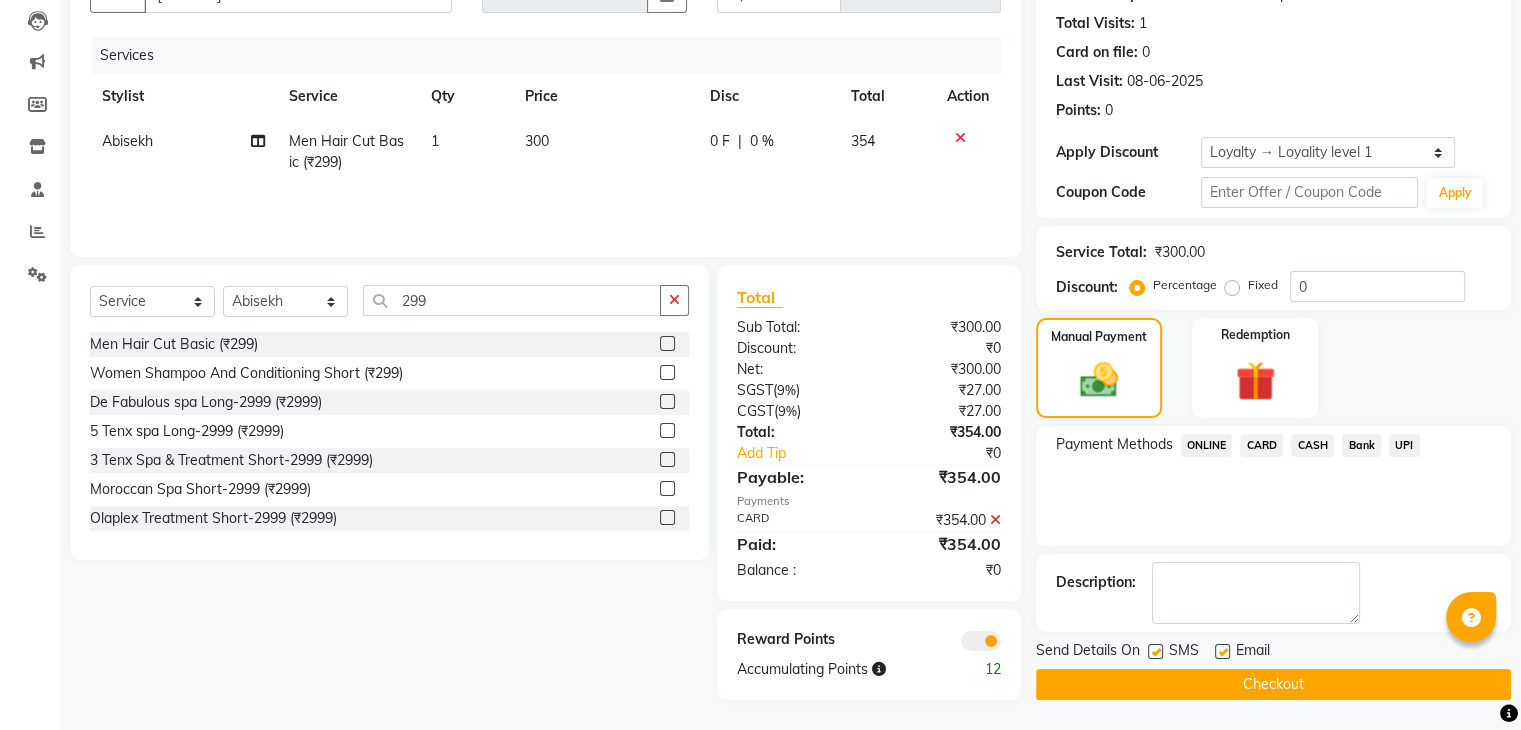 click on "Checkout" 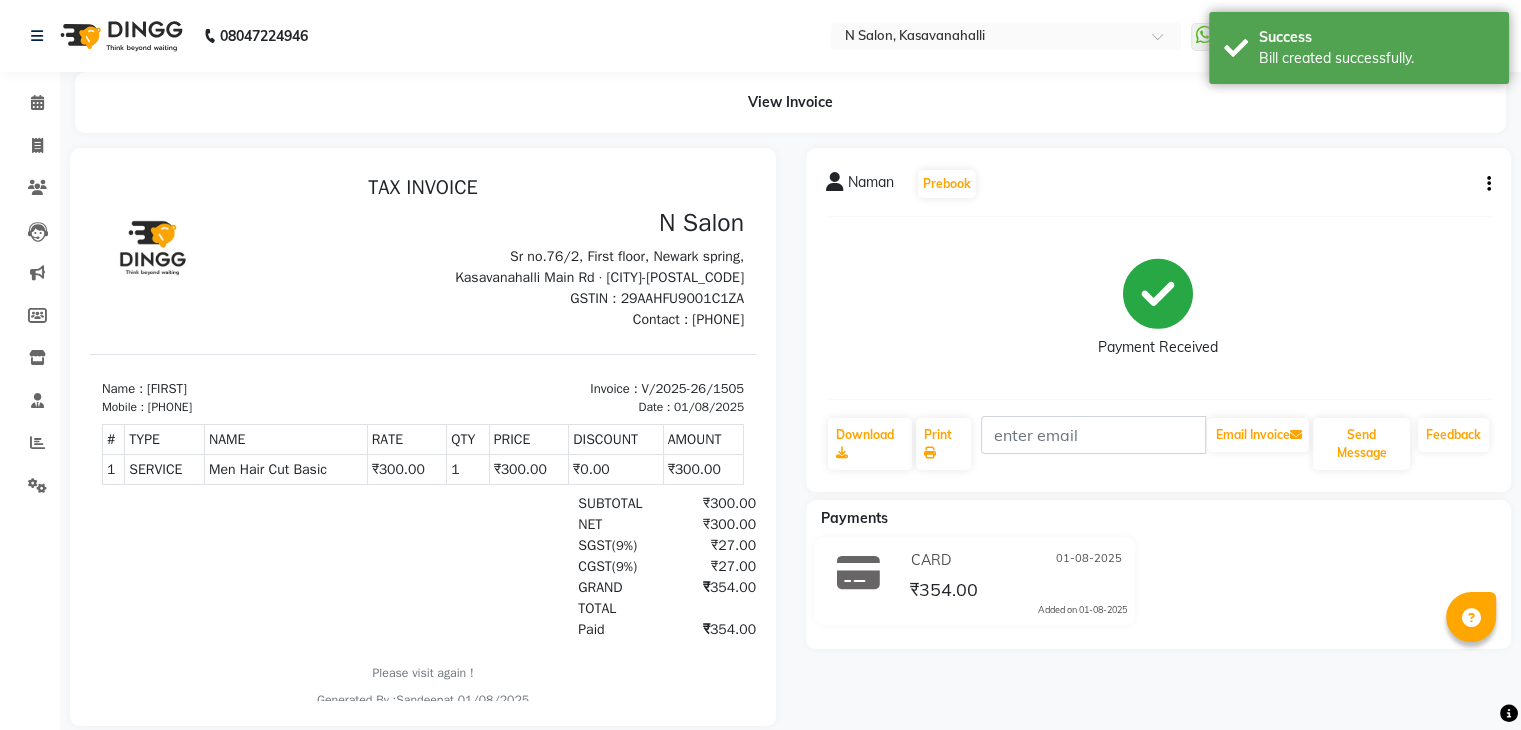 scroll, scrollTop: 0, scrollLeft: 0, axis: both 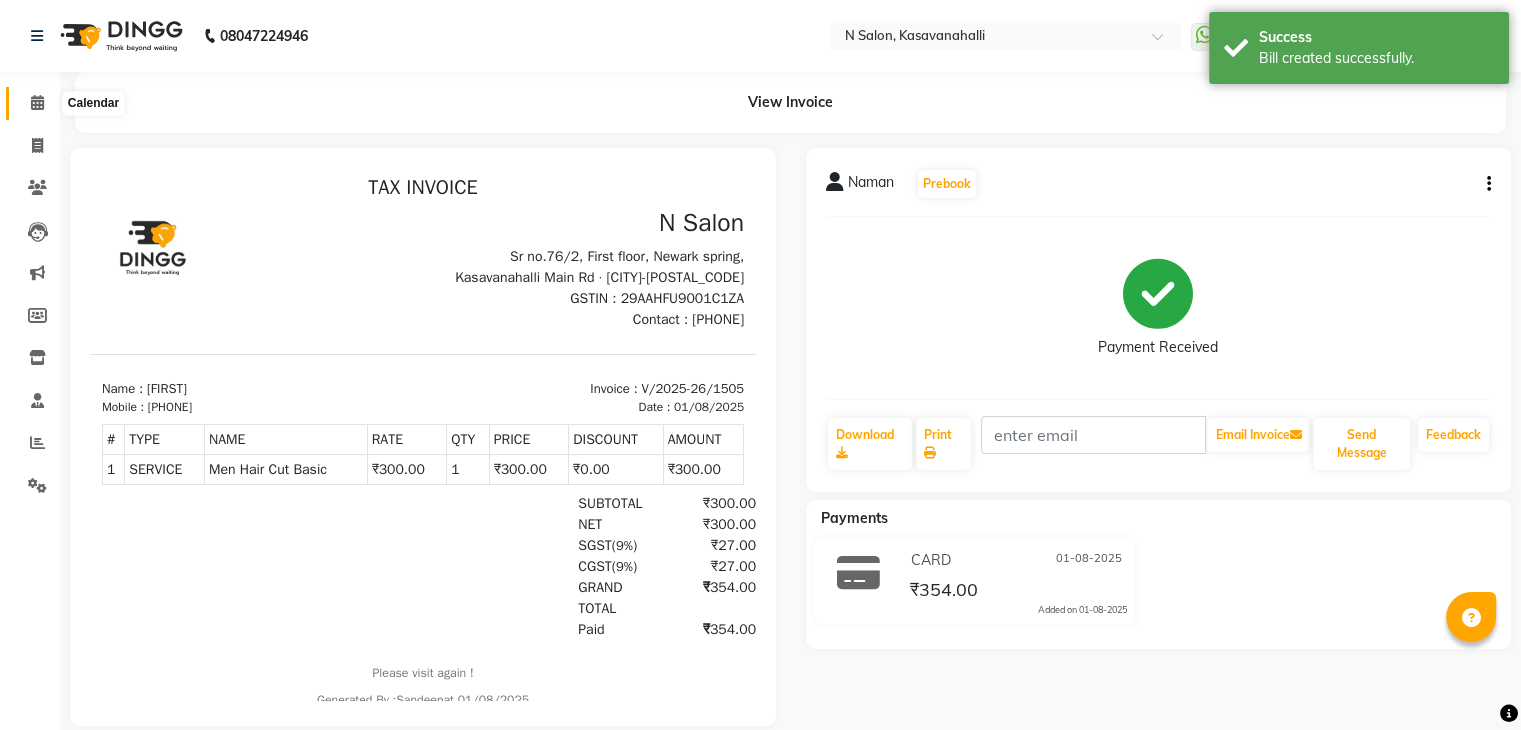 click 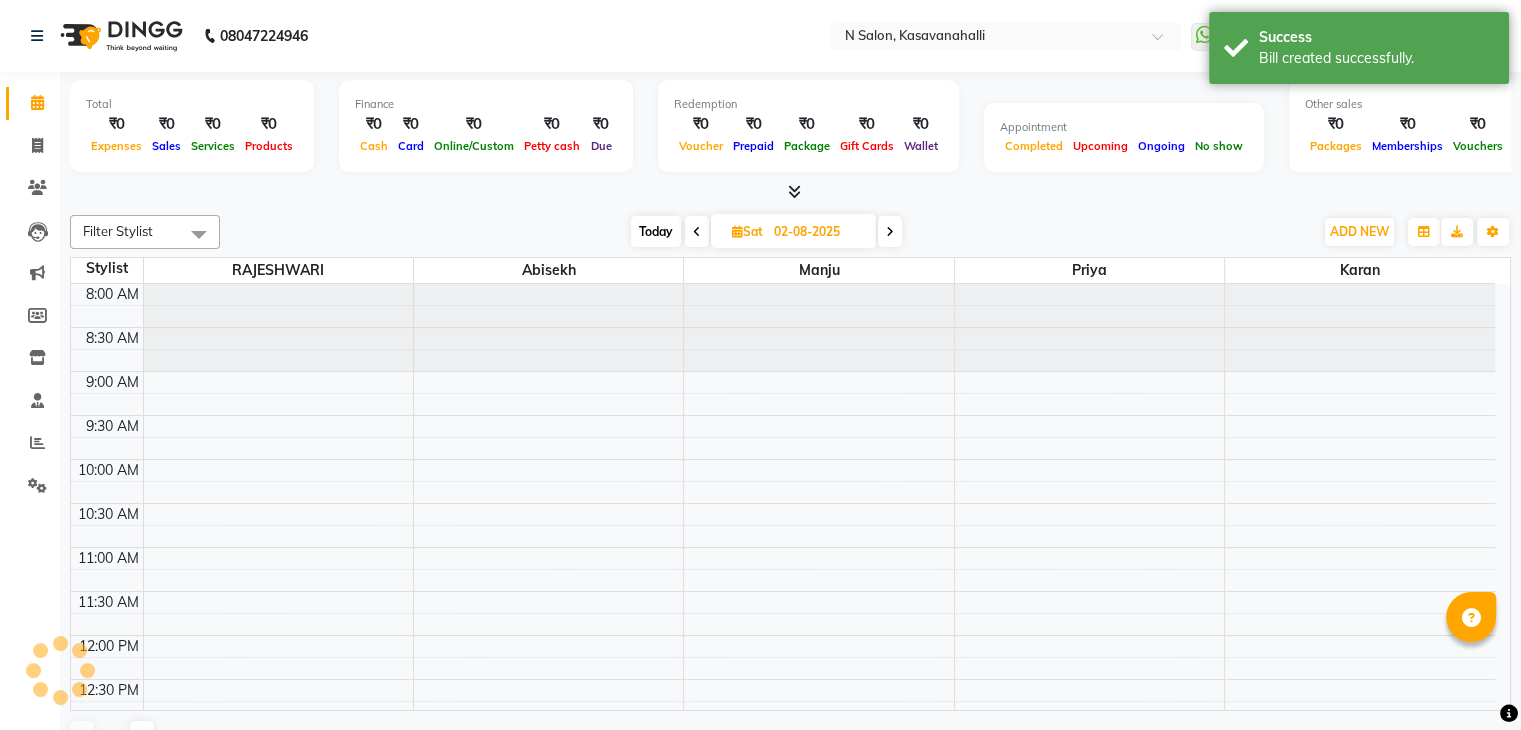 scroll, scrollTop: 705, scrollLeft: 0, axis: vertical 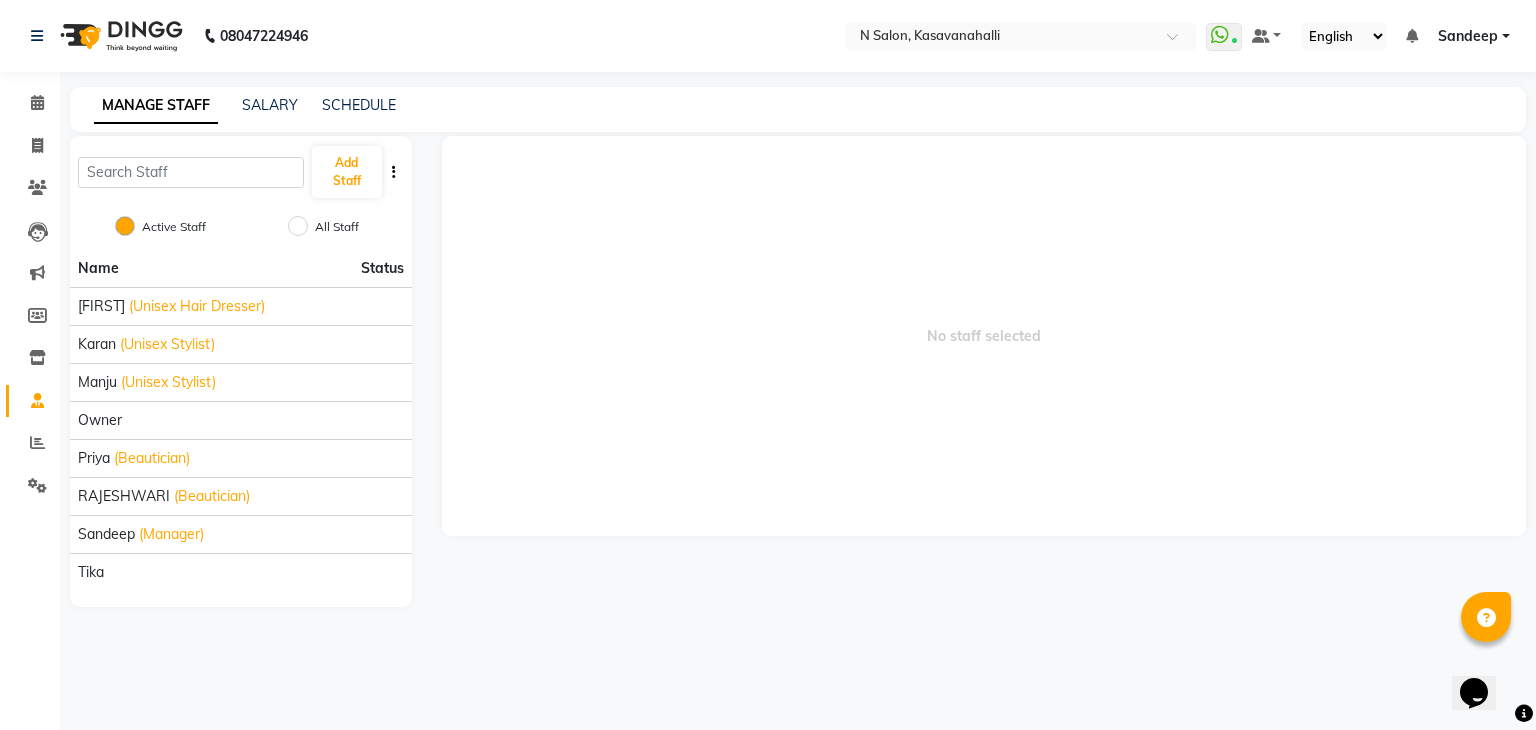 select on "en" 